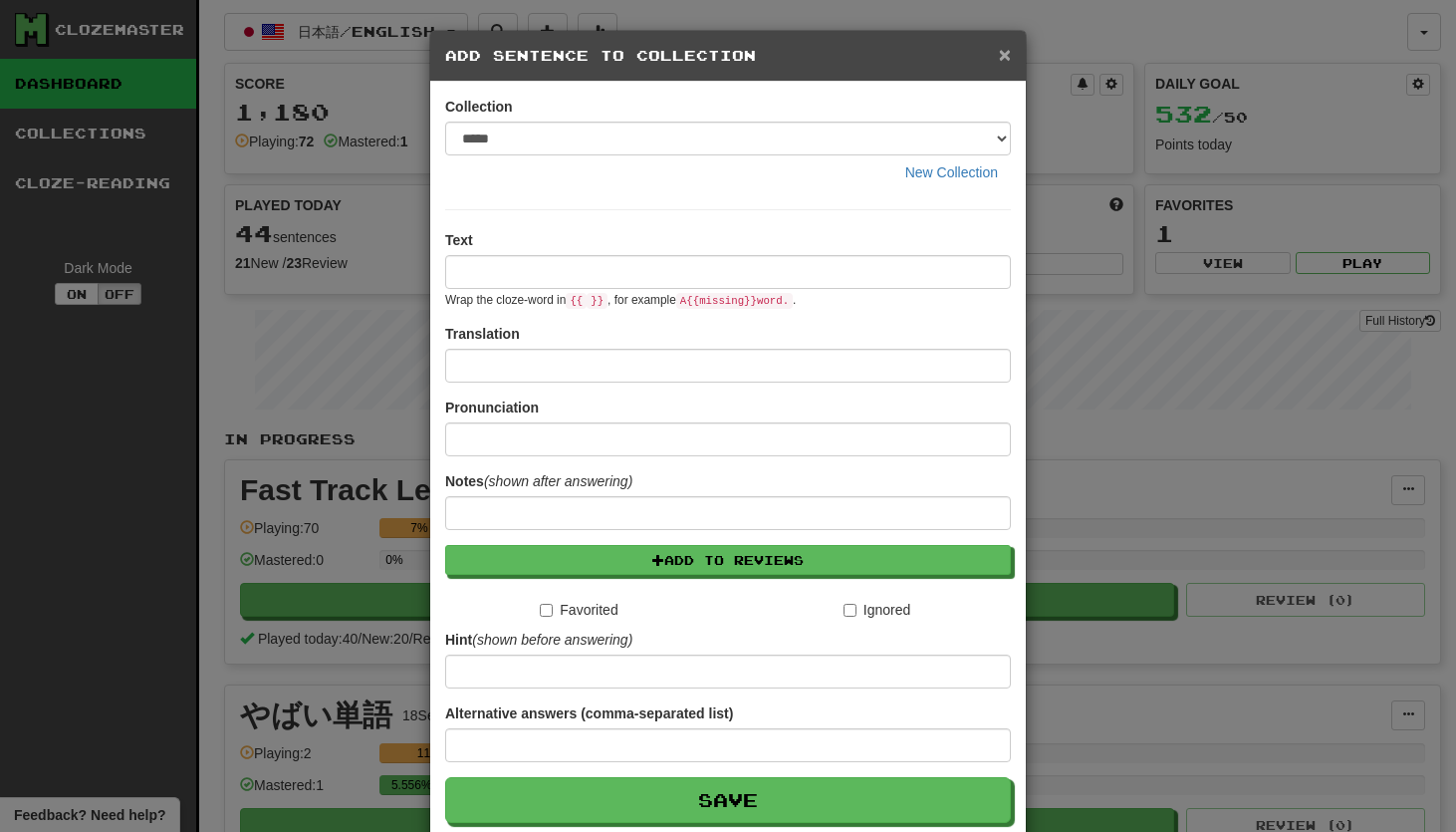 scroll, scrollTop: 0, scrollLeft: 0, axis: both 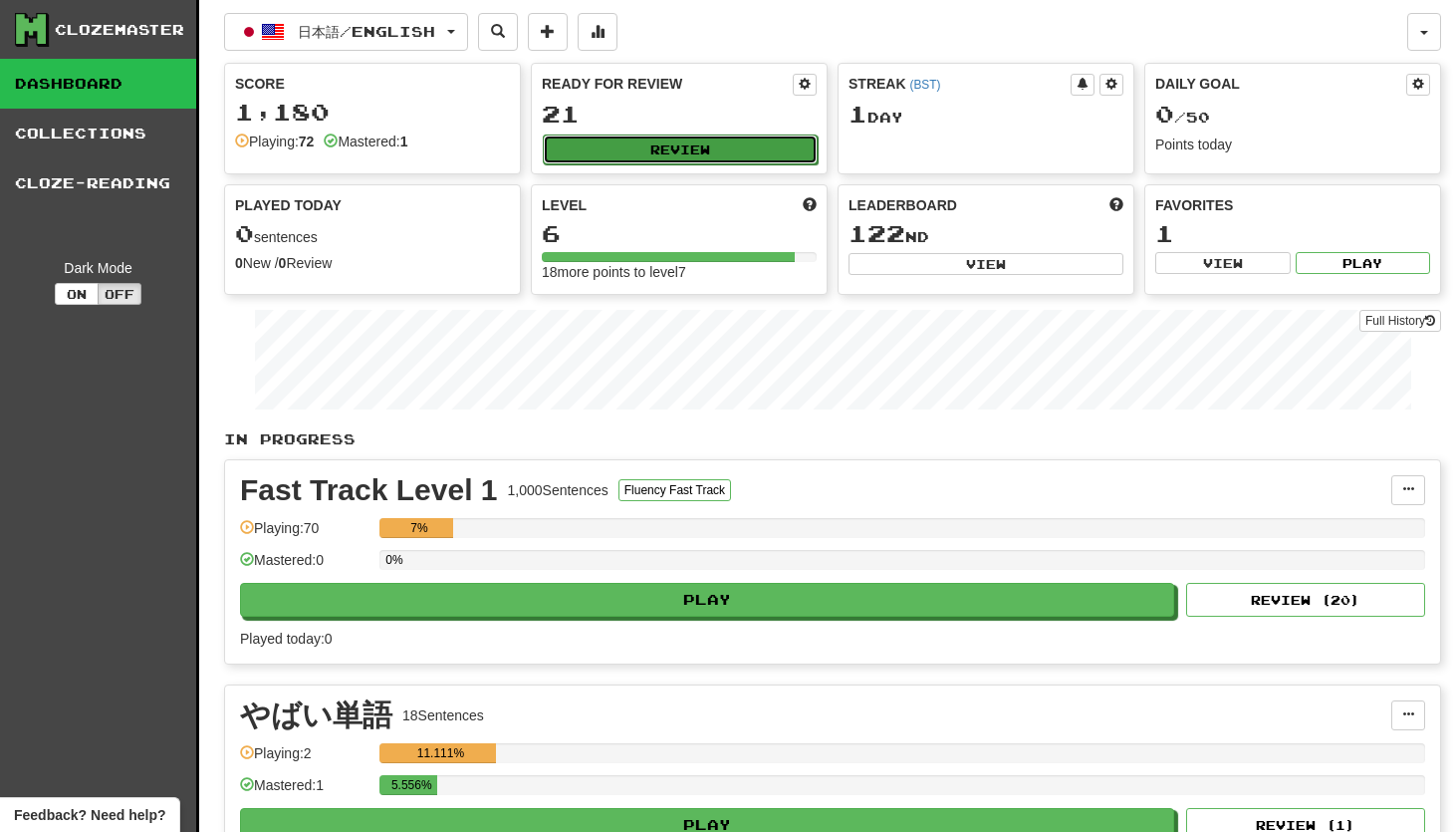 click on "Review" at bounding box center (680, 149) 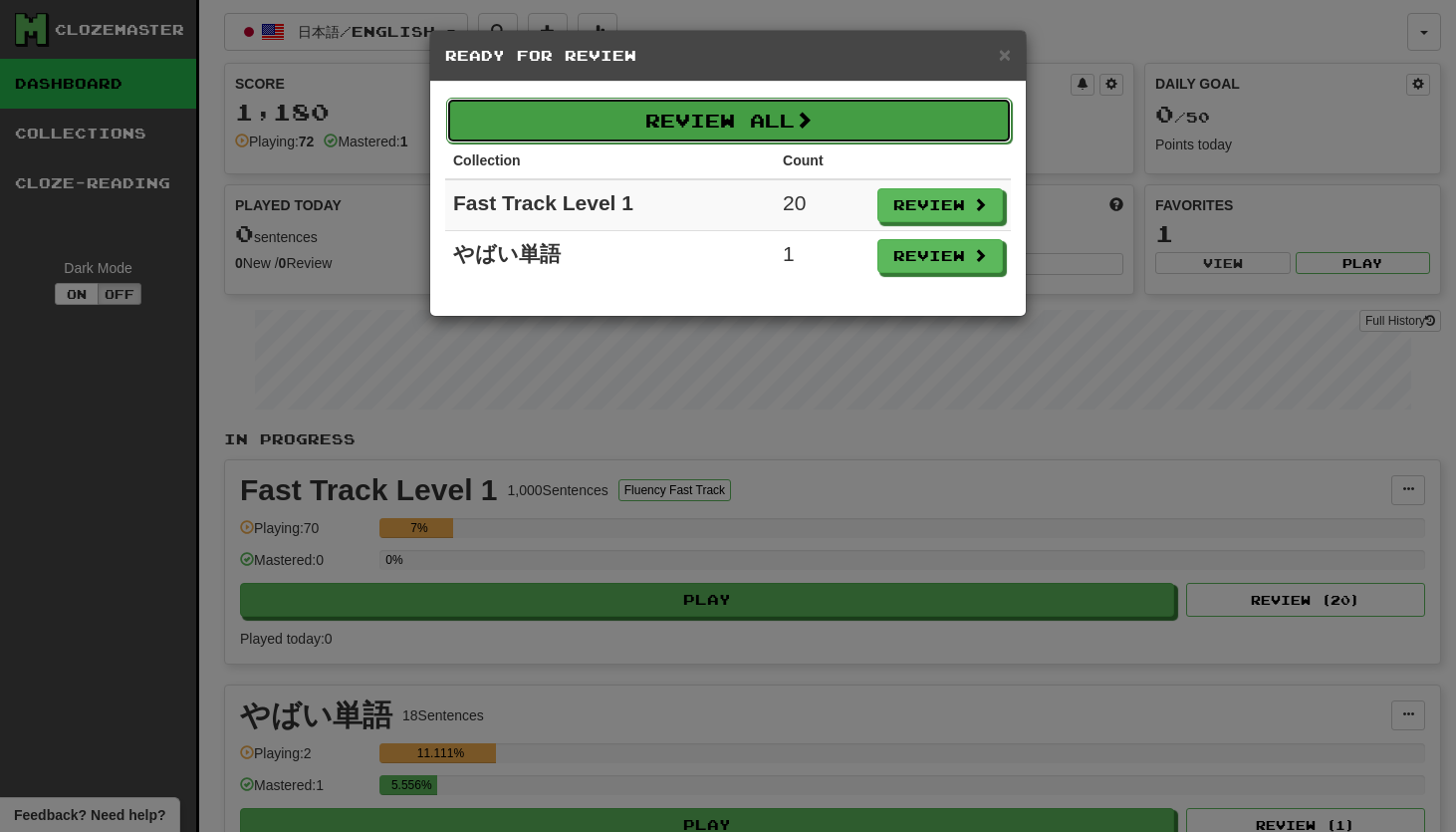 click on "Review All" at bounding box center [729, 121] 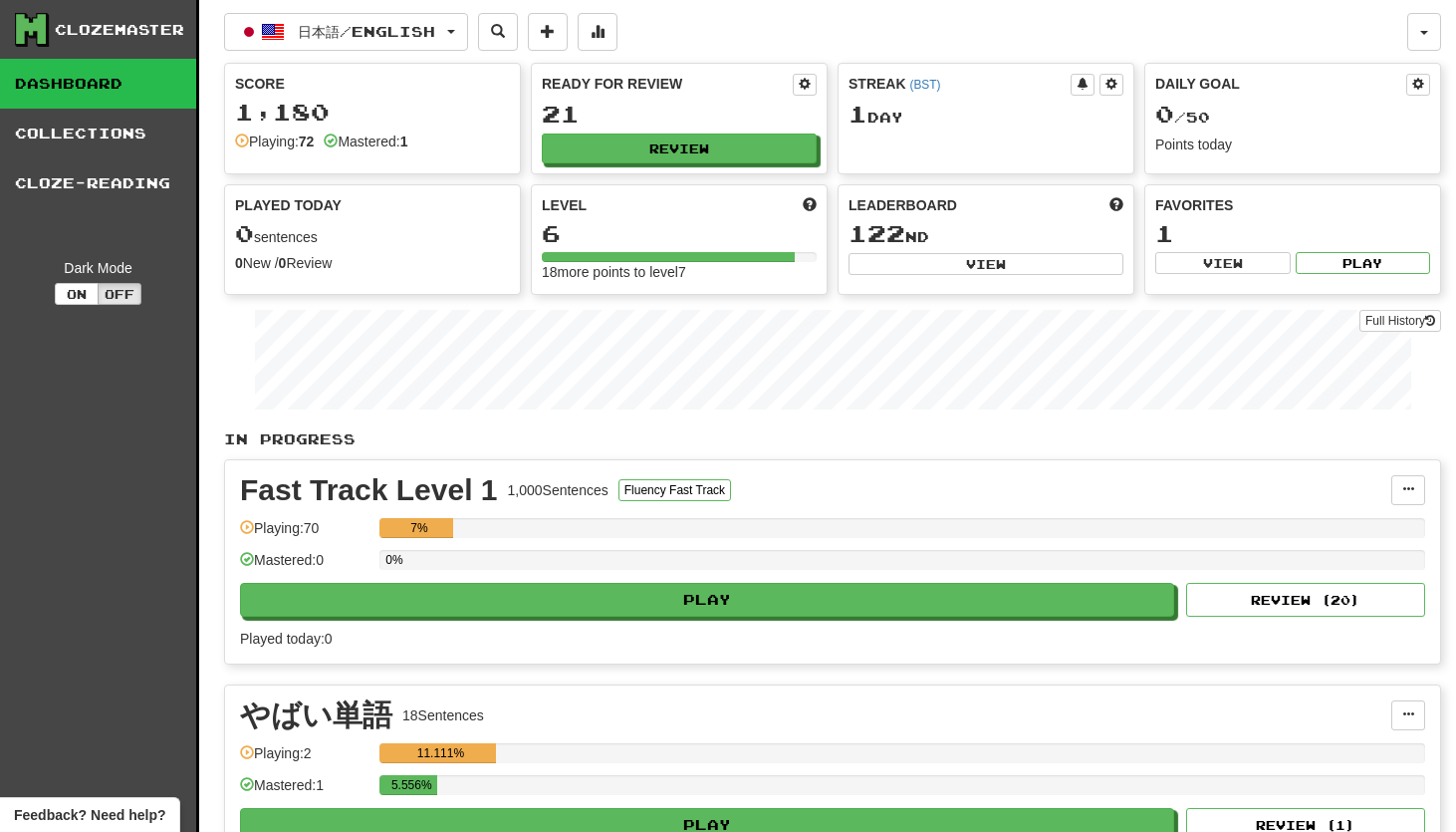 select on "**" 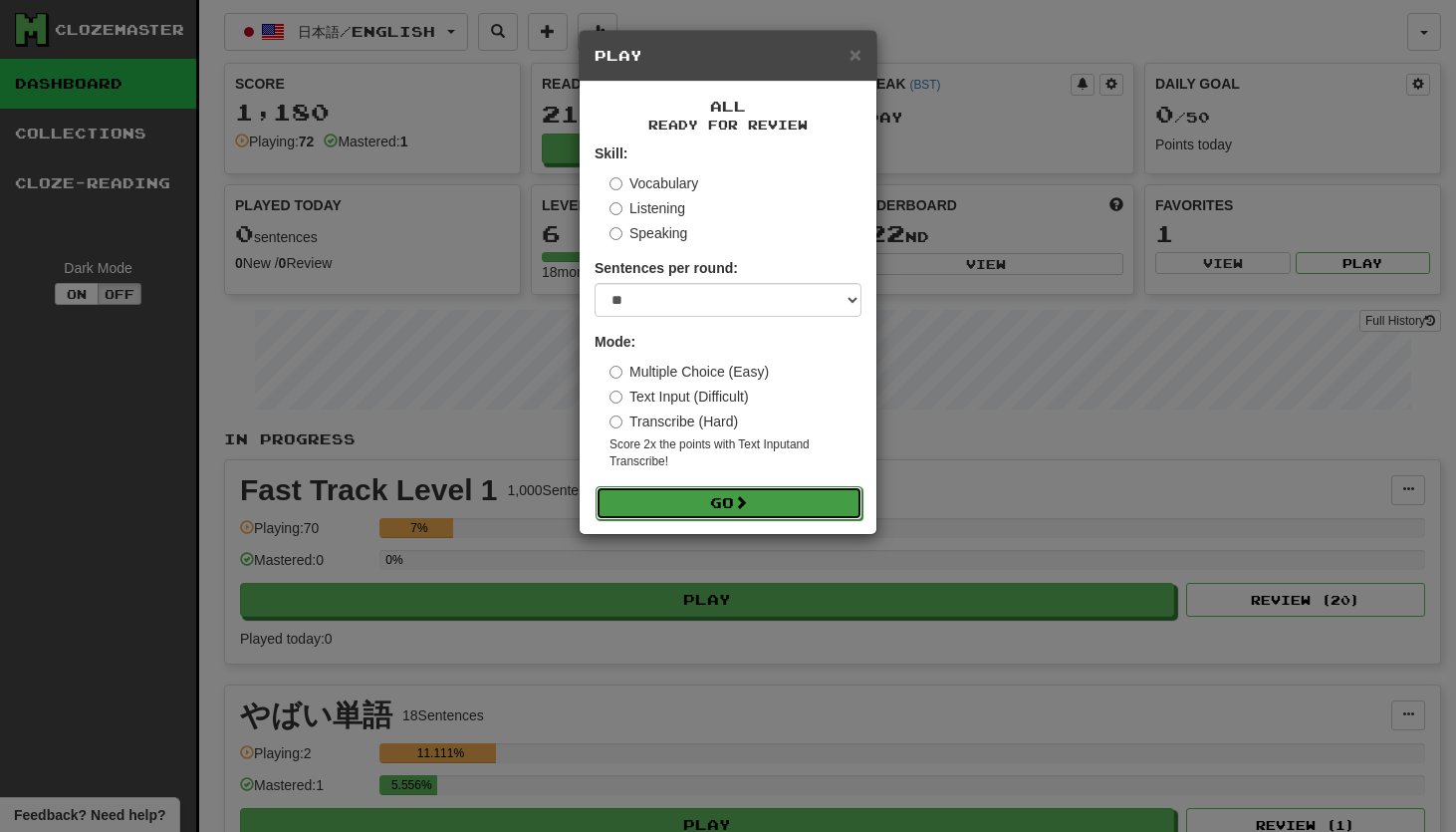 click on "Go" at bounding box center [729, 503] 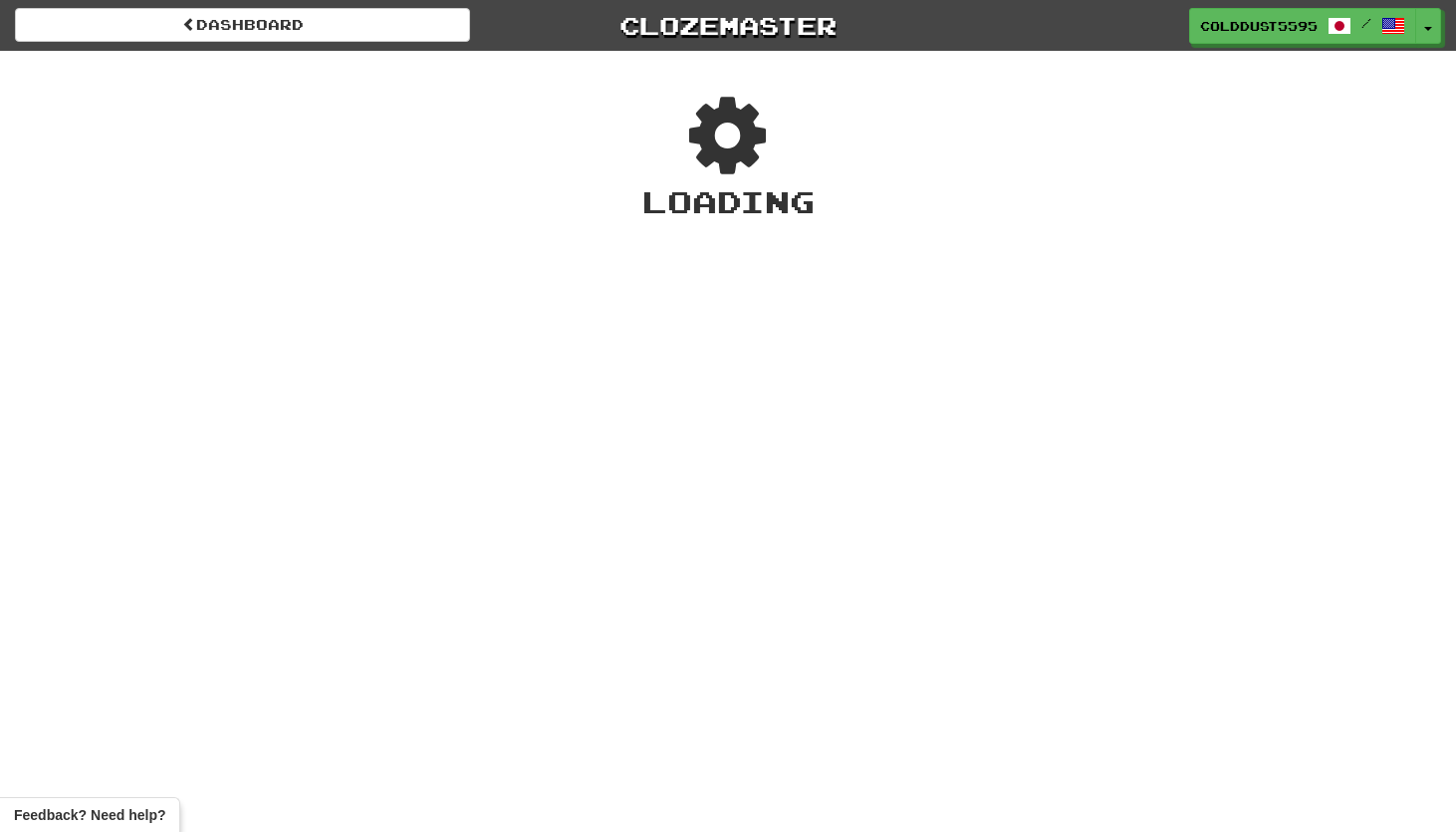 scroll, scrollTop: 0, scrollLeft: 0, axis: both 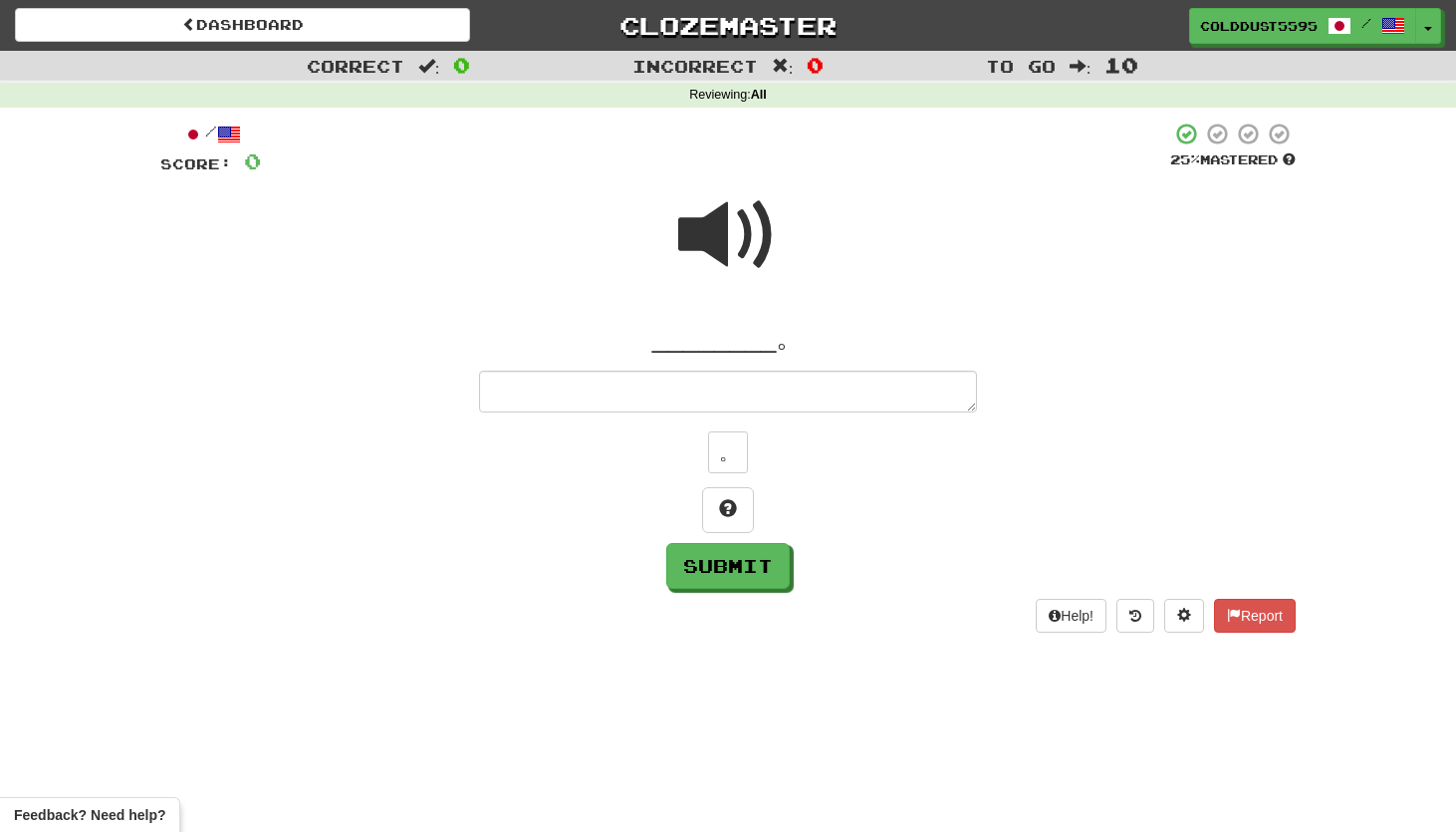 type on "*" 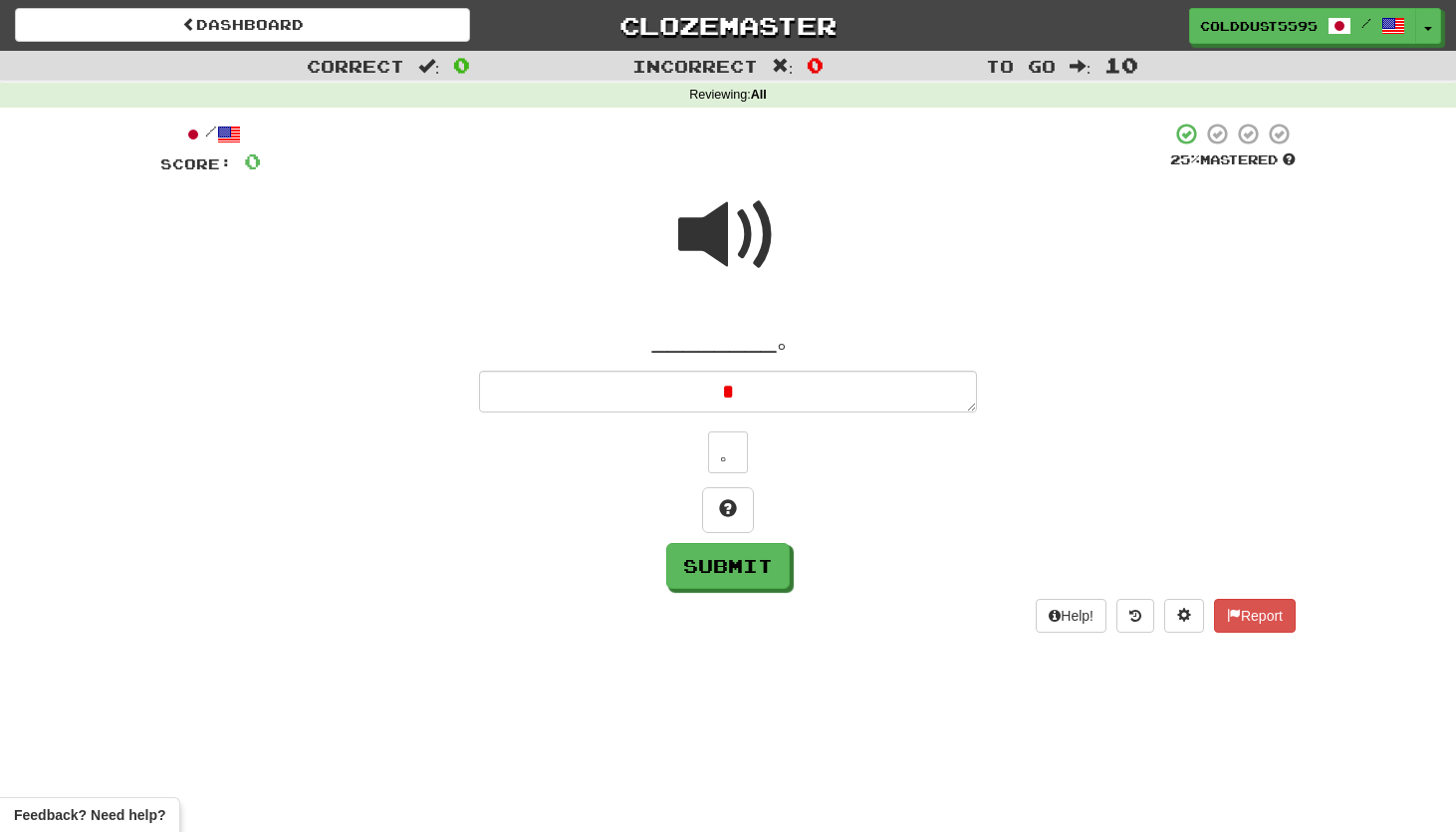 type on "*" 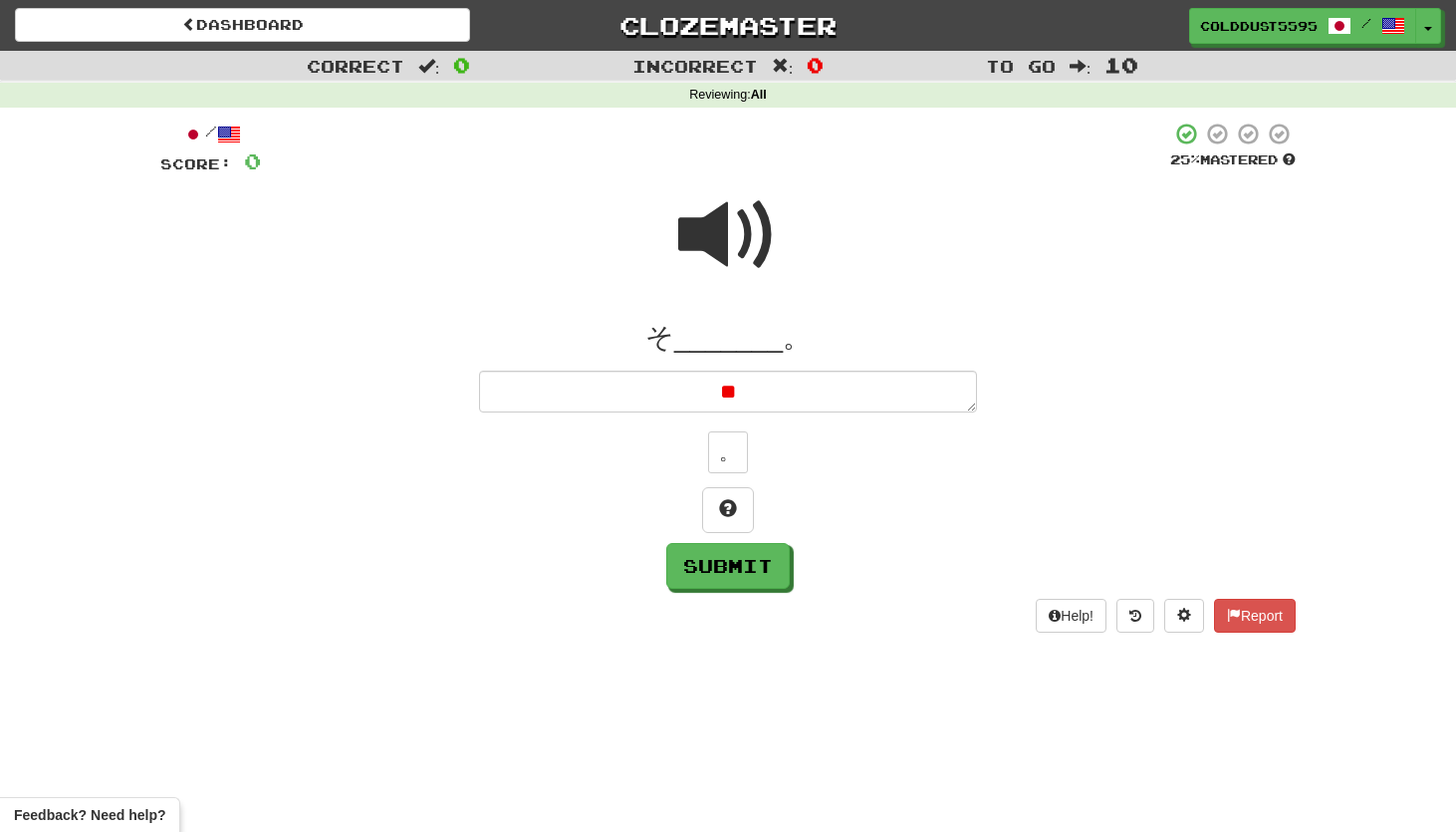 type on "*" 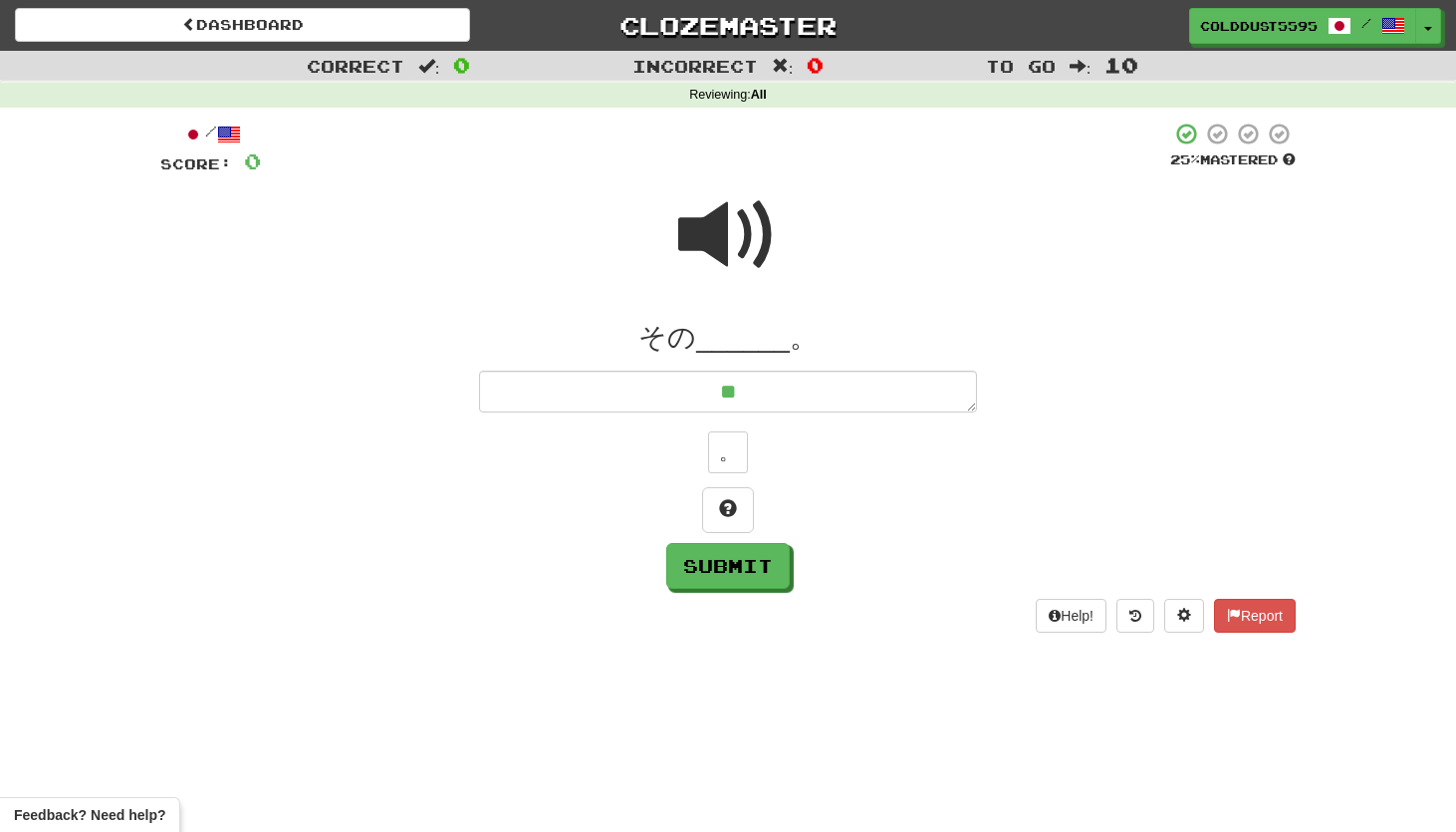 type on "*" 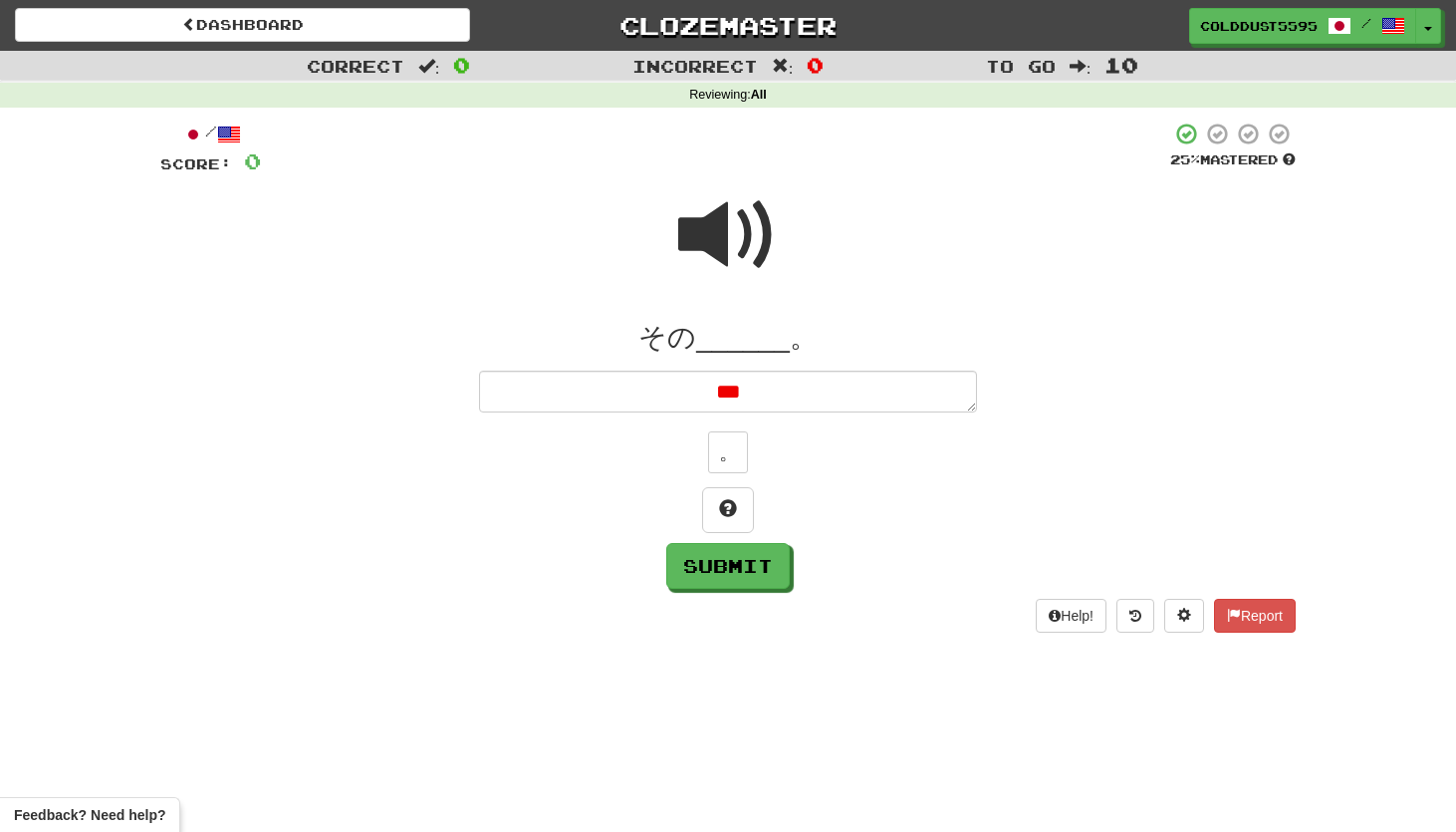 type on "***" 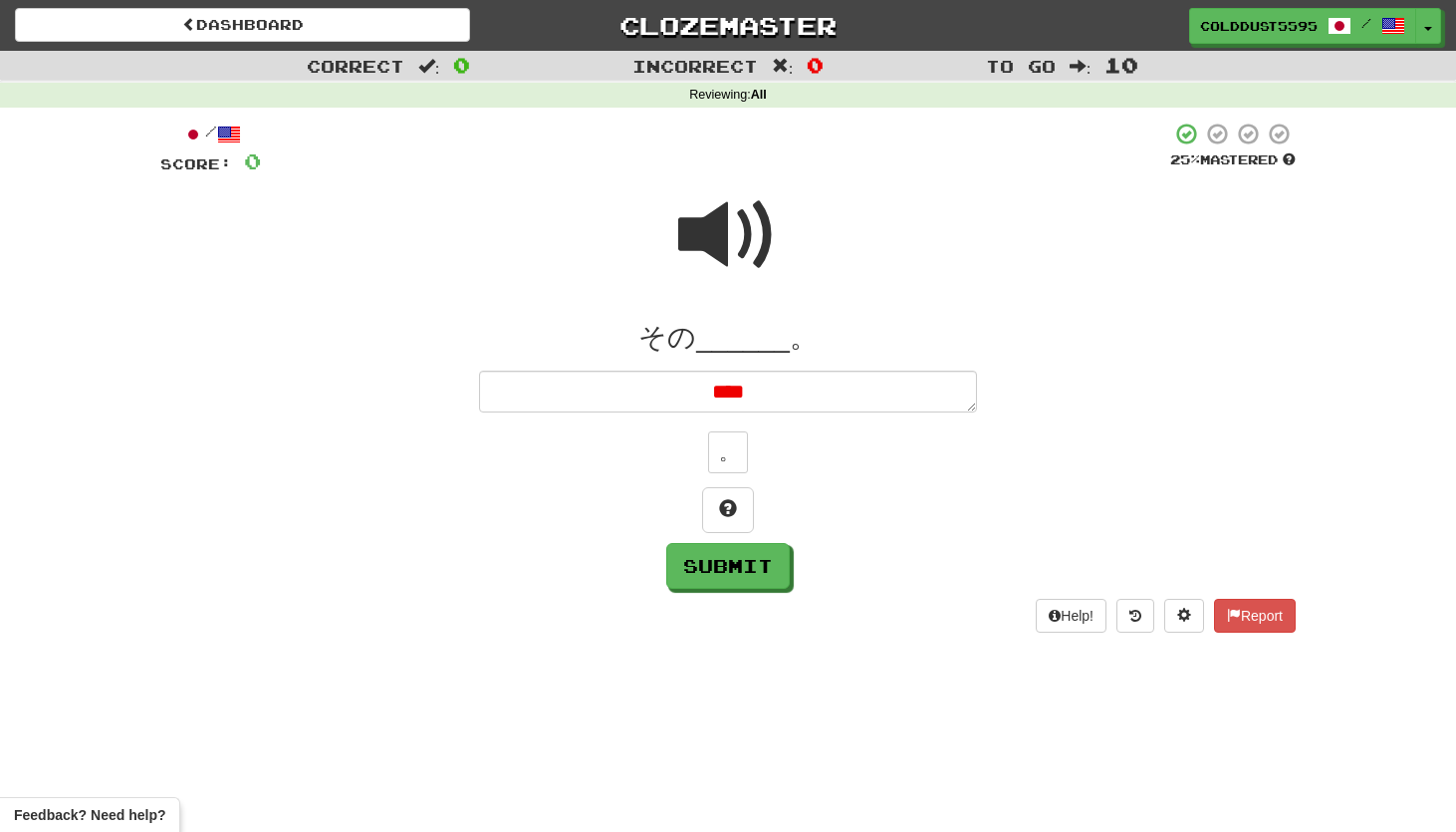 type on "*" 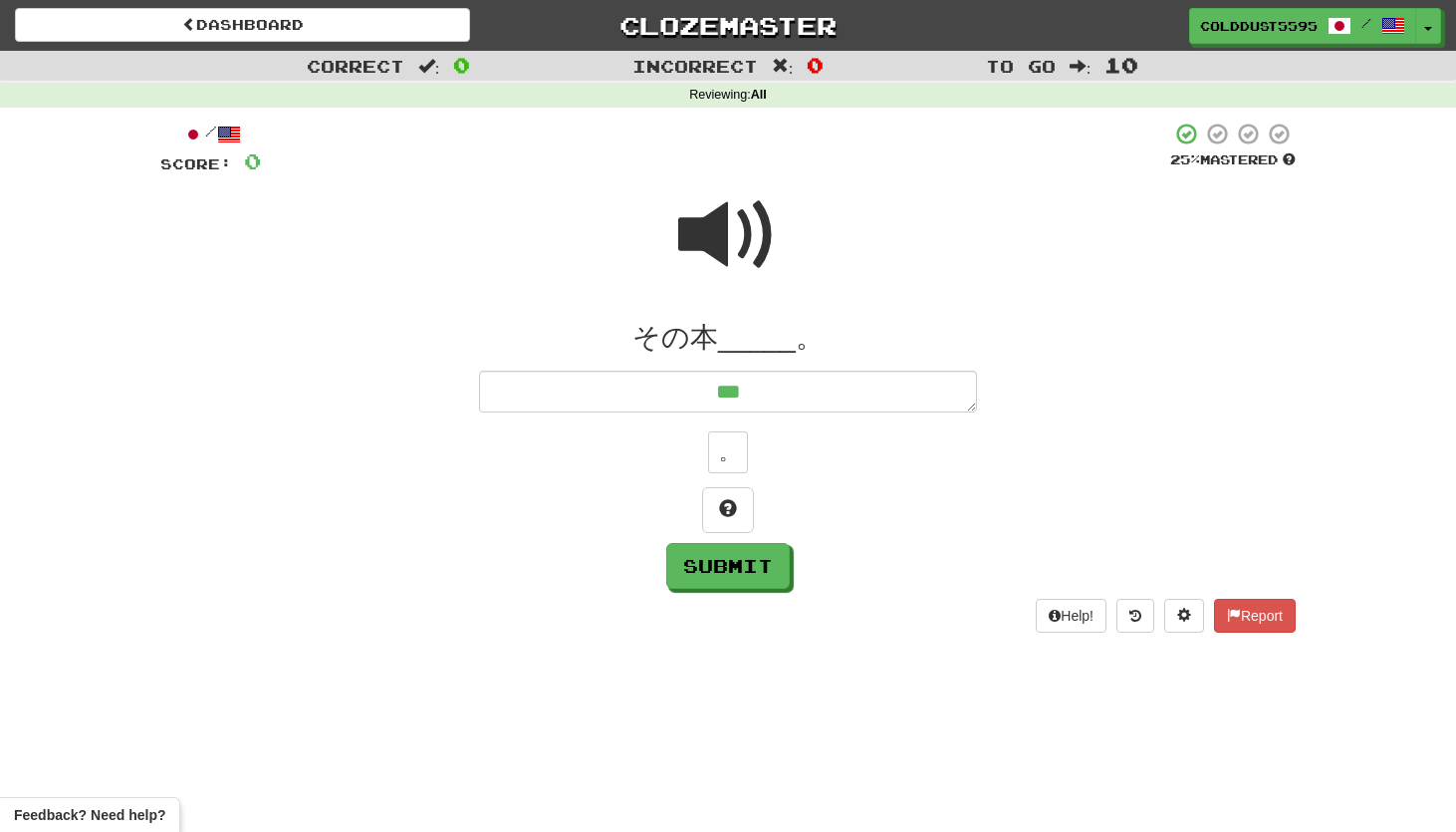 type on "*" 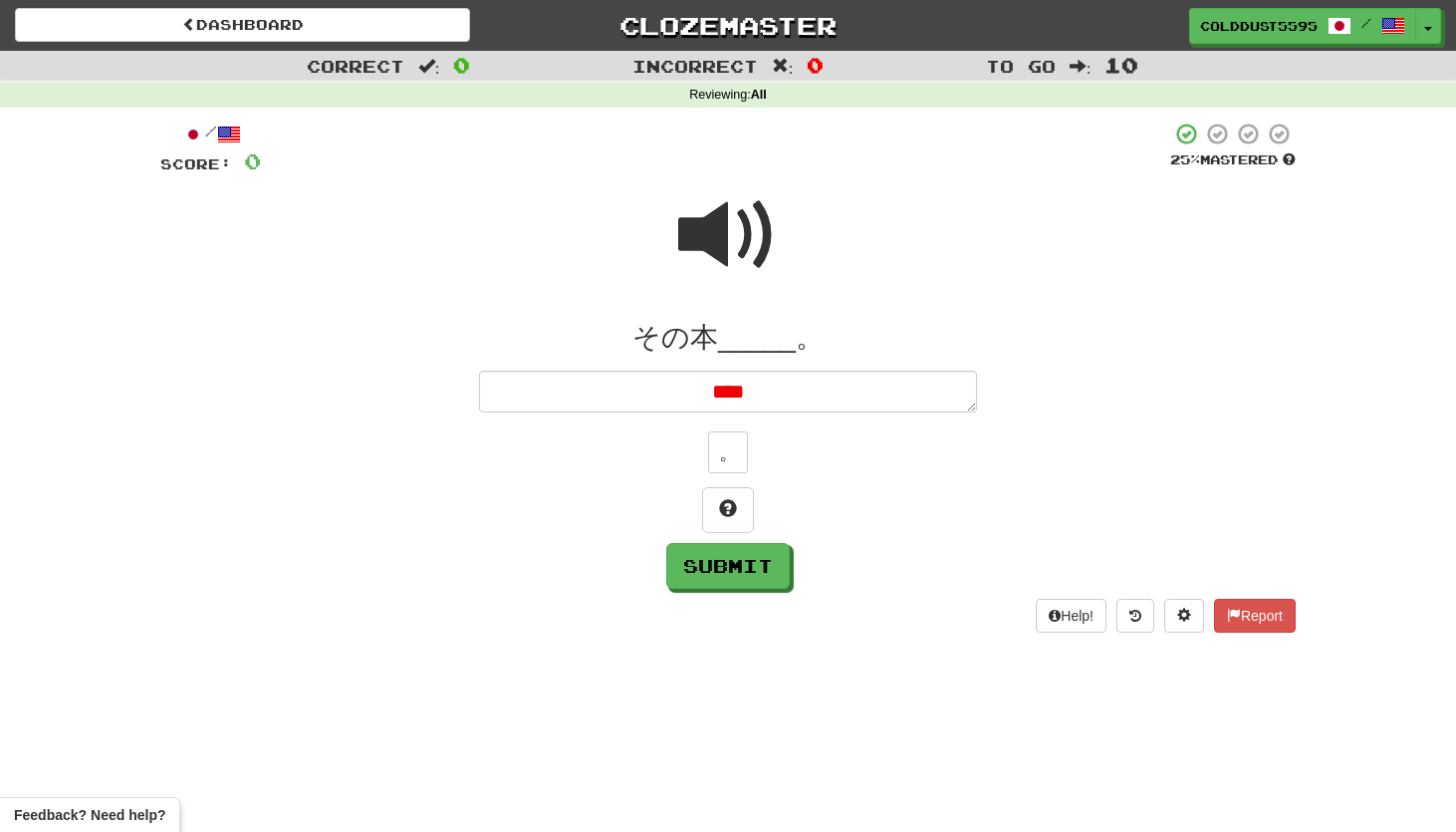 type on "*" 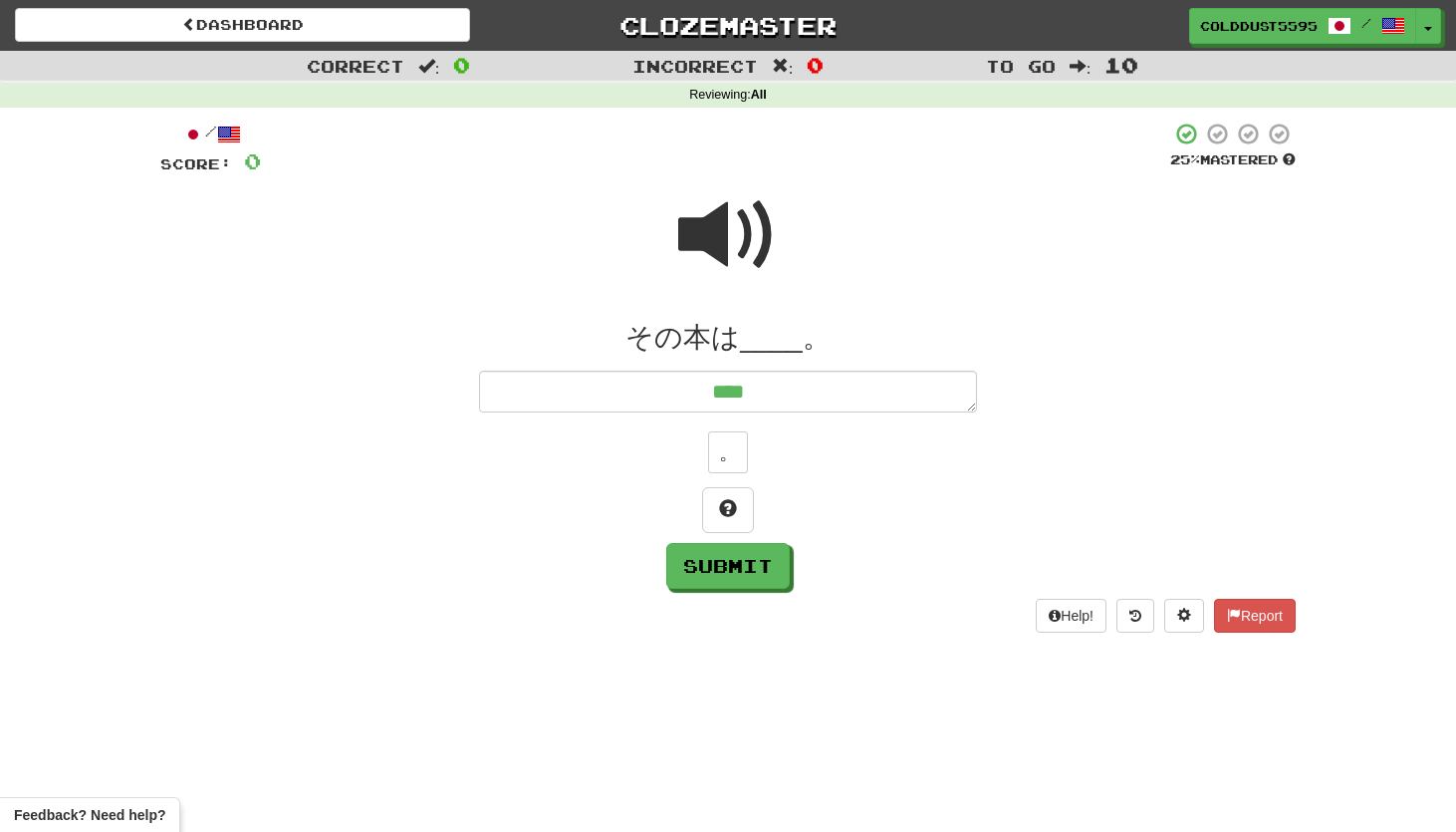 type on "*" 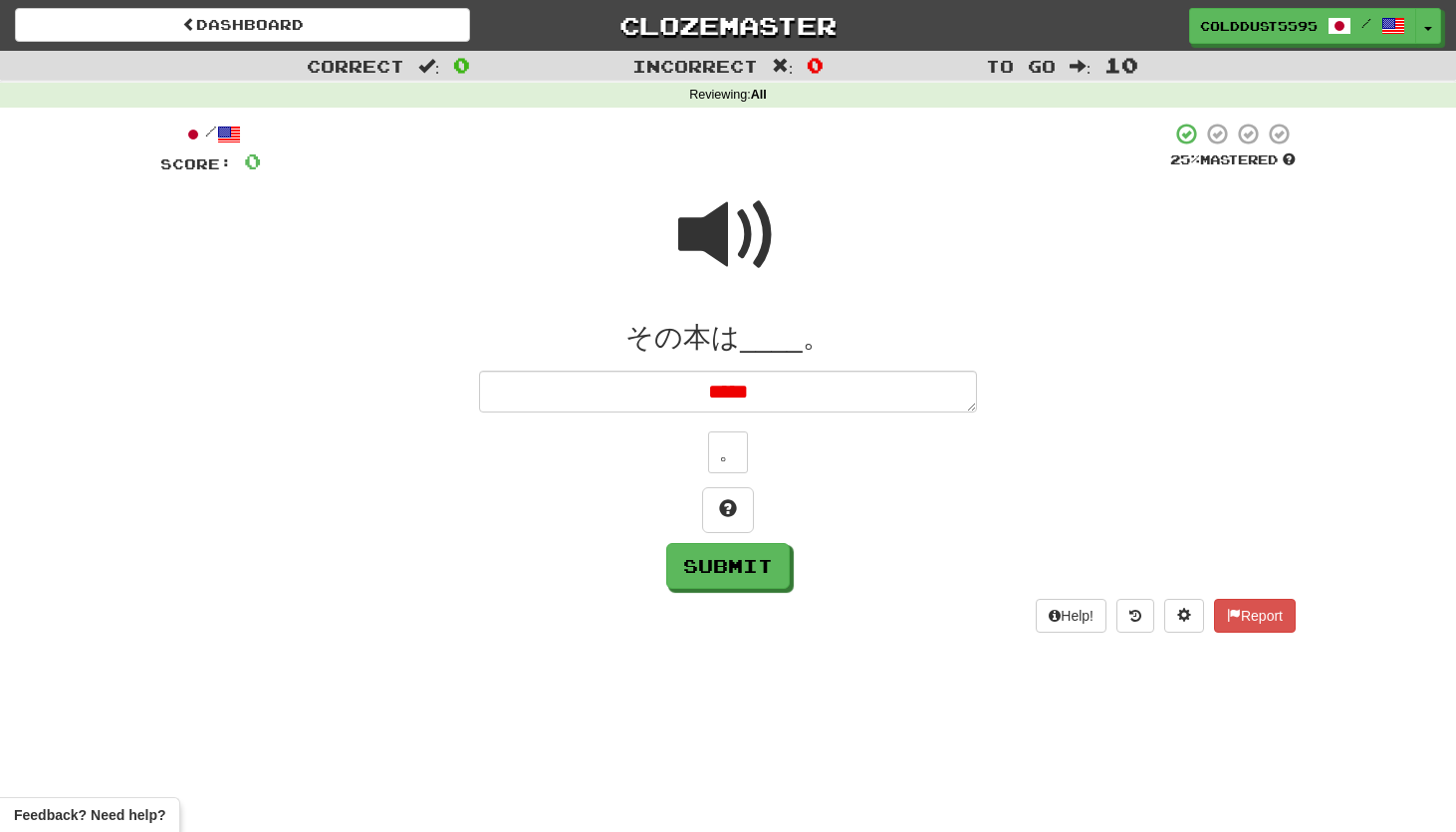 type on "*****" 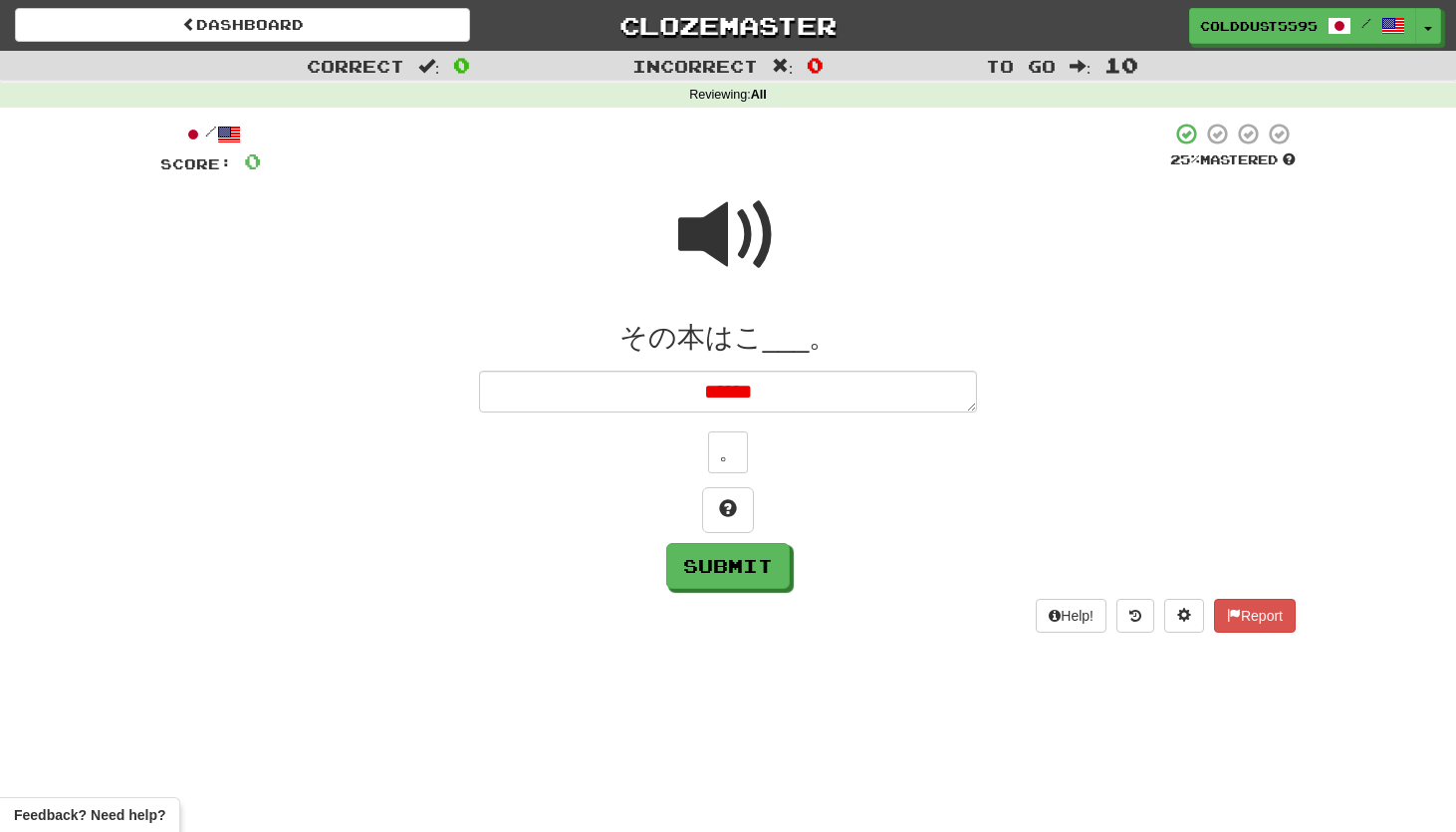 type on "******" 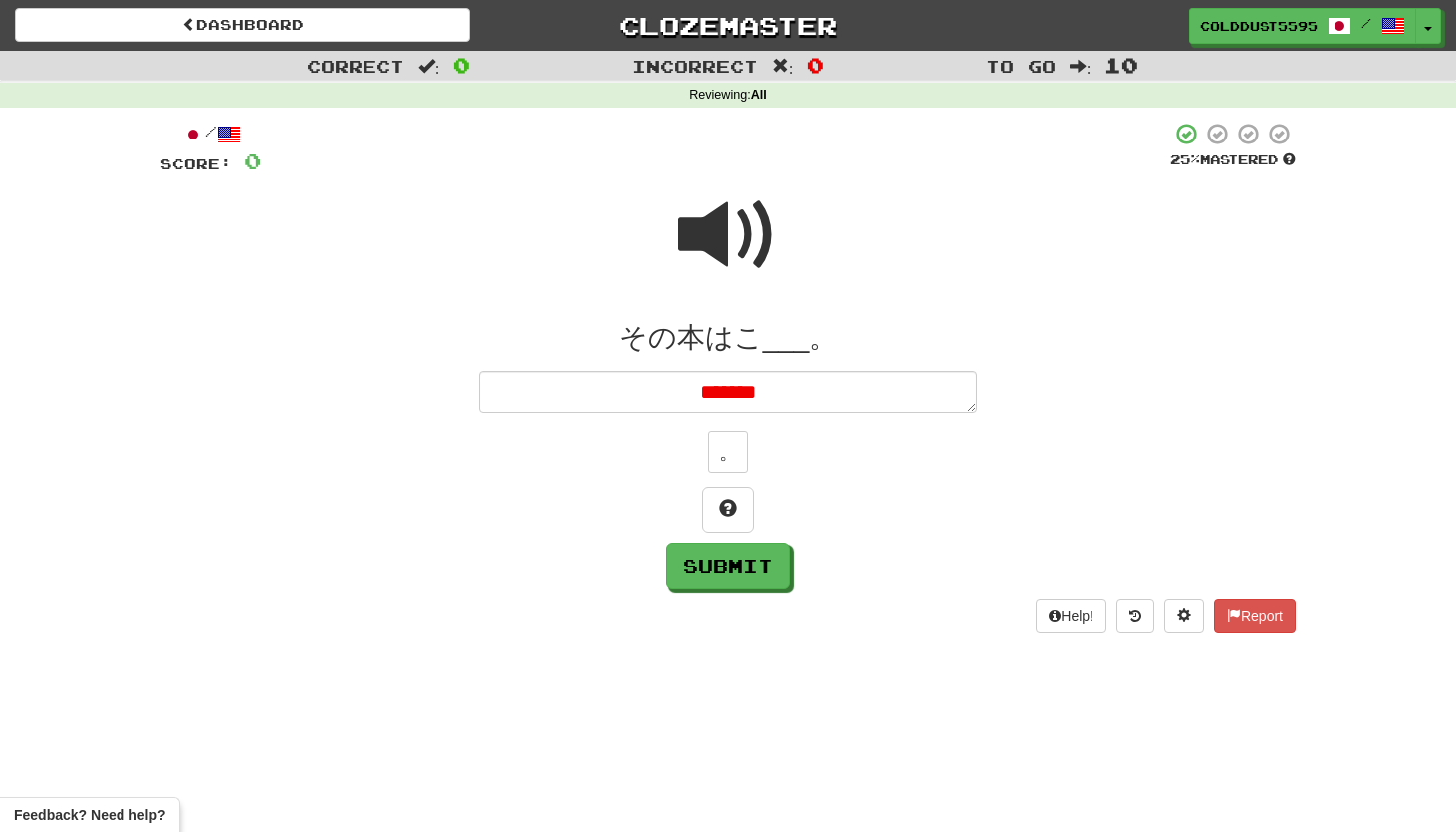 type on "*" 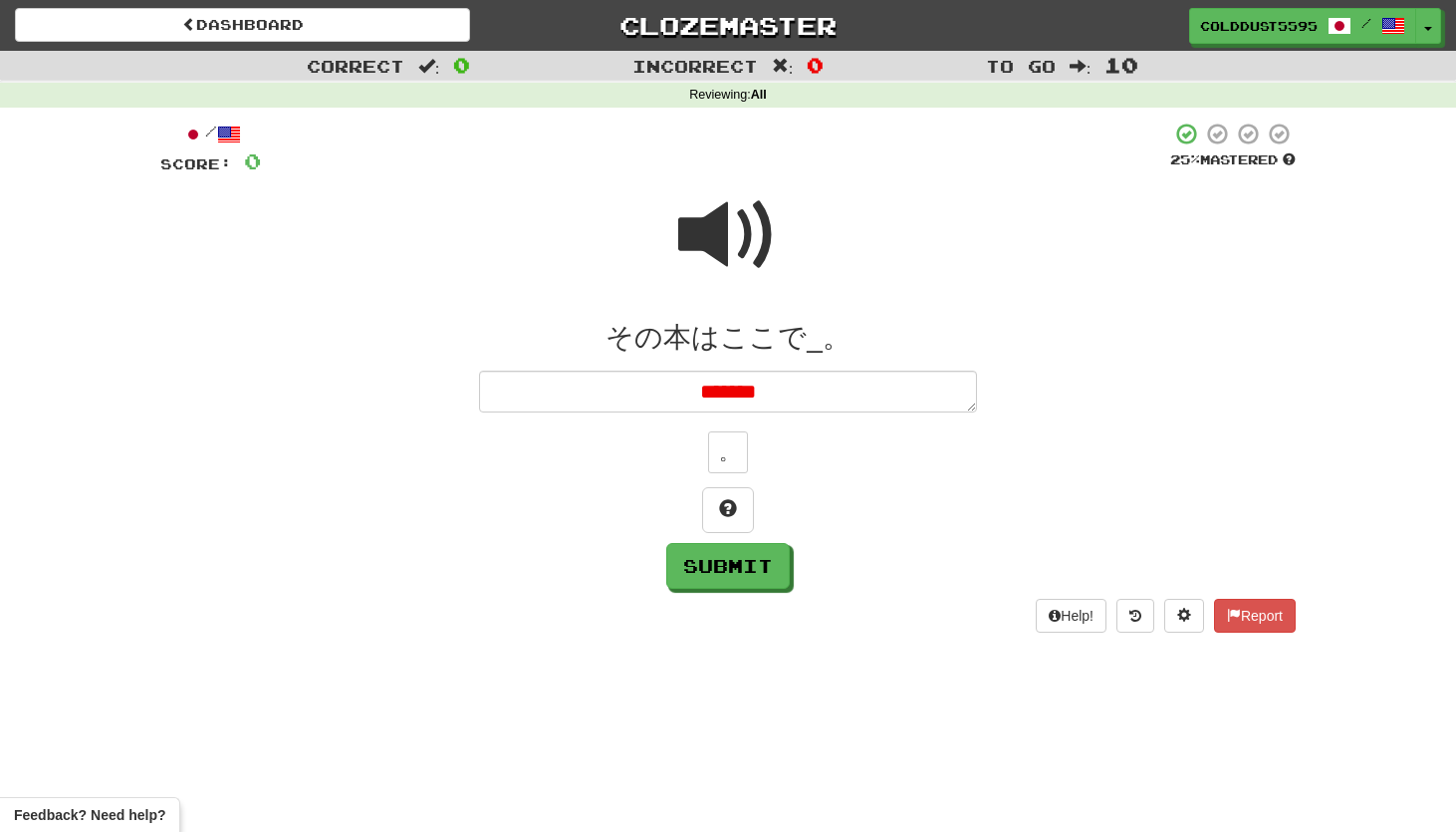 type on "*" 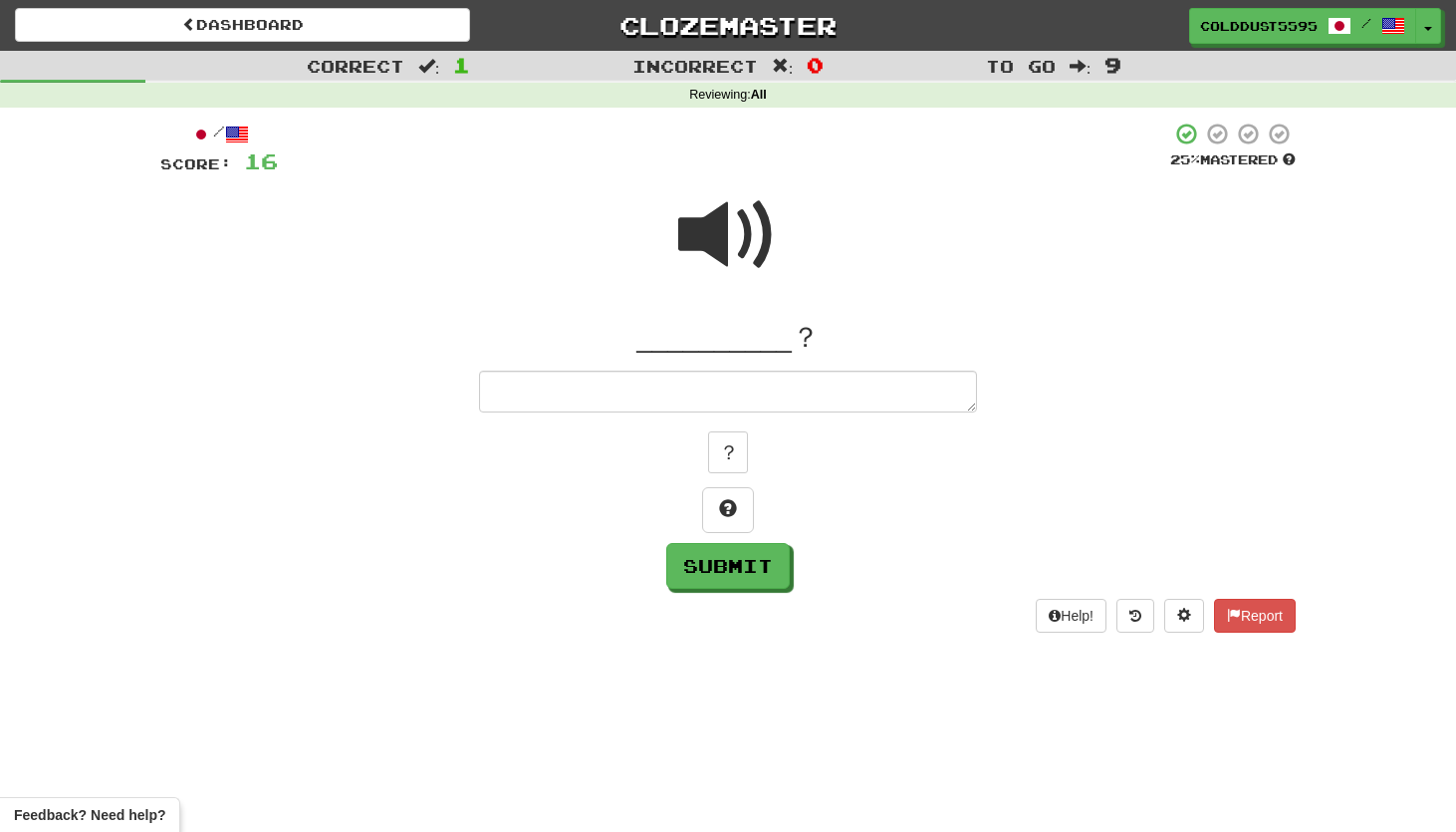 type on "*" 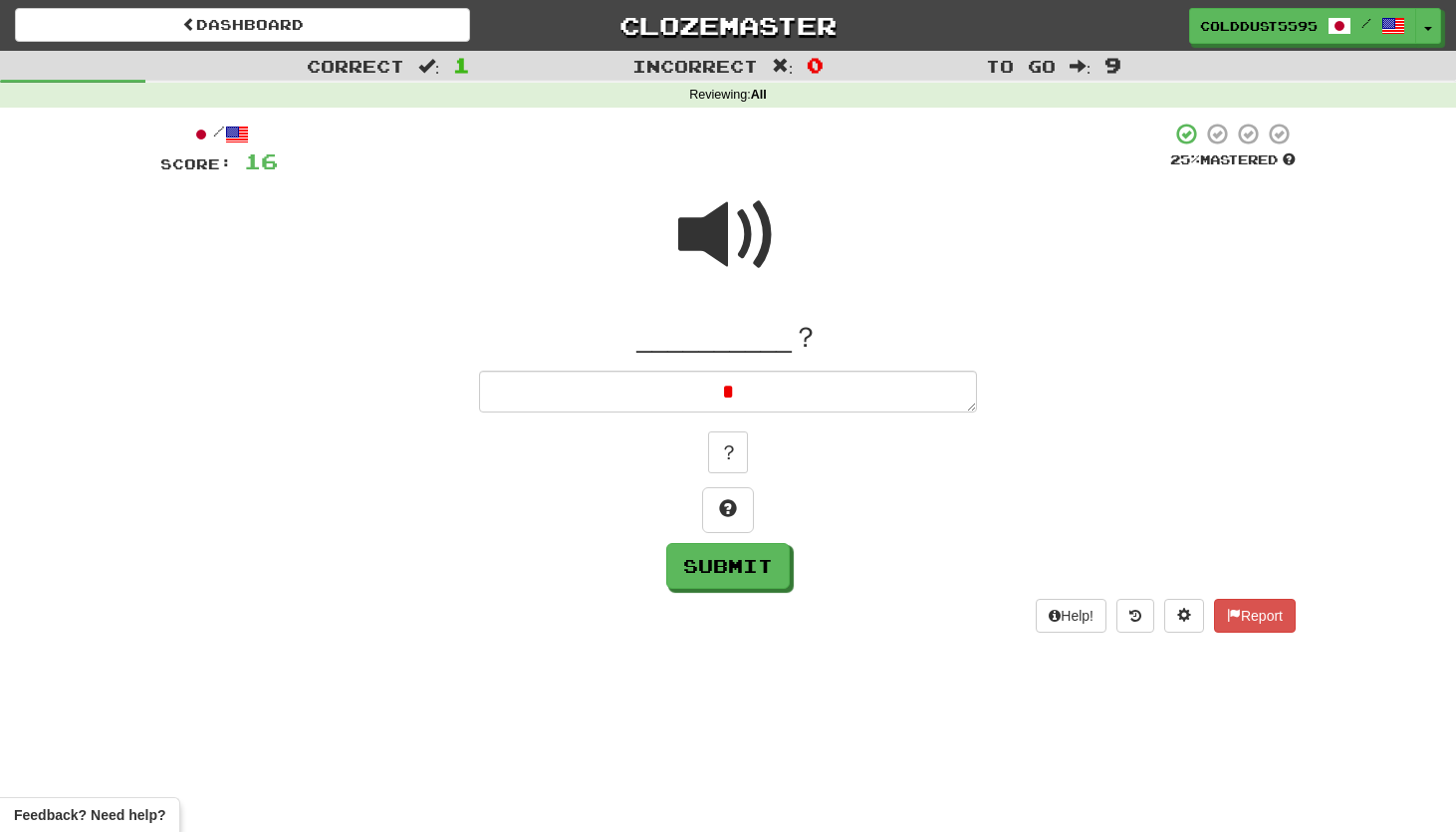type on "**" 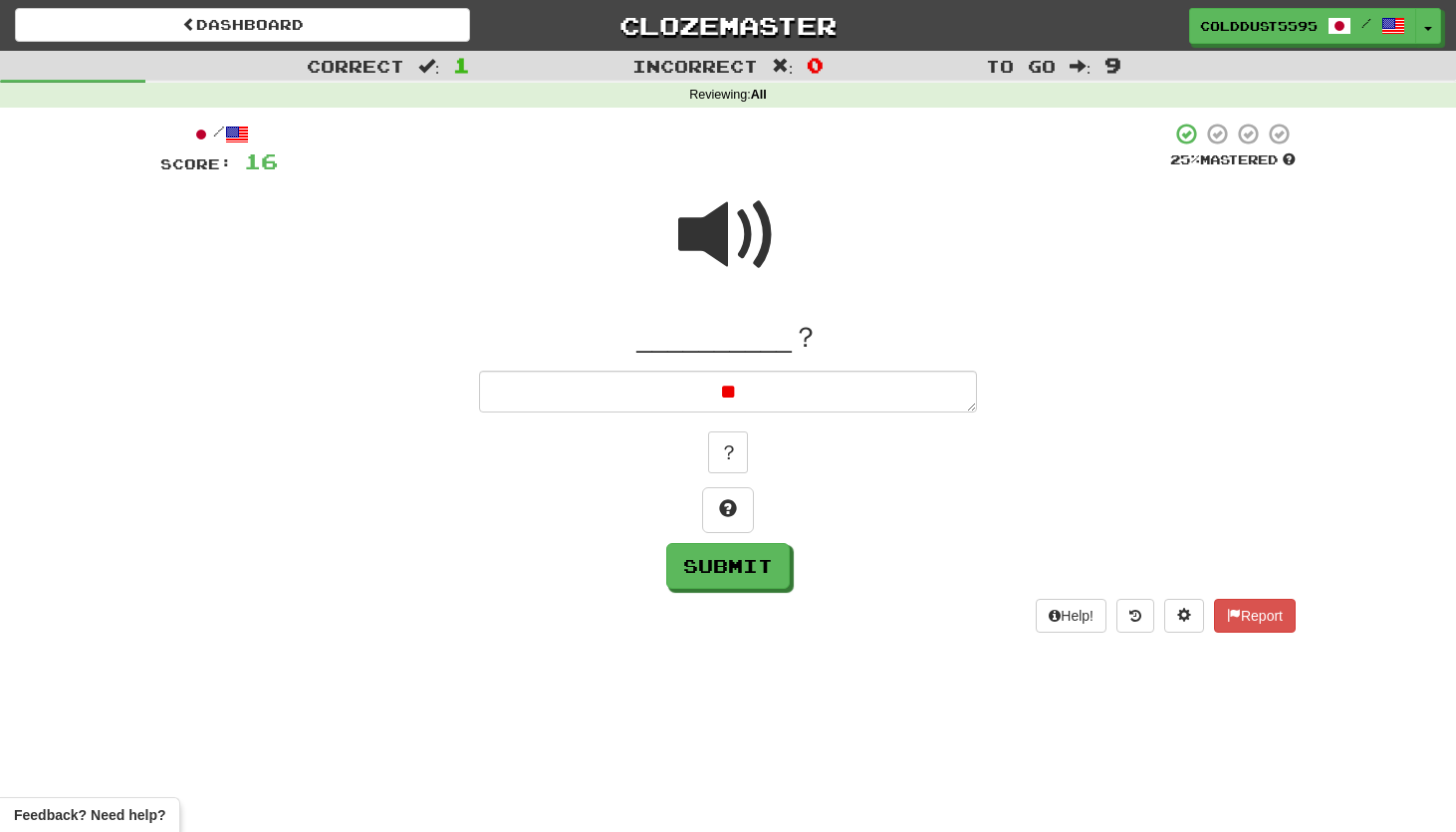 type on "*" 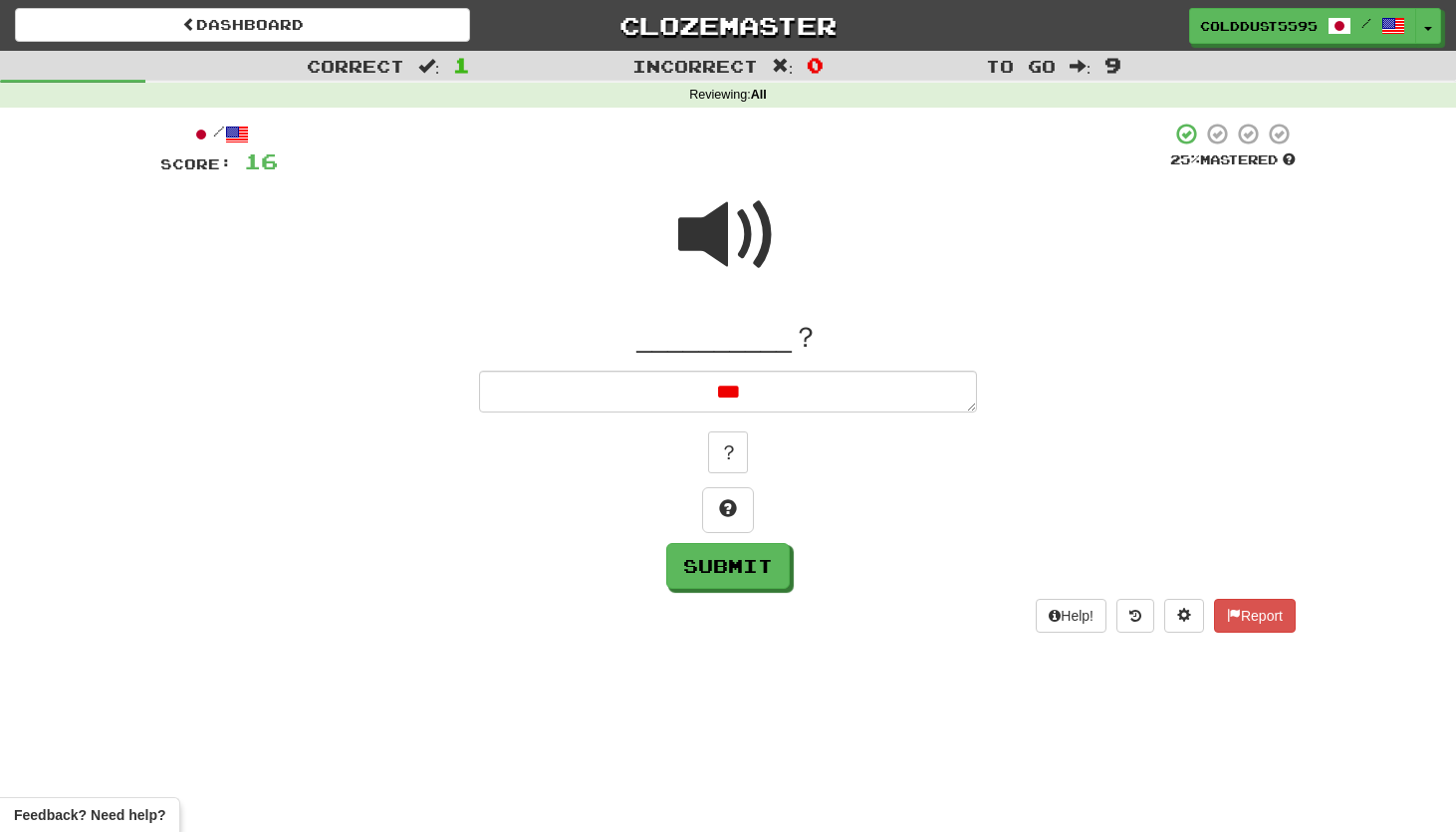 type on "*" 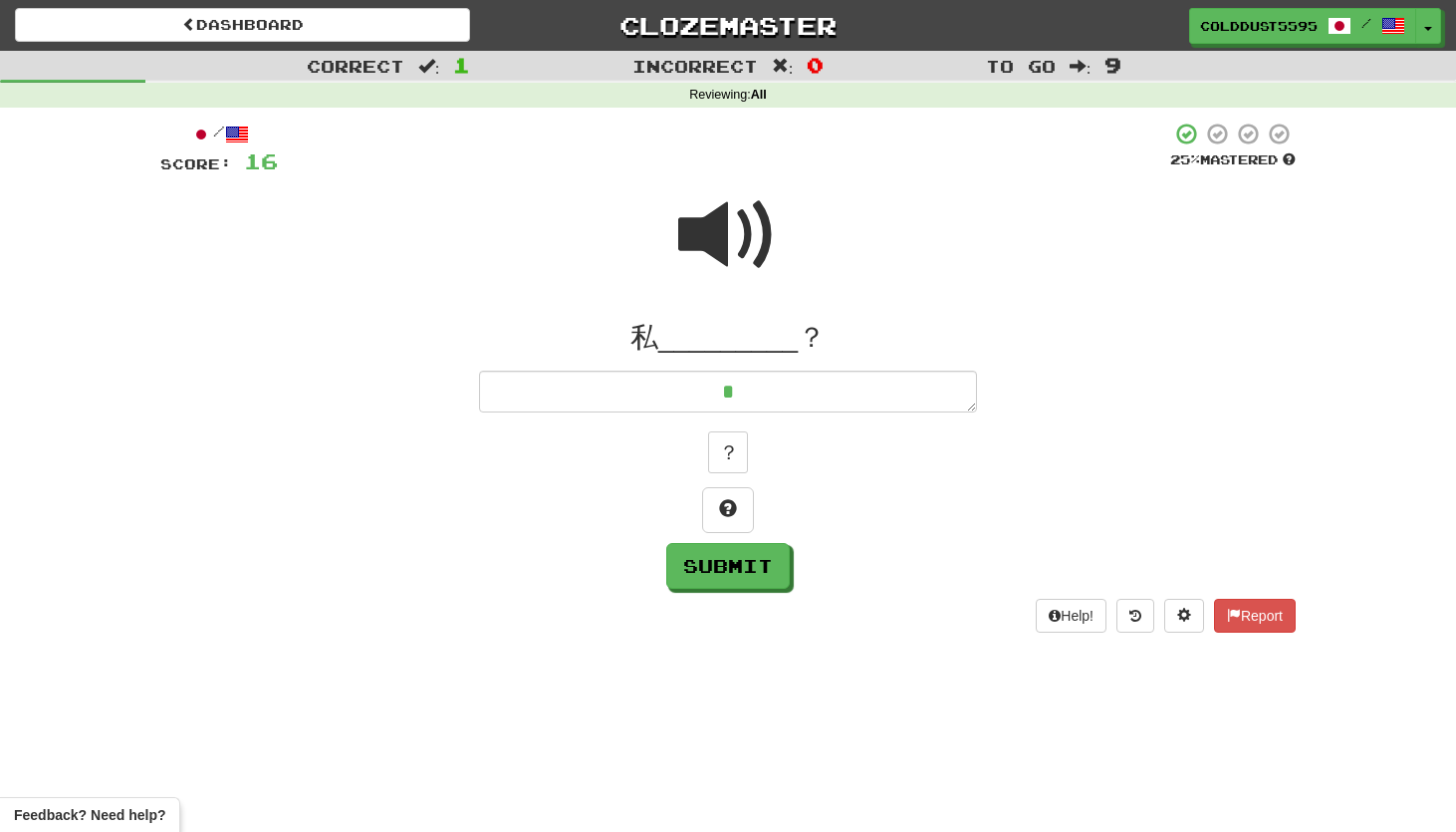 type on "*" 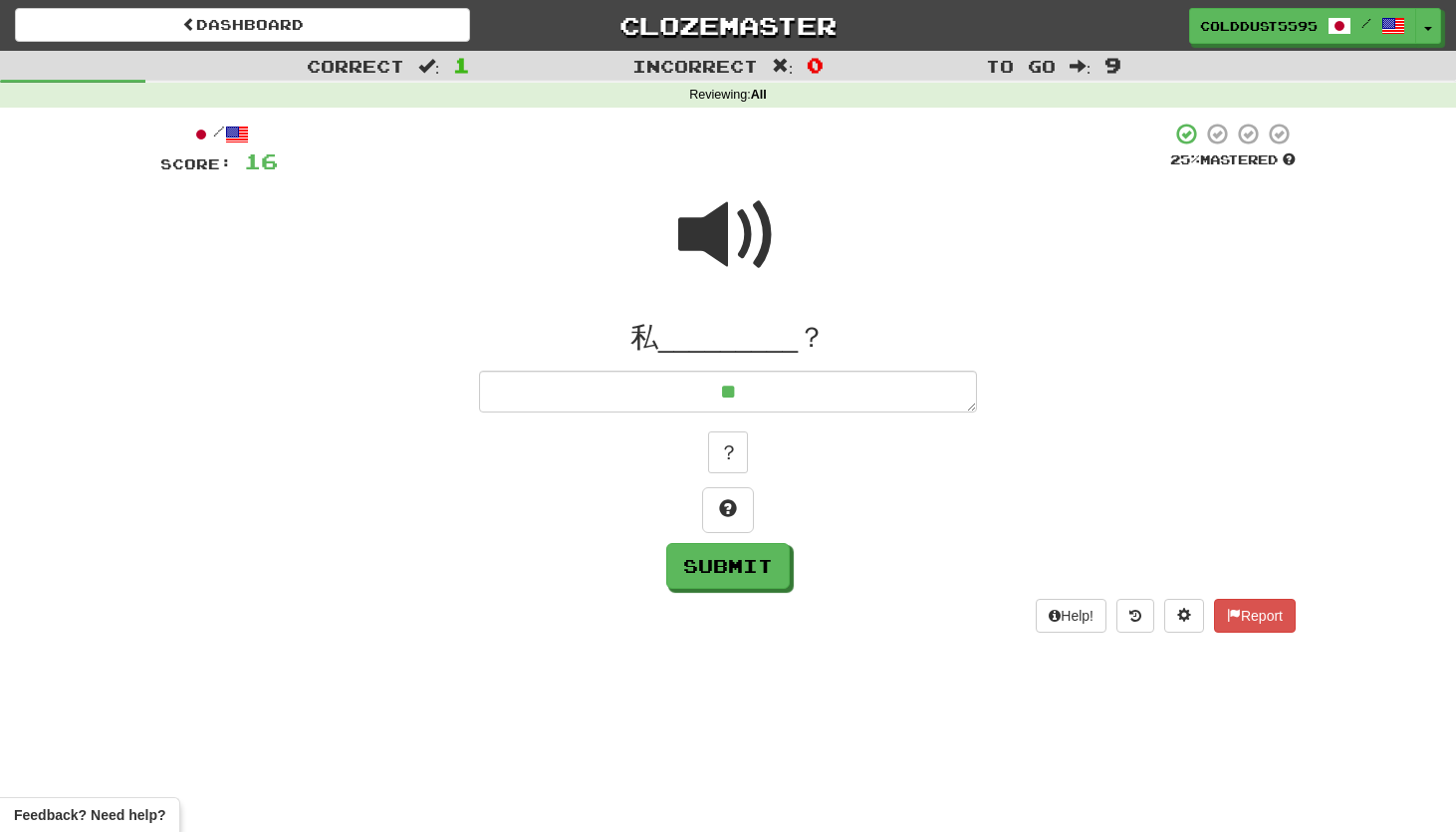 type on "*" 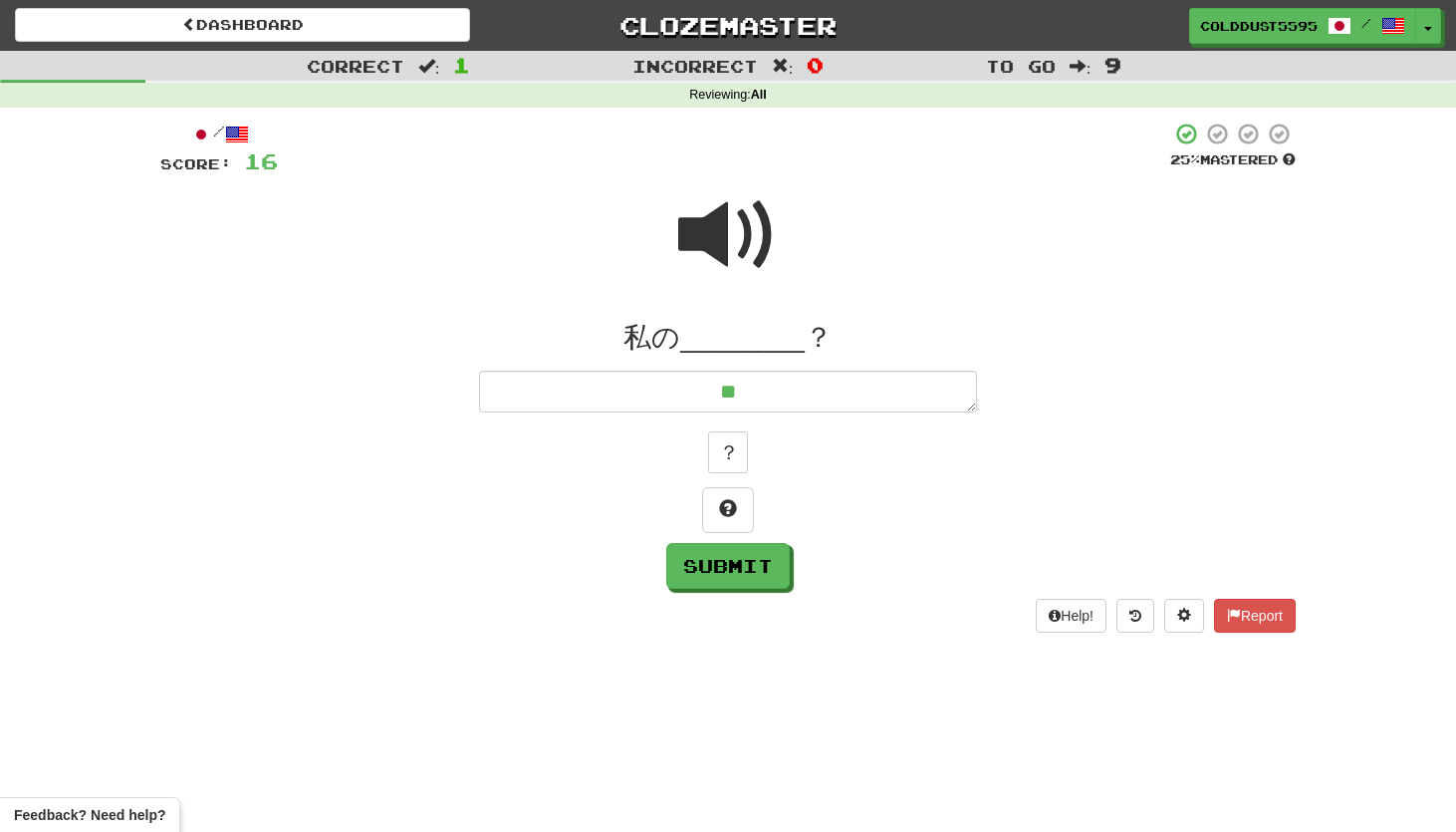 type on "*" 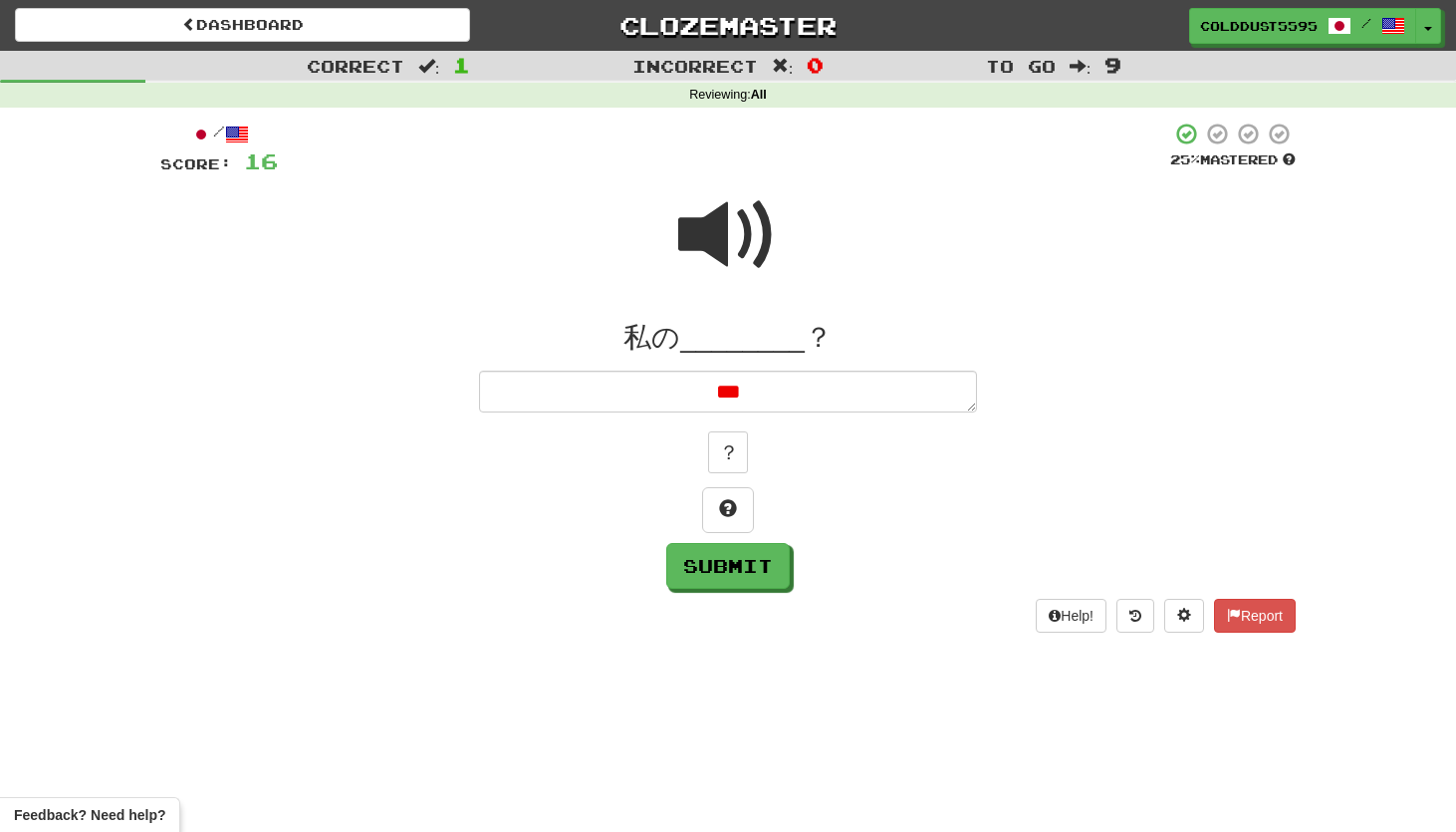 type on "*" 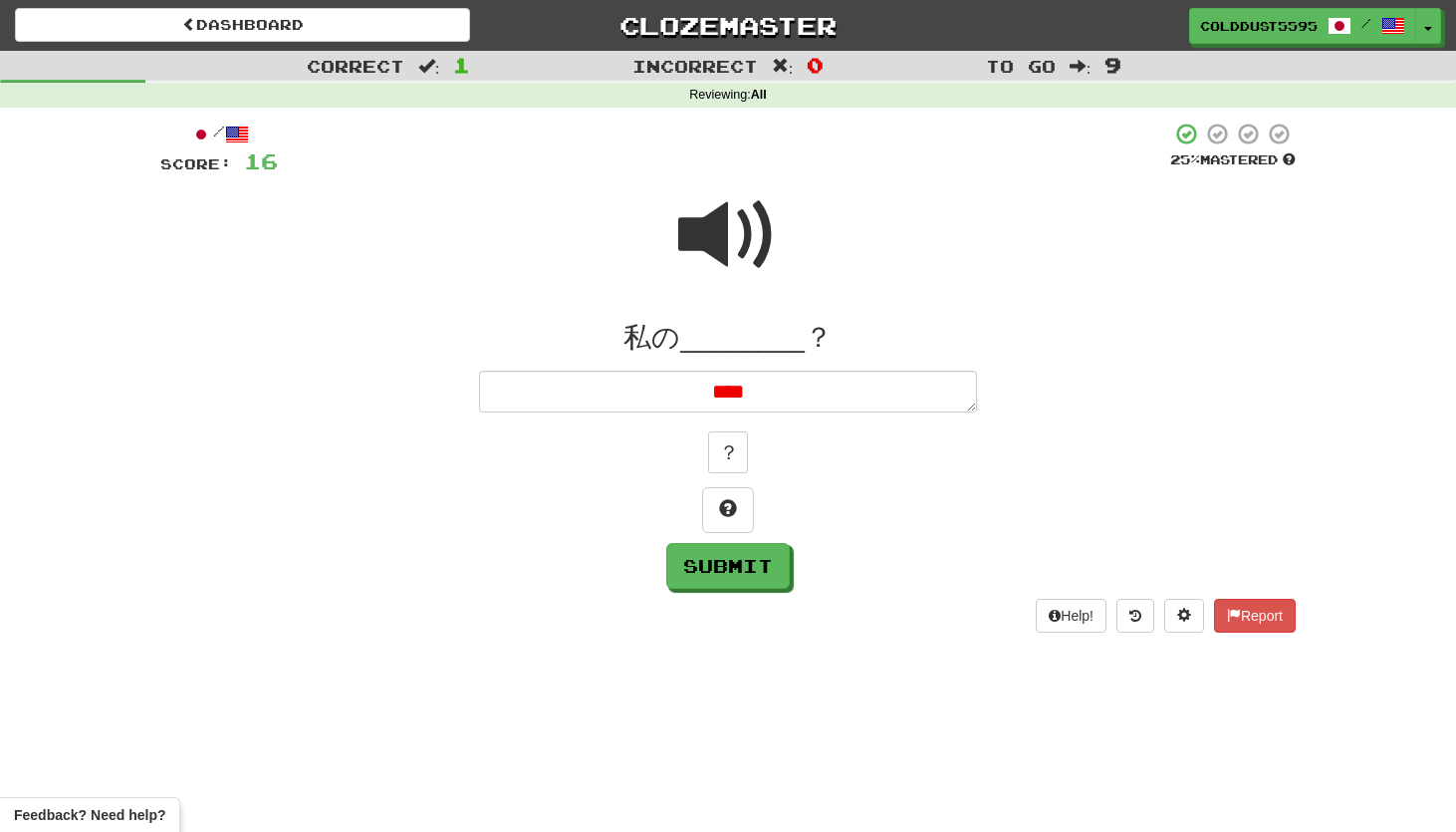 type on "*" 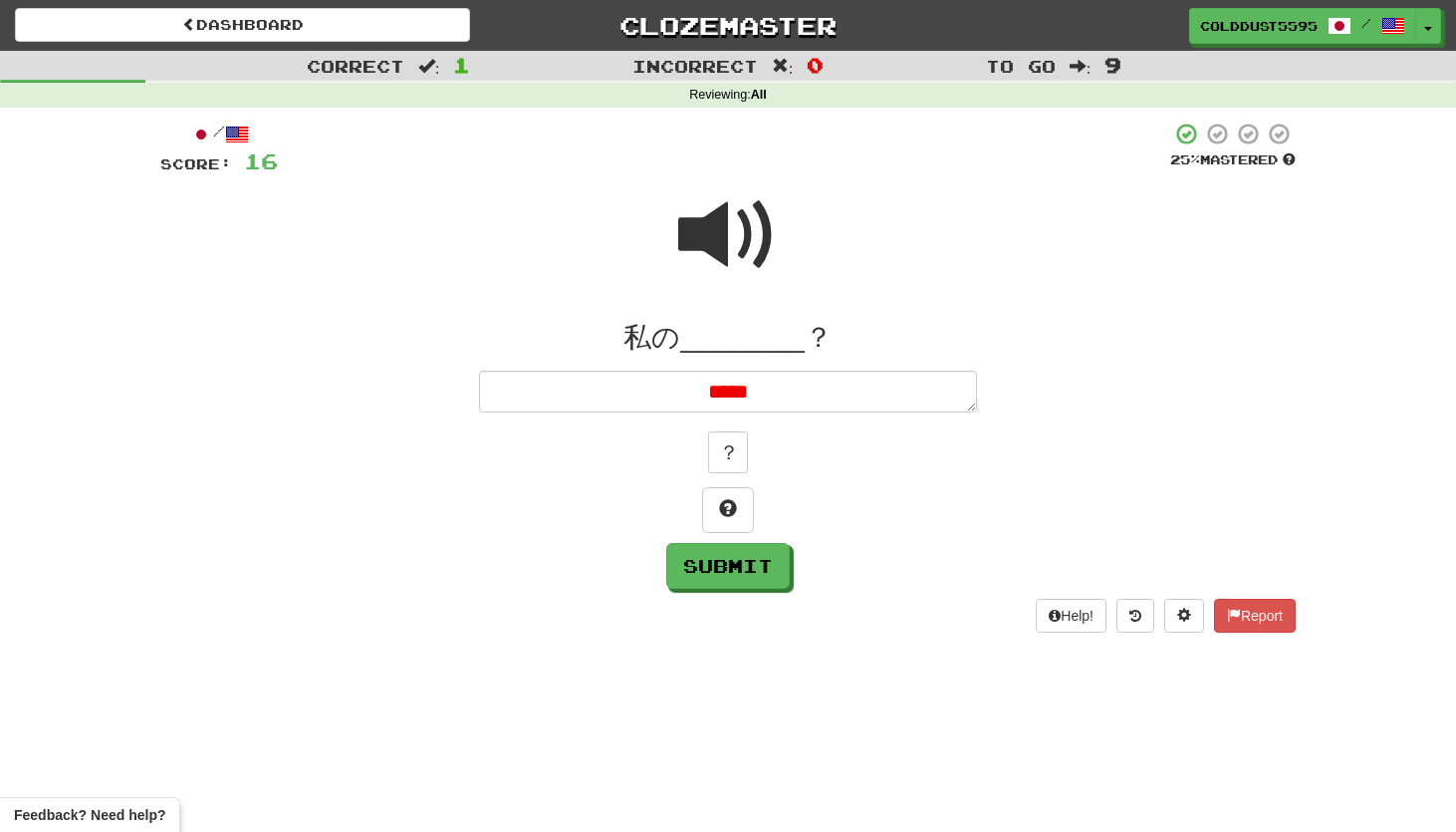 type on "*" 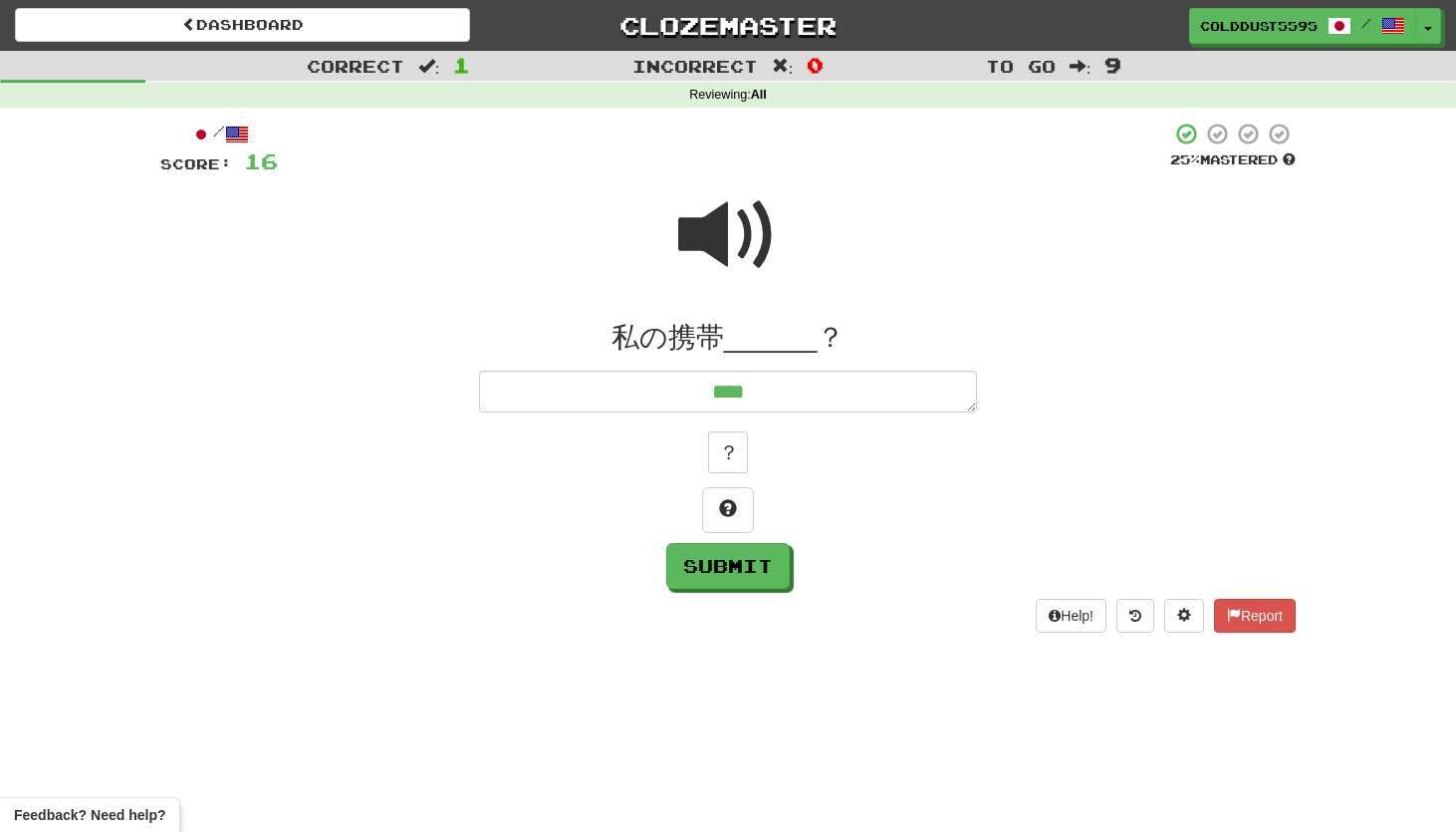 type on "*****" 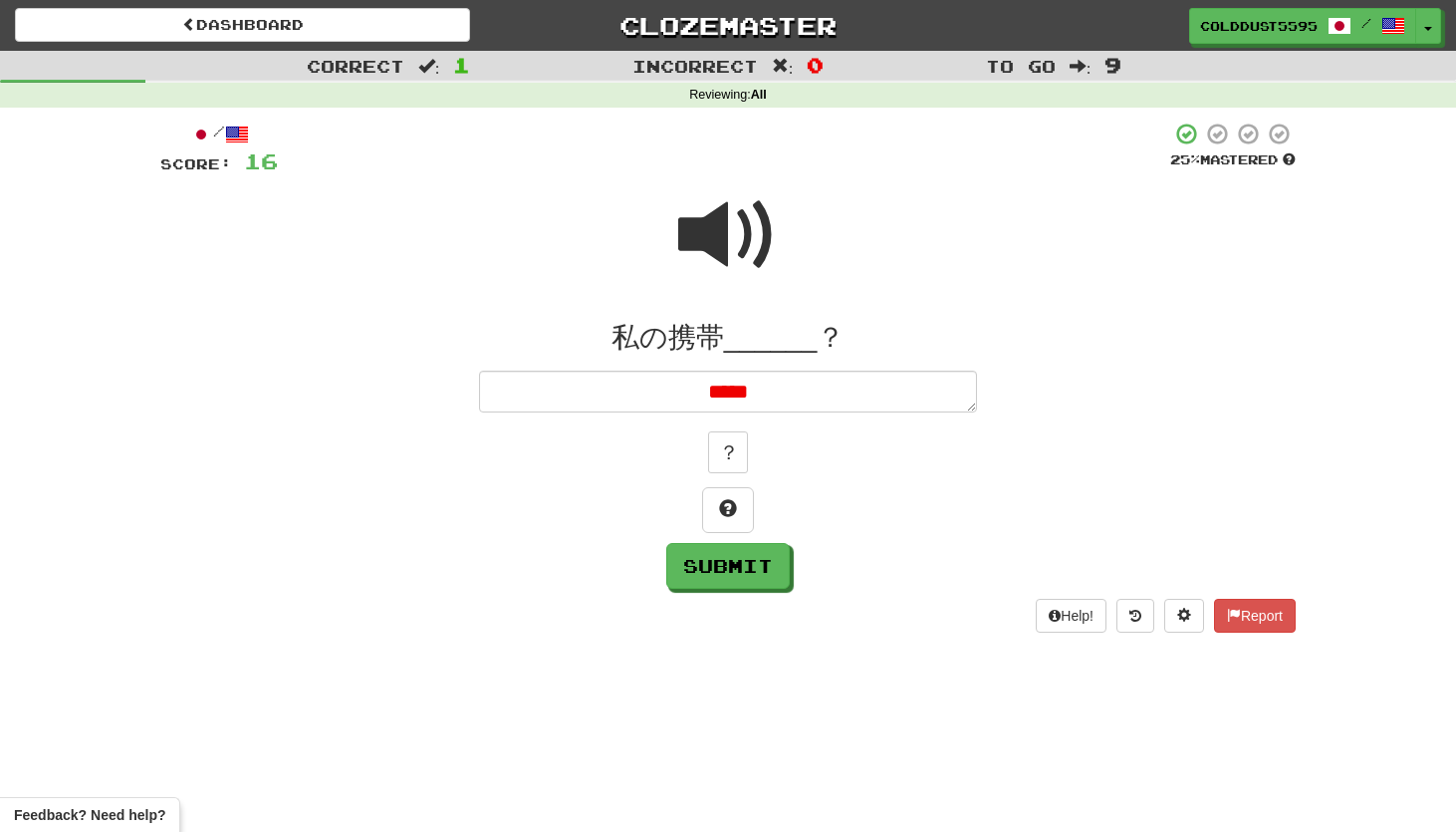 type on "*" 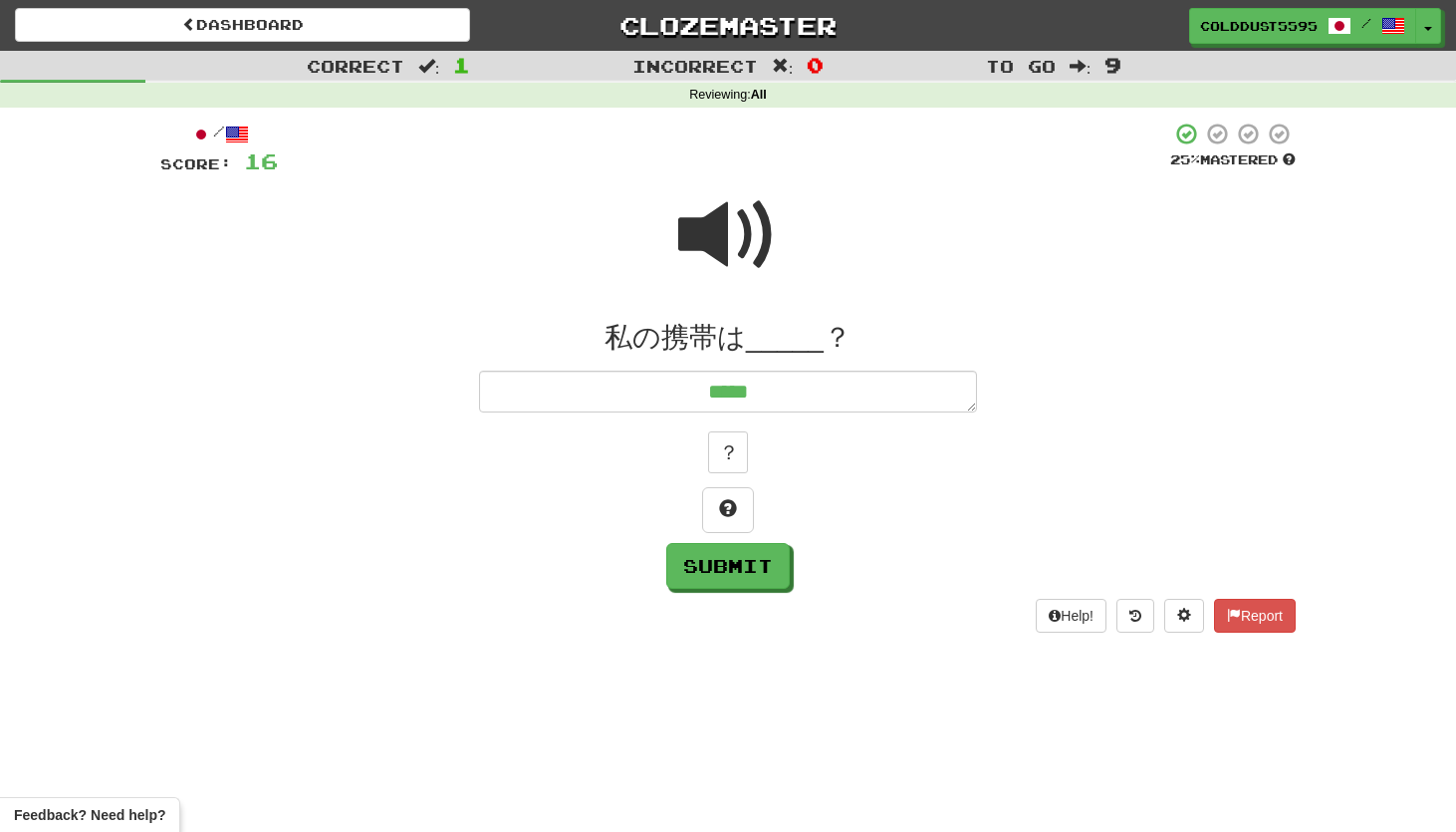 type on "*" 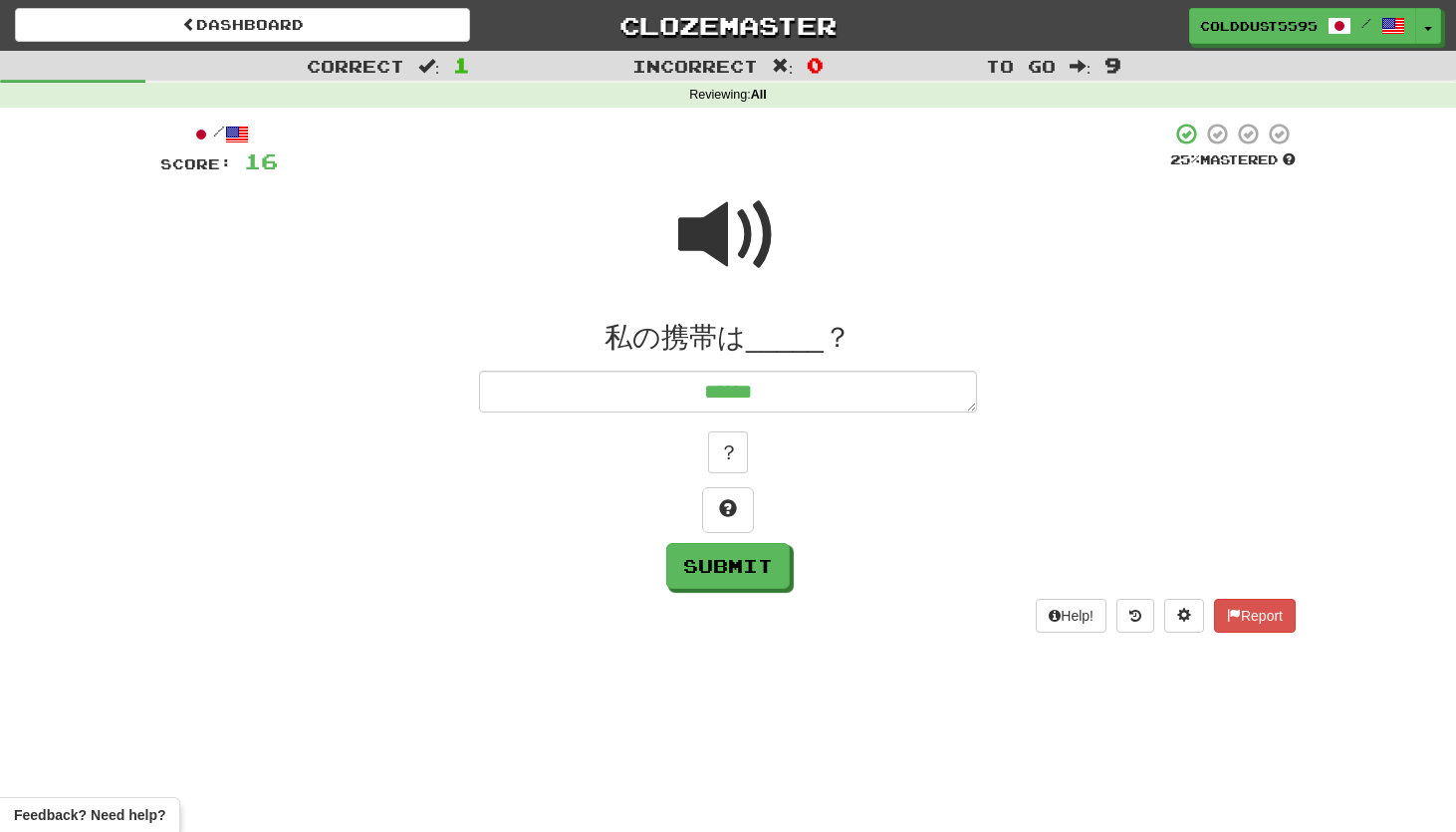 type on "*" 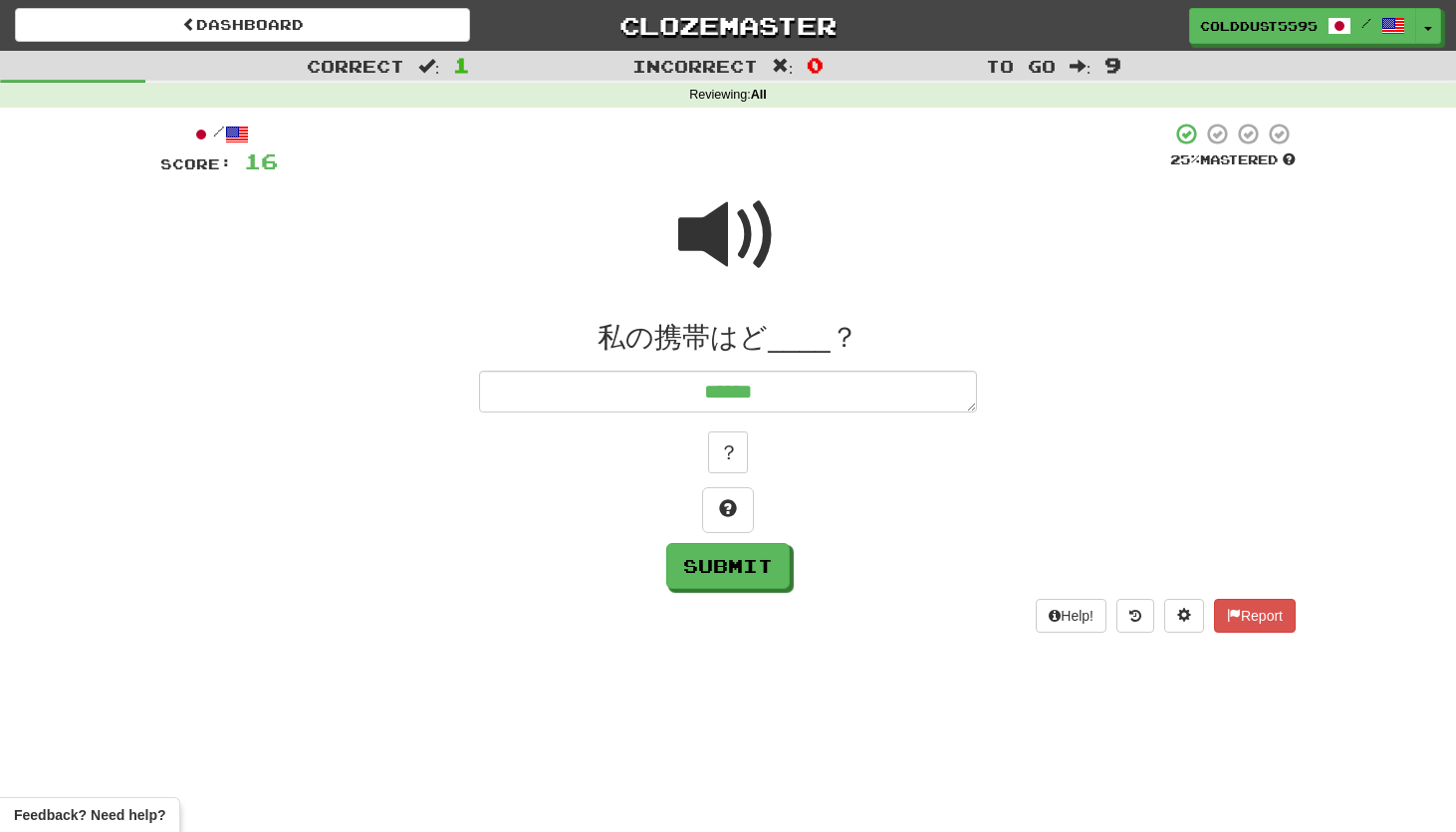 type on "*" 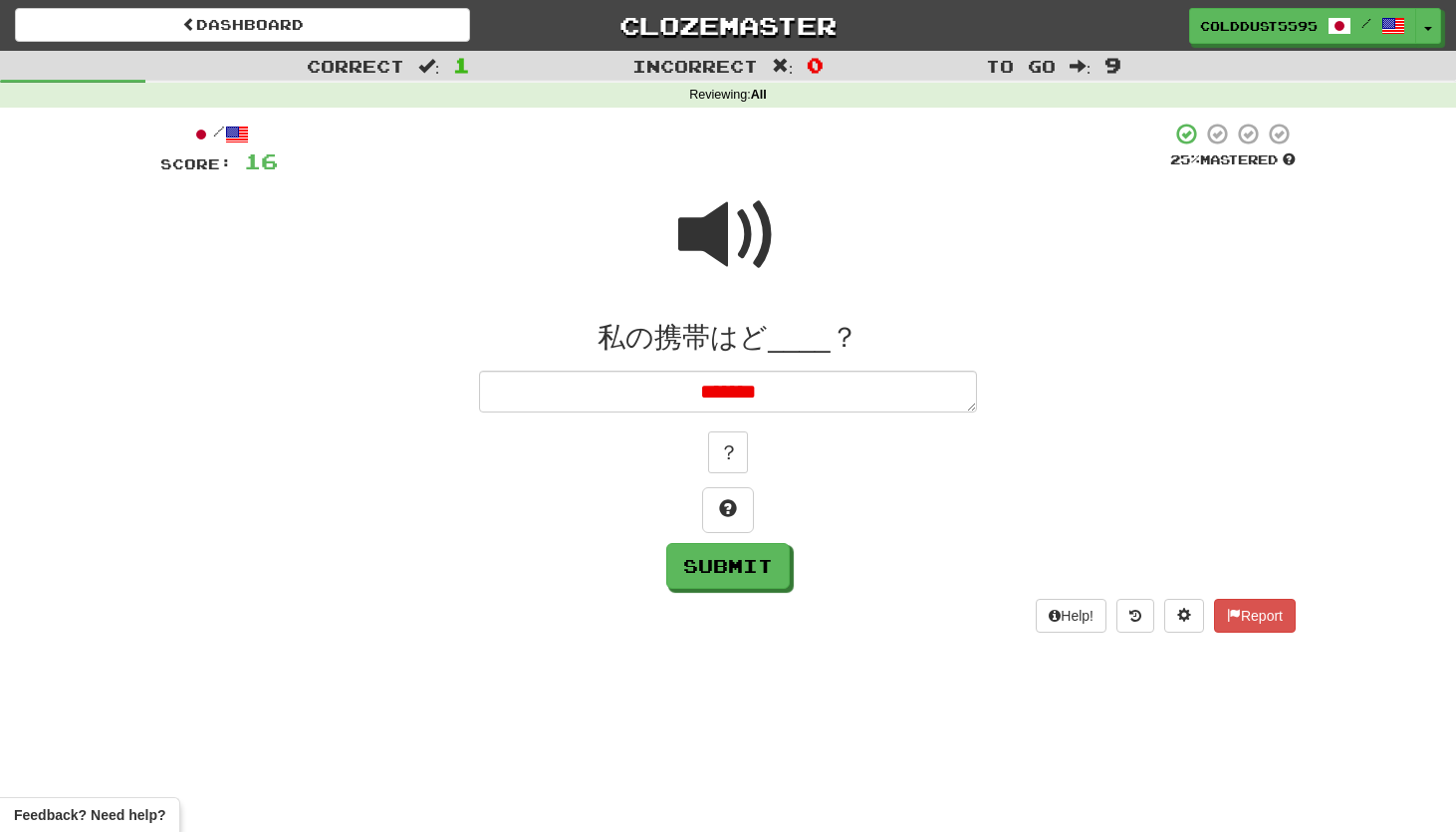 type on "*" 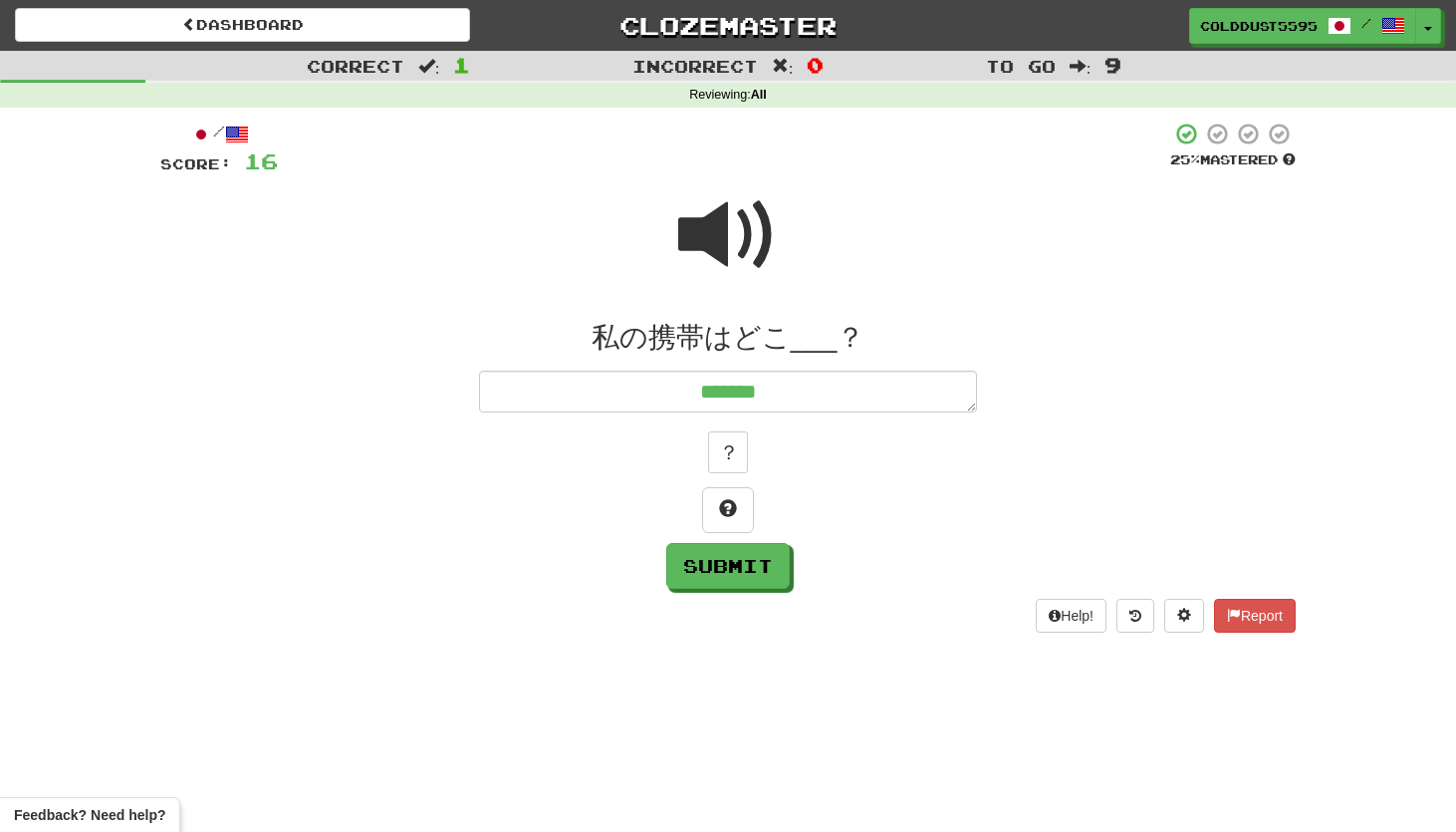type on "*" 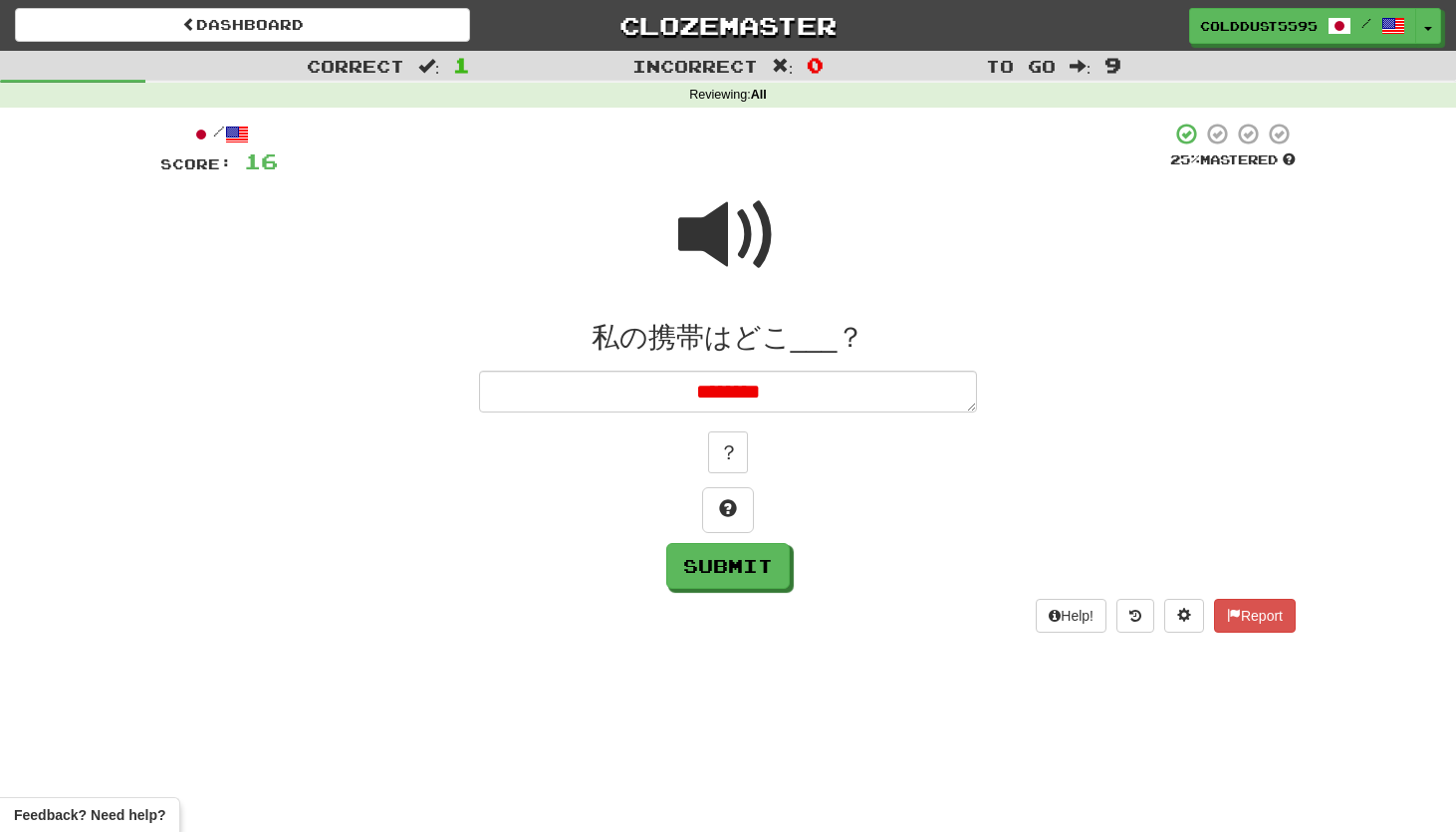 type on "*" 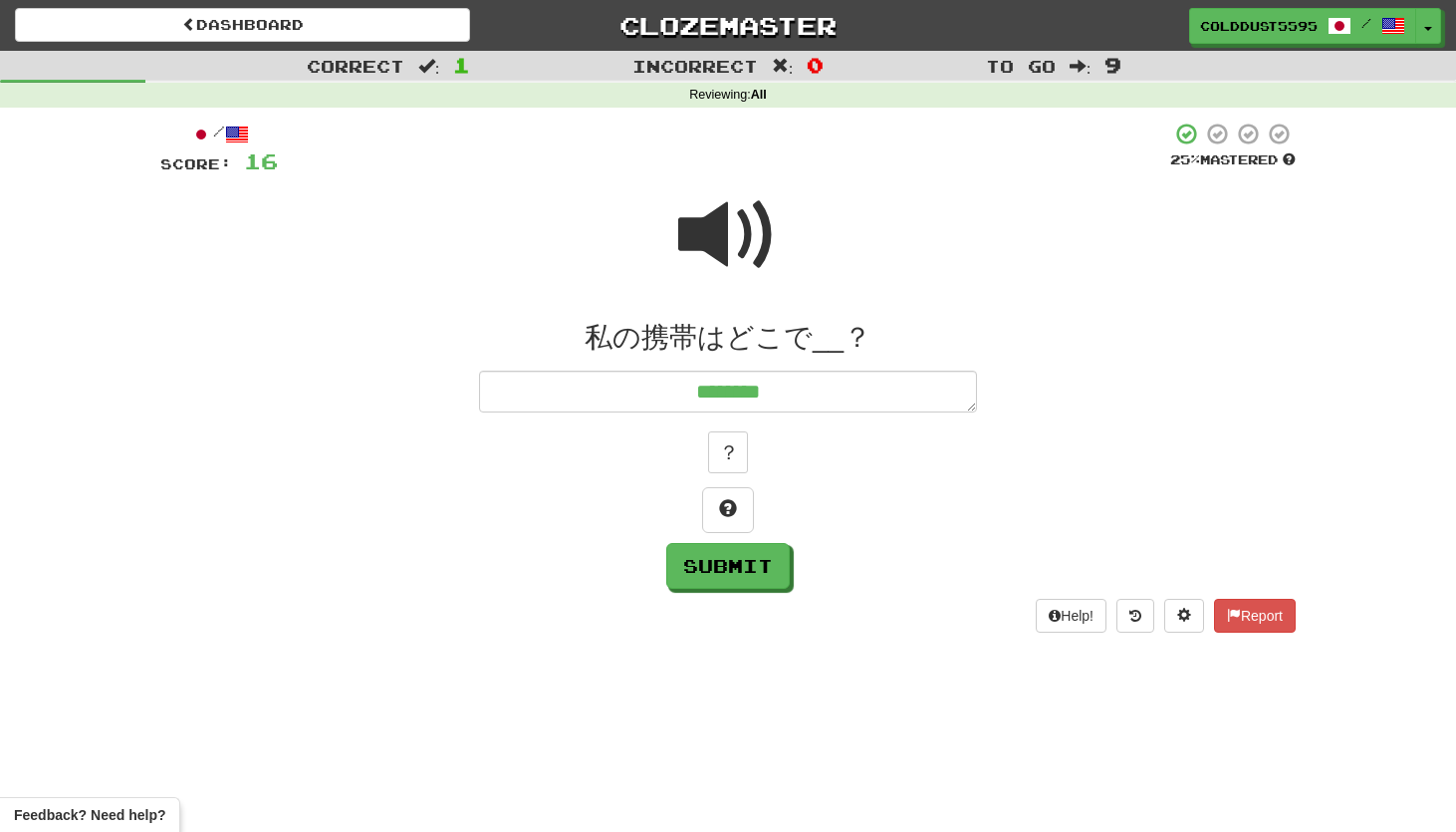 type on "*" 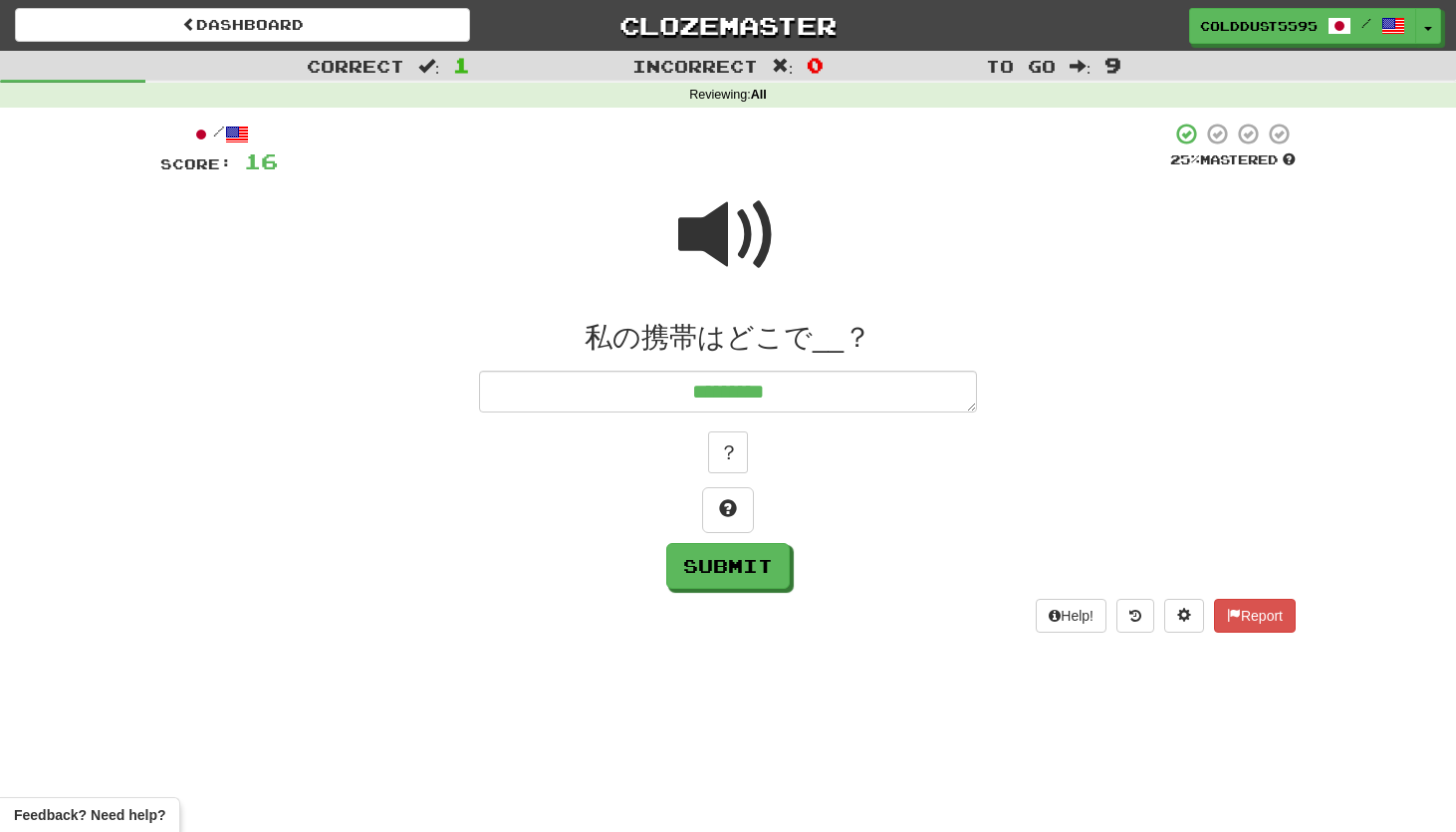 type on "*********" 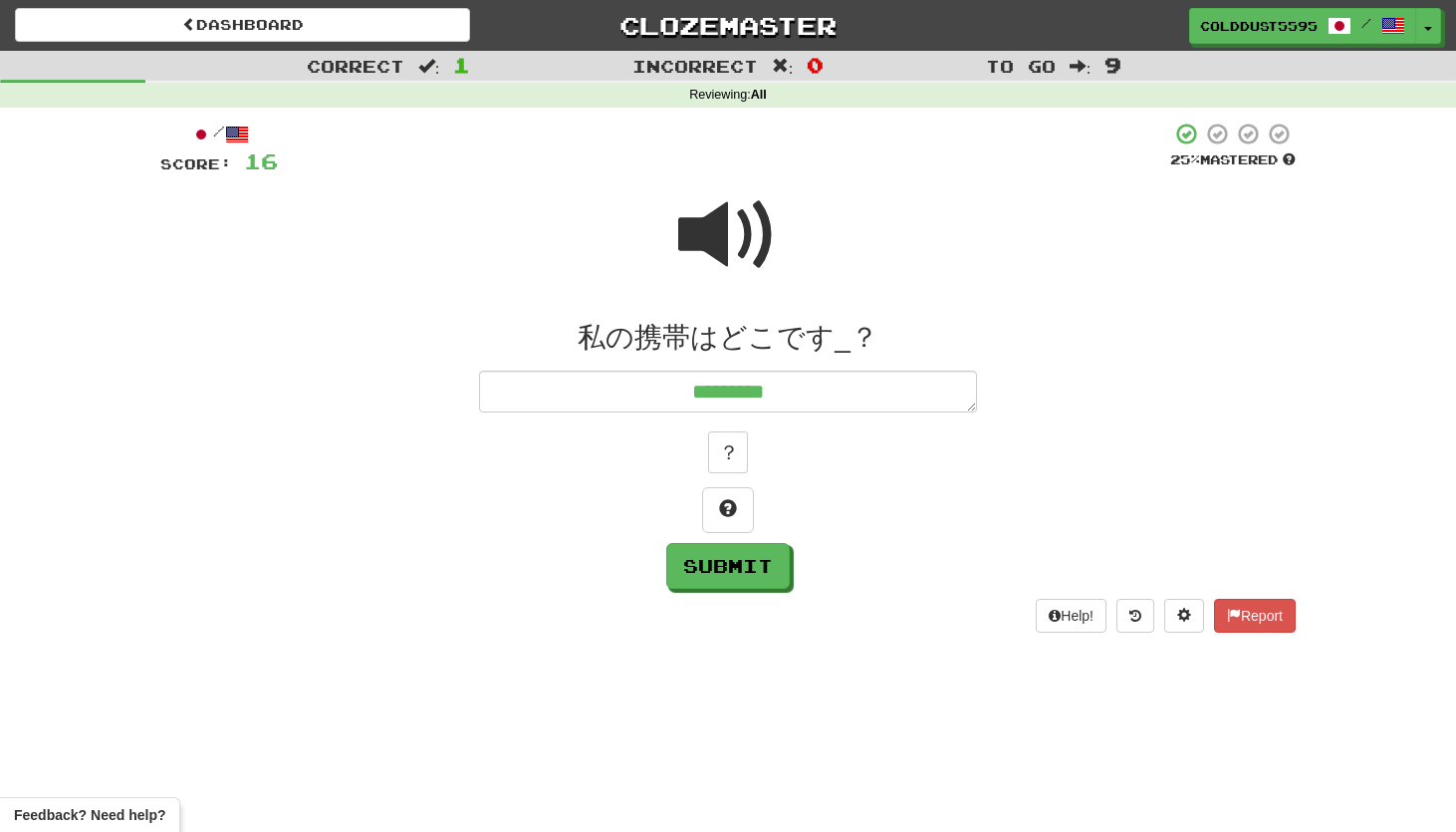 type on "*" 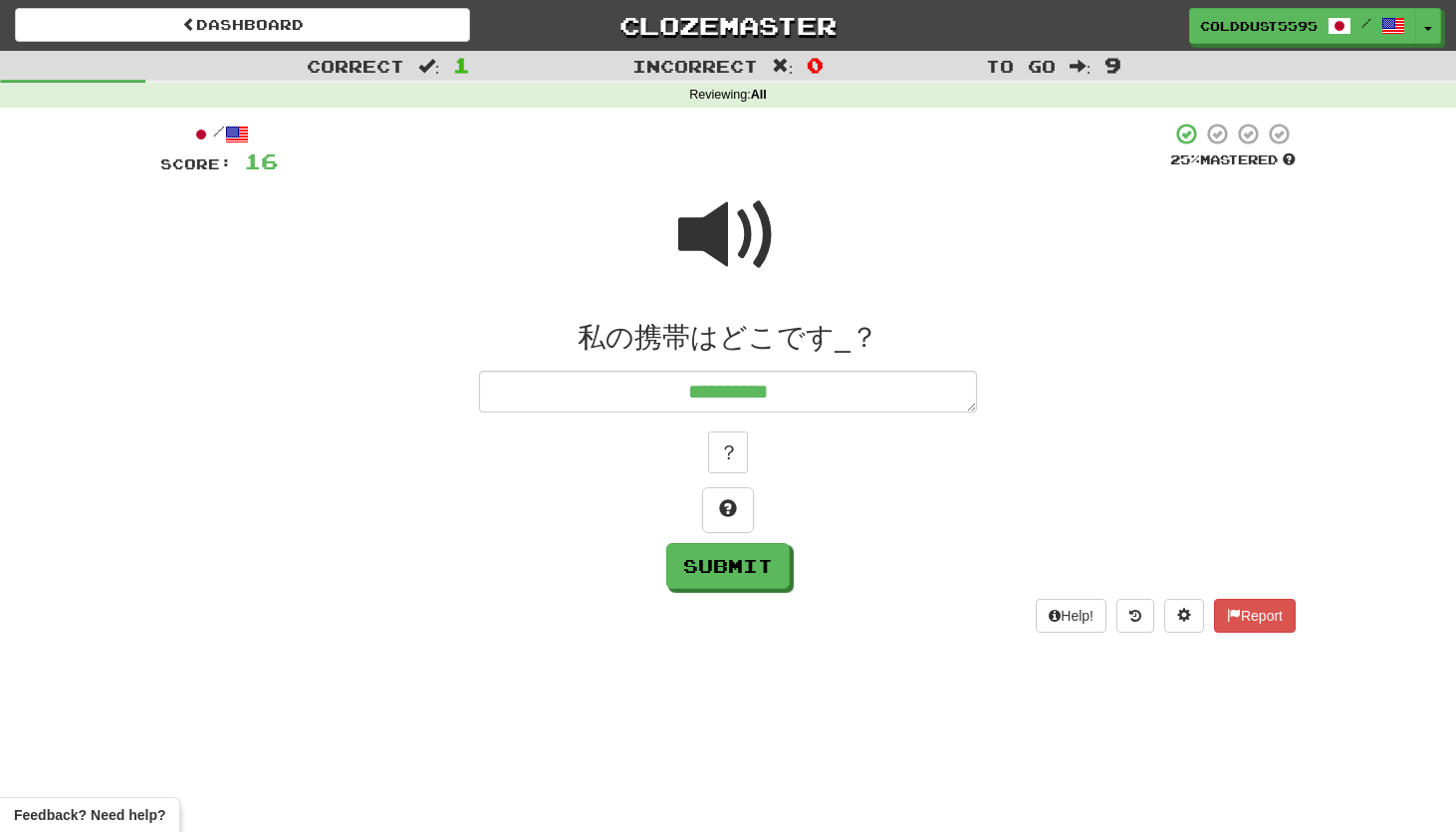 type on "*" 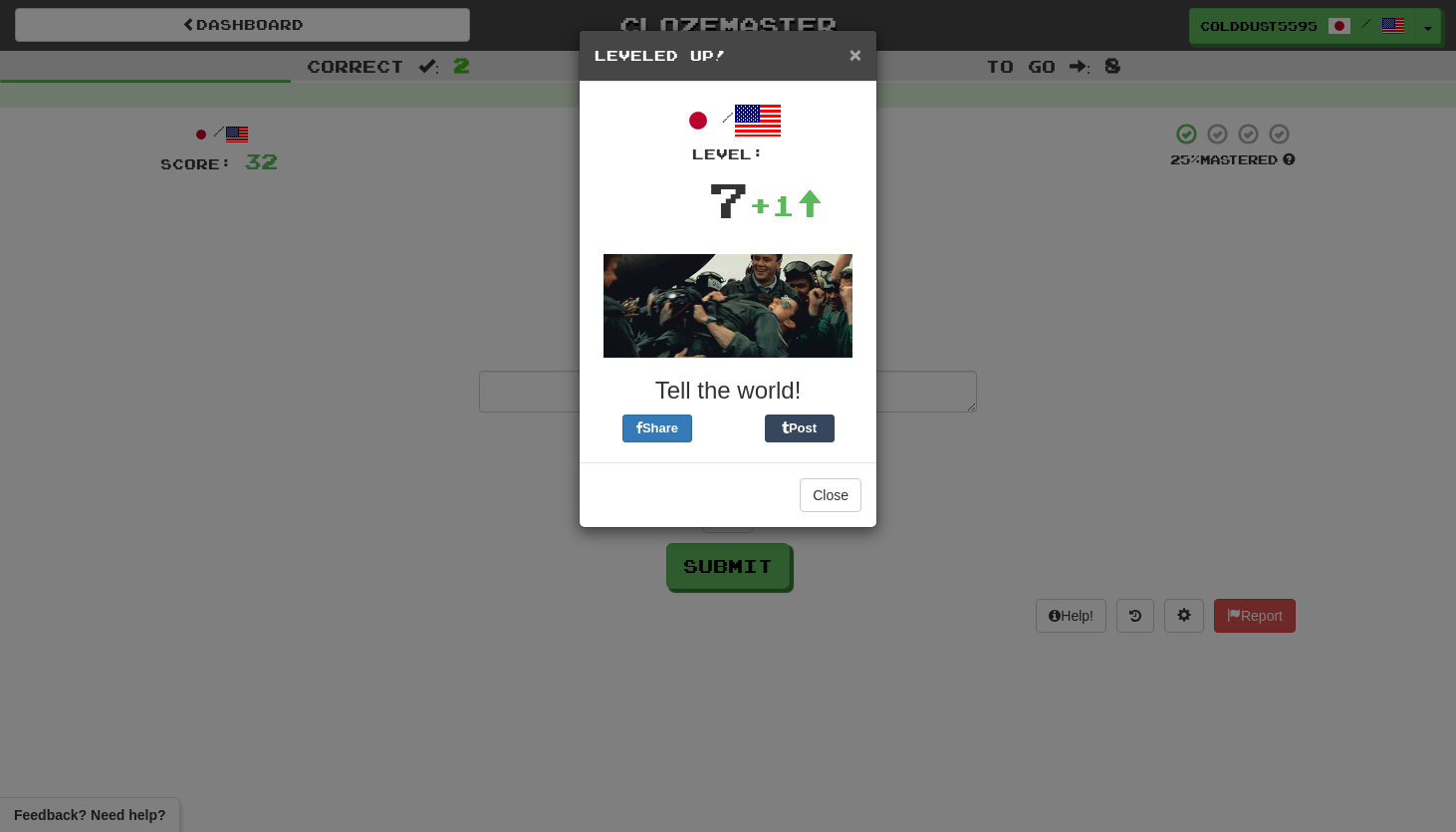click on "×" at bounding box center (855, 54) 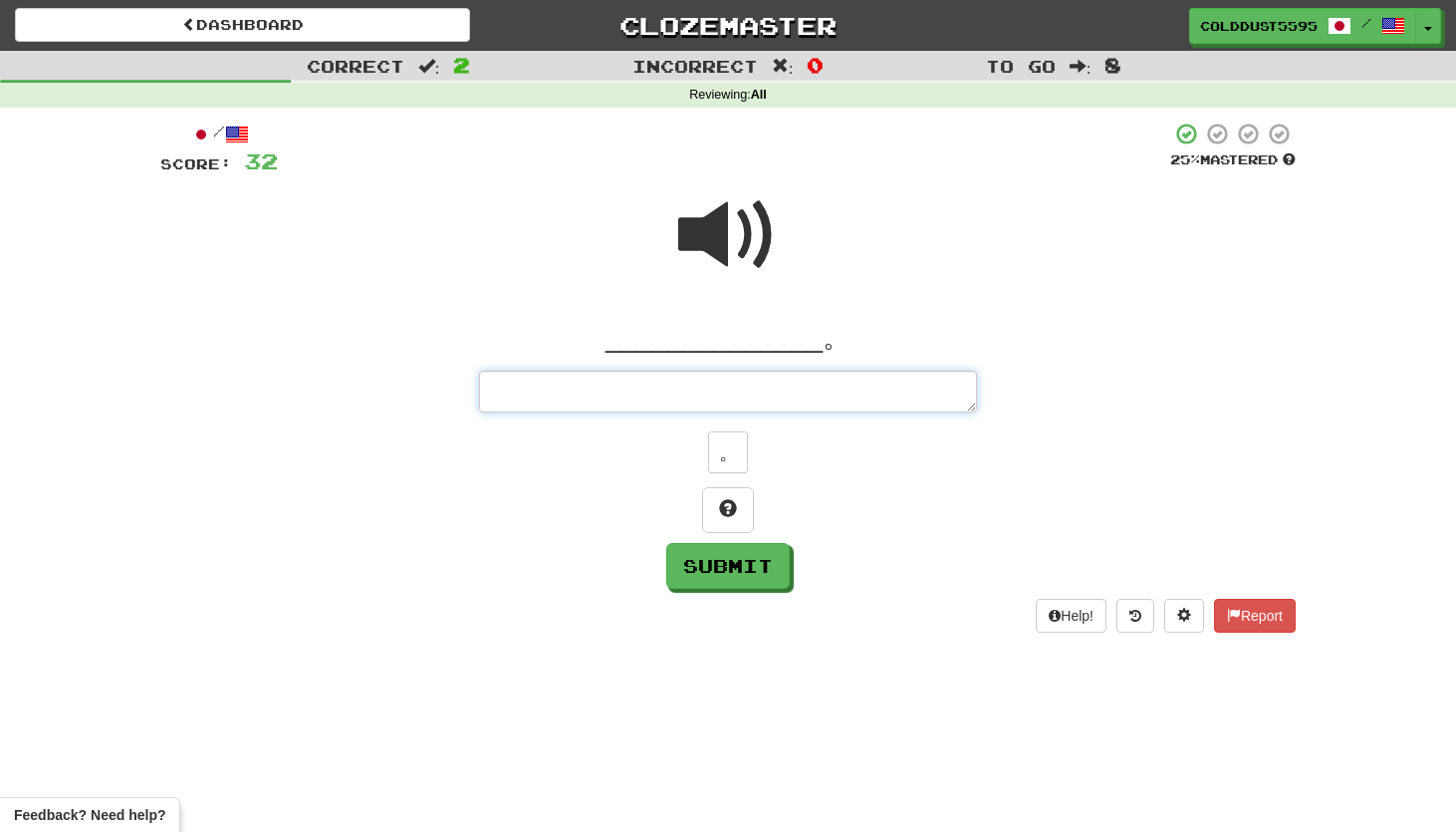 click at bounding box center (728, 392) 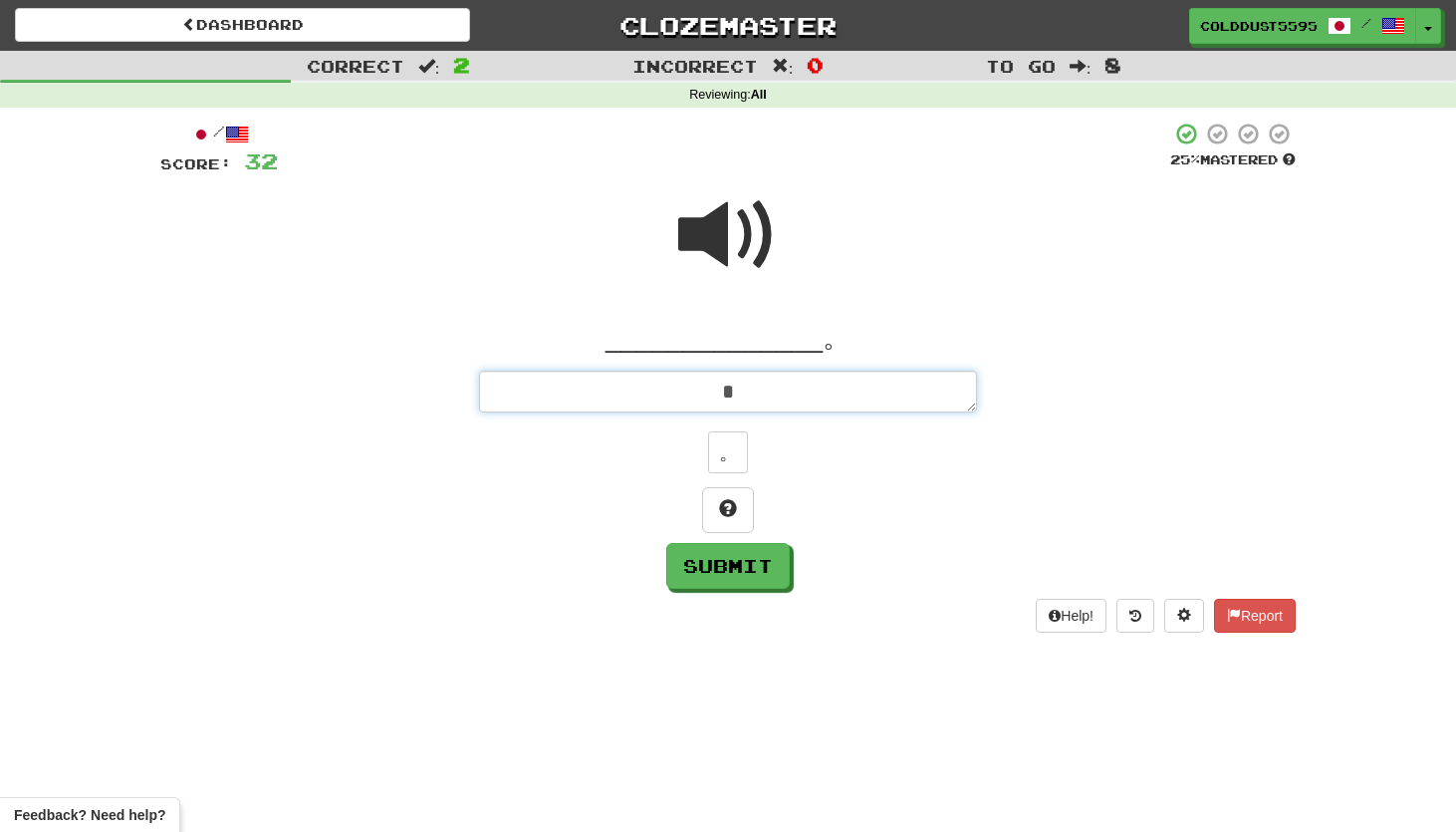 type on "*" 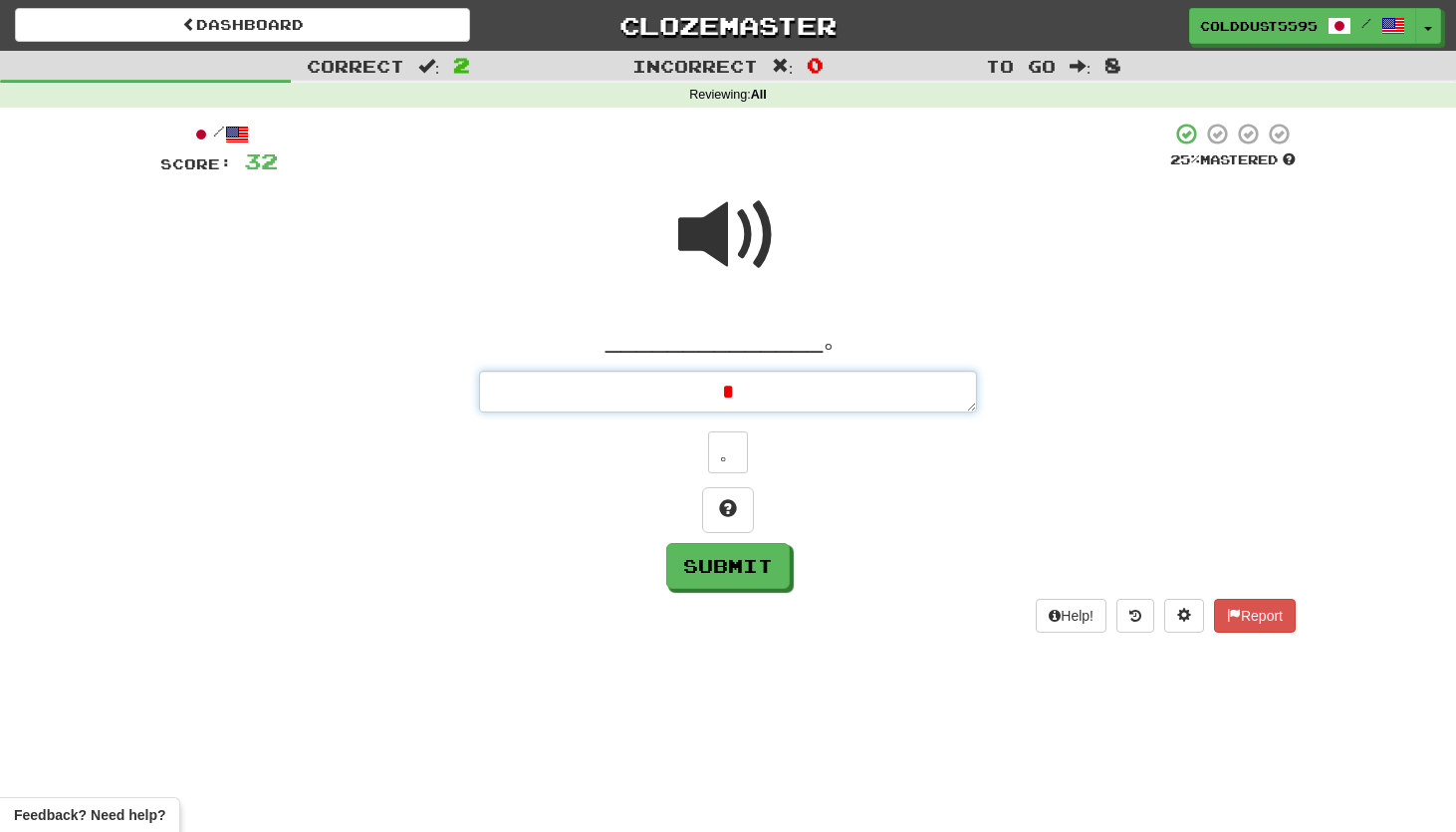type on "*" 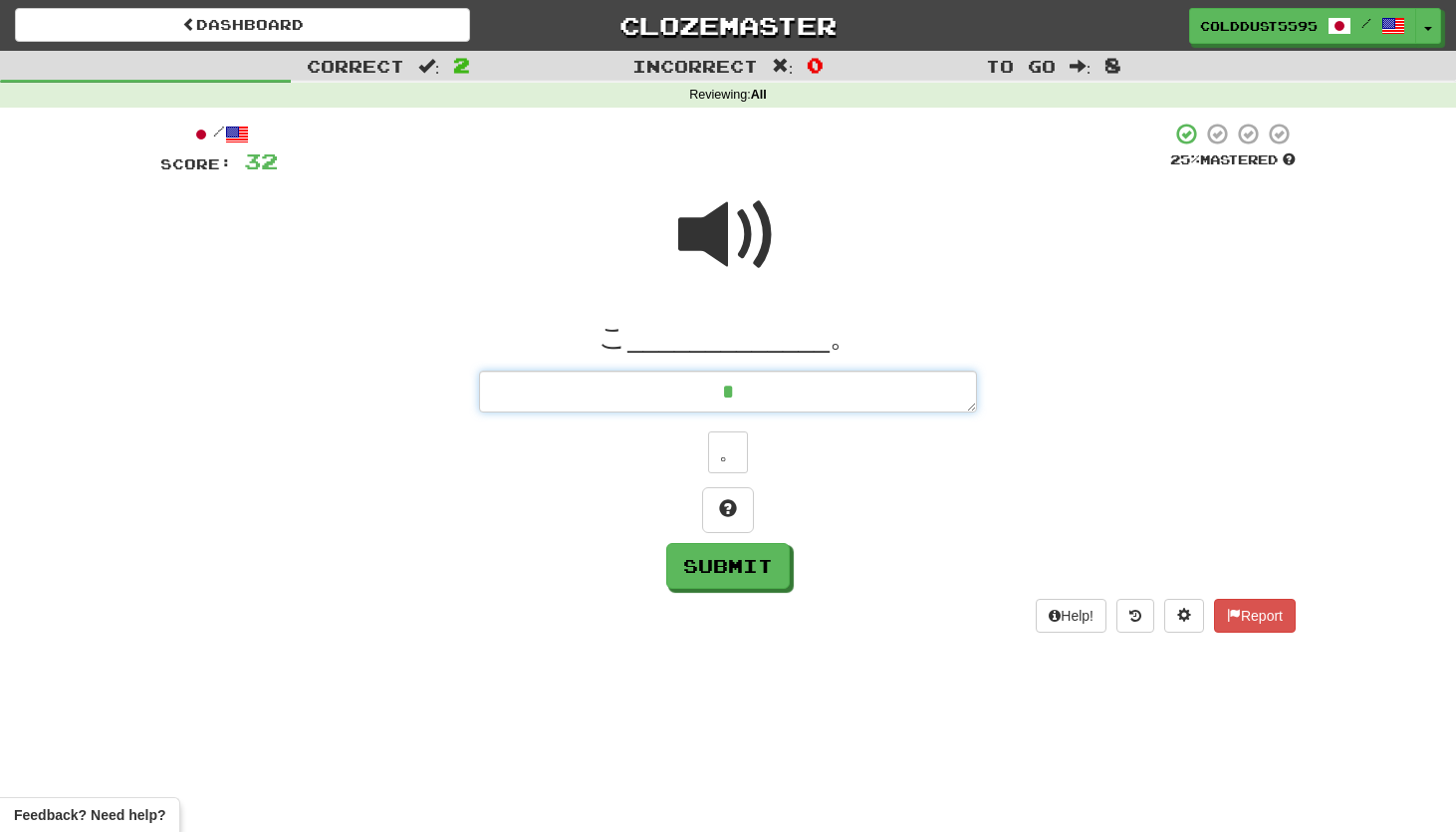 type on "*" 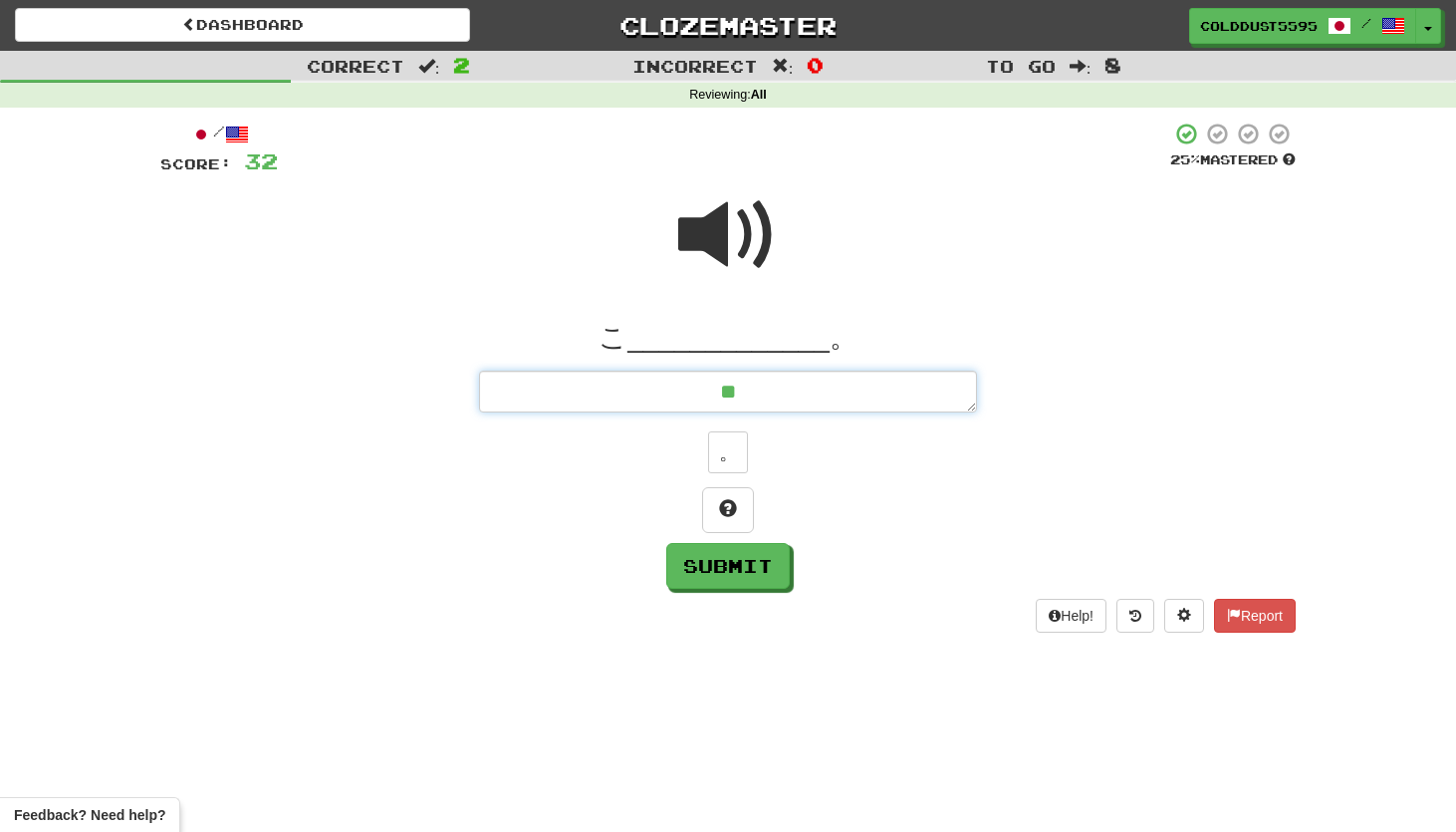 type on "*" 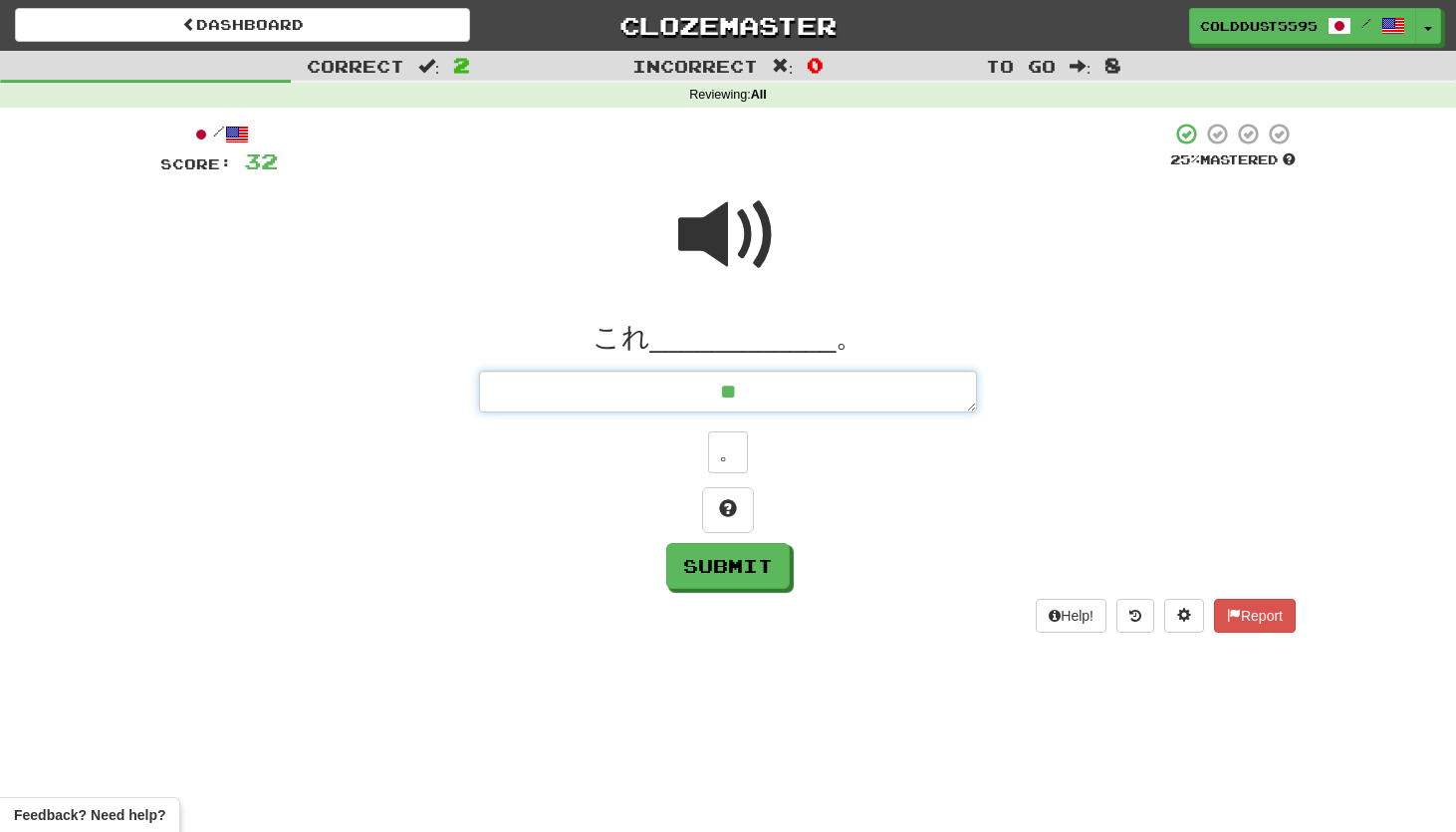 type on "*" 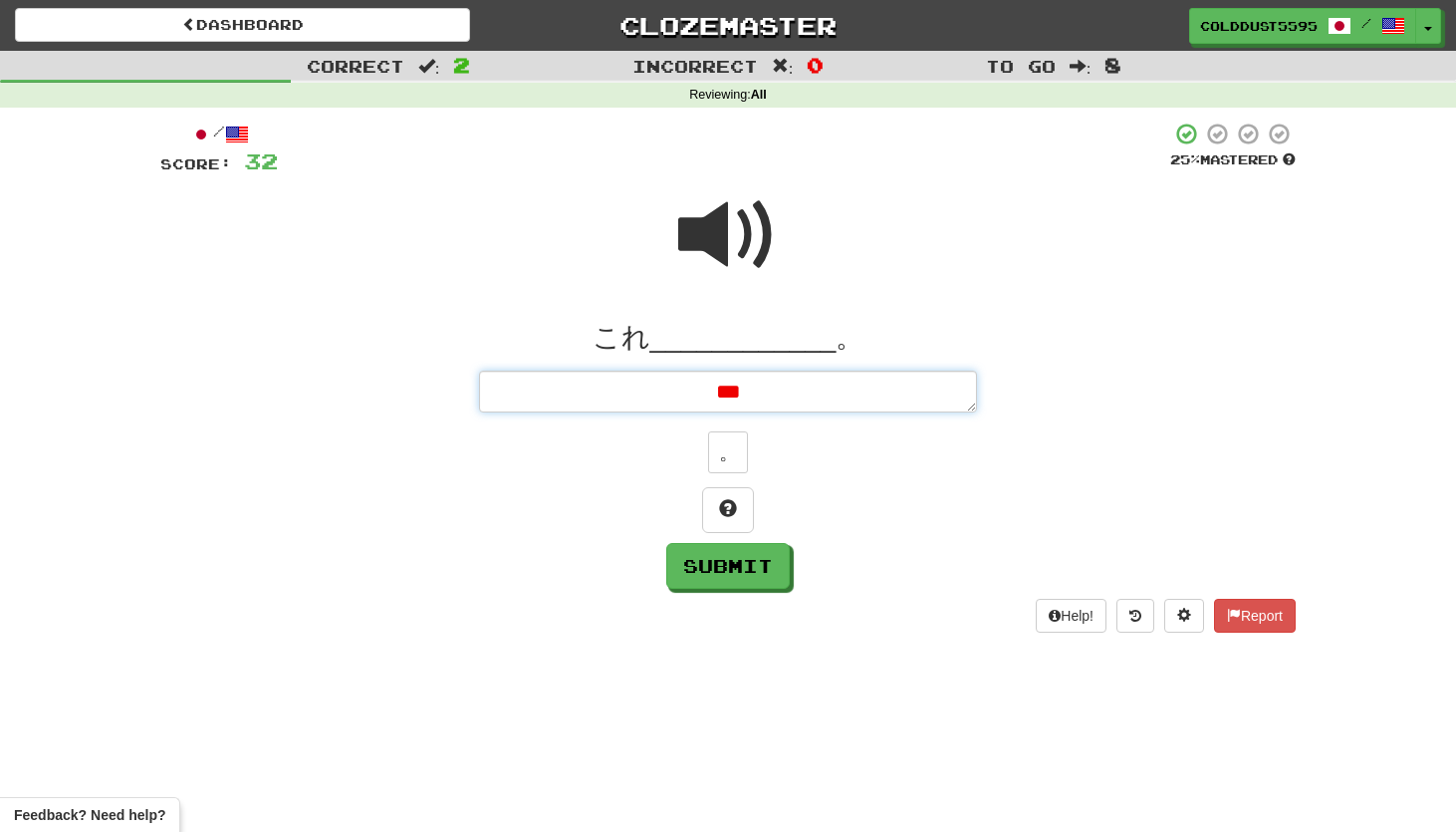 type on "*" 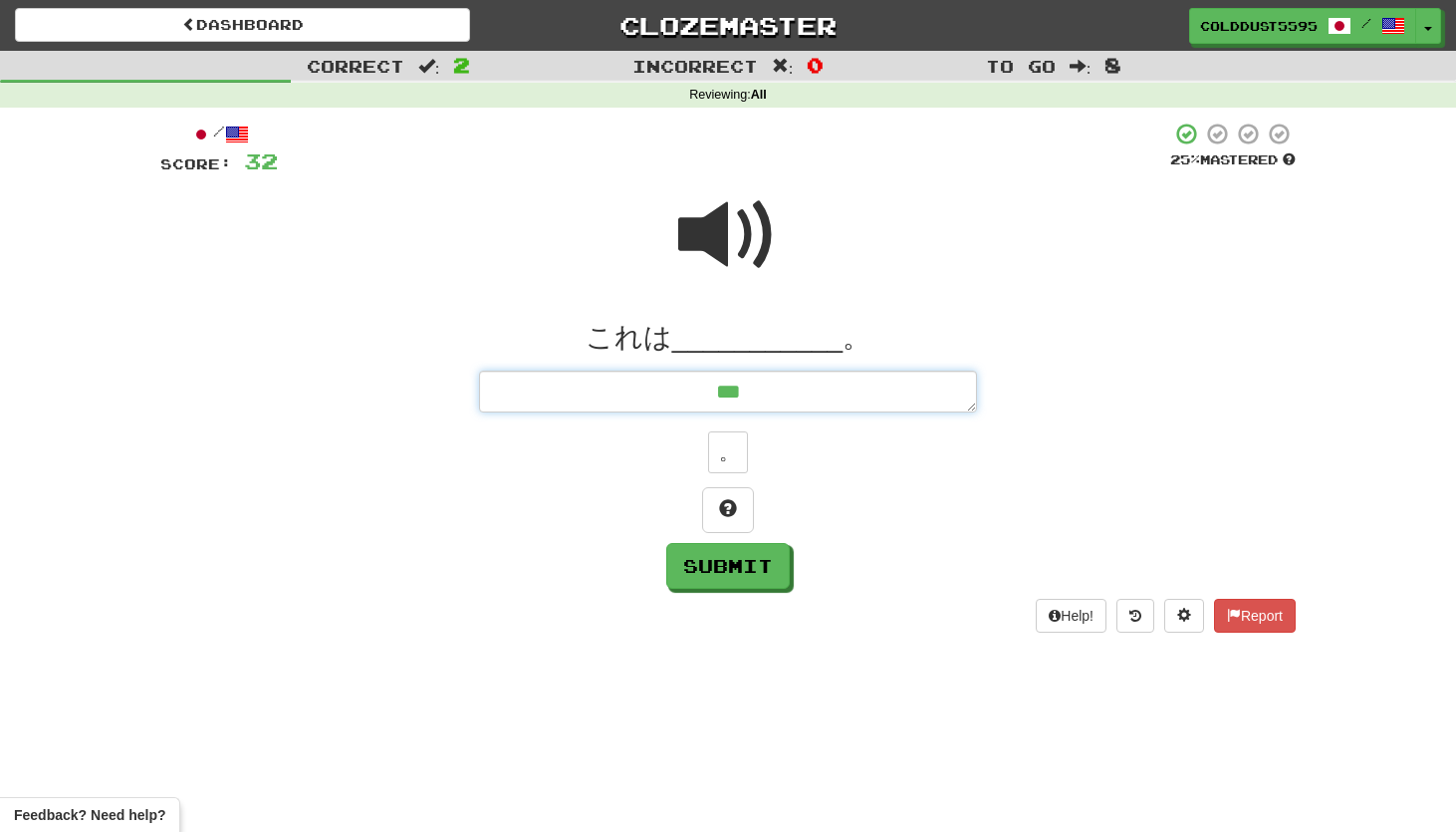 type on "*" 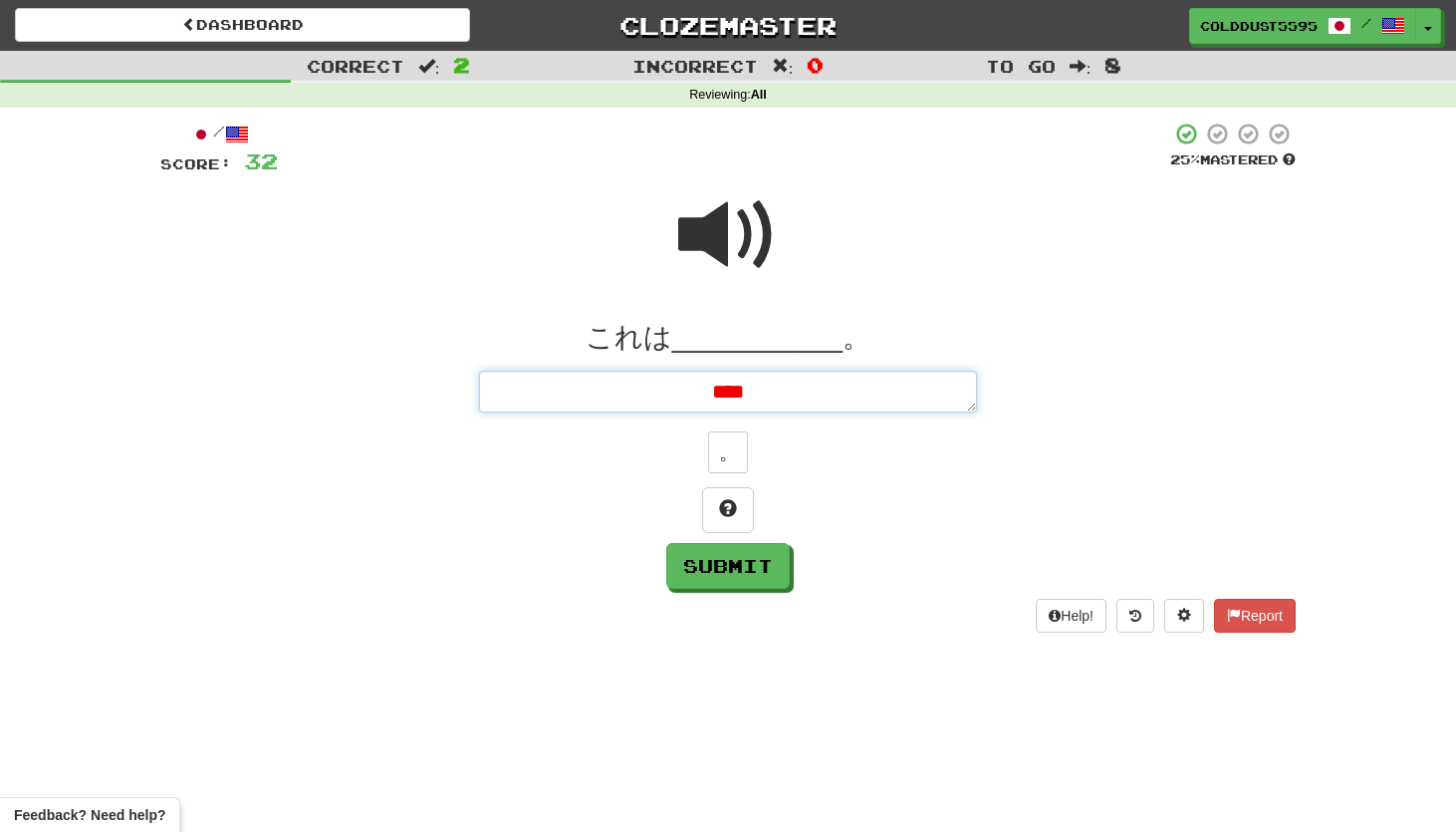 type on "****" 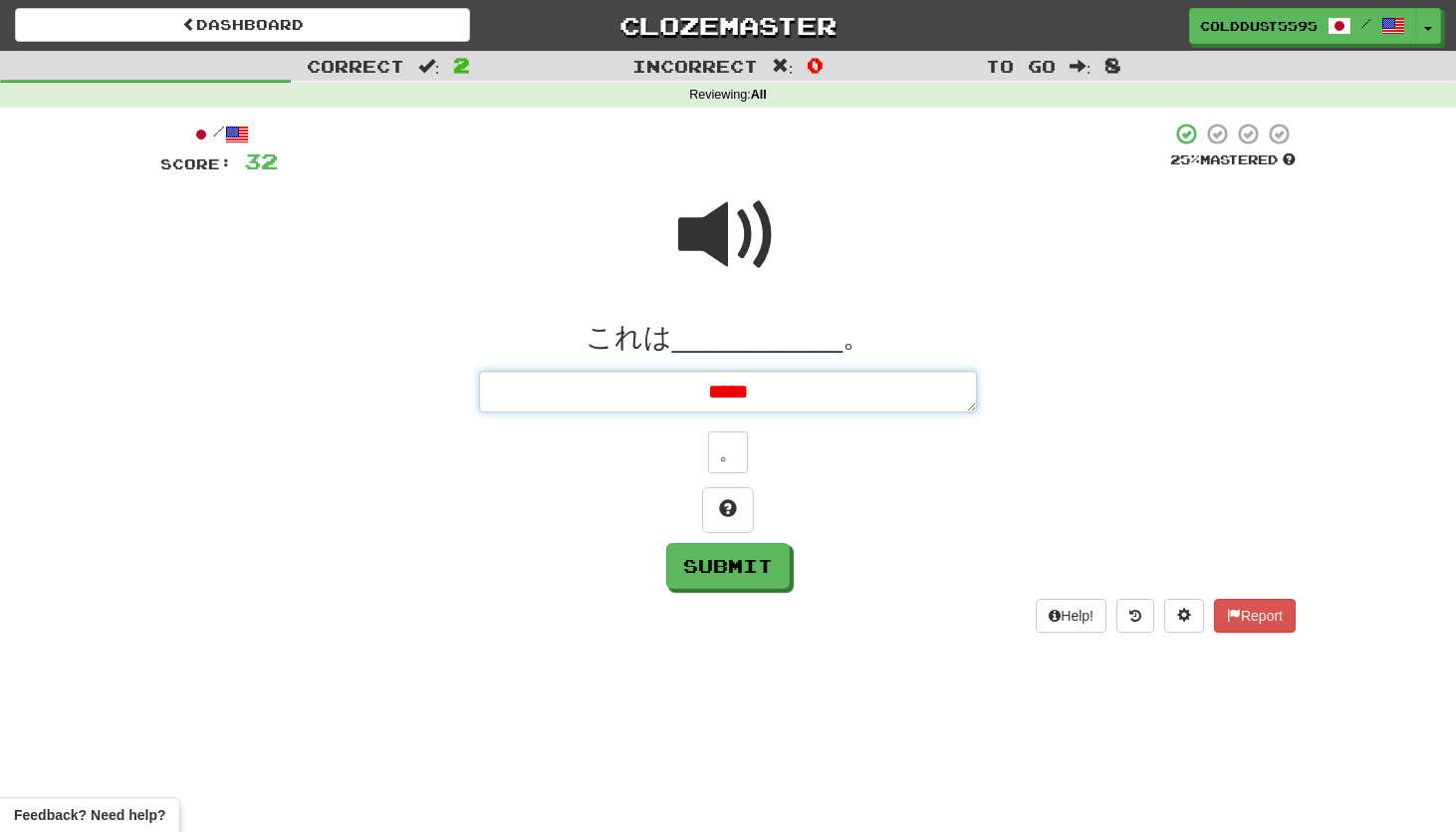 type on "*" 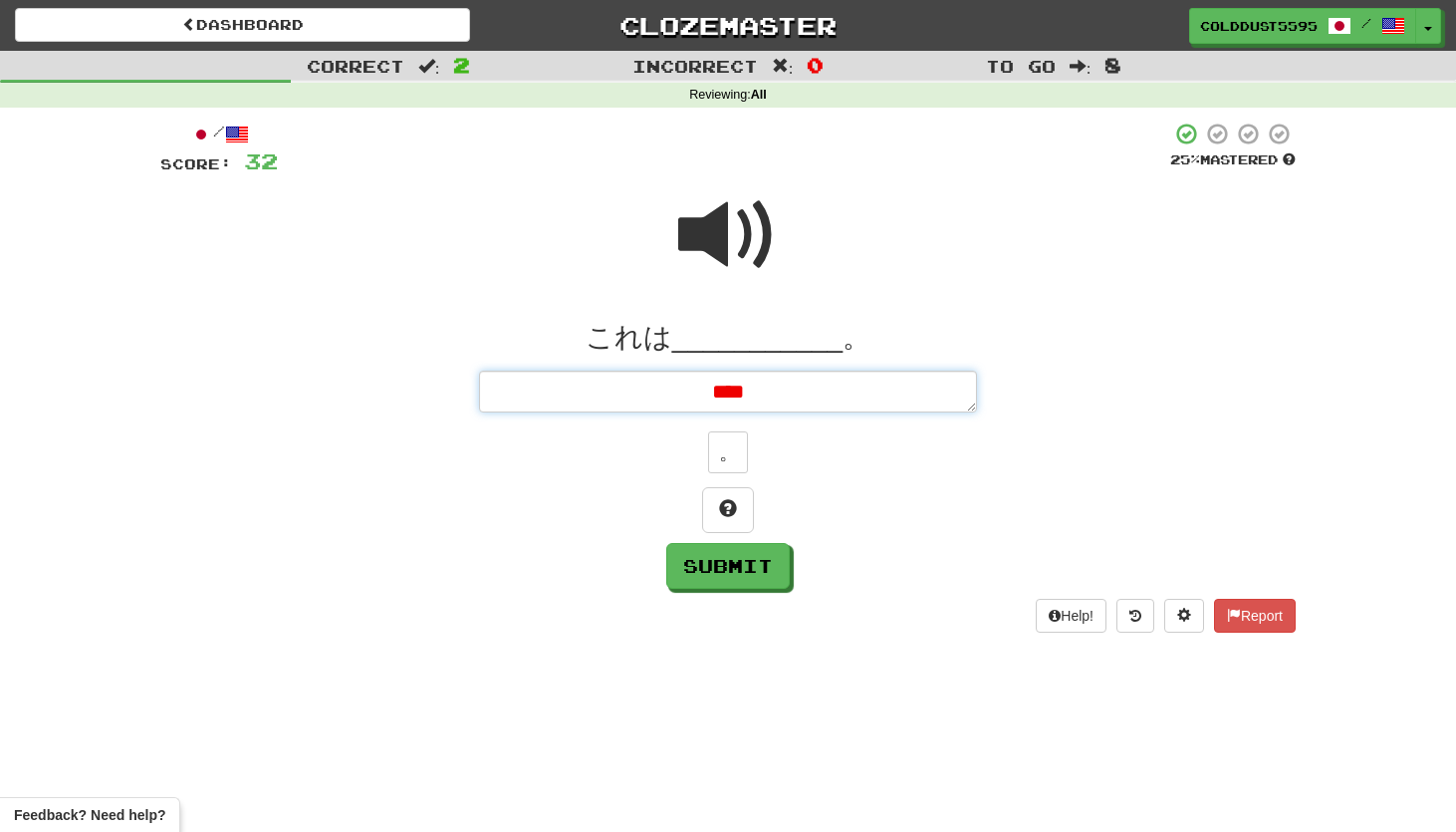 type on "*" 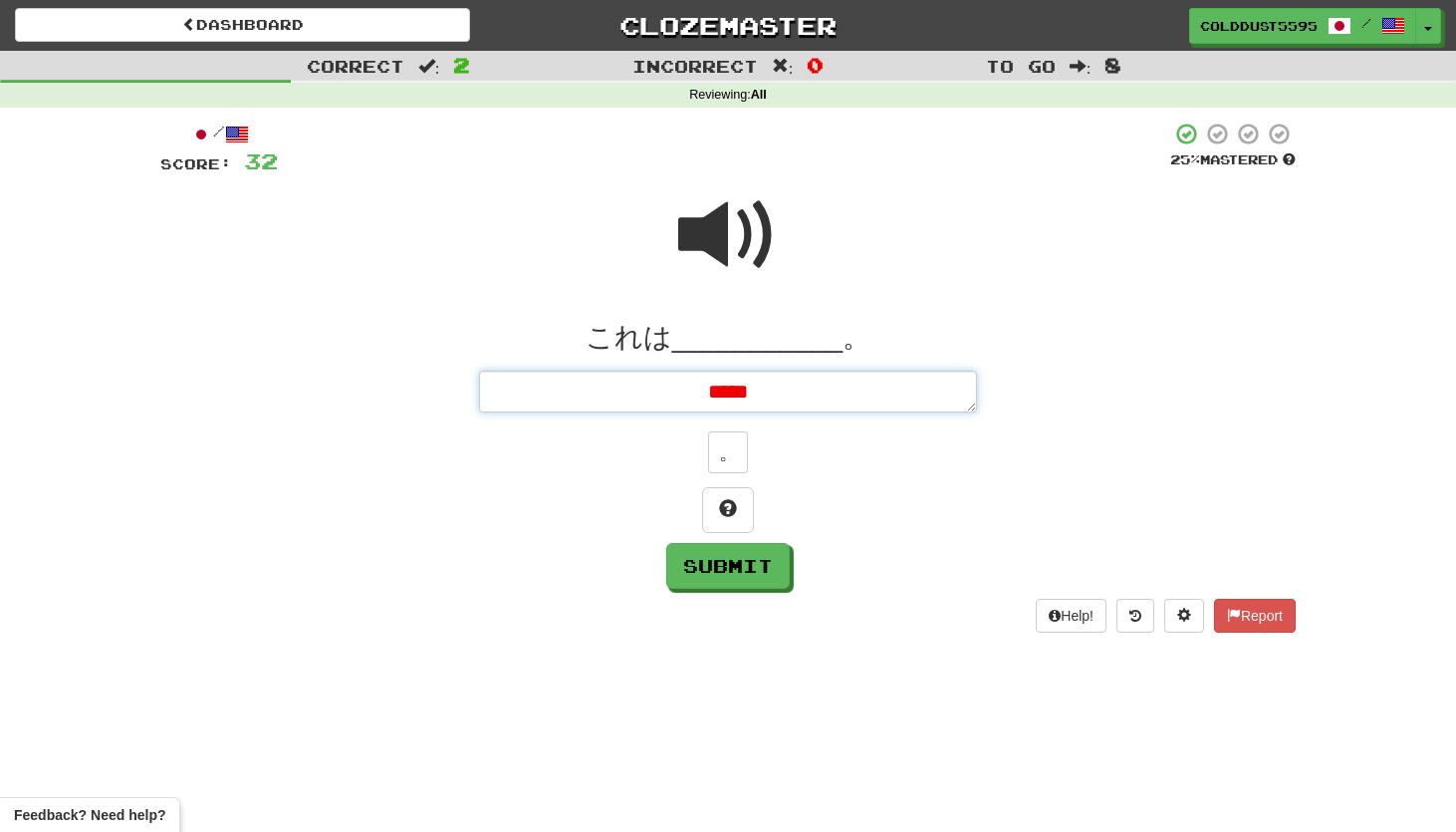 type on "*" 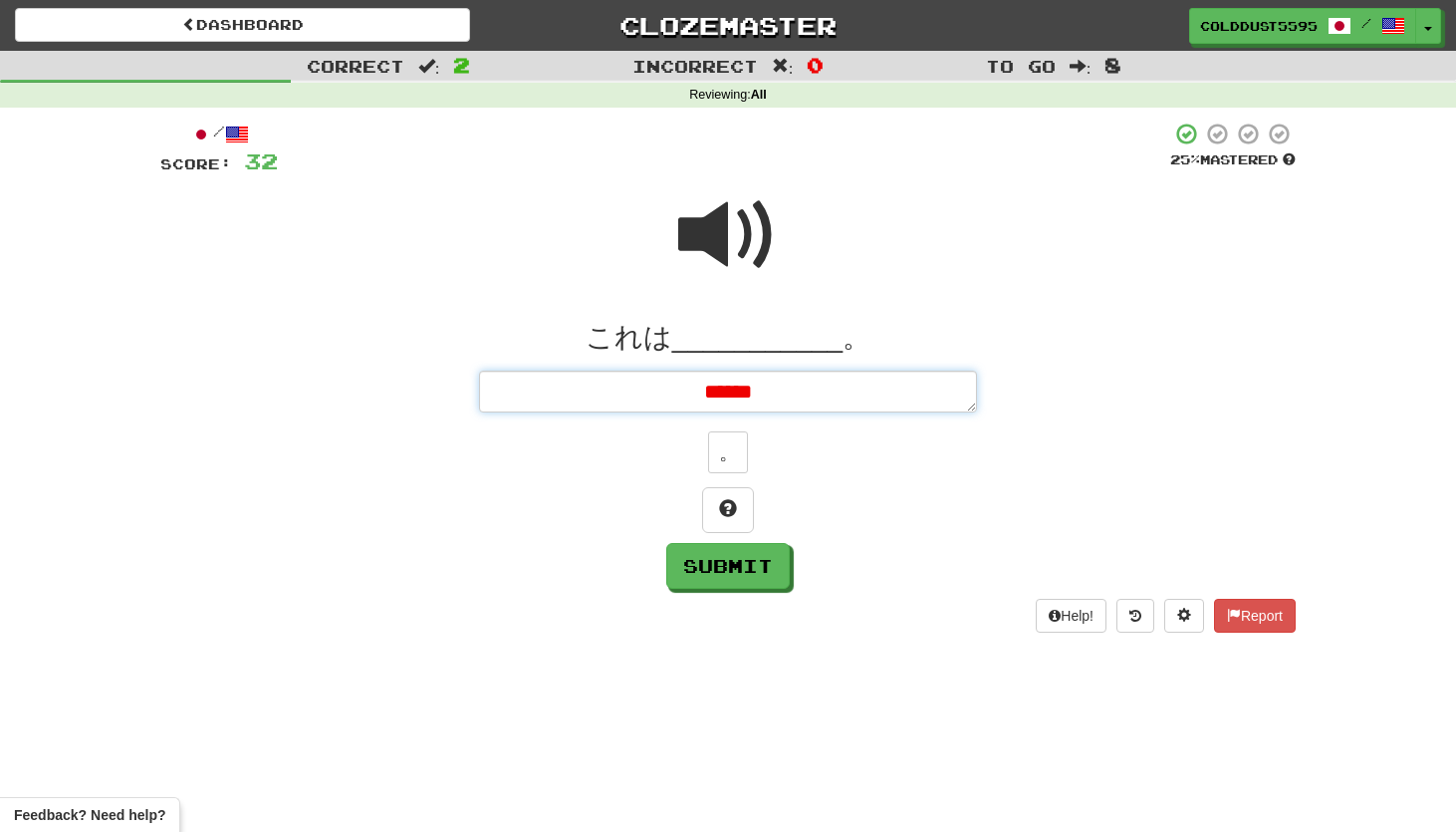 type on "*" 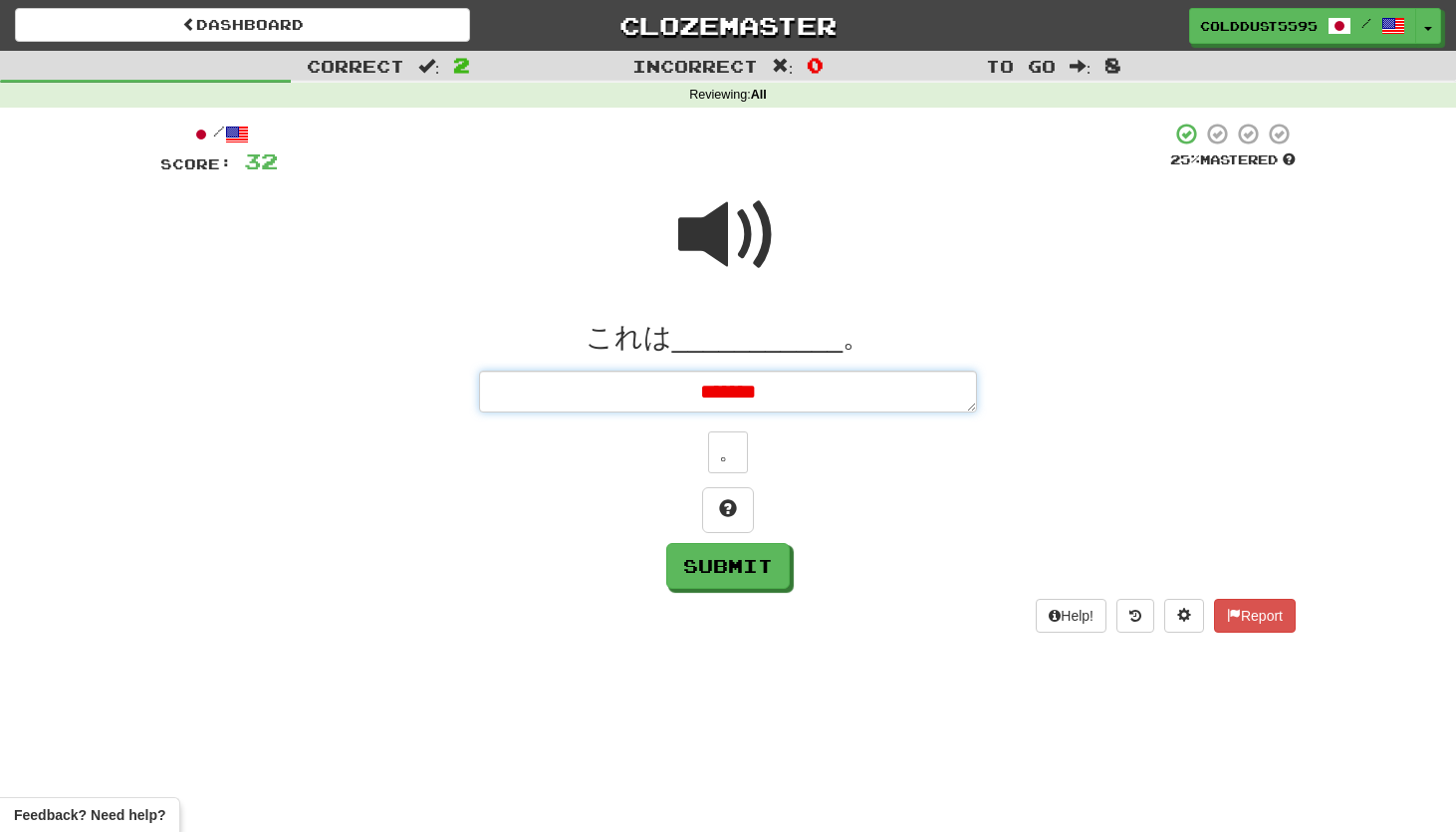 type on "*" 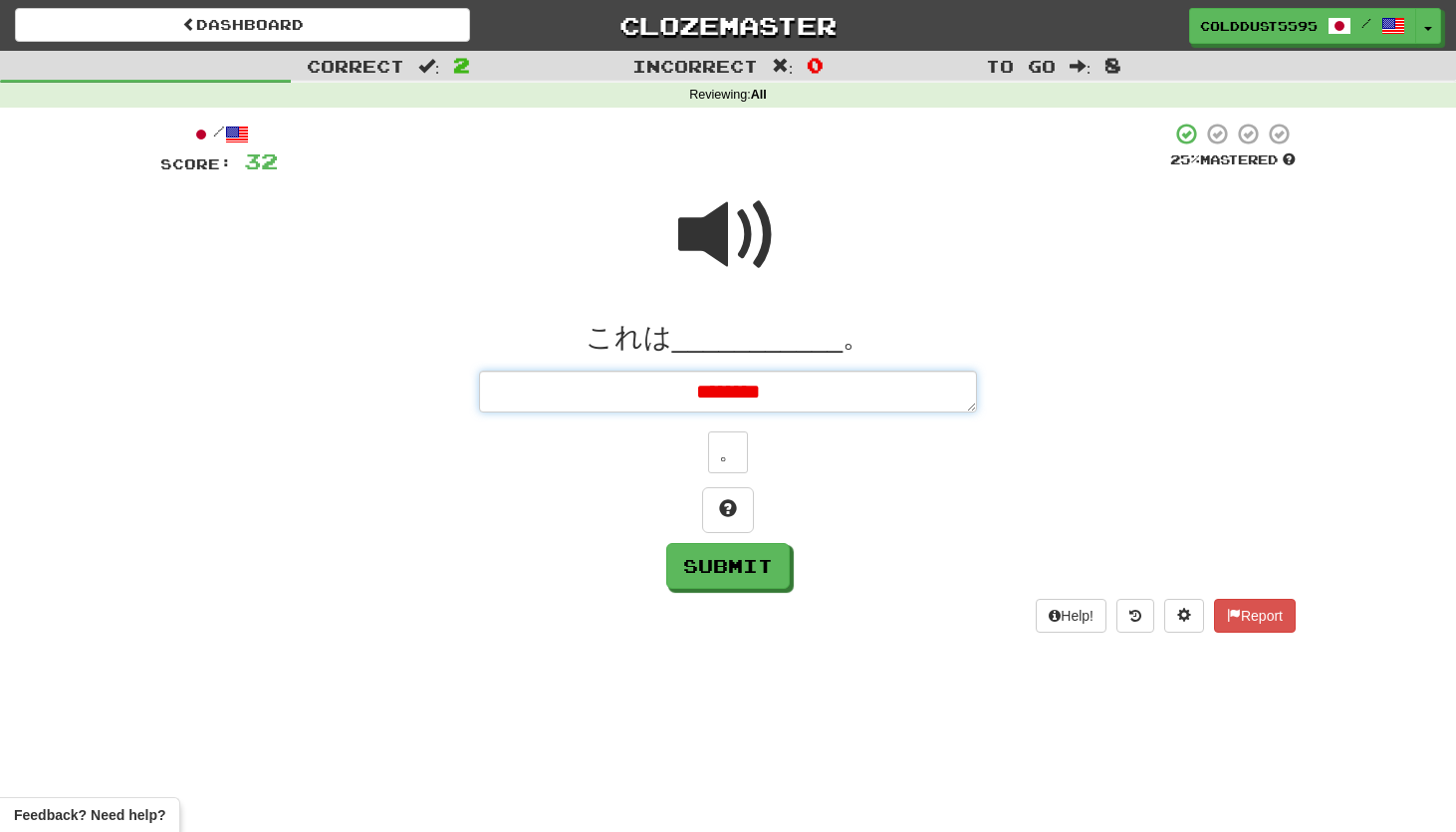 type on "*" 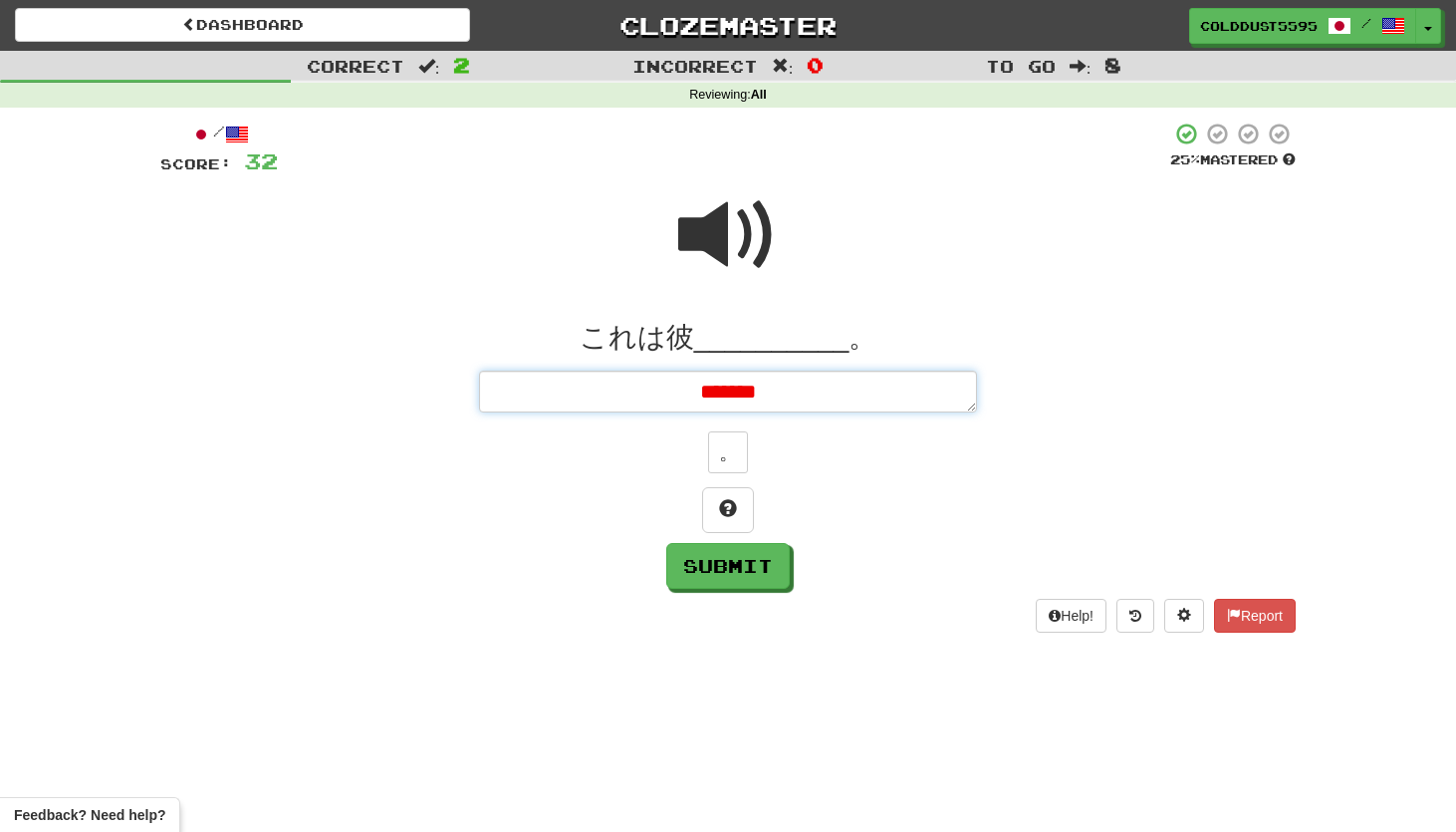 type on "*" 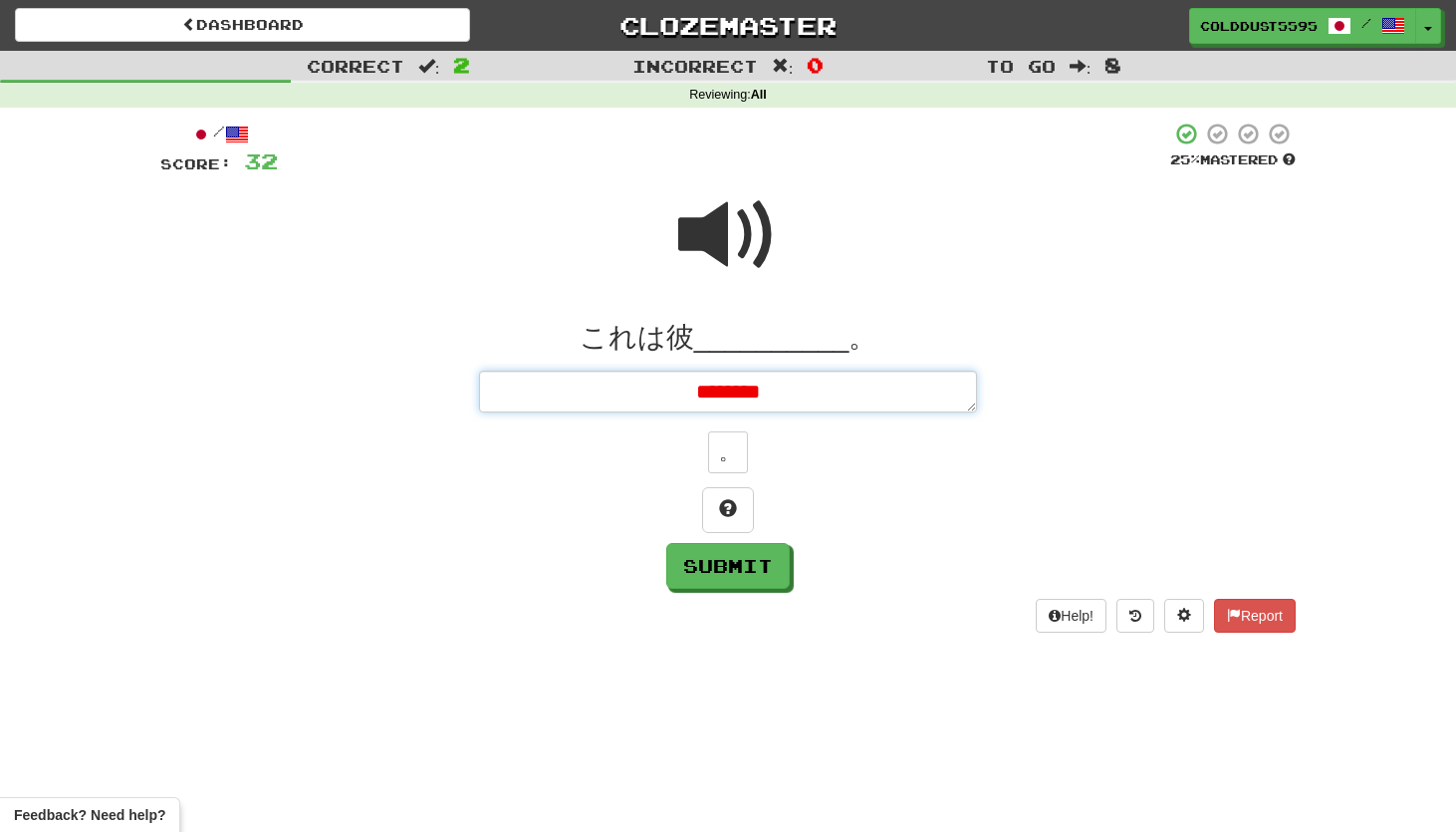type on "*" 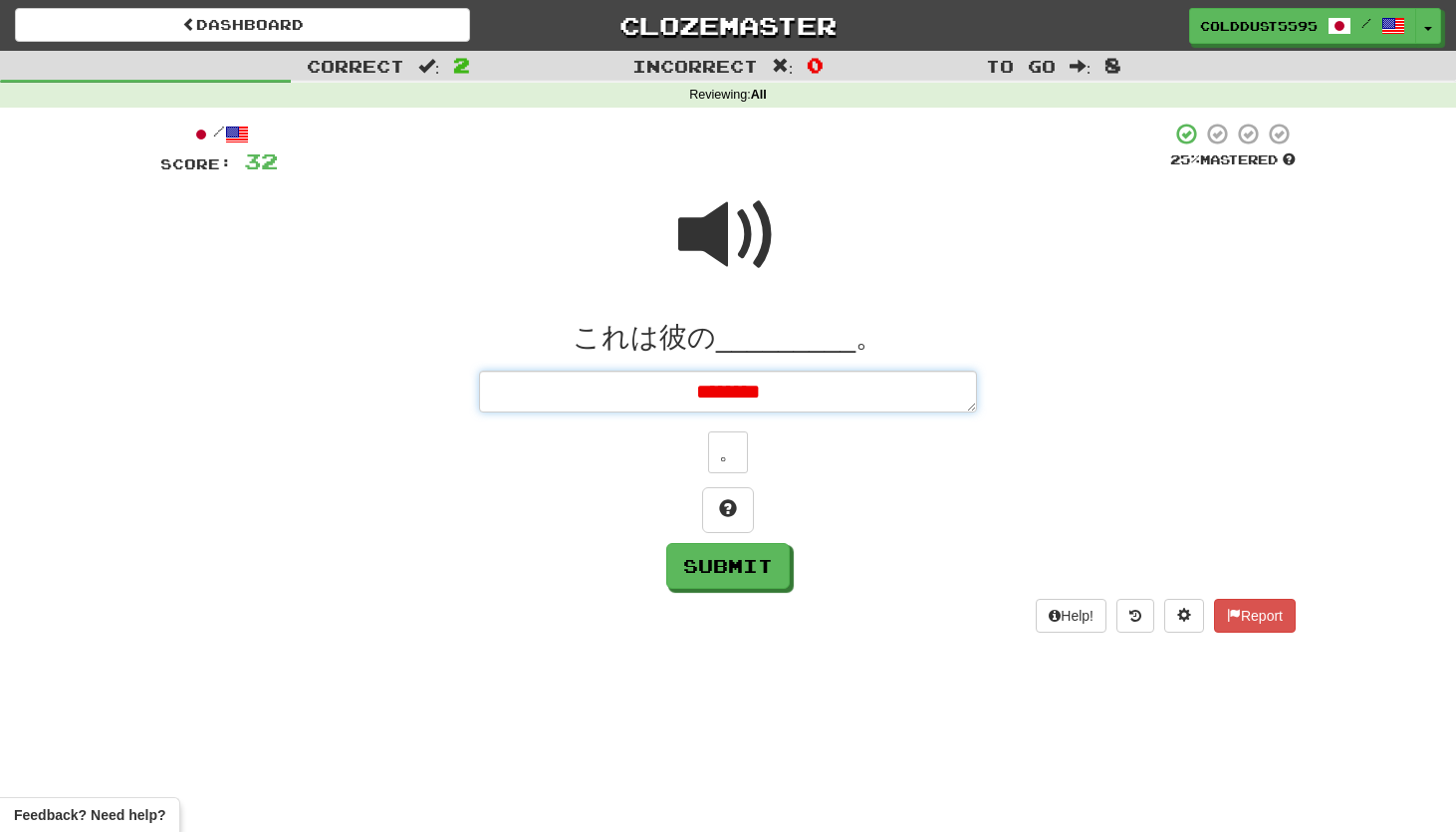 type on "*" 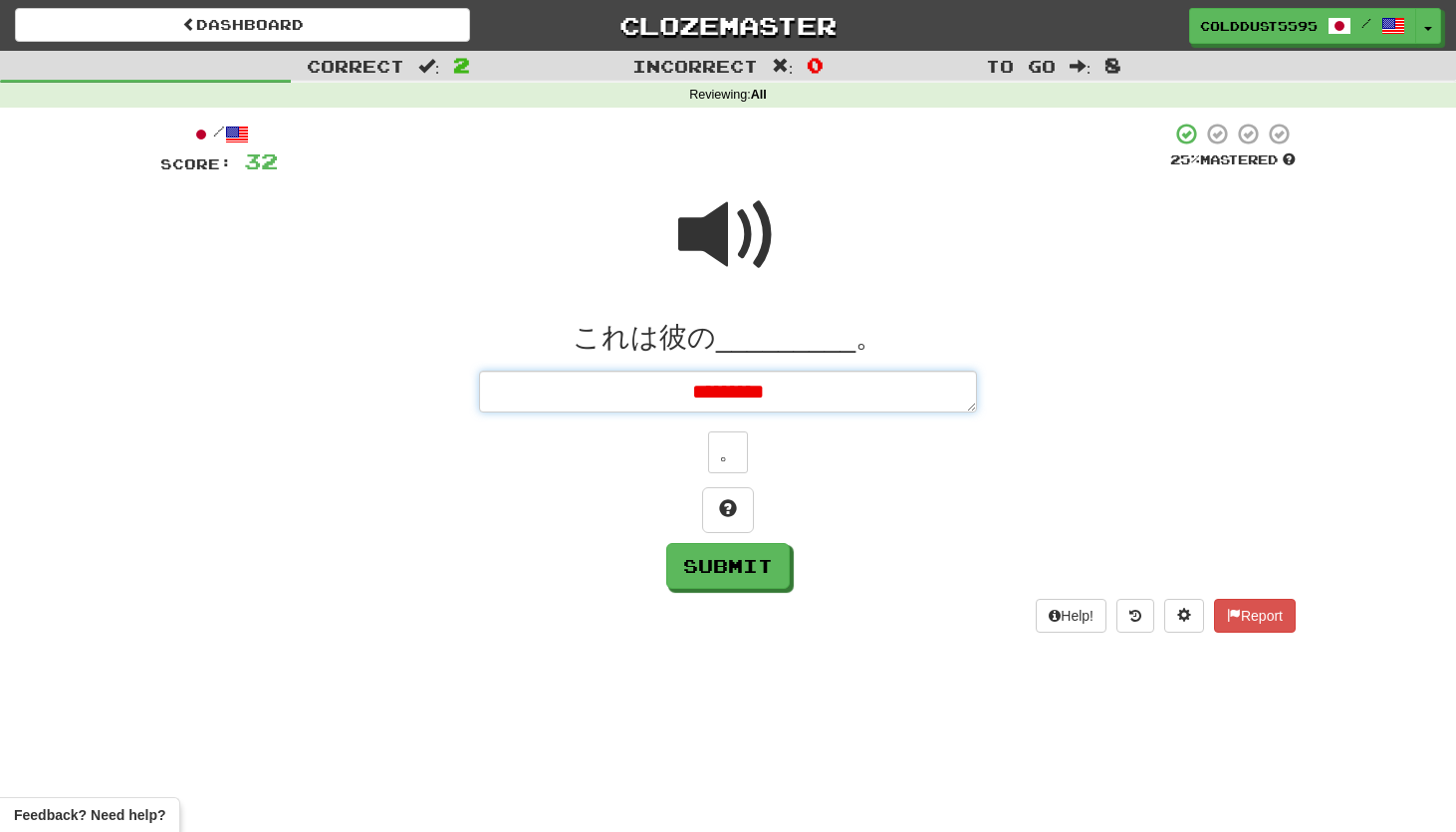 type on "*" 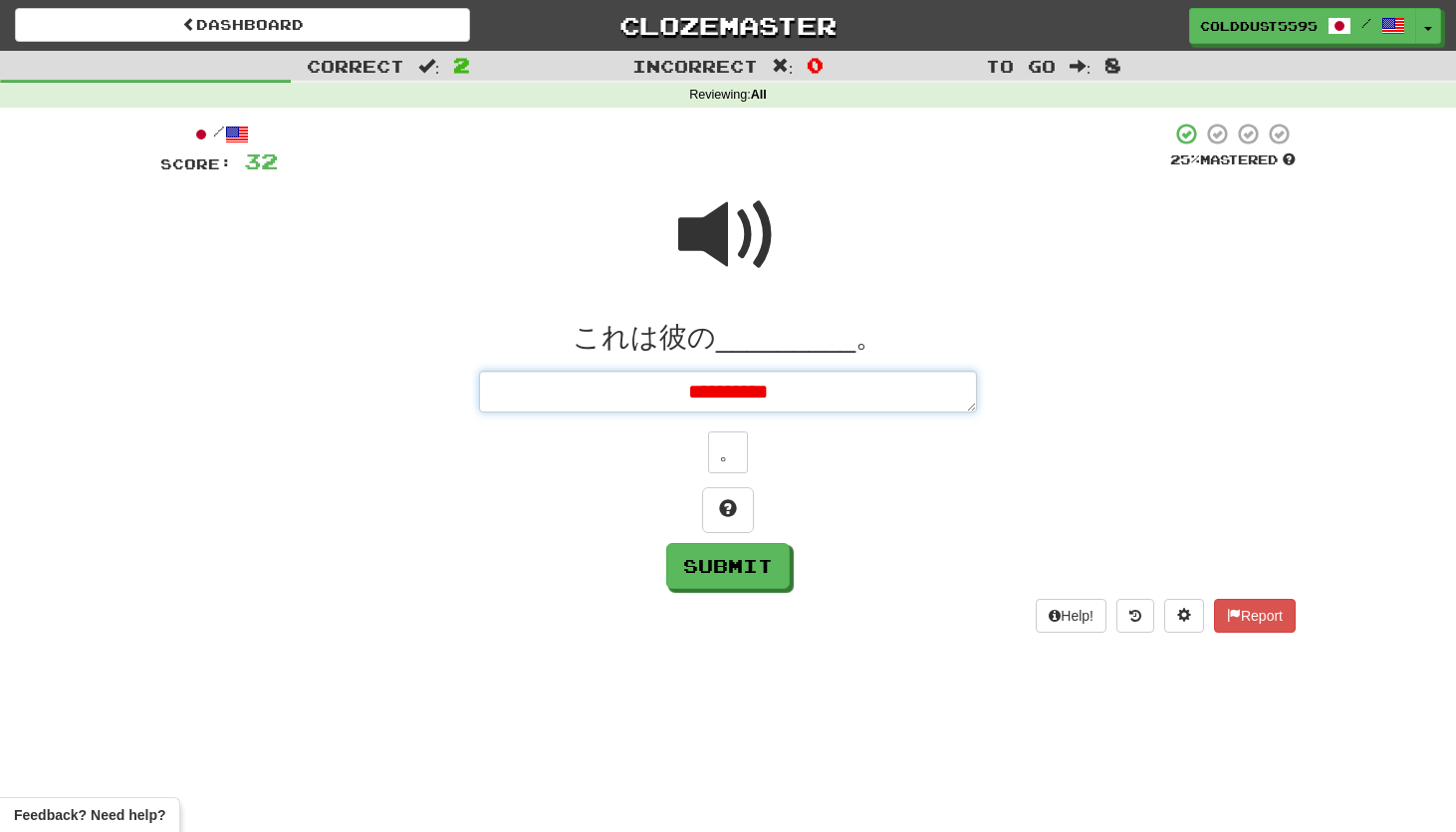 type on "*" 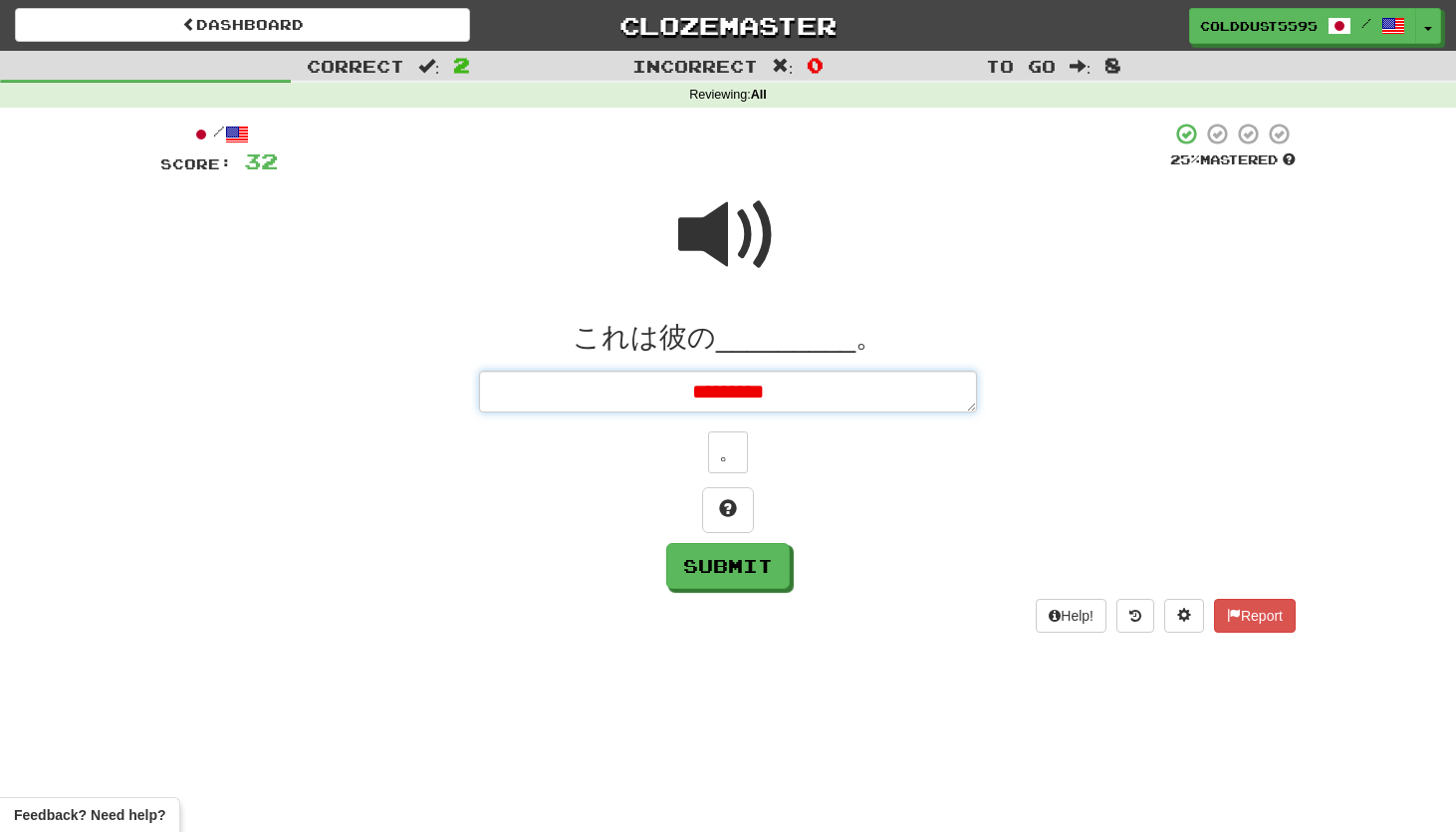 type on "*" 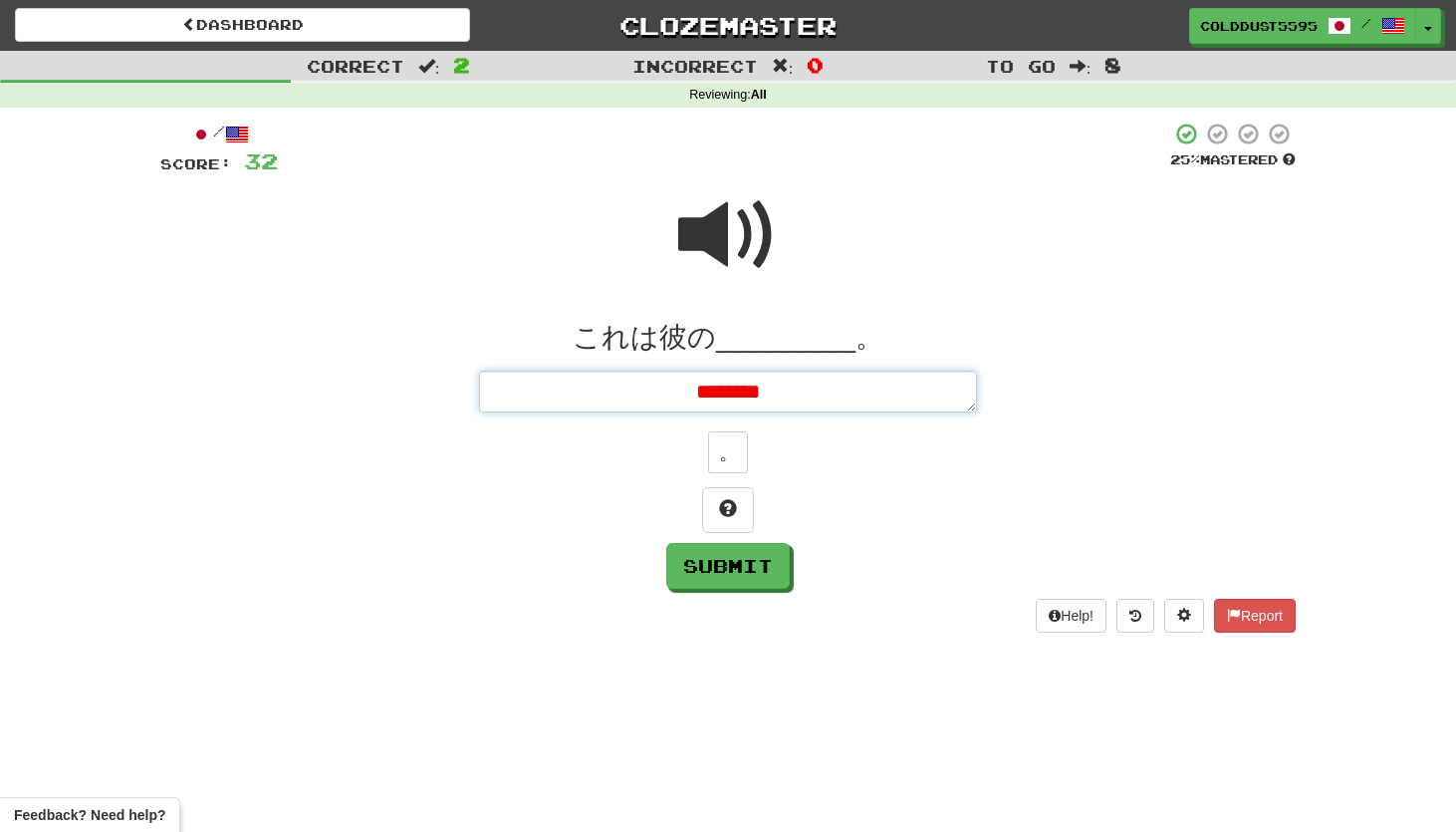 type on "*" 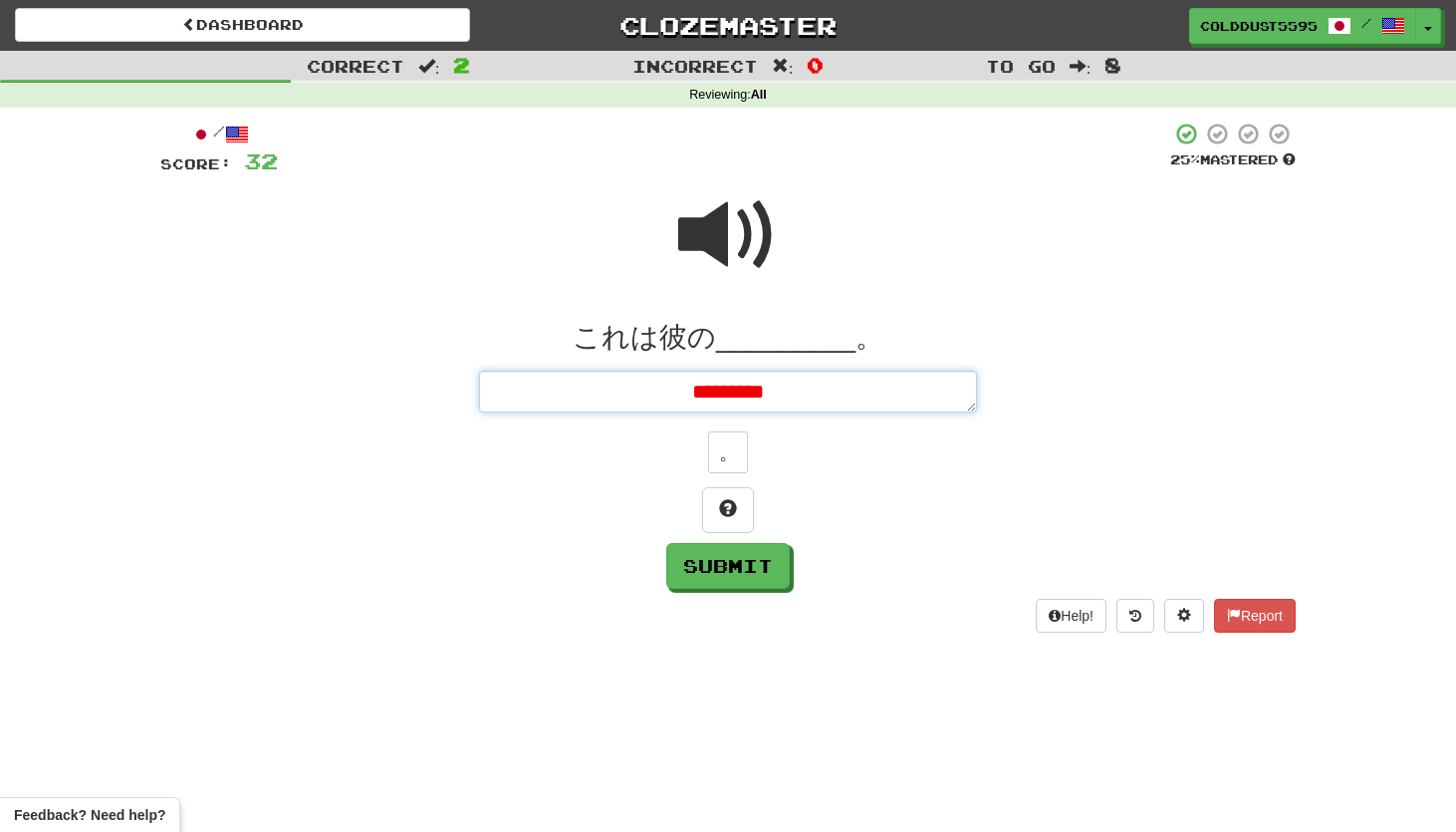 type on "*" 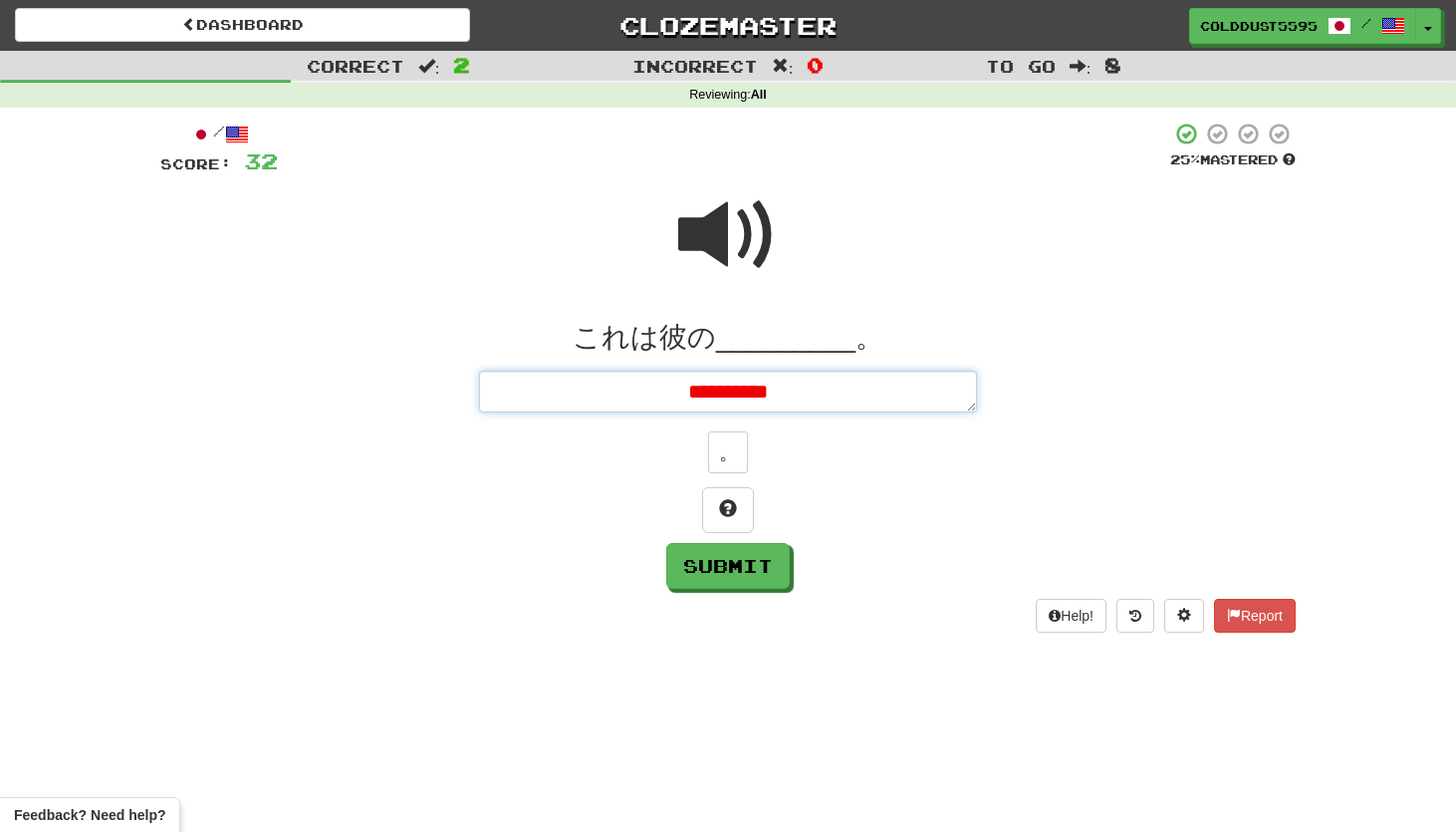type on "*" 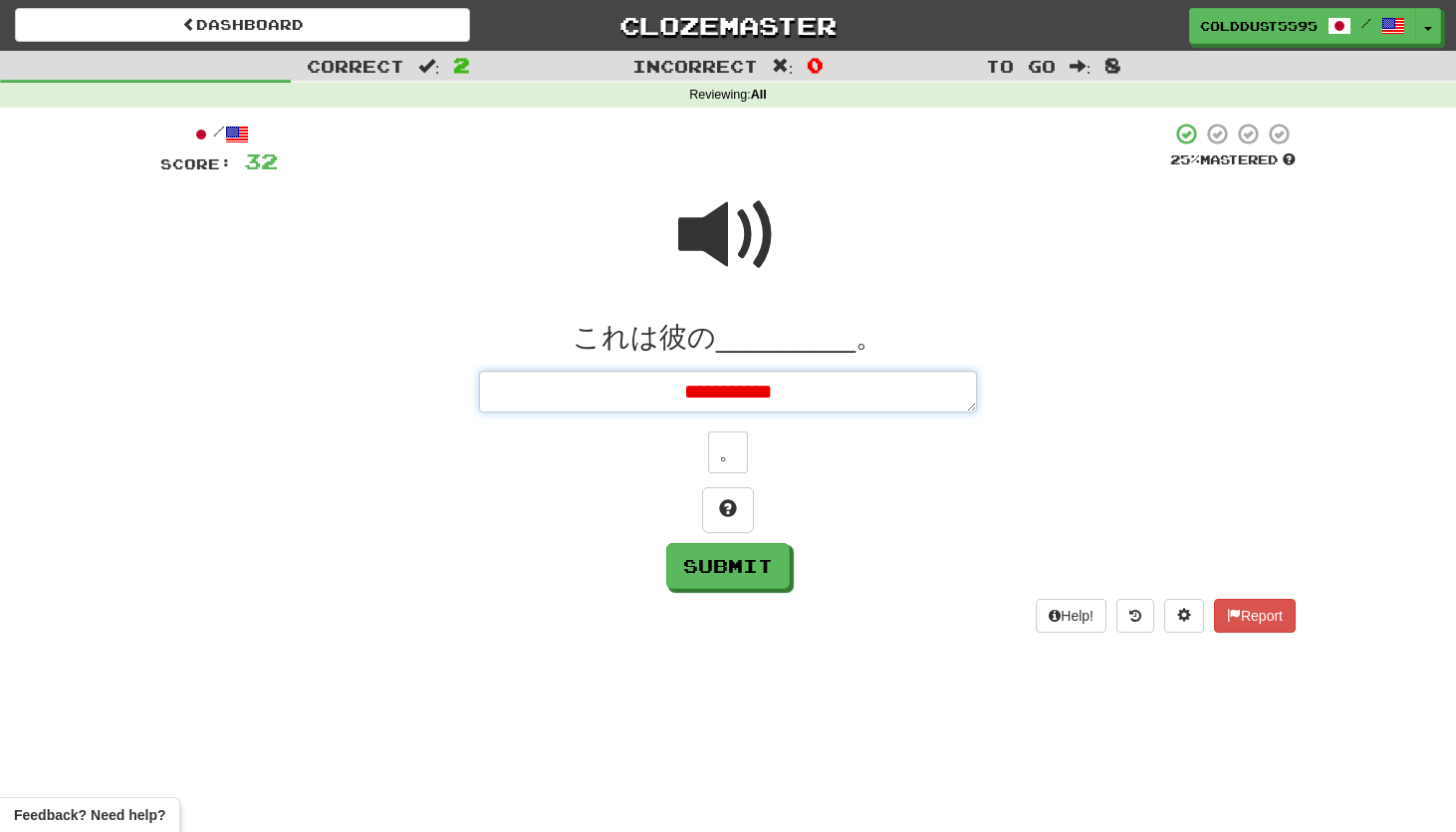 type on "*" 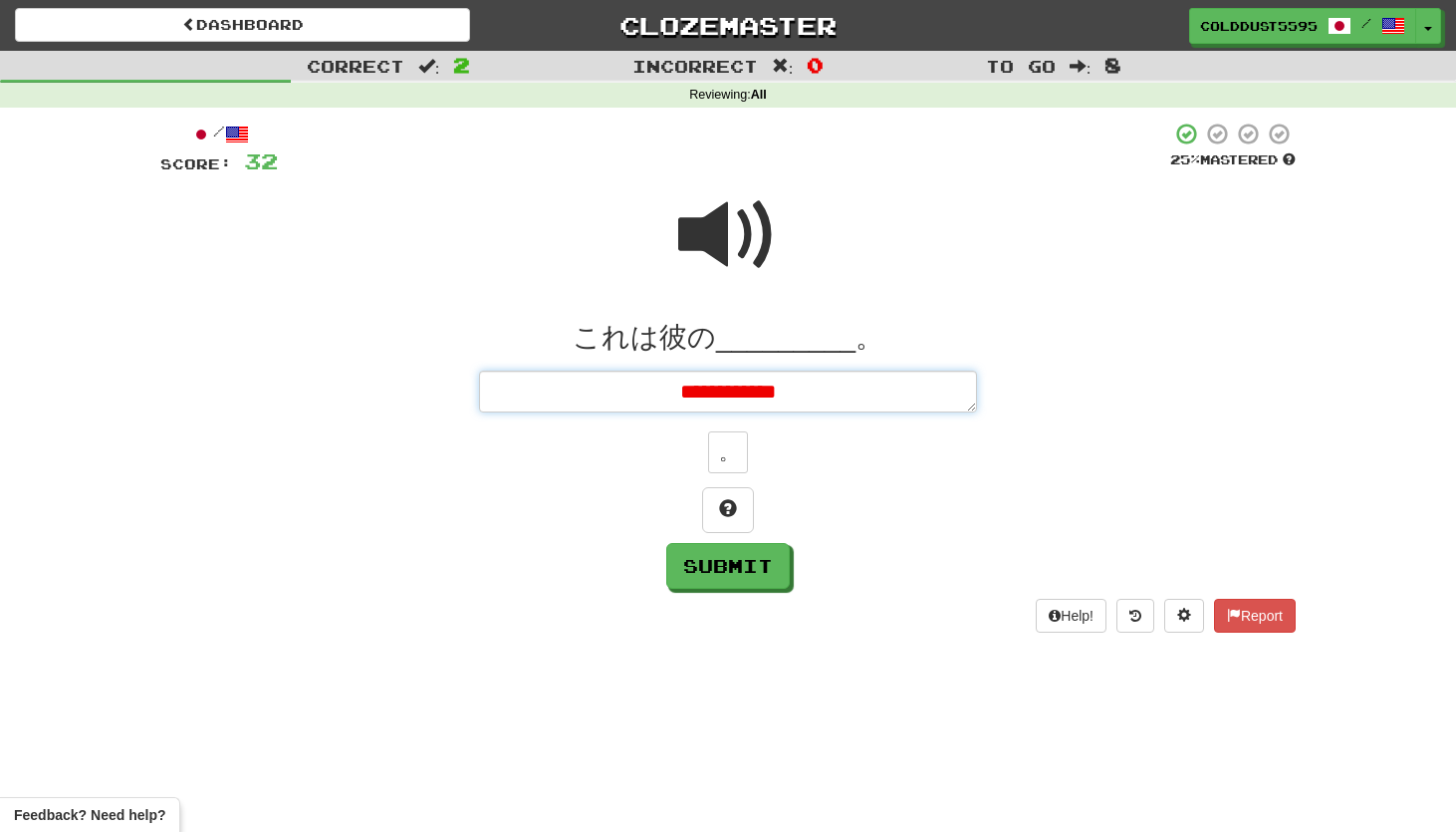 type on "**********" 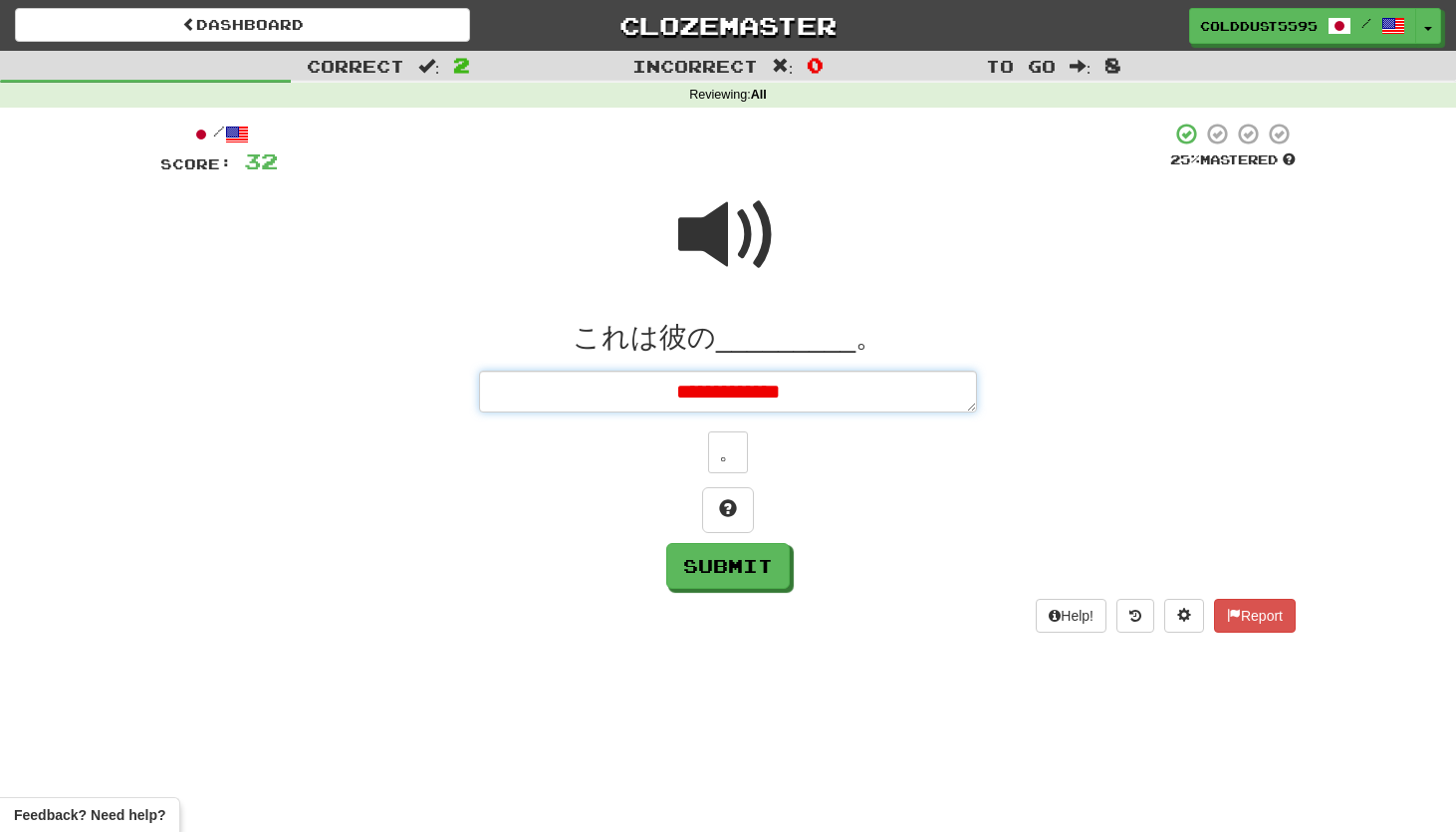 type on "*" 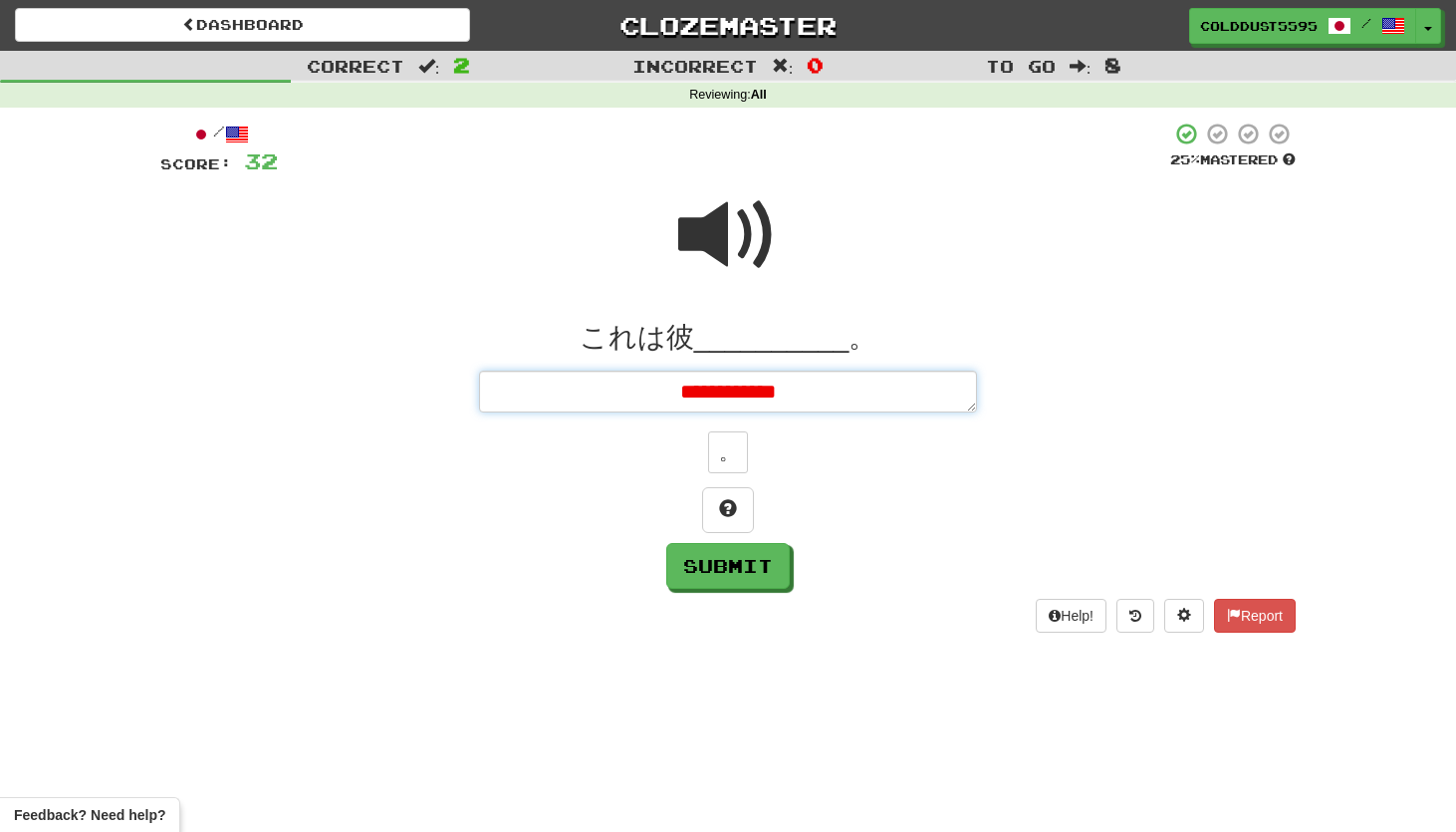 type on "*" 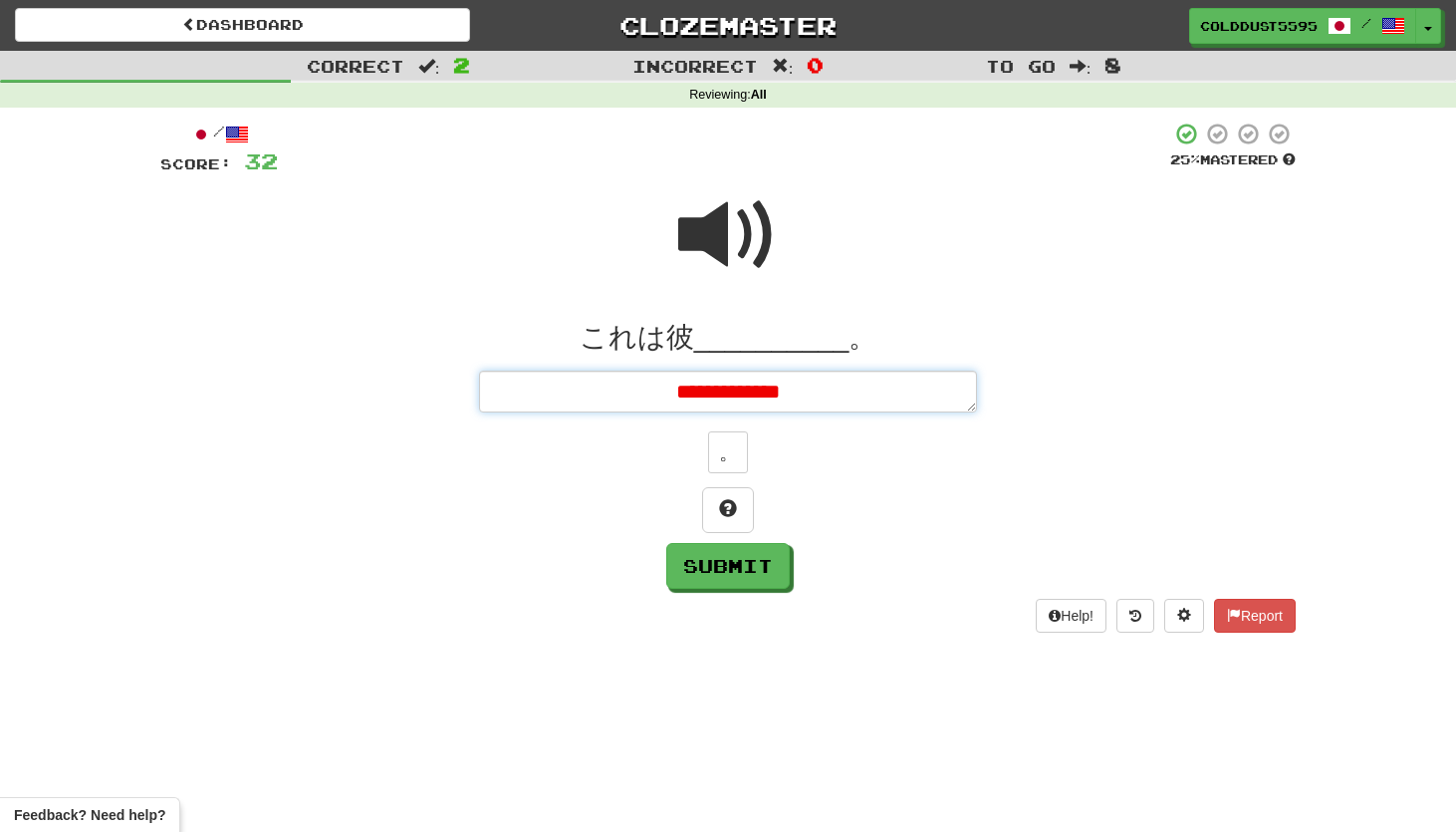 type on "*" 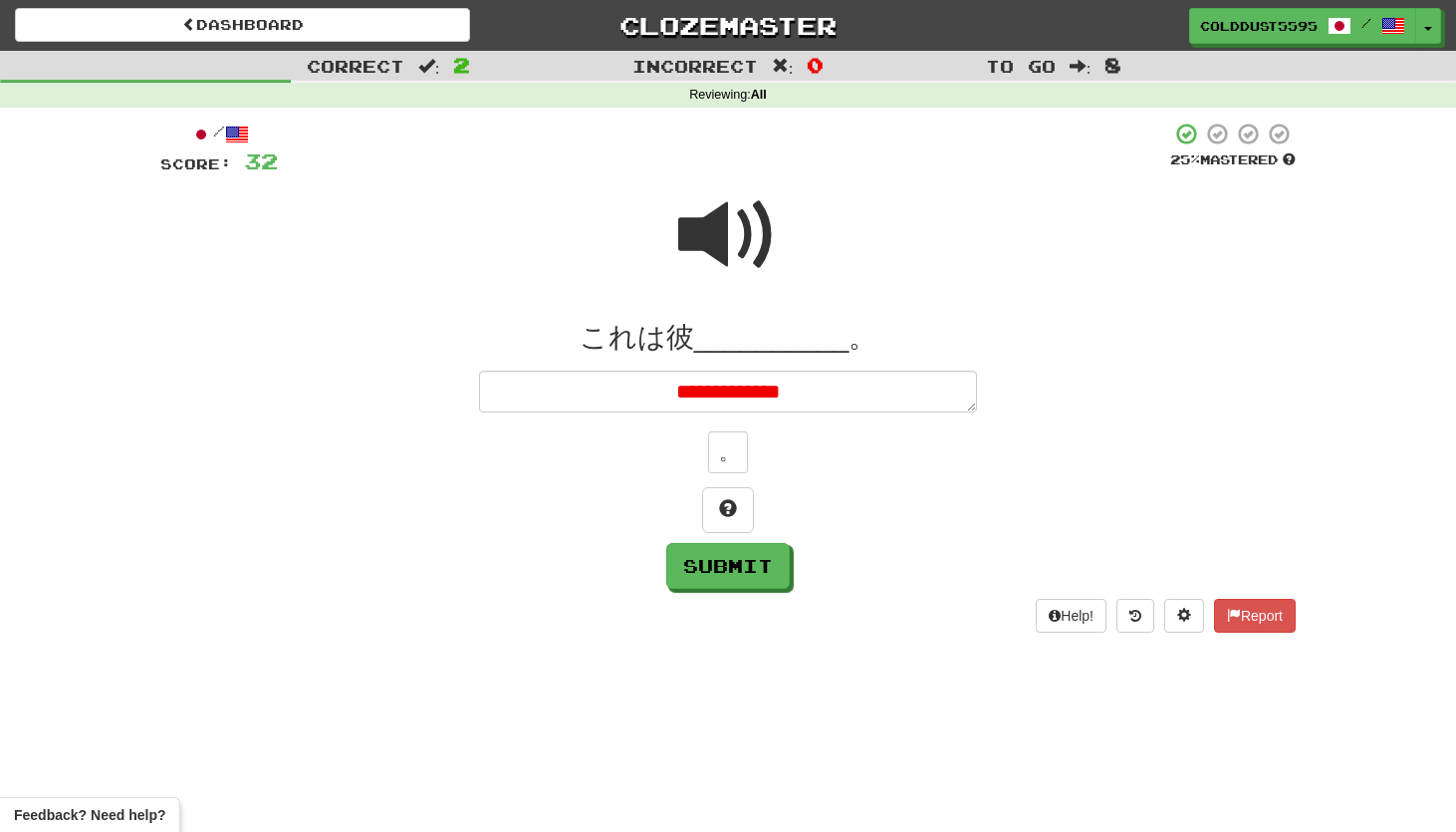 click at bounding box center (728, 235) 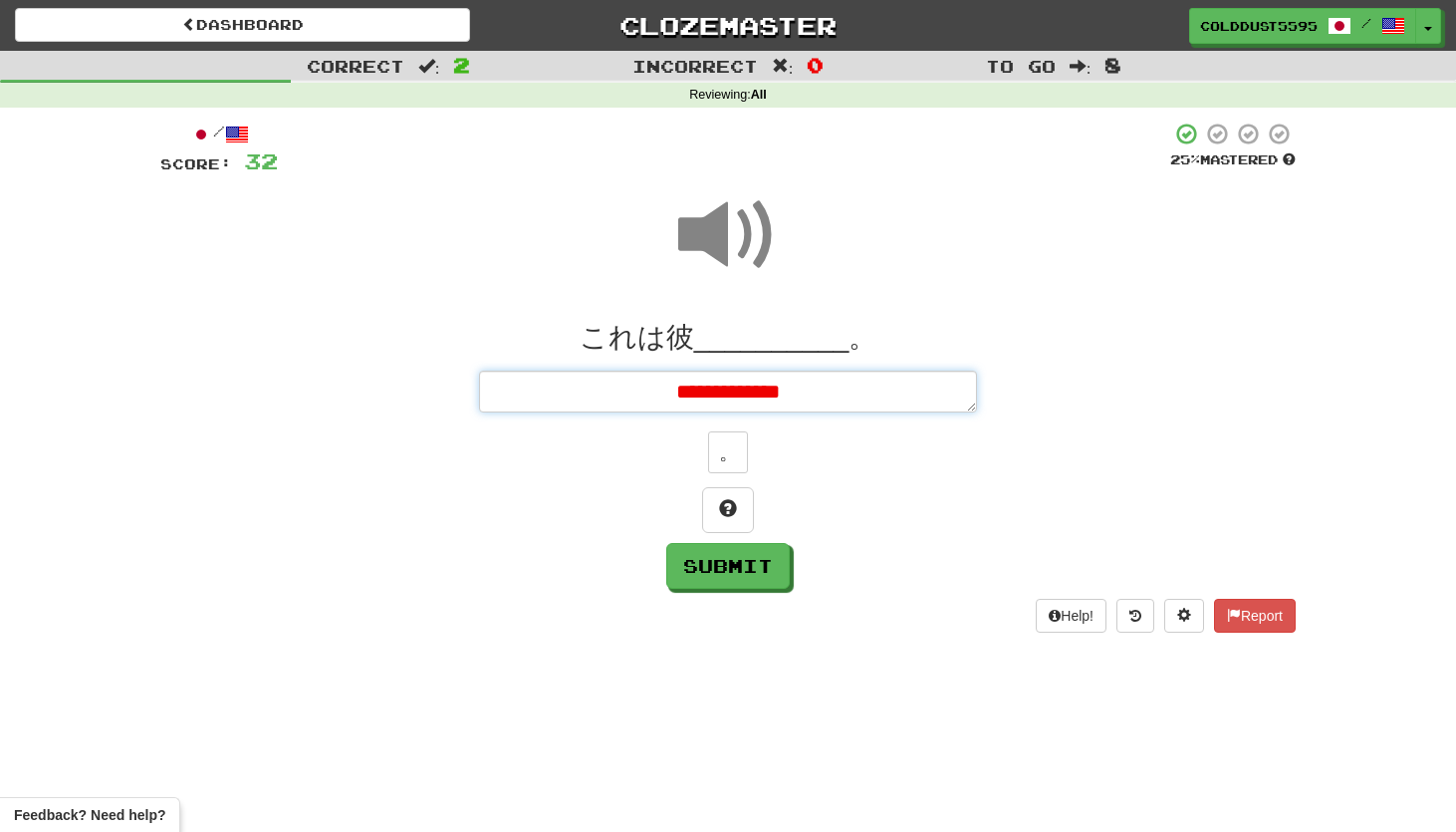 click on "**********" at bounding box center [728, 392] 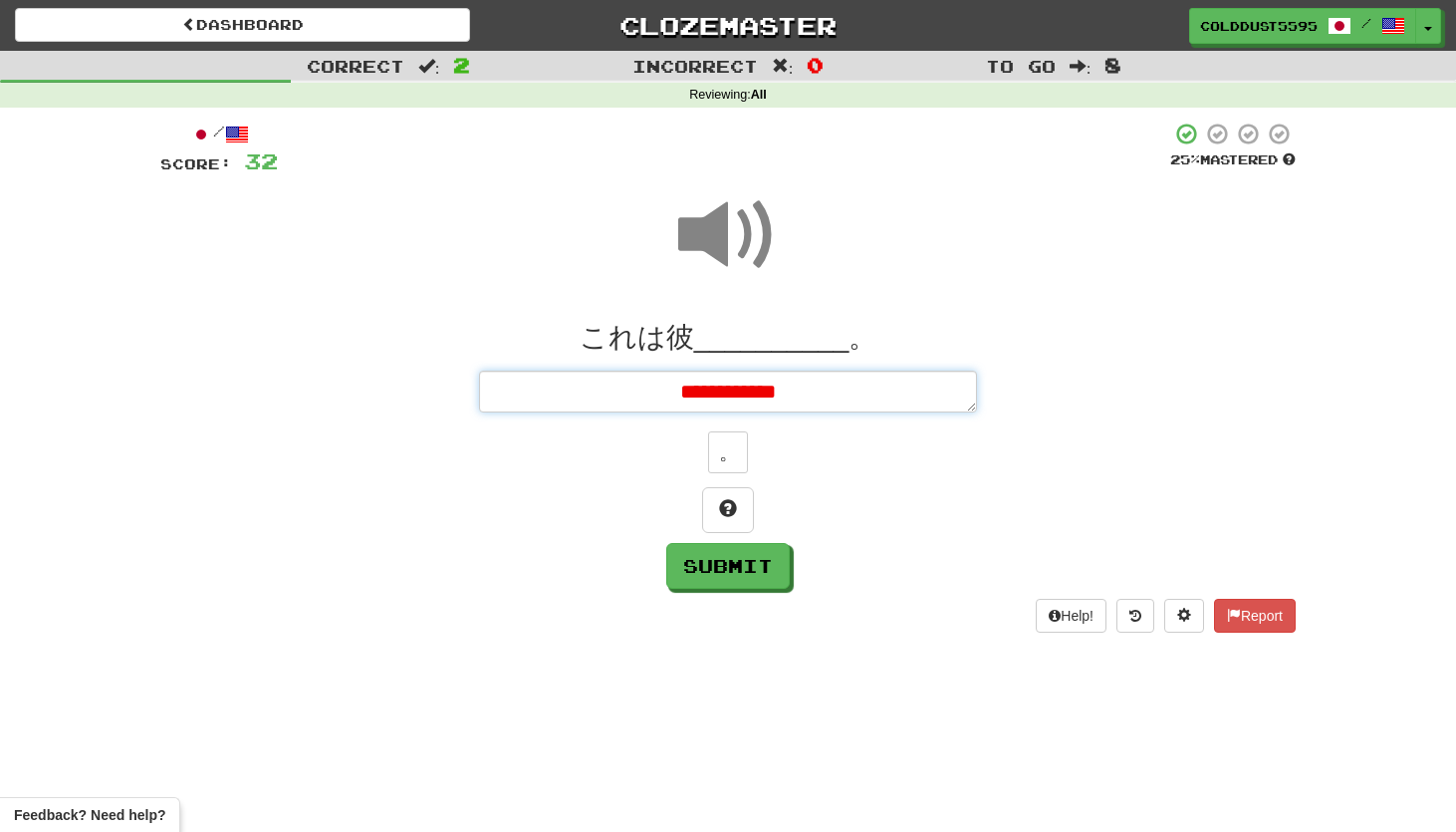 type on "*" 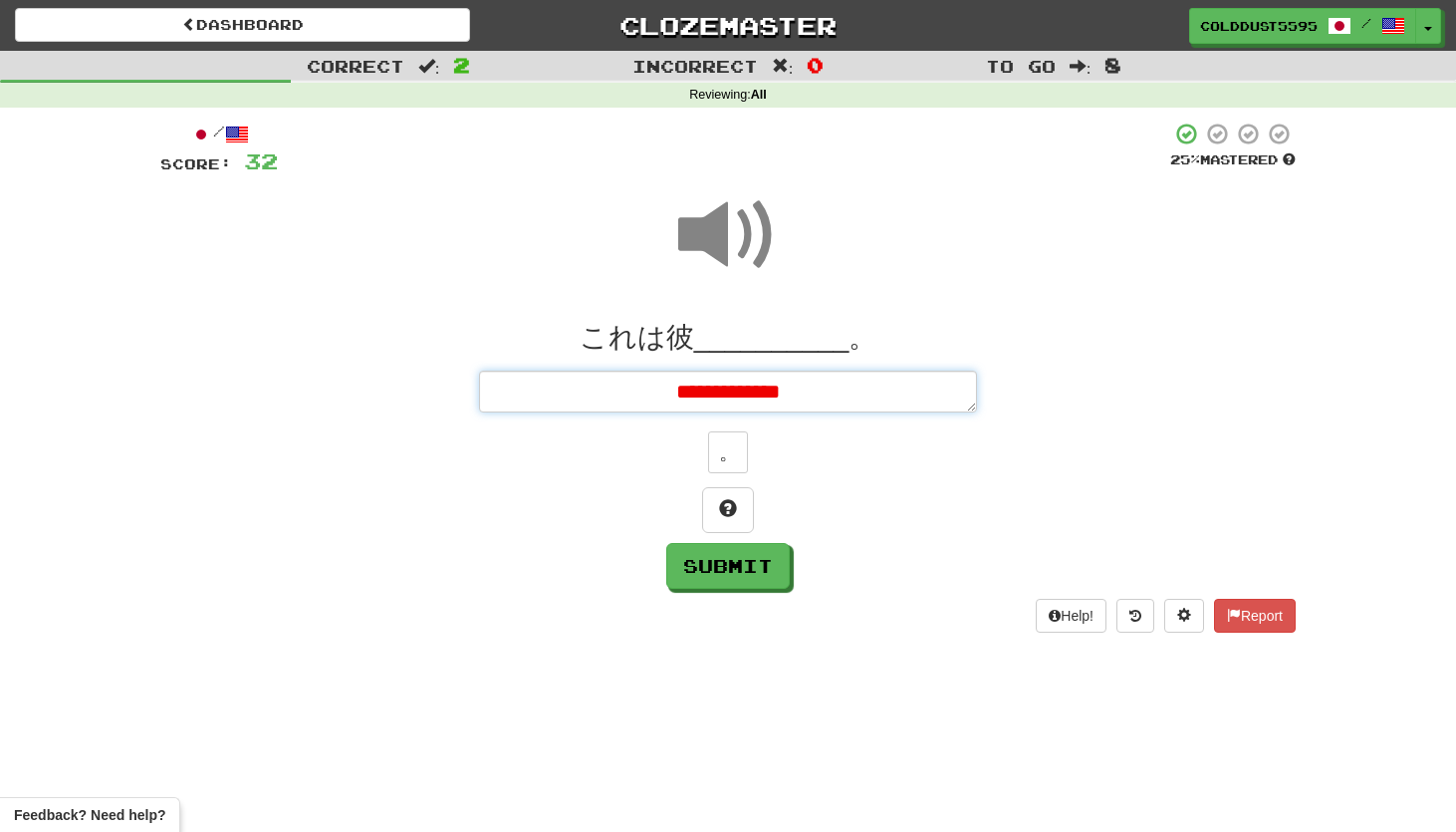 type on "**********" 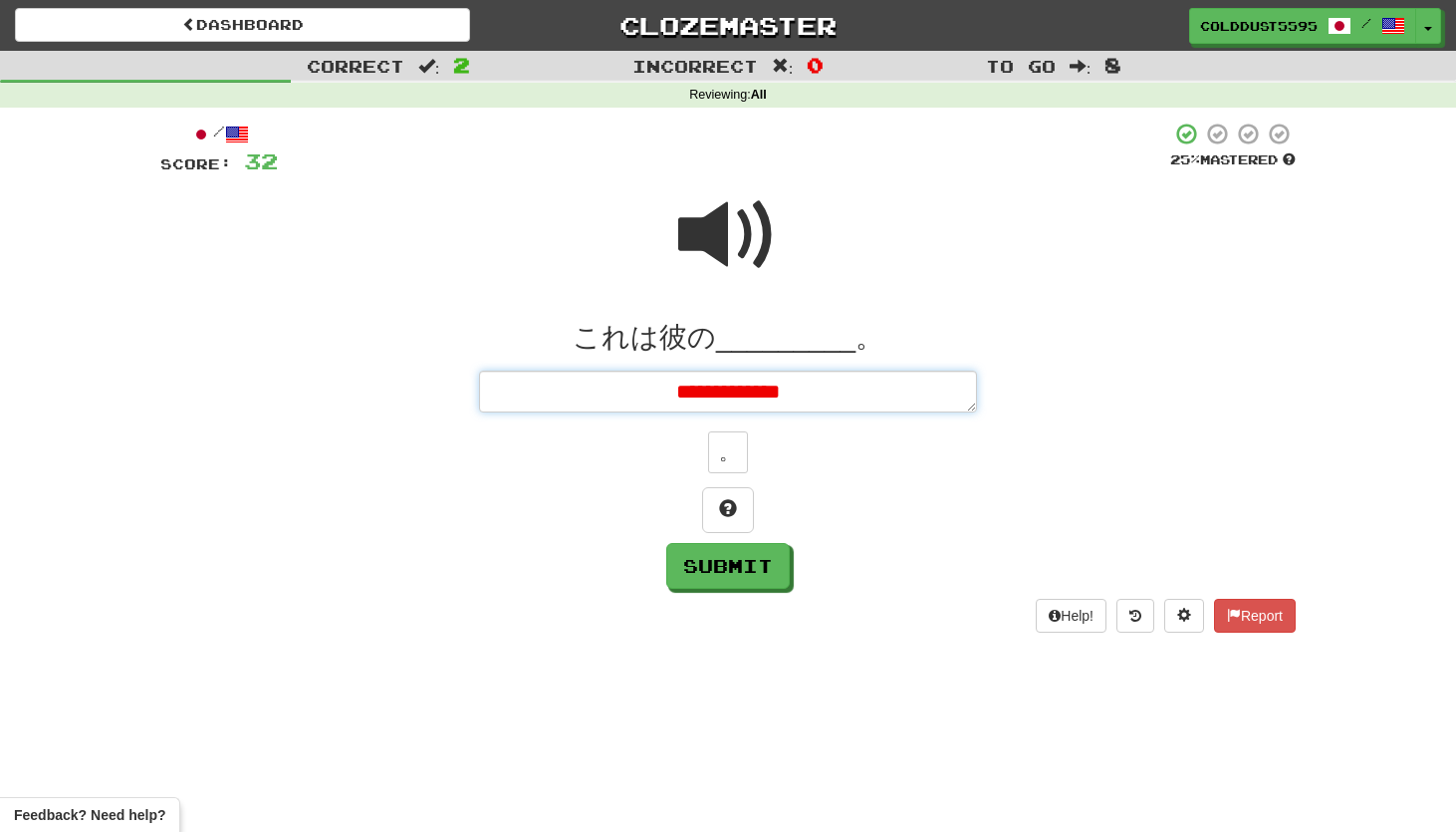 type on "*" 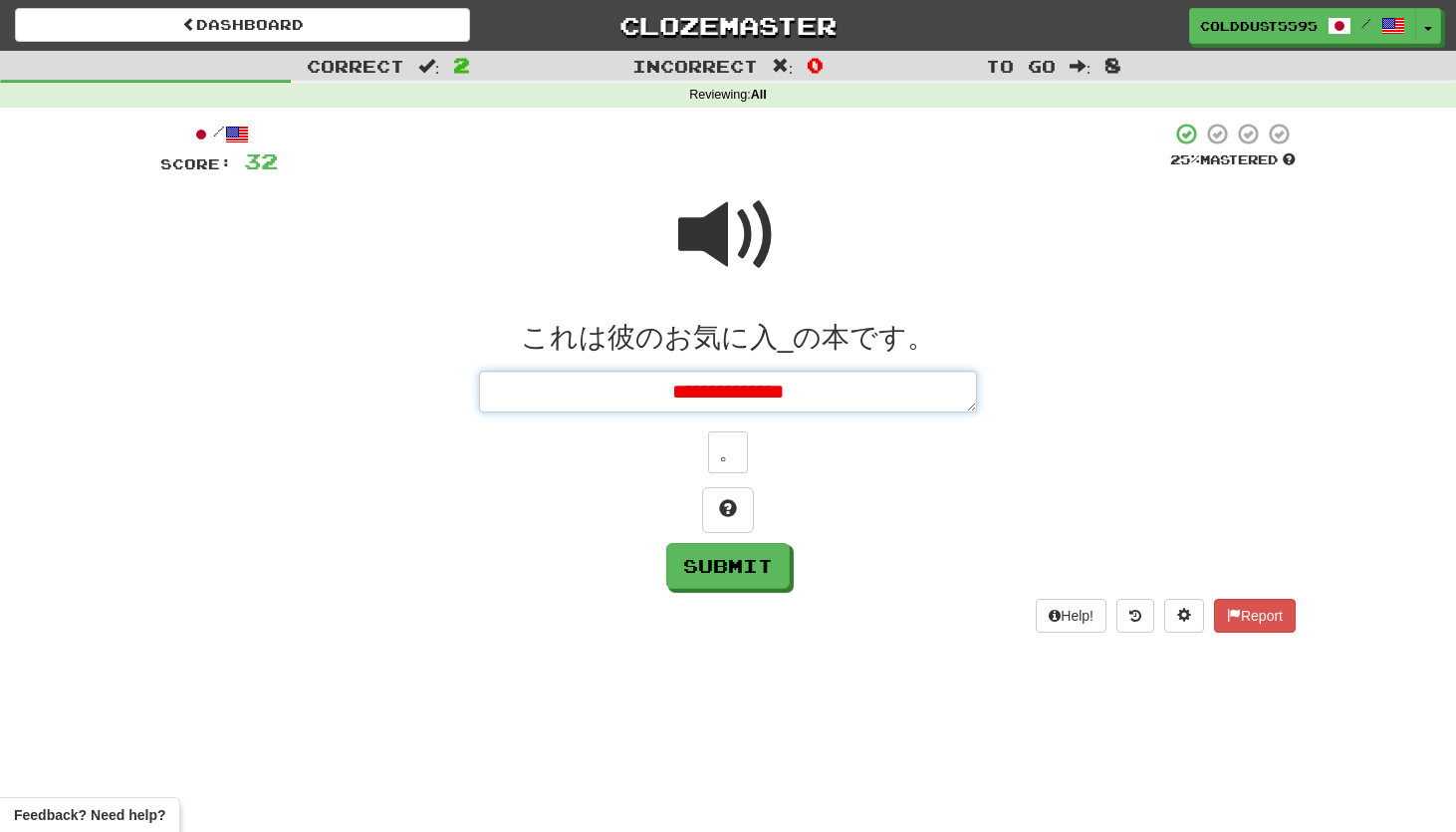 type on "**********" 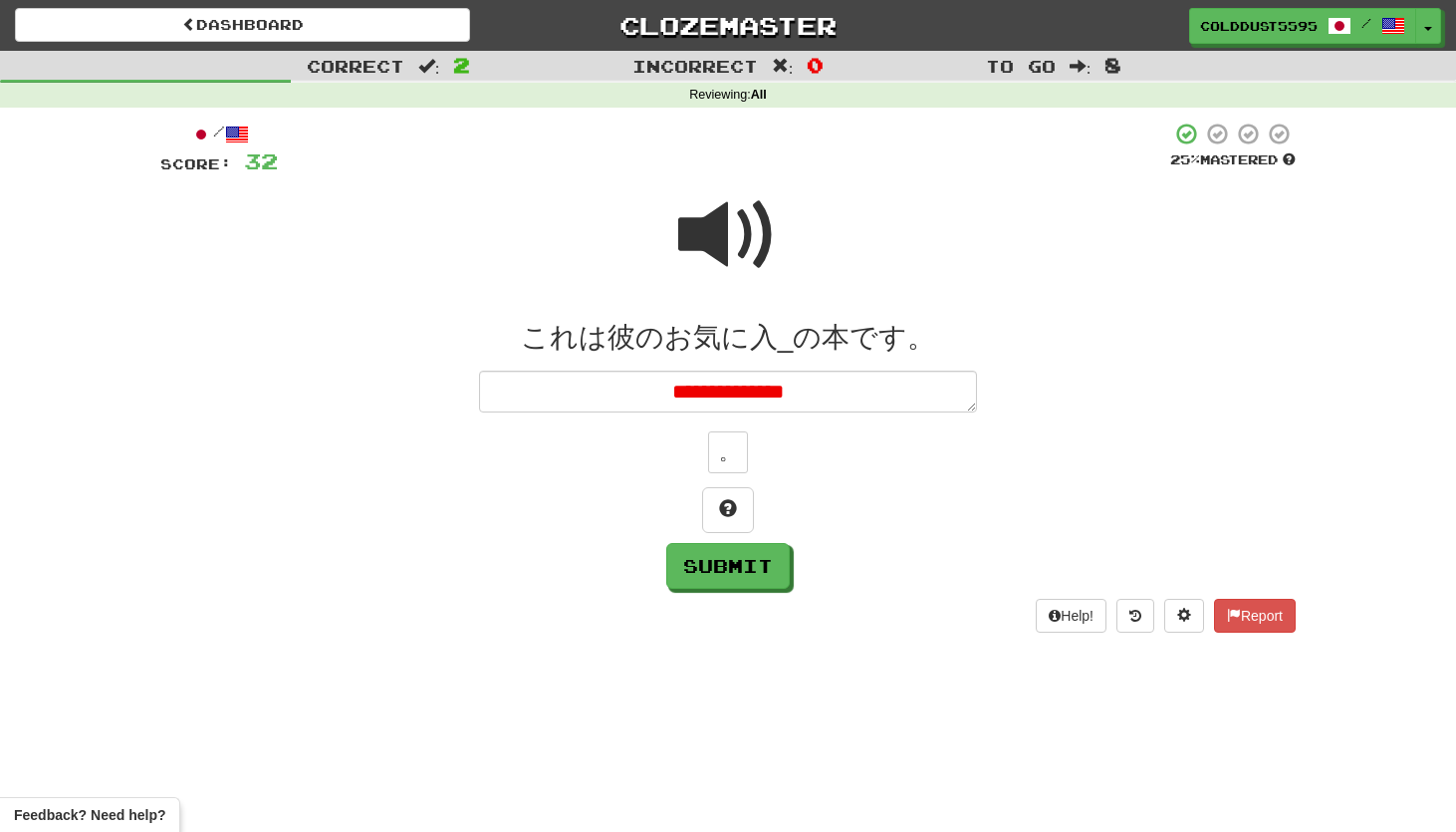 click at bounding box center [728, 235] 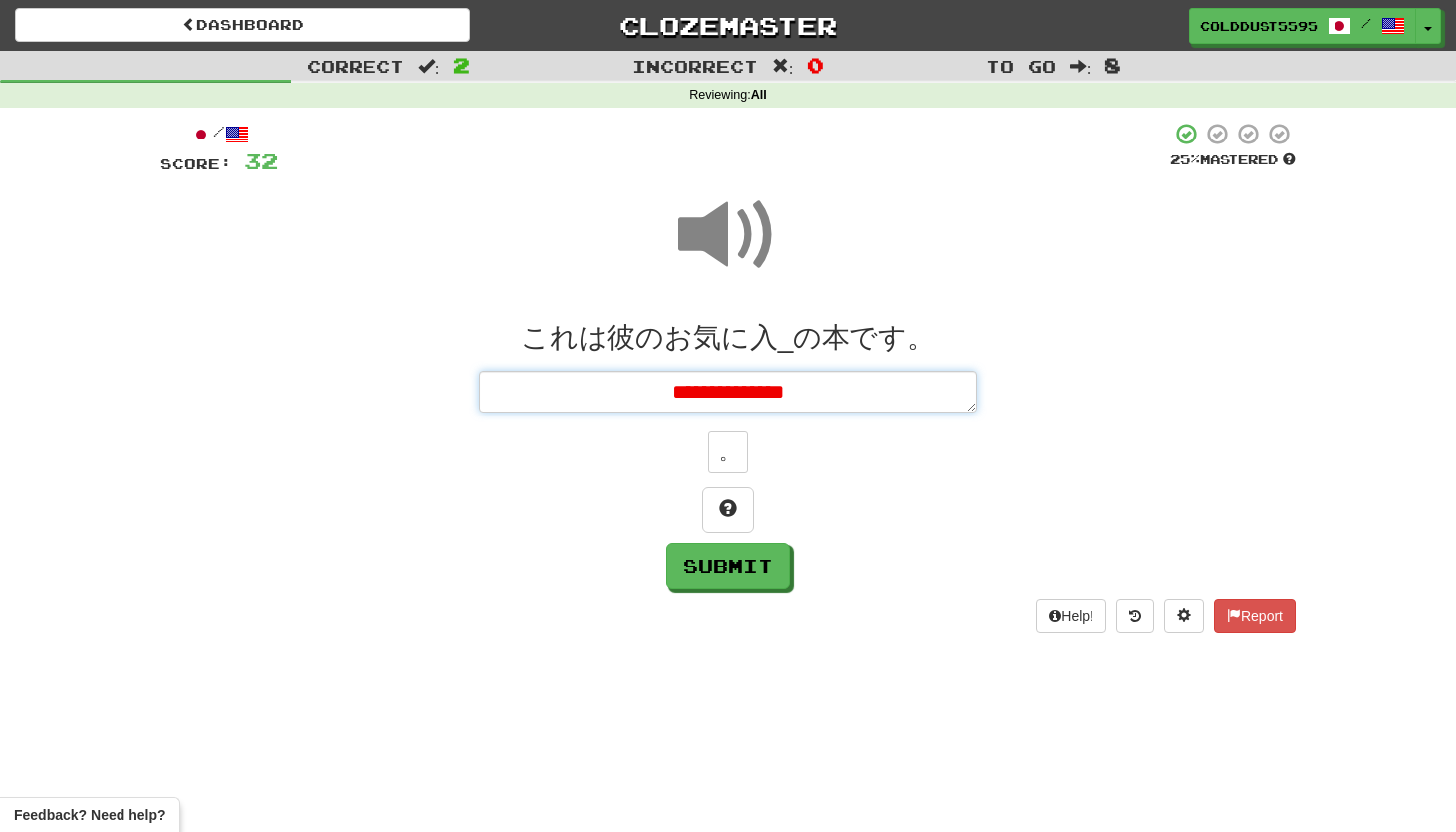 click on "**********" at bounding box center (728, 392) 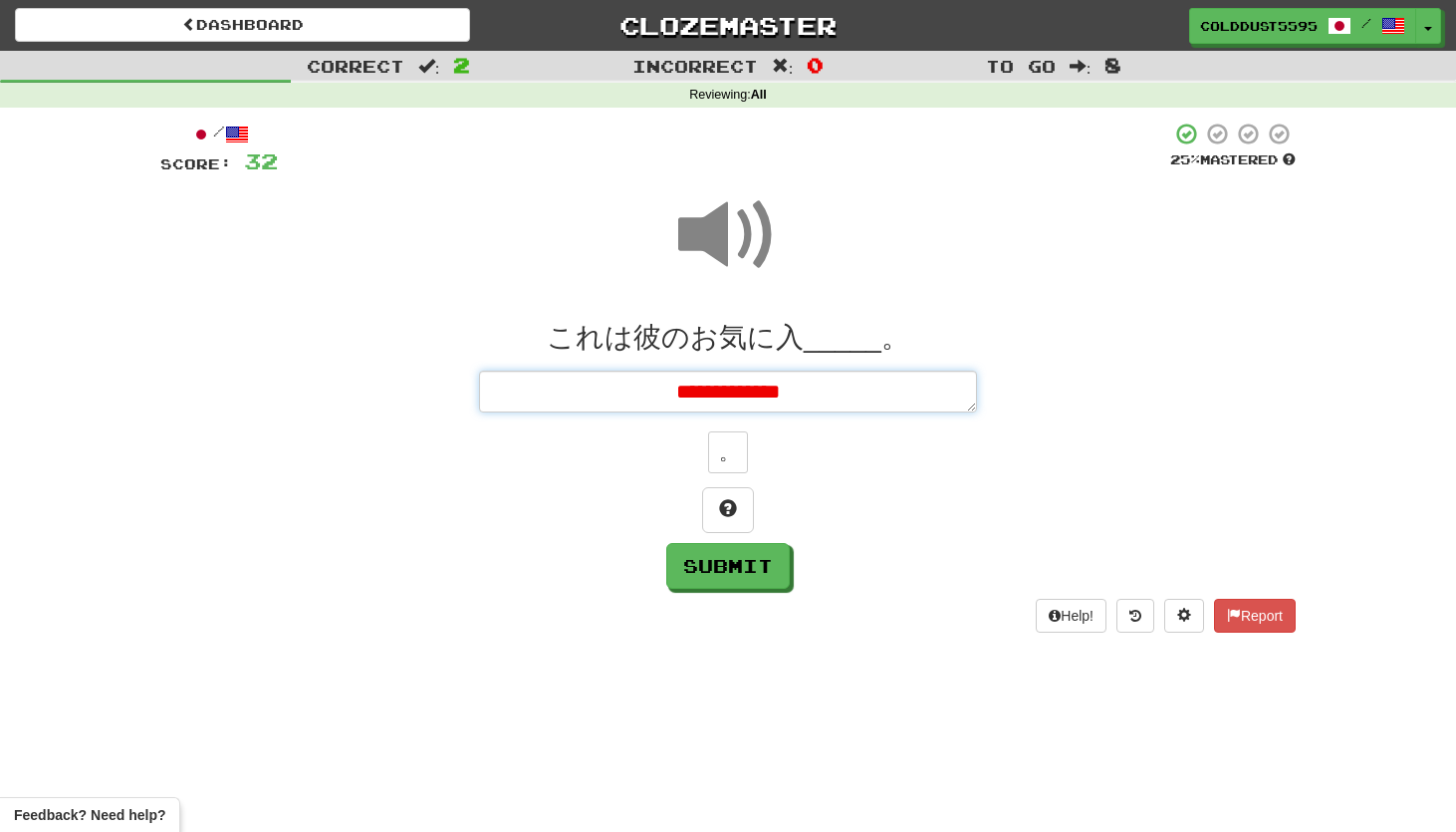 type on "*" 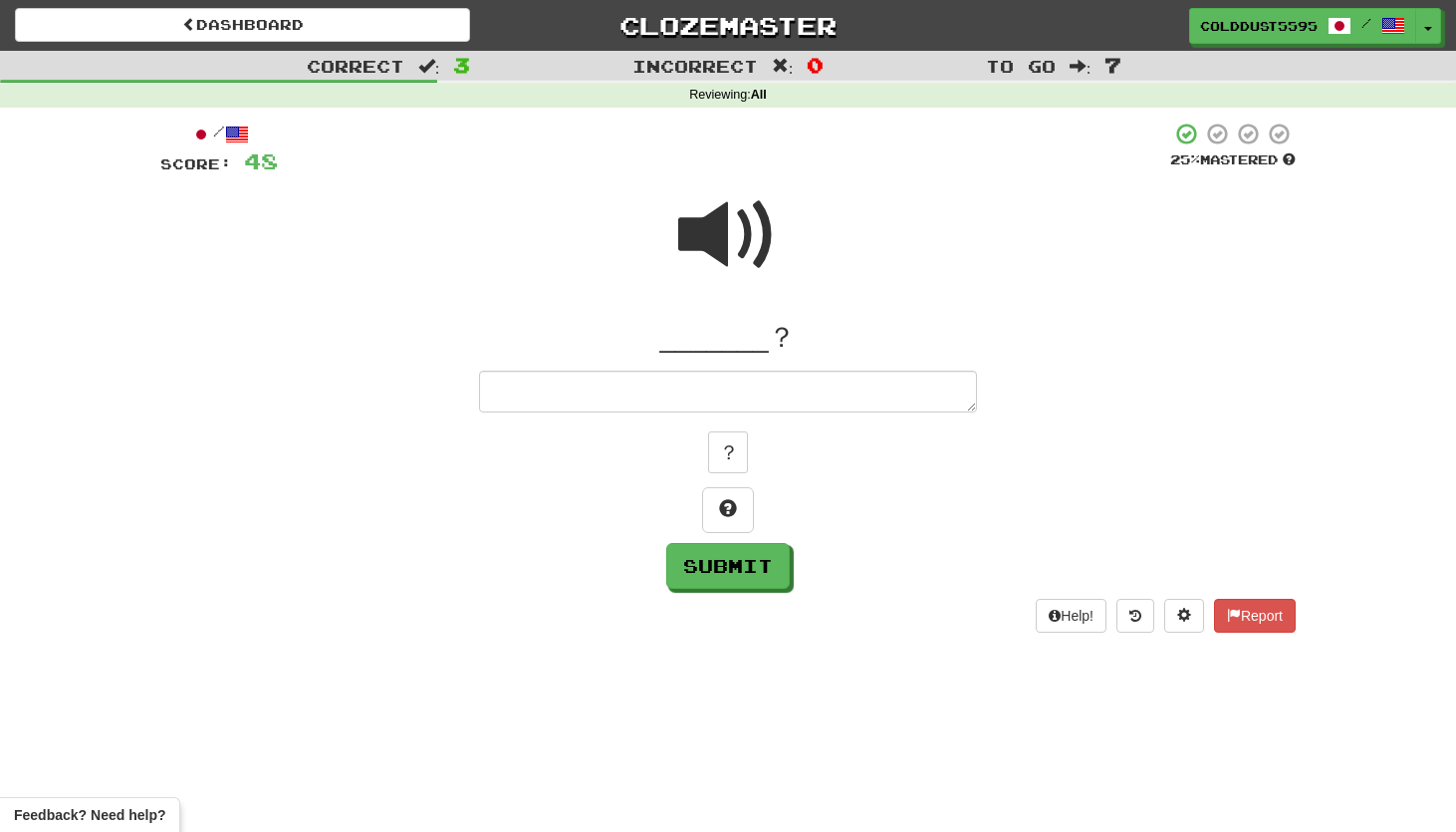 type on "*" 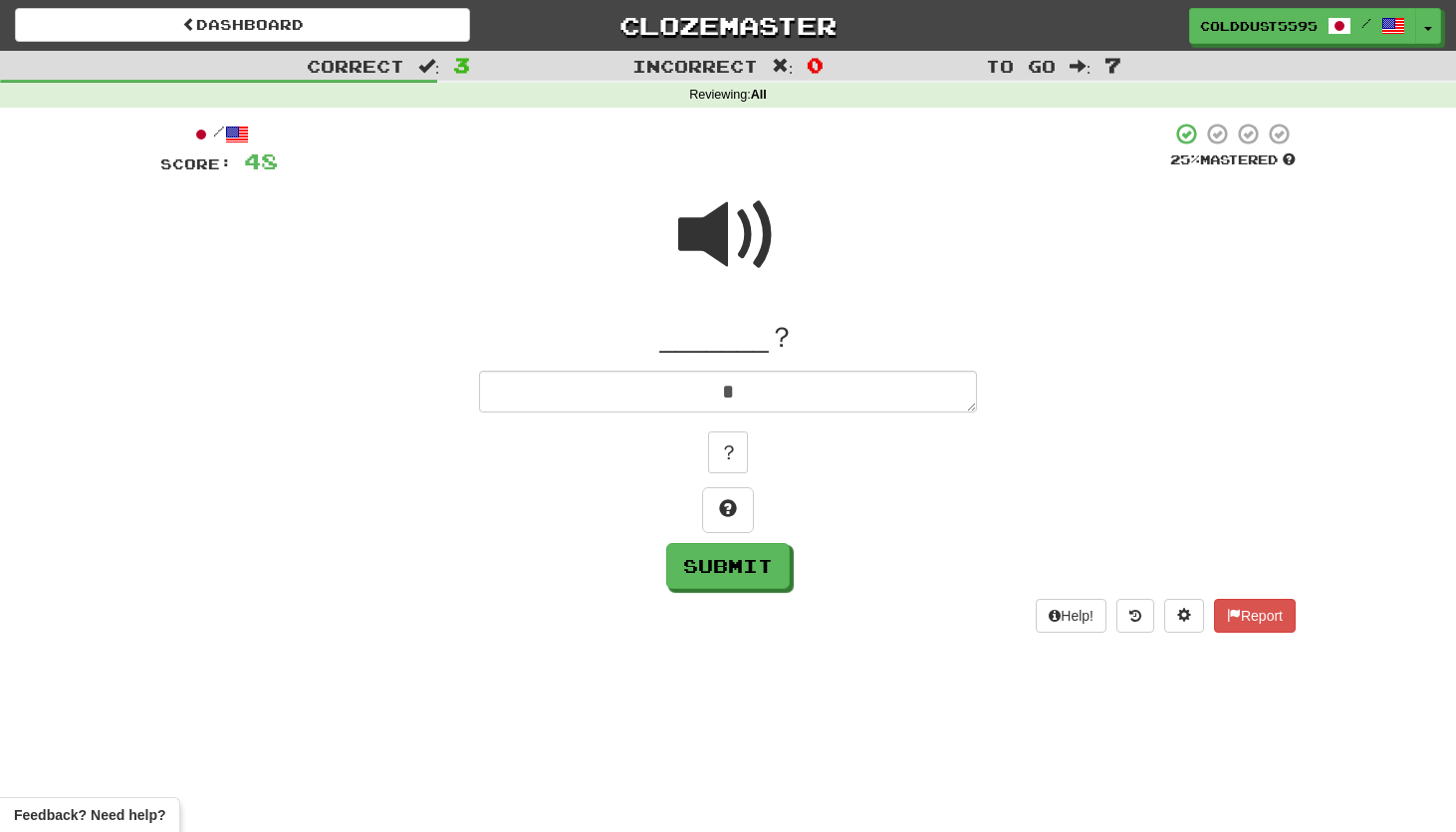 type on "*" 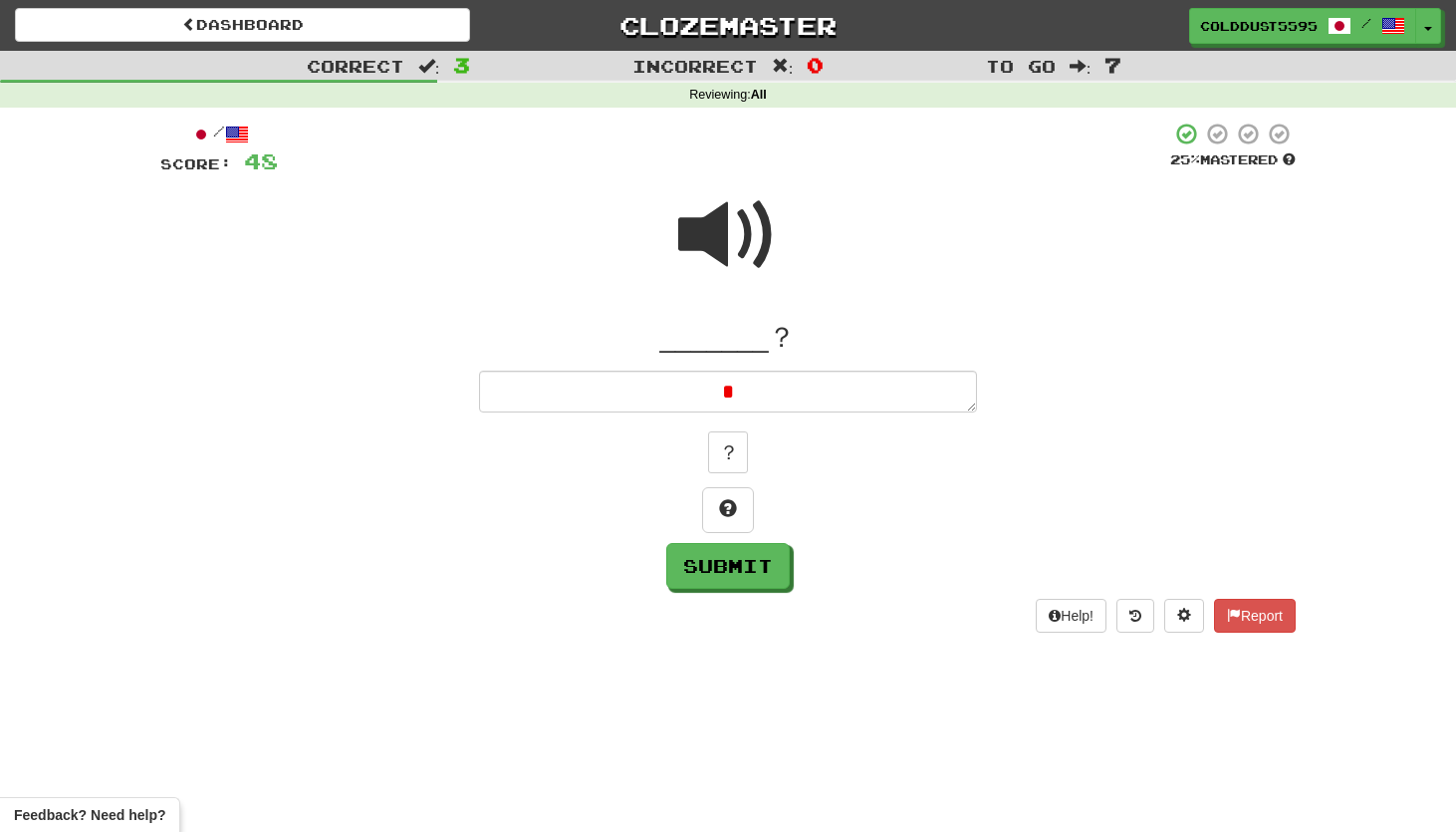 type on "*" 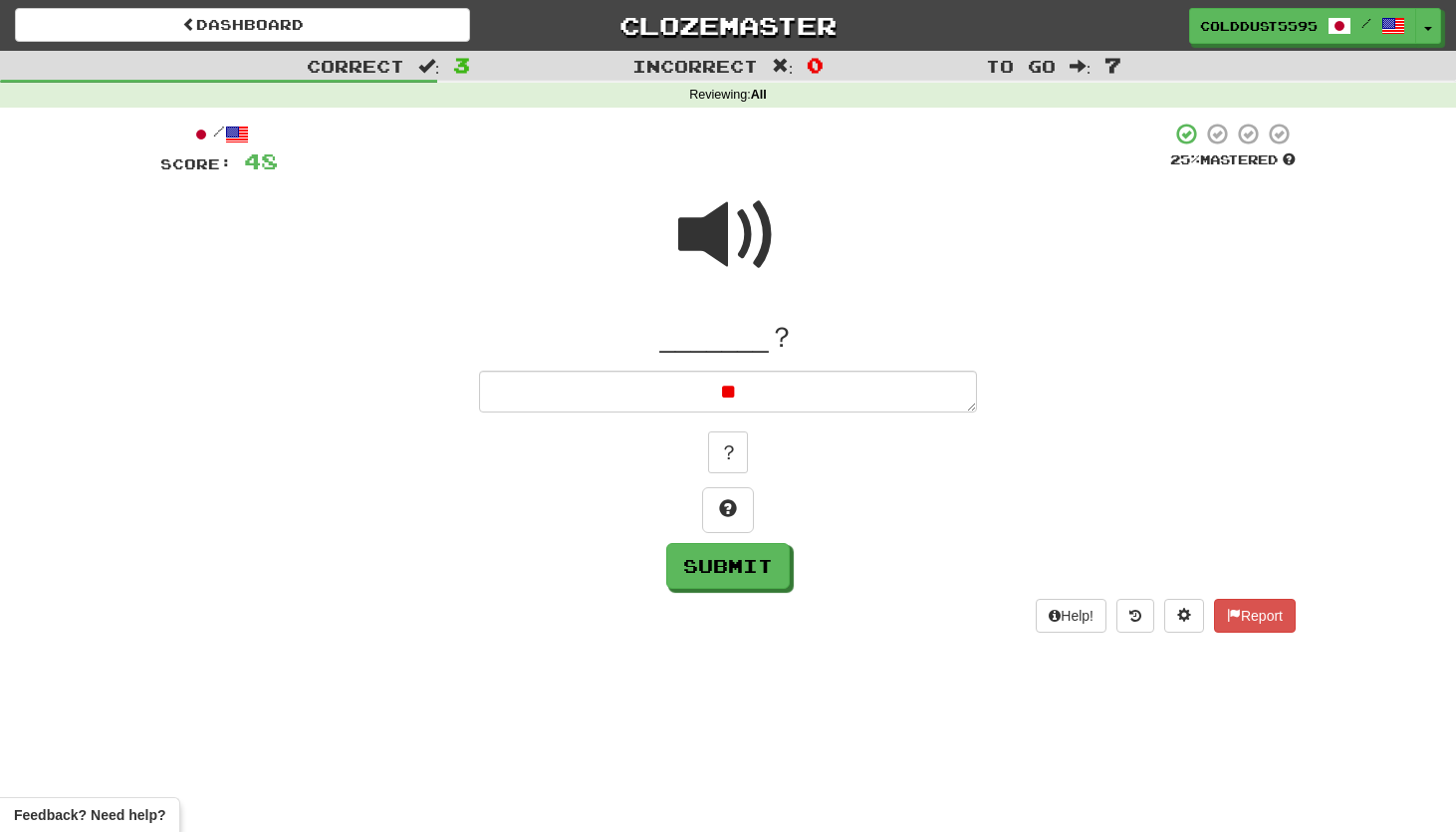 type on "*" 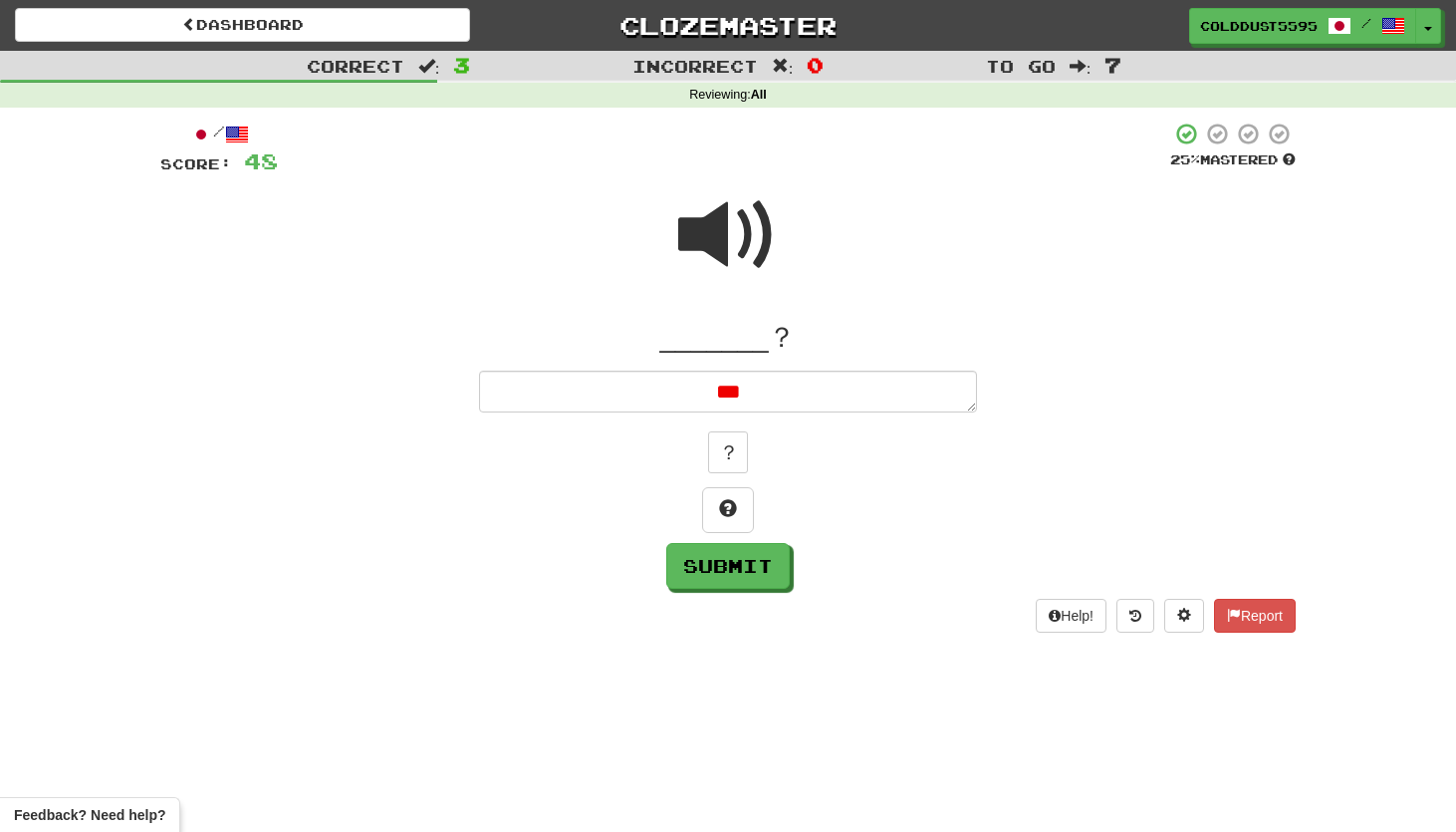 type on "*" 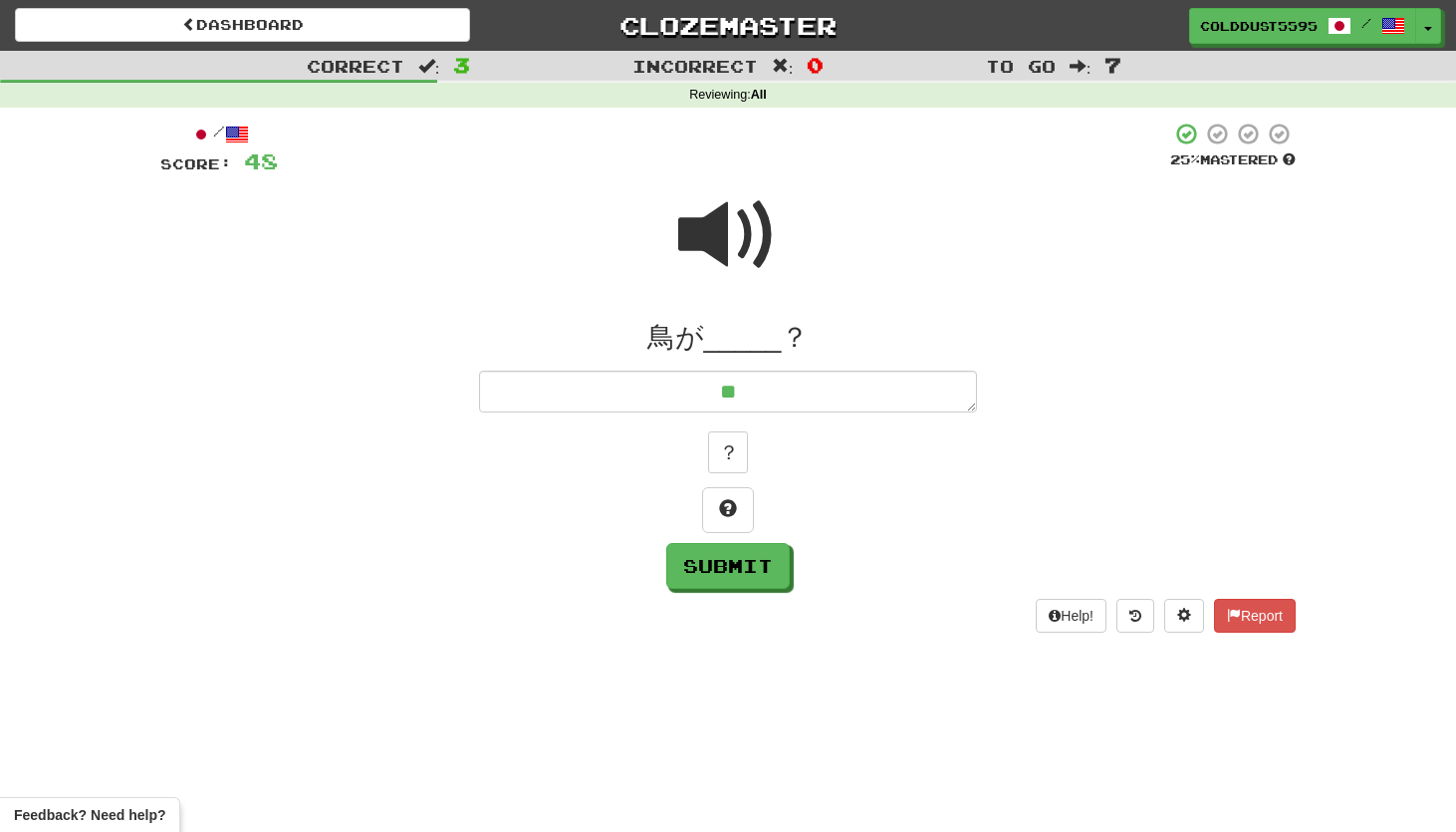 type on "*" 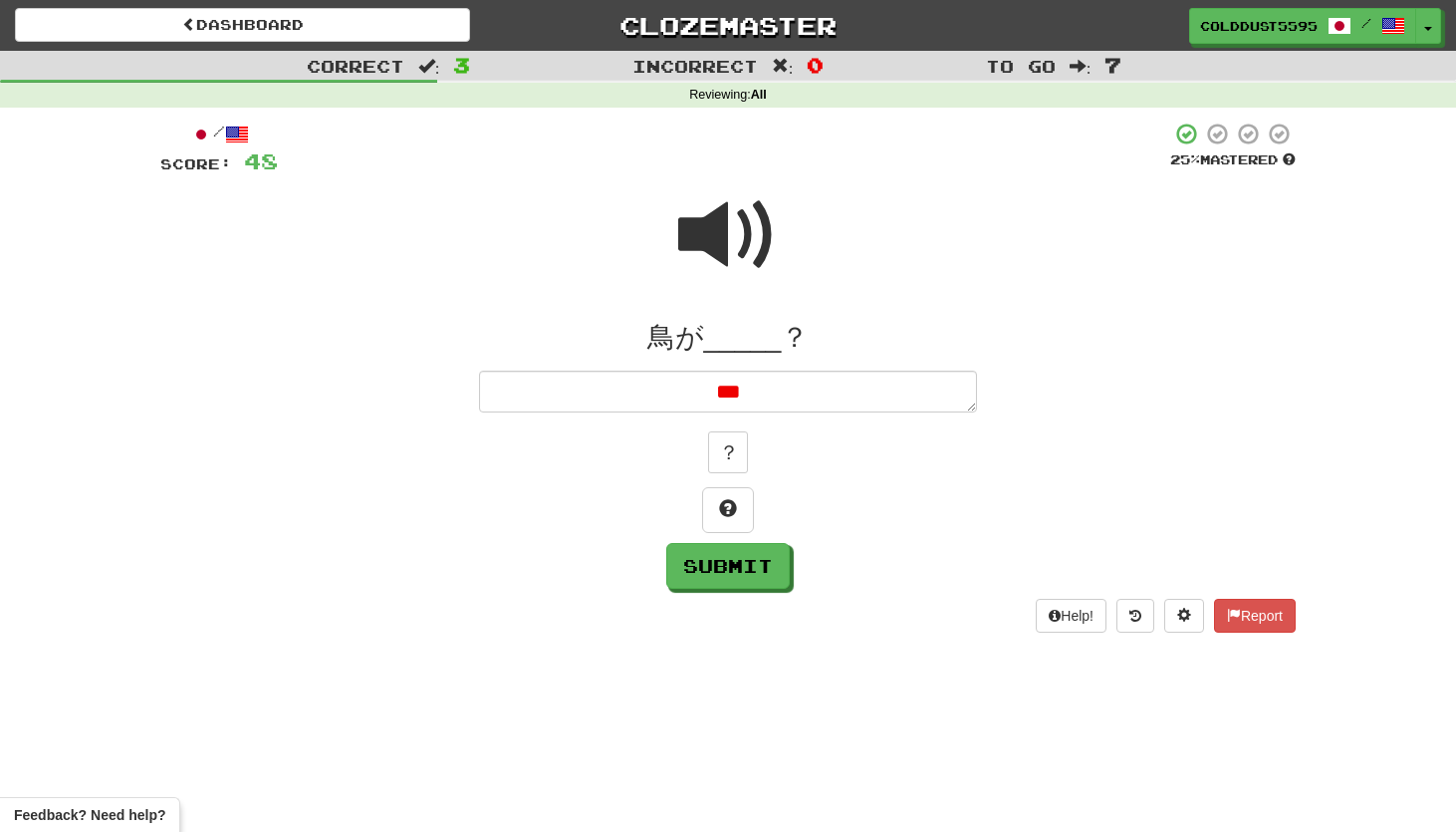 type on "*" 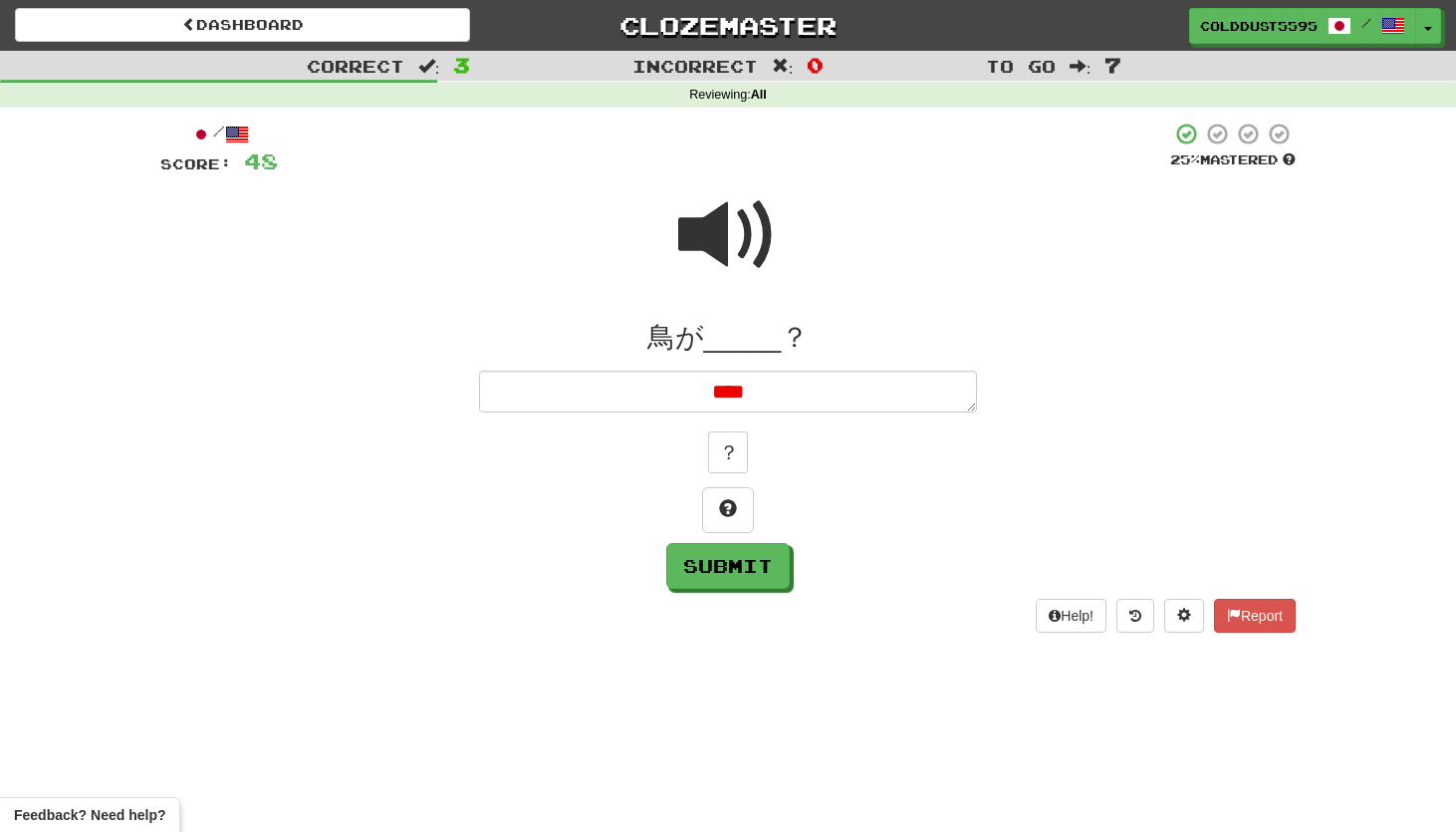 type on "*" 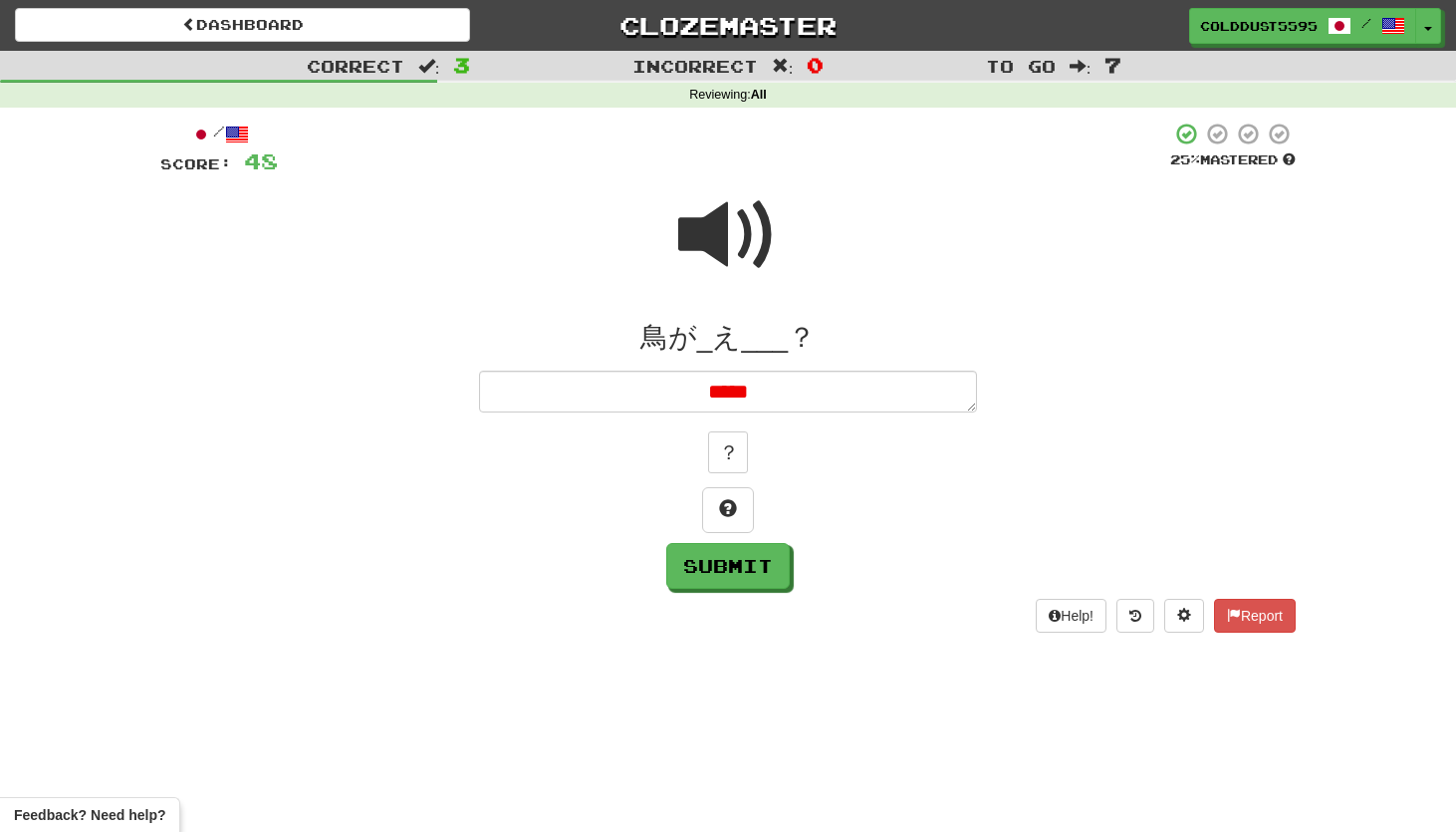 type on "*" 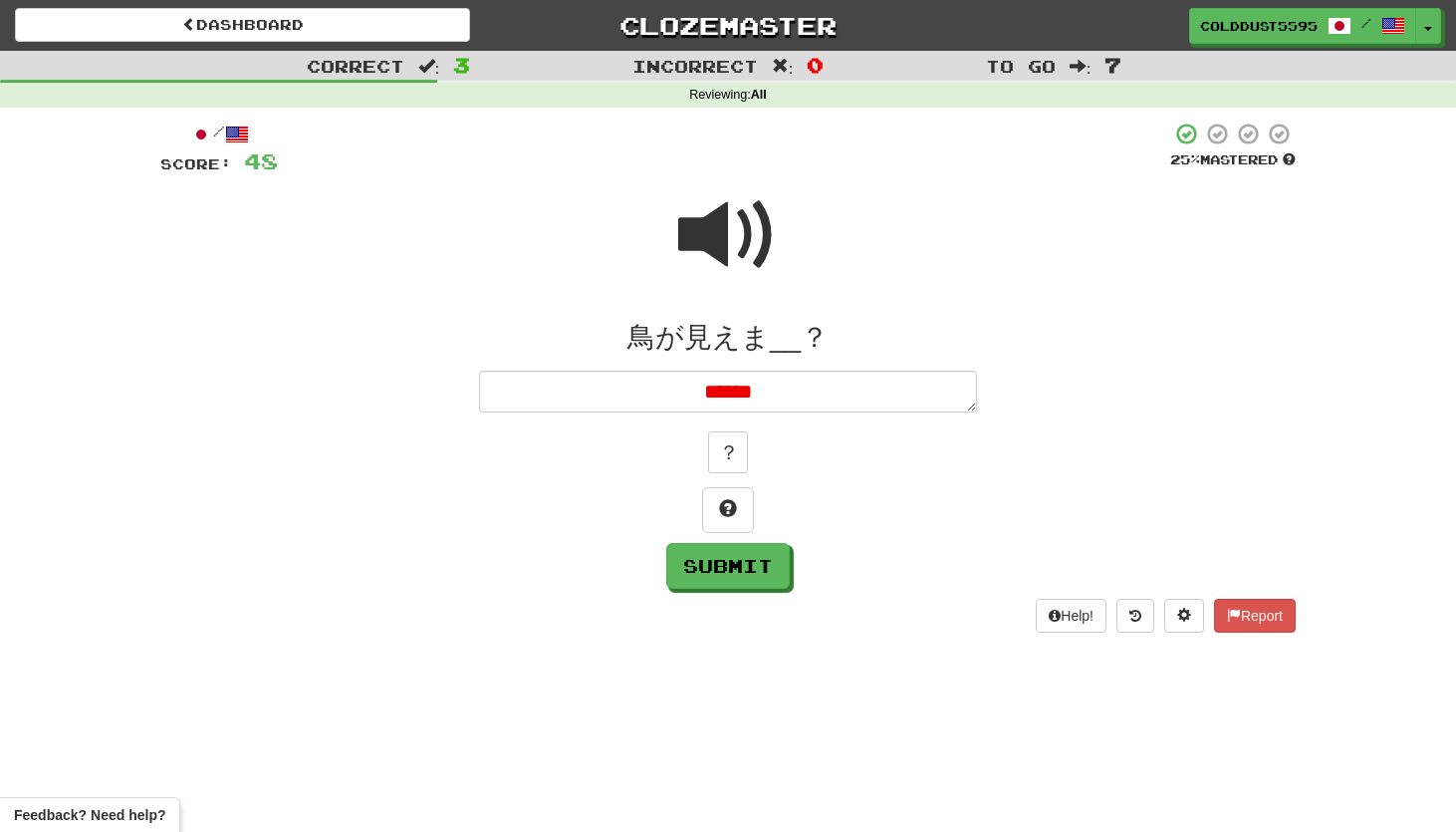 type on "******" 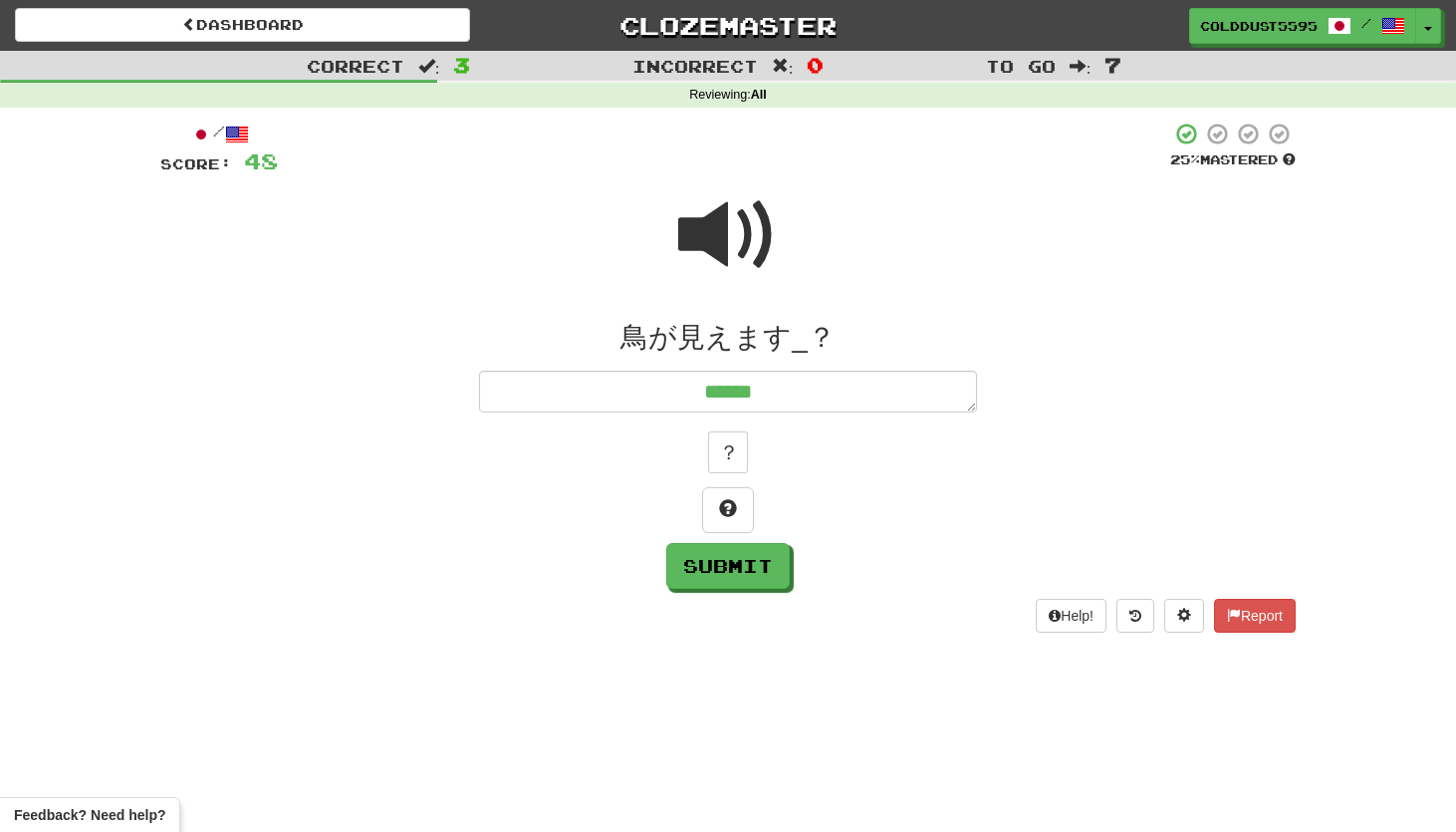 type on "*" 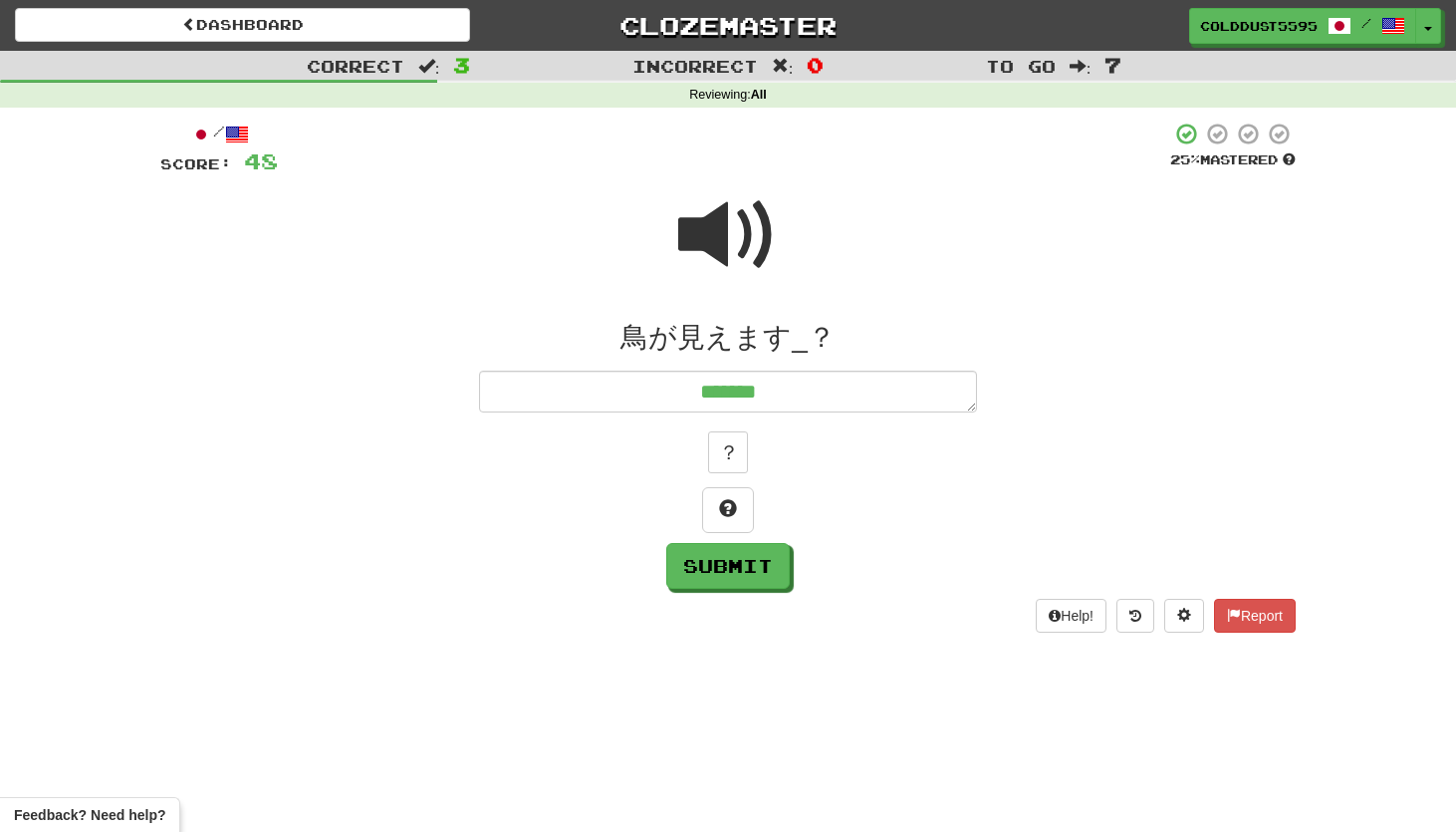 type on "*" 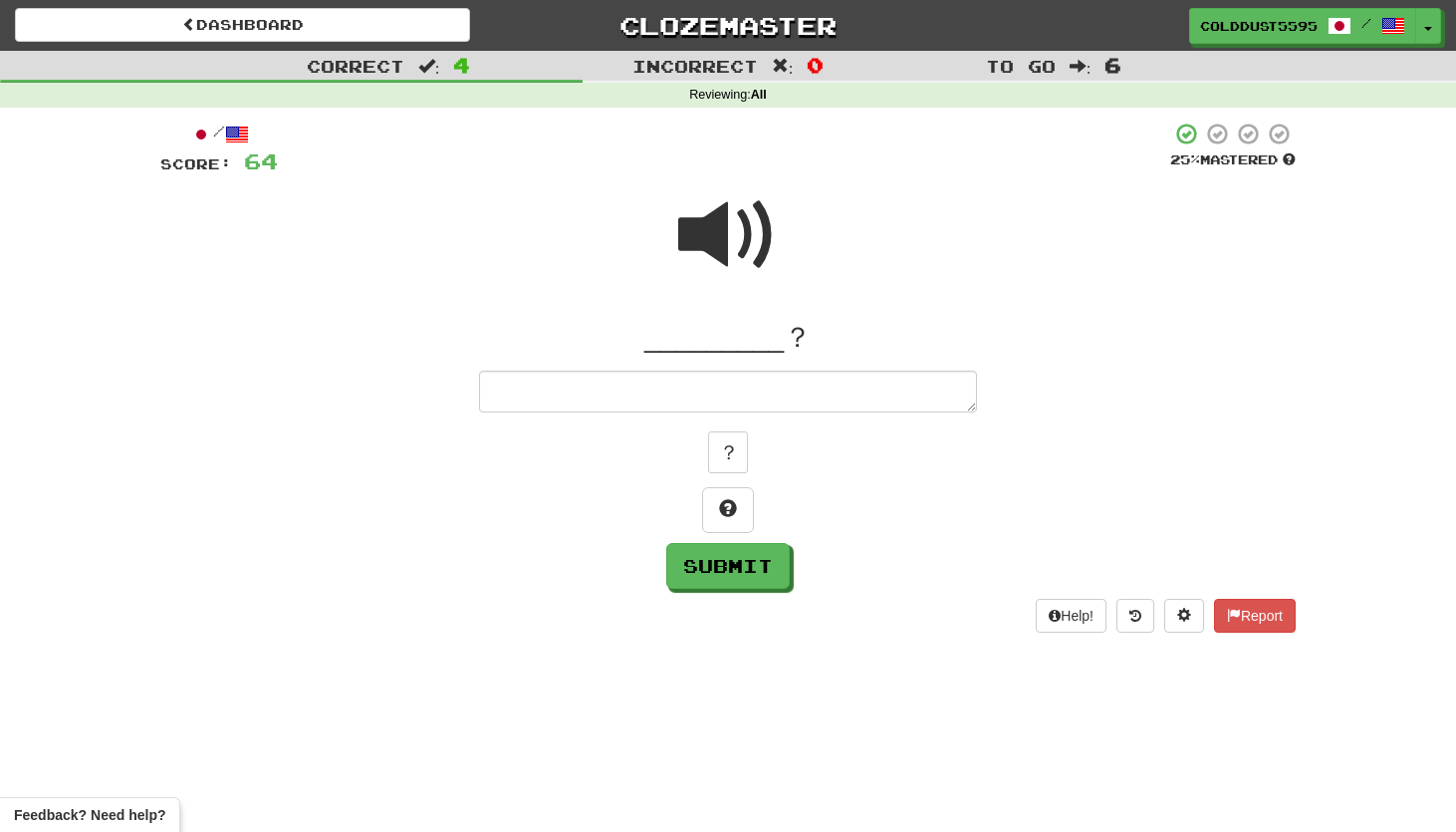 type on "*" 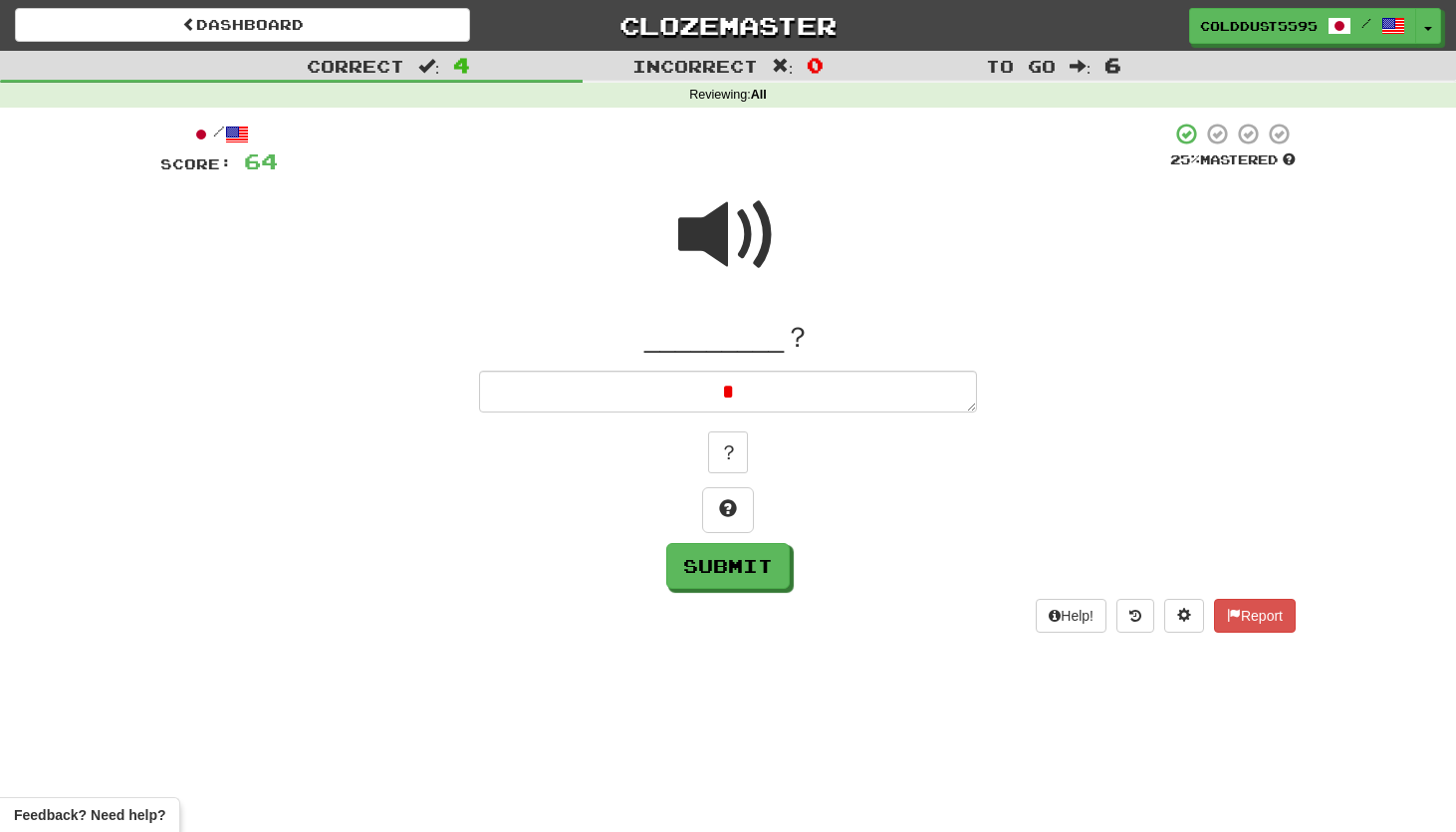 type on "*" 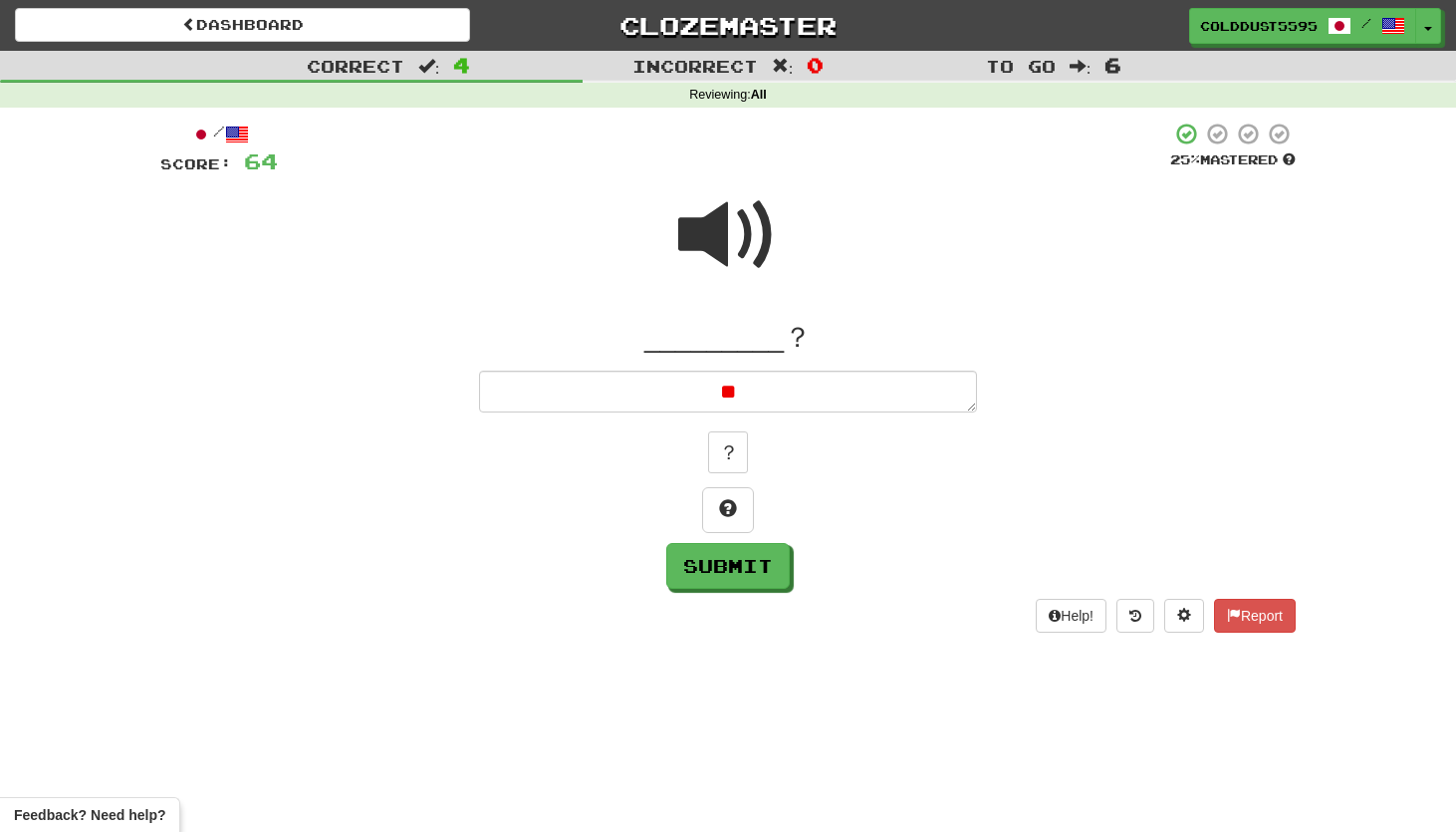 type on "*" 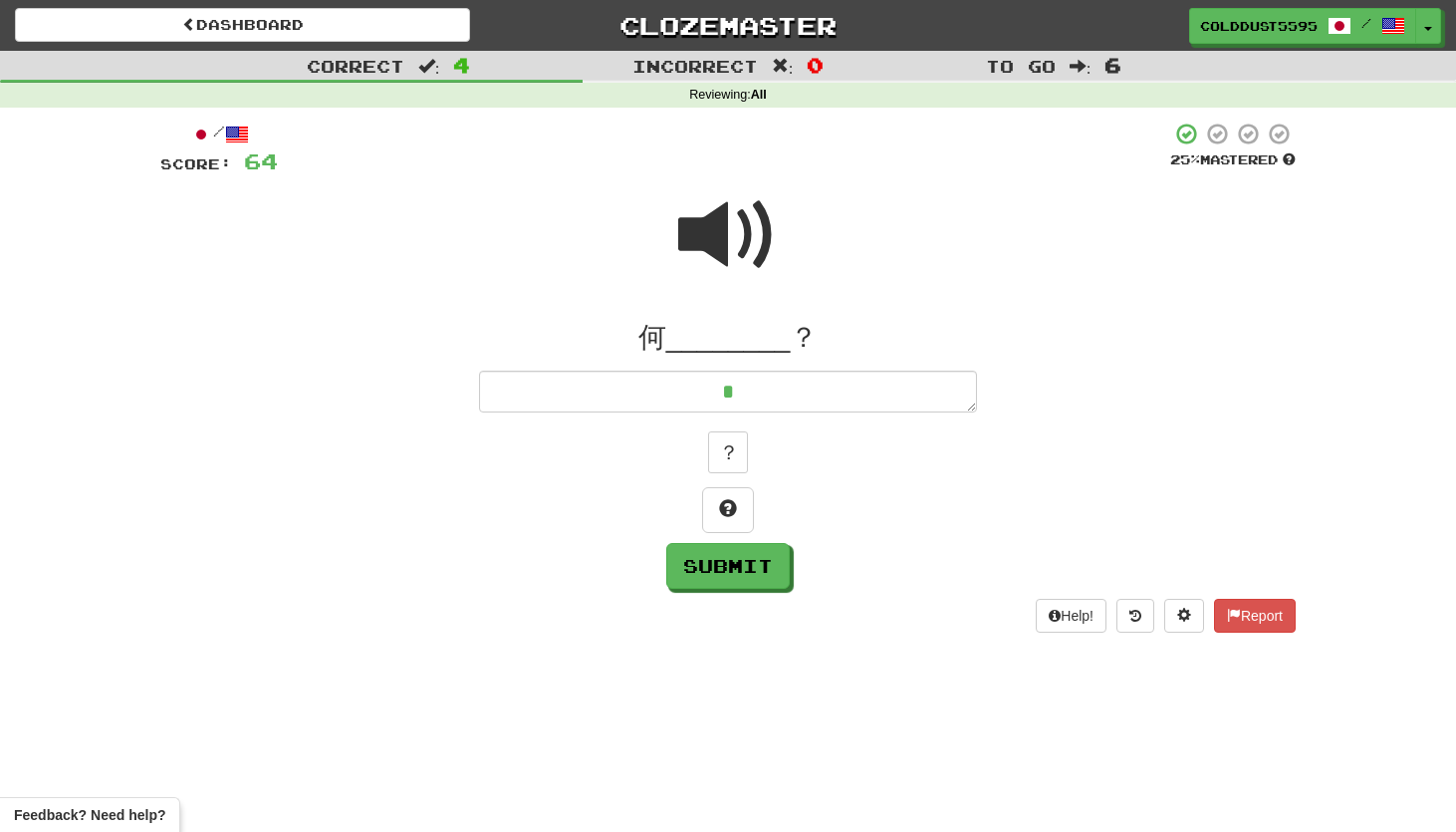 type on "*" 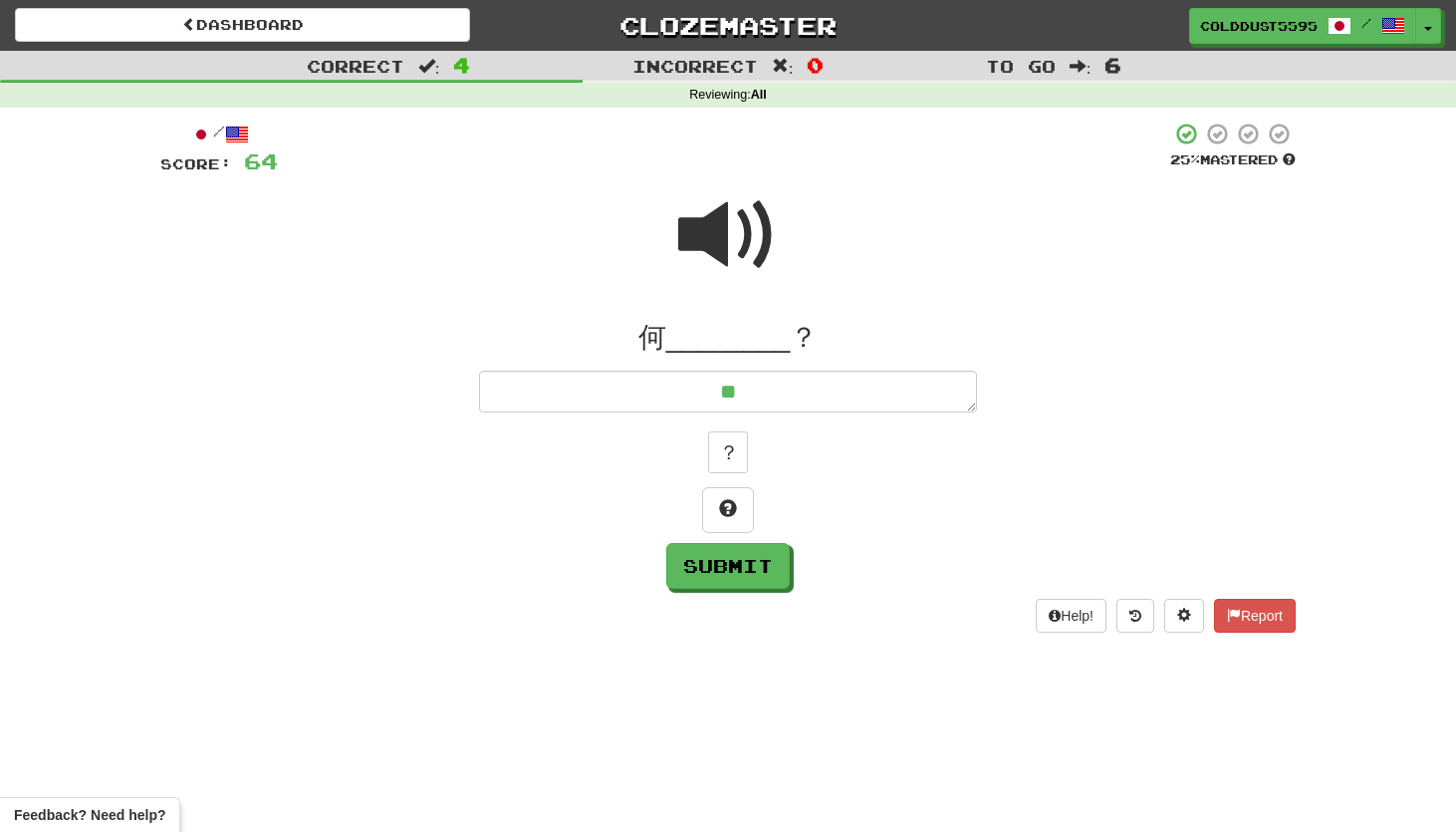 type on "*" 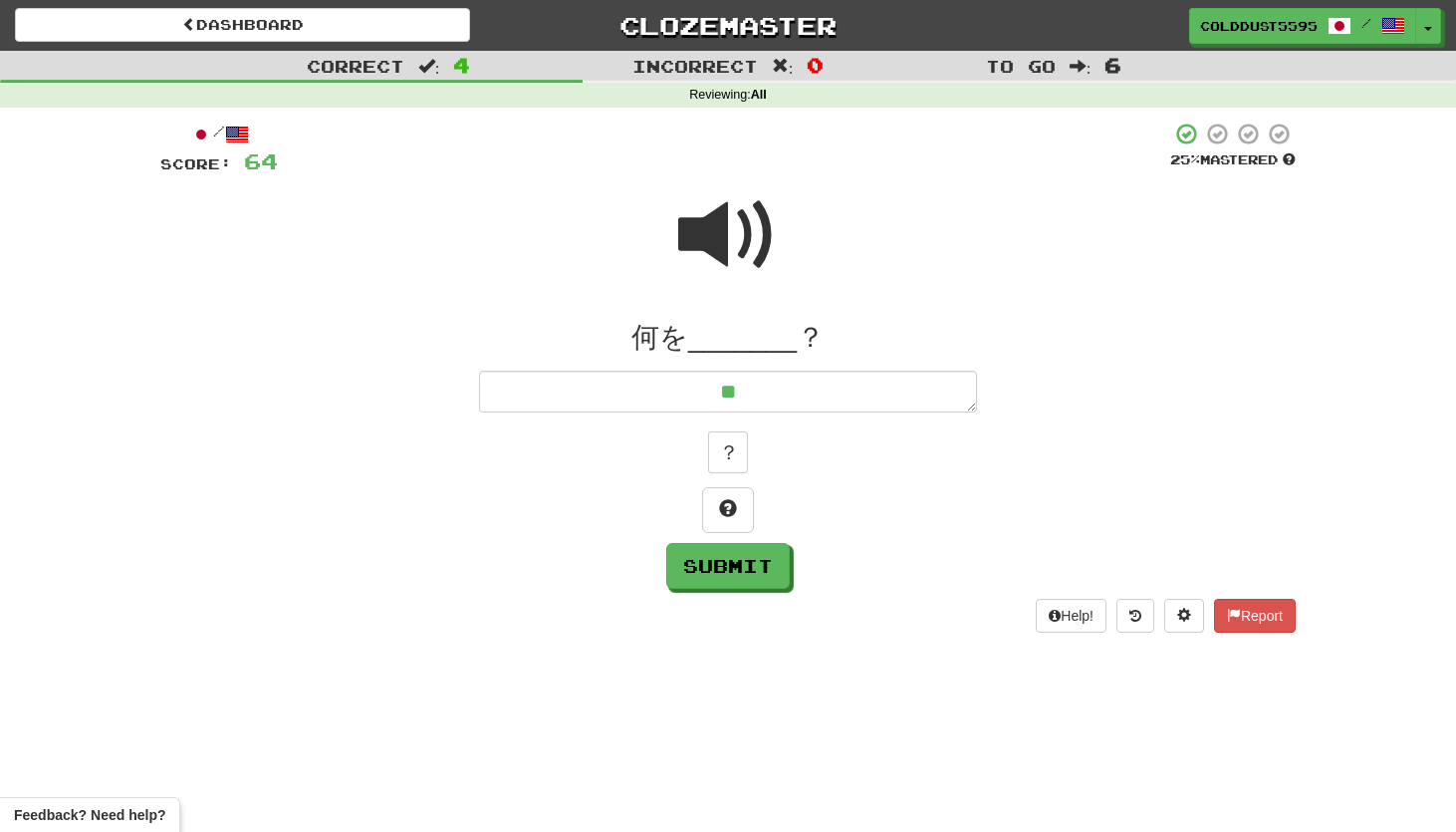 type on "***" 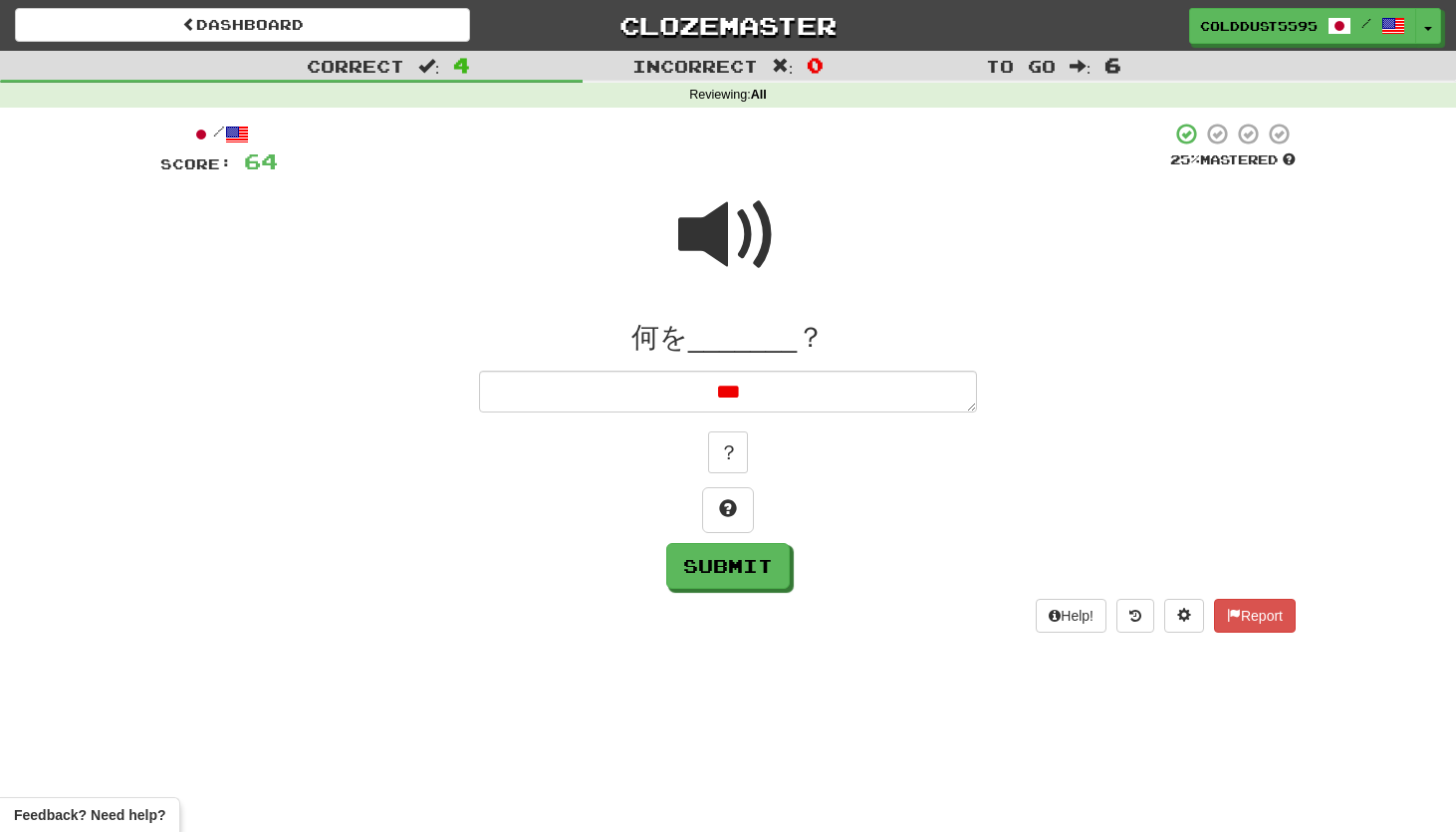 type on "*" 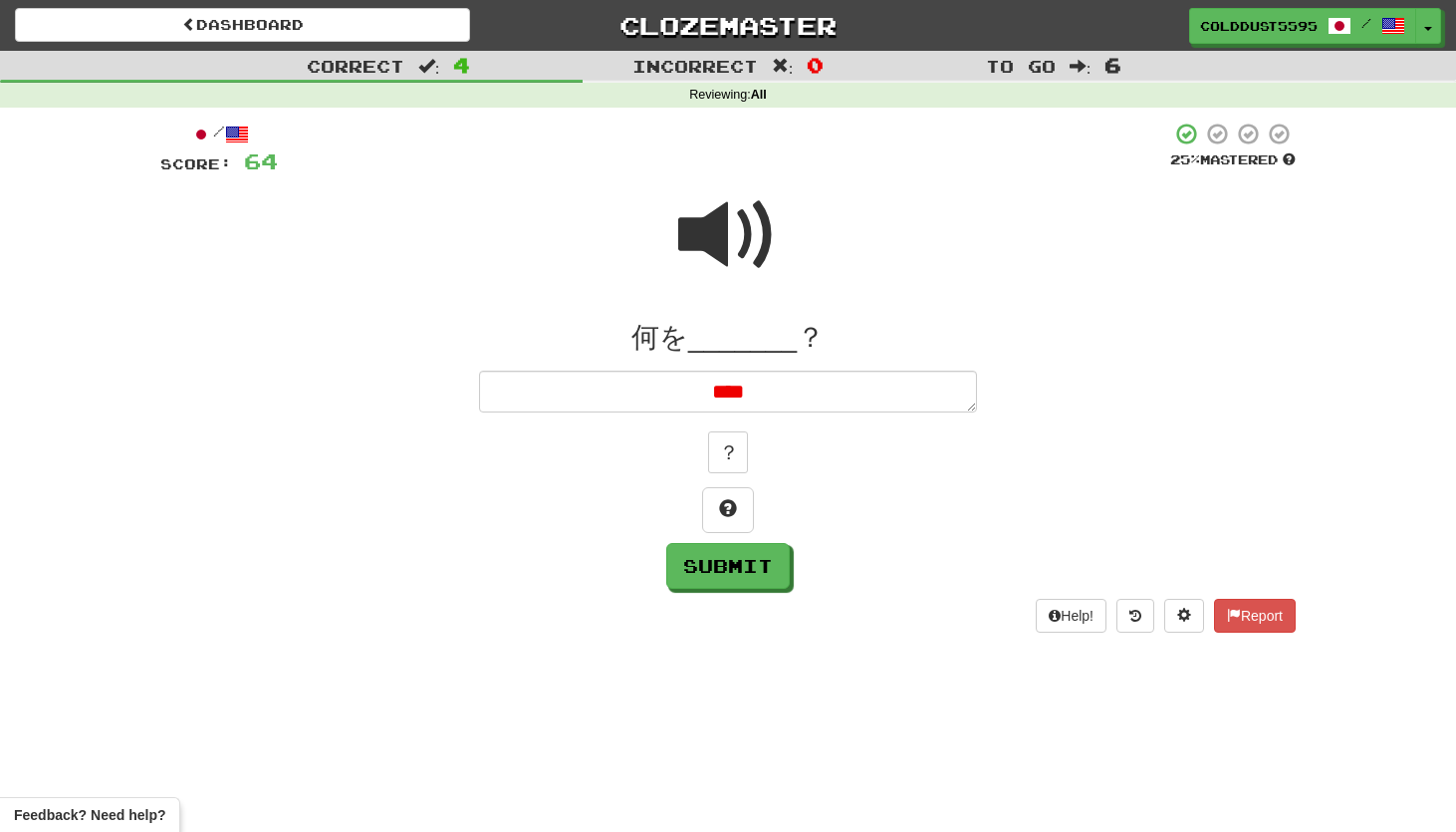 type on "*" 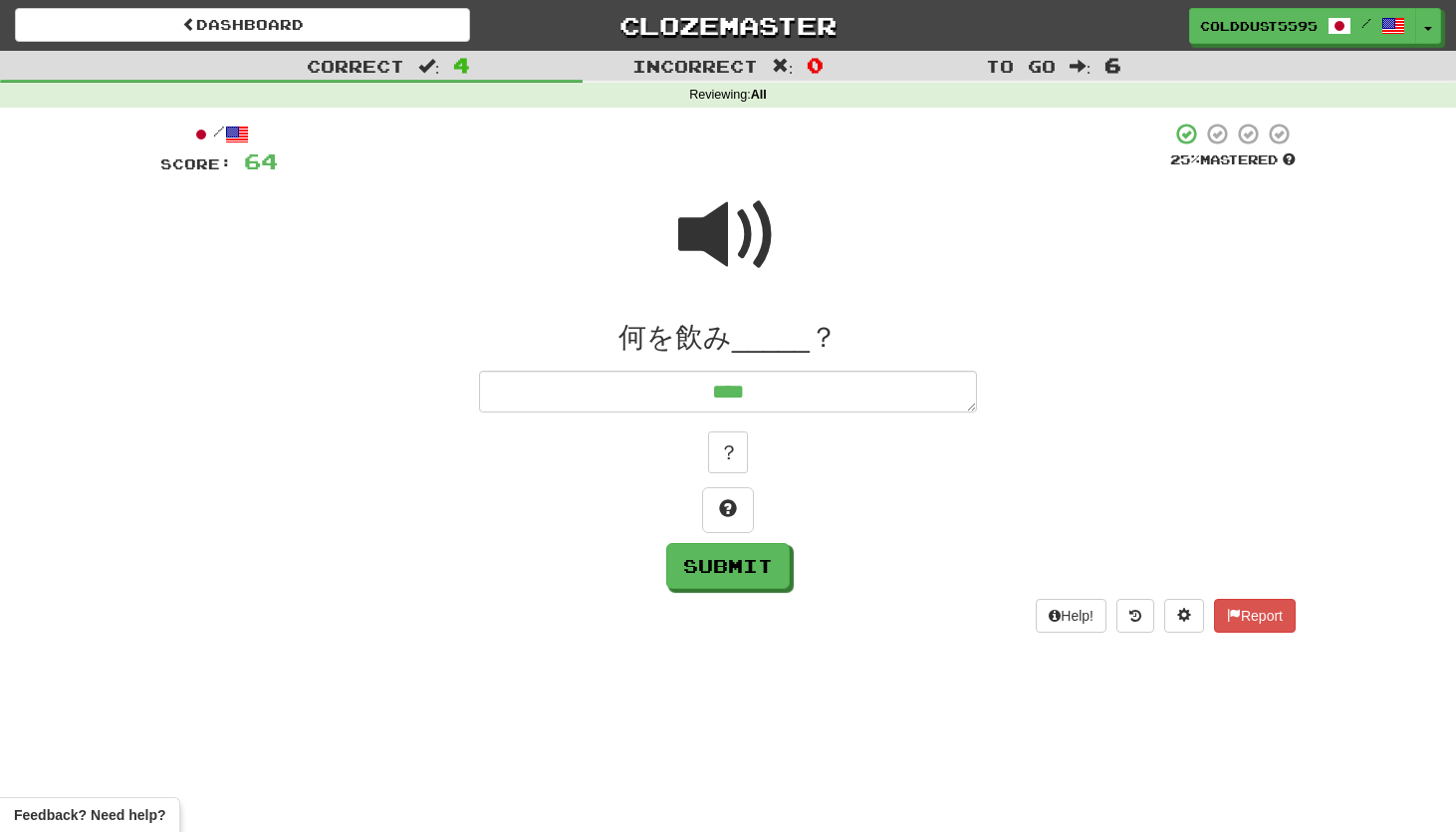 type on "*" 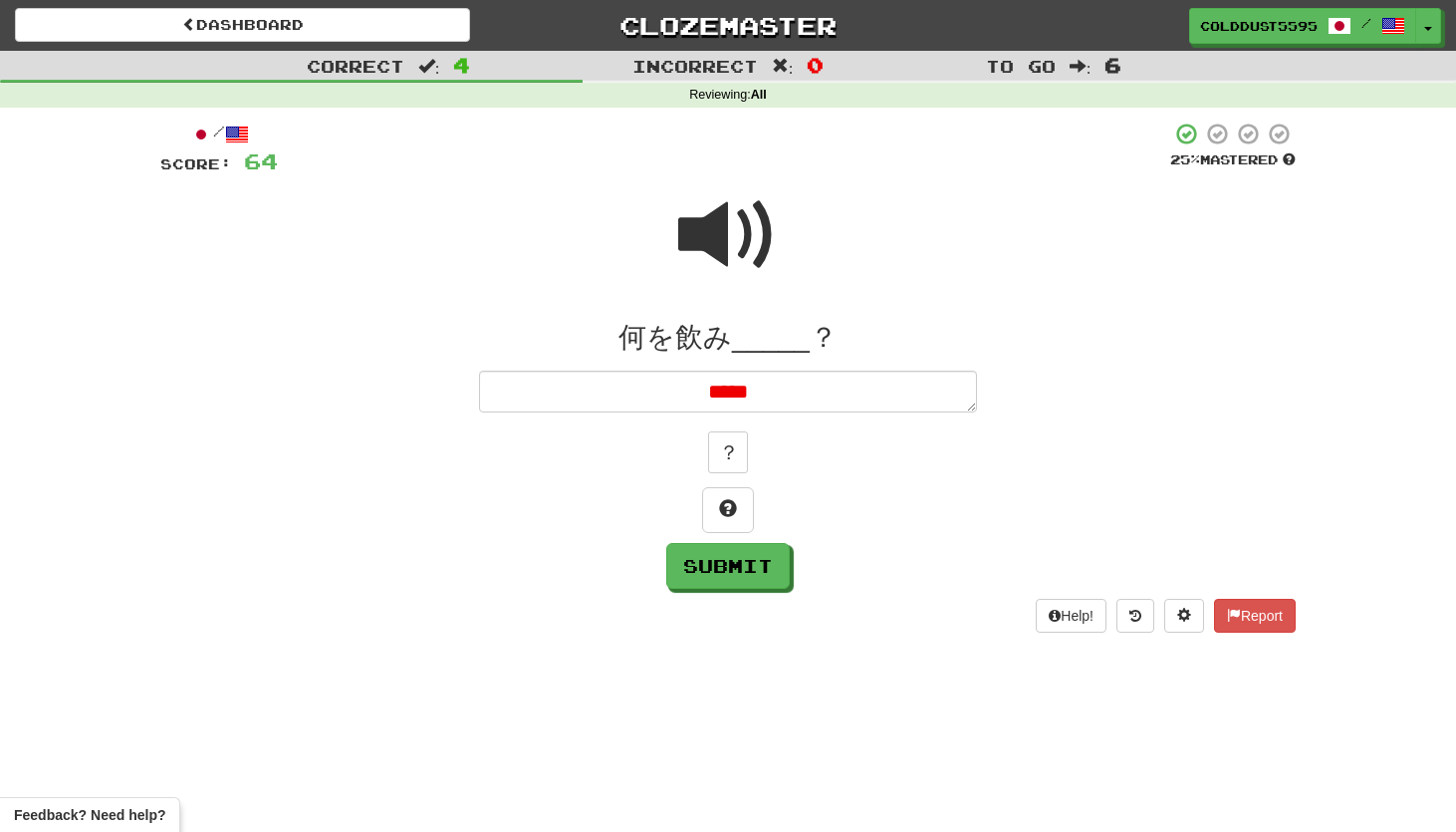 type on "*" 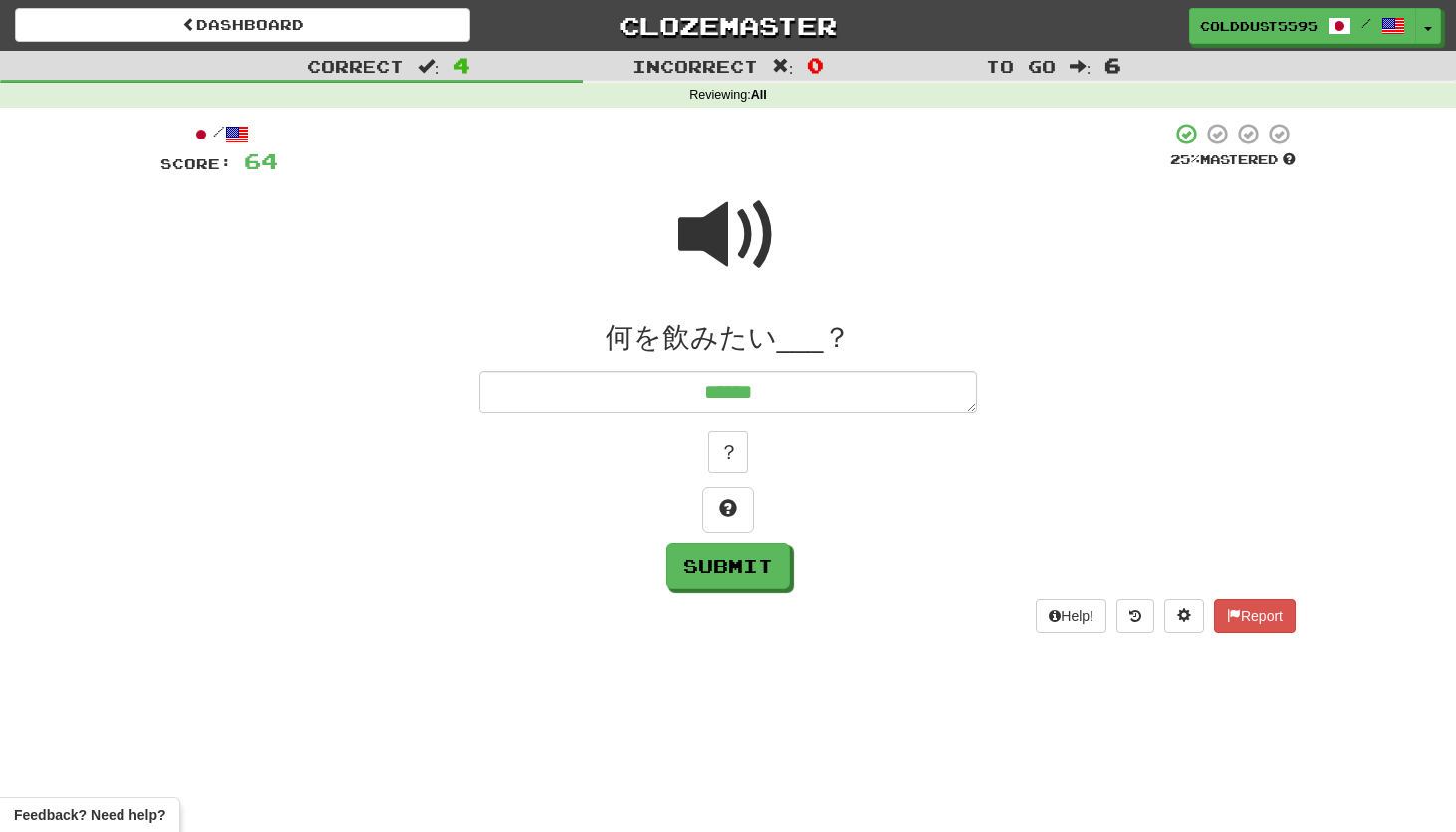 type on "*" 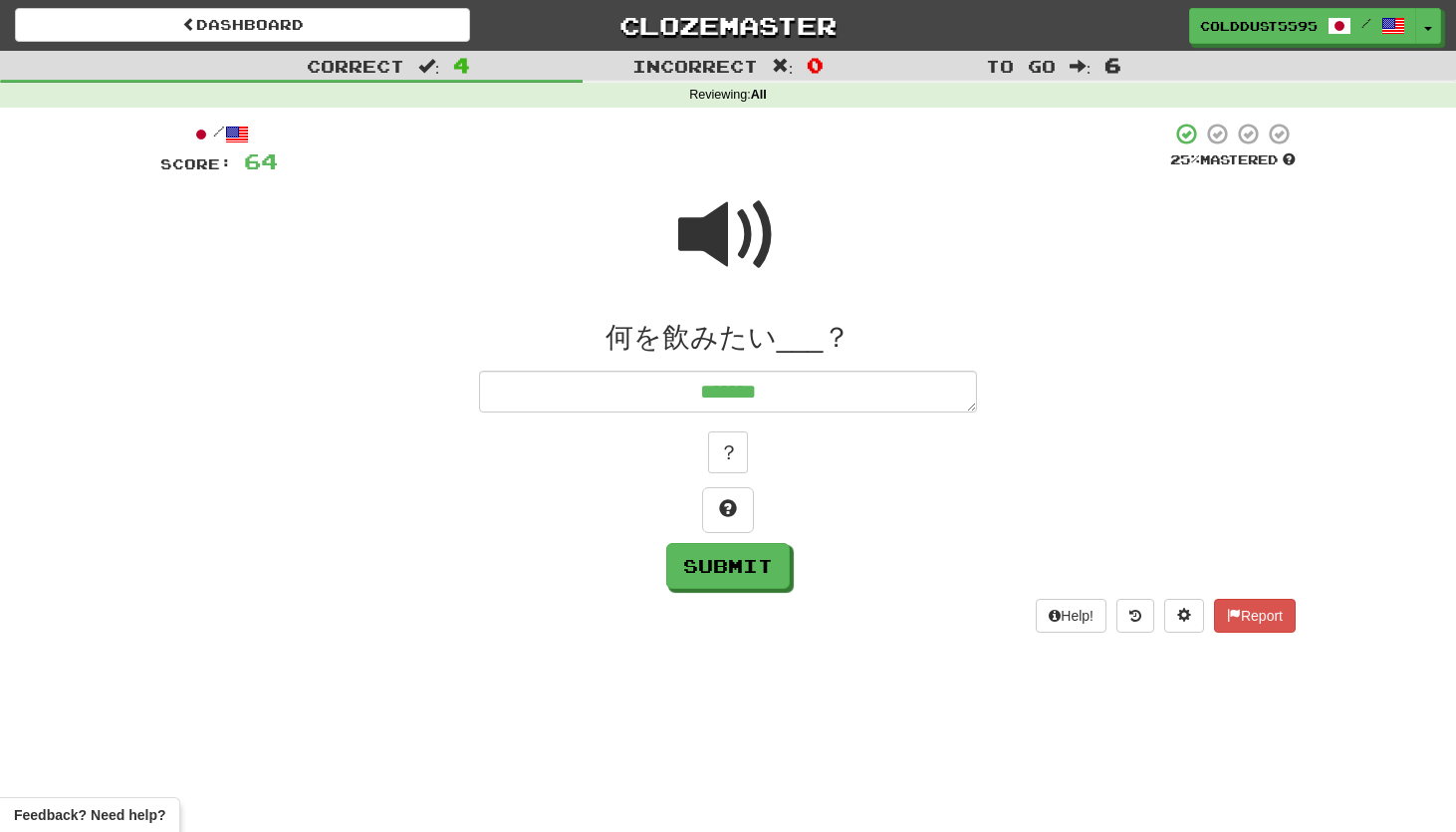 type on "*" 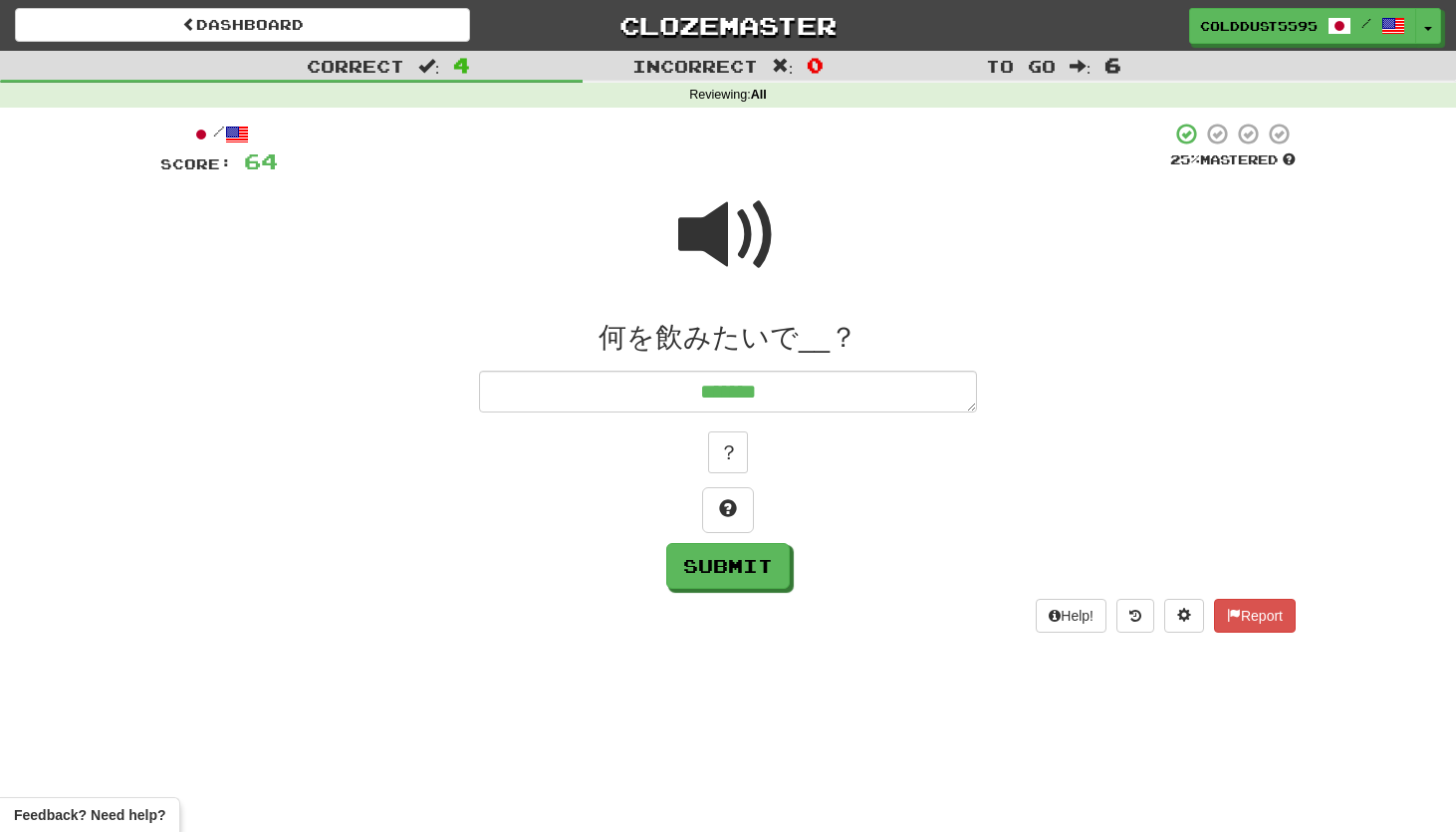 type on "*" 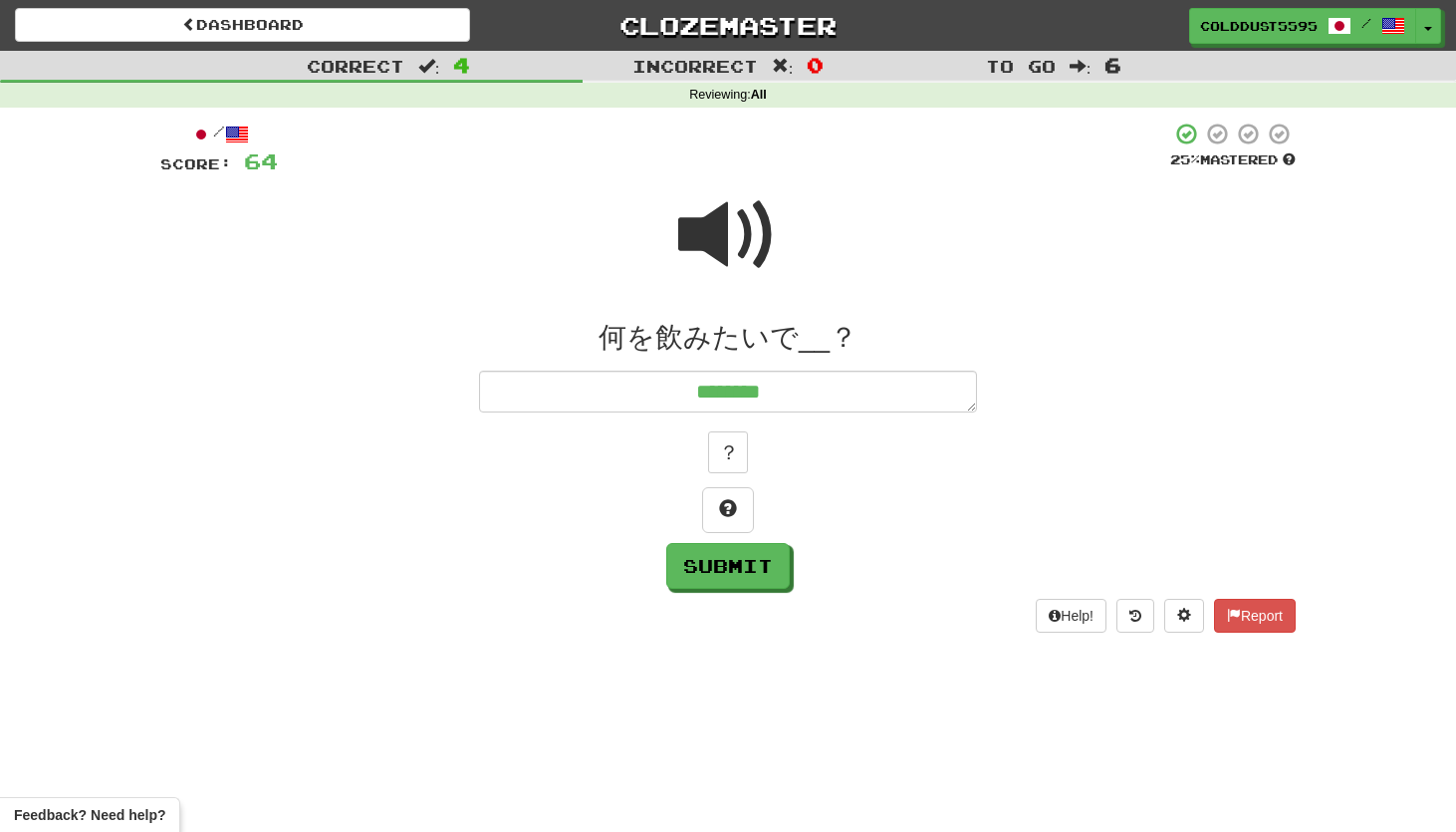 type on "********" 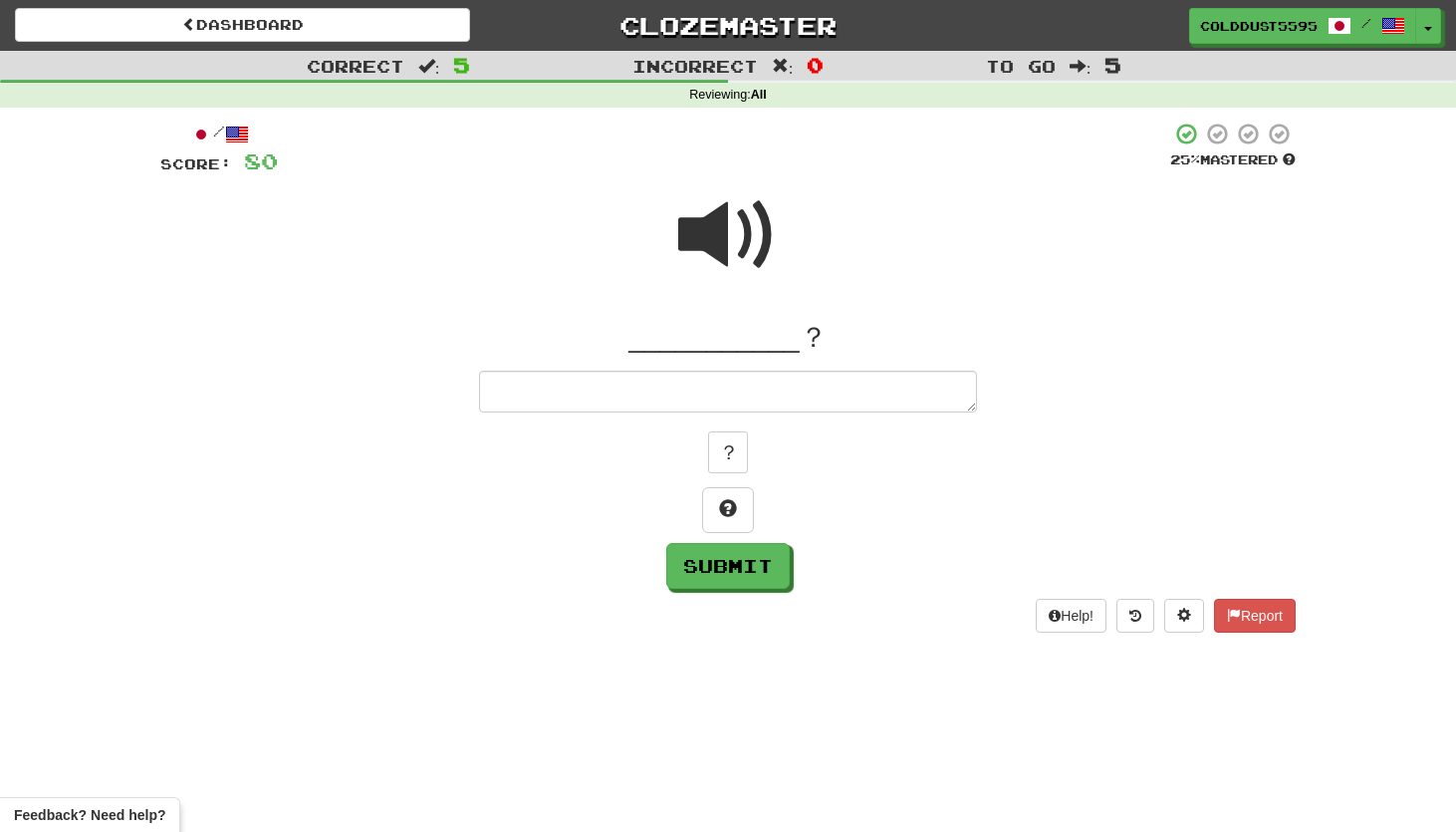 type on "*" 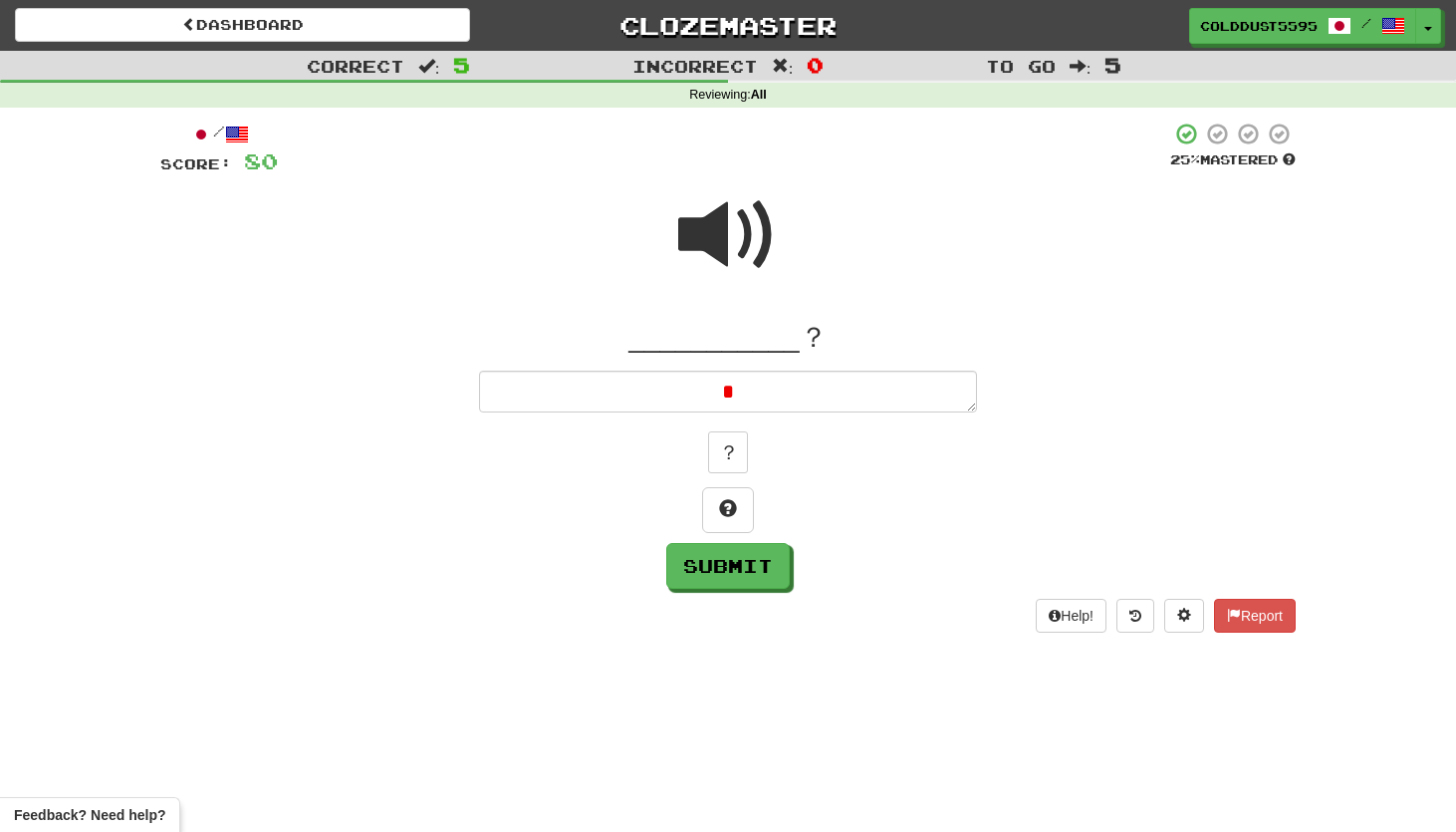 type on "*" 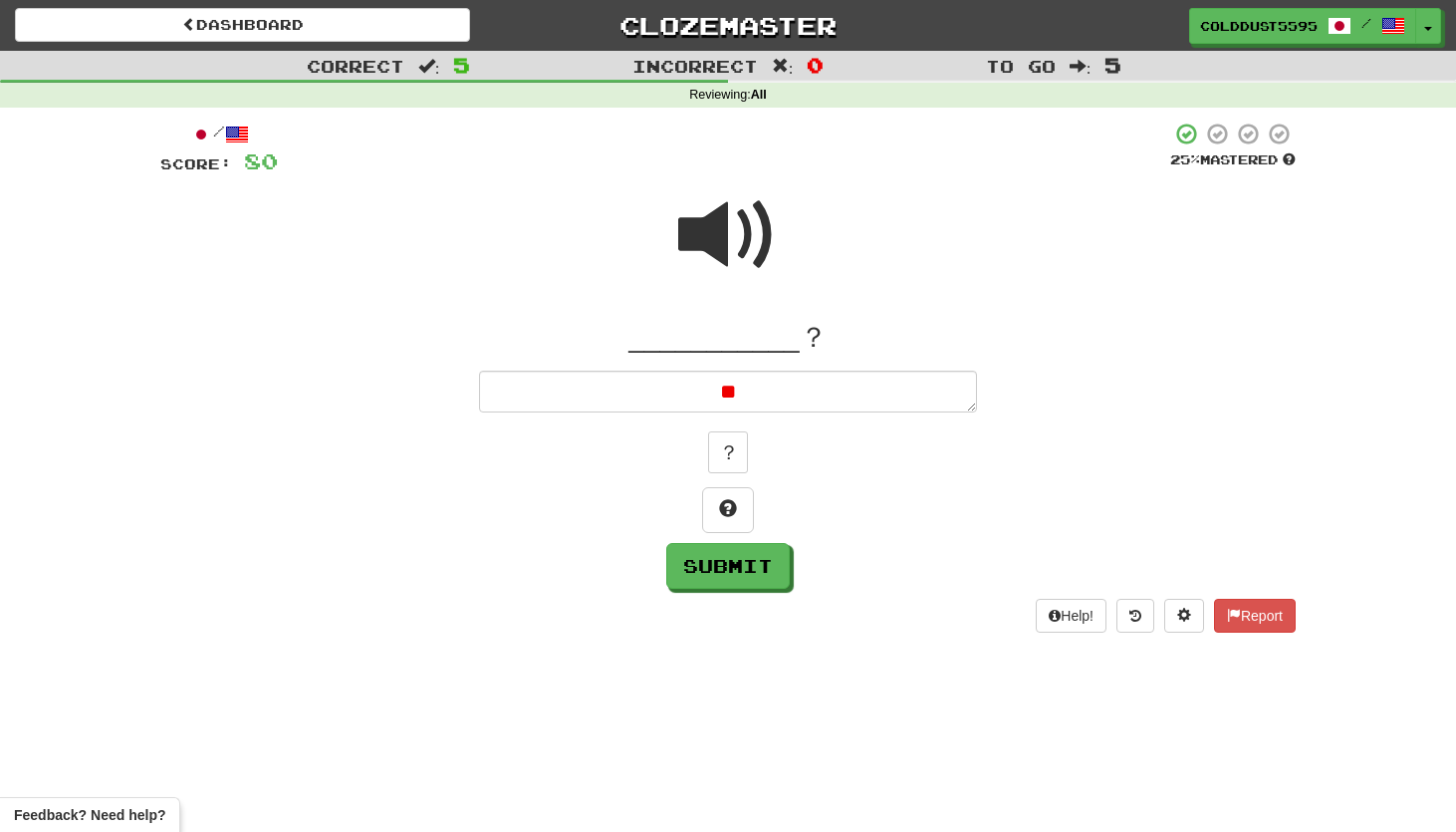 type 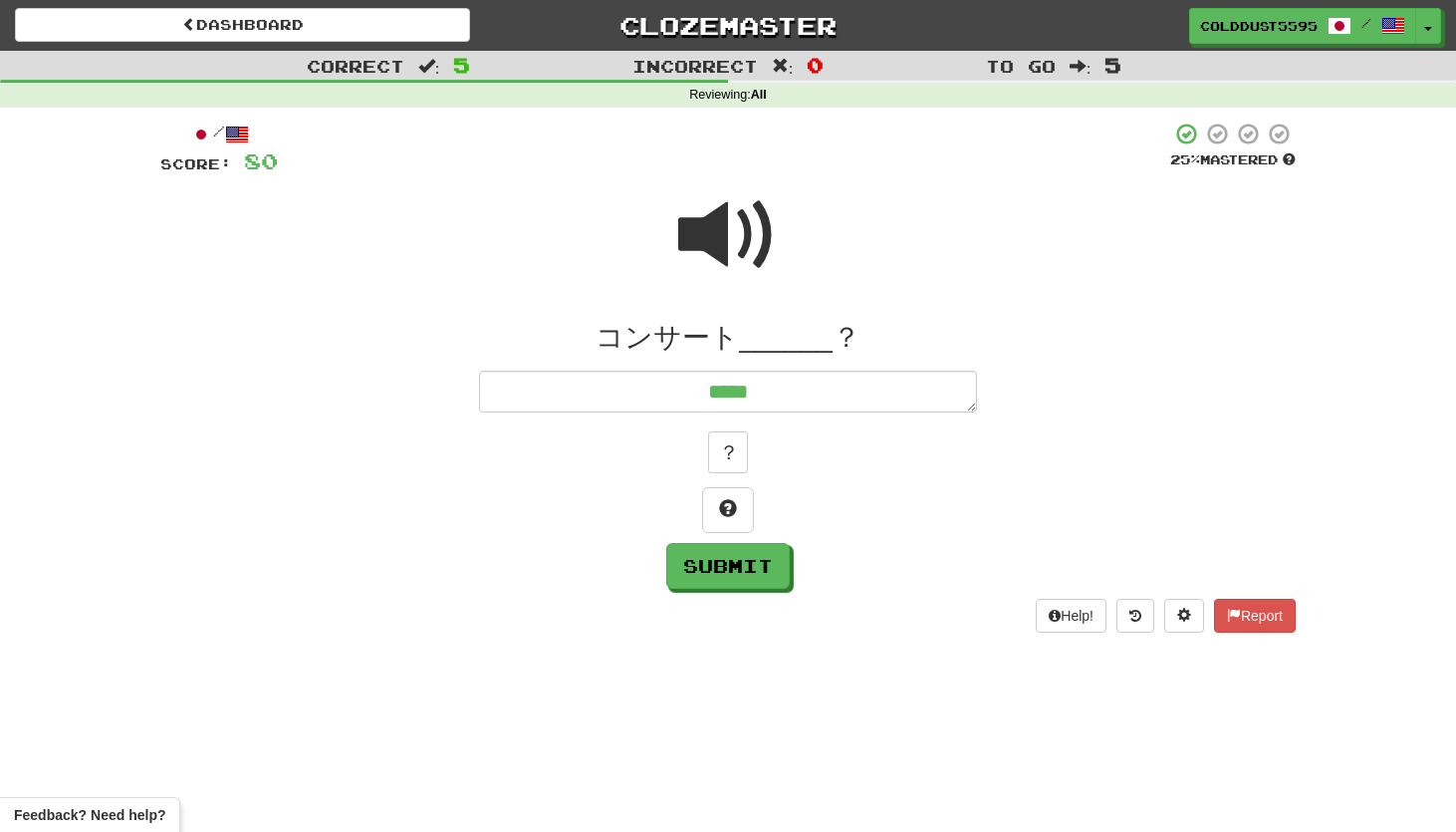 click at bounding box center (728, 235) 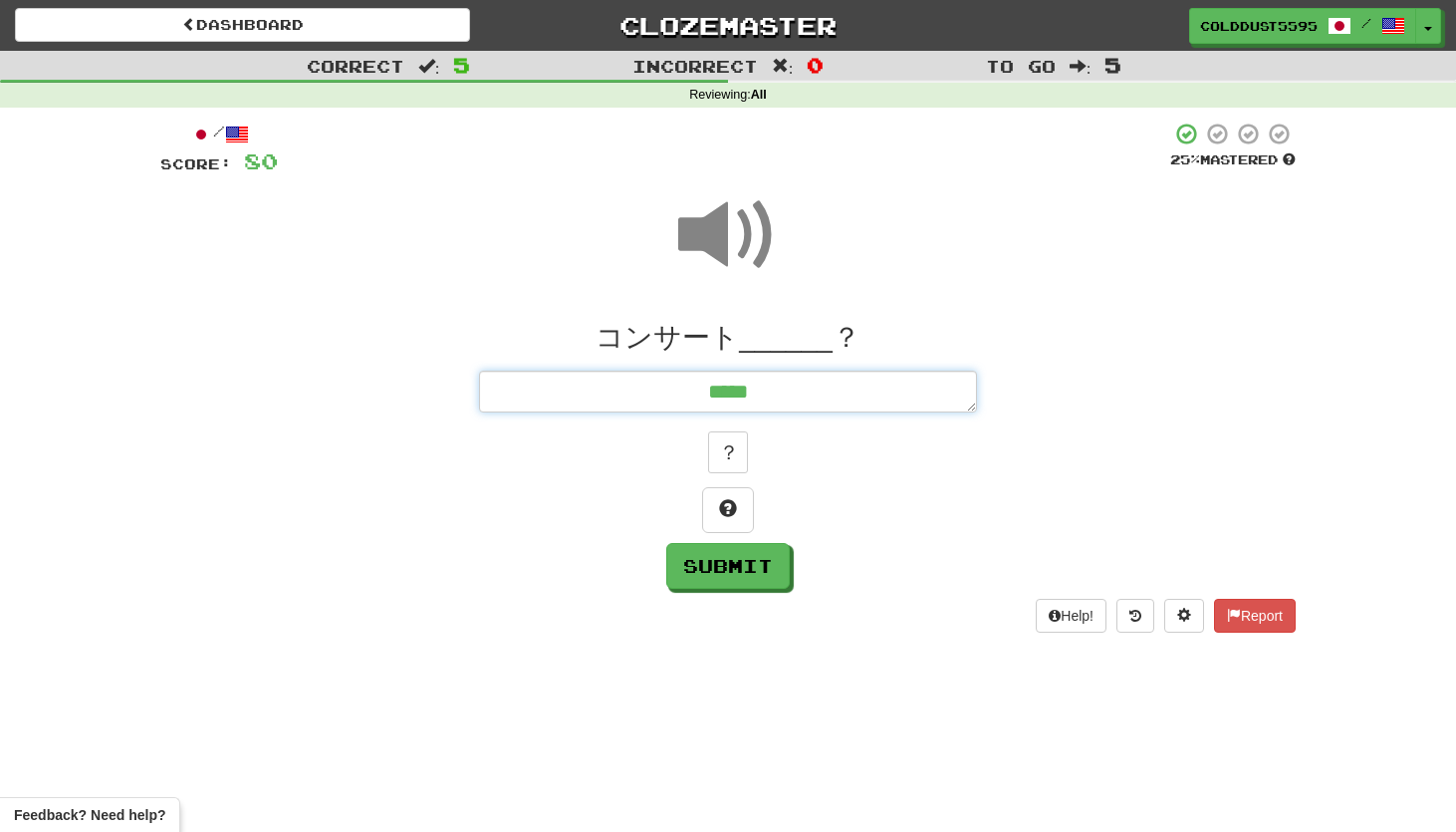 click on "*****" at bounding box center (728, 392) 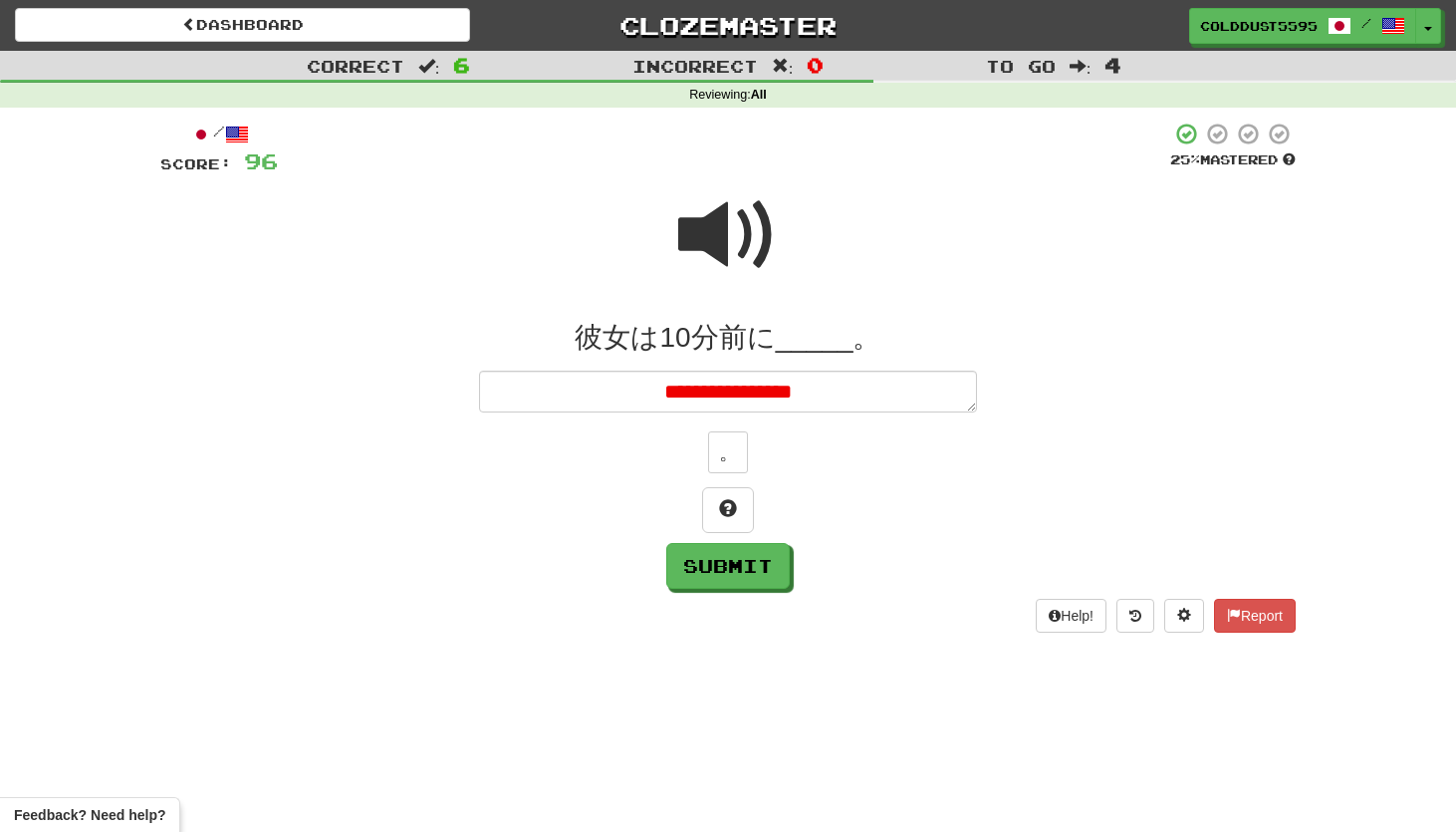 click at bounding box center (728, 235) 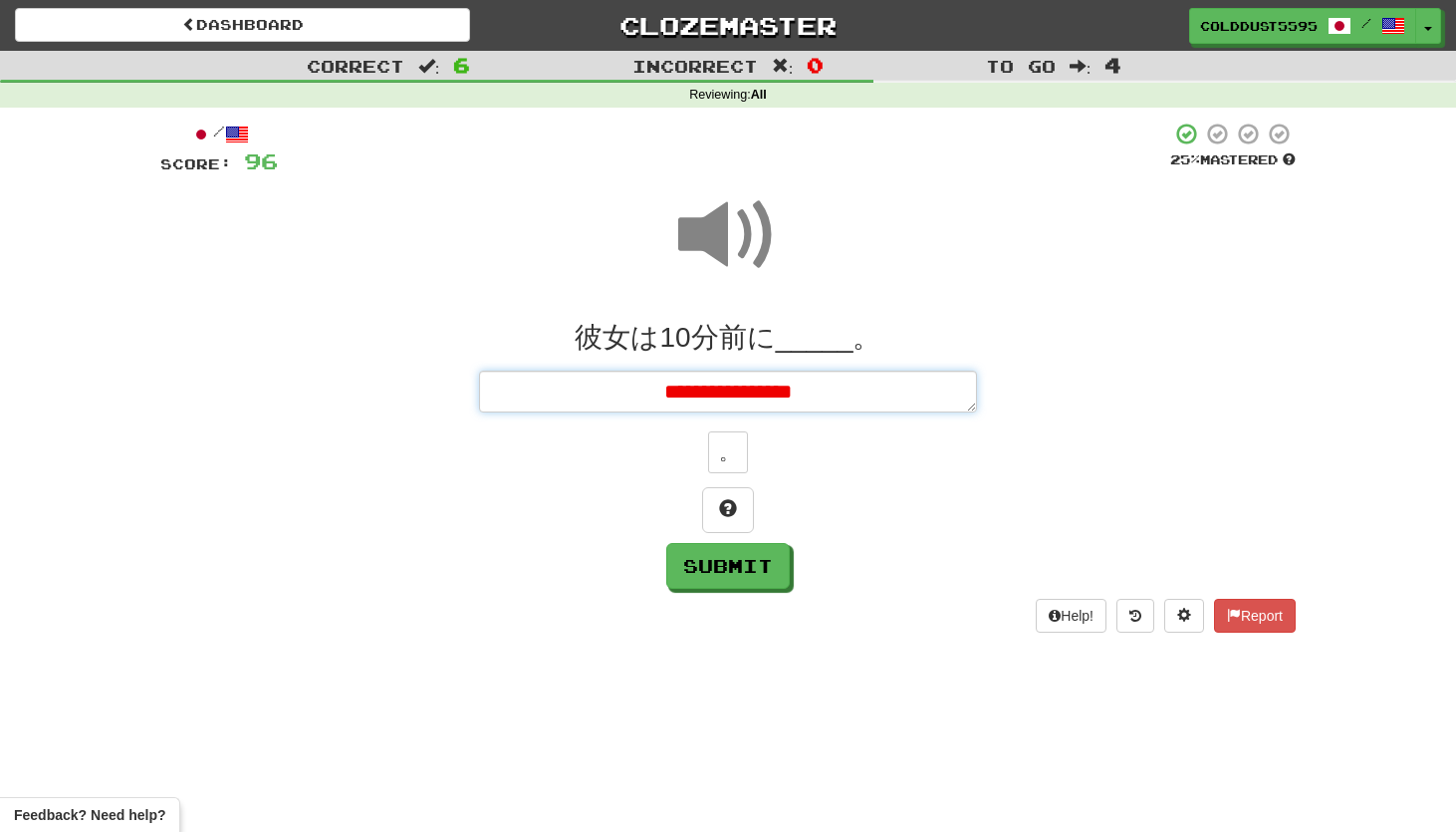 click on "**********" at bounding box center (728, 392) 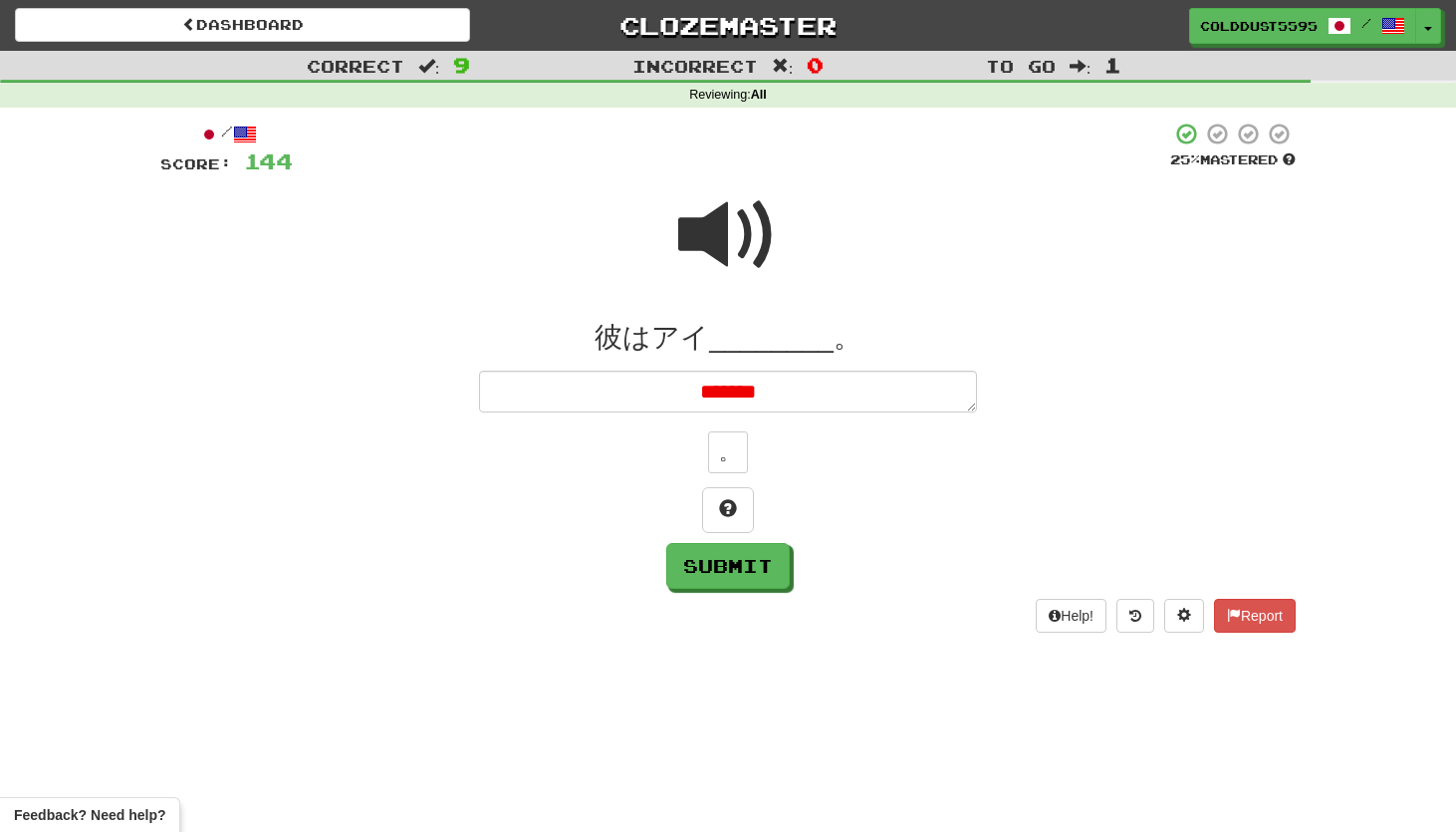 click at bounding box center [728, 235] 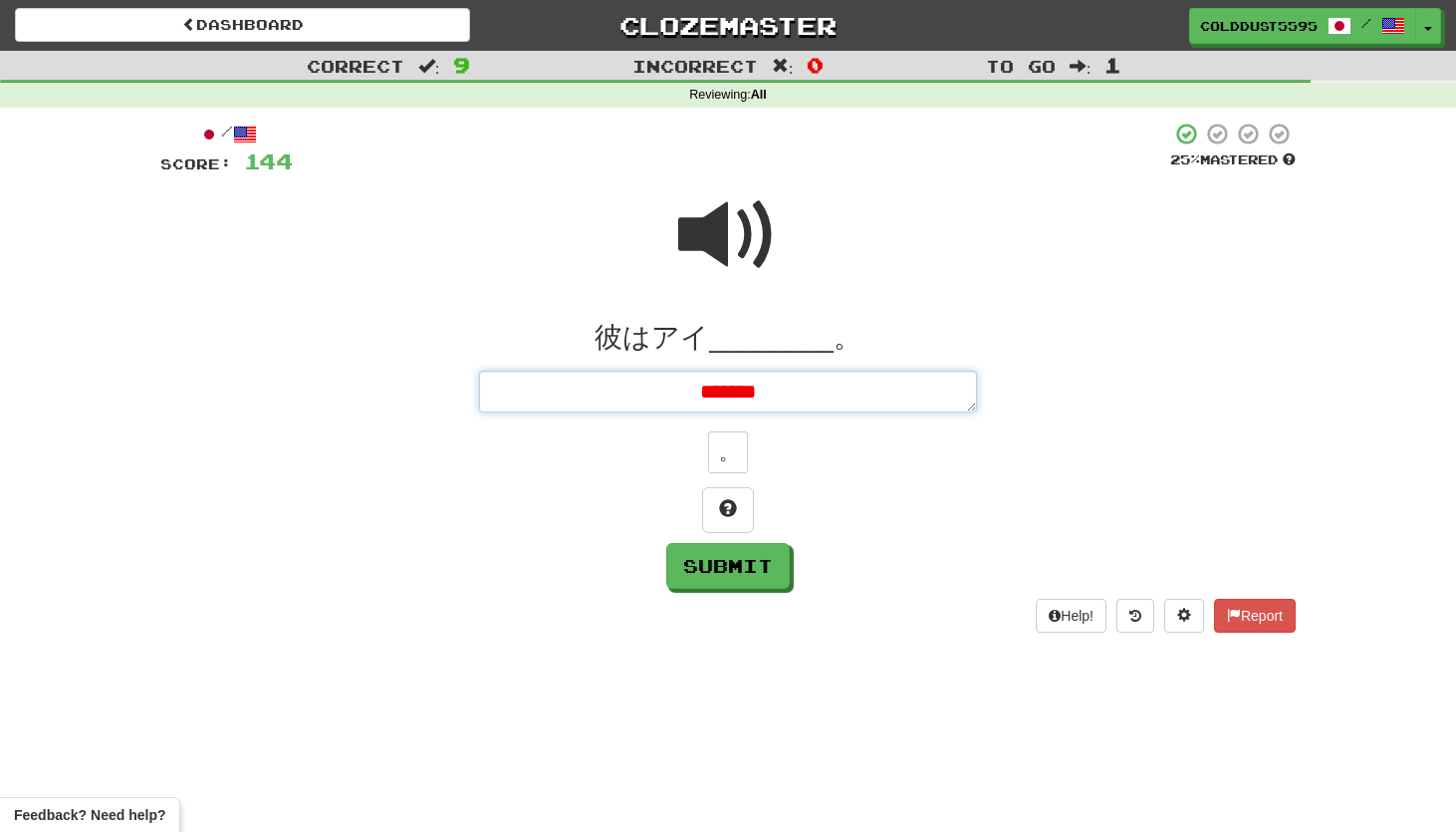 click on "*******" at bounding box center (728, 392) 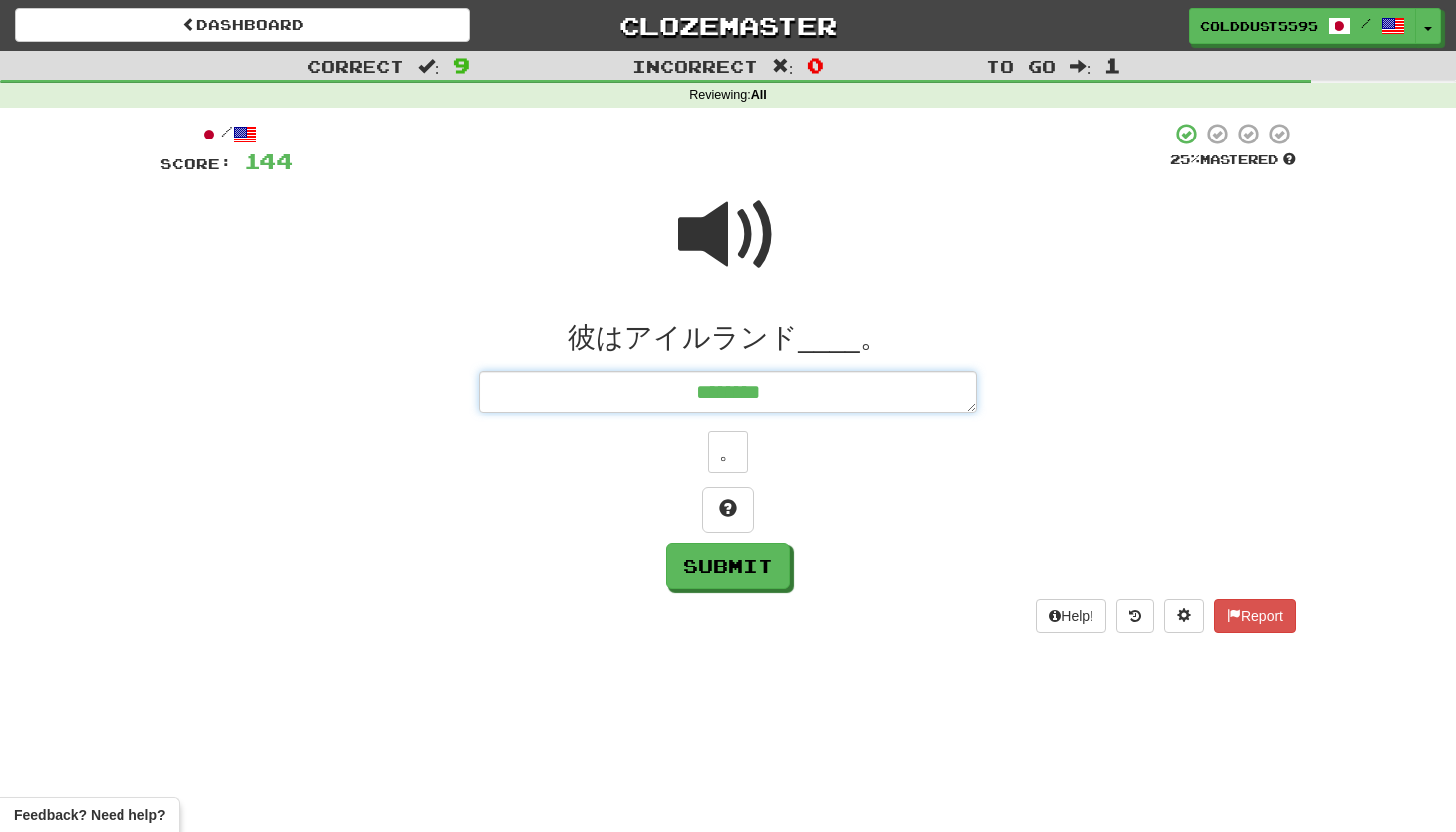 click on "********" at bounding box center [728, 392] 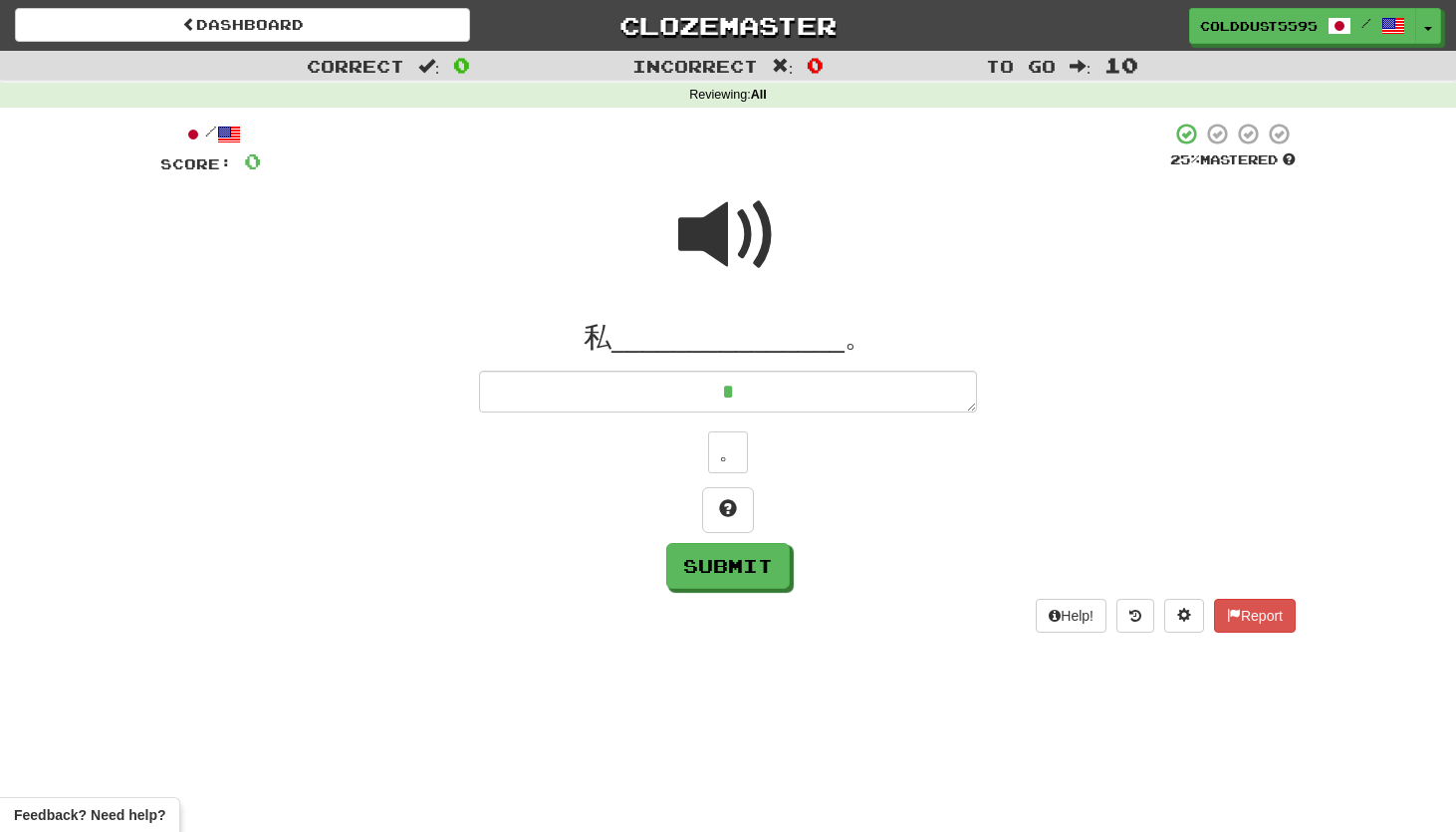 click at bounding box center [728, 235] 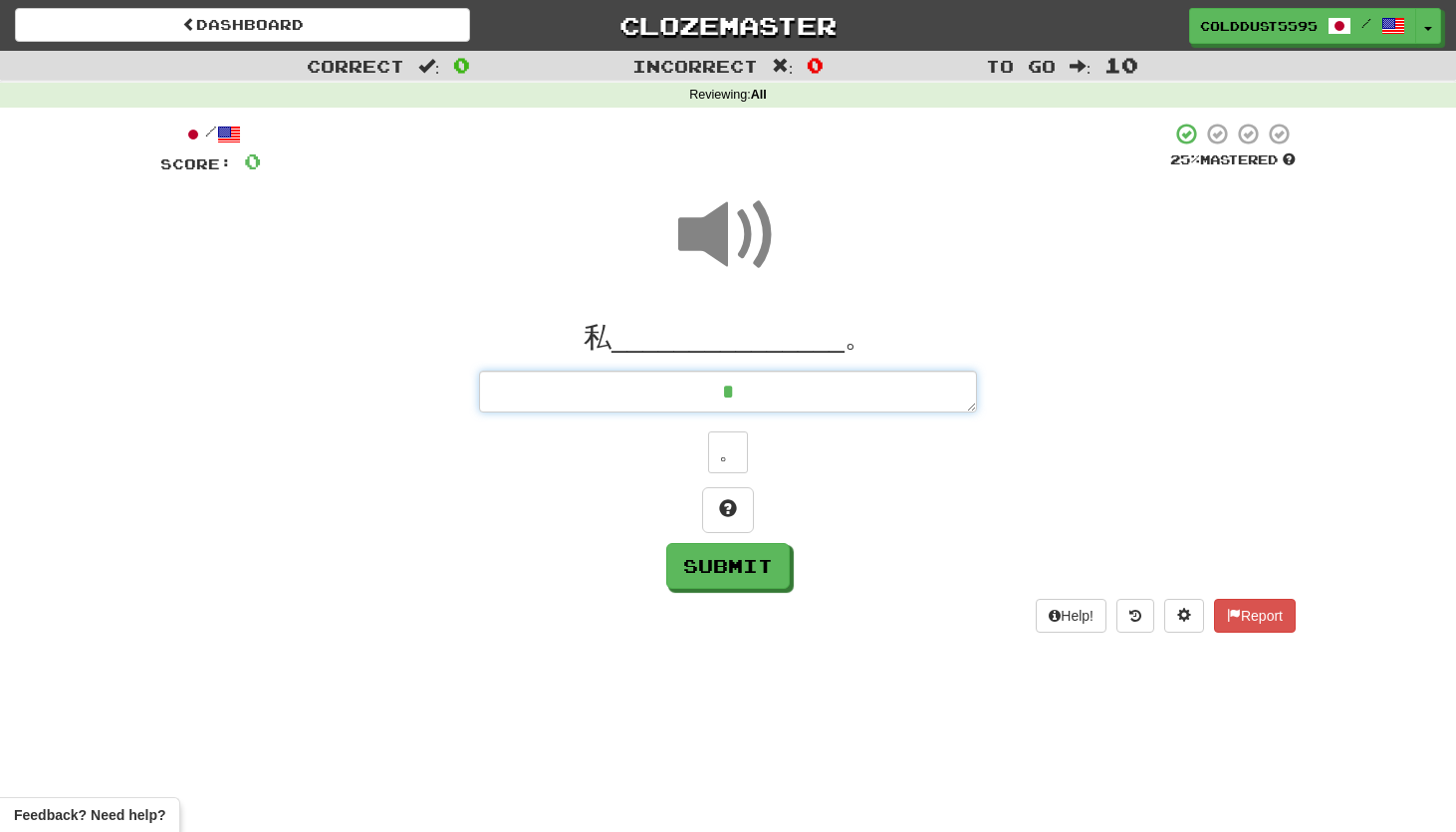 click on "*" at bounding box center (728, 392) 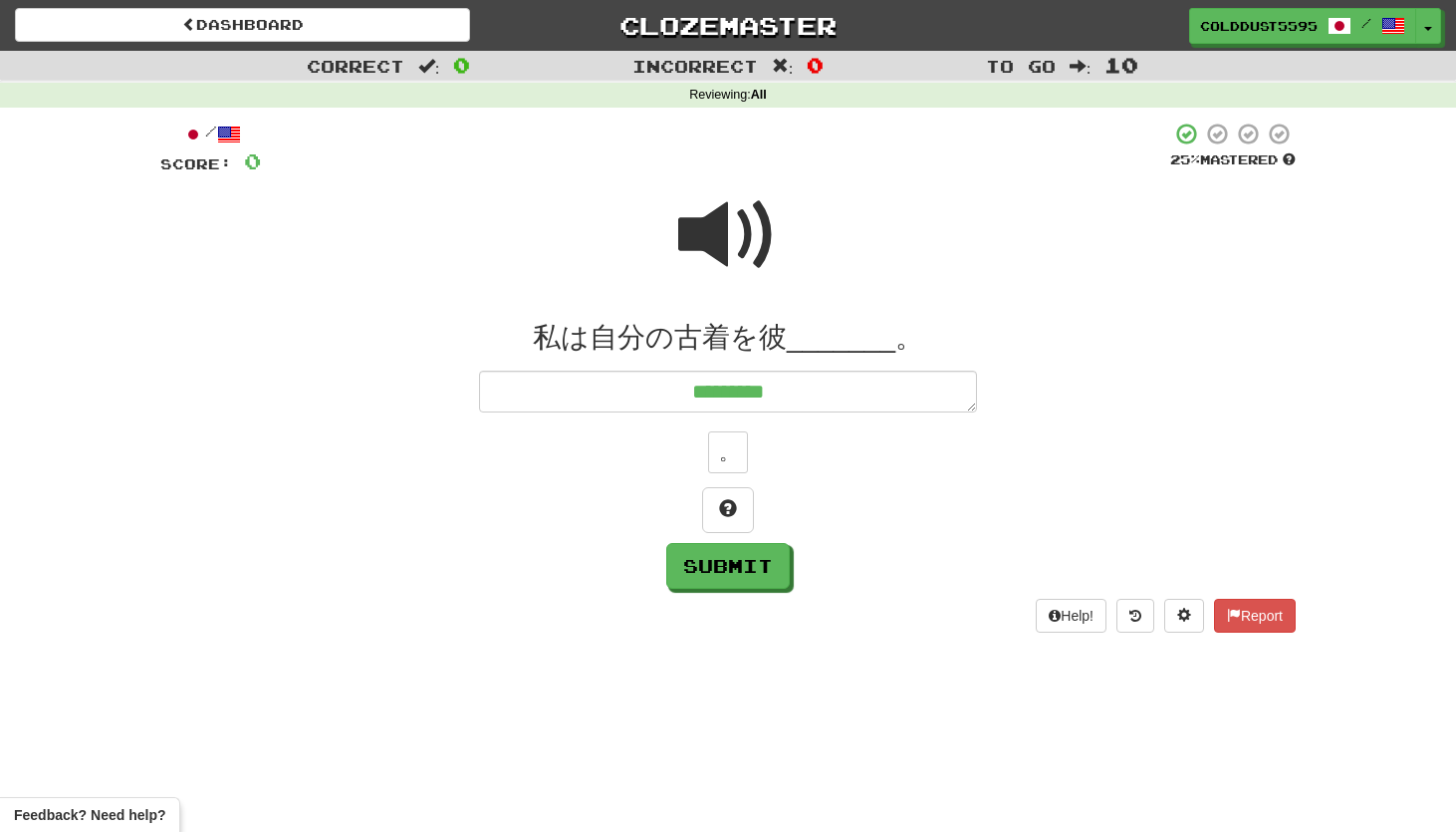 click at bounding box center (728, 235) 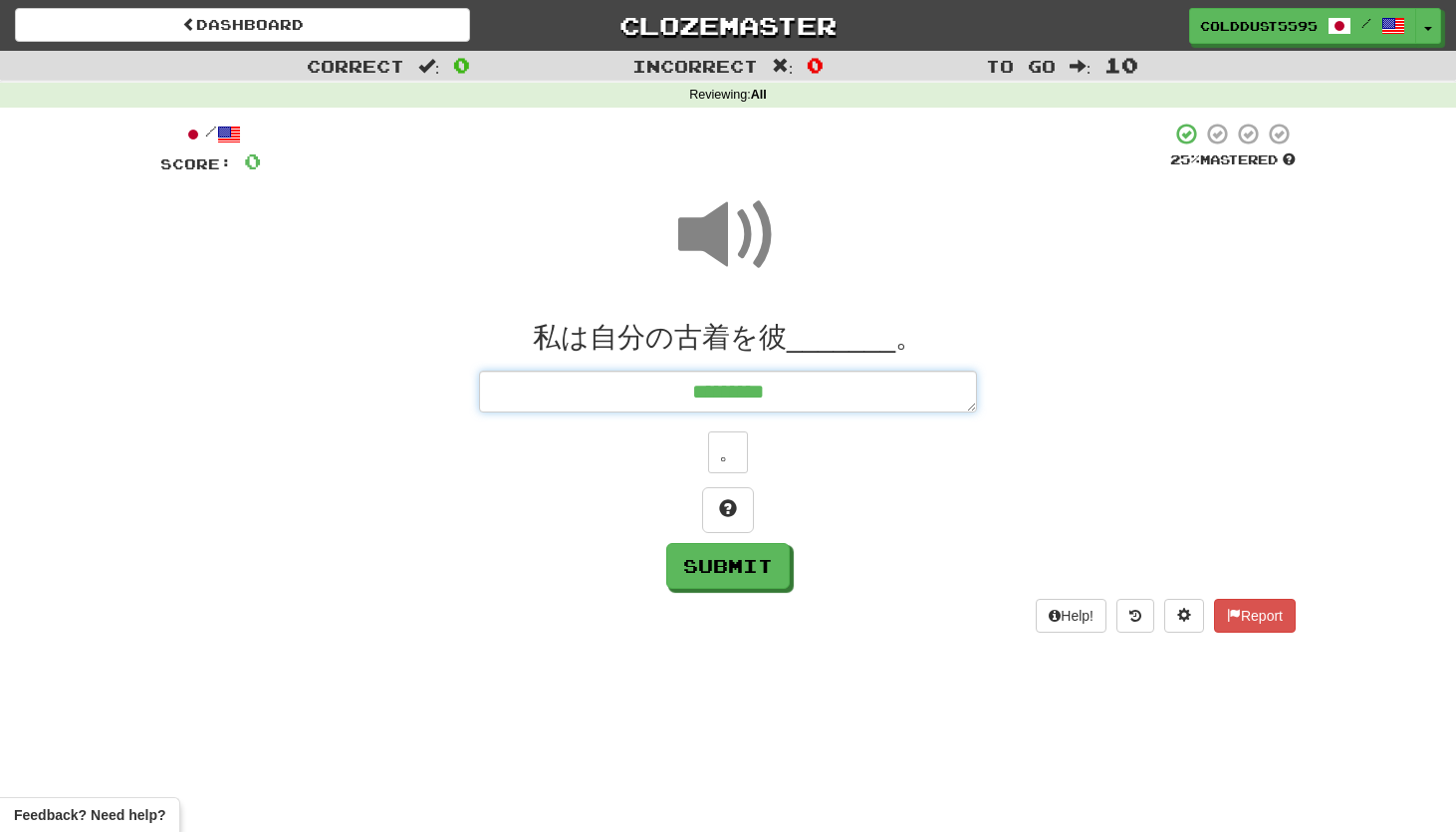 click on "*********" at bounding box center (728, 392) 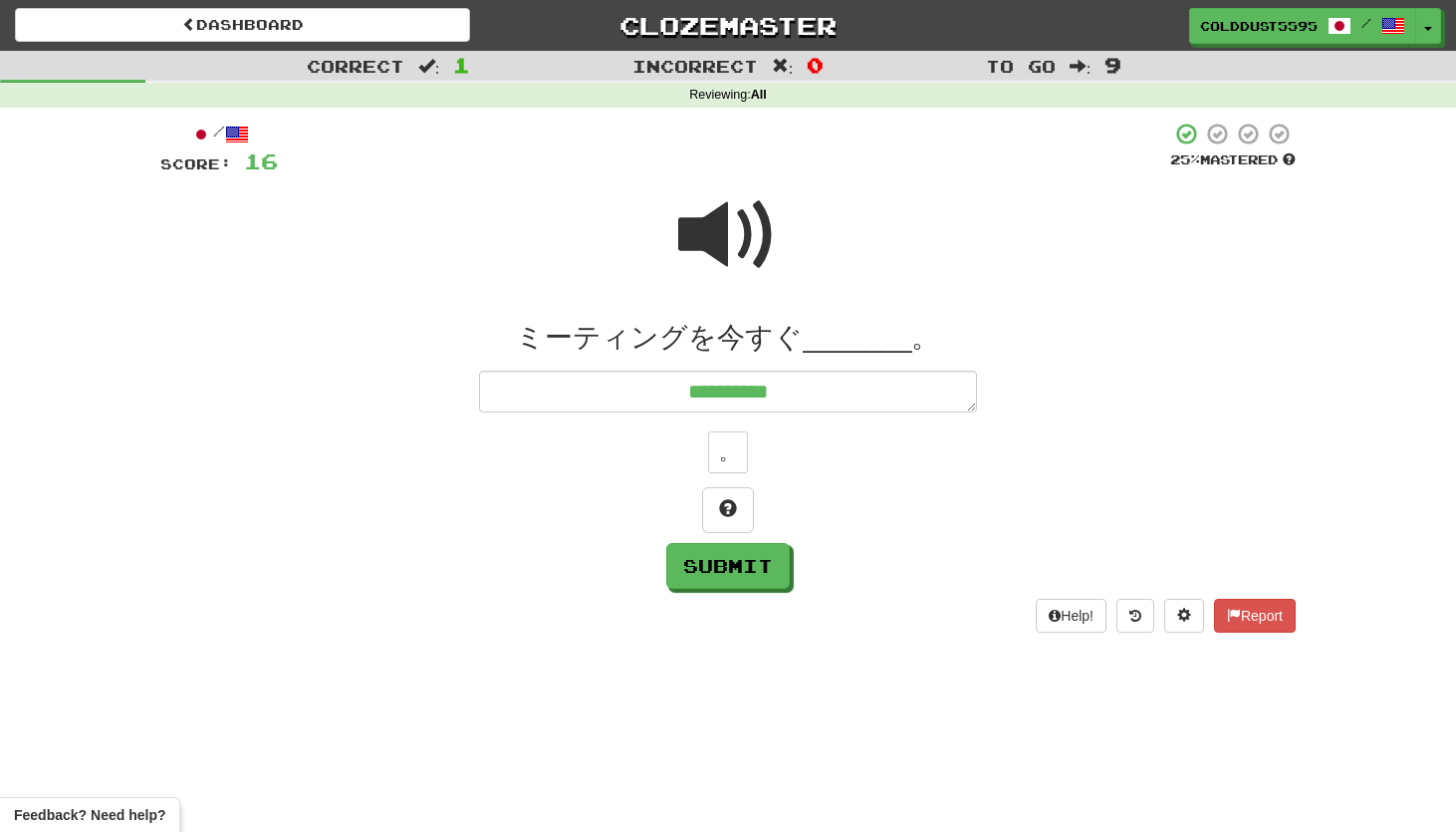 click at bounding box center [728, 235] 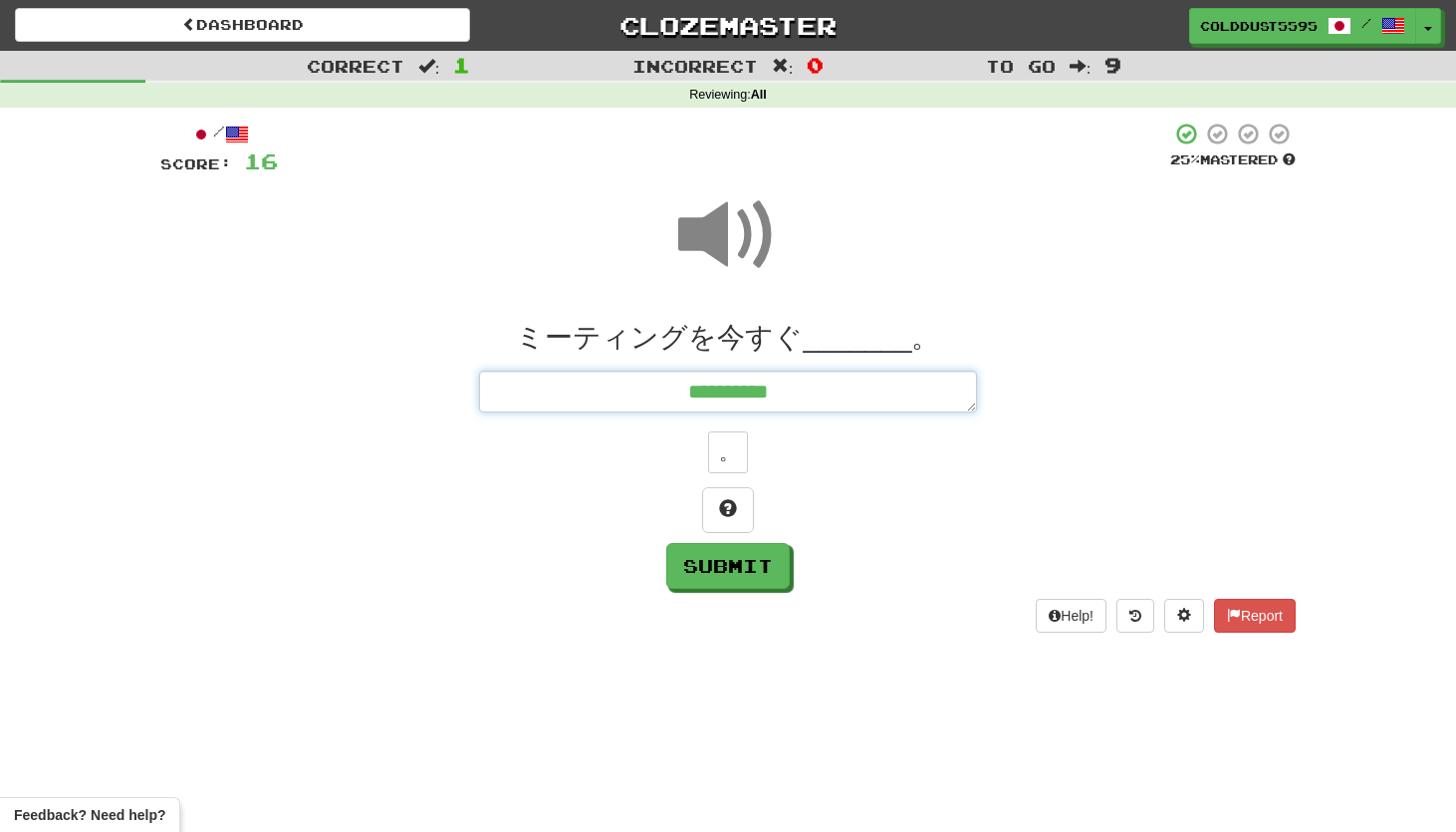 click on "**********" at bounding box center (728, 392) 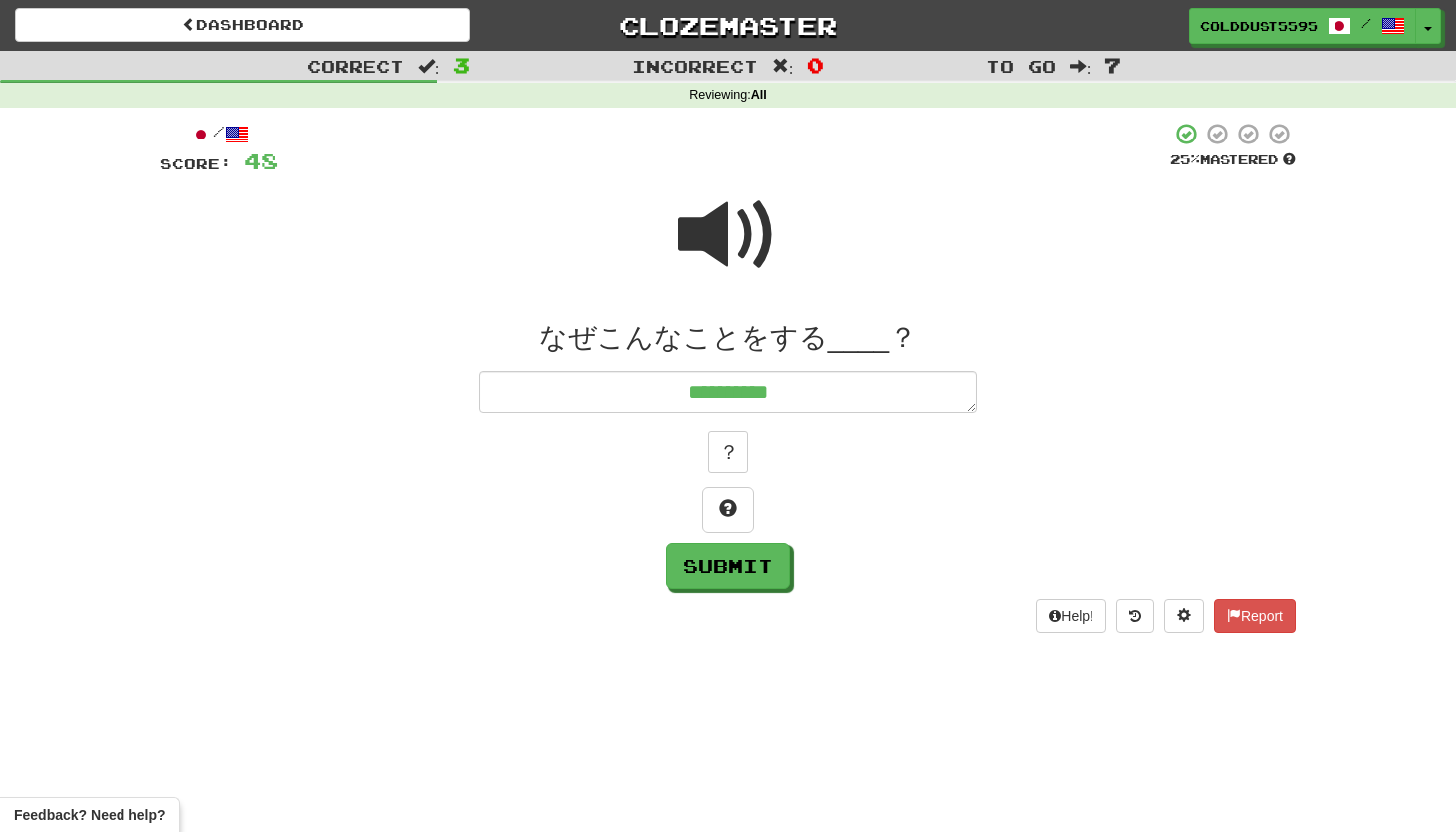 click at bounding box center [728, 235] 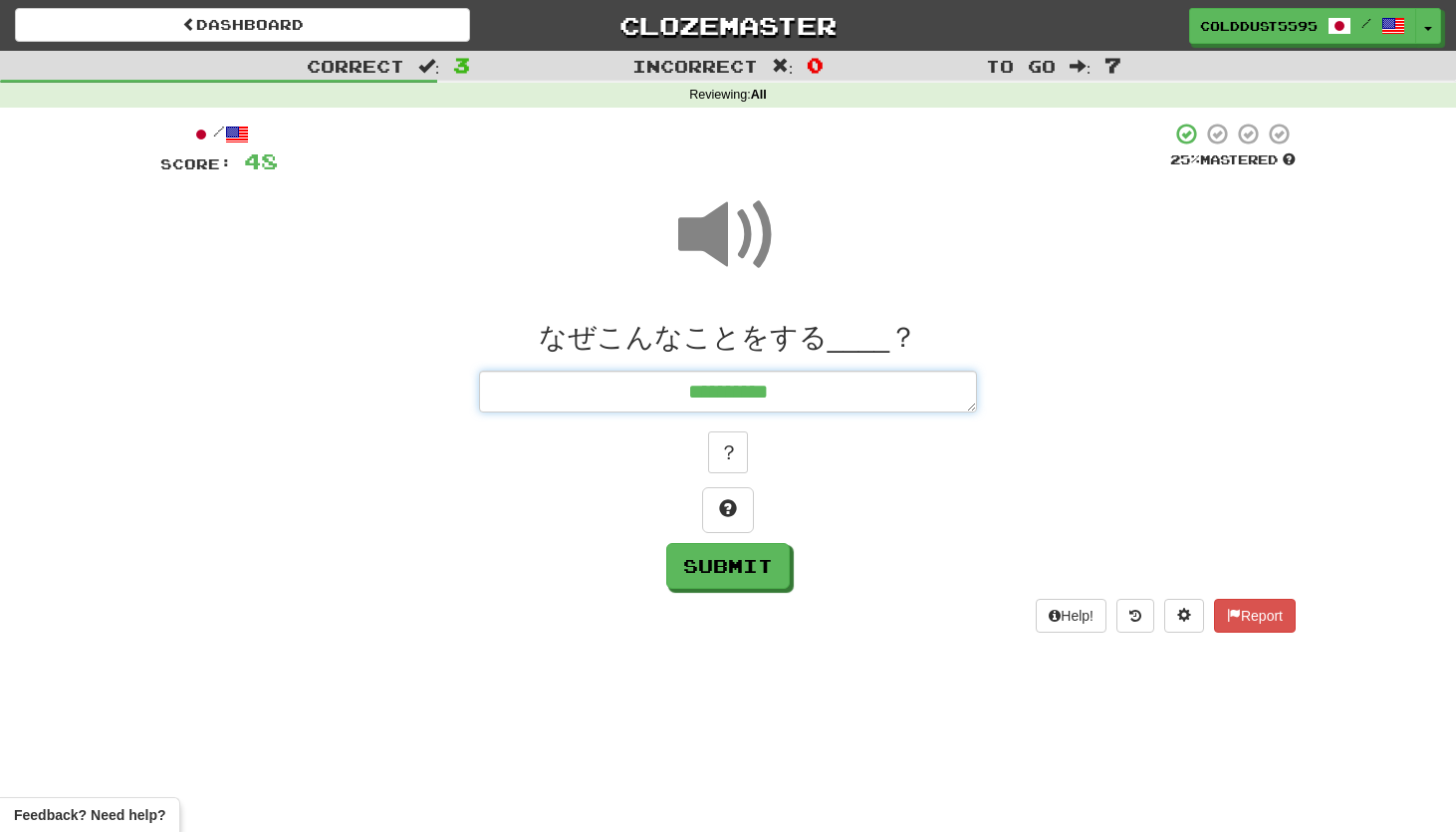 click on "**********" at bounding box center [728, 392] 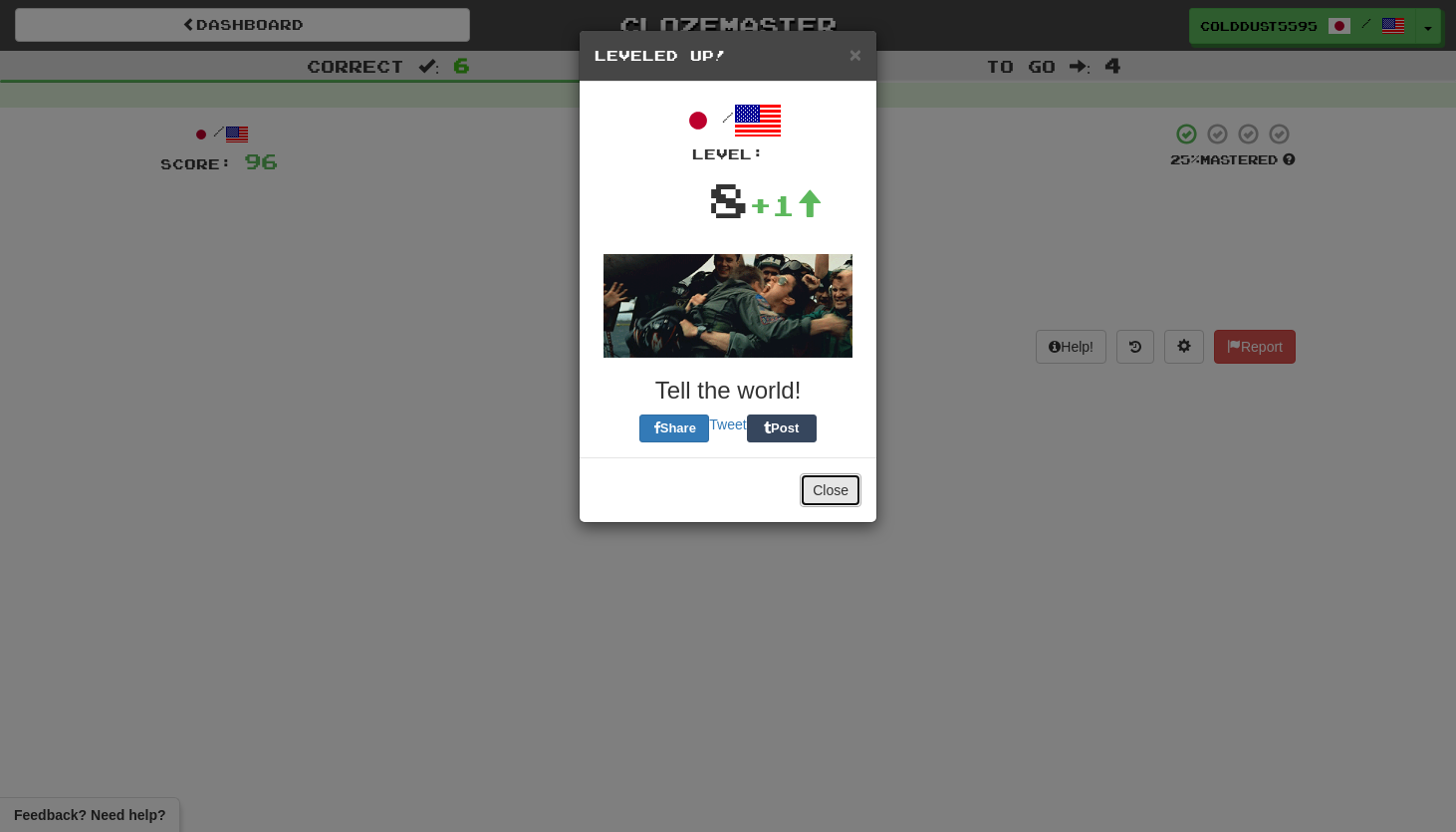 click on "Close" at bounding box center (831, 490) 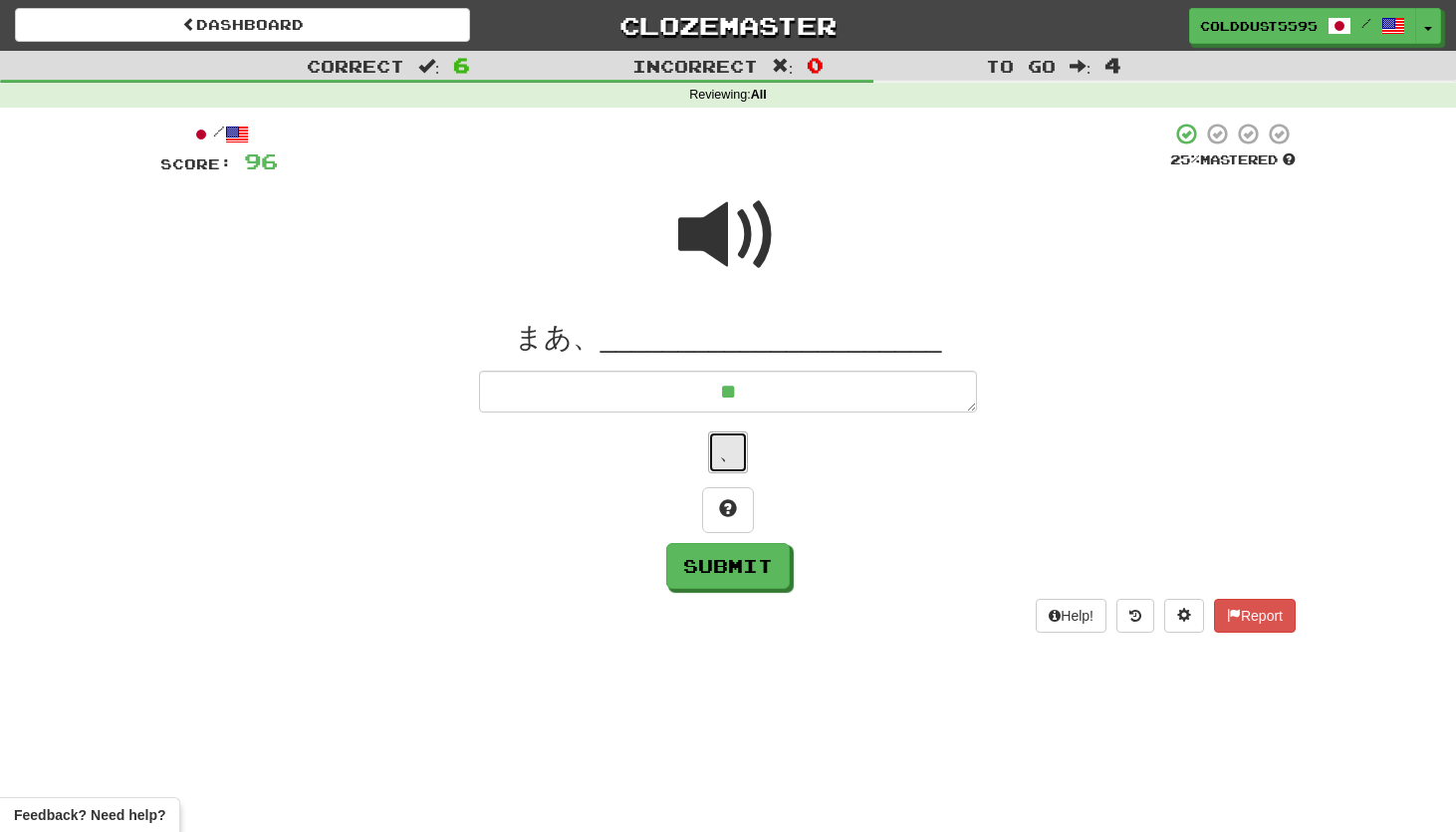 click on "、" at bounding box center [728, 452] 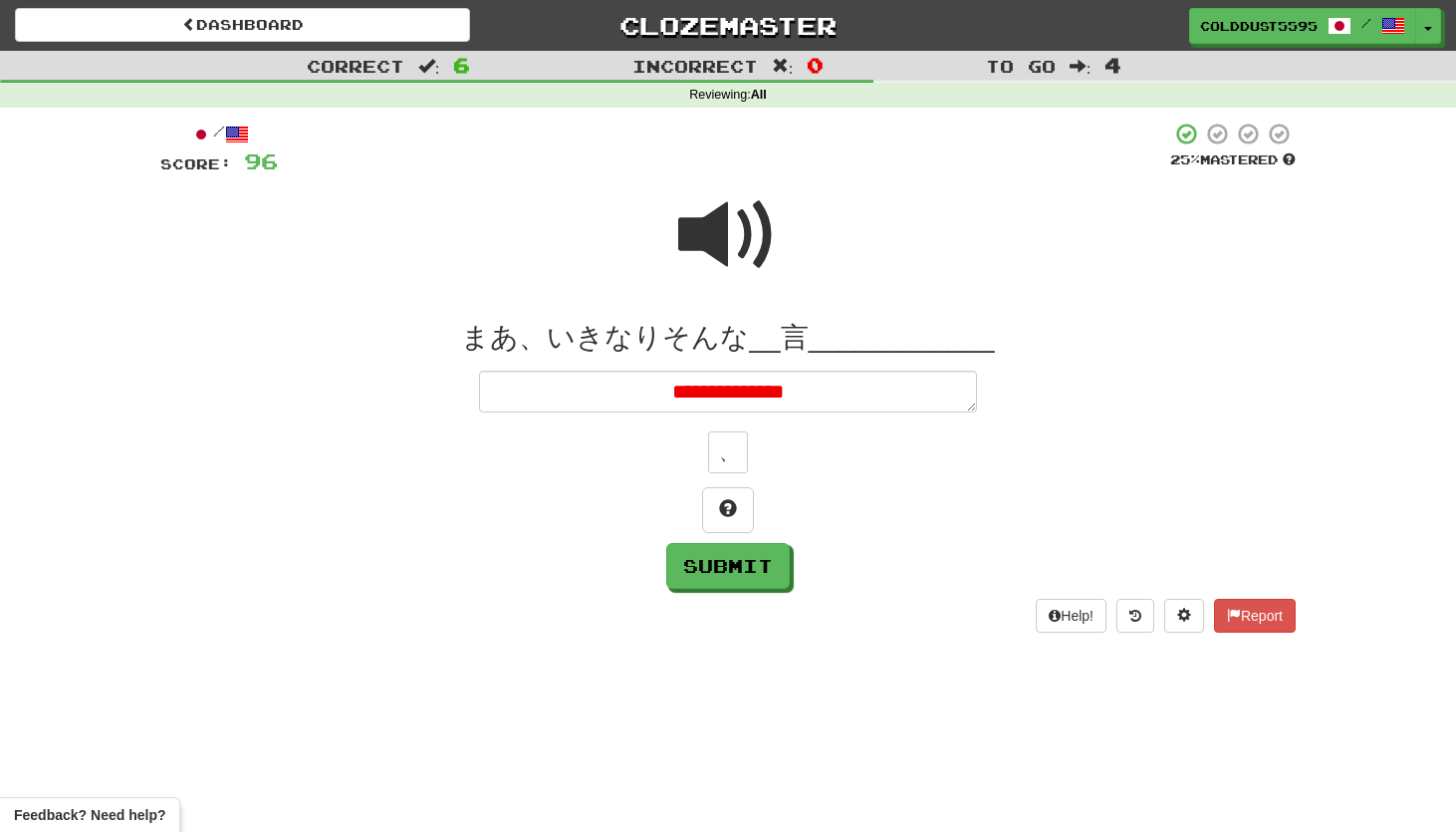 click at bounding box center (728, 235) 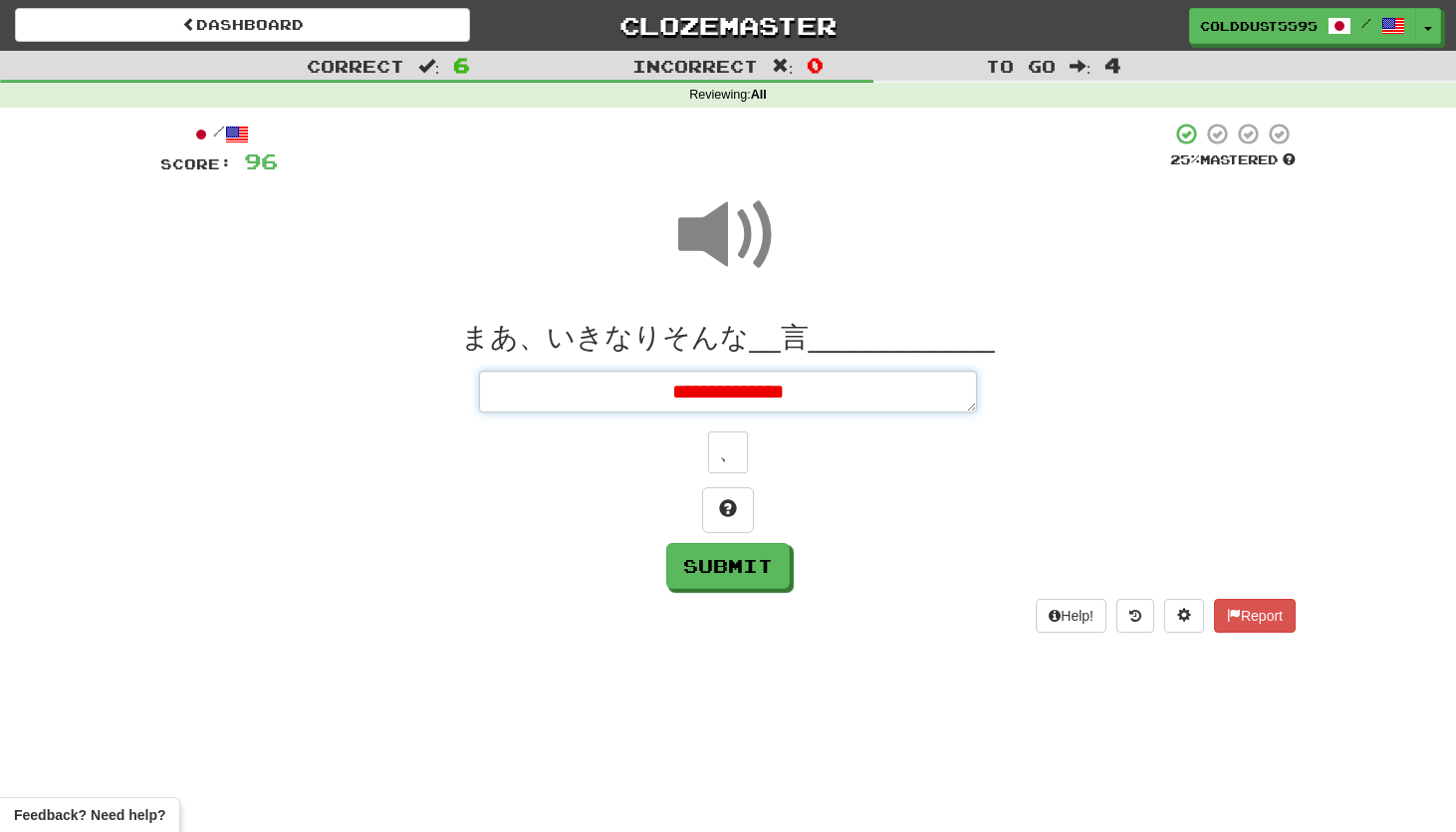 drag, startPoint x: 793, startPoint y: 394, endPoint x: 874, endPoint y: 393, distance: 81.006173 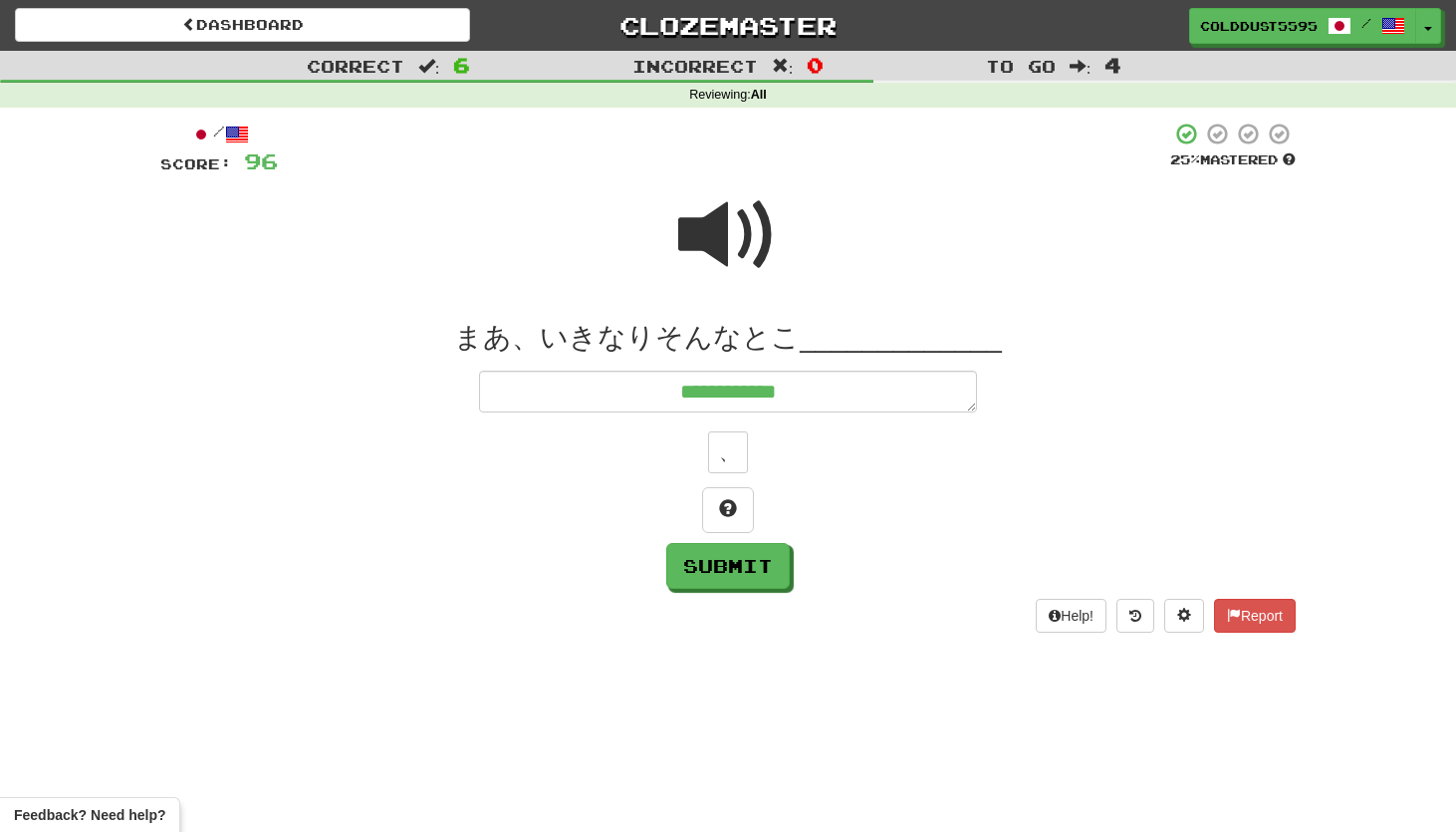 click at bounding box center (728, 235) 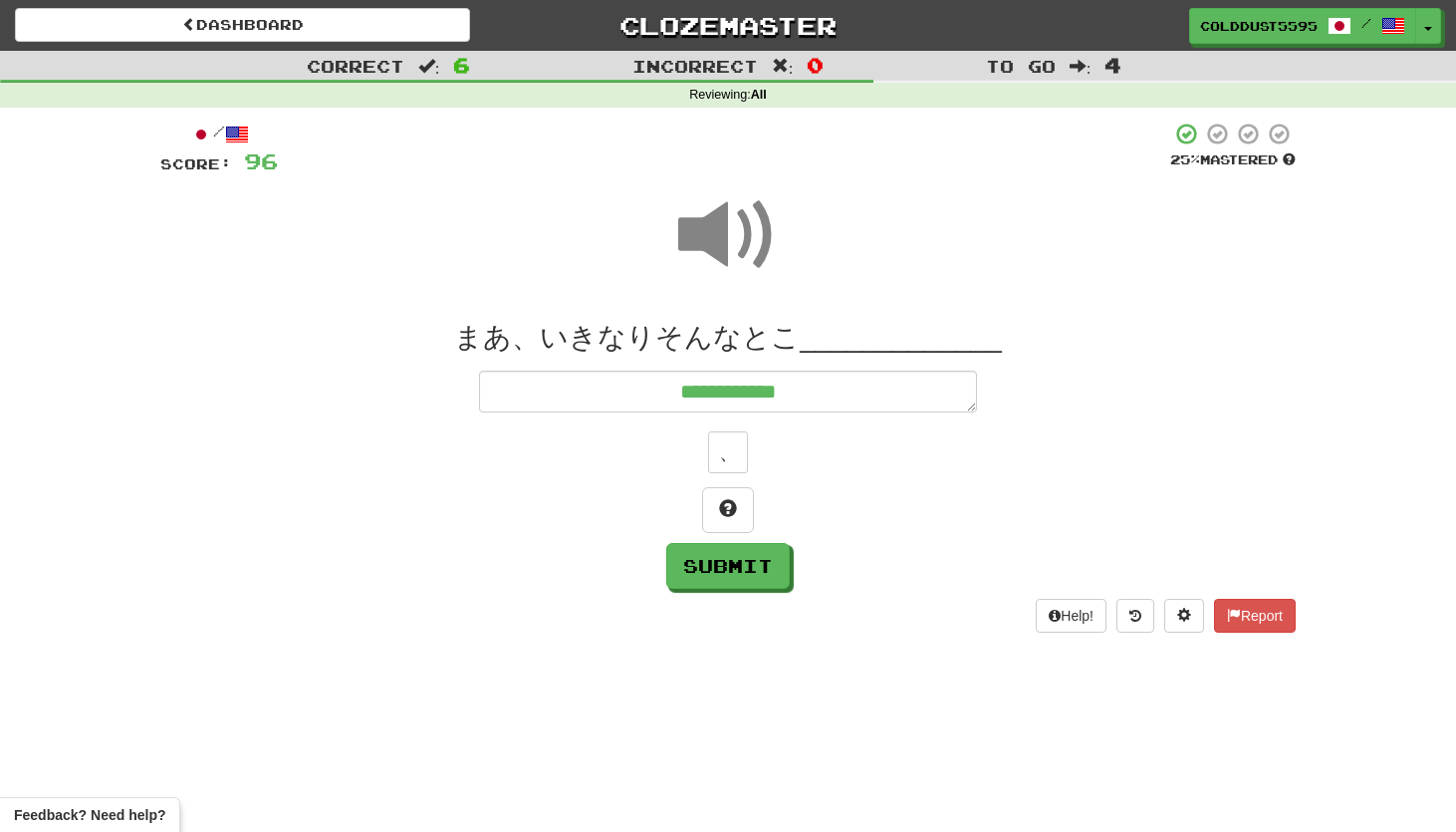 click on "**********" at bounding box center [728, 454] 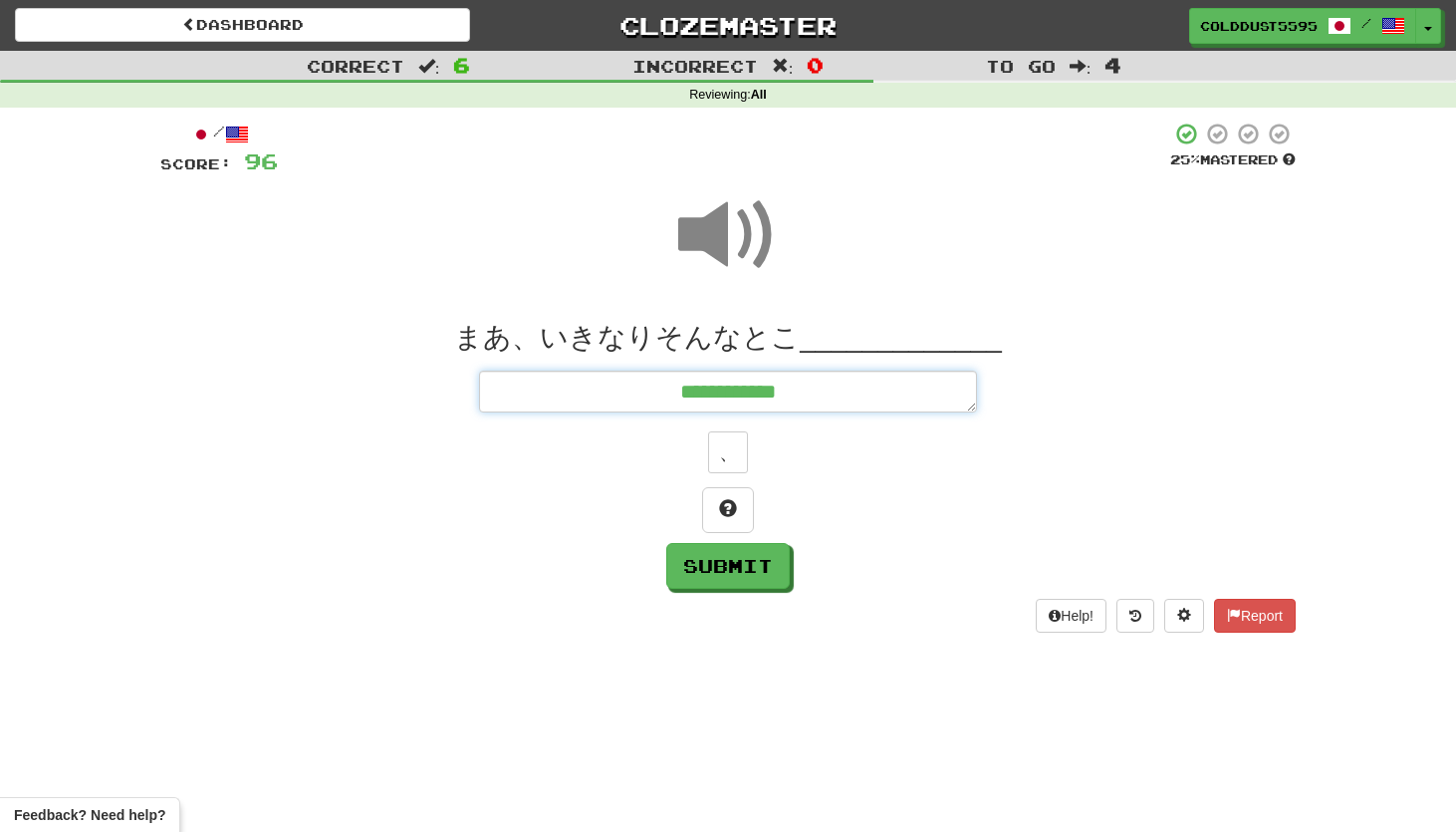 click on "**********" at bounding box center [728, 392] 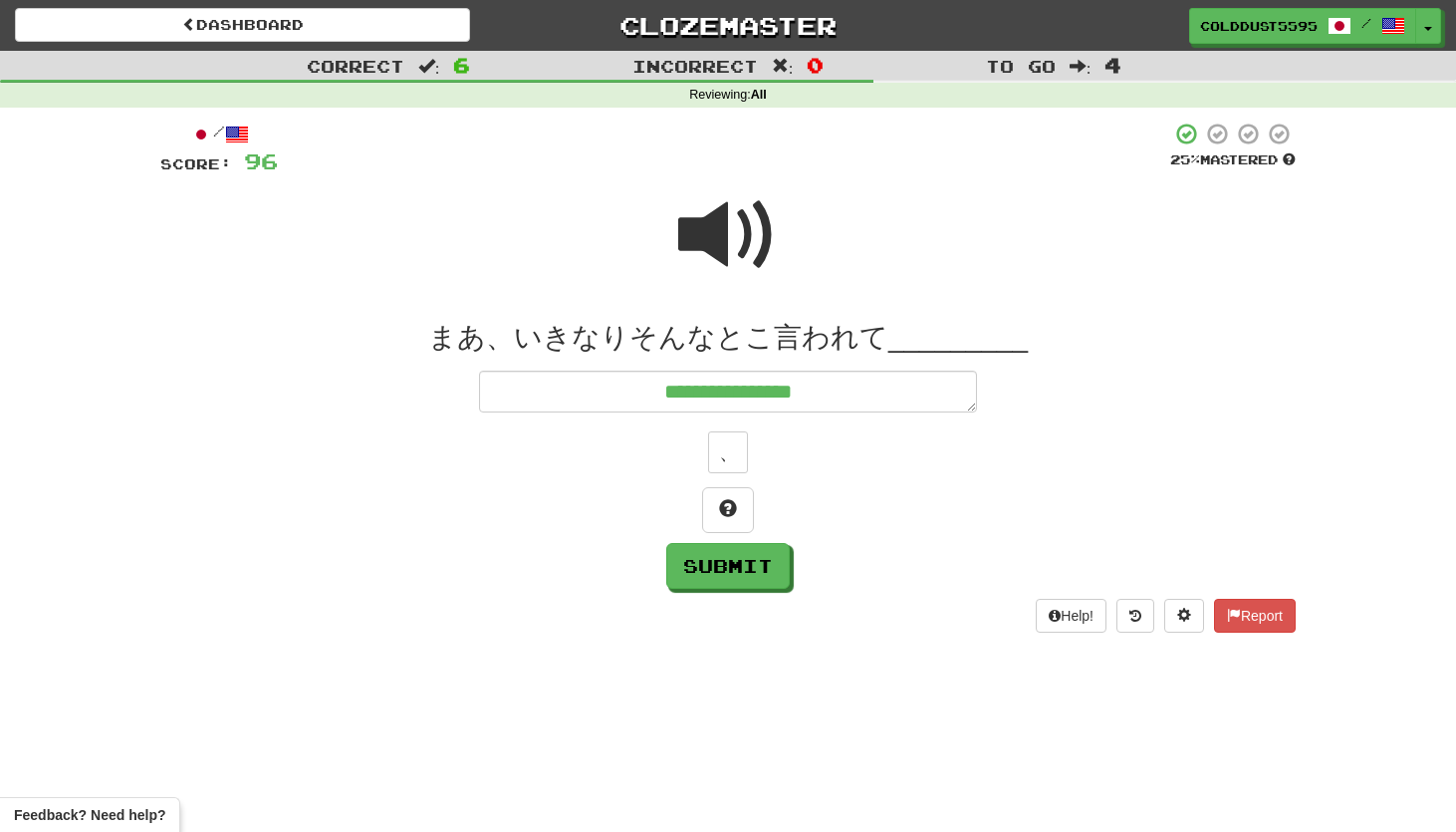 click at bounding box center [728, 235] 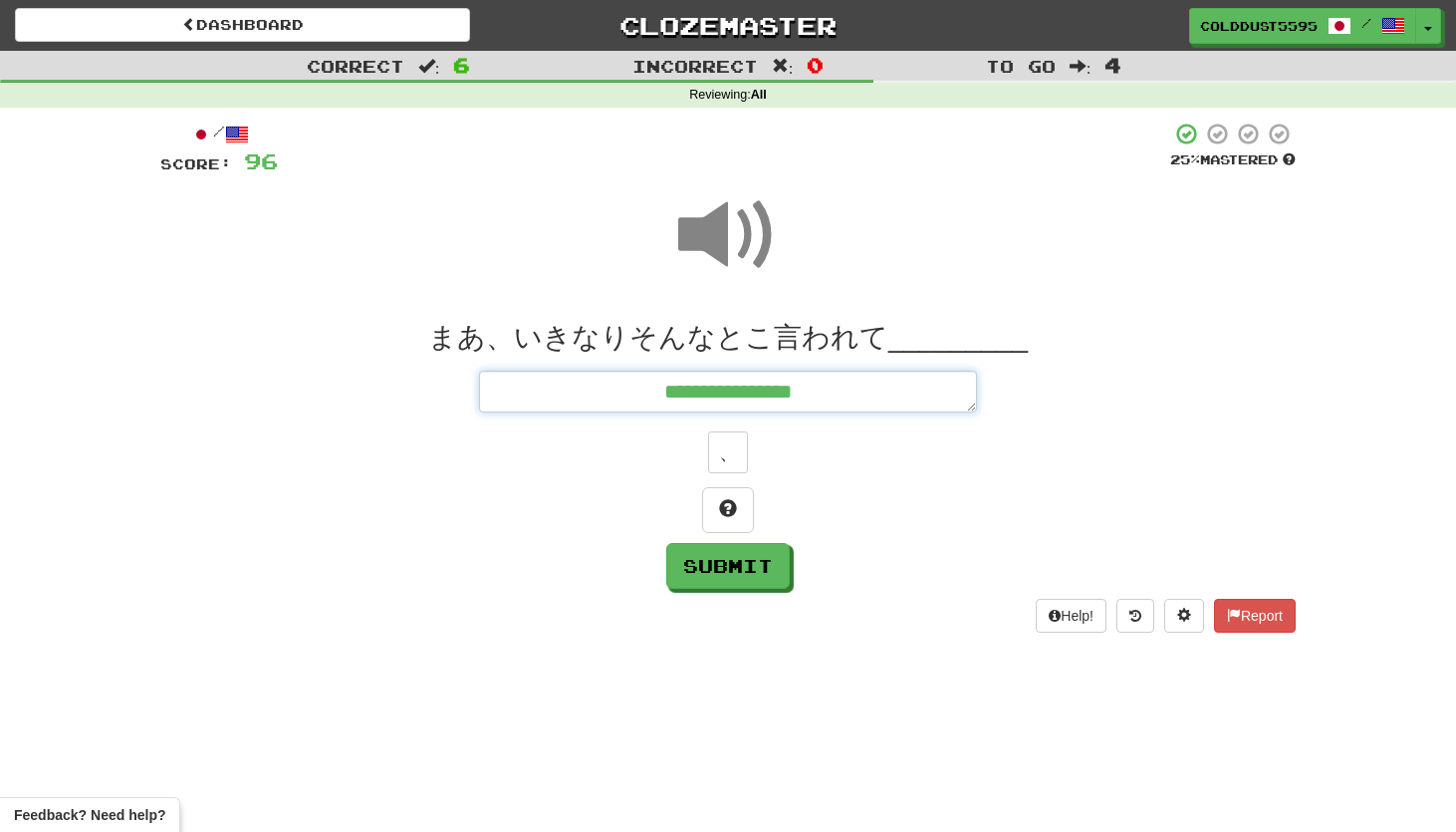 click on "**********" at bounding box center [728, 392] 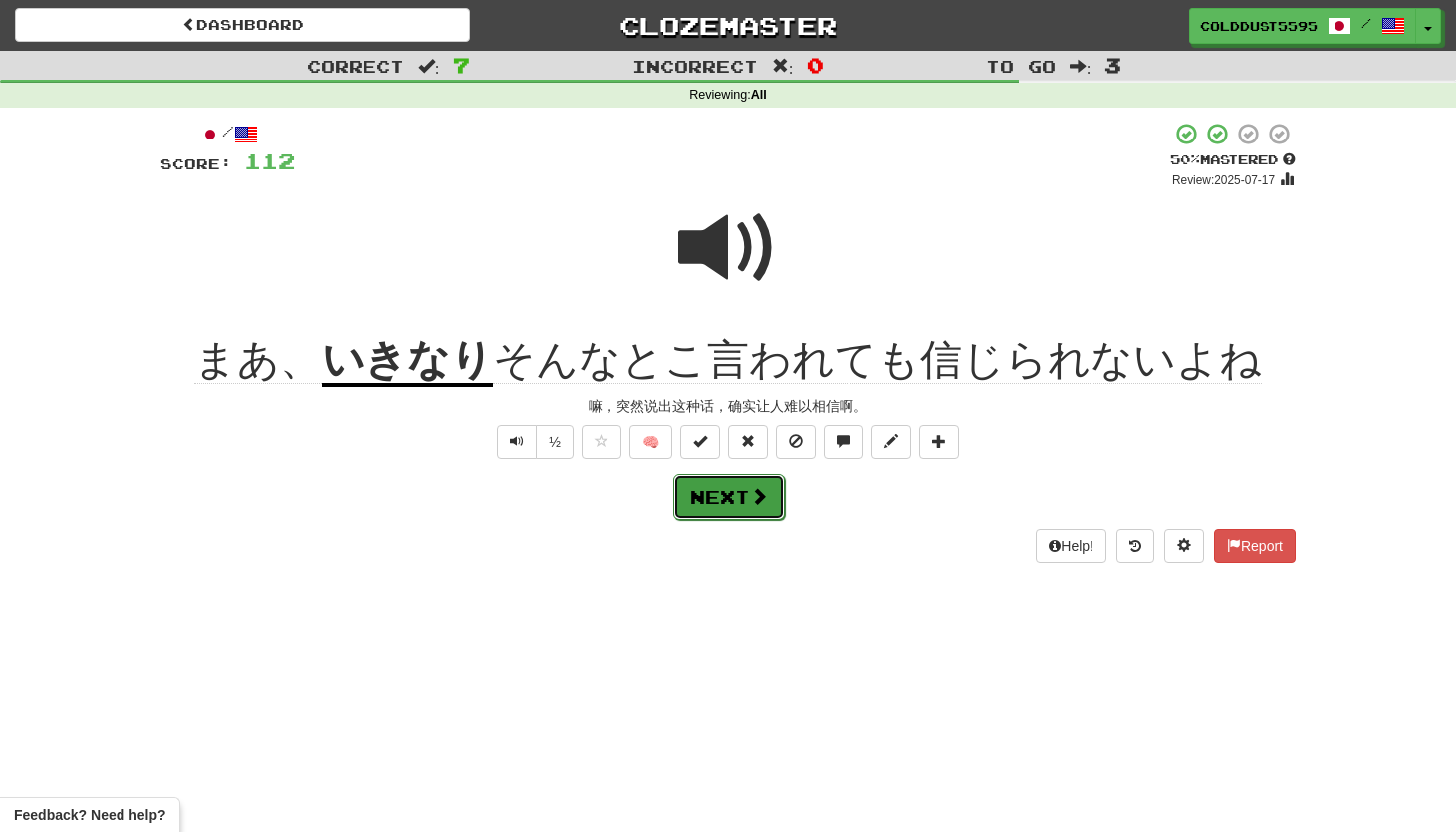 click on "Next" at bounding box center [729, 497] 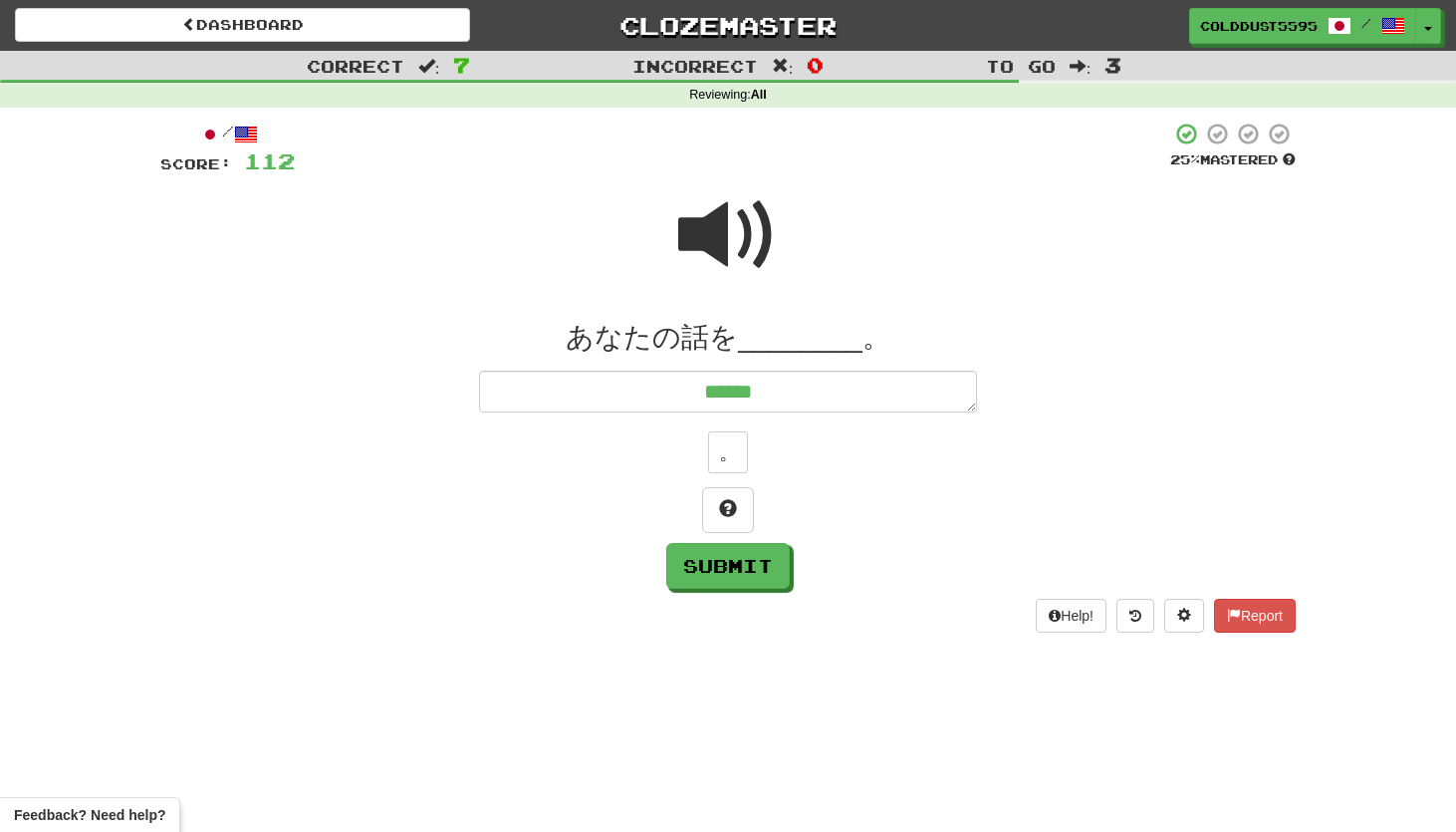click at bounding box center [728, 235] 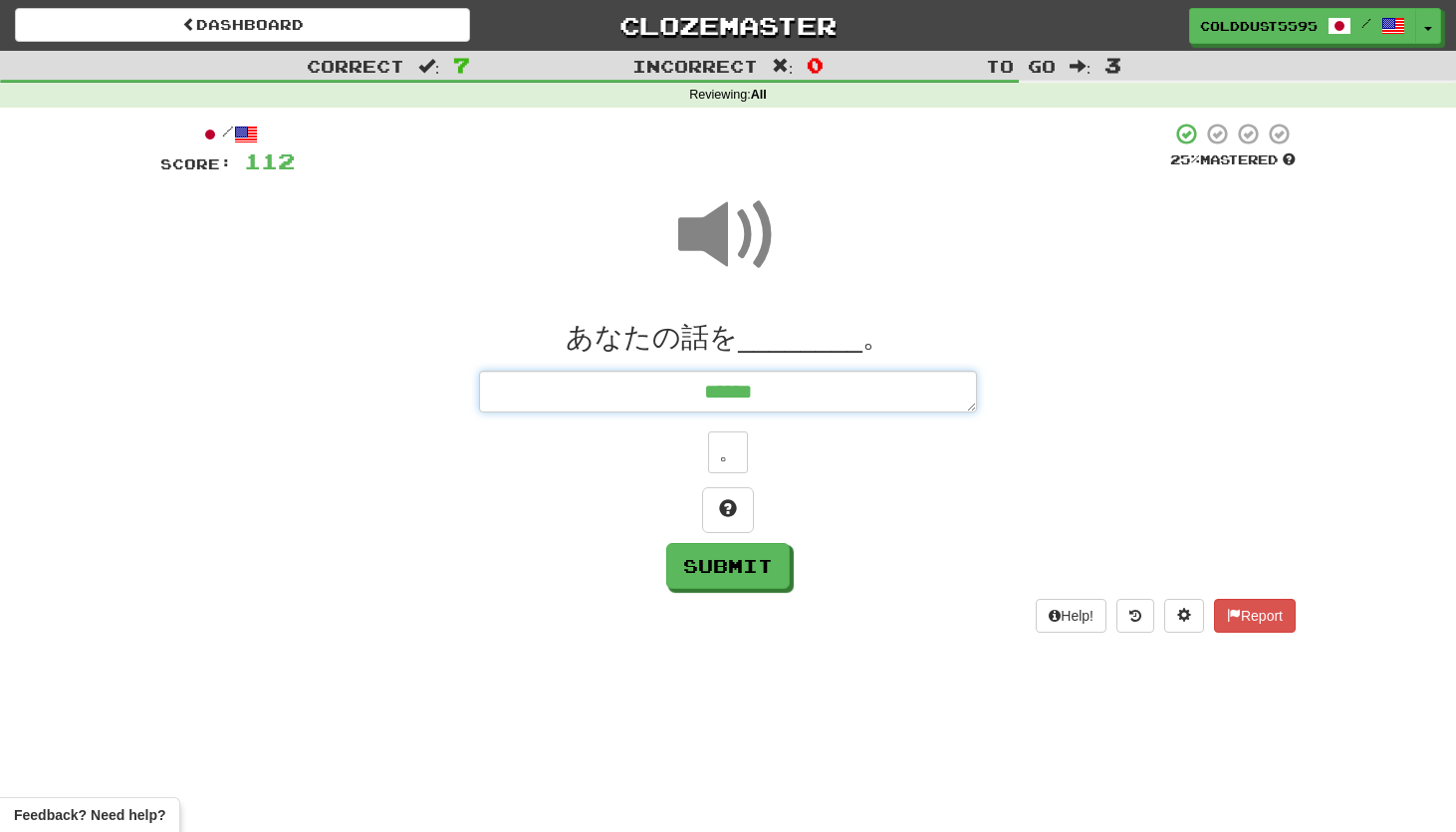 click on "******" at bounding box center [728, 392] 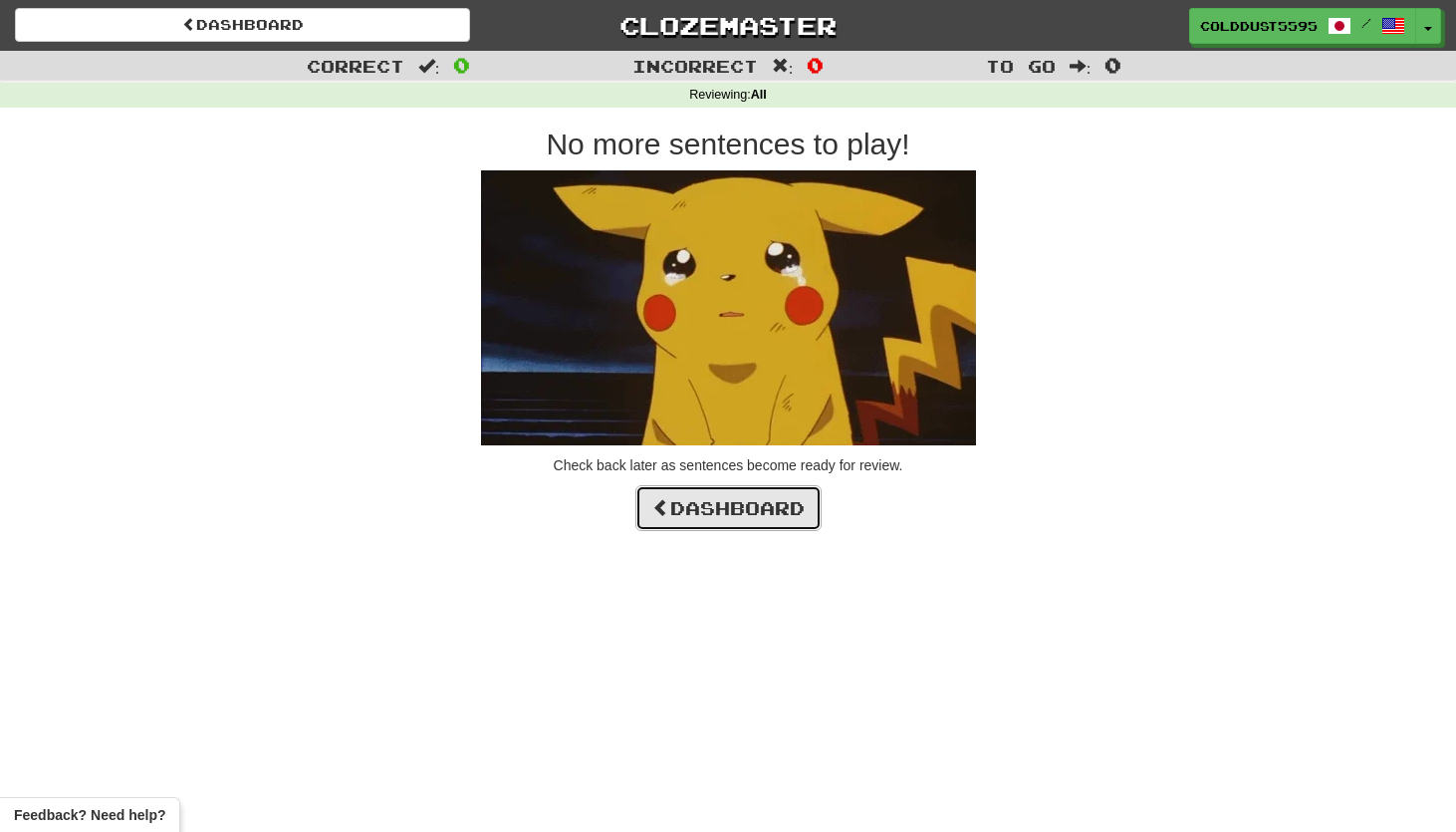 click on "Dashboard" at bounding box center [728, 508] 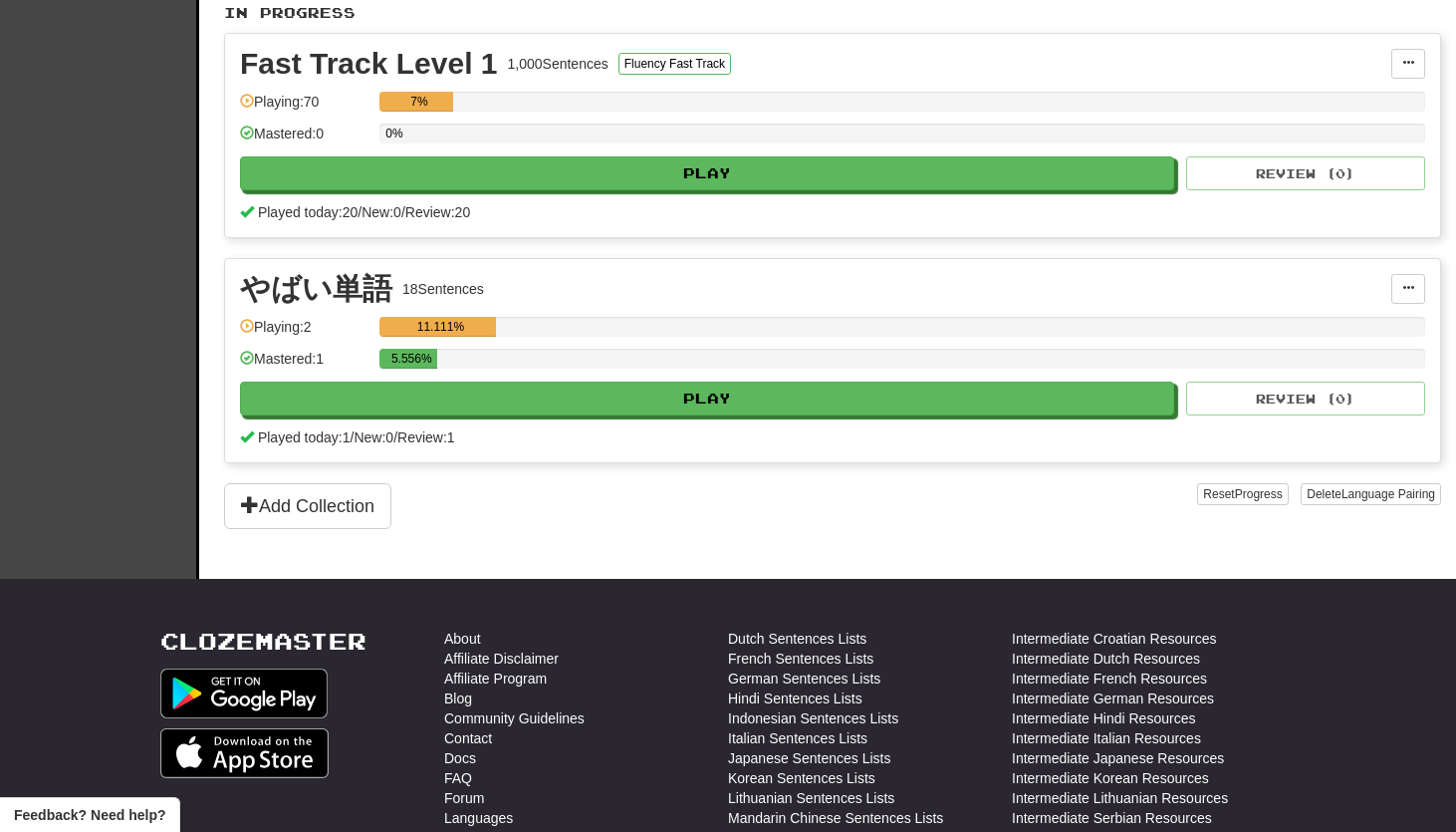 scroll, scrollTop: 424, scrollLeft: 0, axis: vertical 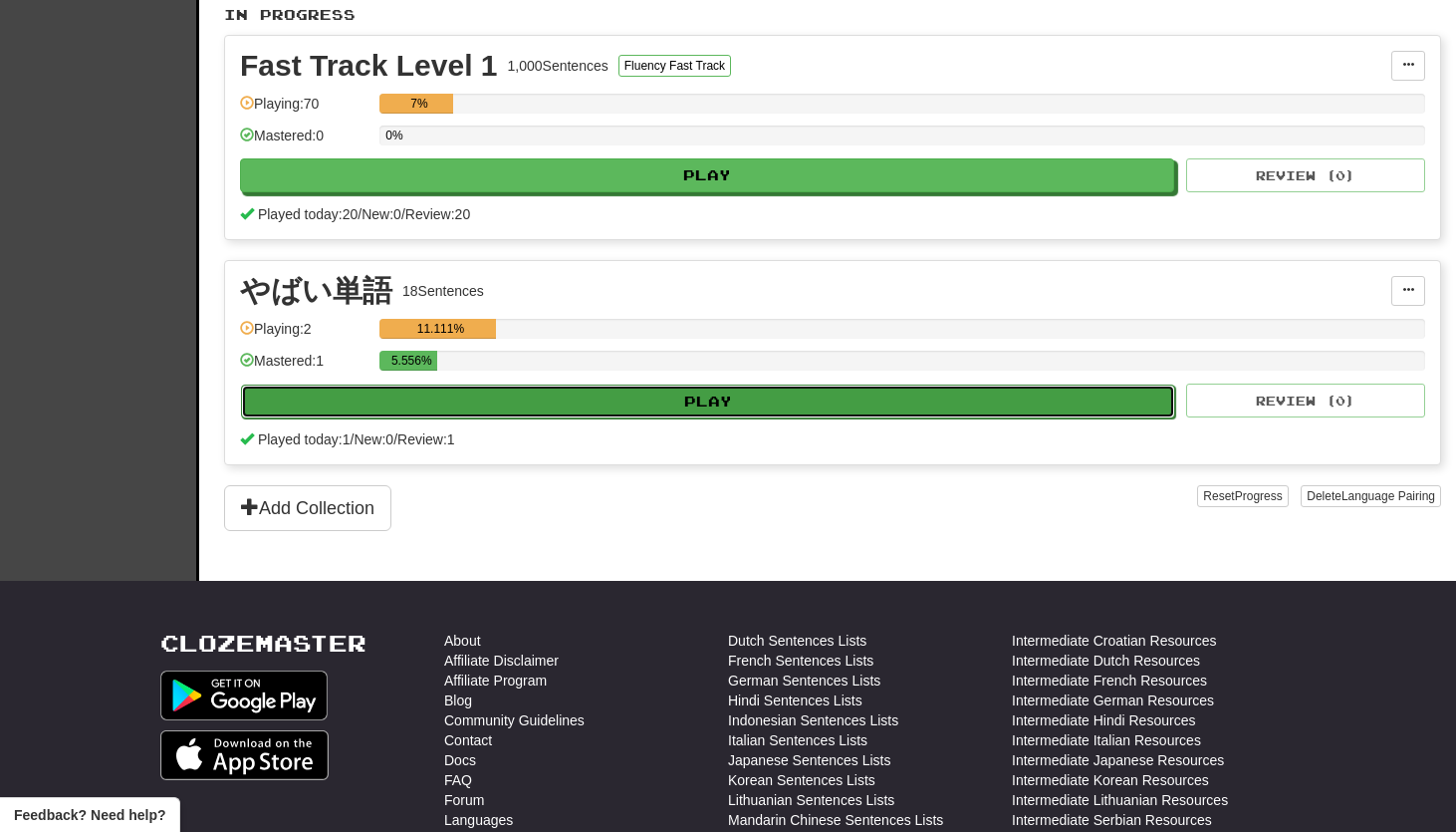 click on "Play" at bounding box center [708, 402] 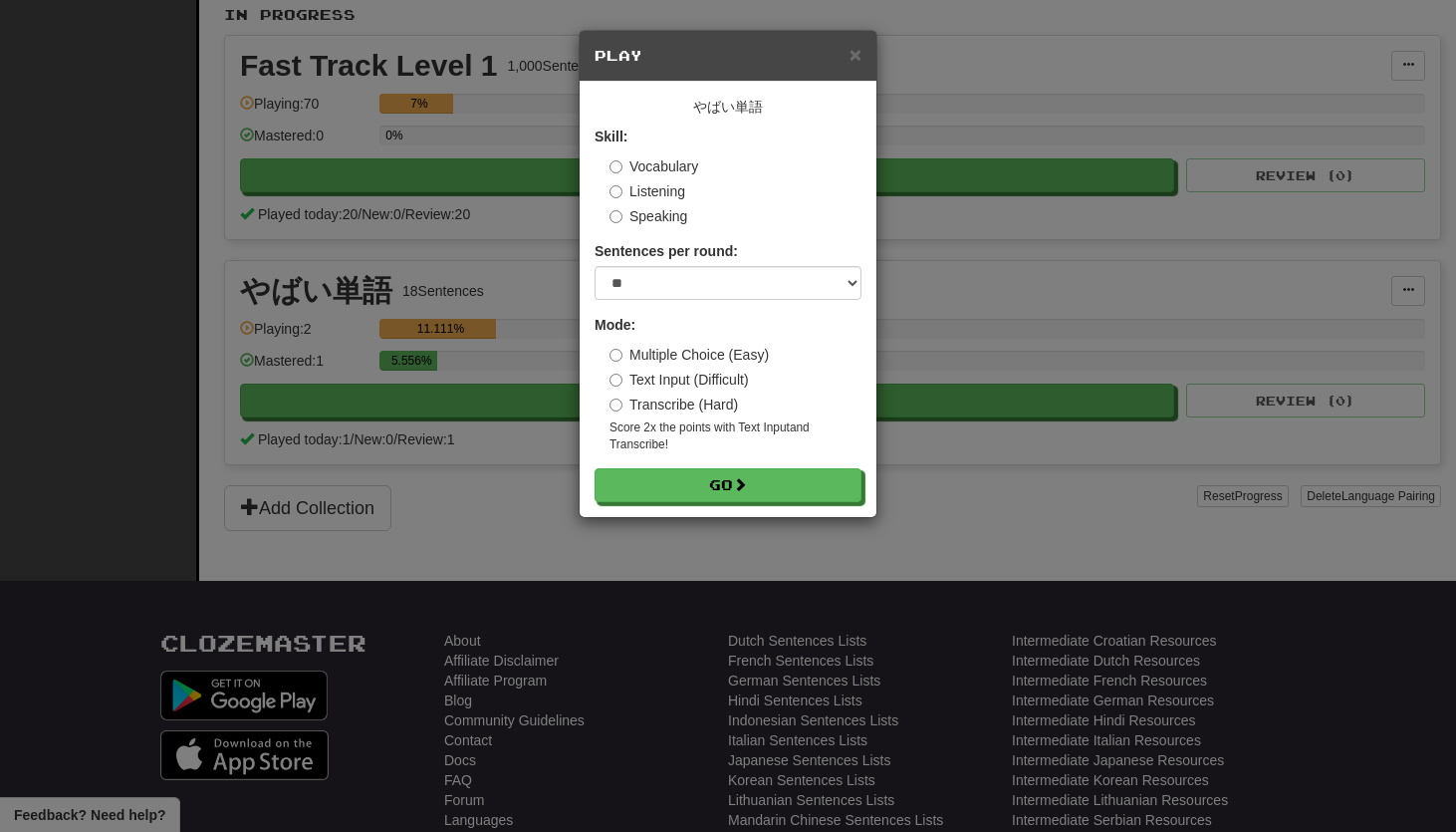 click on "Transcribe (Hard)" at bounding box center (673, 405) 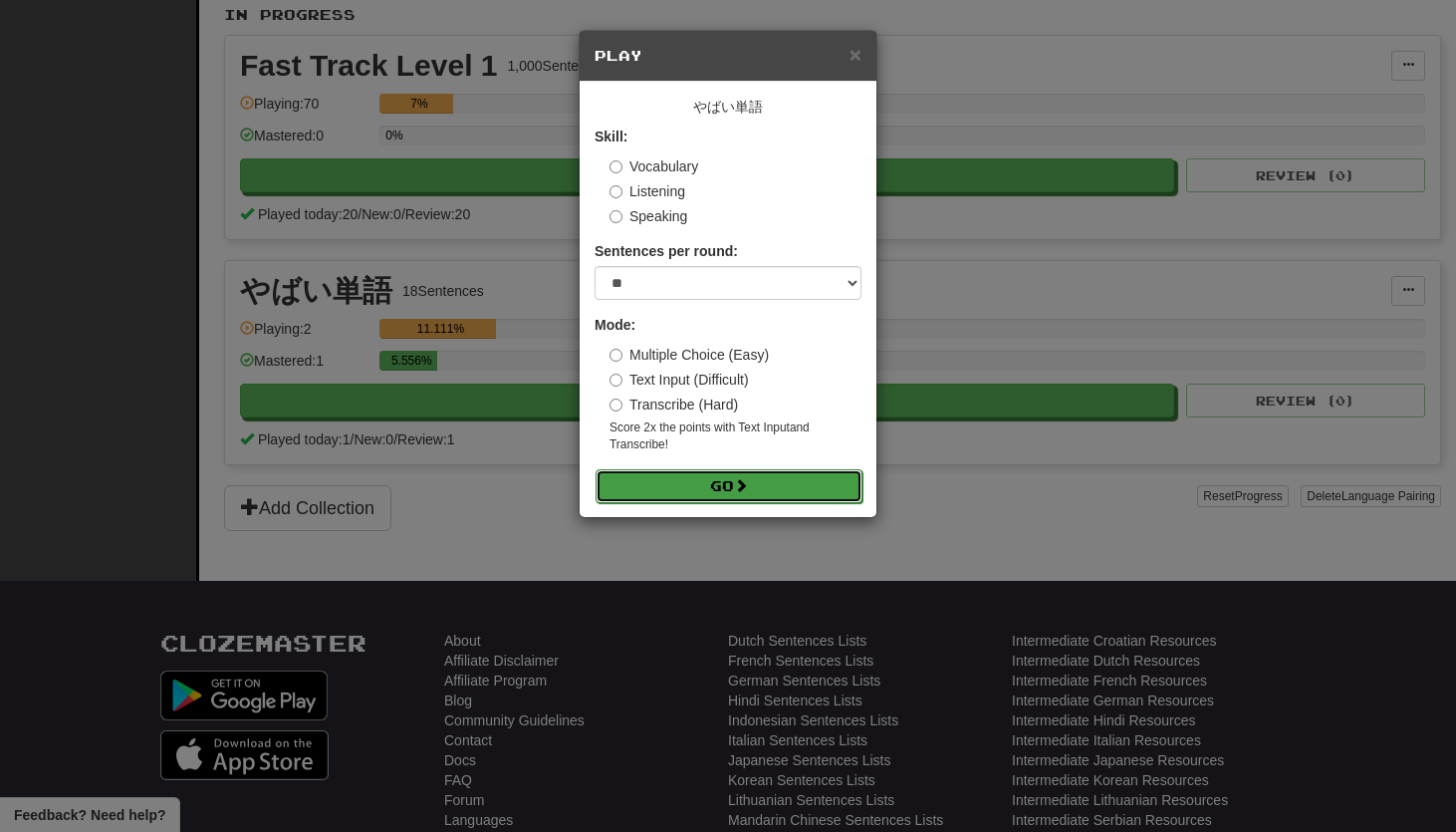 click on "Go" at bounding box center [729, 486] 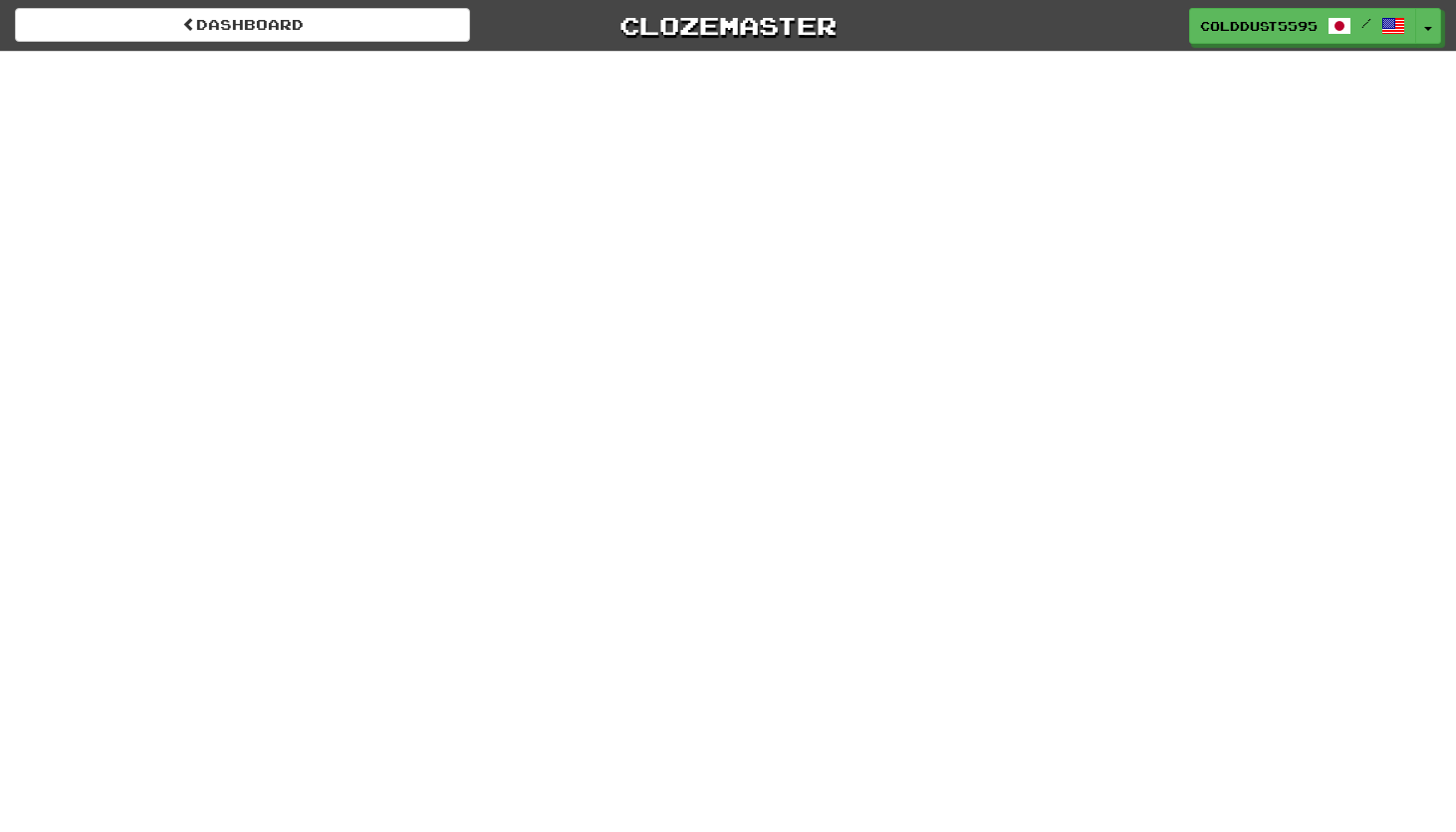 scroll, scrollTop: 0, scrollLeft: 0, axis: both 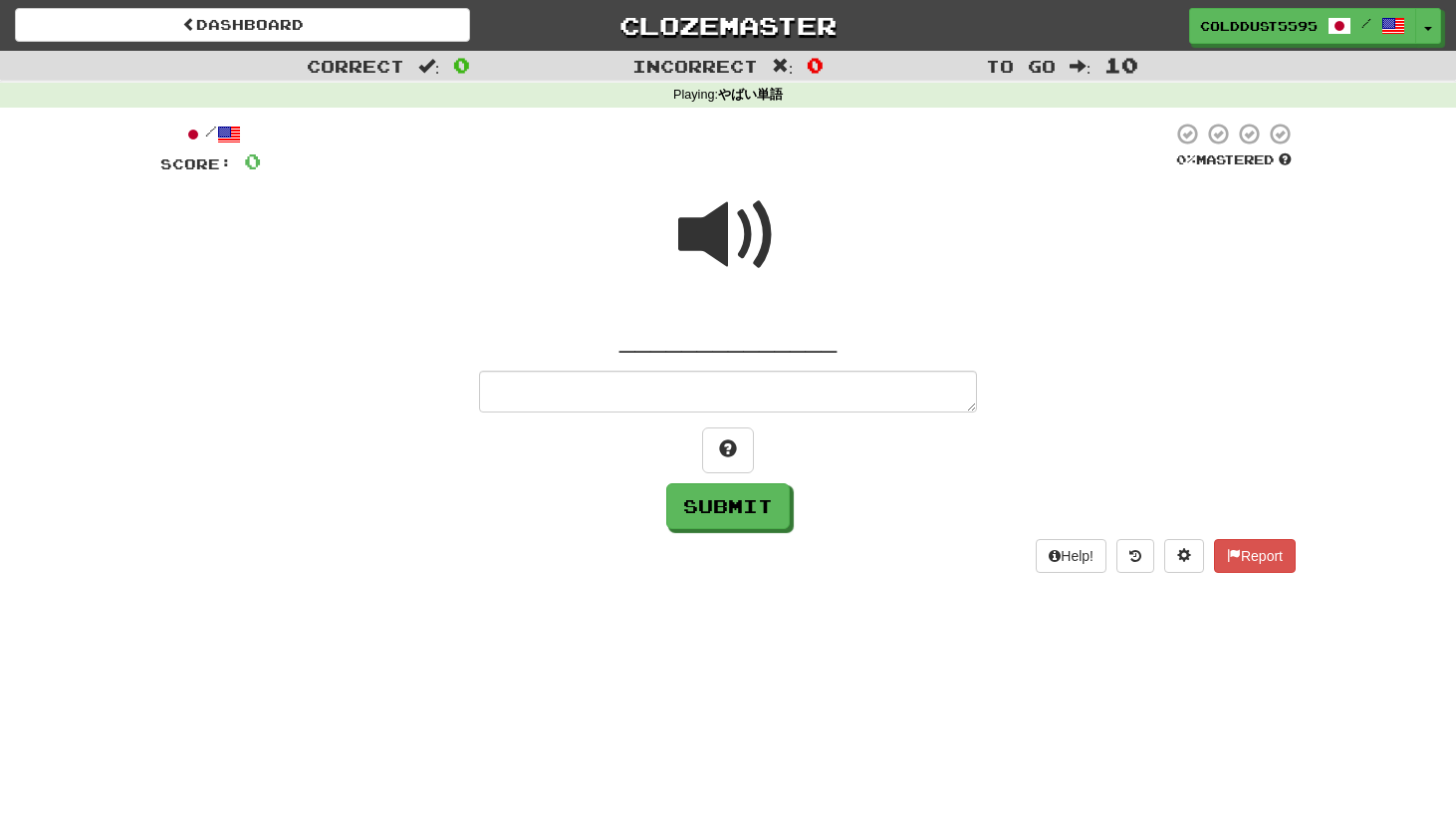 type on "*" 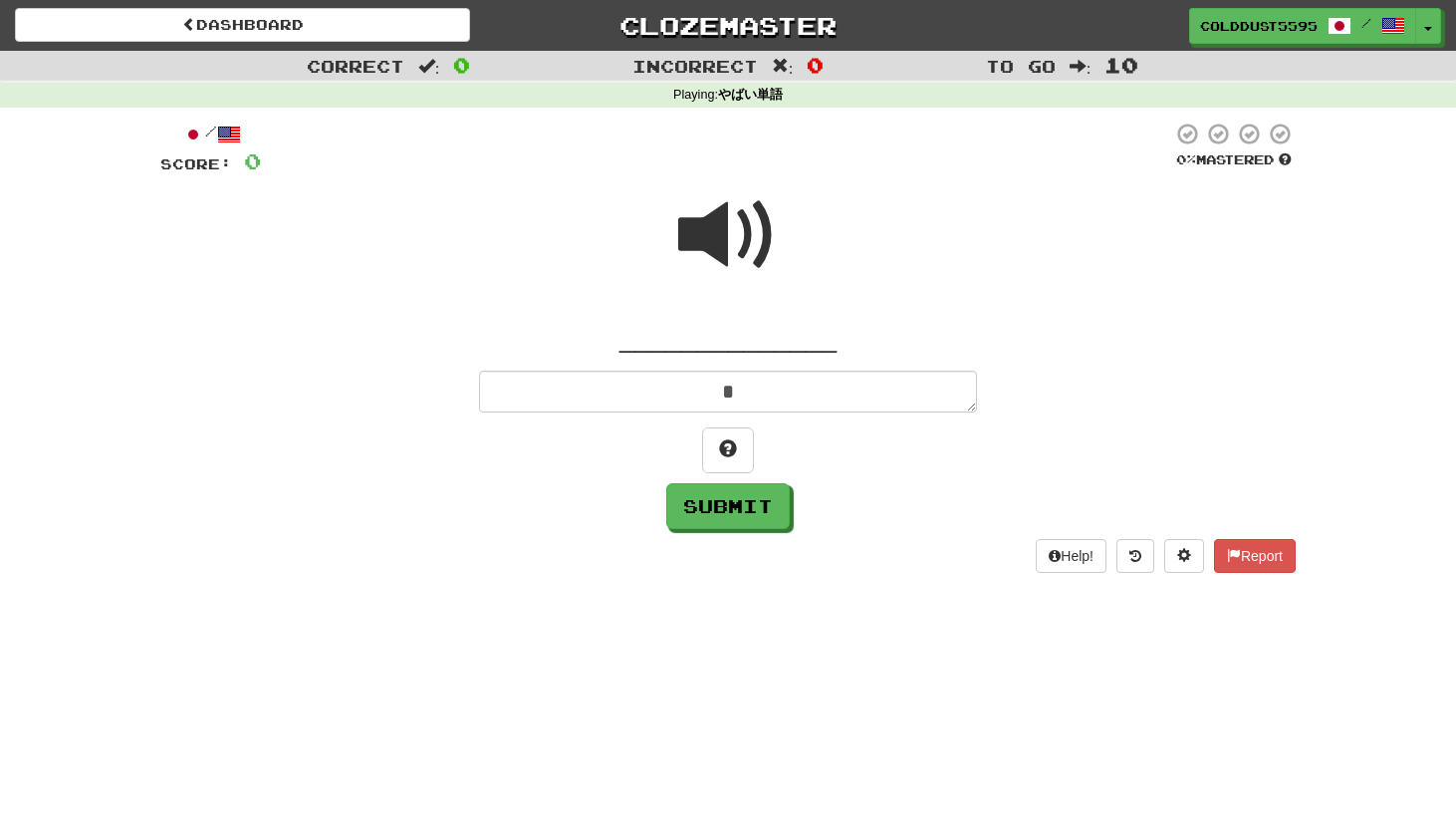 type on "*" 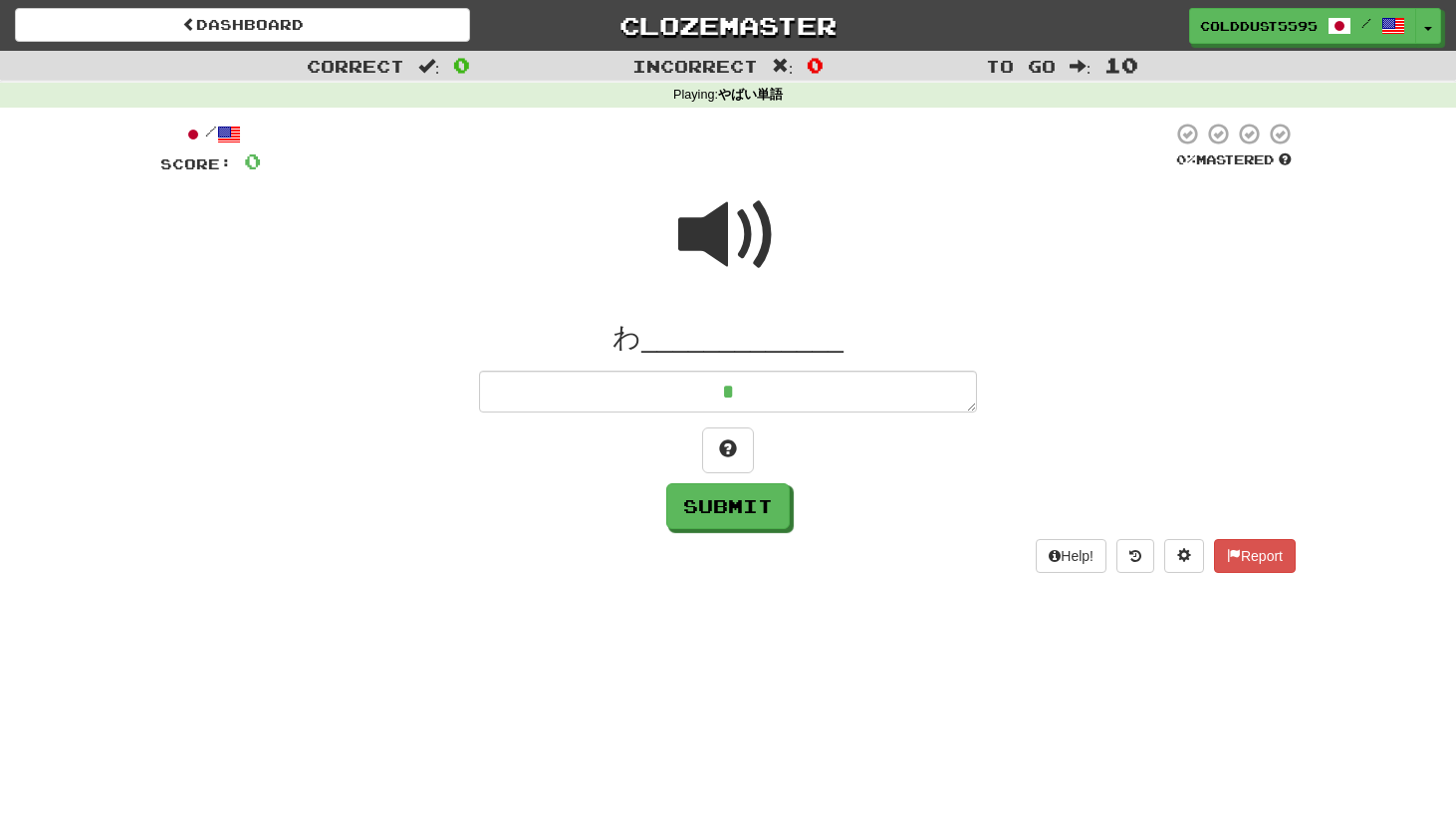type on "*" 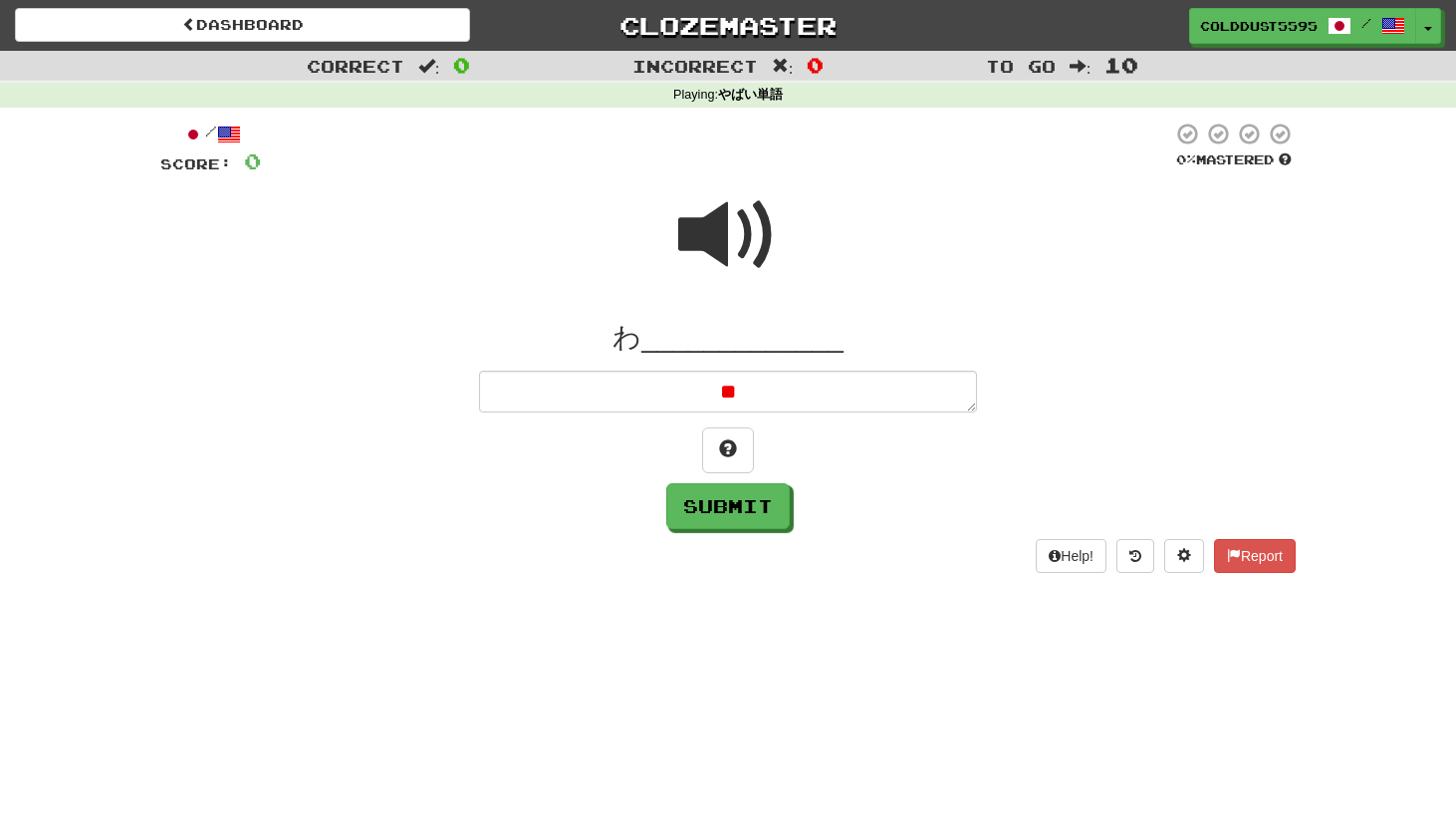 type on "*" 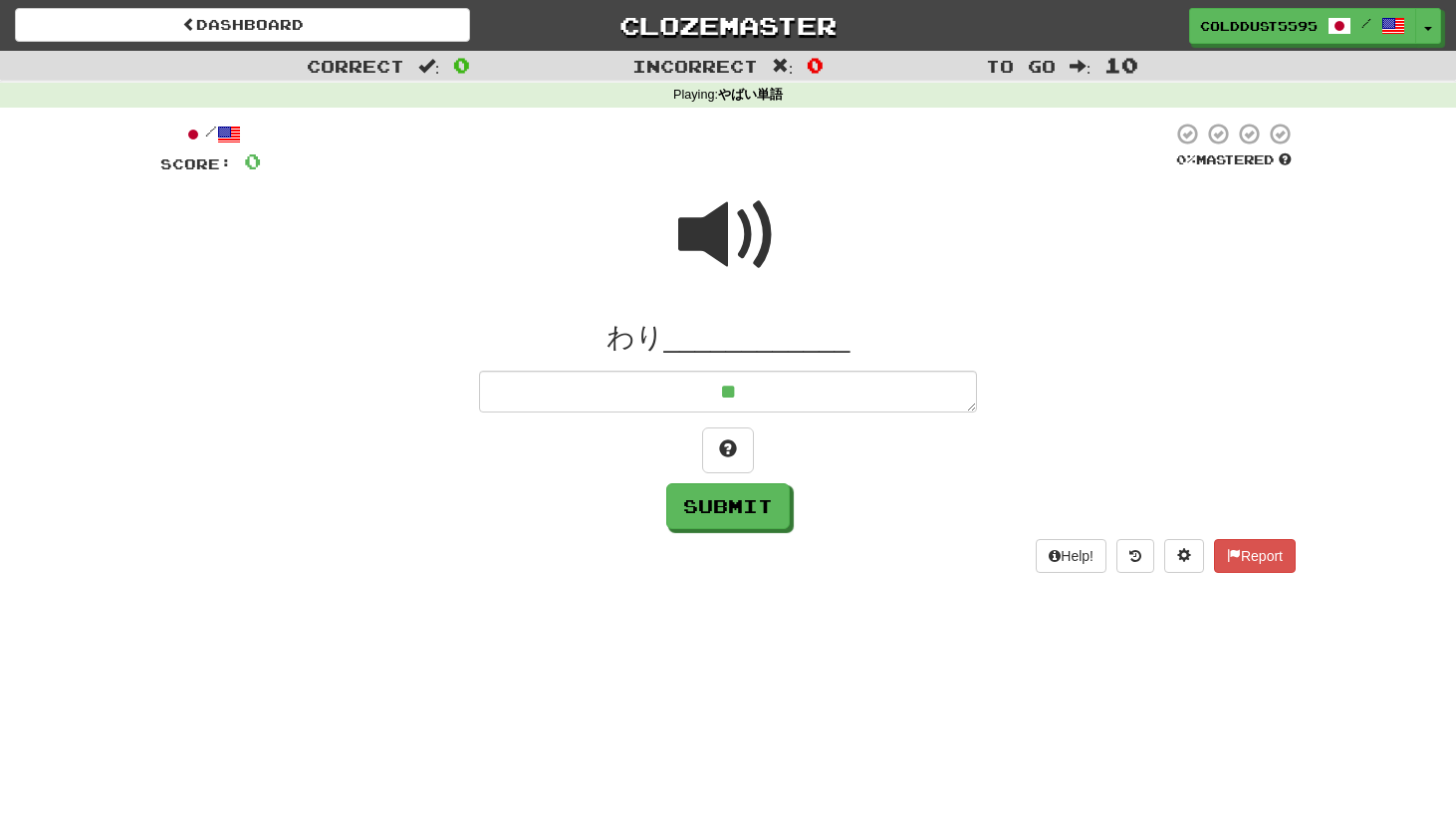 type on "*" 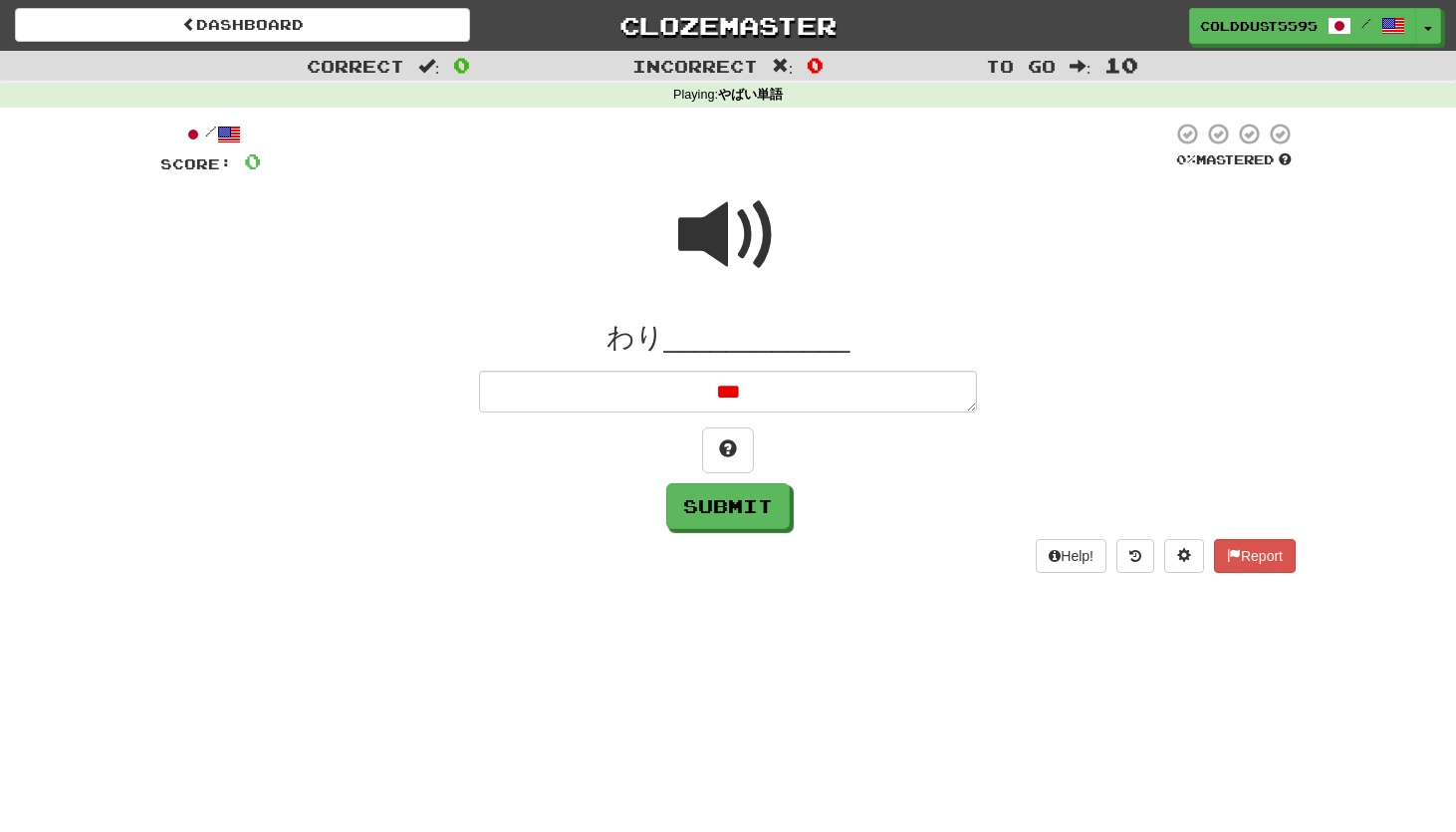 type on "*" 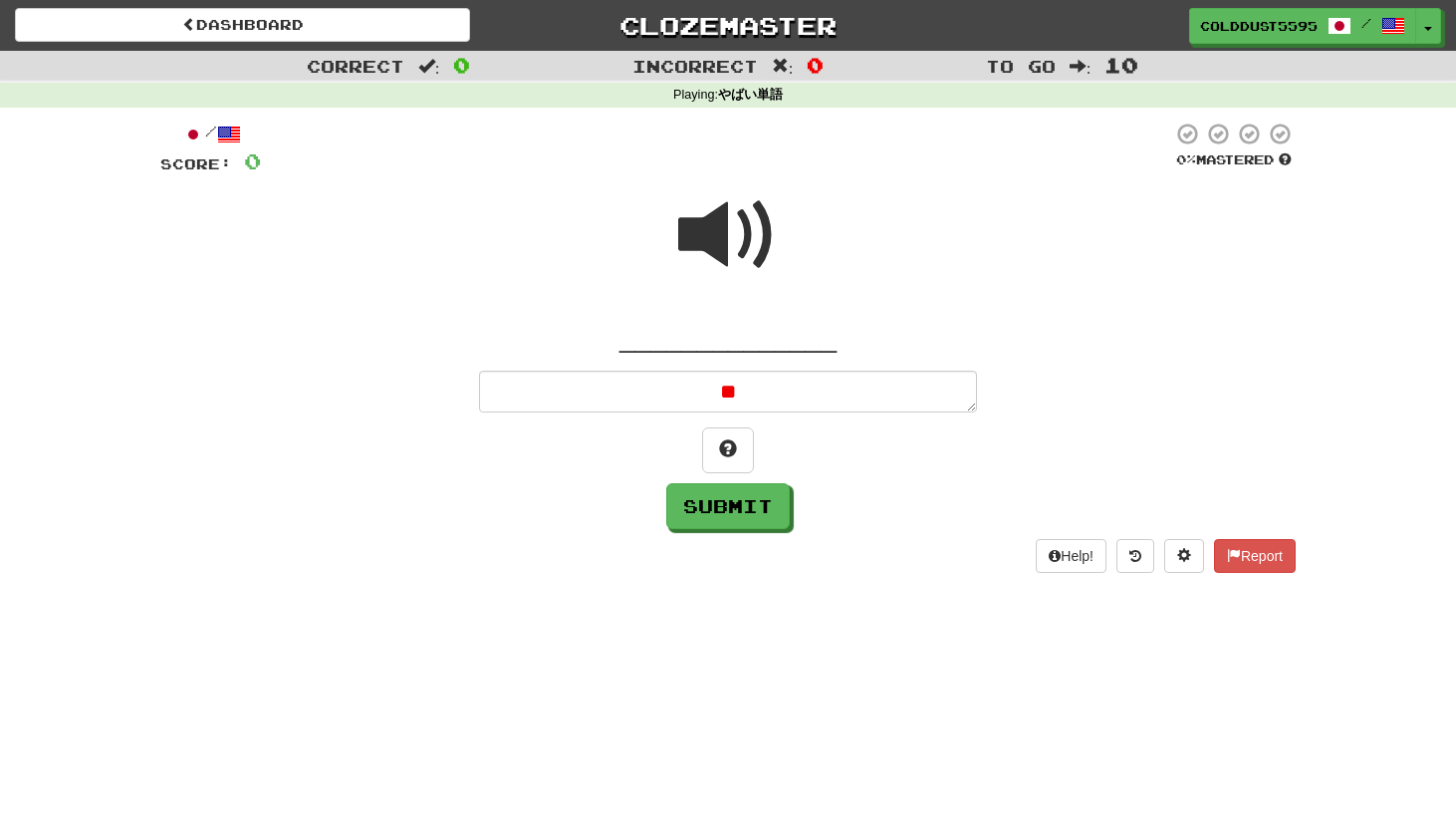 type on "*" 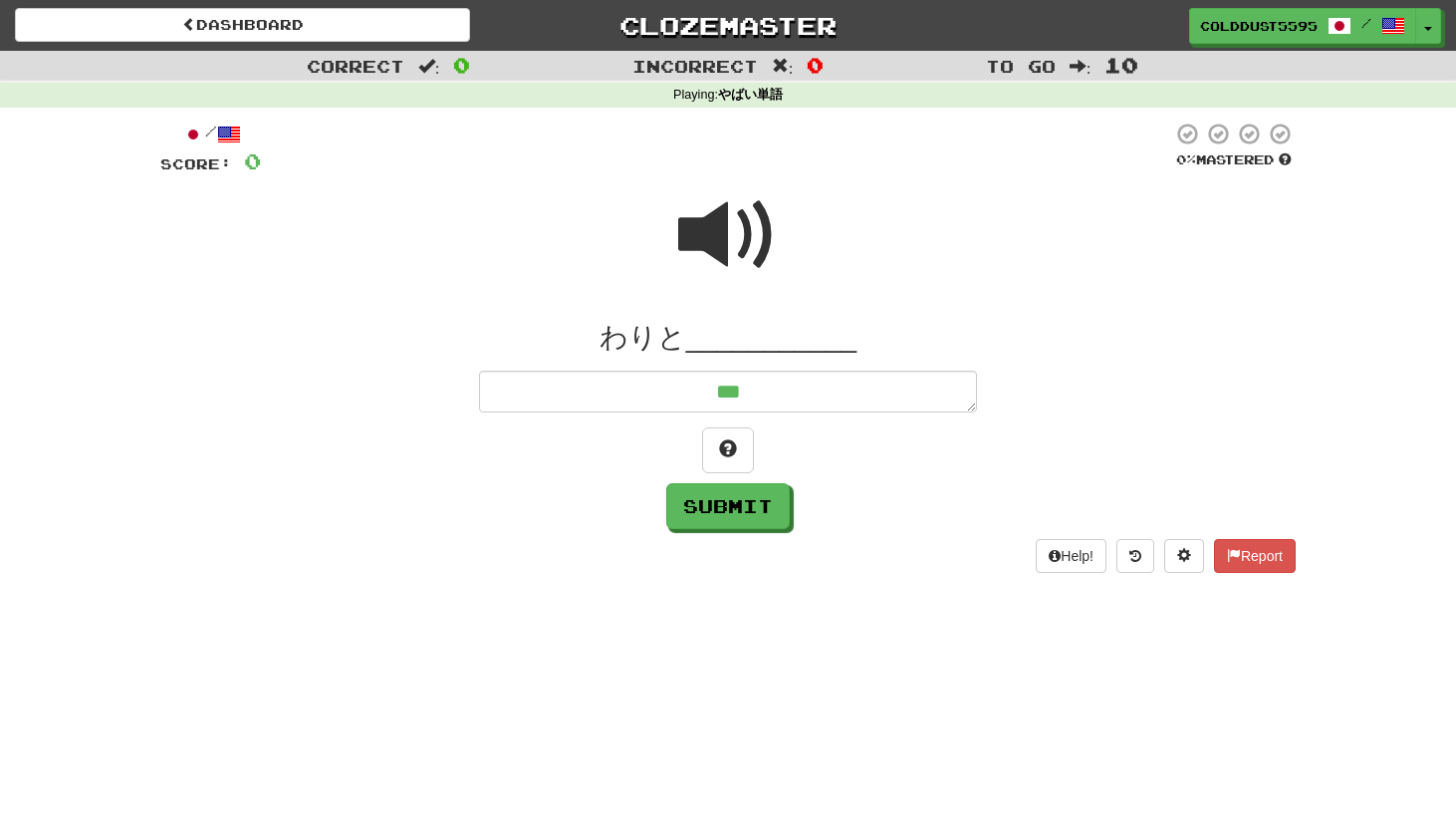 type on "*" 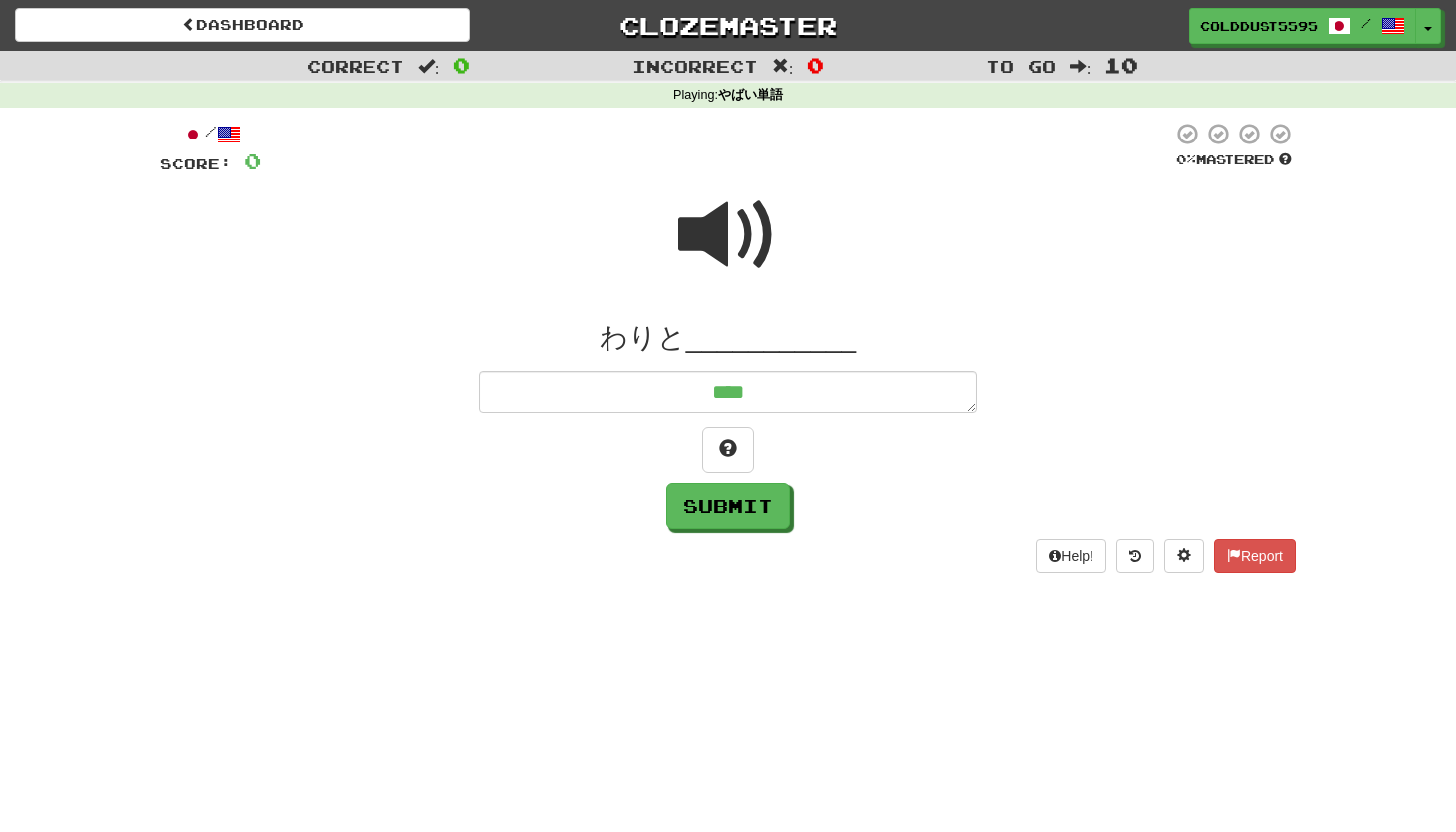 type on "****" 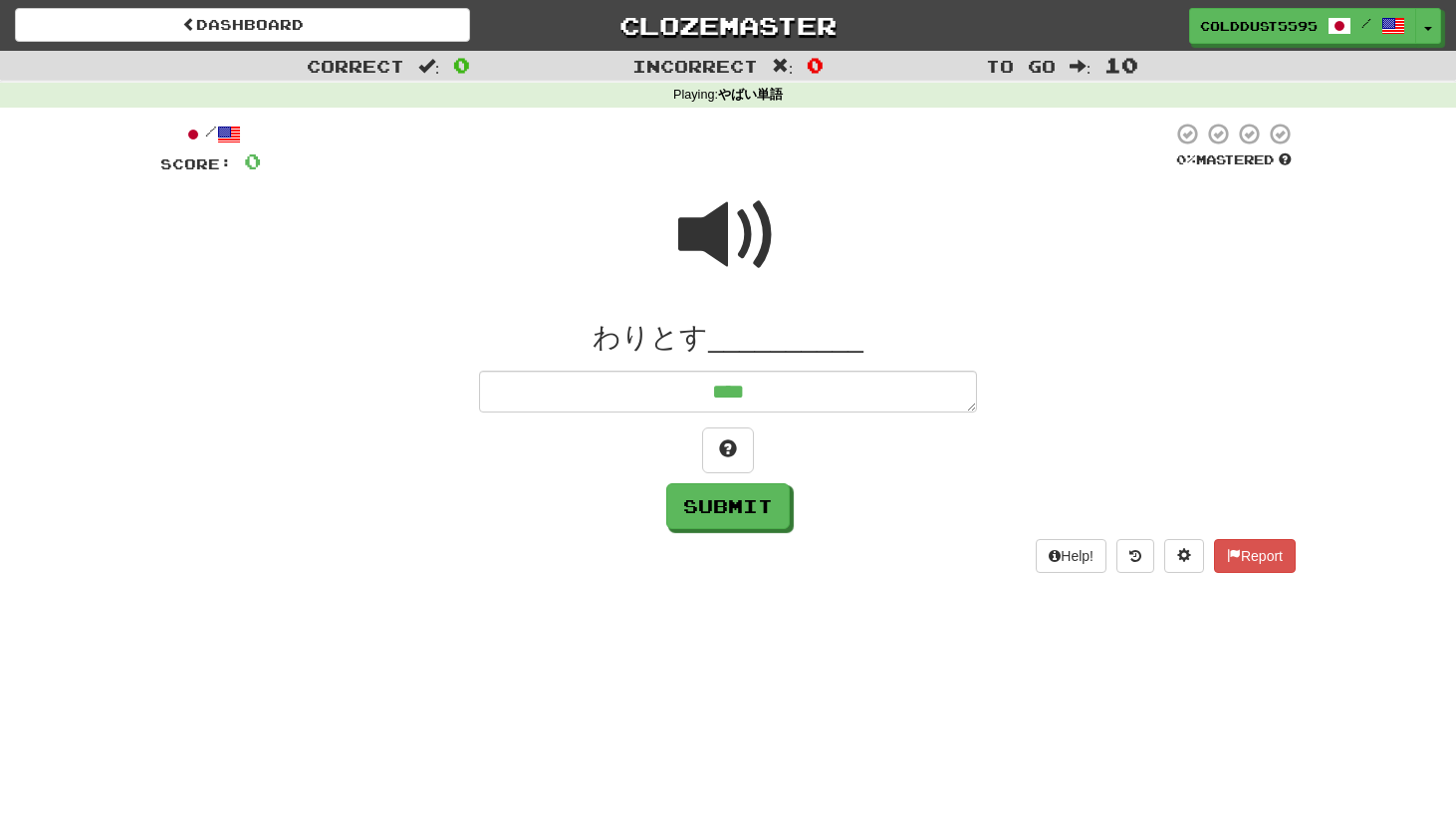 type on "*" 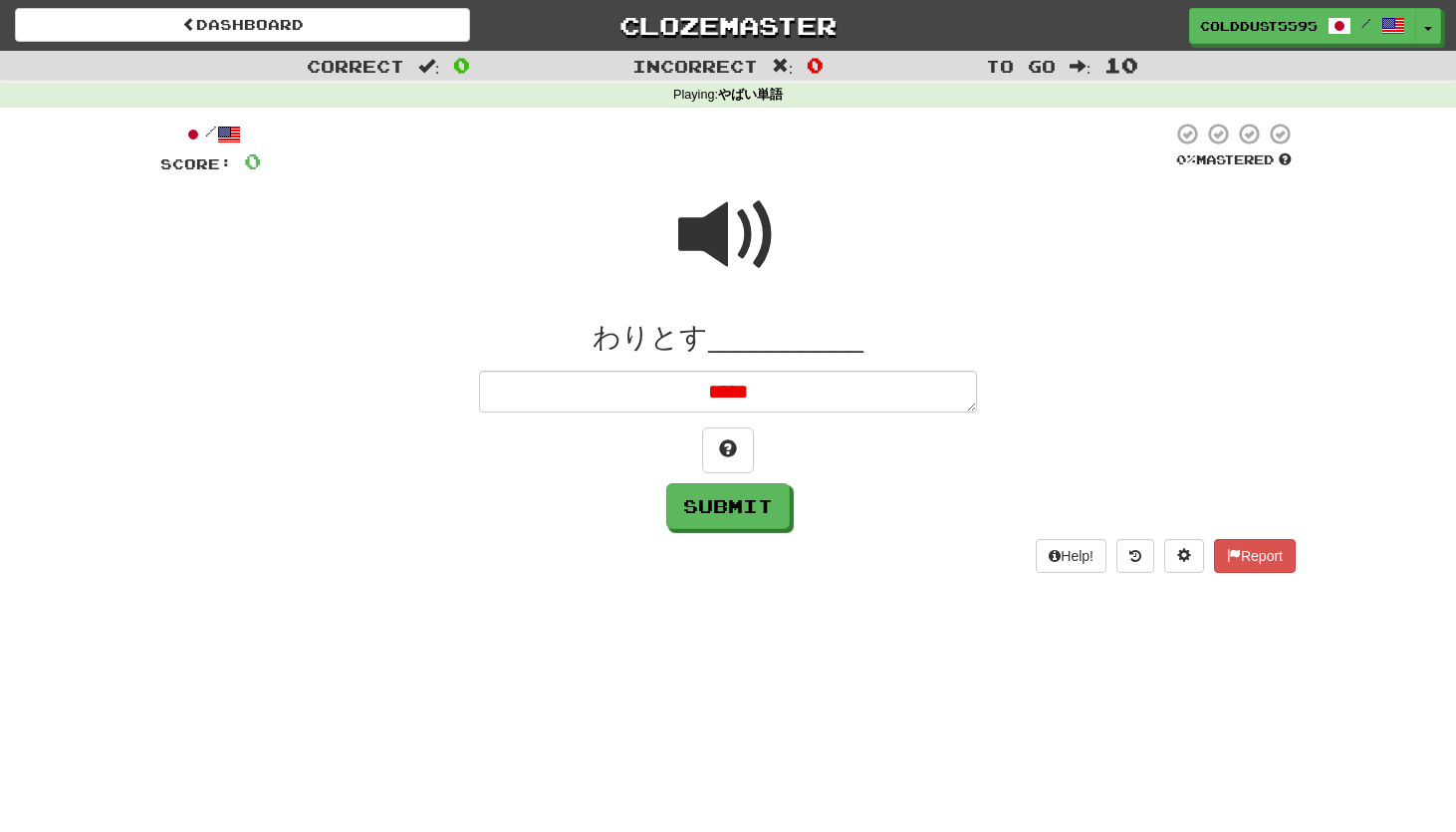 type on "*" 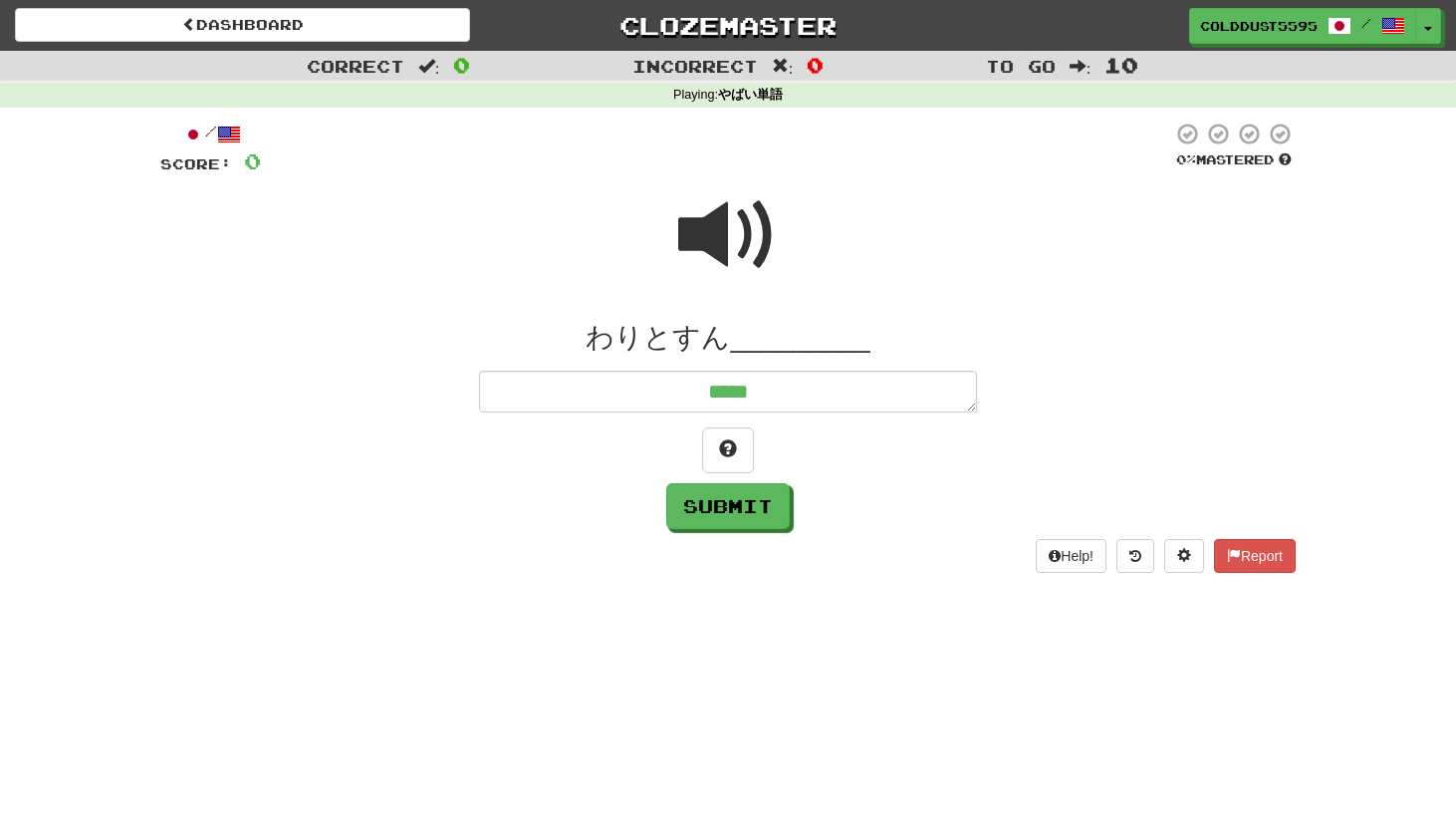 type on "*" 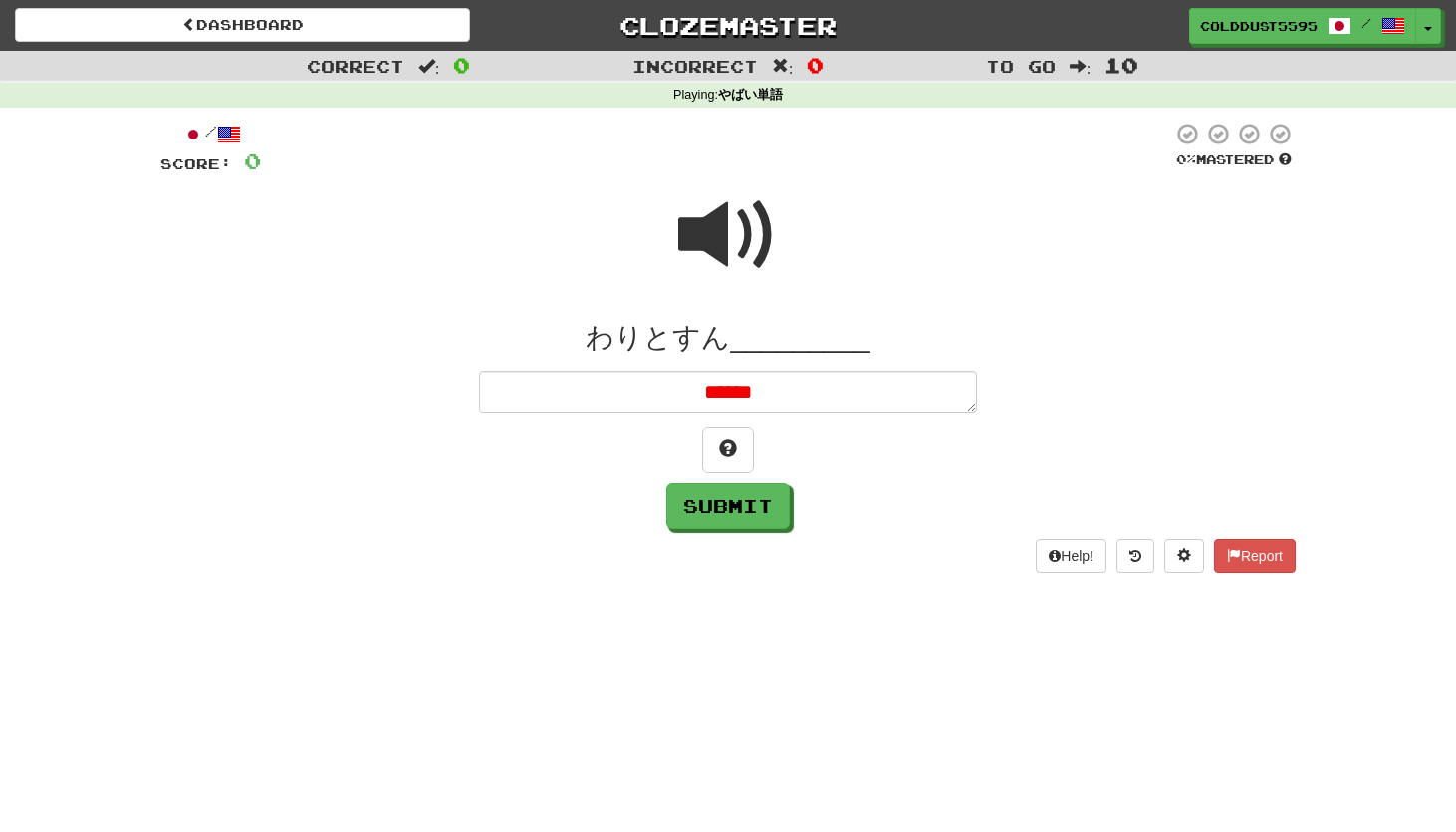 type on "*" 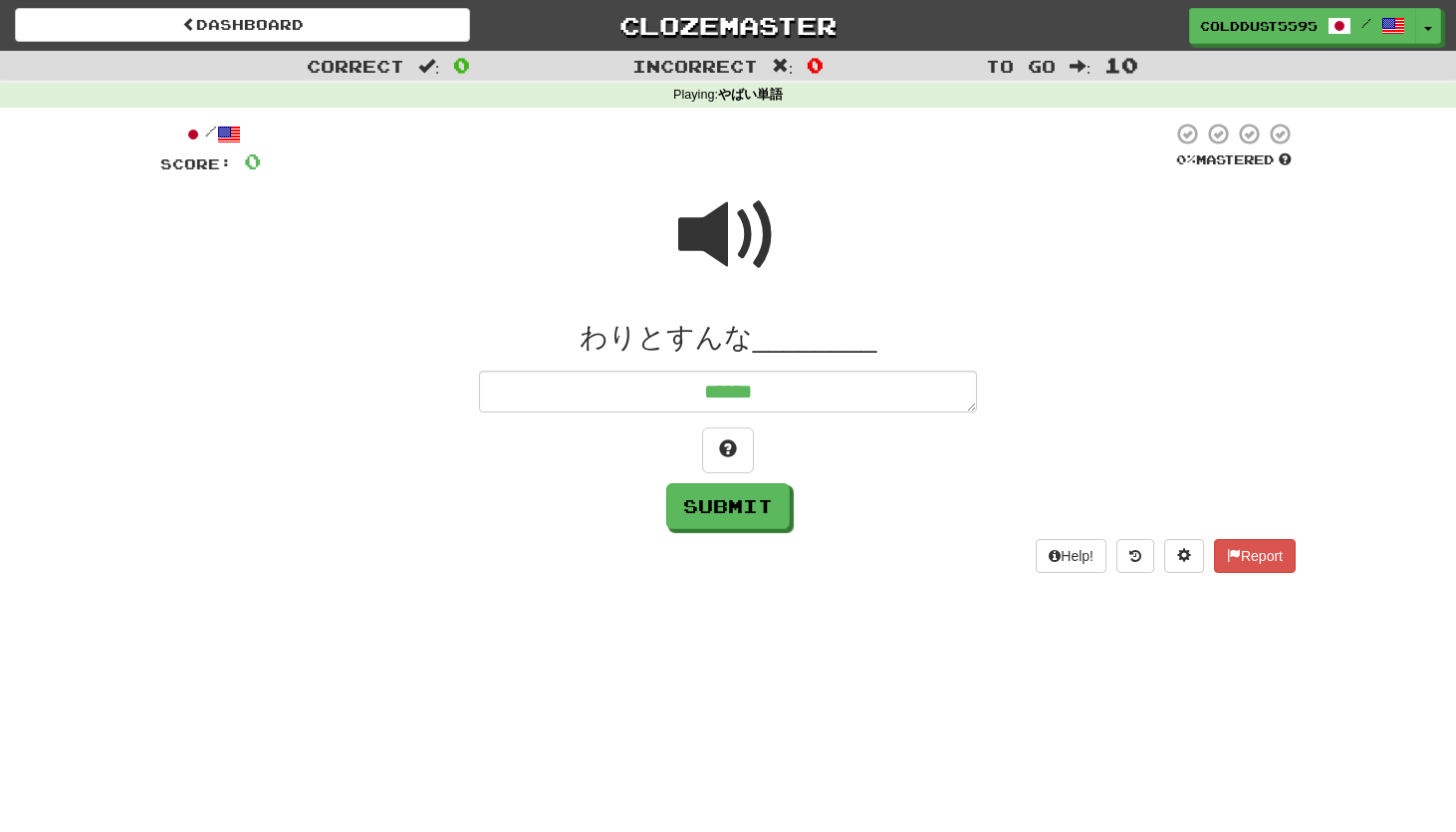 type on "*" 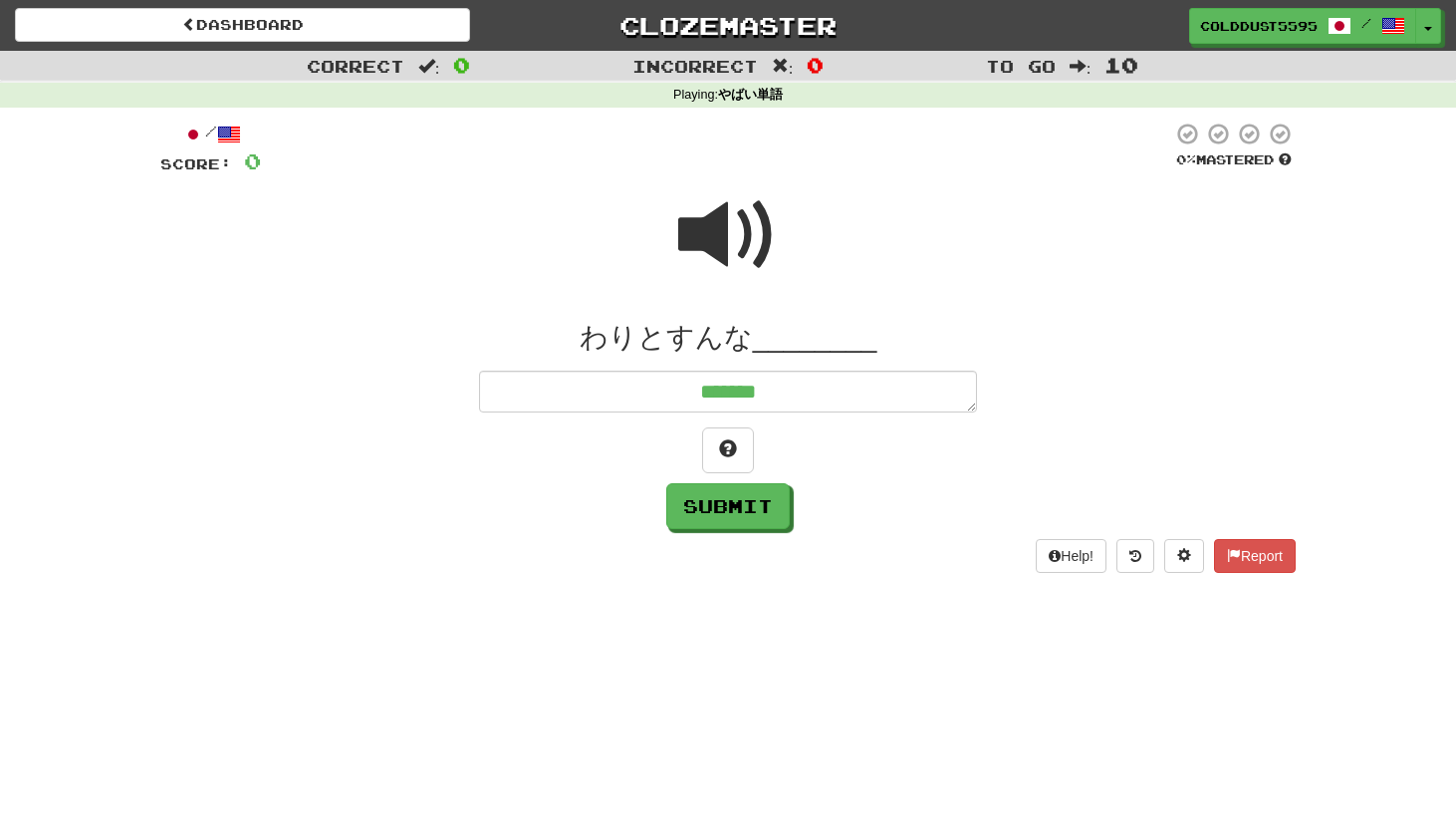 type on "*" 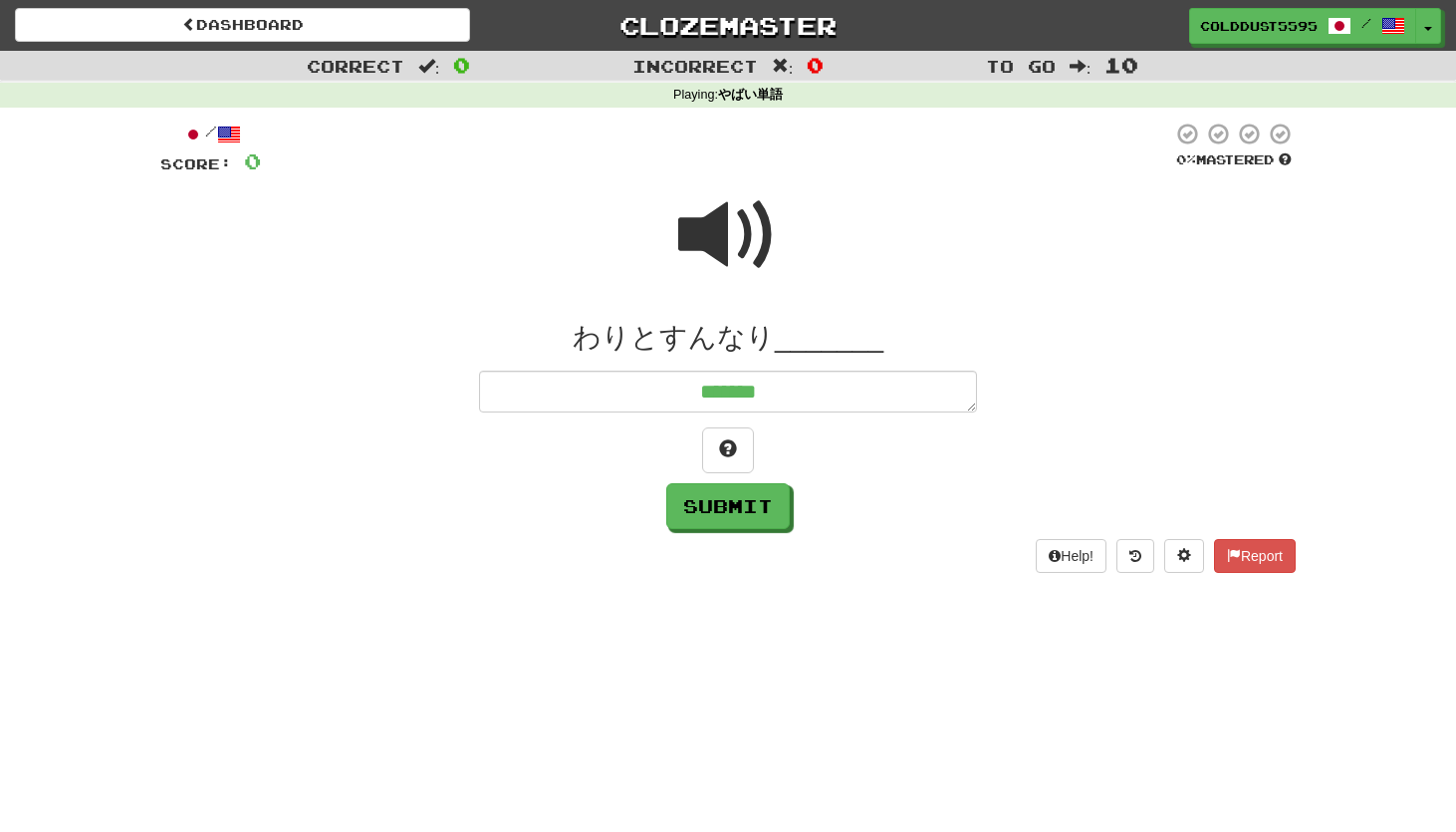 type on "********" 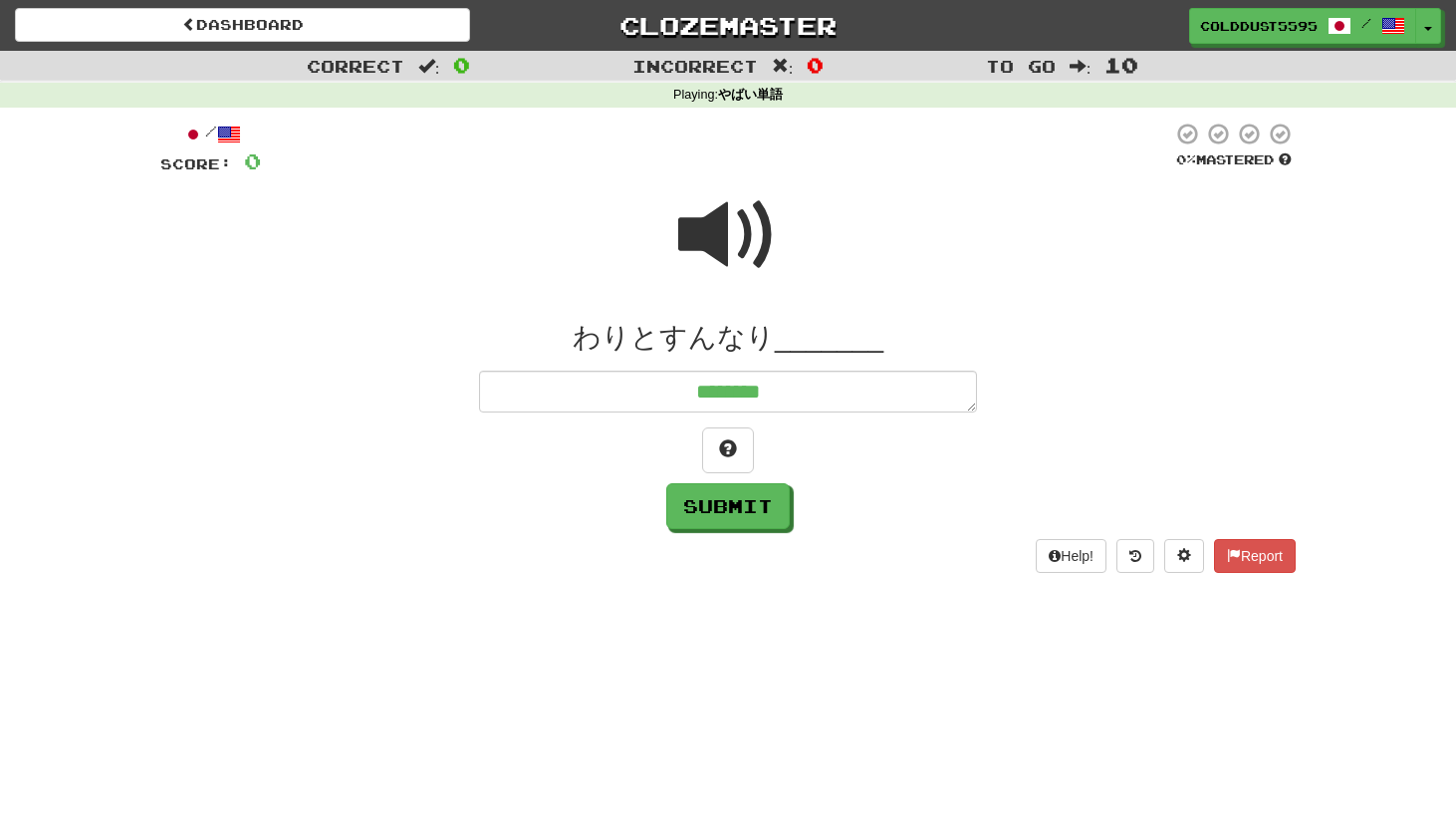 type on "*" 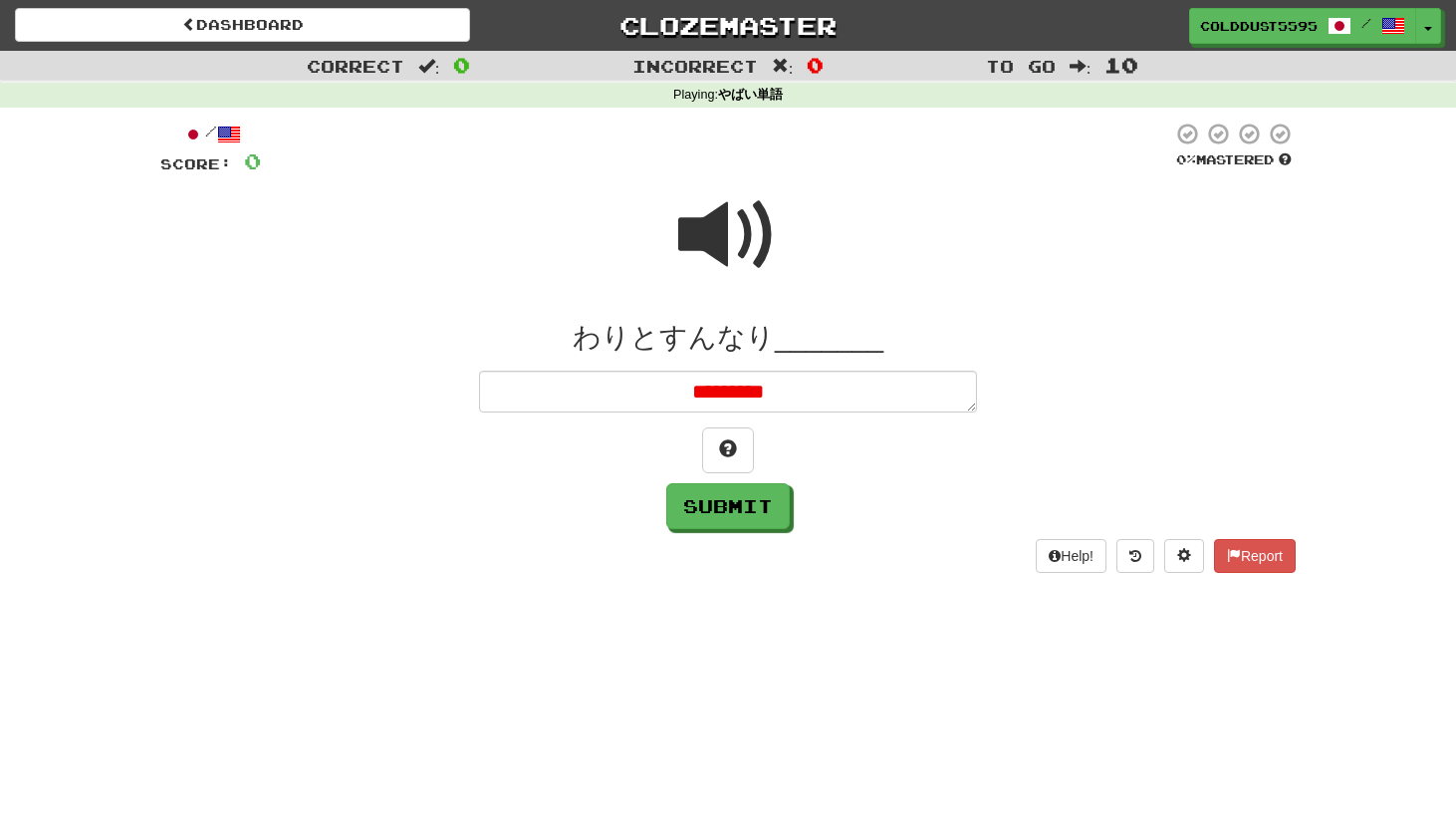 type on "*" 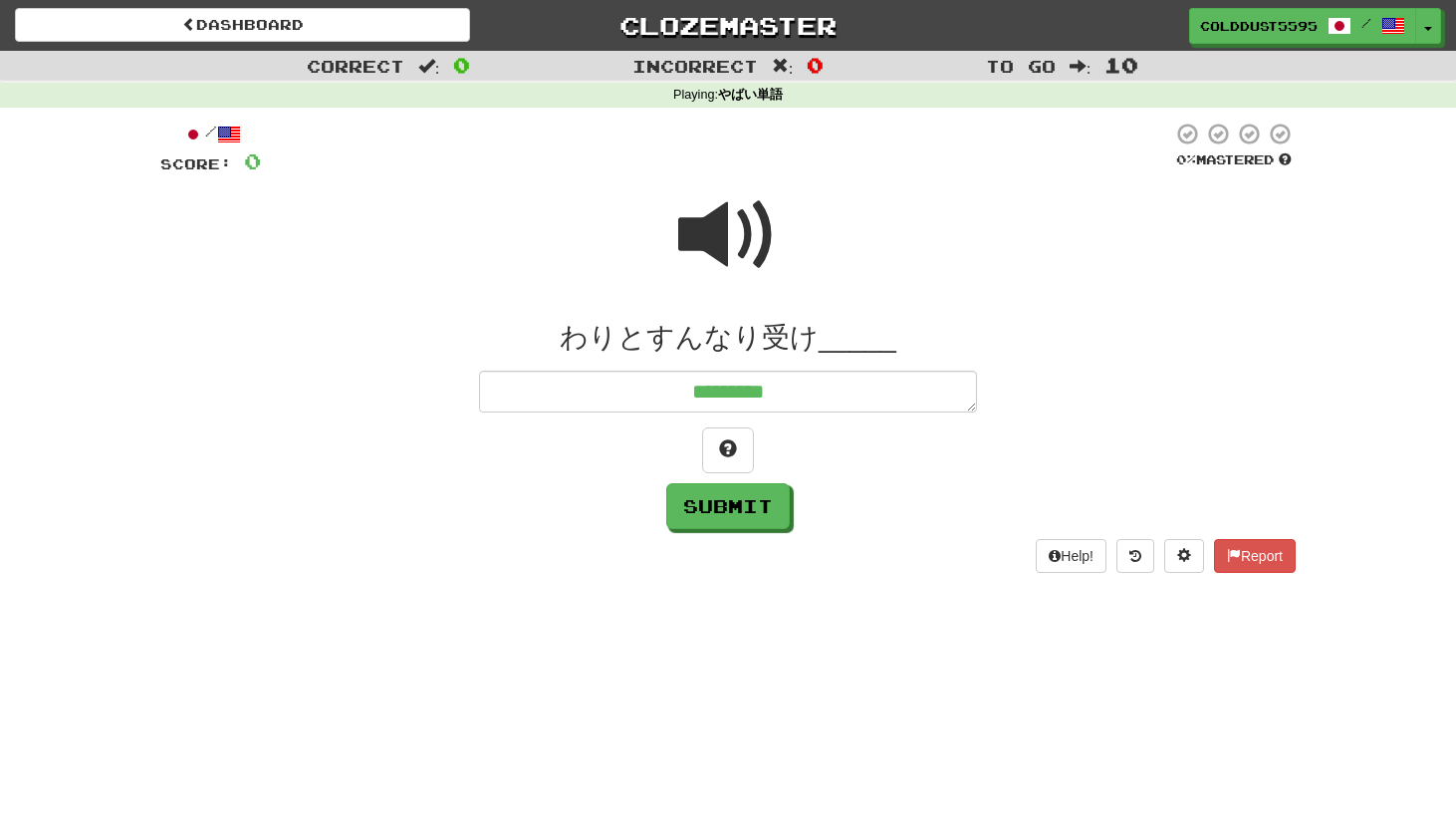 type on "*" 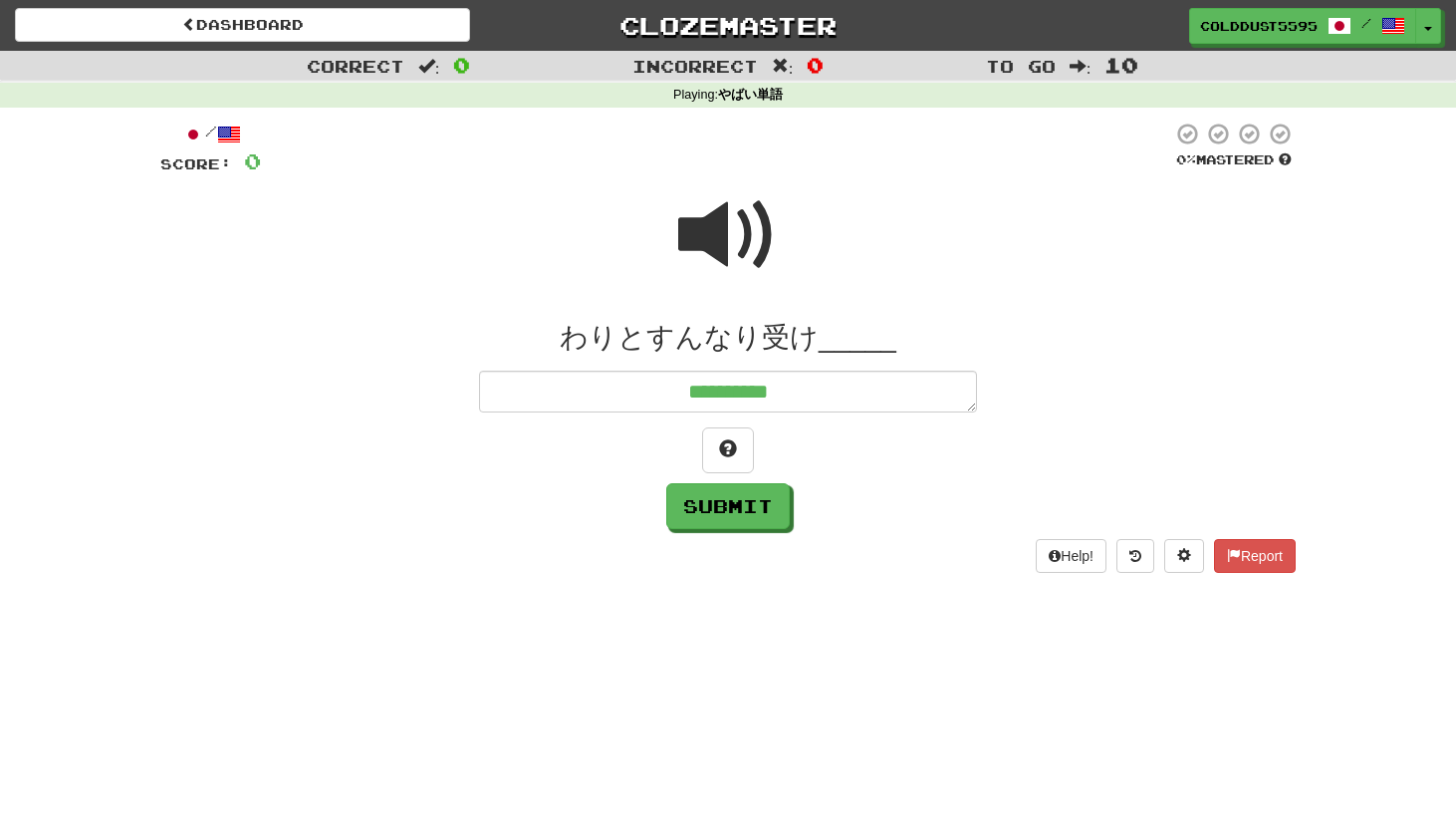 type on "*" 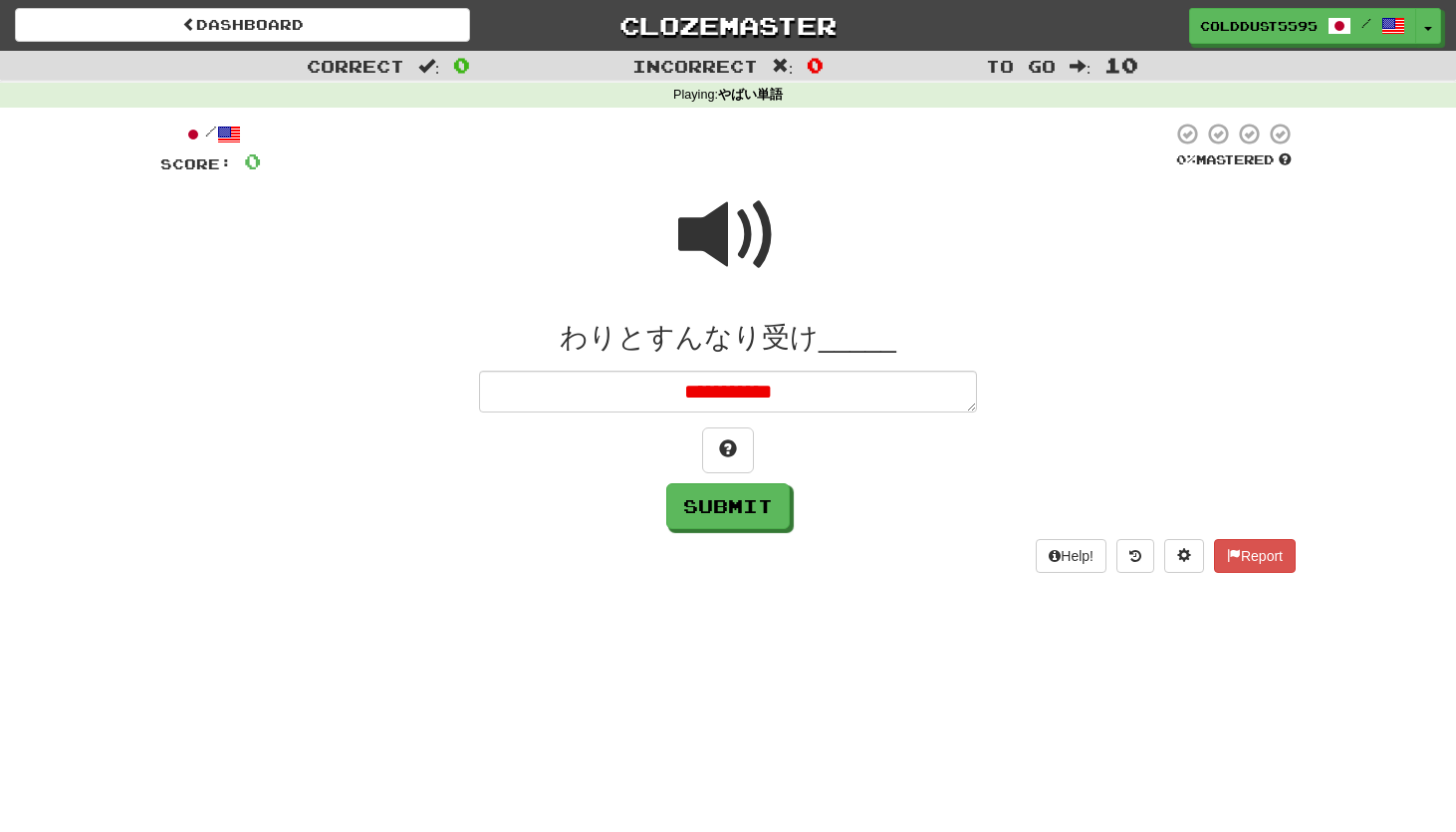 type on "*" 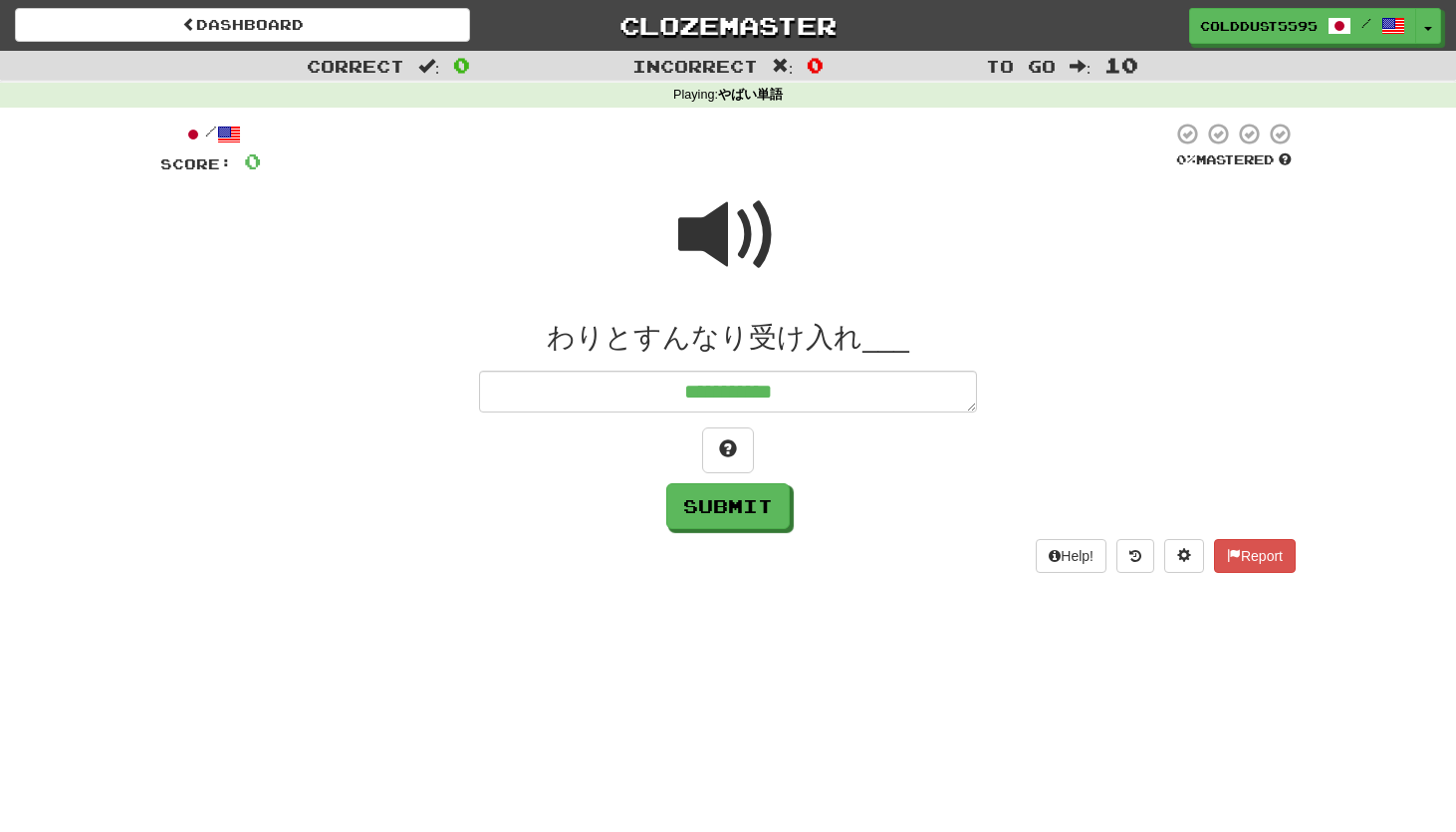 type on "*" 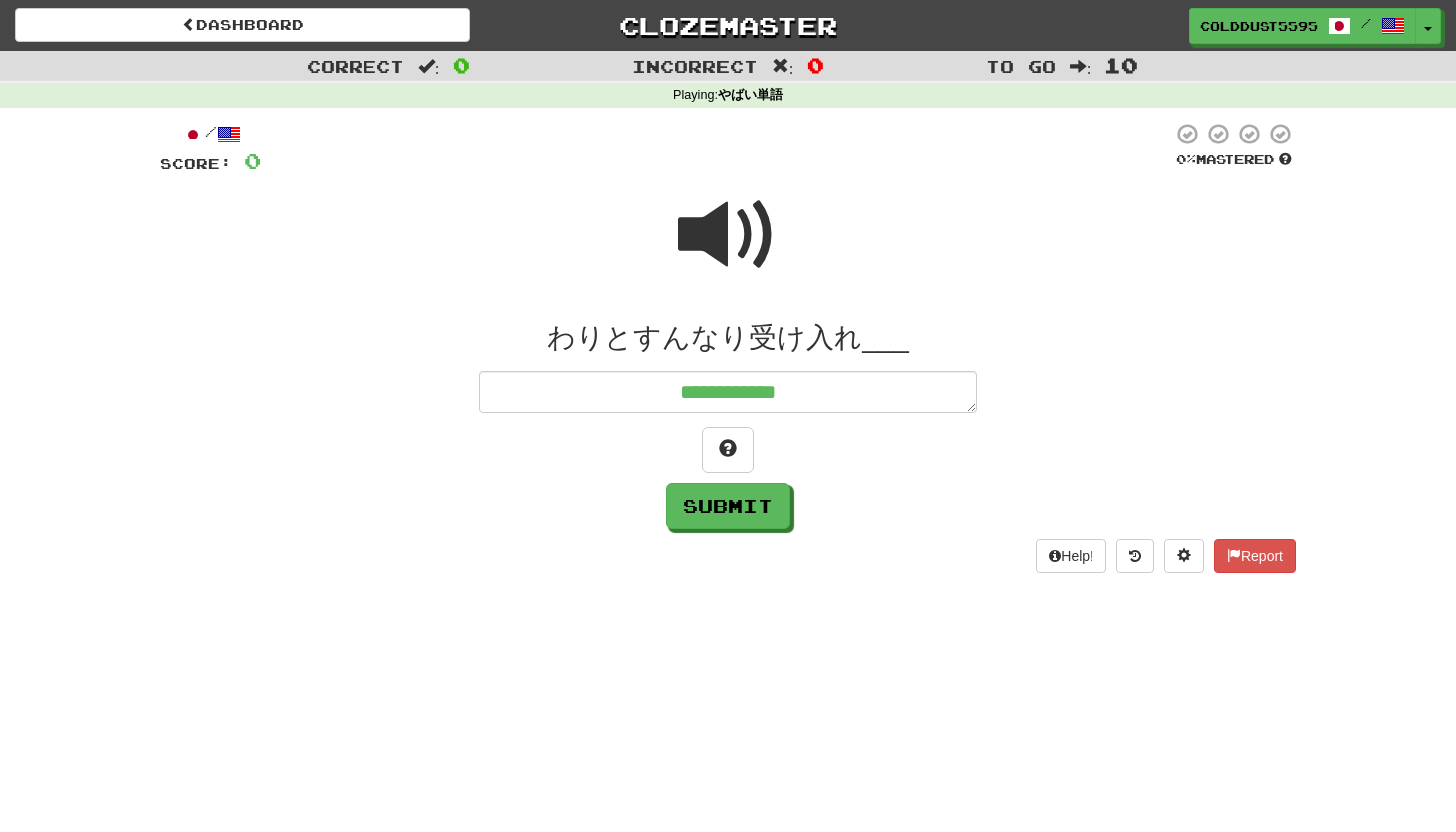 type on "*" 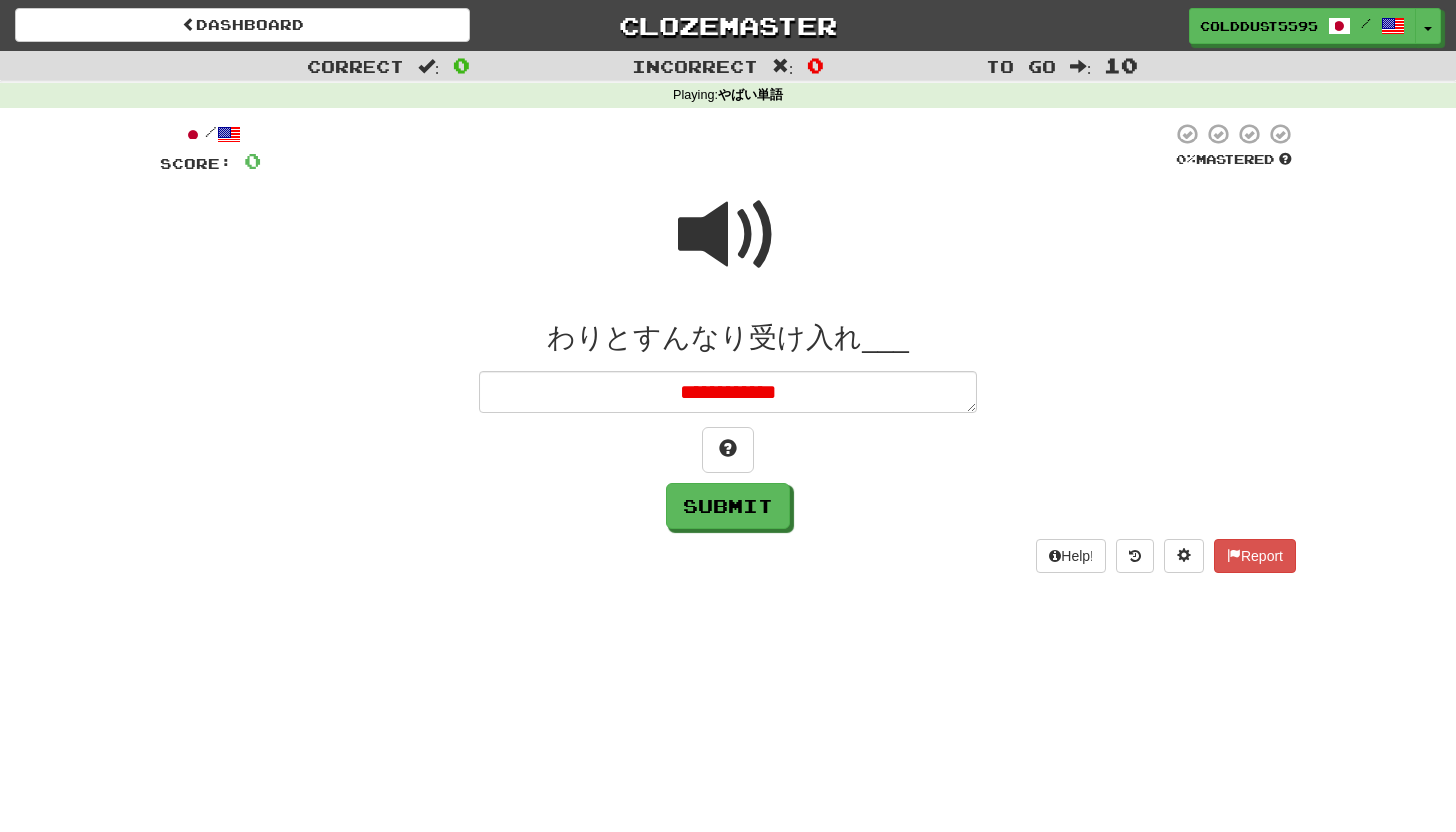 type on "*" 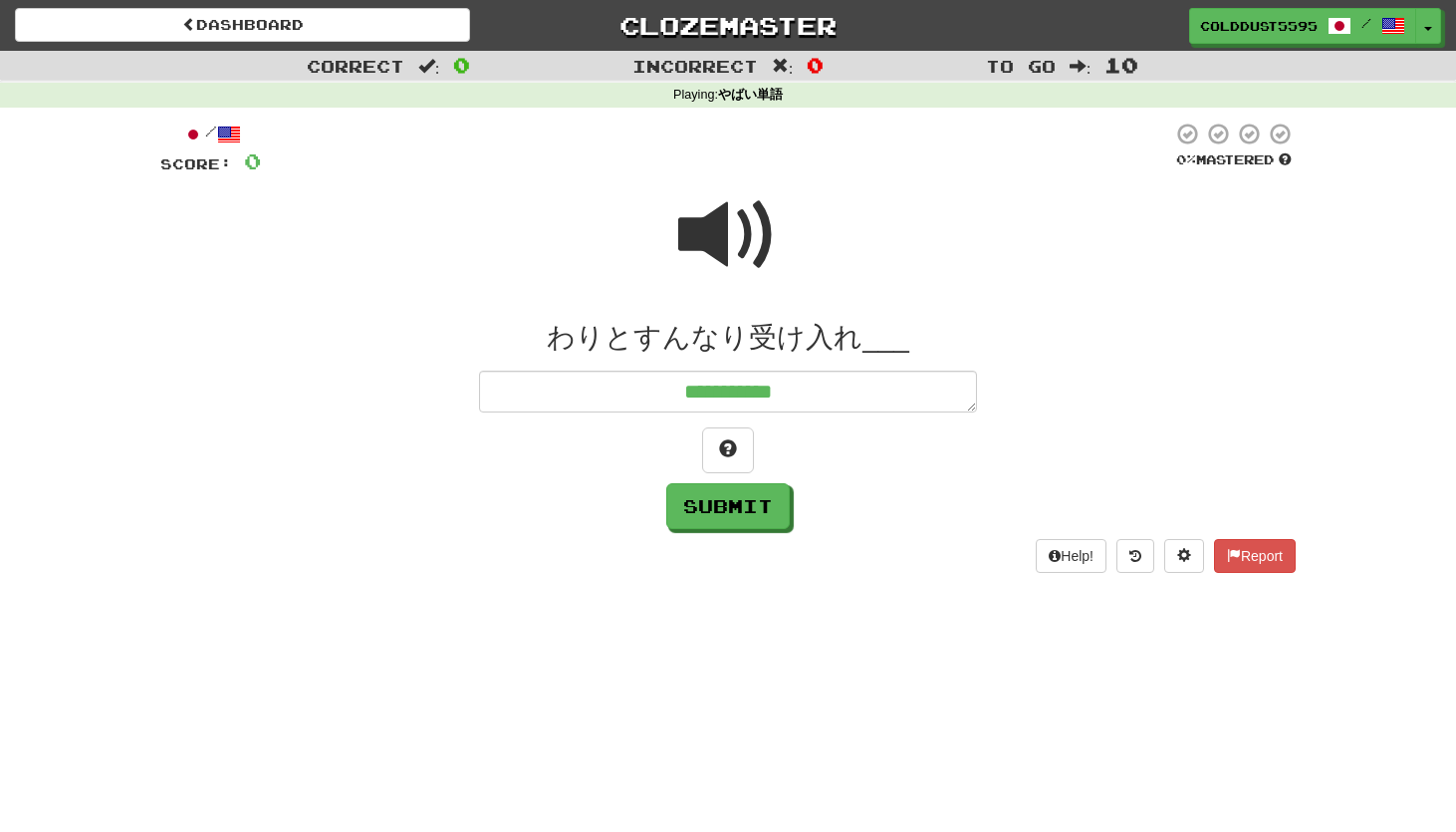 type on "*" 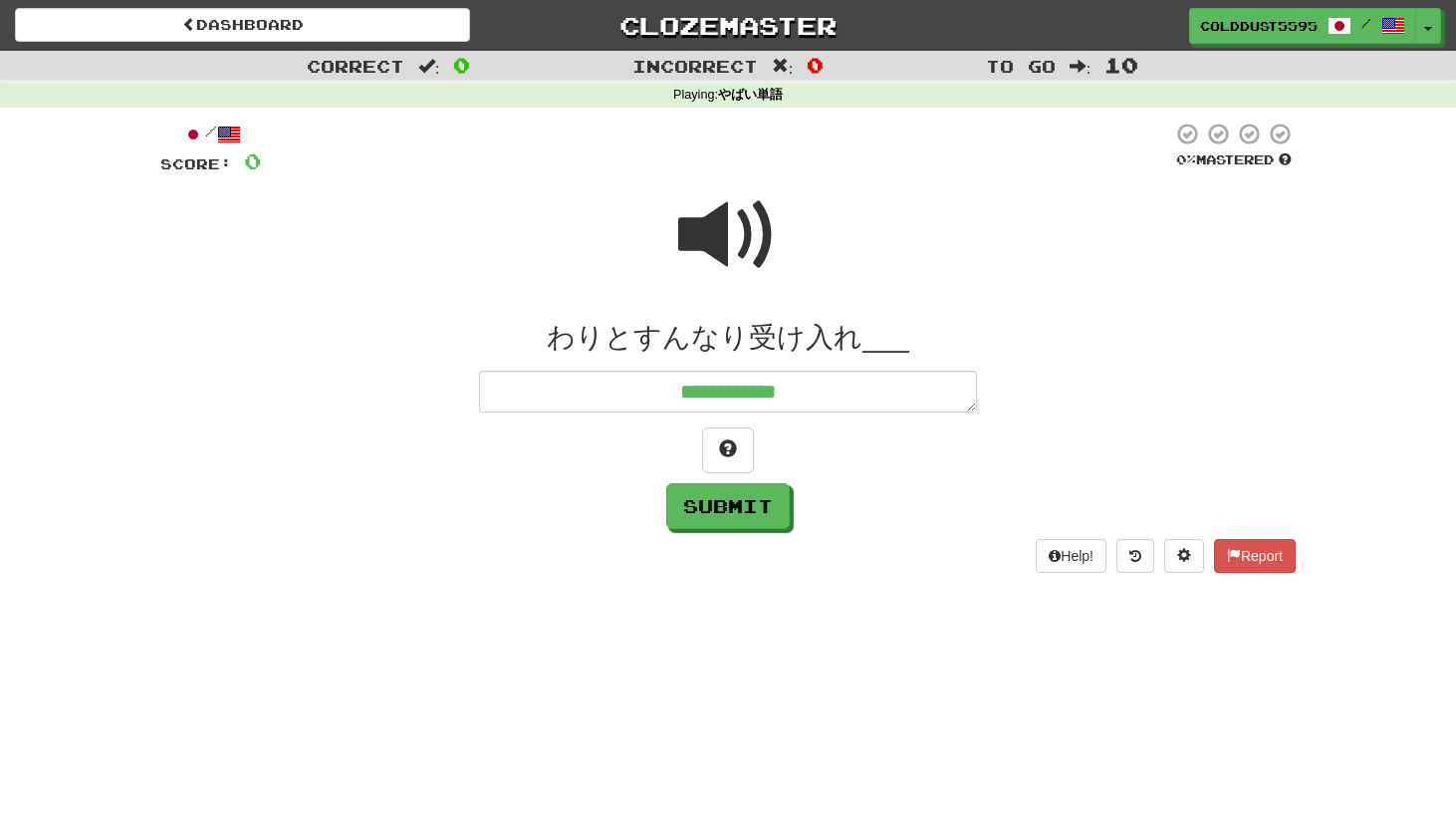 type on "*" 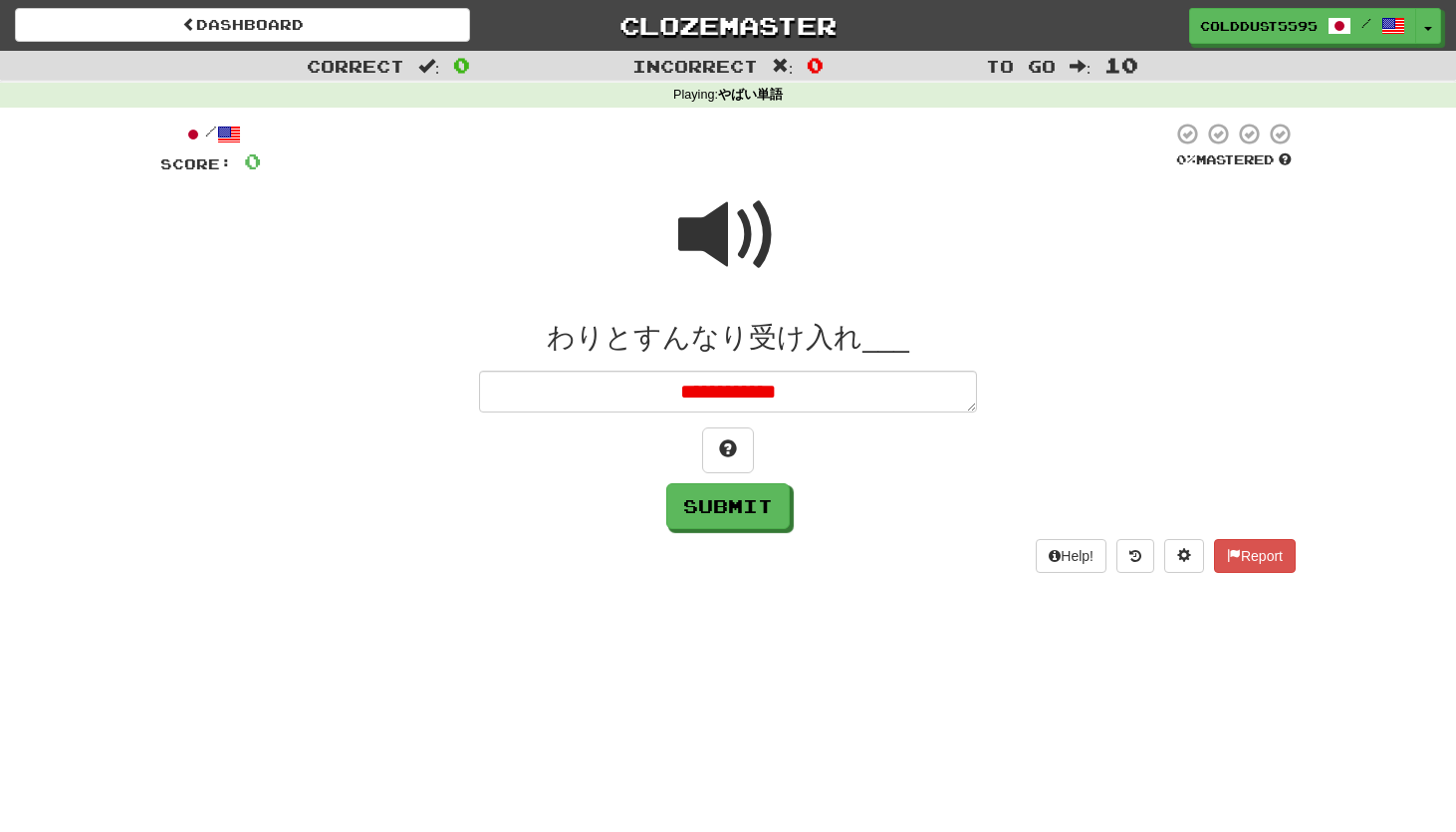 type on "*" 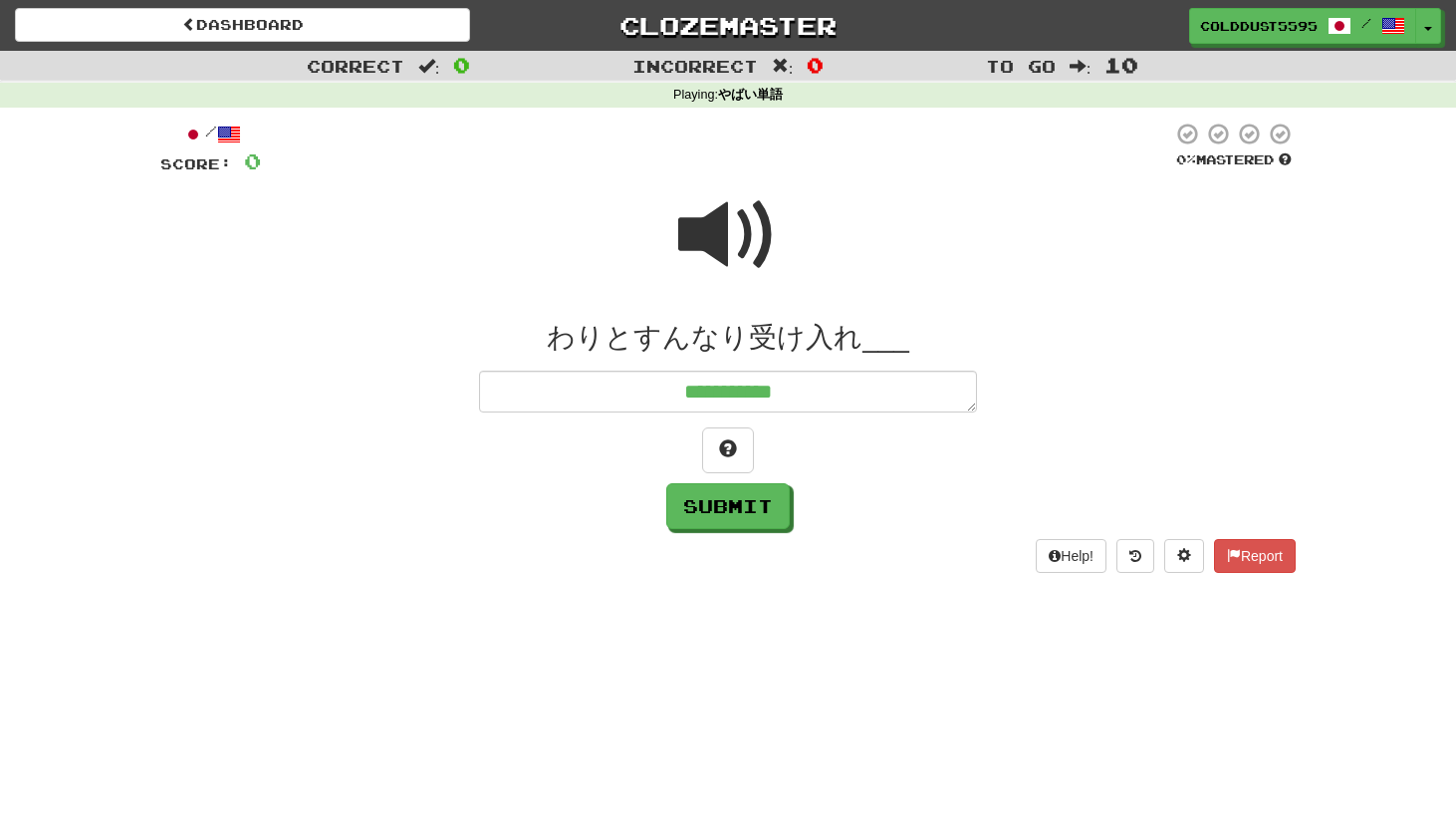 type on "**********" 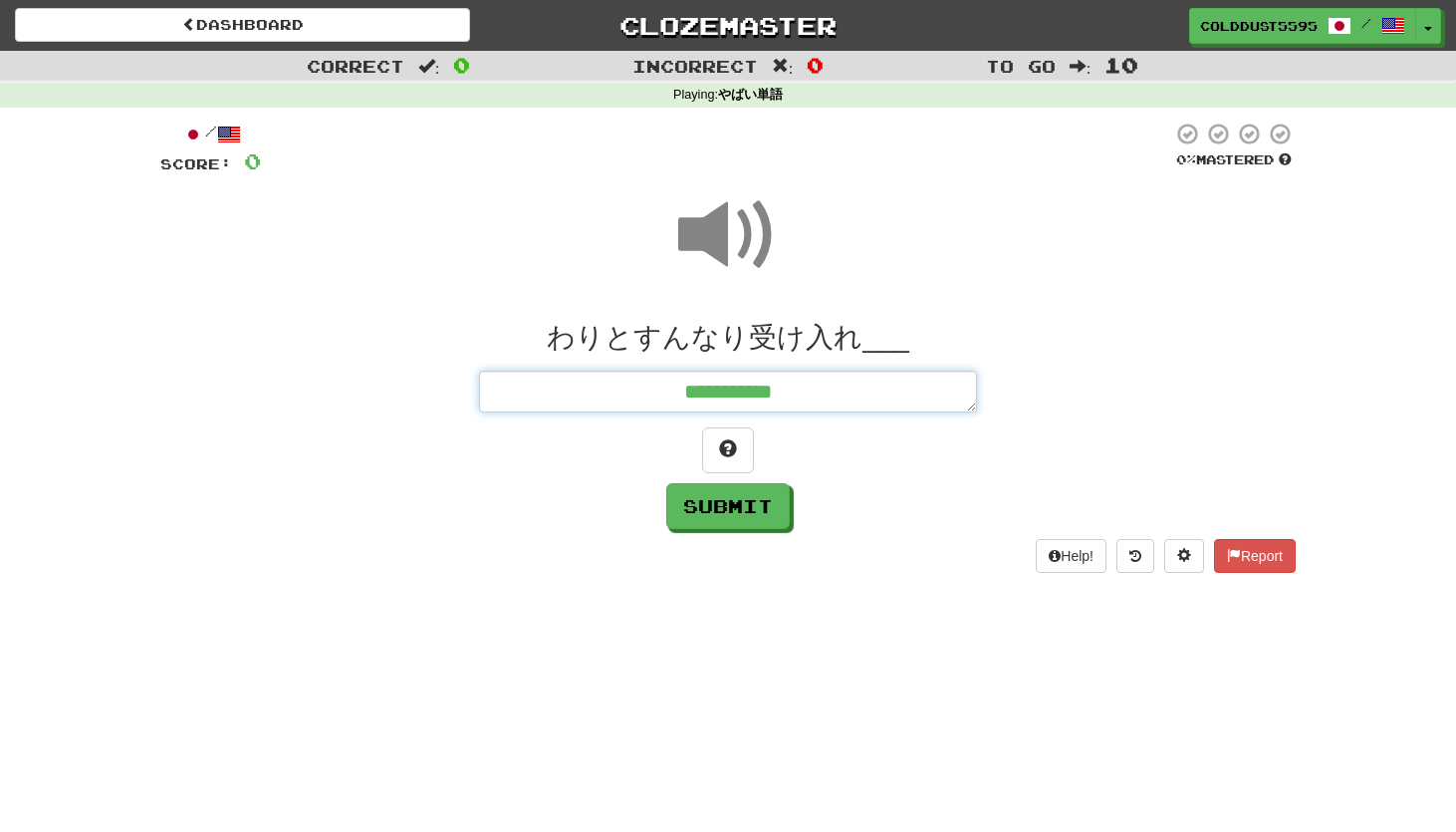 click on "**********" at bounding box center (728, 392) 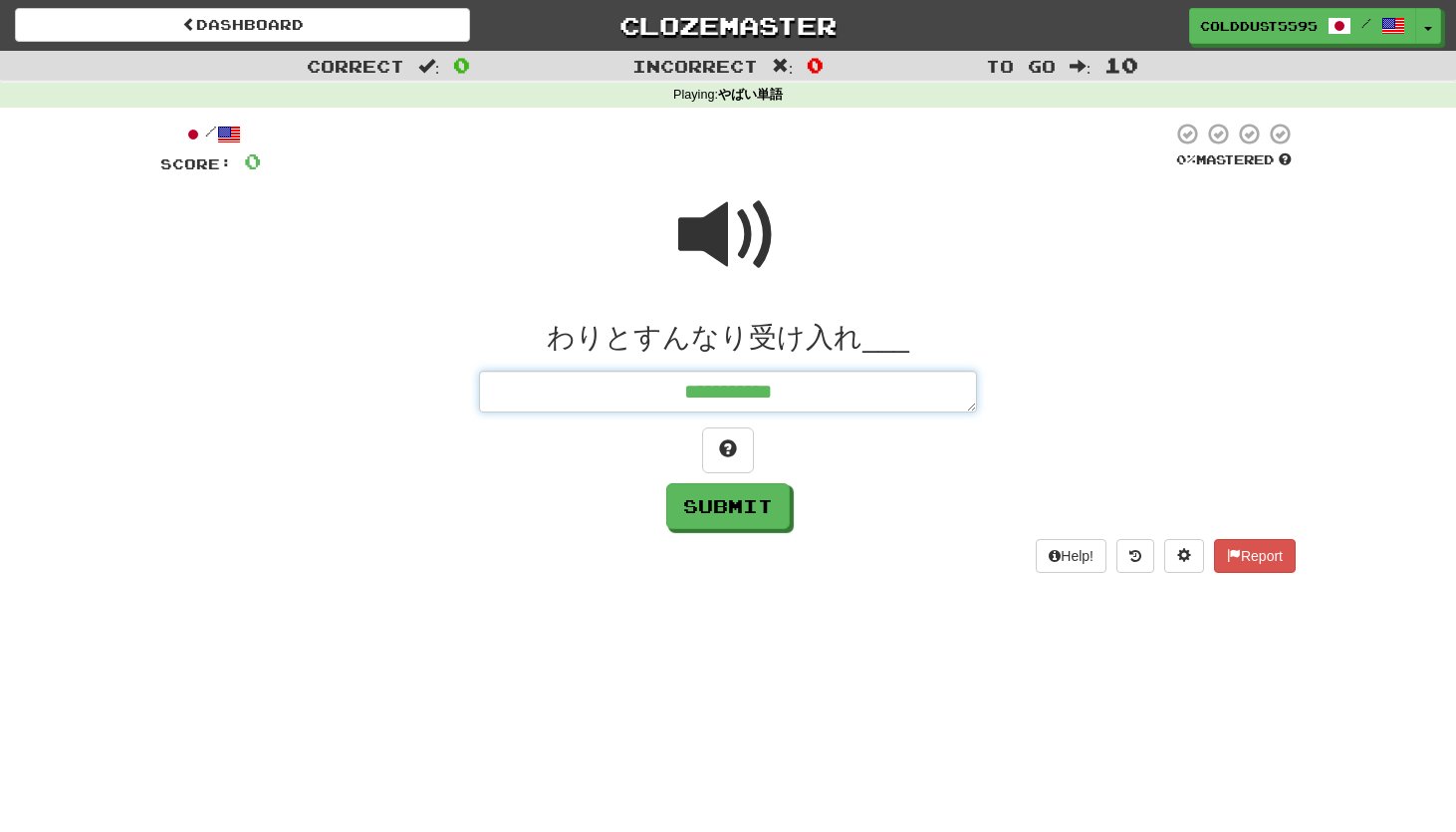 type on "*" 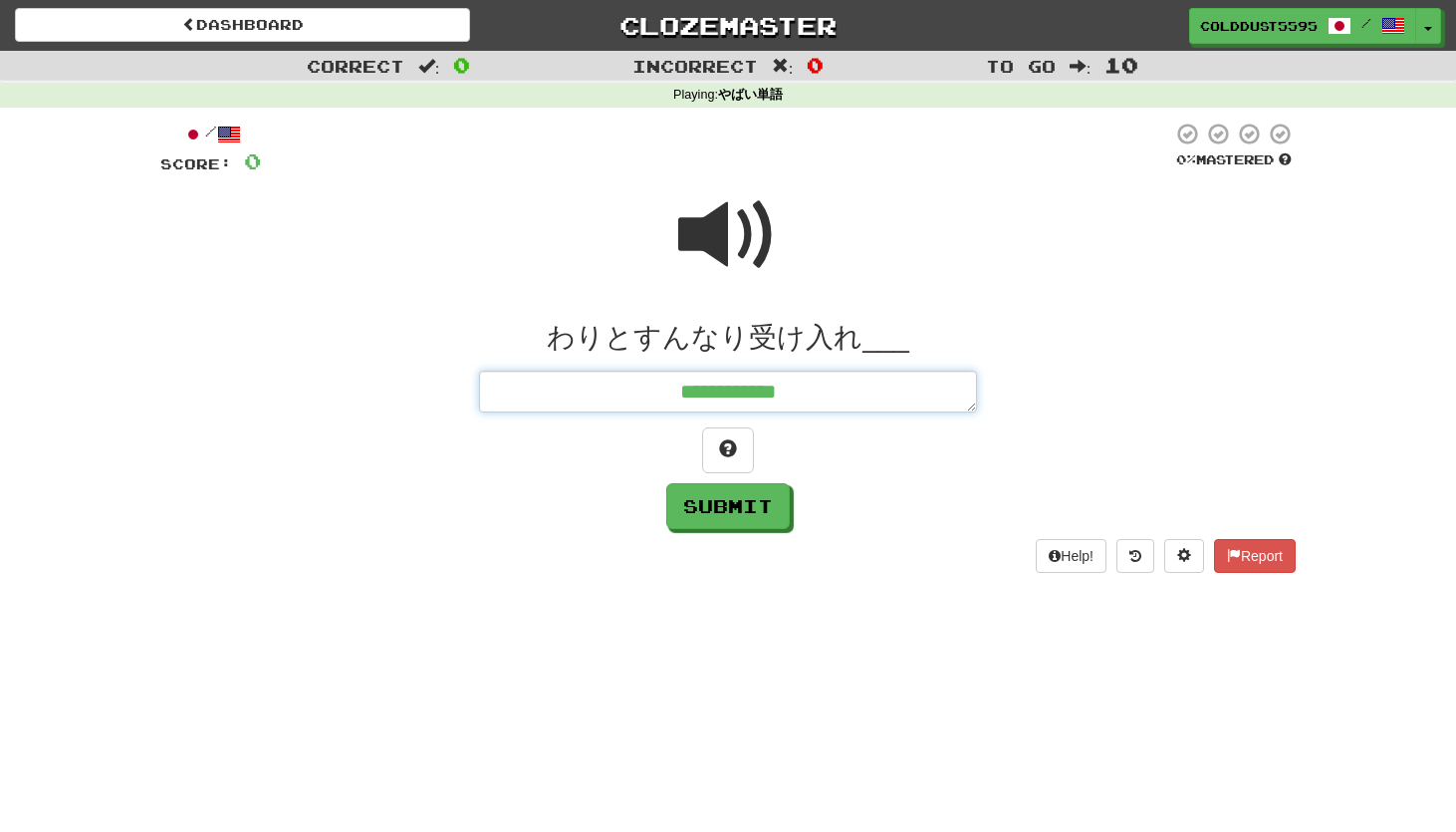 type on "*" 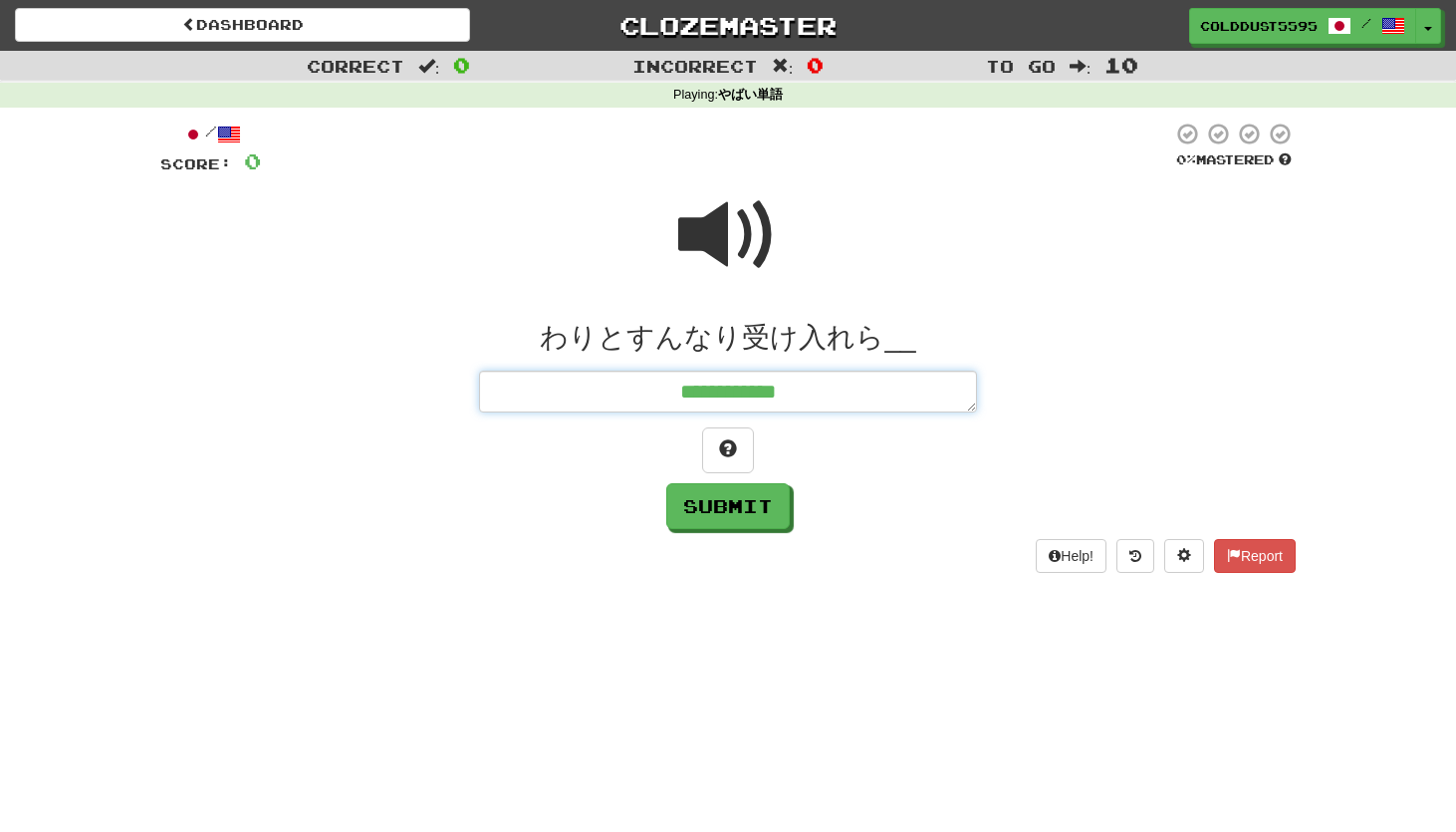 type on "*" 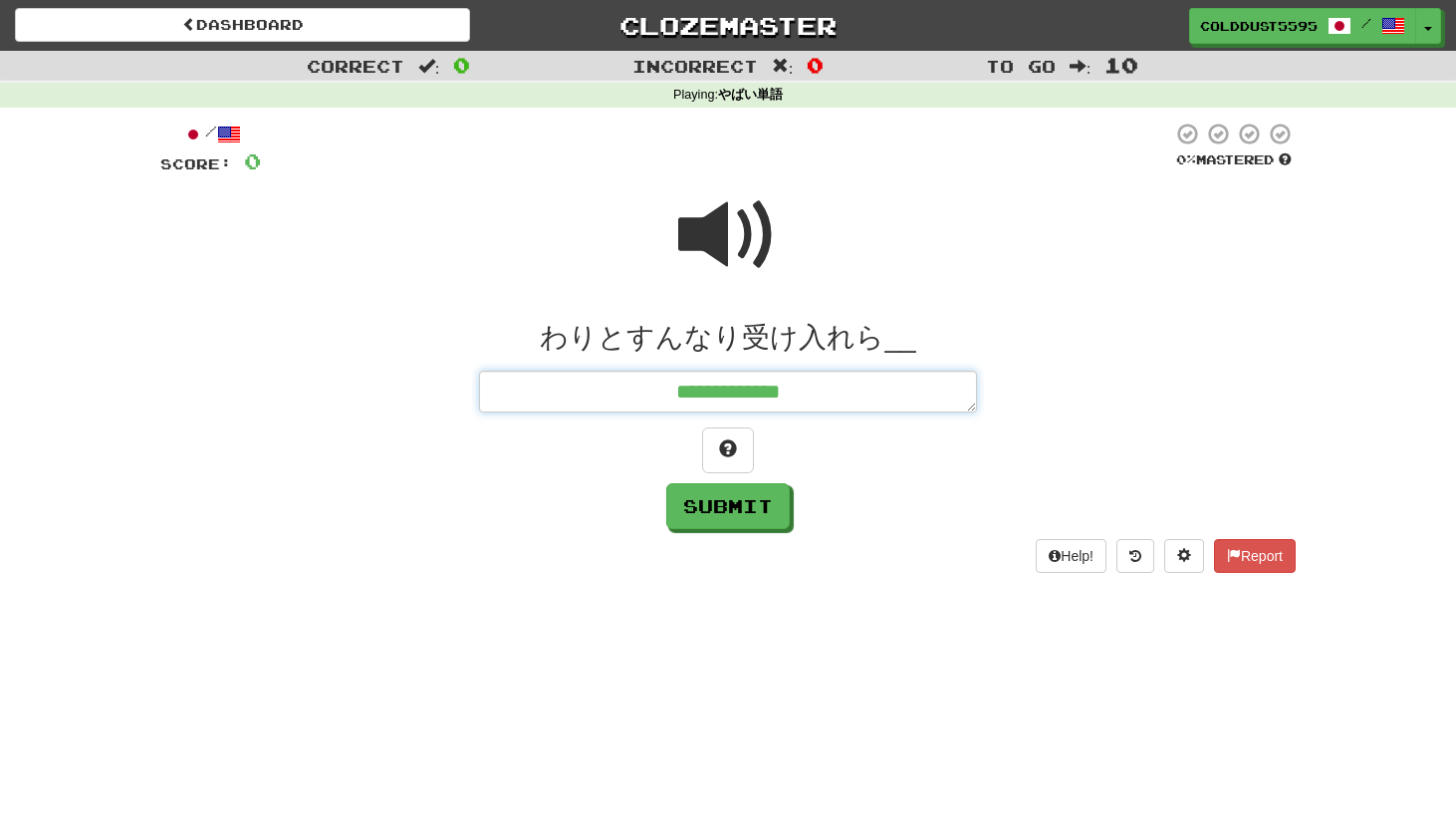 type on "*" 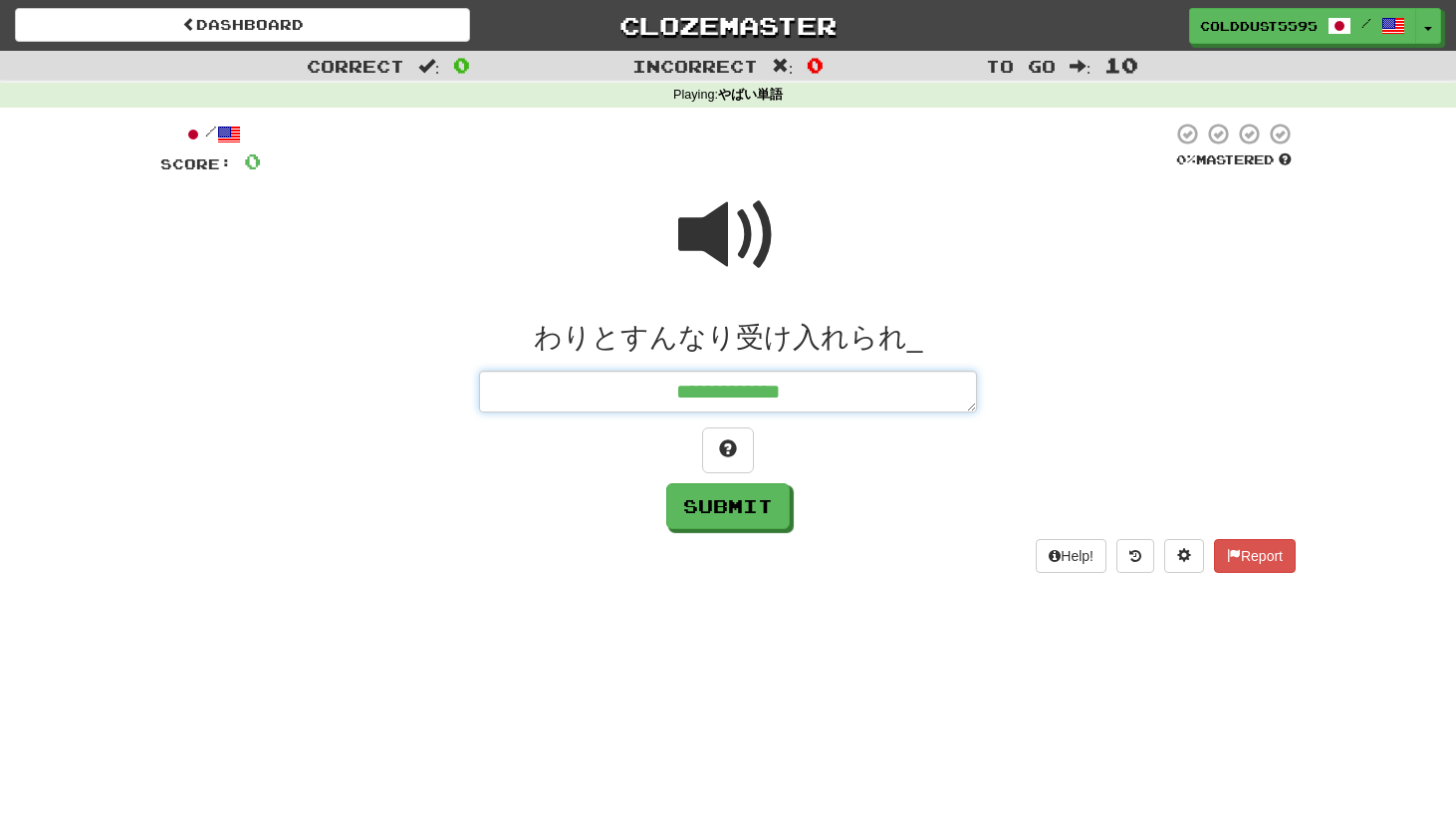 type on "**********" 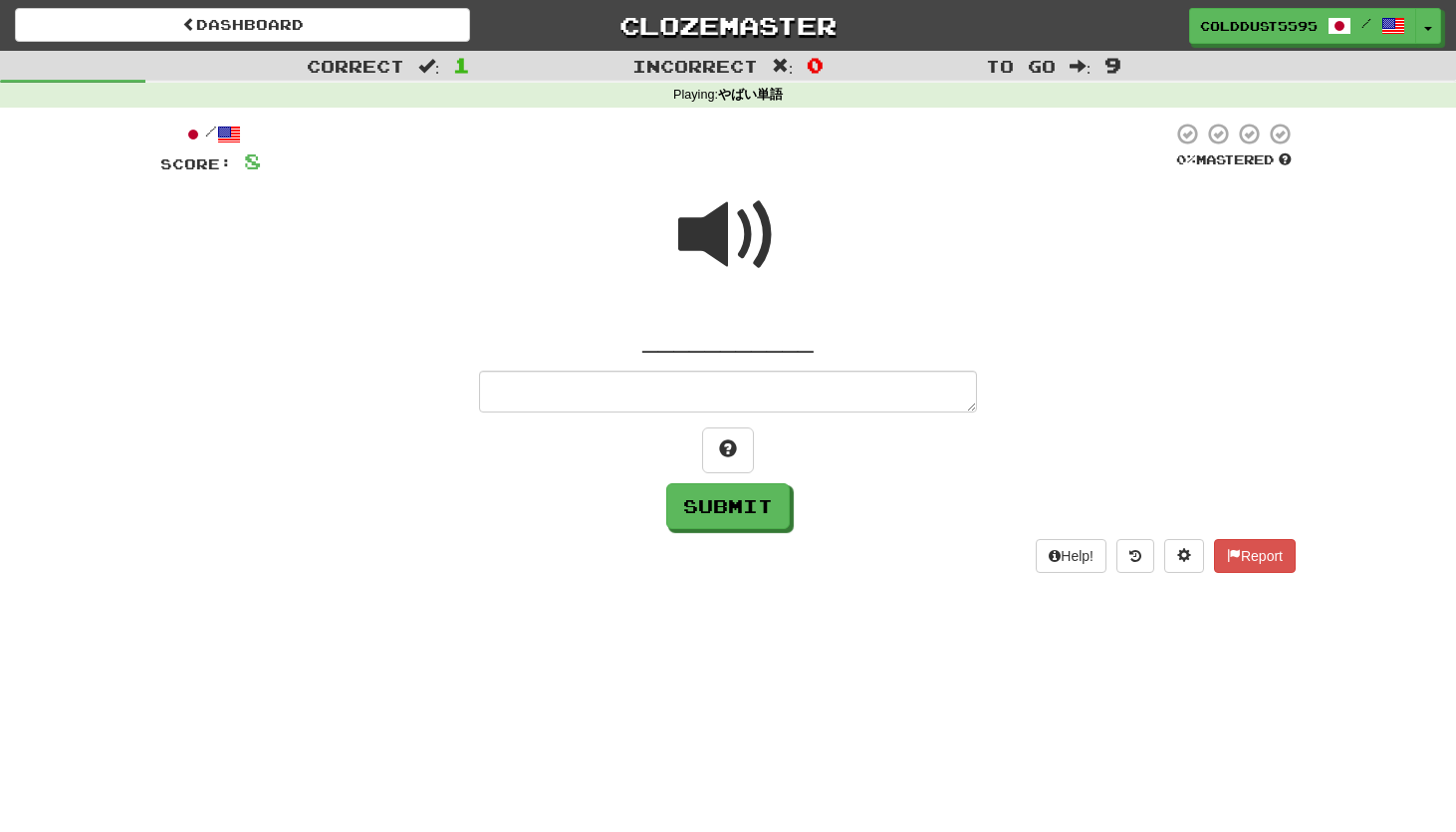 type on "*" 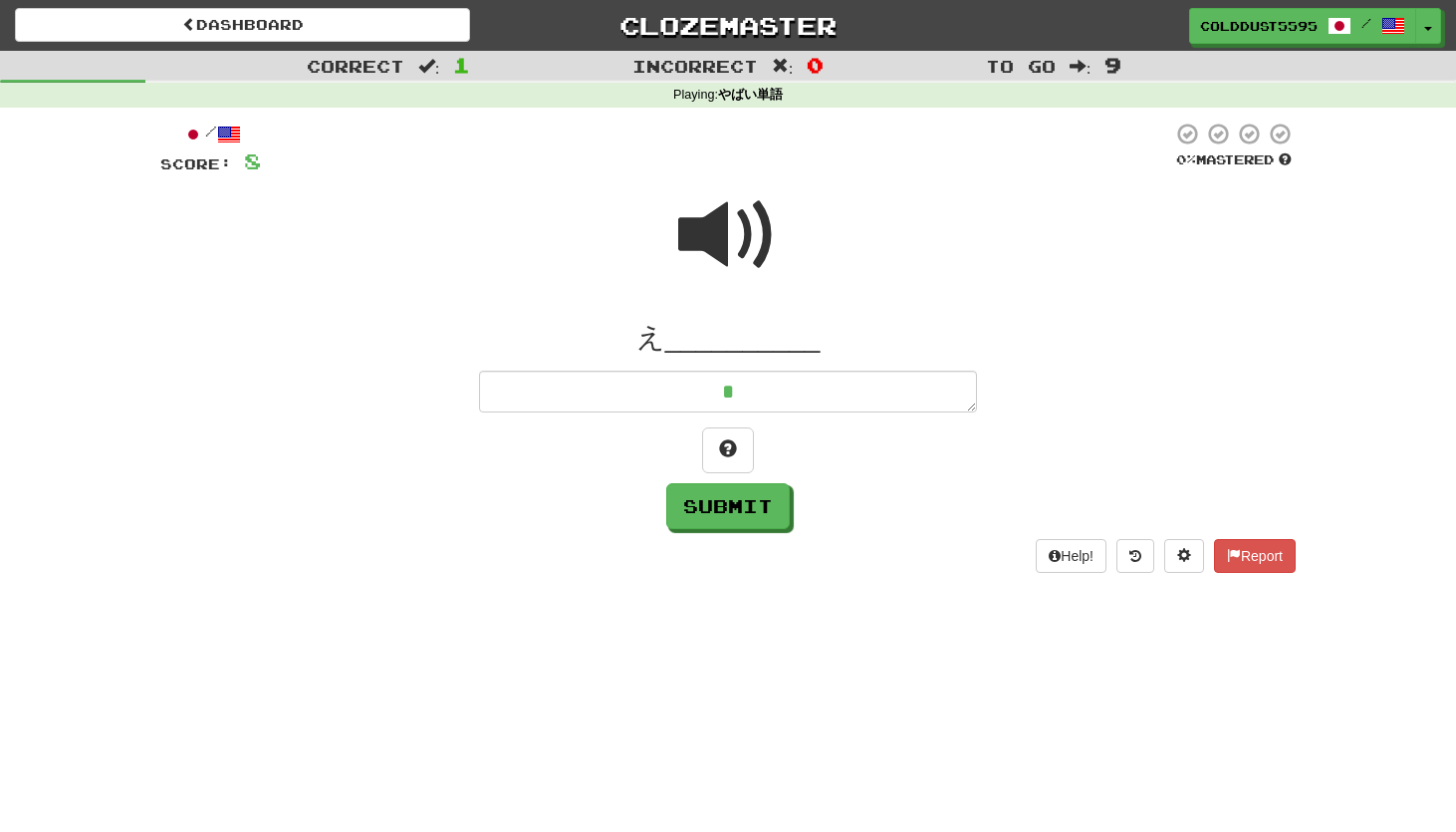 type on "*" 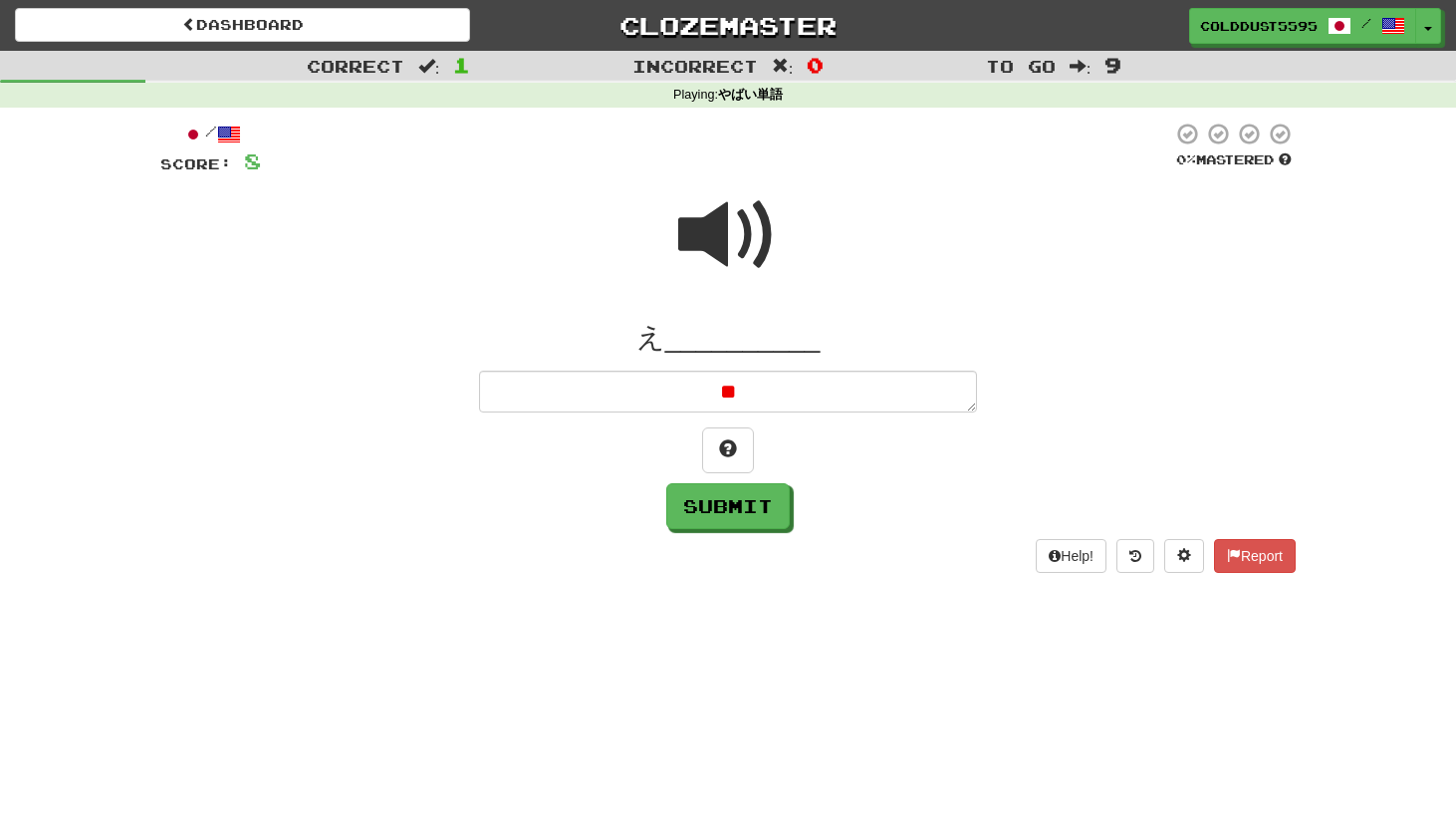 type on "*" 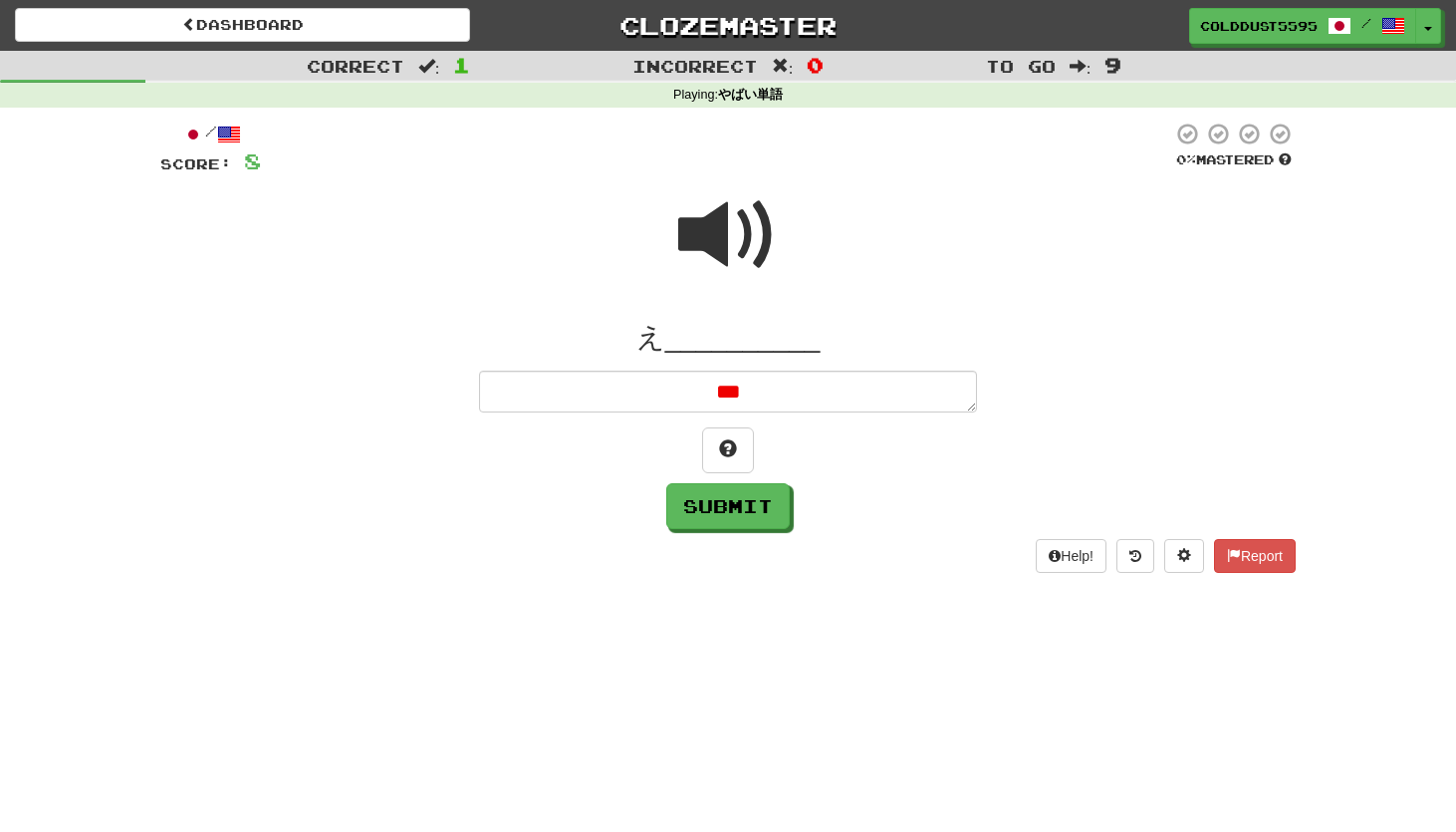 type on "*" 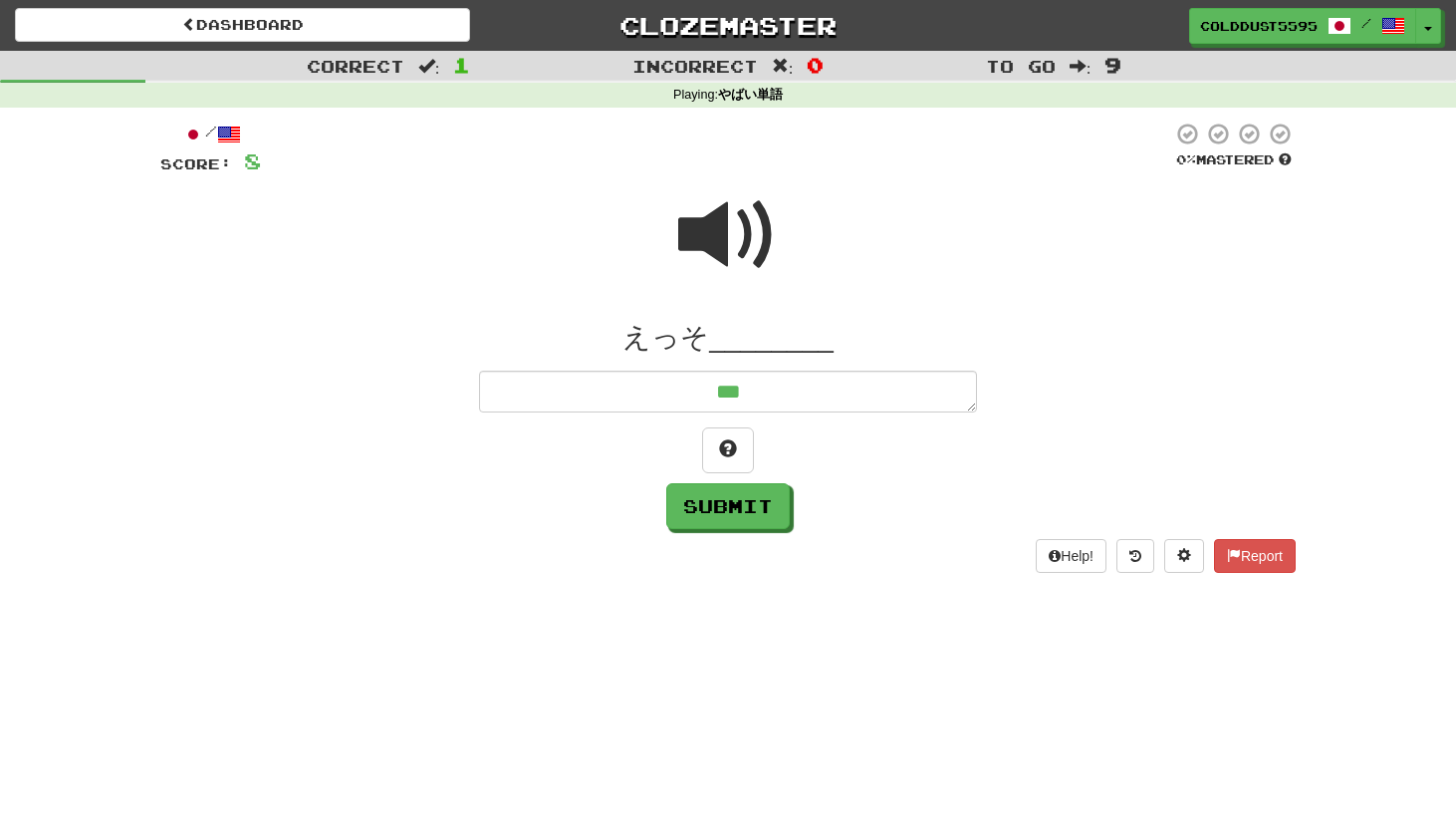 type on "*" 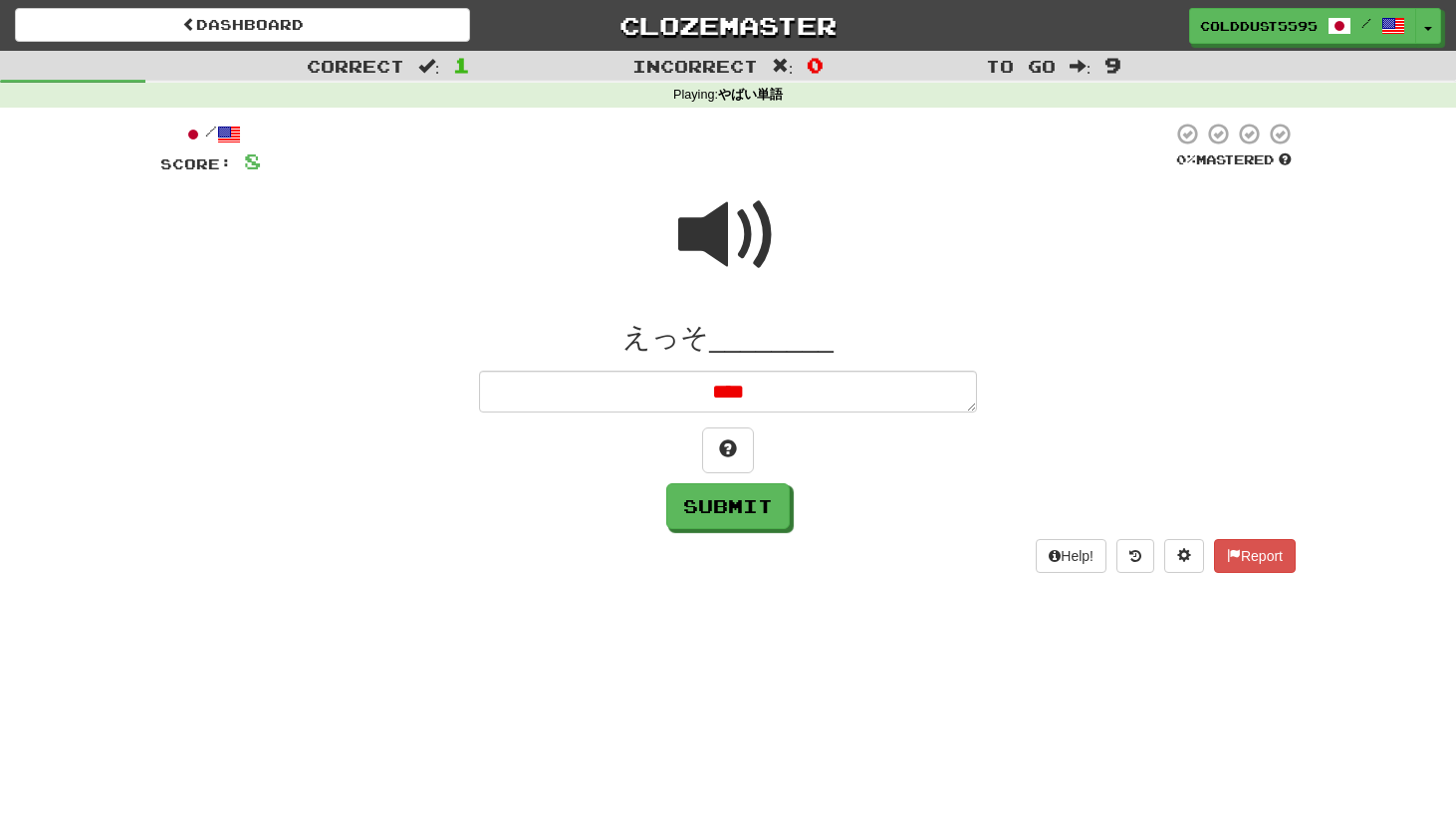 type on "*" 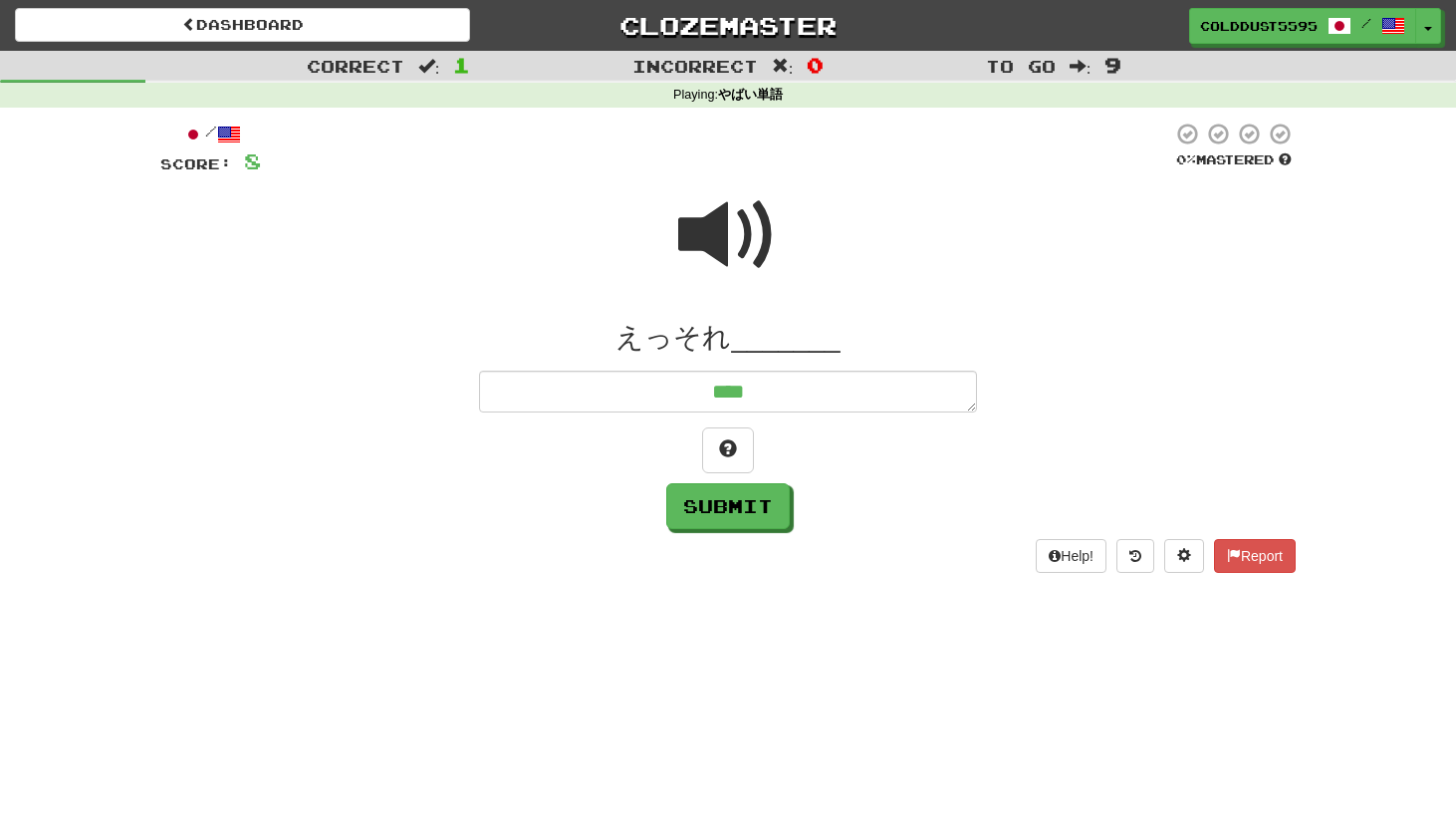 type on "*" 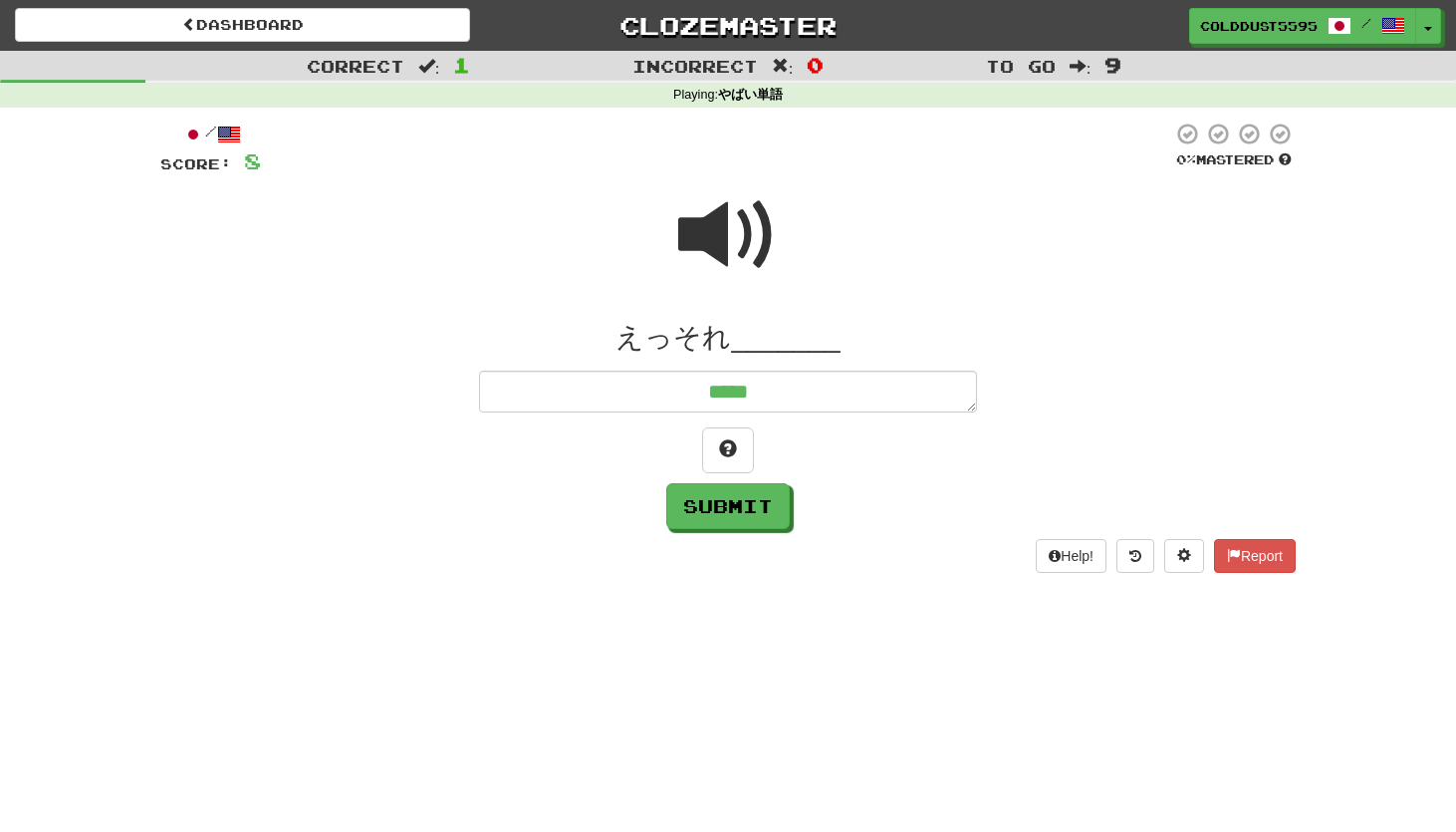 type on "*" 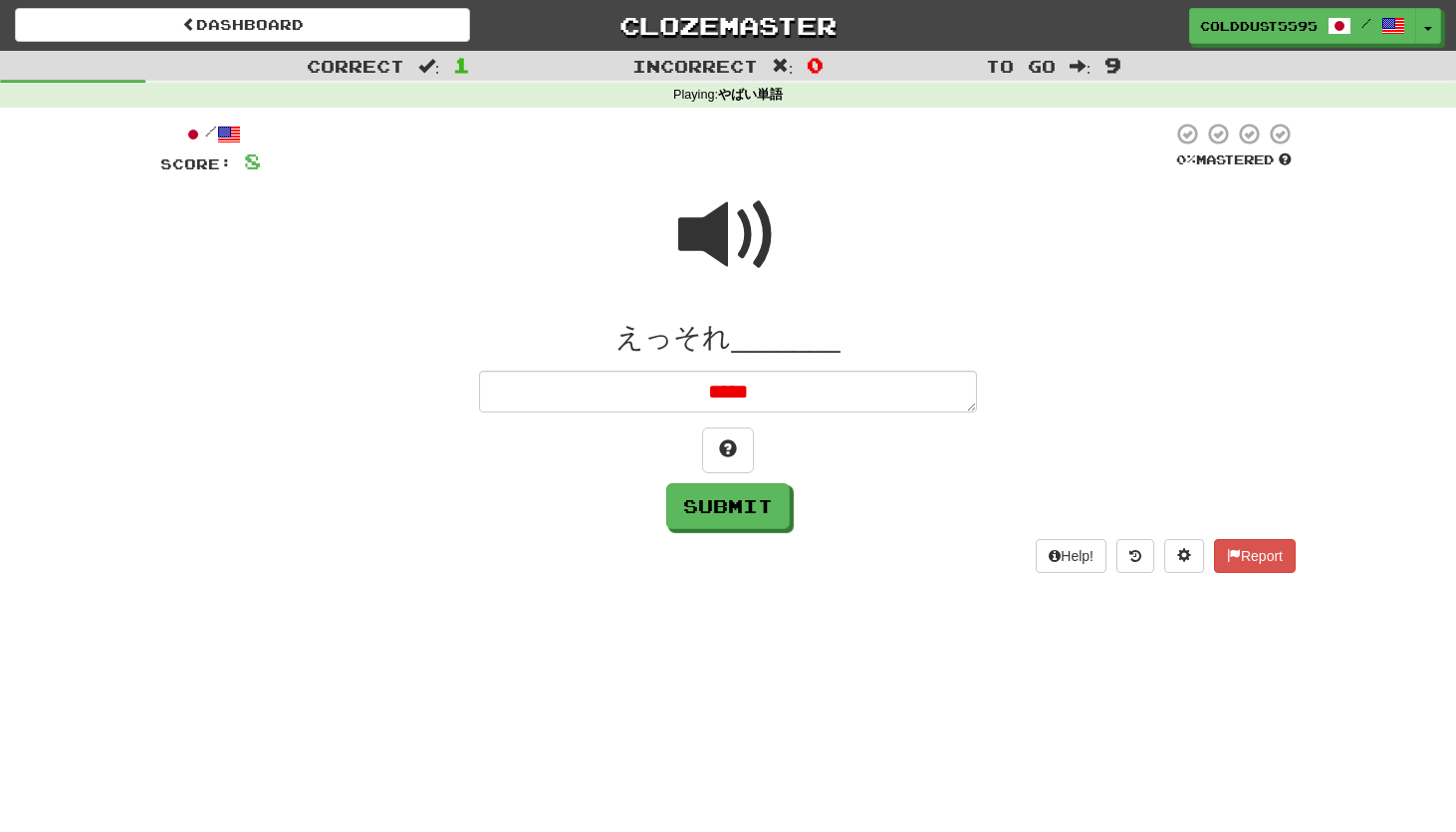 type on "******" 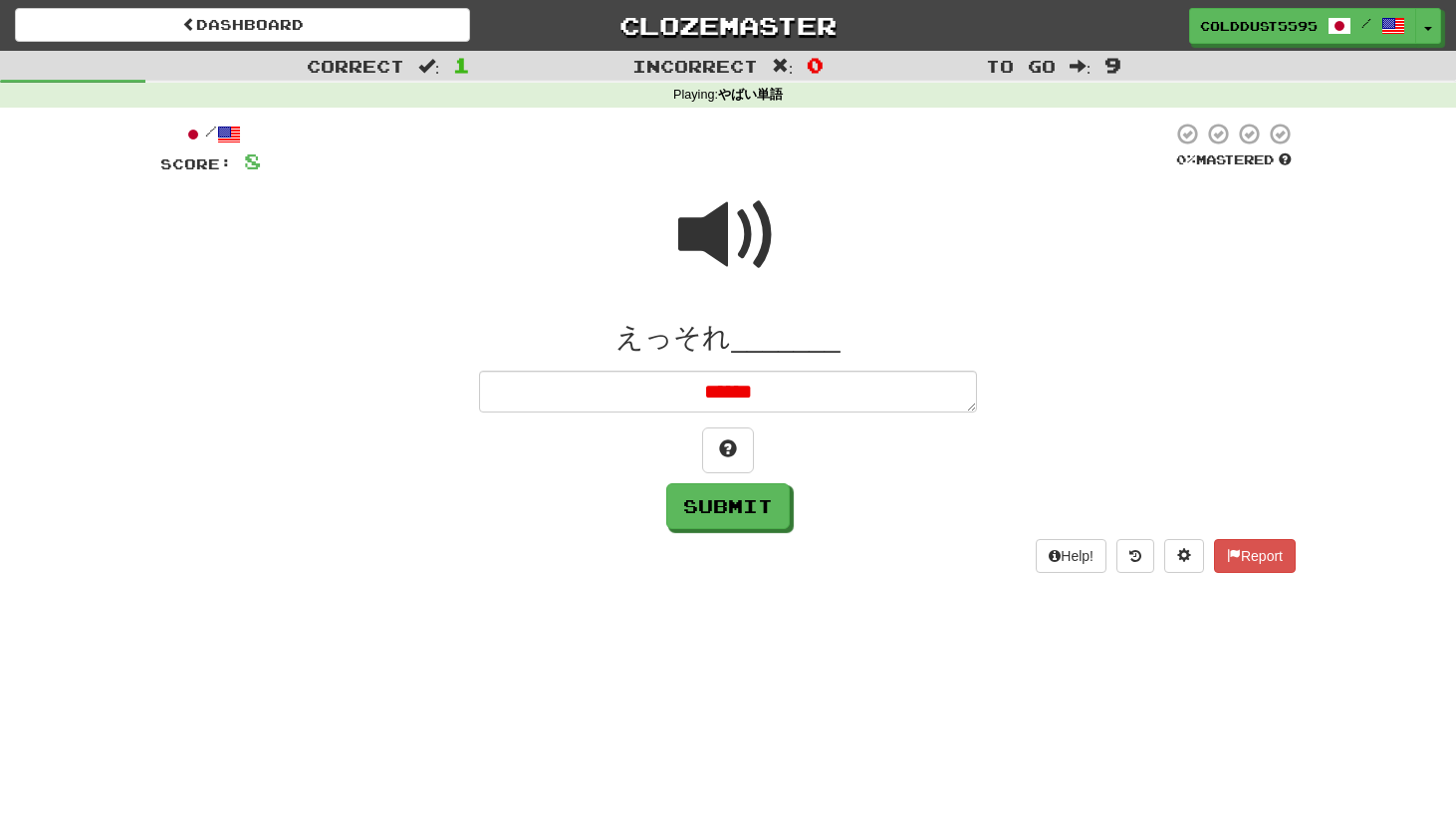 type on "*" 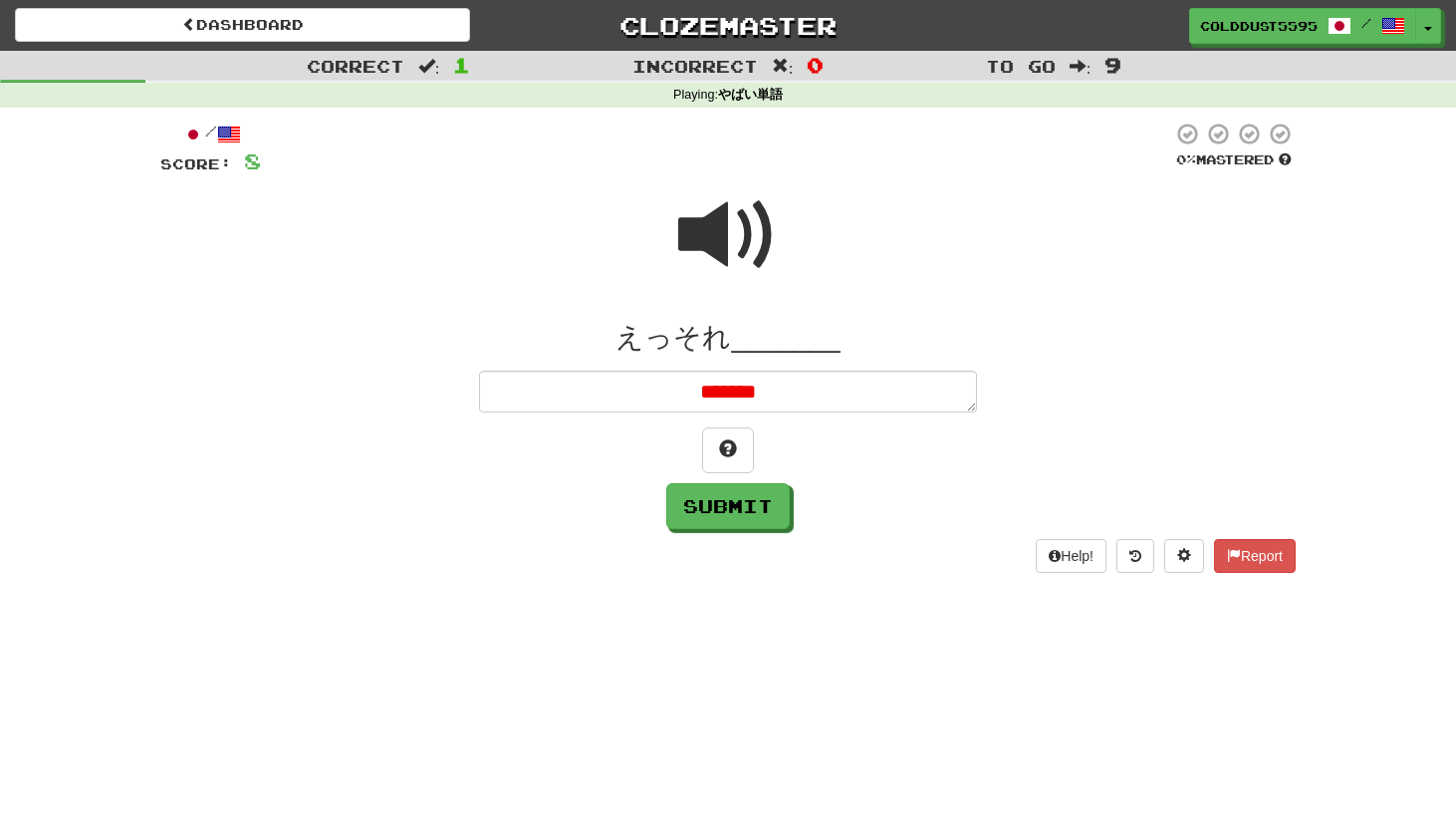 type on "*" 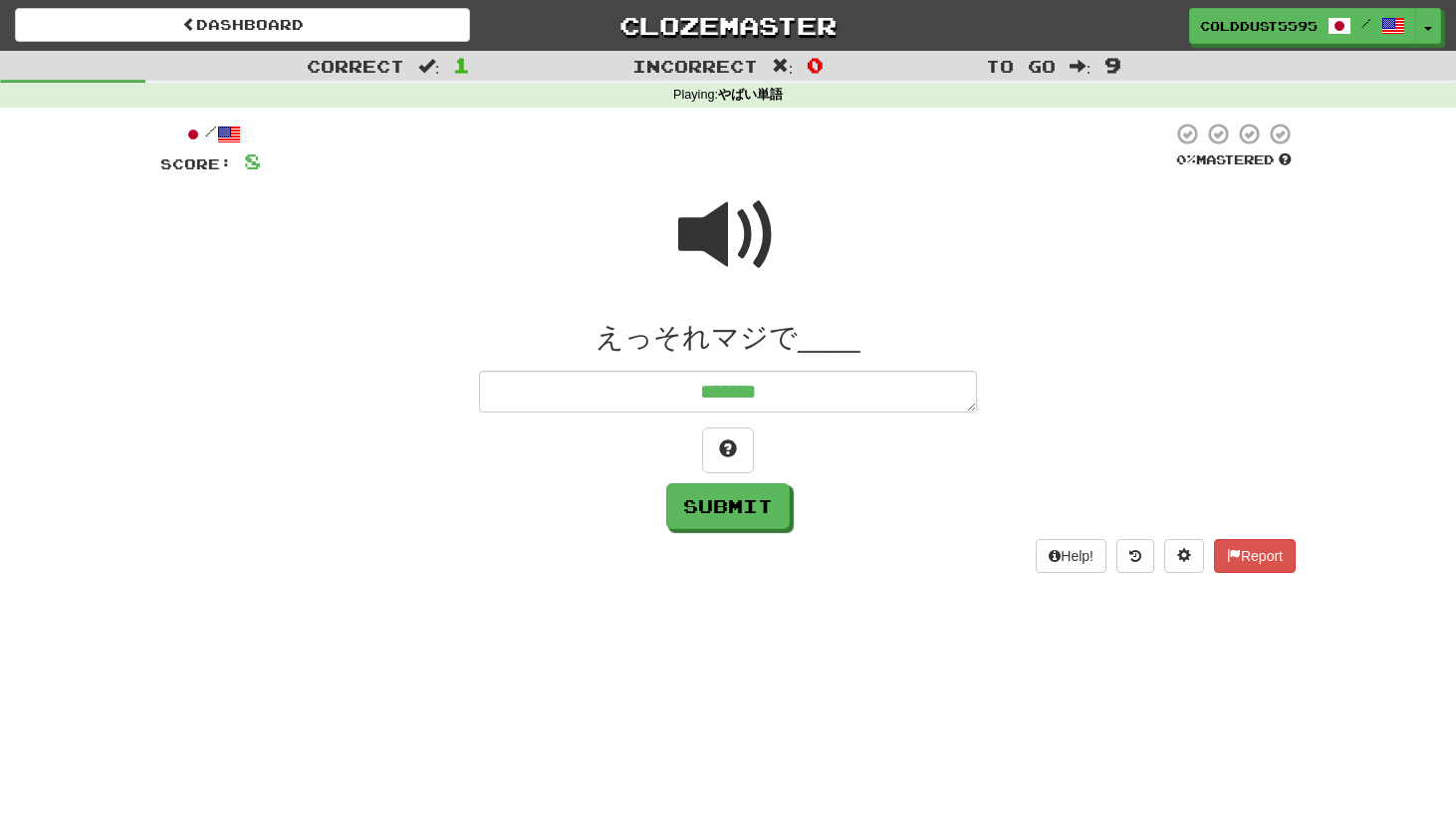 click at bounding box center (728, 235) 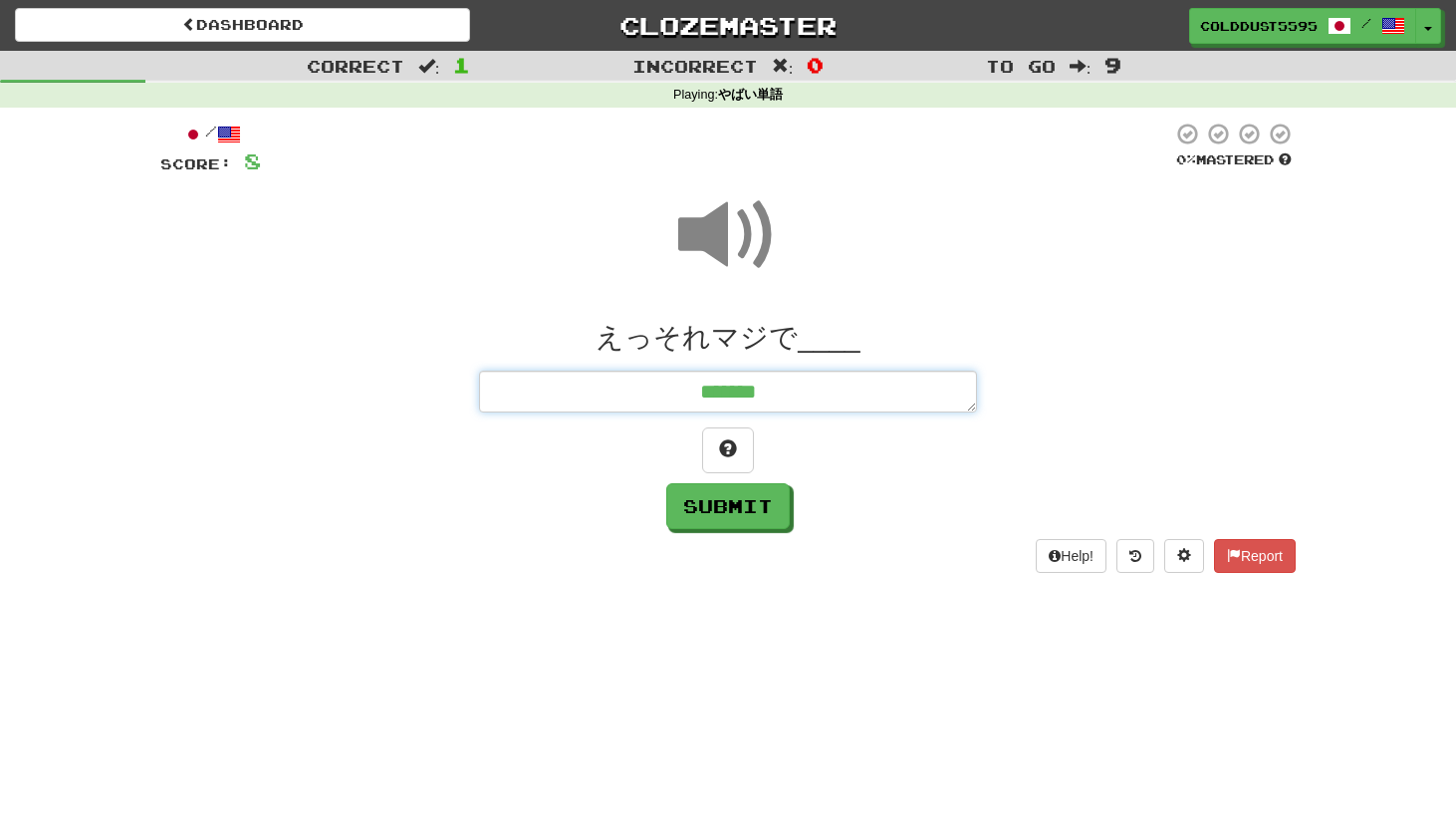 click on "*******" at bounding box center [728, 392] 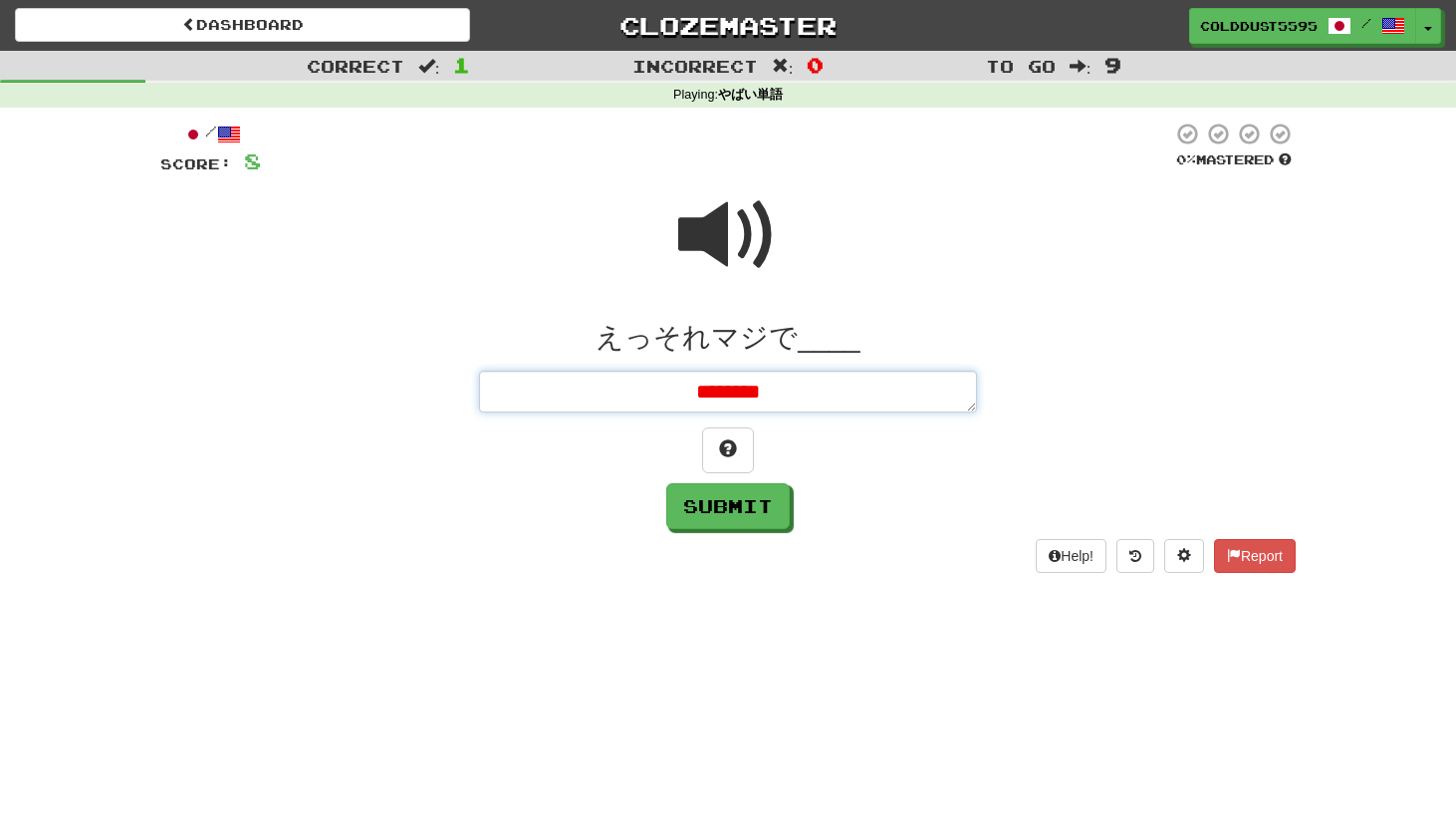 type on "*" 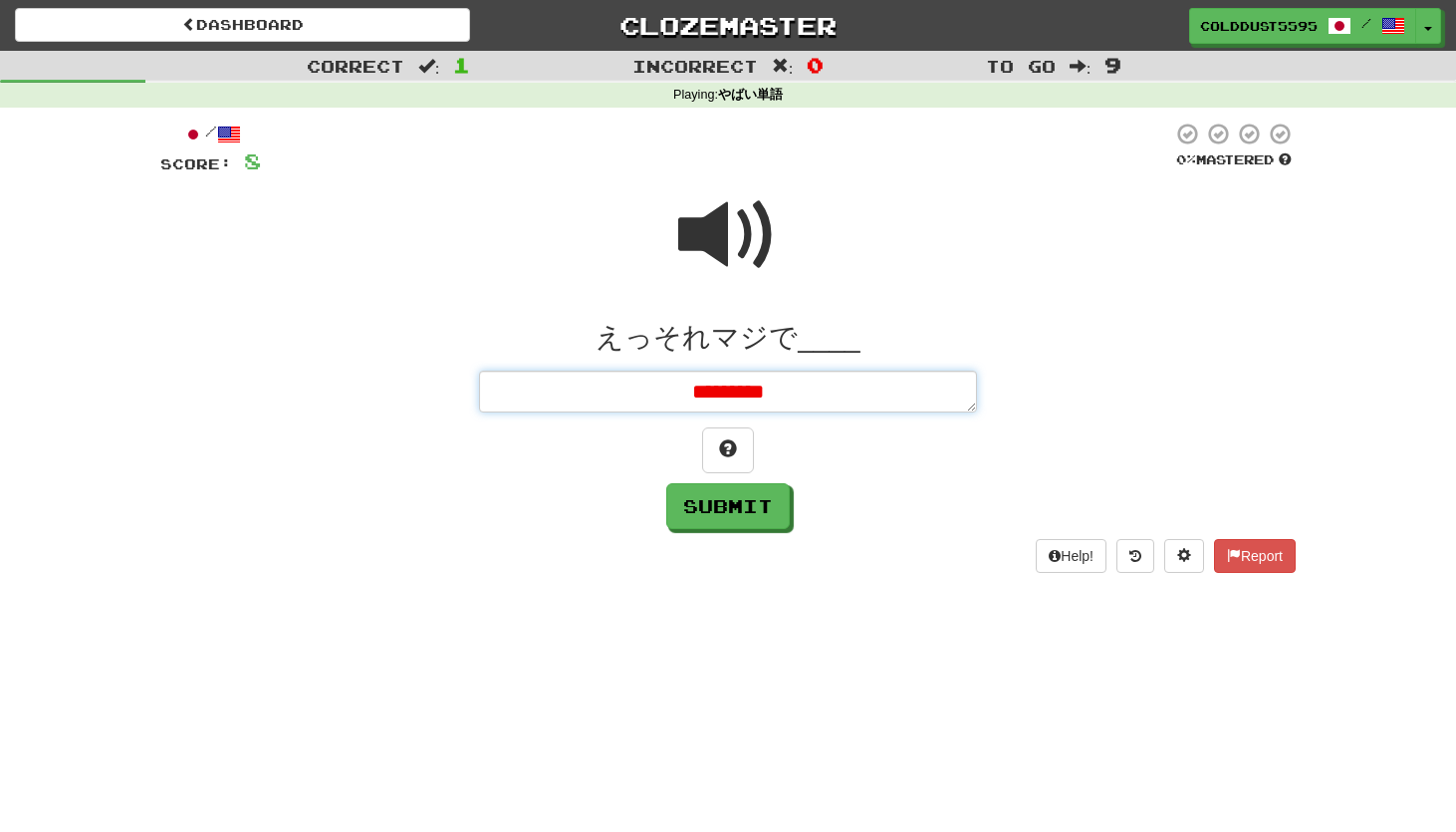 type on "*" 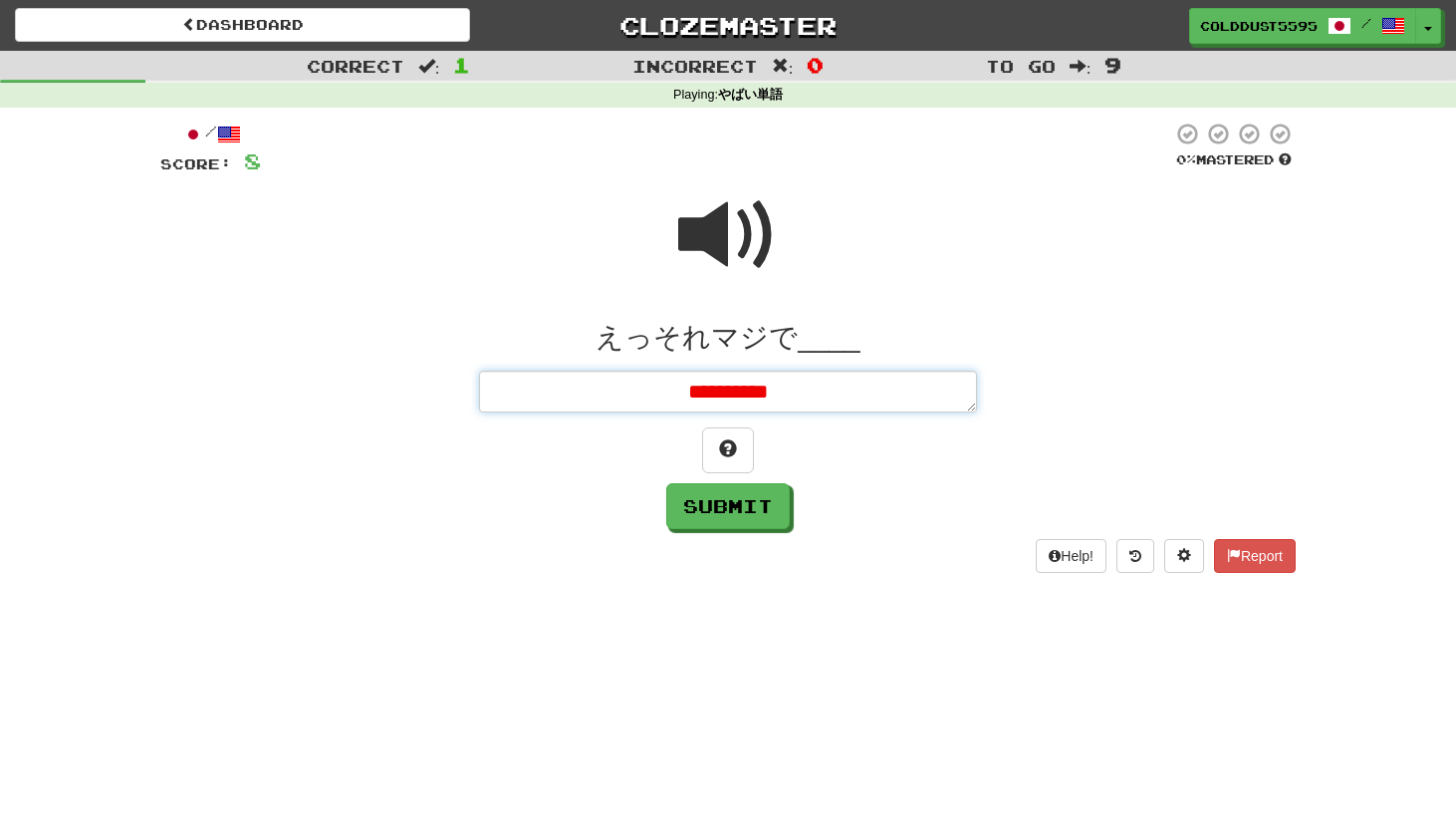 type on "**********" 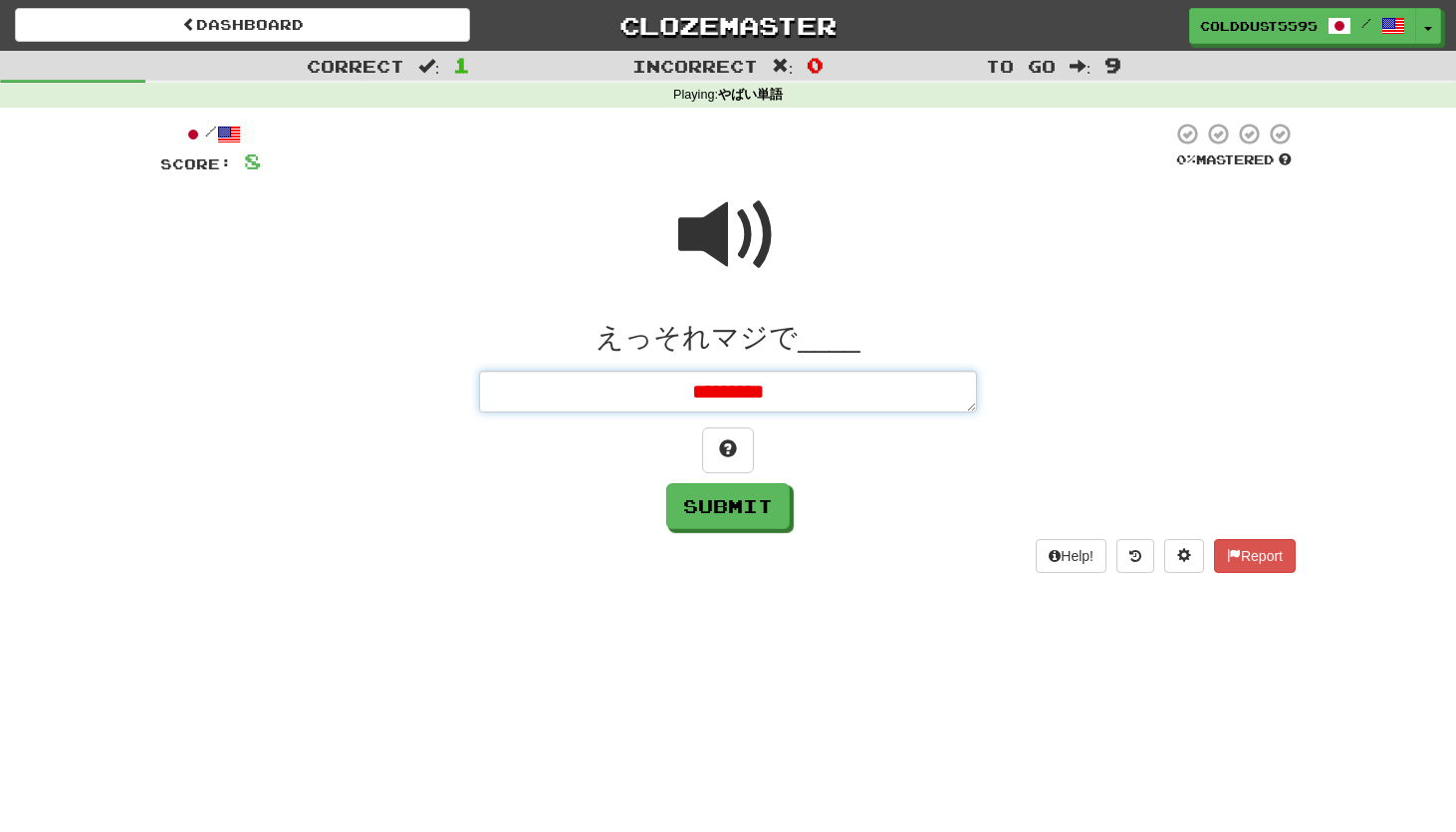 type on "*" 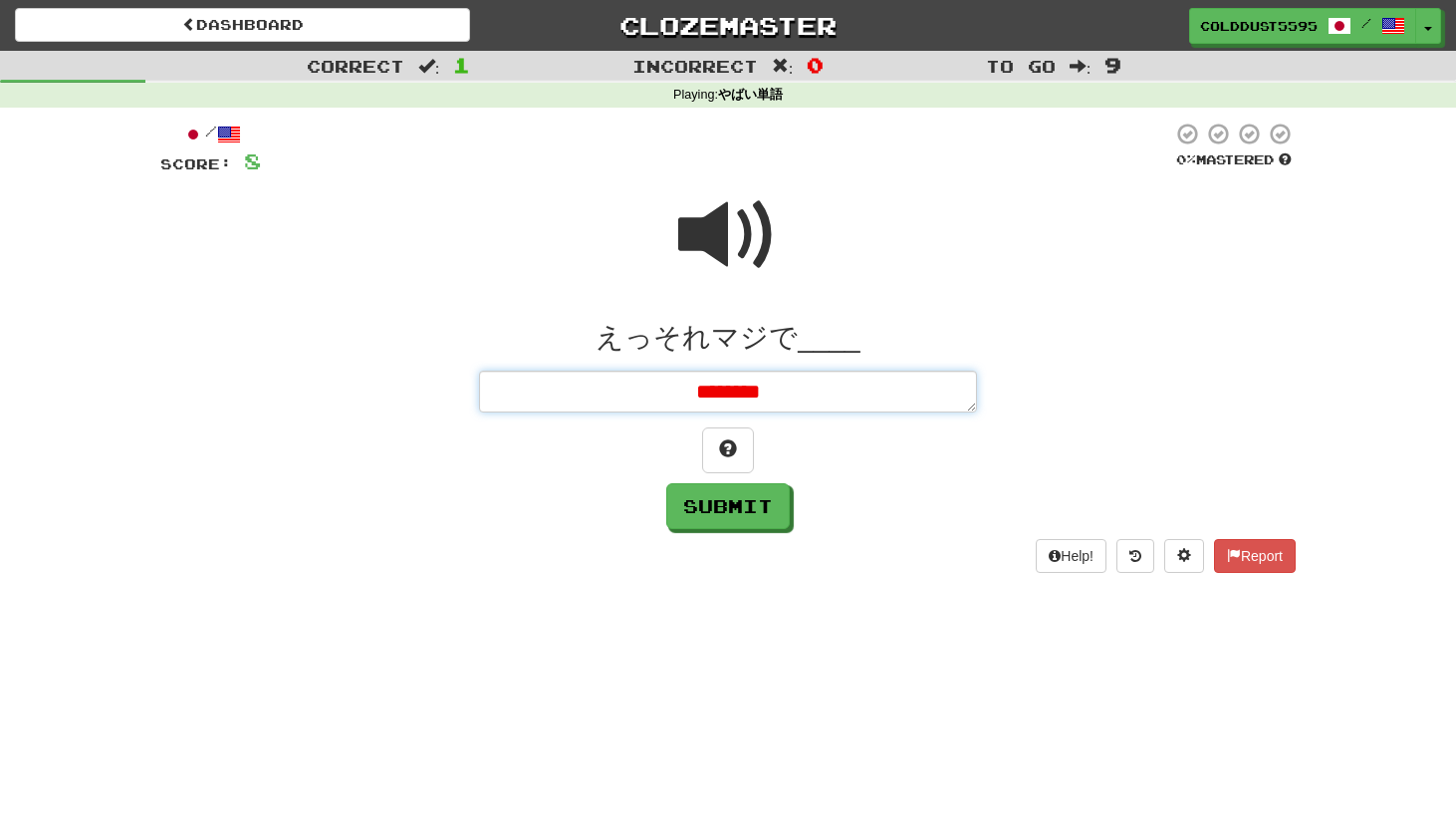 type on "*" 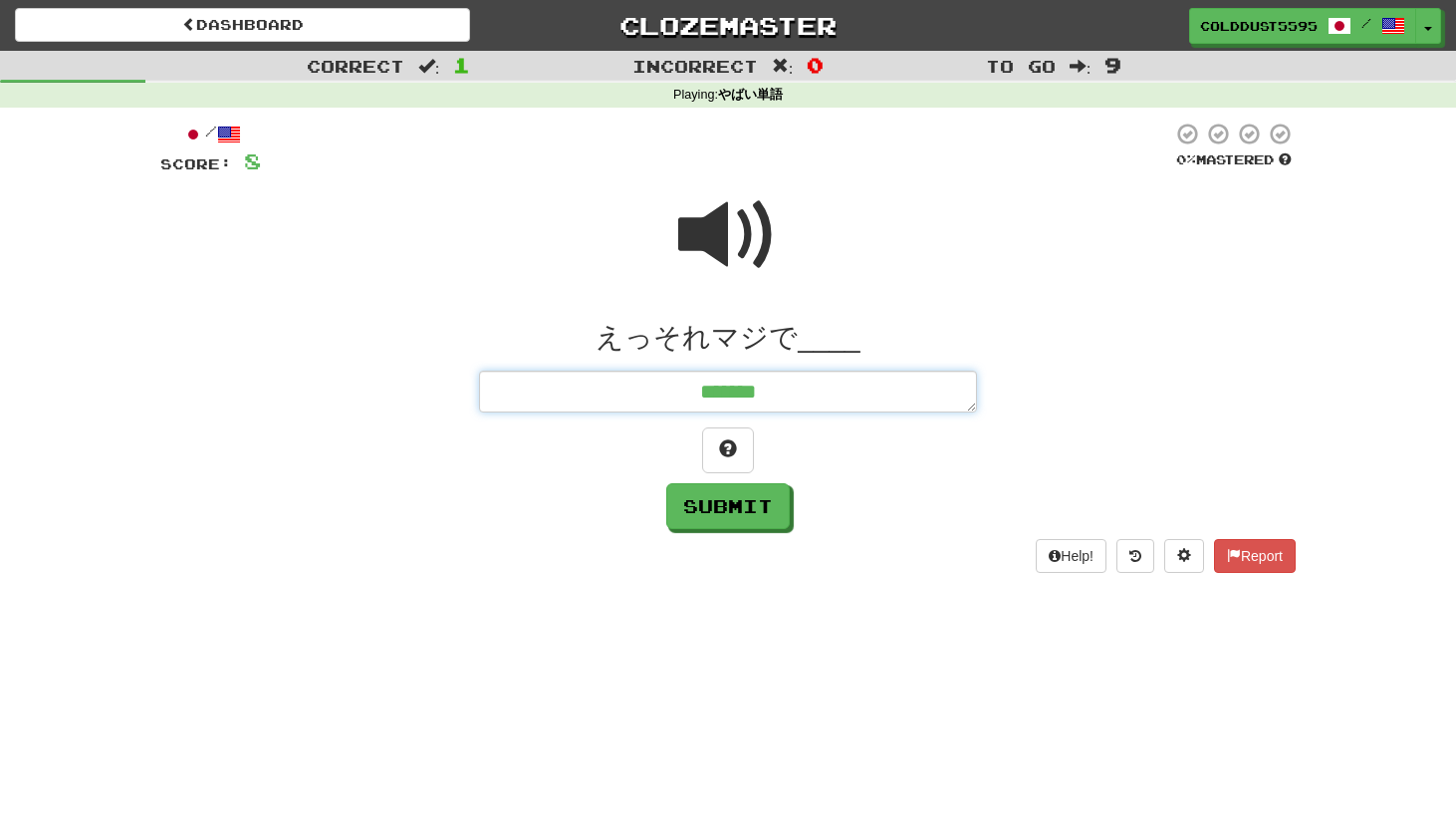 type on "********" 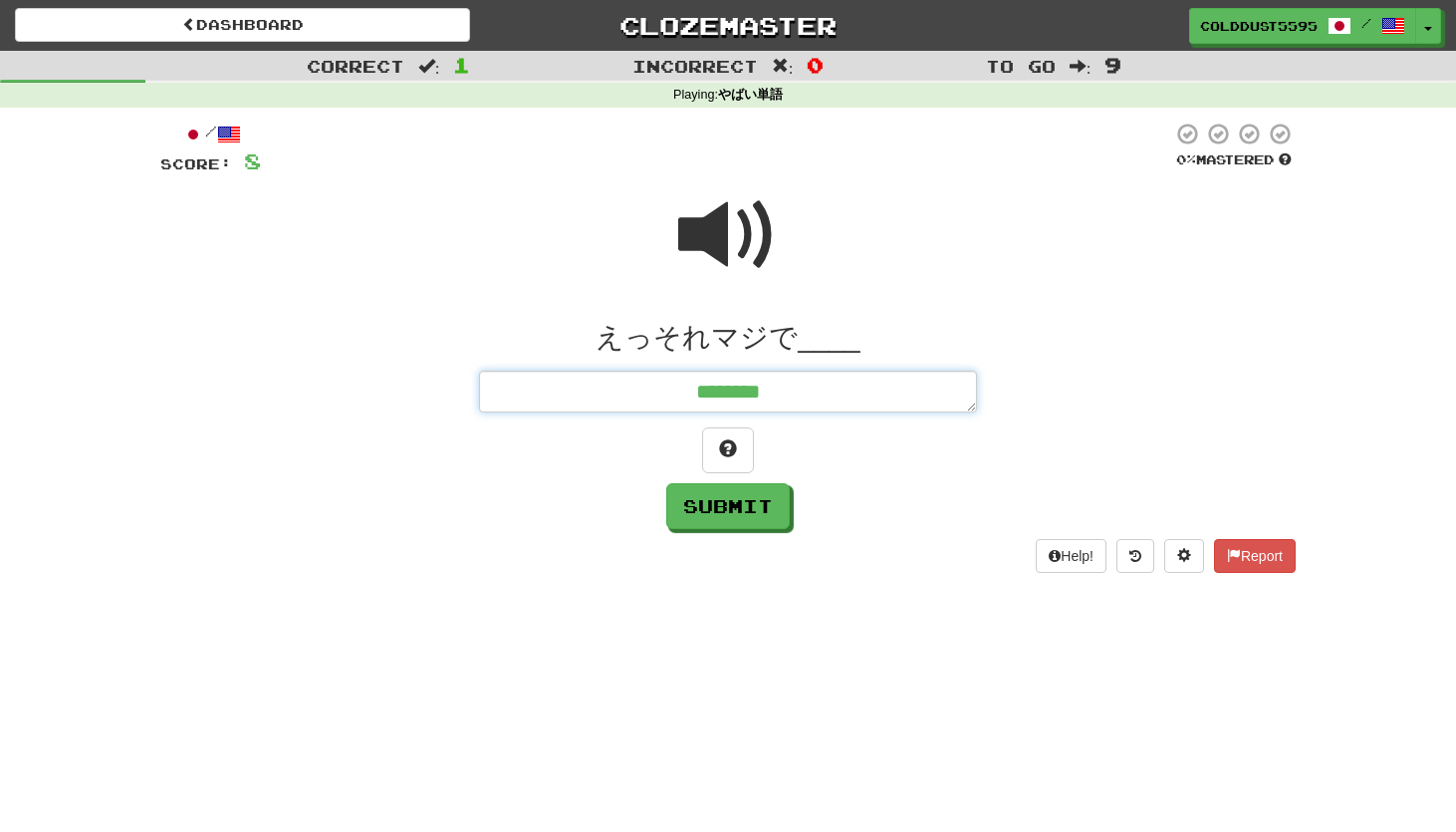 type on "*" 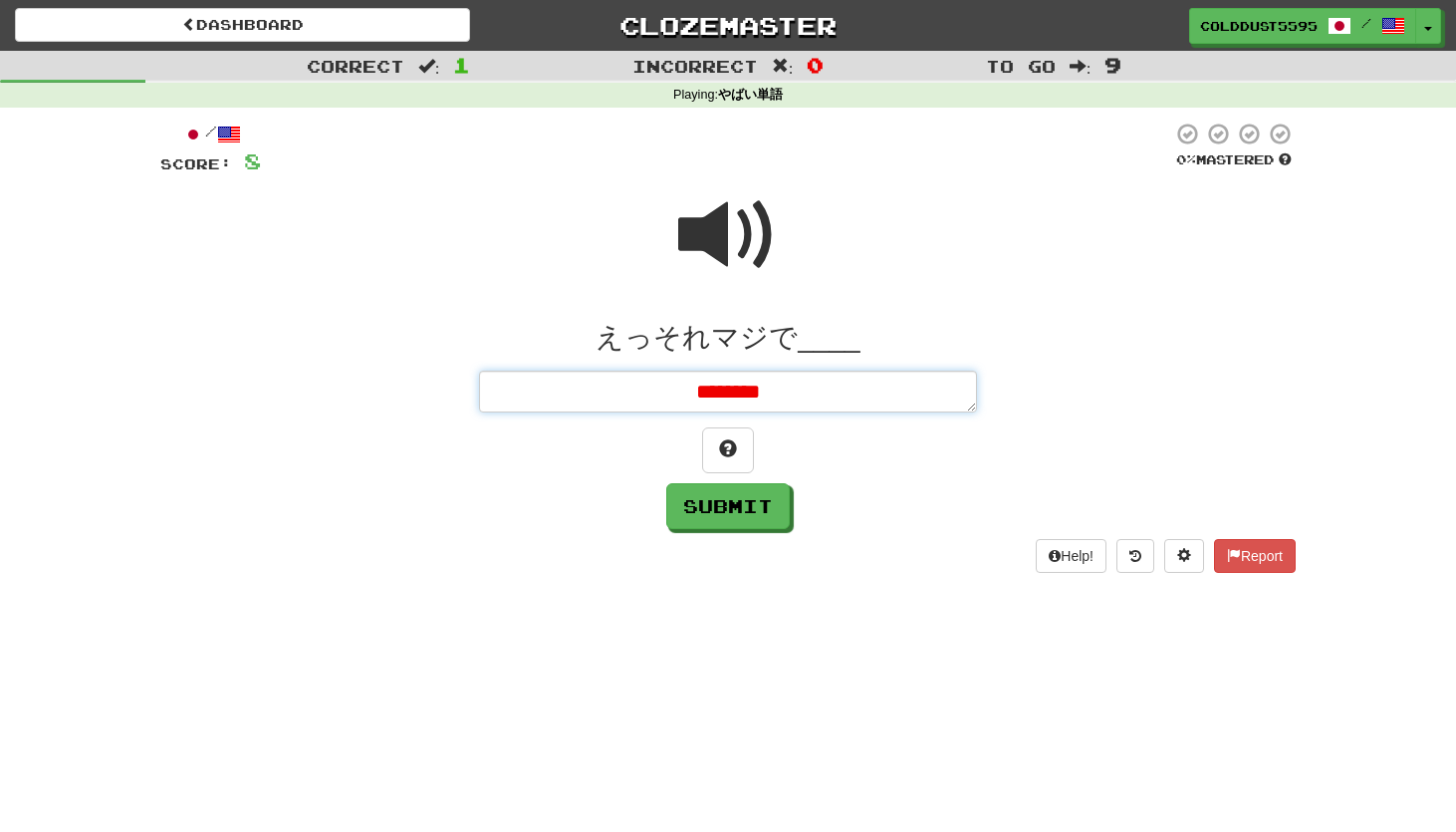 type on "*********" 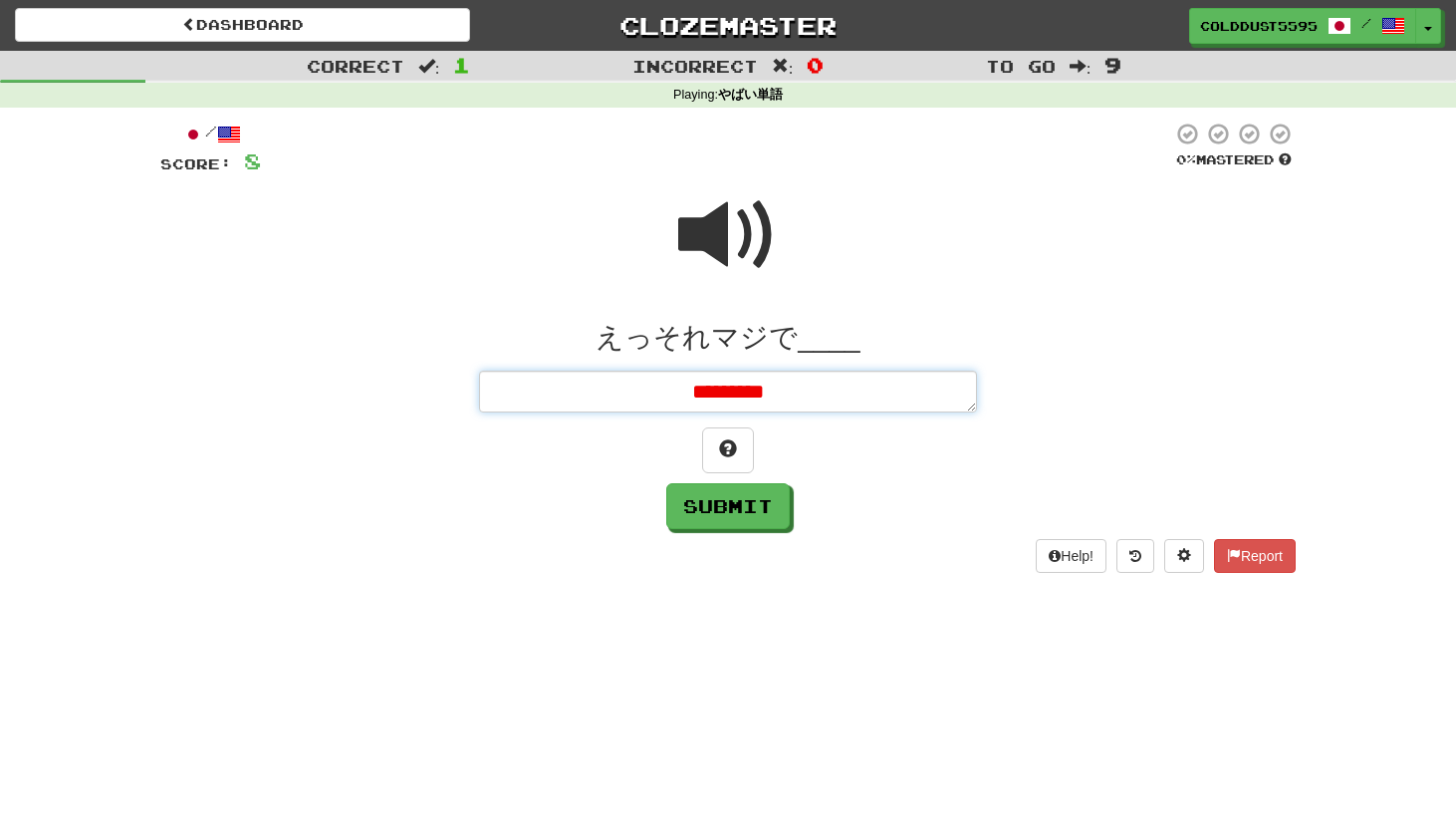 type on "*" 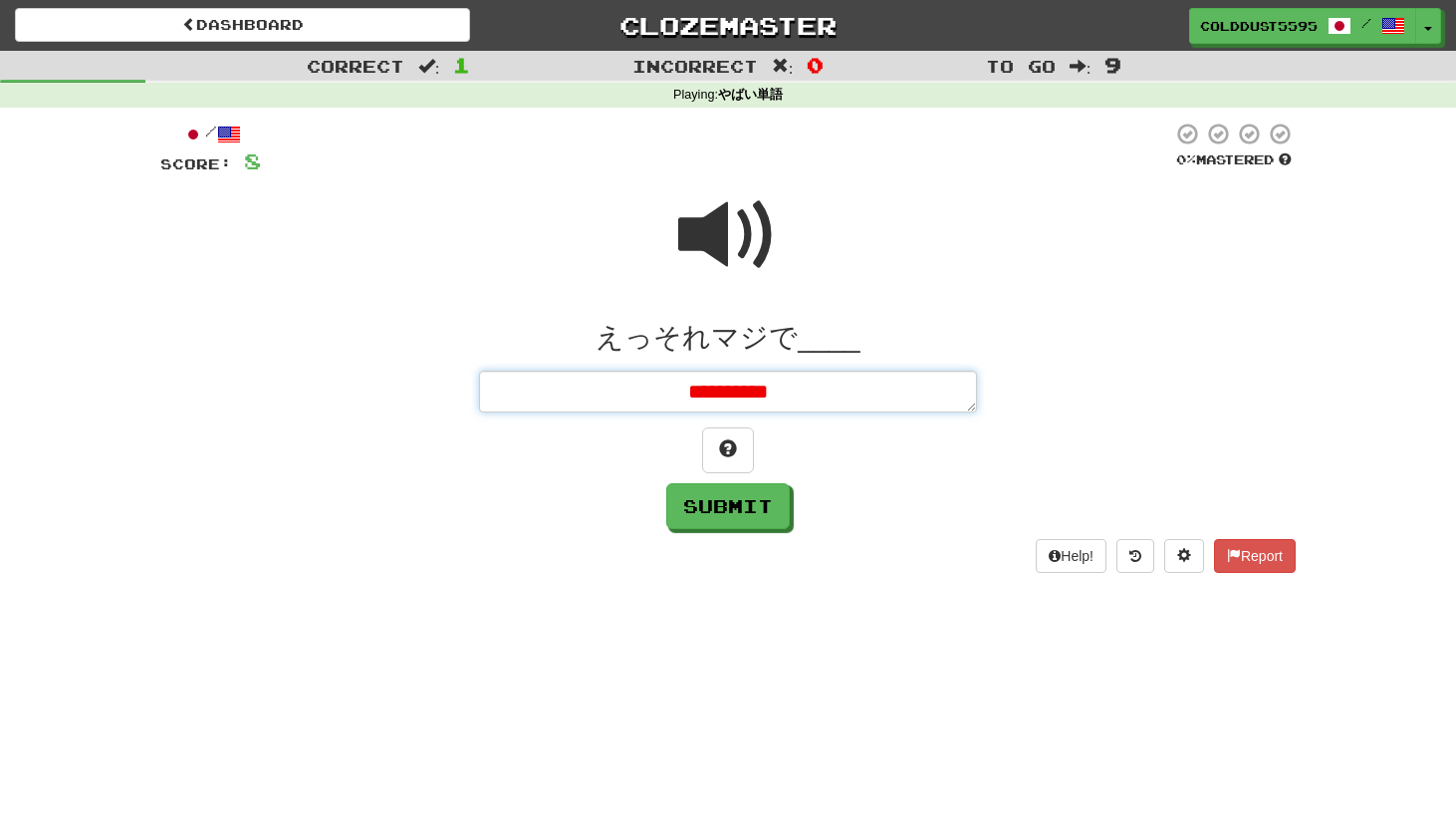 type on "*" 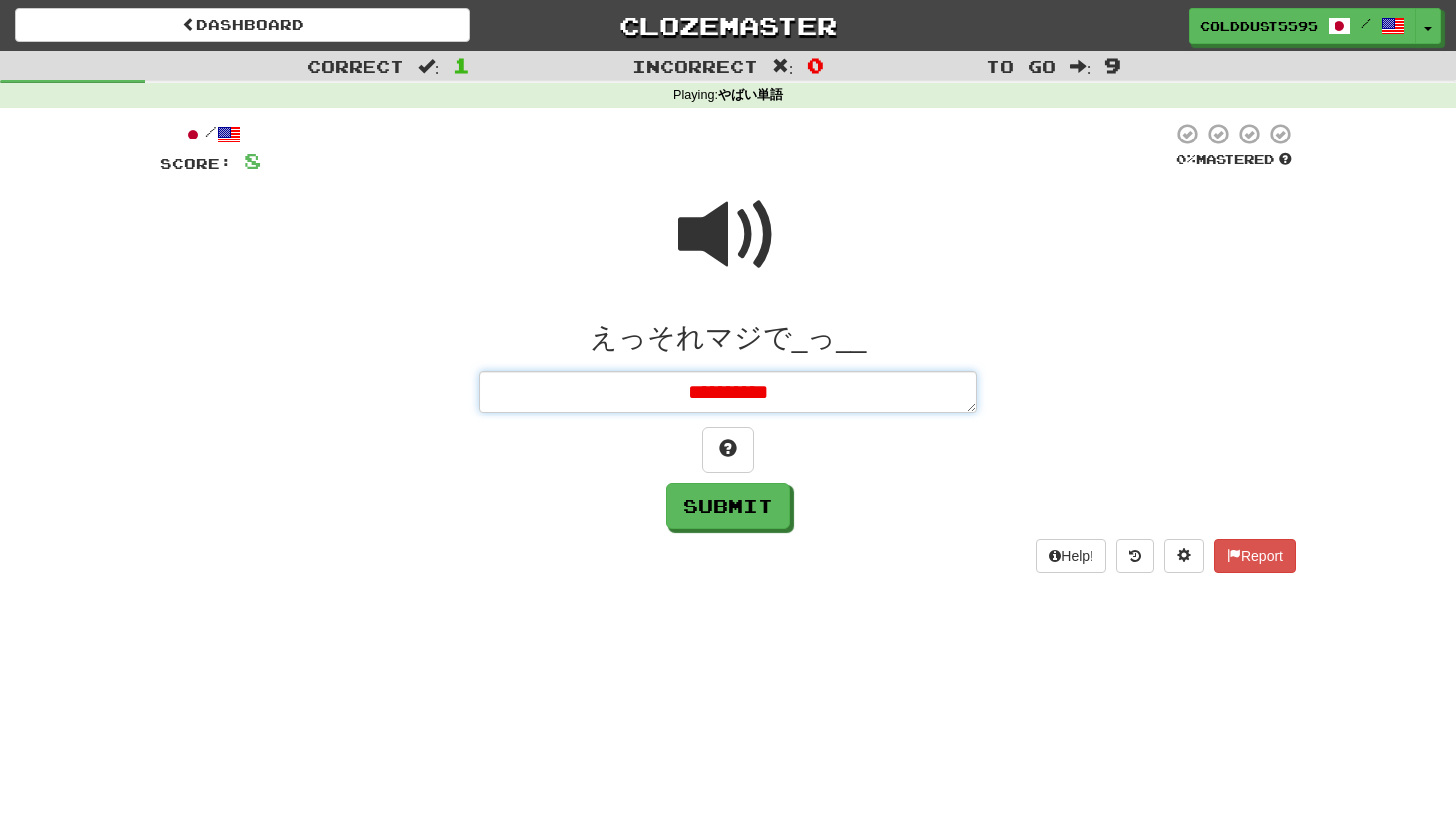type on "*" 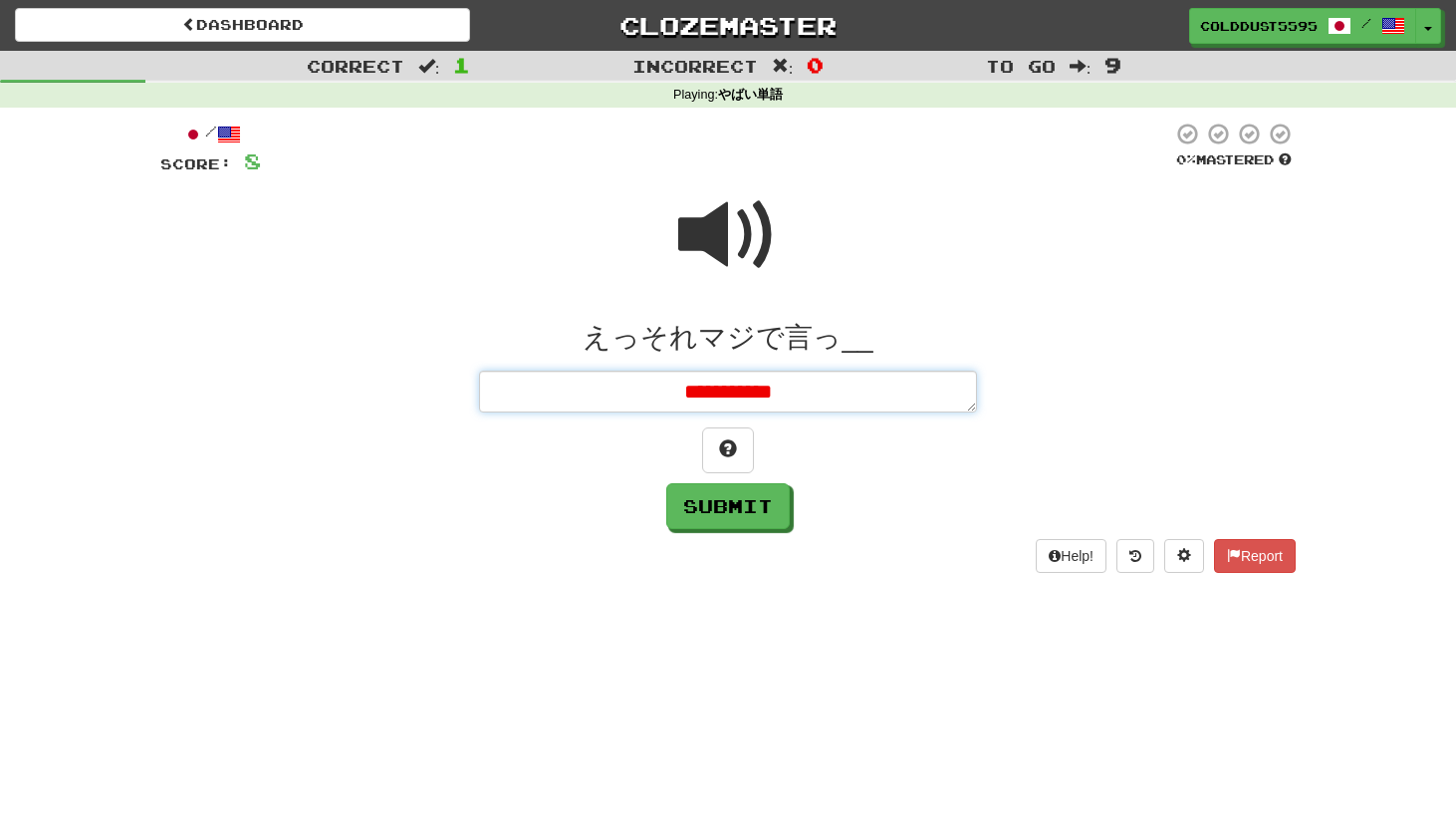 type on "*" 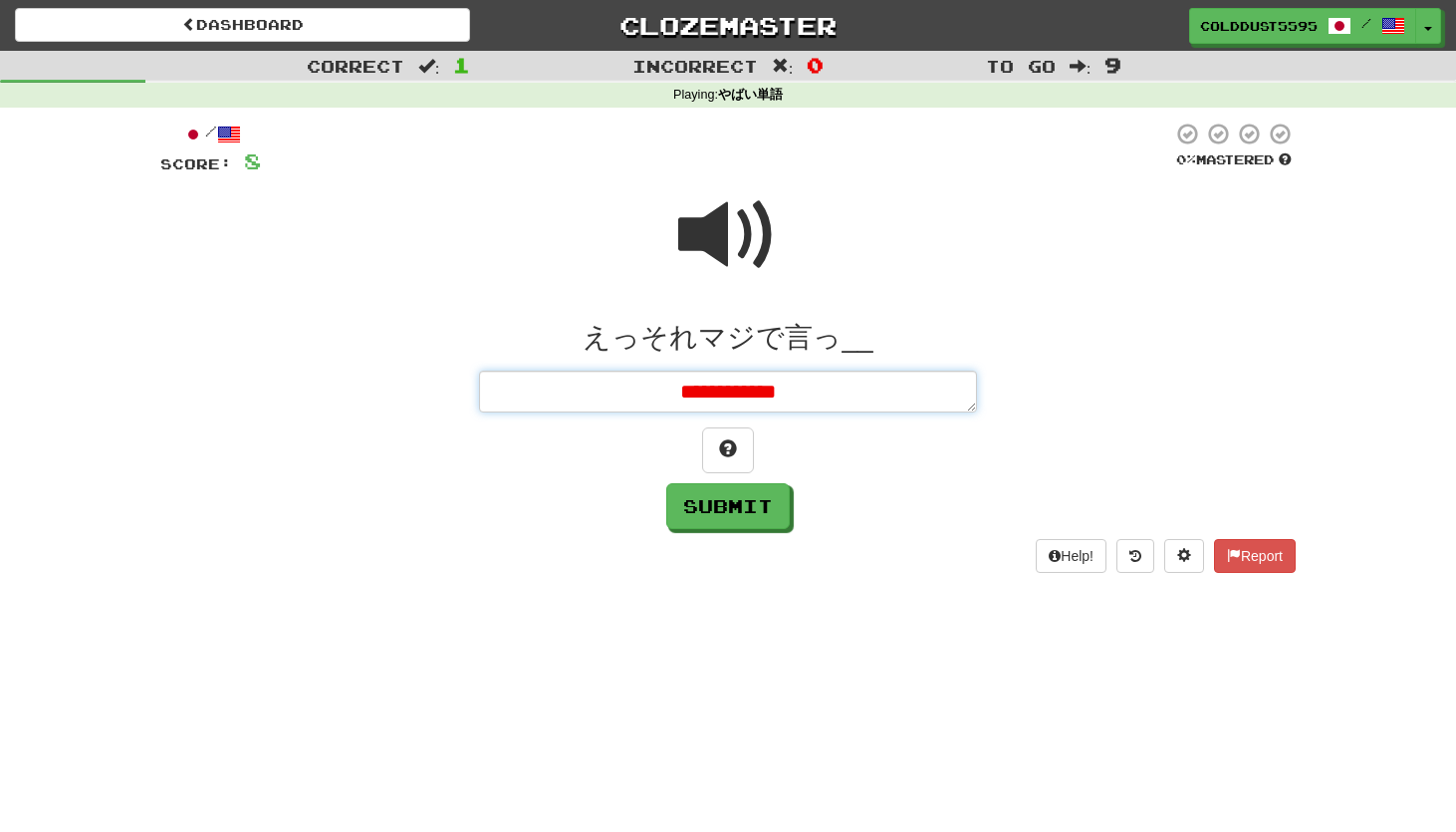 type on "*" 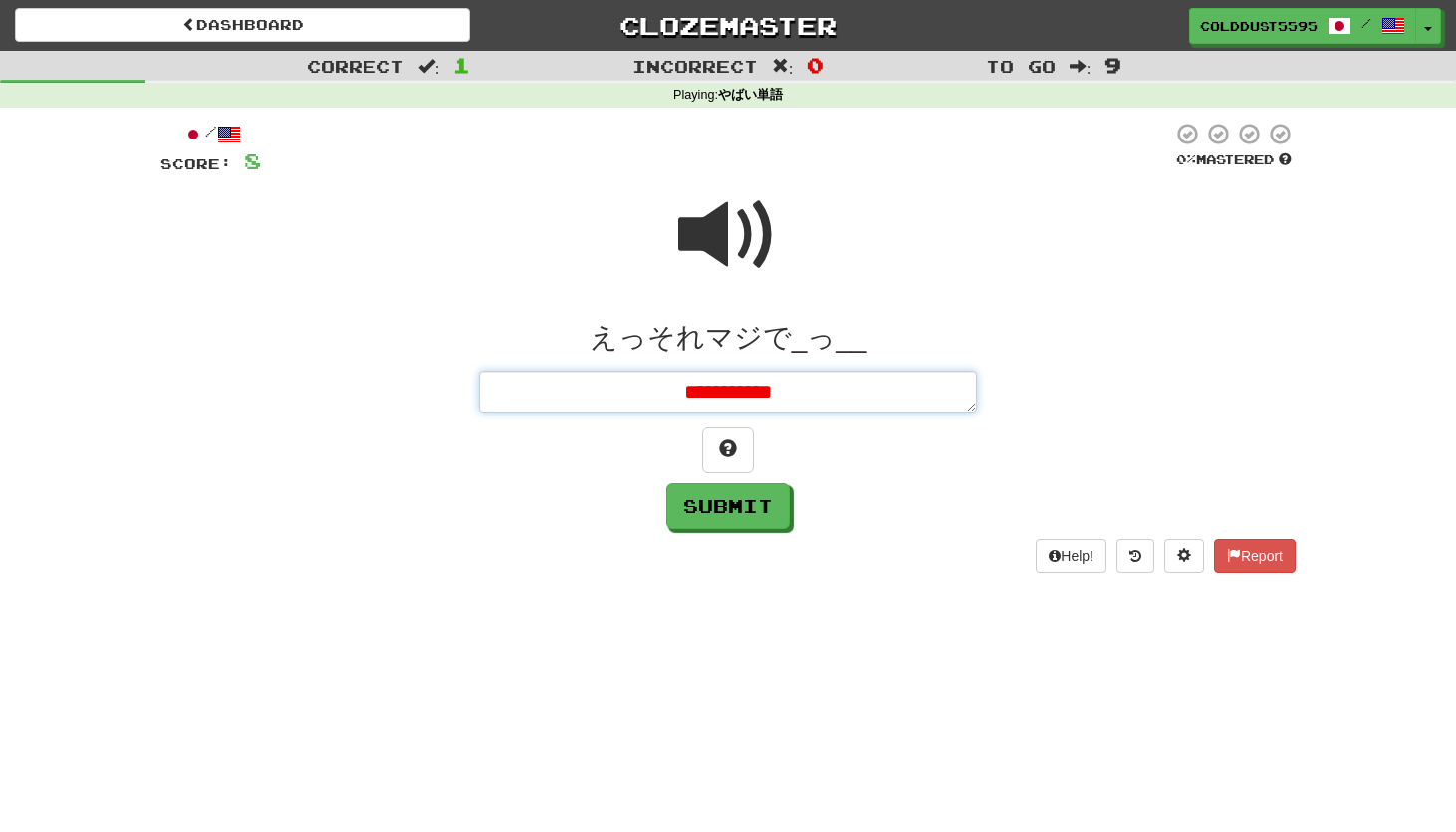 type on "*" 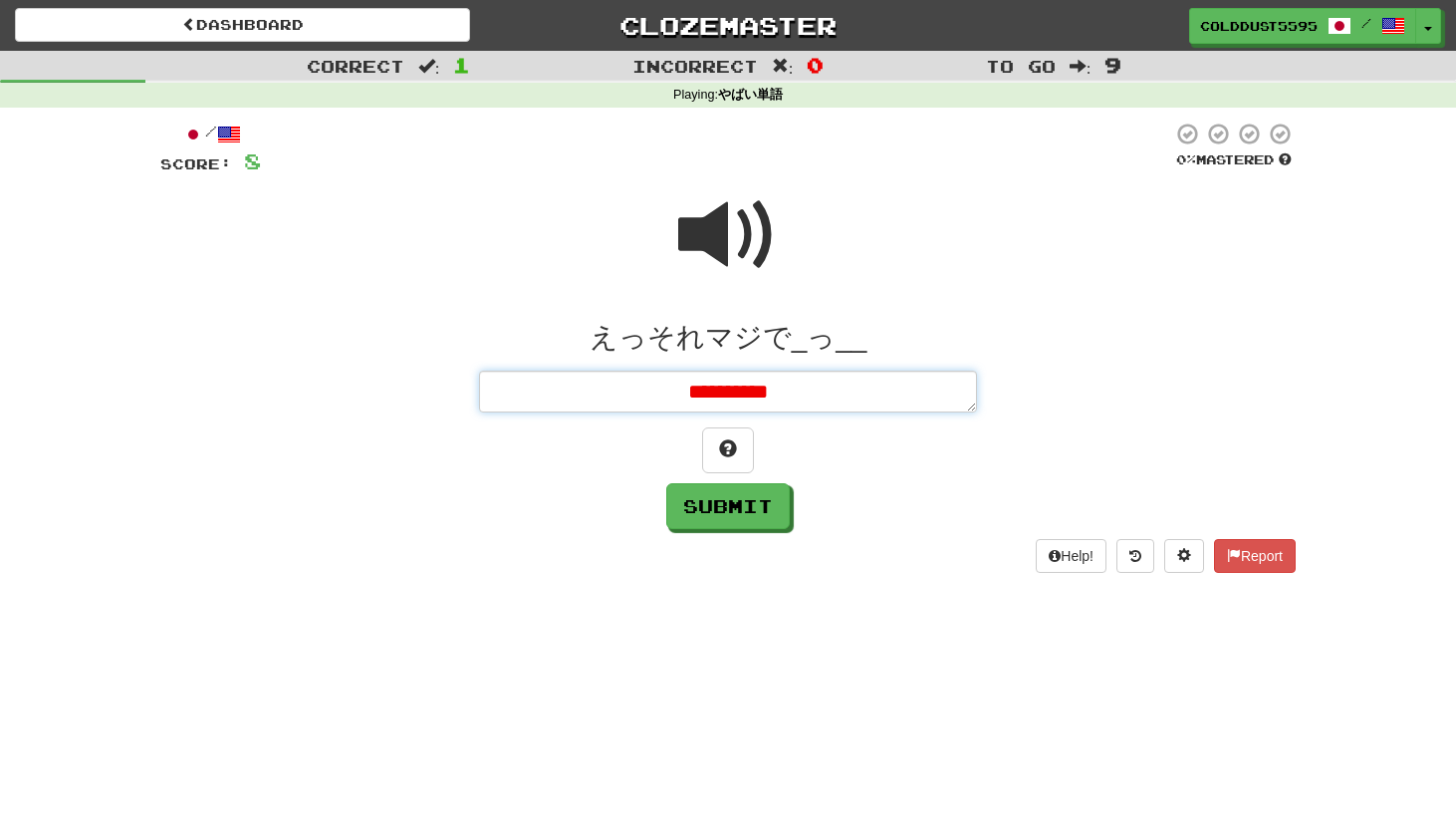 type on "*" 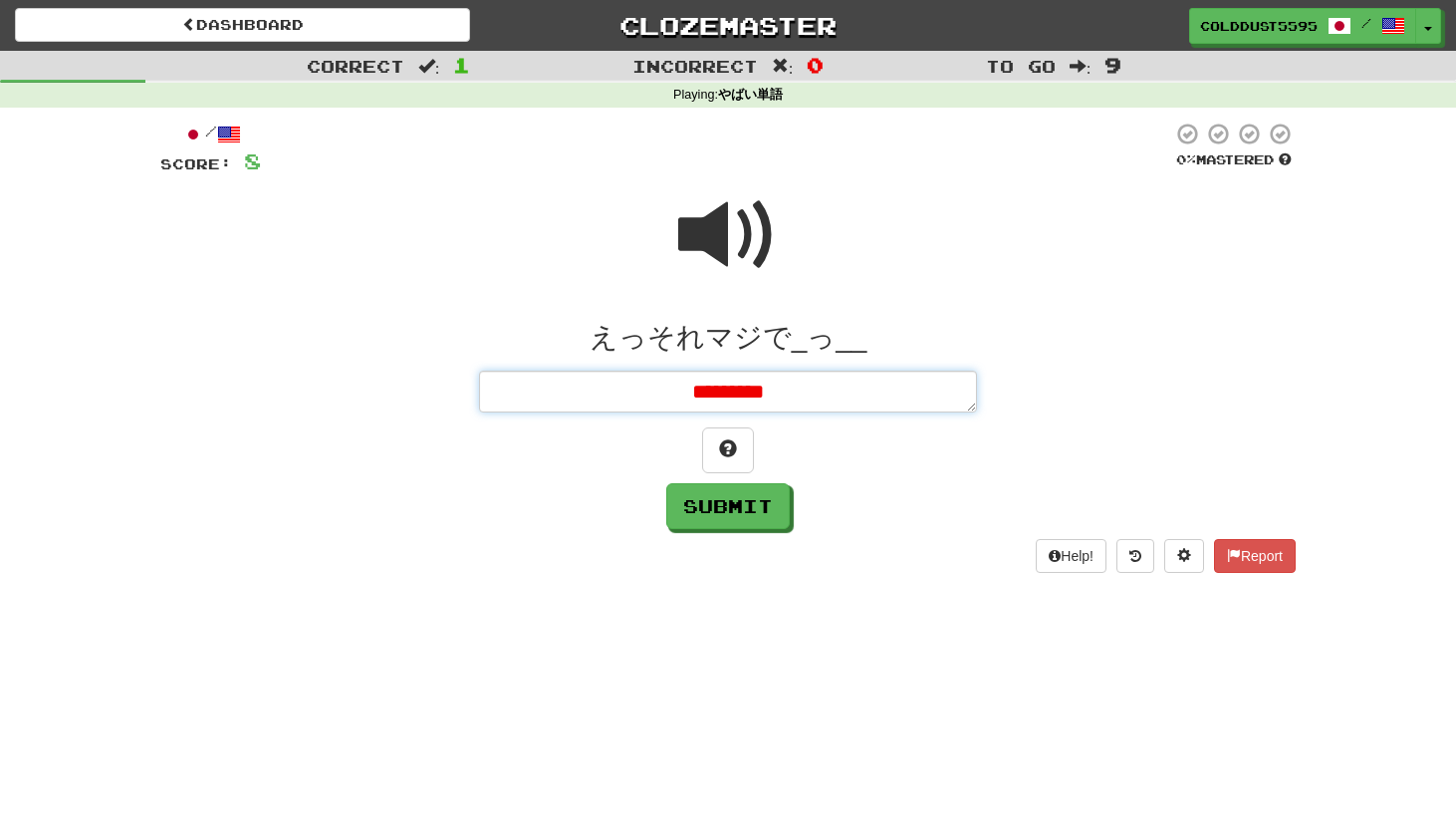 type on "**********" 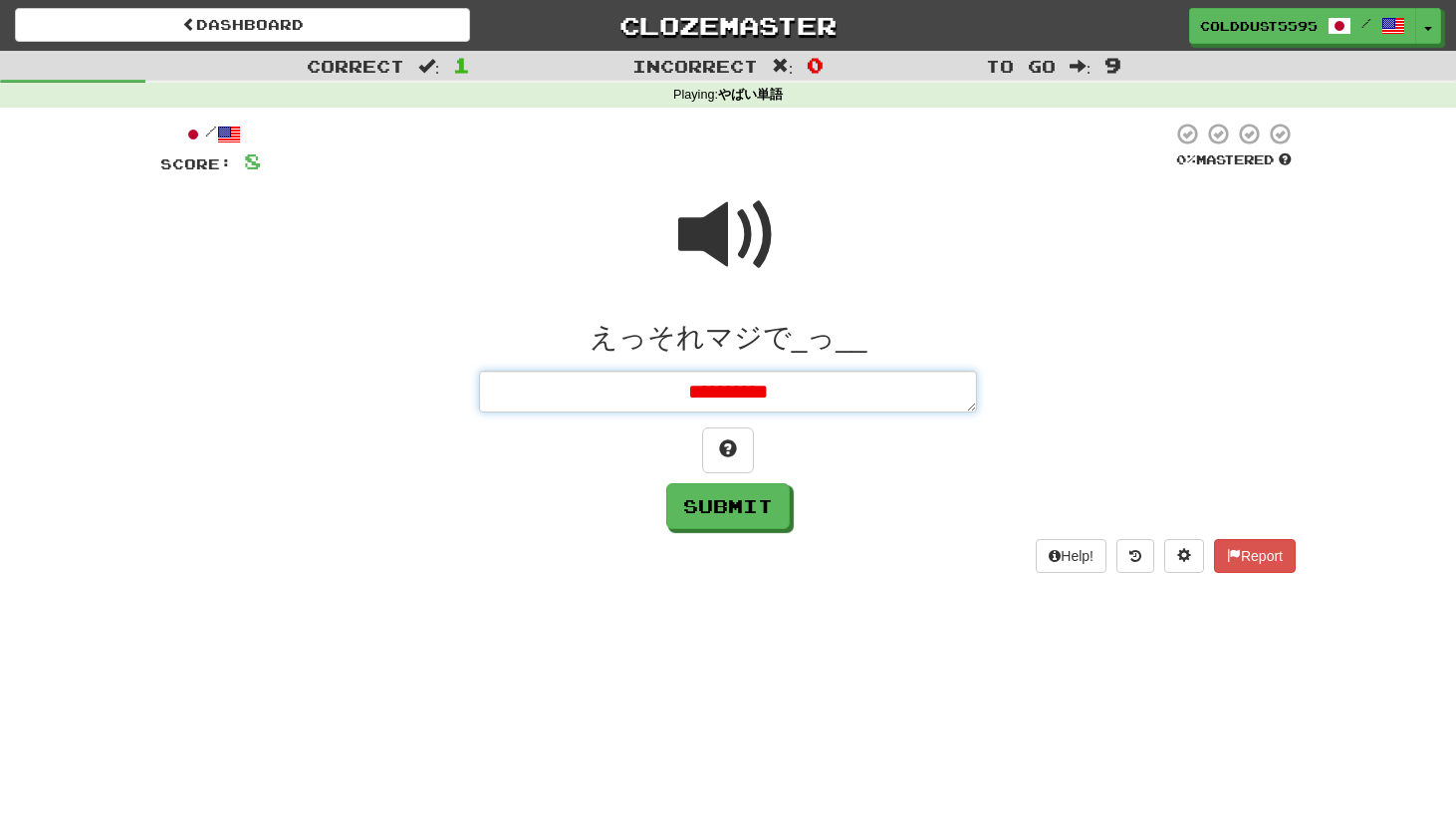 type on "*" 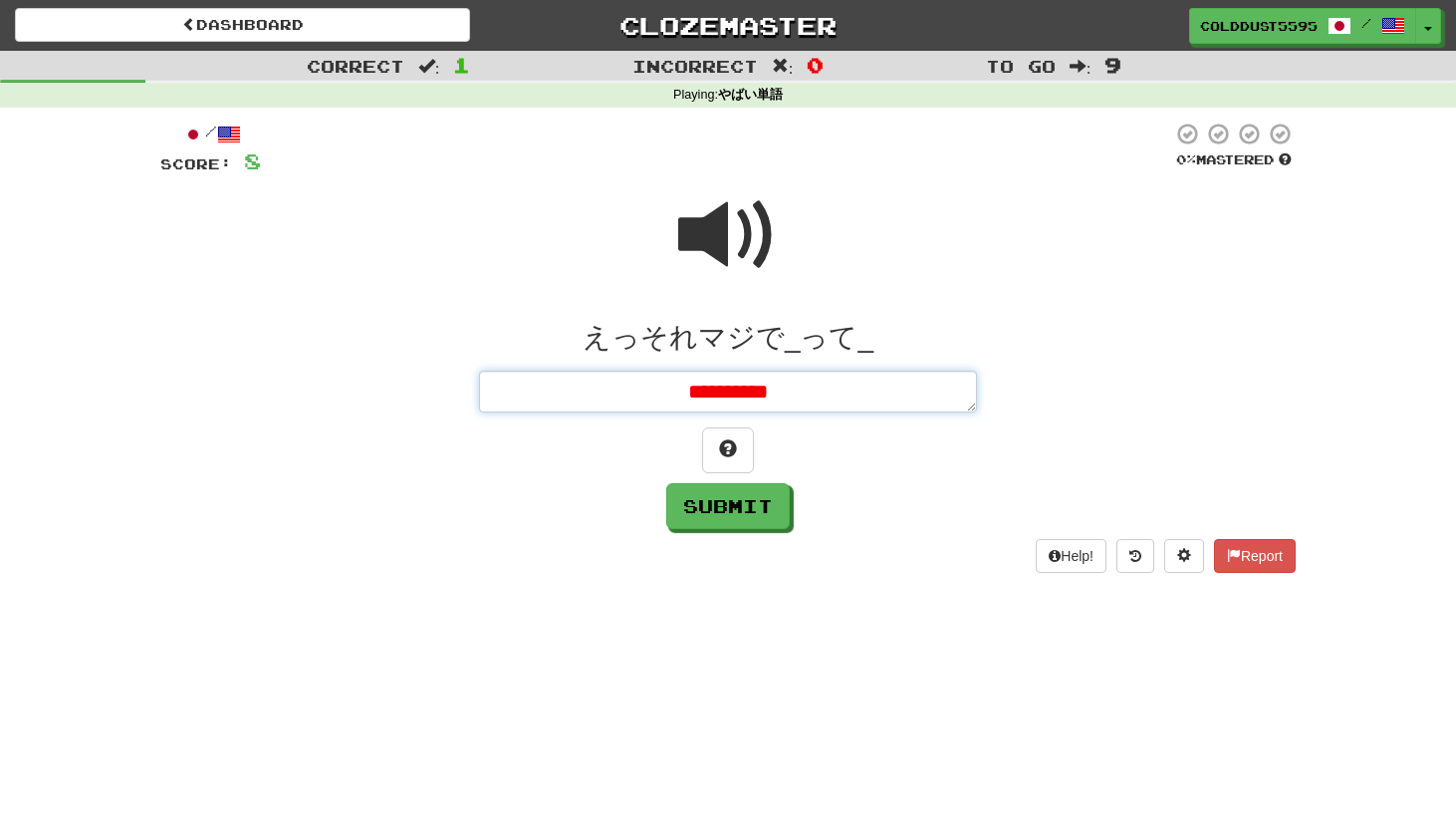 type on "*" 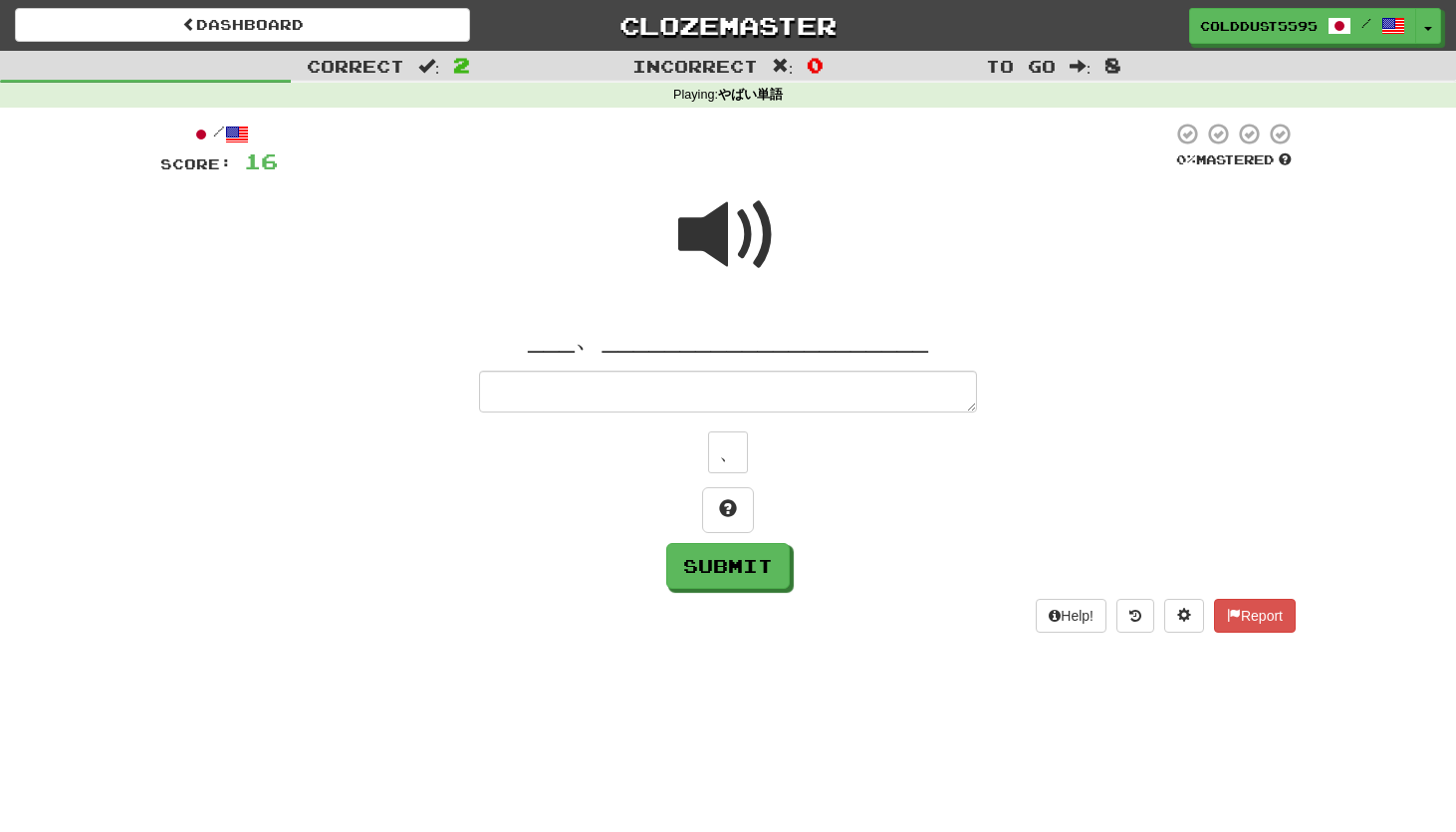 click at bounding box center [728, 235] 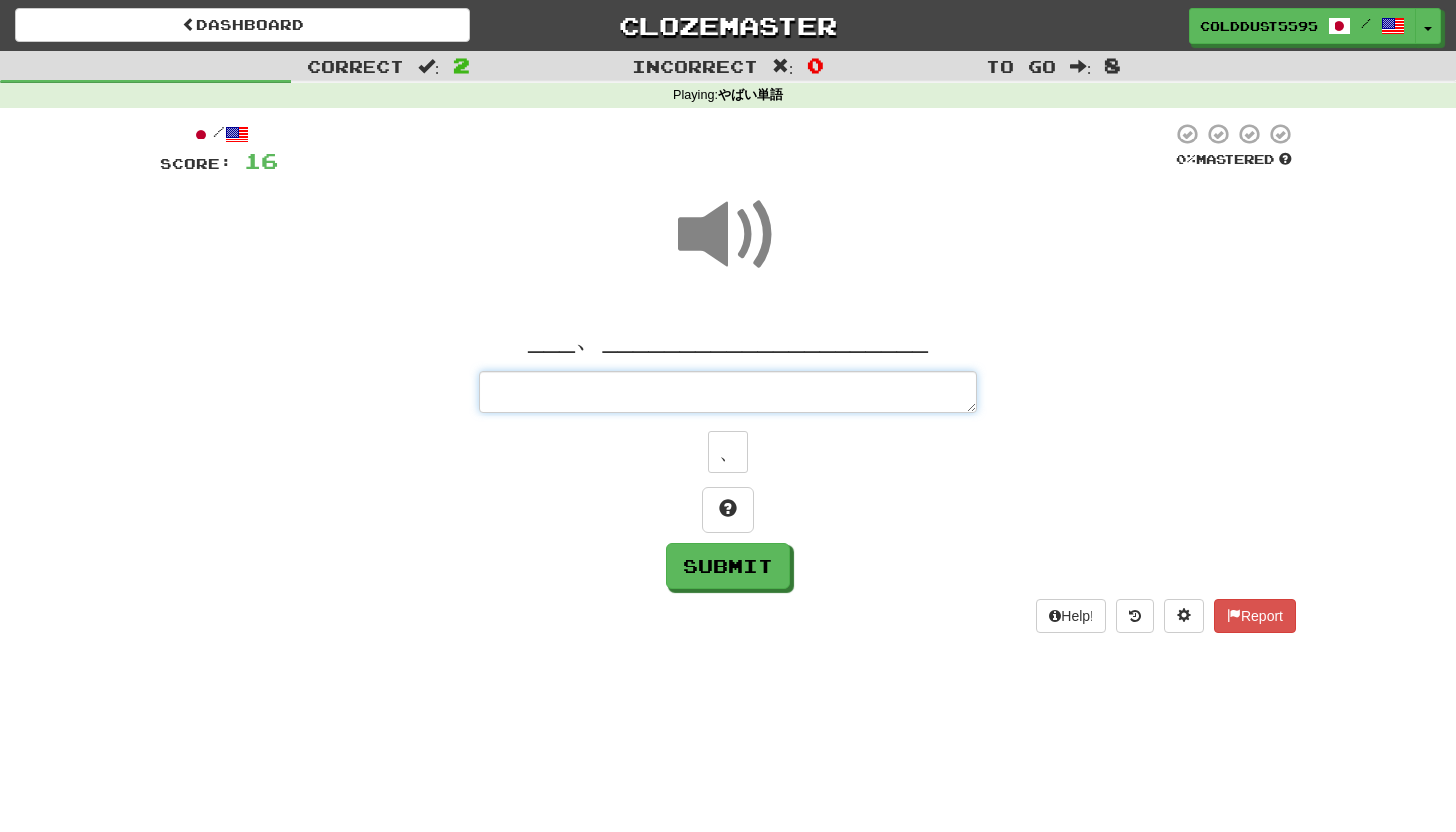 click at bounding box center (728, 392) 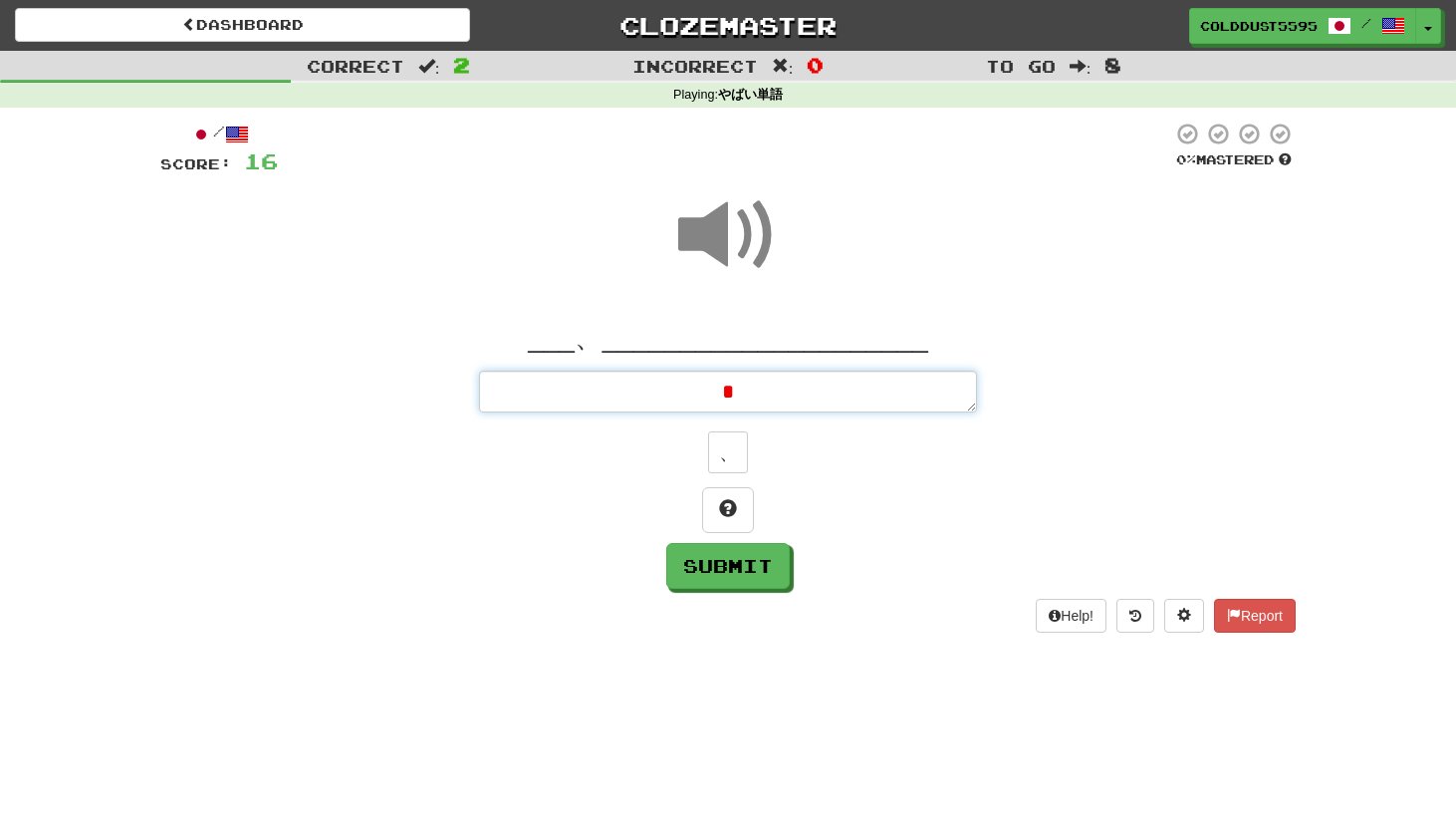 type on "*" 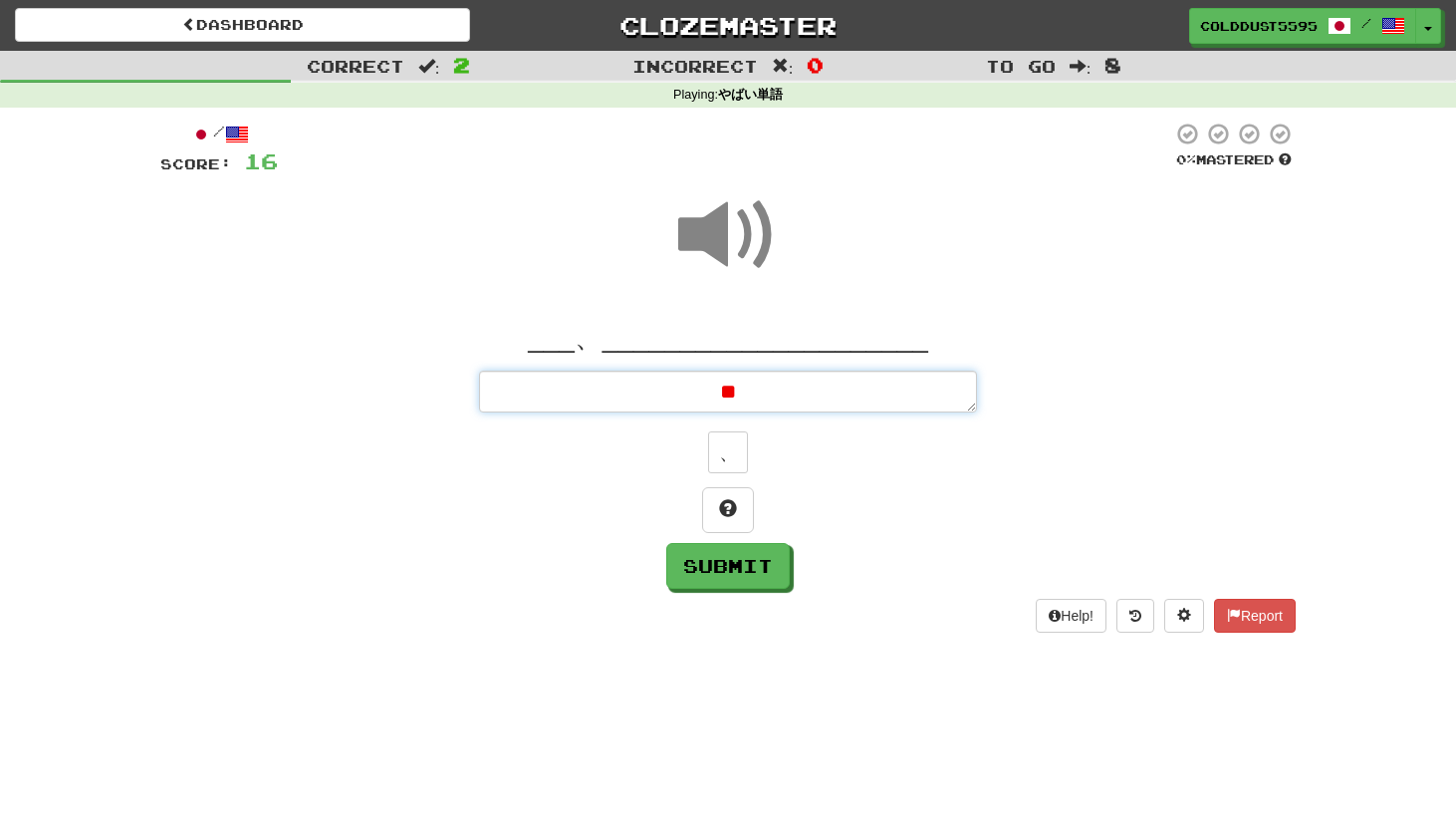 type on "*" 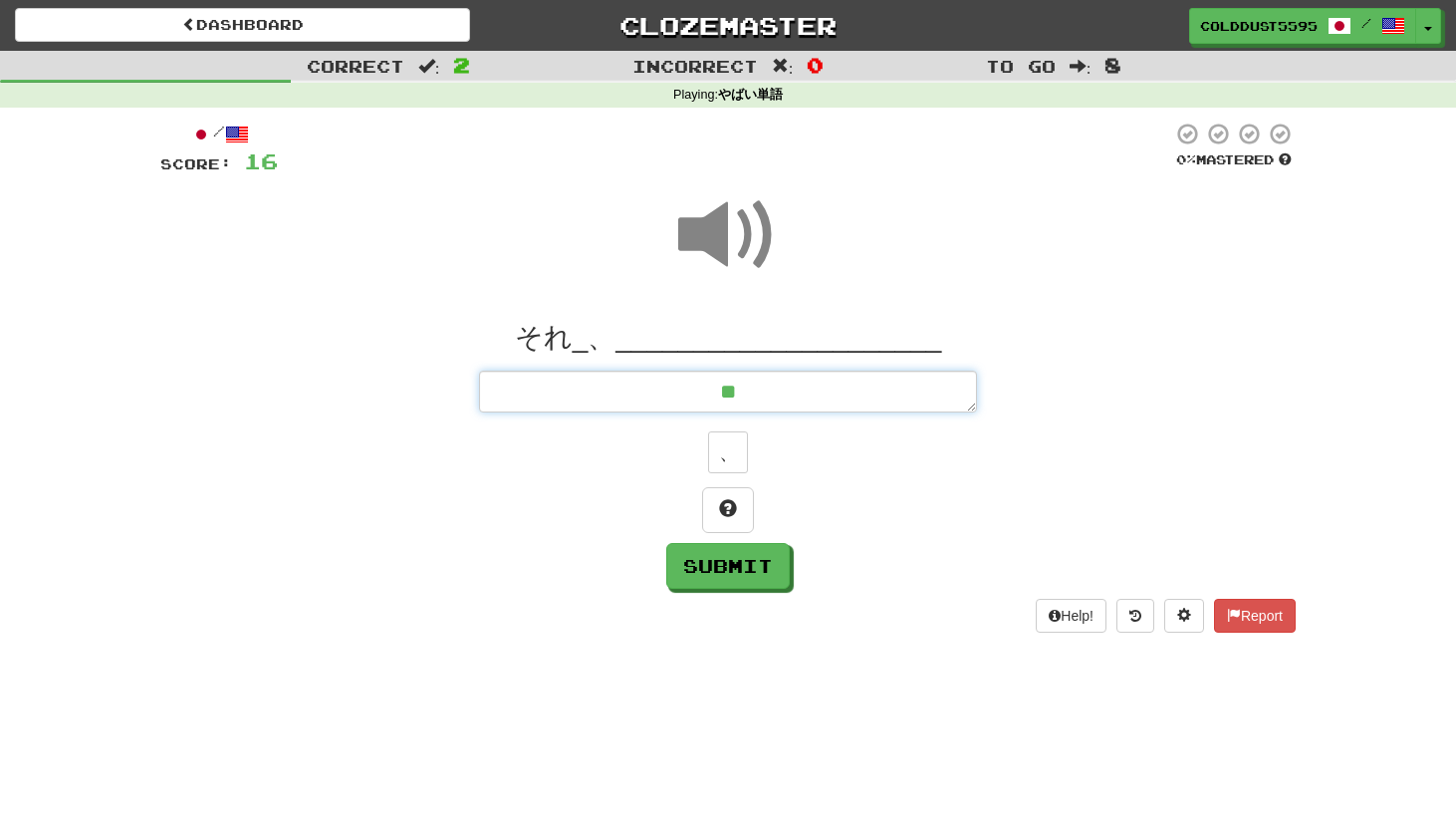 type on "*" 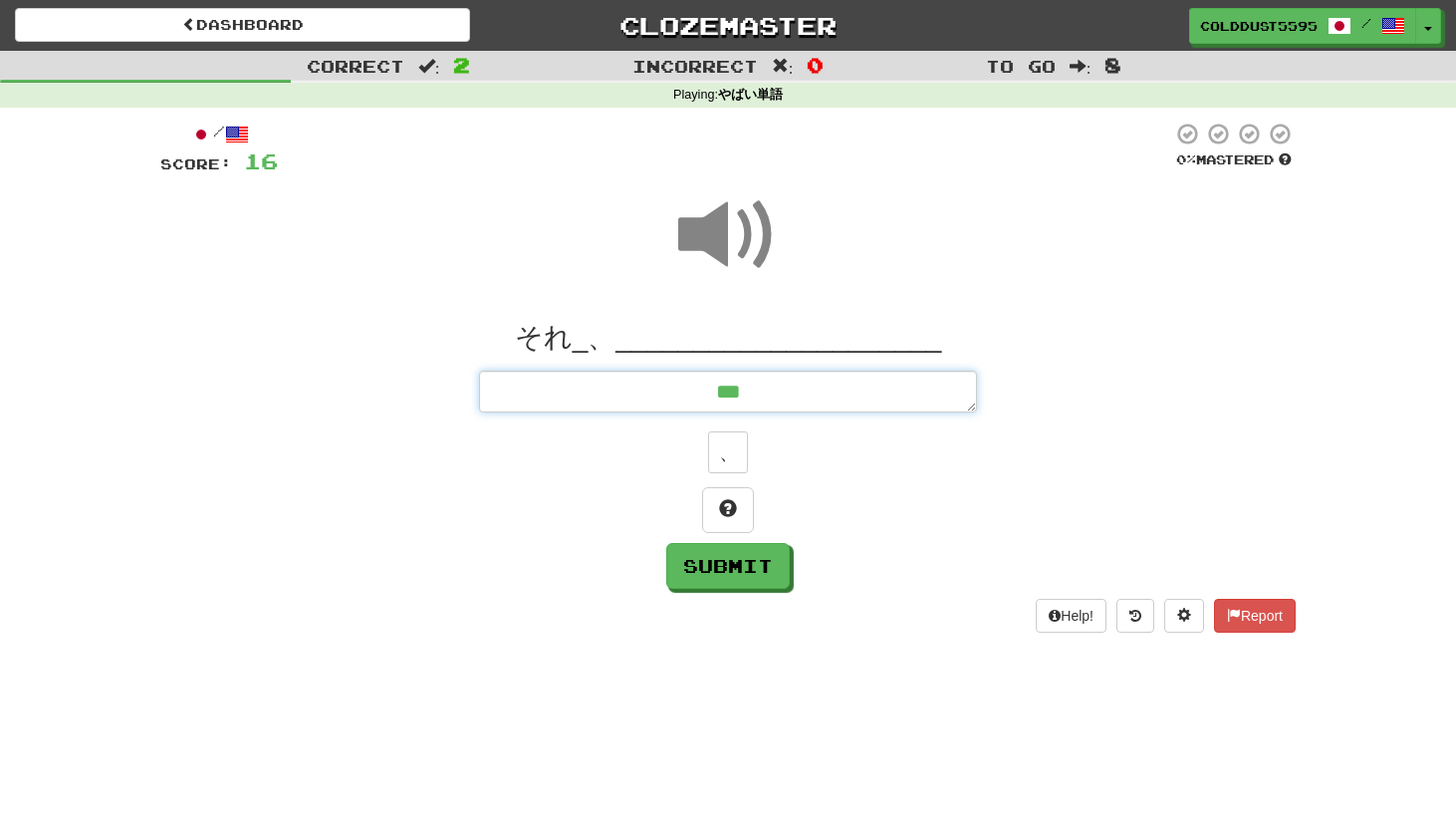 type on "*" 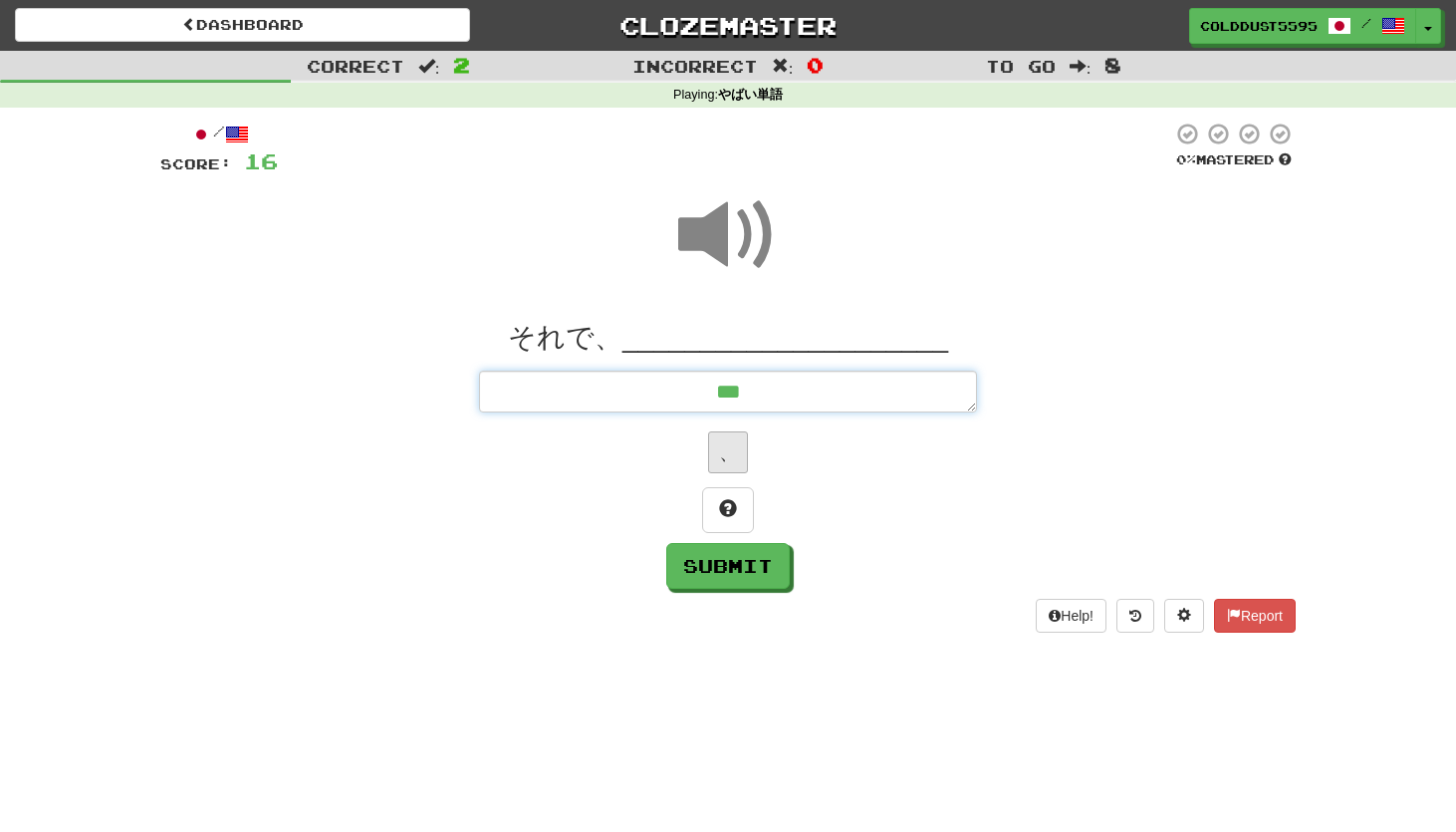 type on "***" 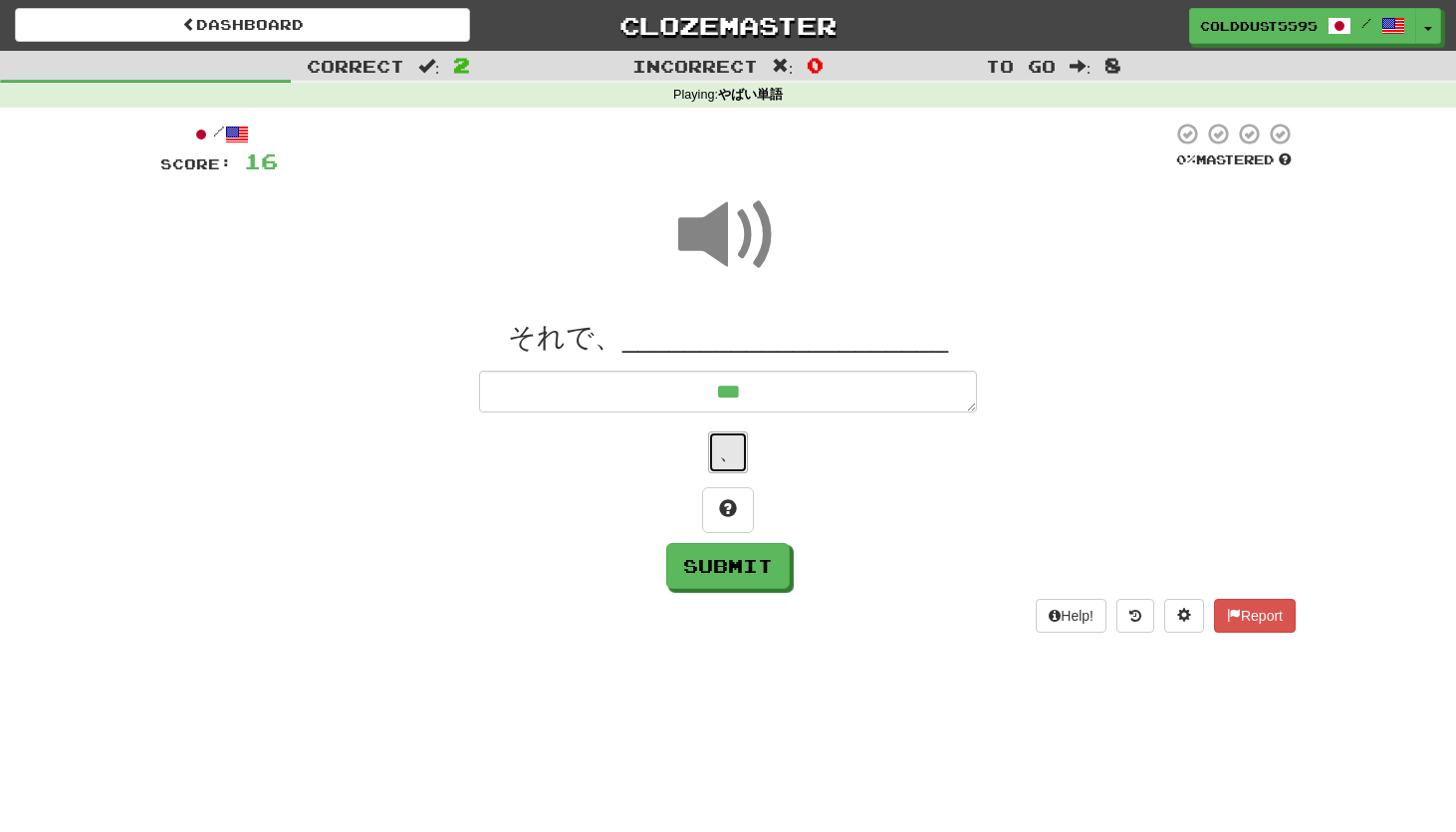 click on "、" at bounding box center (728, 452) 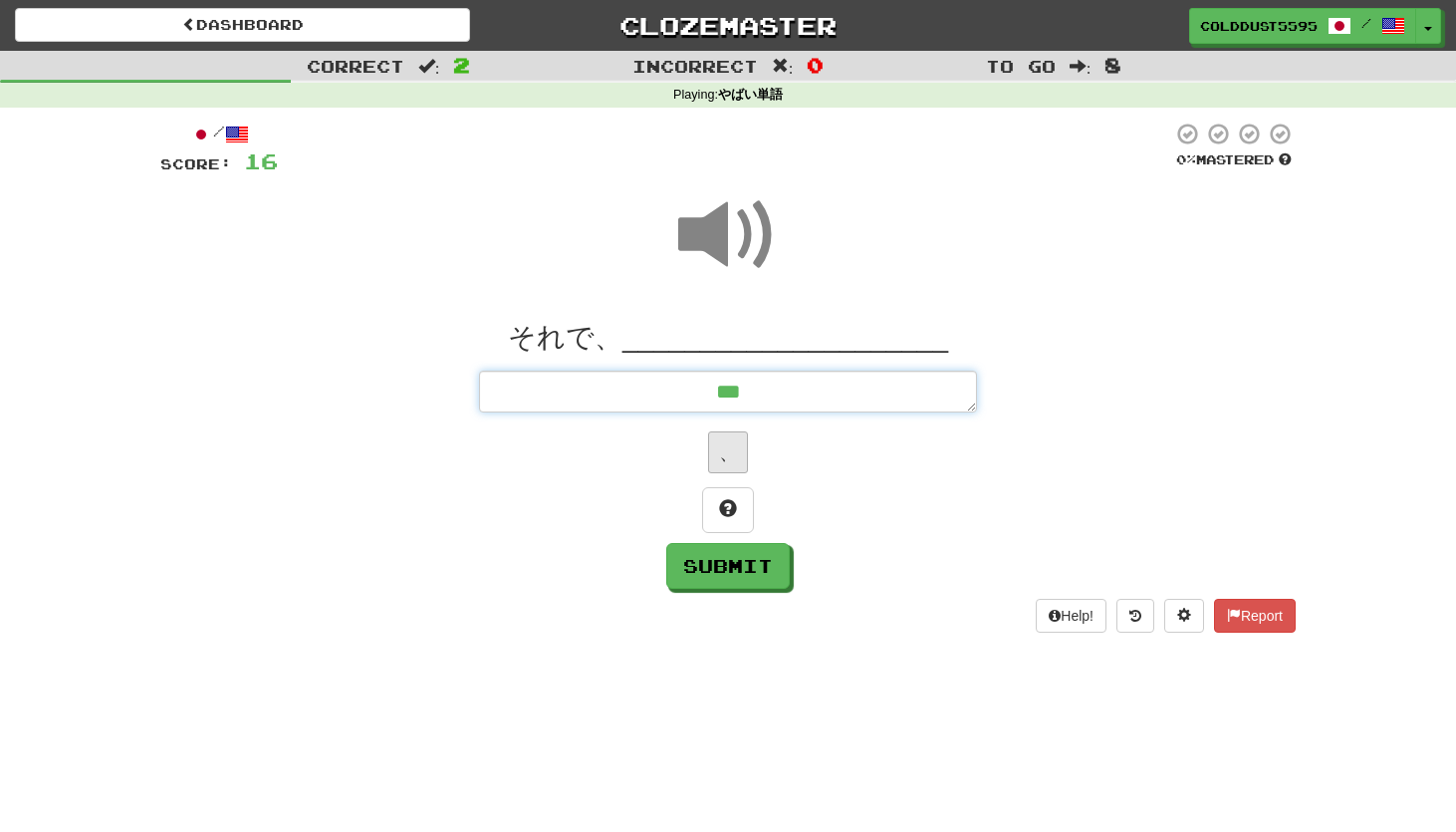type on "*" 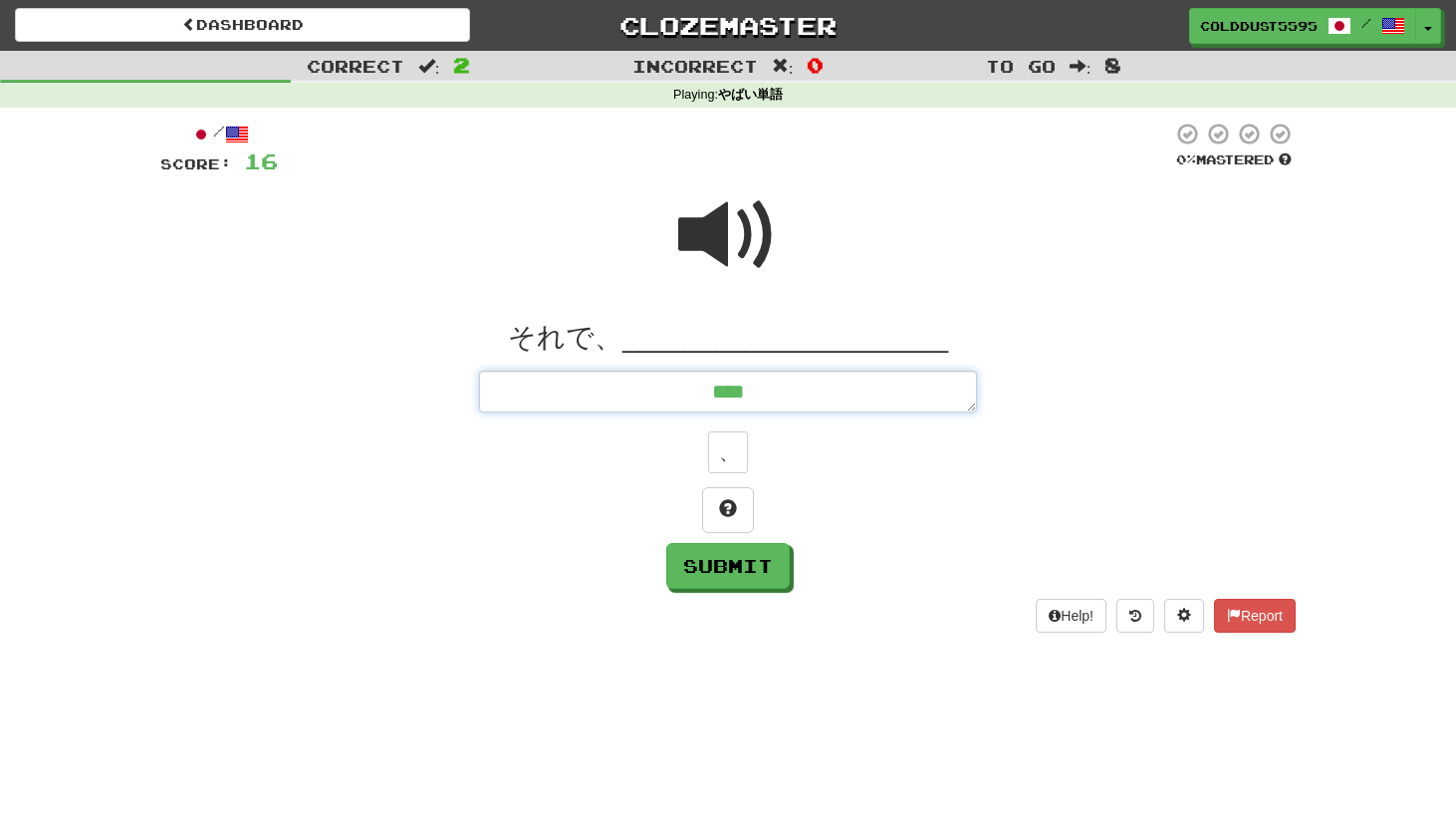type on "*" 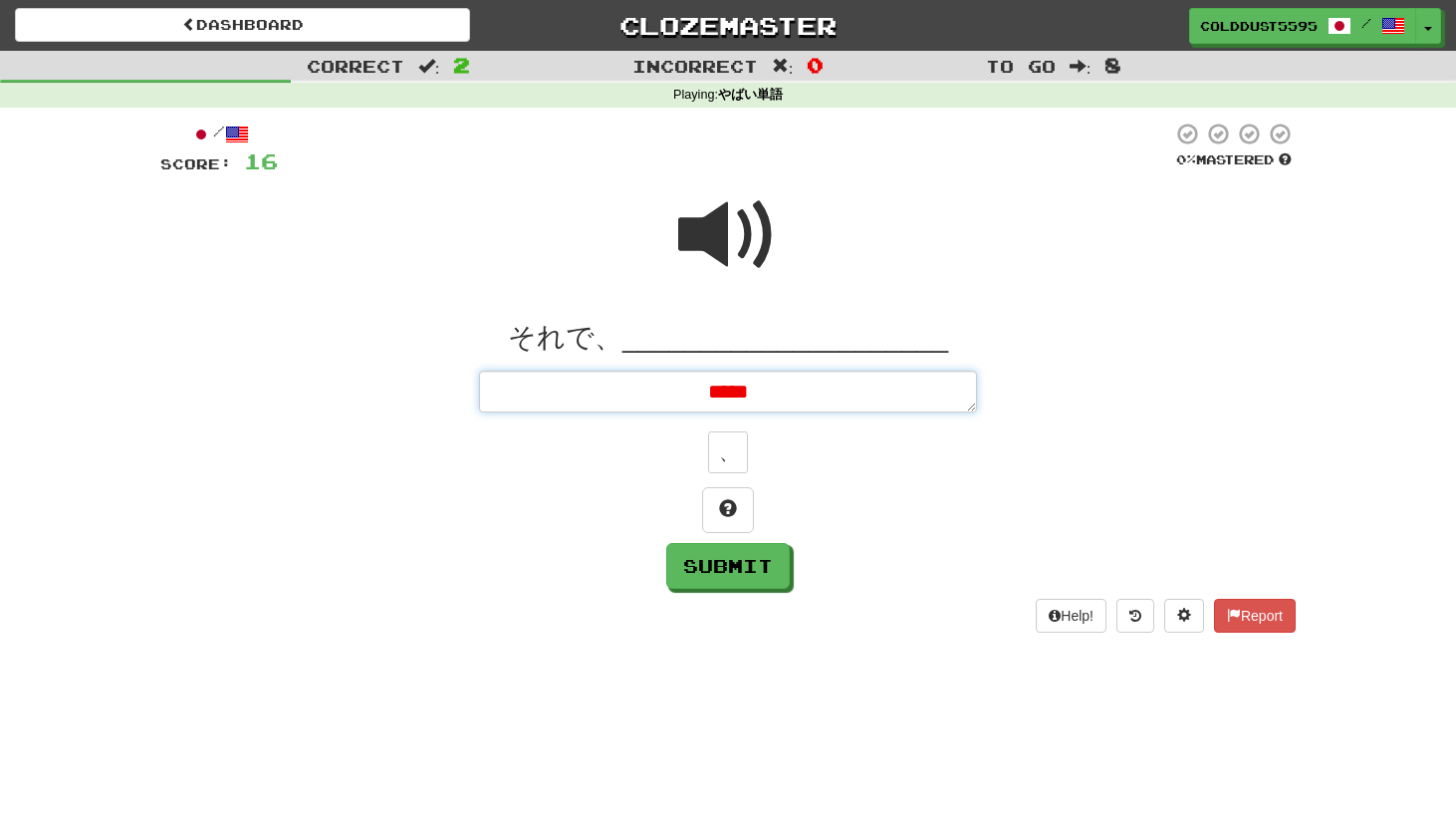 type on "*****" 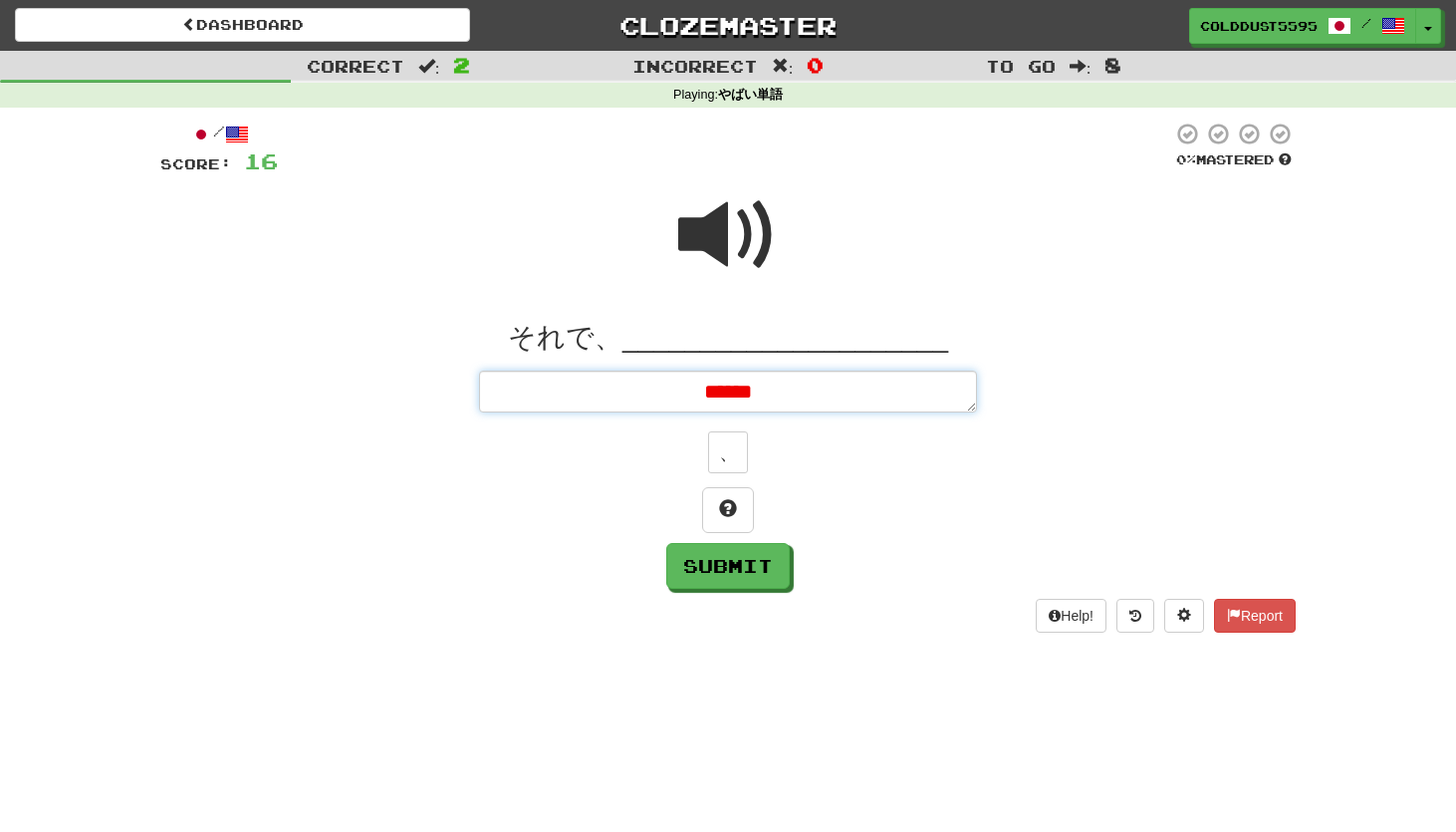 type on "*" 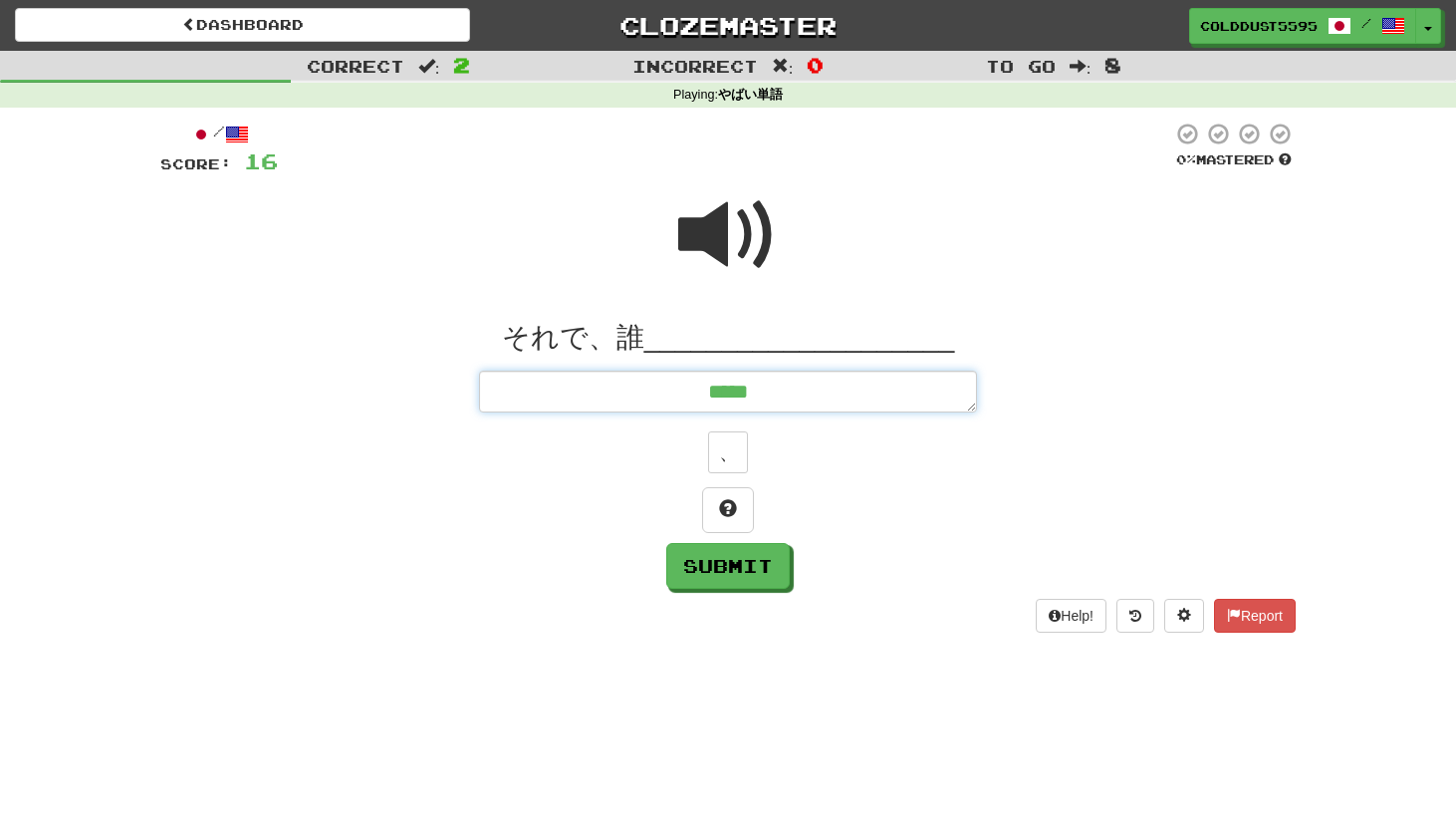 type on "******" 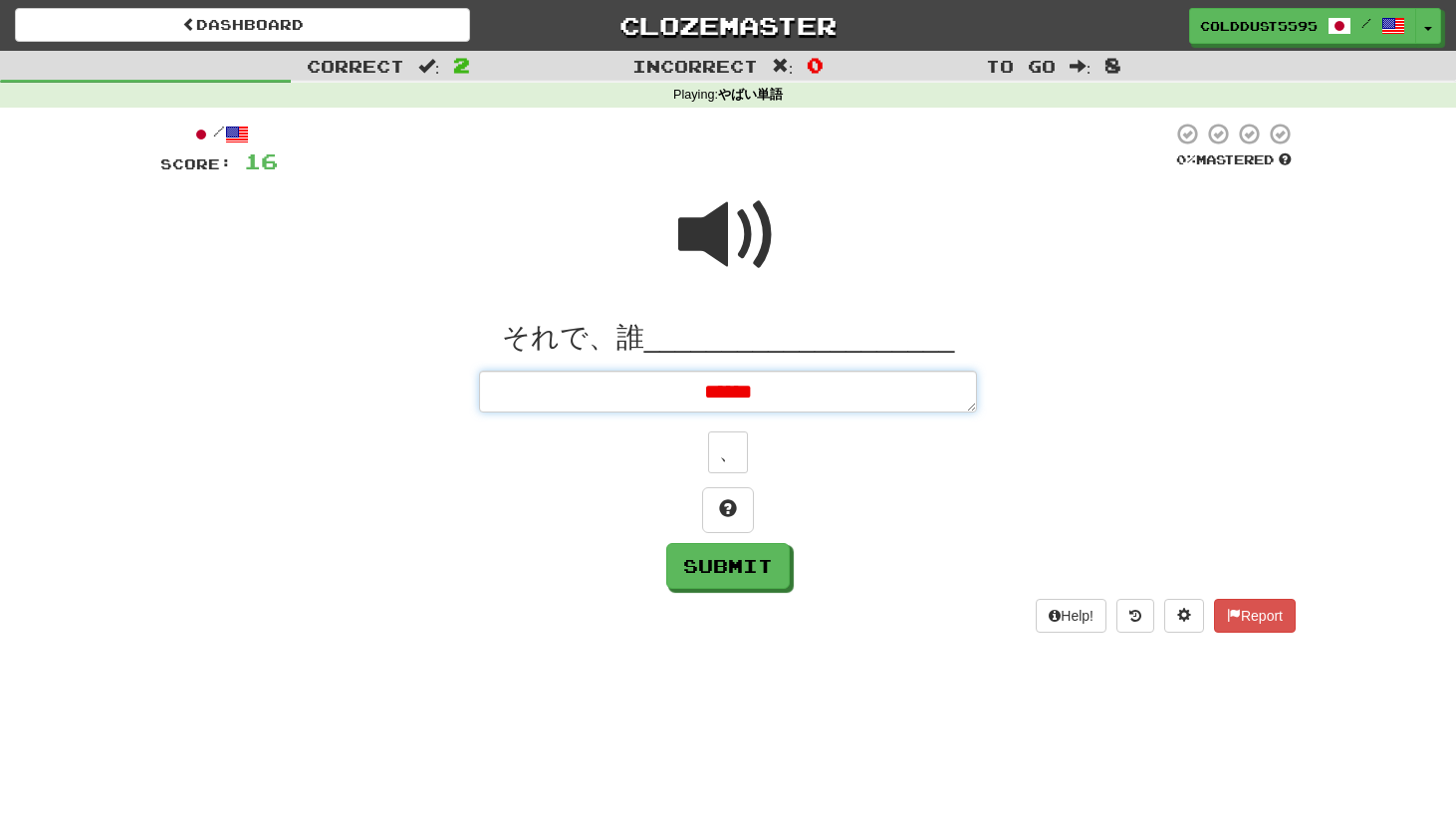 type on "*" 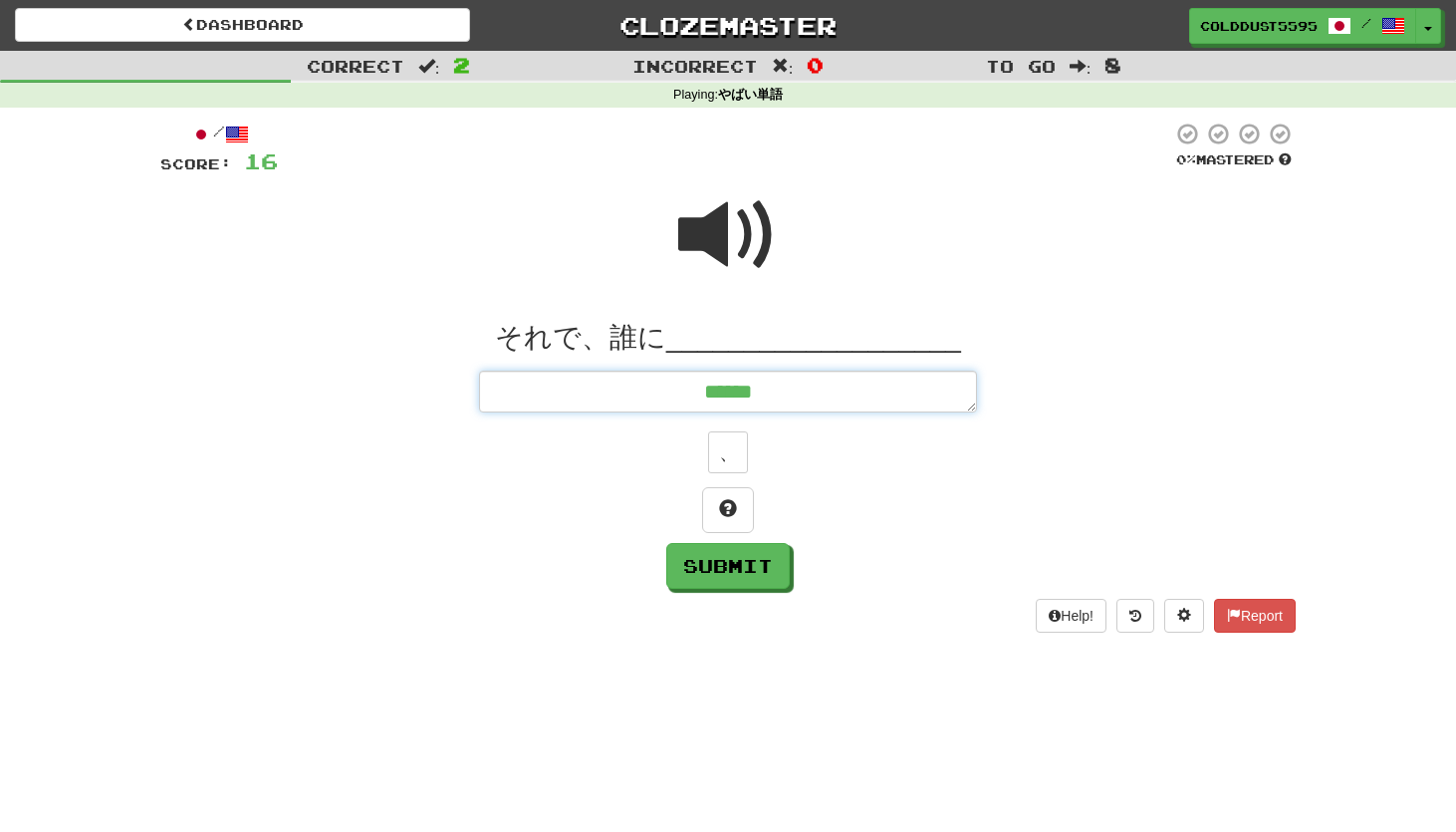 type on "*" 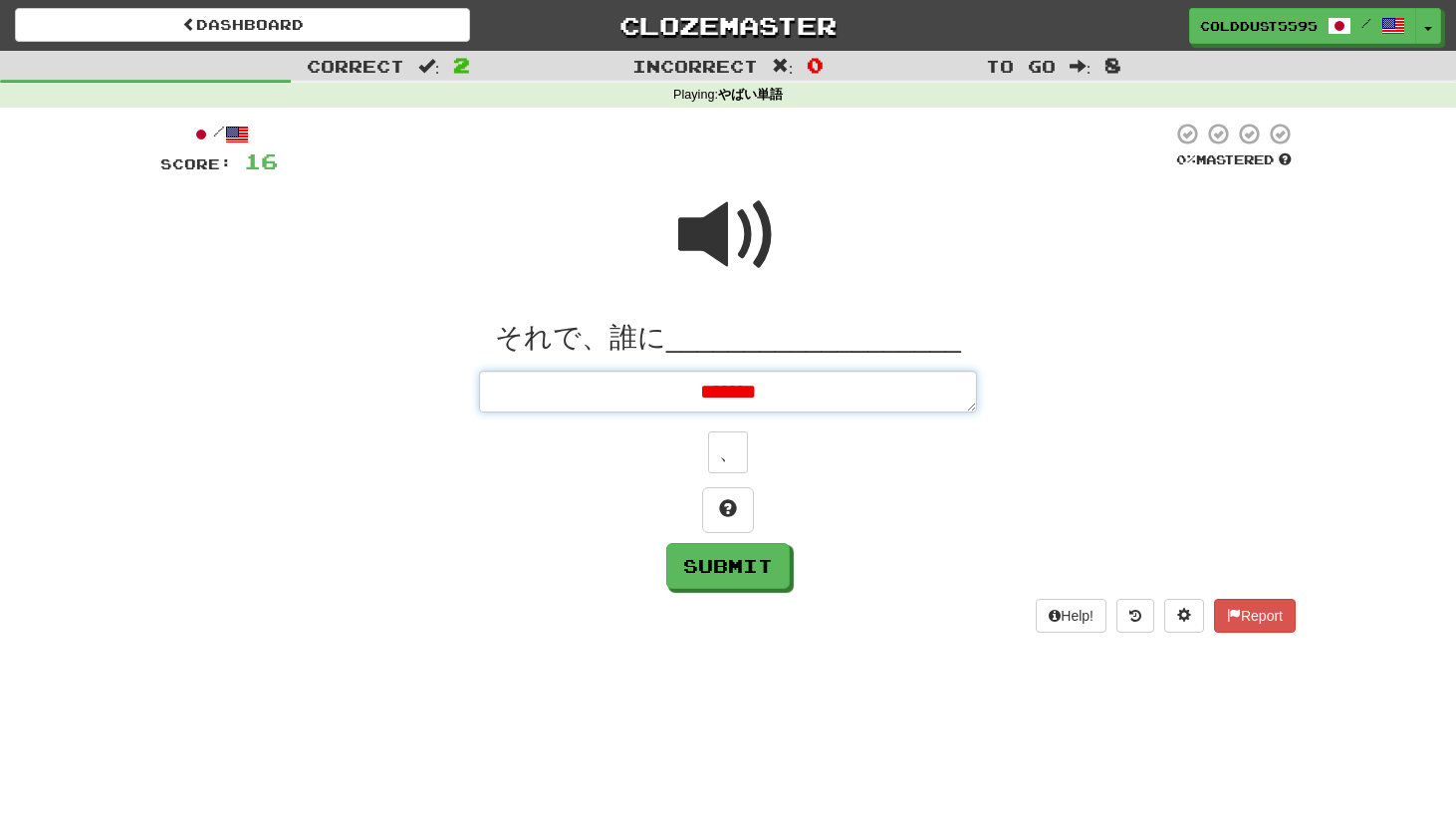 type on "*" 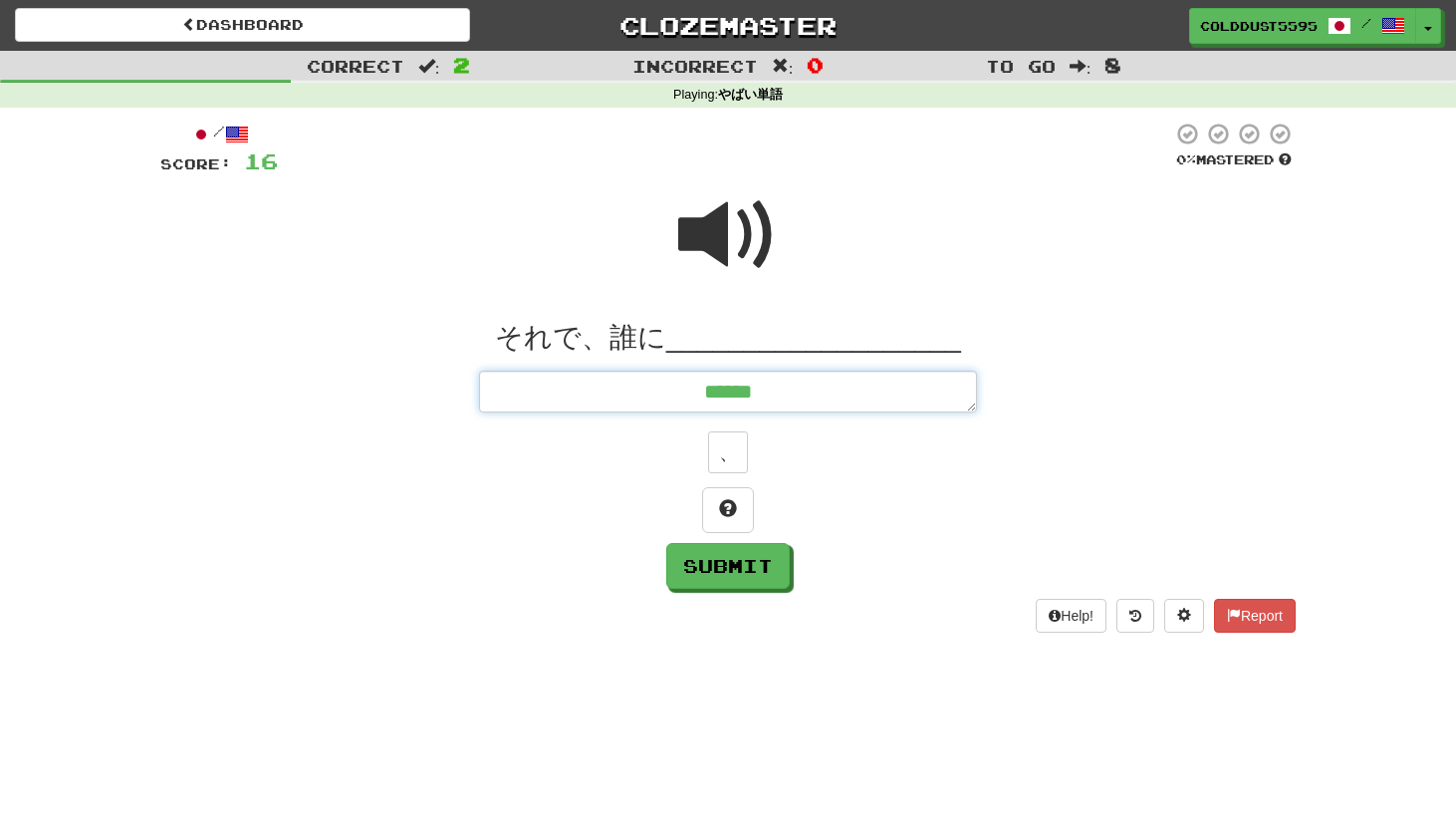 type on "*" 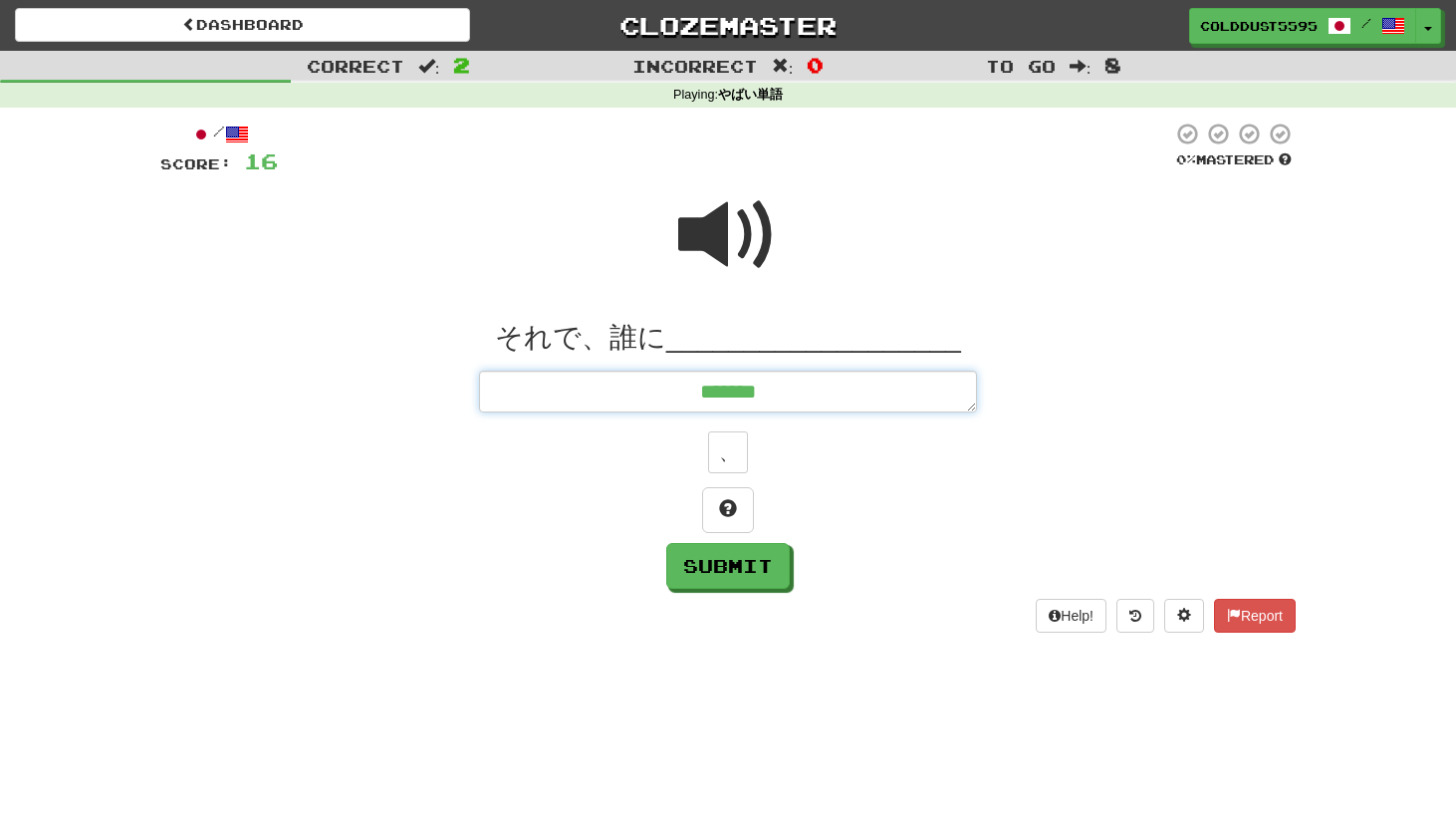 type on "*******" 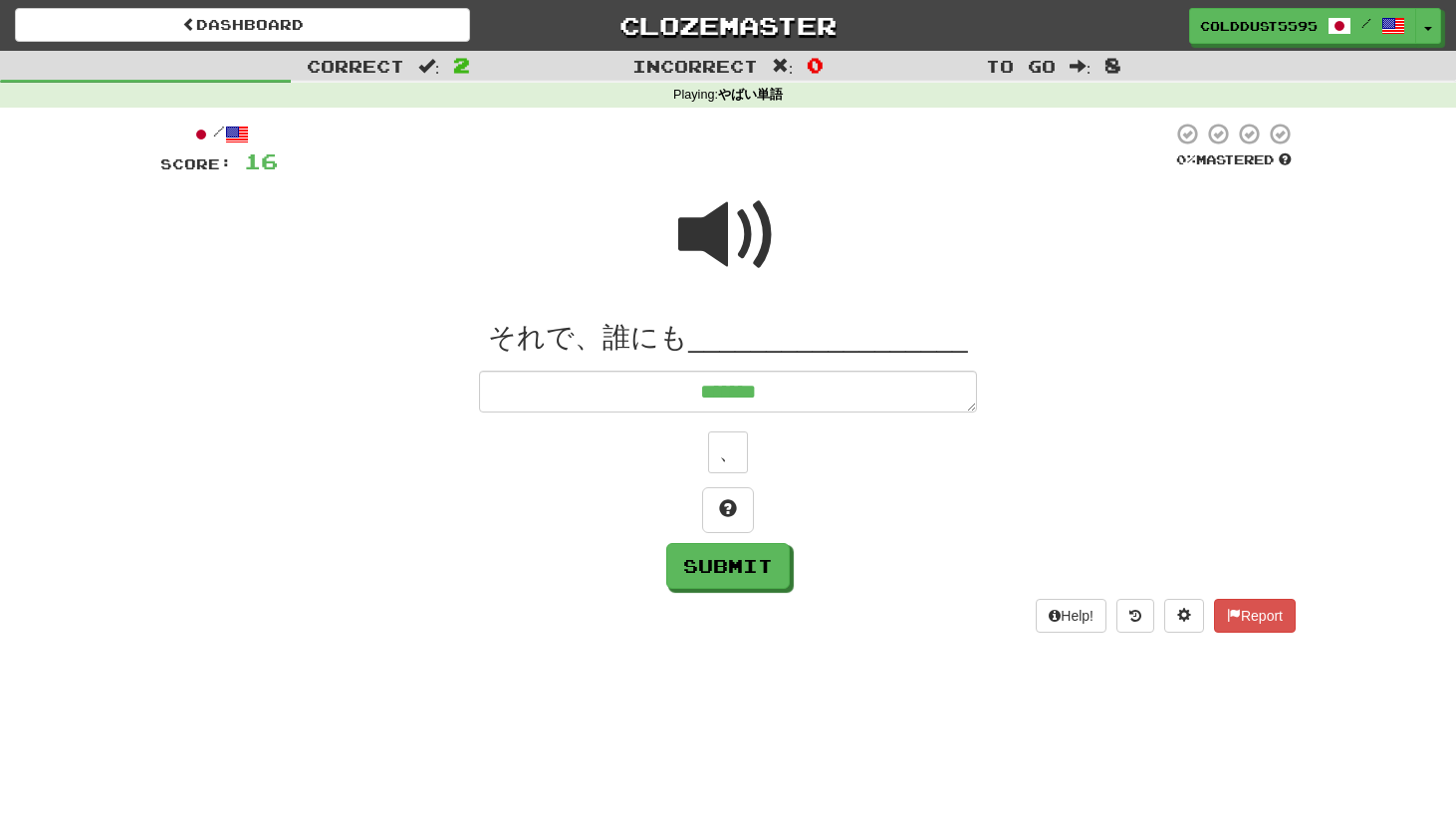 click at bounding box center [728, 235] 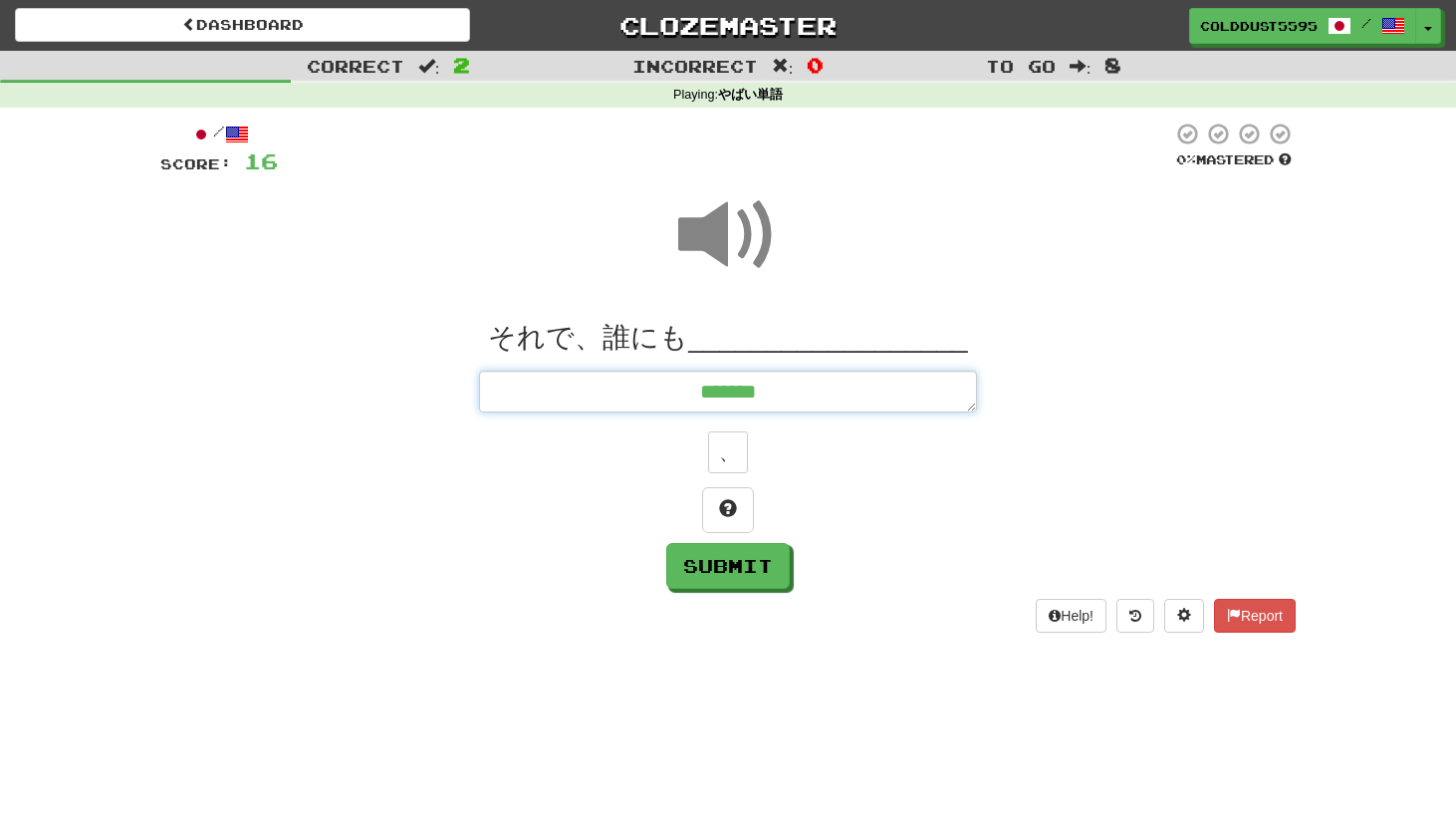 click on "*******" at bounding box center [728, 392] 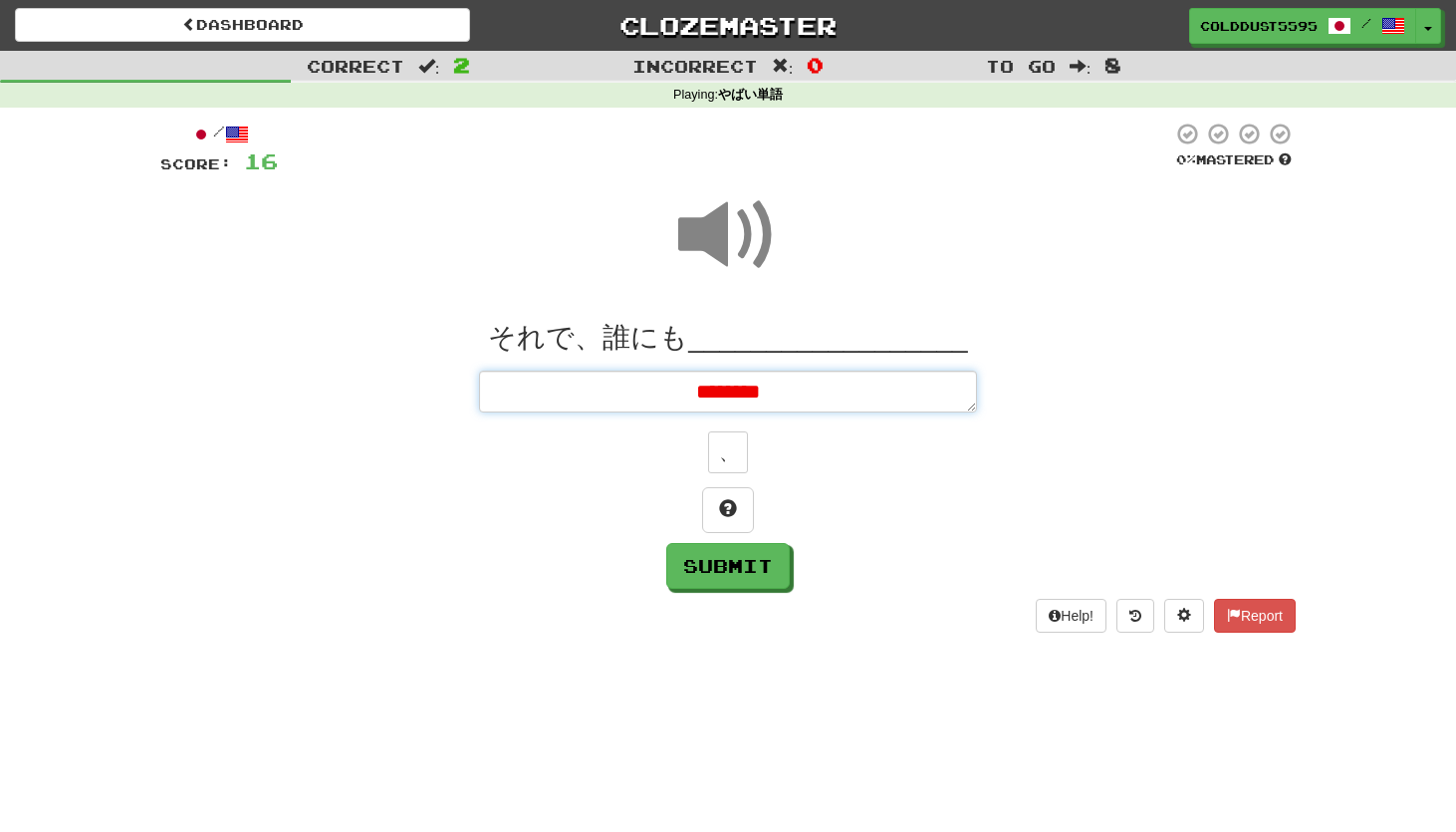 type on "*" 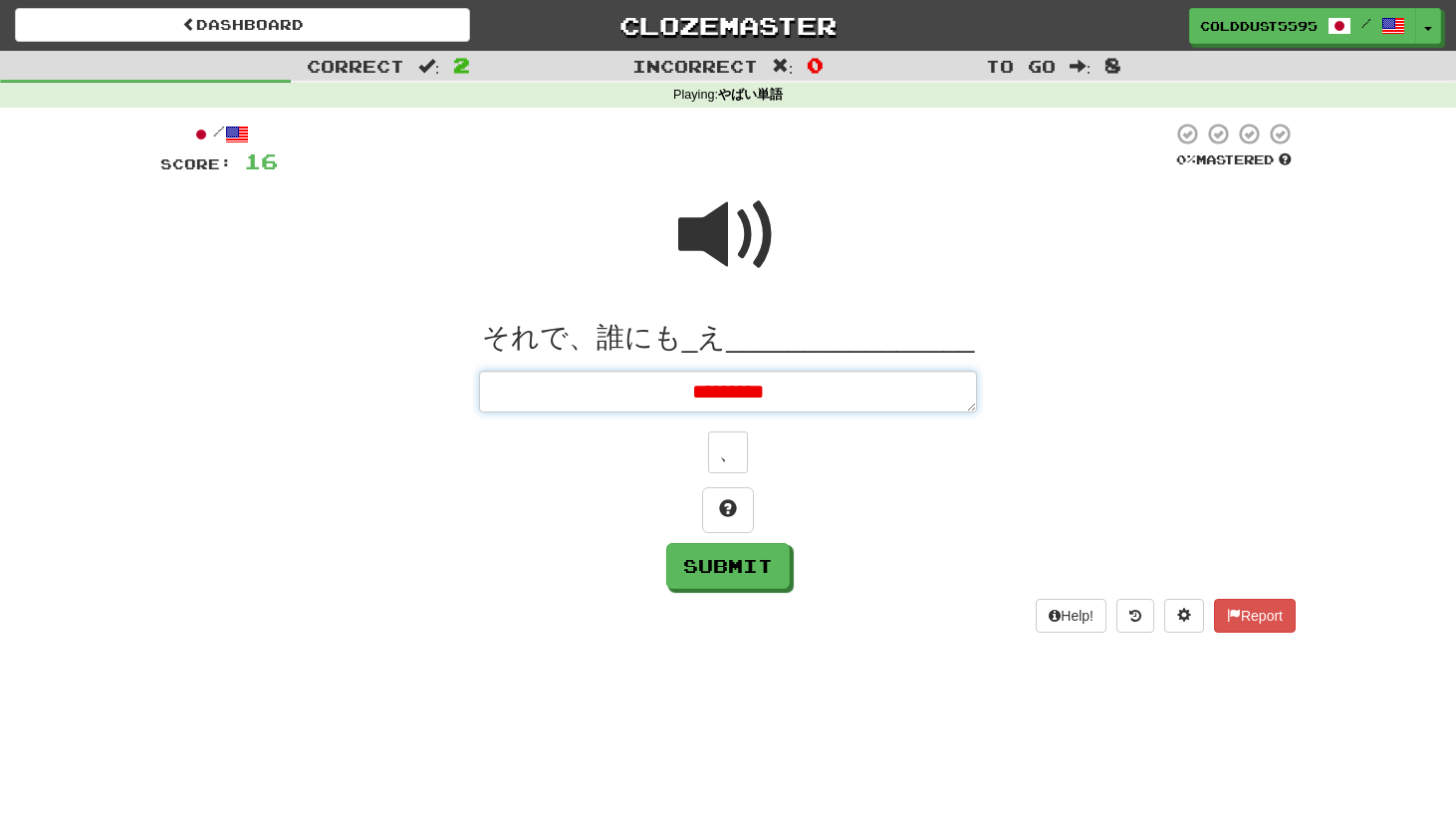 type on "*" 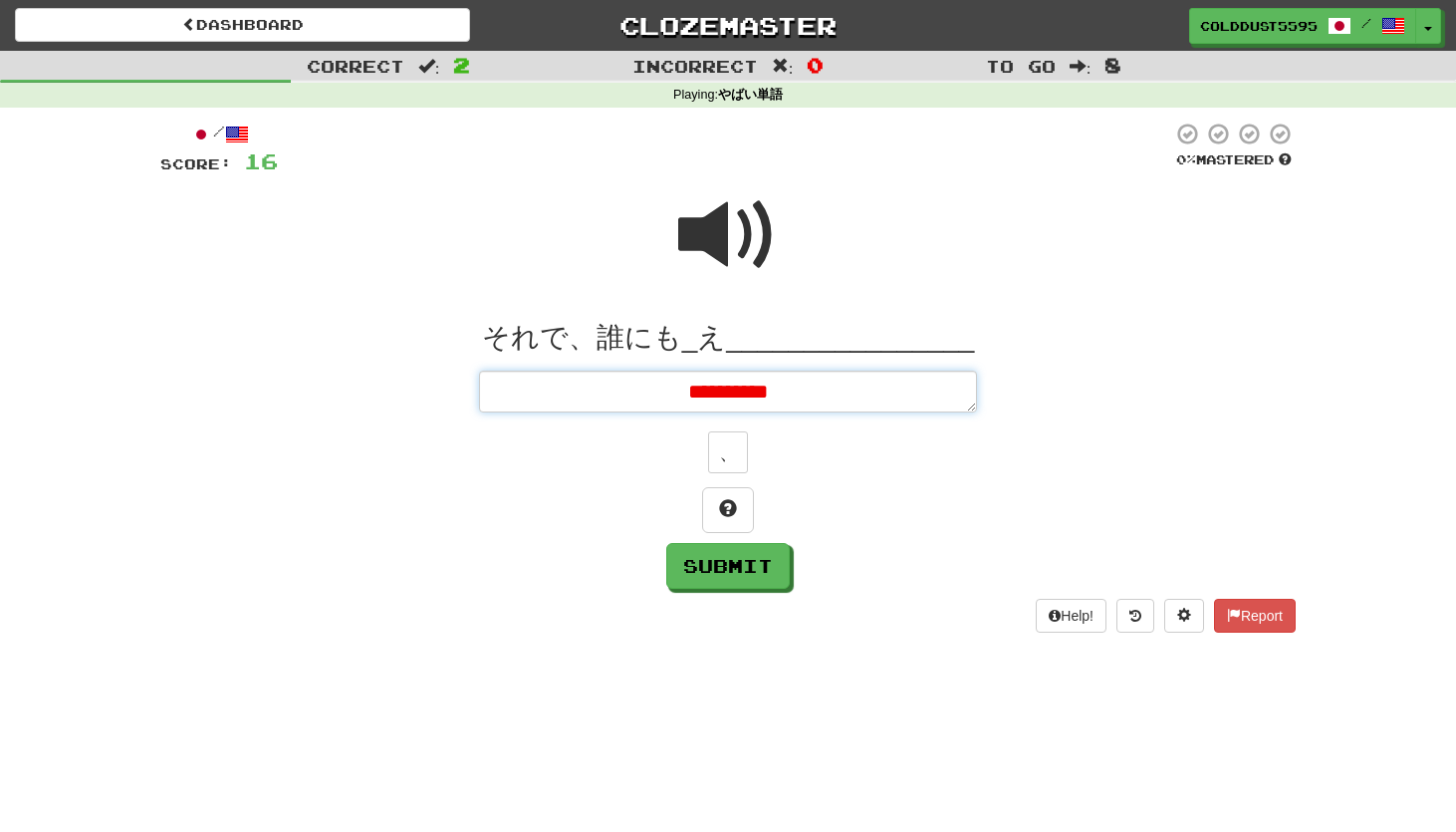 type on "*" 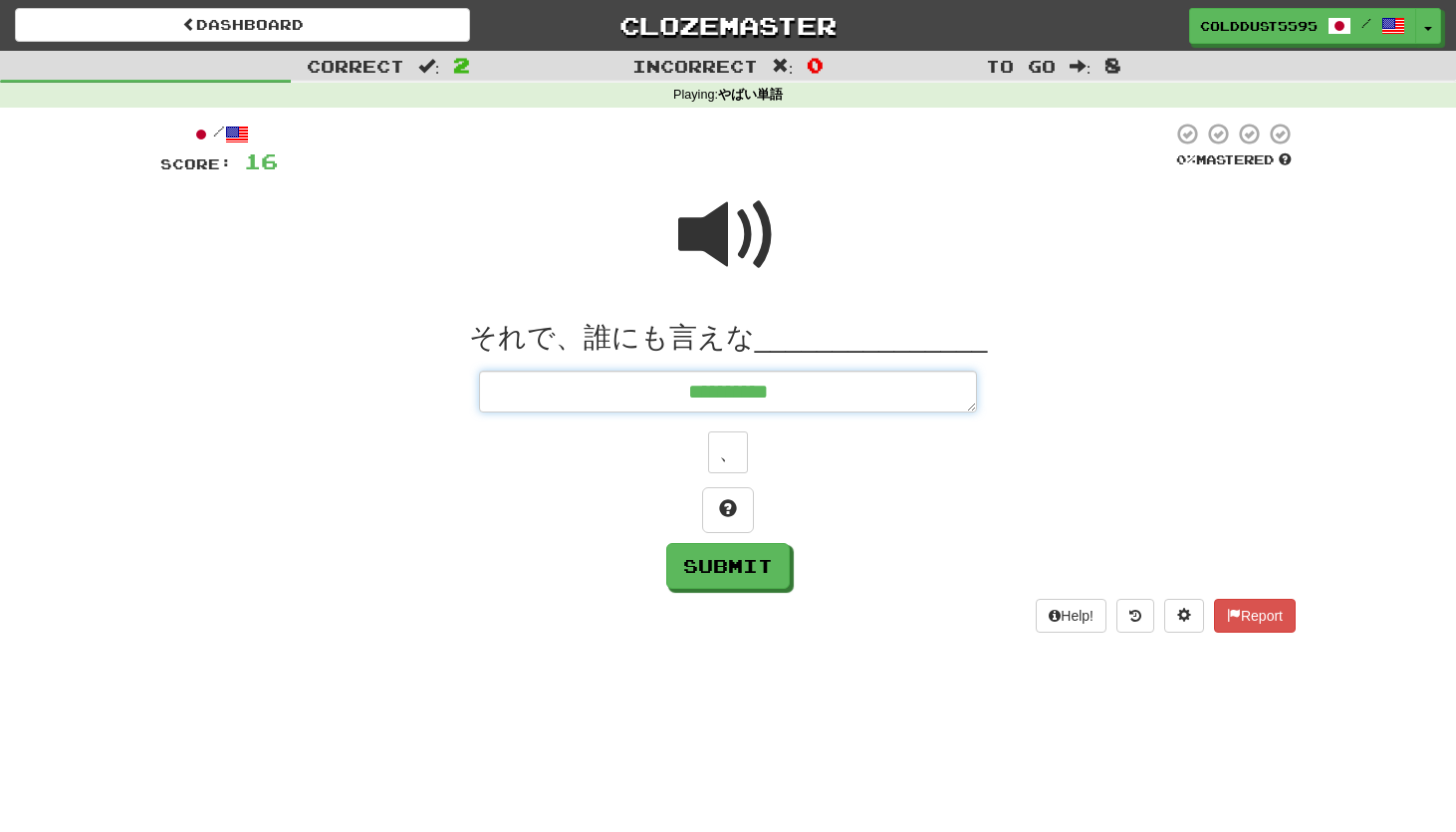 type on "*" 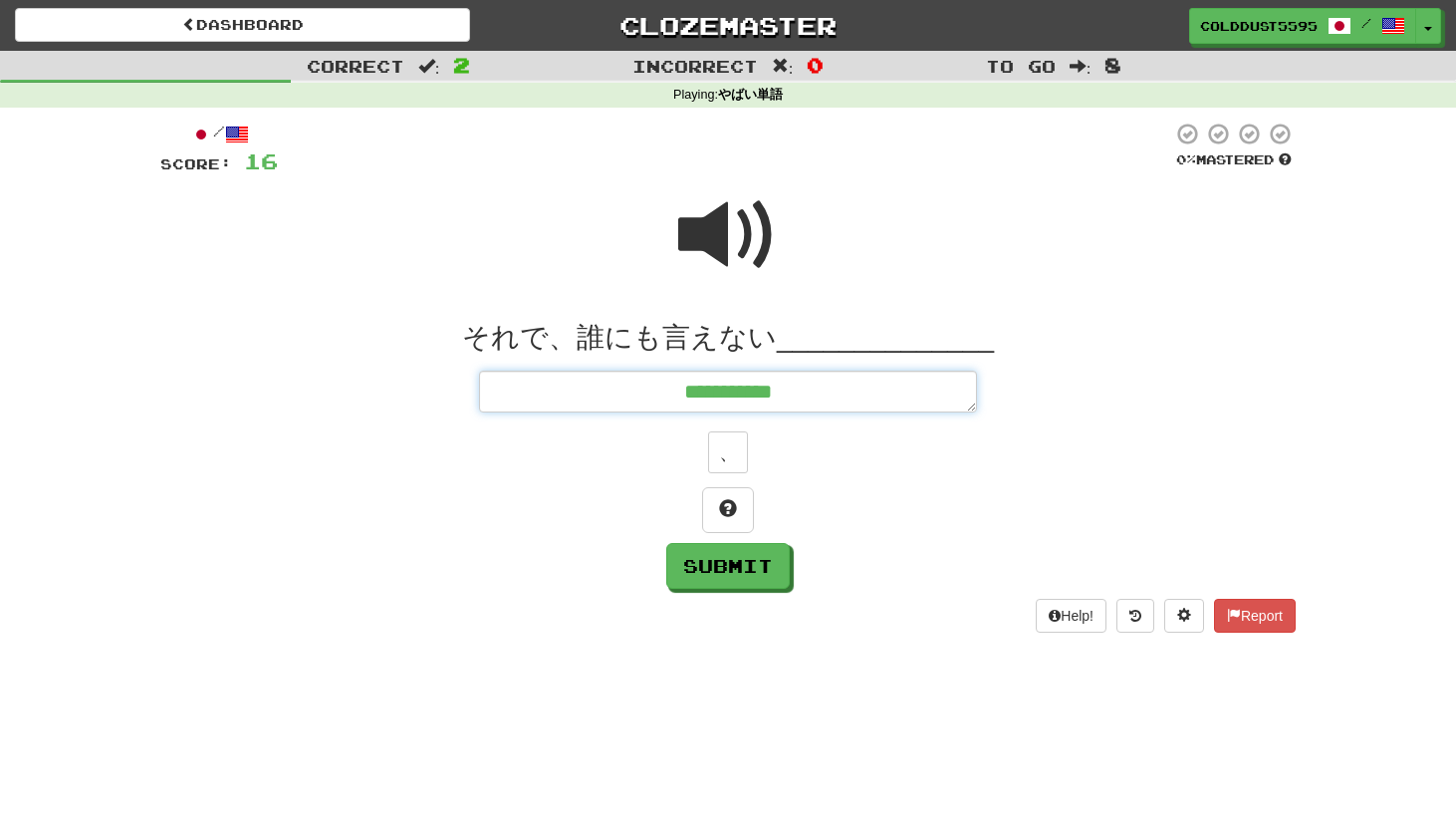 type on "*" 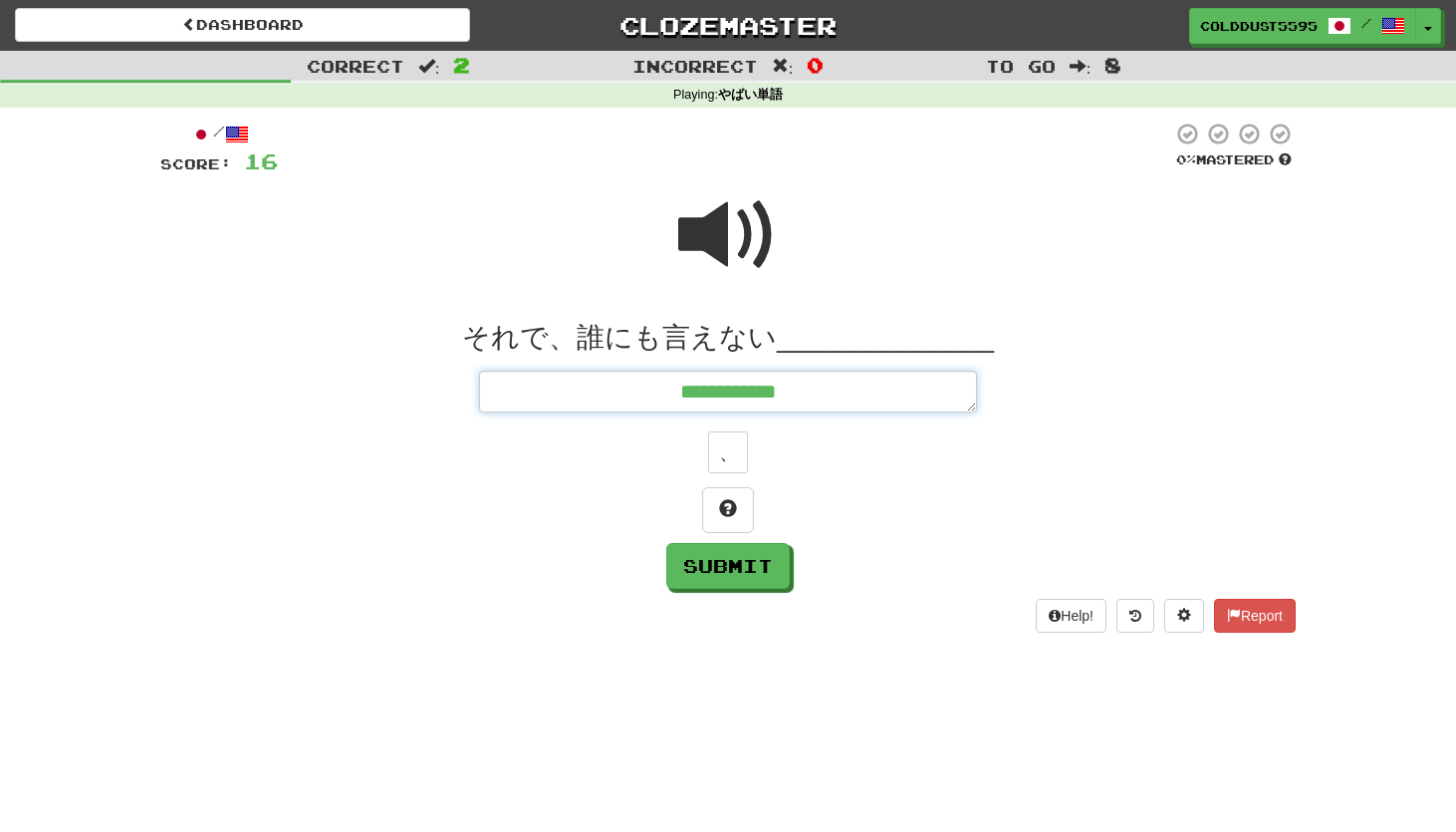 type on "*" 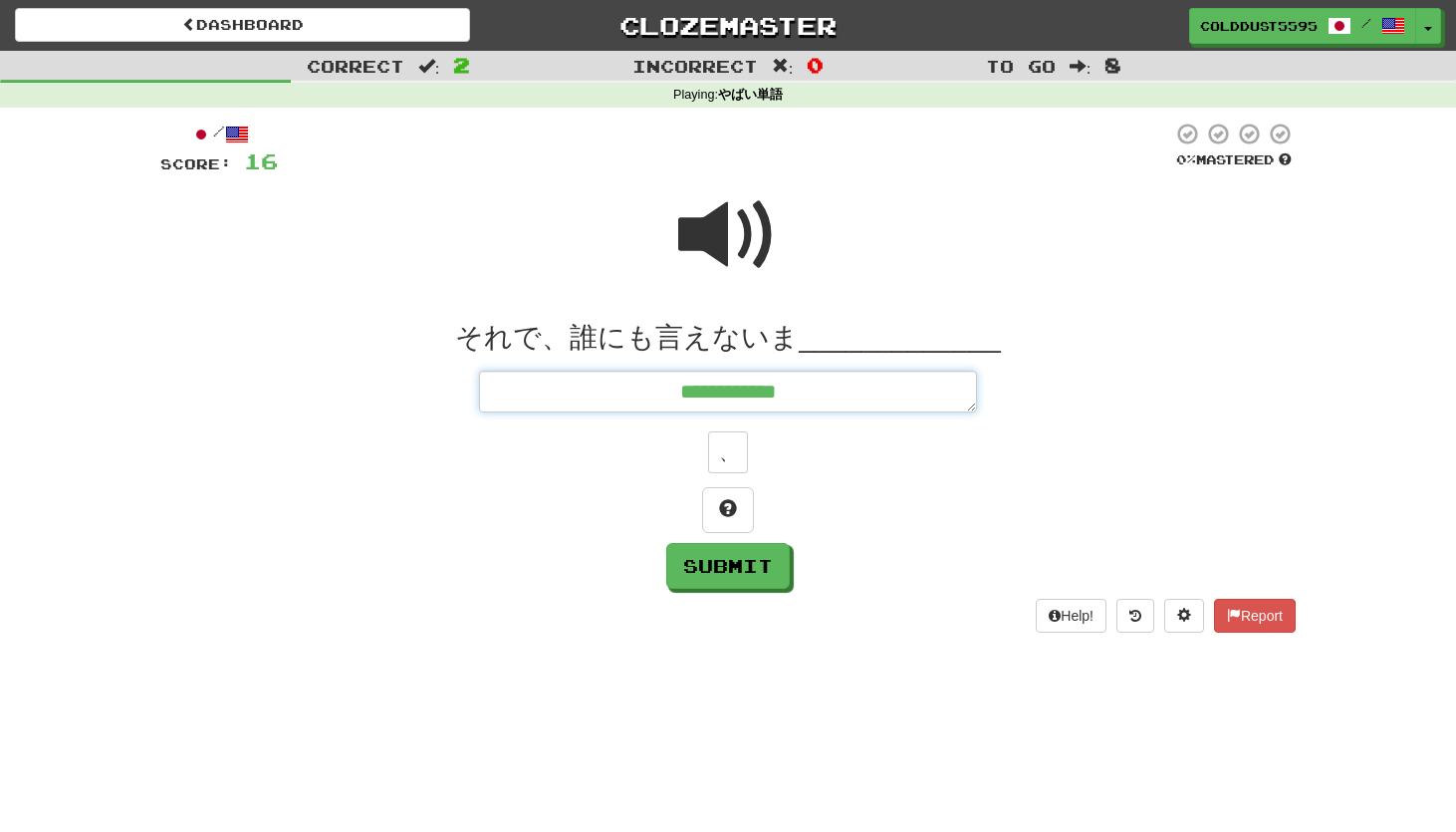 type on "**********" 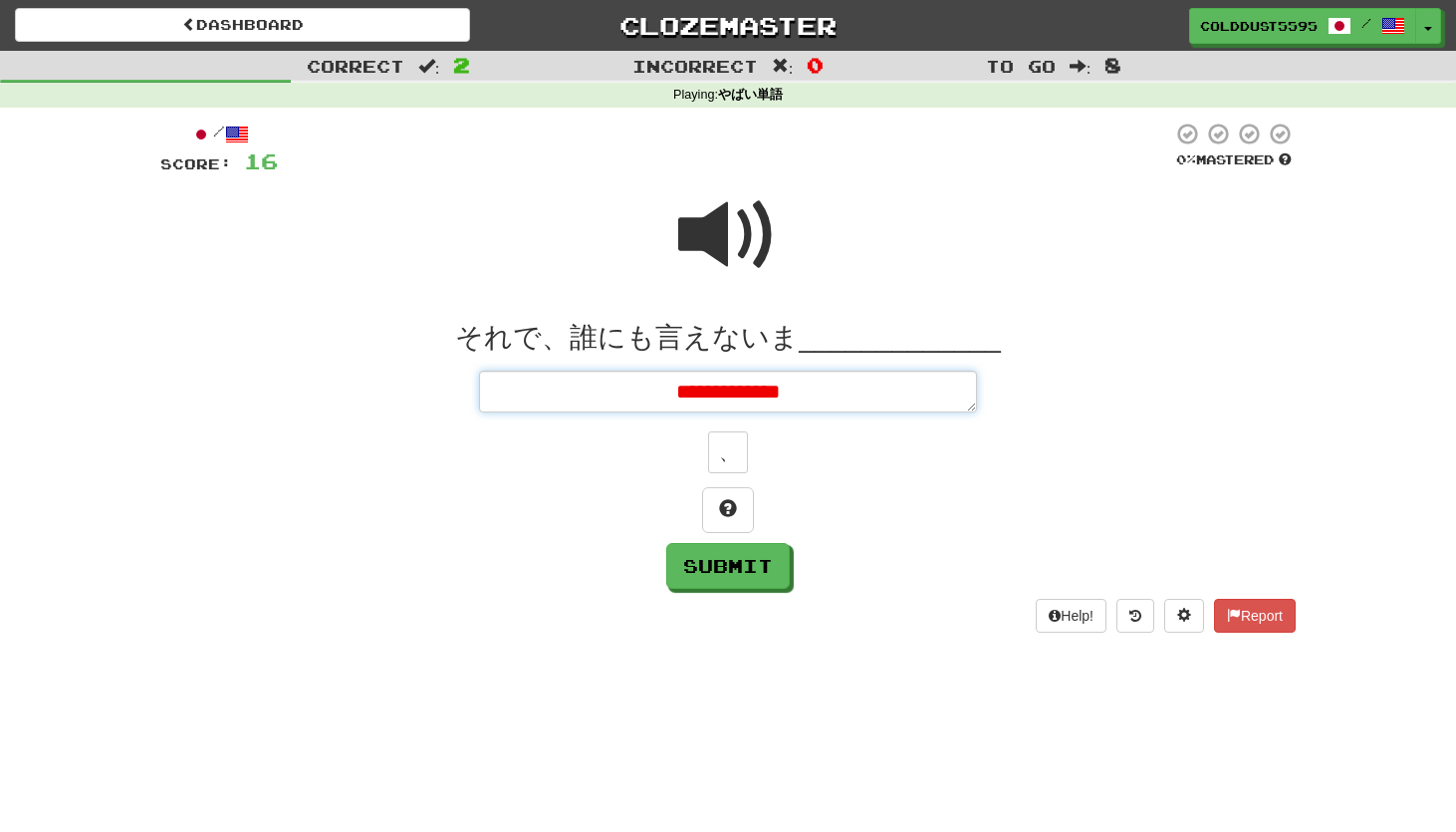 type on "*" 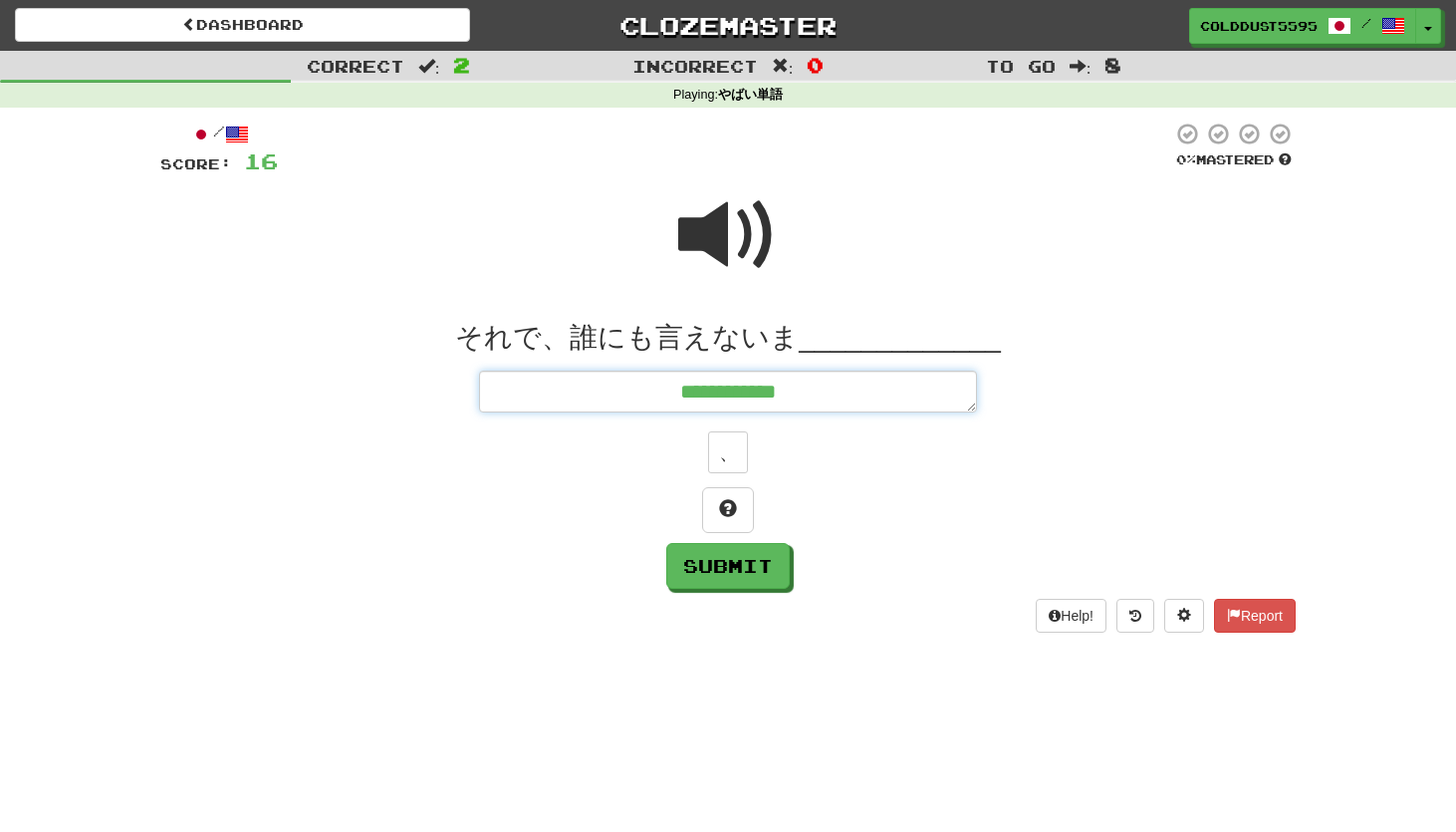 type on "*" 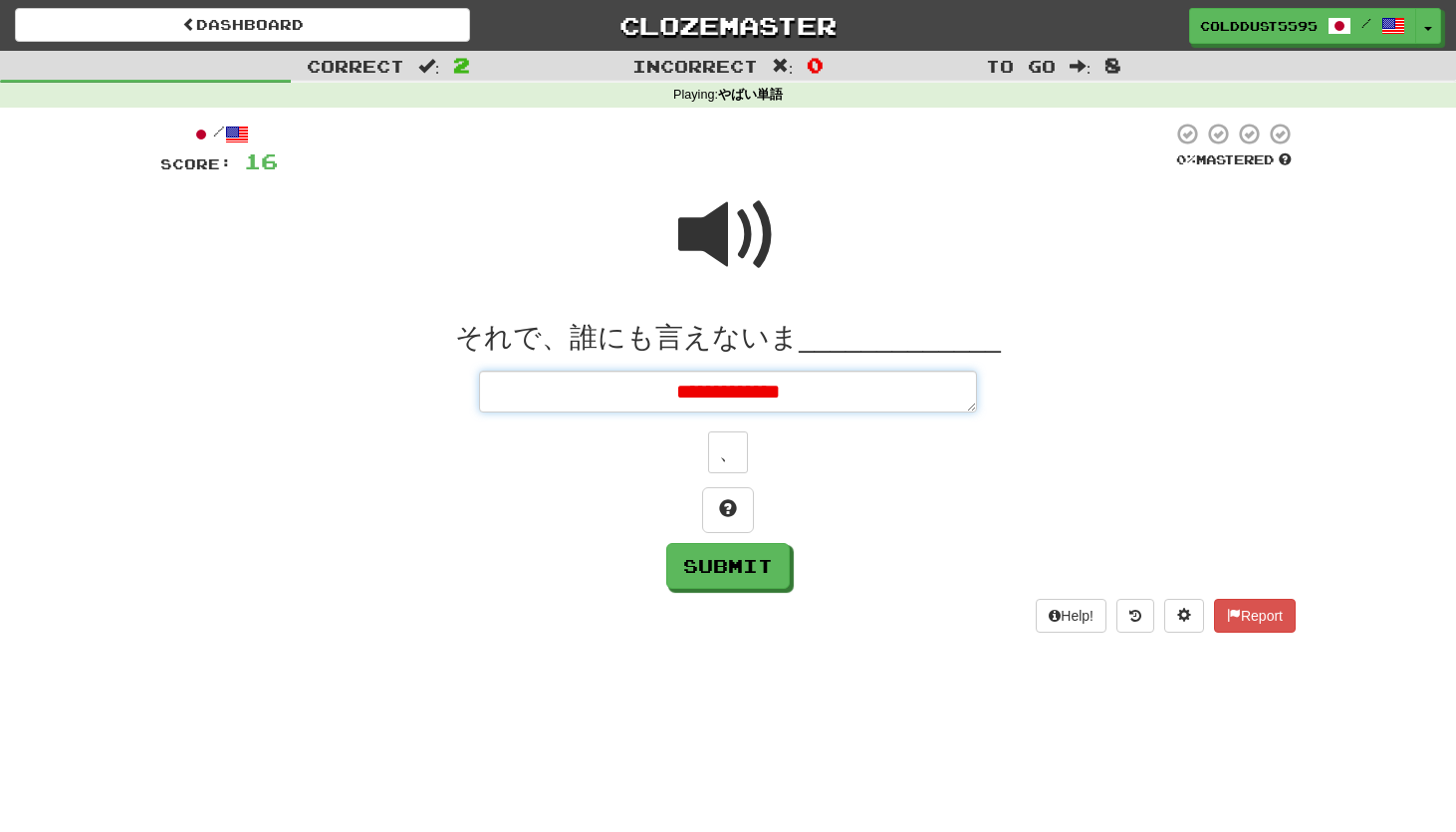type on "*" 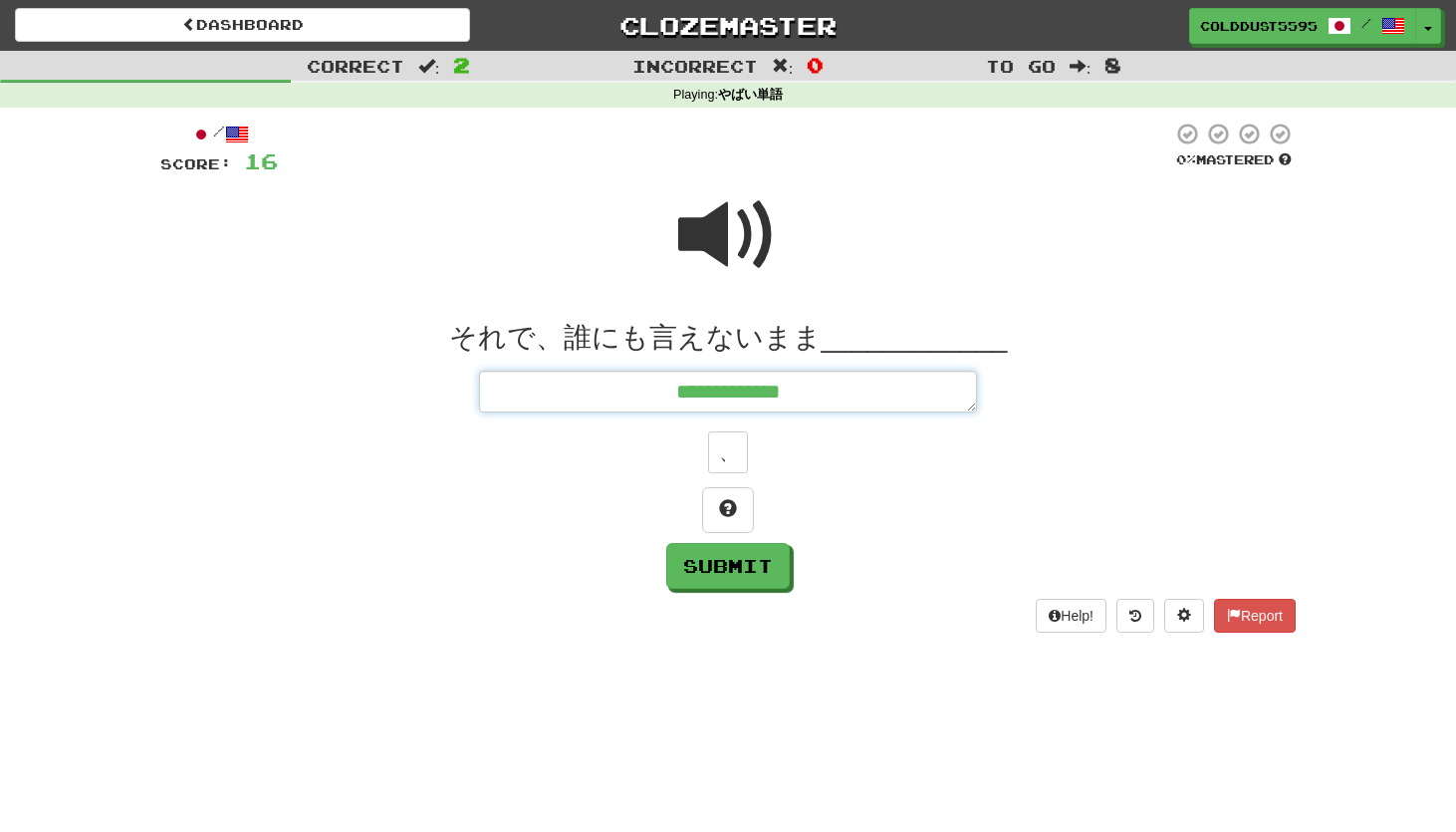 type on "*" 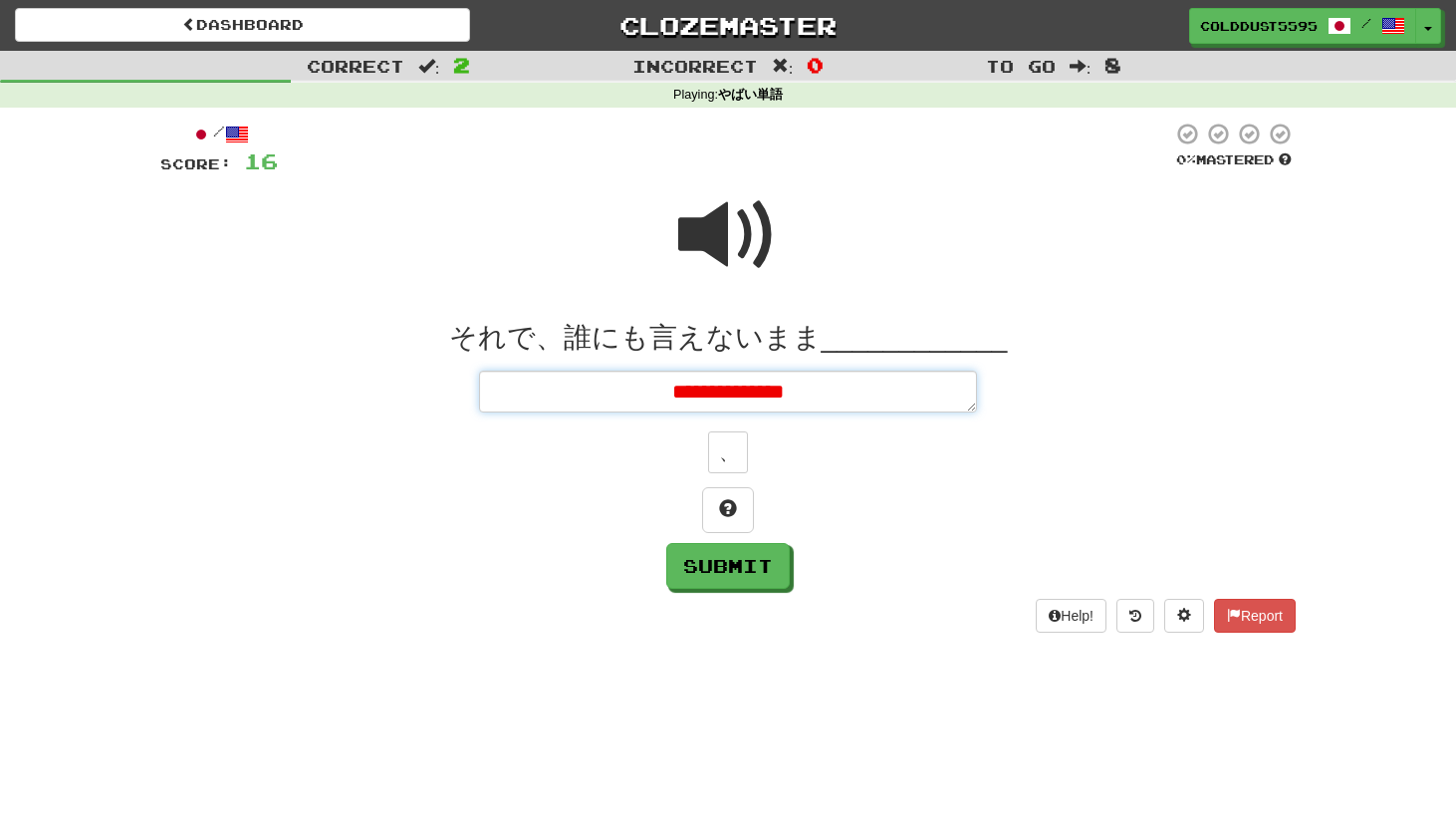 type on "**********" 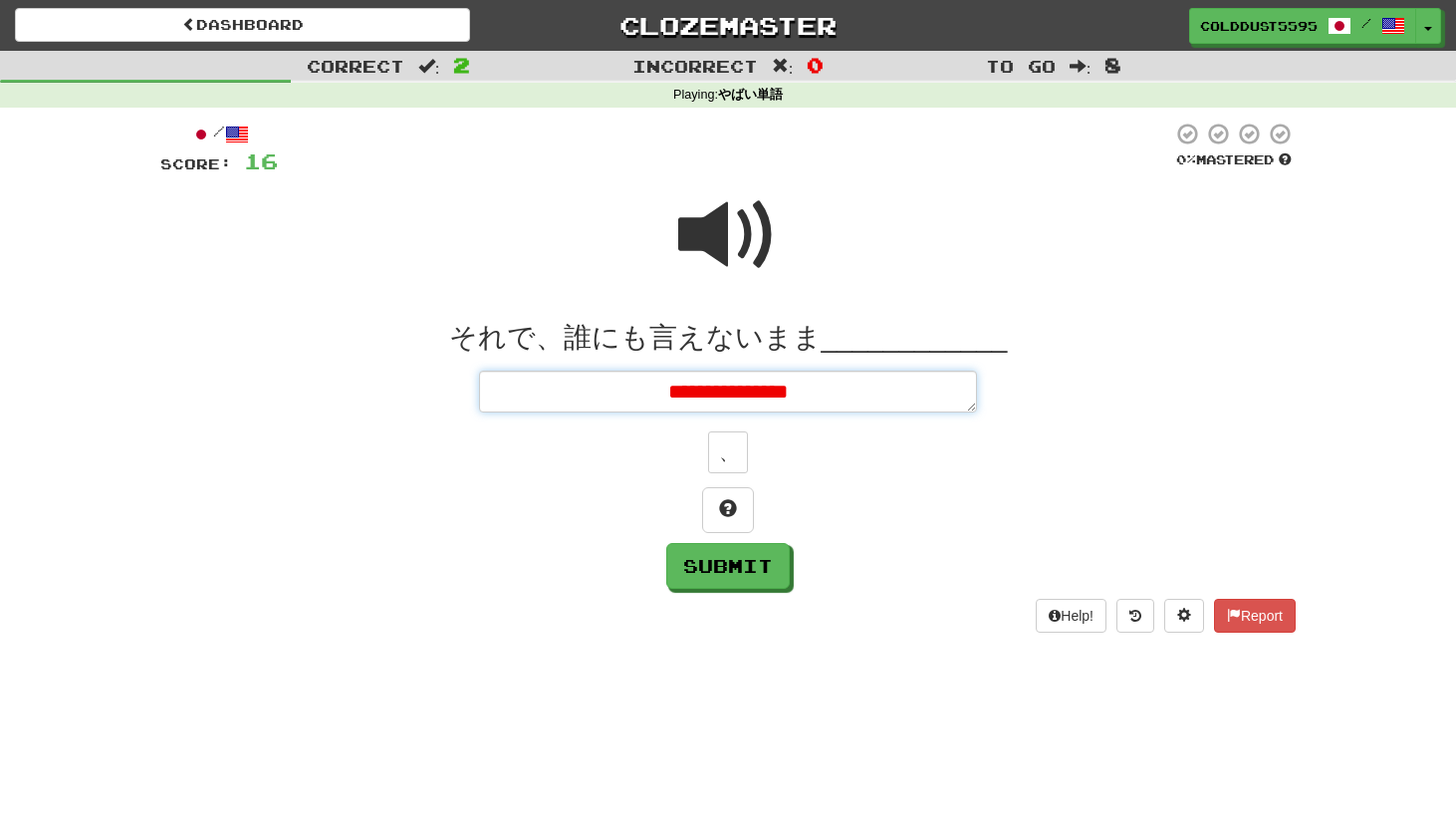 type on "*" 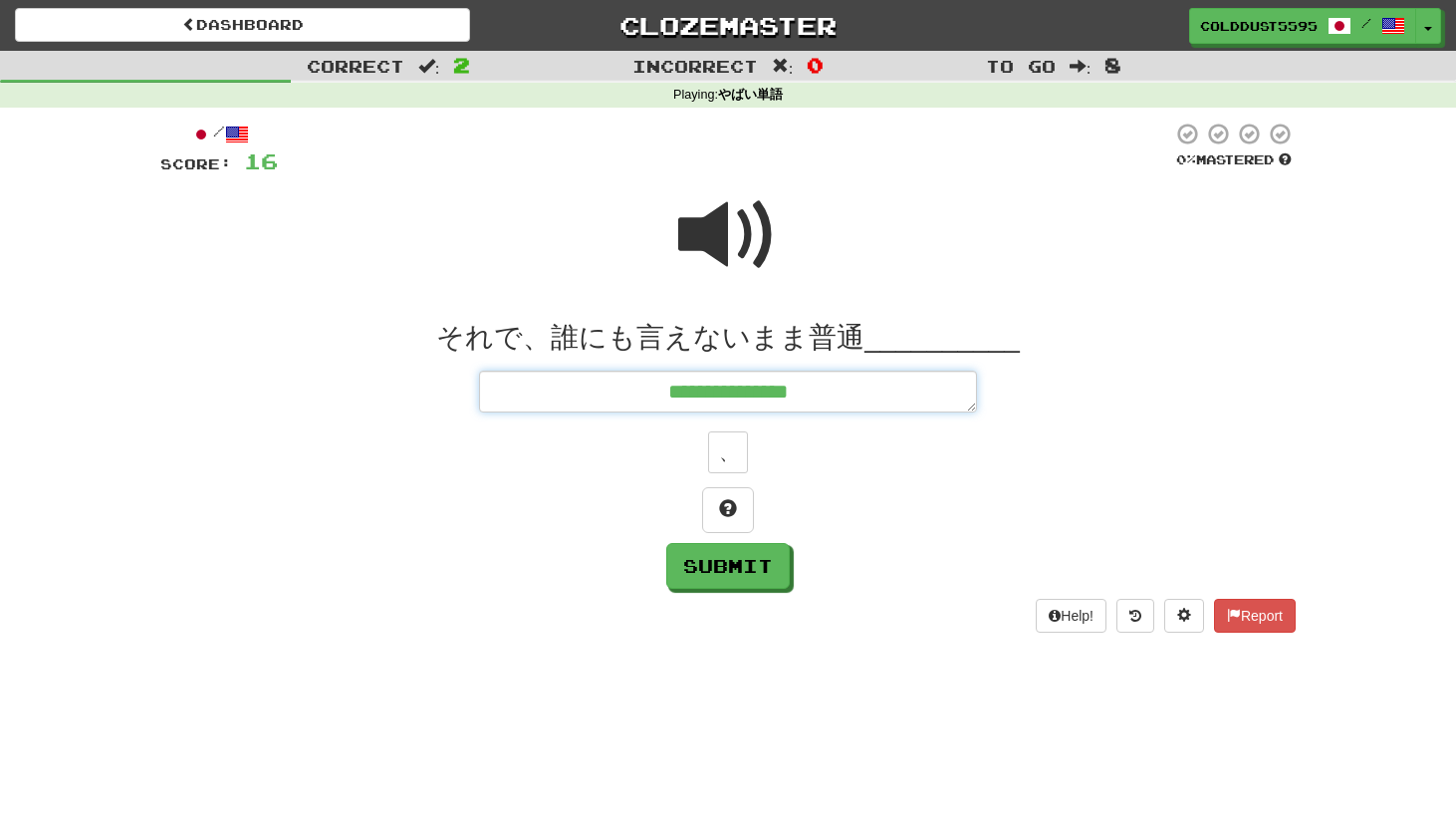 type on "*" 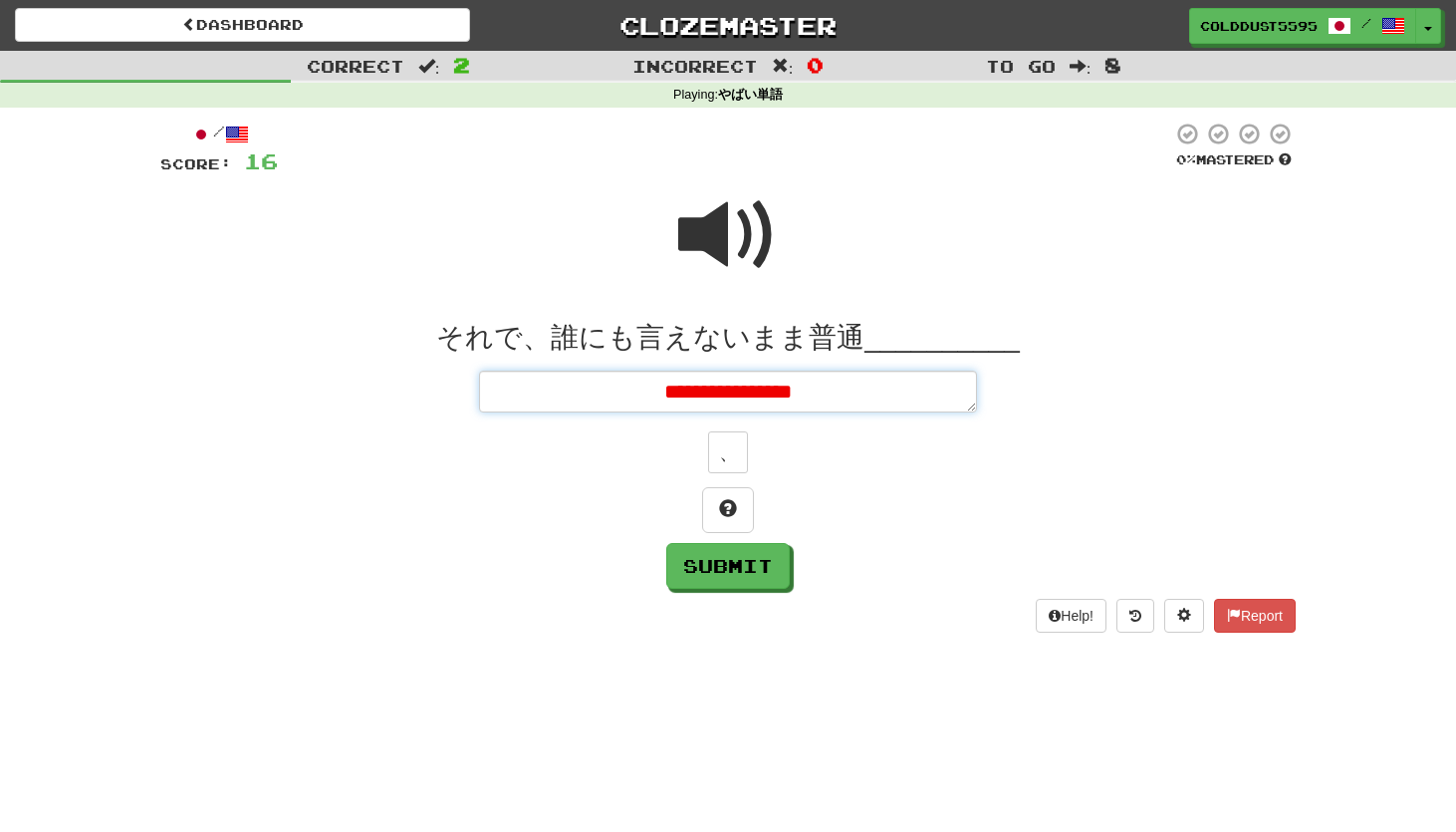 type on "*" 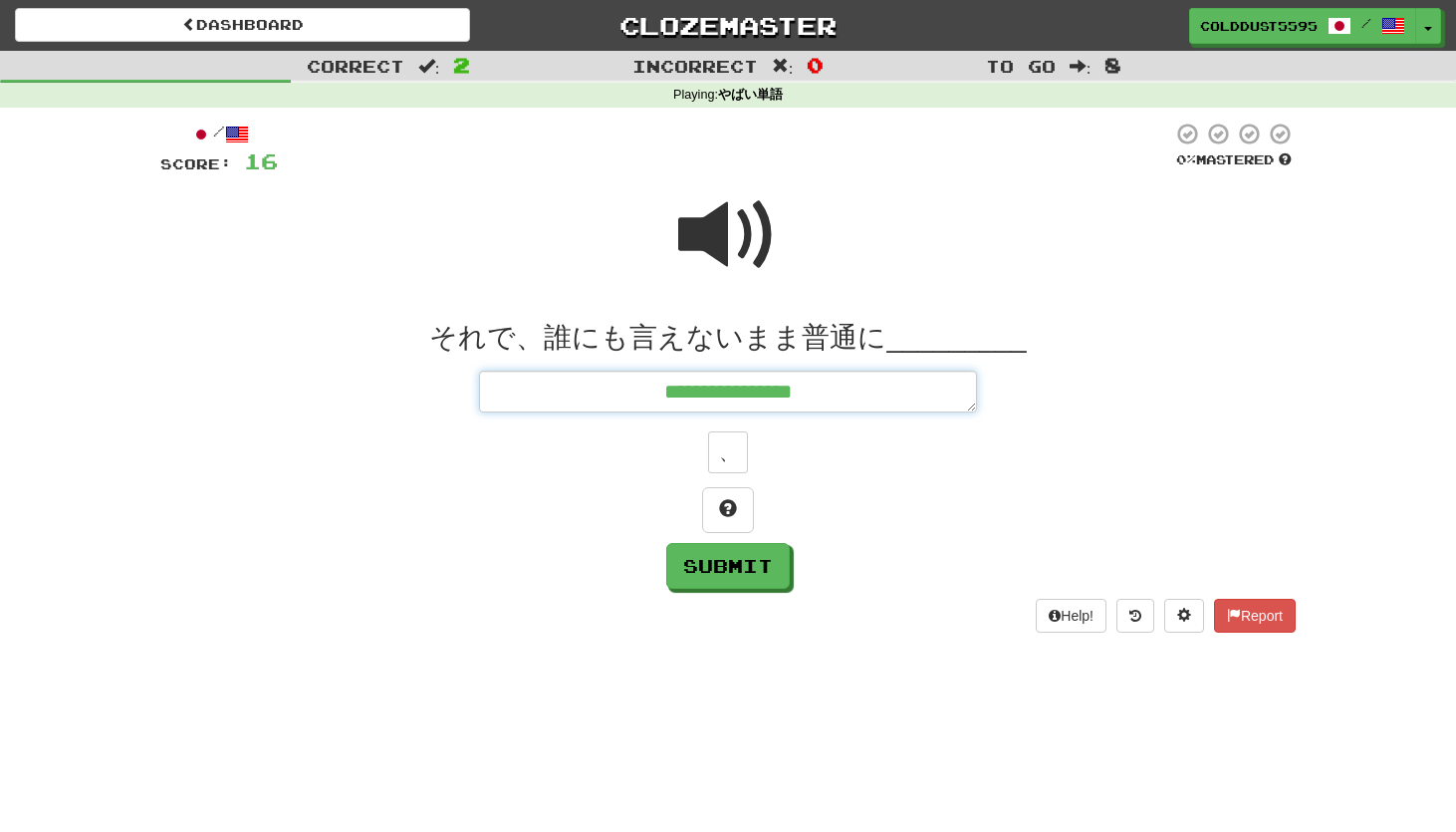 type on "*" 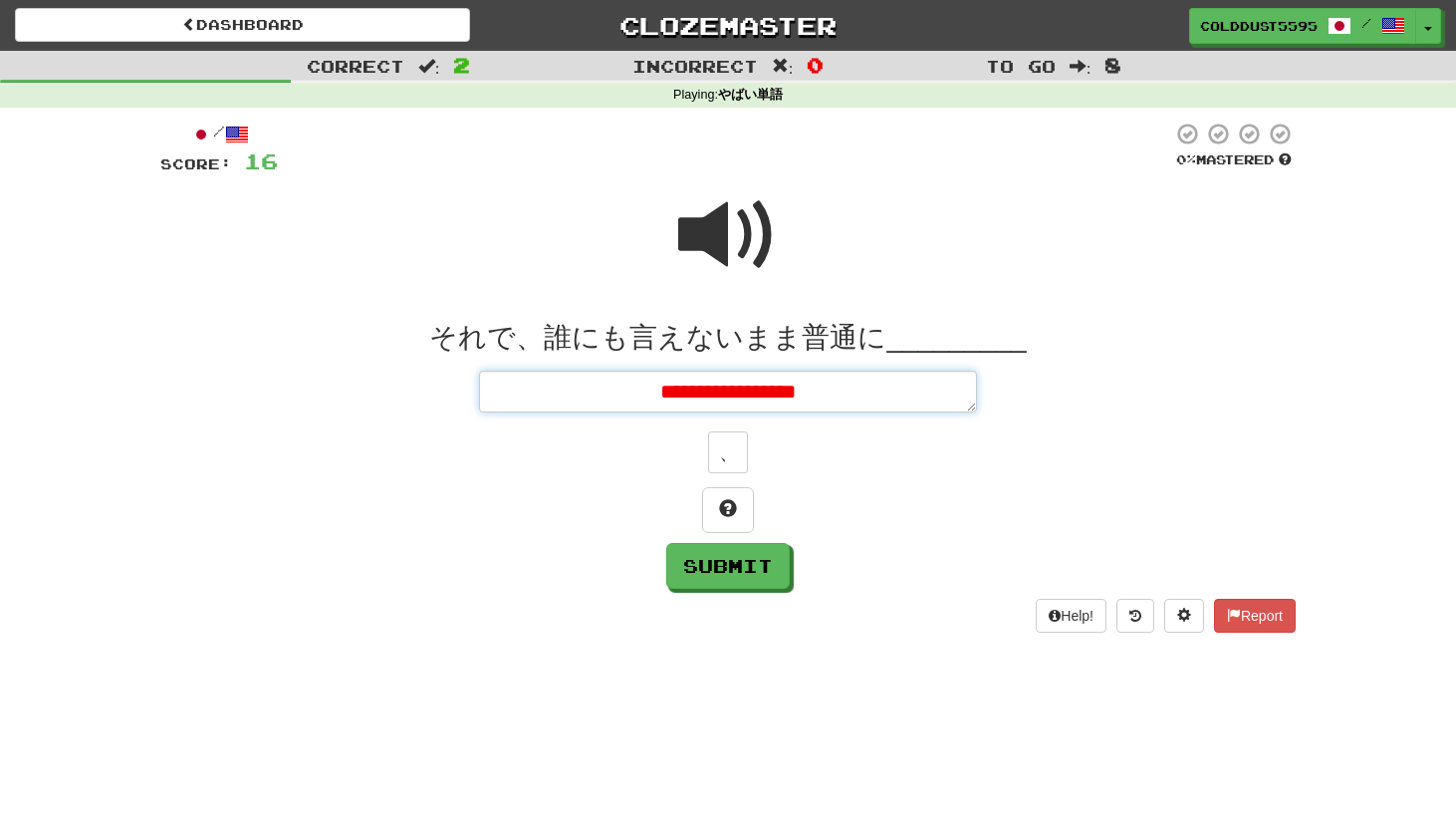 type on "*" 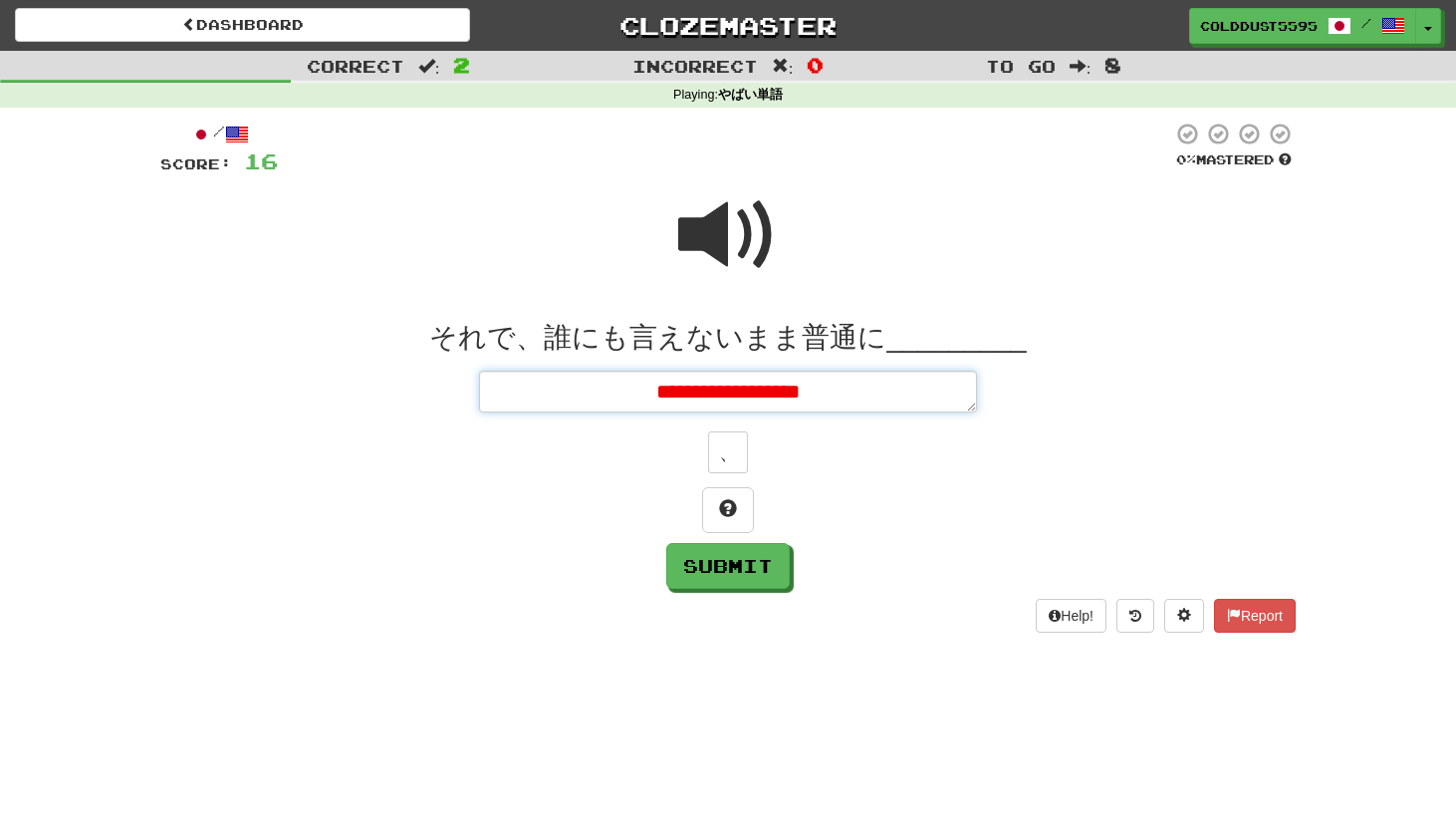 type on "*" 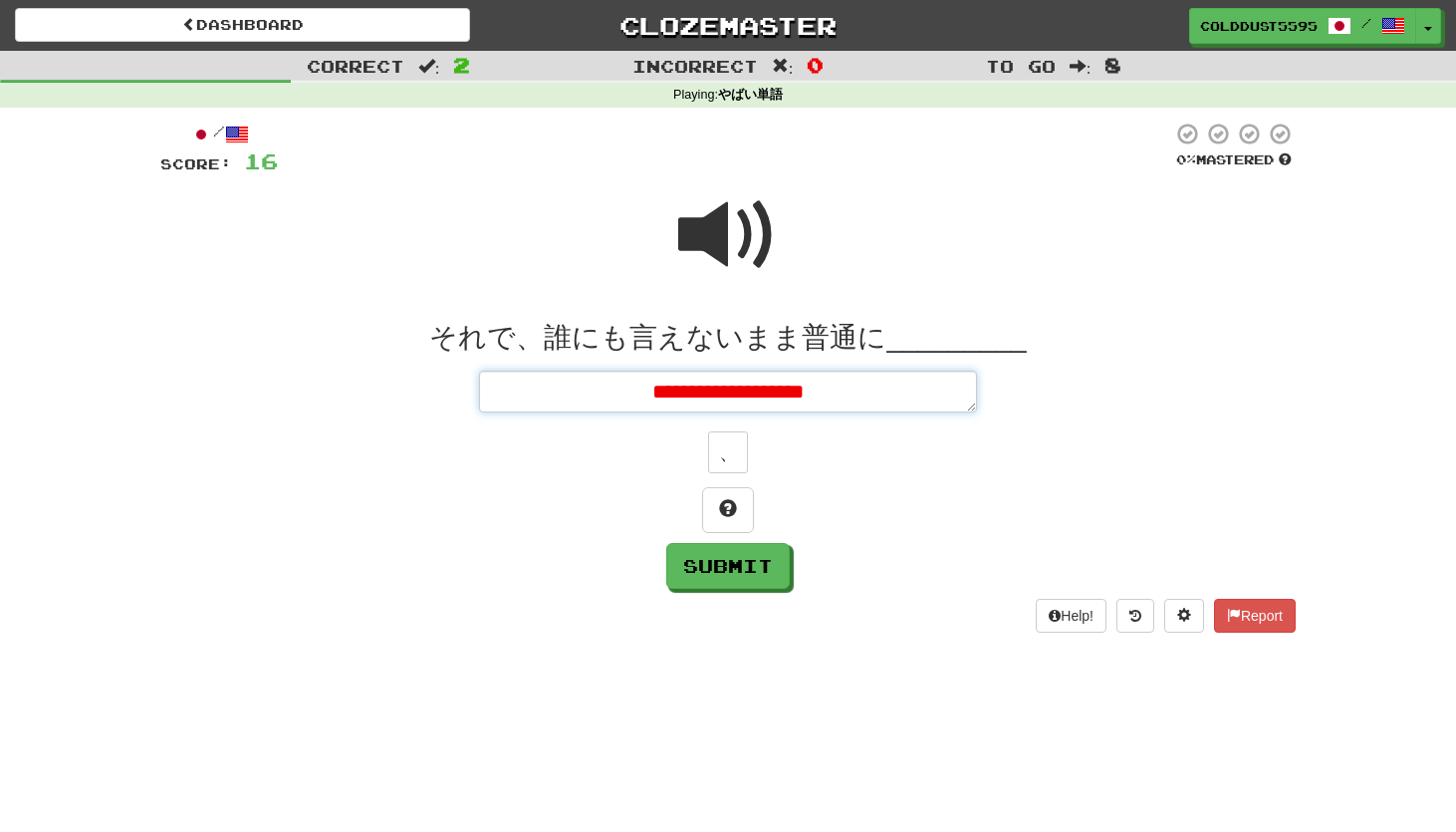 type on "*" 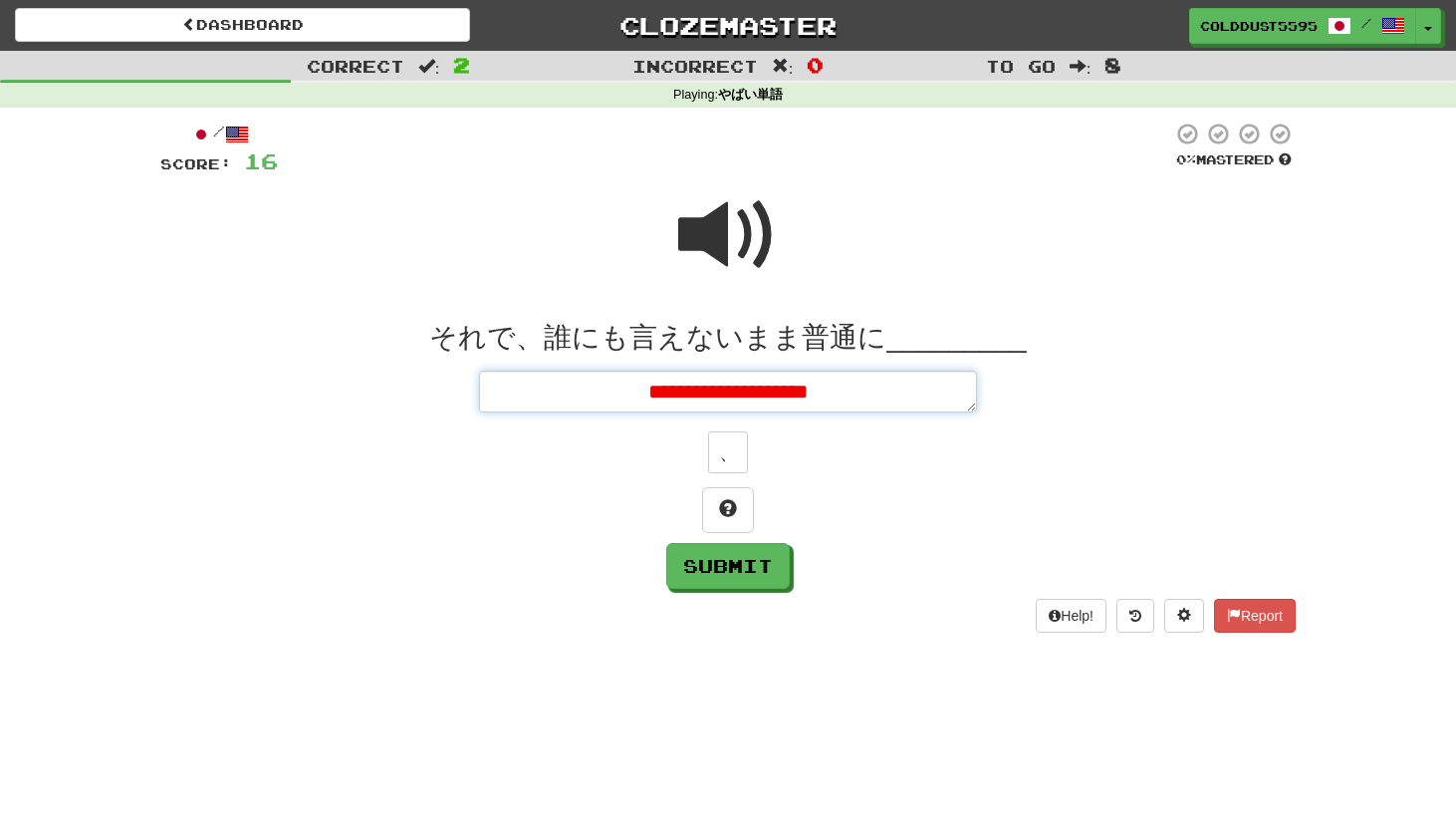 type on "*" 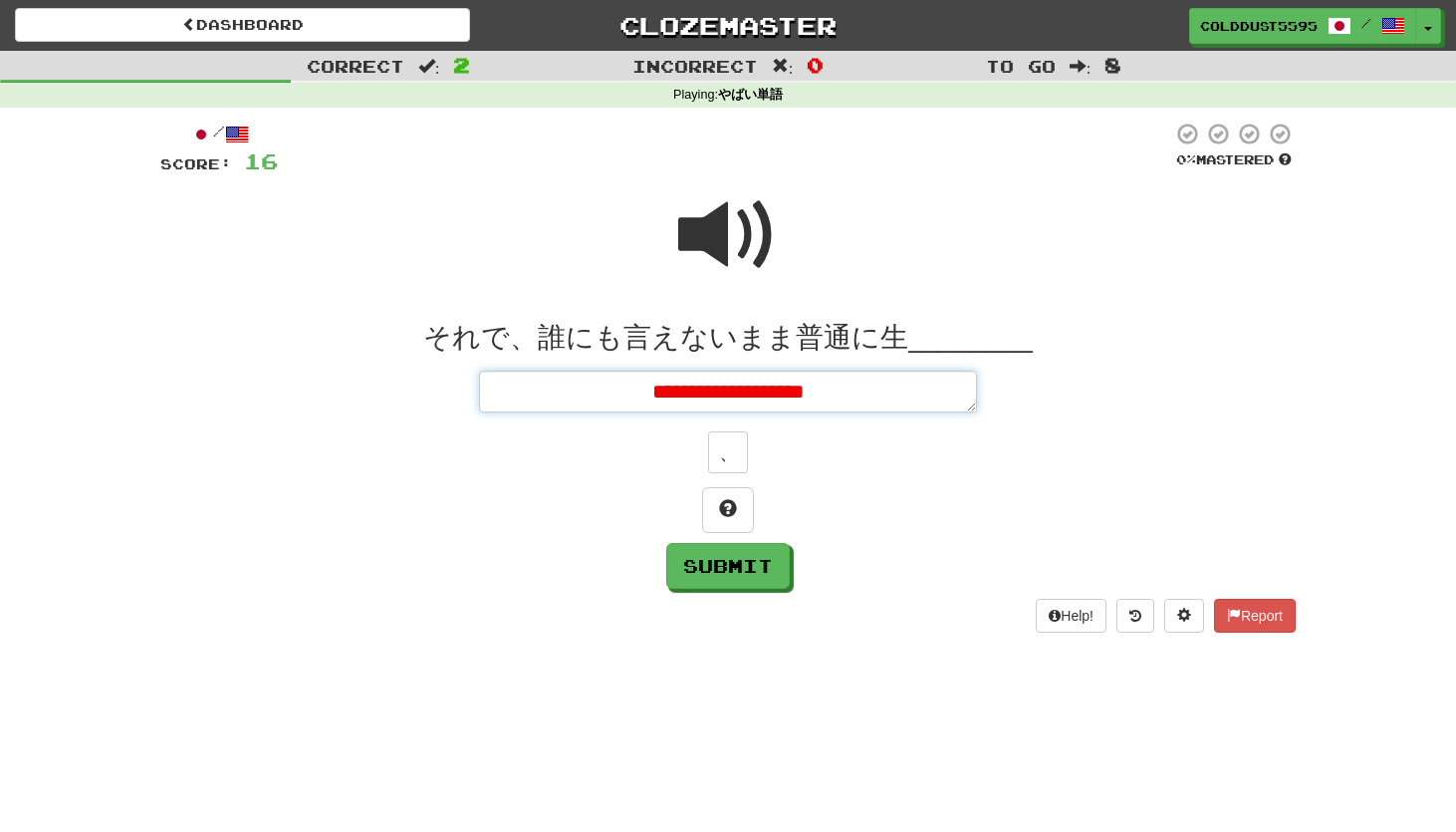 type on "*" 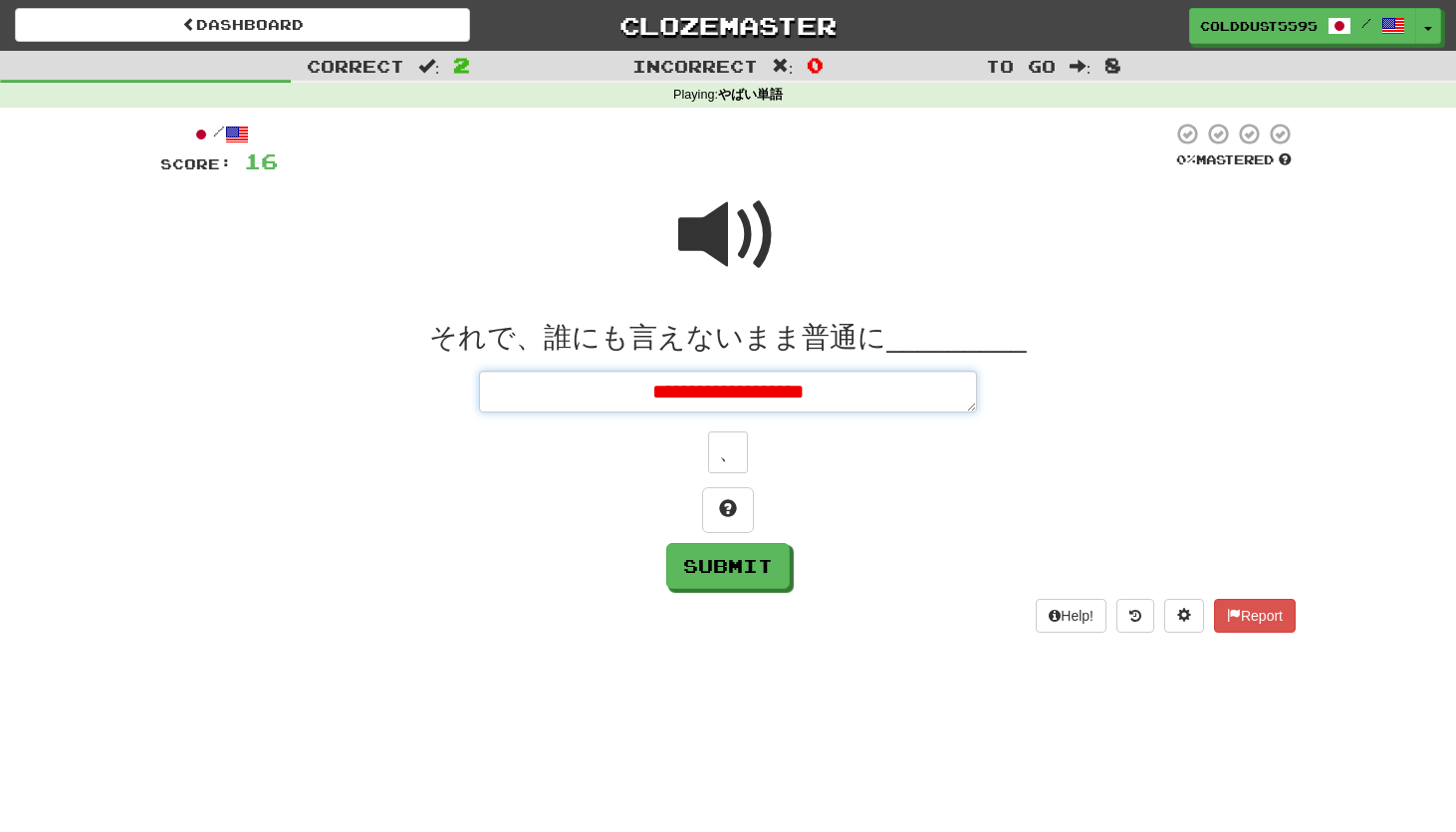 type on "*" 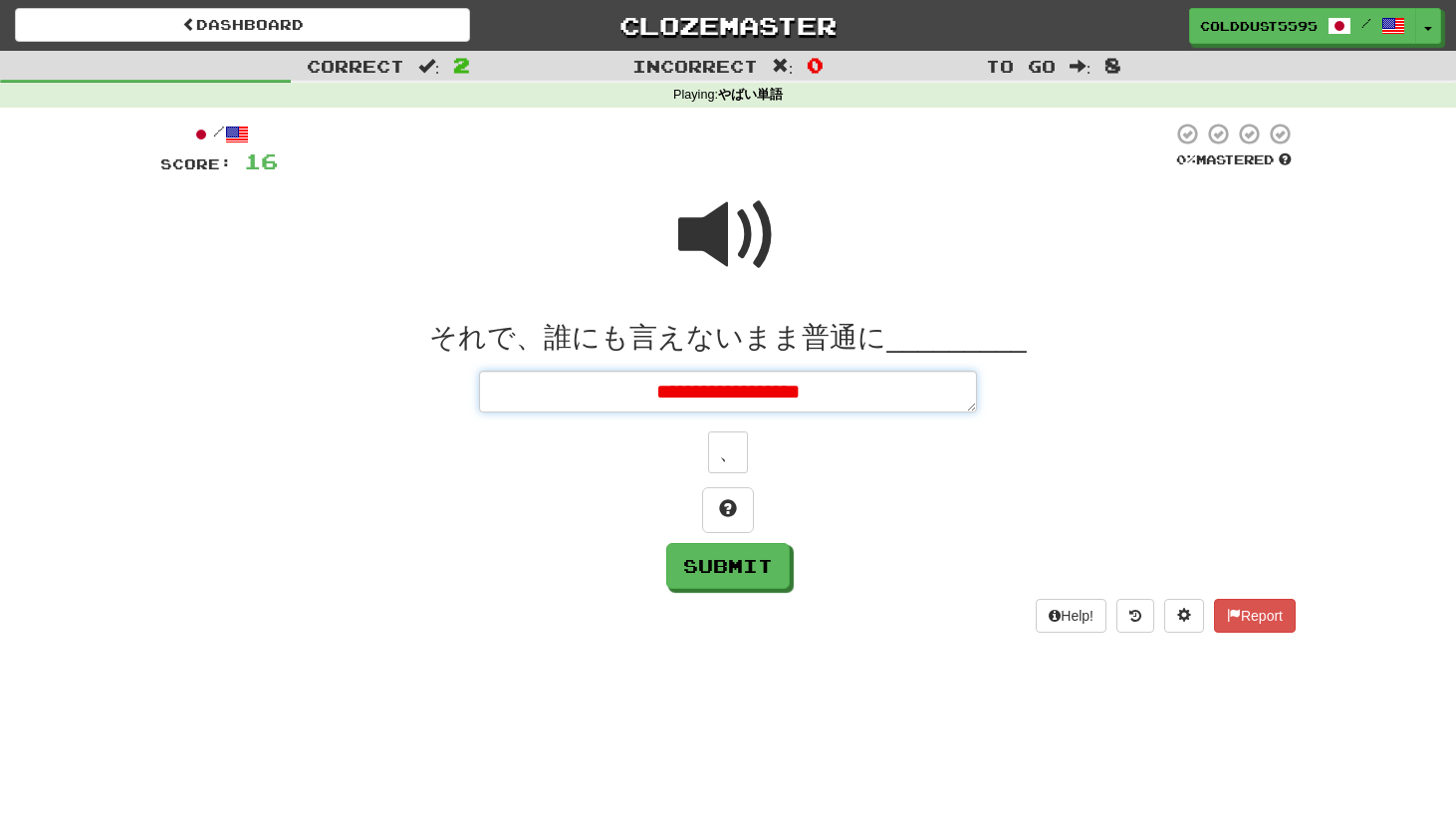 type on "*" 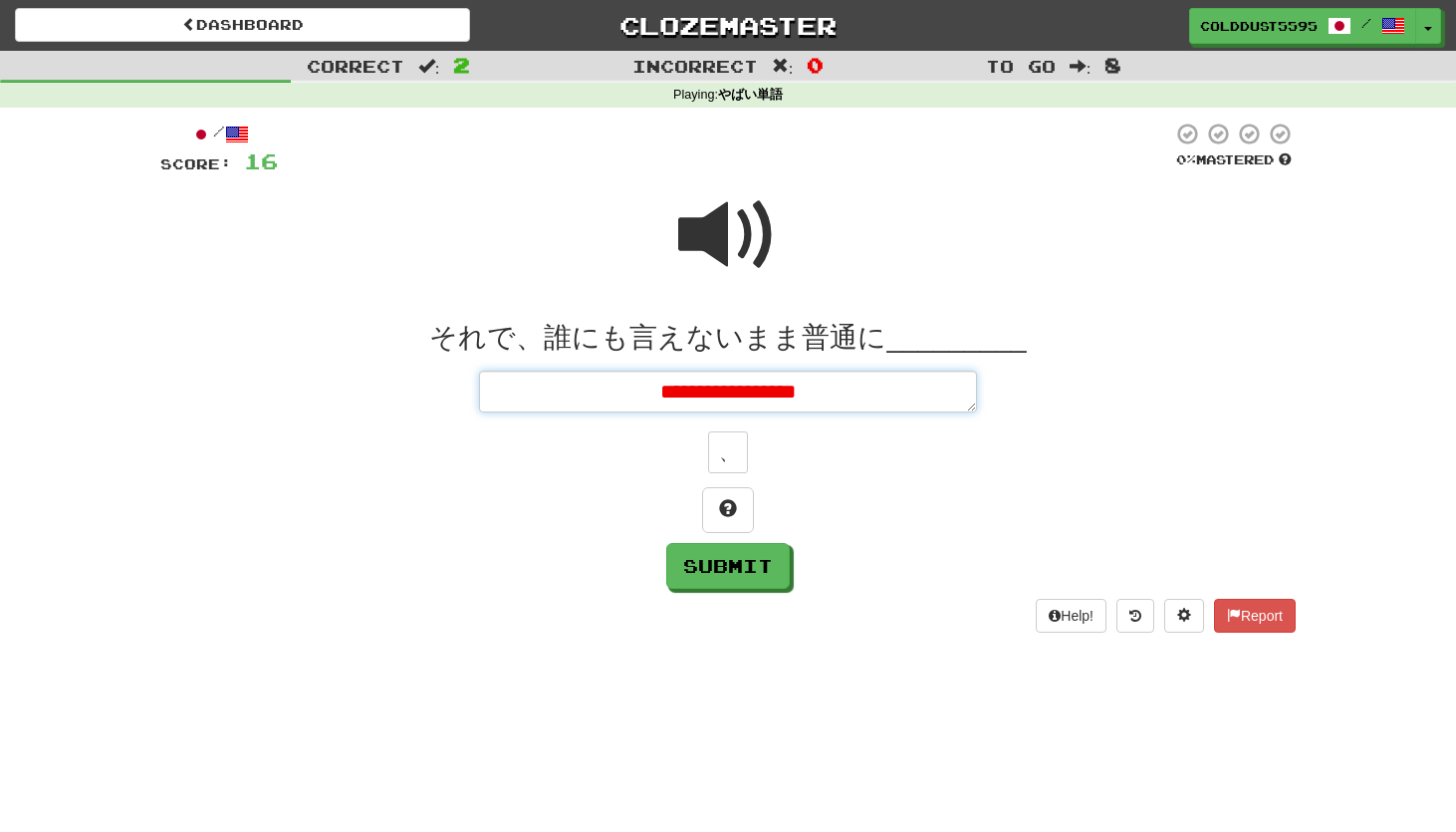 type on "*" 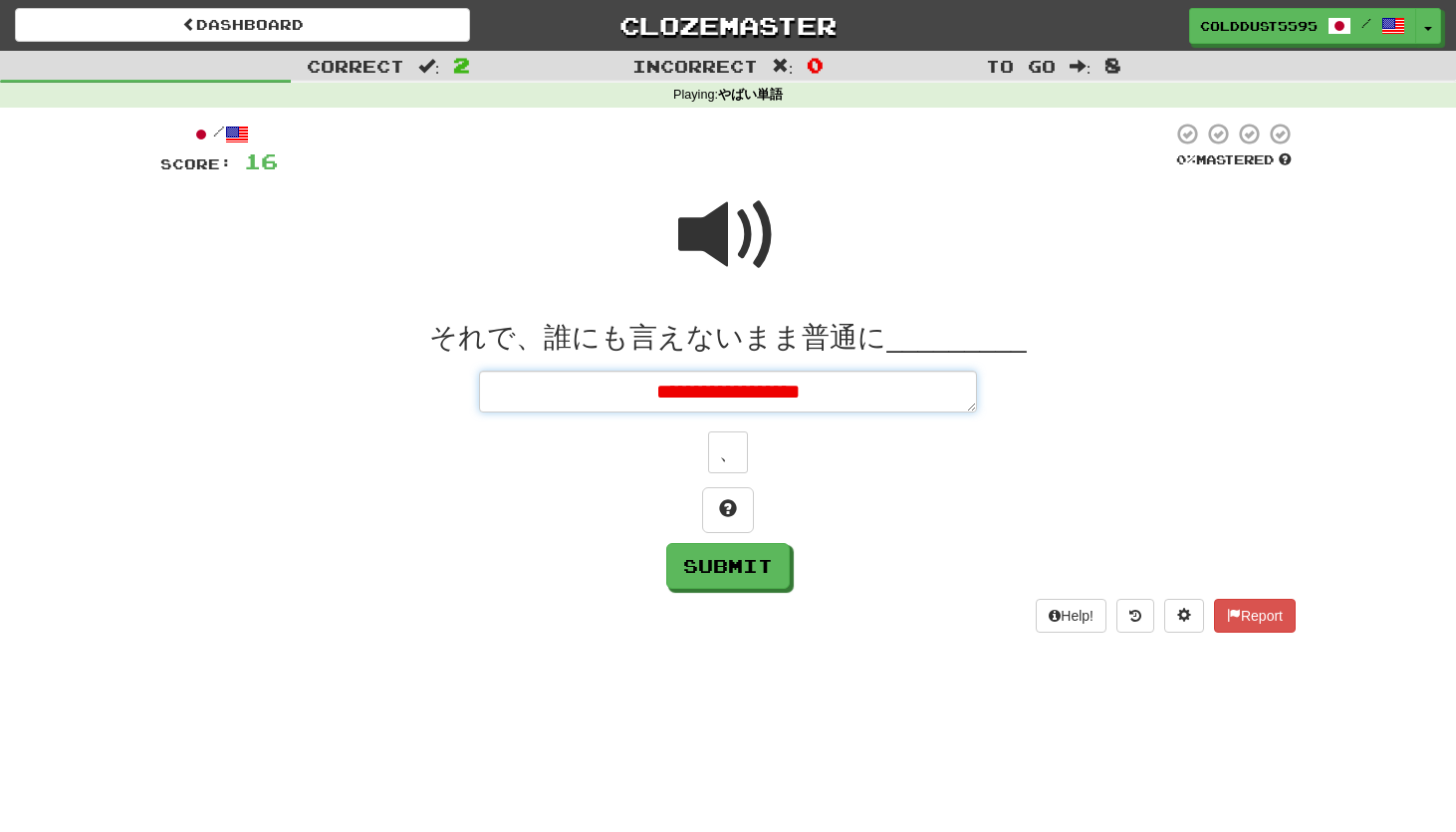 type on "*" 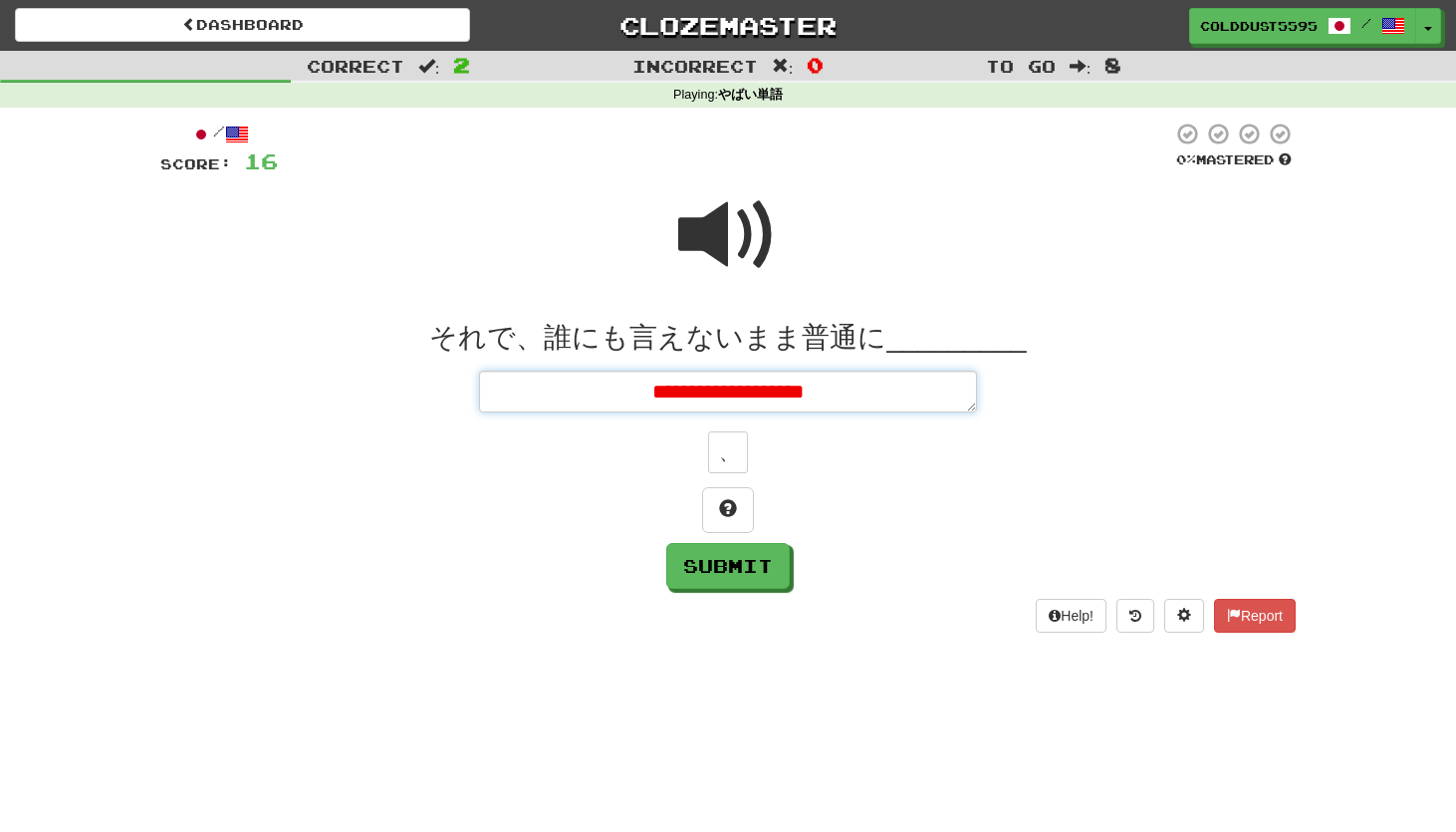 type on "*" 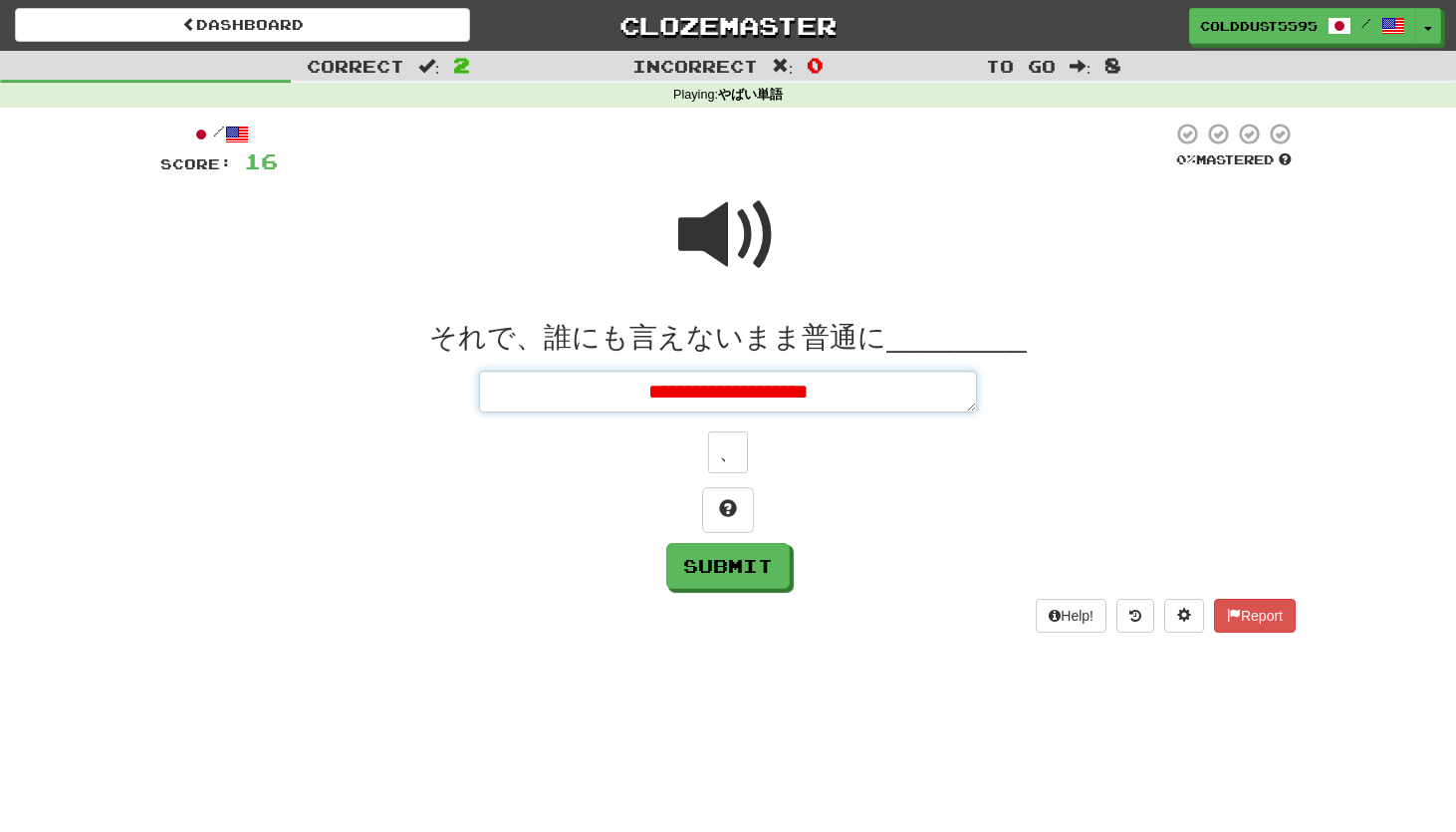type 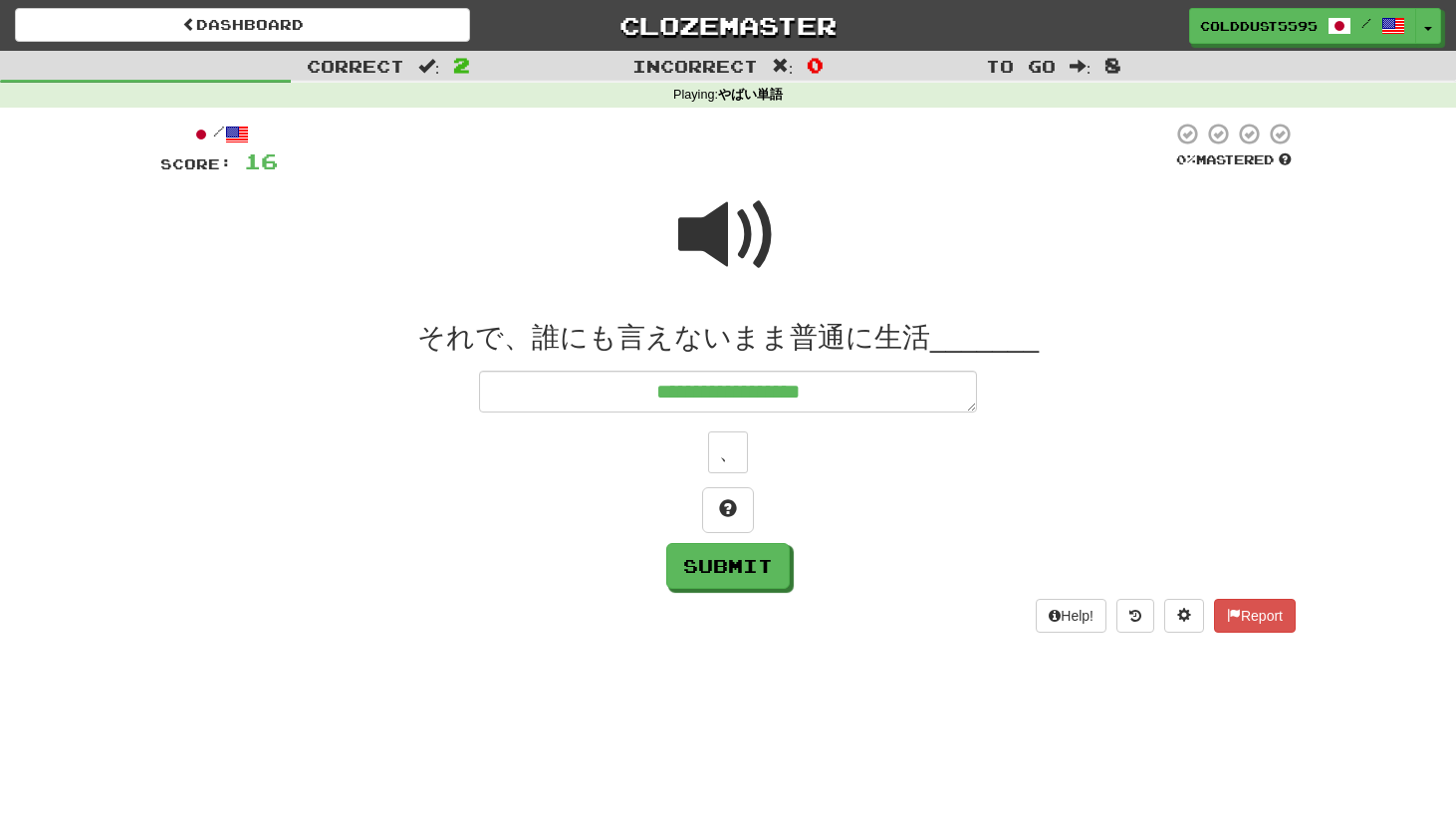 click at bounding box center [728, 235] 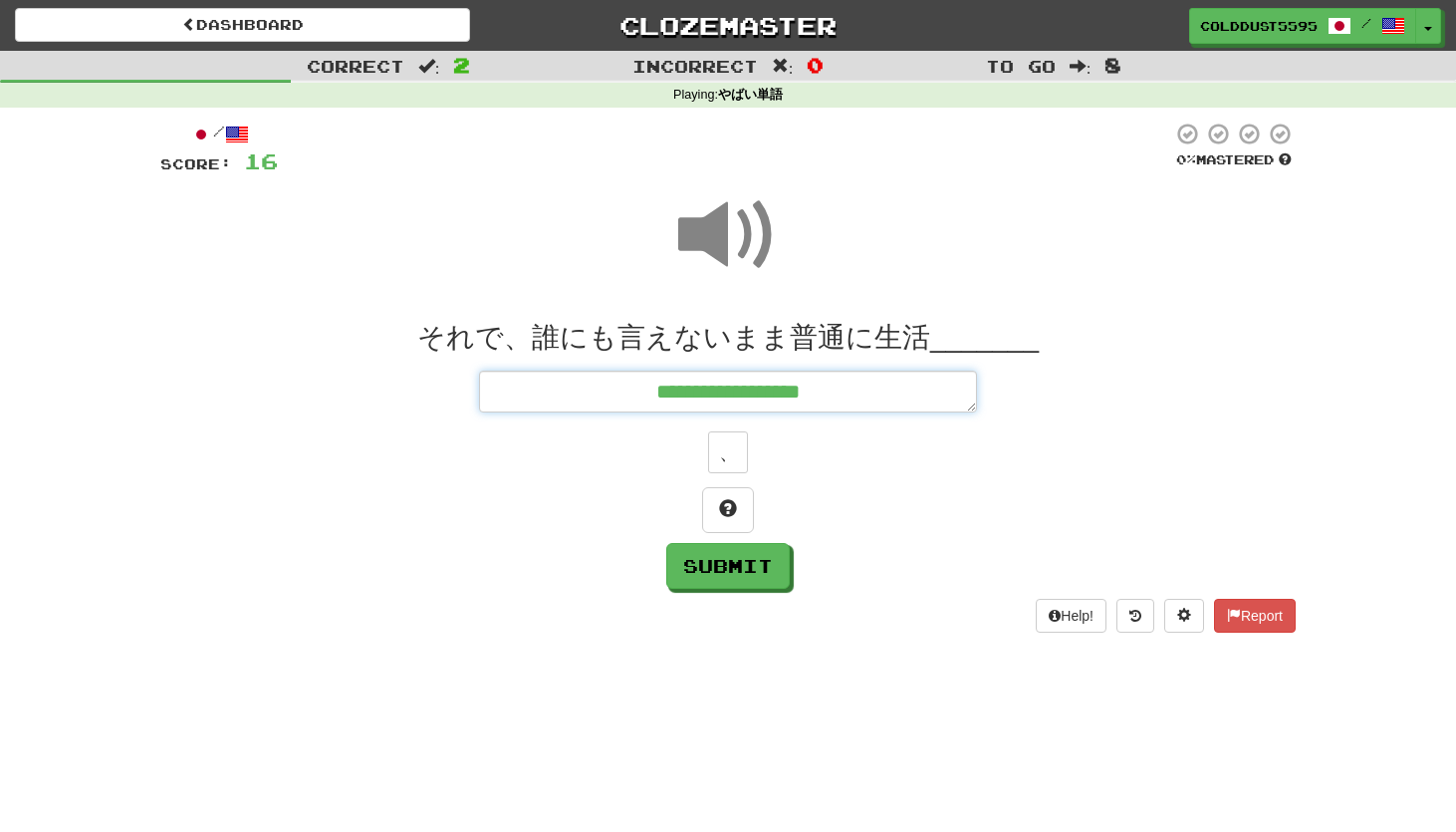 click on "**********" at bounding box center (728, 392) 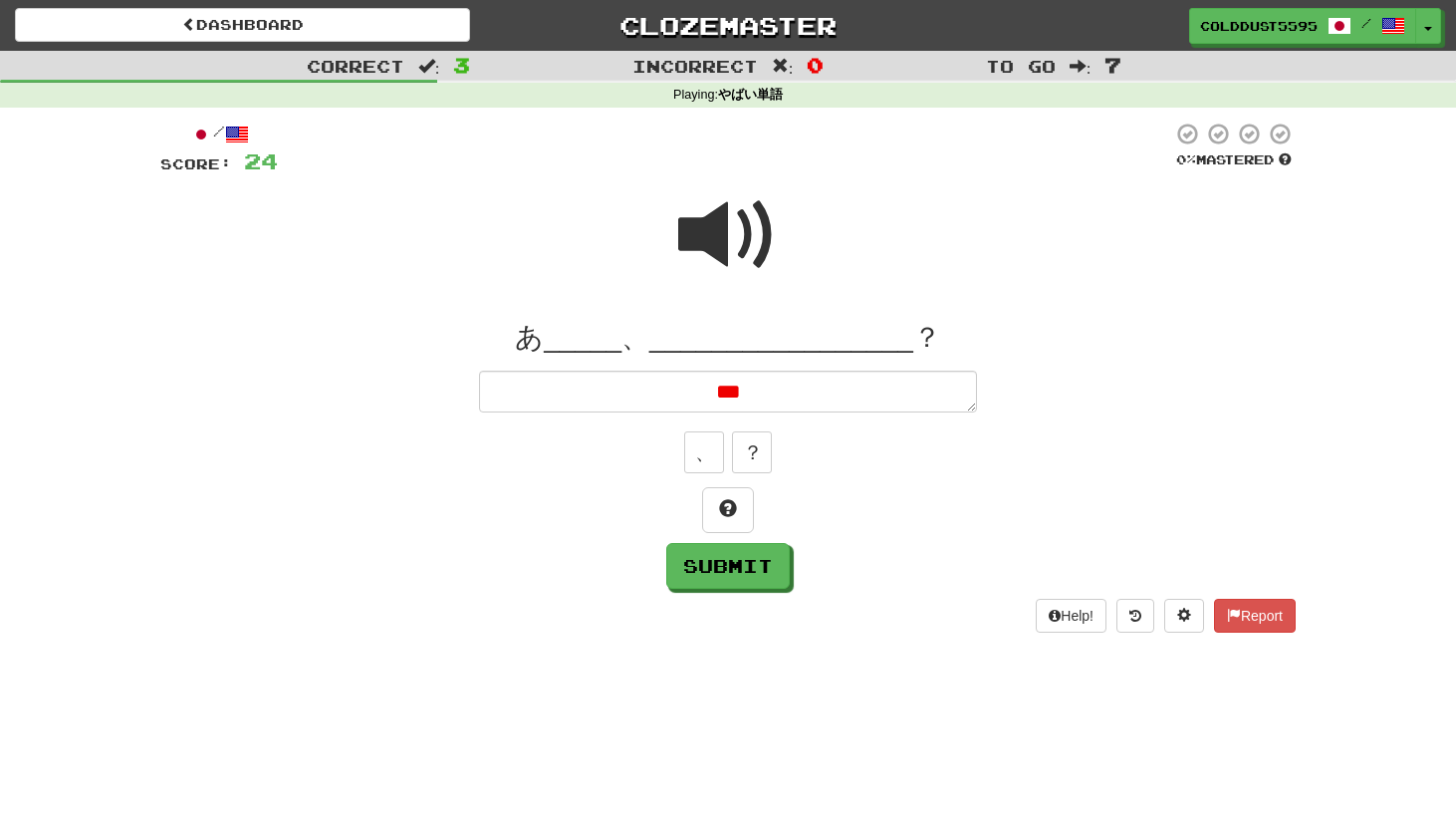 click at bounding box center (728, 235) 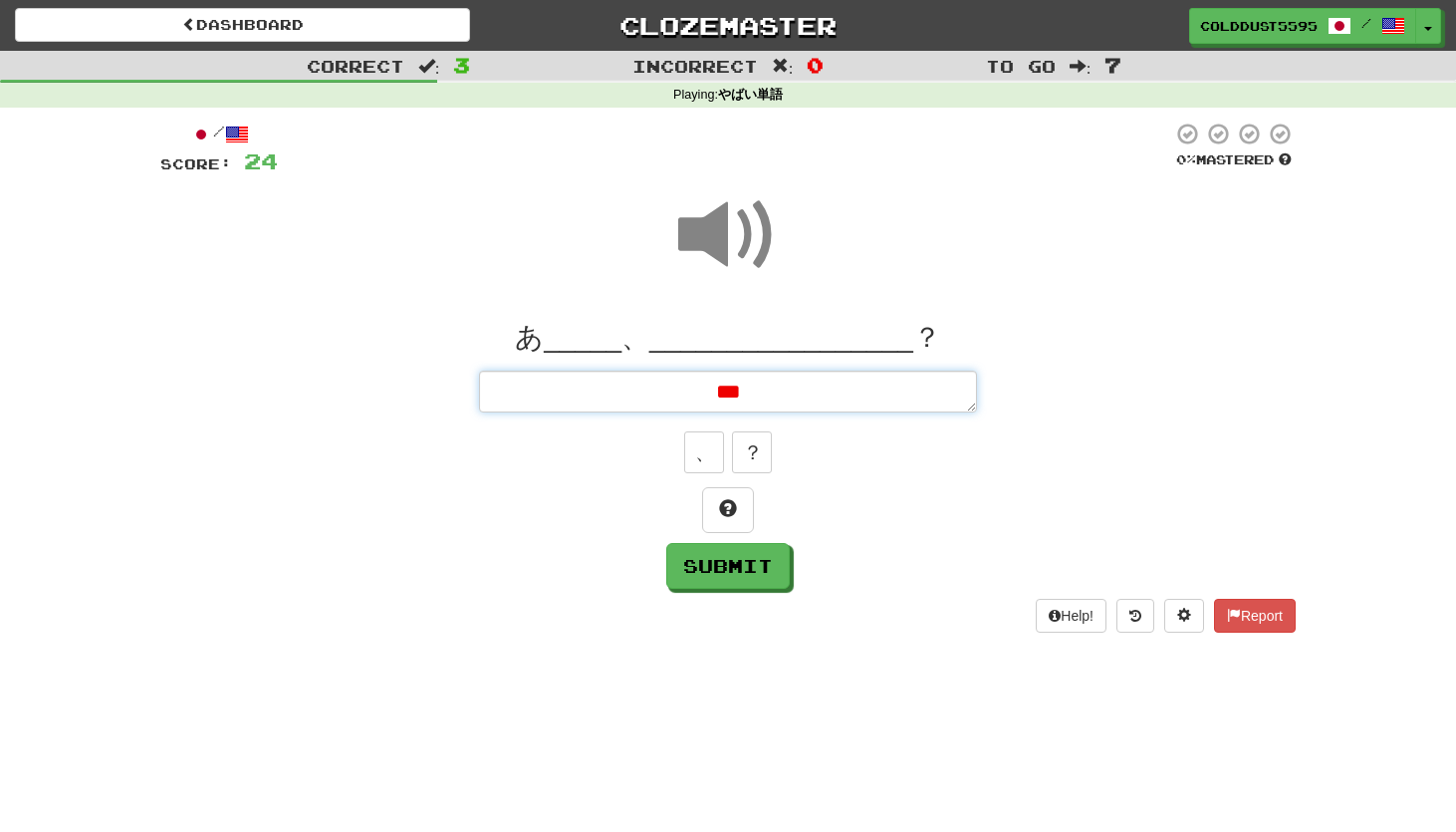 click on "***" at bounding box center (728, 392) 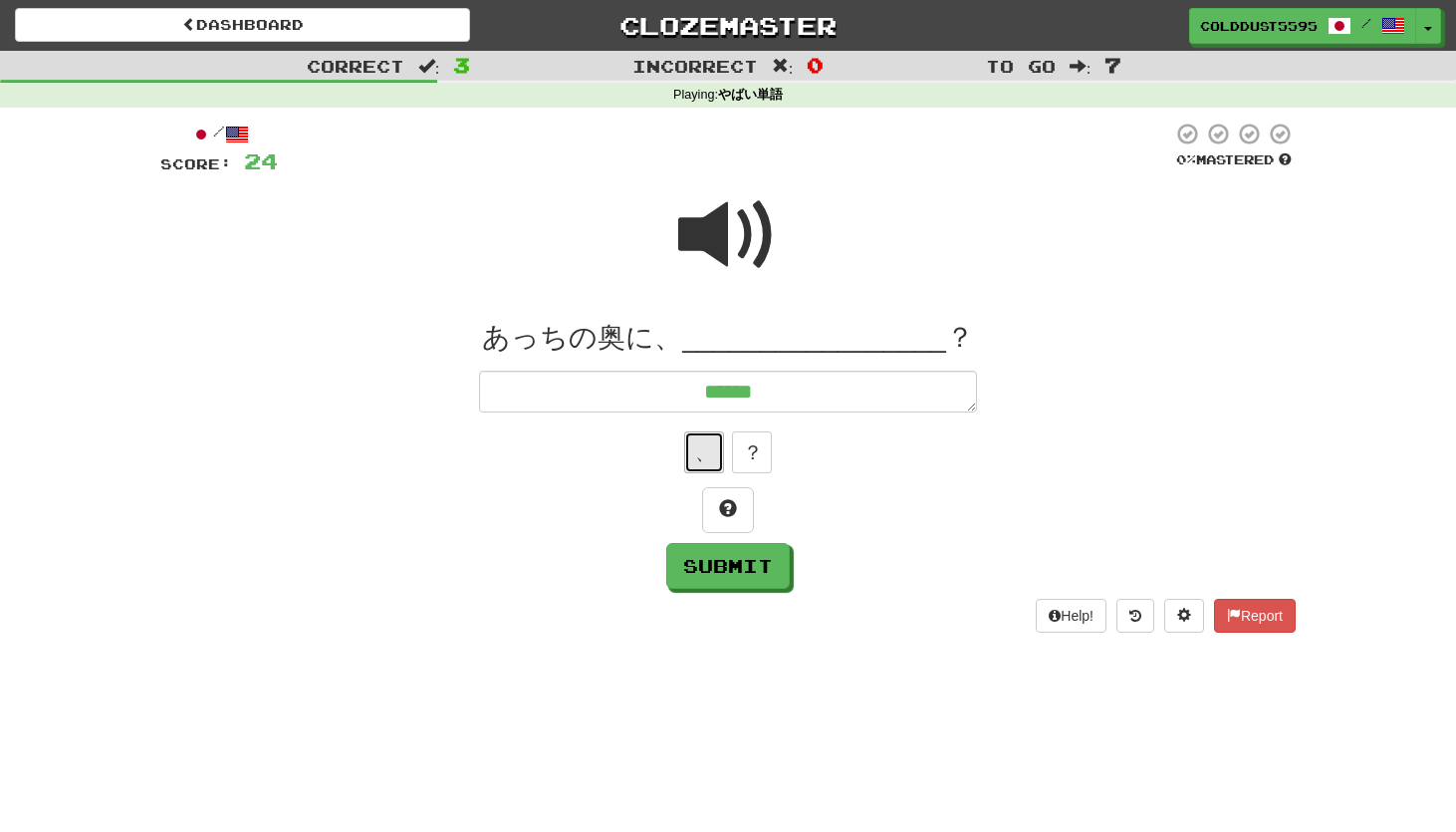 click on "、" at bounding box center [704, 452] 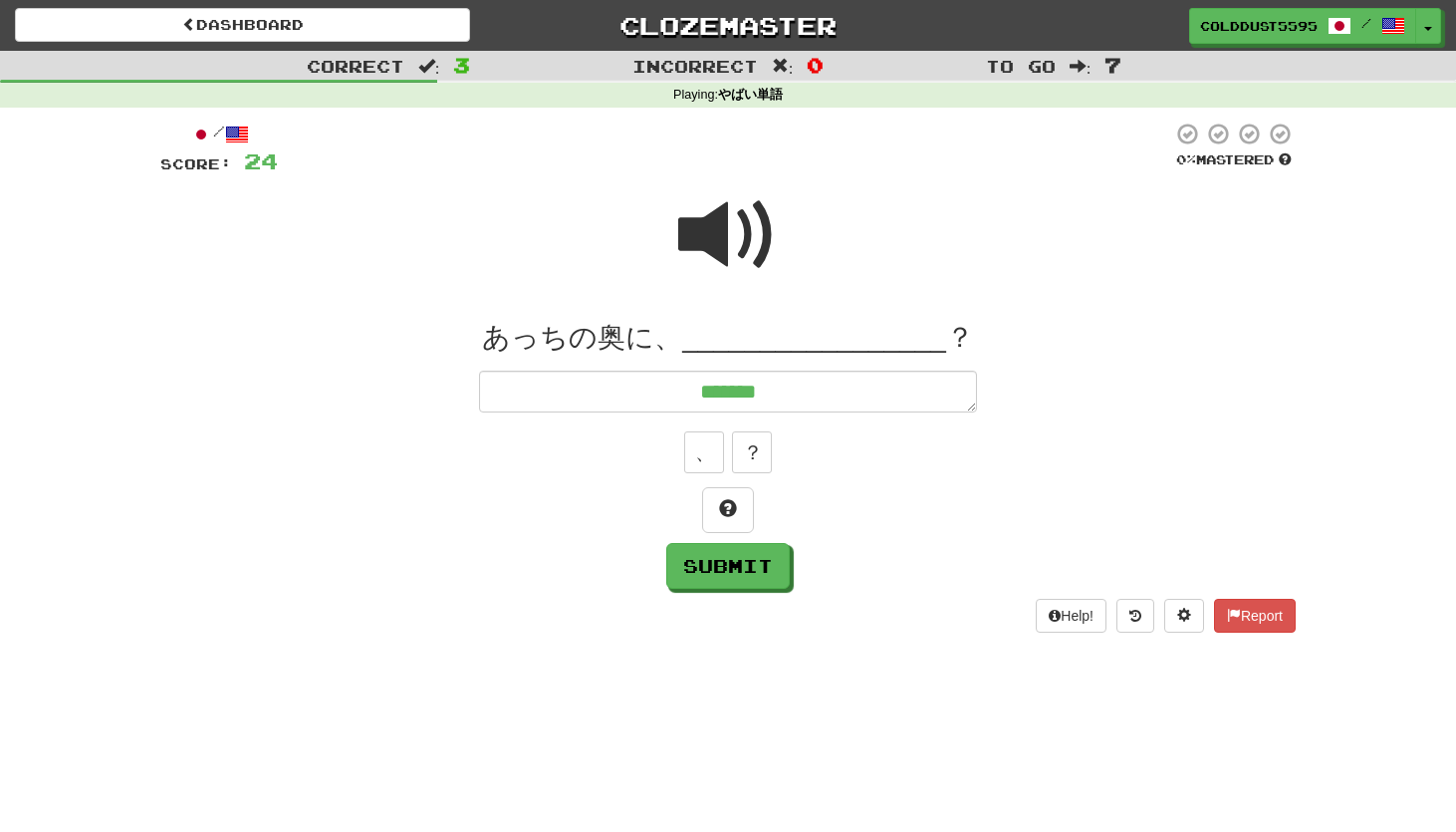 click at bounding box center (728, 235) 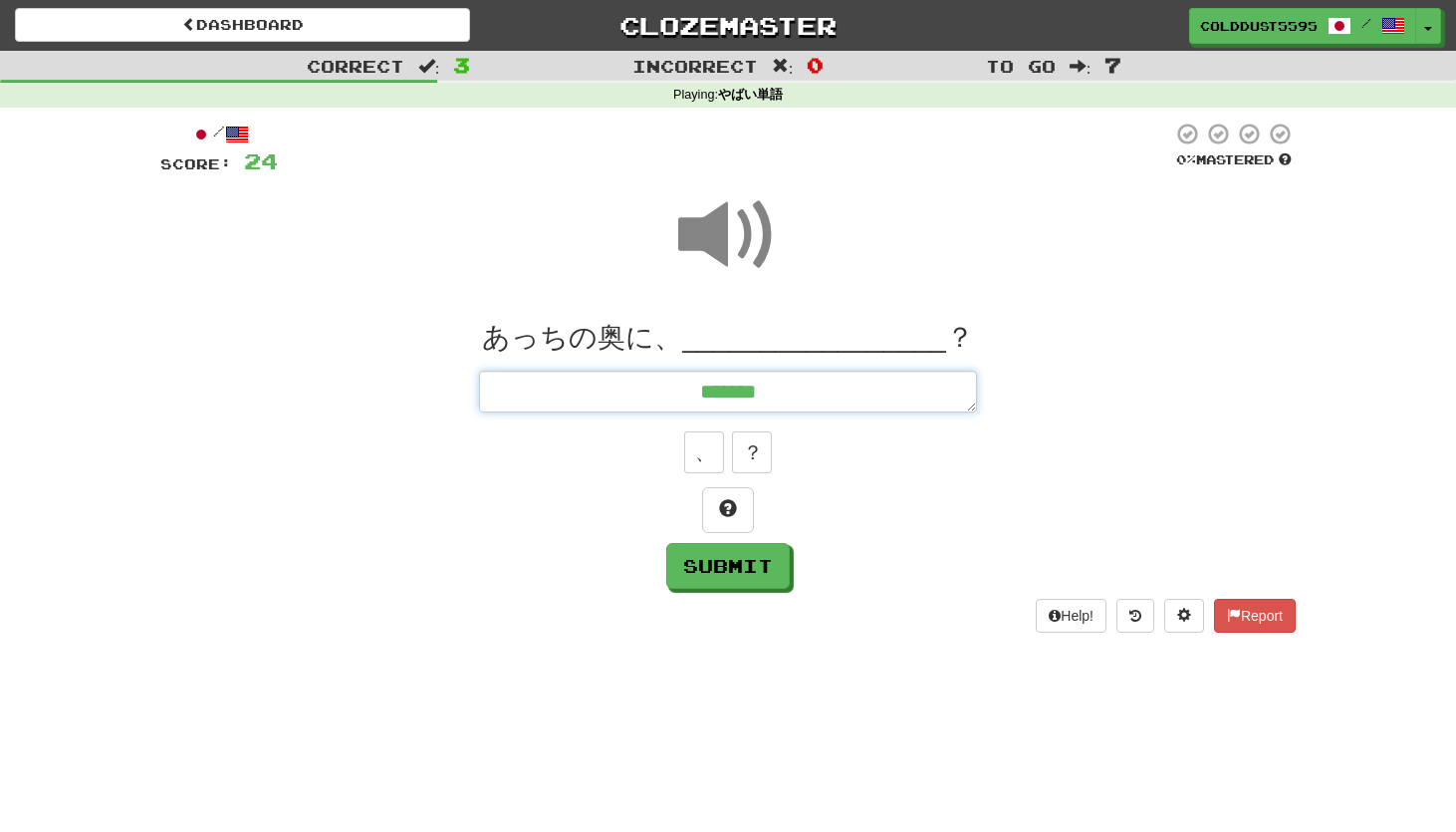 click on "*******" at bounding box center [728, 392] 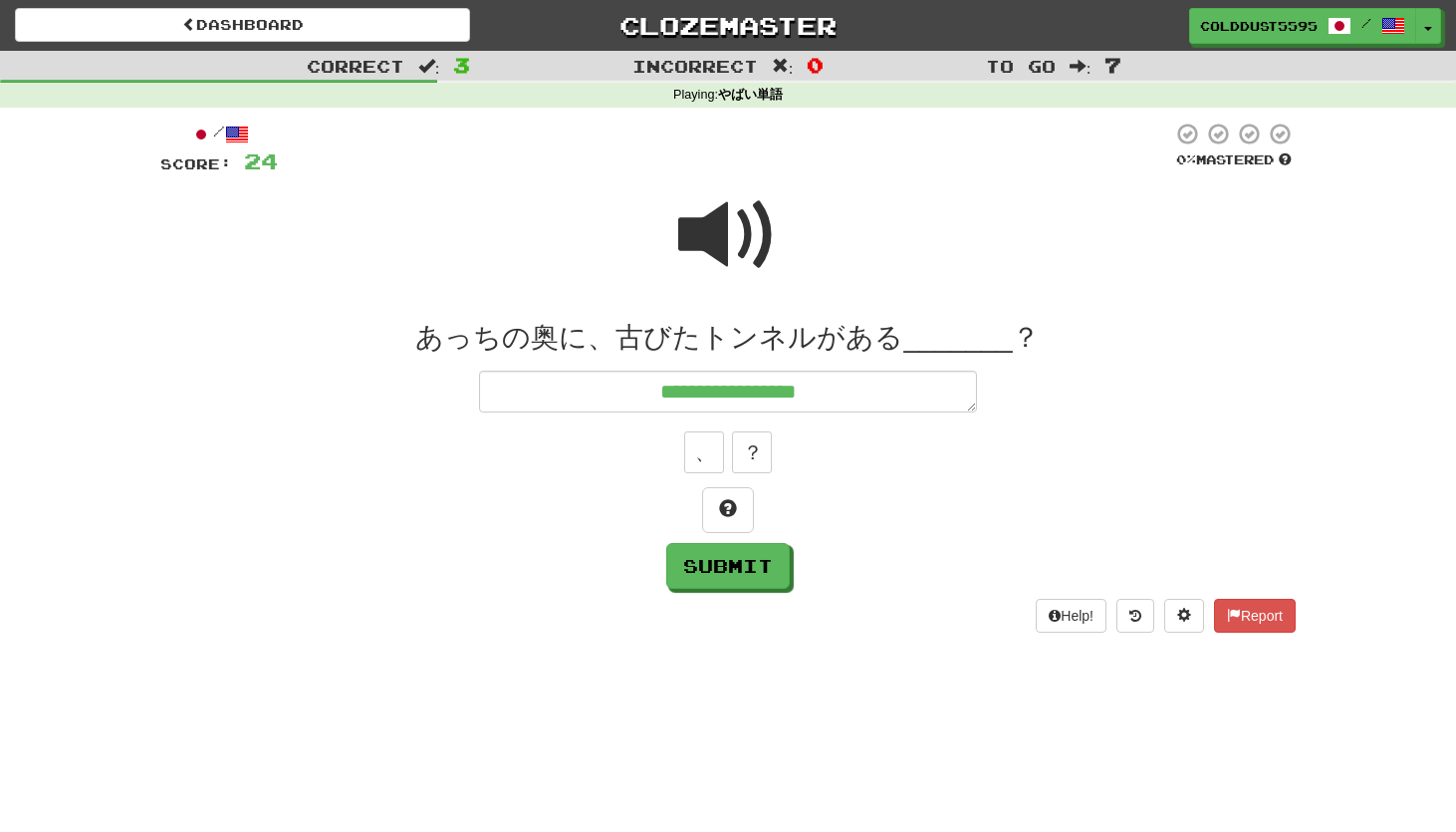 click at bounding box center (728, 235) 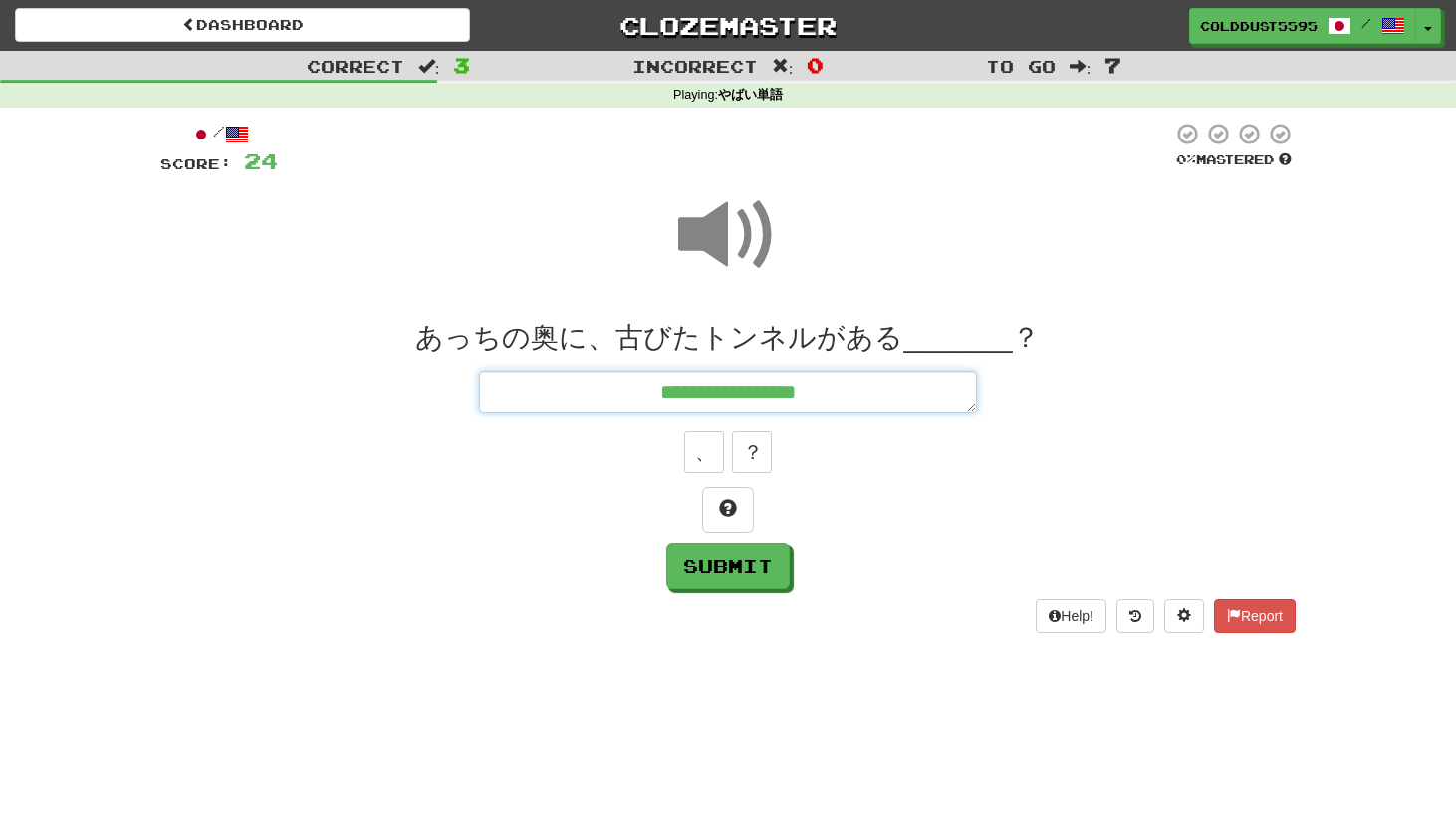 click on "**********" at bounding box center [728, 392] 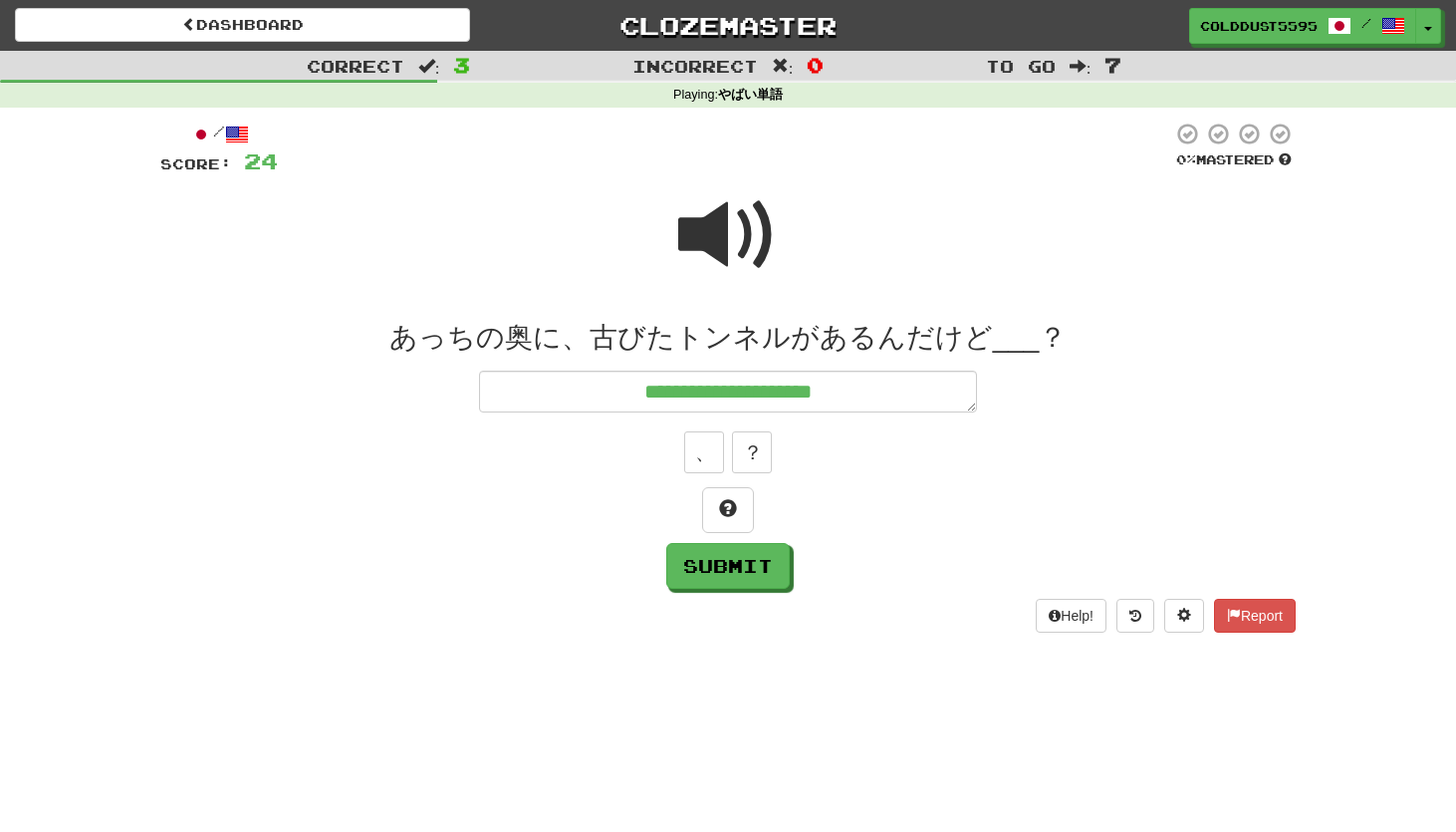 click at bounding box center (728, 235) 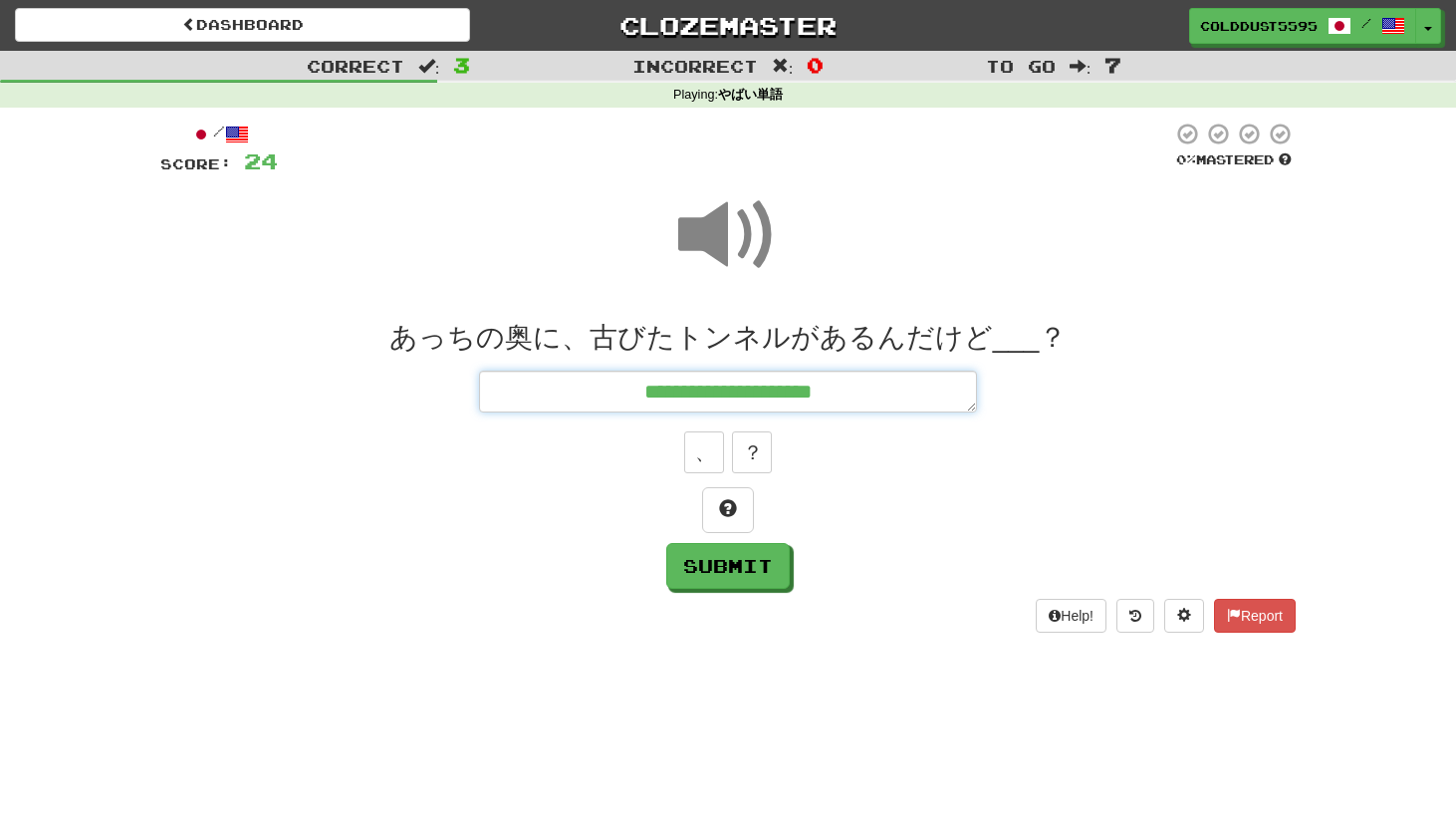 click on "**********" at bounding box center (728, 392) 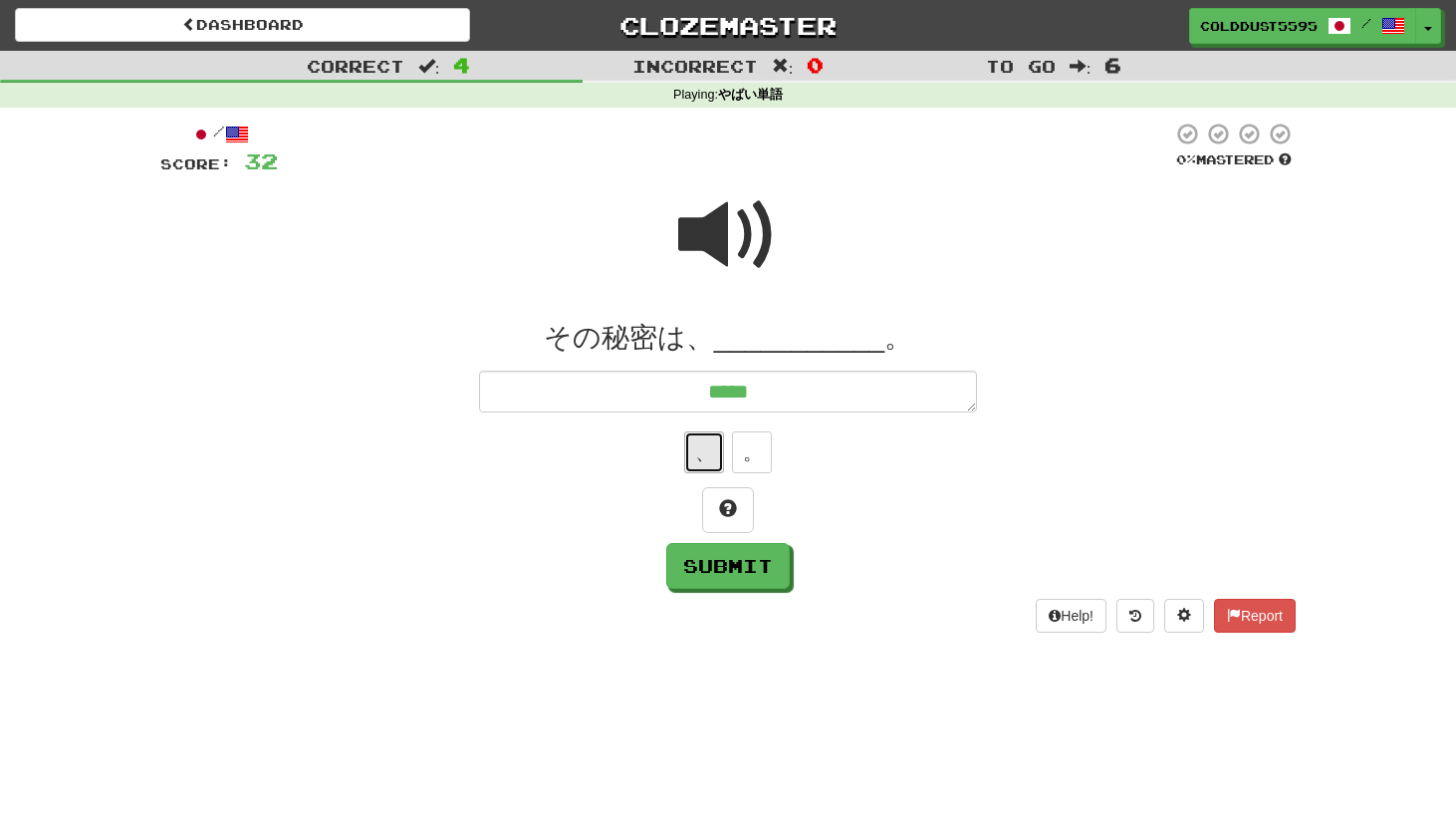 click on "、" at bounding box center (704, 452) 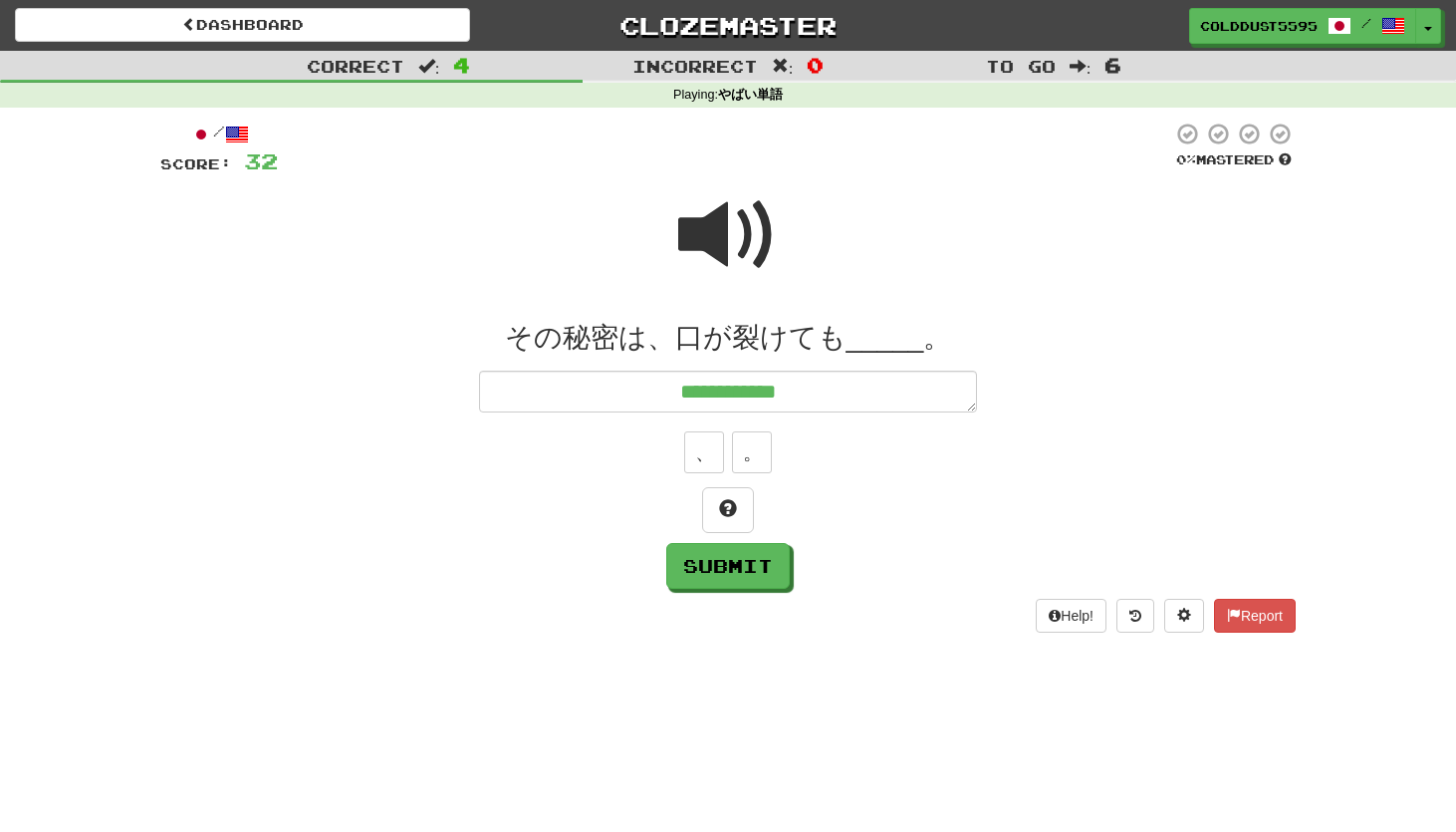 click at bounding box center [728, 235] 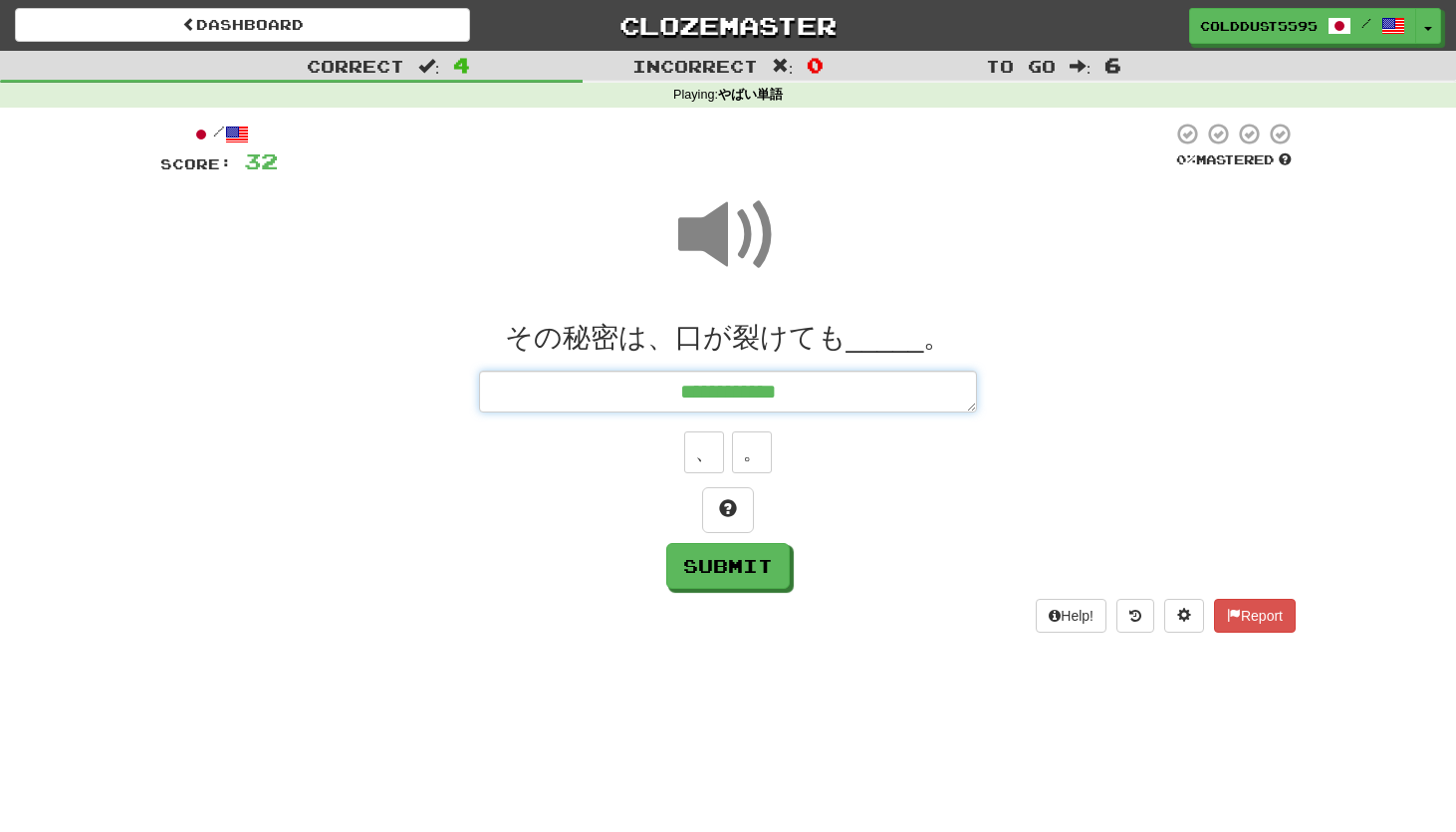 click on "**********" at bounding box center [728, 392] 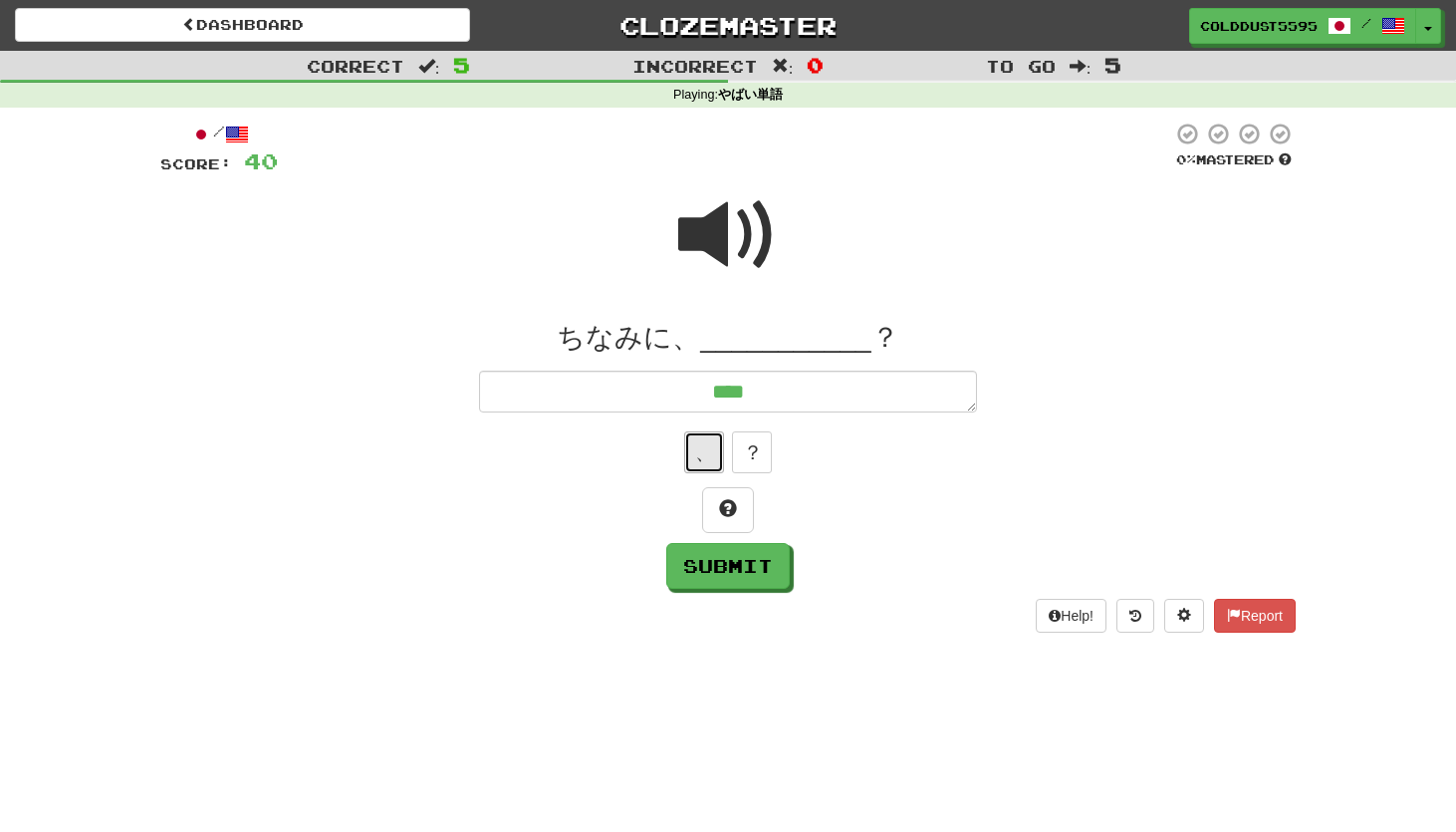 click on "、" at bounding box center (704, 452) 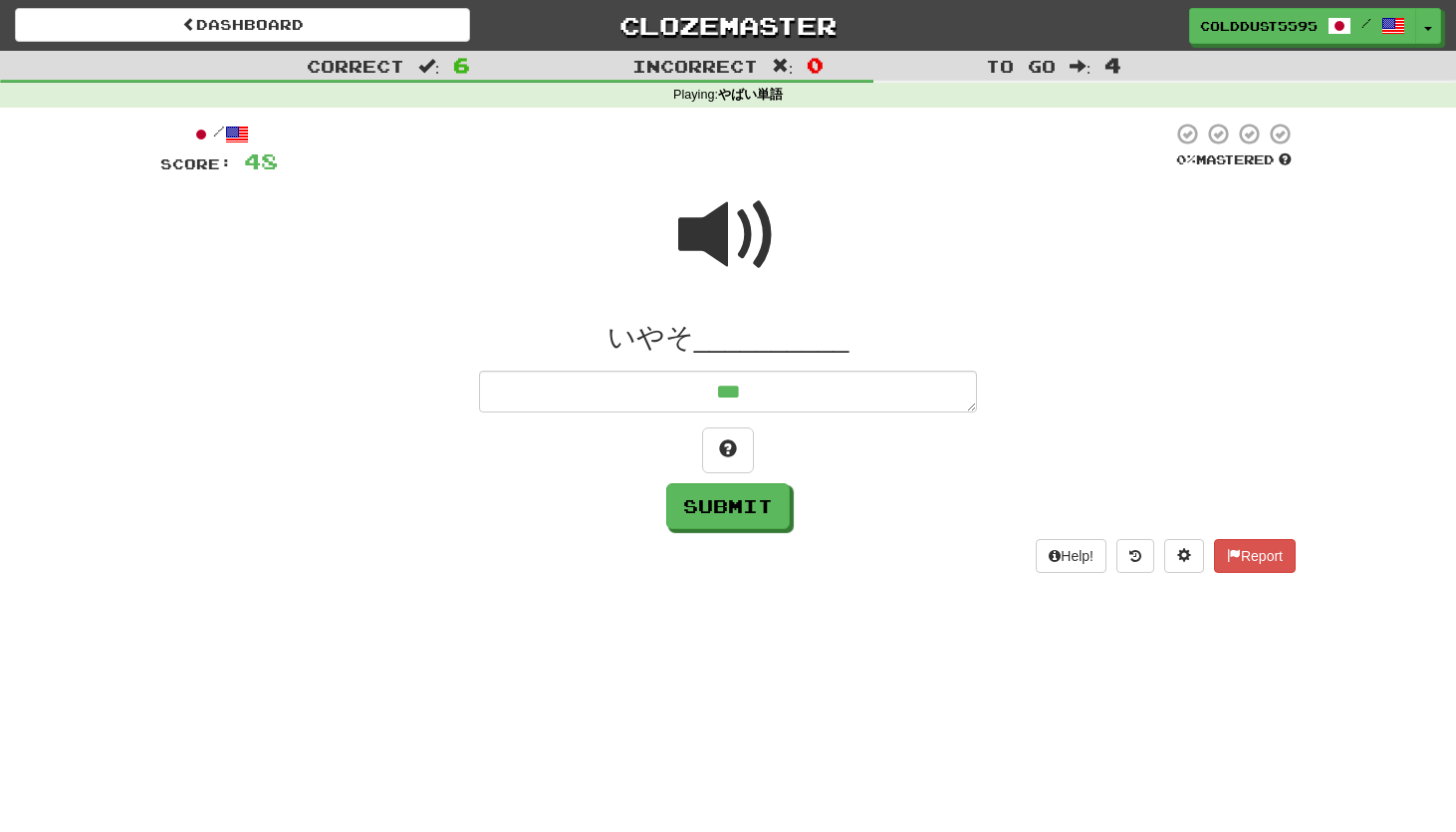 click at bounding box center (728, 235) 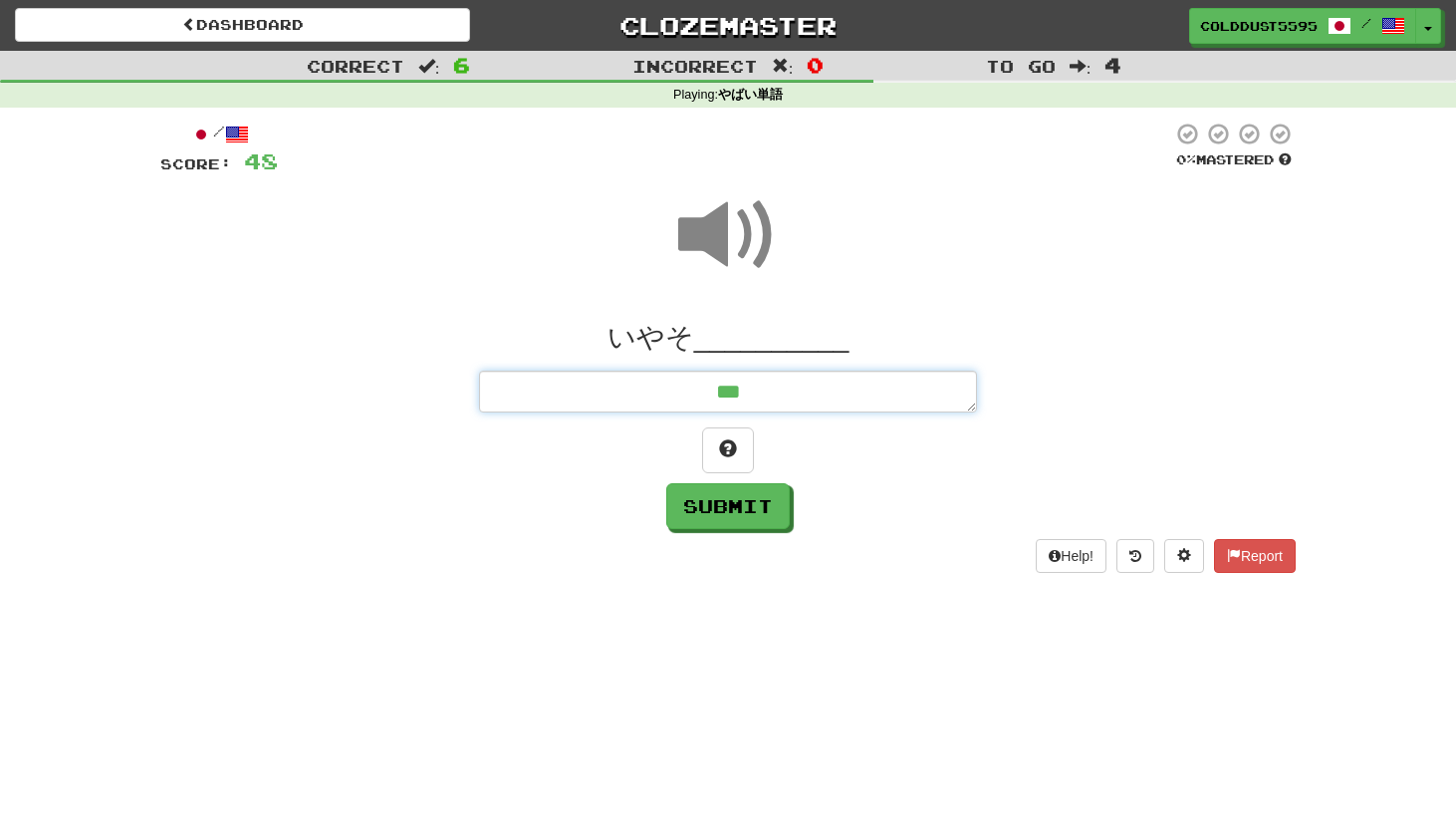 click on "***" at bounding box center (728, 392) 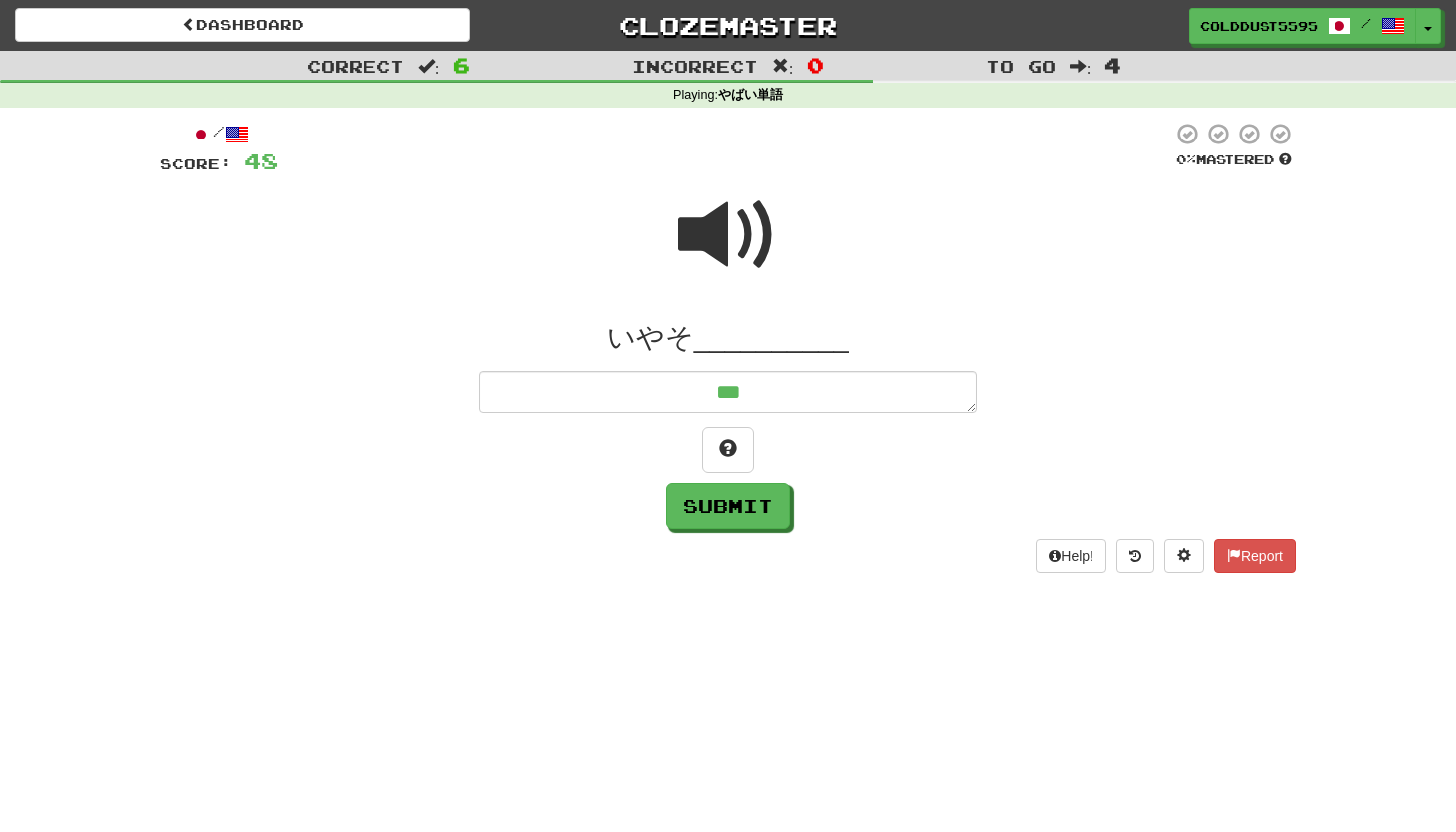 click at bounding box center [728, 235] 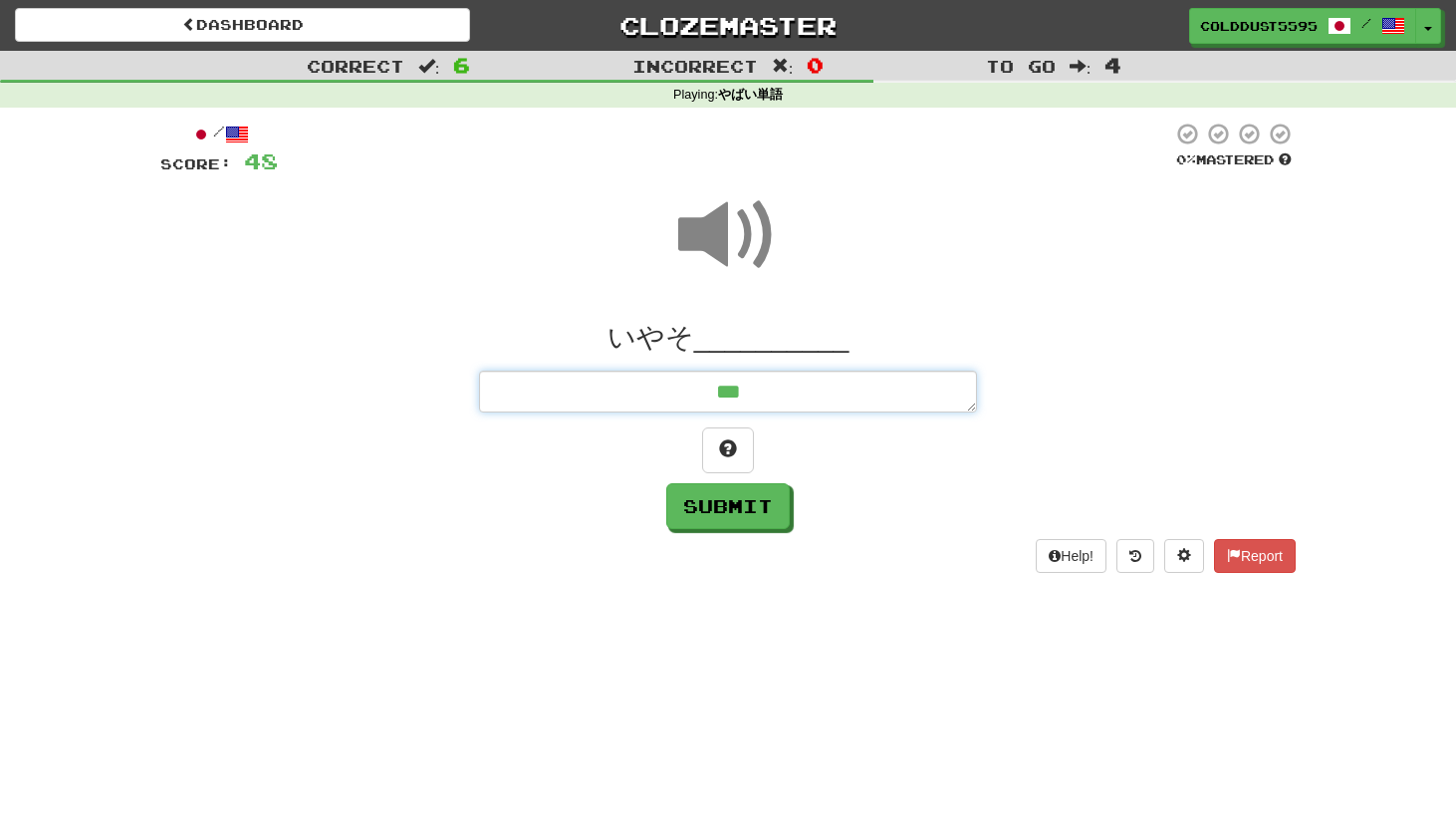 click on "***" at bounding box center (728, 392) 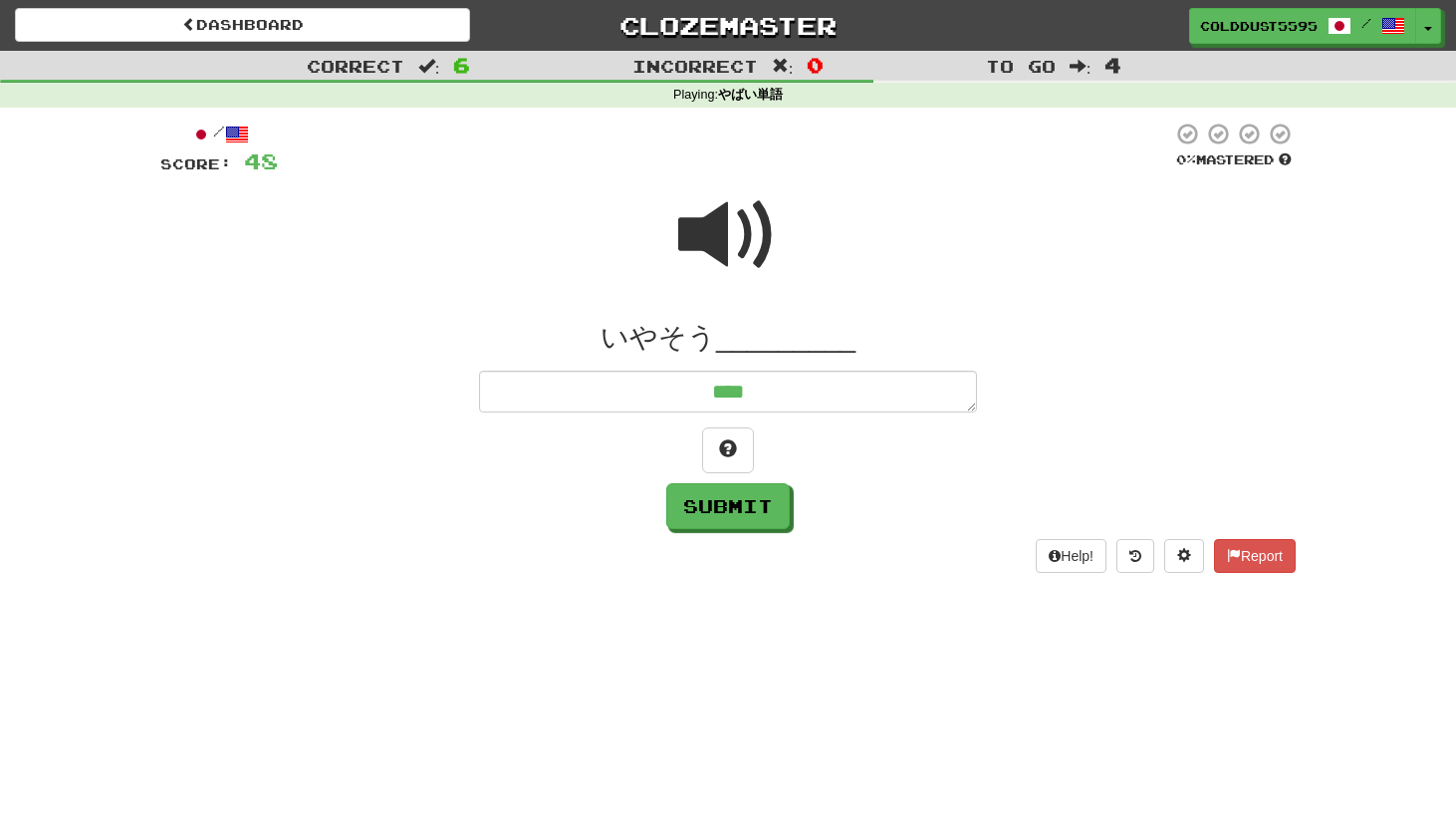 click at bounding box center (728, 235) 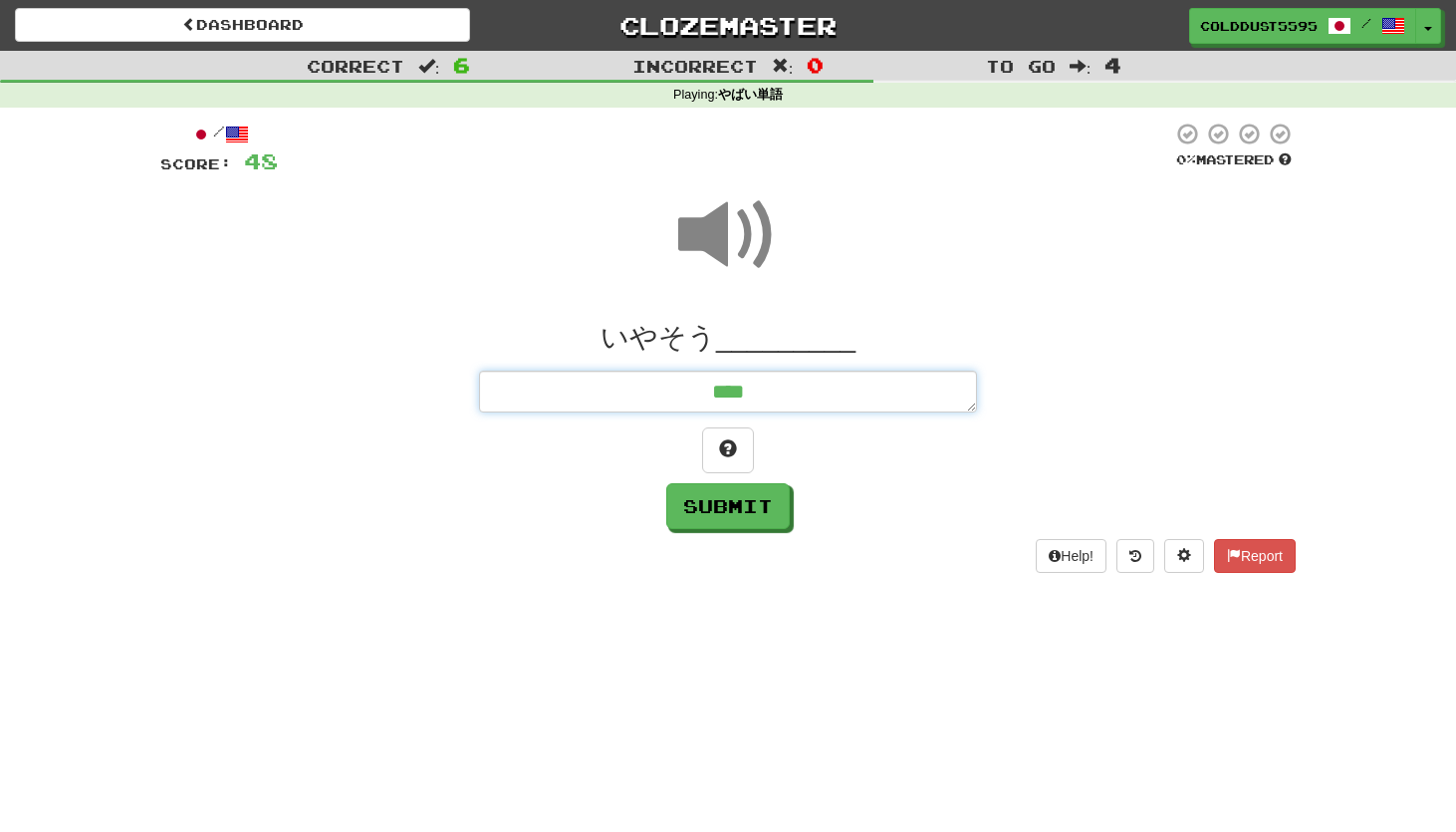 click on "****" at bounding box center [728, 392] 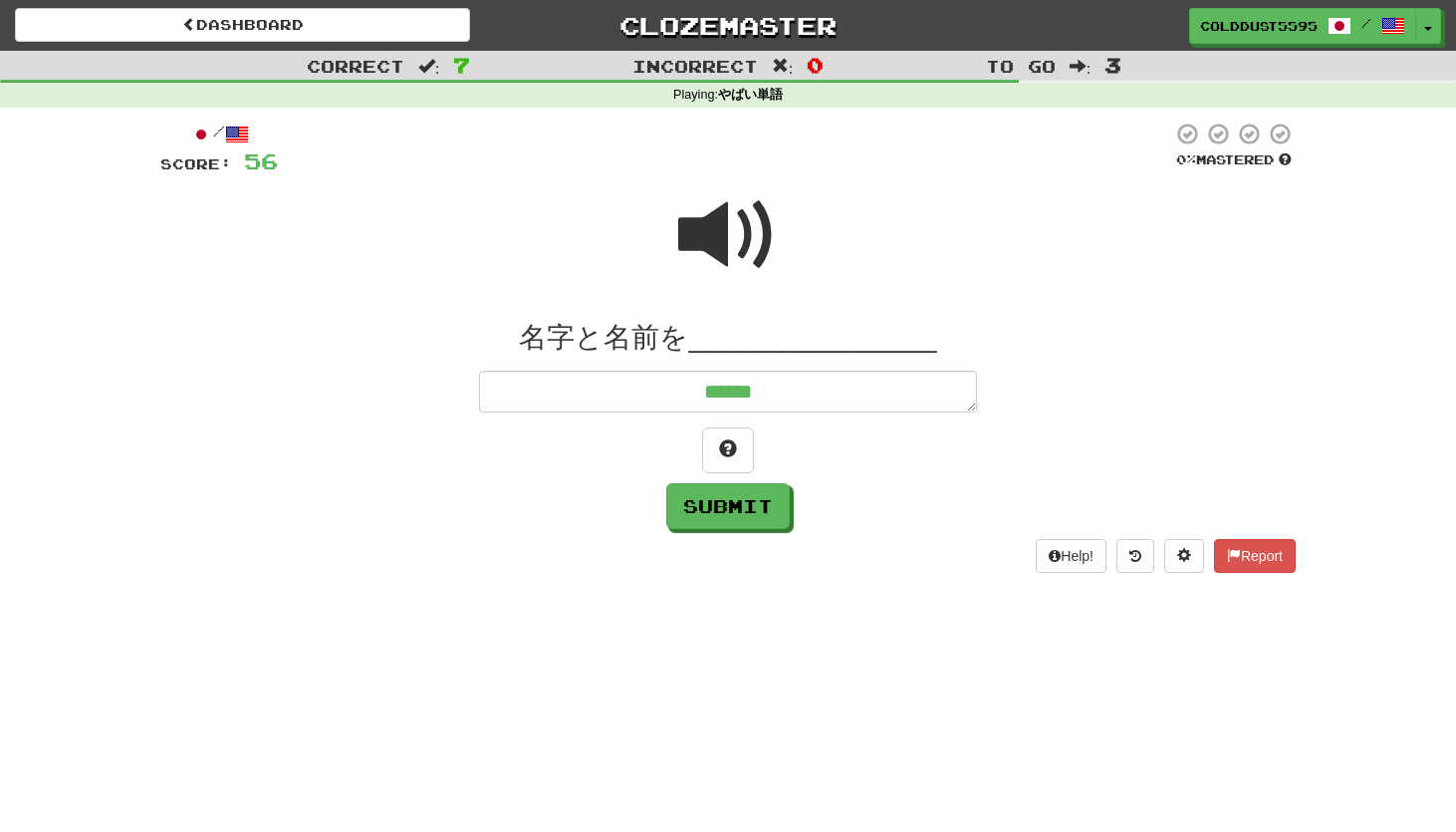 click at bounding box center (728, 235) 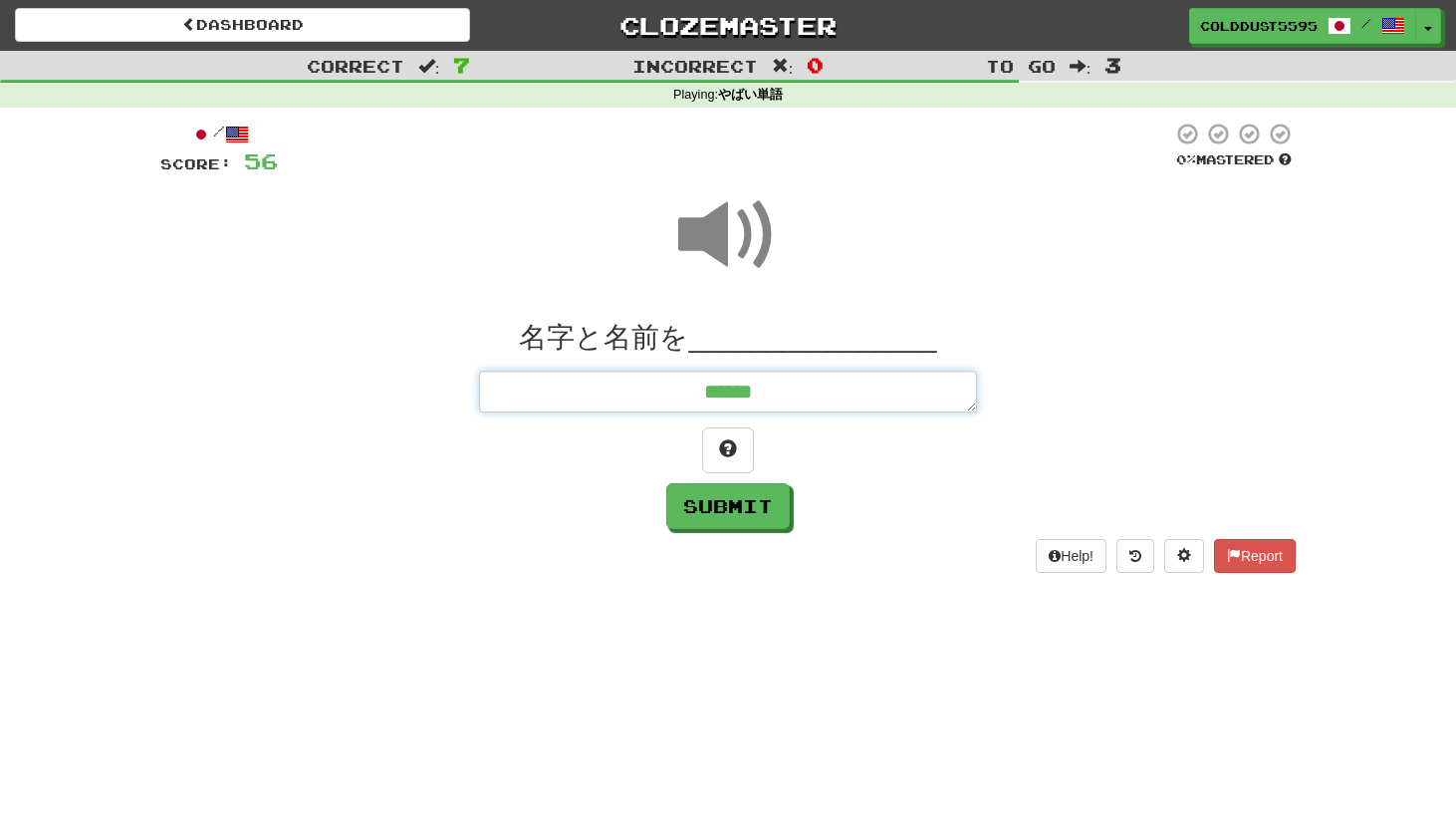 click on "******" at bounding box center (728, 392) 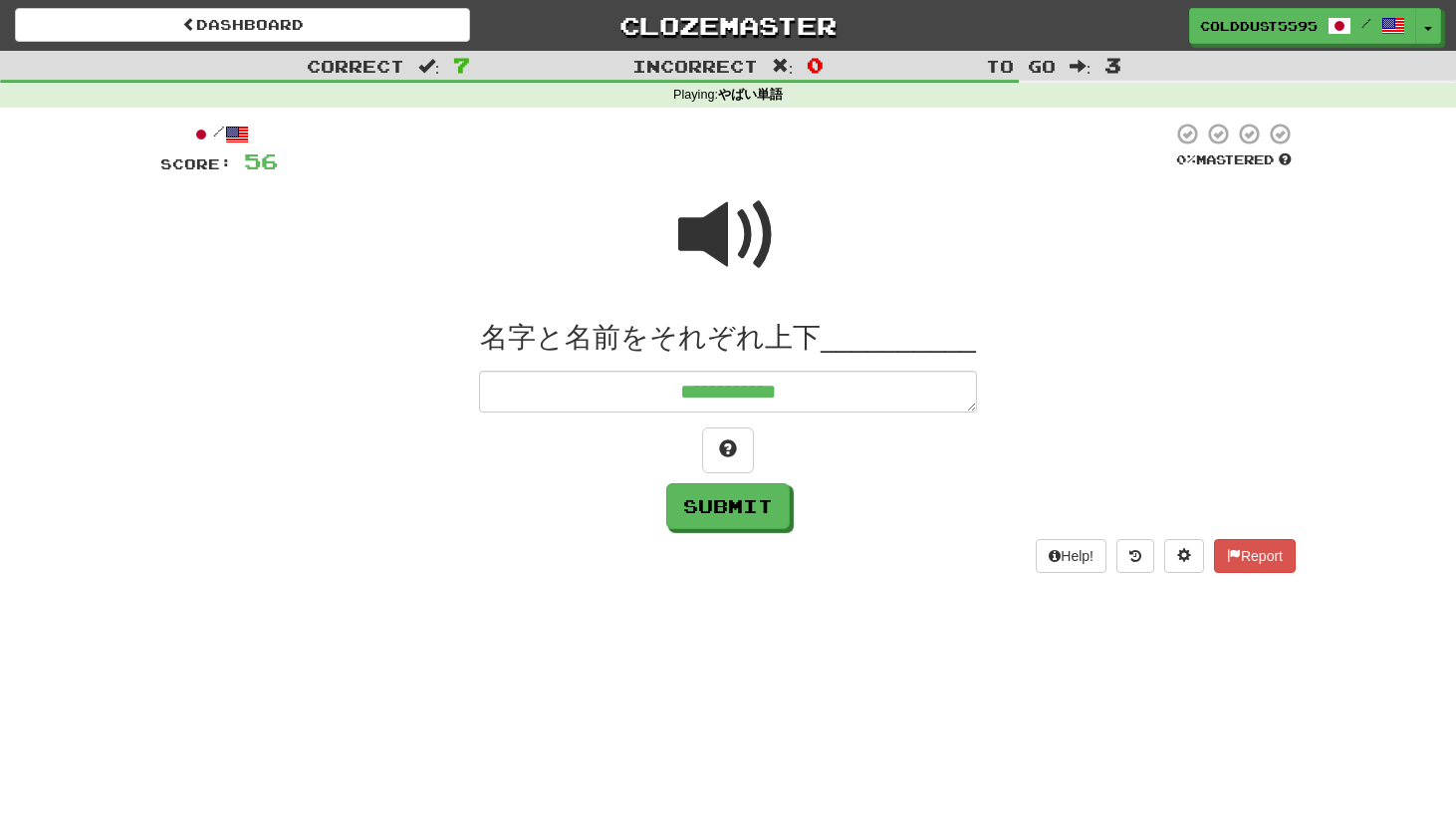click at bounding box center [728, 235] 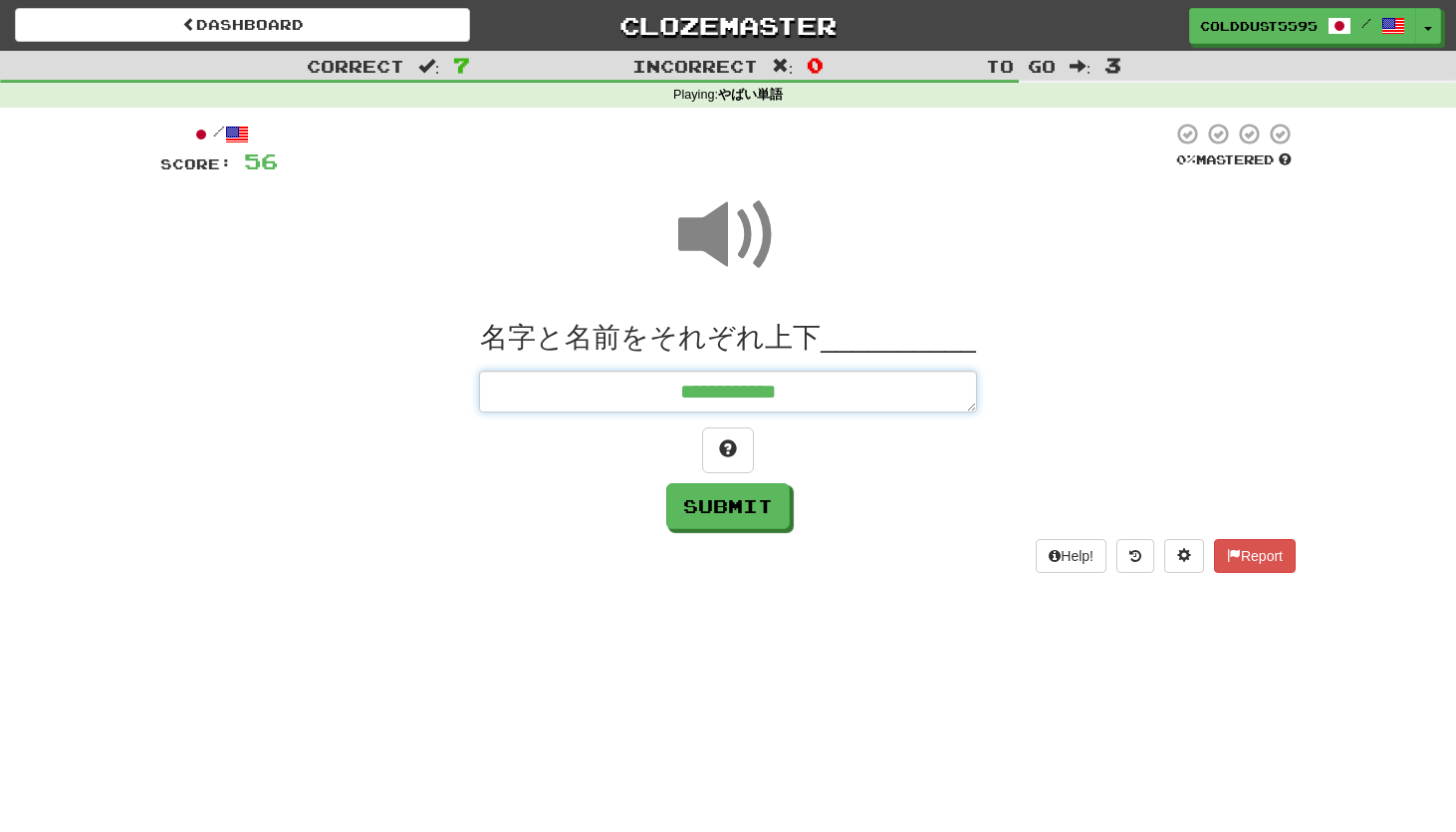 click on "**********" at bounding box center (728, 392) 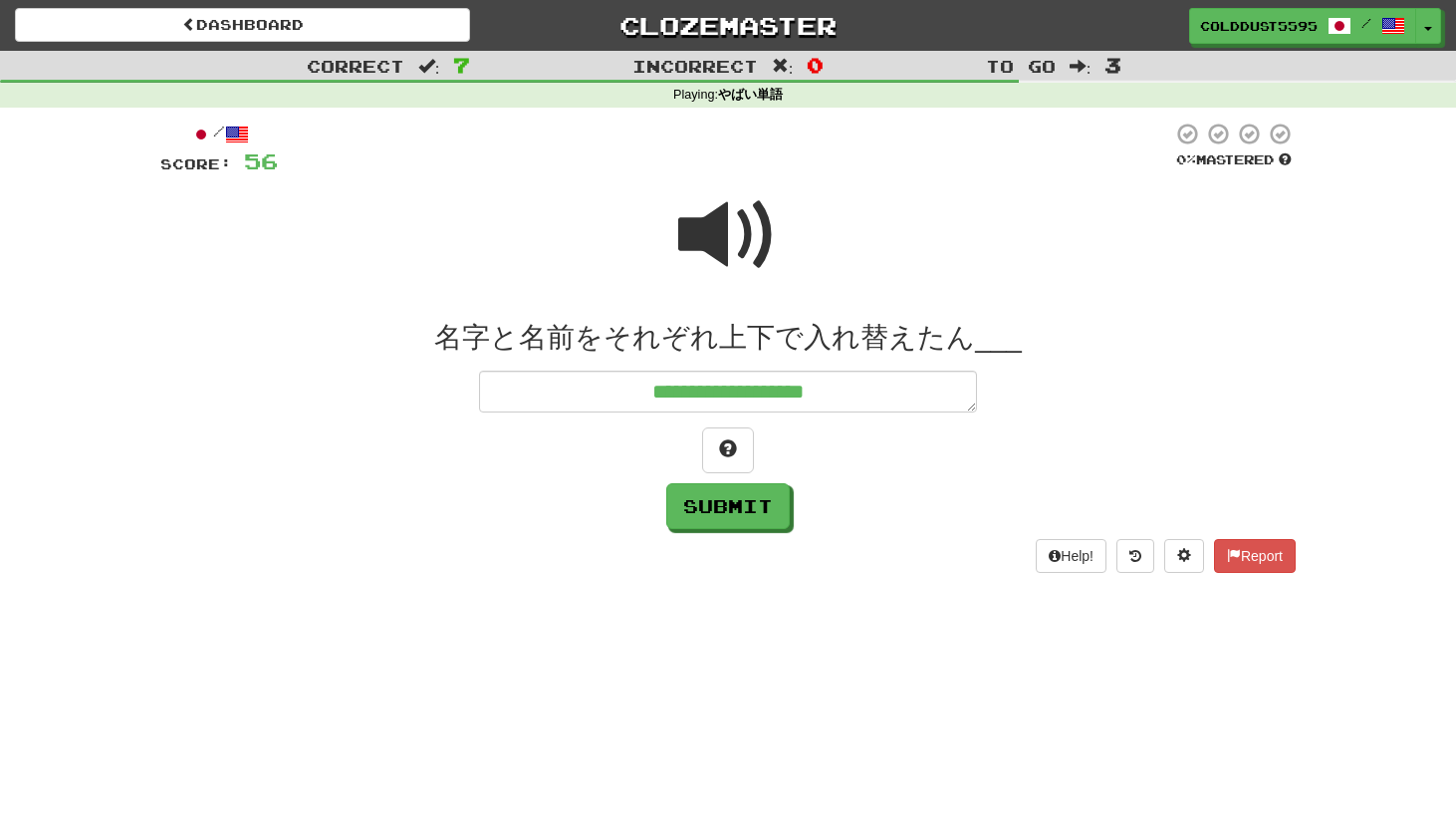 click at bounding box center (728, 235) 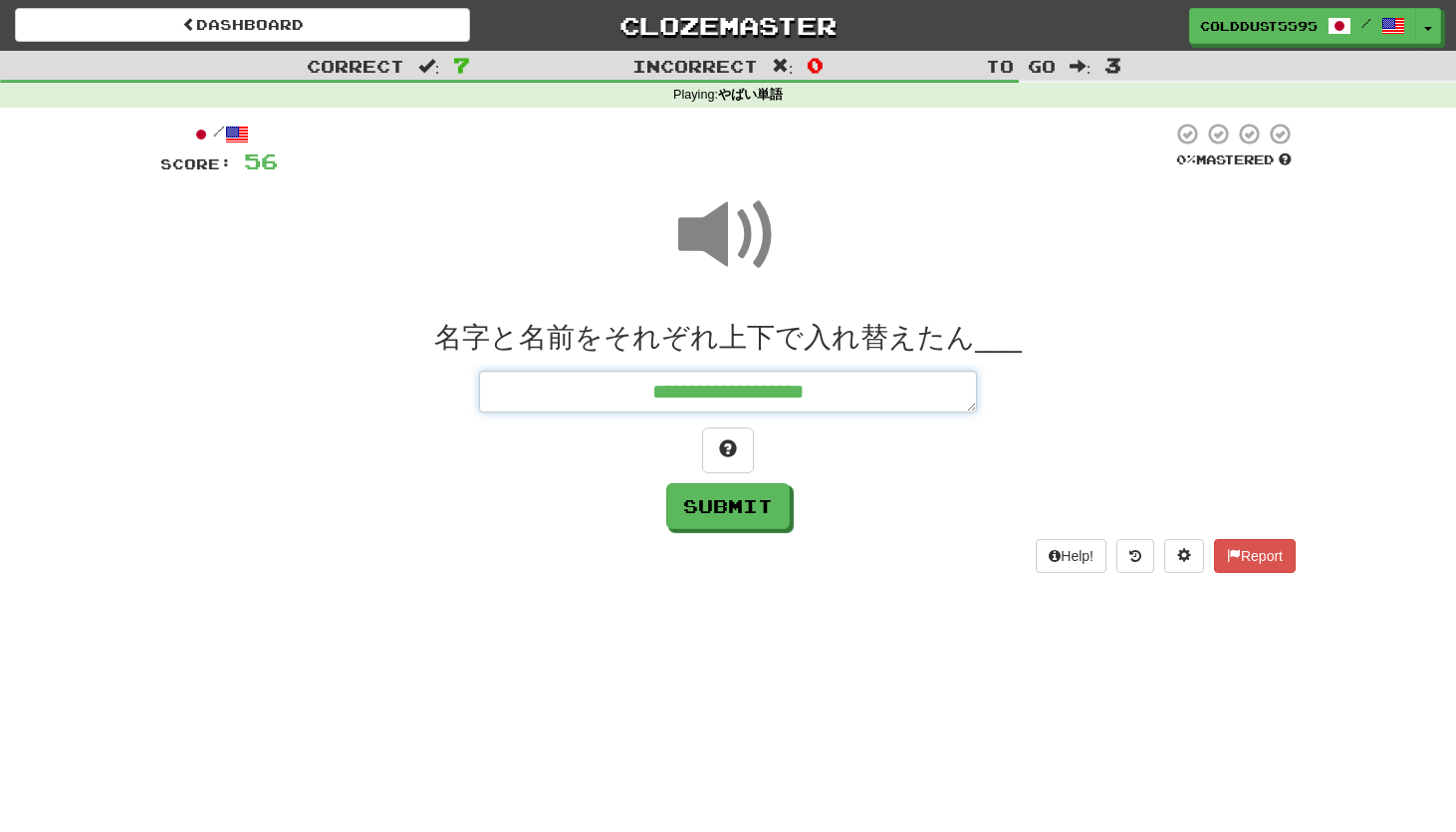 click on "**********" at bounding box center [728, 392] 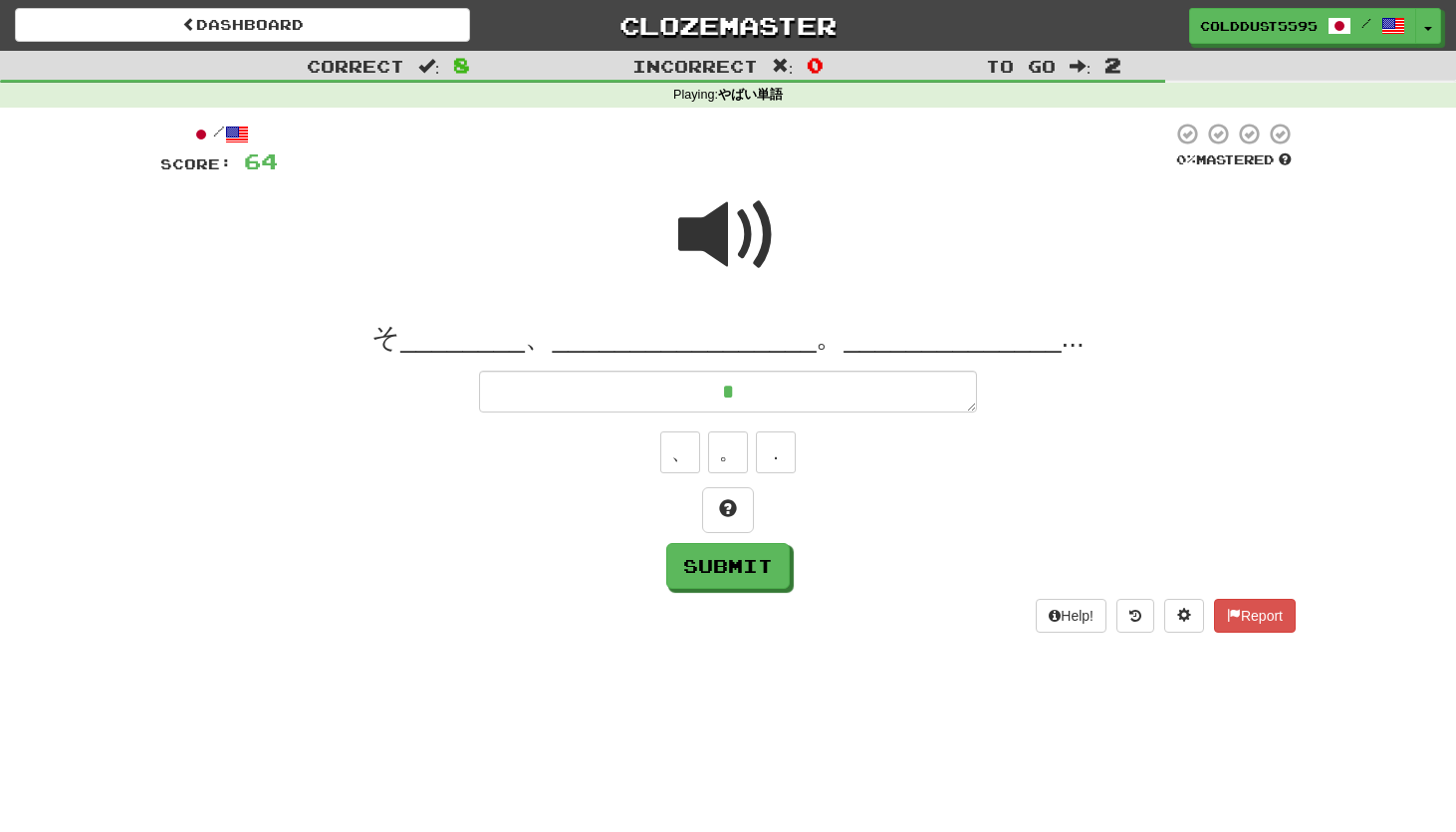 click at bounding box center (728, 235) 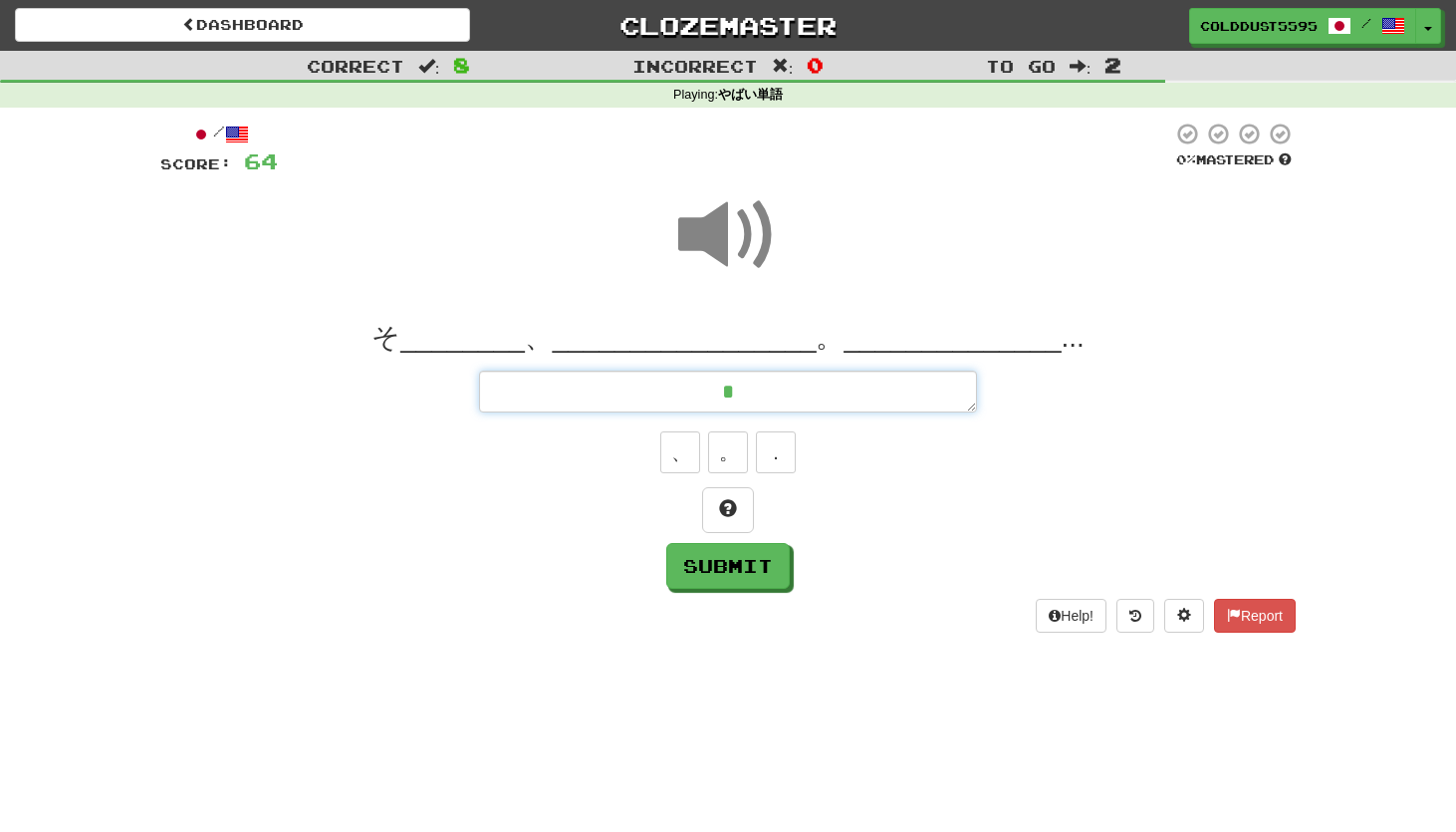 click on "*" at bounding box center (728, 392) 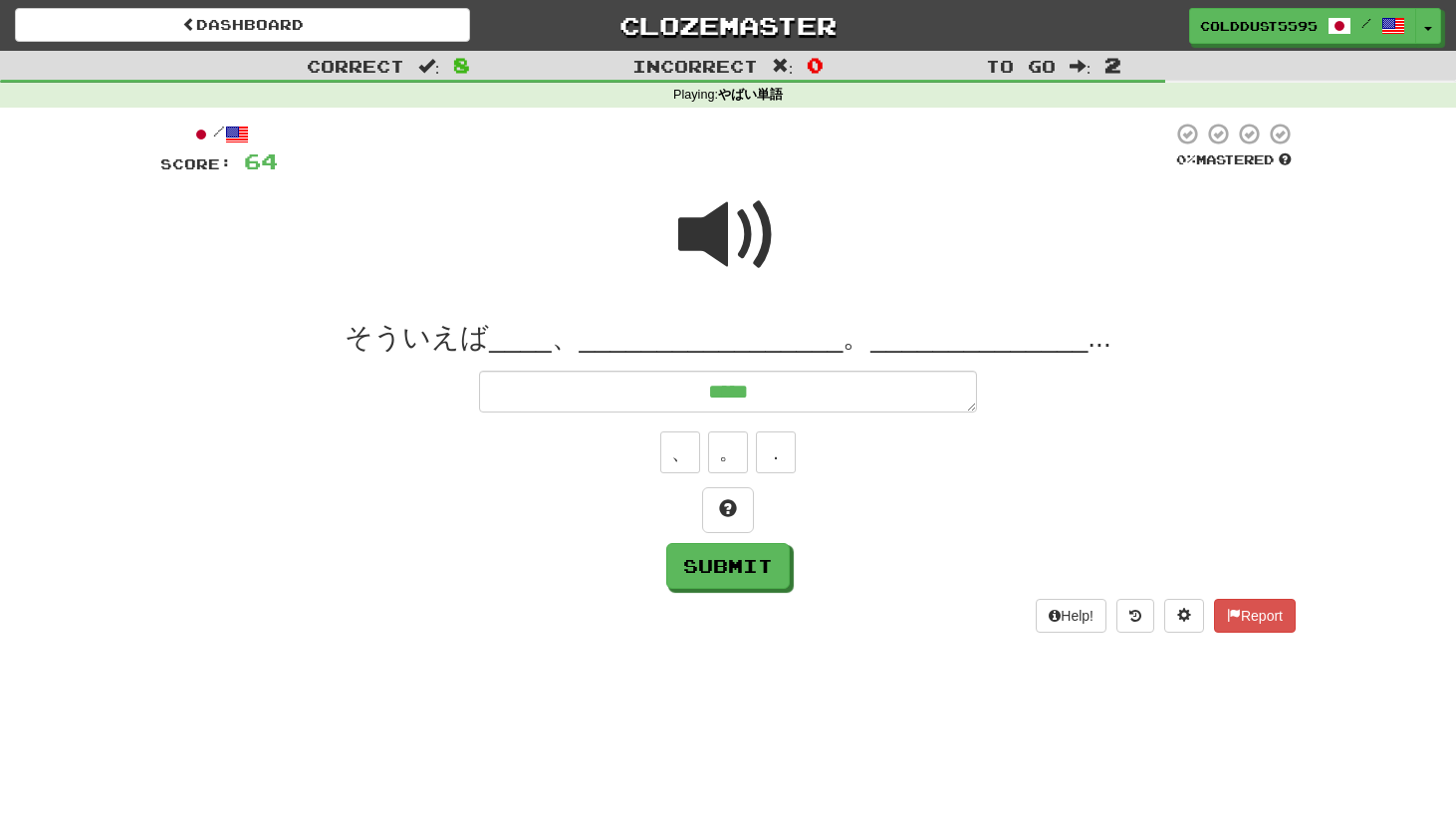 click at bounding box center [728, 235] 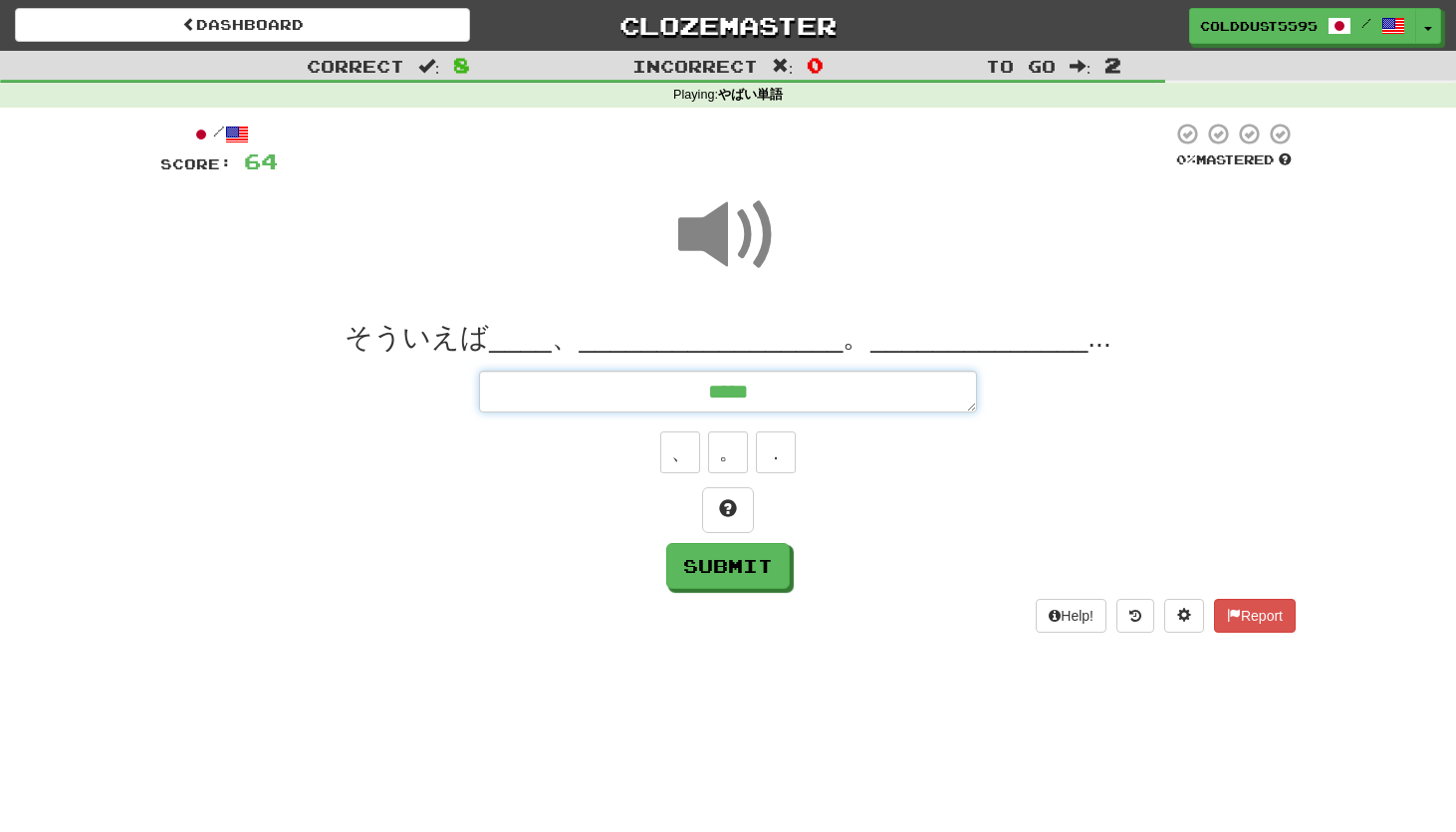 click on "*****" at bounding box center [728, 392] 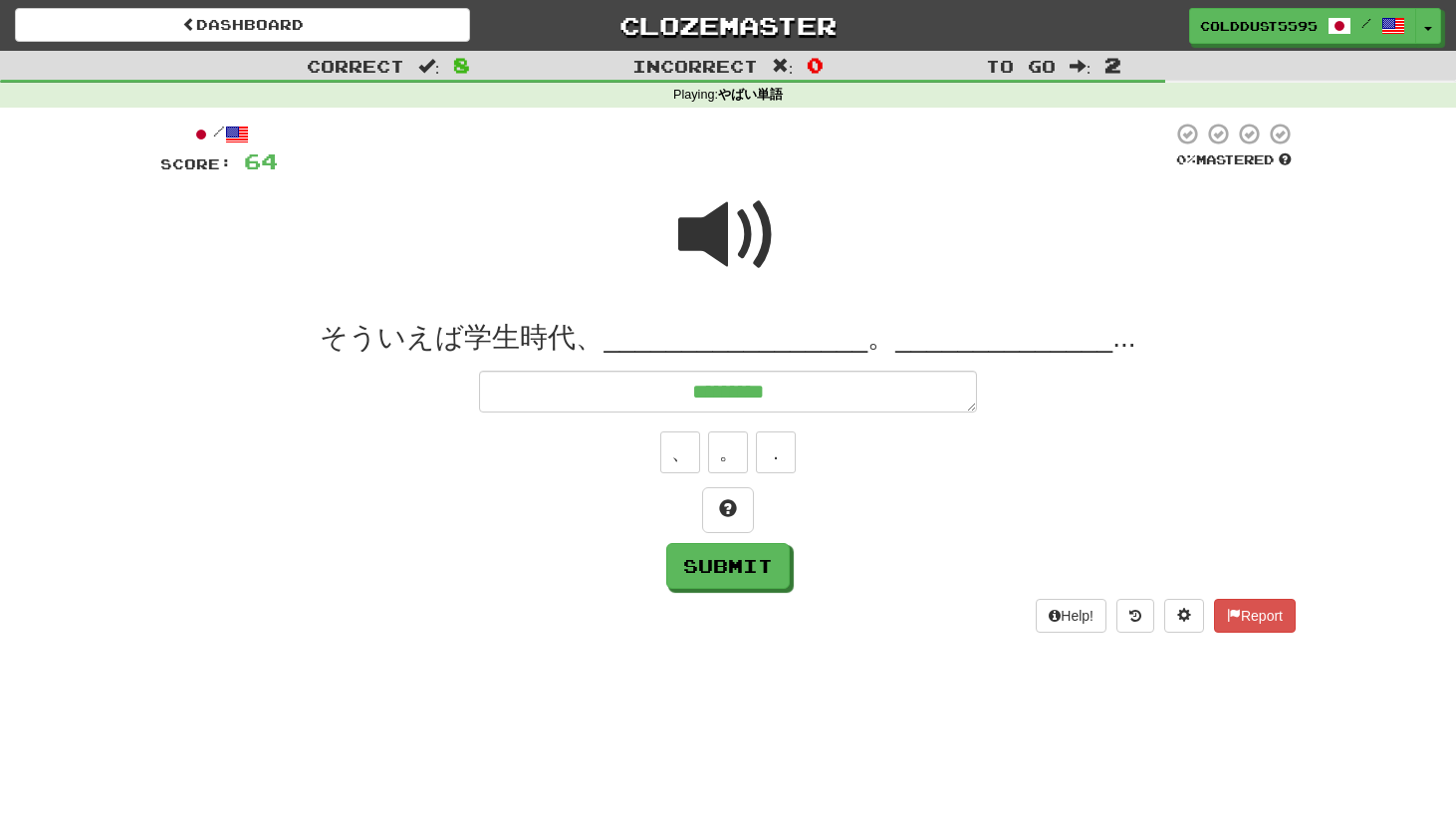 click at bounding box center (728, 235) 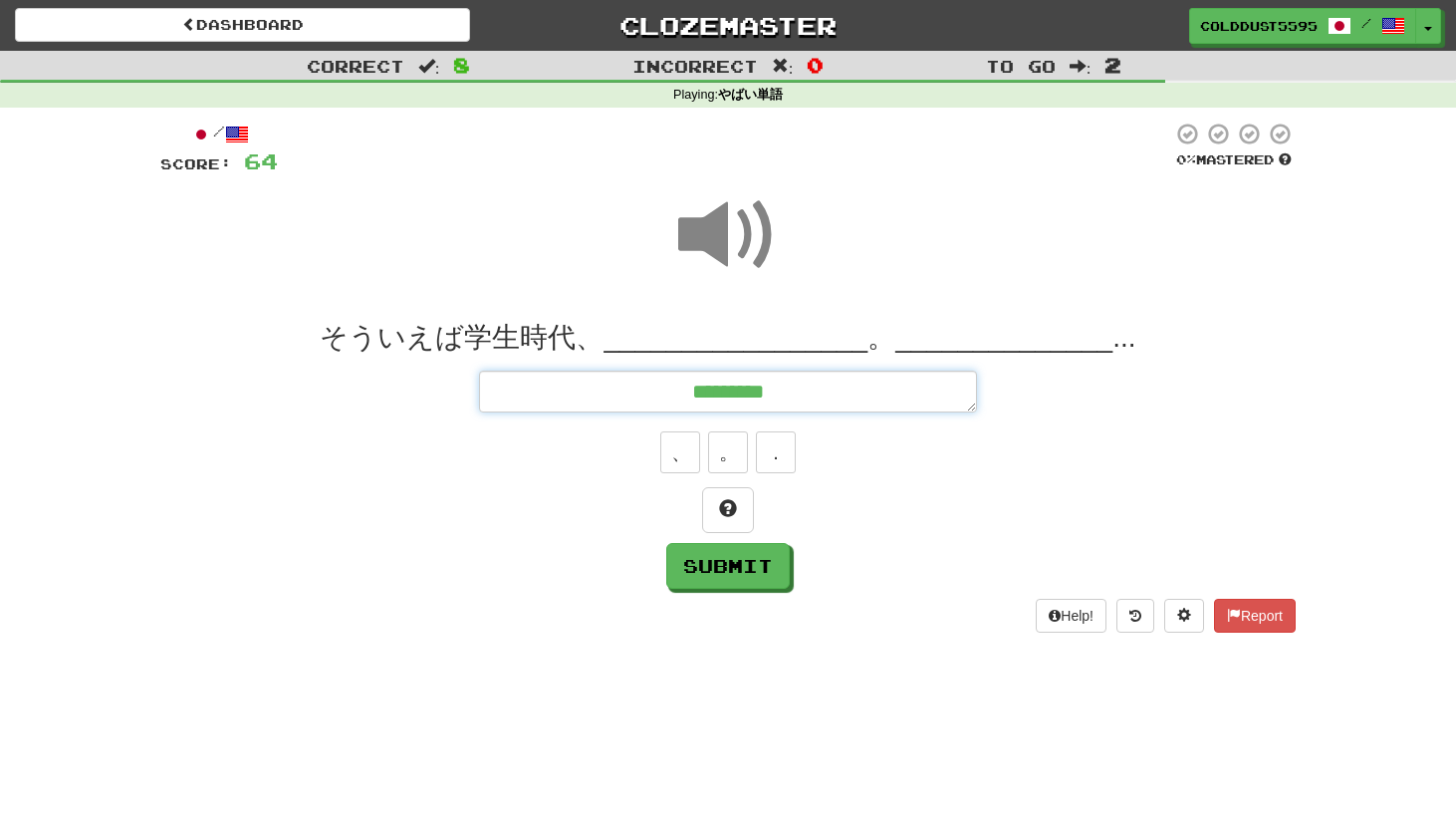 click on "*********" at bounding box center (728, 392) 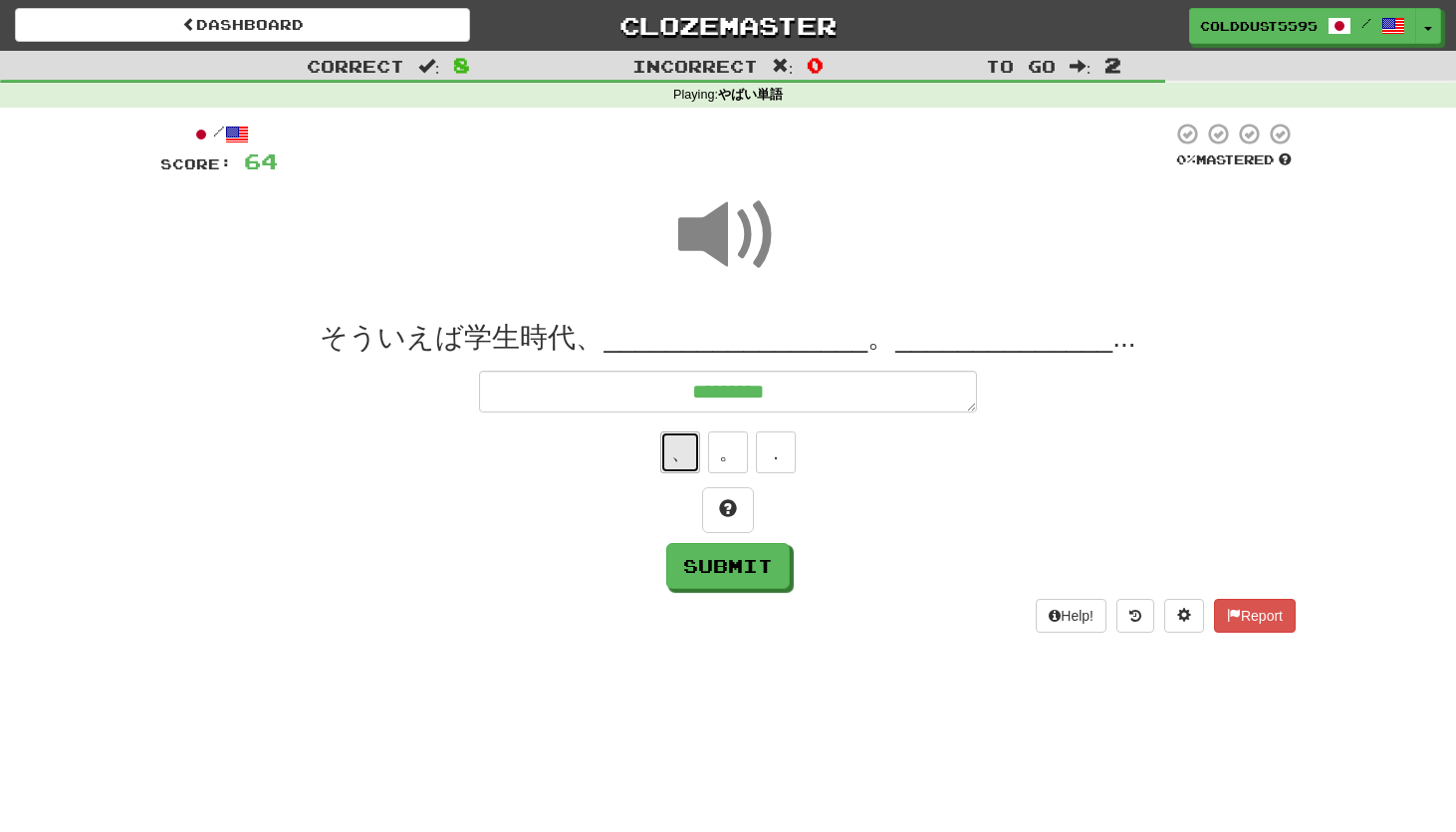 click on "、" at bounding box center (680, 452) 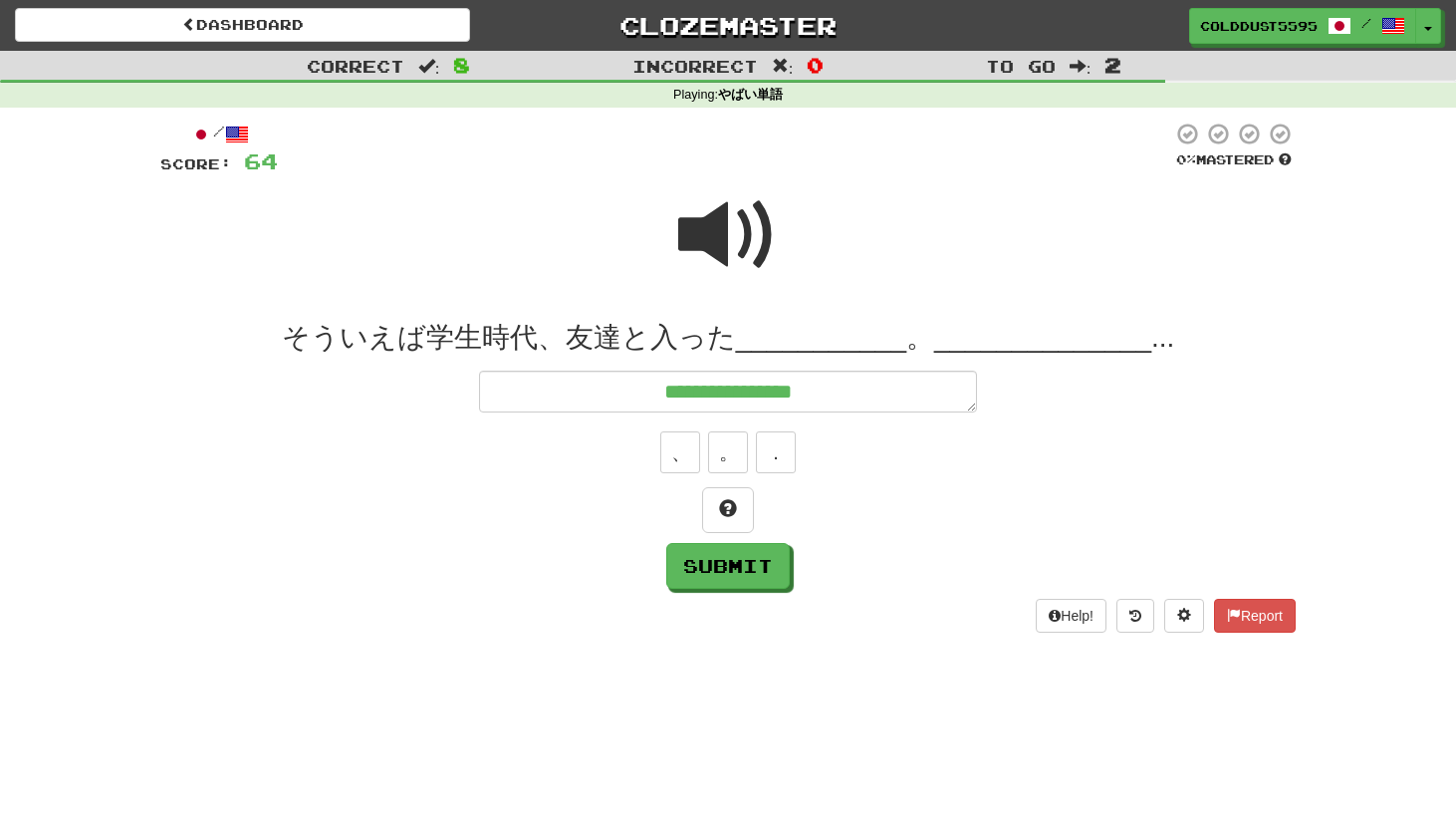 click at bounding box center [728, 235] 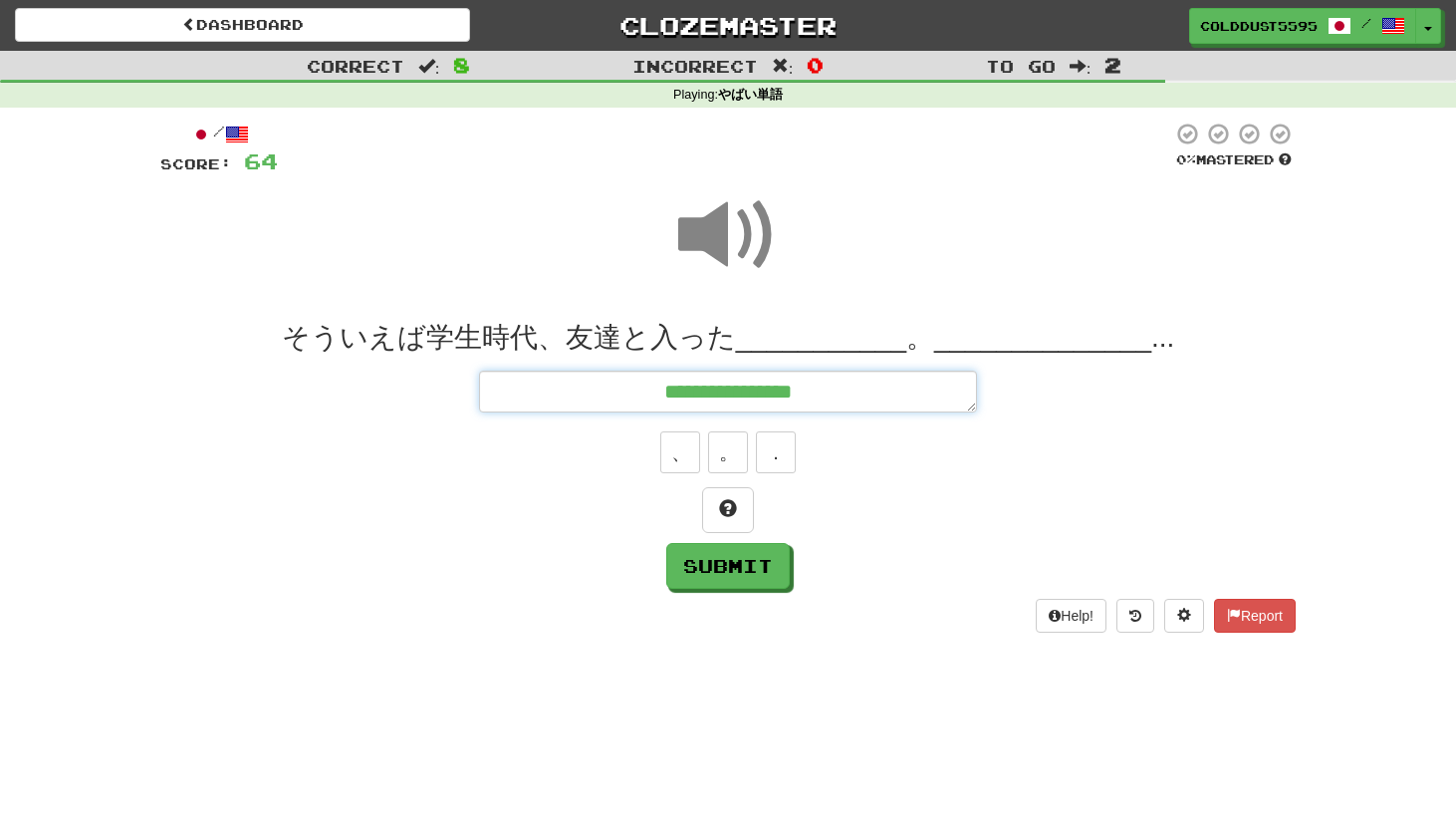 click on "**********" at bounding box center [728, 392] 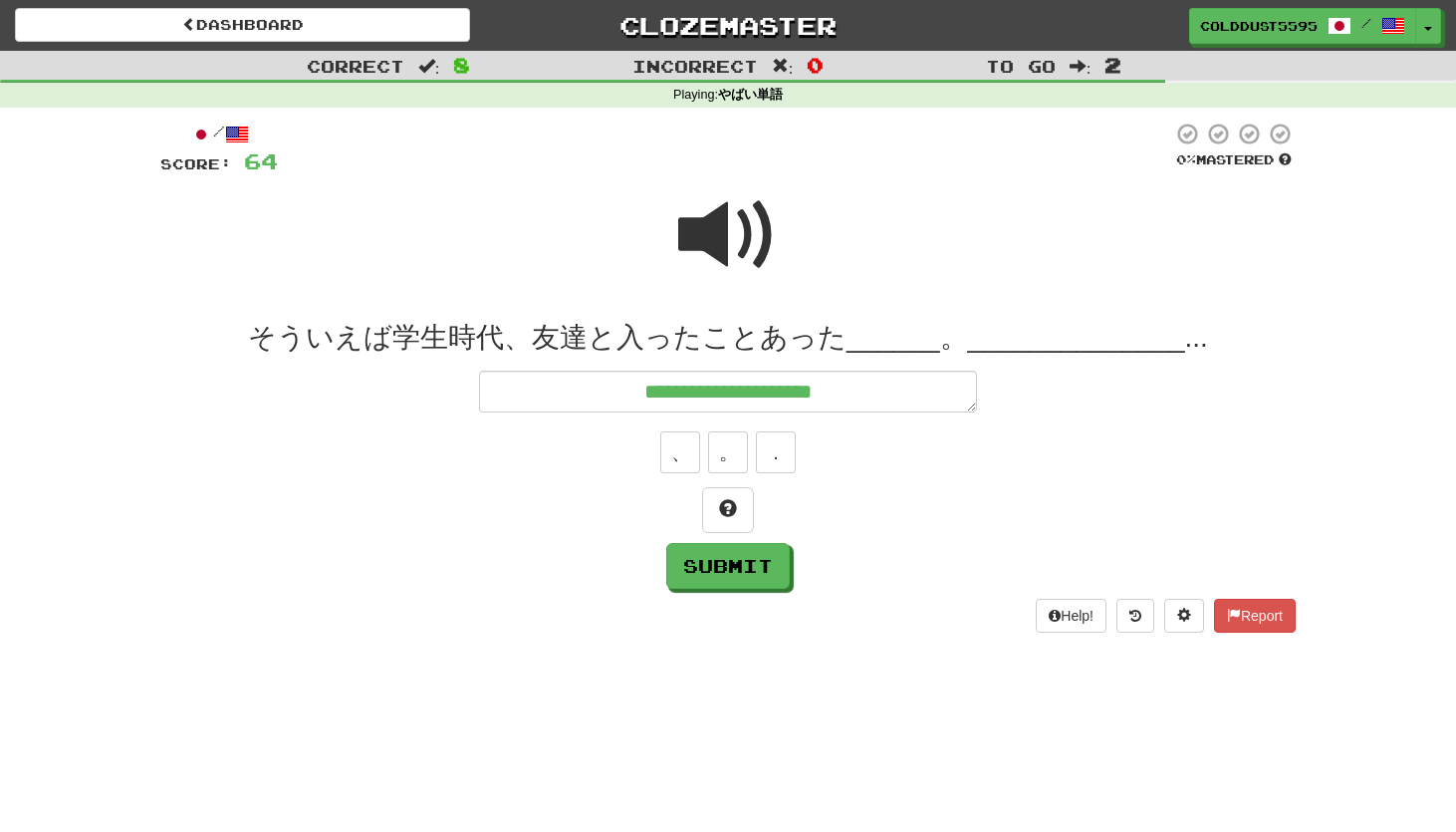 click at bounding box center (728, 235) 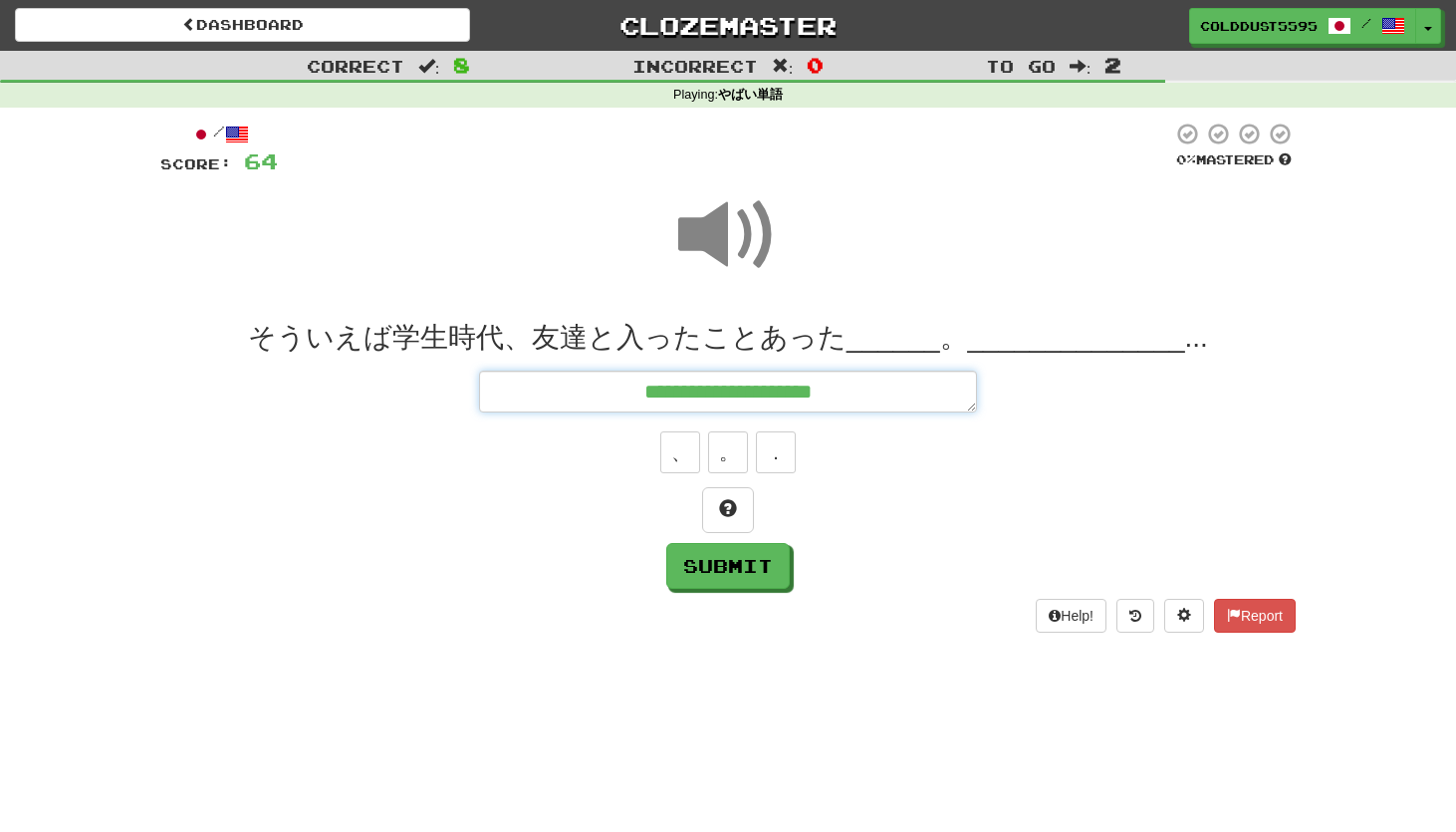 click on "**********" at bounding box center (728, 392) 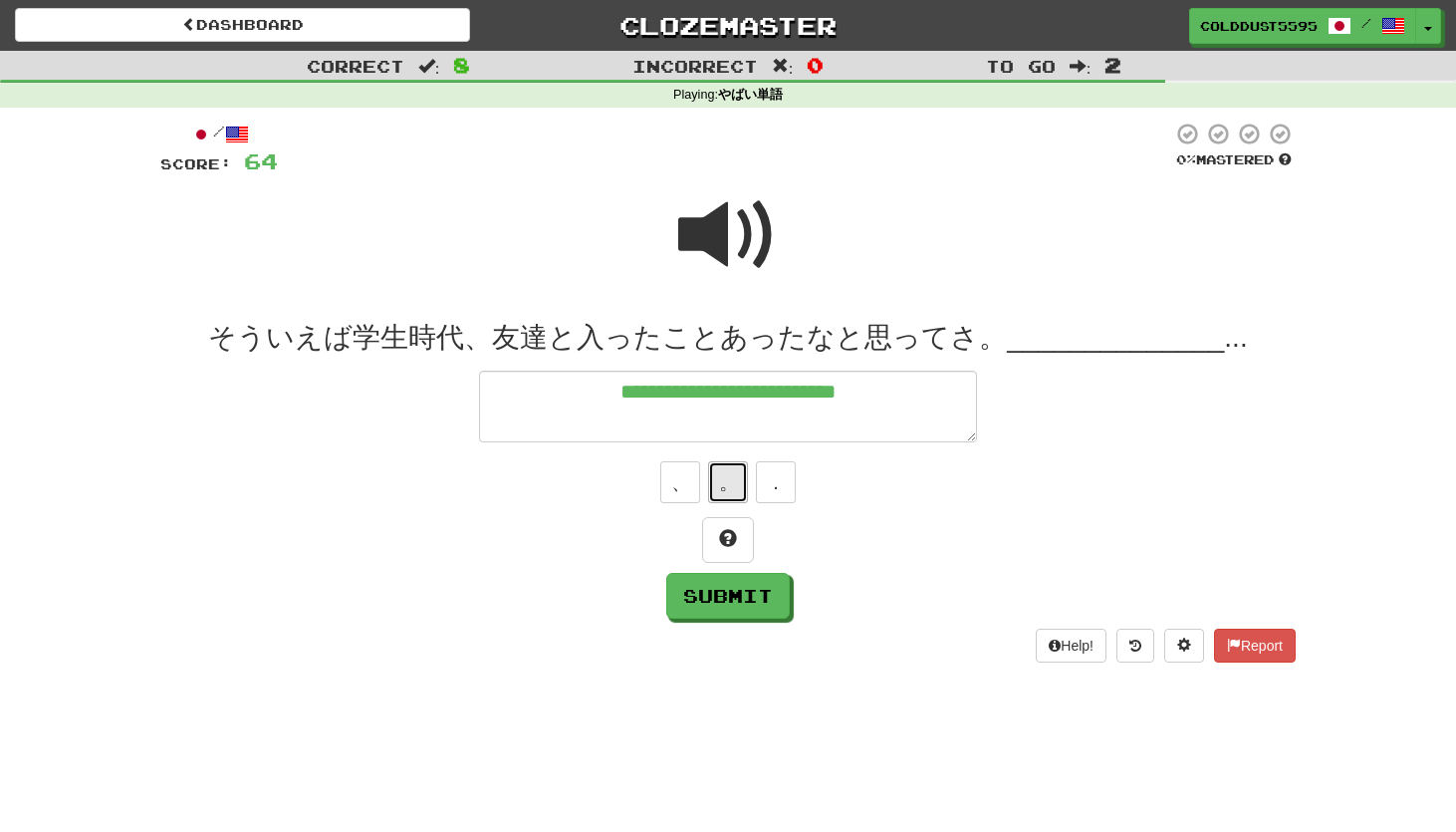 click on "。" at bounding box center (728, 482) 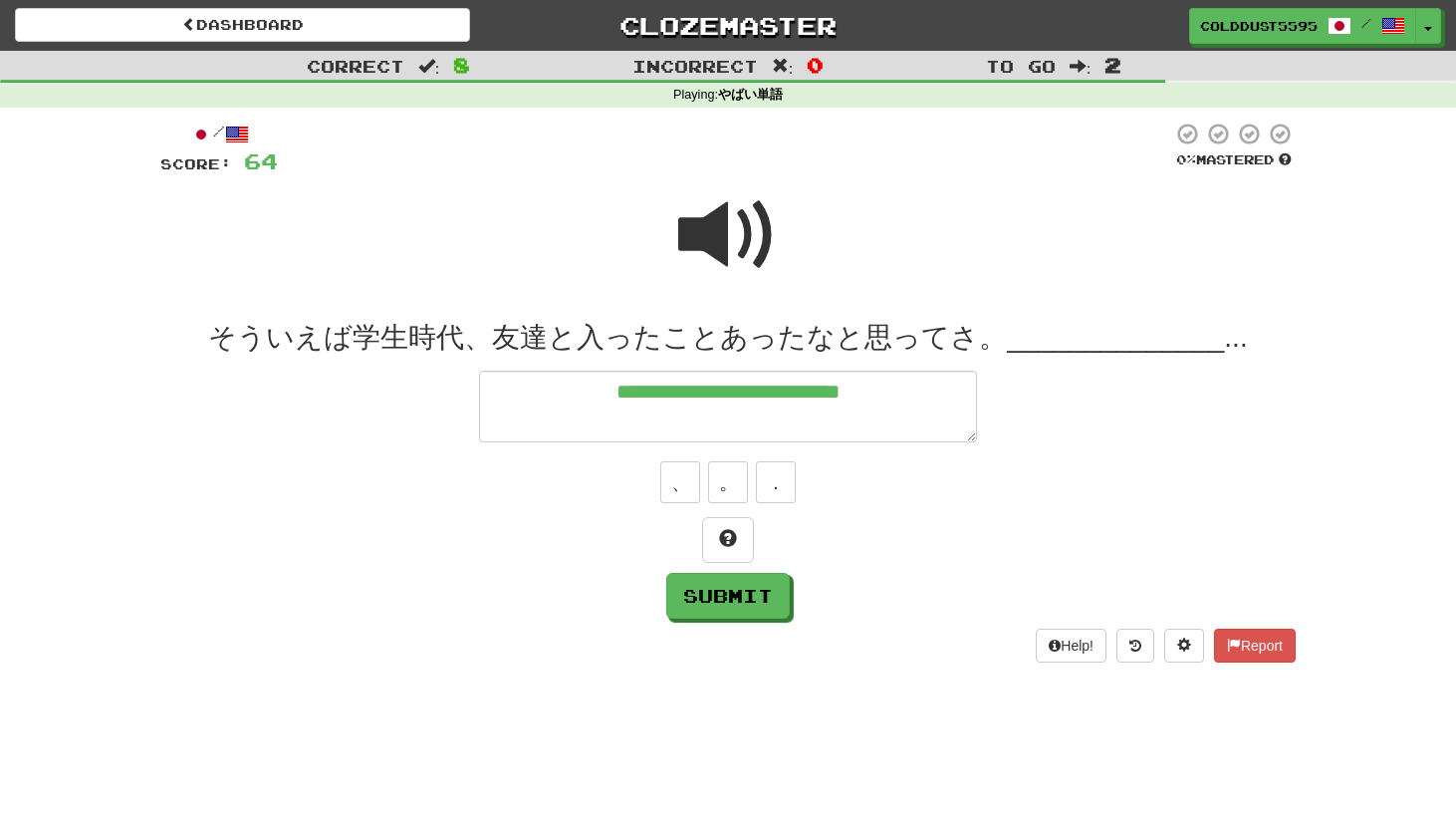 click at bounding box center (728, 235) 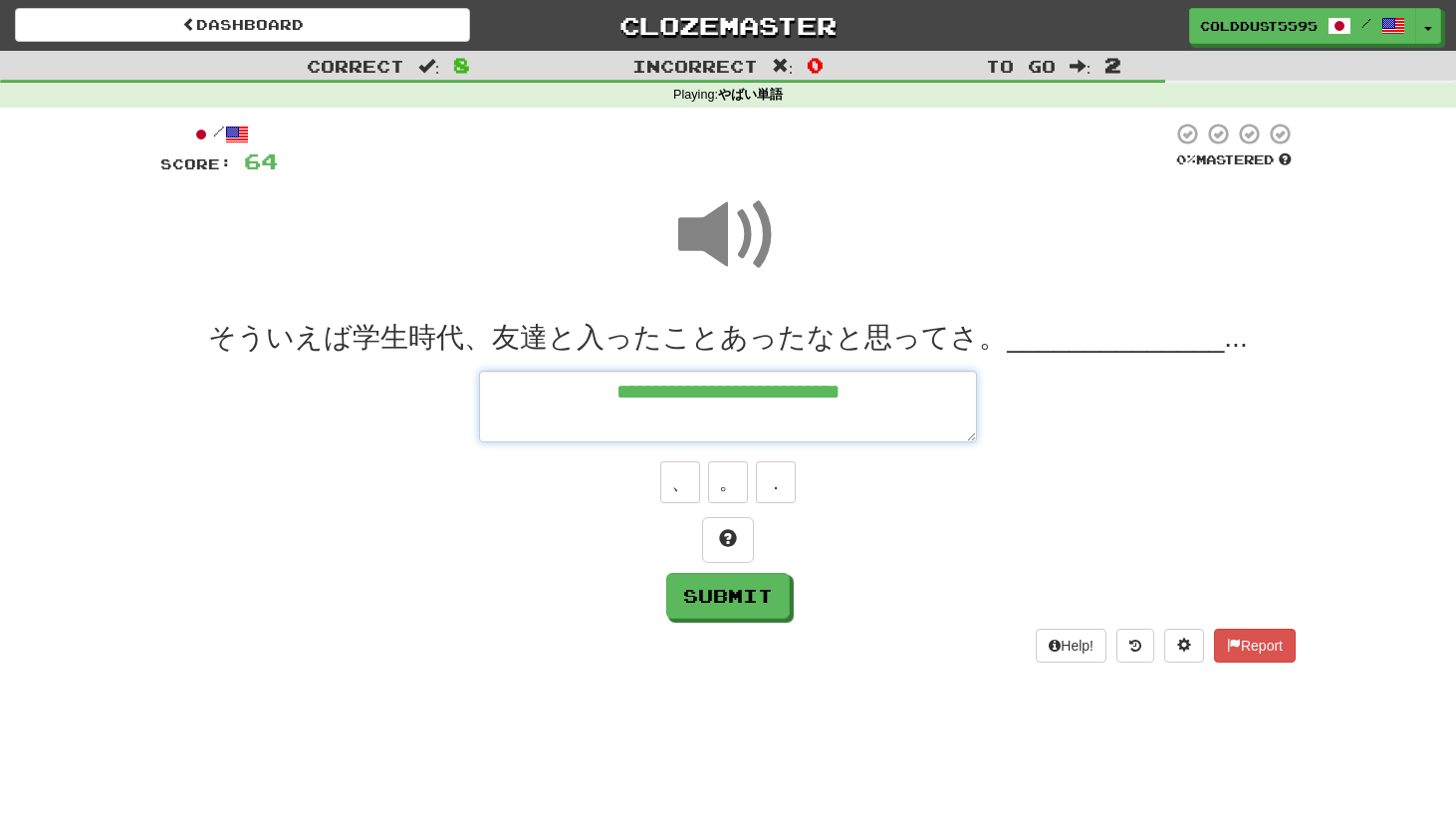 click on "**********" at bounding box center [728, 407] 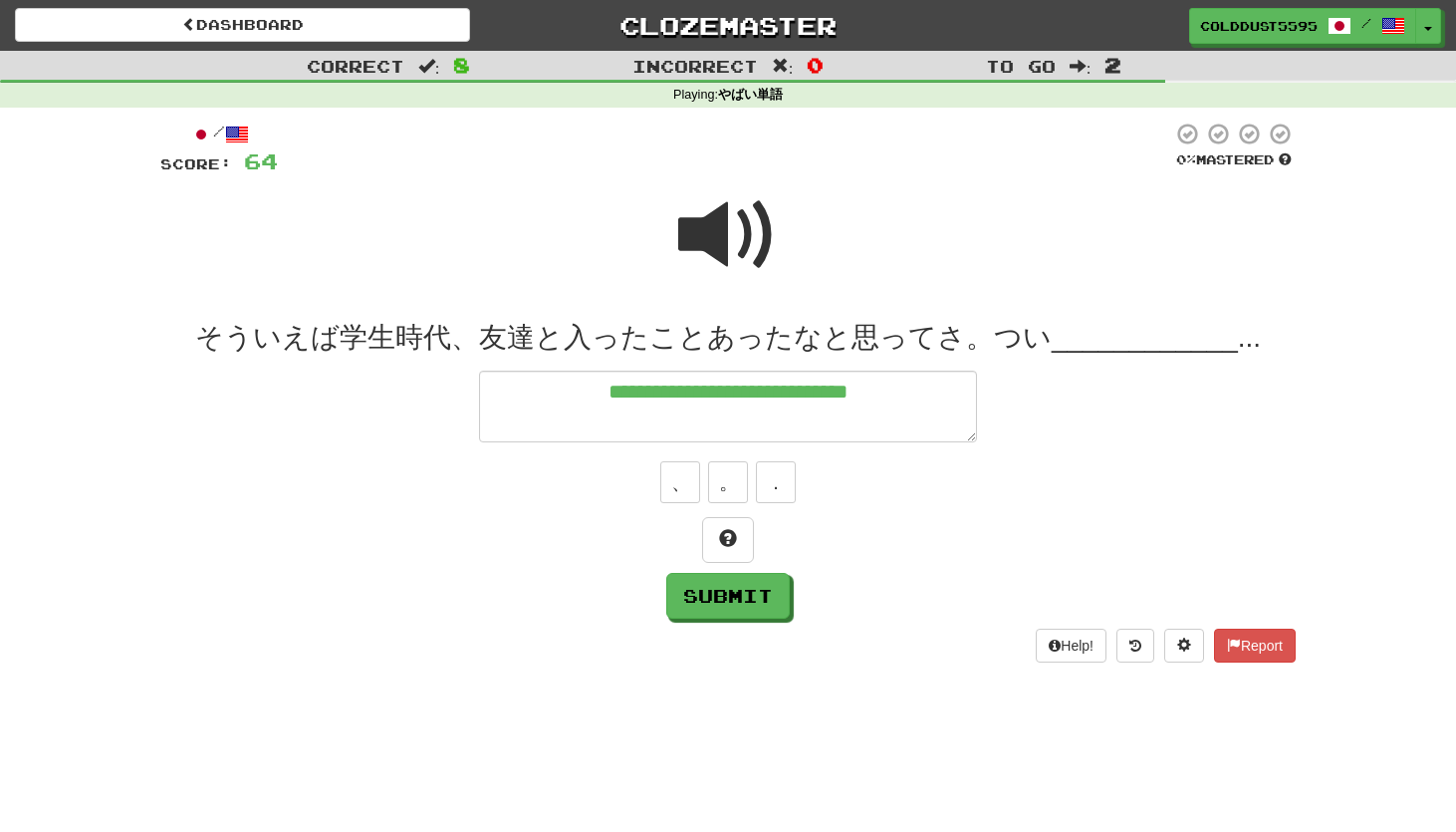 click at bounding box center (728, 235) 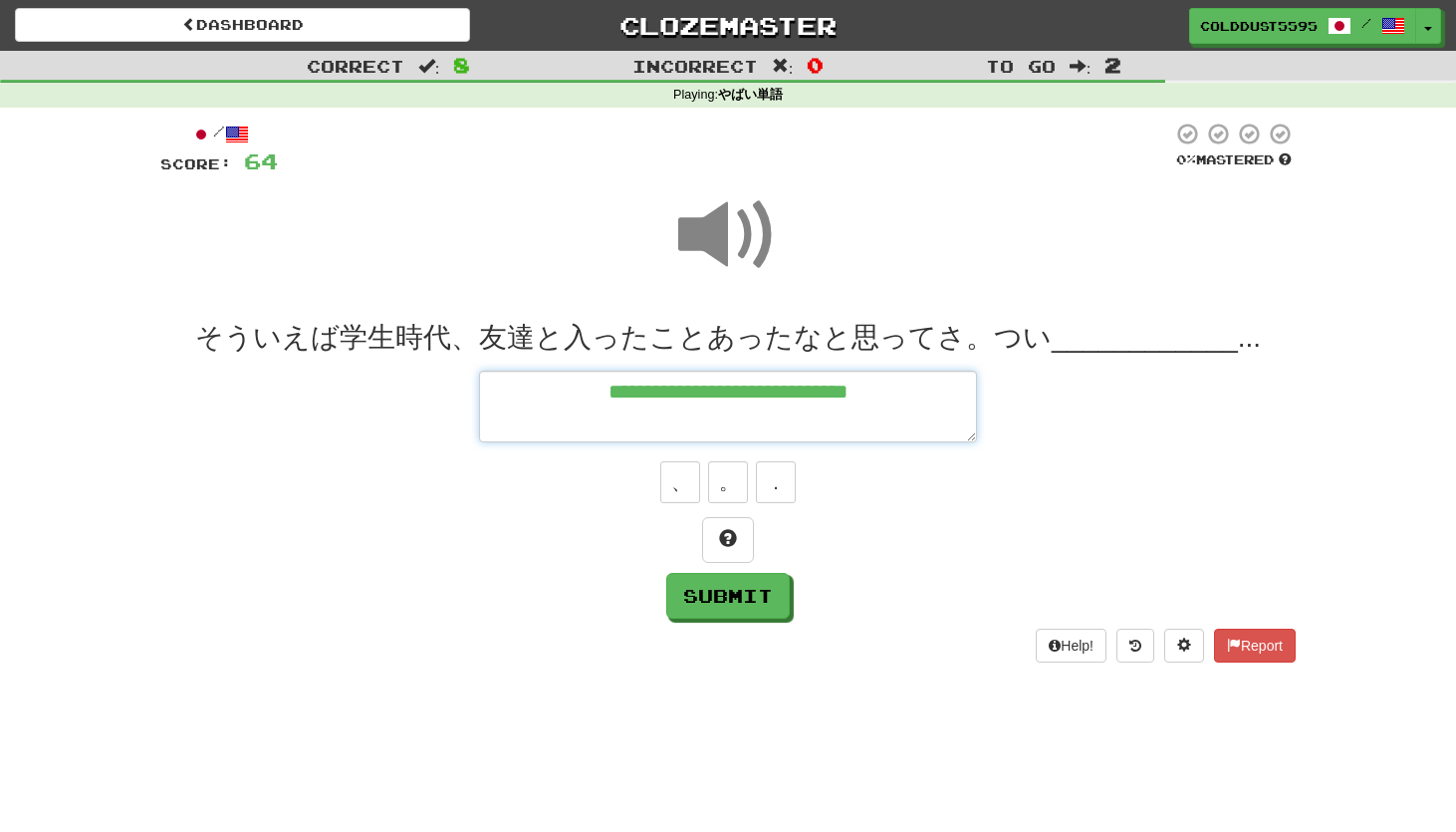 click on "**********" at bounding box center [728, 407] 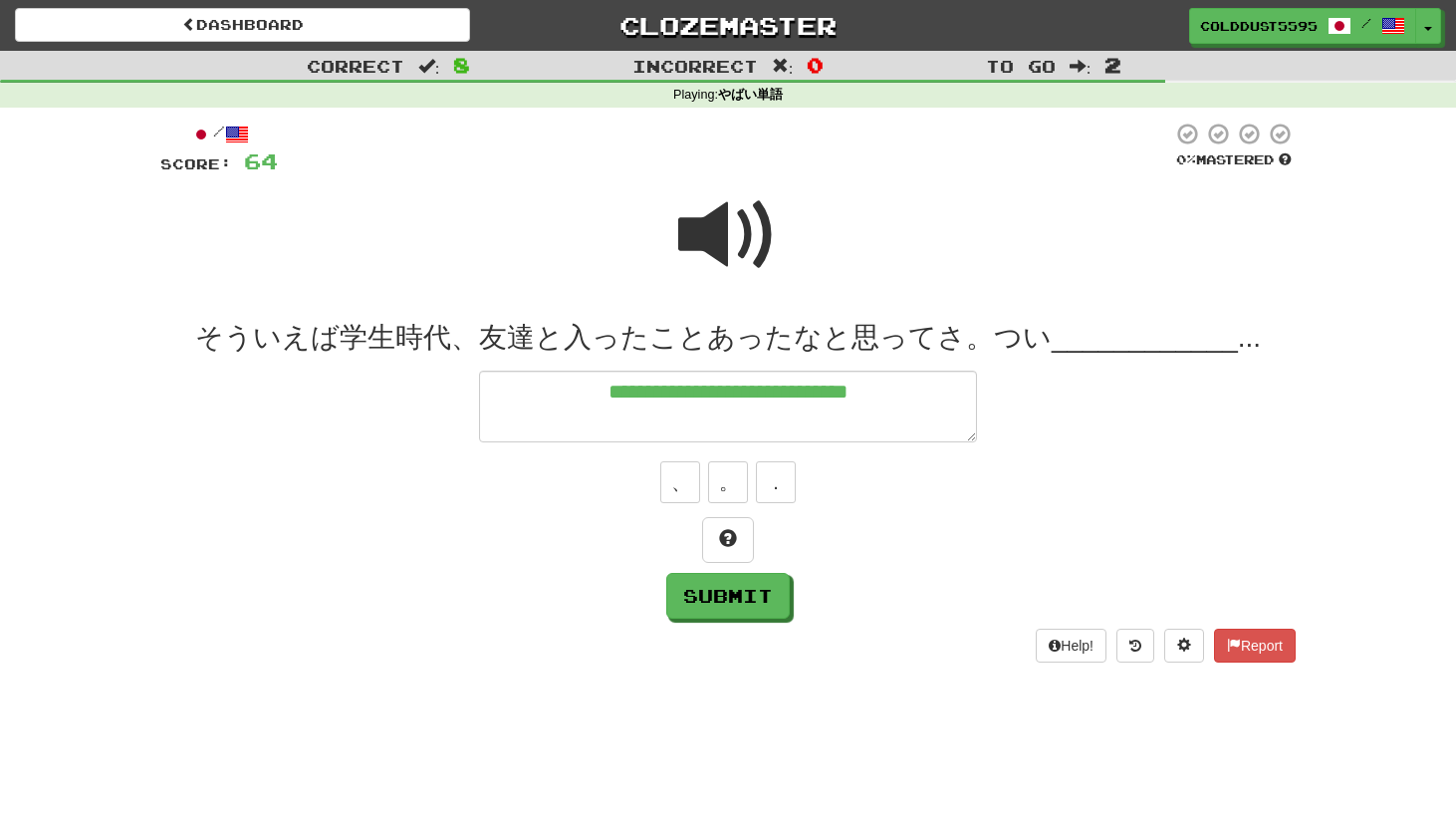 click at bounding box center [728, 235] 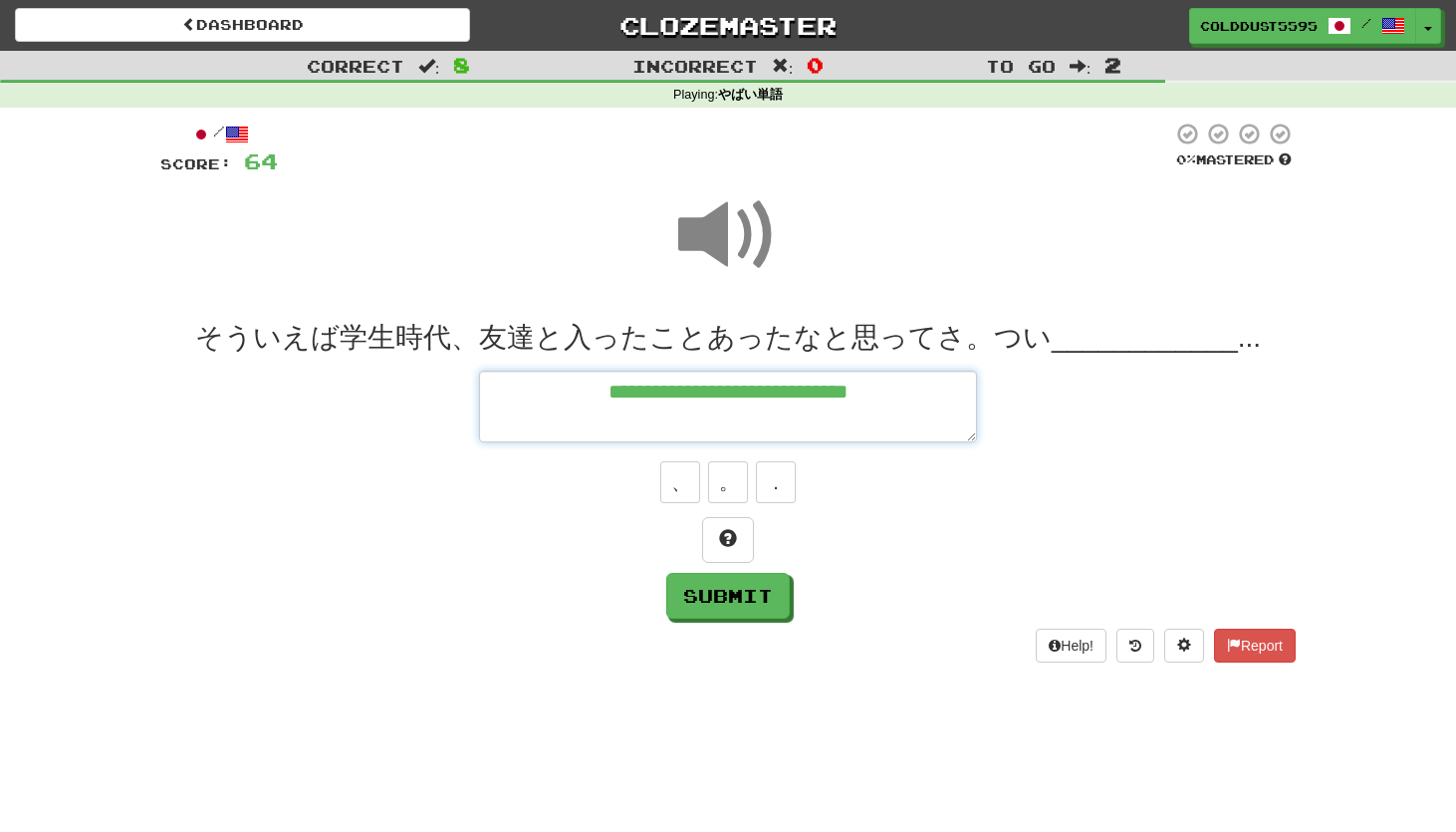 click on "**********" at bounding box center [728, 407] 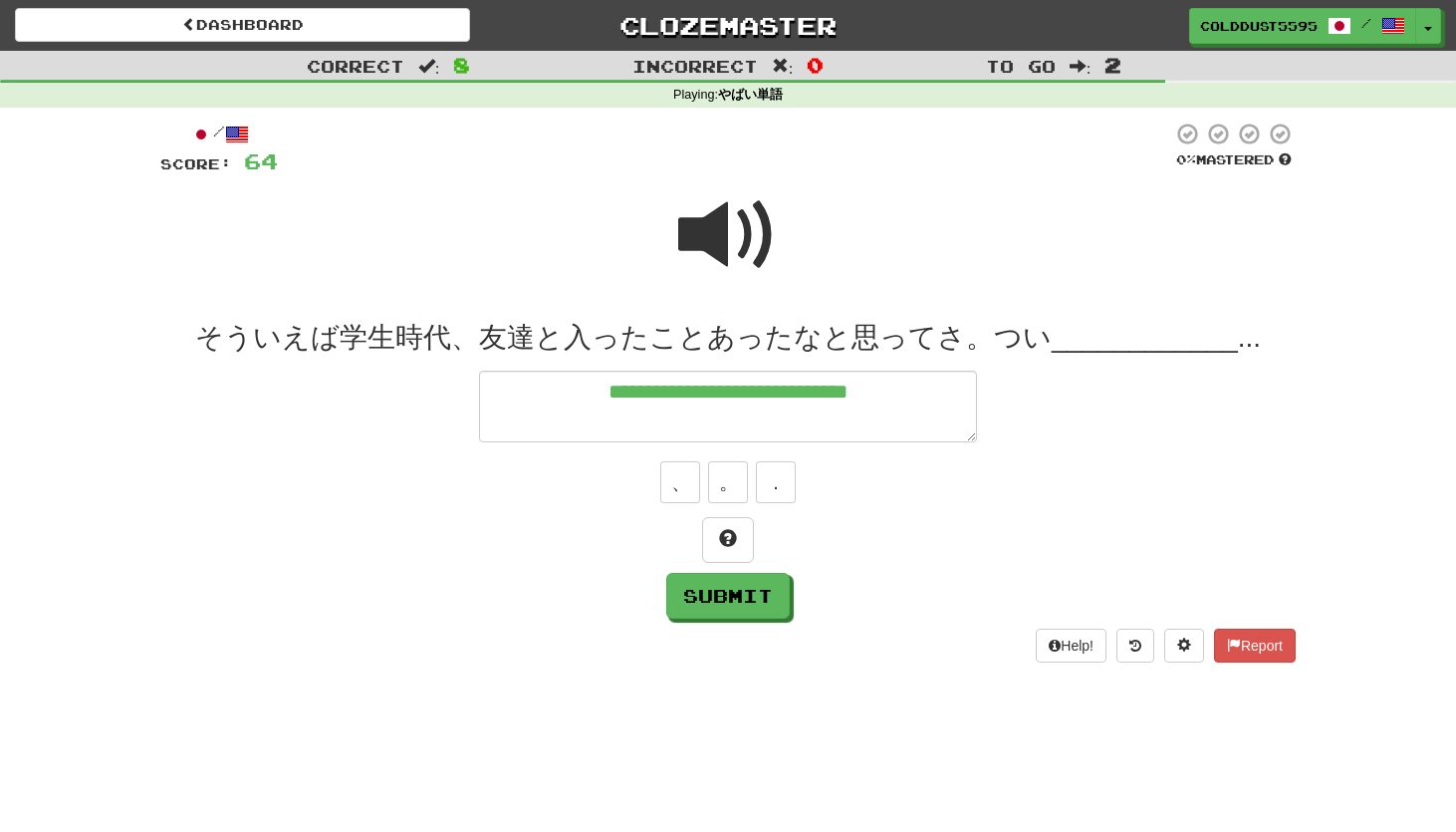 click at bounding box center [728, 235] 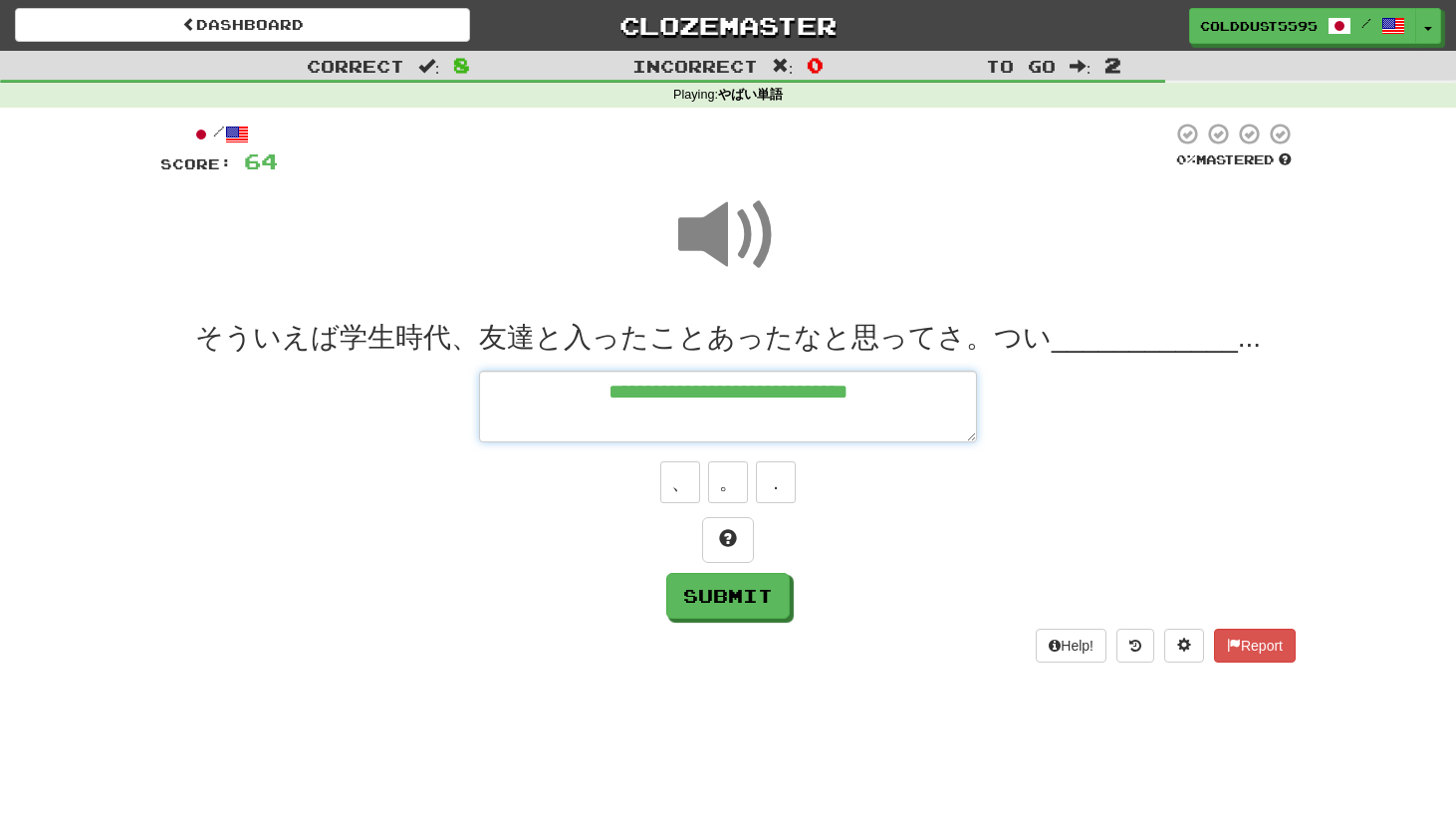 click on "**********" at bounding box center [728, 407] 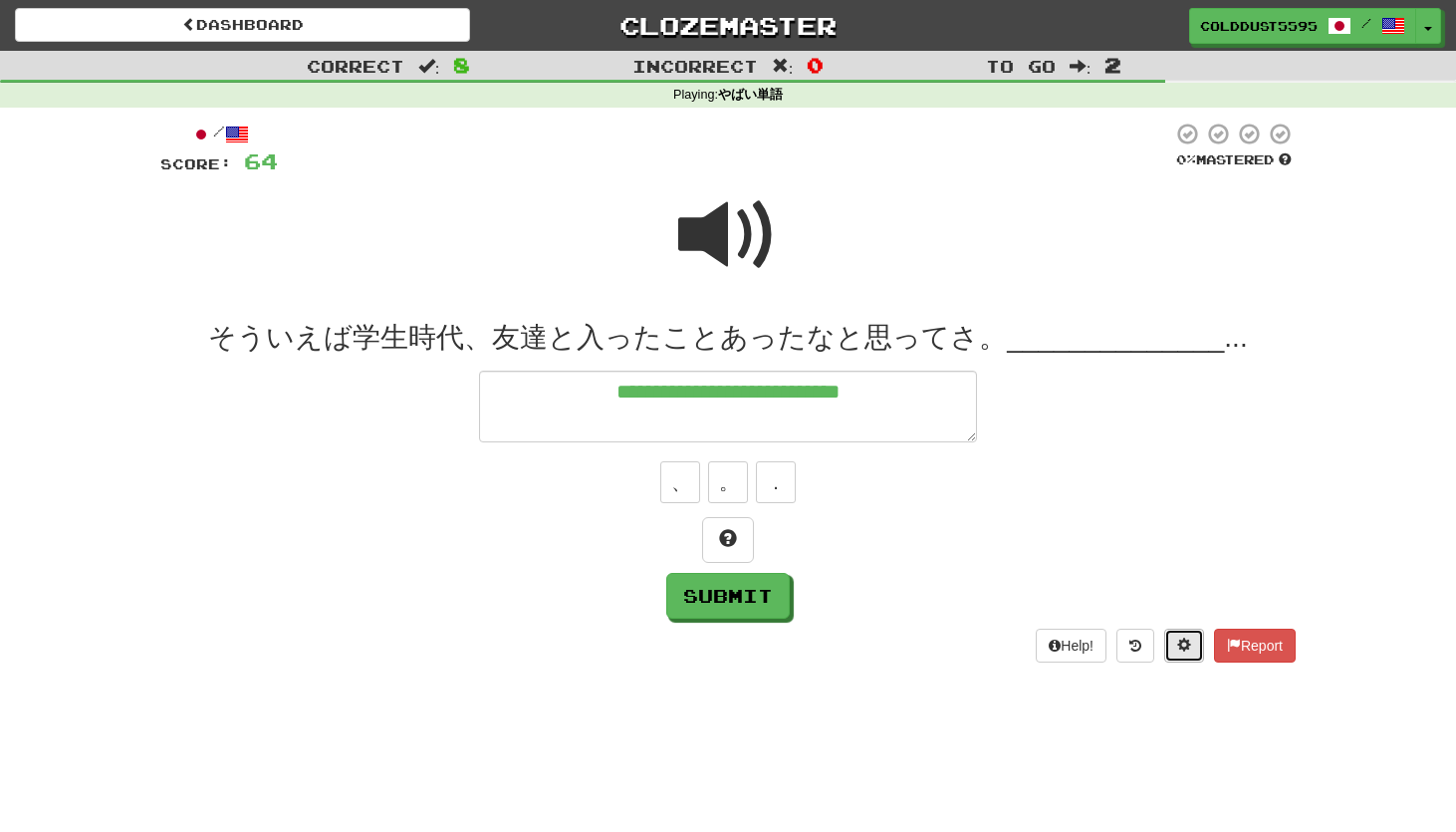 click at bounding box center [1184, 645] 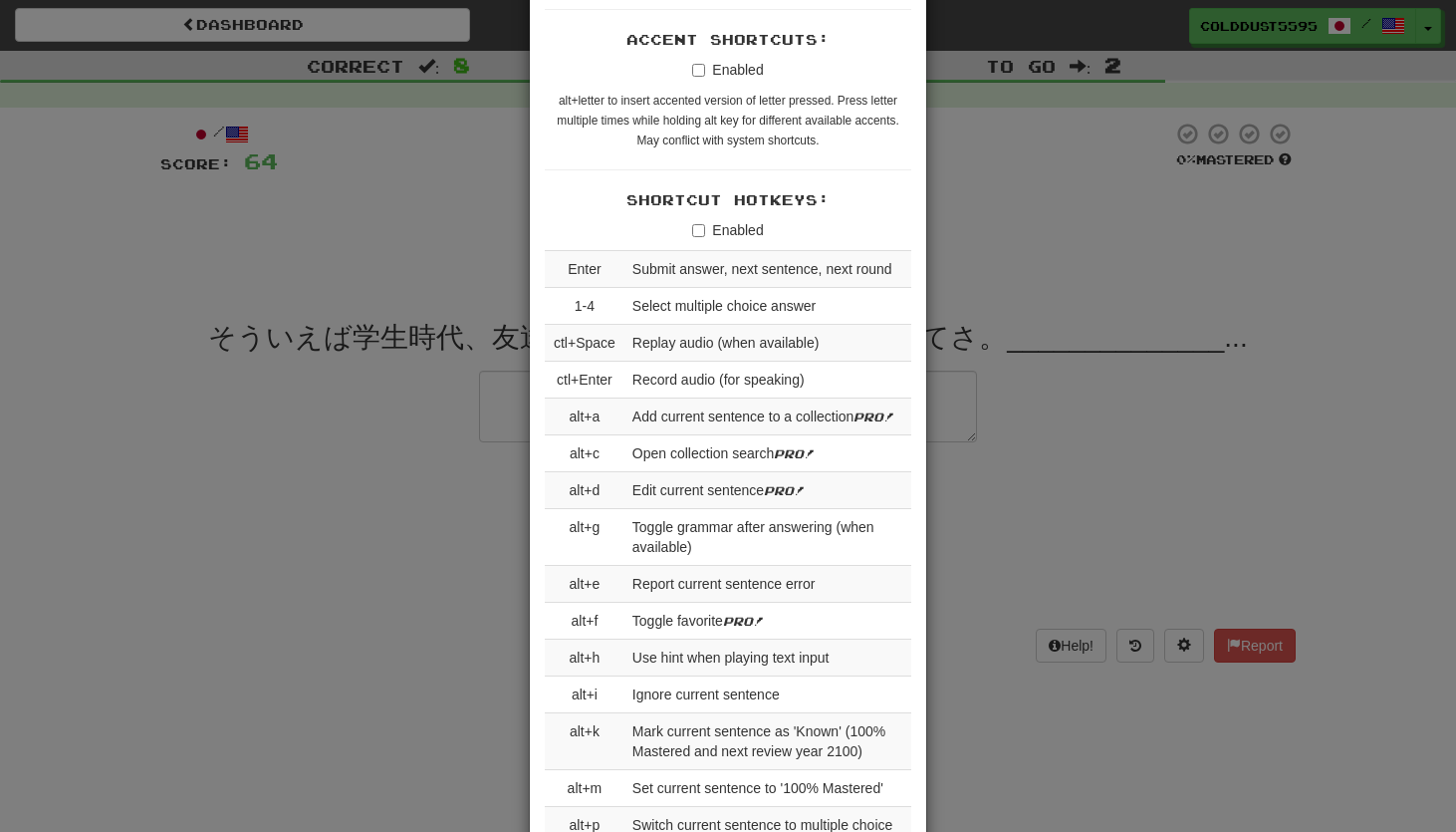 scroll, scrollTop: 3009, scrollLeft: 0, axis: vertical 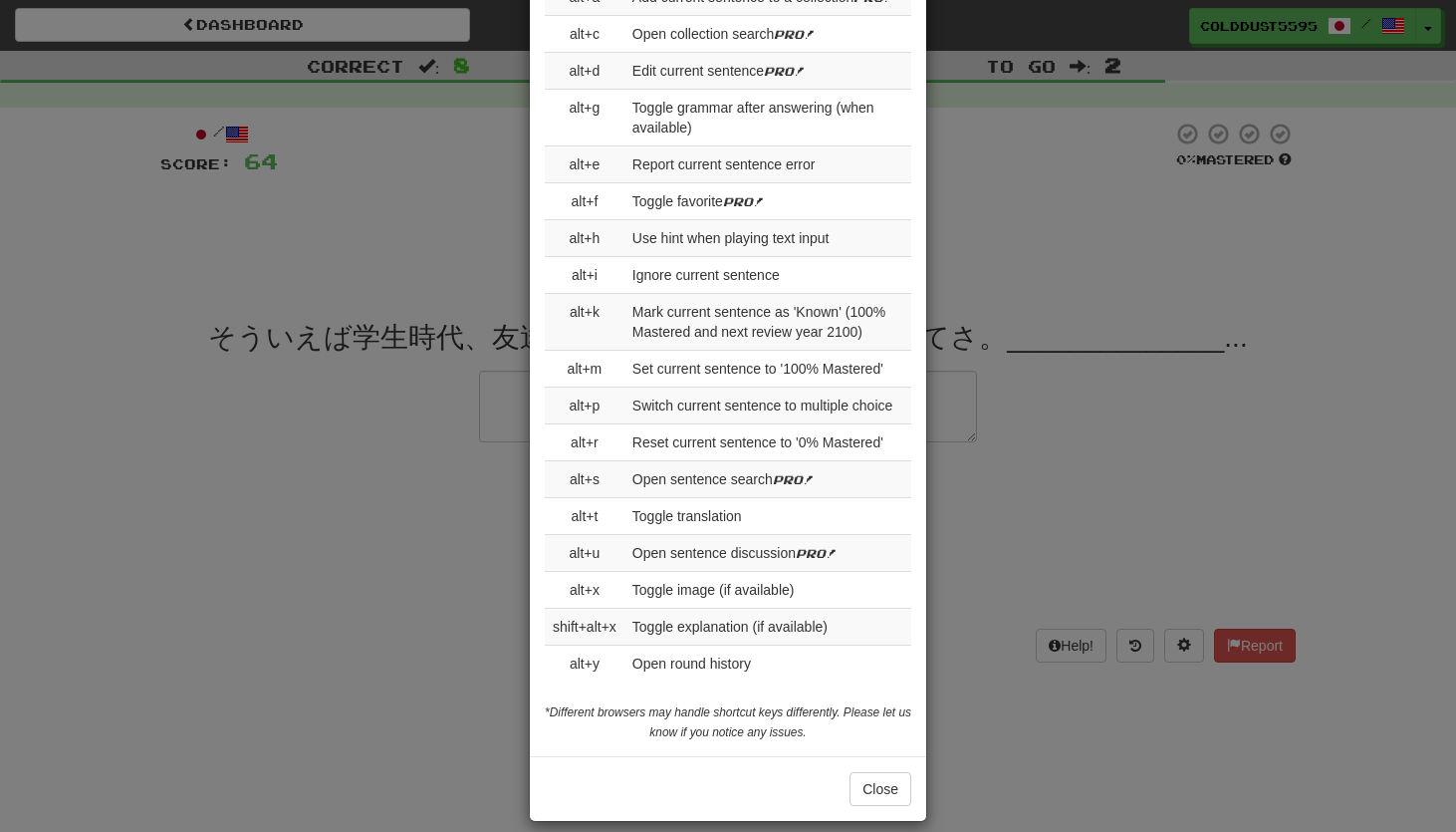 click on "× Game Settings Automatically Show Sentence After First Listen: On Off (when playing listening skill) Translations: Visible Show  After Answering Hidden Sentence Text Initially Hidden: (see just the translation, then click a button to see the sentence text) On Off Hints: (appear above the missing word when available) On Off Spelling Hints: (lets you know if your answer is incorrect by up to 2 letters) On Off Typing Color Hint: (see if you're entering the correct answer as you type) On Off Text Box Size: (text box size can change to match the missing word) Changes Always the Same Enter Submits Empty: (pressing Enter when the input is empty will submit a blank answer) On Off Clear After Answering: (keypress clears the text input after answering so you can practice re-typing the answer) On Off Image Toggle: (toggle button, if sentence image available) After Answering Before and After Off Image Background: (use sentence image as background, if available) On Off Pronunciation: On Off Sound Effects: On Off On Off" at bounding box center [728, 416] 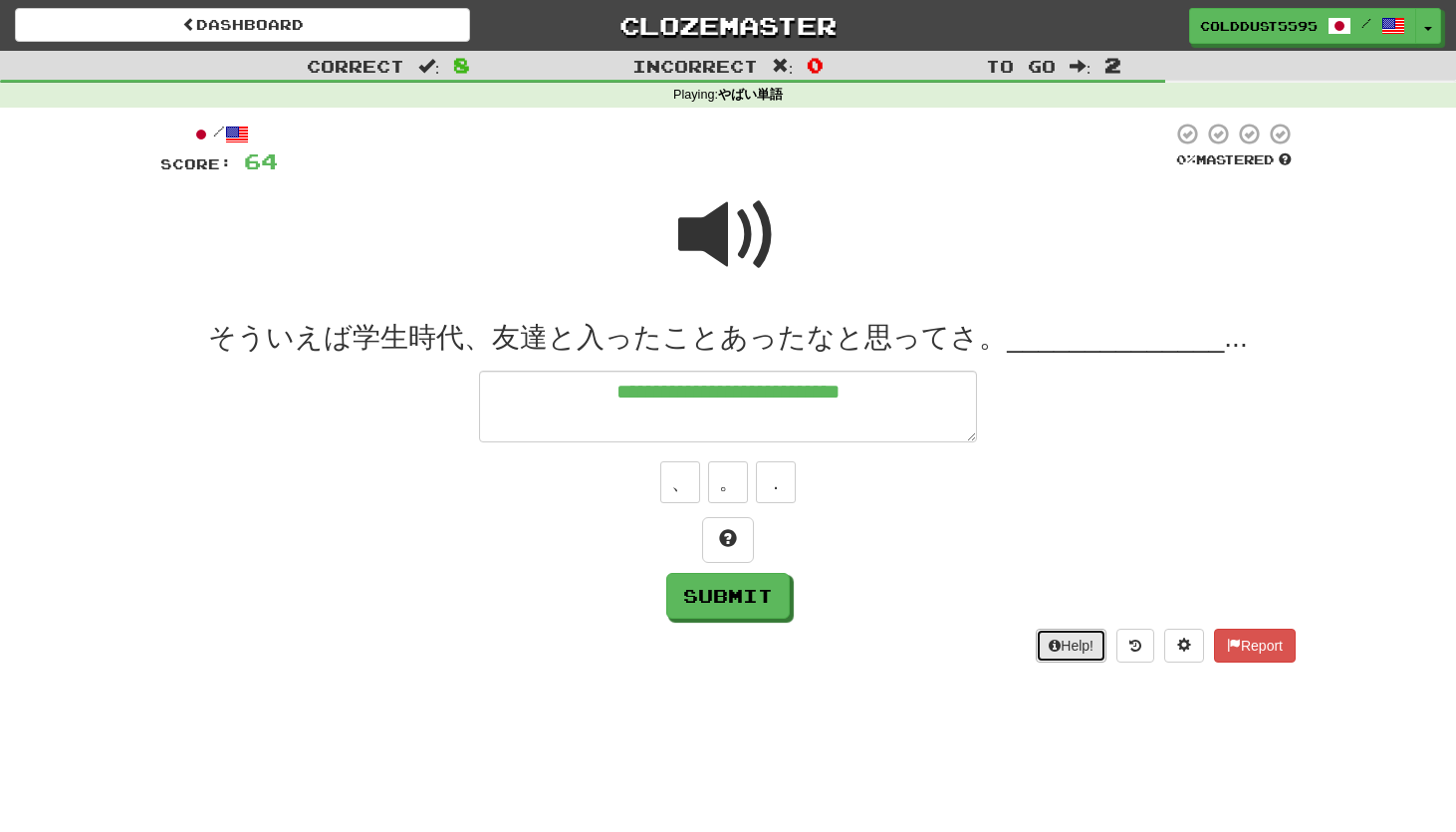 click on "Help!" at bounding box center (1071, 646) 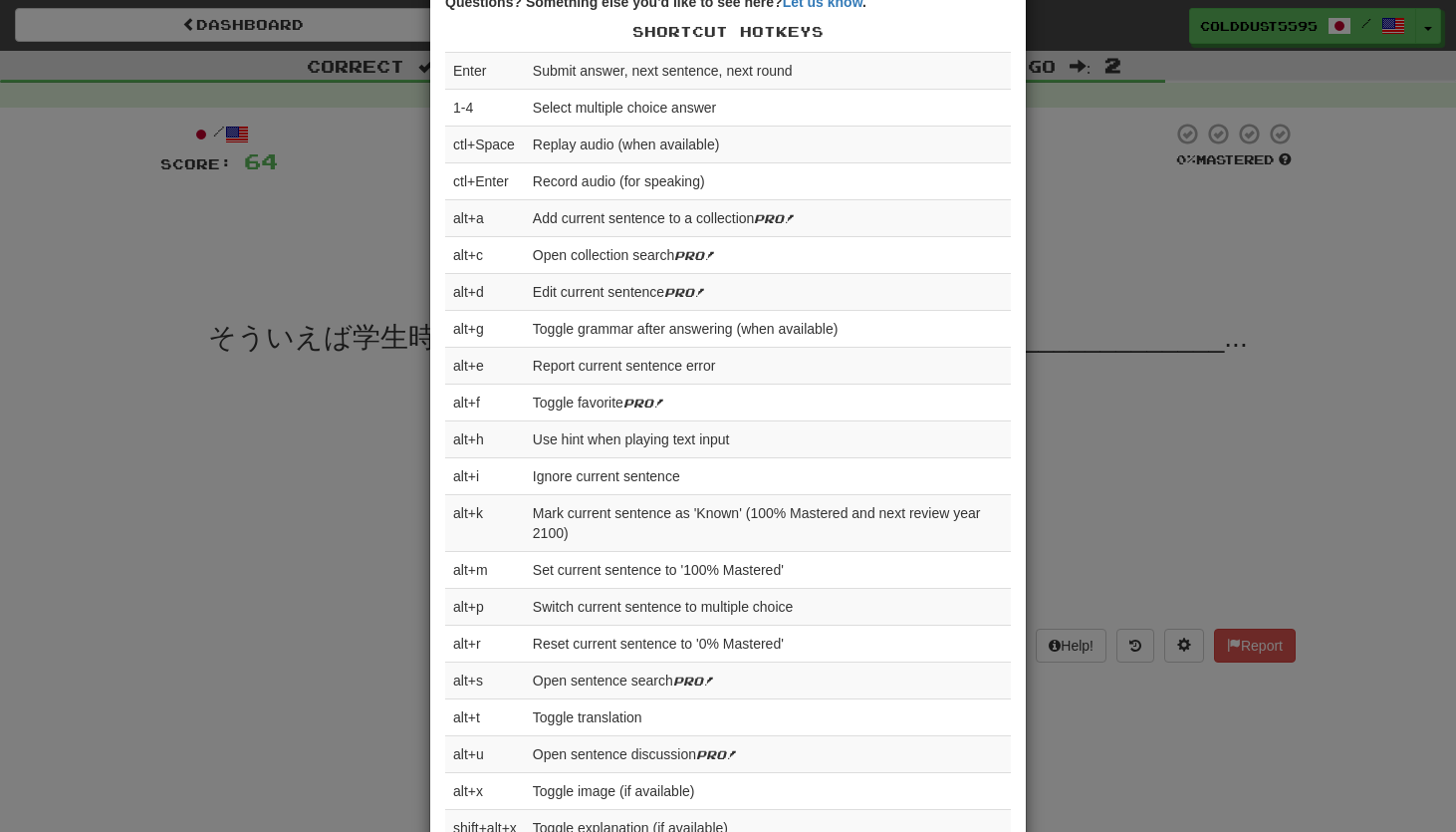 scroll, scrollTop: 776, scrollLeft: 0, axis: vertical 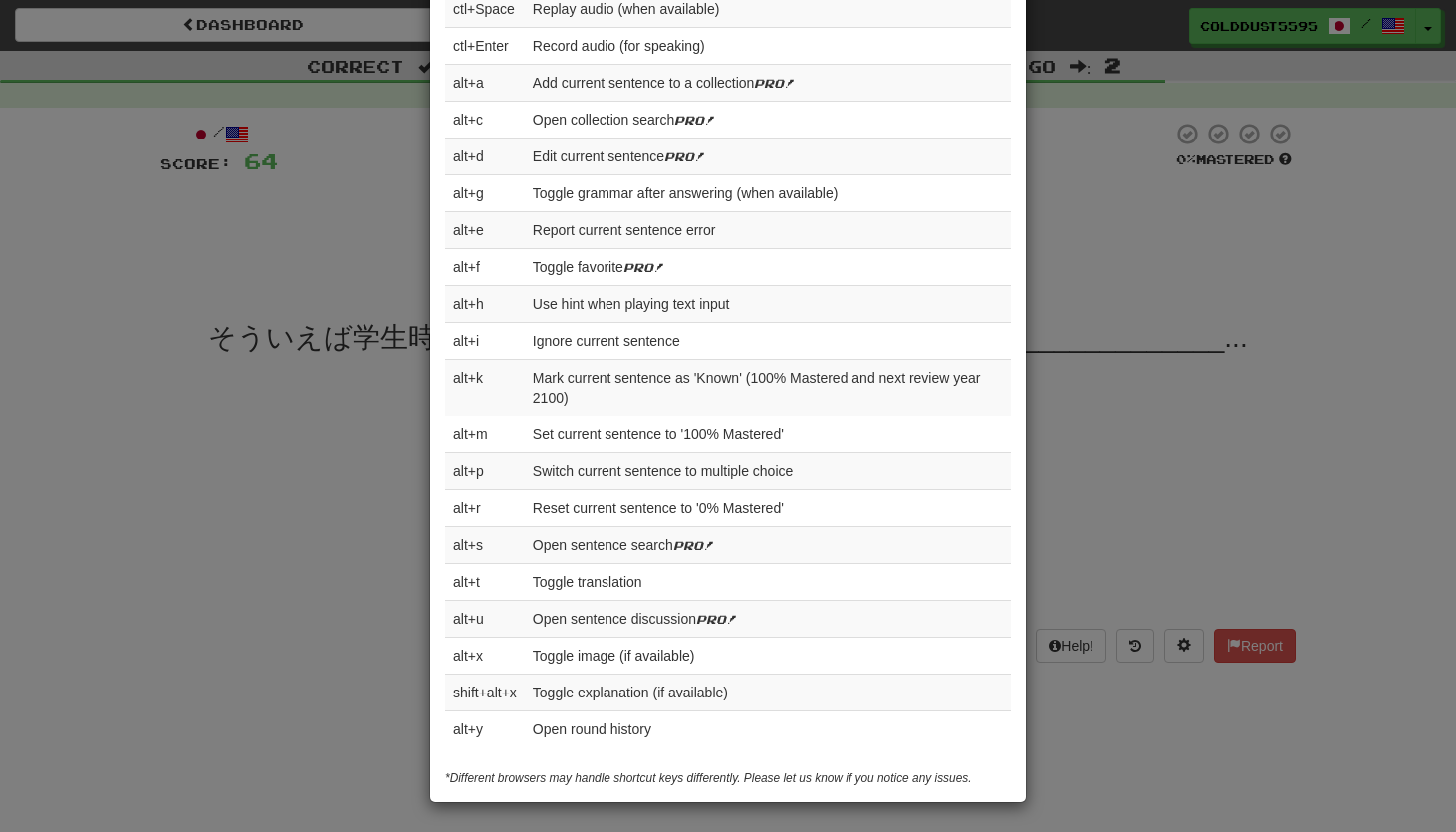 click on "× Help Complete the sentence with the correct missing word! 👉 Run Tutorial 👈 Points are determined as follows: (4 points for multiple choice, 8 points for text input)  x ( % Mastered  divided by 25) Points are cut in half if you use a hint while playing text input or you review a sentence before it's ready for review. An incorrect answer gets 0 points. Playing favorites doesn't use the same equation - correct answers always get 2 points. Clozemaster uses a spaced-repetition system to help maximize your learning efficiency with sentences starting at 0% Mastered. If a sentence is answered correctly it goes to 25% Mastered and is set to review the next day. Correct again? It goes to 50% Mastered and is set to review 10 days in the future. 75% Mastered is 30 days in the future, and 100% Mastered is 180 days in the future. Incorrect at any point resets the sentence to 0% Mastered. Pro users can customize these intervals via the Dashboard. SuperMemo 2 algorithm . Hard   Normal   Easy Let us know . Enter 1-4" at bounding box center (728, 416) 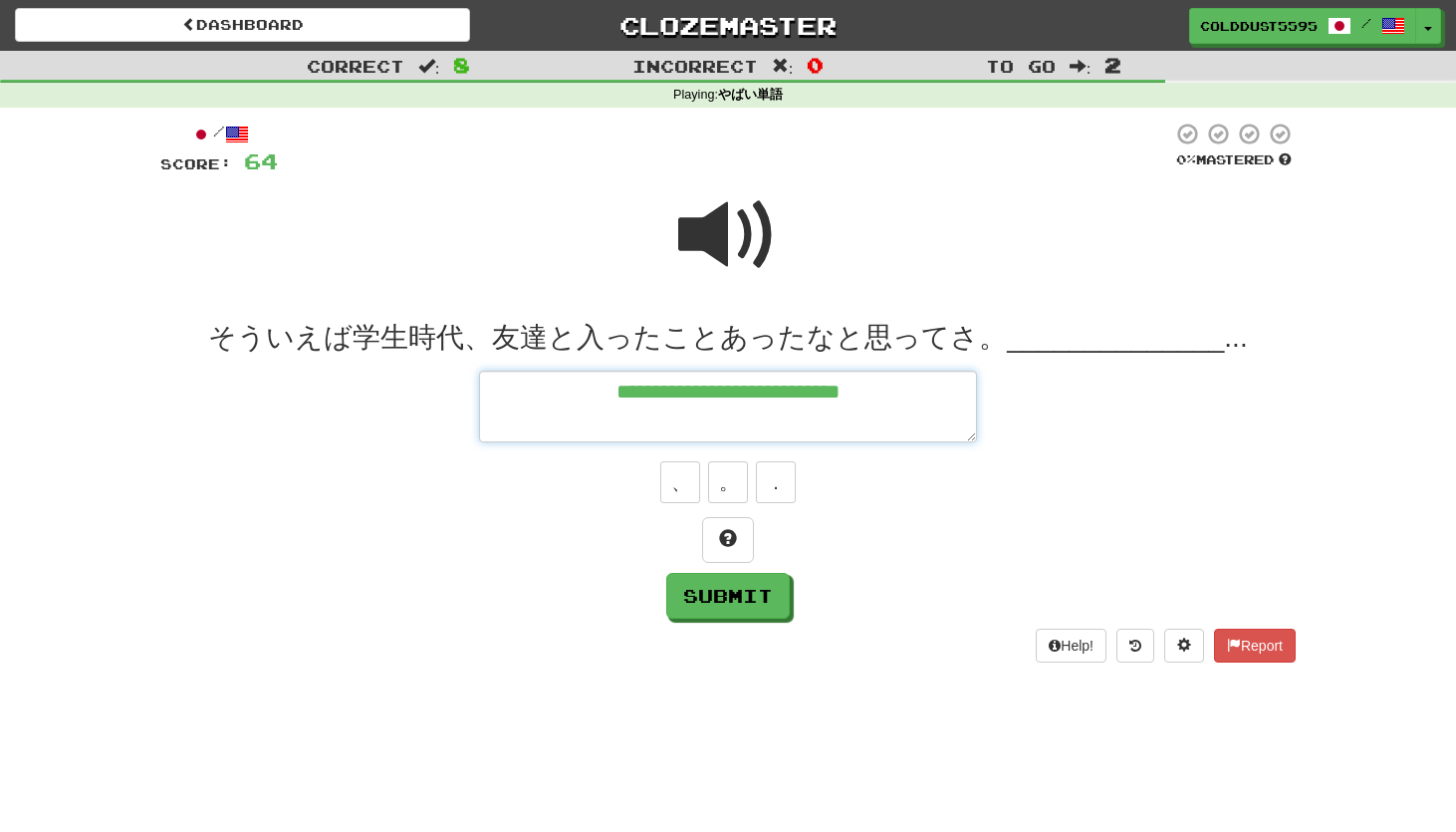 click on "**********" at bounding box center [728, 407] 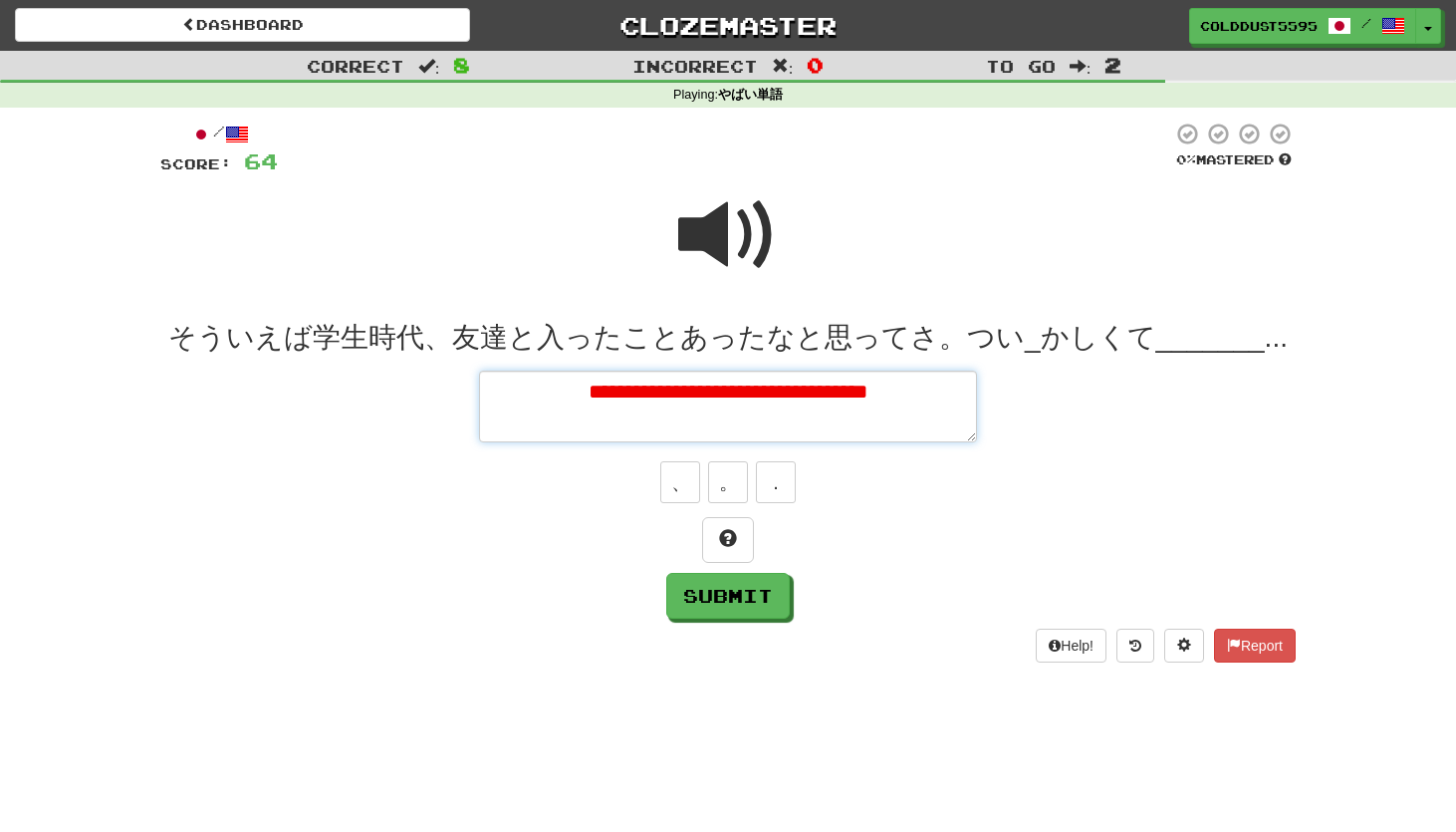 click on "**********" at bounding box center [728, 407] 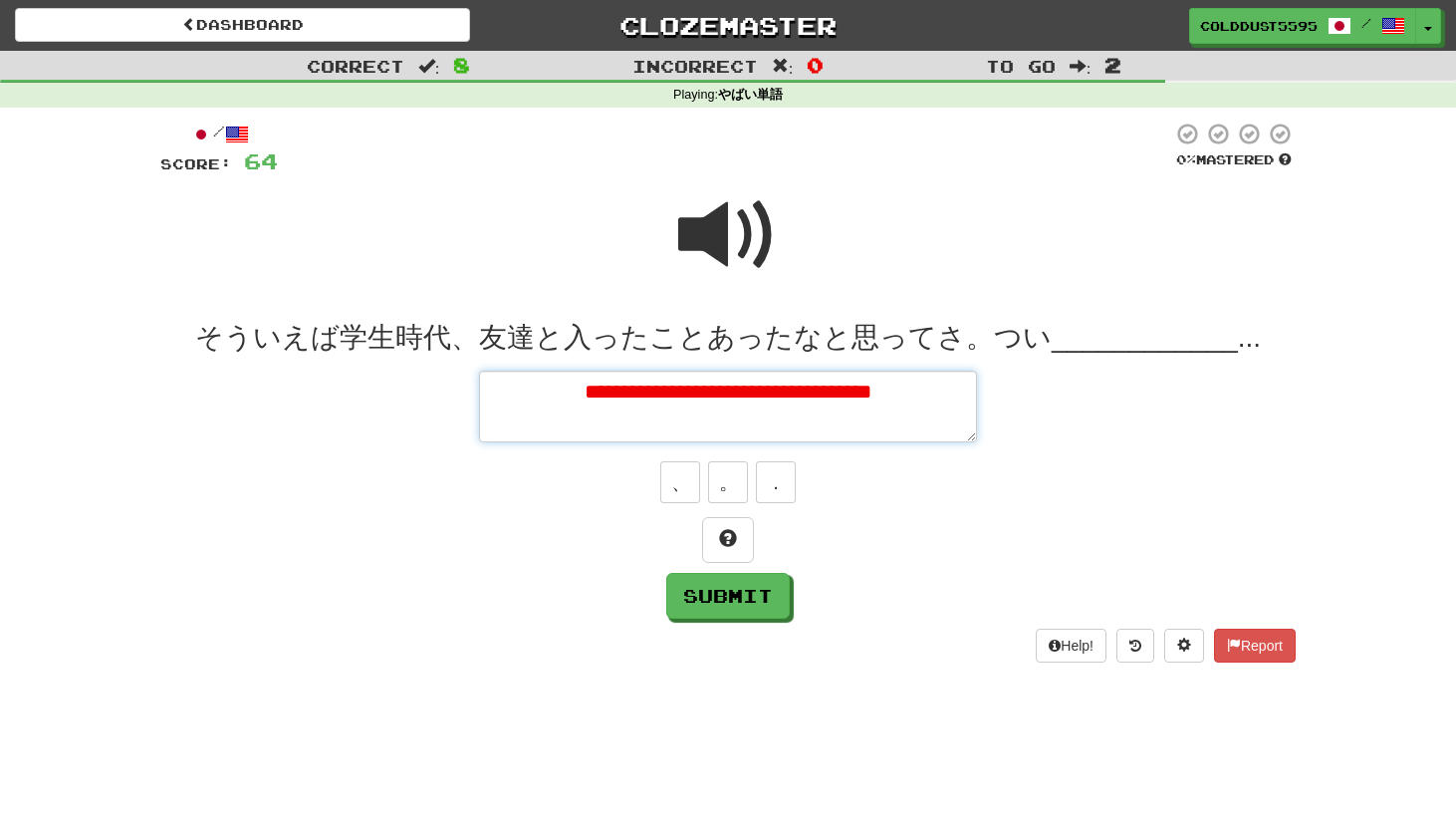 click on "**********" at bounding box center [728, 407] 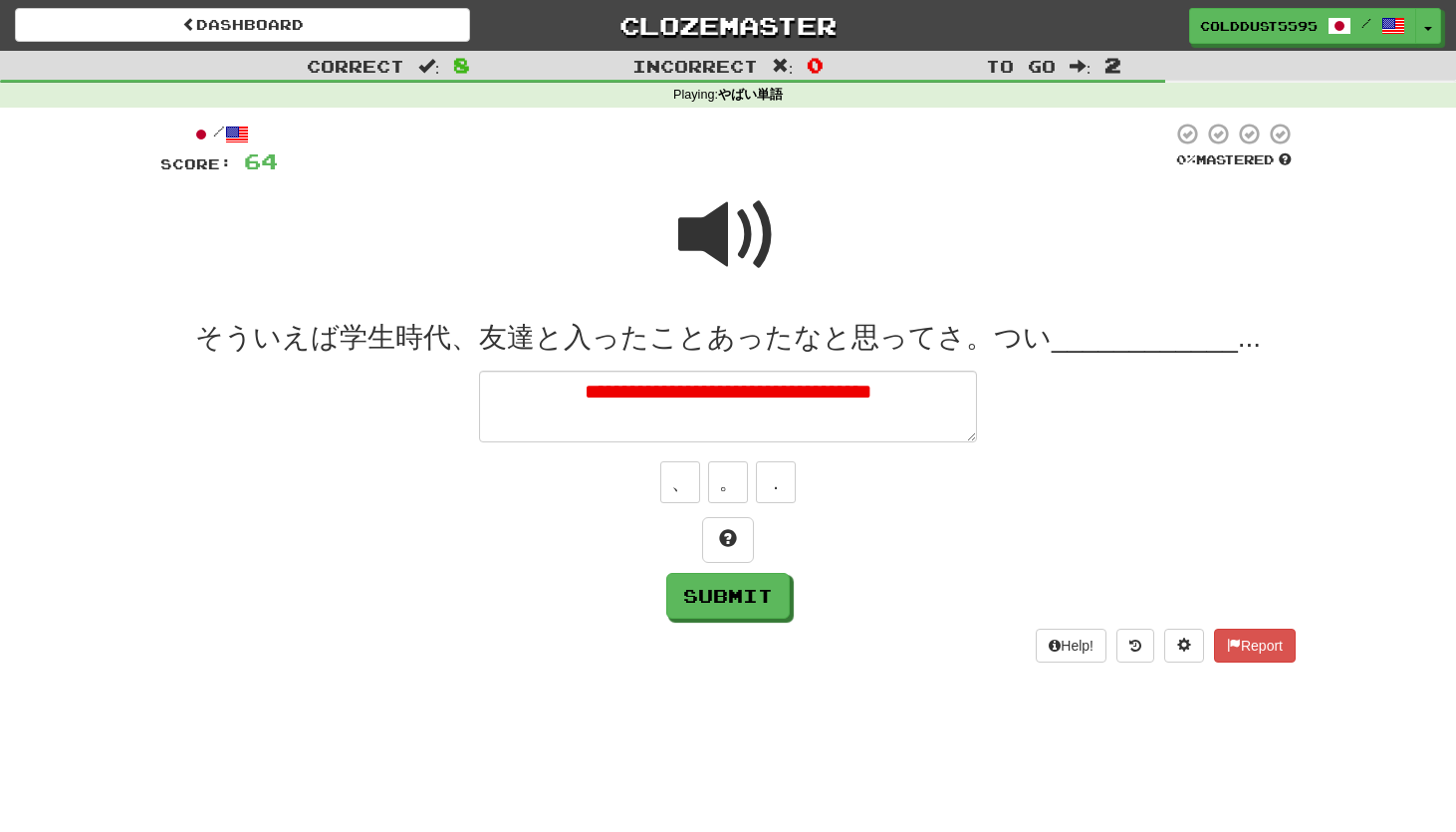 click at bounding box center [728, 235] 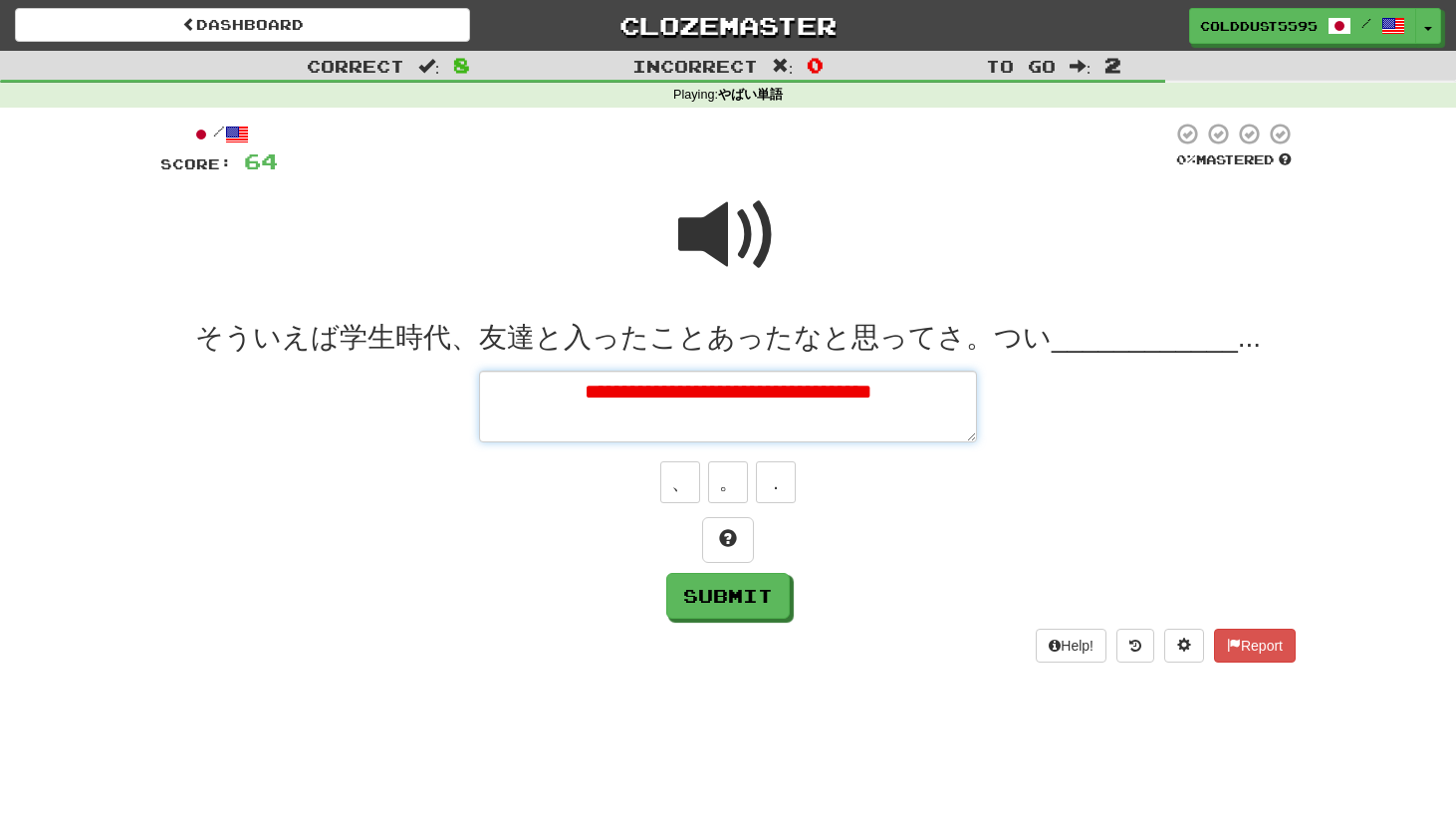 click on "**********" at bounding box center [728, 407] 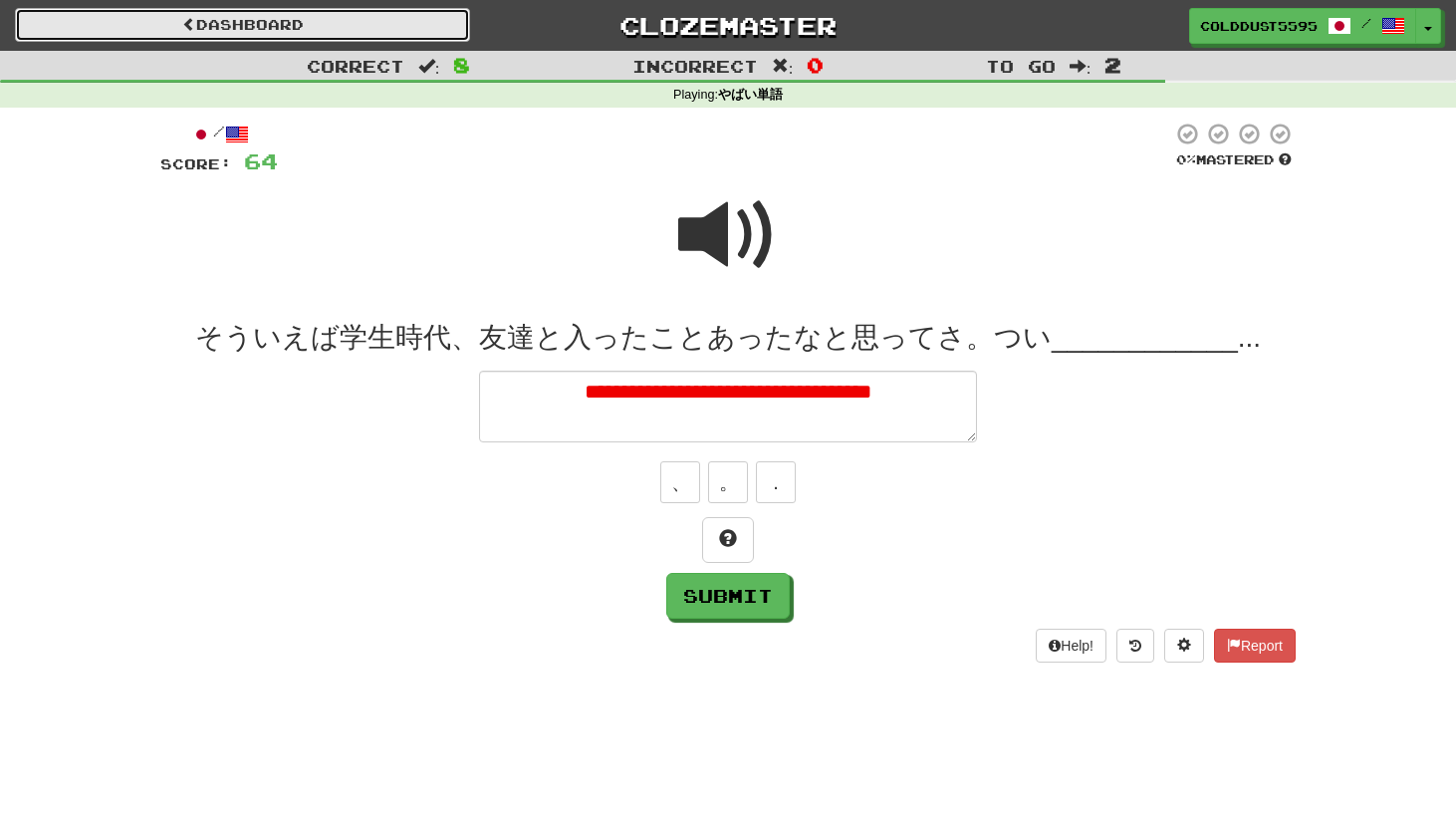 click on "Dashboard" at bounding box center (242, 25) 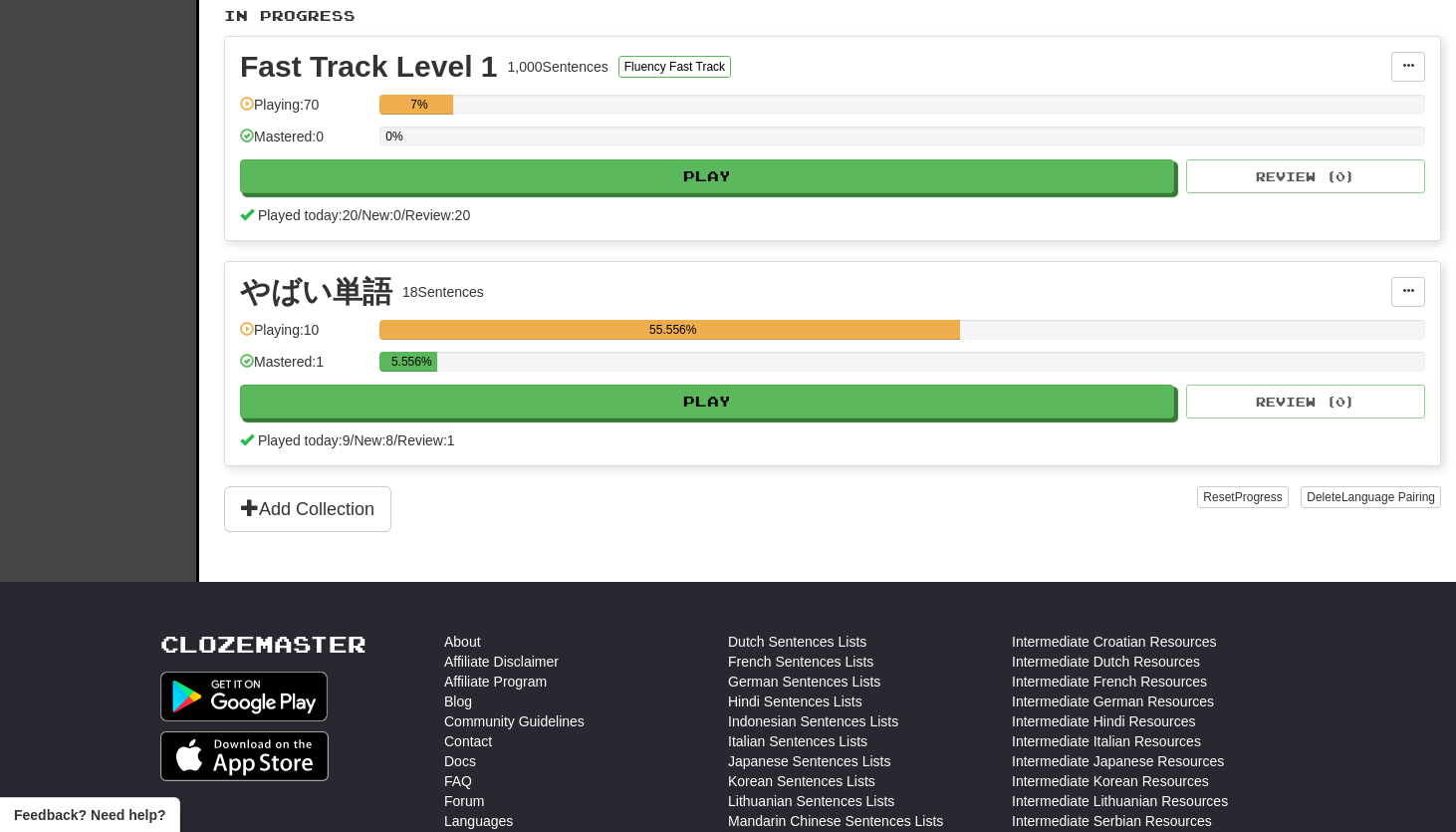 scroll, scrollTop: 422, scrollLeft: 0, axis: vertical 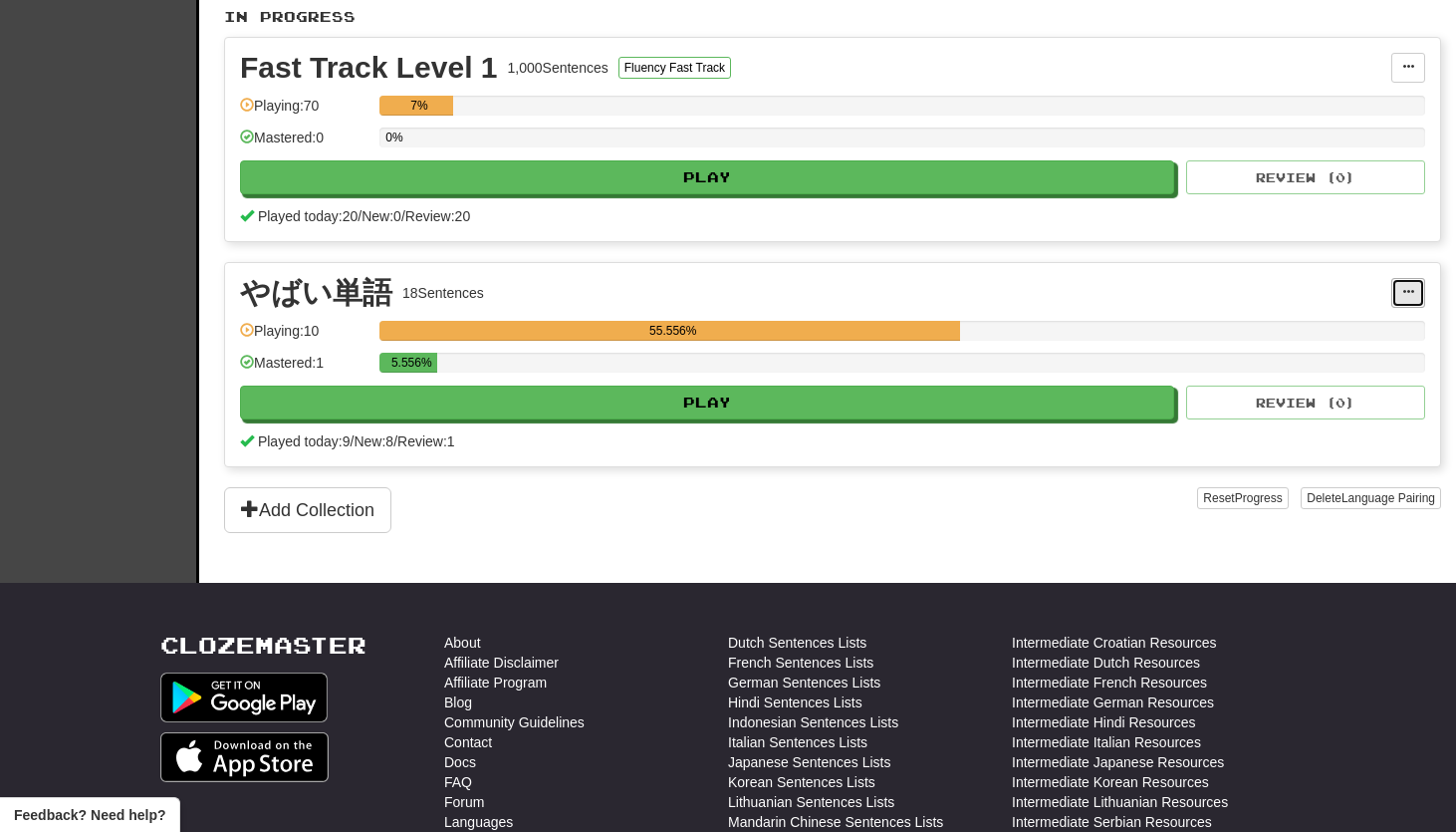 click at bounding box center [1408, 293] 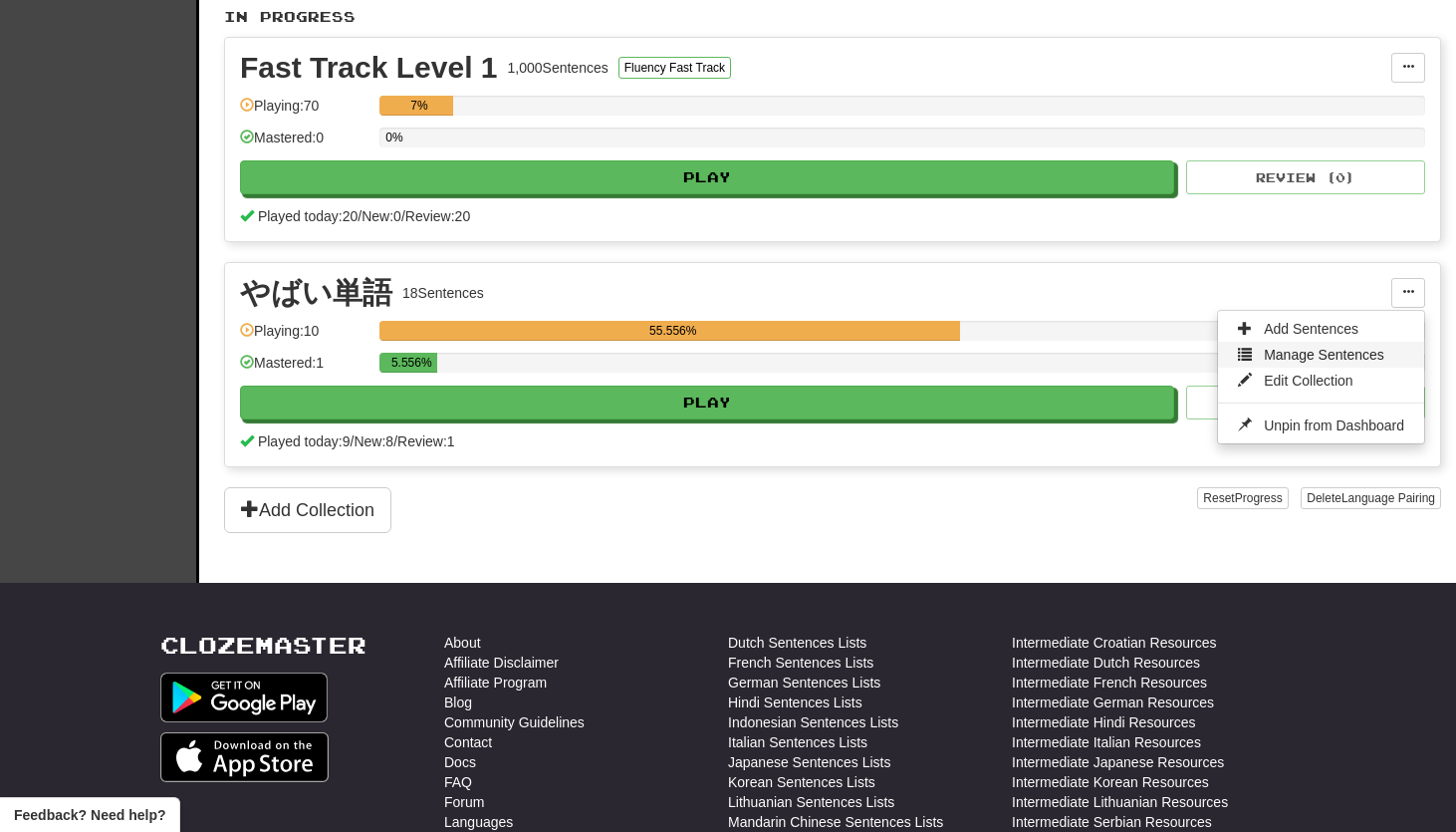 click on "Manage Sentences" at bounding box center (1324, 355) 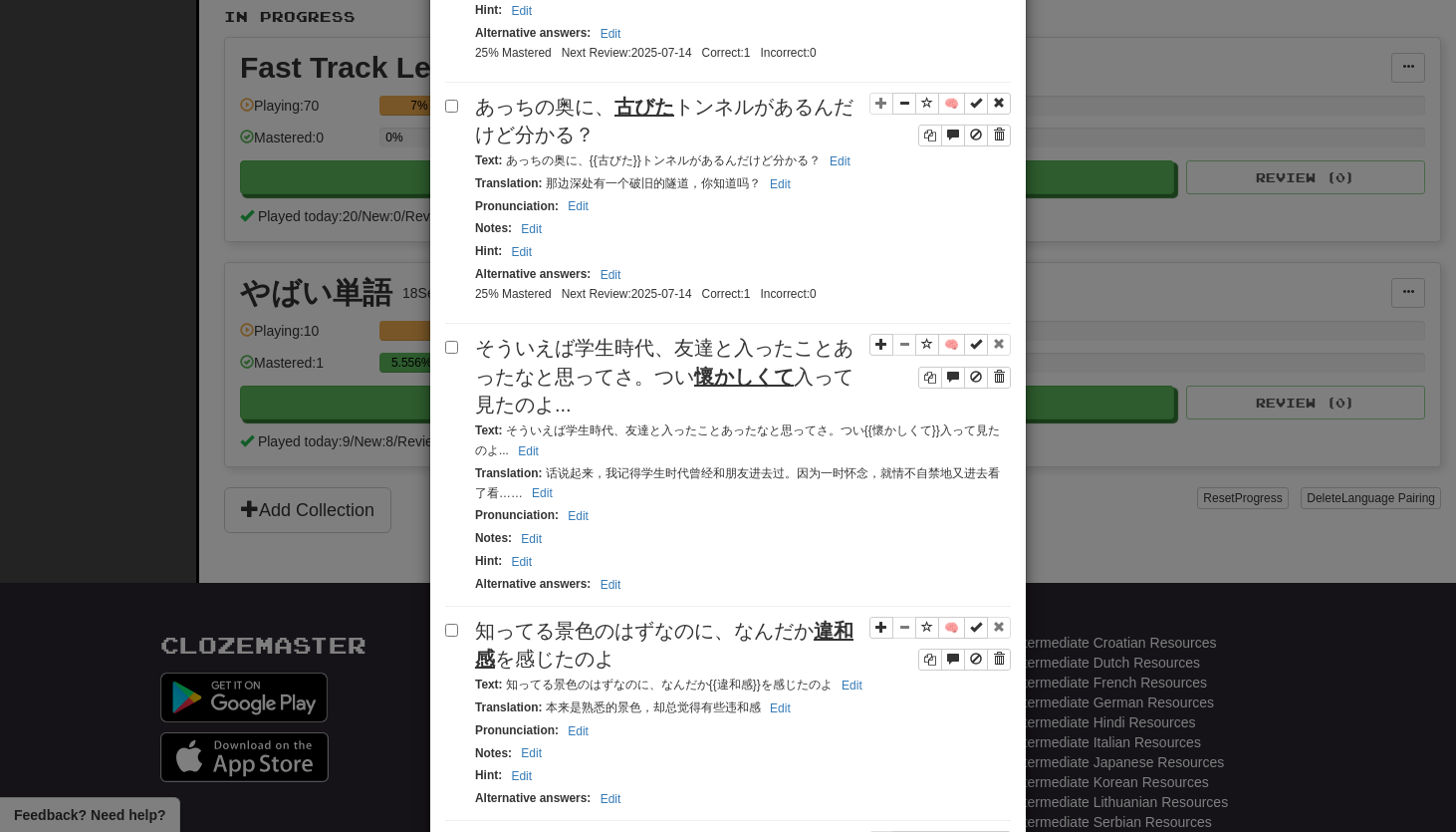 scroll, scrollTop: 1125, scrollLeft: 0, axis: vertical 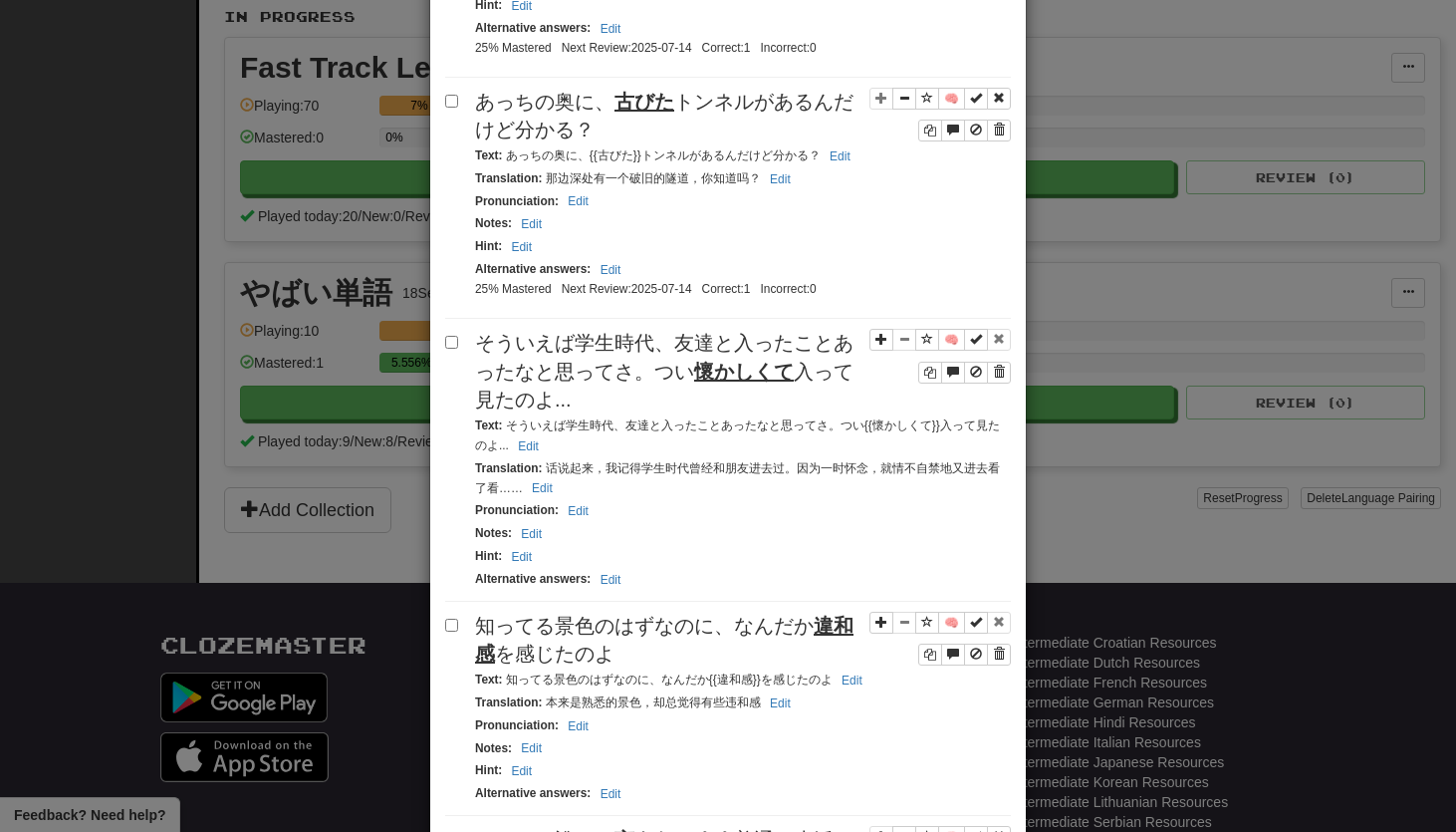 click on "そういえば学生時代、友達と入ったことあったなと思ってさ。つい 懷かしくて 入って見たのよ..." at bounding box center [664, 371] 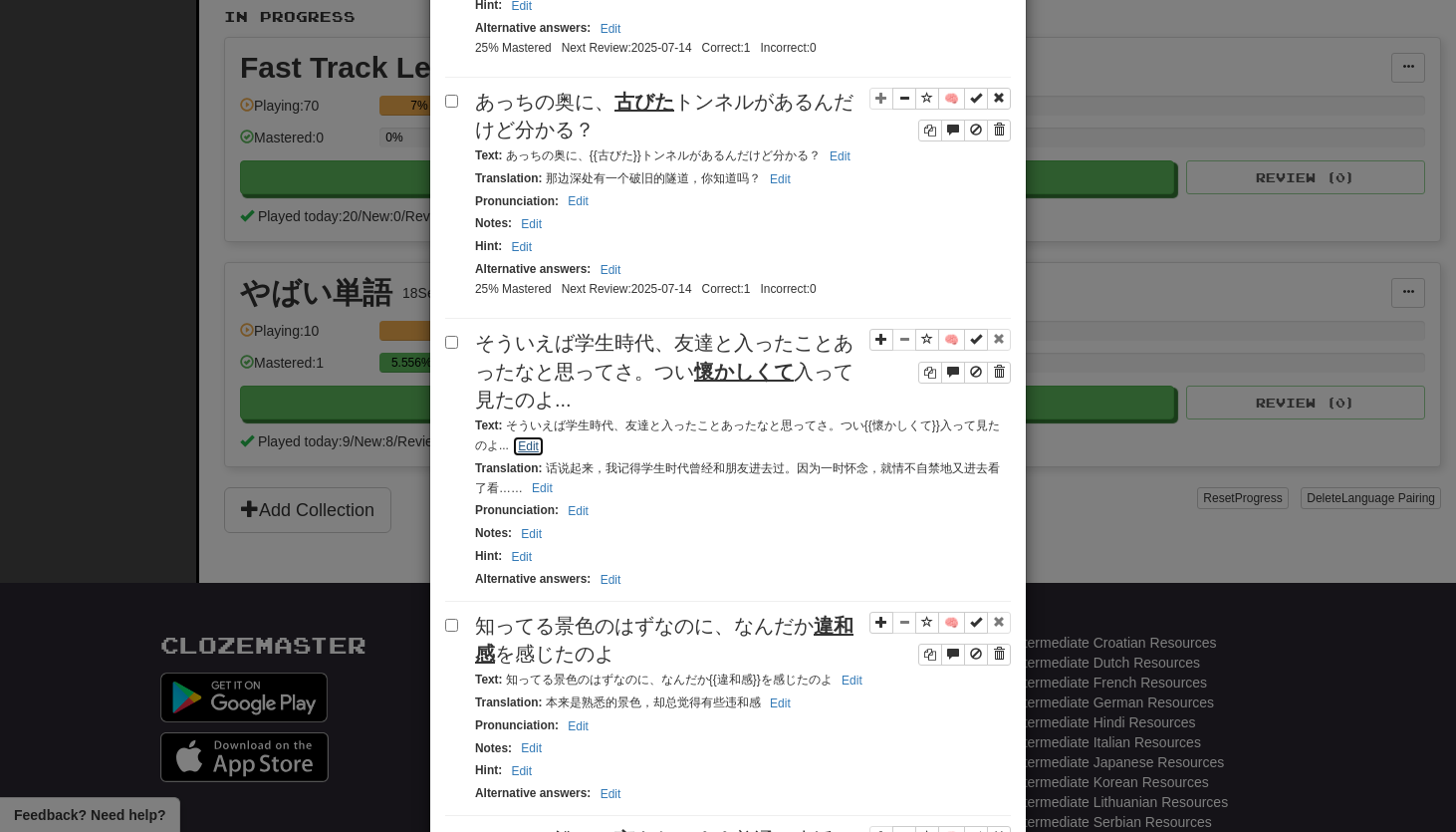 click on "Edit" at bounding box center (528, 446) 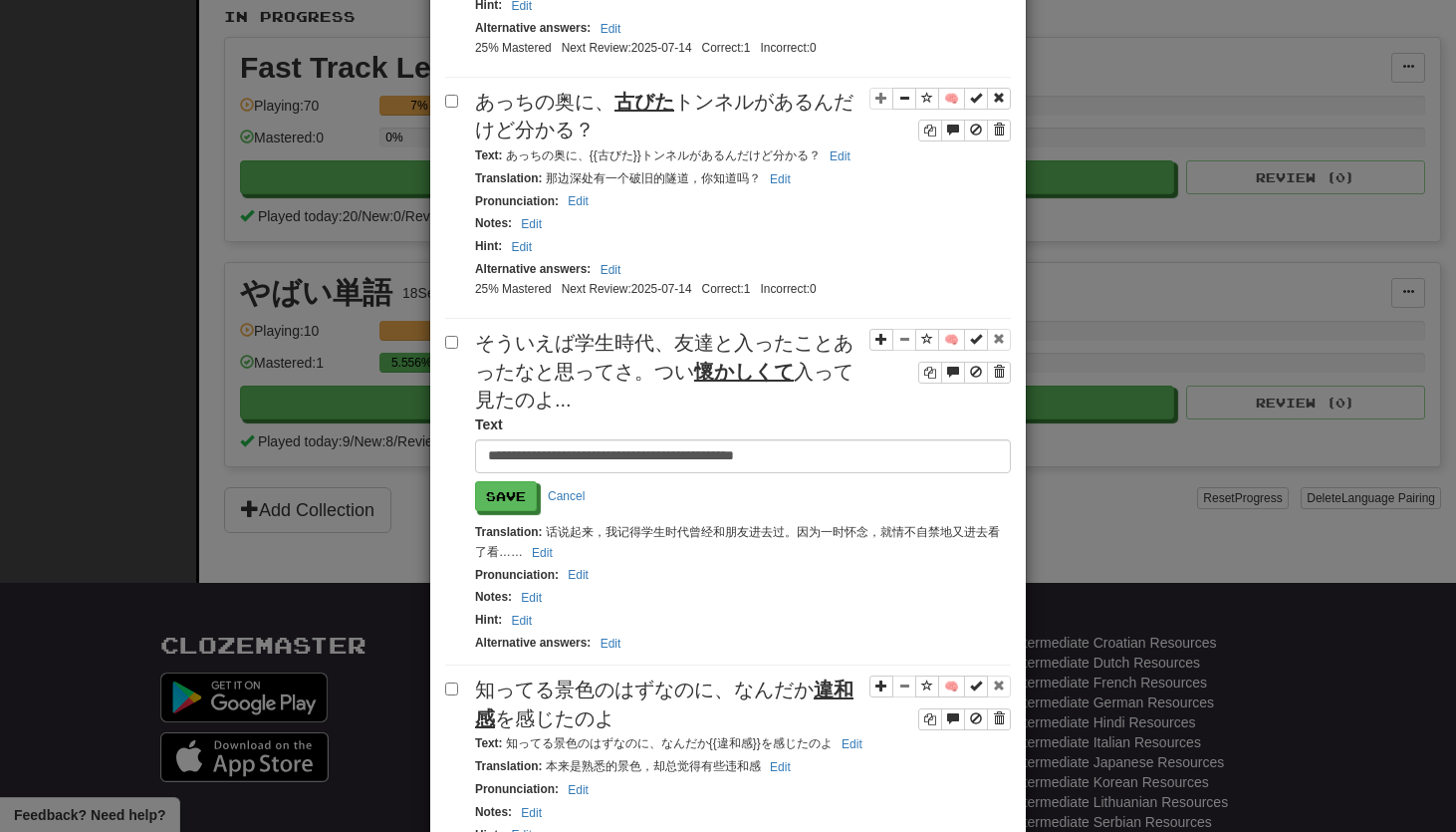 scroll, scrollTop: 0, scrollLeft: 106, axis: horizontal 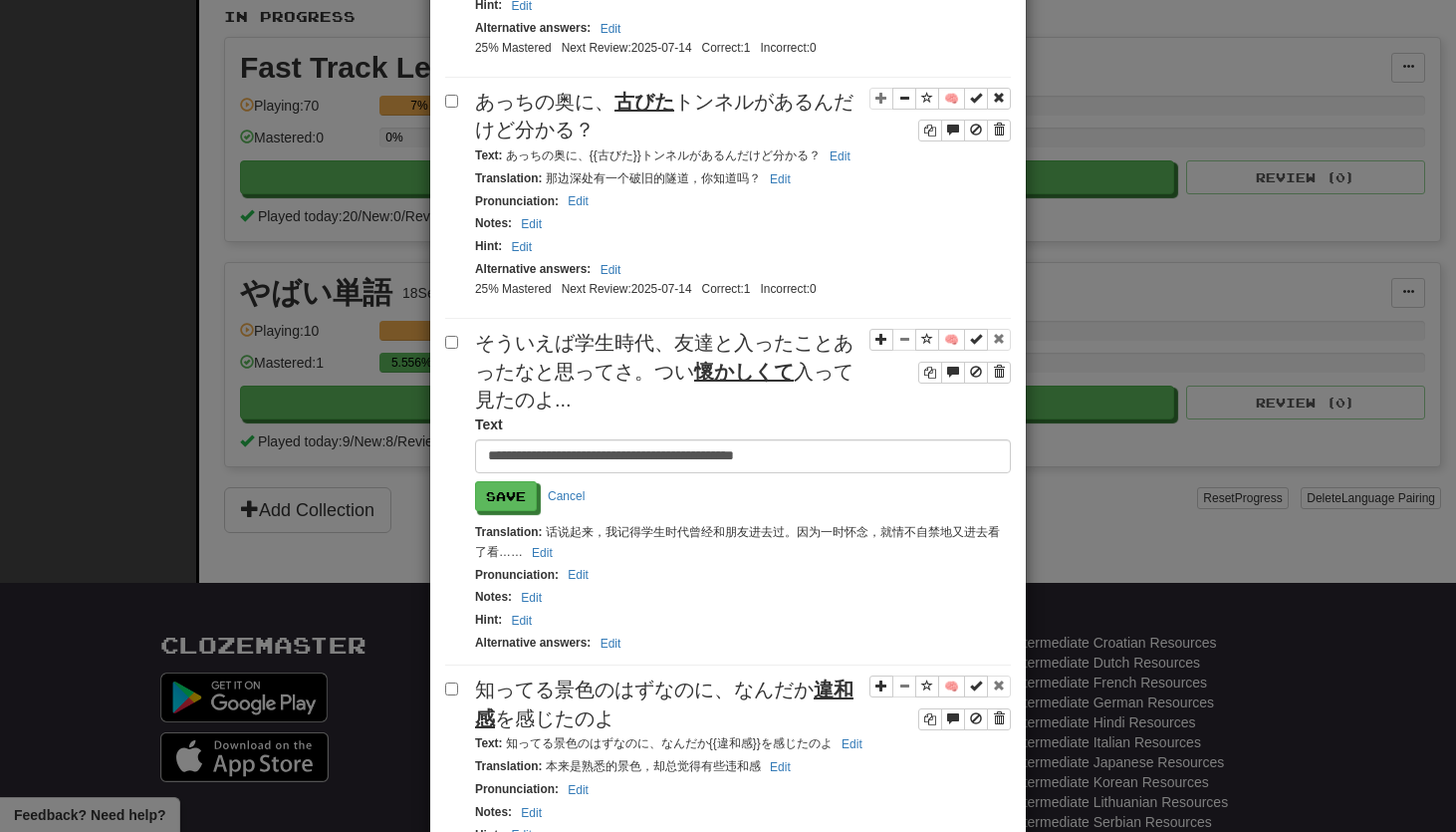 drag, startPoint x: 773, startPoint y: 459, endPoint x: 1054, endPoint y: 467, distance: 281.11386 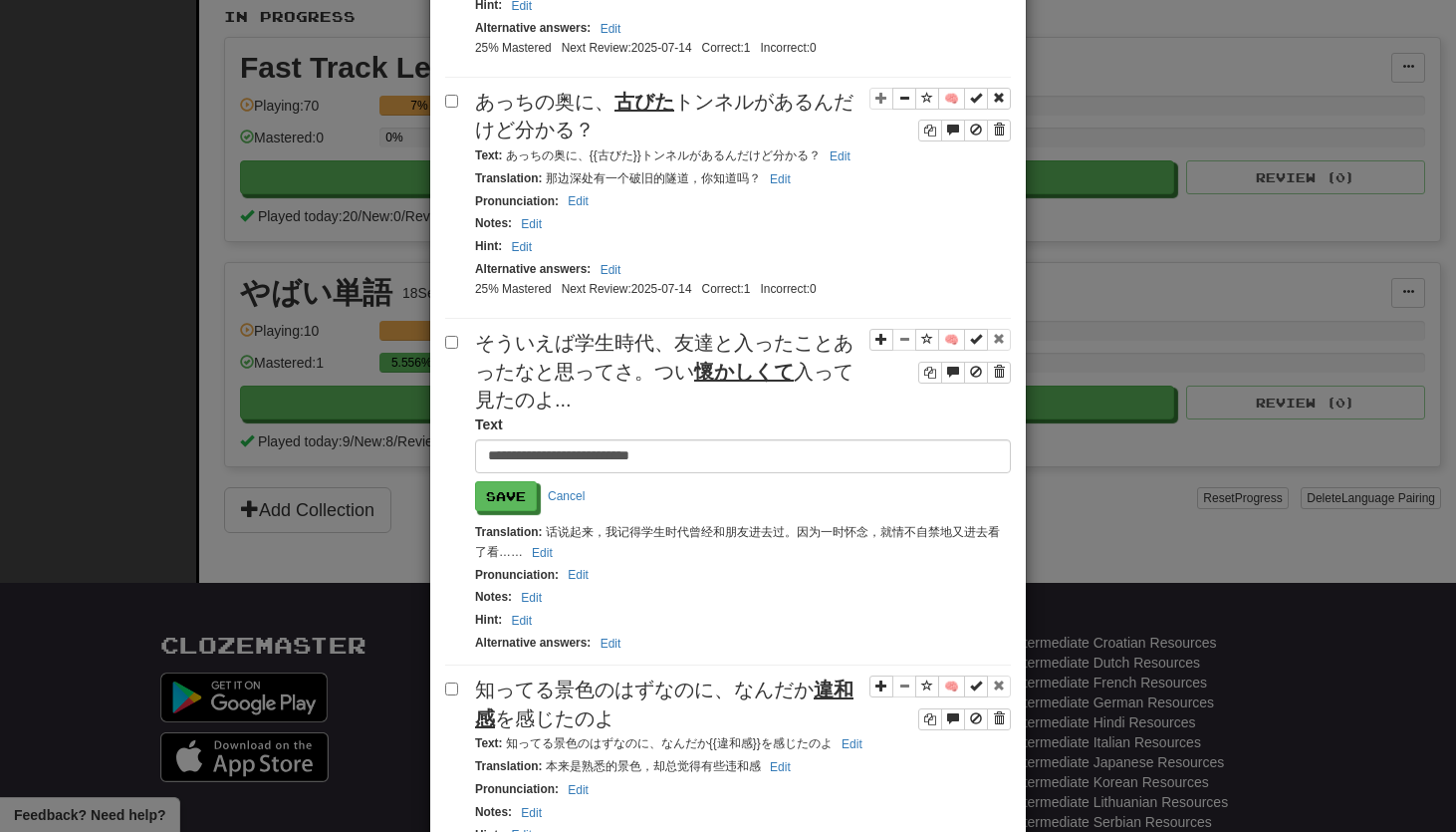 scroll, scrollTop: 0, scrollLeft: 0, axis: both 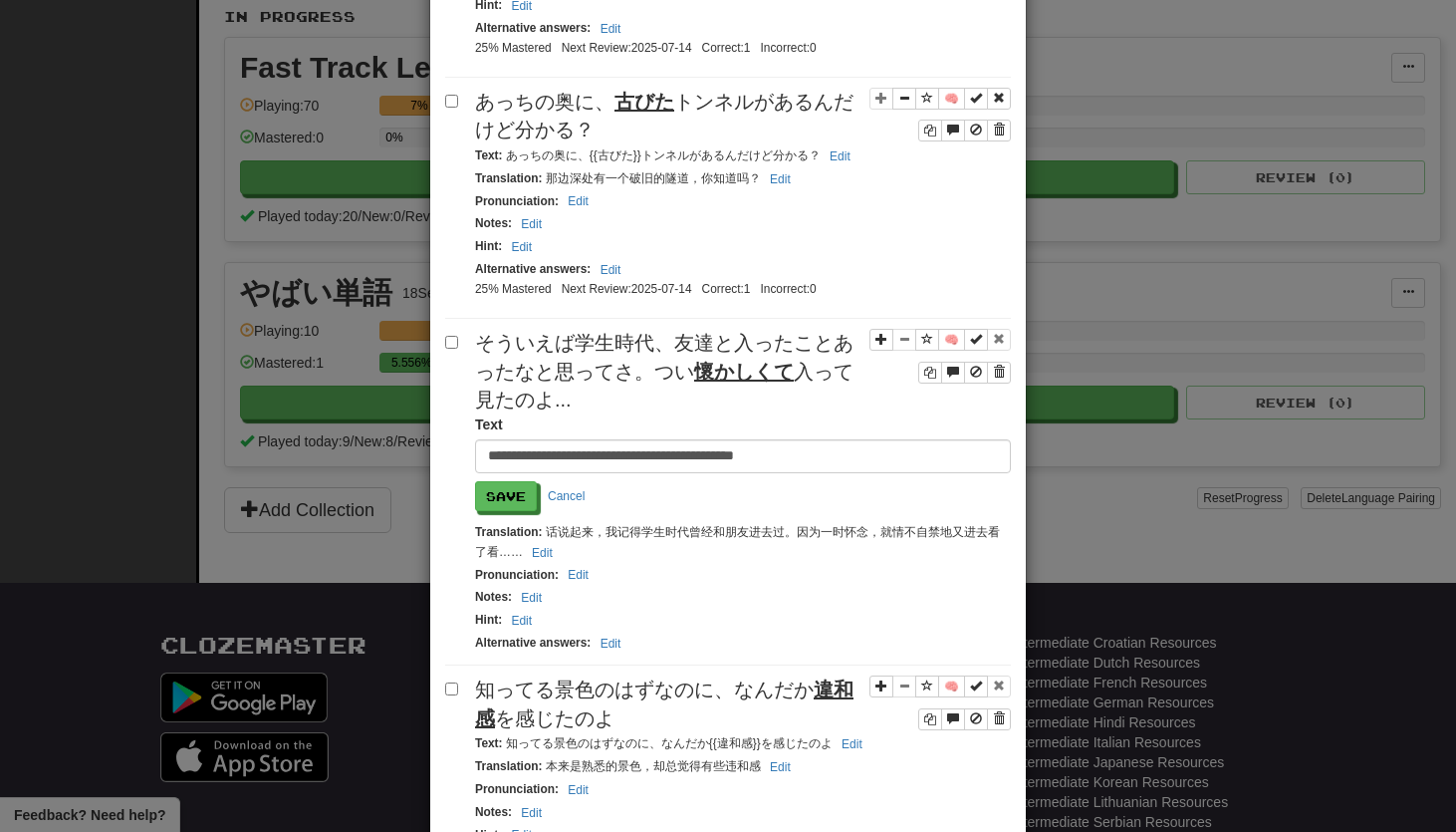 click on "**********" at bounding box center (743, 456) 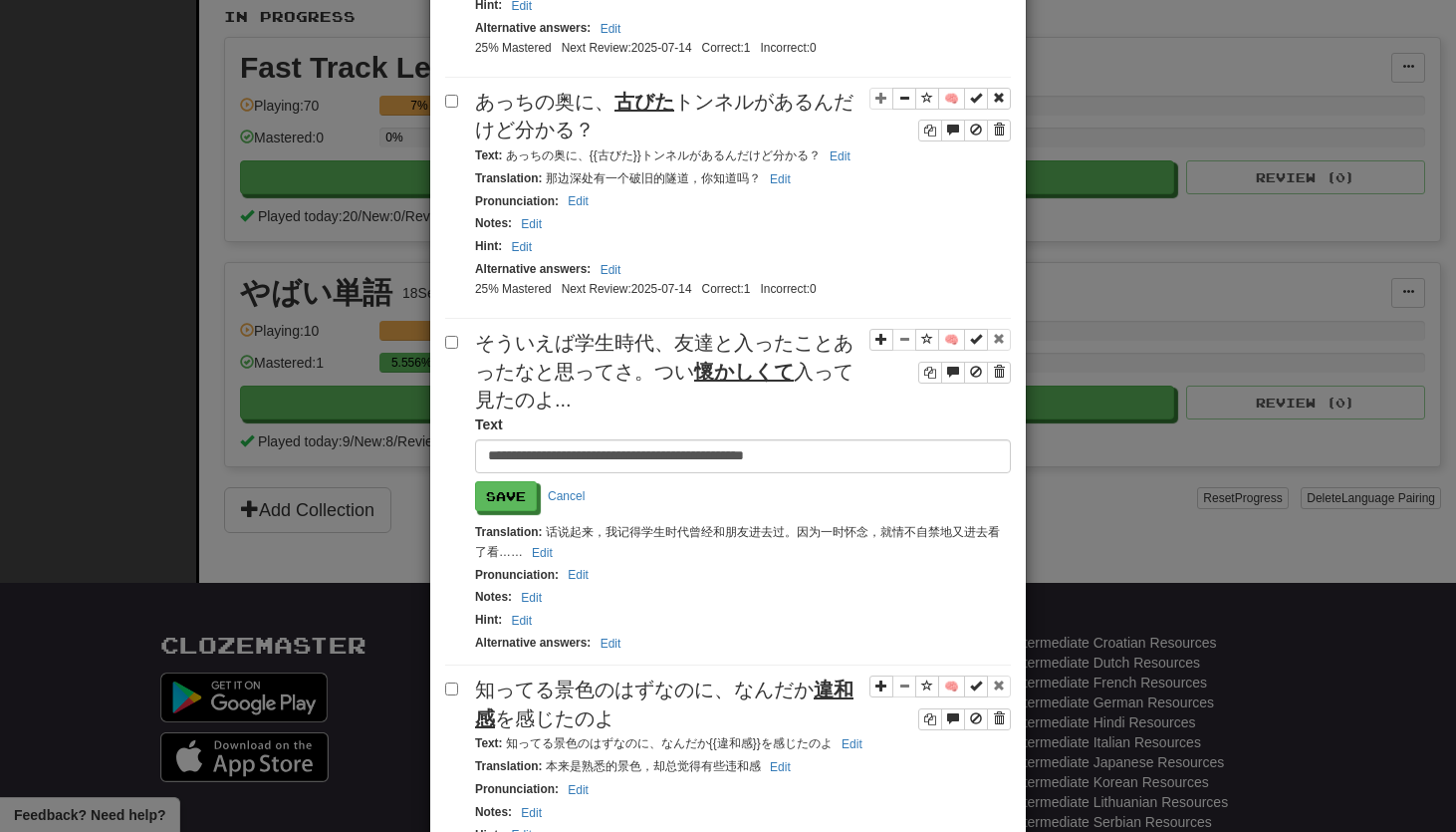 scroll, scrollTop: 0, scrollLeft: 115, axis: horizontal 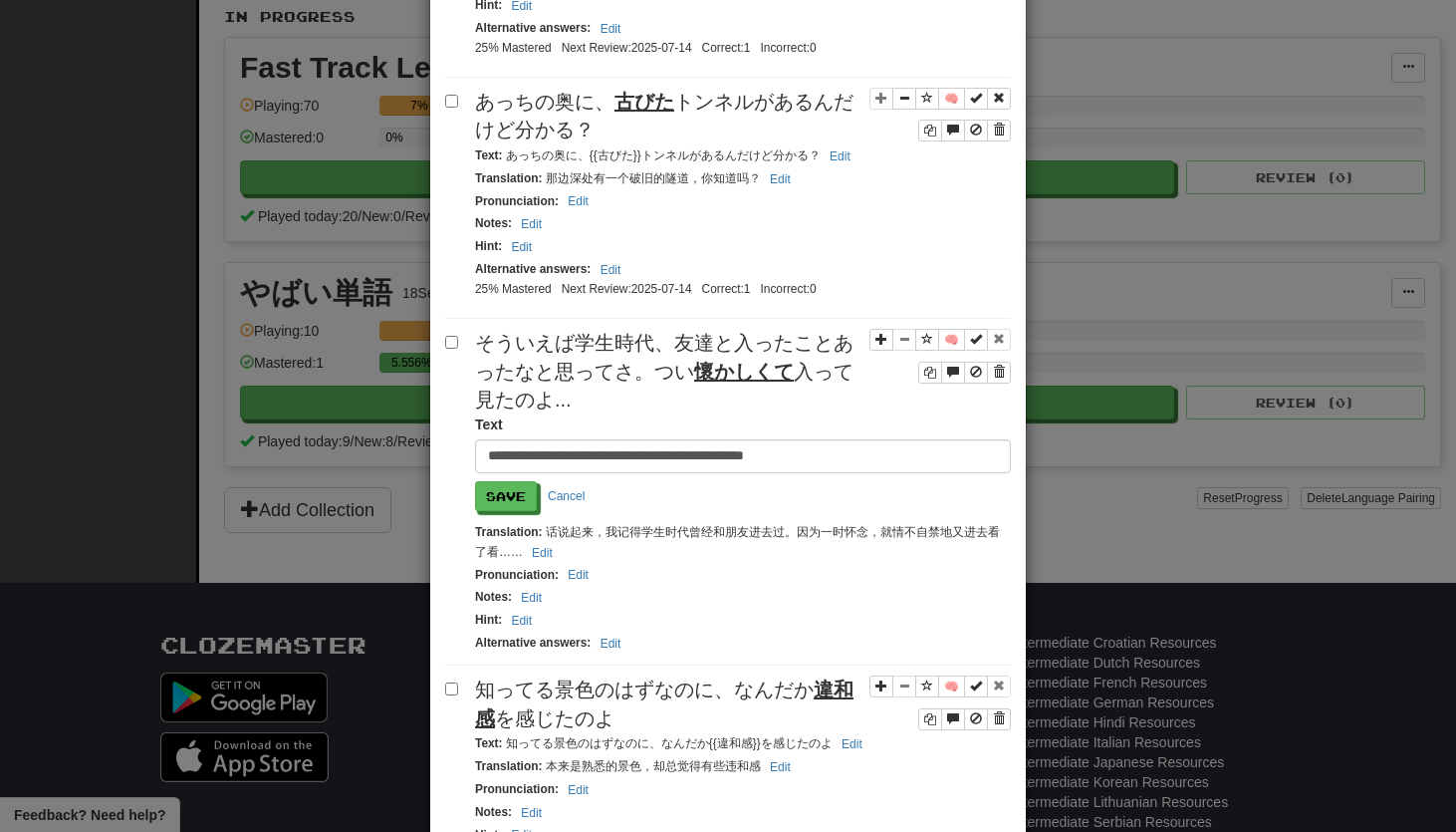 drag, startPoint x: 992, startPoint y: 456, endPoint x: 890, endPoint y: 464, distance: 102.31324 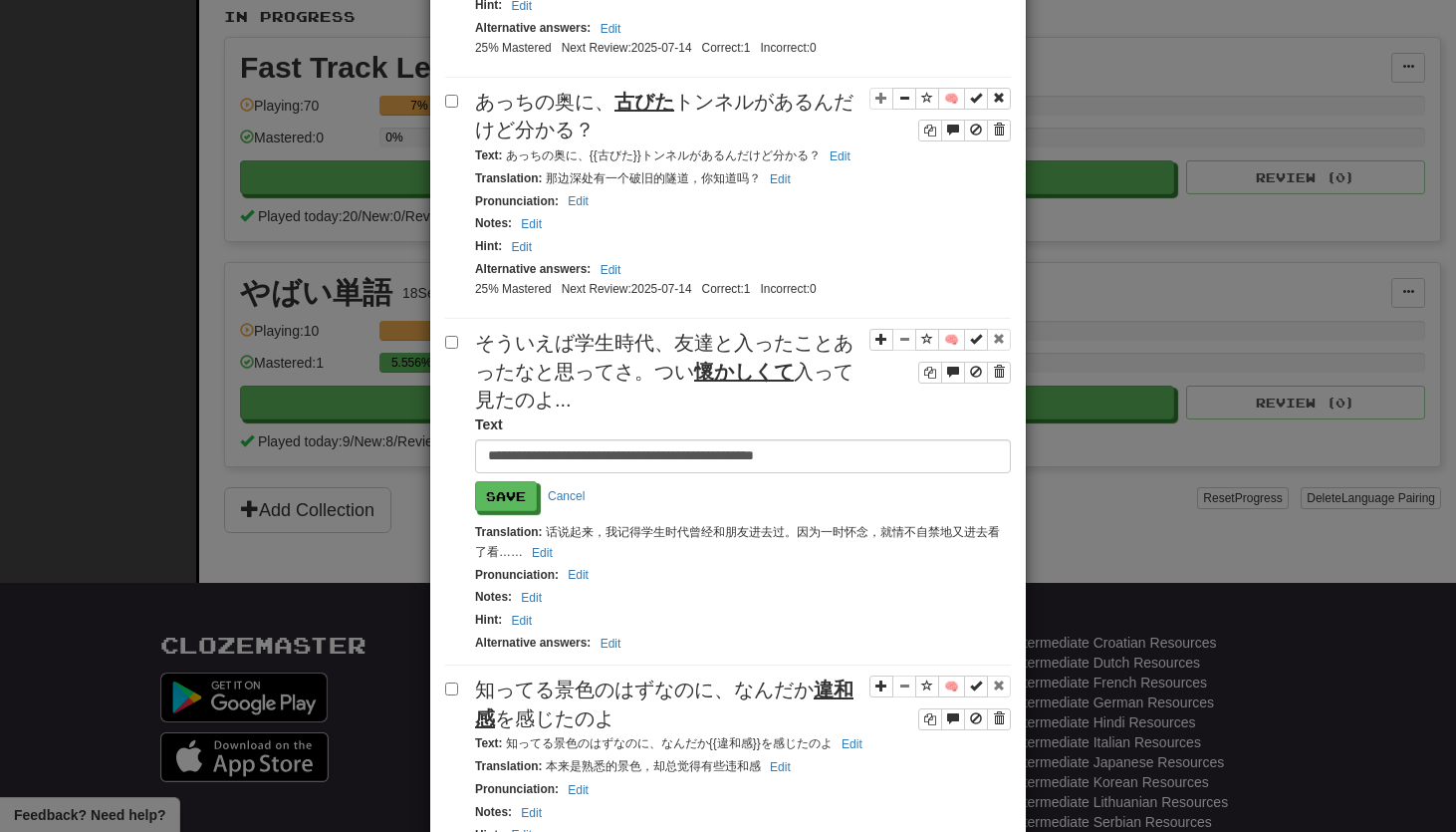 scroll, scrollTop: 0, scrollLeft: 124, axis: horizontal 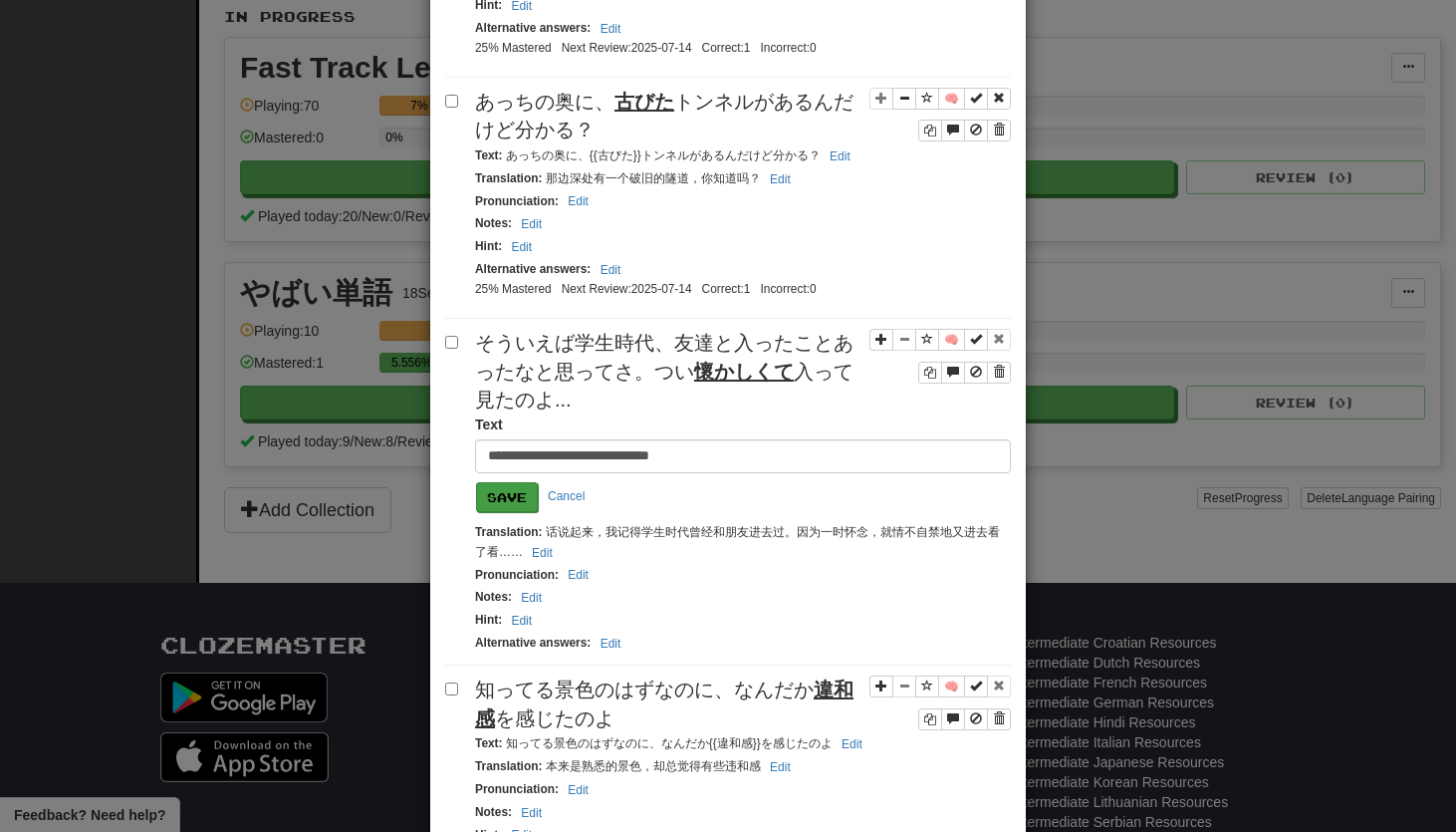 type on "**********" 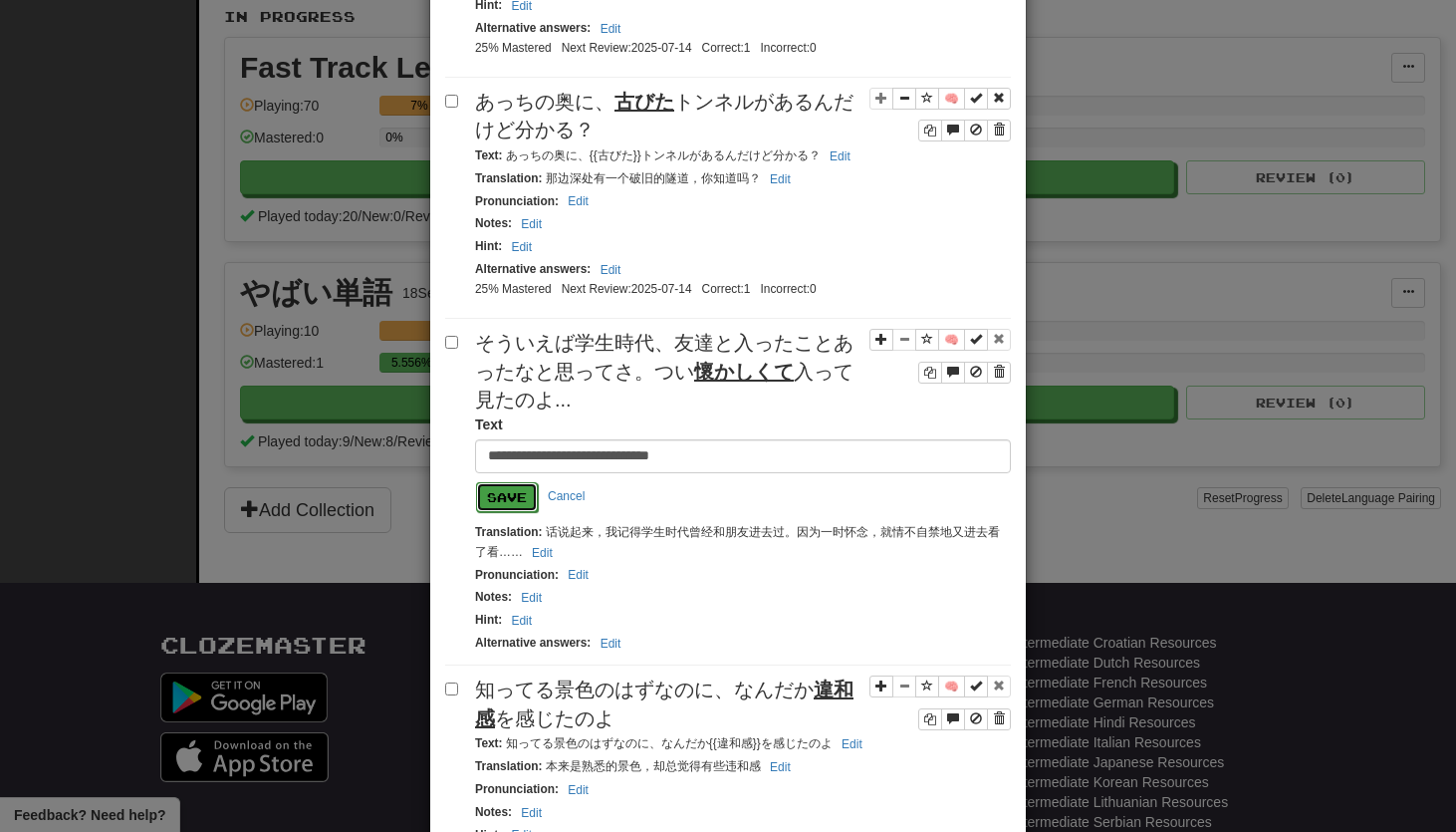 click on "Save" at bounding box center (507, 497) 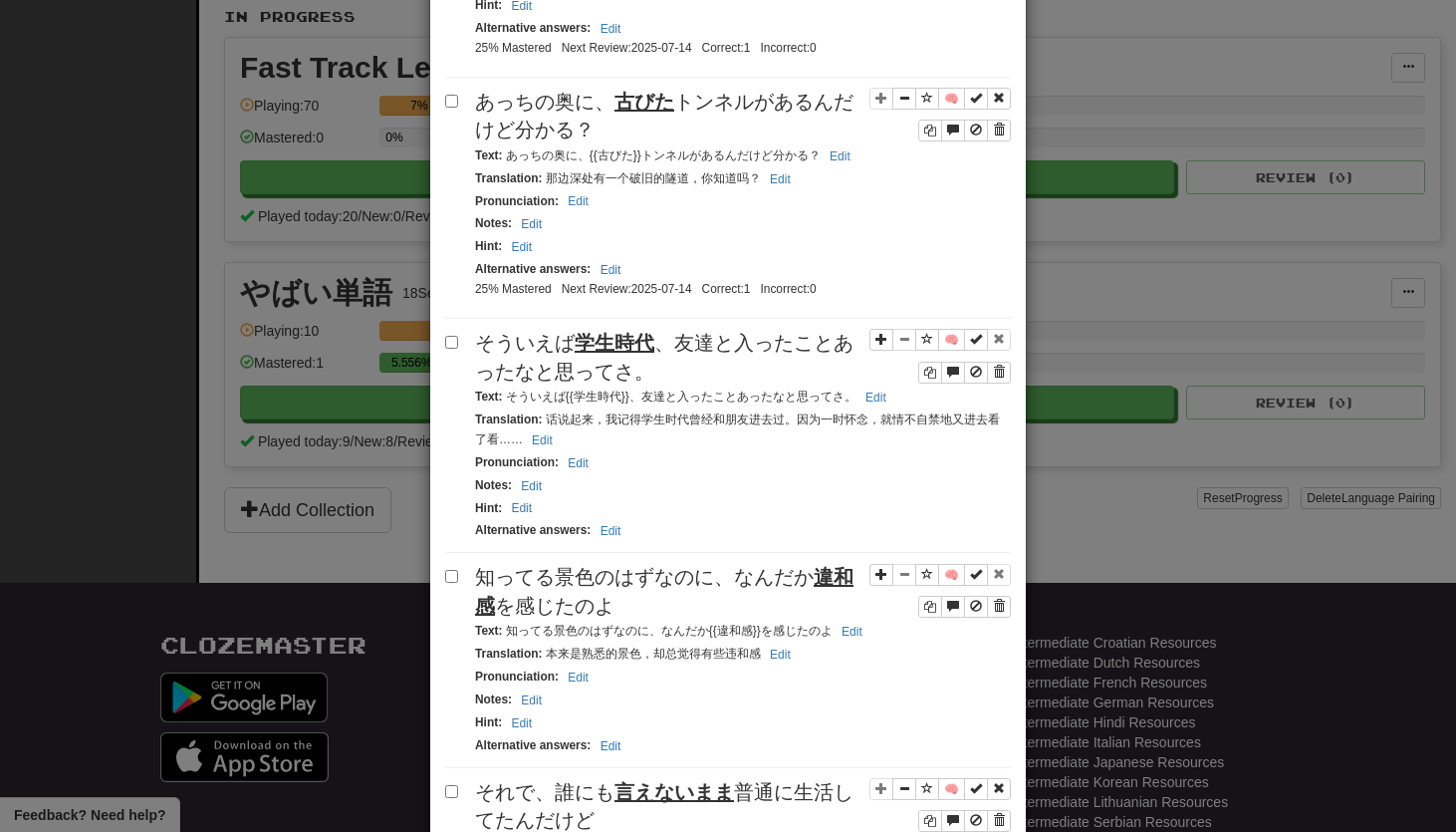 click on "**********" at bounding box center [728, 416] 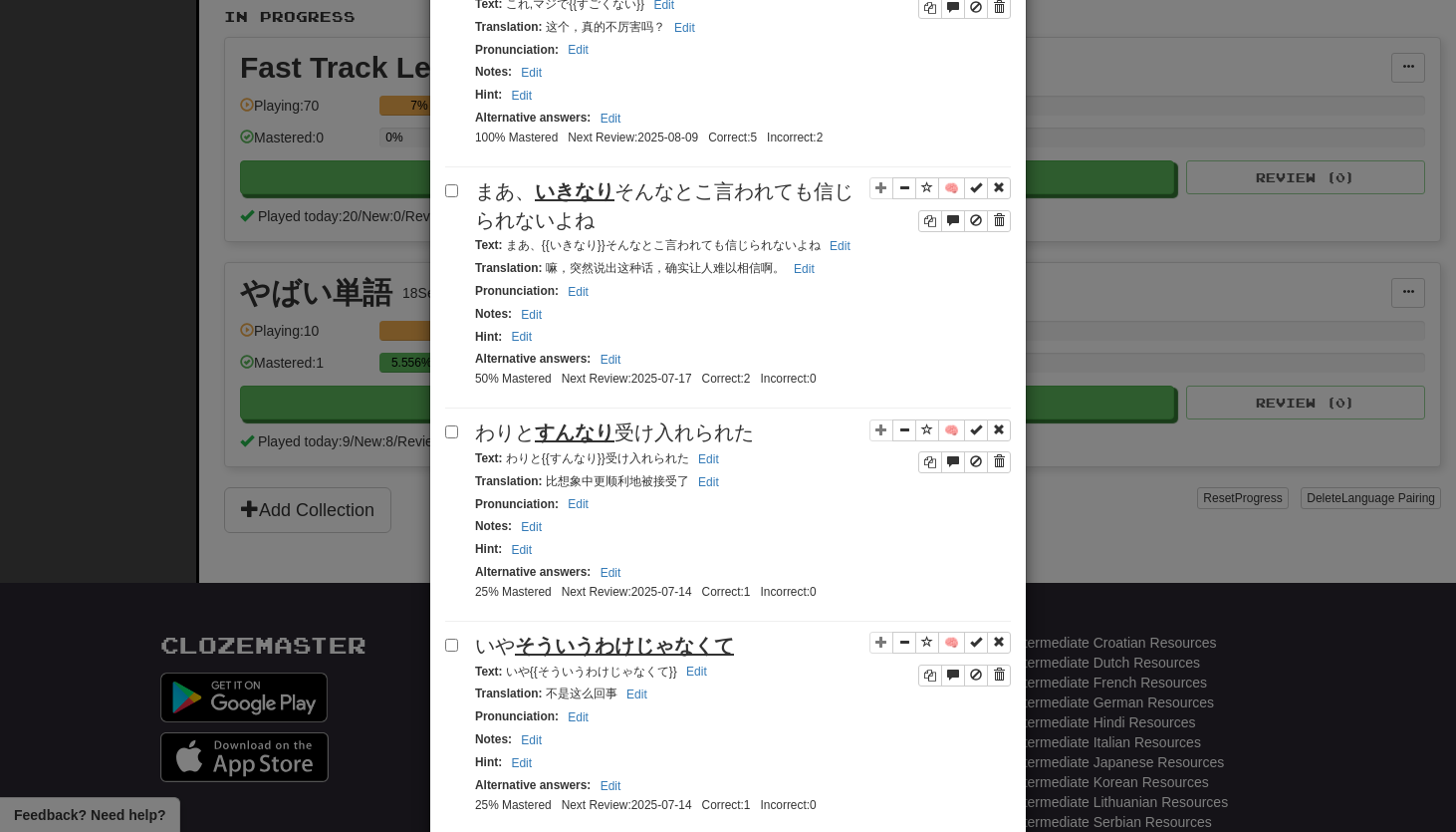 scroll, scrollTop: 0, scrollLeft: 0, axis: both 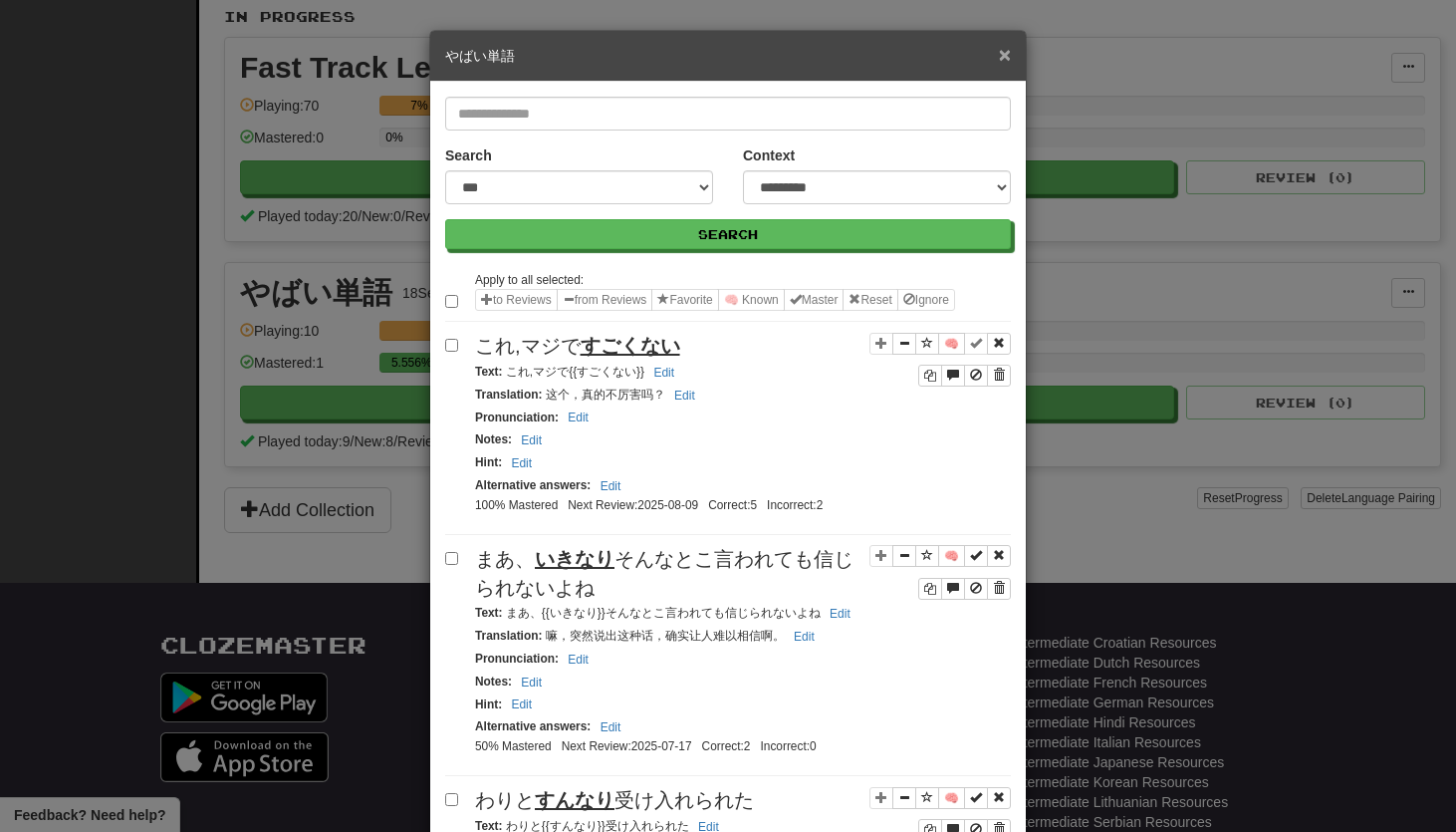 click on "×" at bounding box center [1005, 54] 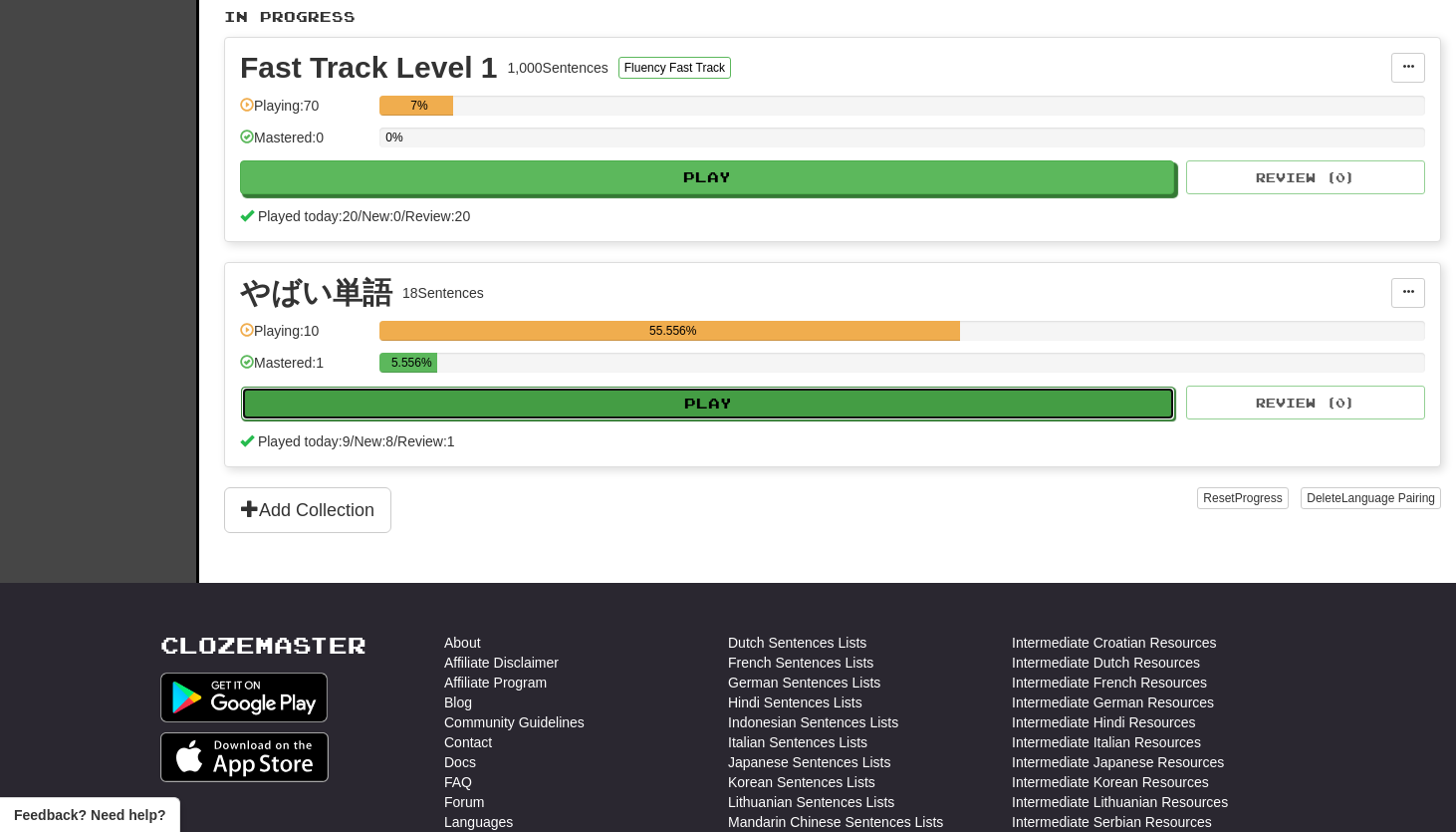 click on "Play" at bounding box center (708, 404) 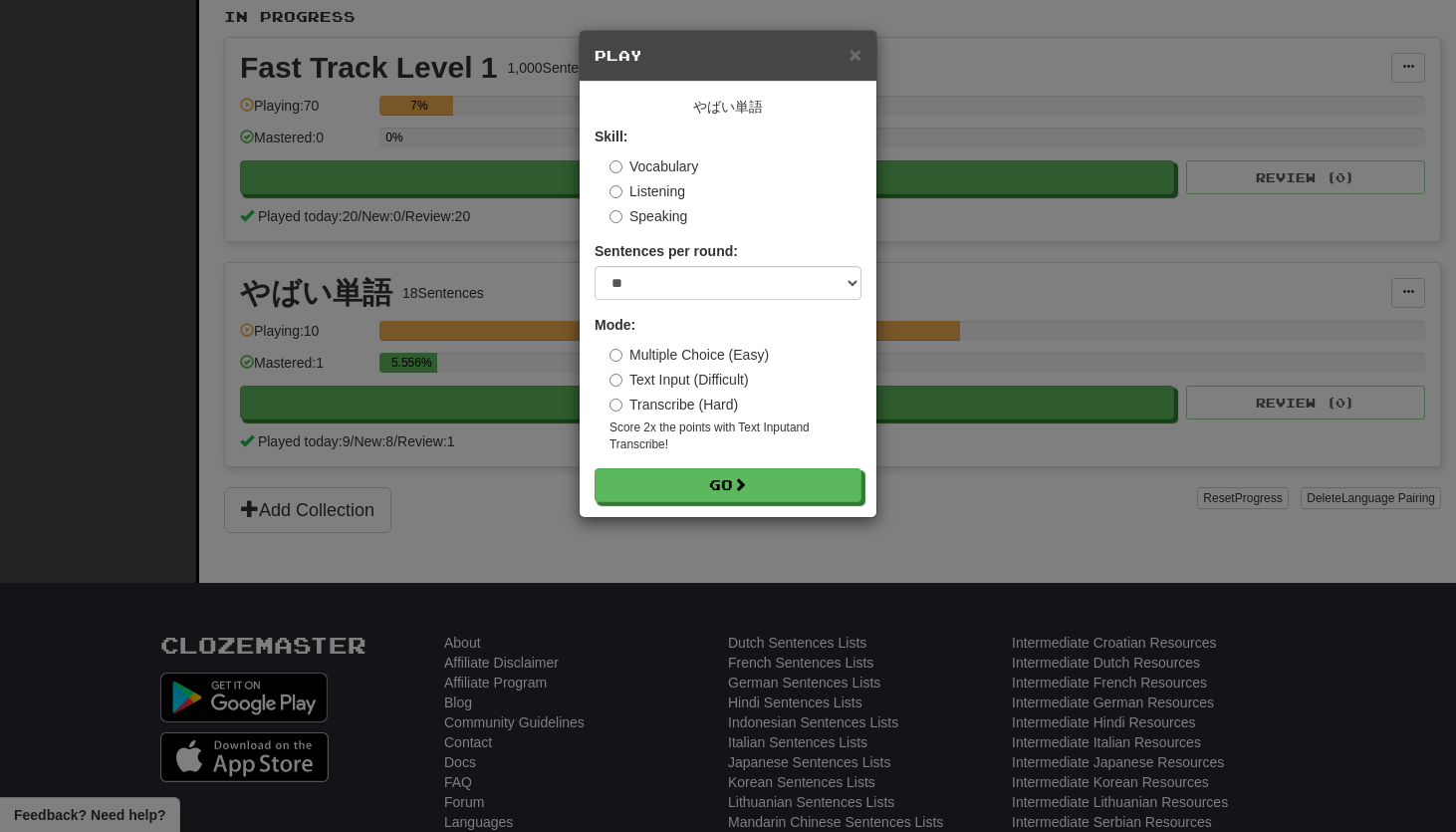 click on "Transcribe (Hard)" at bounding box center [673, 405] 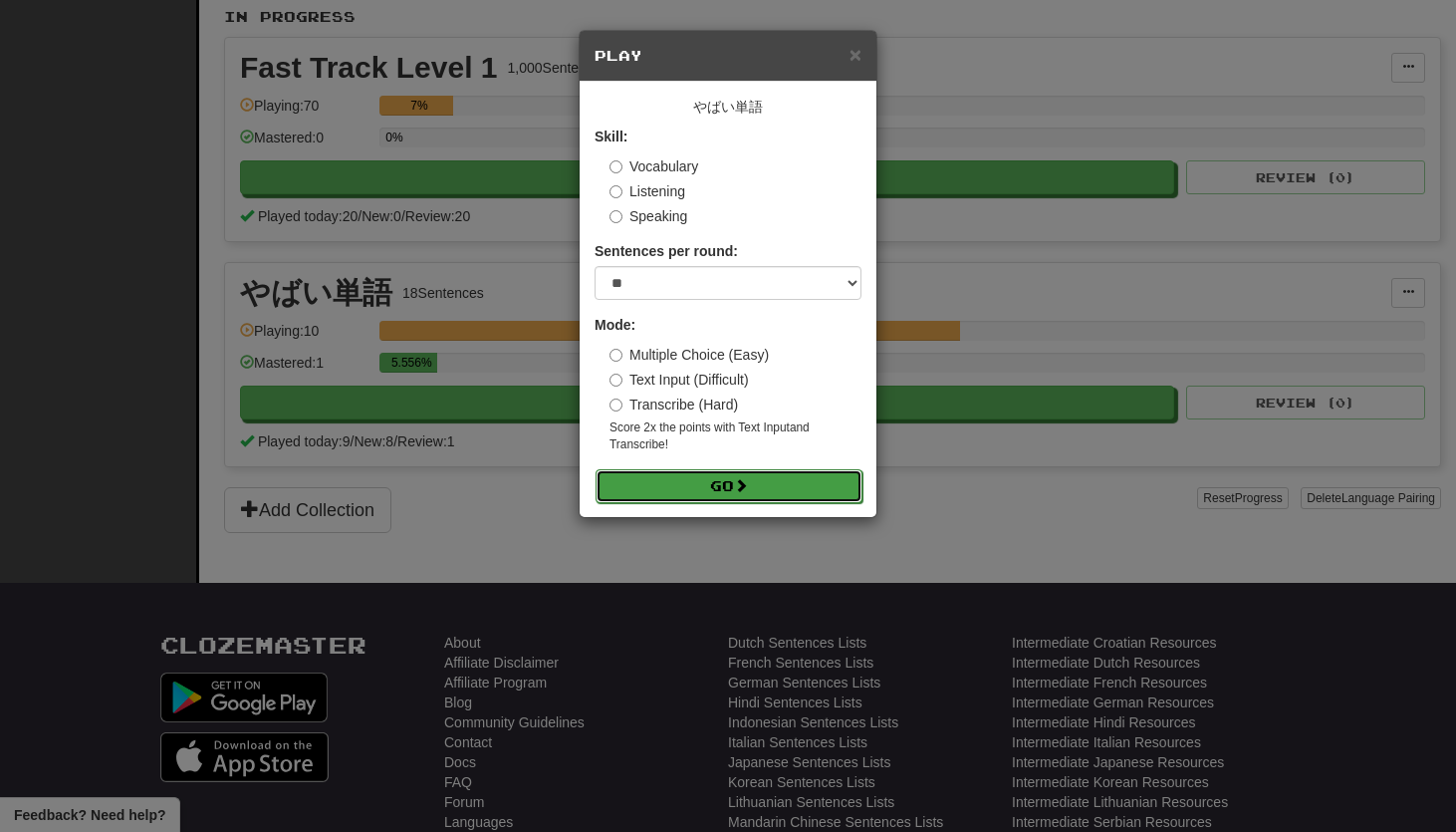 click on "Go" at bounding box center (729, 486) 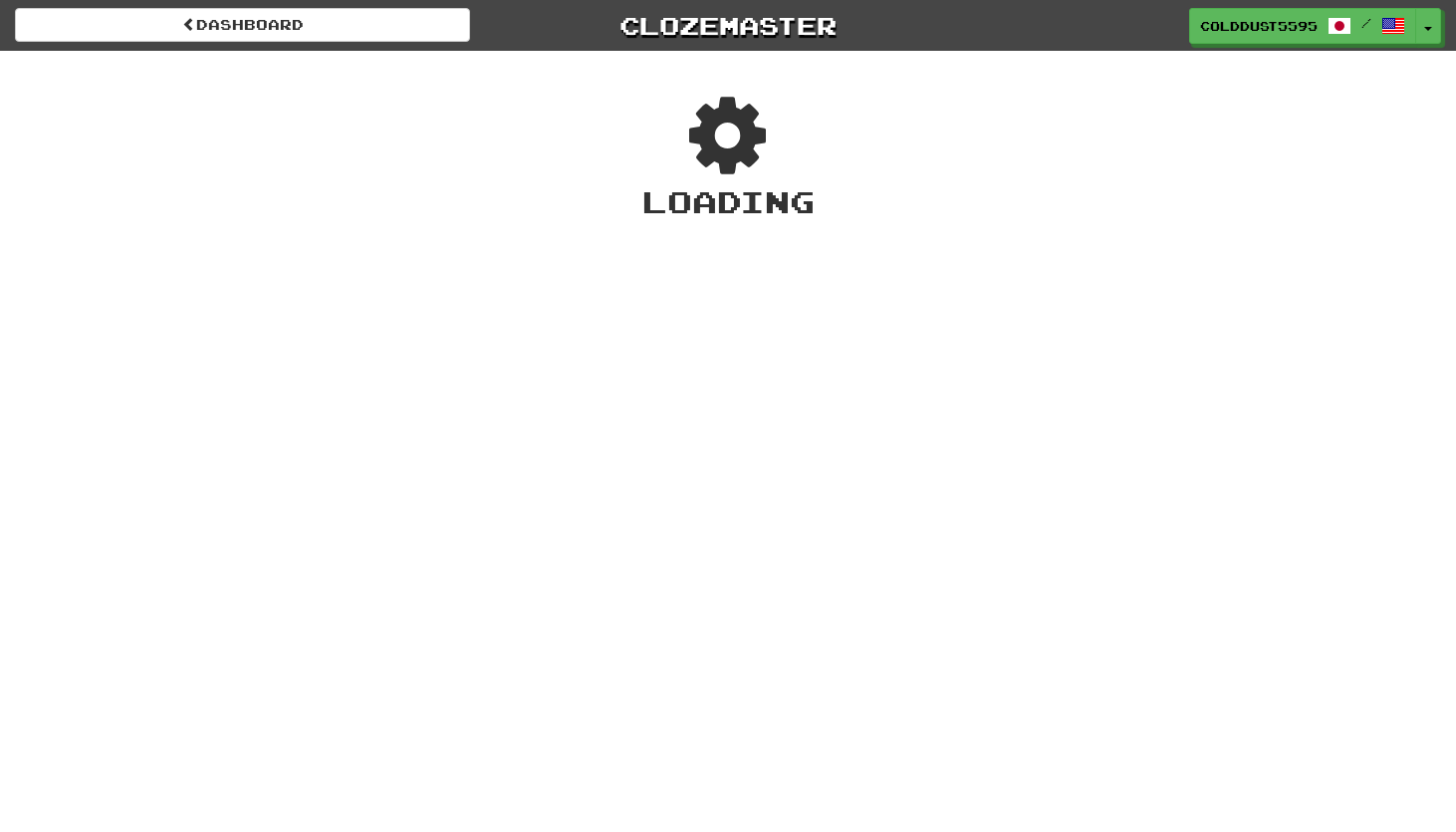 scroll, scrollTop: 0, scrollLeft: 0, axis: both 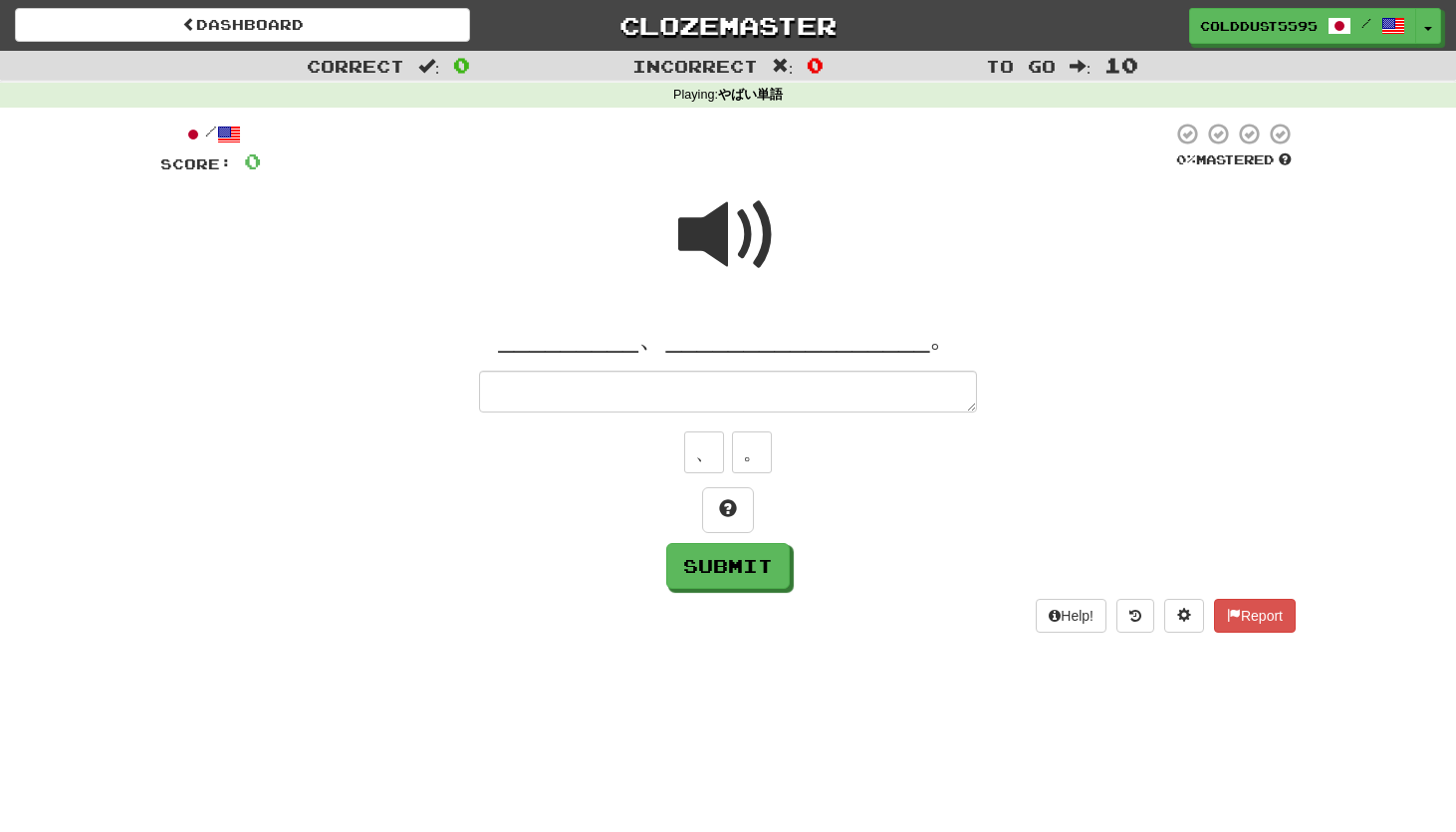 type on "*" 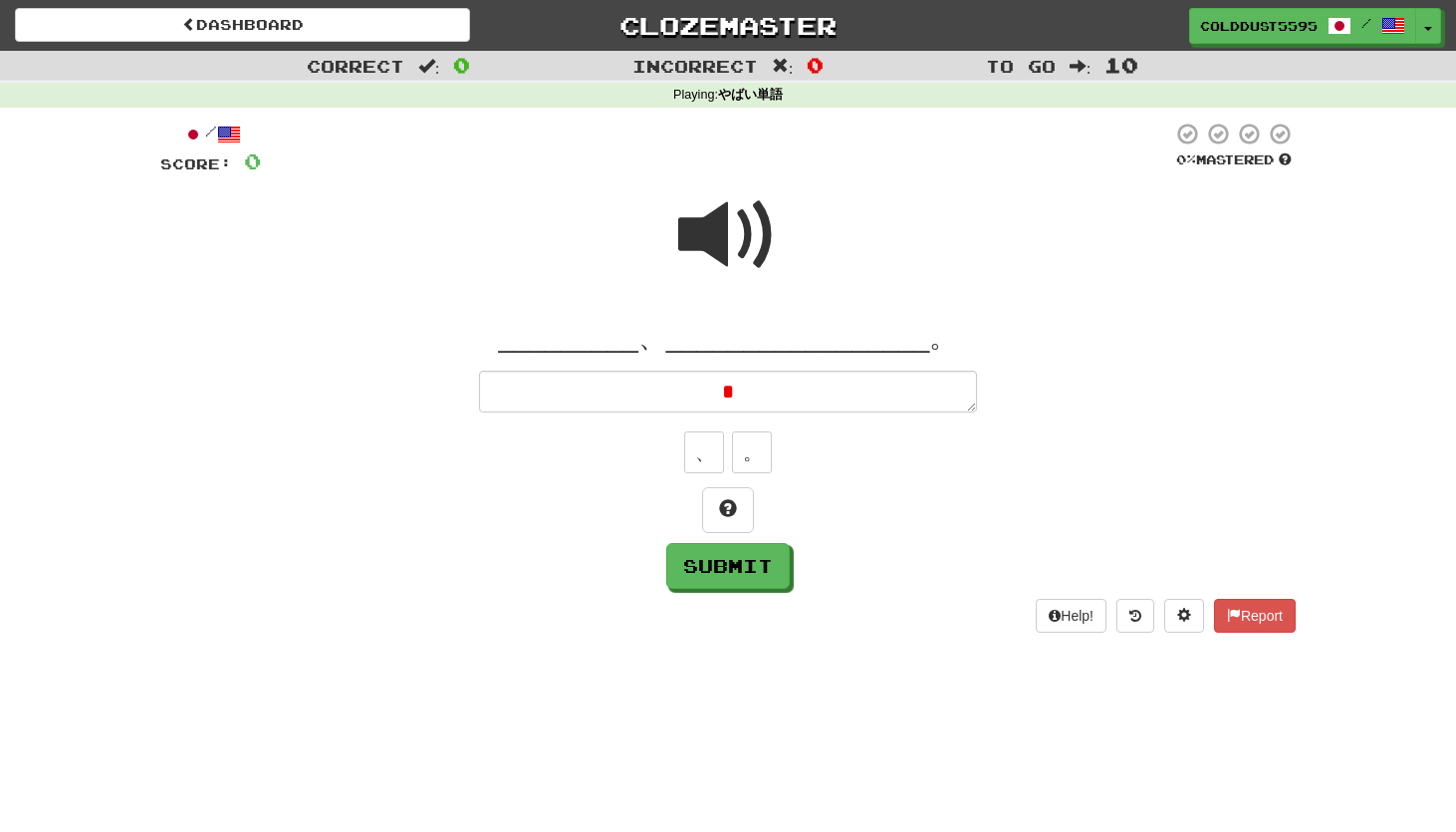 type on "*" 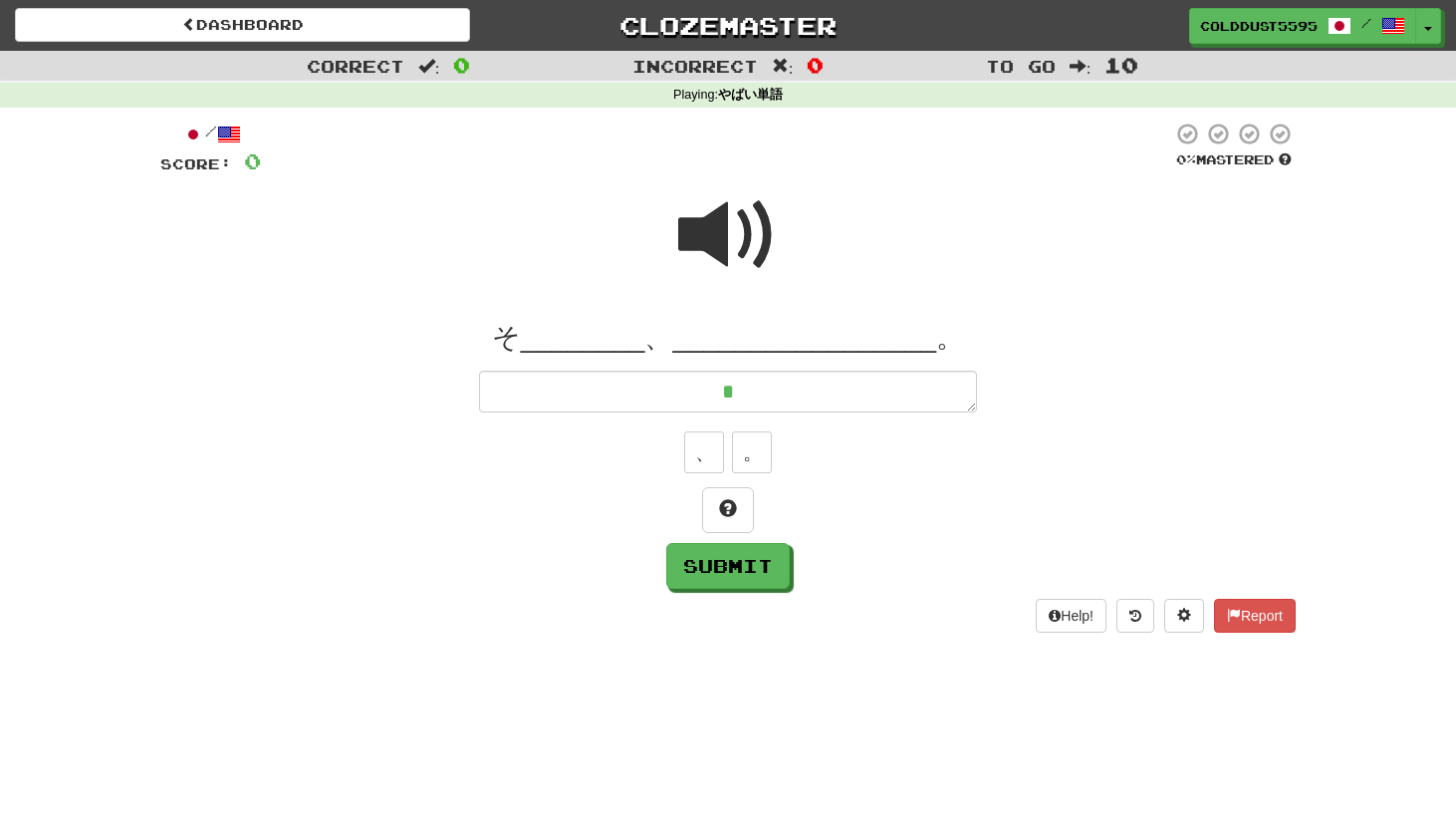 type on "*" 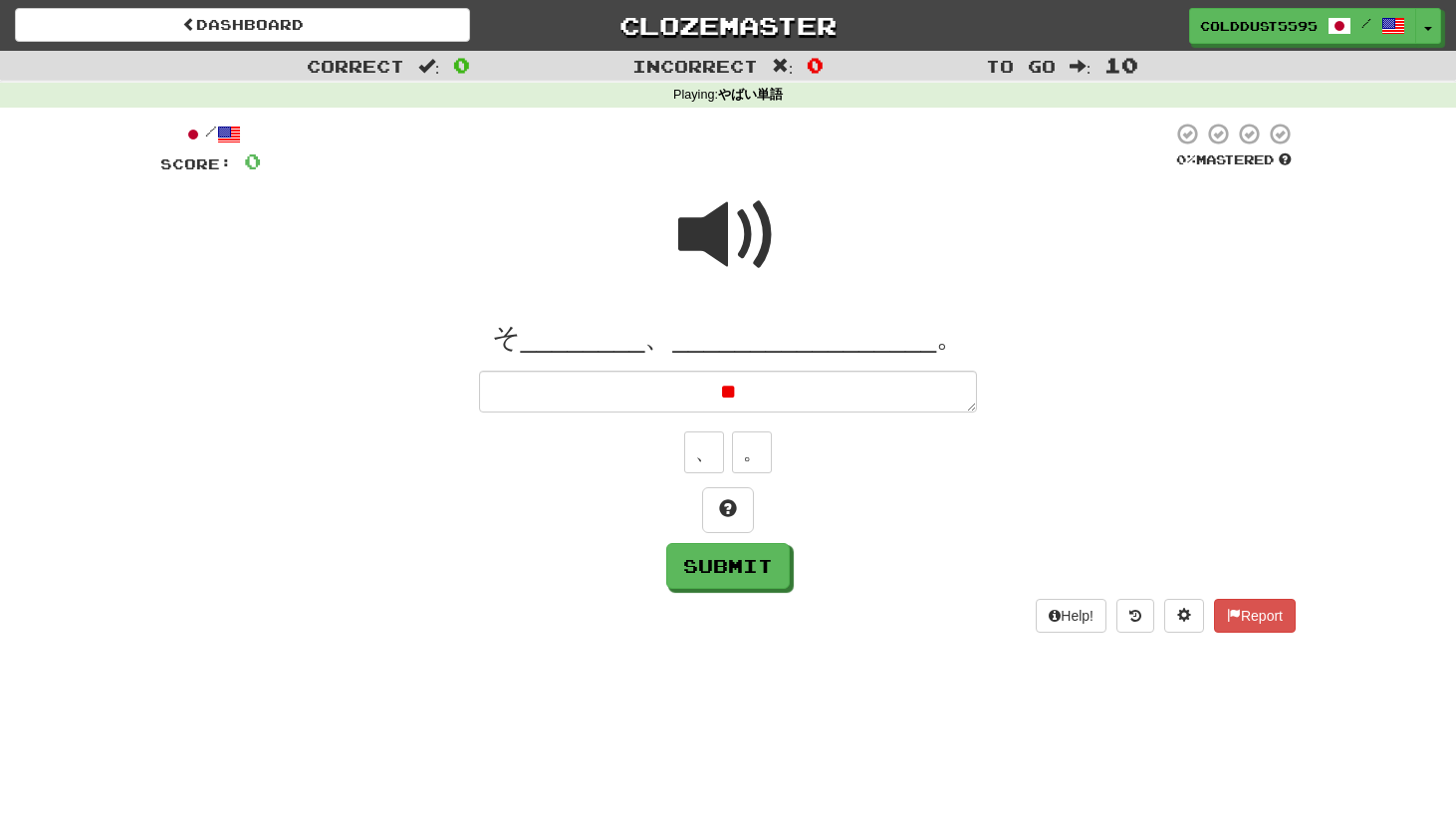 type on "*" 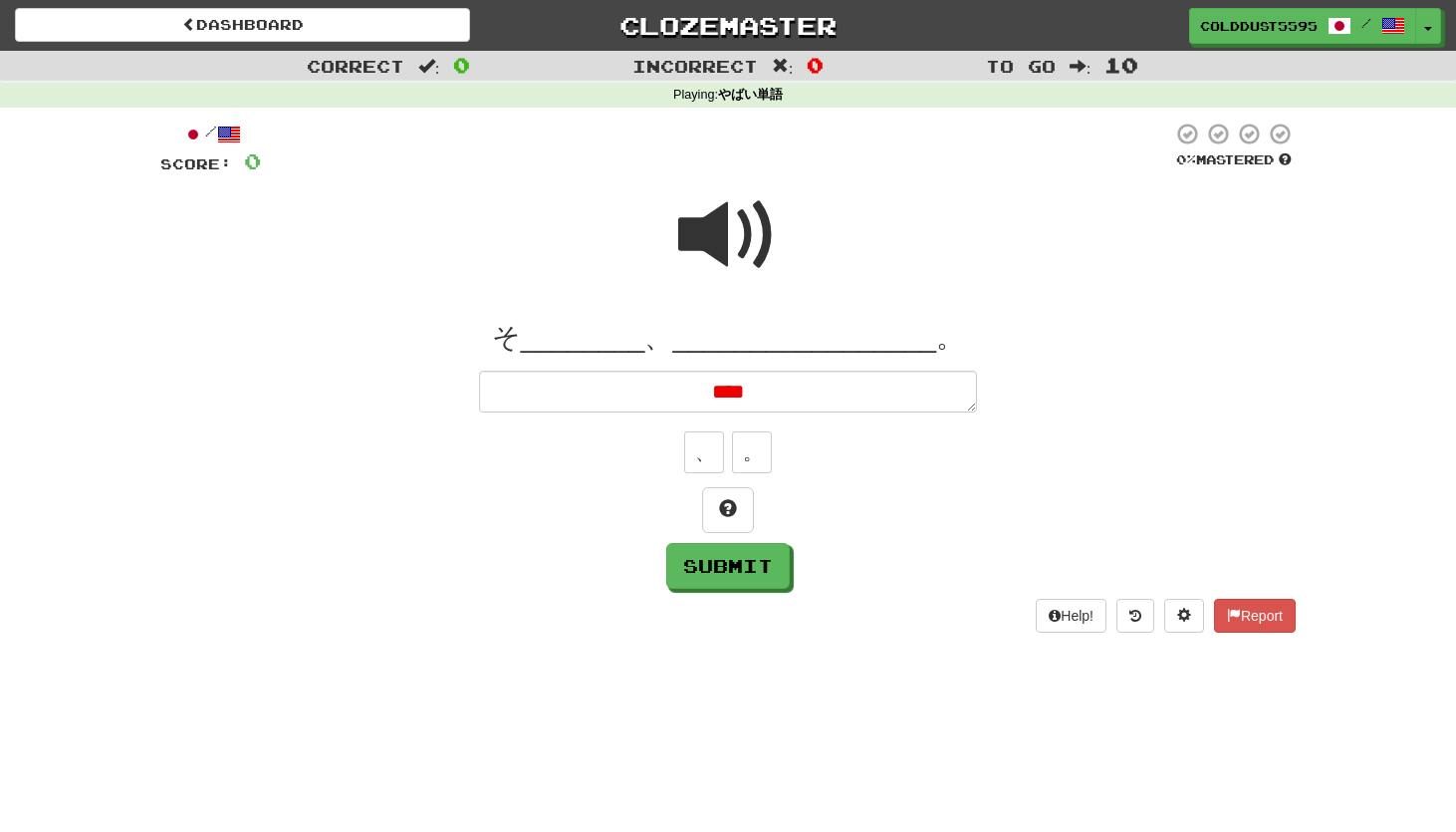 type on "*" 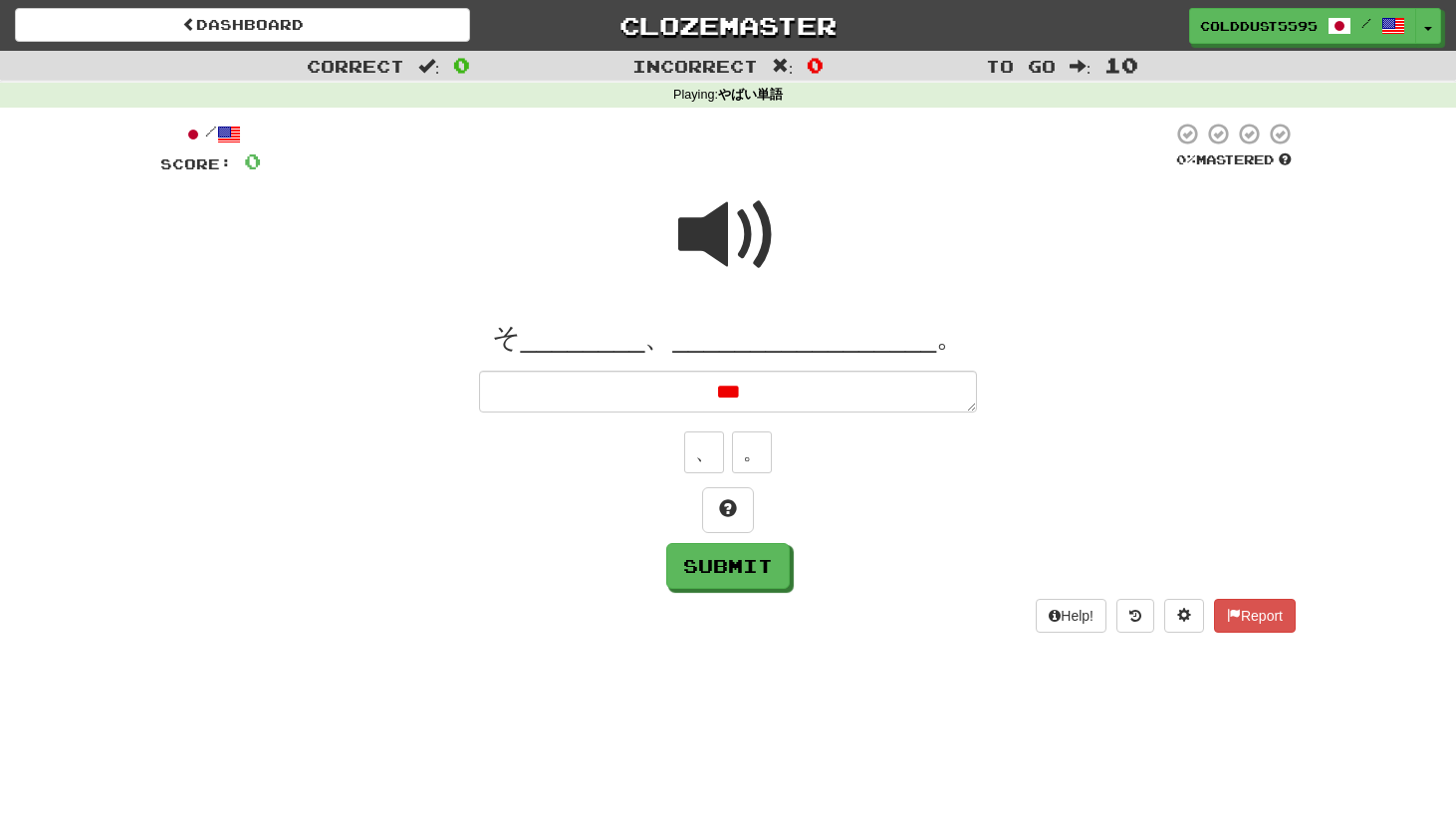 type on "*" 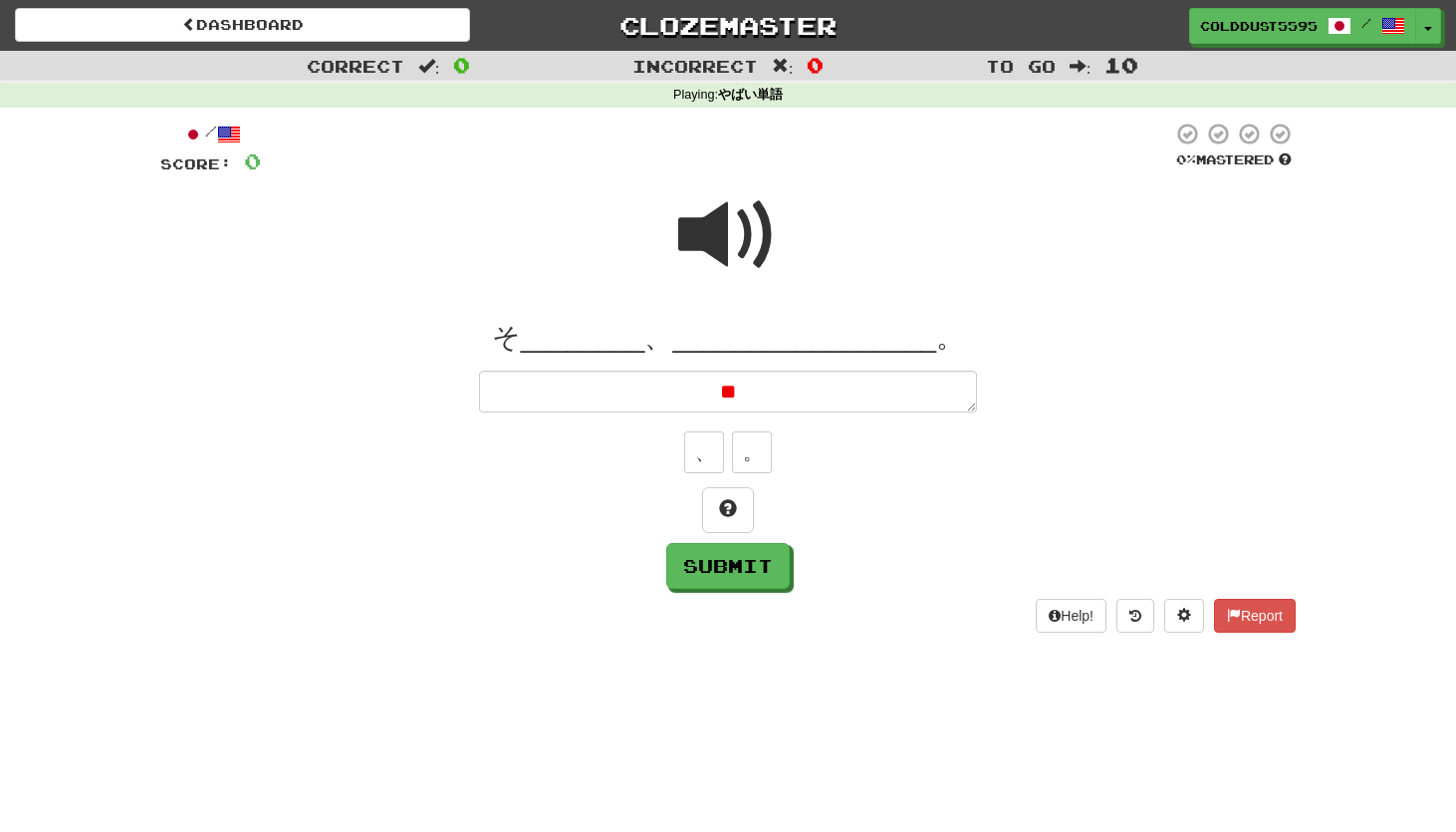 type on "*" 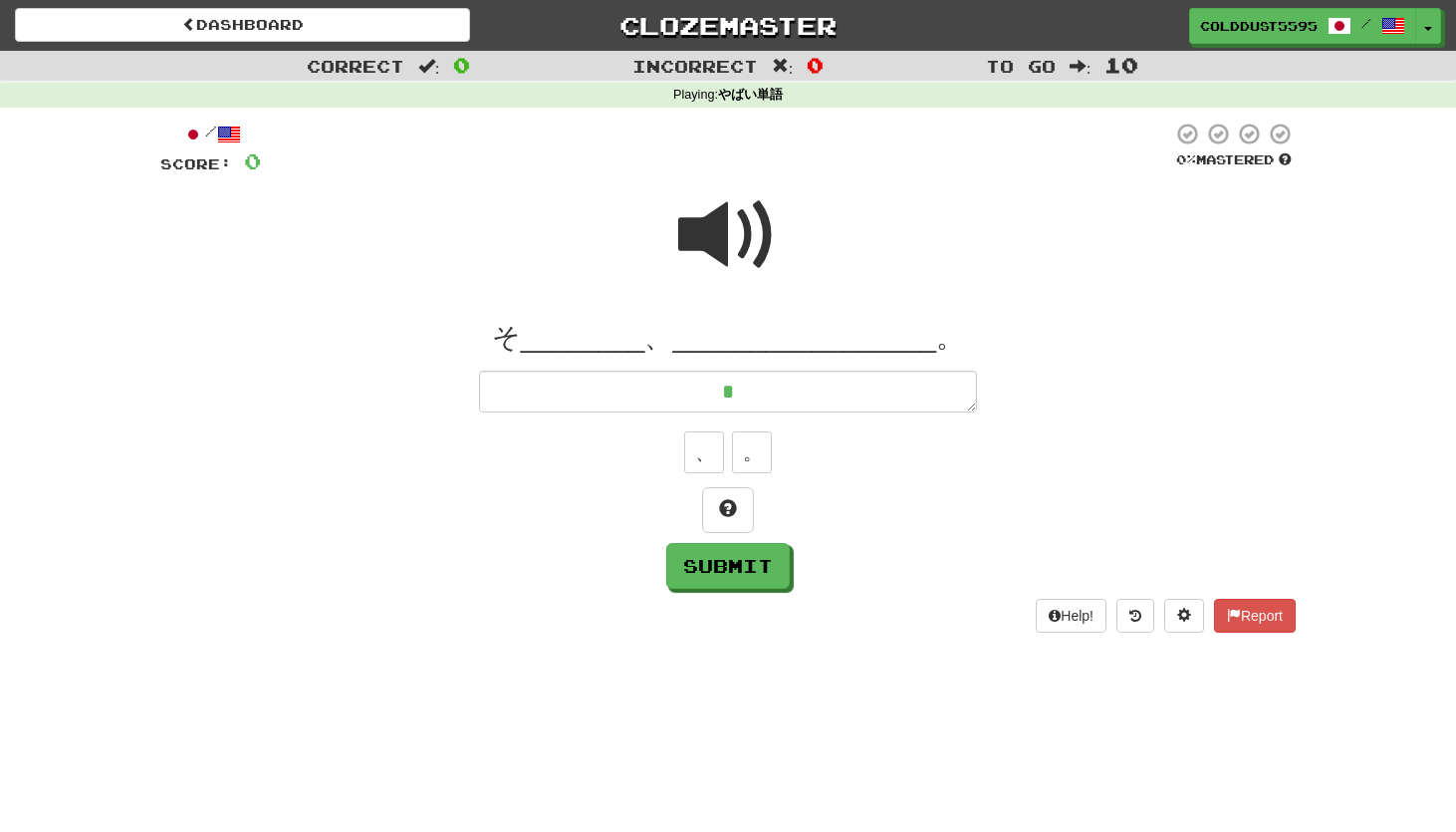 type on "*" 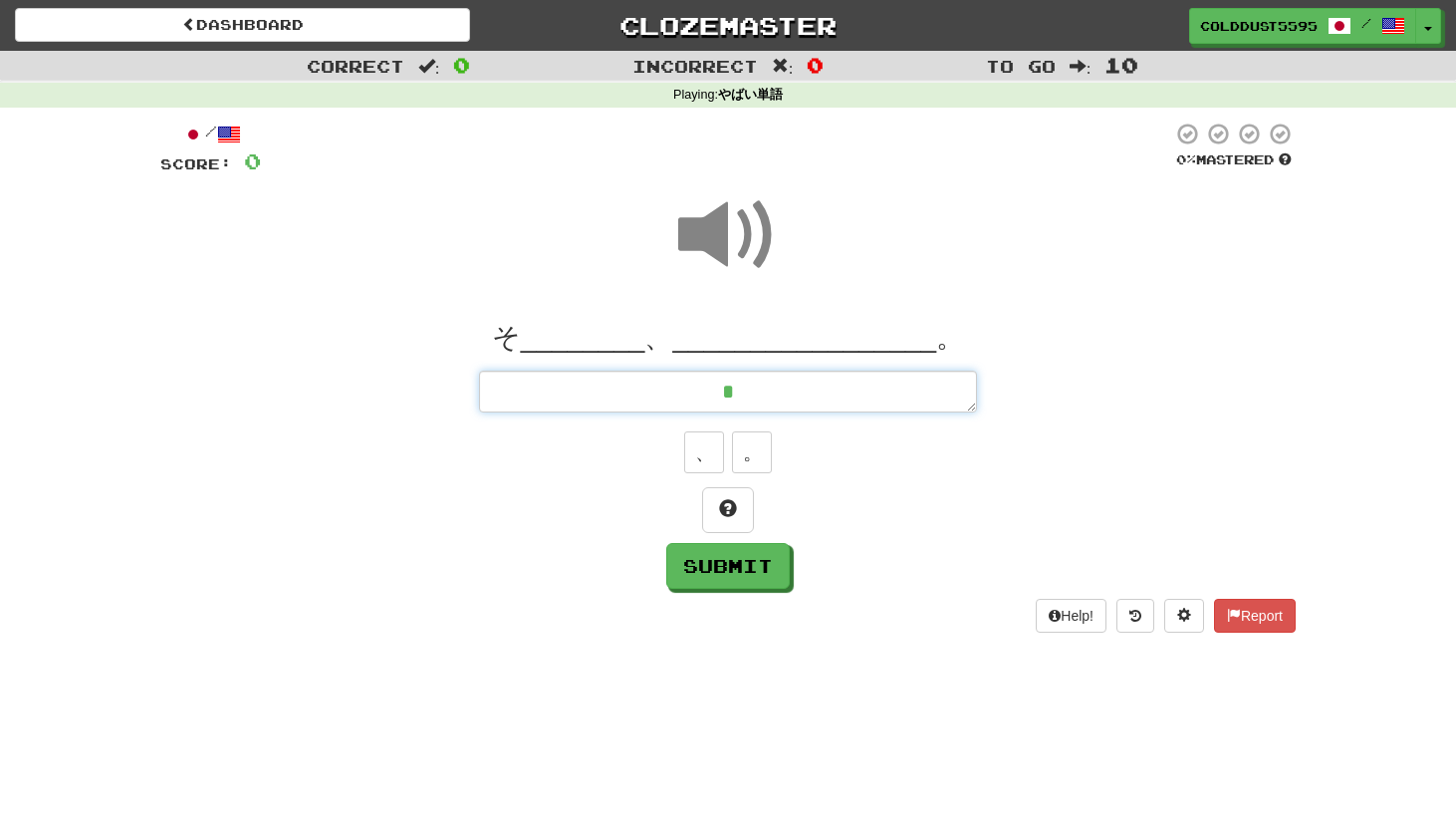 click on "*" at bounding box center [728, 392] 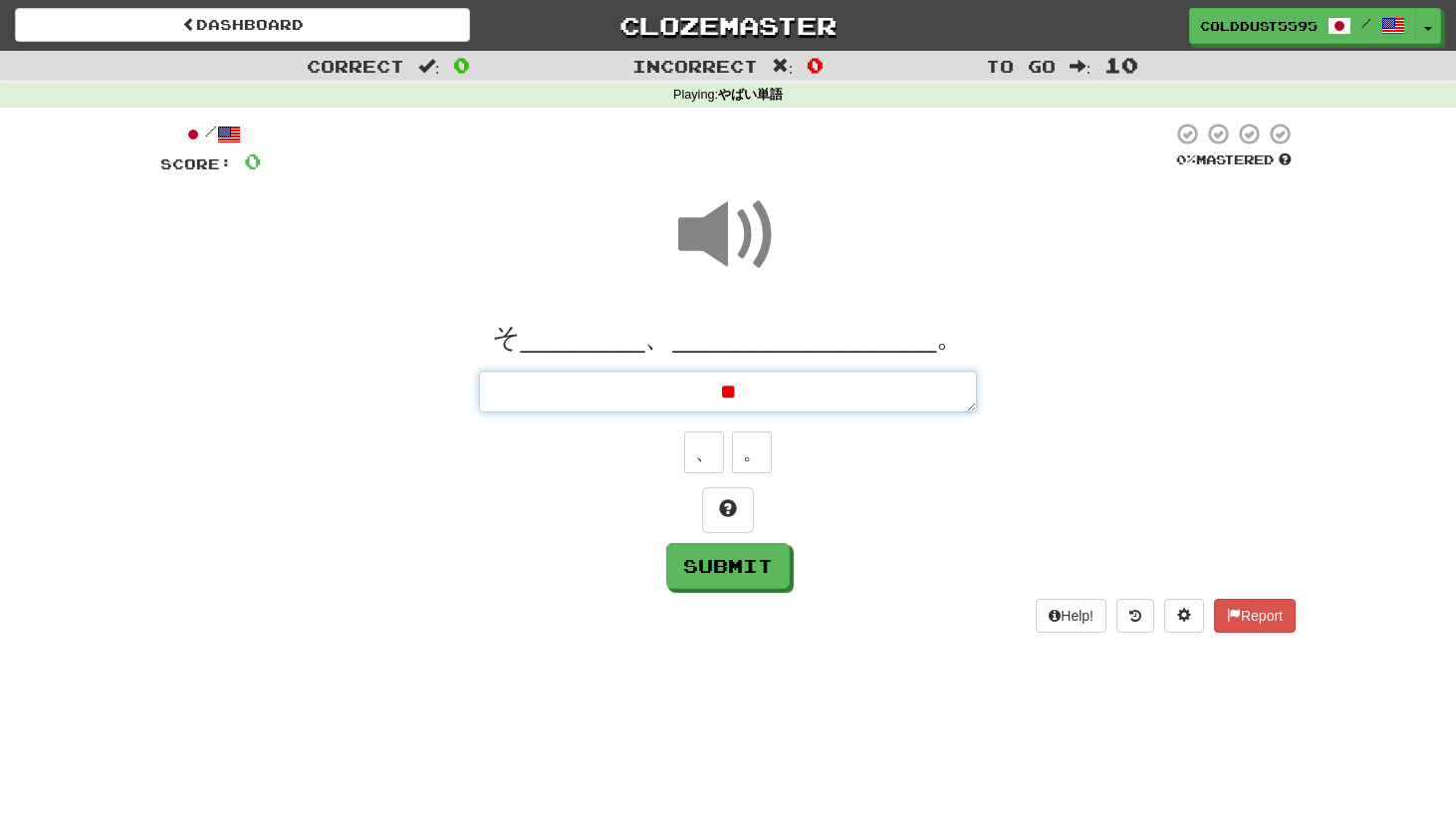 type on "*" 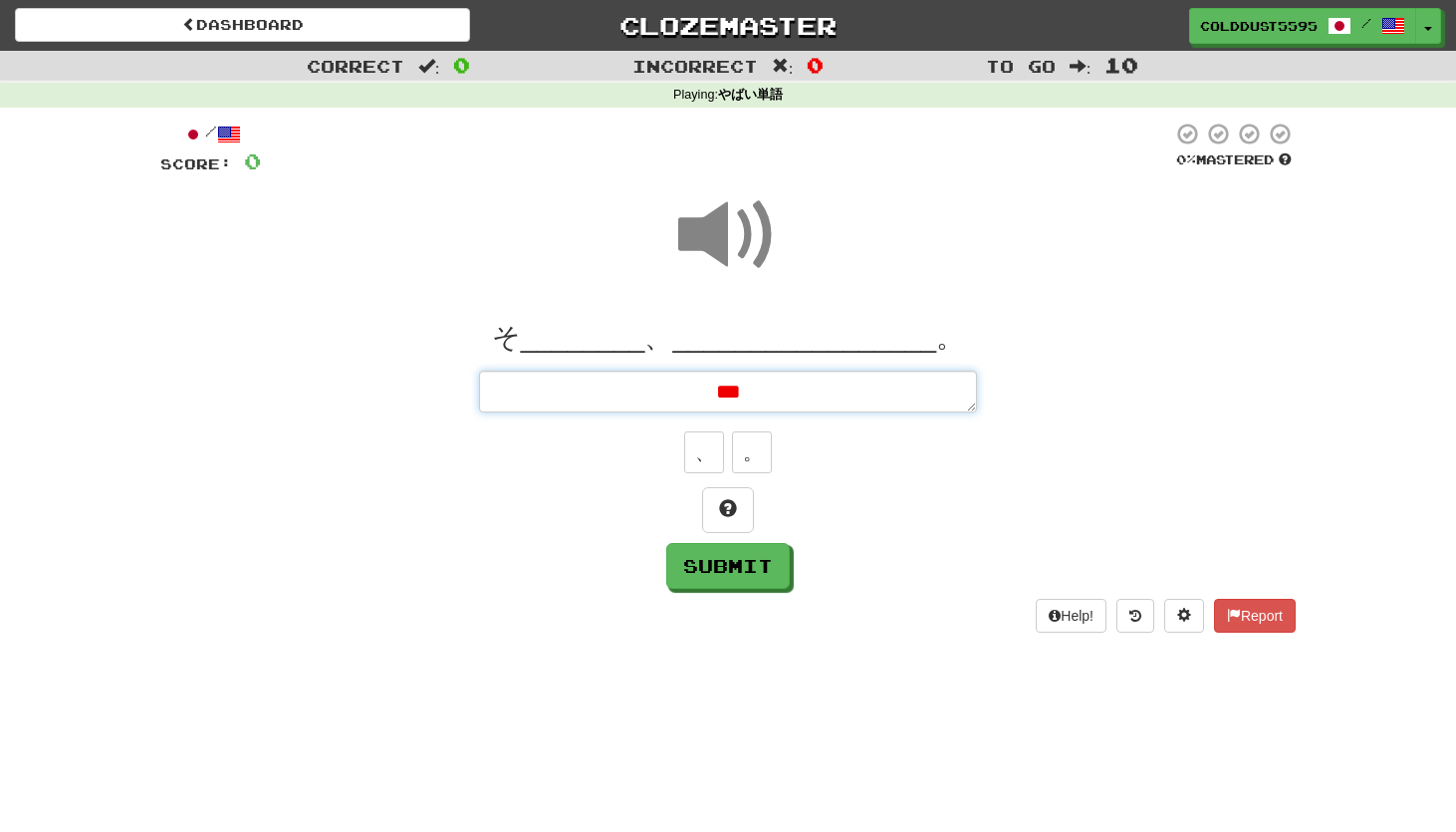 type on "*" 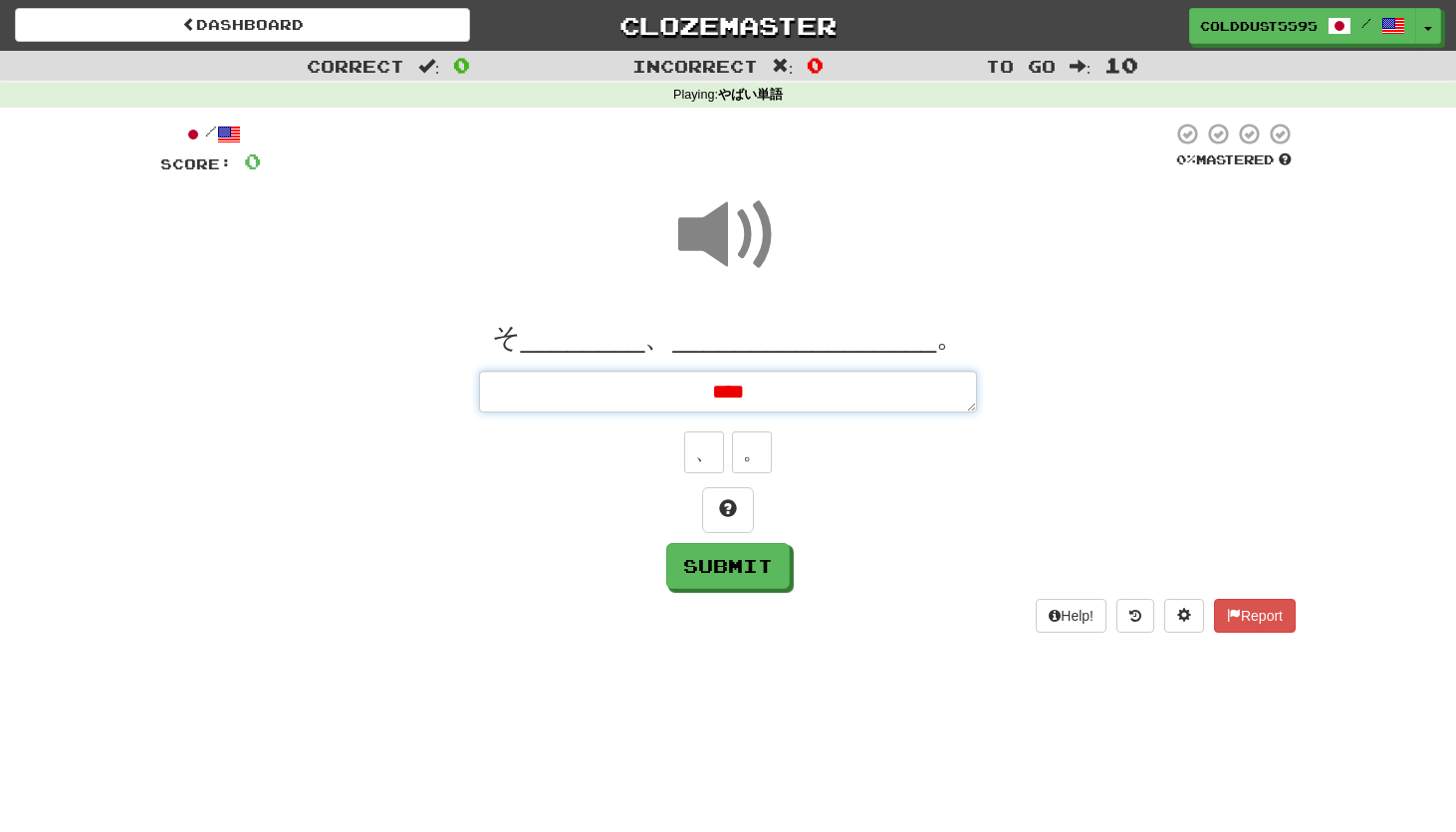 type on "*" 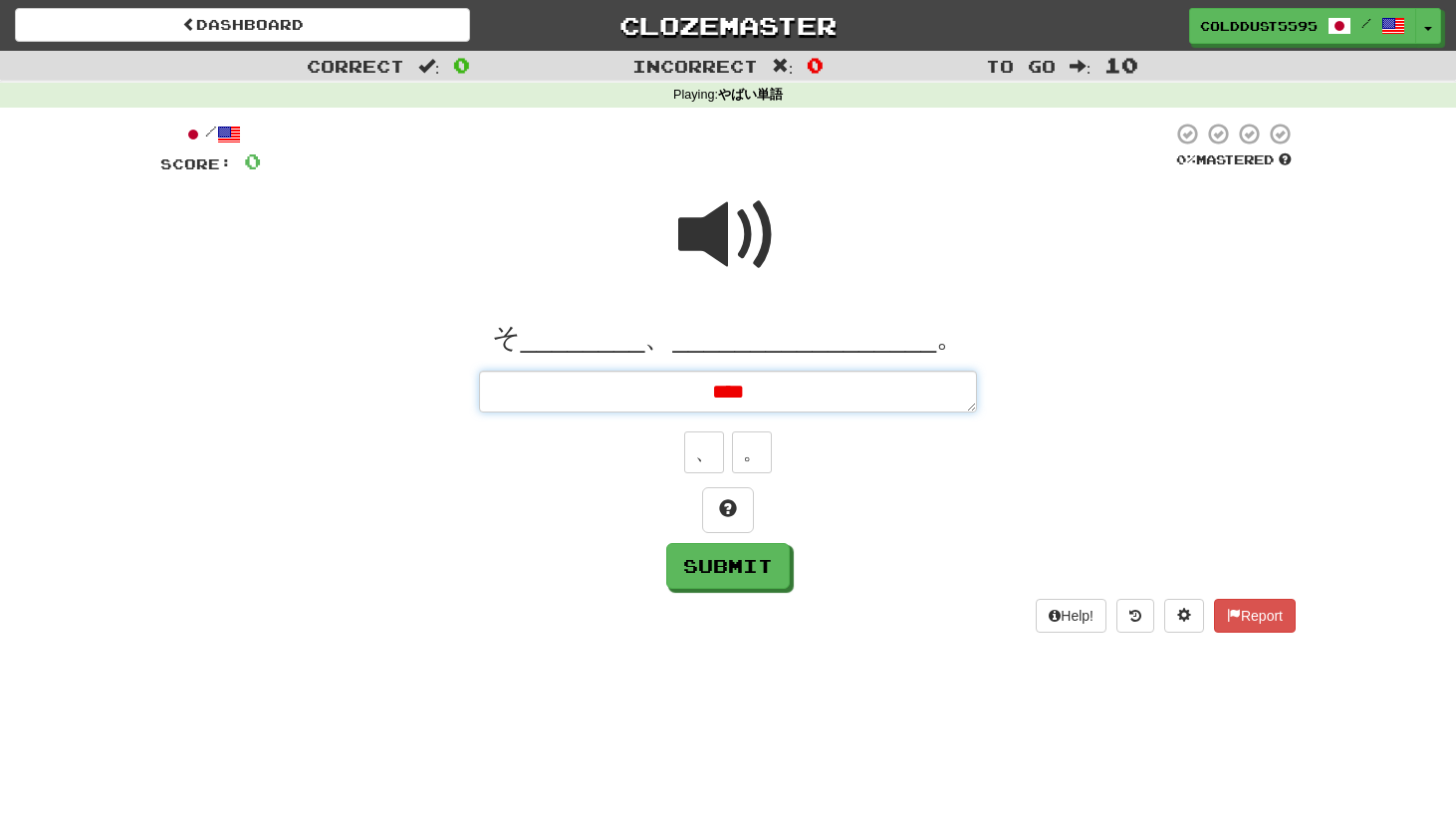 type on "*" 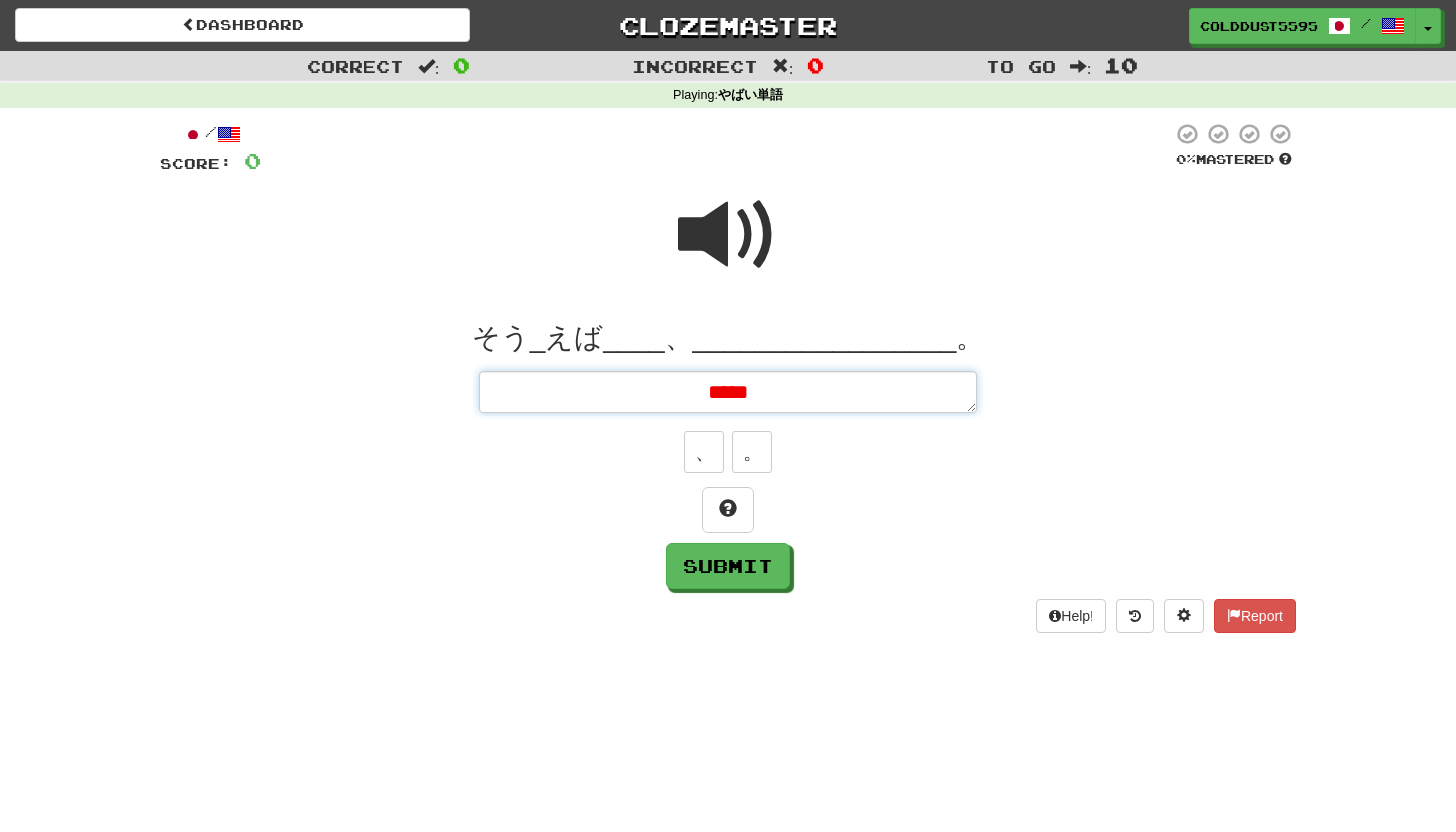 type on "*" 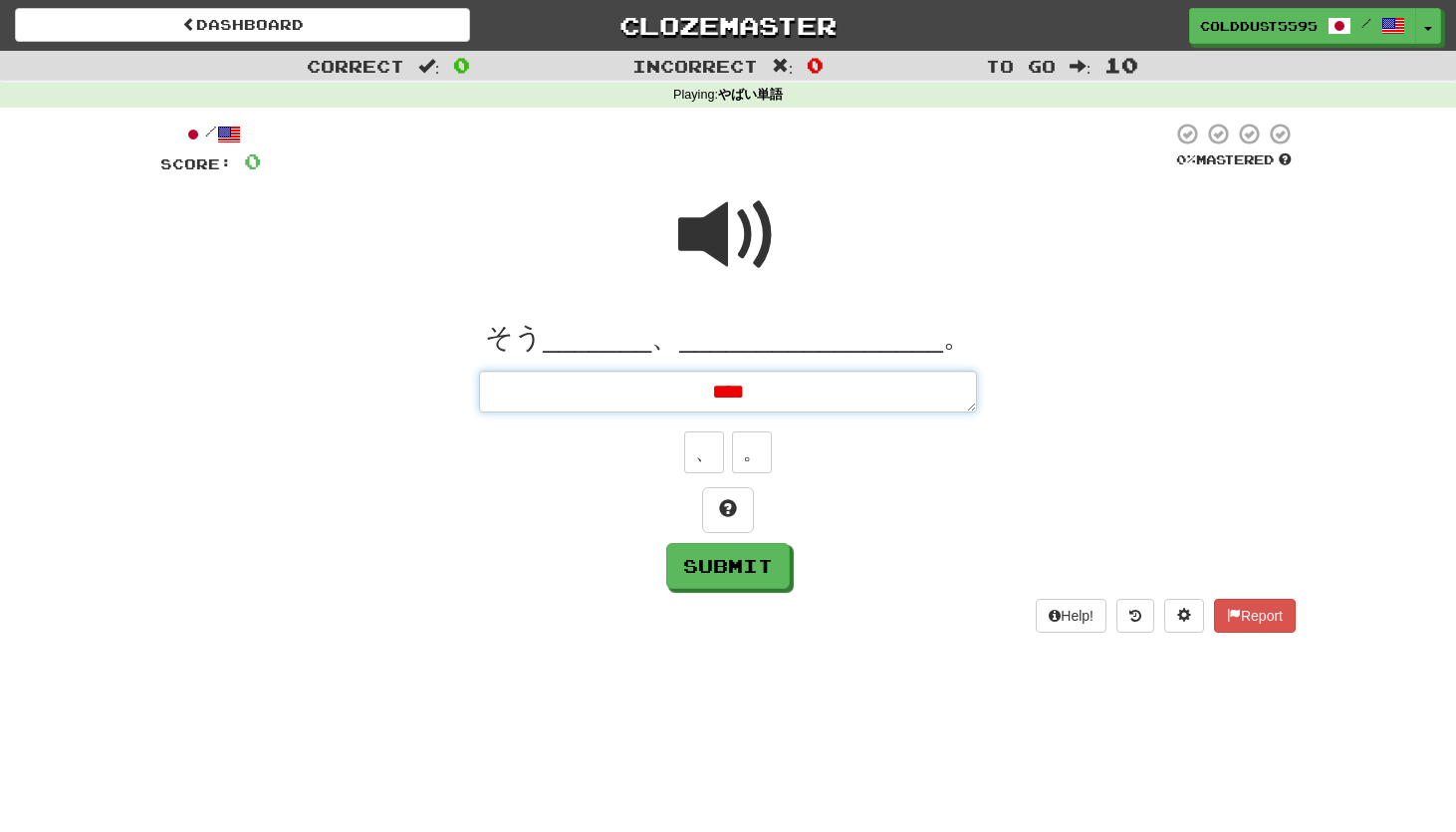 type on "*" 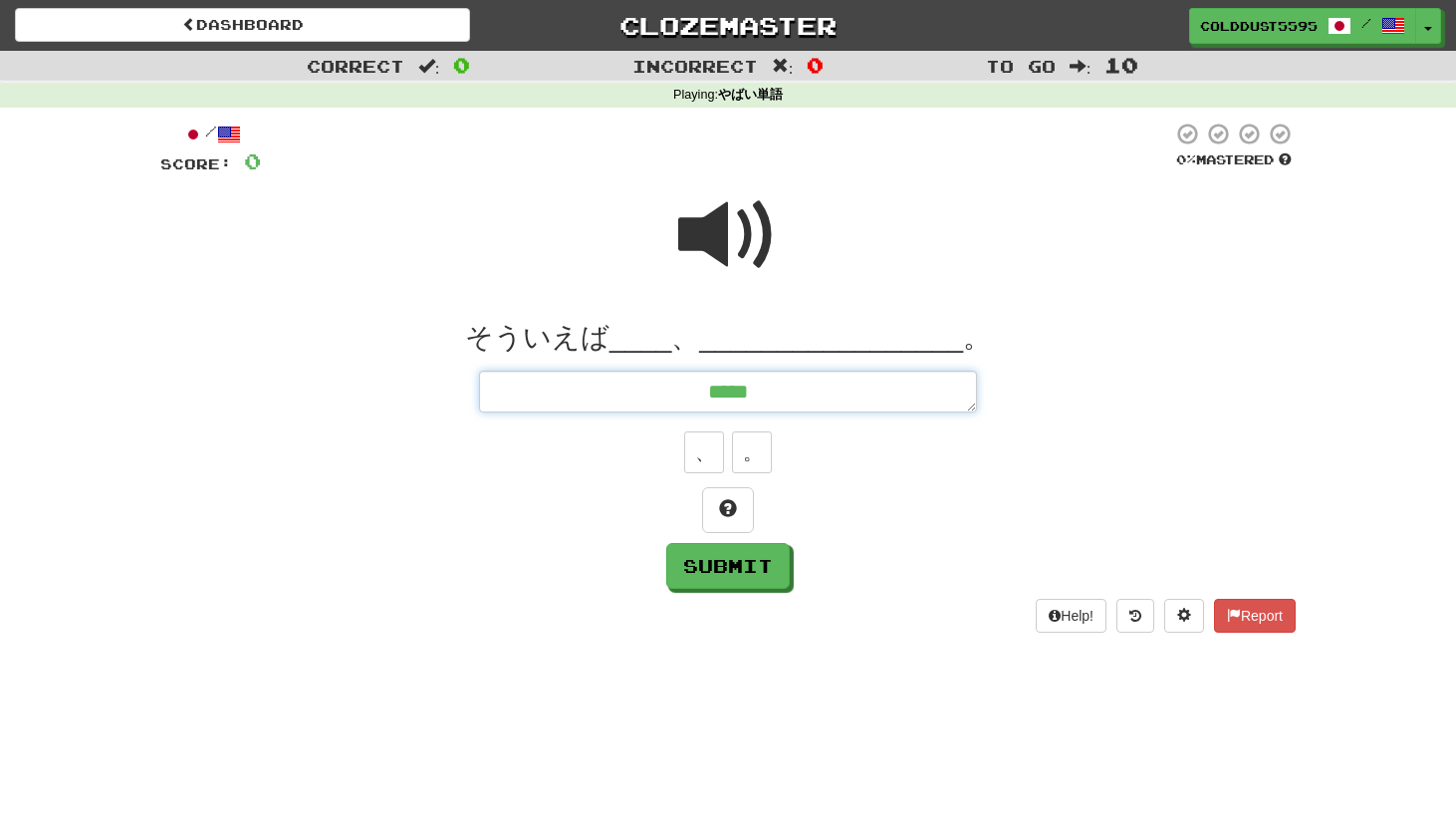 click on "*****" at bounding box center (728, 392) 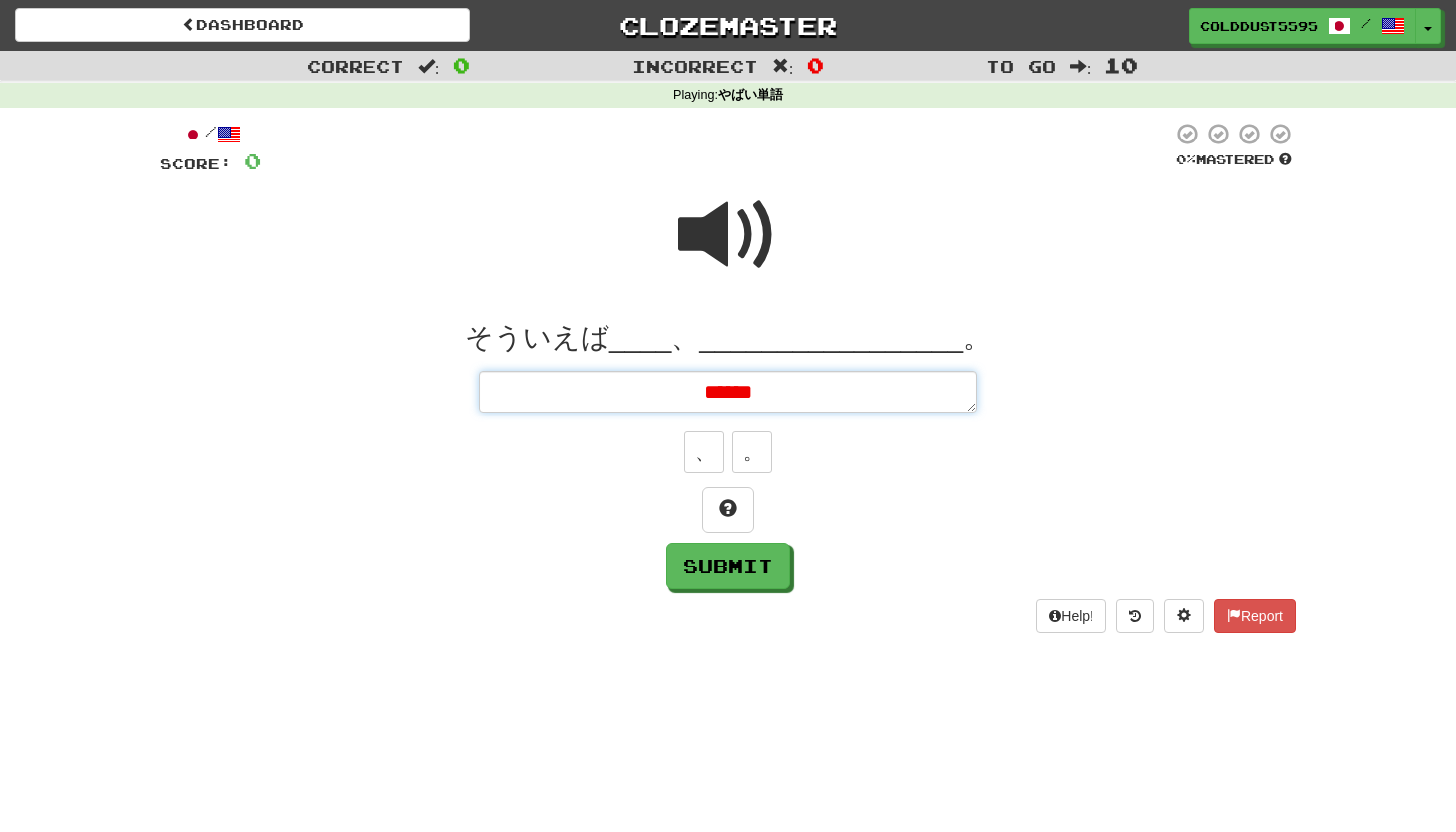 type on "*" 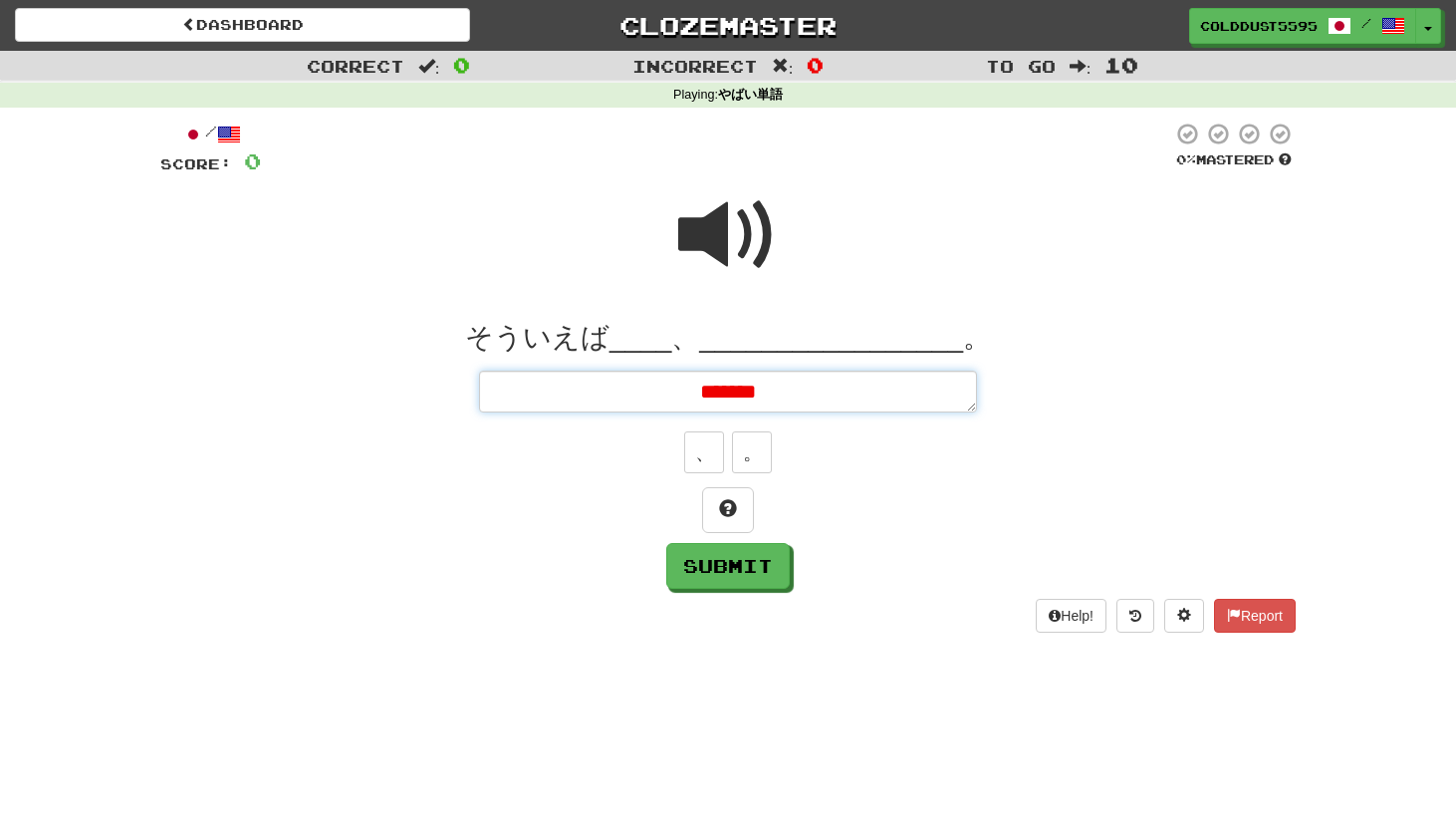 type on "*******" 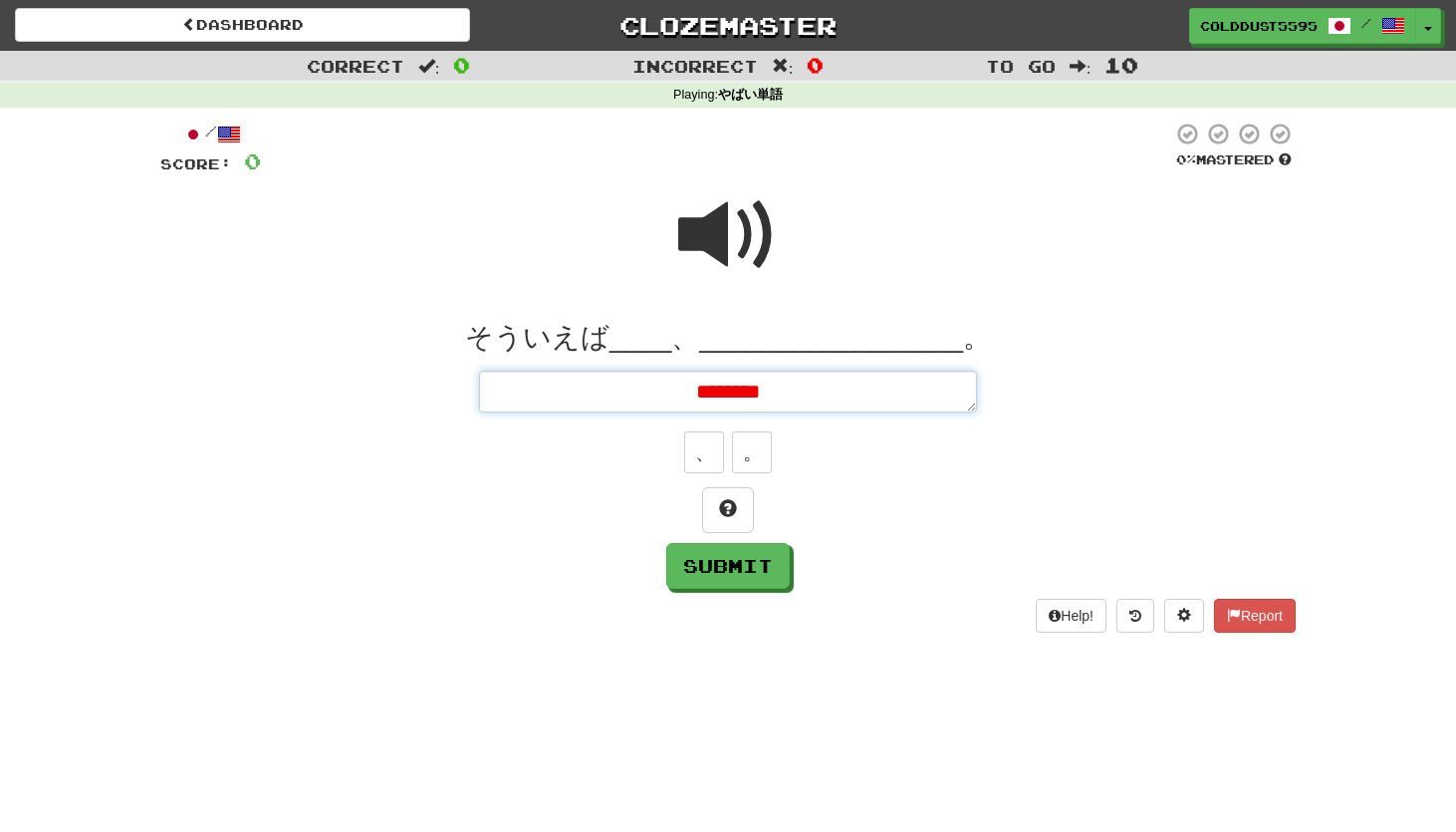 type on "*" 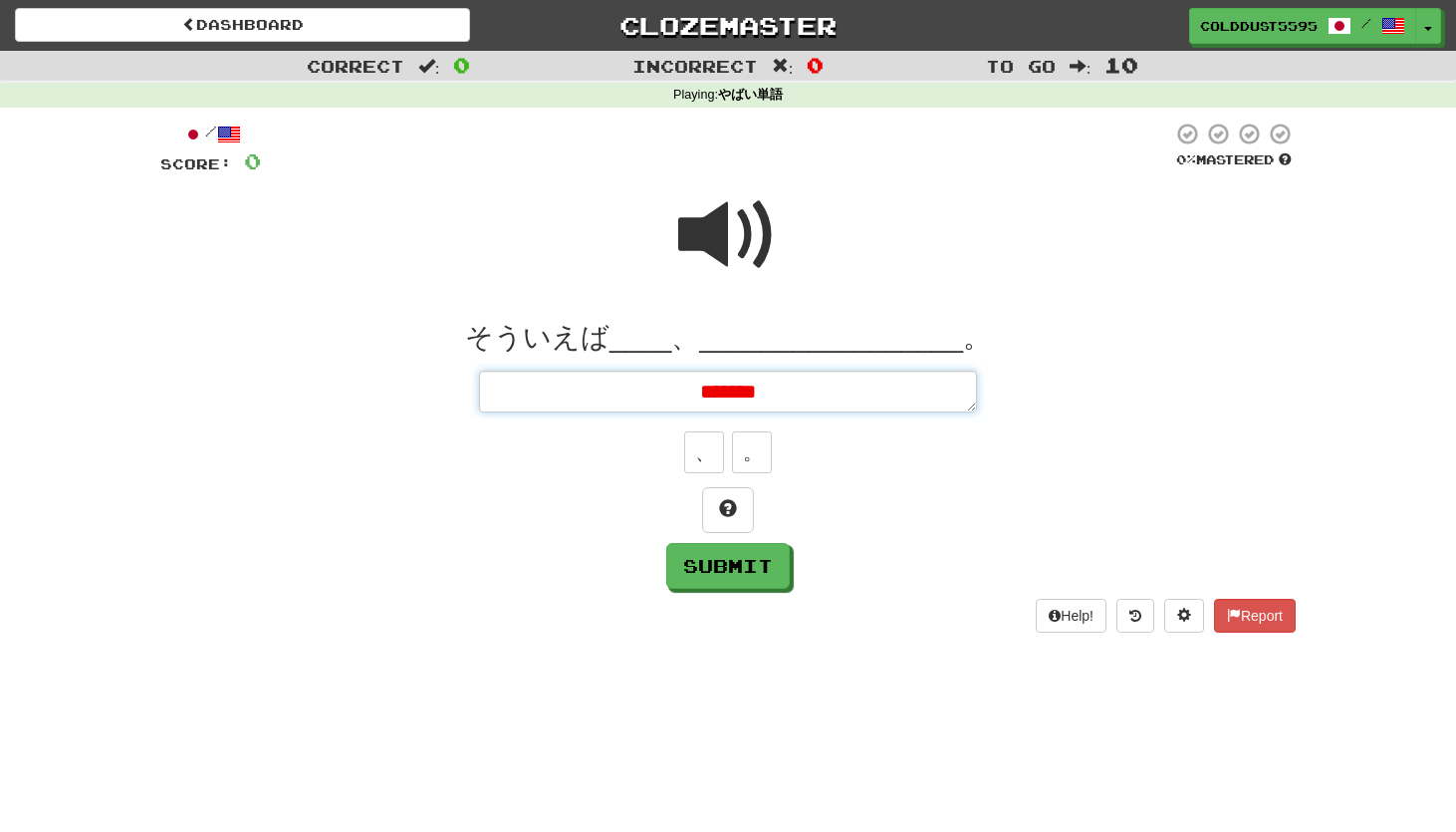 type on "*" 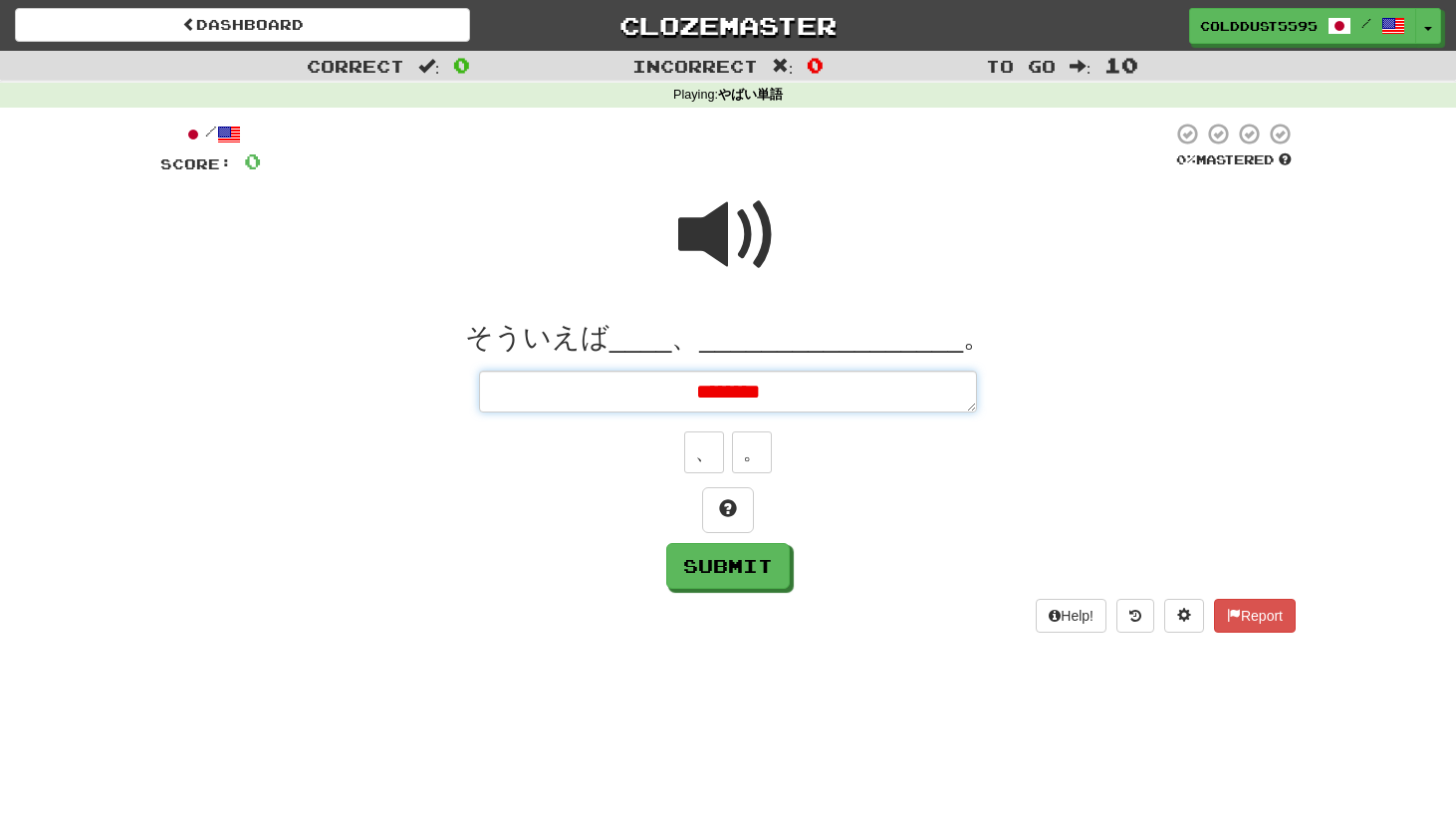 type on "*" 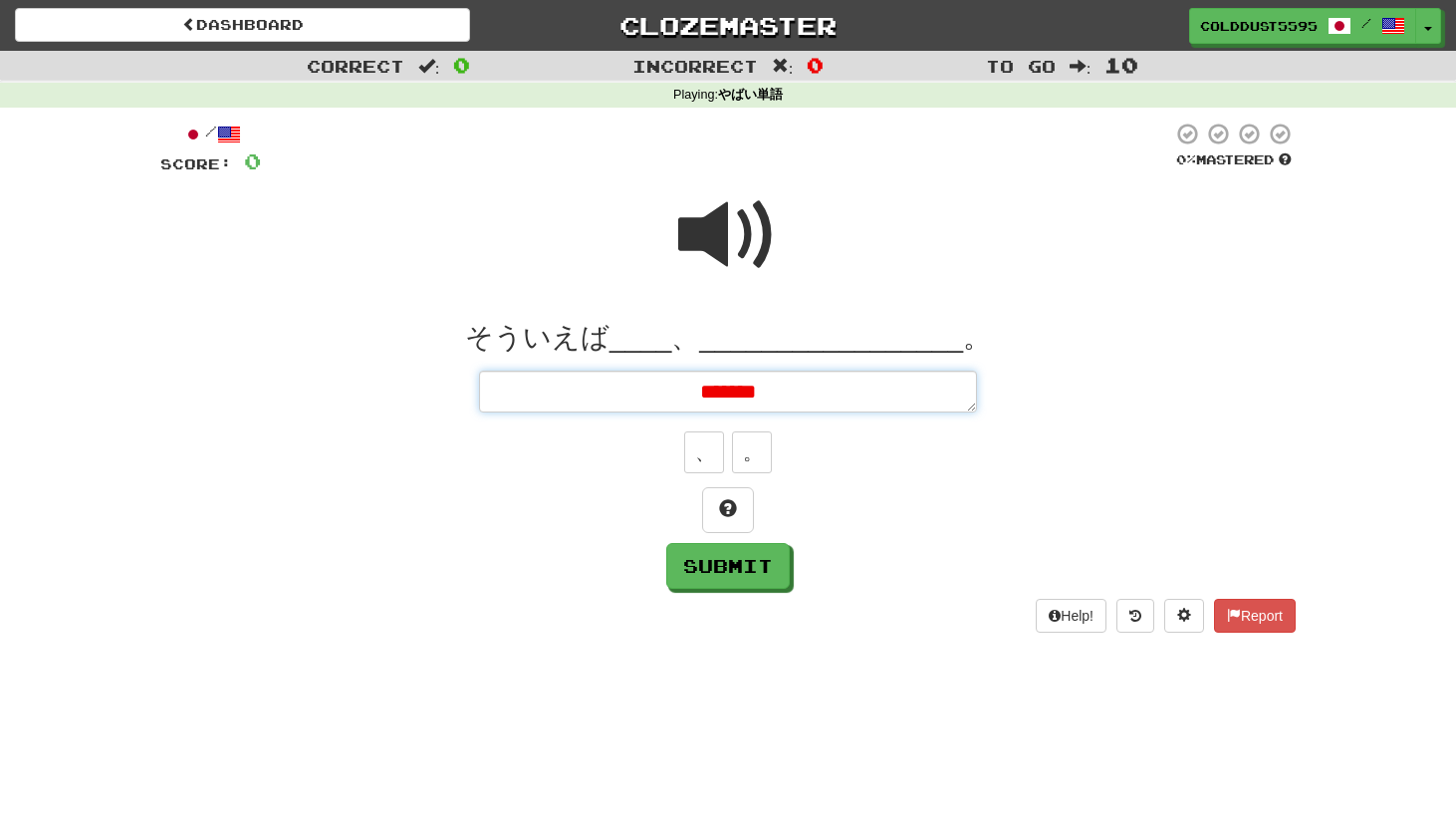 type on "*" 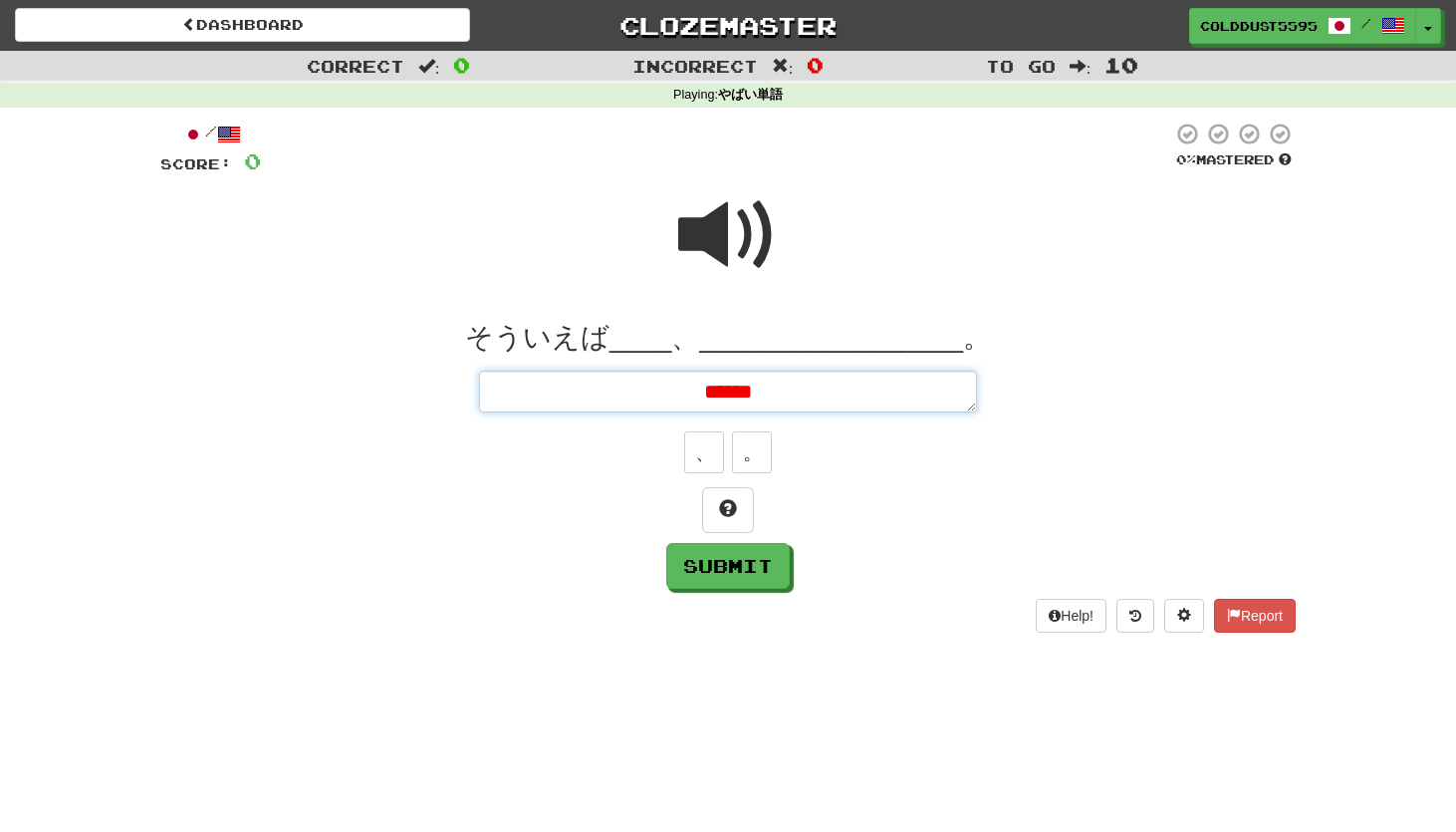 type on "*" 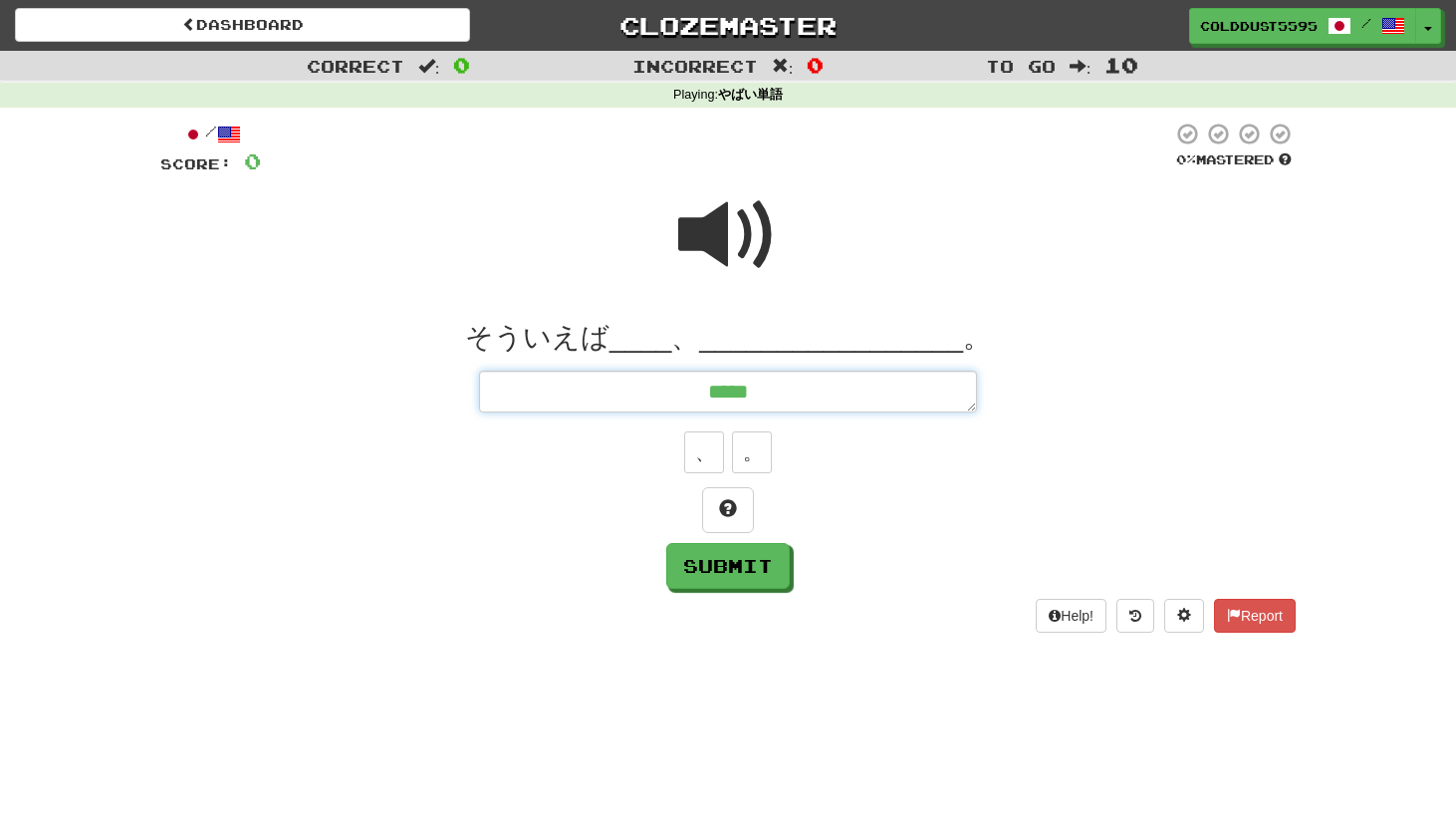 type on "*" 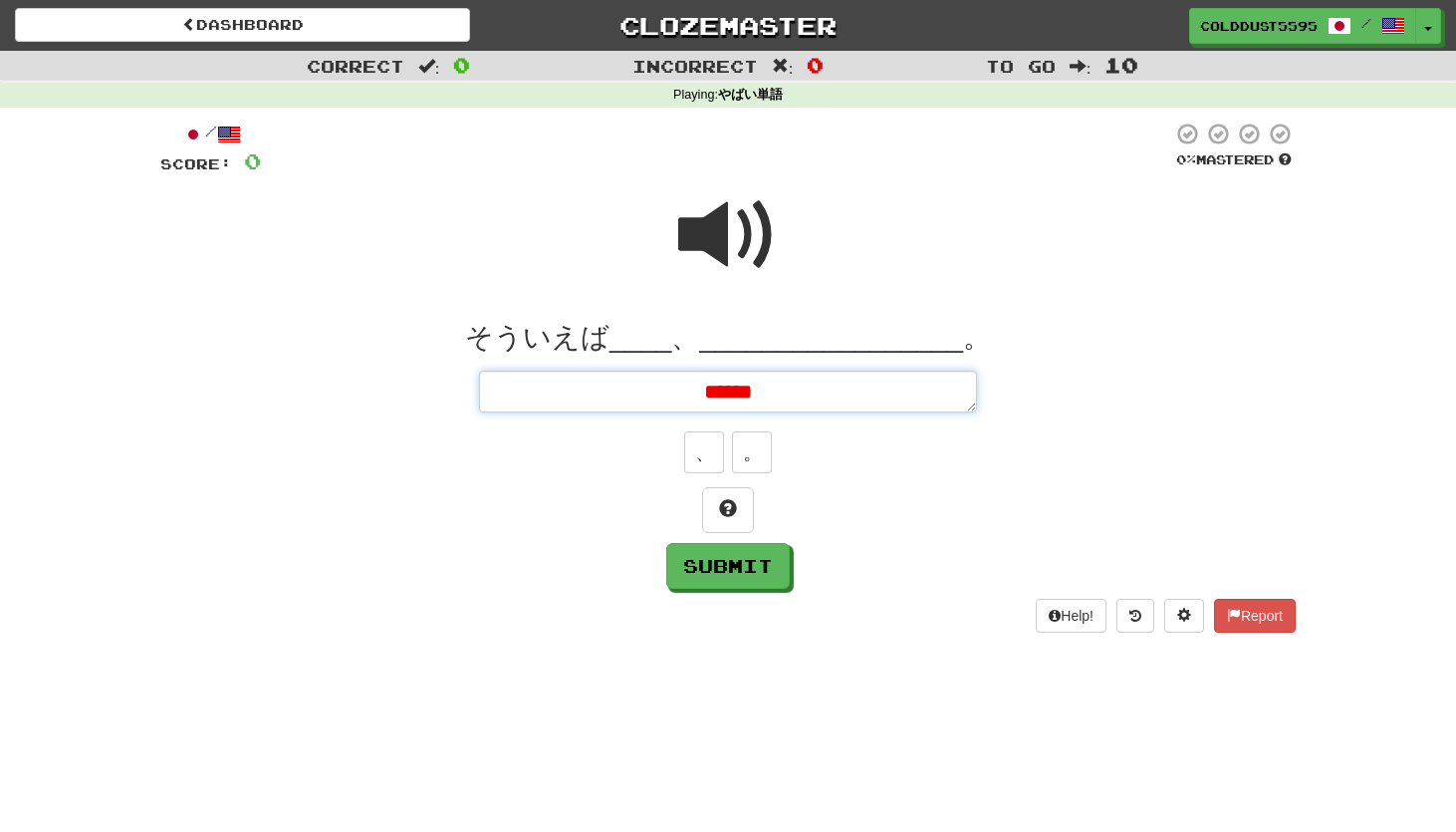 type on "*" 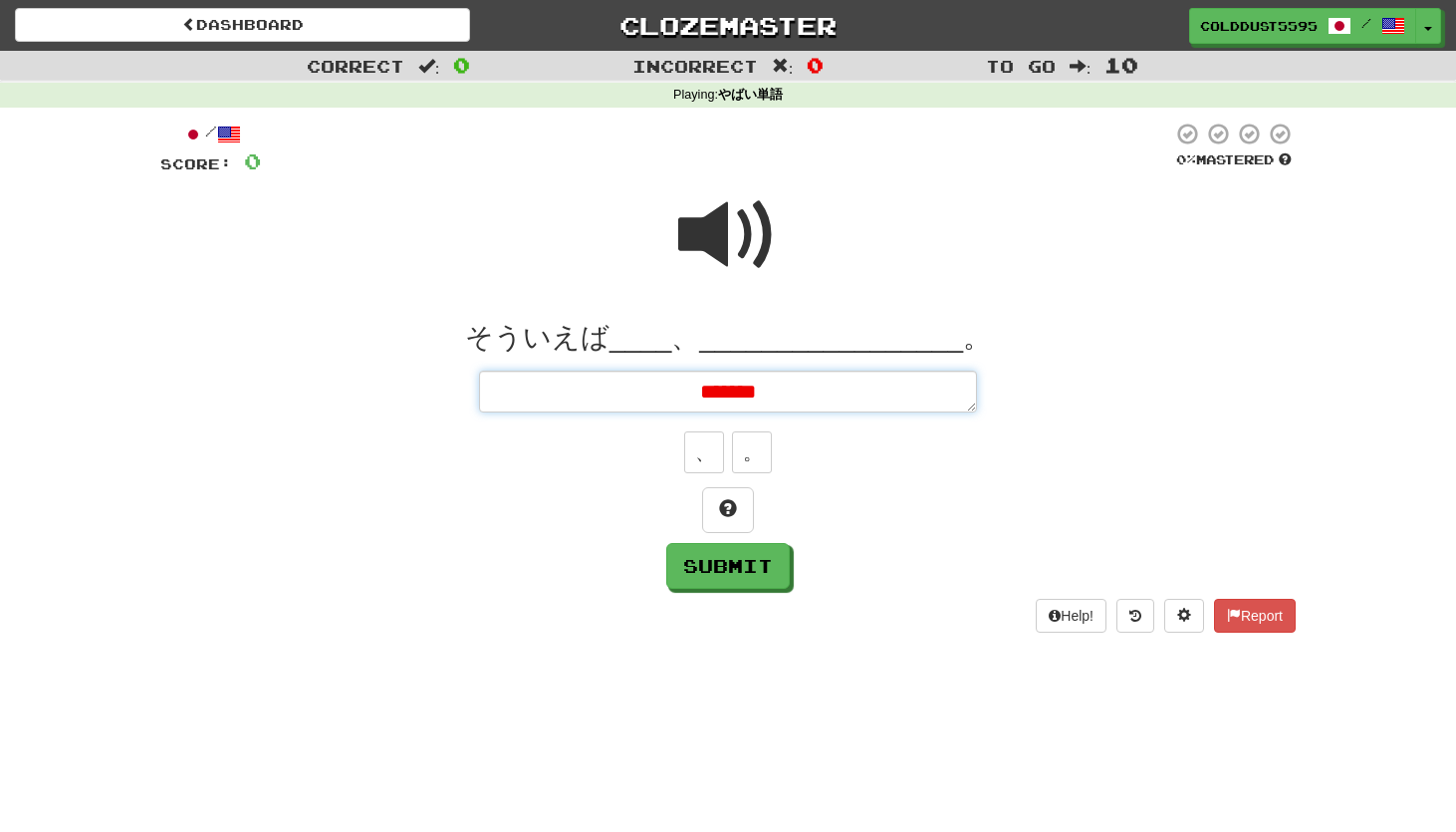 type on "*" 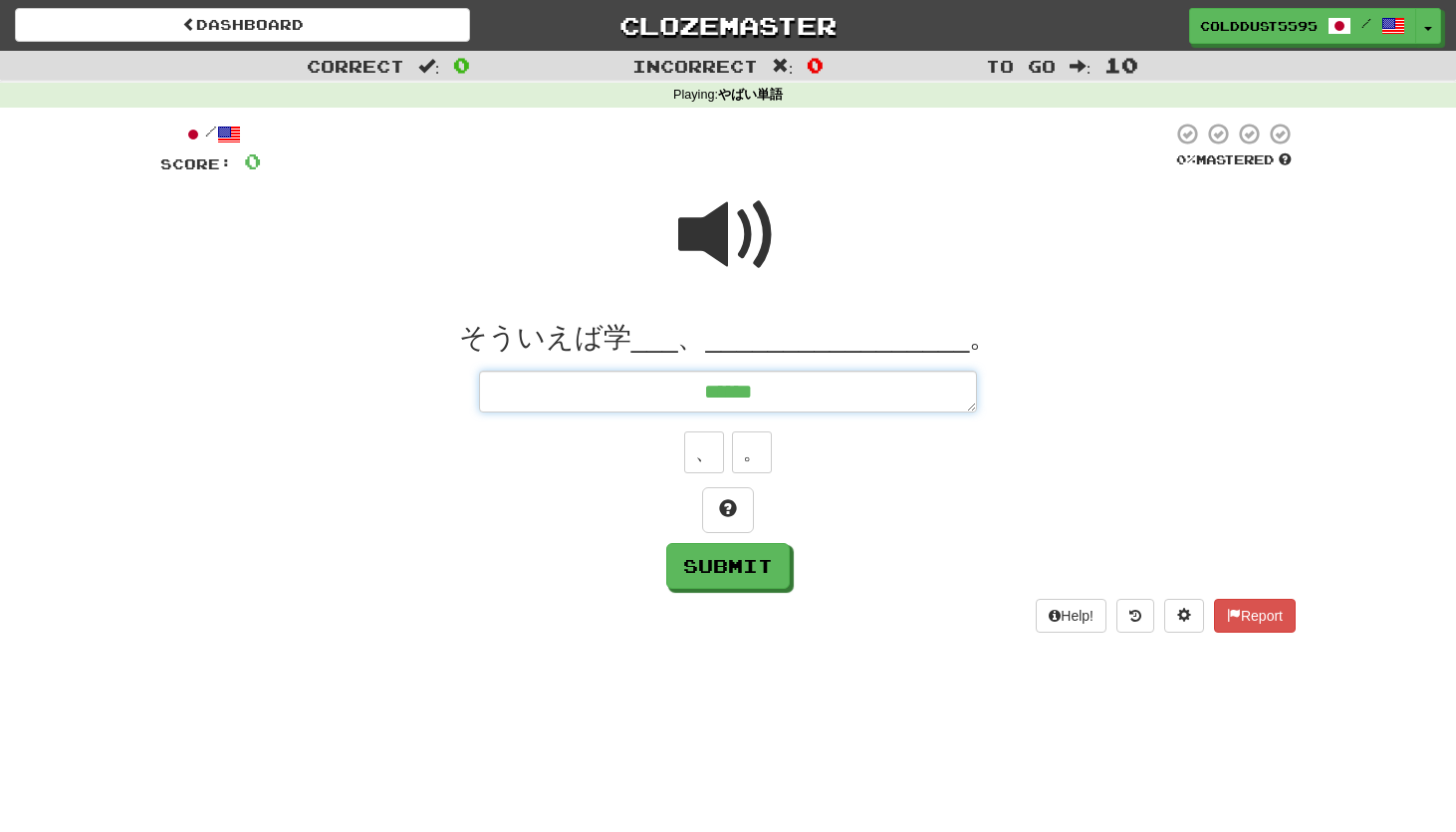type on "*" 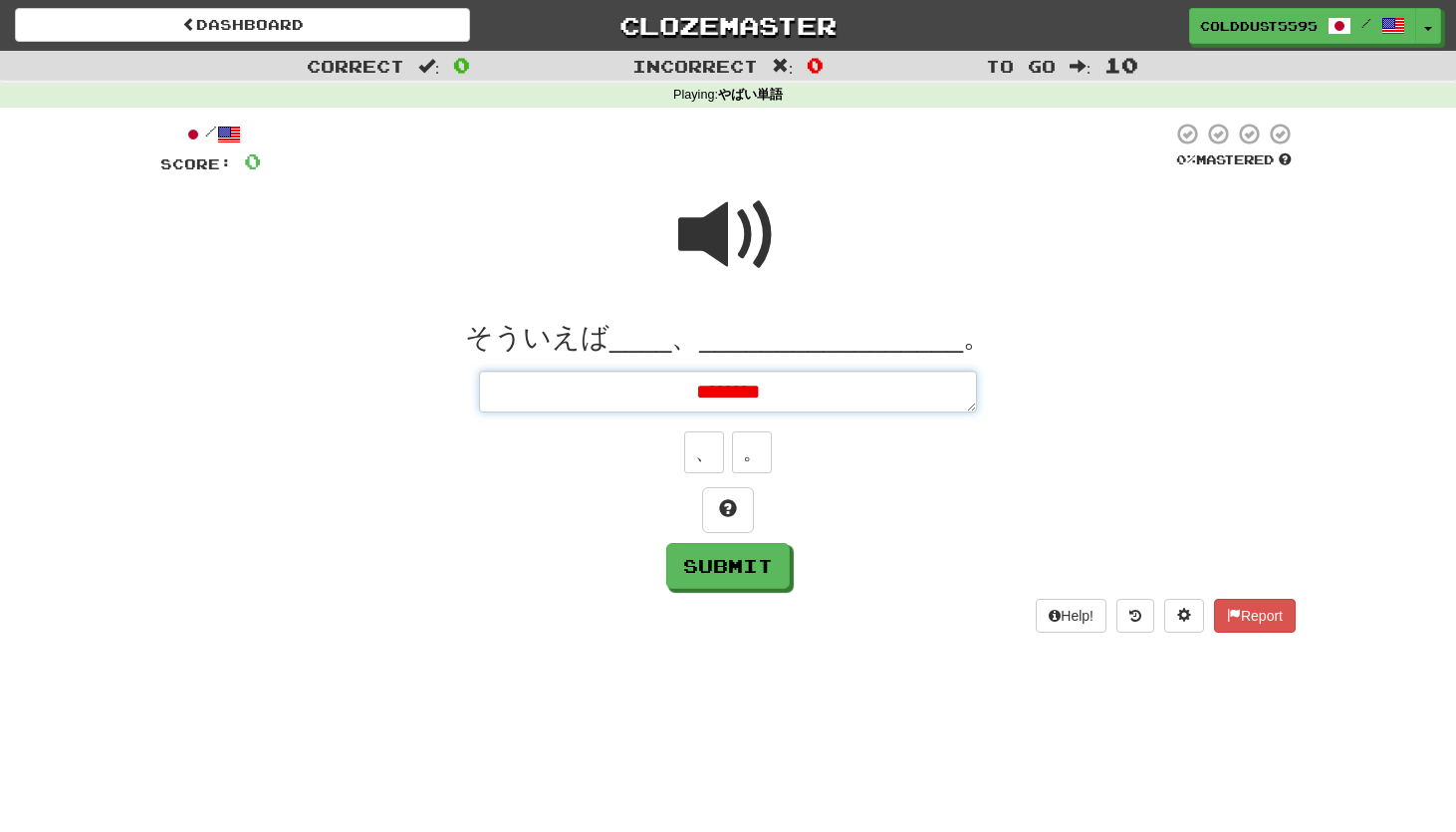 type on "*" 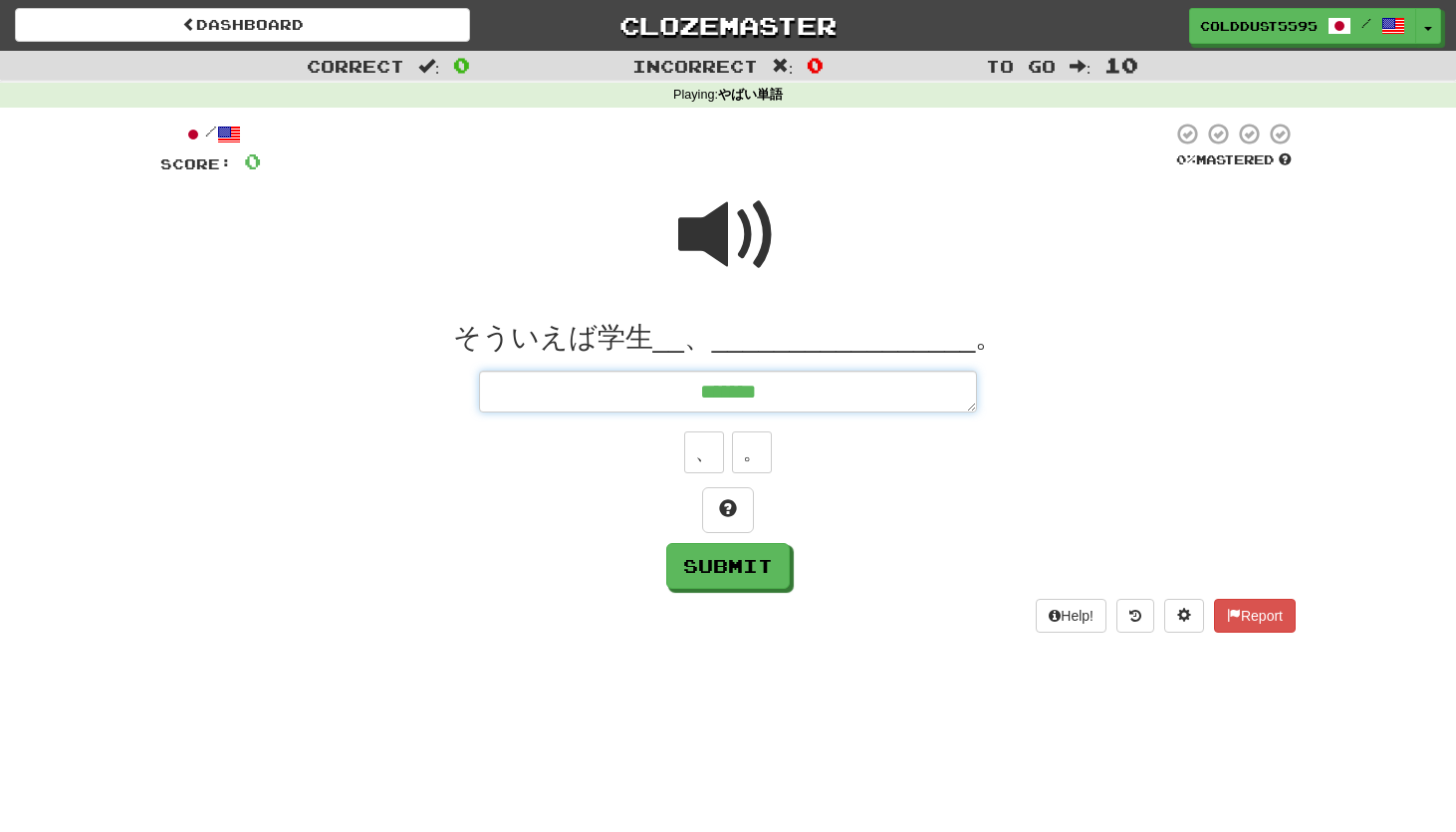 type on "*" 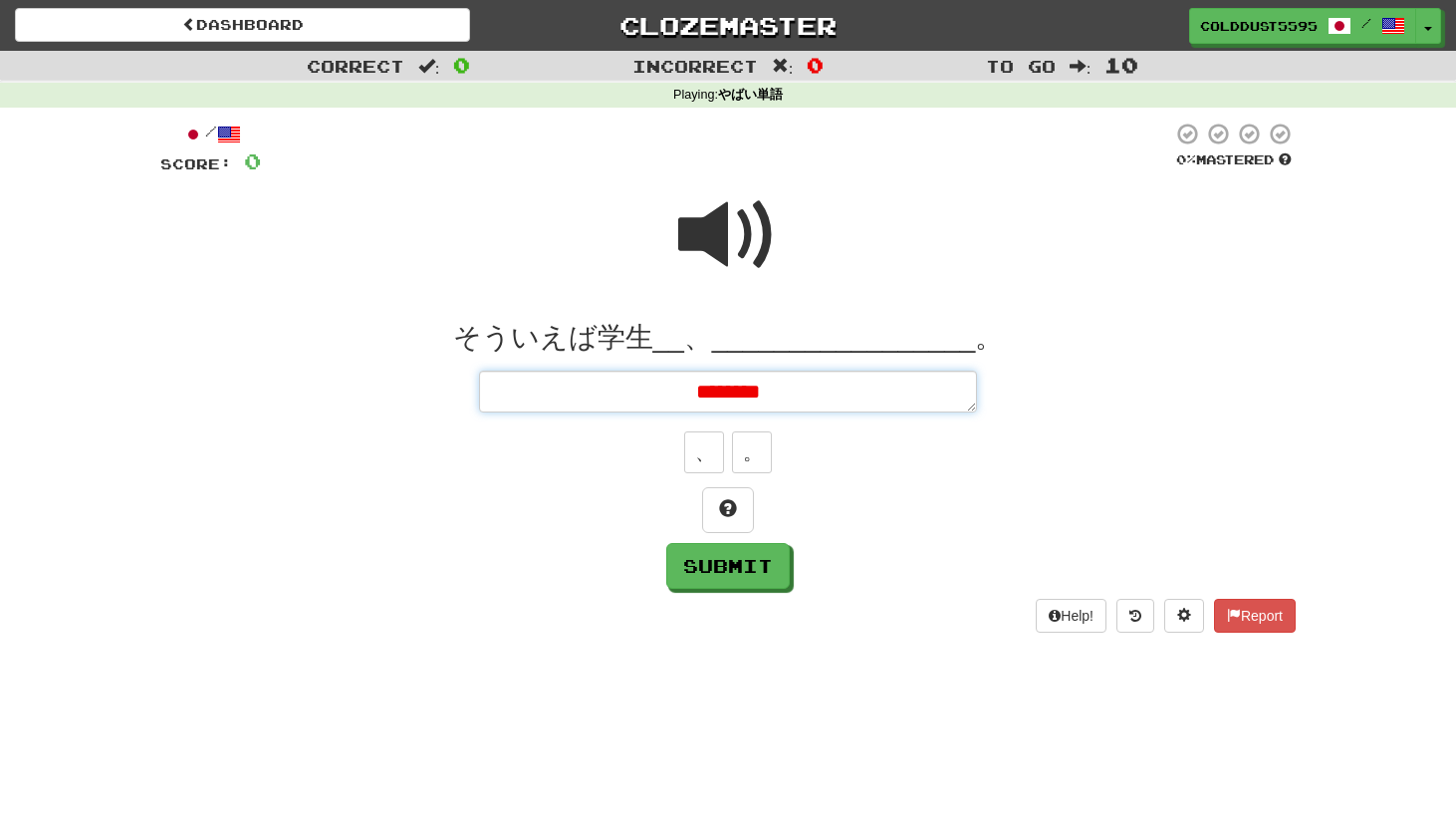 type on "*" 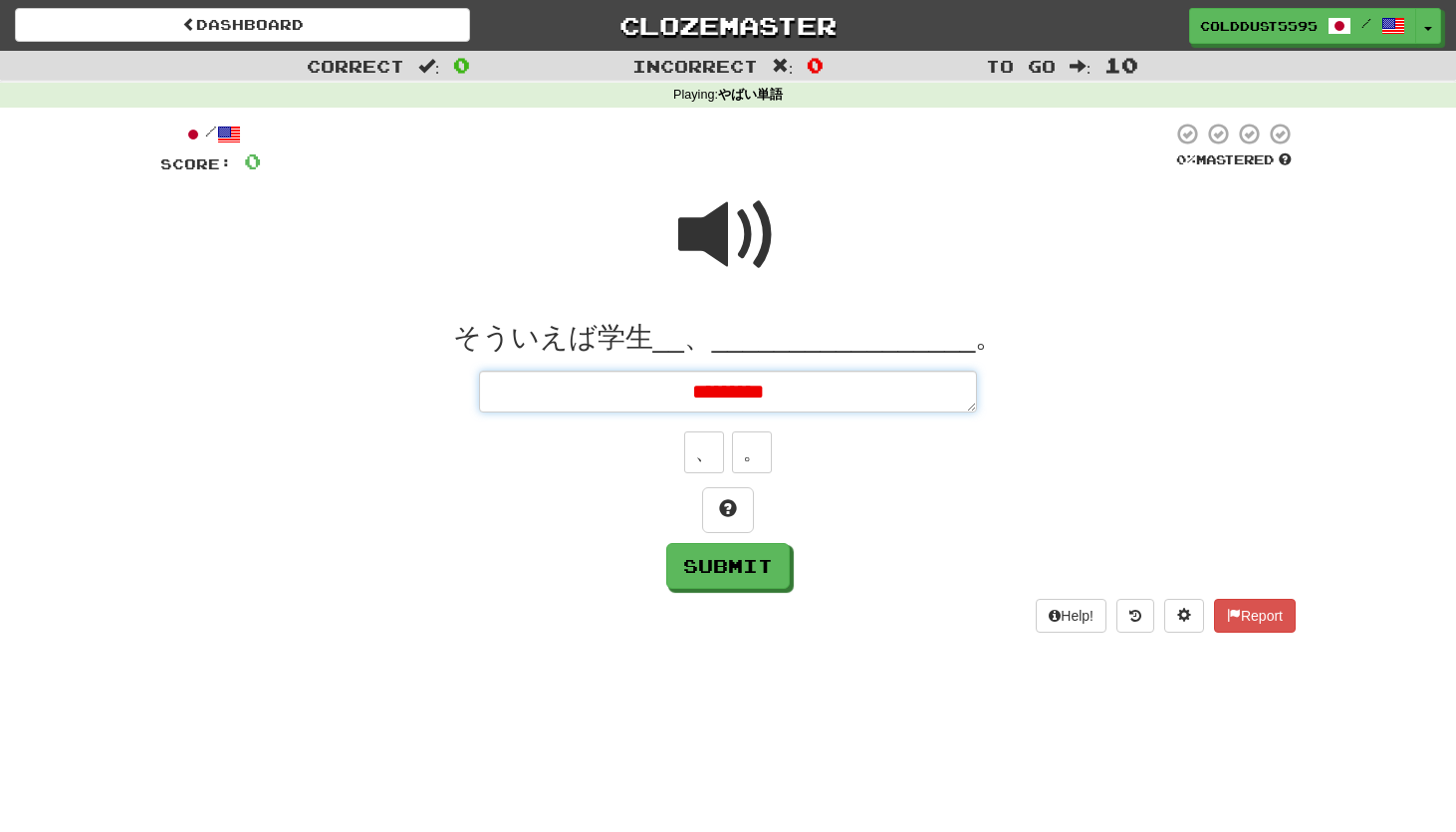 type on "*" 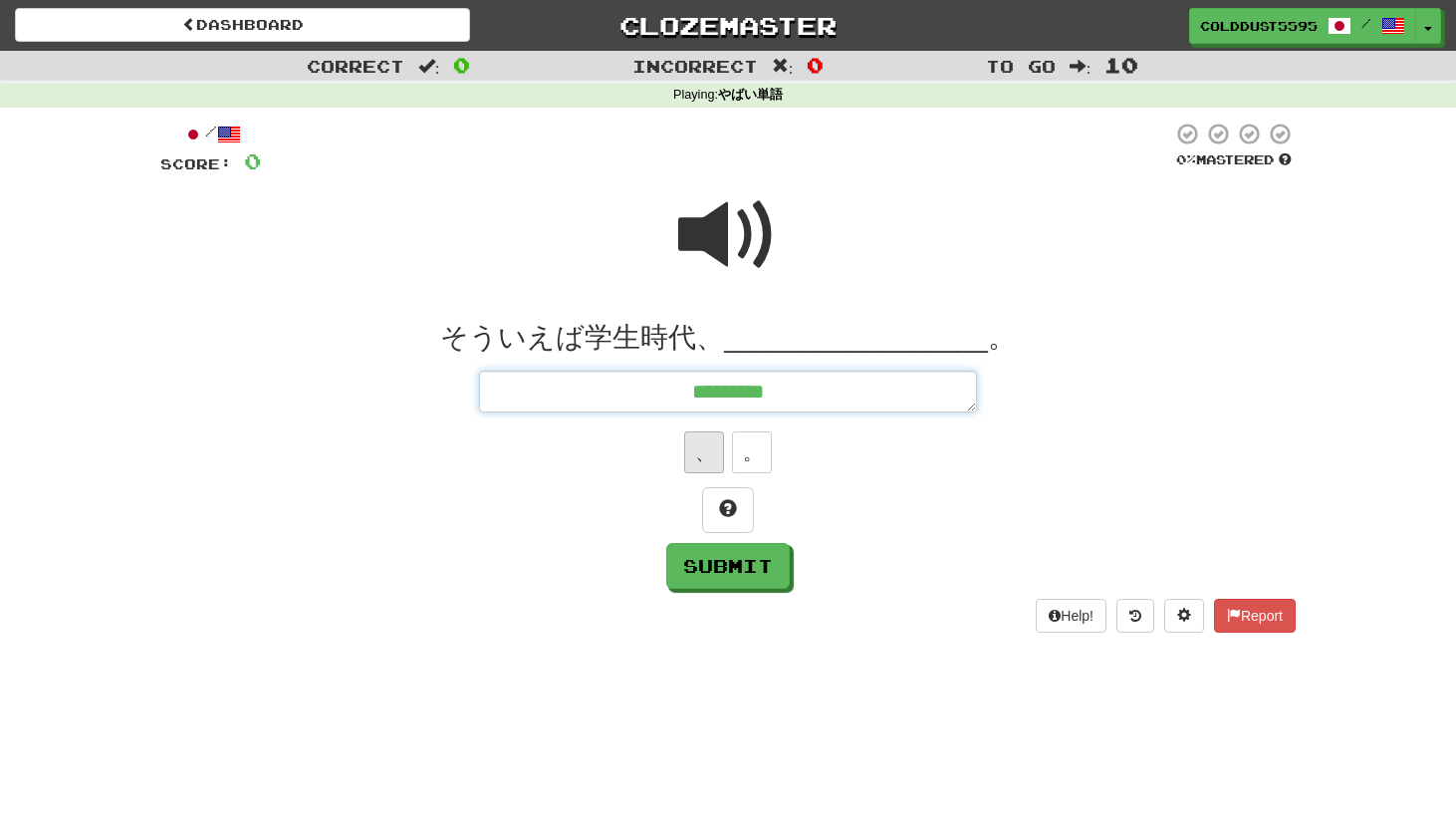 type on "*********" 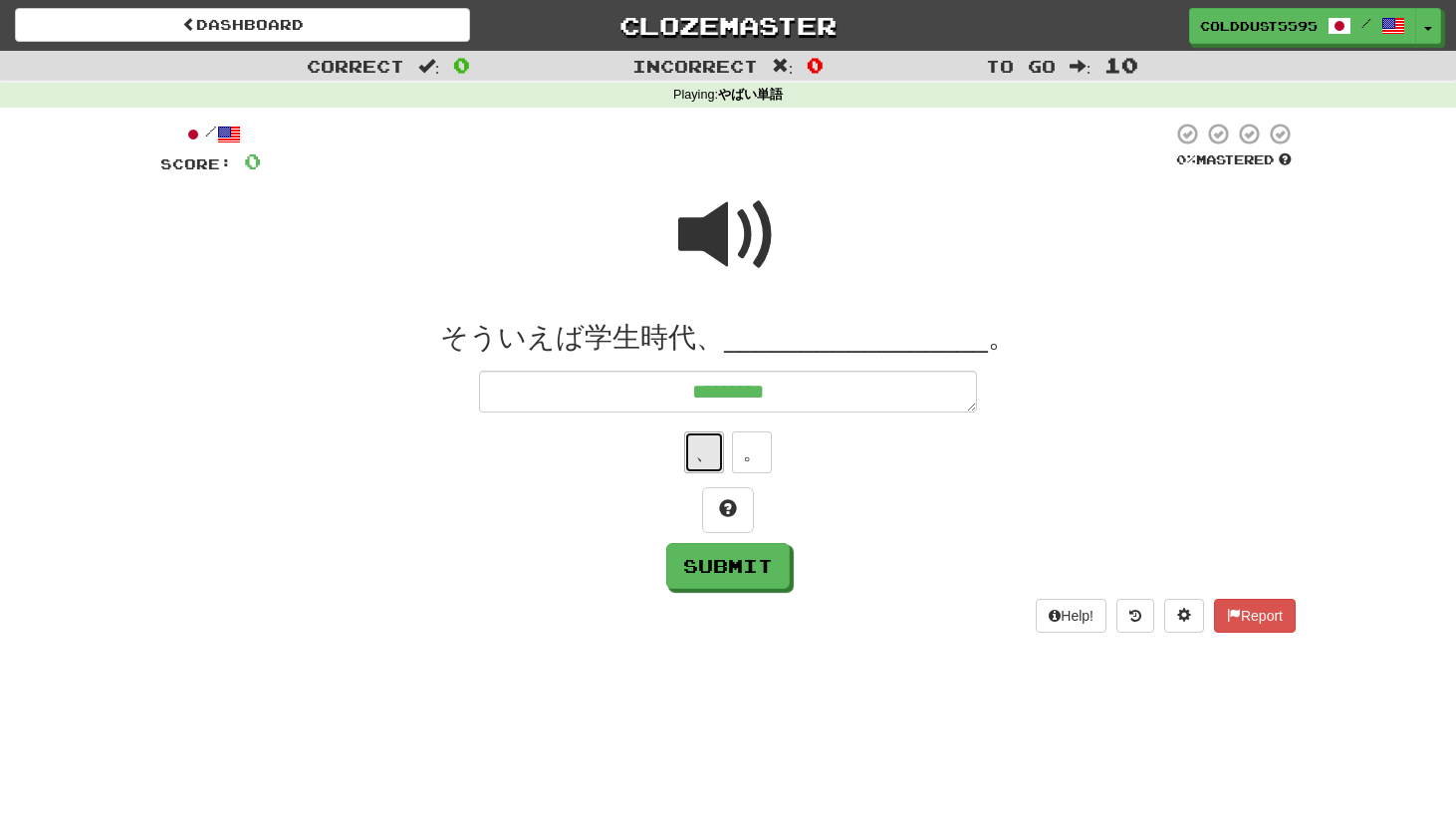 click on "、" at bounding box center [704, 452] 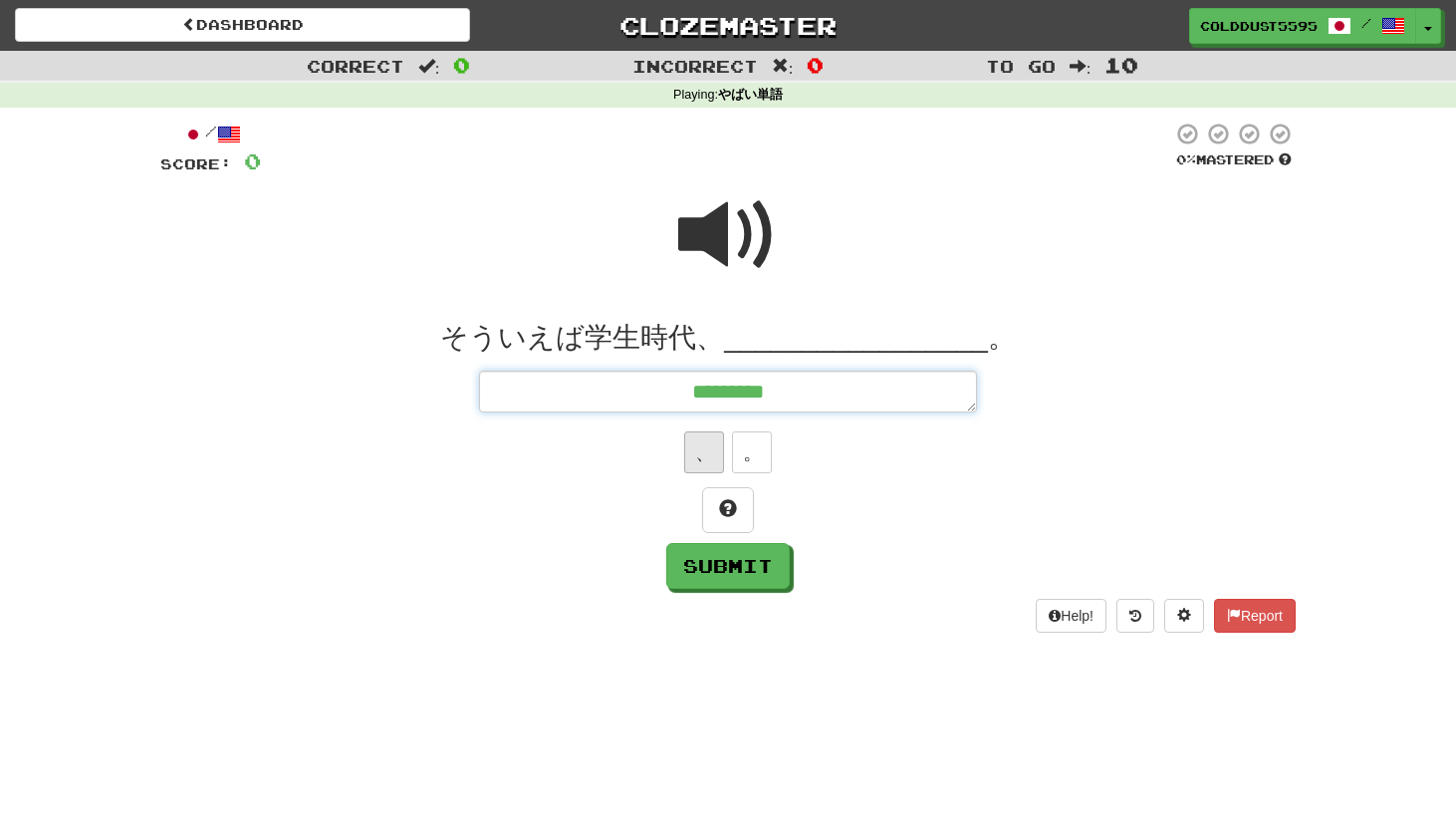 type on "*" 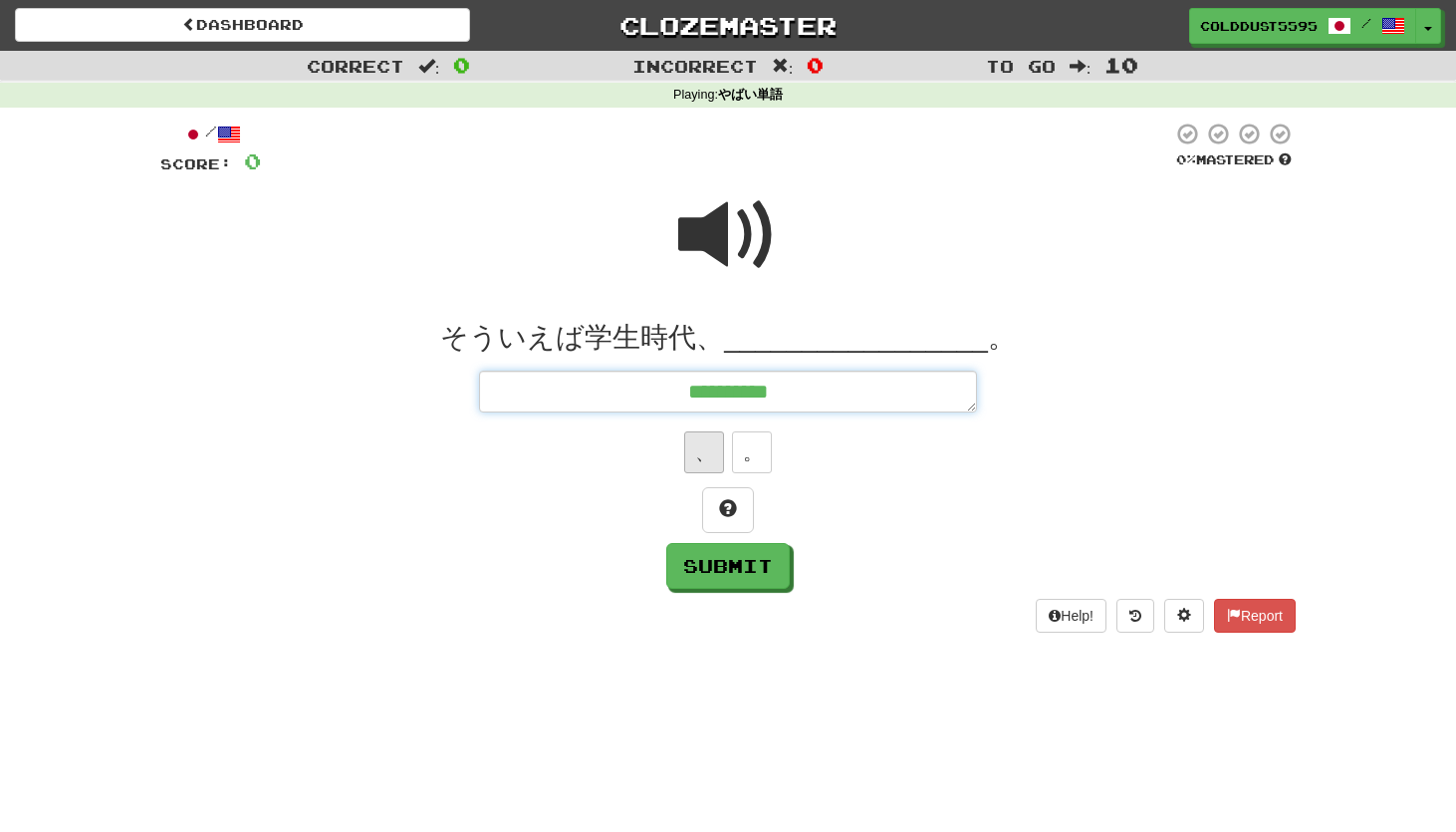 type on "*" 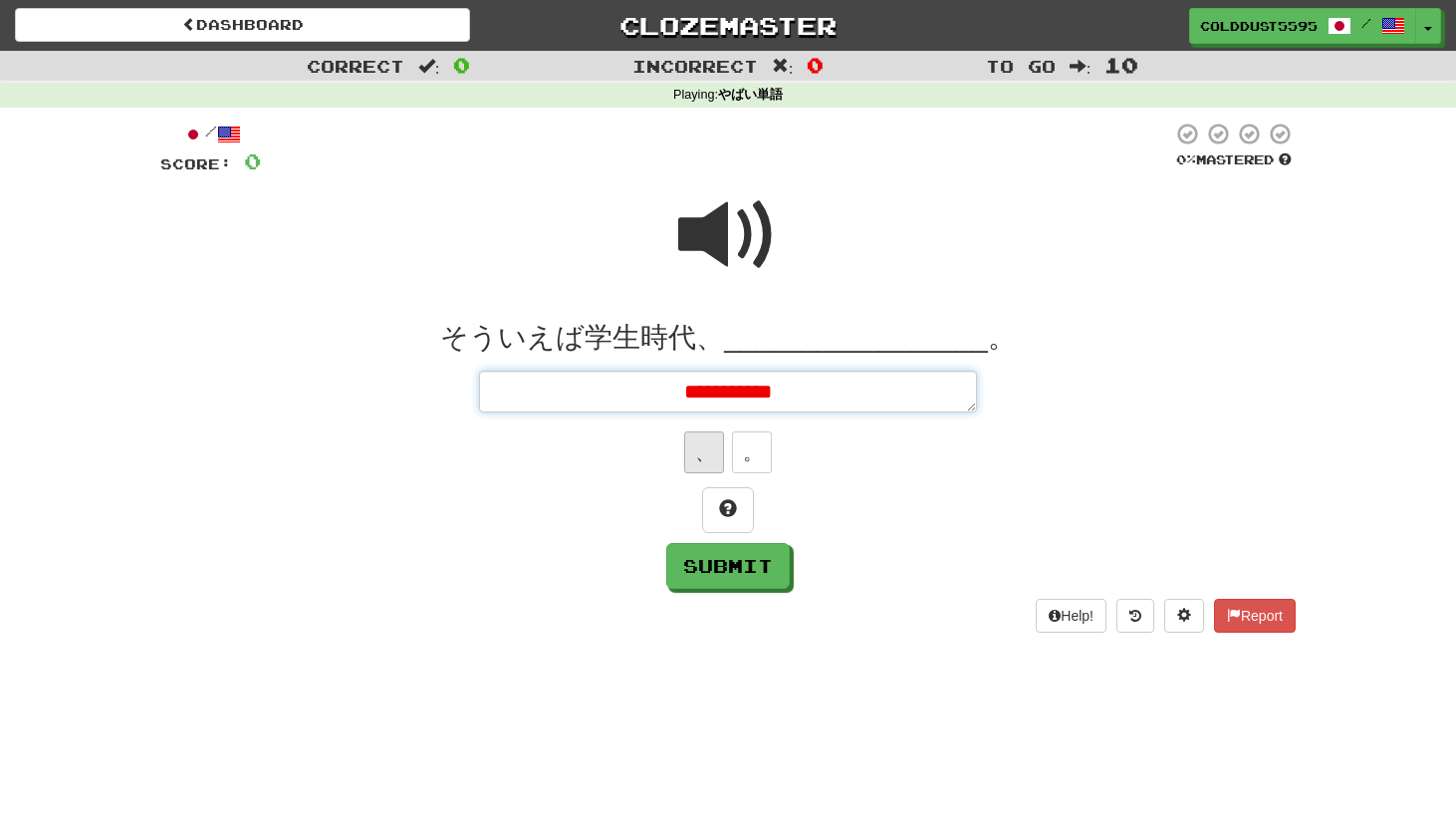 type on "*" 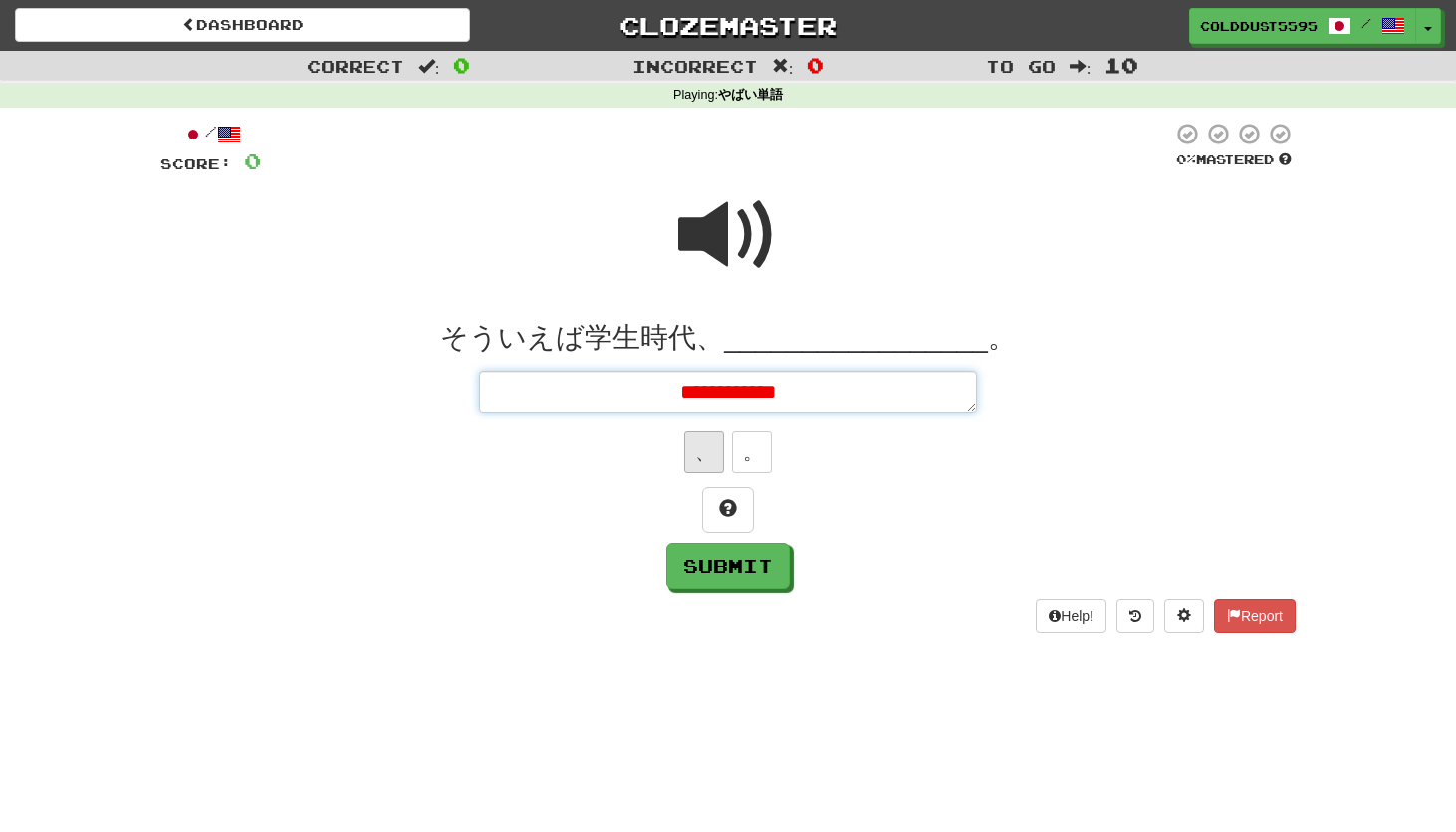 type on "**********" 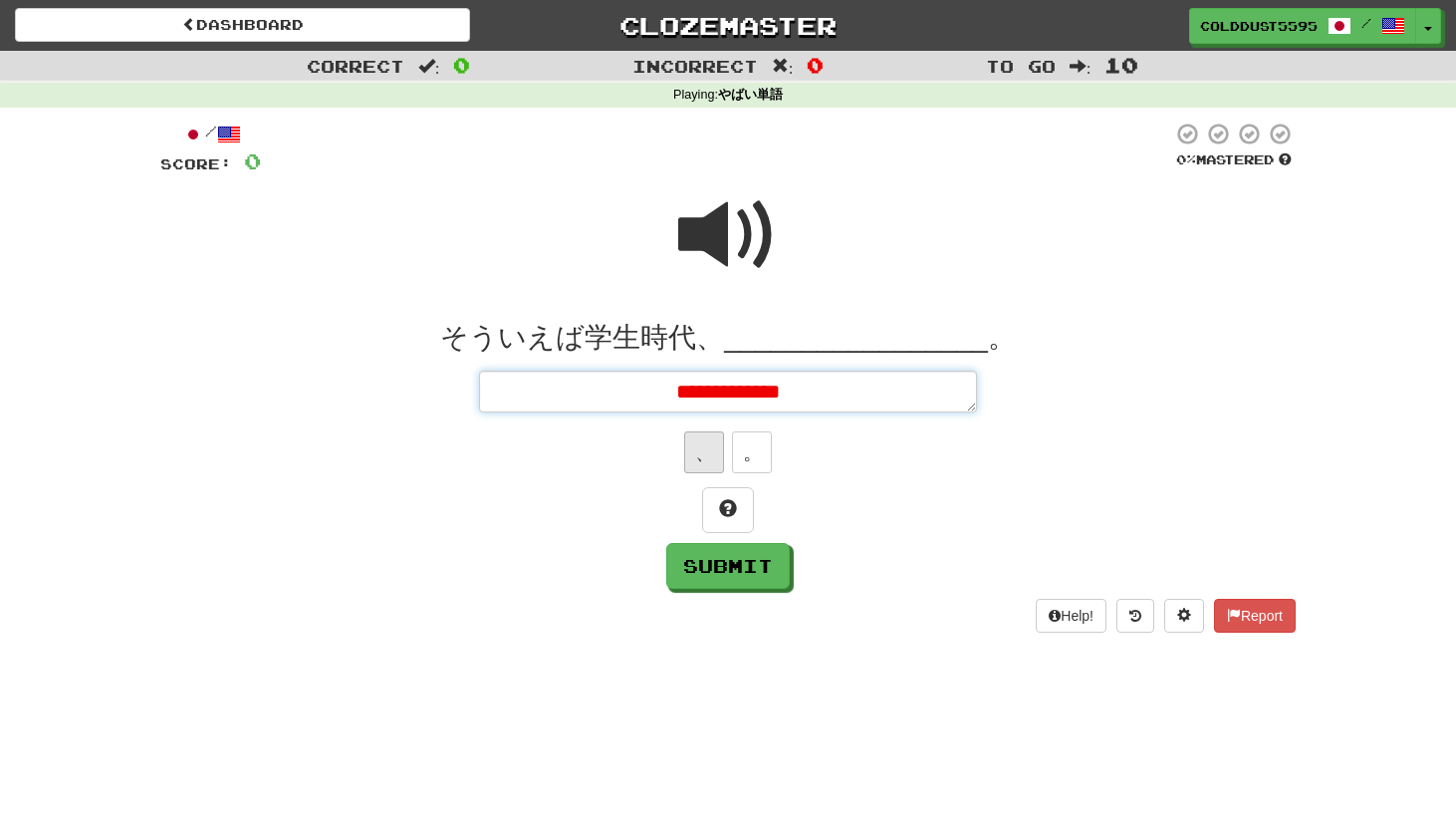 type on "*" 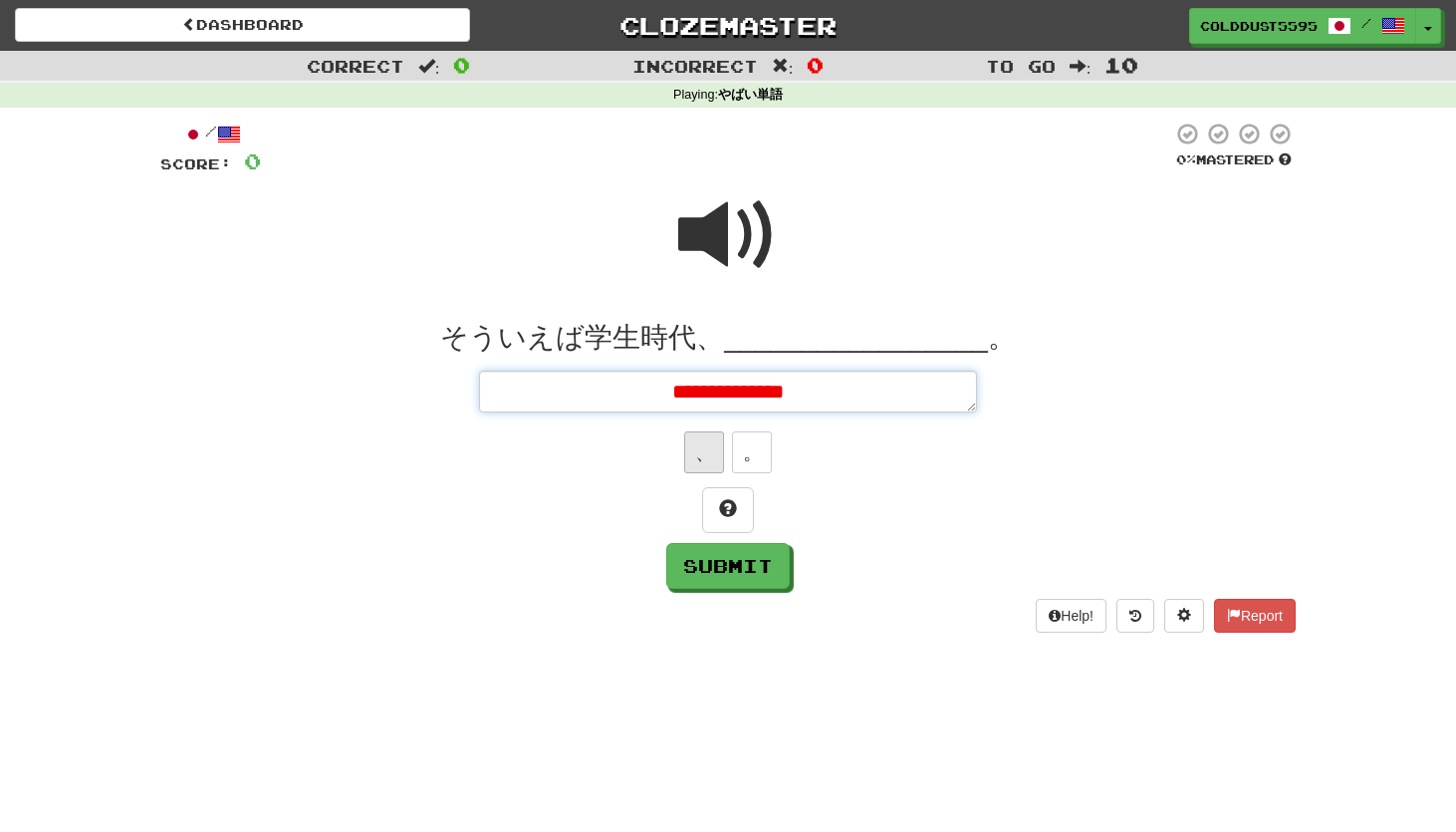 type on "**********" 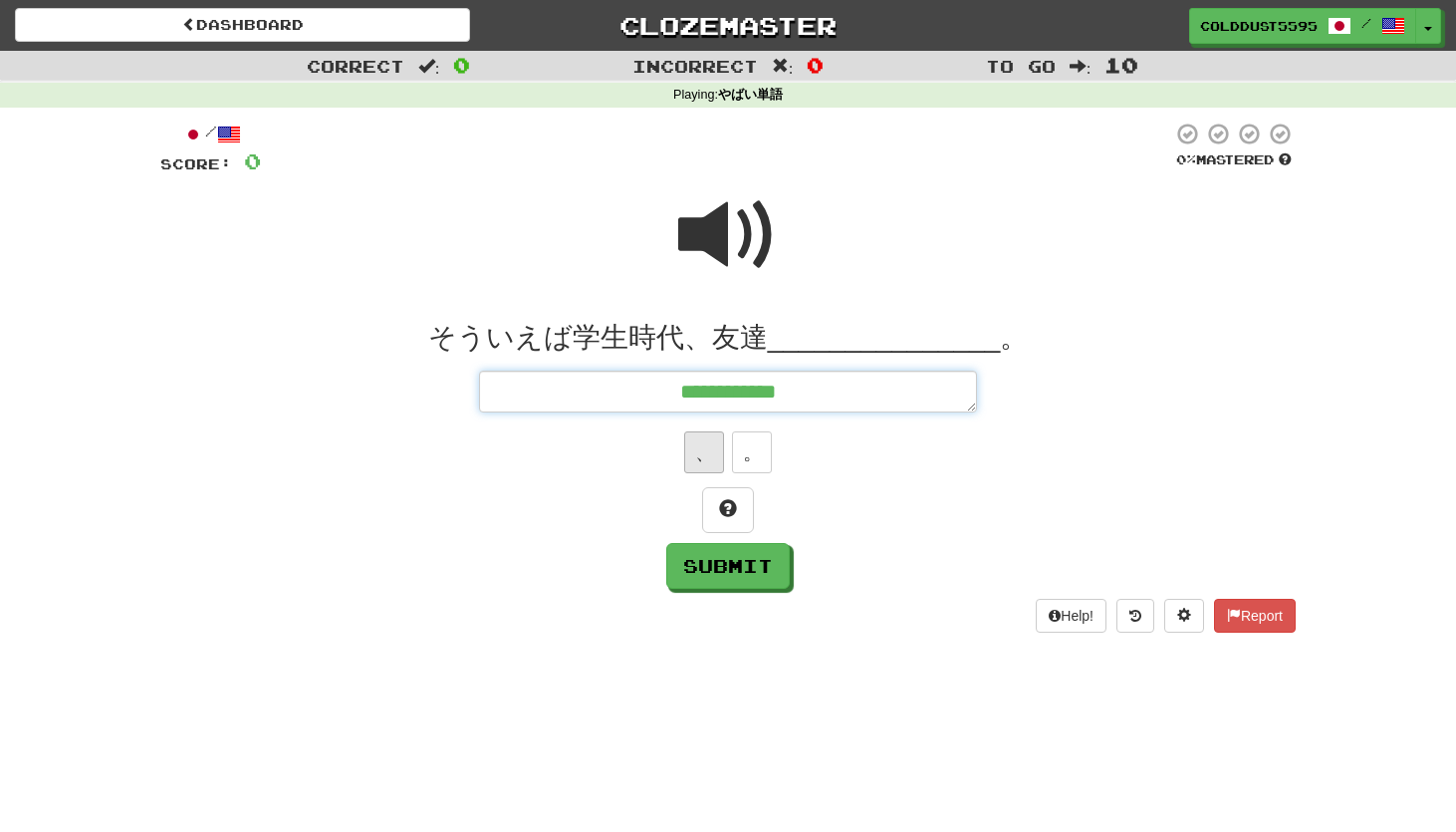 type on "*" 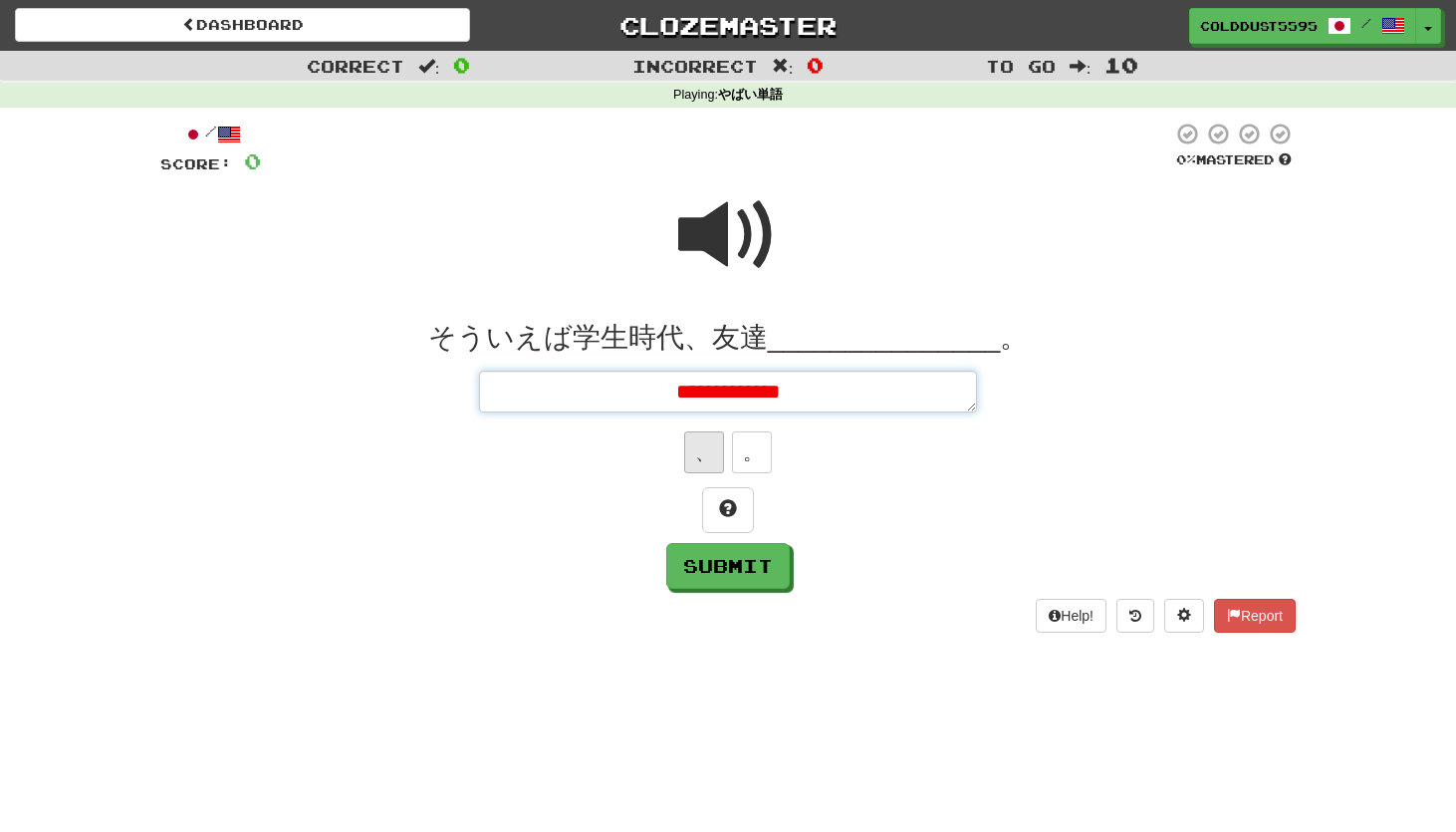 type on "*" 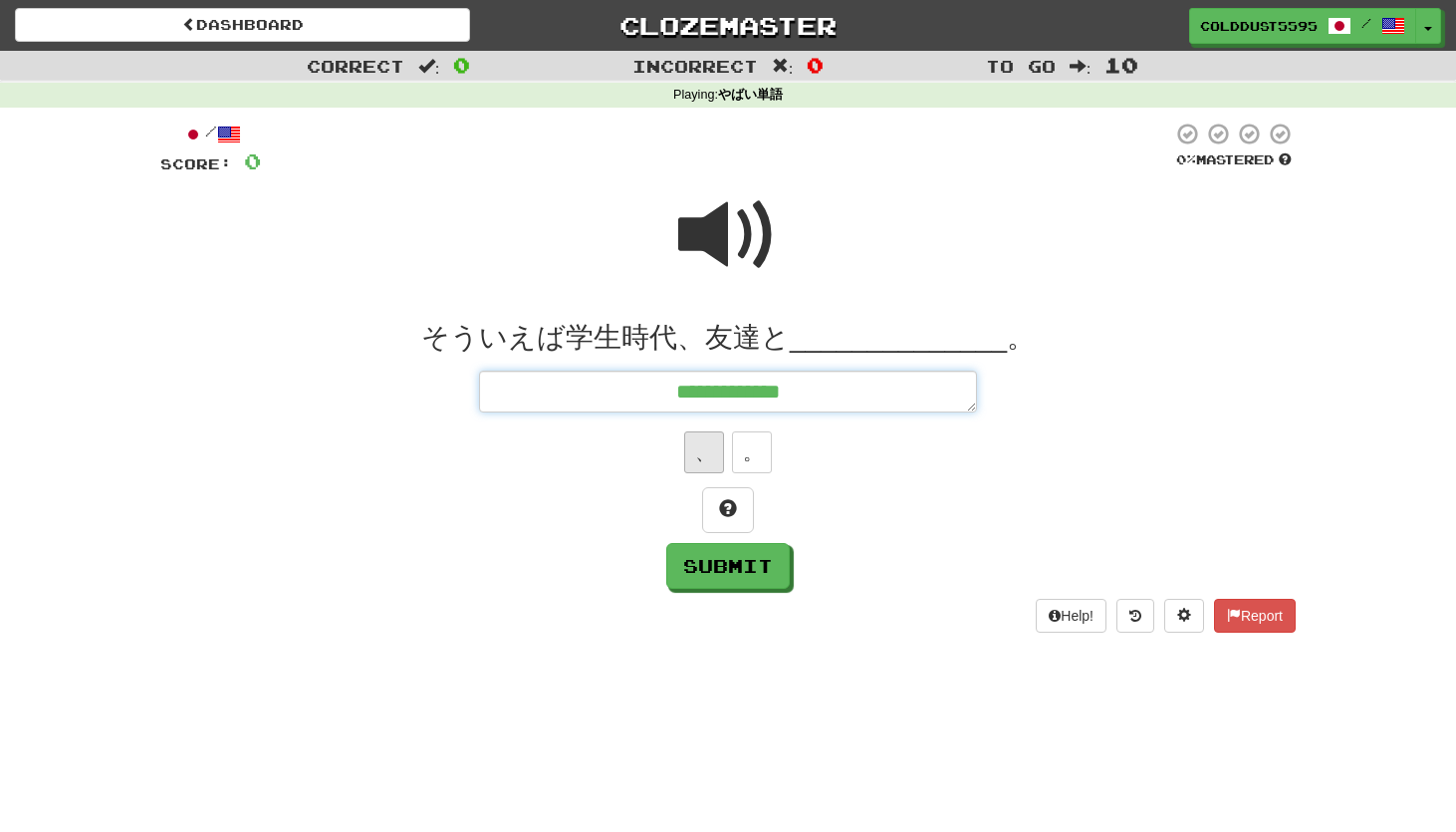 type on "*" 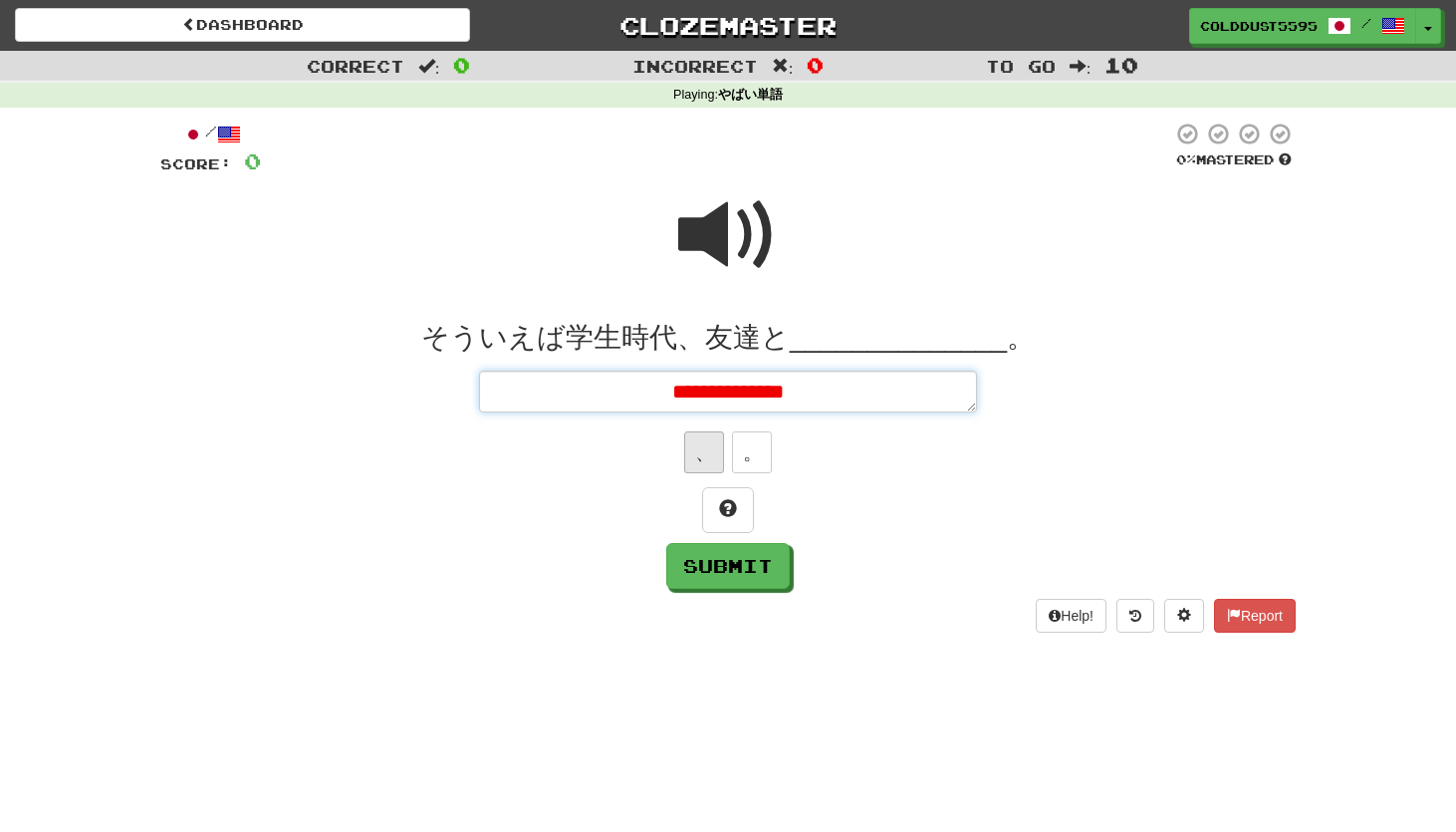 type on "*" 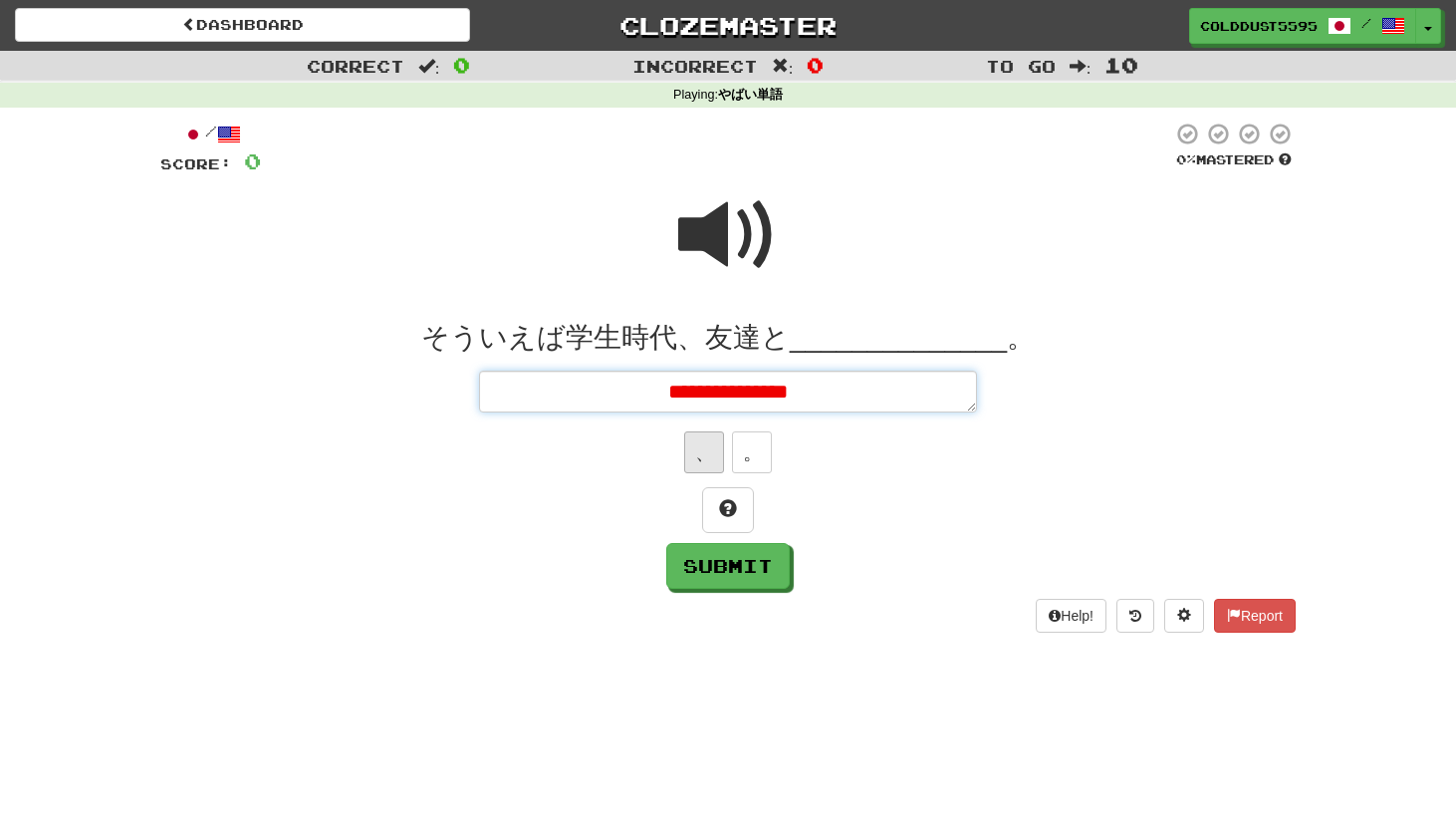type on "*" 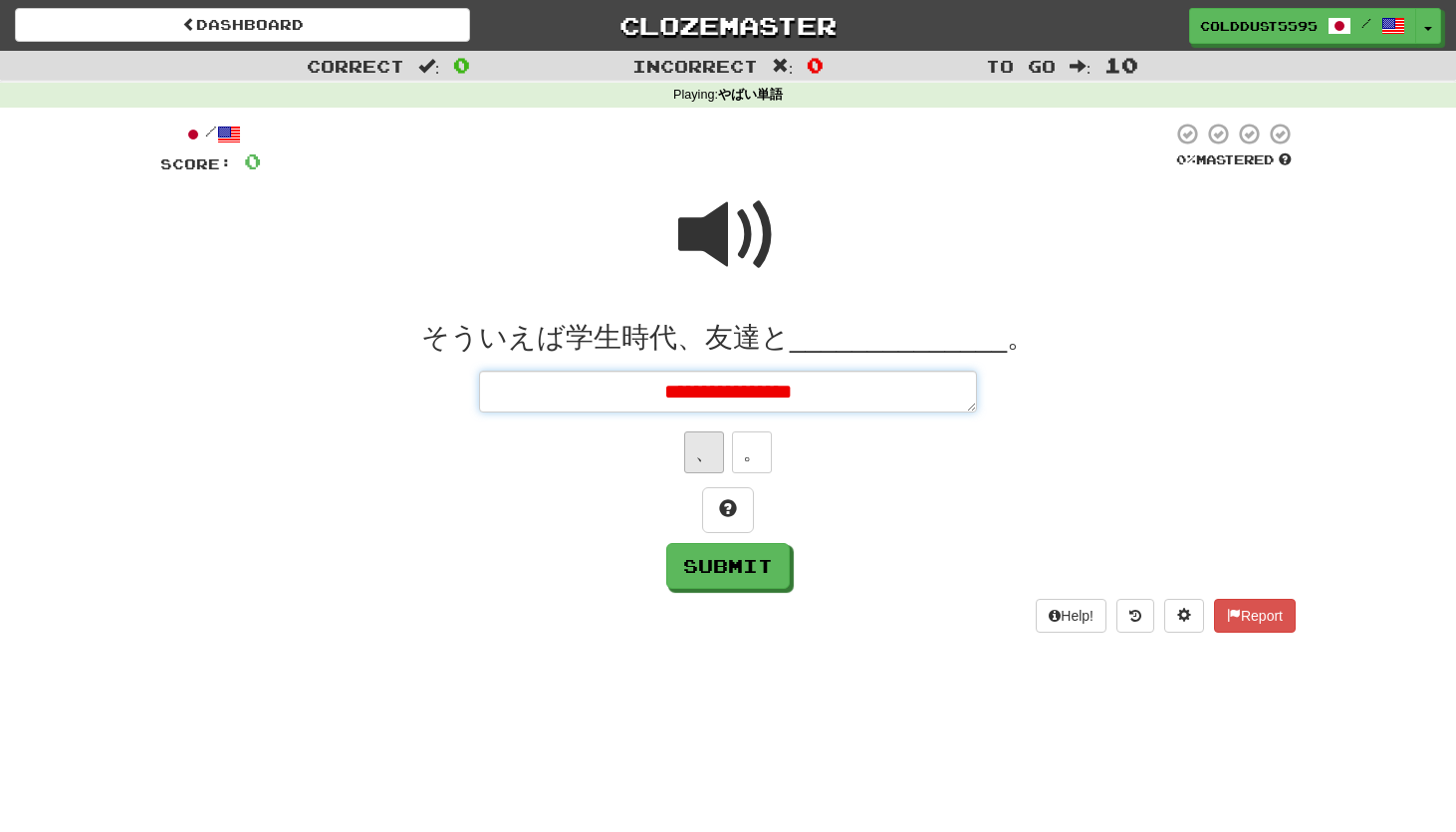 type on "*" 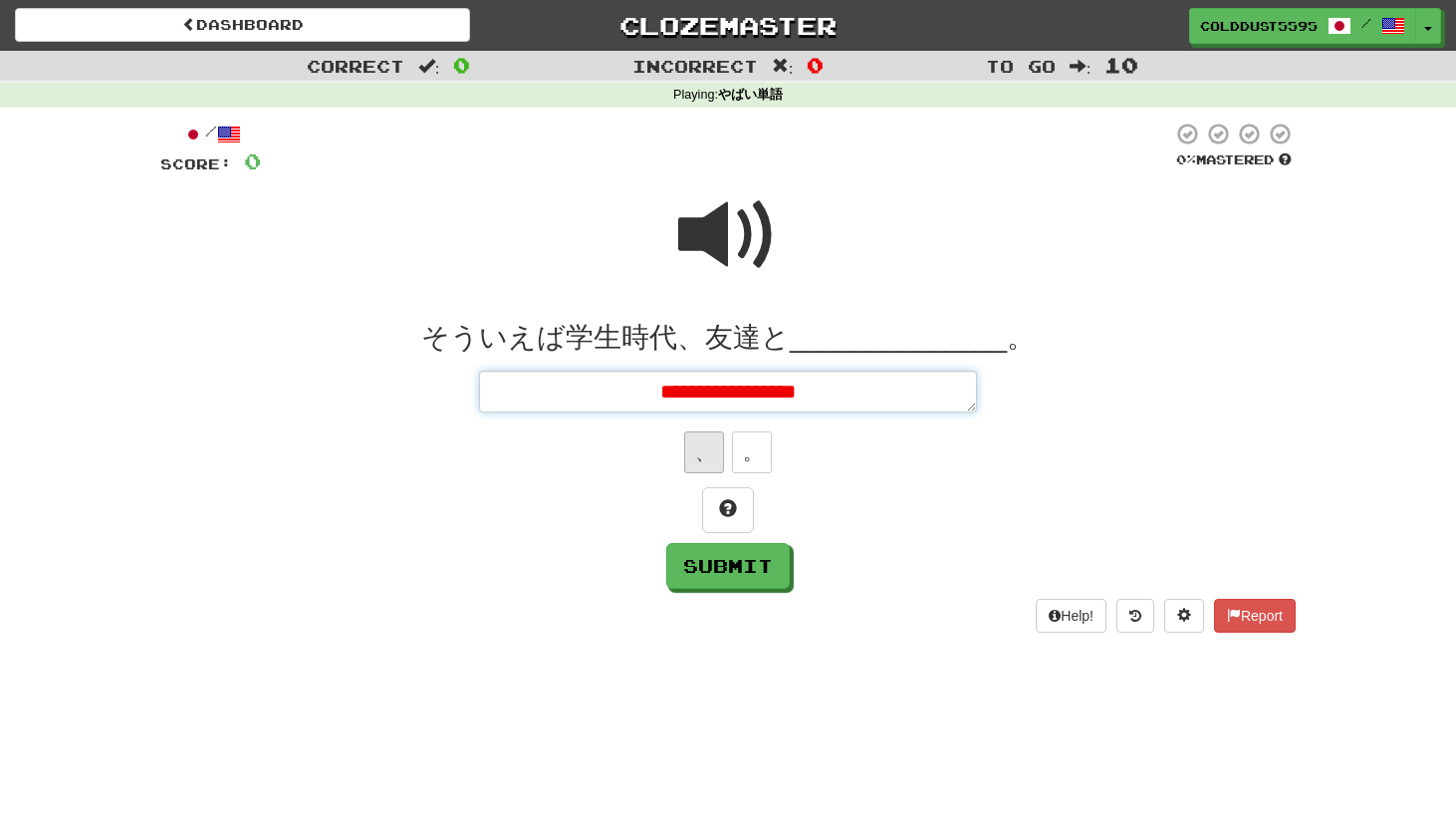 type on "*" 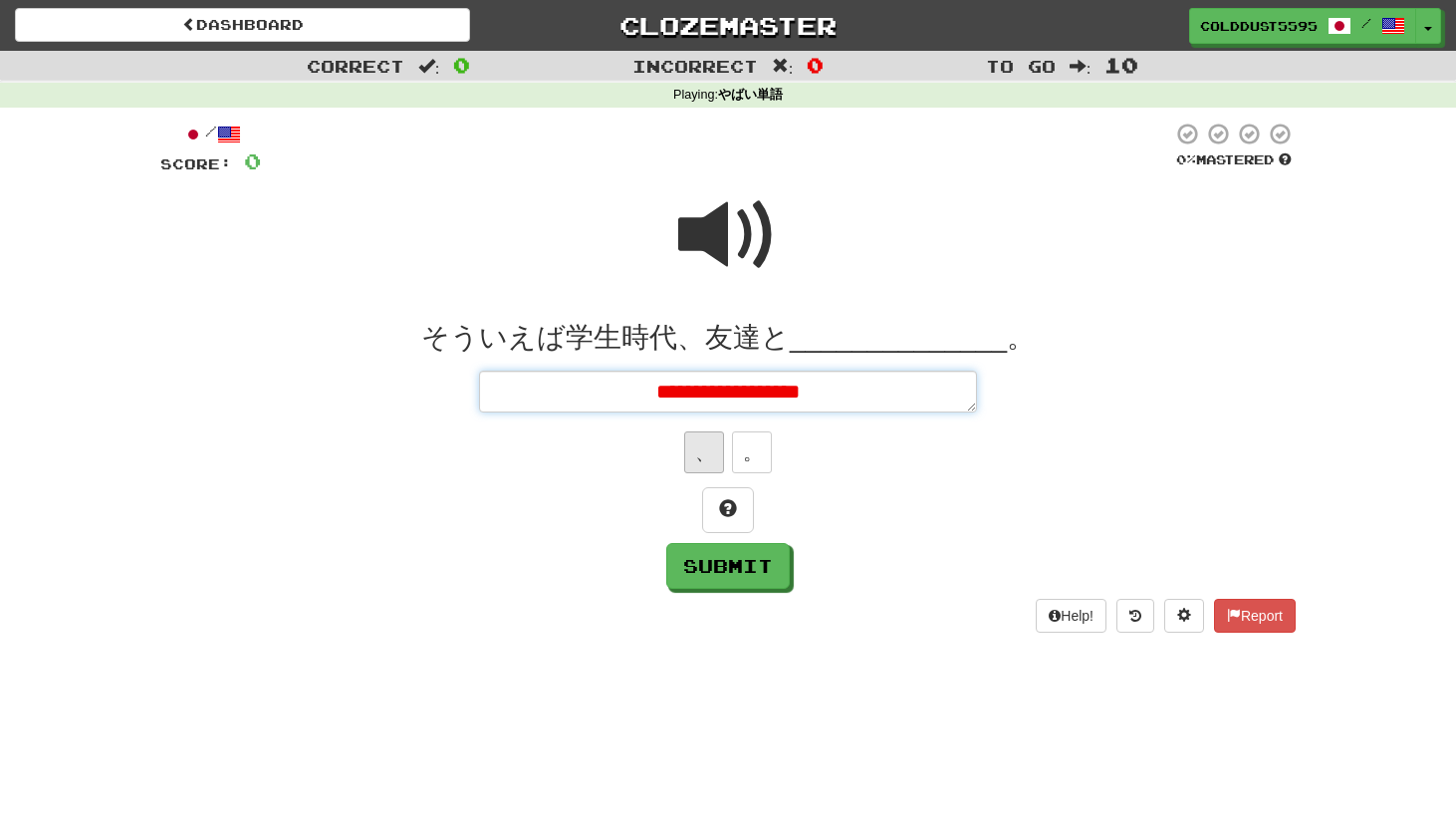 type on "*" 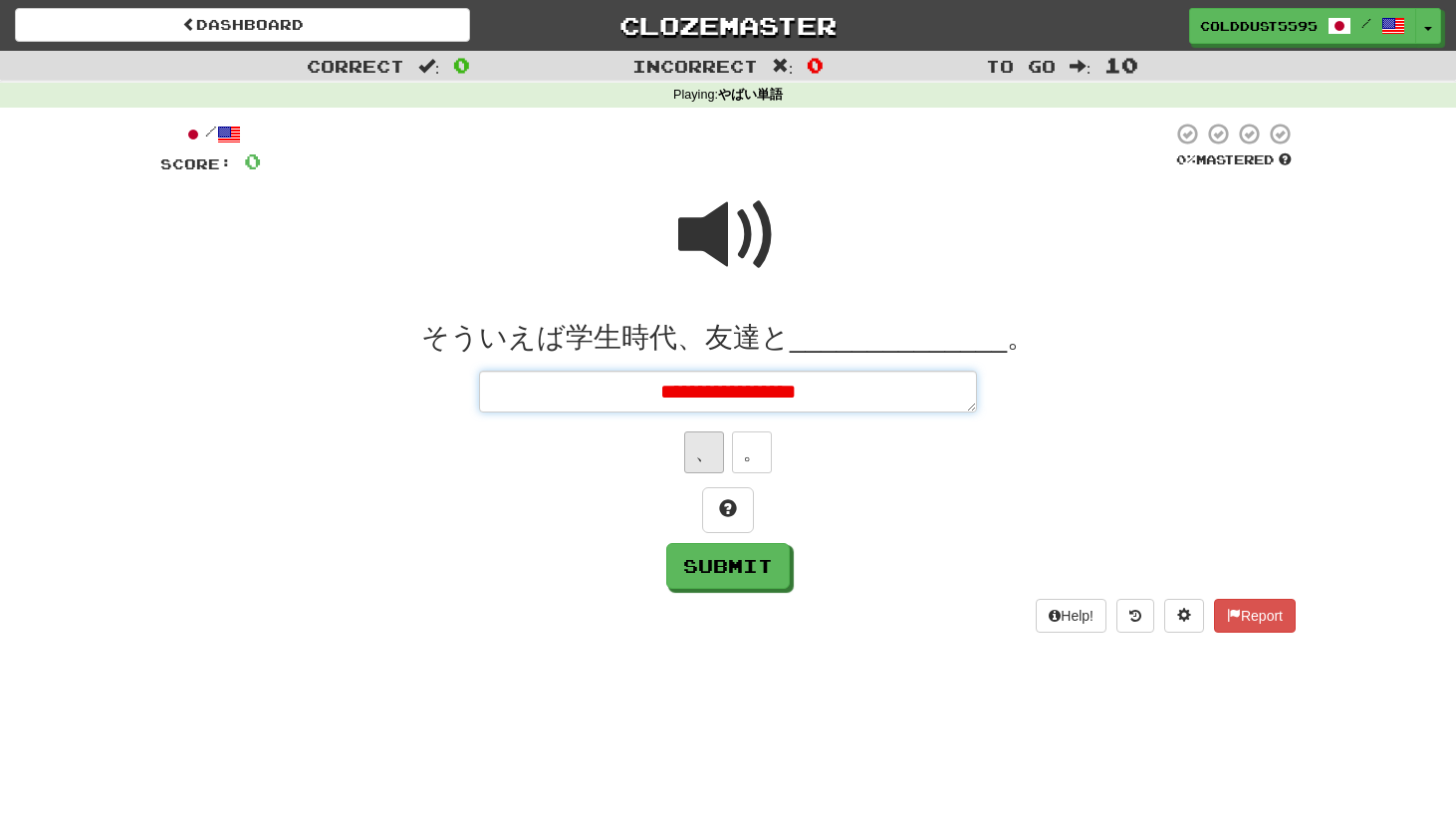 type on "*" 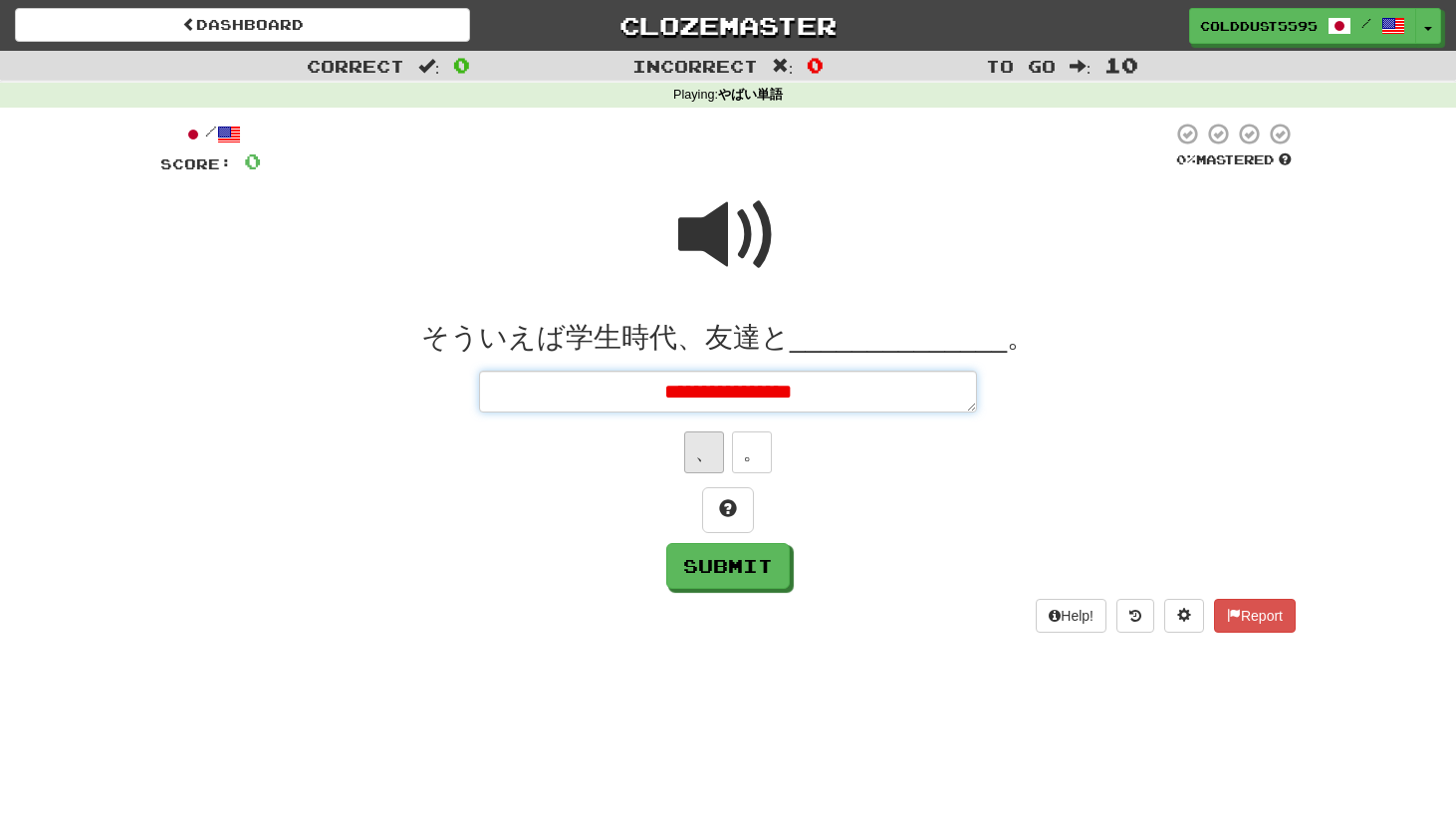 type on "*" 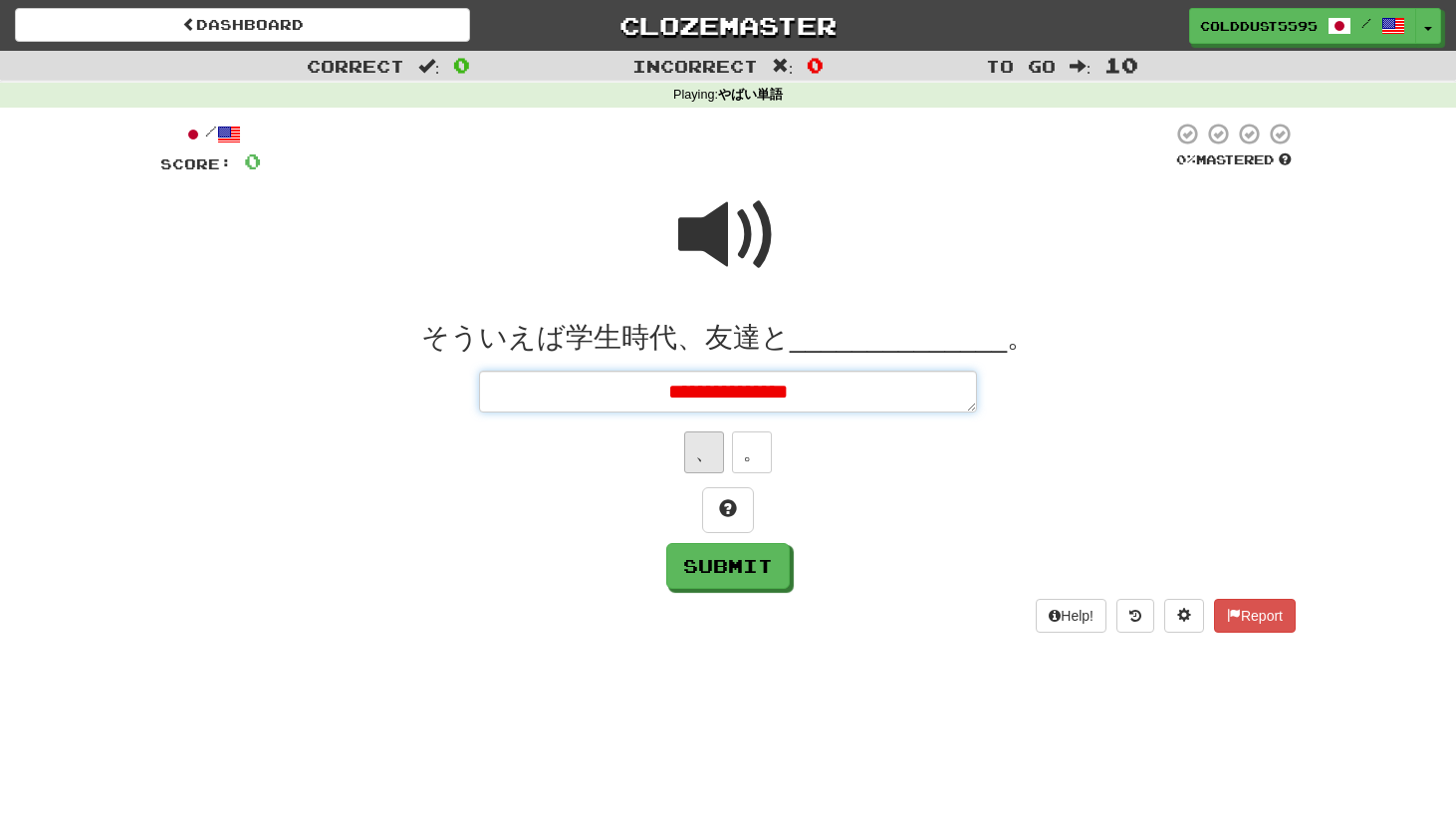 type on "*" 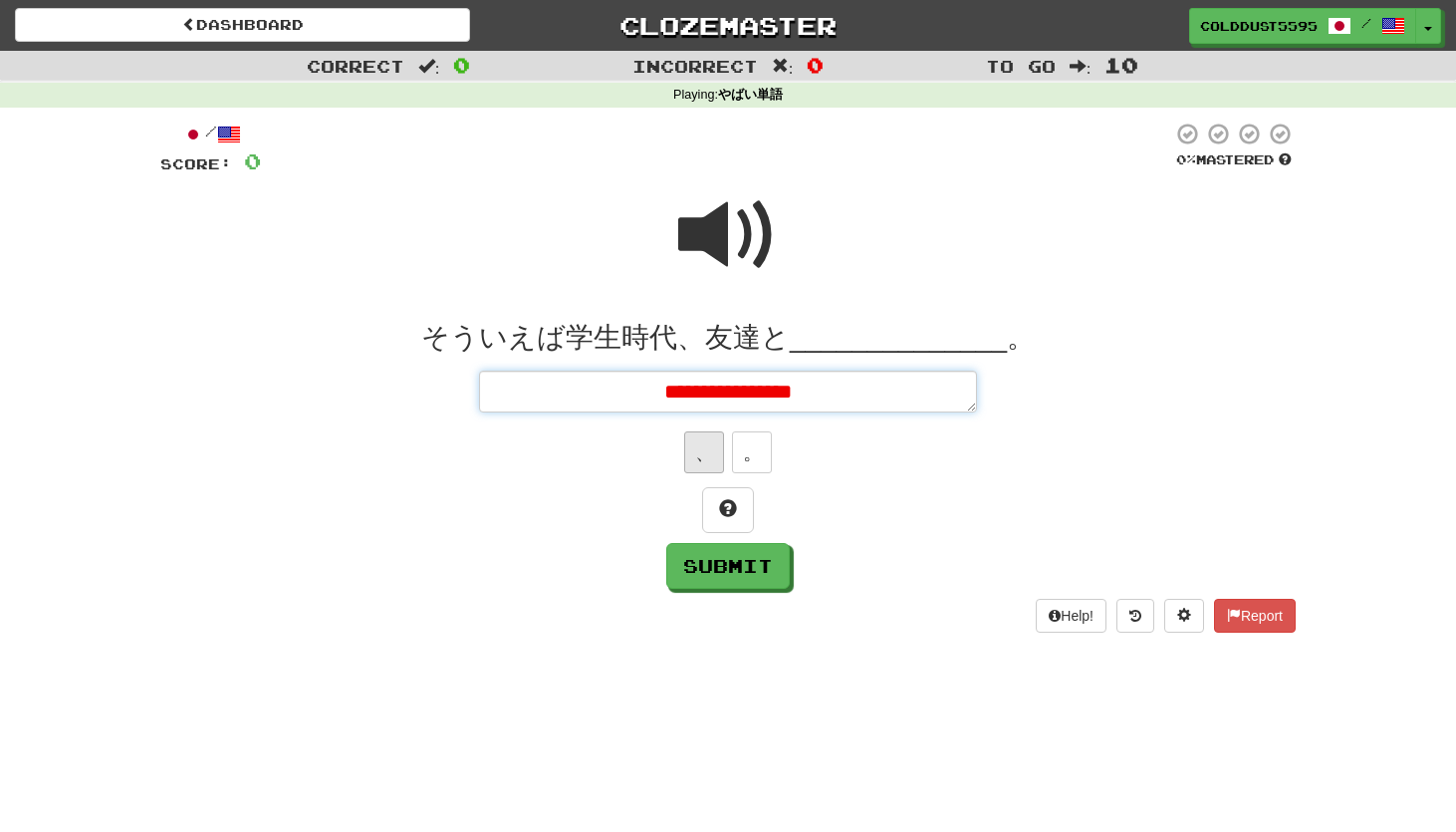 type on "*" 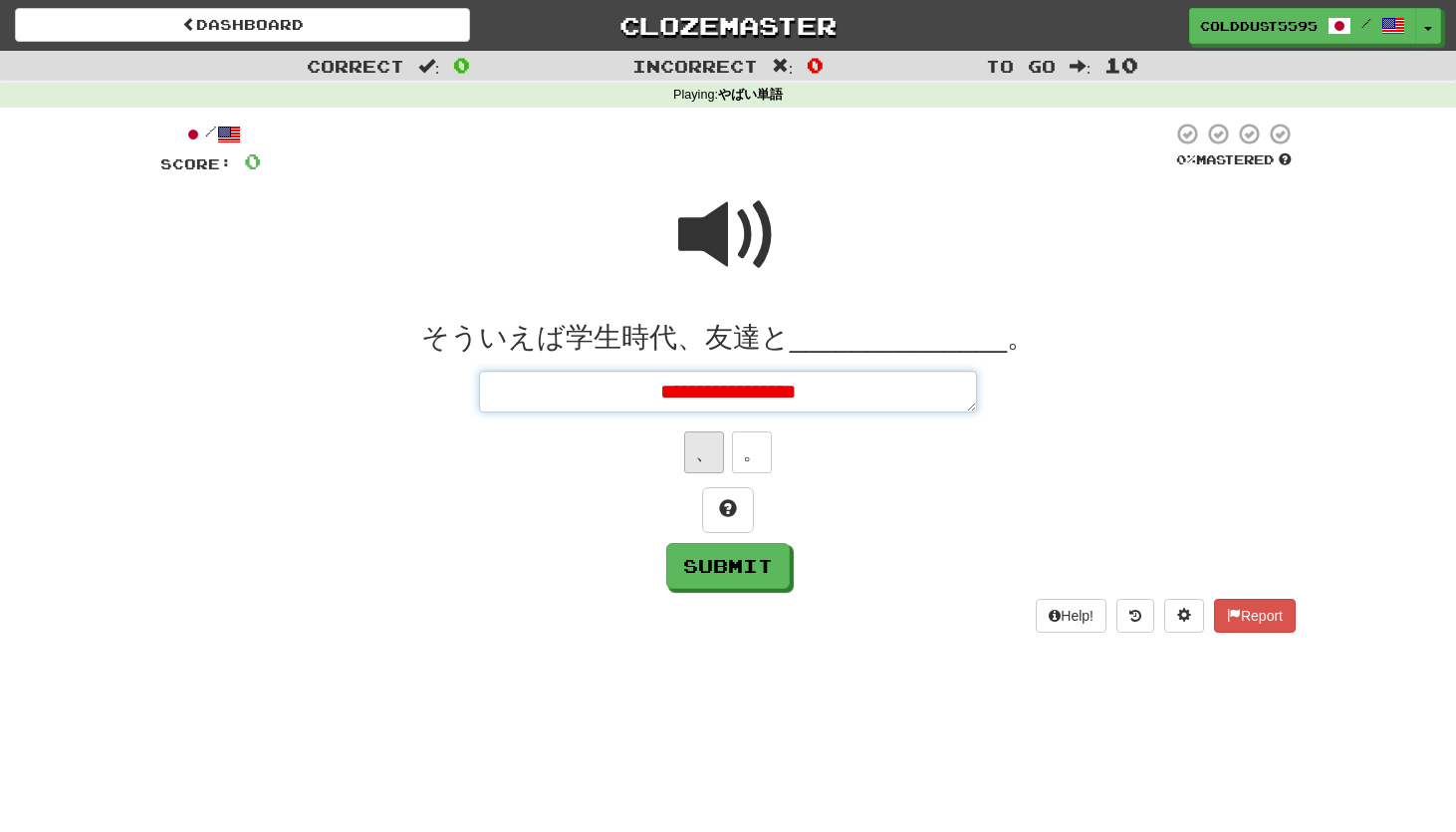 type on "*" 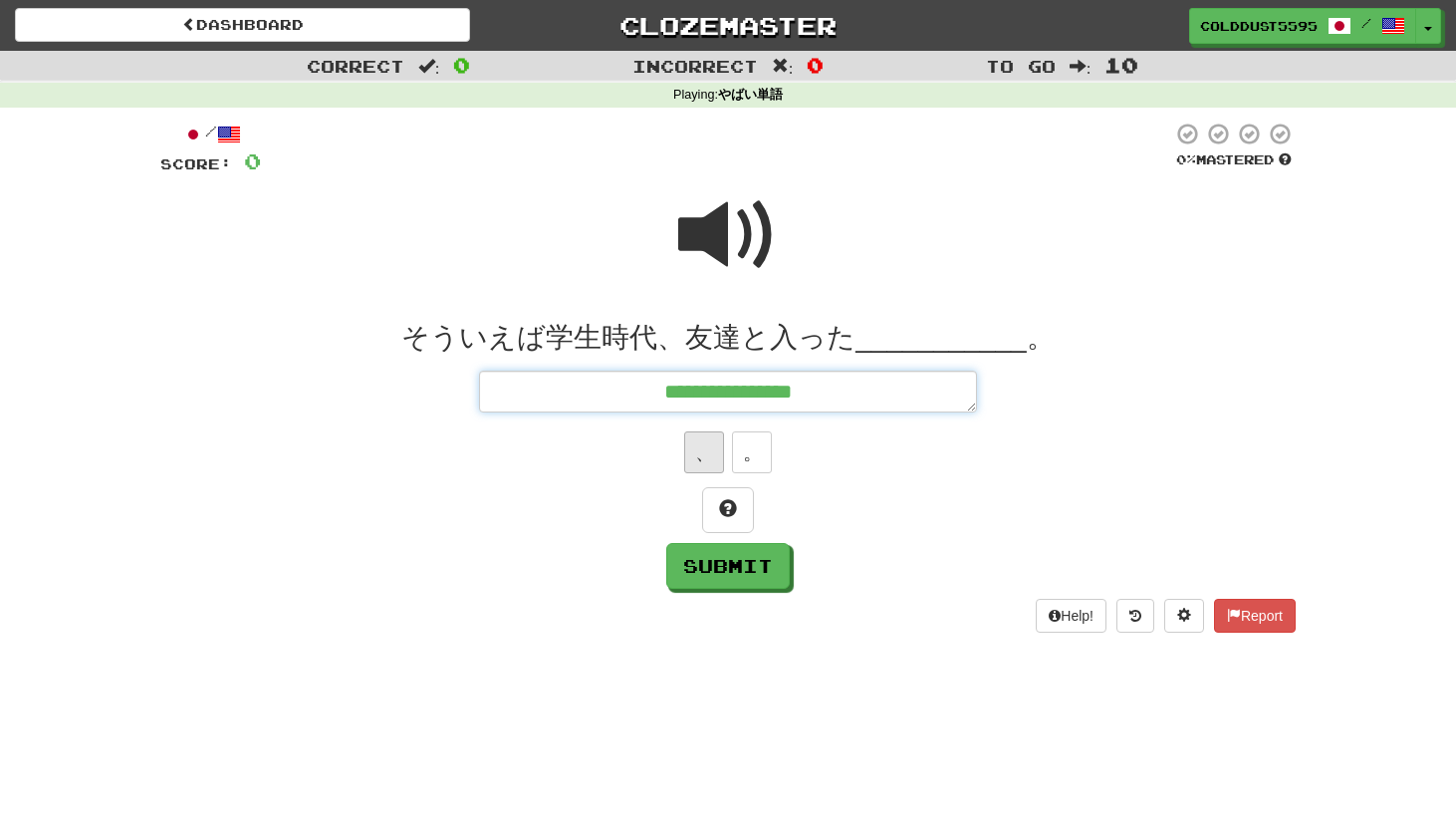 type on "*" 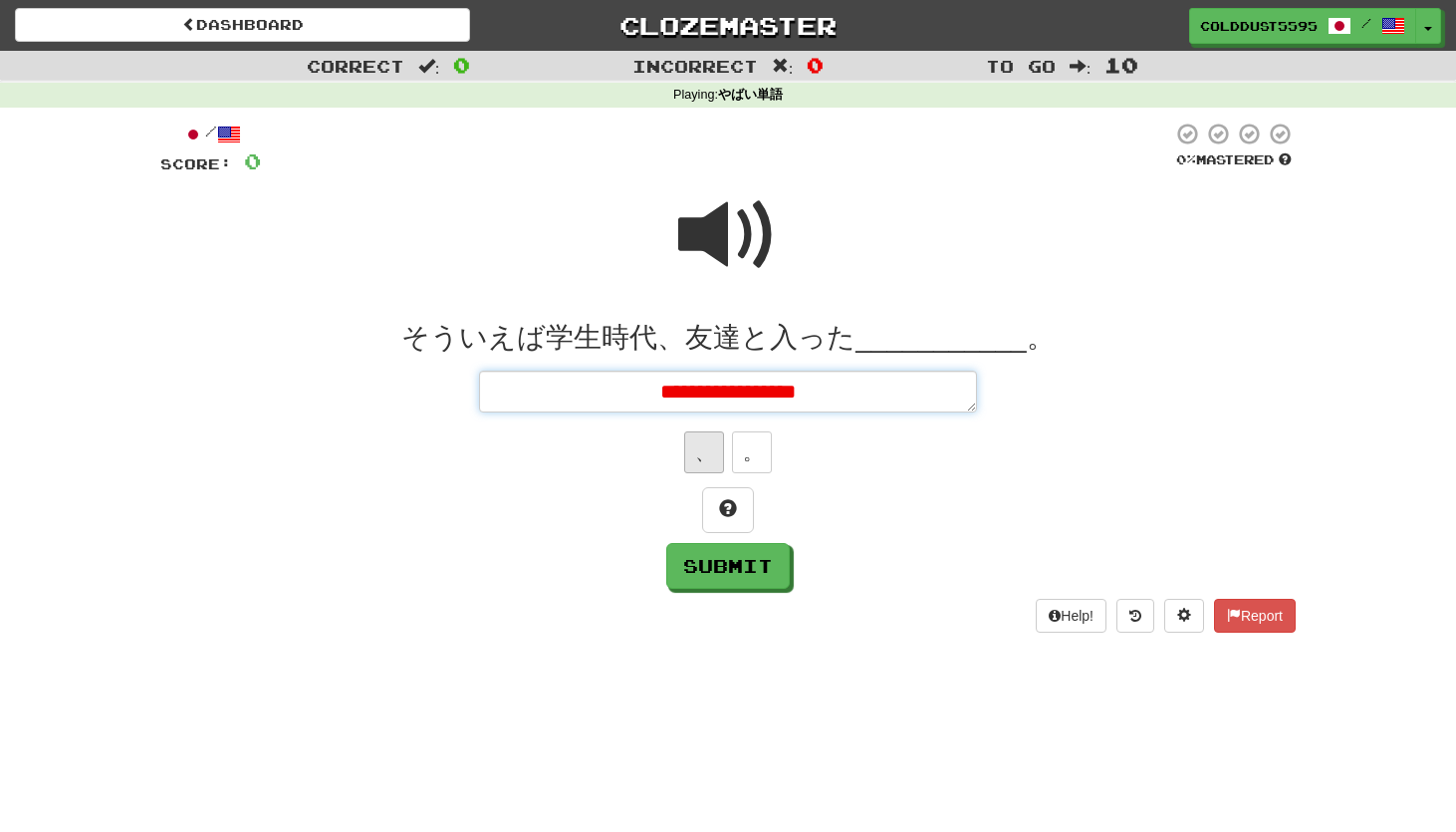 type on "**********" 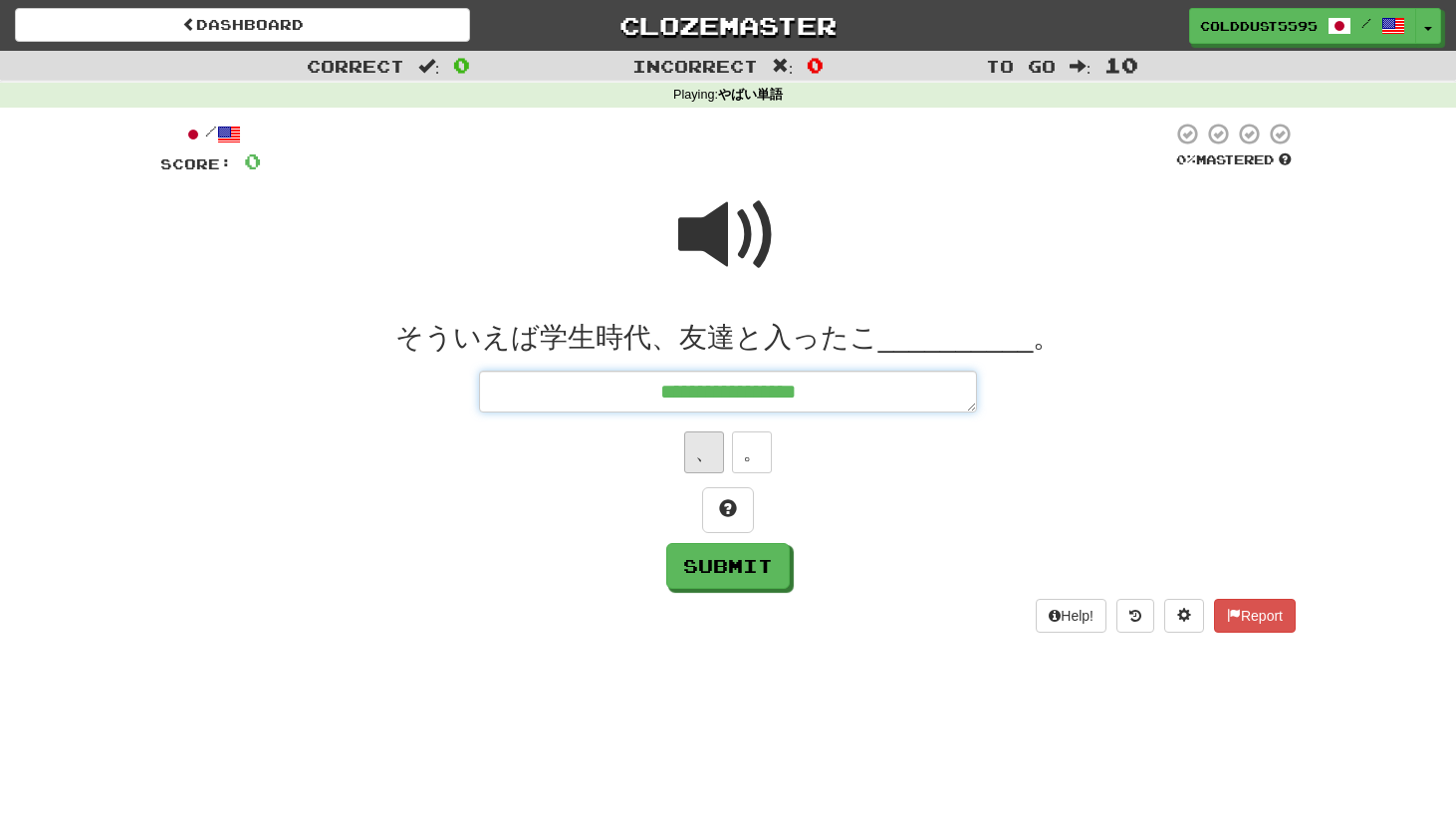 type on "*" 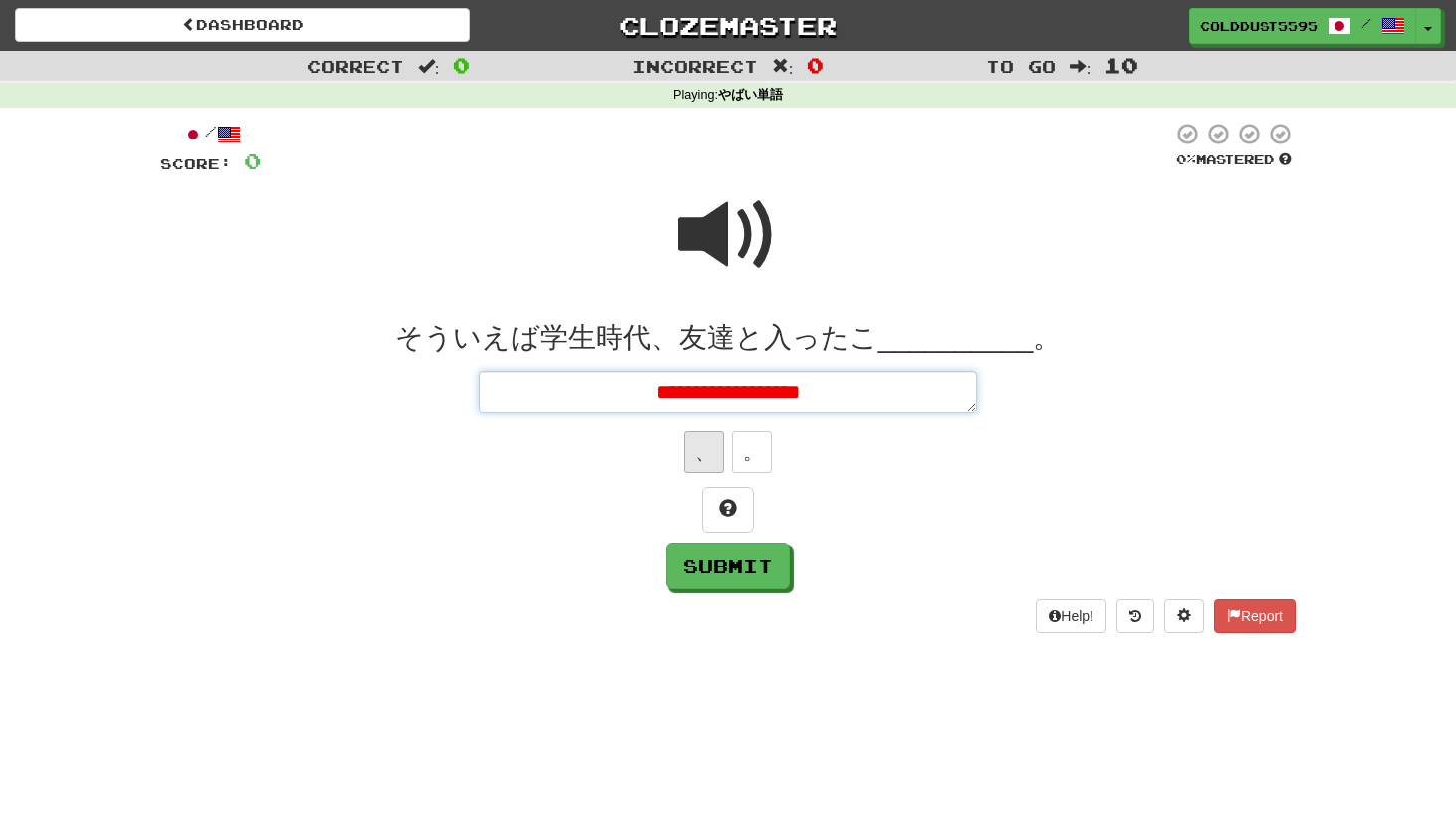 type on "**********" 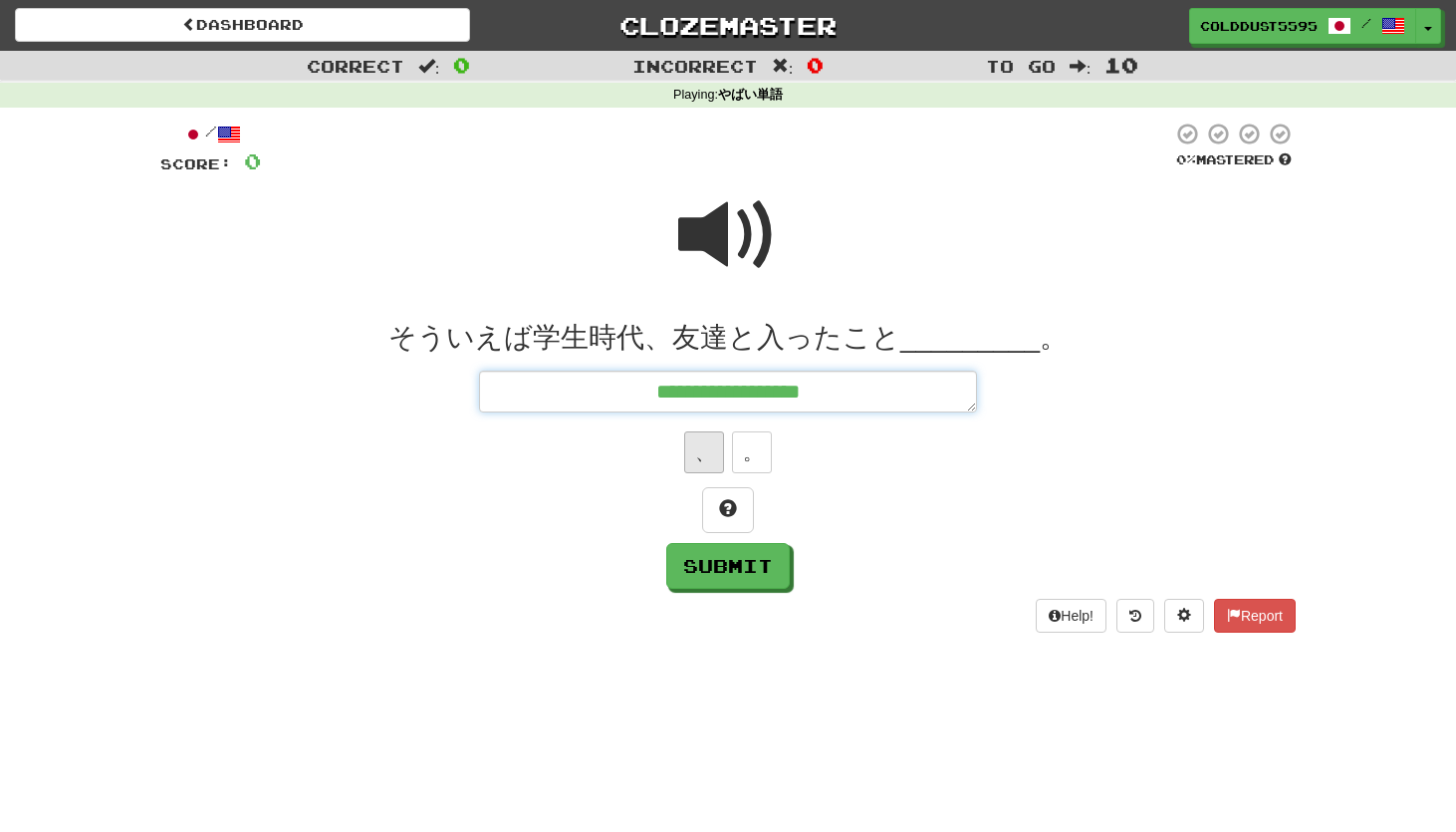 type on "*" 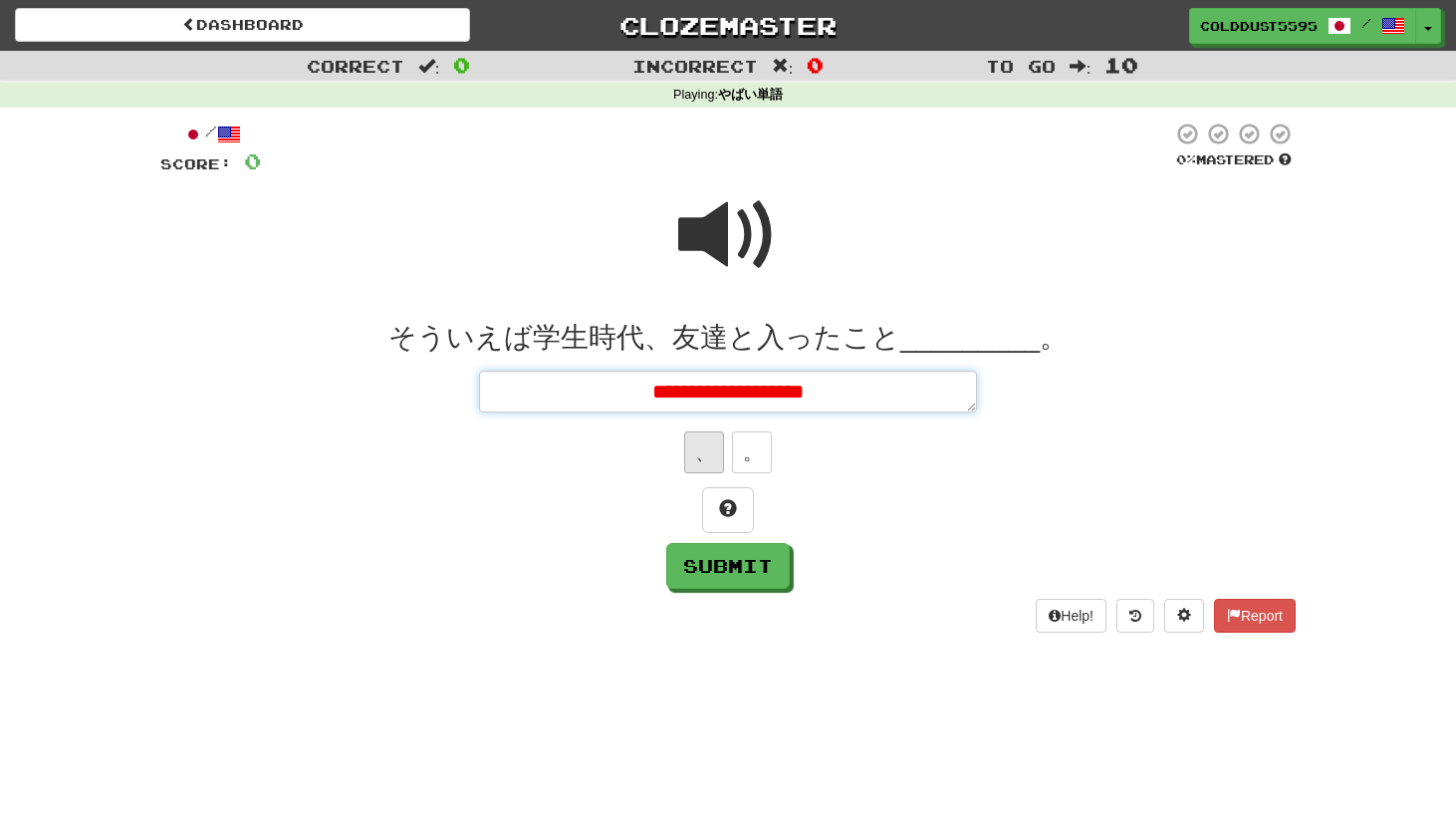 type on "*" 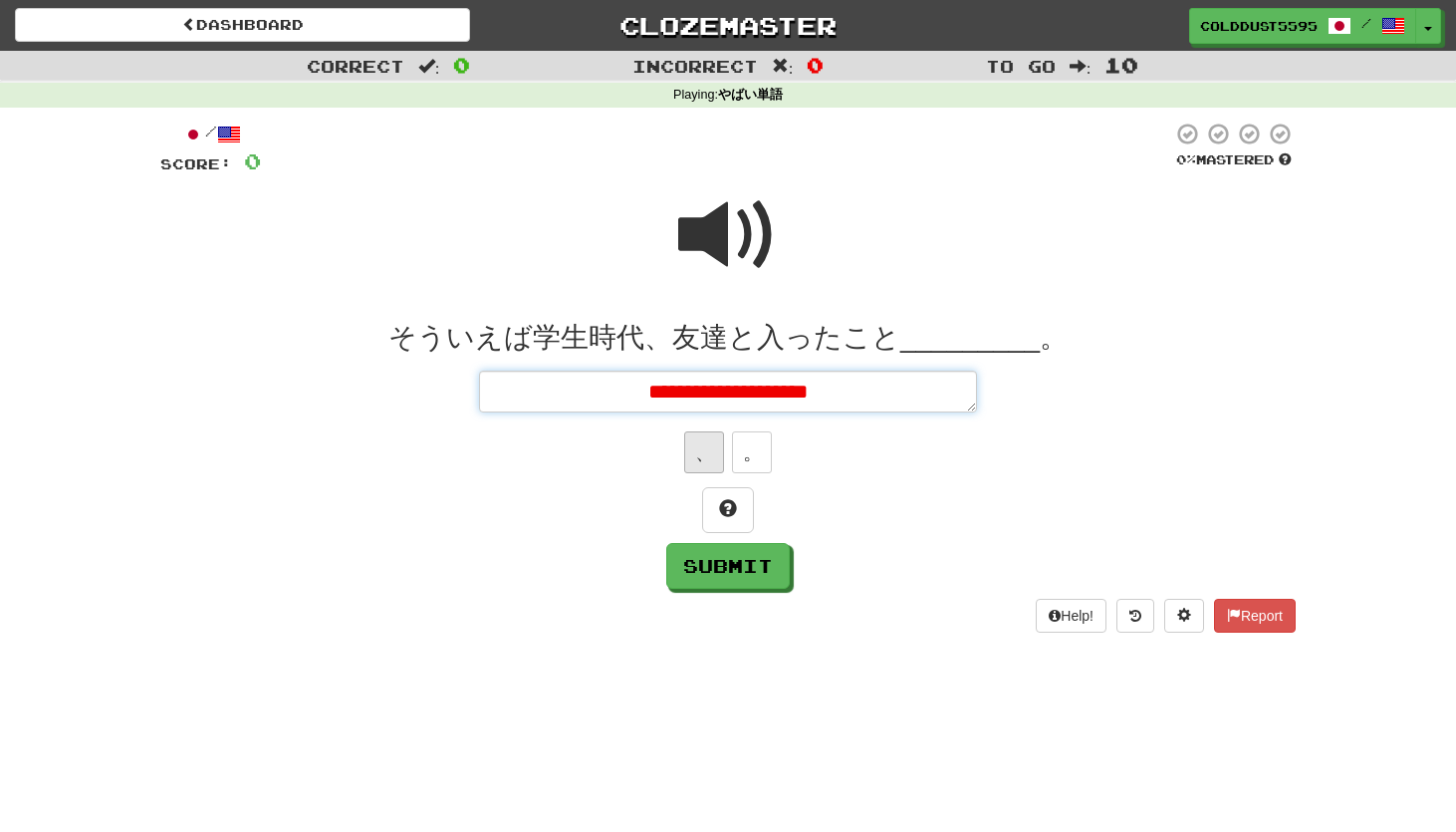 type on "*" 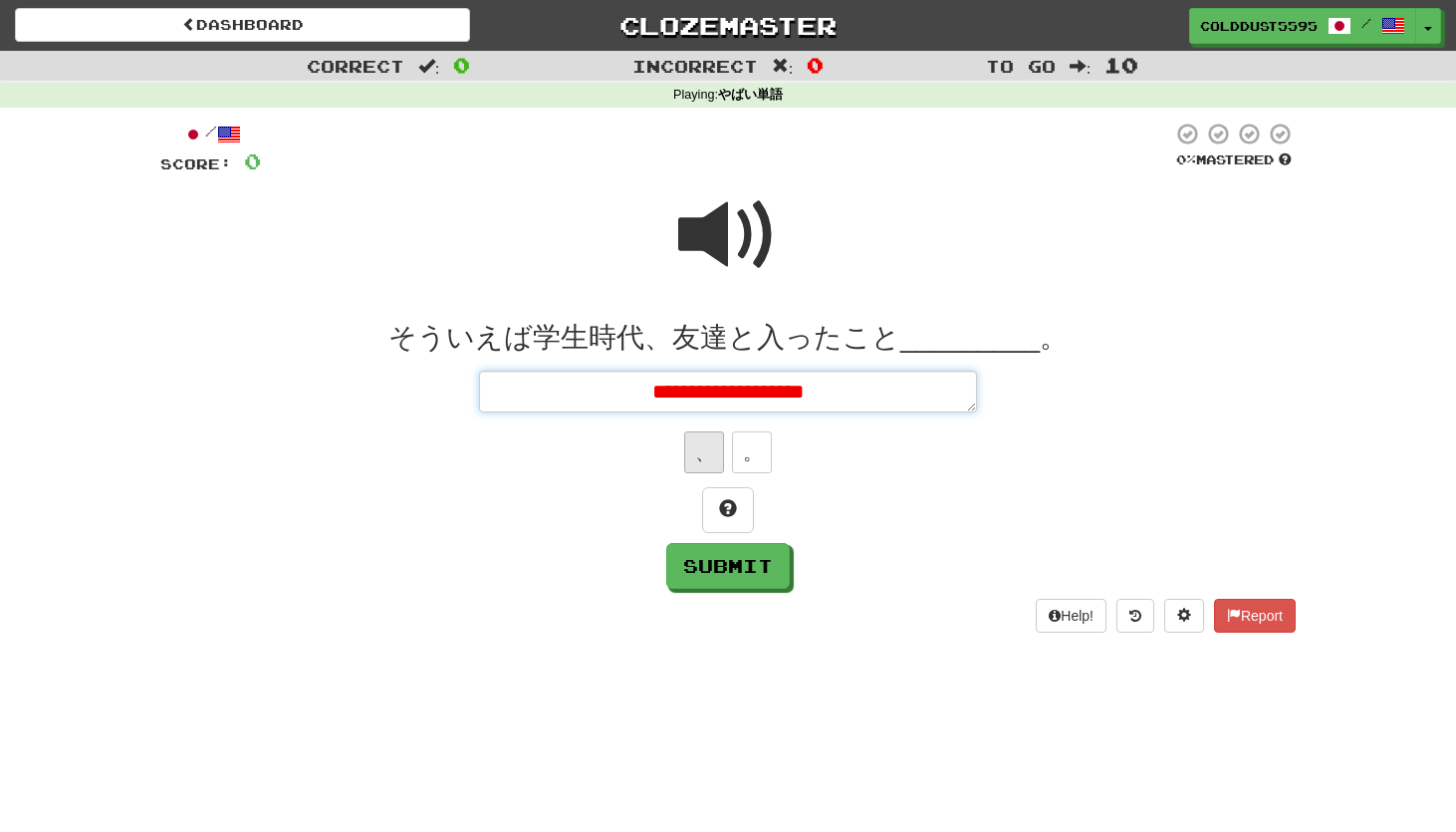 type on "*" 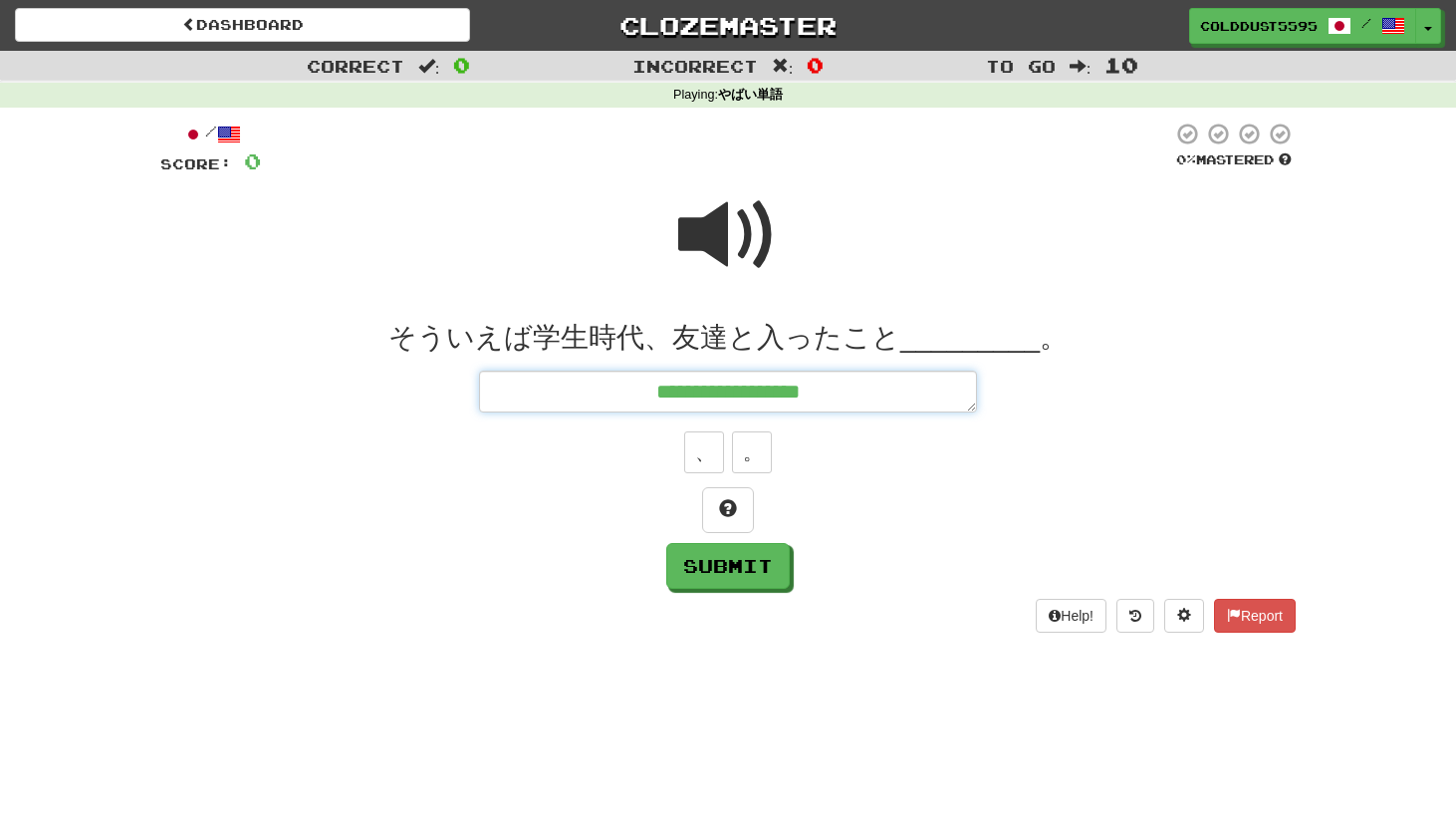 type on "**********" 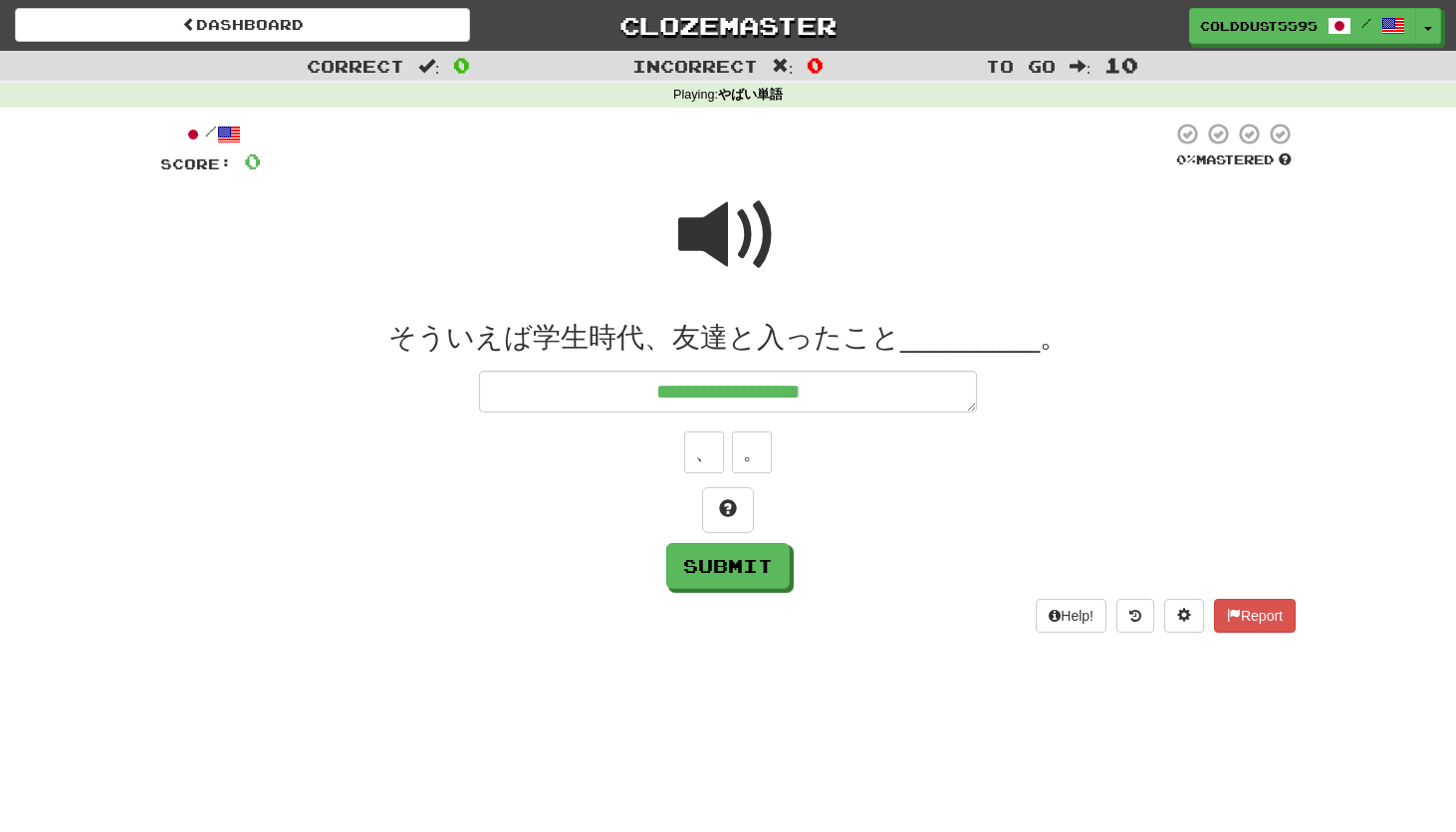 click at bounding box center (728, 235) 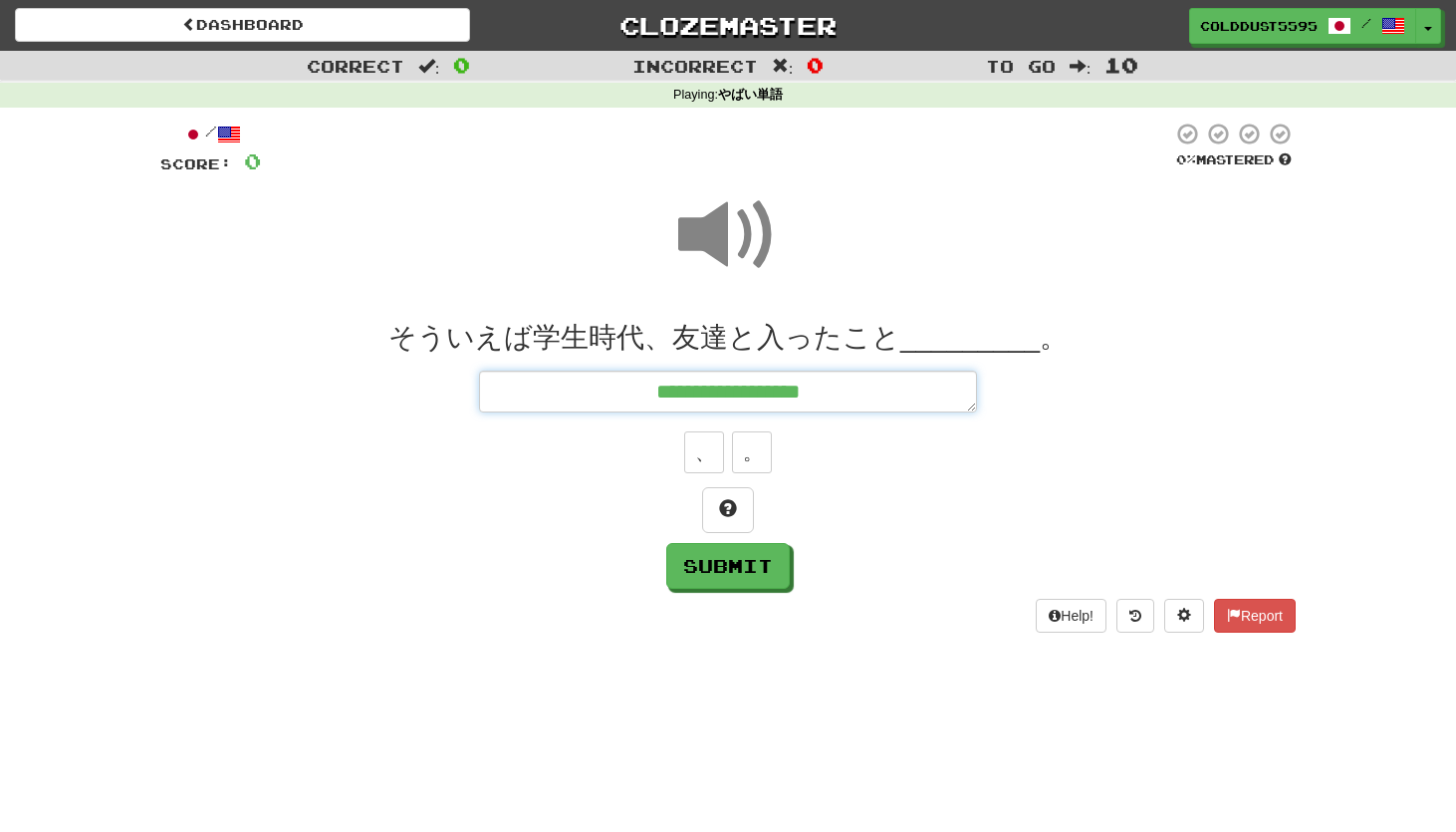 click on "**********" at bounding box center (728, 392) 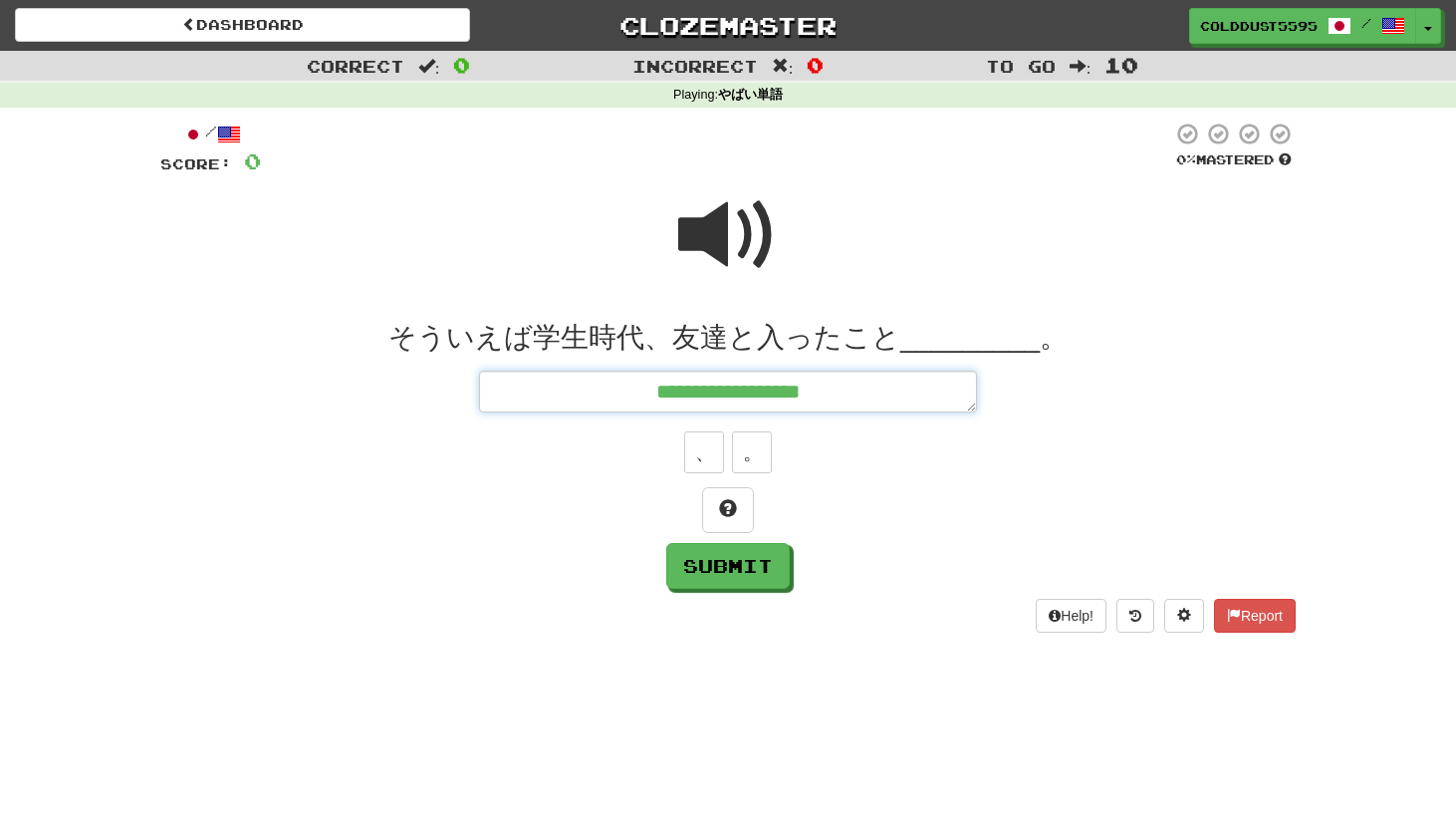type on "*" 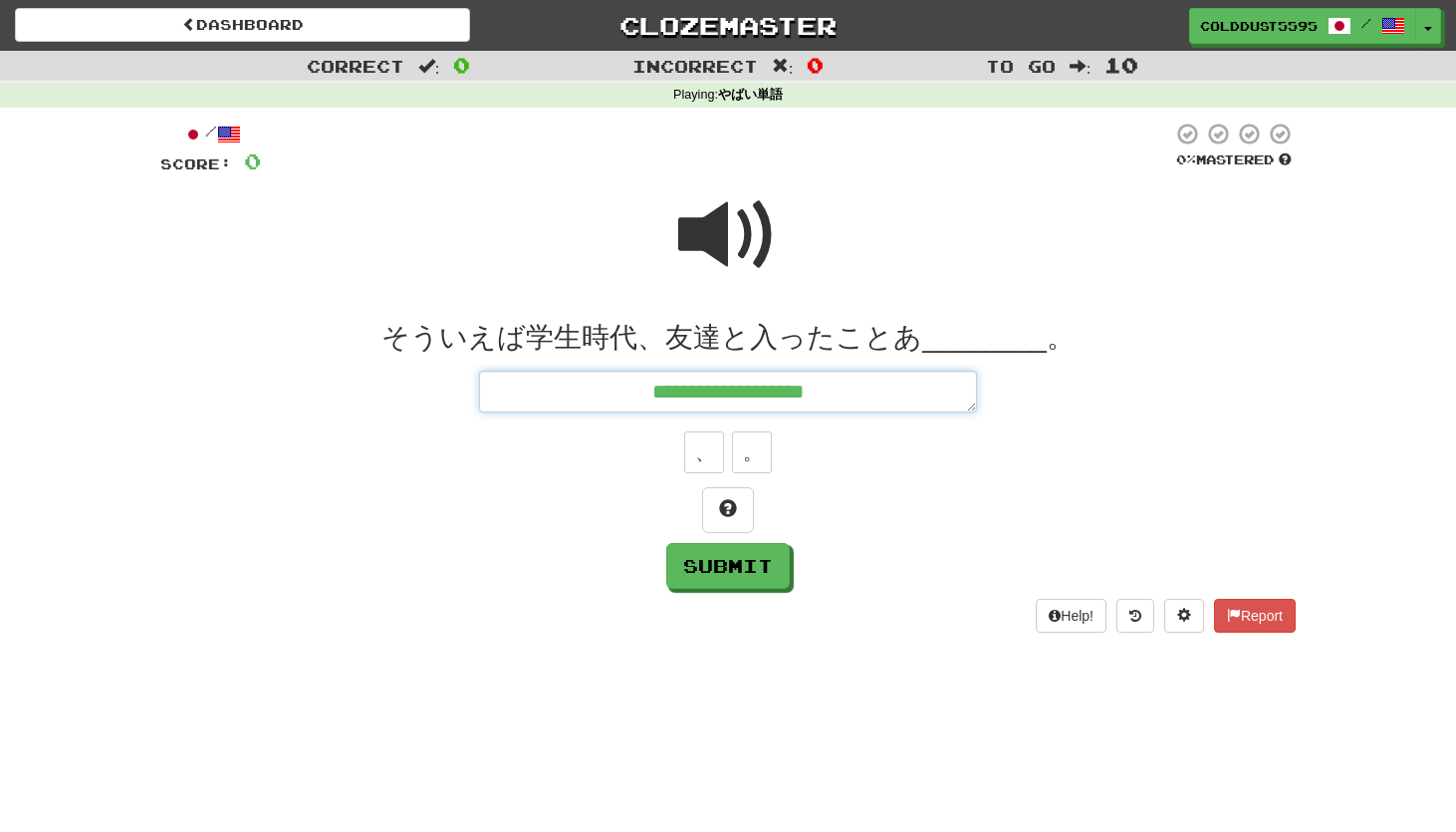 type on "*" 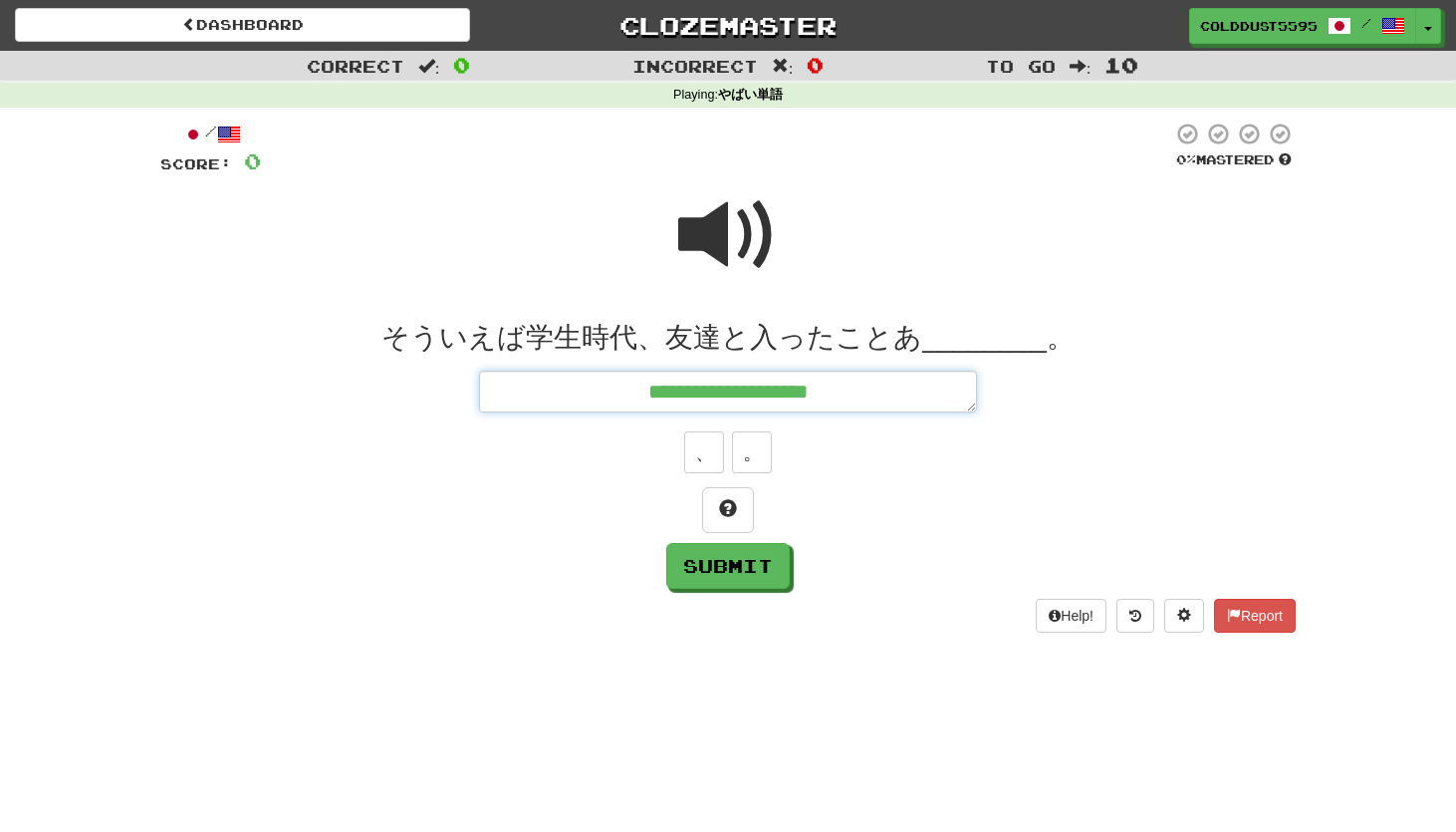 type on "*" 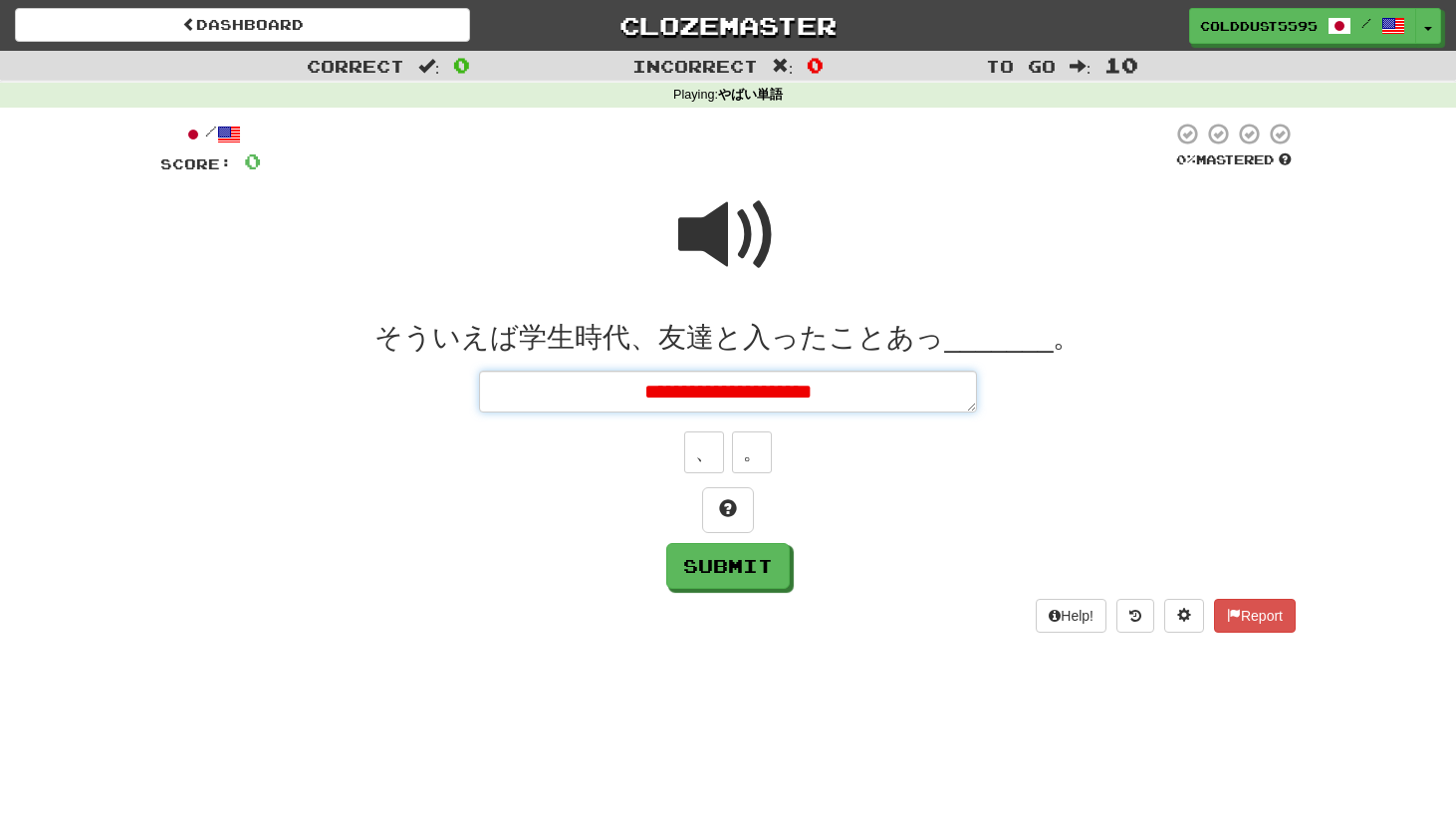type on "*" 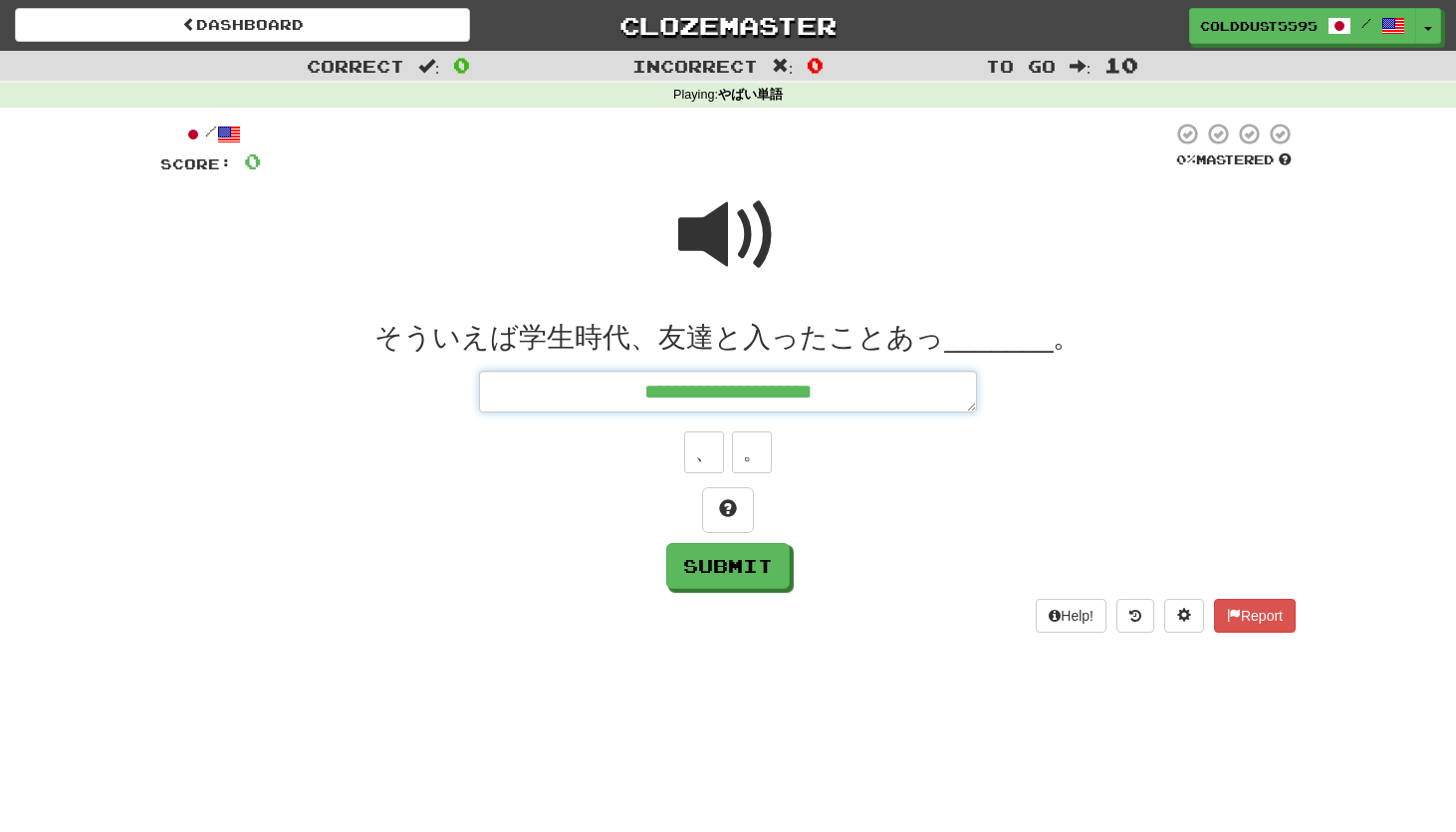 type on "*" 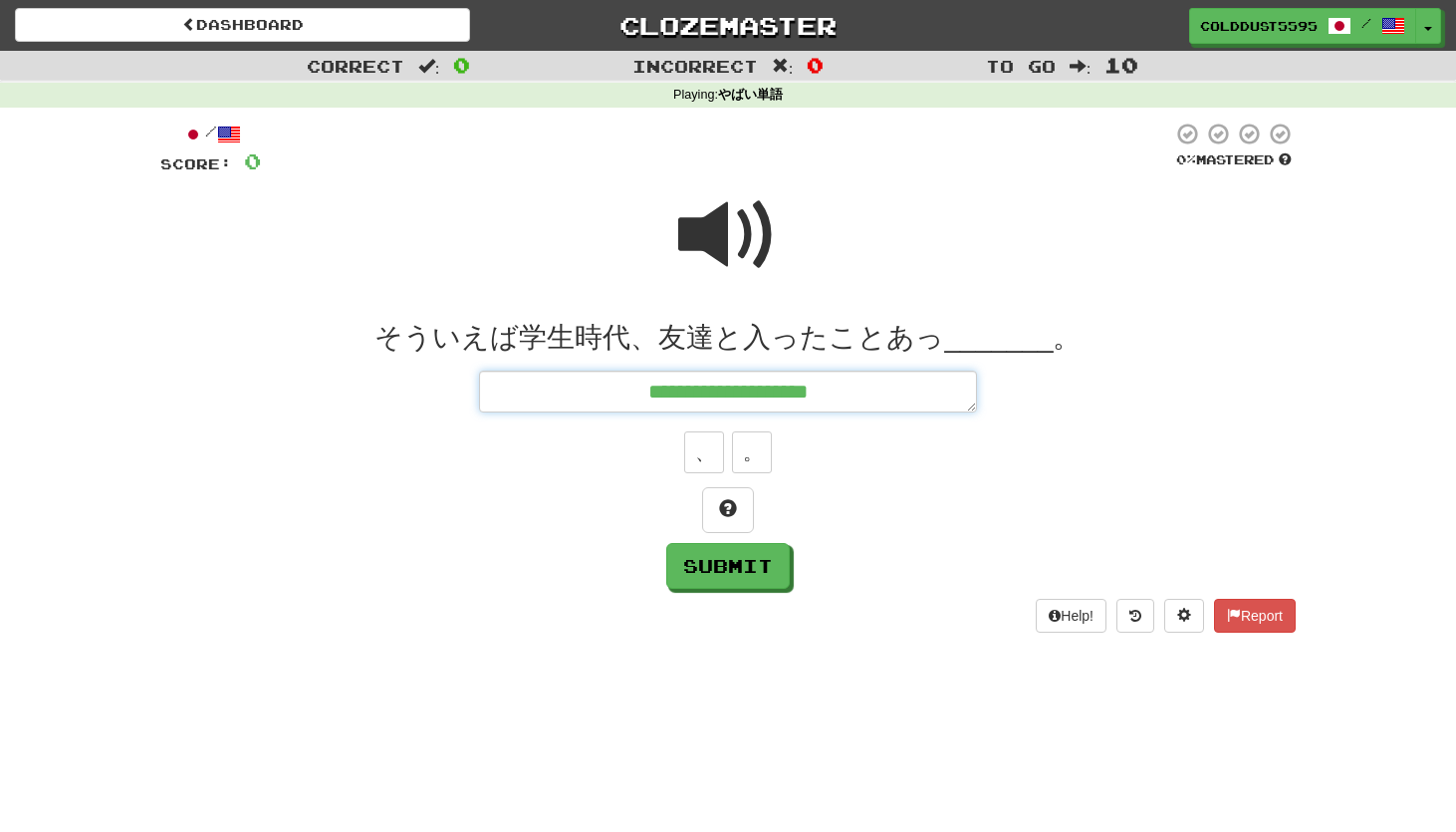 type on "*" 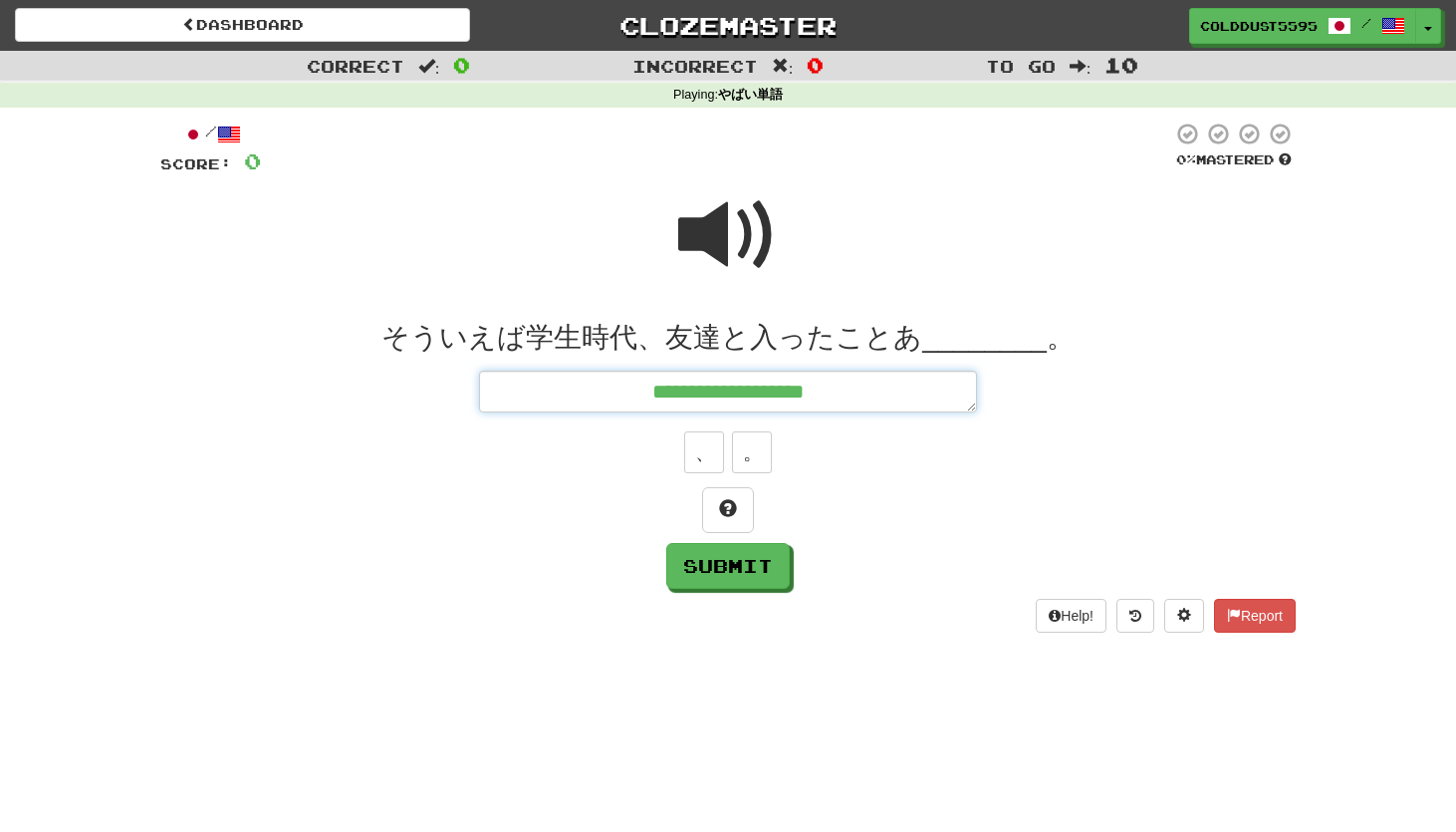 type on "*" 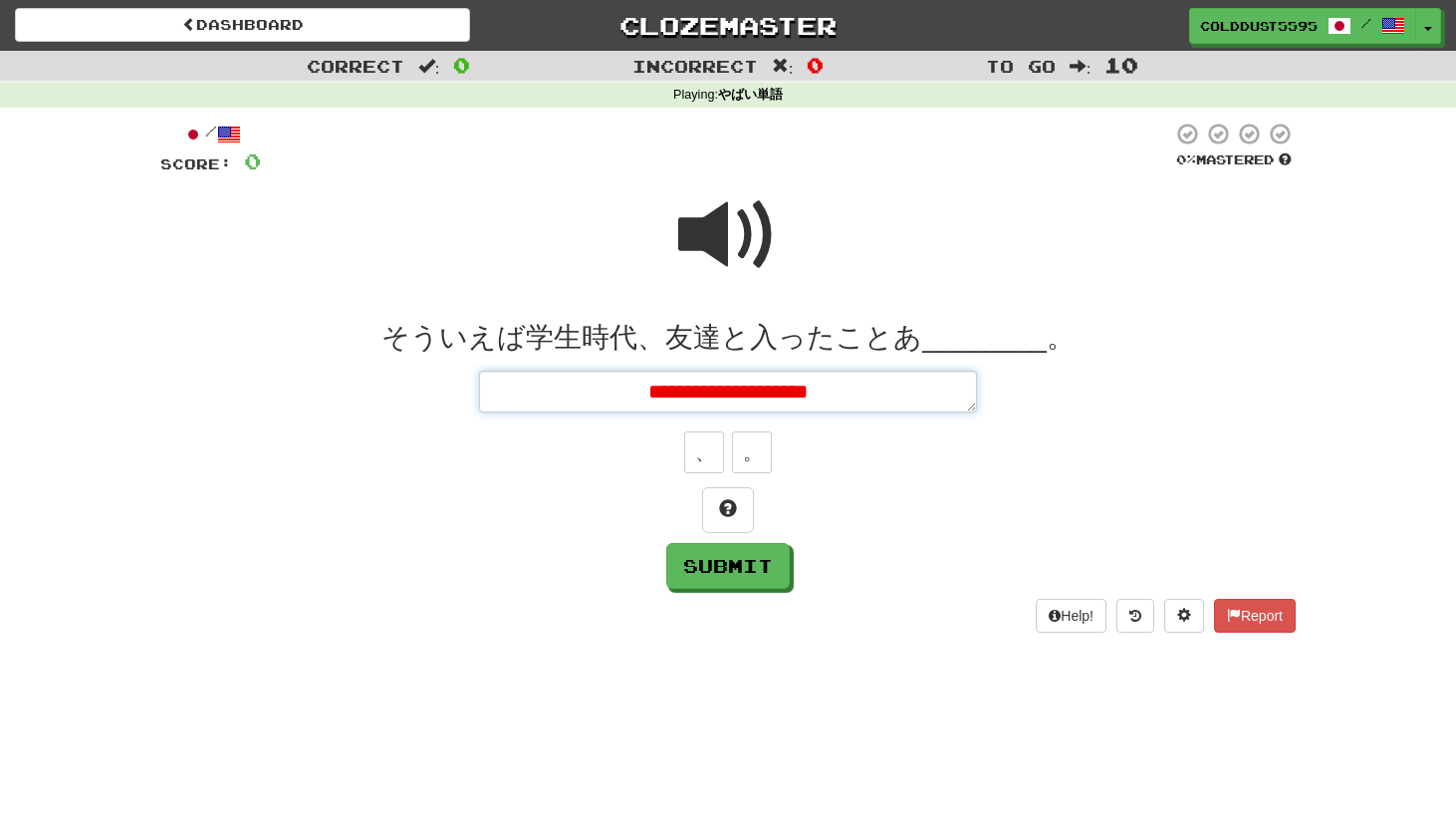 type on "*" 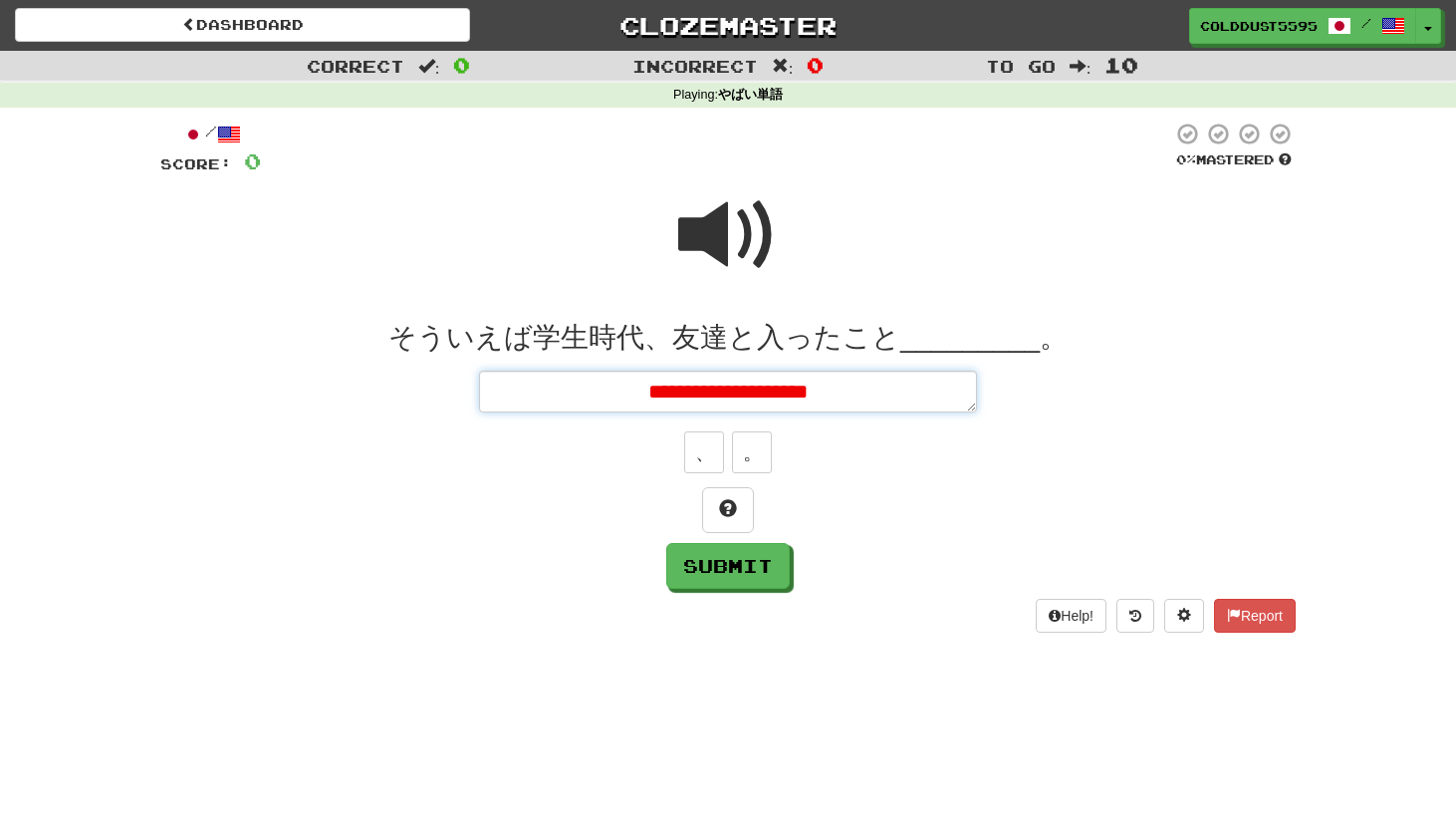 type on "*" 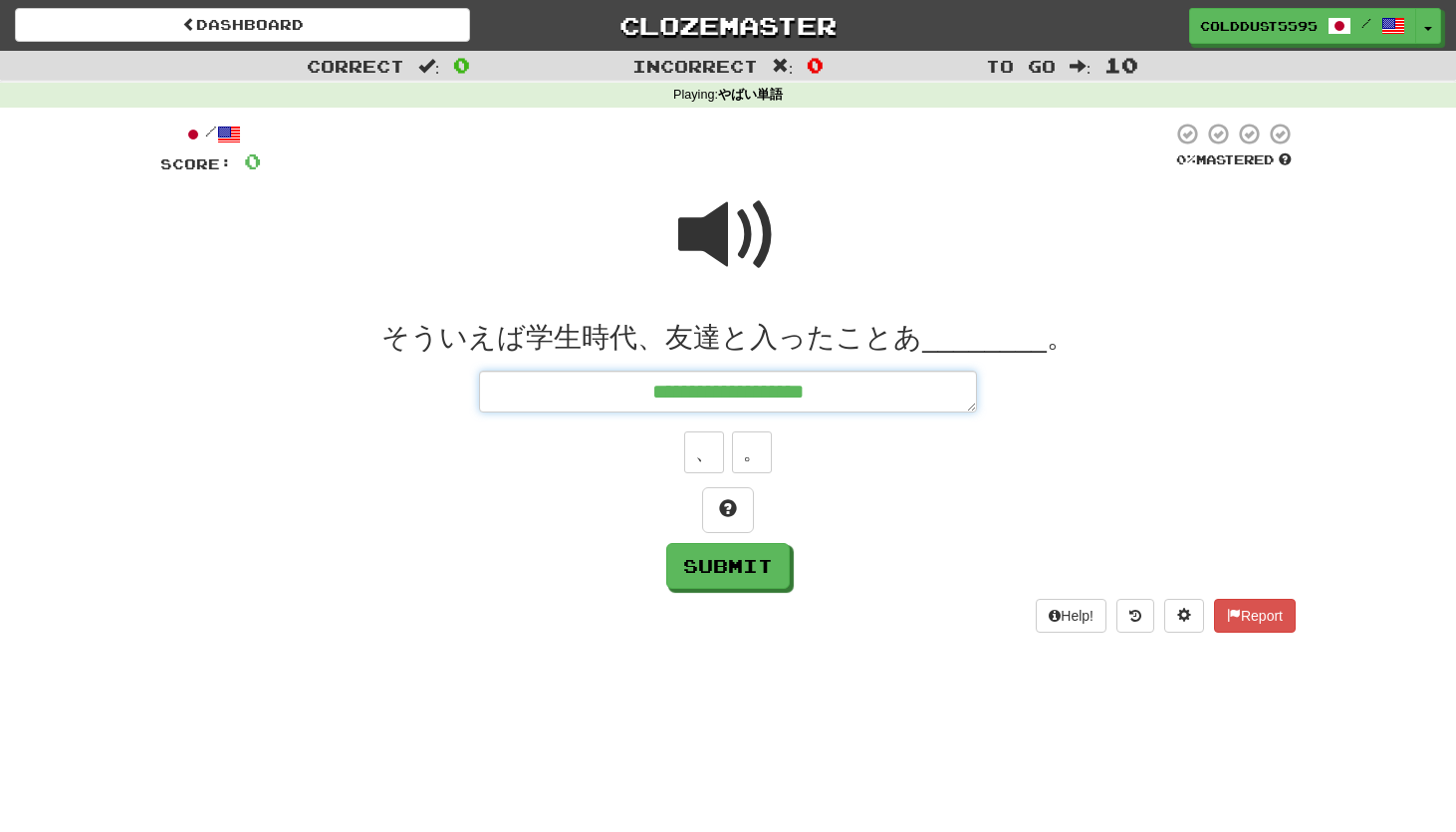 type on "*" 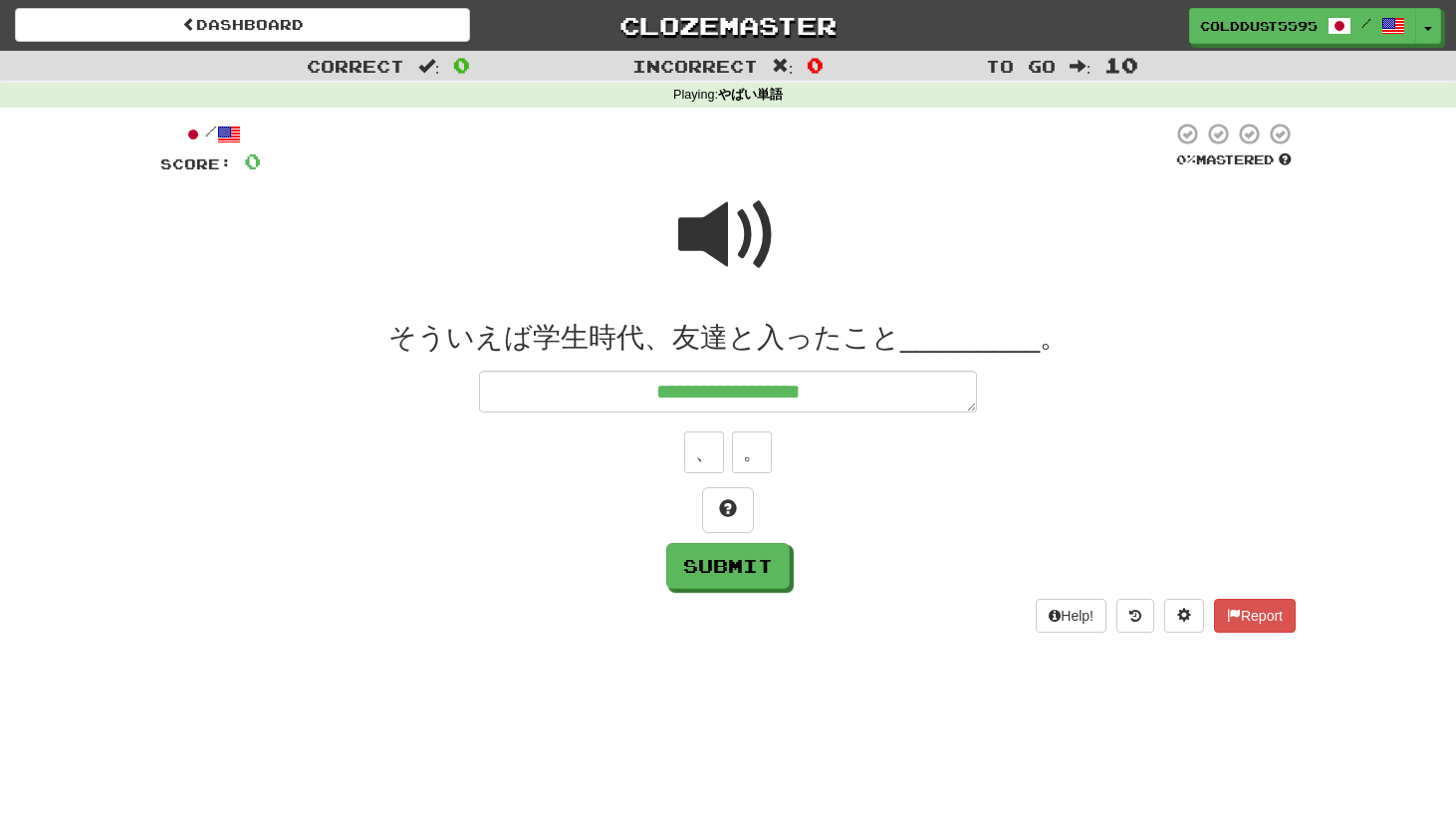 click at bounding box center [728, 235] 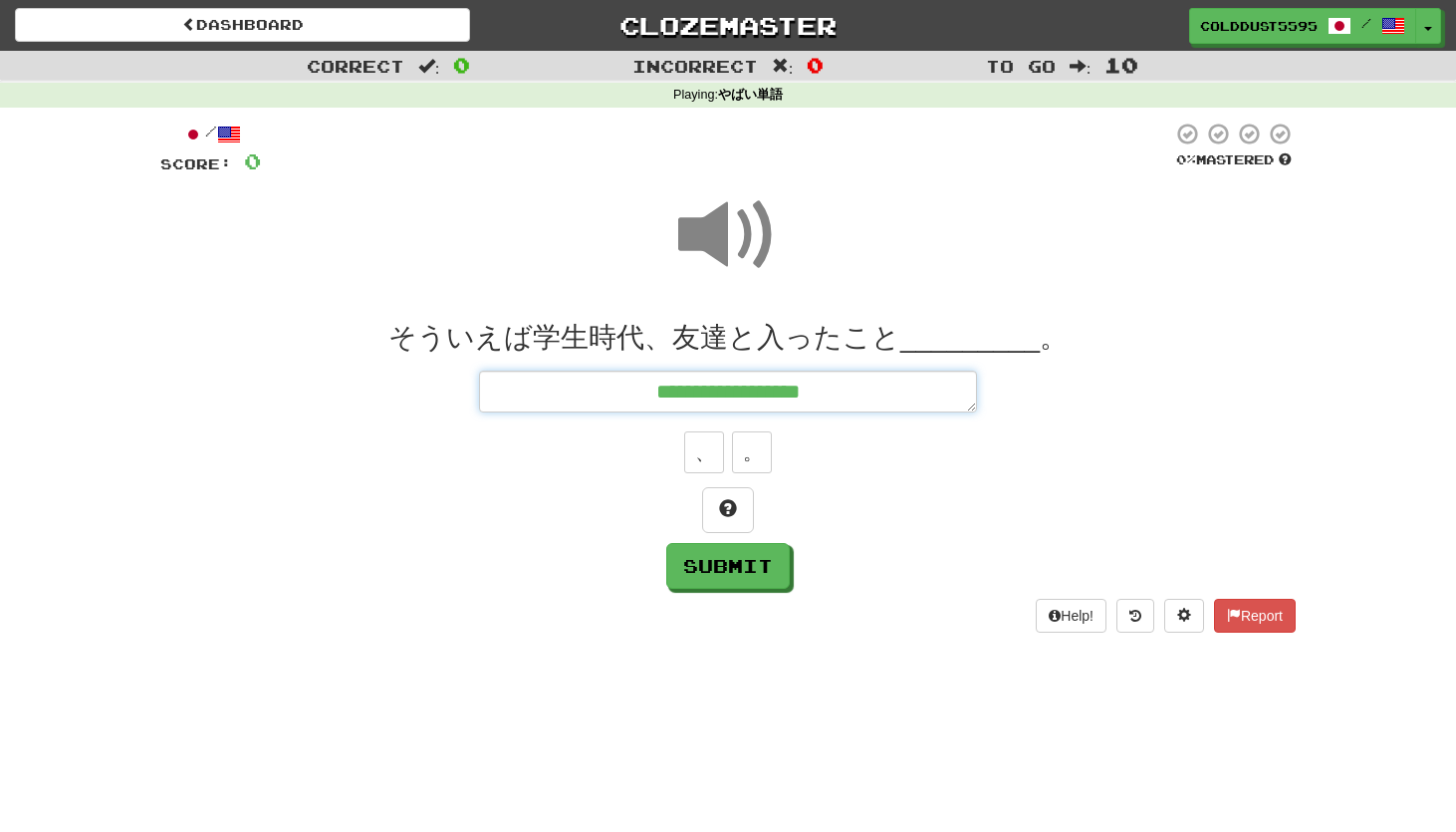 click on "**********" at bounding box center [728, 392] 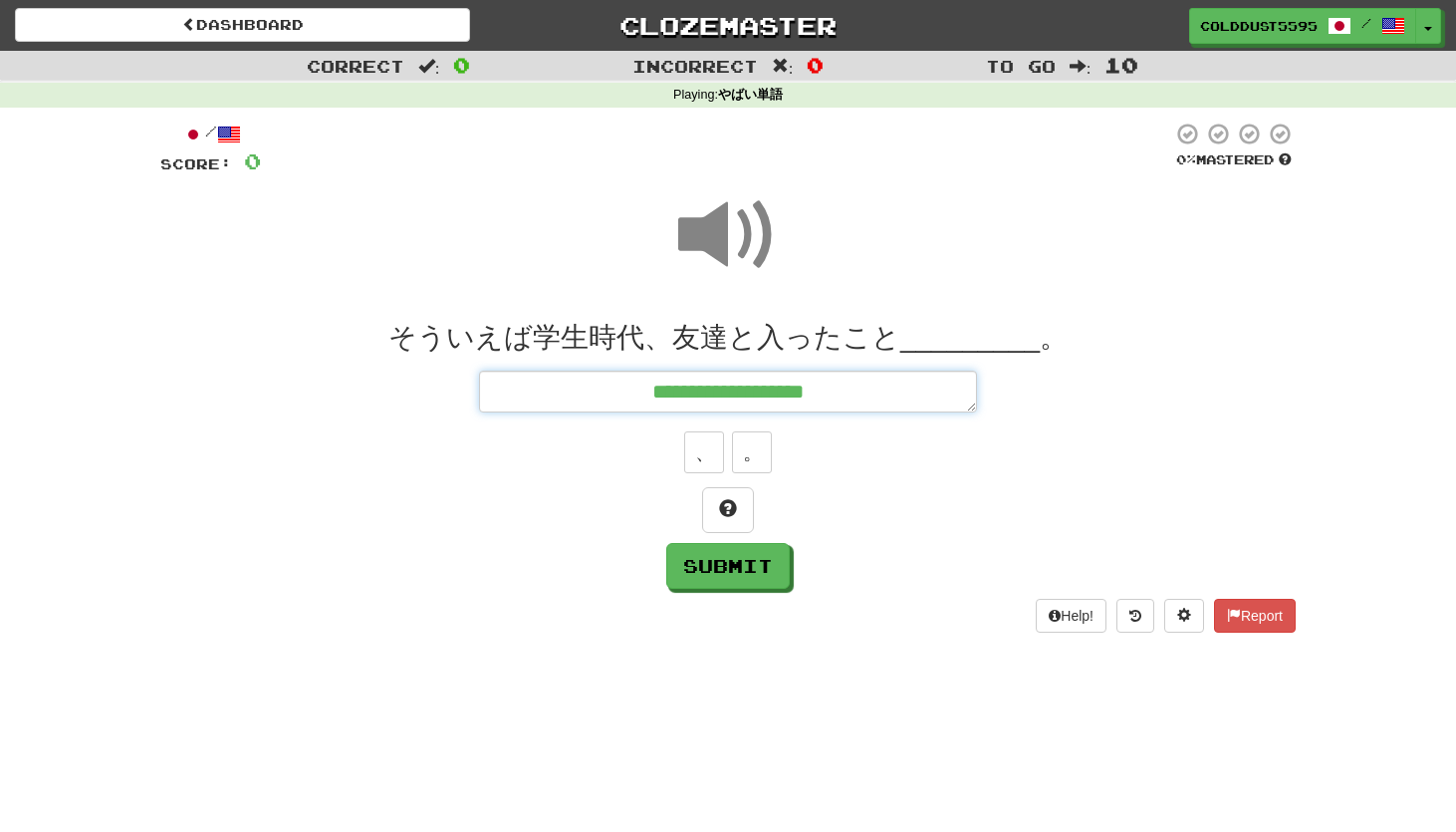 type on "*" 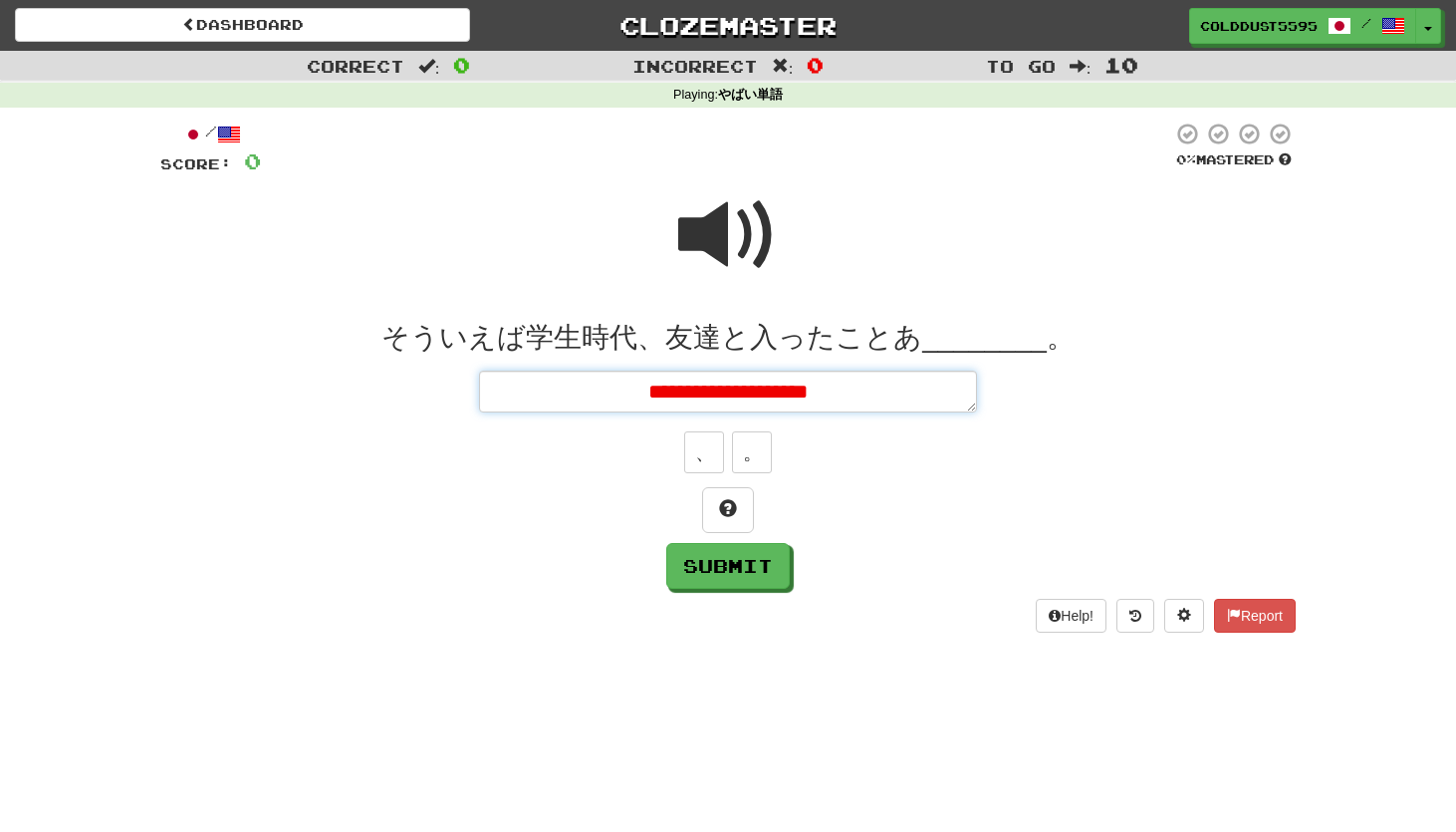 type on "**********" 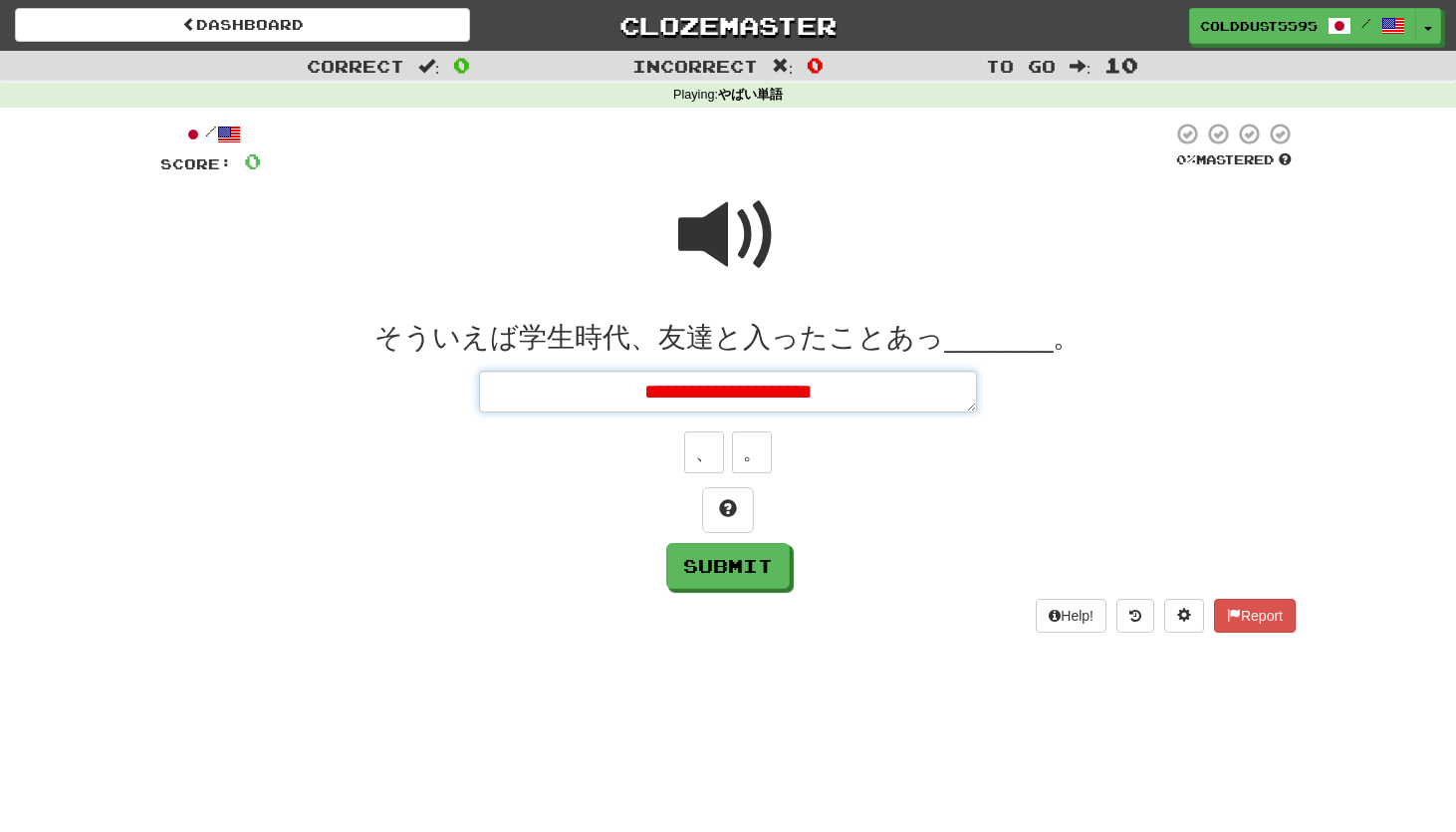 type on "*" 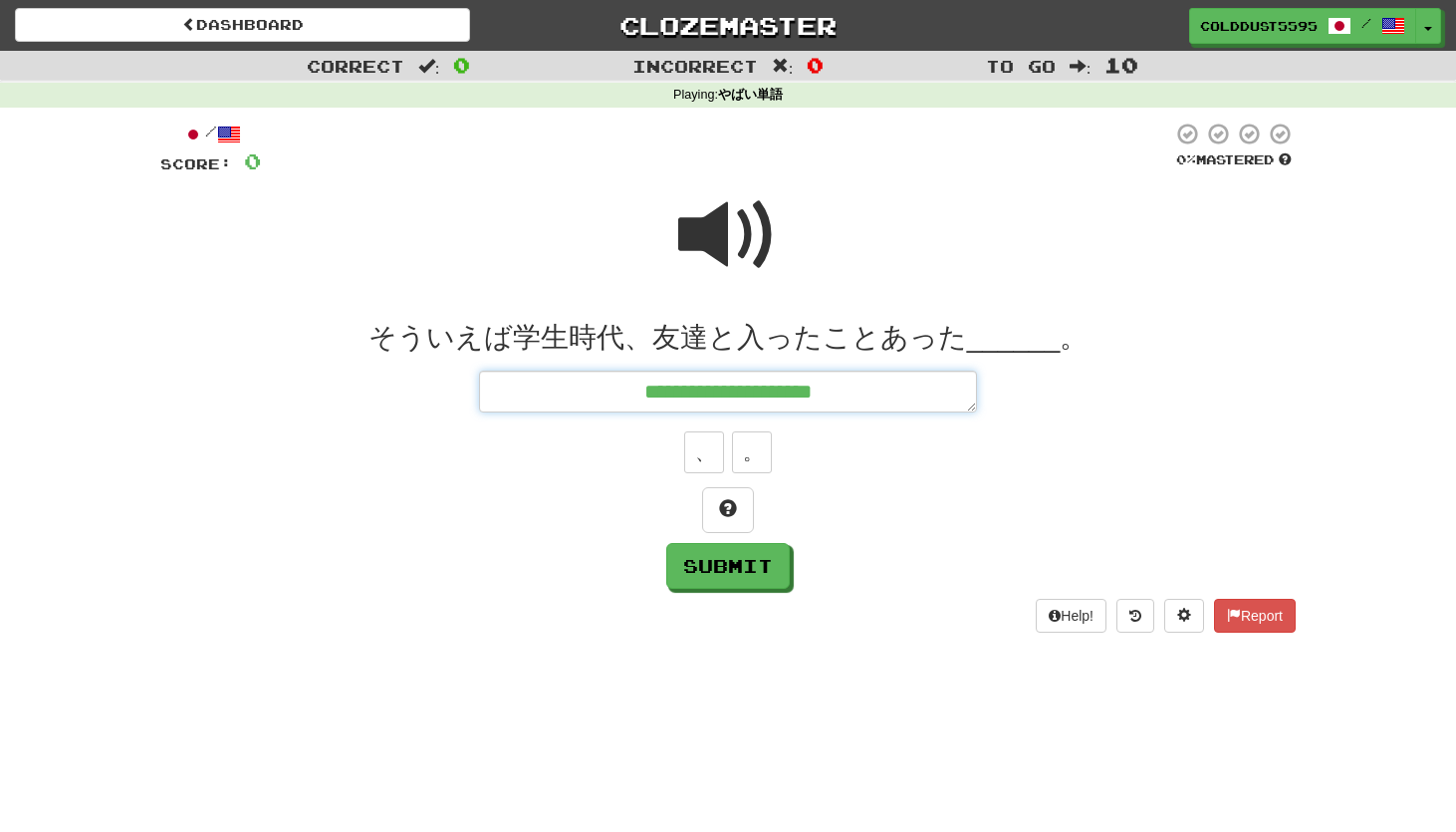 type on "*" 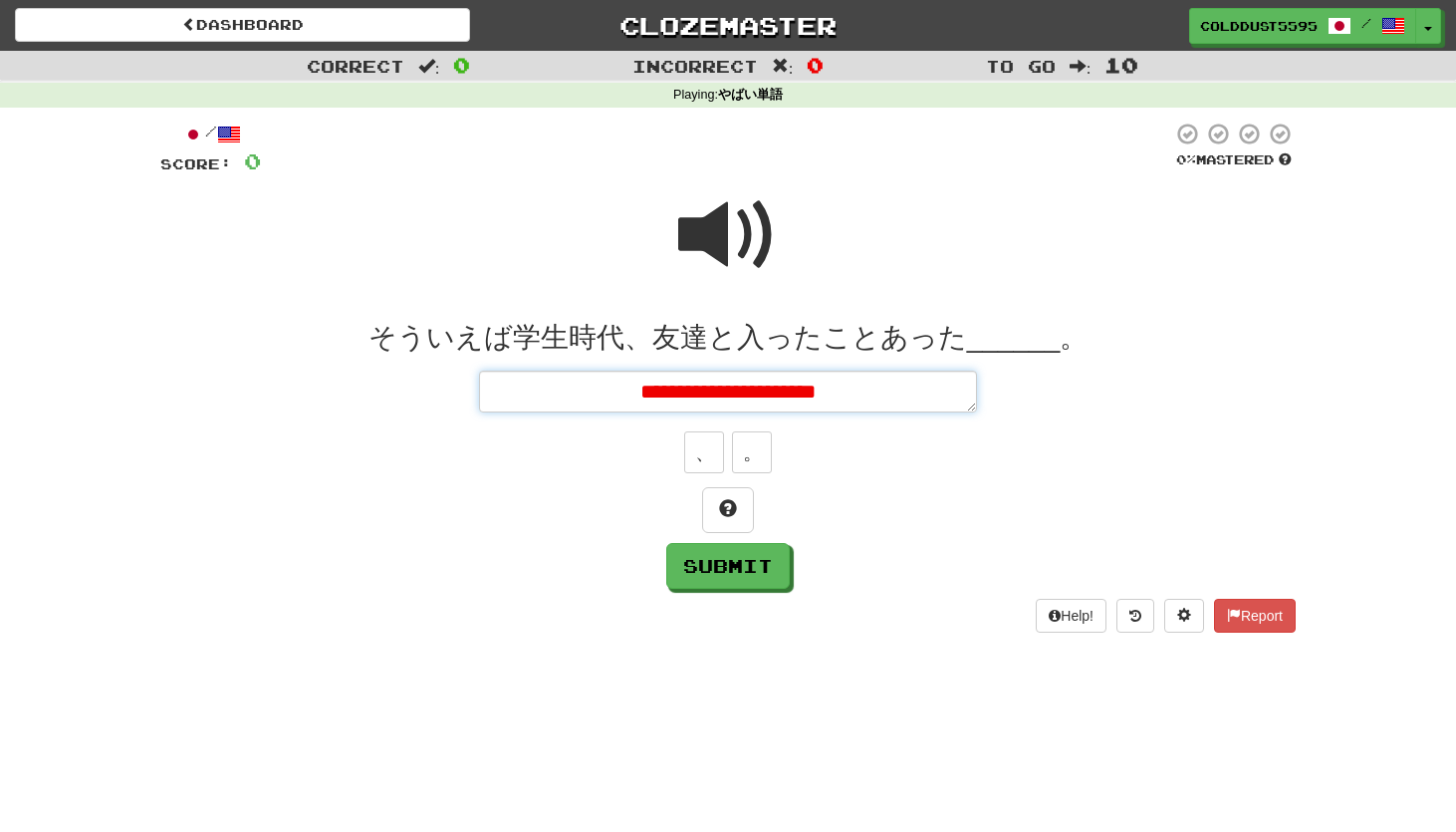 type on "**********" 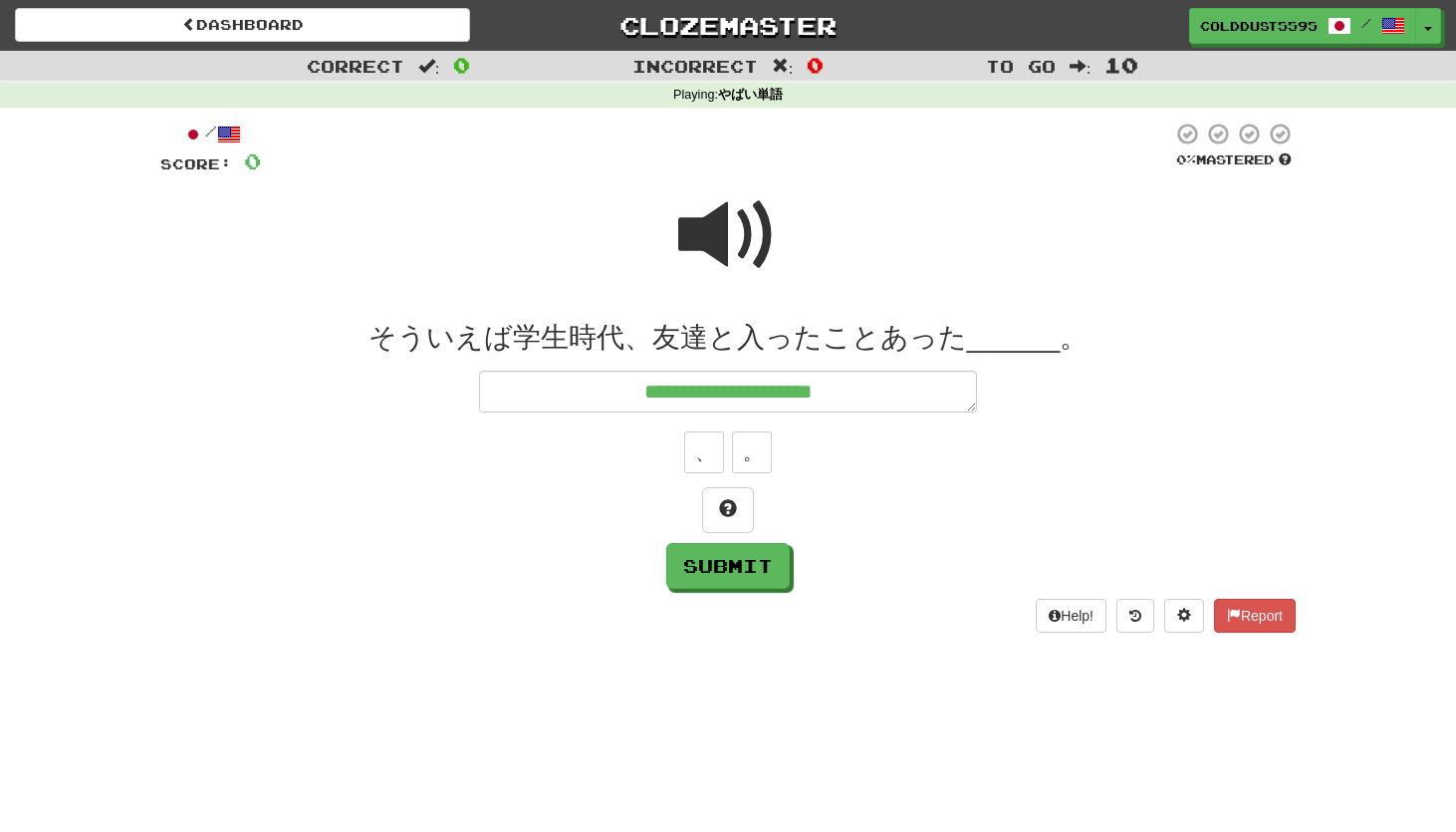 click at bounding box center (728, 235) 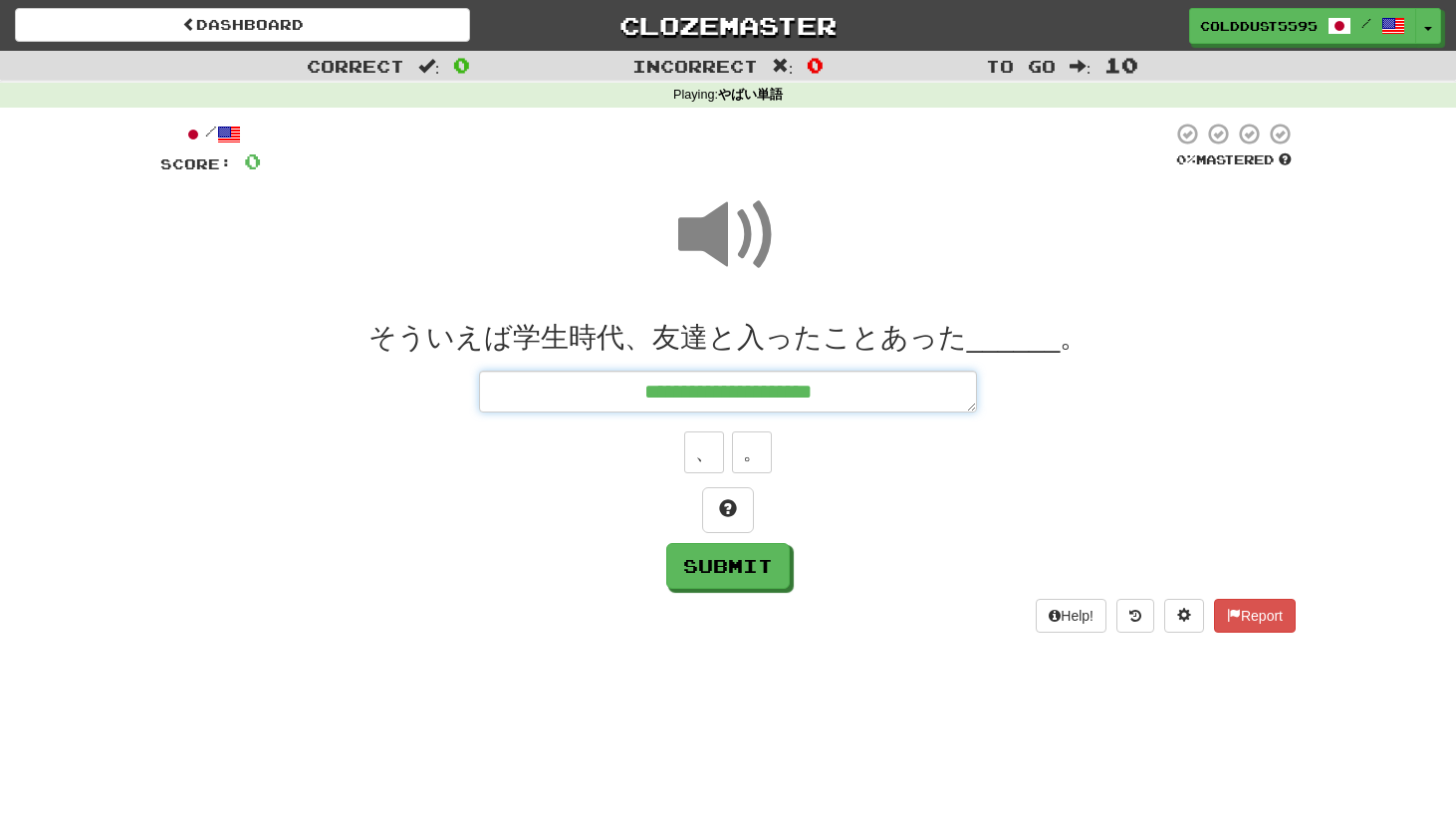 click on "**********" at bounding box center (728, 392) 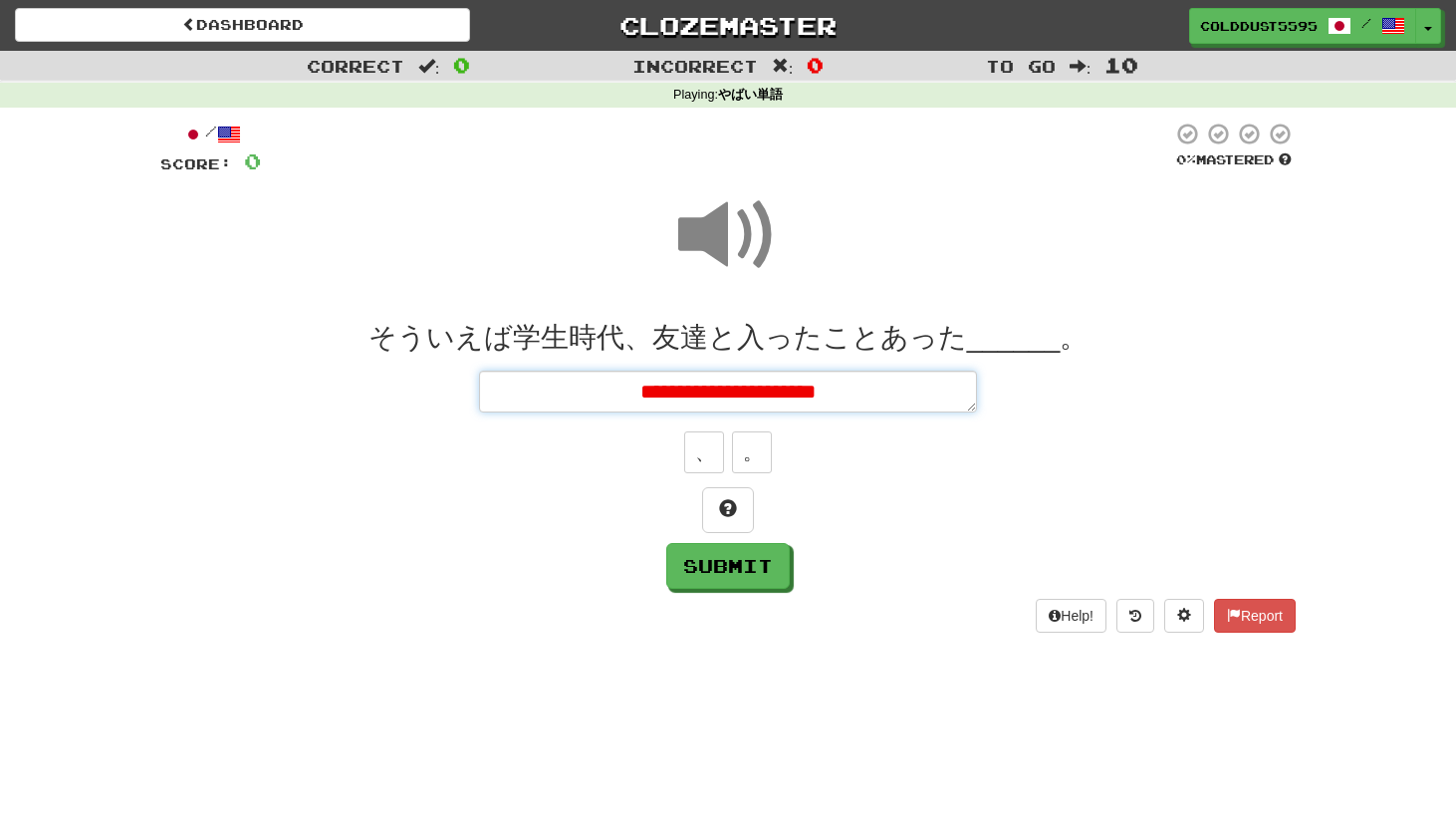 type on "*" 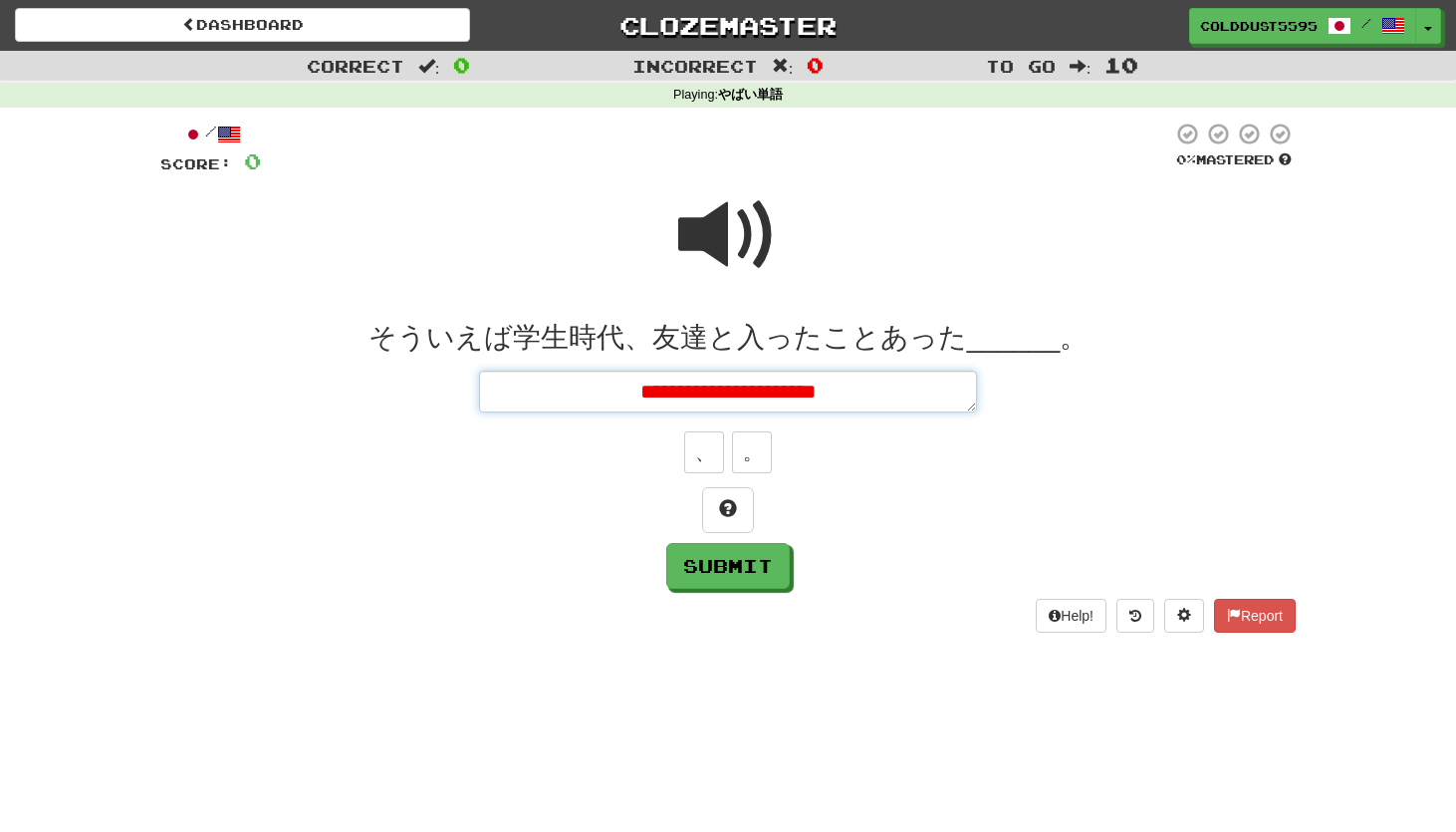 type on "*" 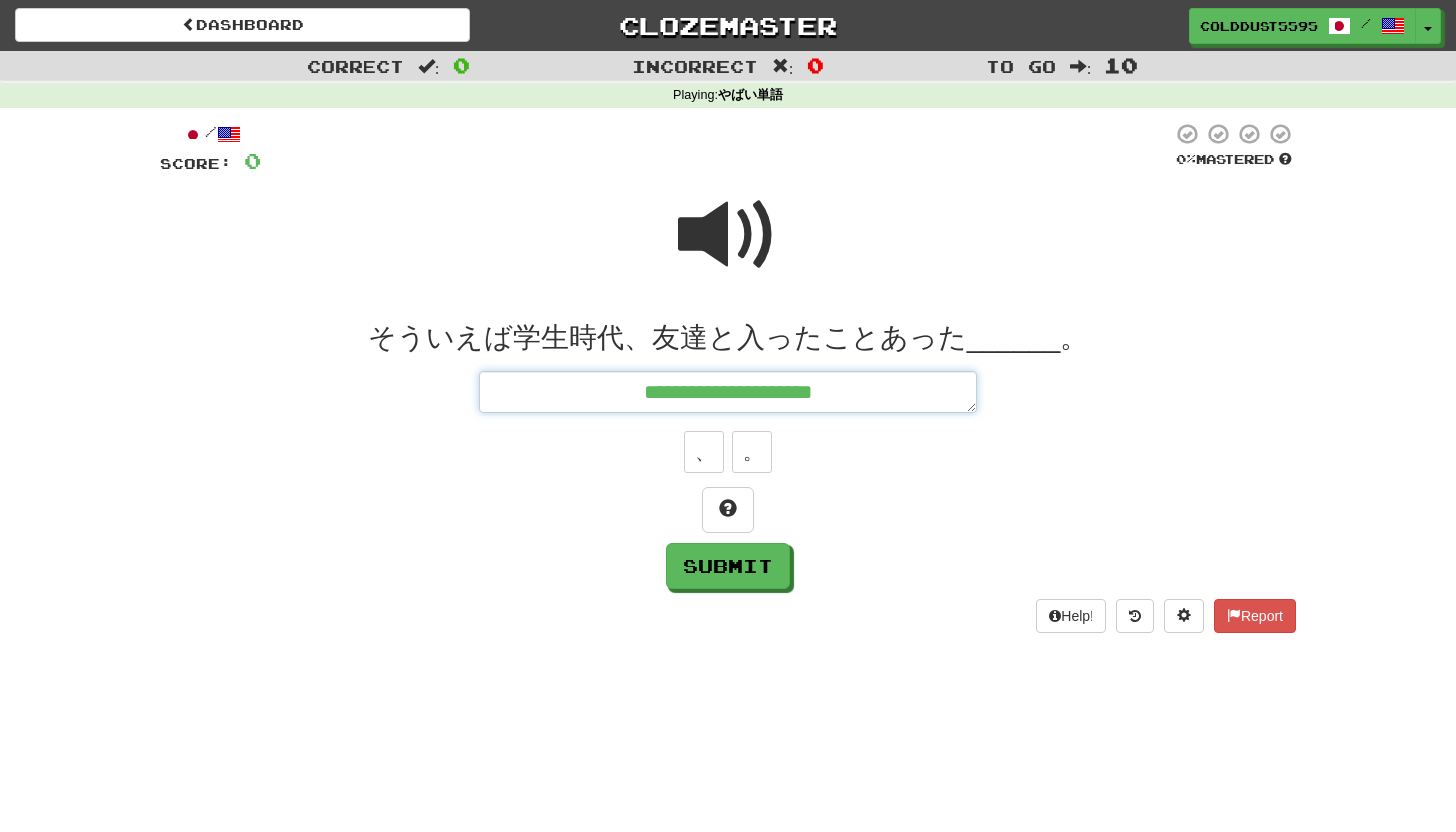 type on "*" 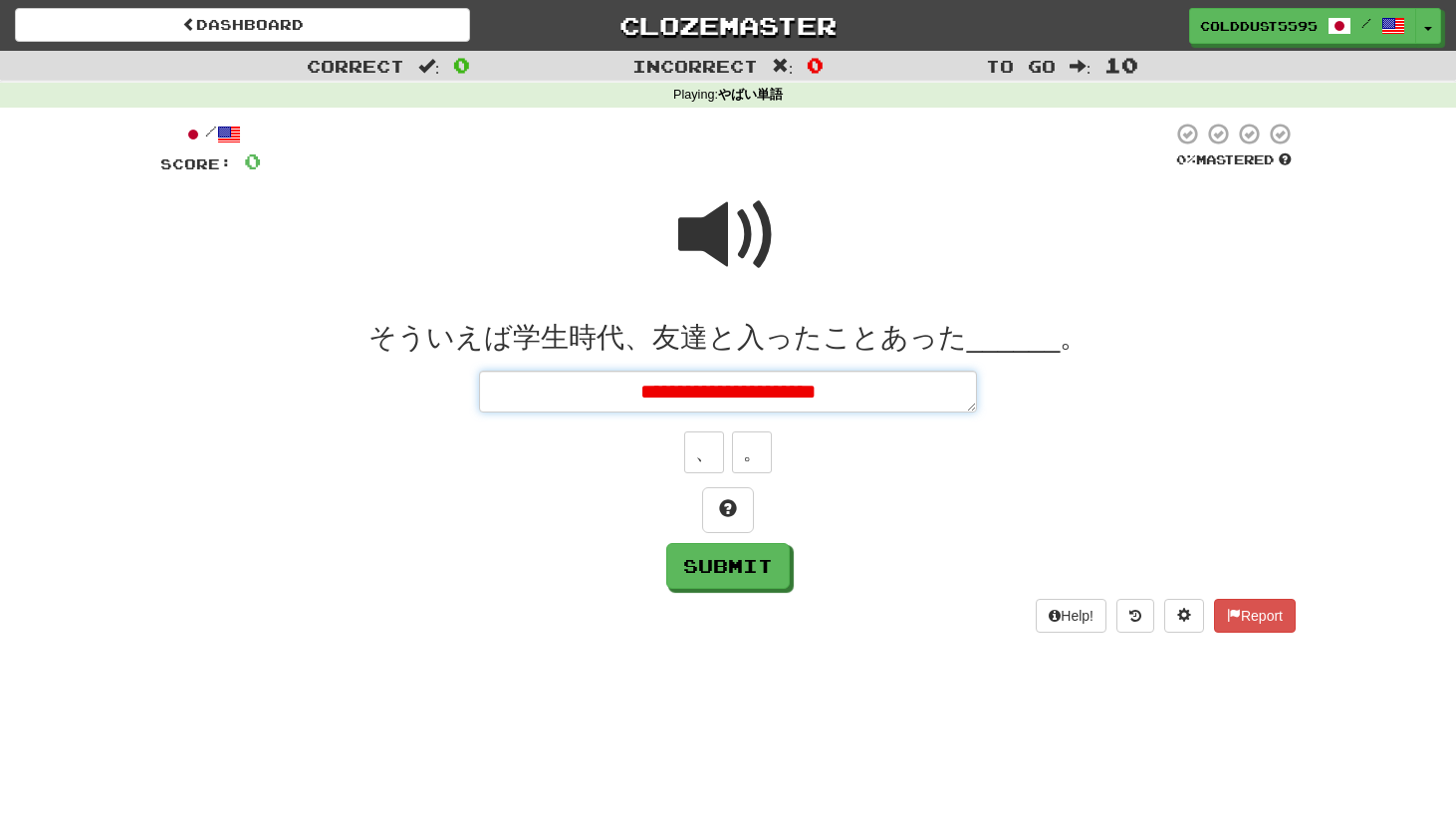 type on "*" 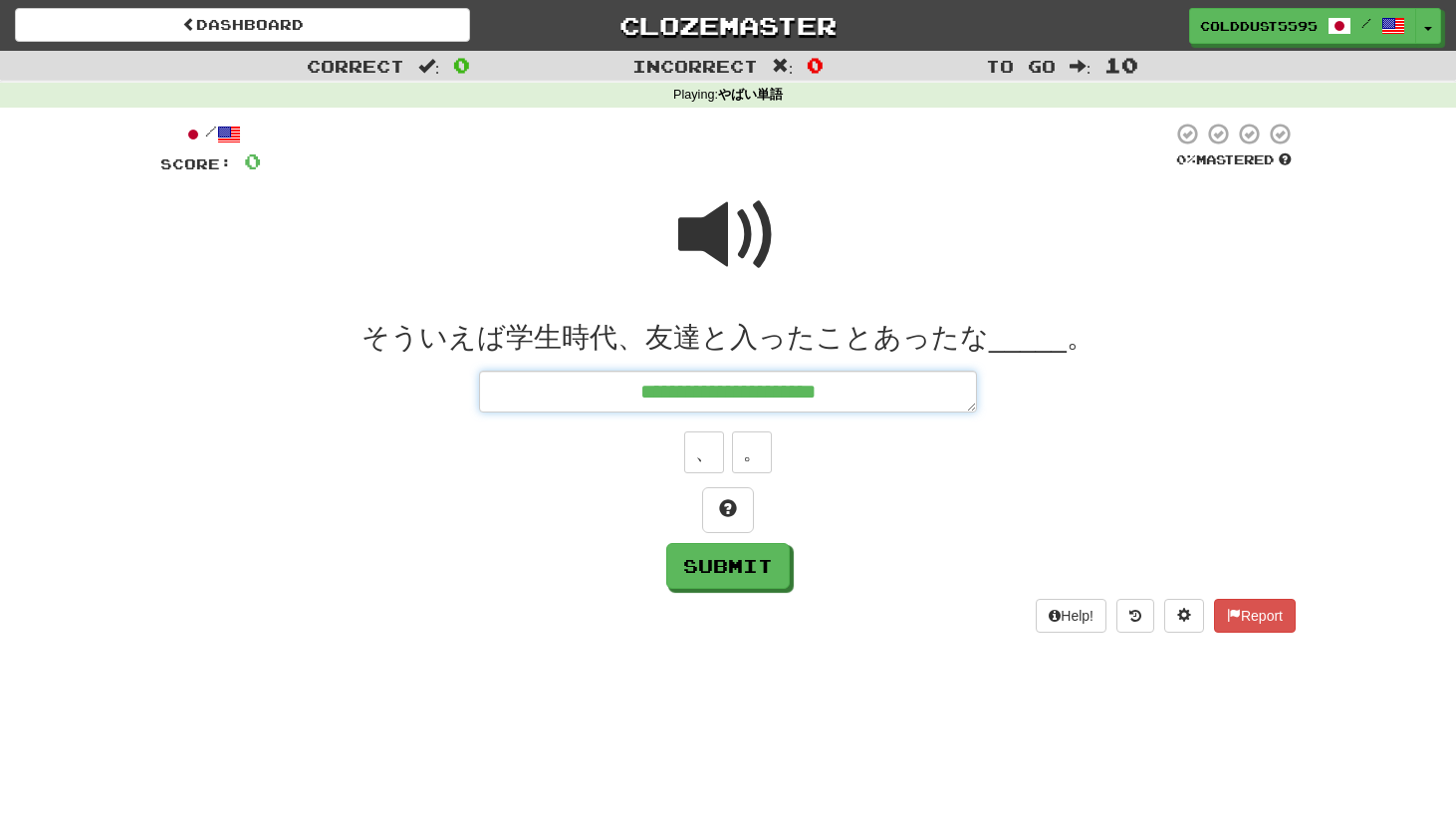 type on "*" 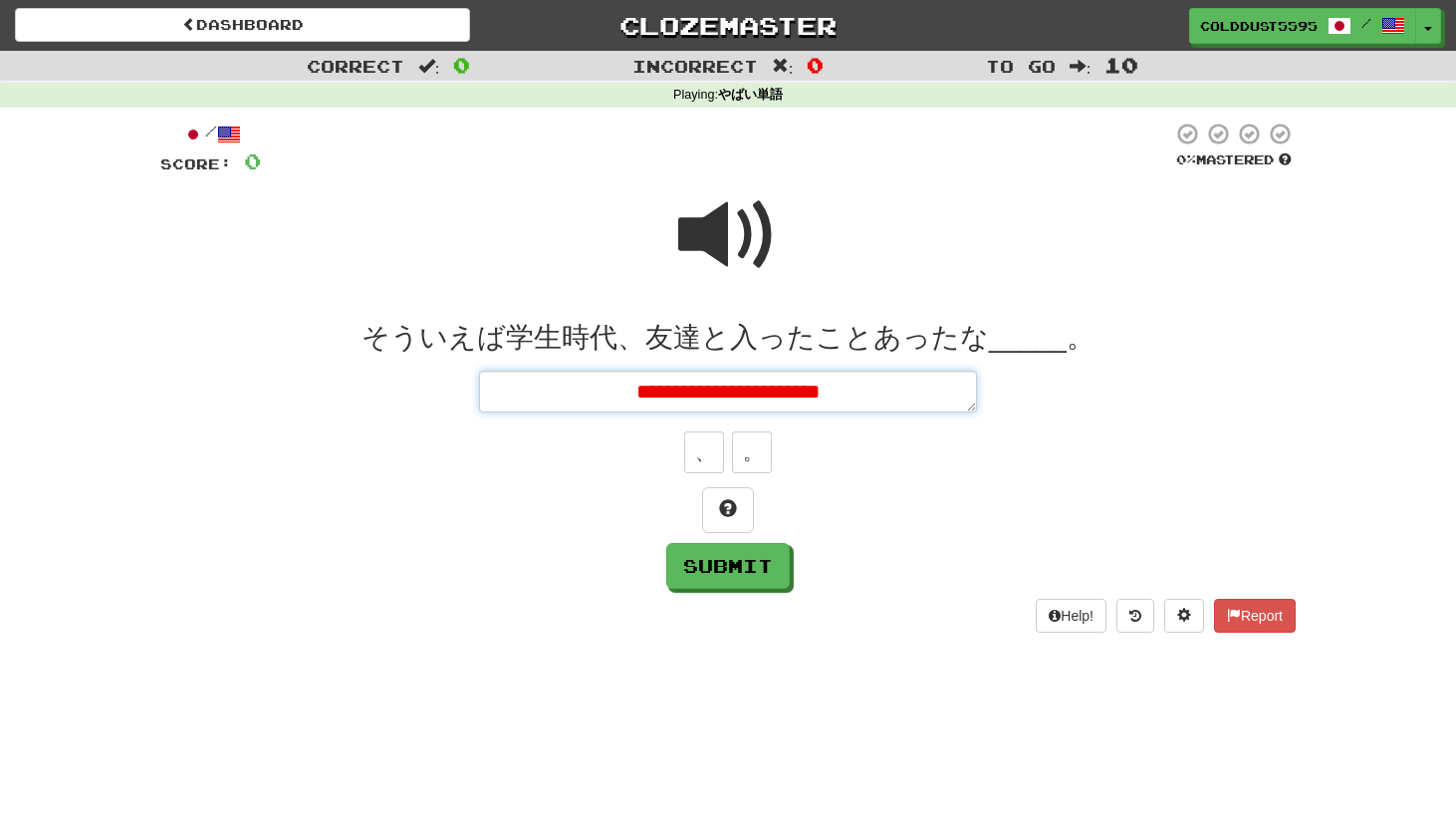 type on "*" 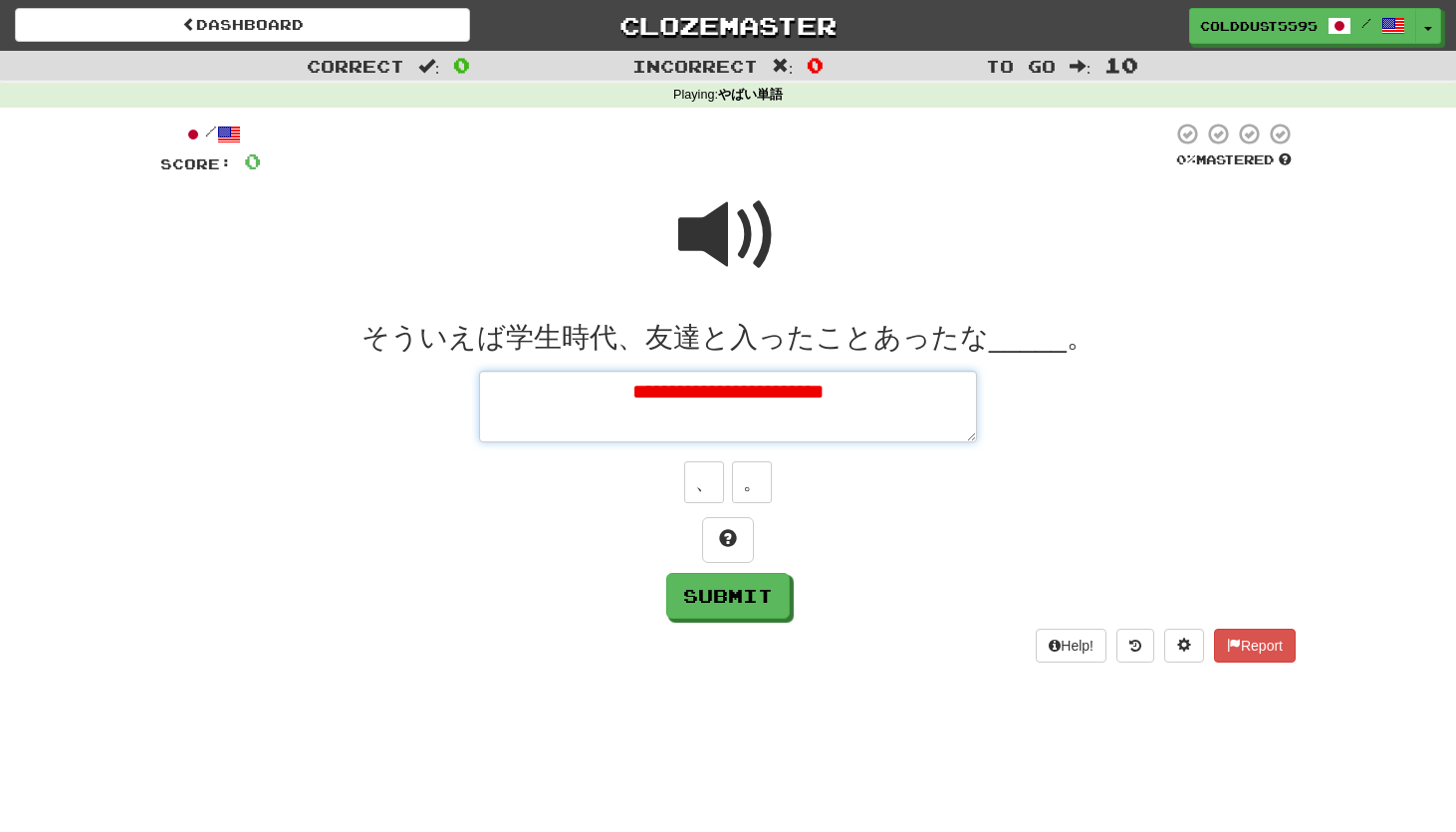 type on "*" 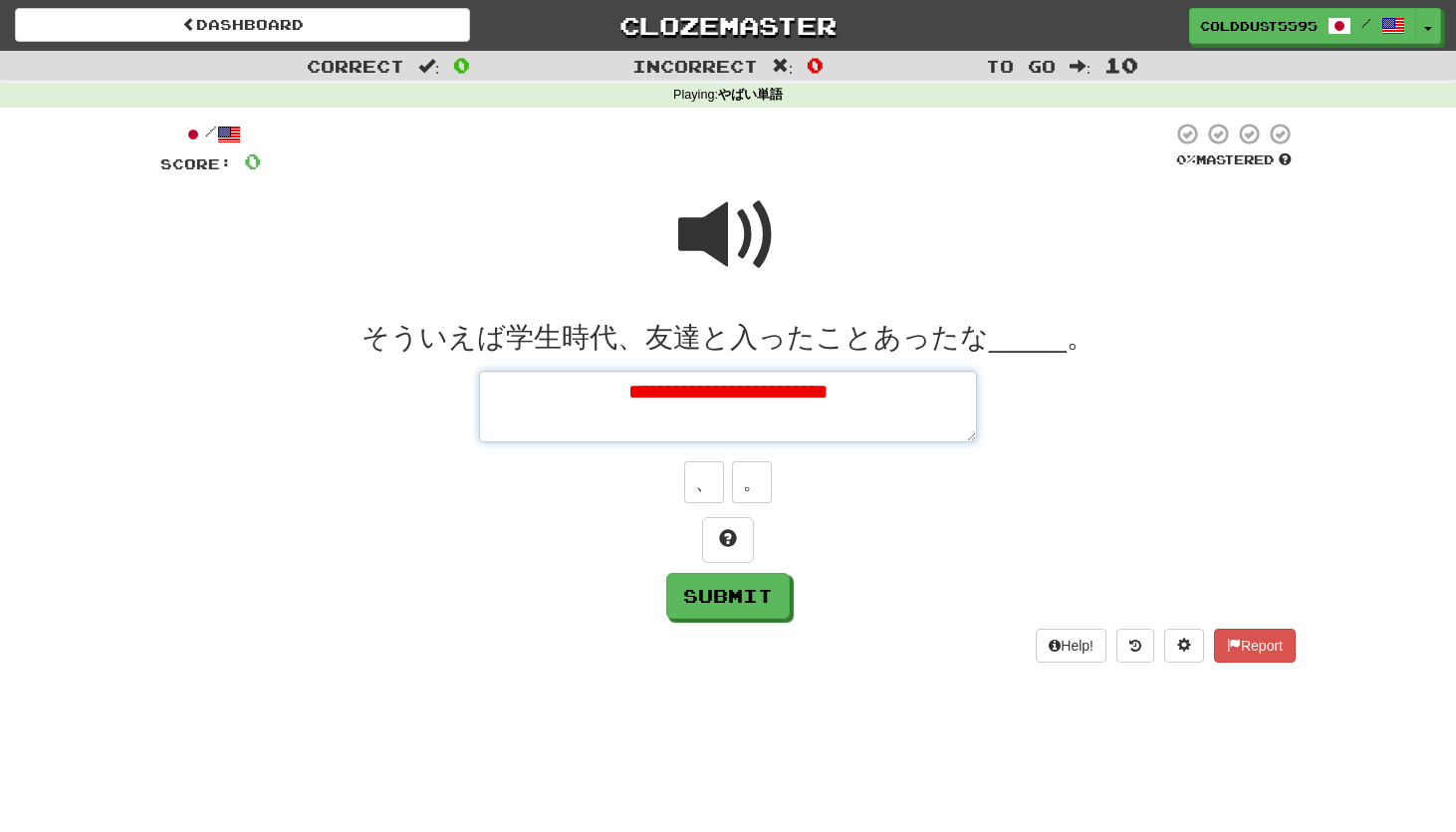 type on "*" 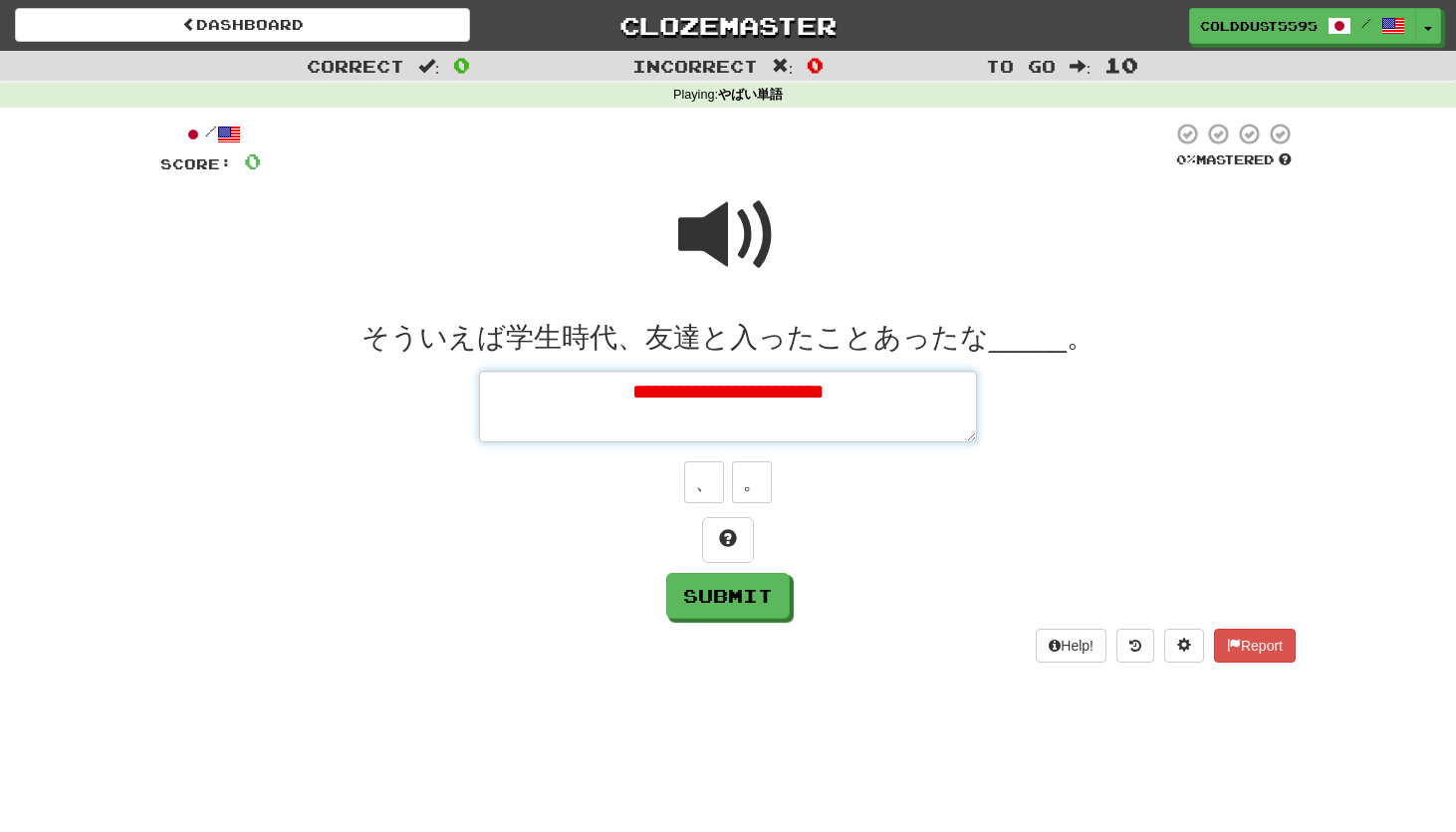 type on "*" 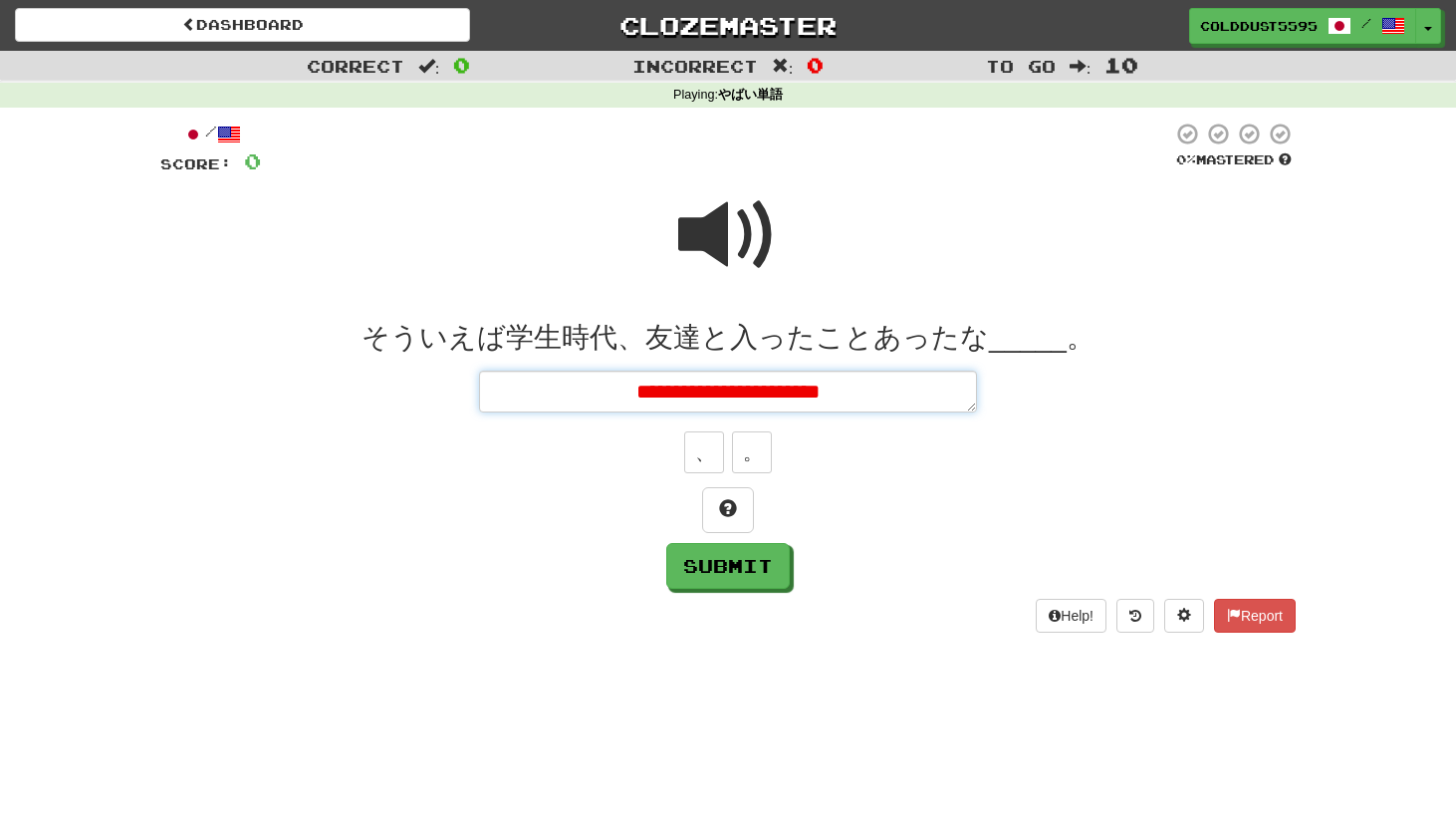 type on "*" 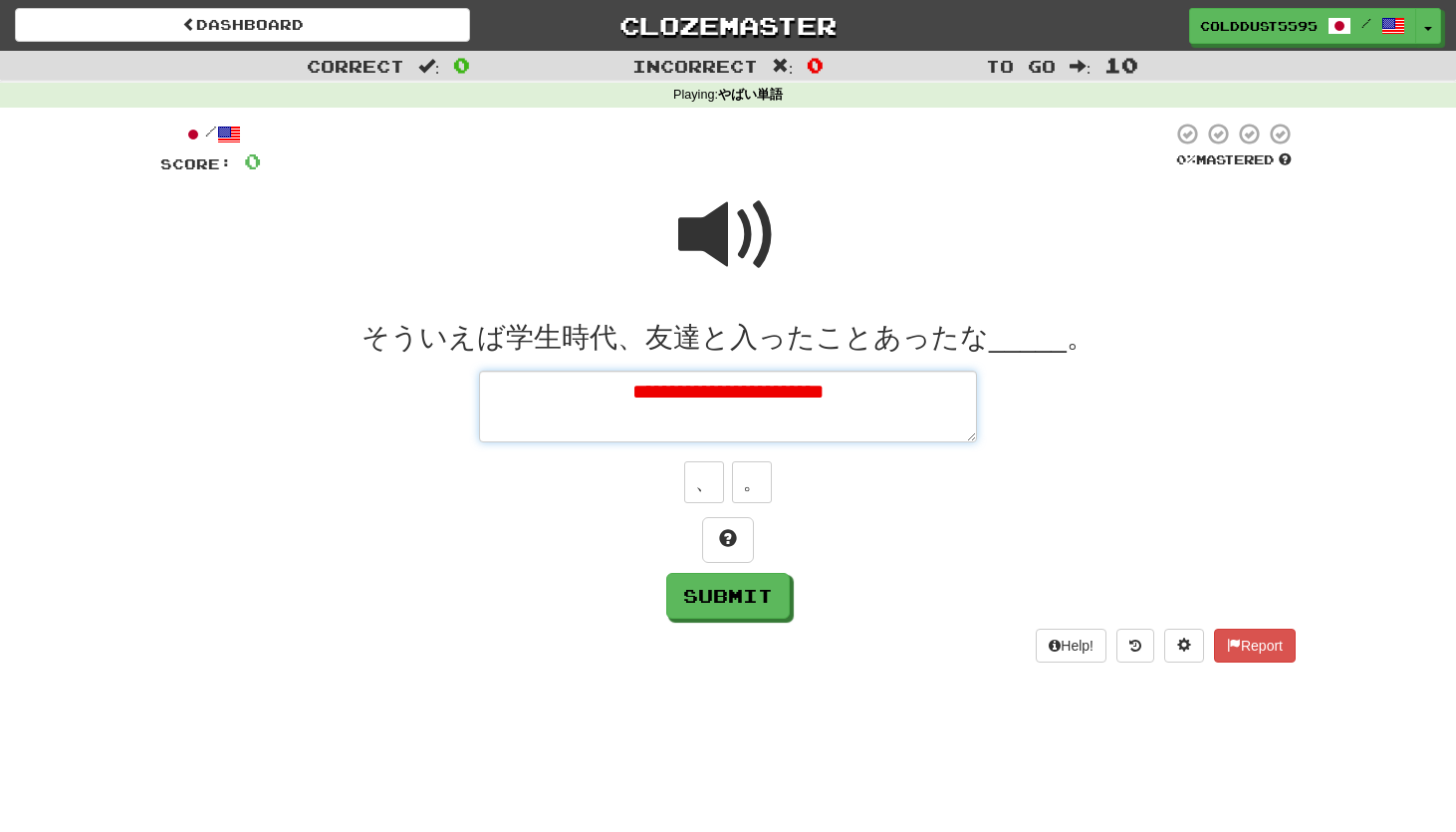 type on "*" 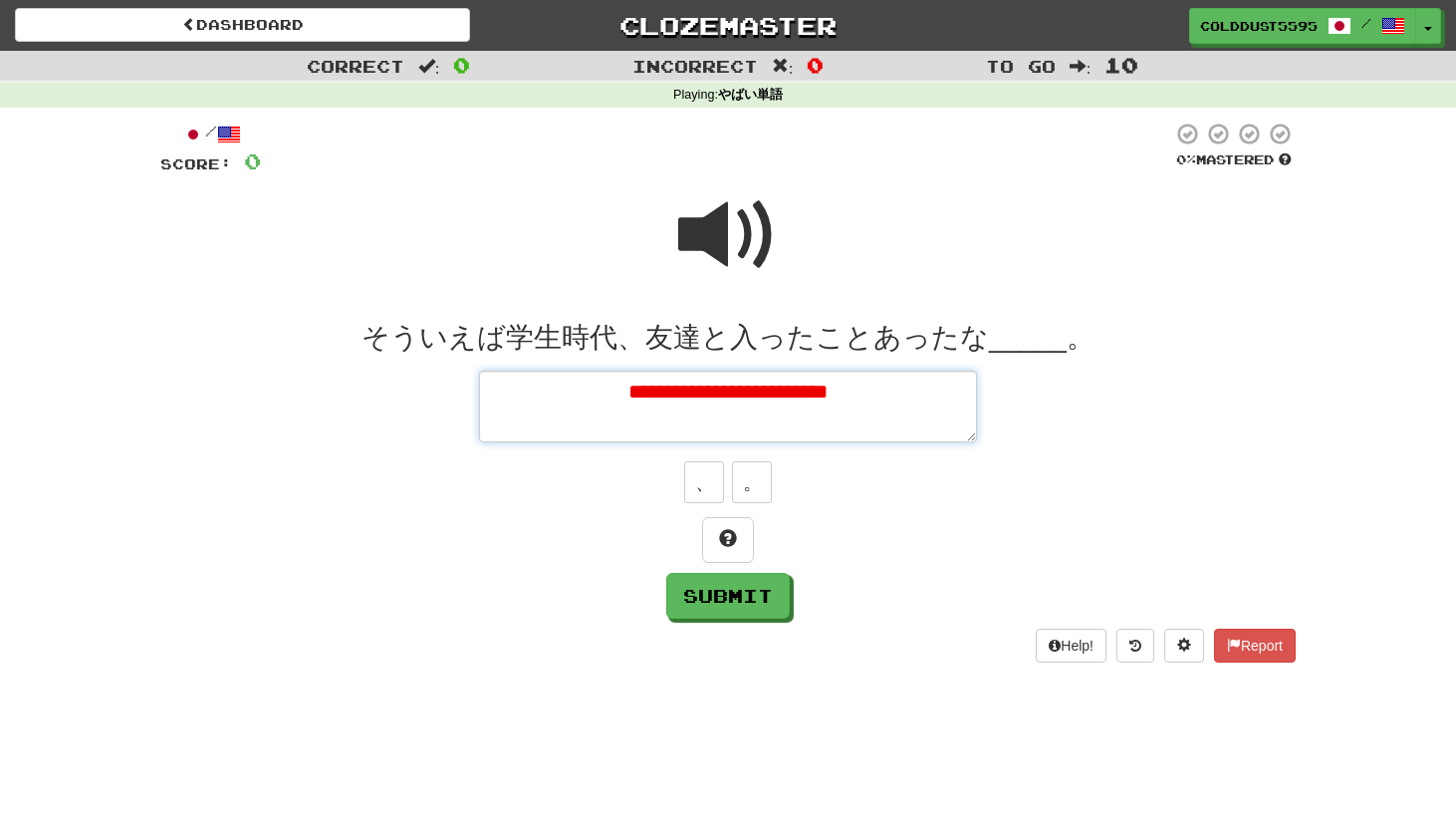 type on "*" 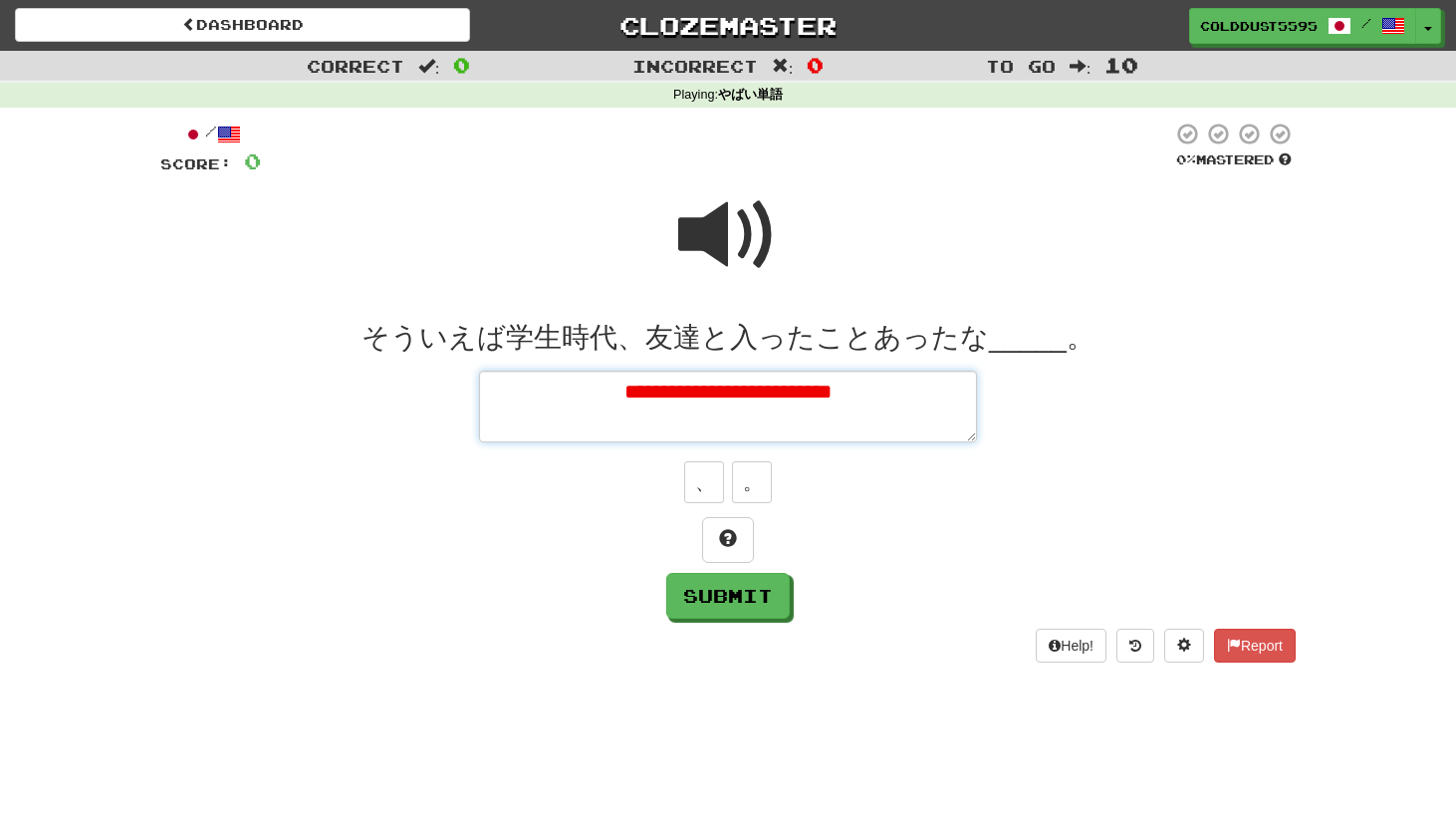 type on "*" 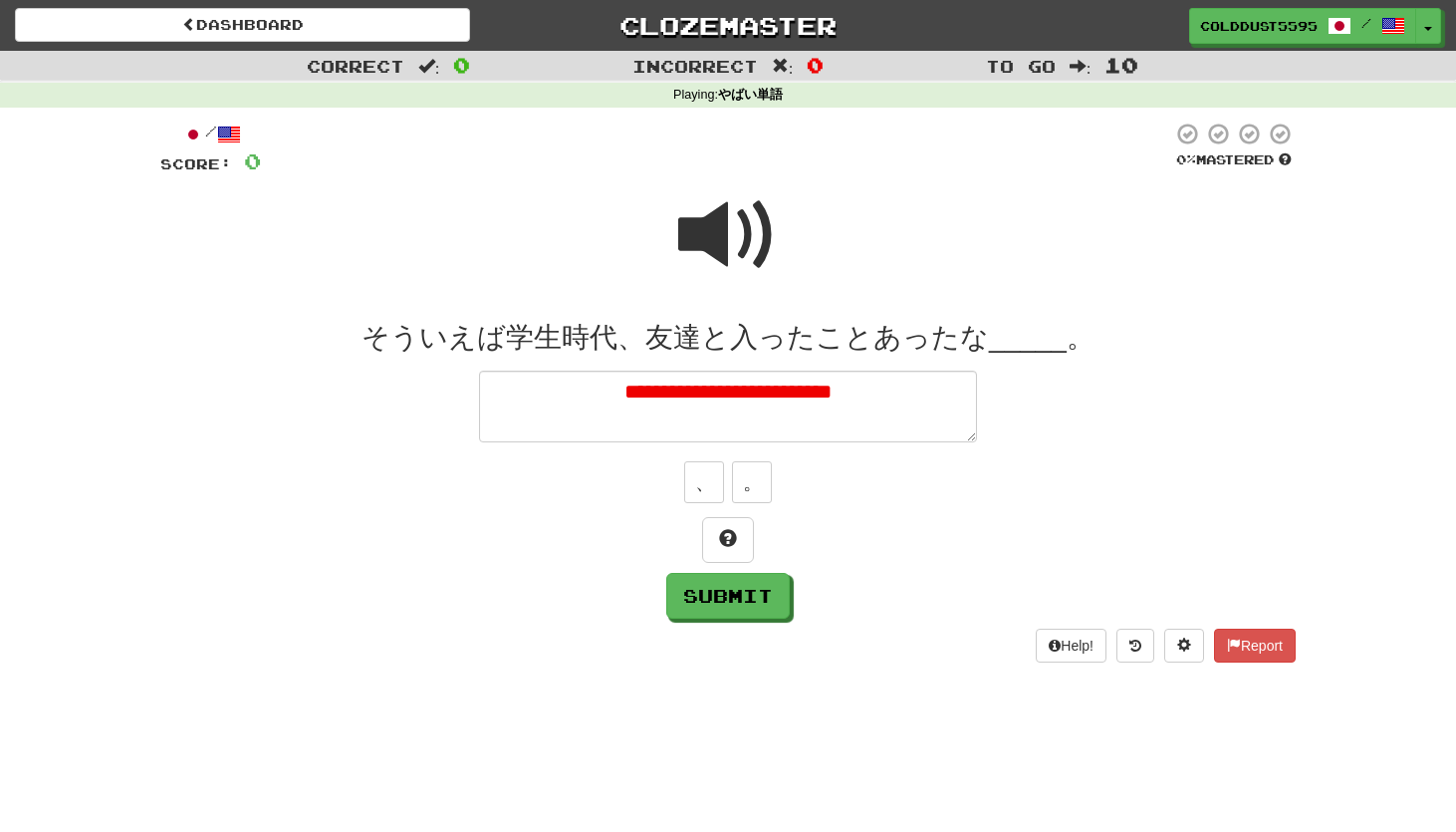 click at bounding box center (728, 235) 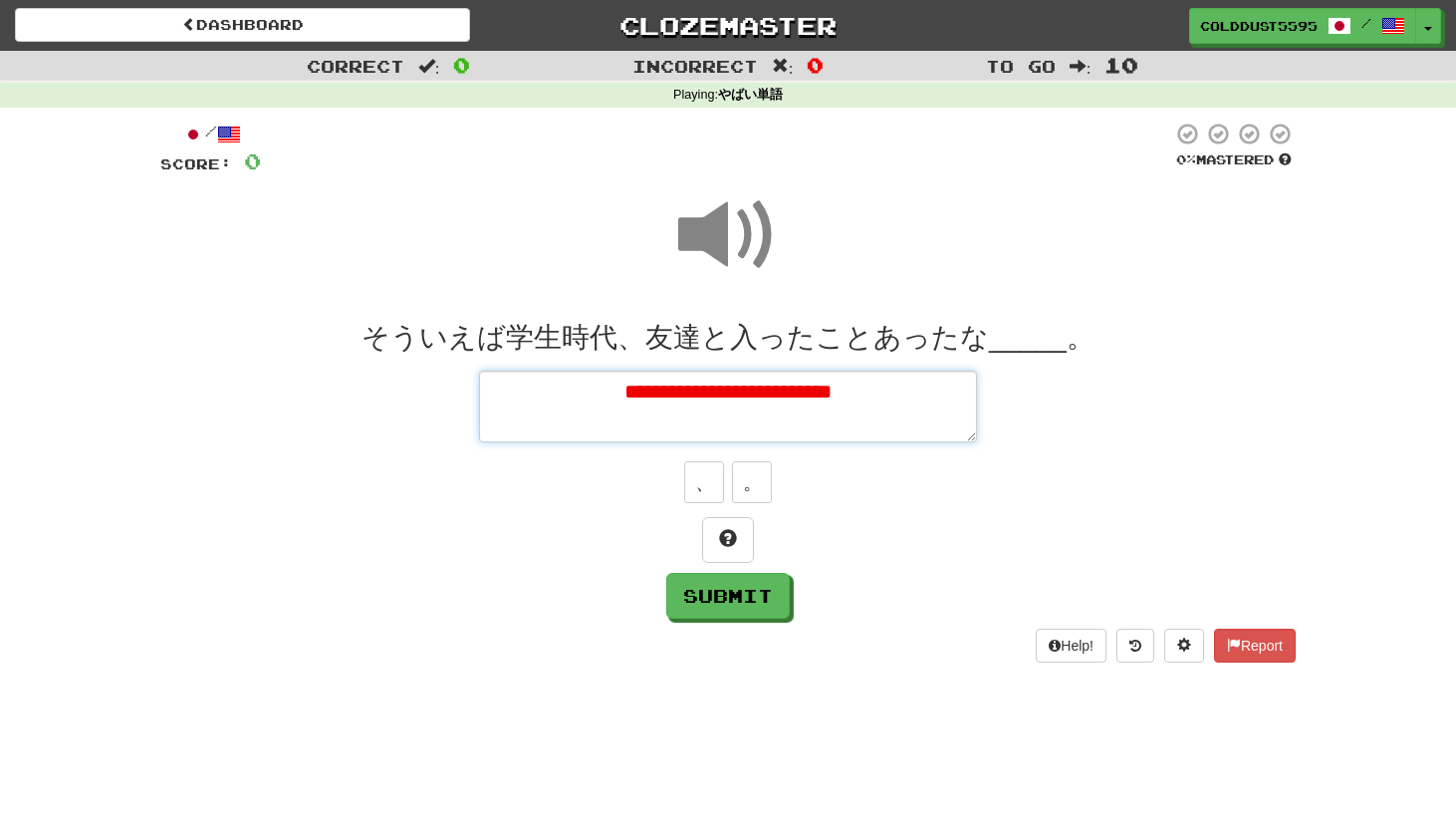 click on "**********" at bounding box center (728, 407) 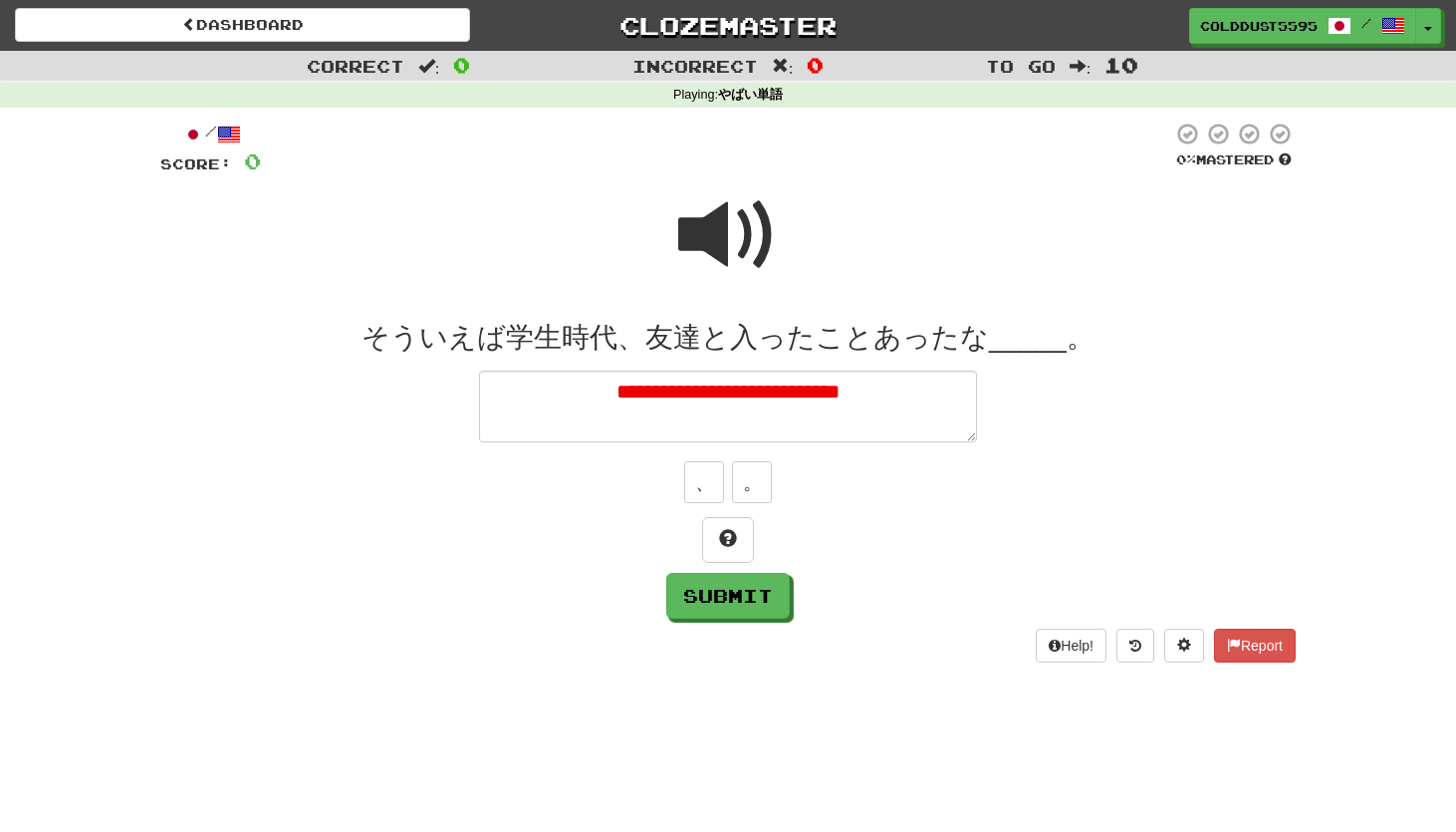 click at bounding box center (728, 235) 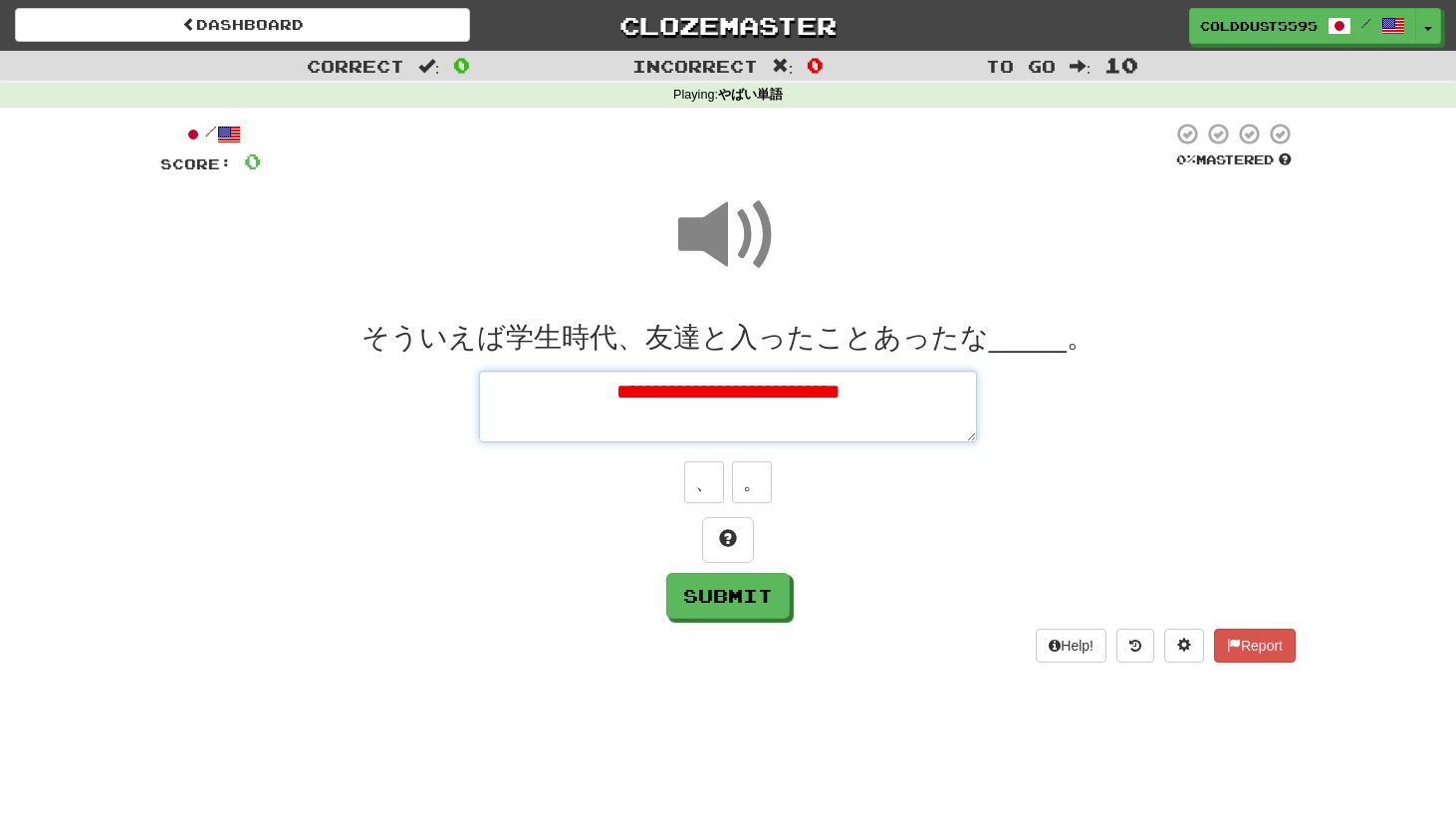 click on "**********" at bounding box center [728, 407] 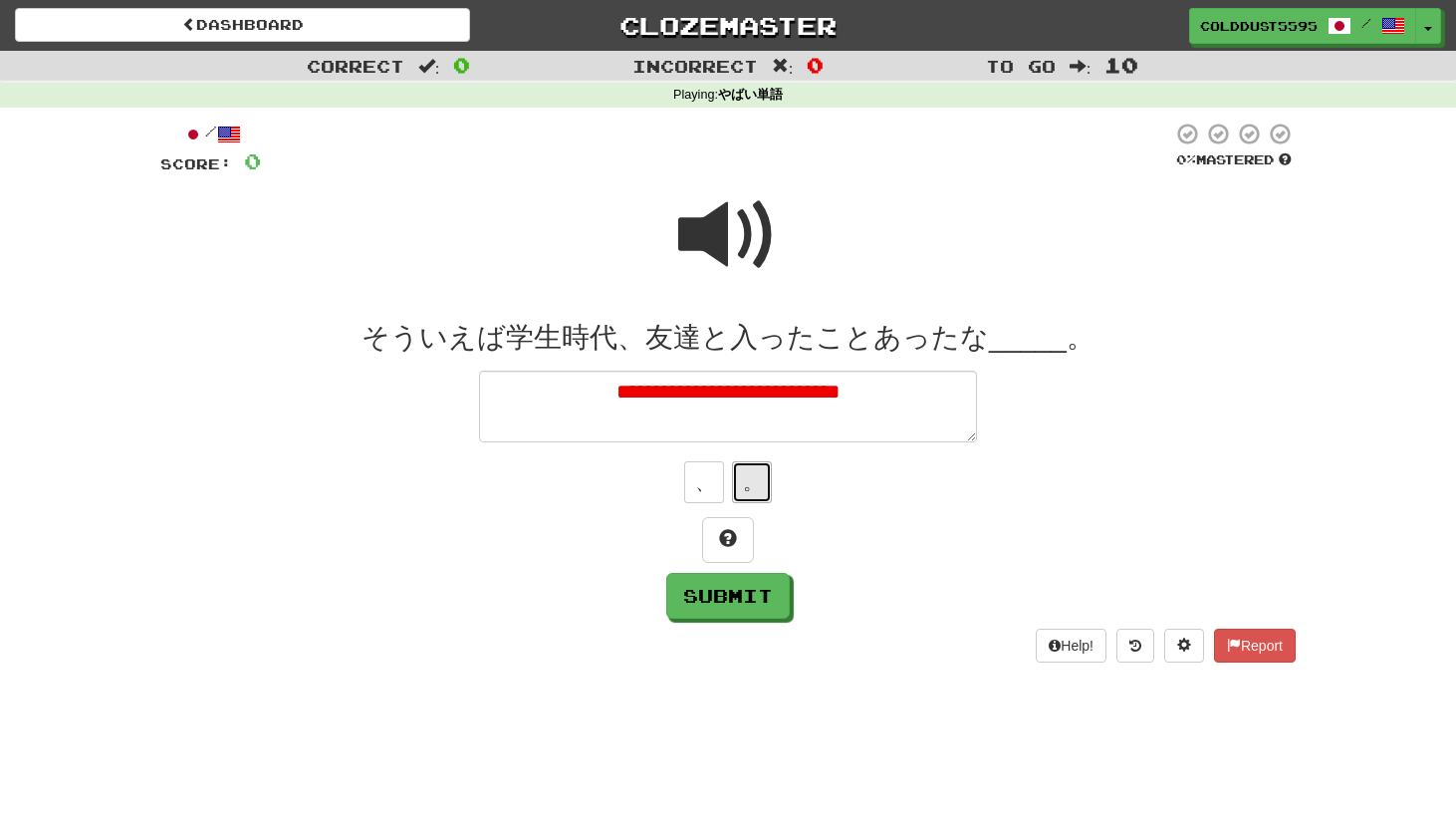 click on "。" at bounding box center (752, 482) 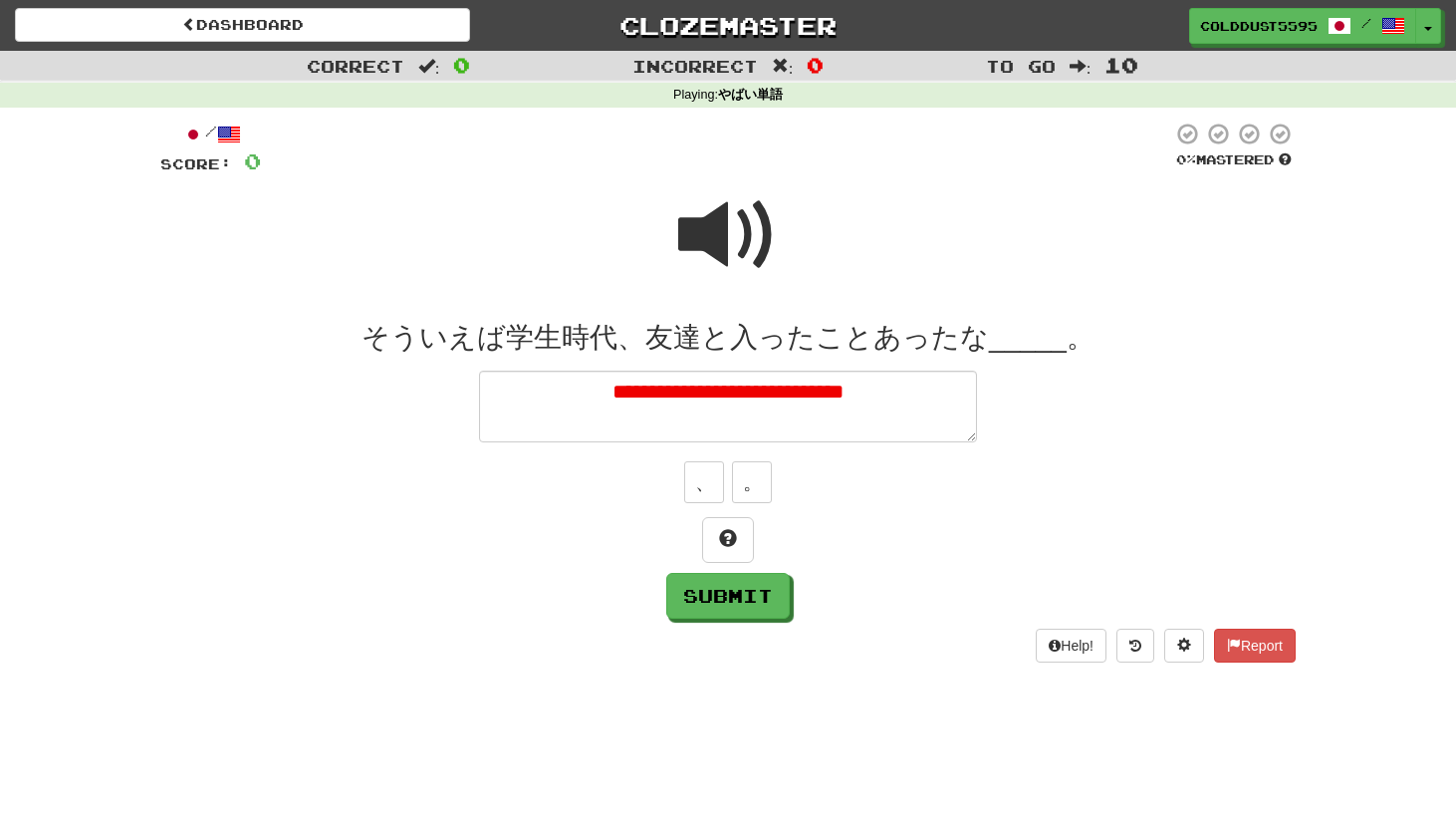 click at bounding box center (728, 235) 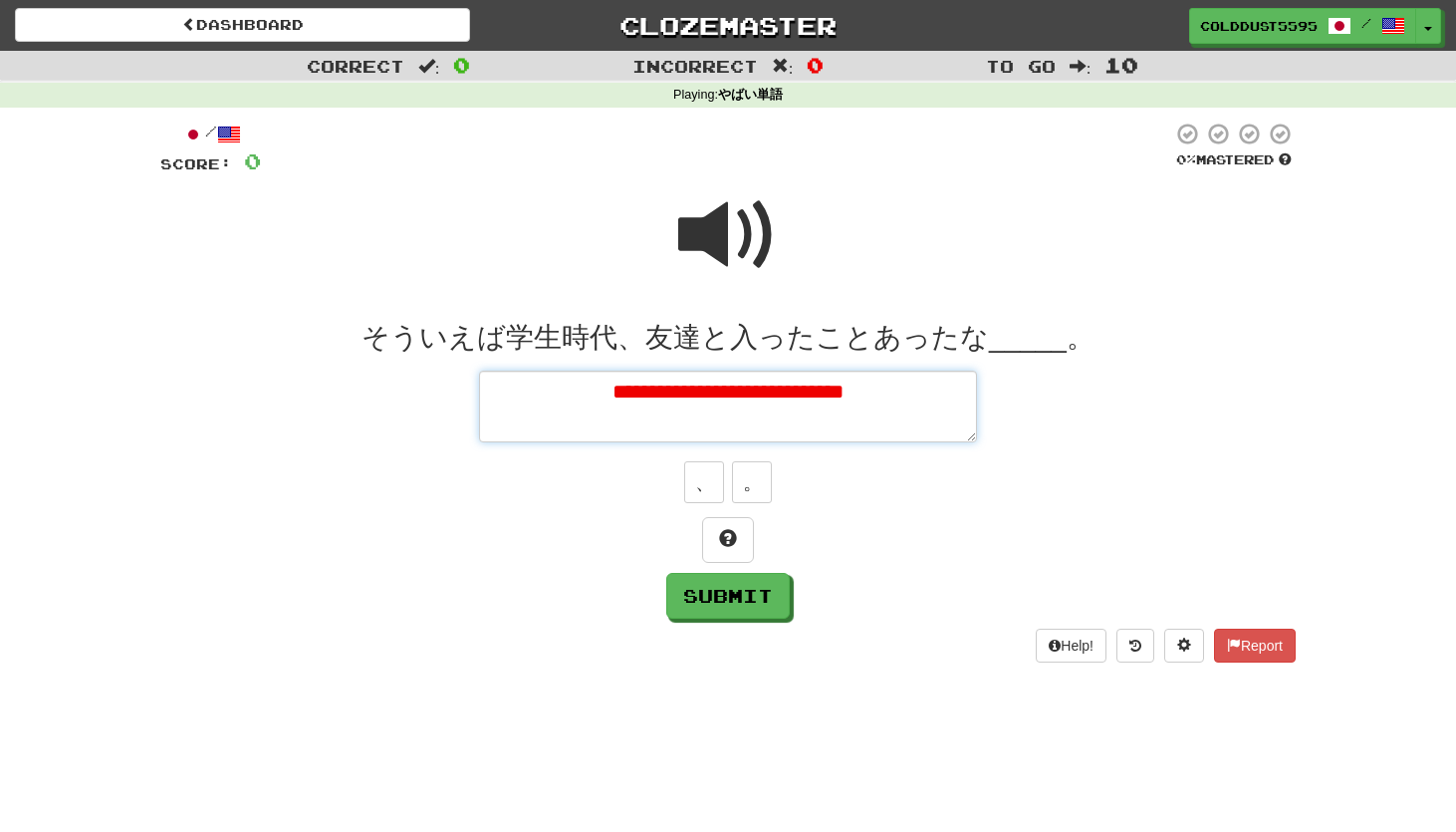click on "**********" at bounding box center [728, 407] 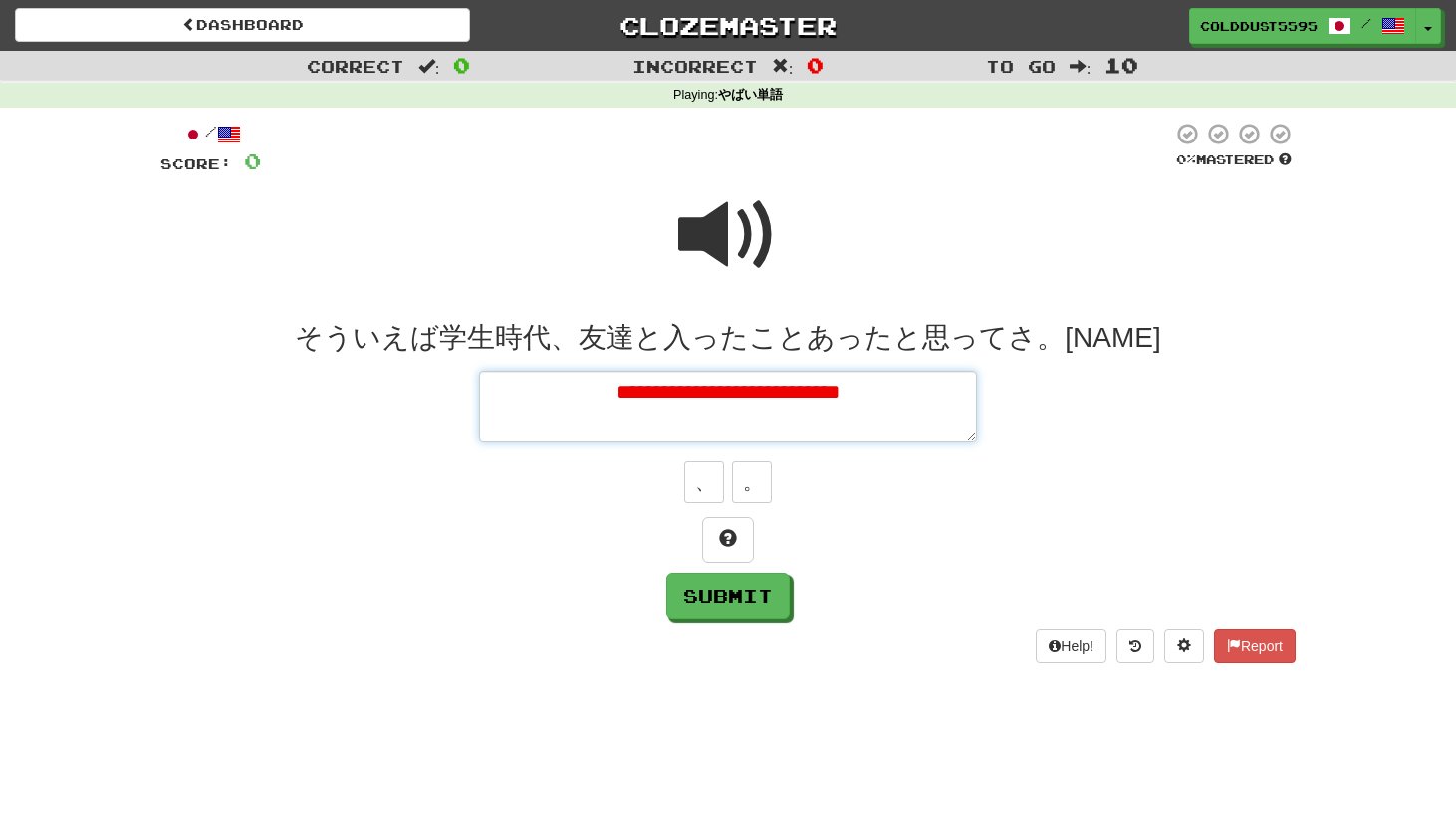 click on "**********" at bounding box center (728, 407) 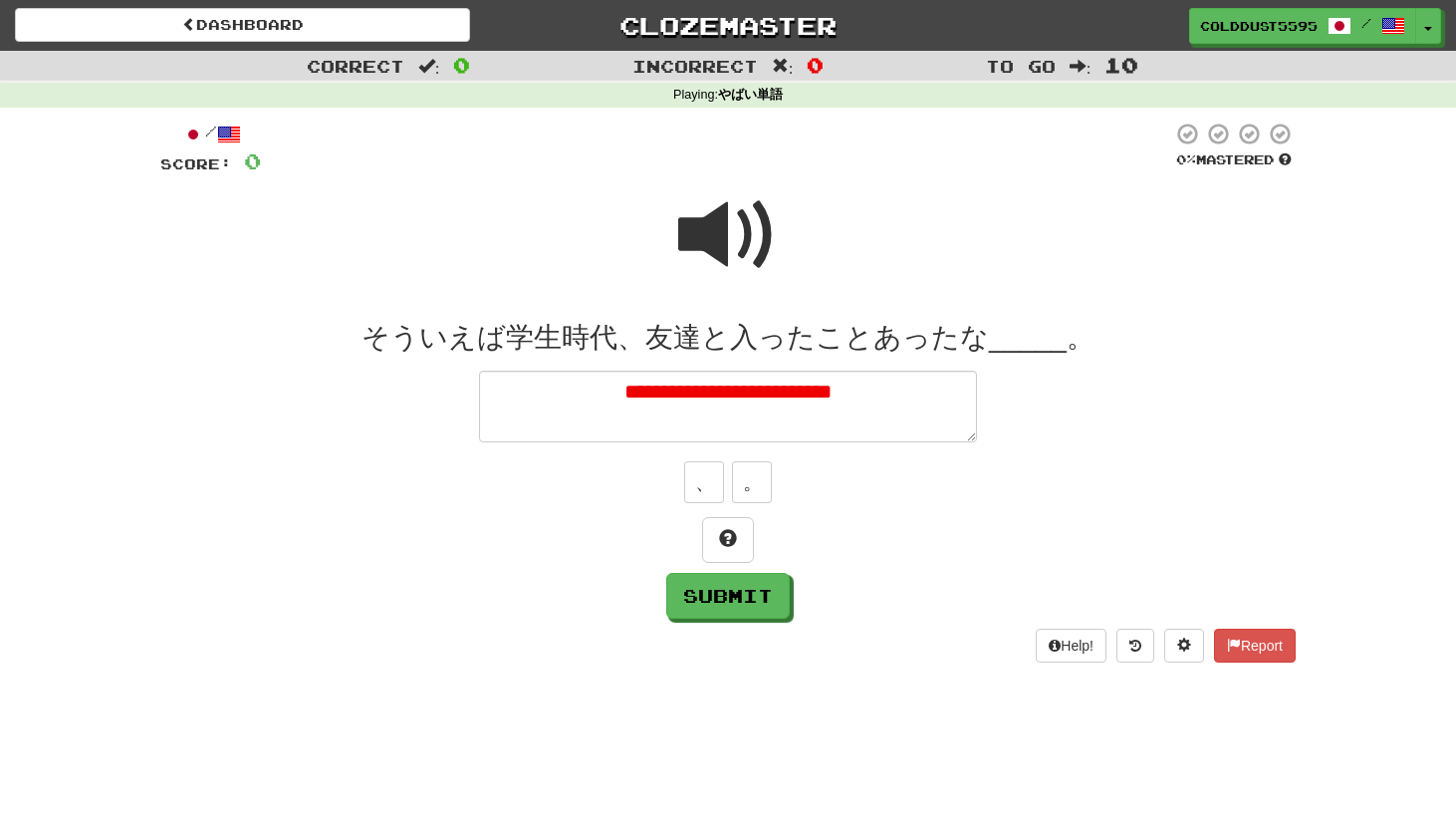 click at bounding box center (728, 235) 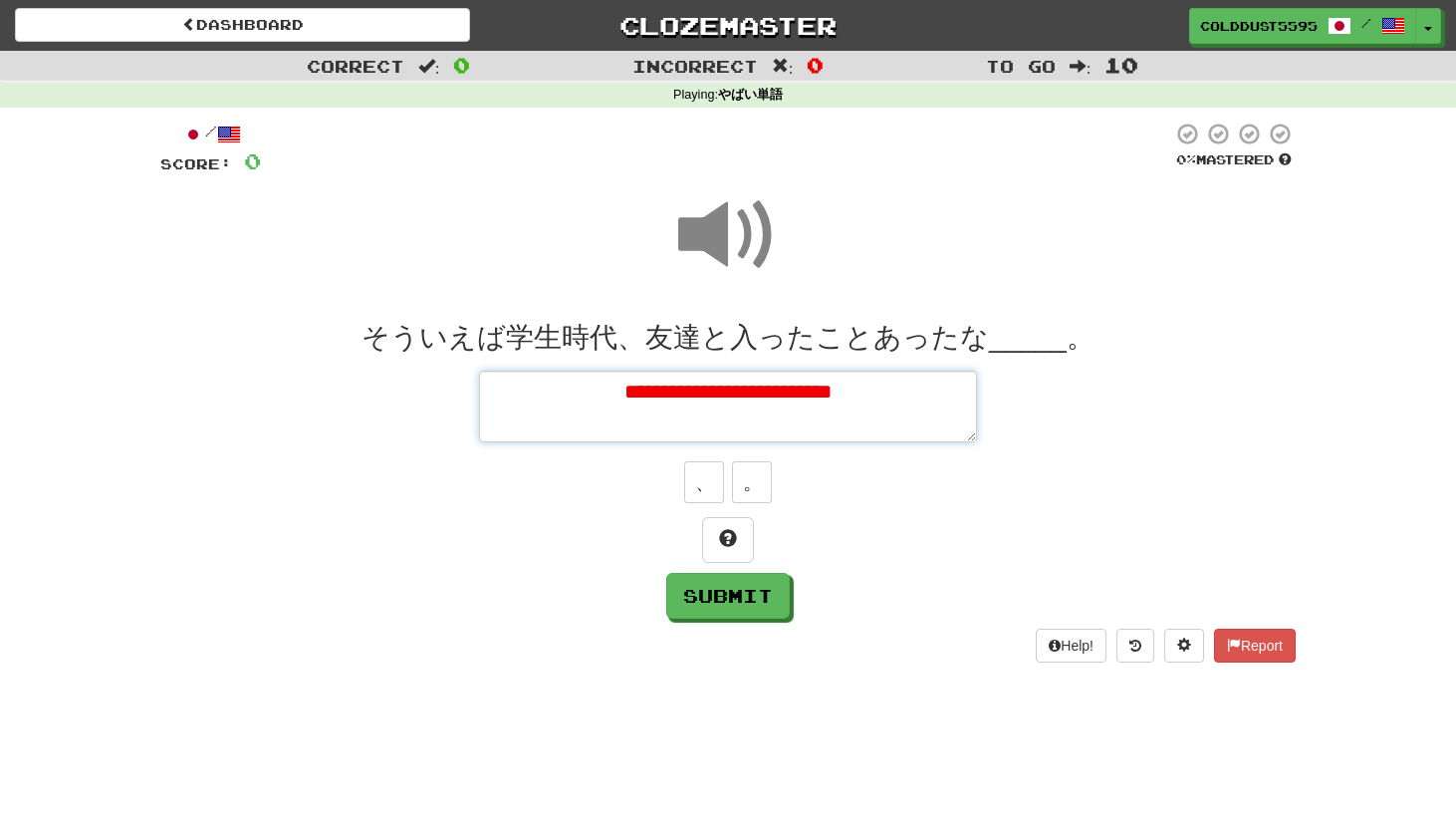click on "**********" at bounding box center [728, 407] 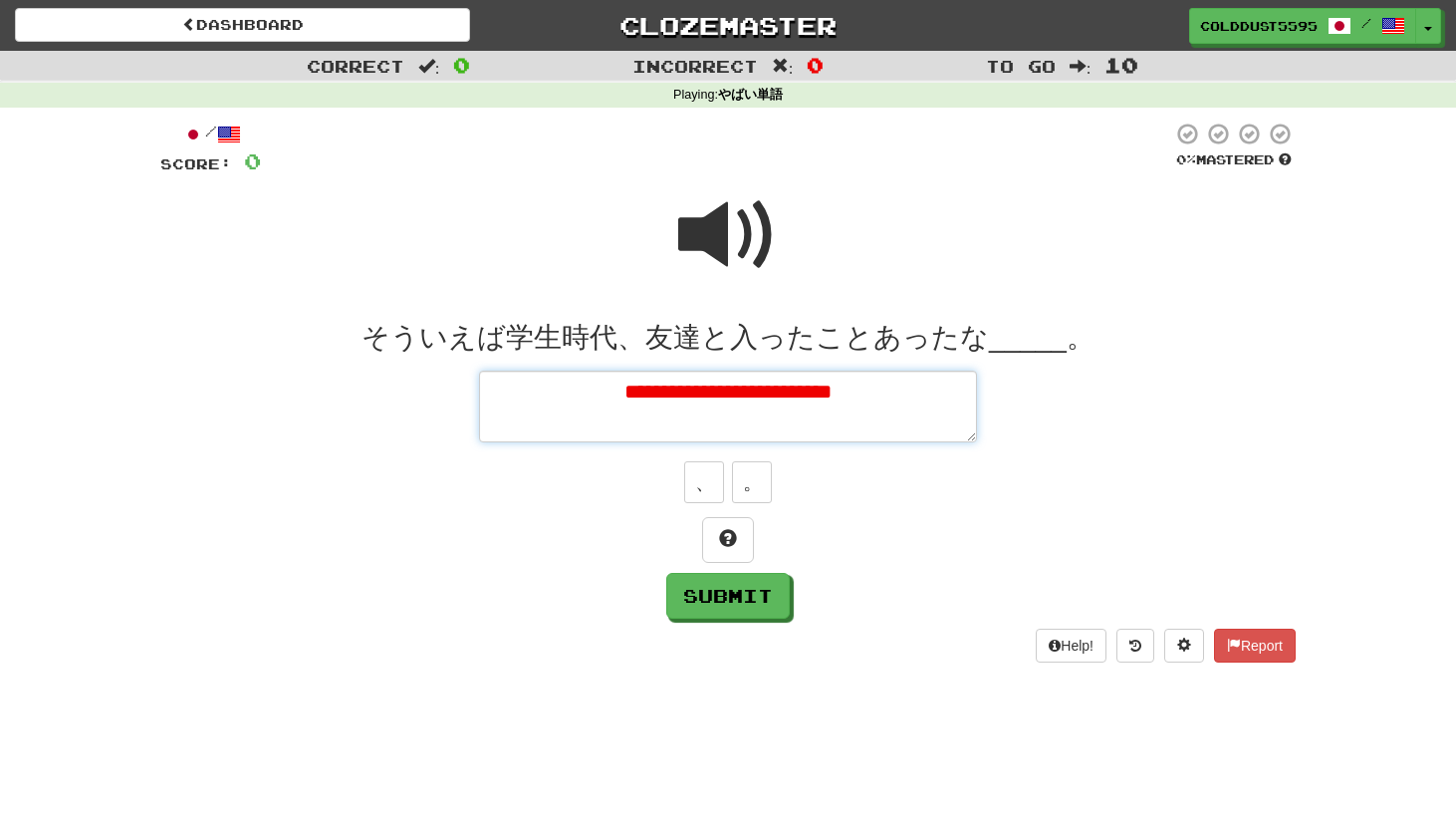 click on "**********" at bounding box center [728, 407] 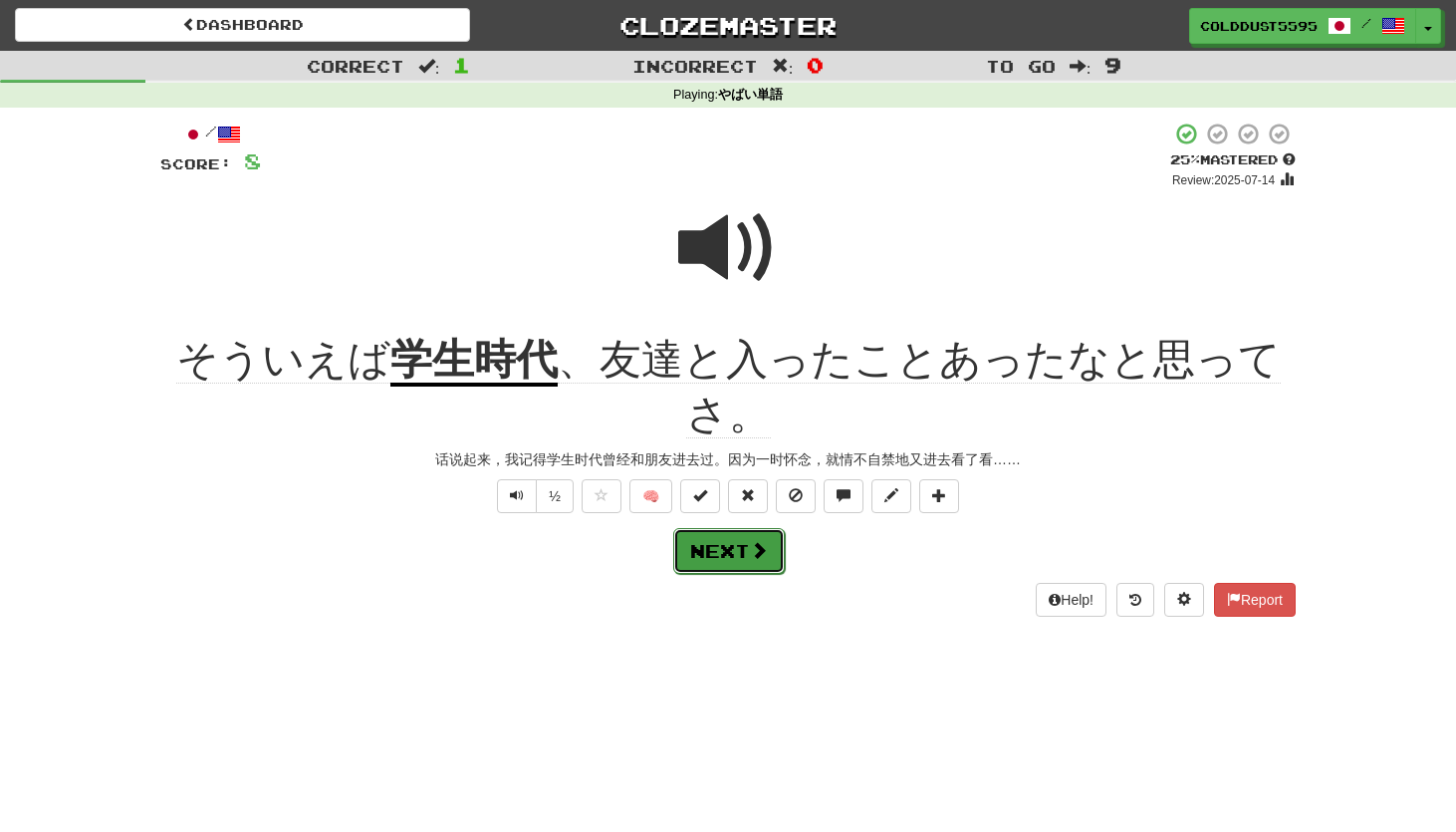 click on "Next" at bounding box center (729, 551) 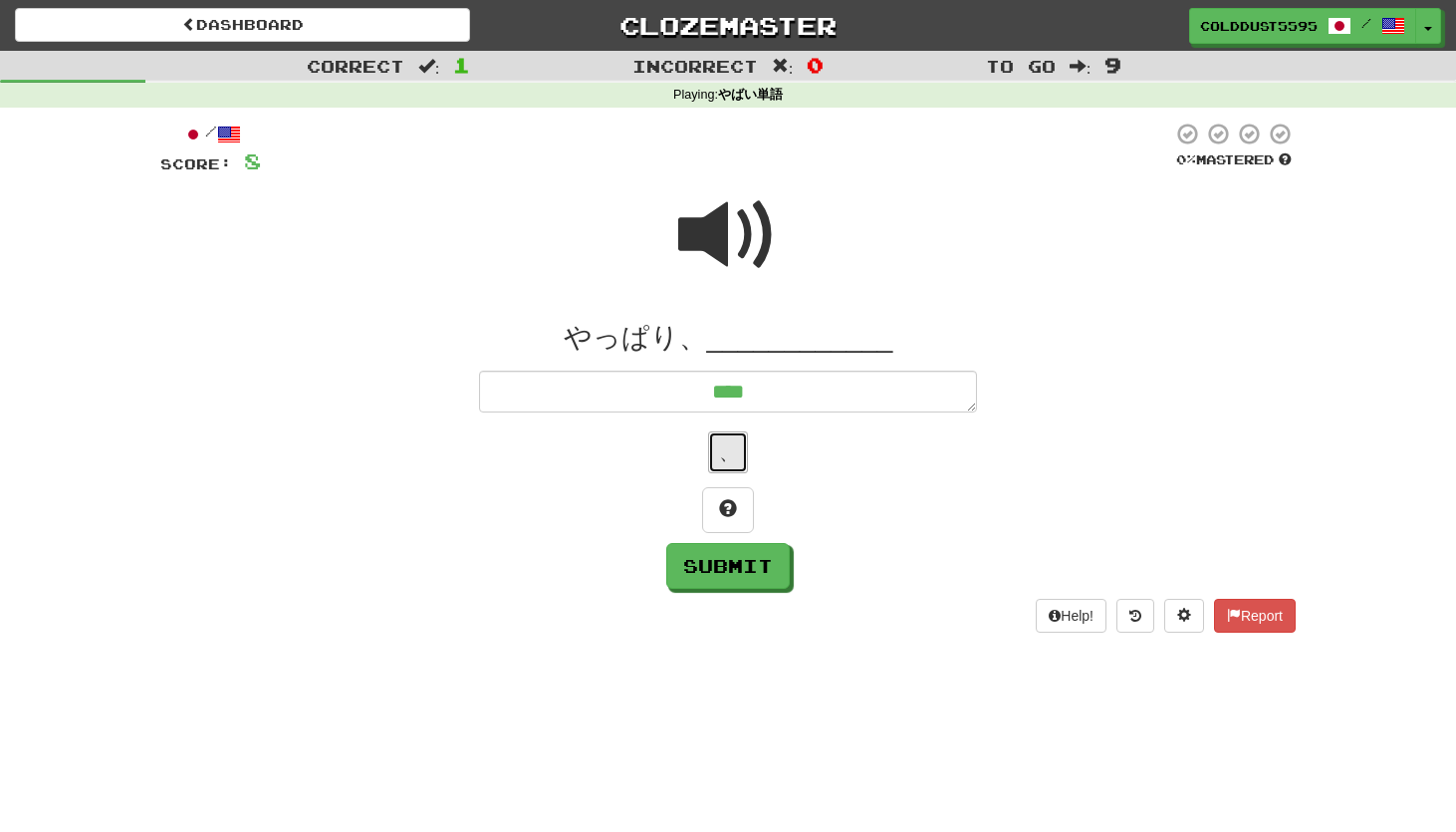 click on "、" at bounding box center [728, 452] 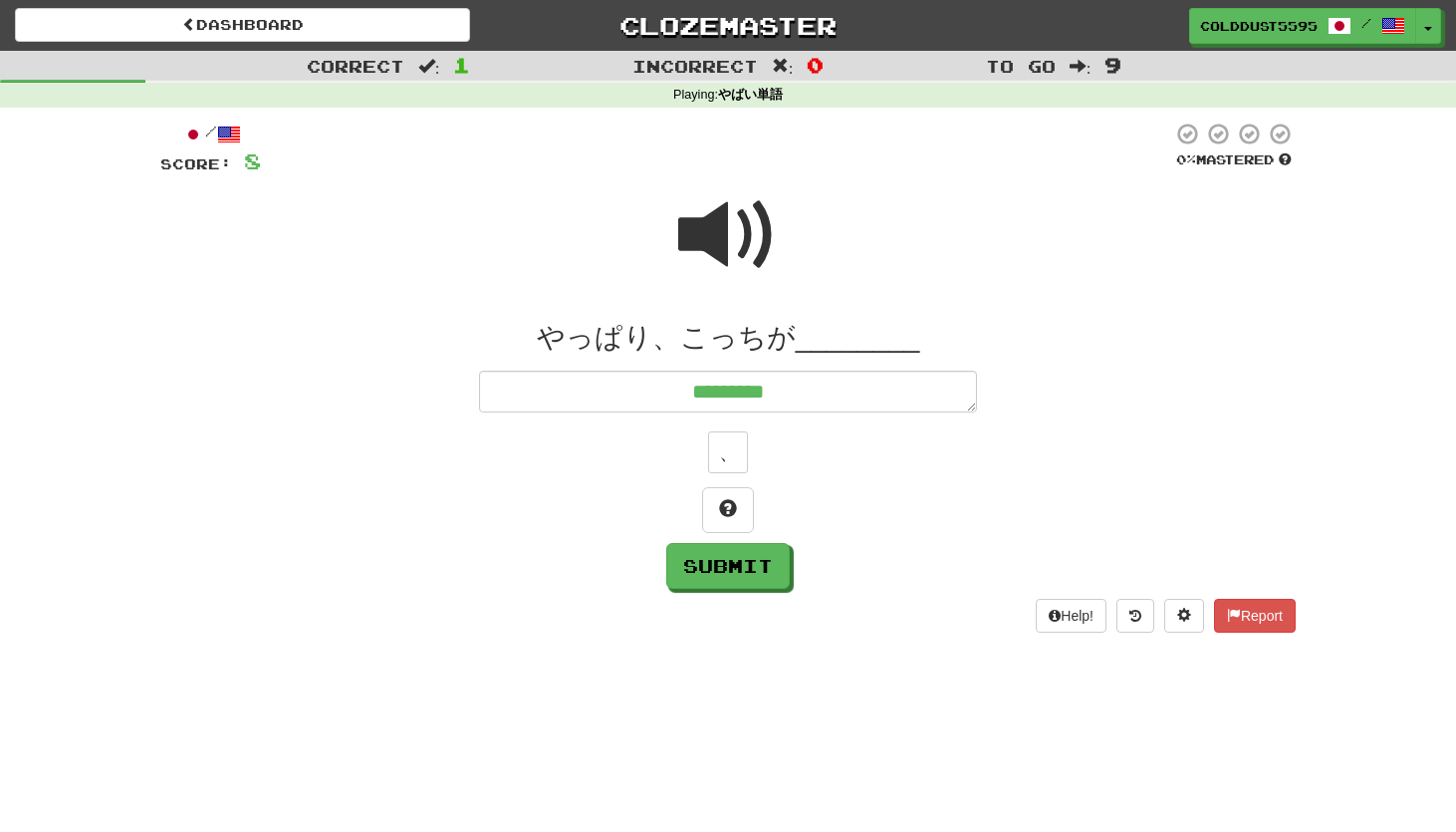 click at bounding box center [728, 235] 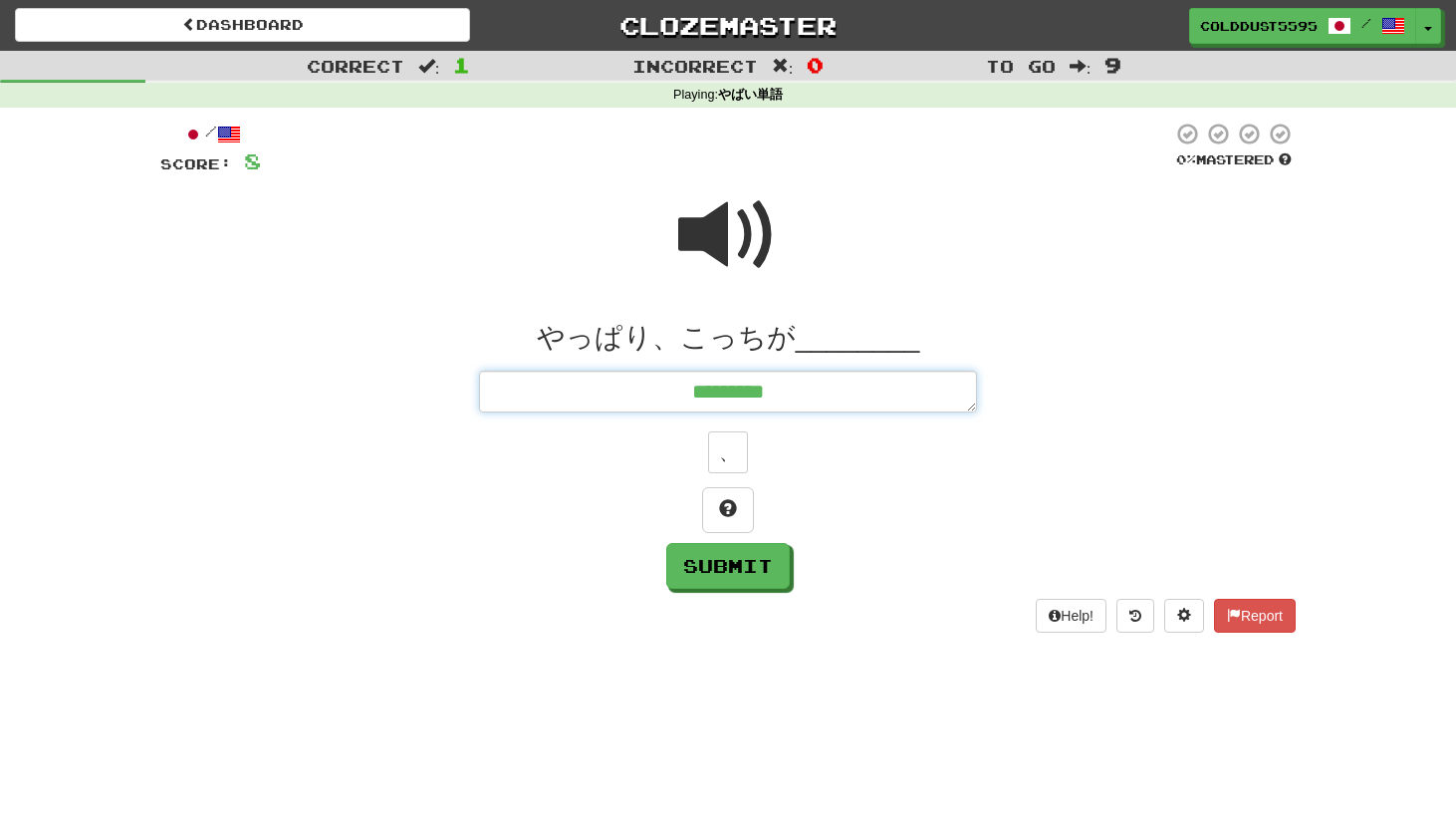click on "*********" at bounding box center [728, 392] 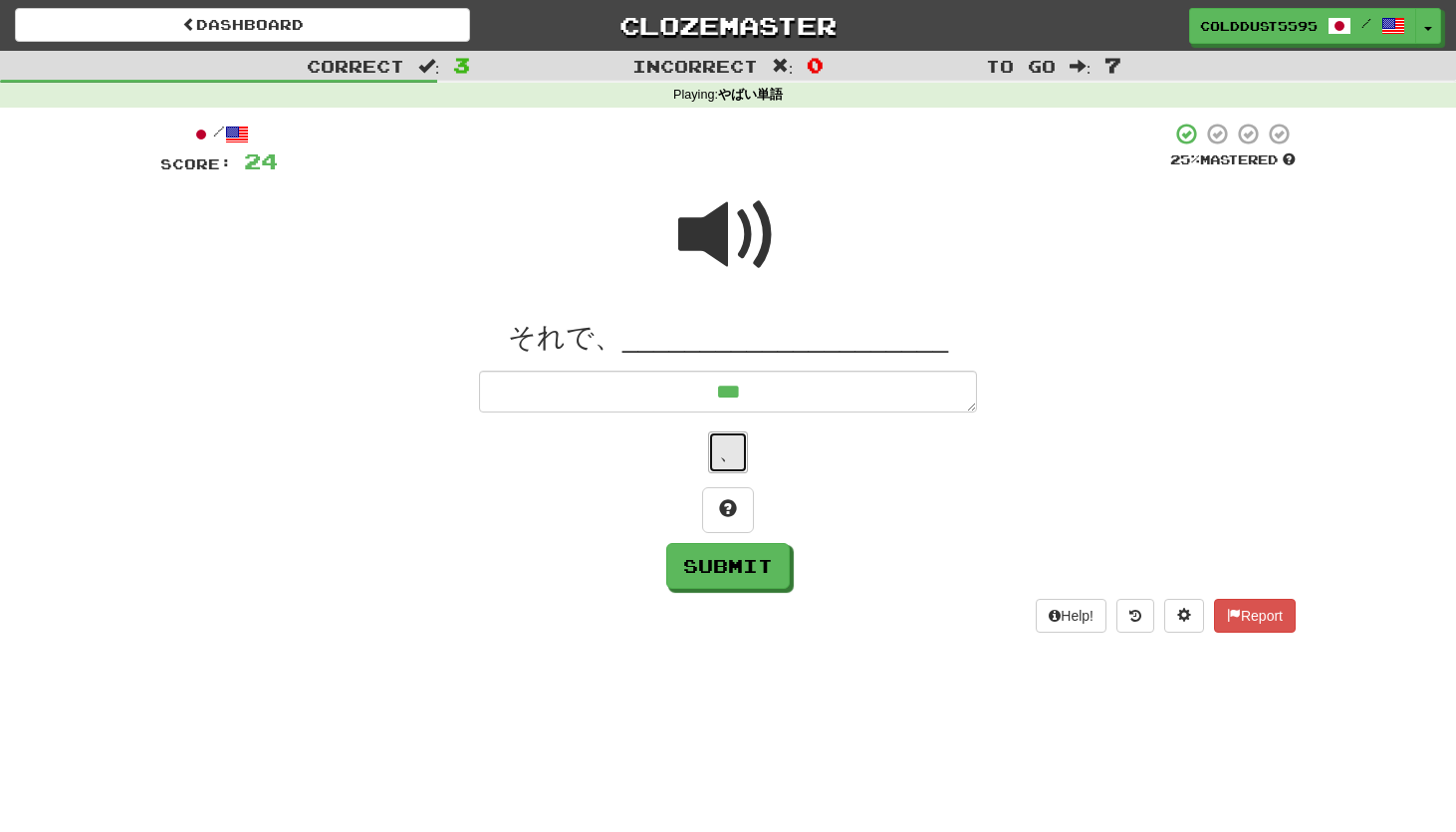 click on "、" at bounding box center [728, 452] 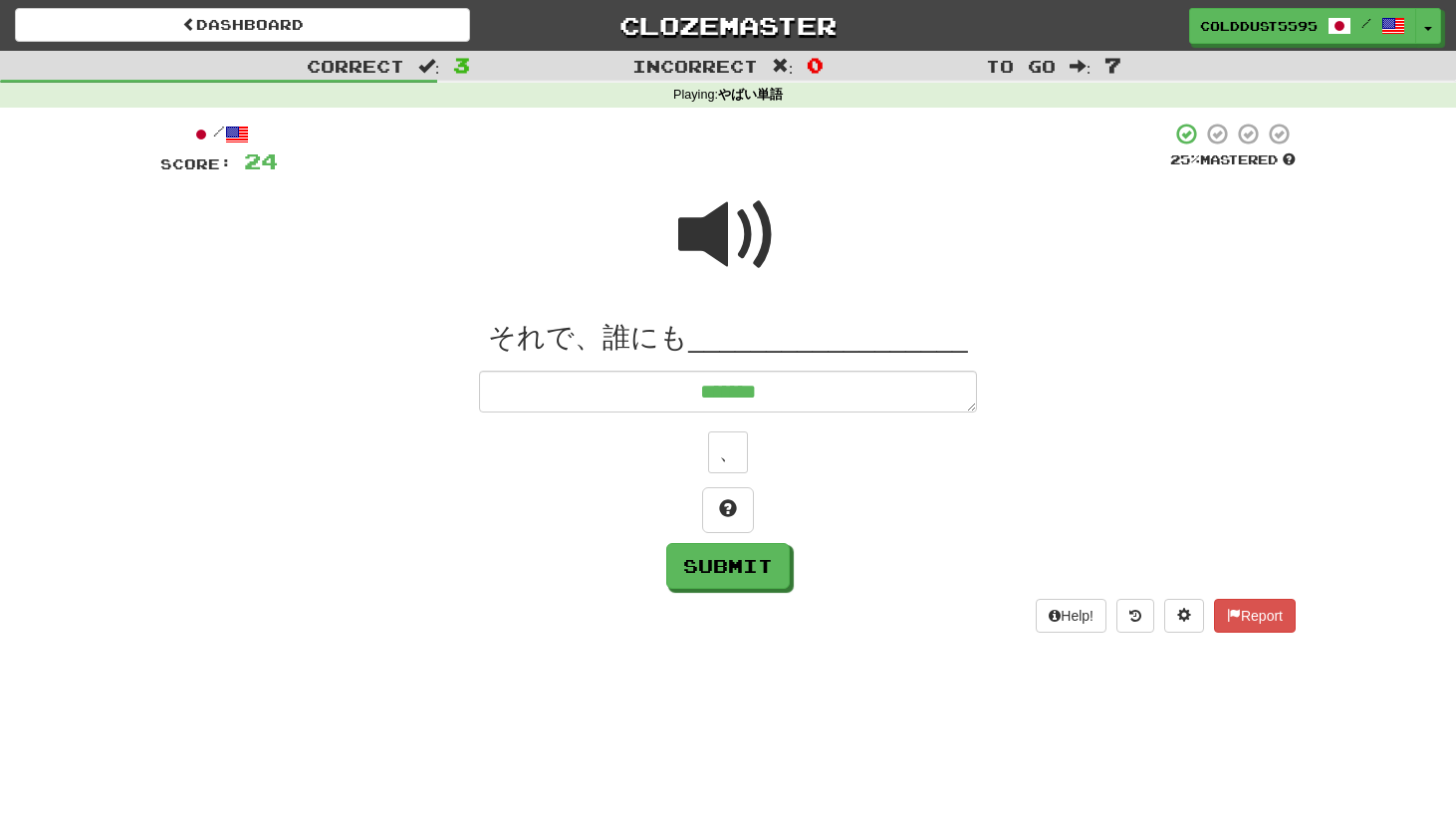click at bounding box center (728, 235) 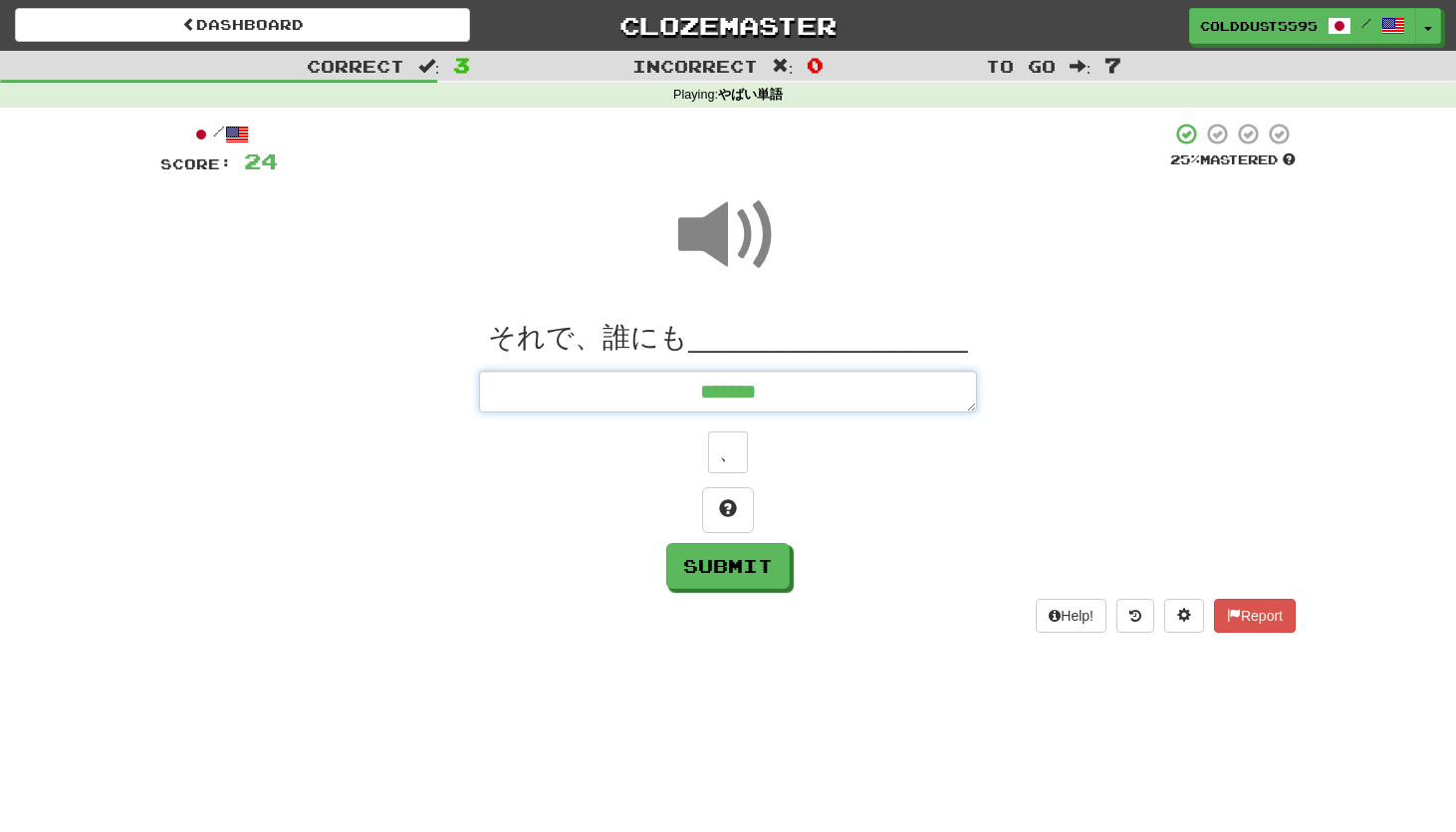 click on "*******" at bounding box center [728, 392] 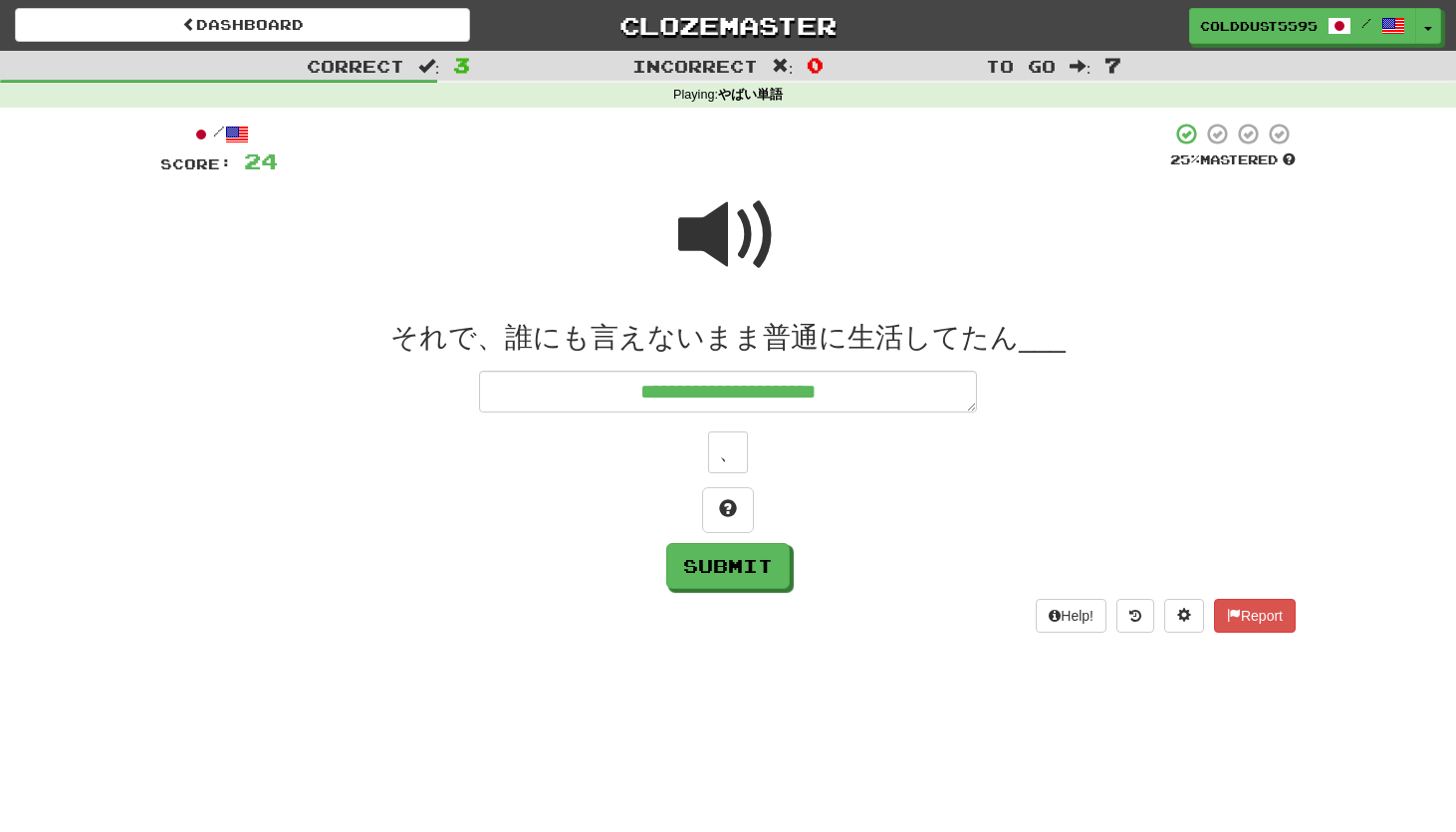 click at bounding box center (728, 235) 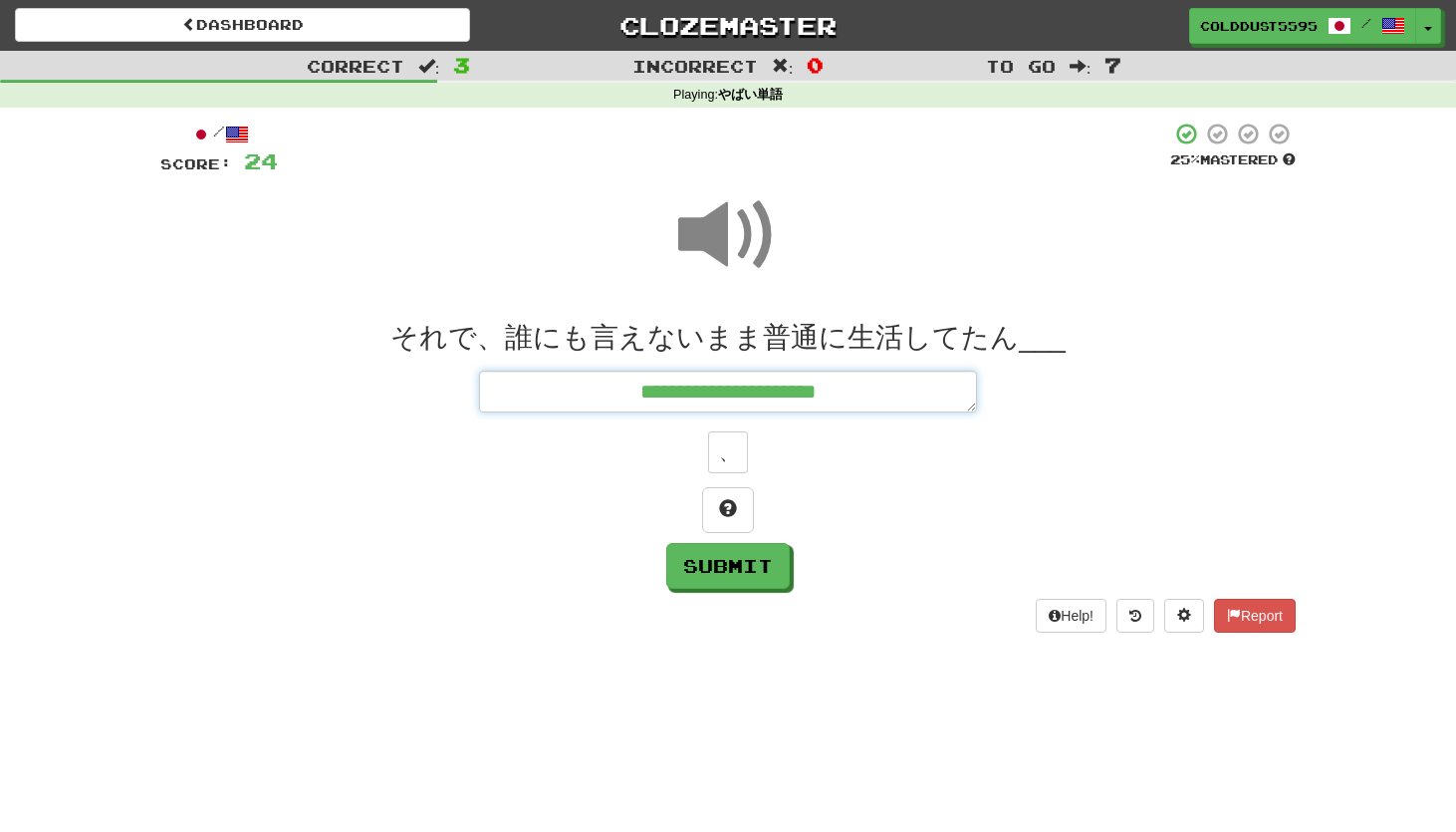 click on "**********" at bounding box center [728, 392] 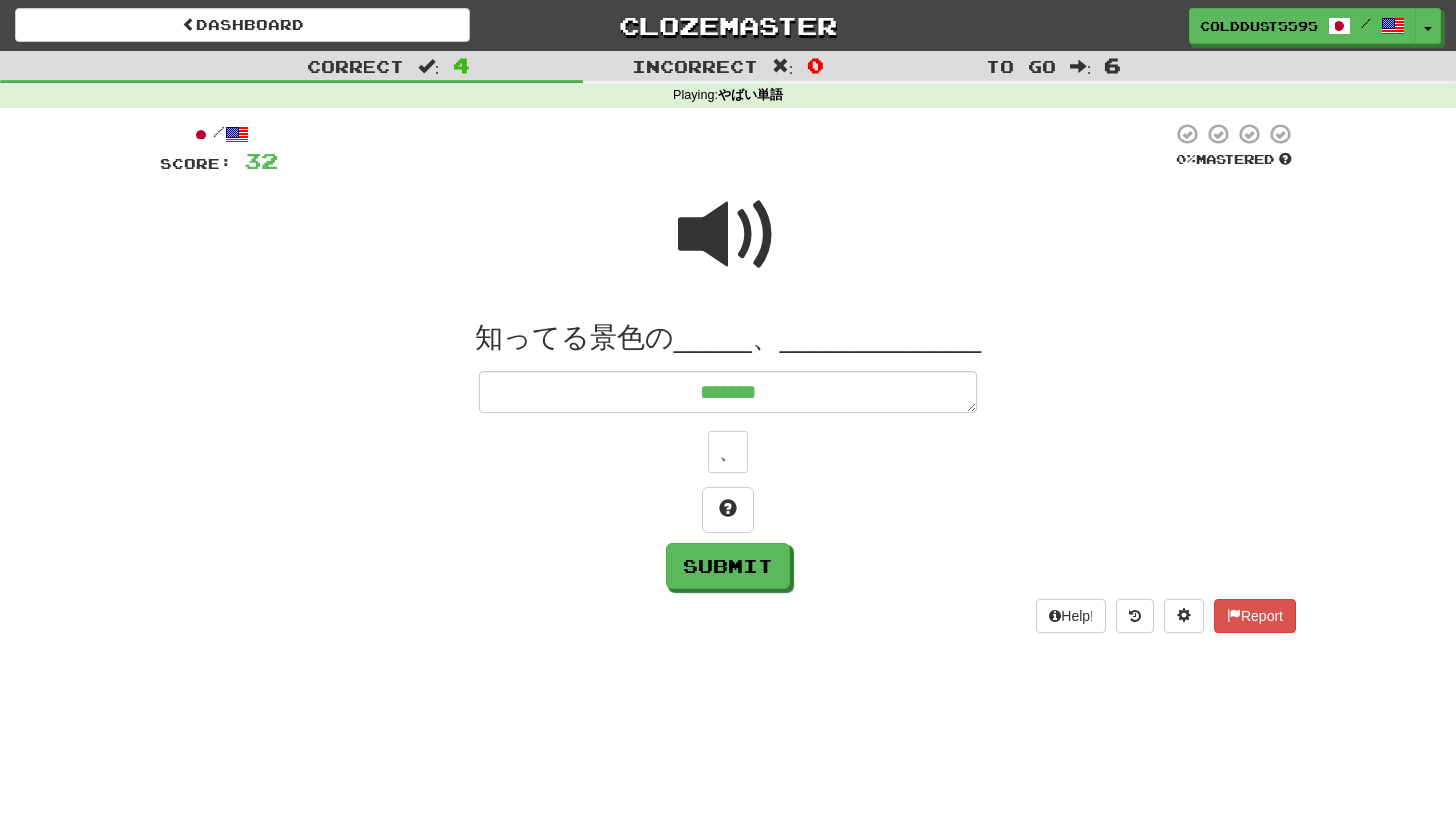click at bounding box center (728, 235) 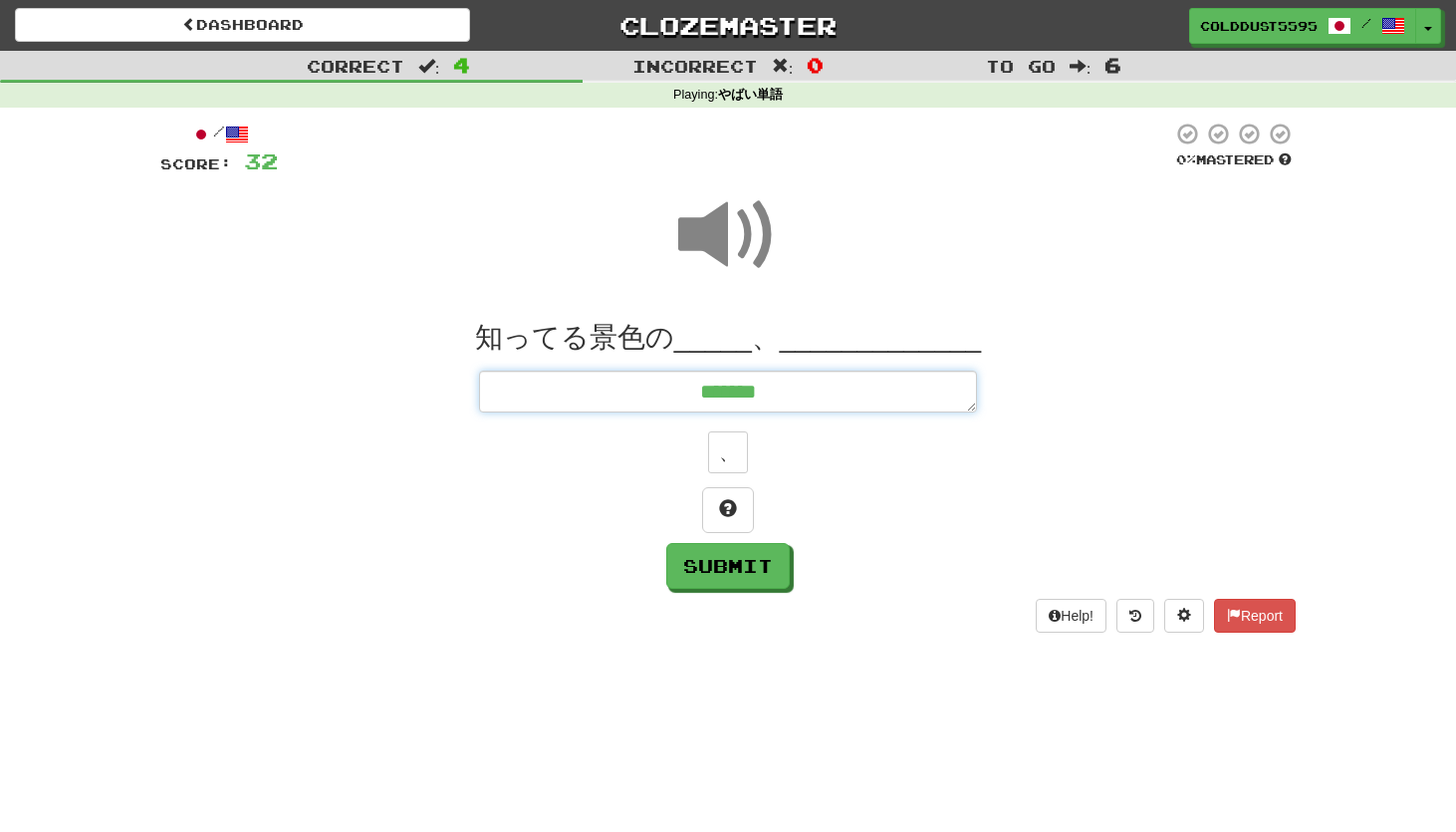 click on "*******" at bounding box center [728, 392] 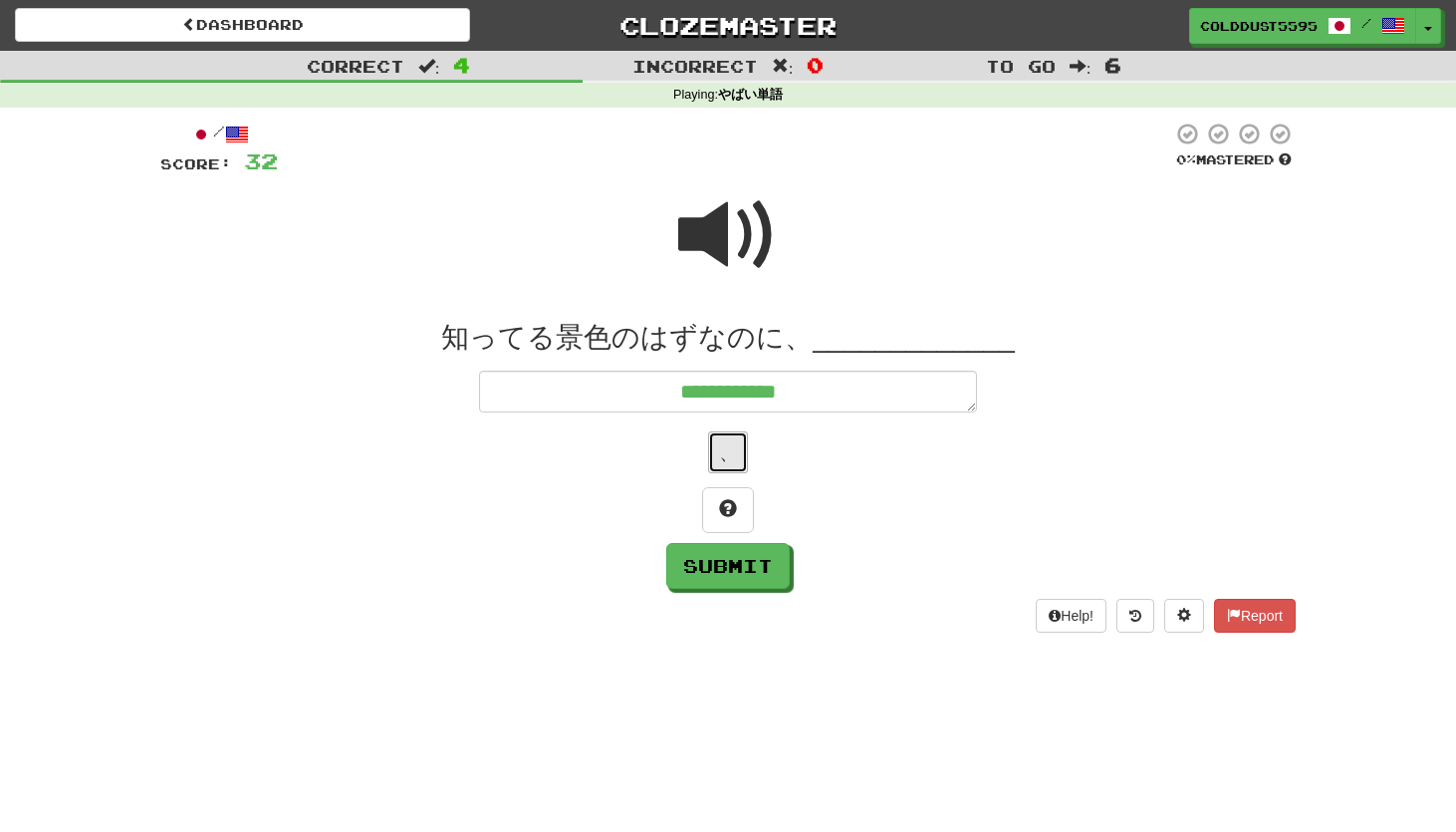 click on "、" at bounding box center [728, 452] 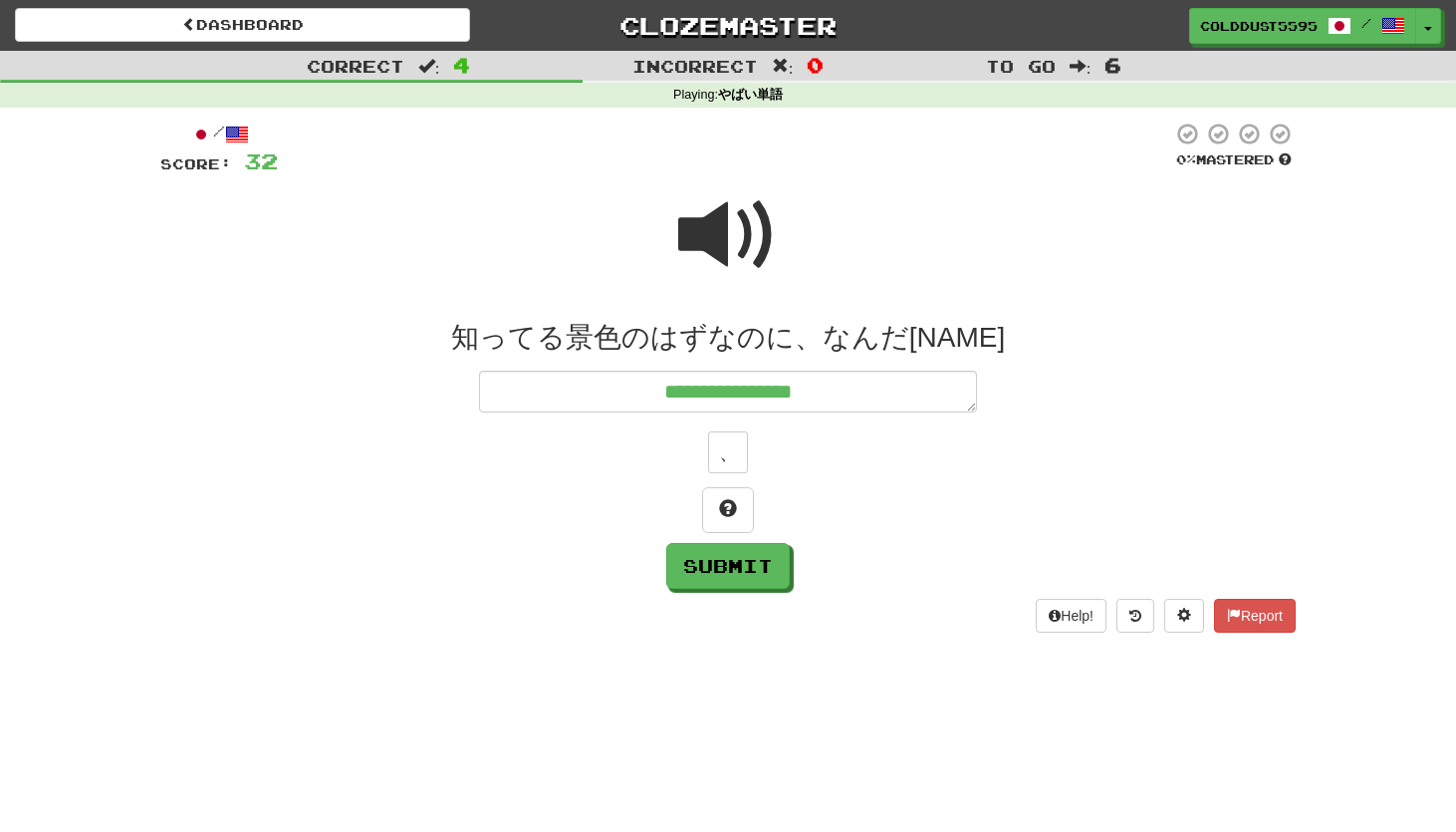 click at bounding box center [728, 235] 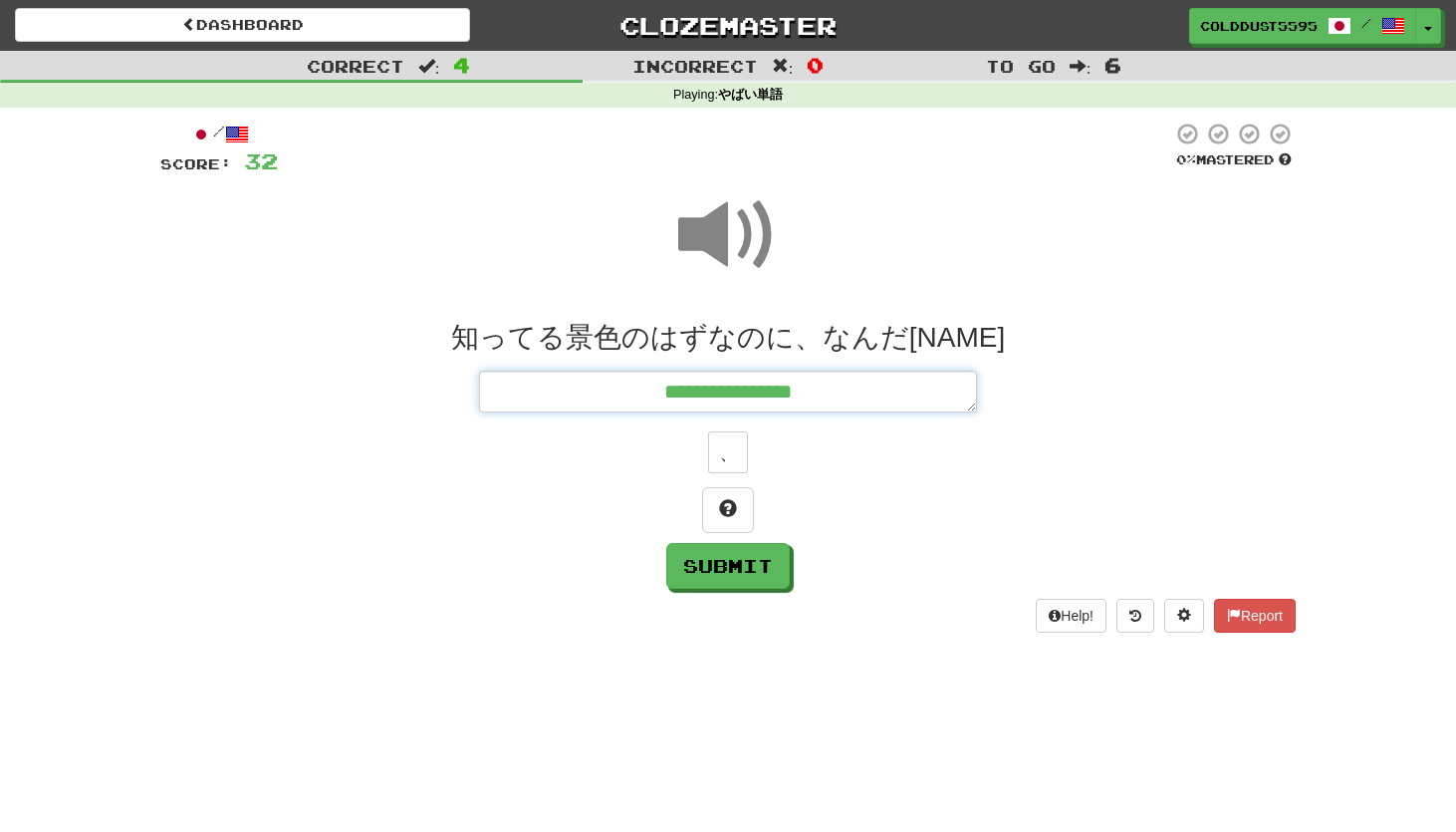 click on "**********" at bounding box center [728, 392] 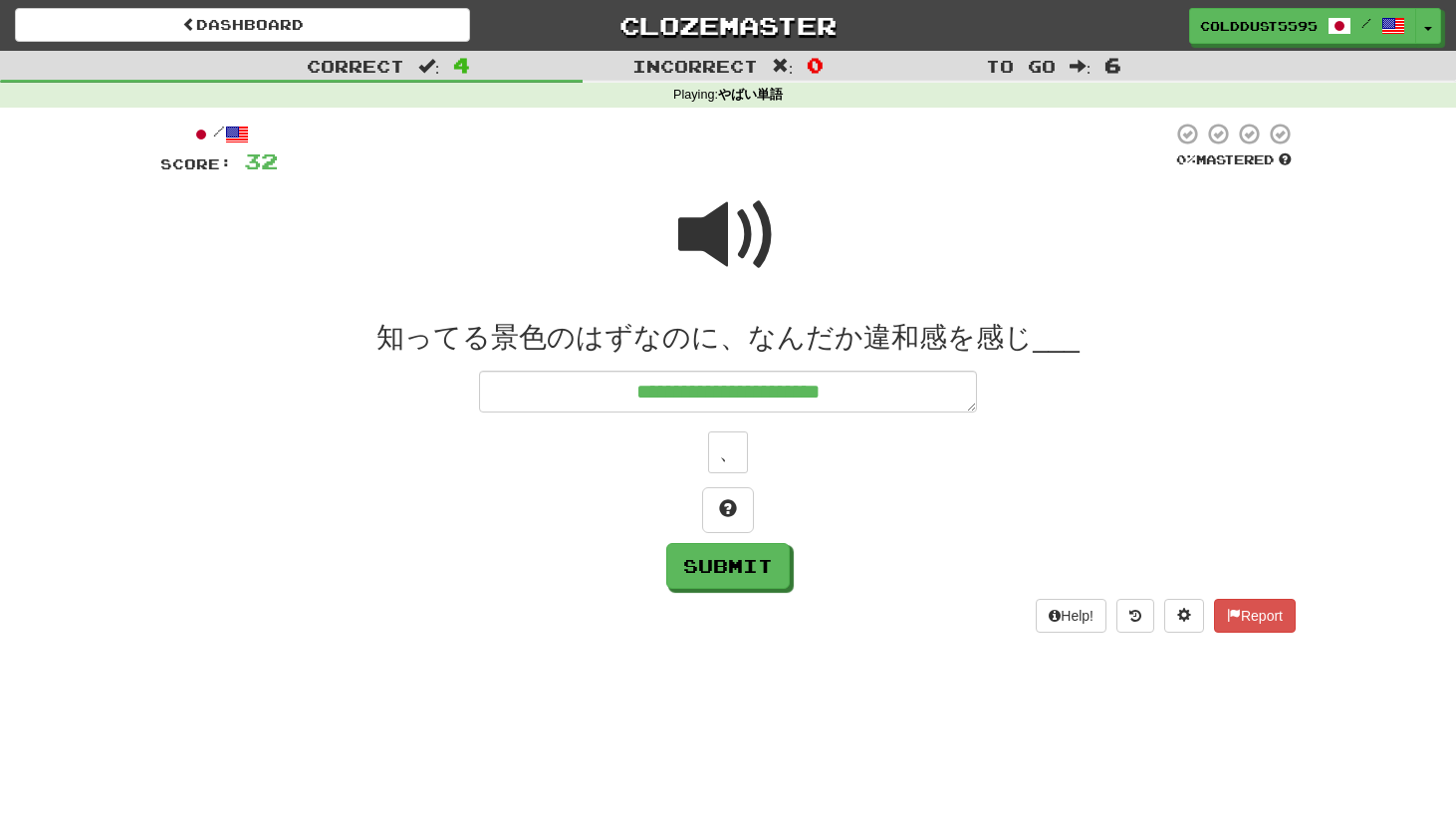 click at bounding box center [728, 235] 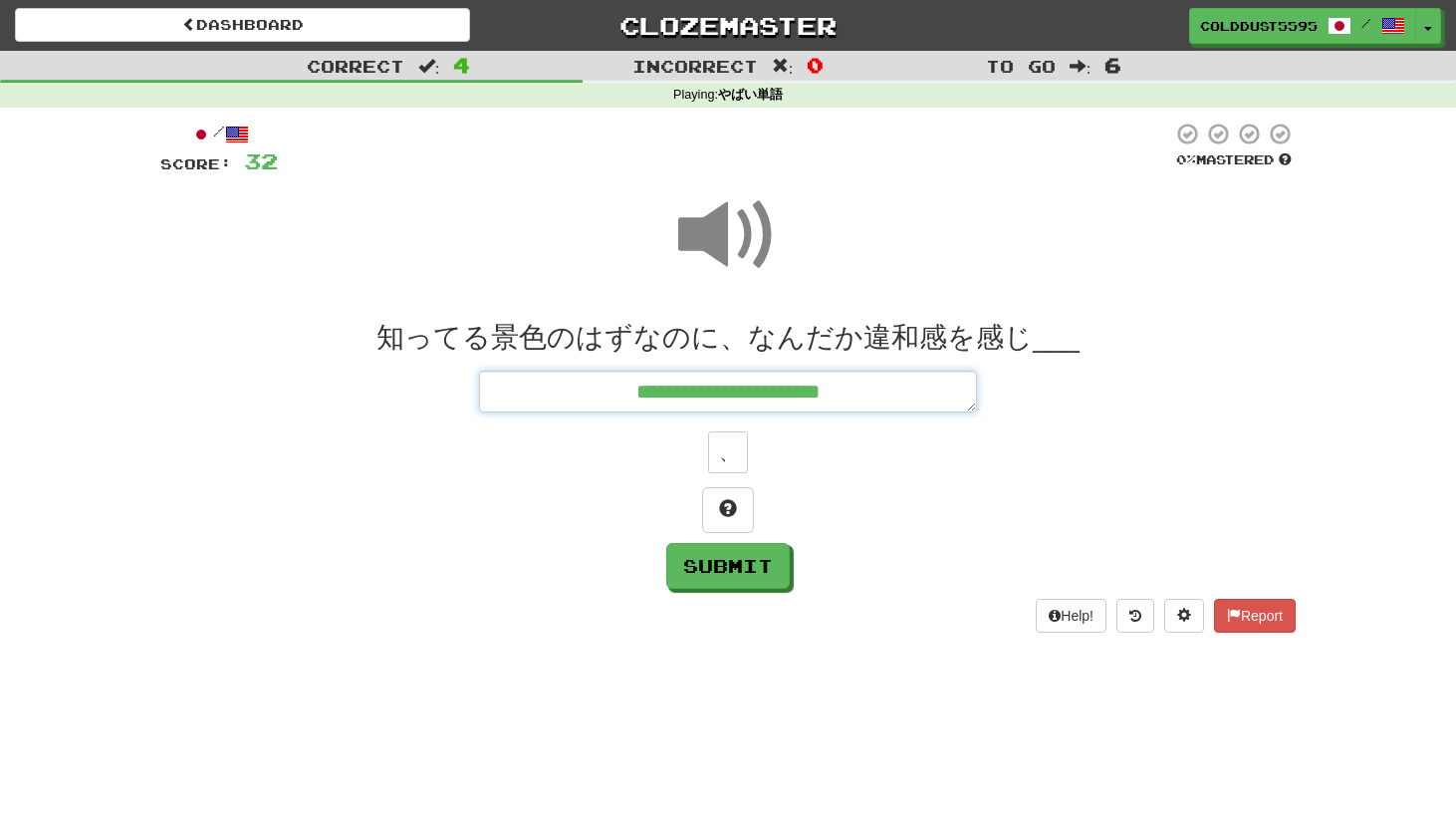click on "**********" at bounding box center [728, 392] 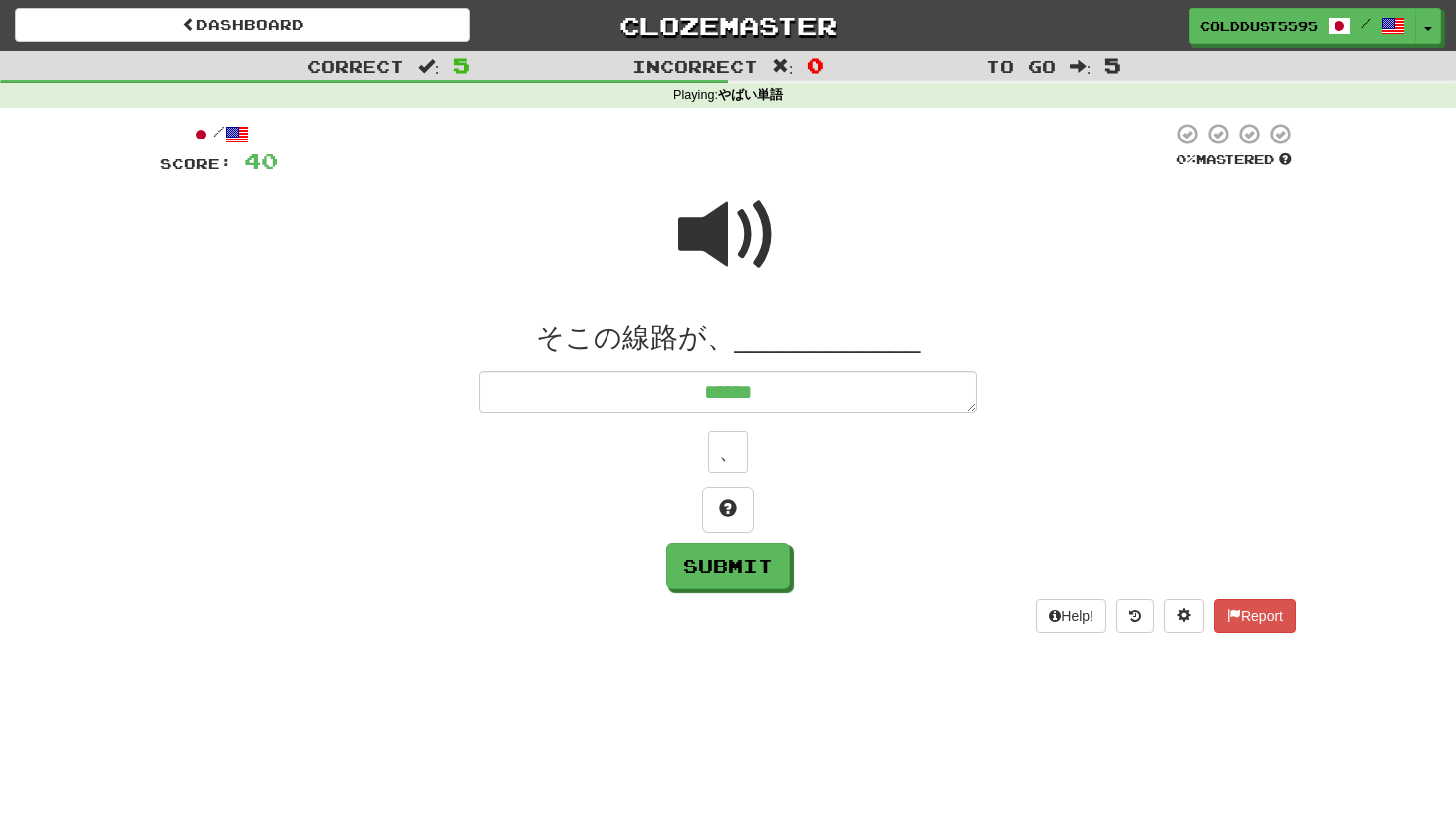 click at bounding box center [728, 235] 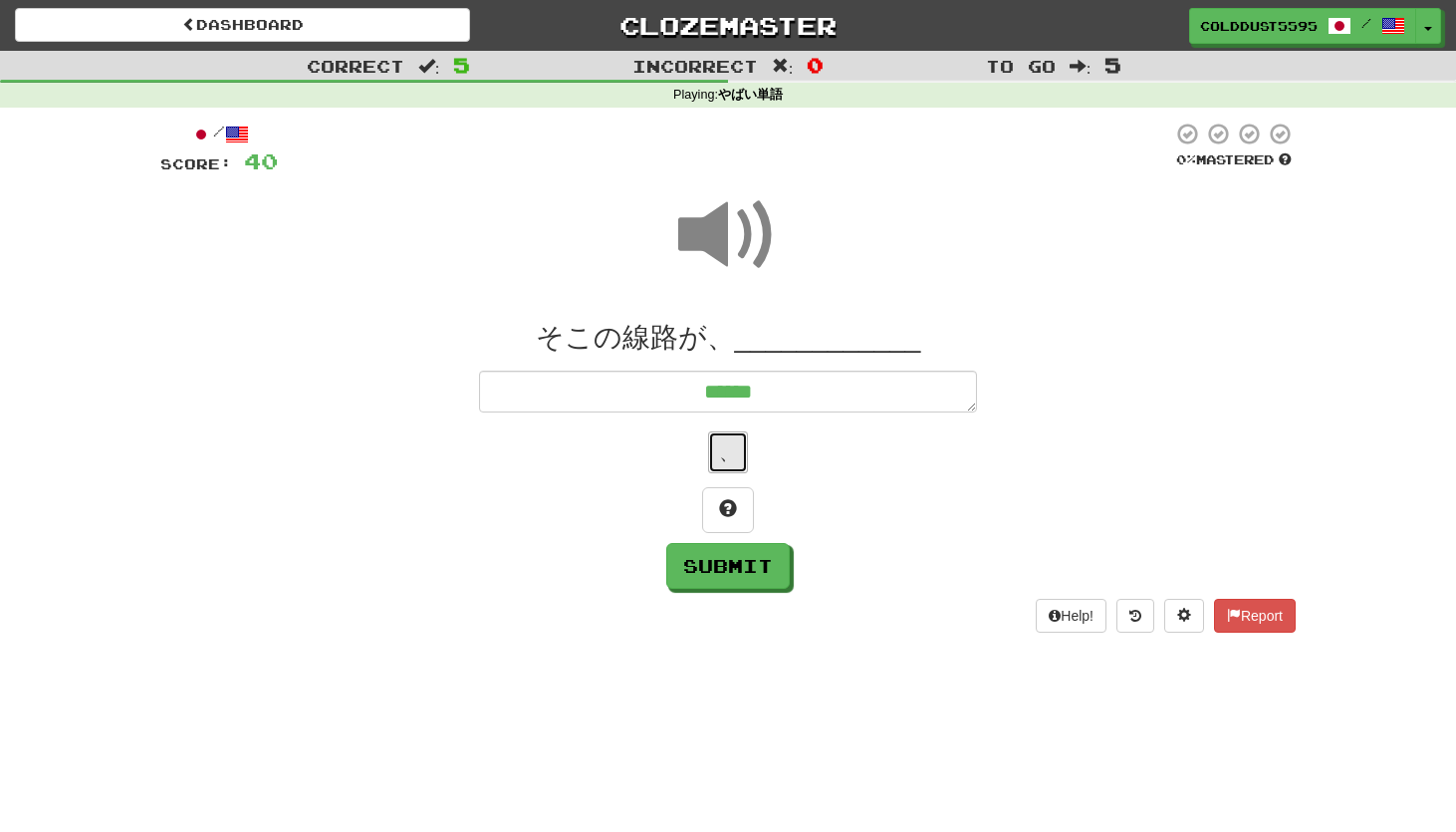click on "、" at bounding box center [728, 452] 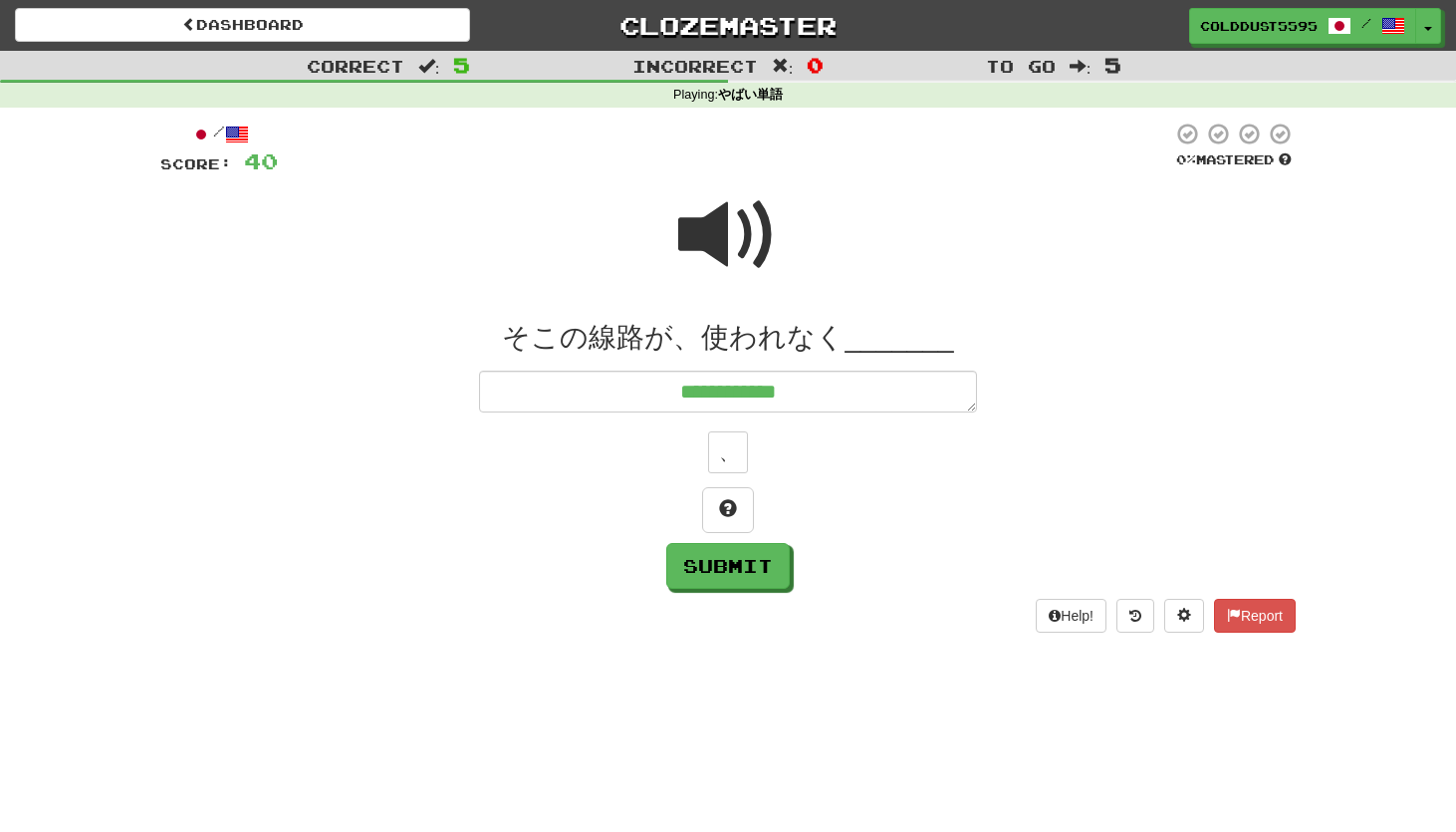 click at bounding box center (728, 235) 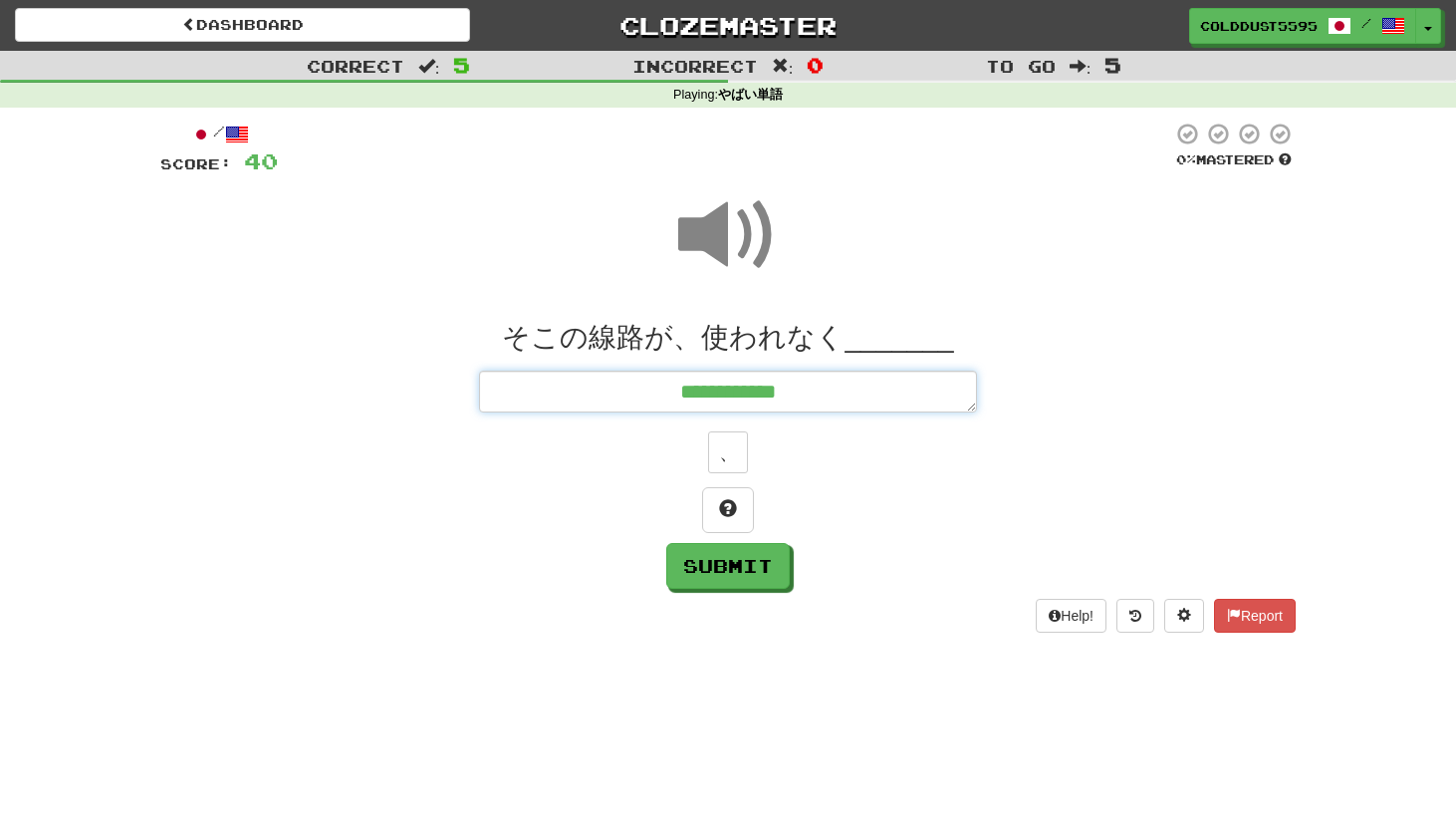 click on "**********" at bounding box center [728, 392] 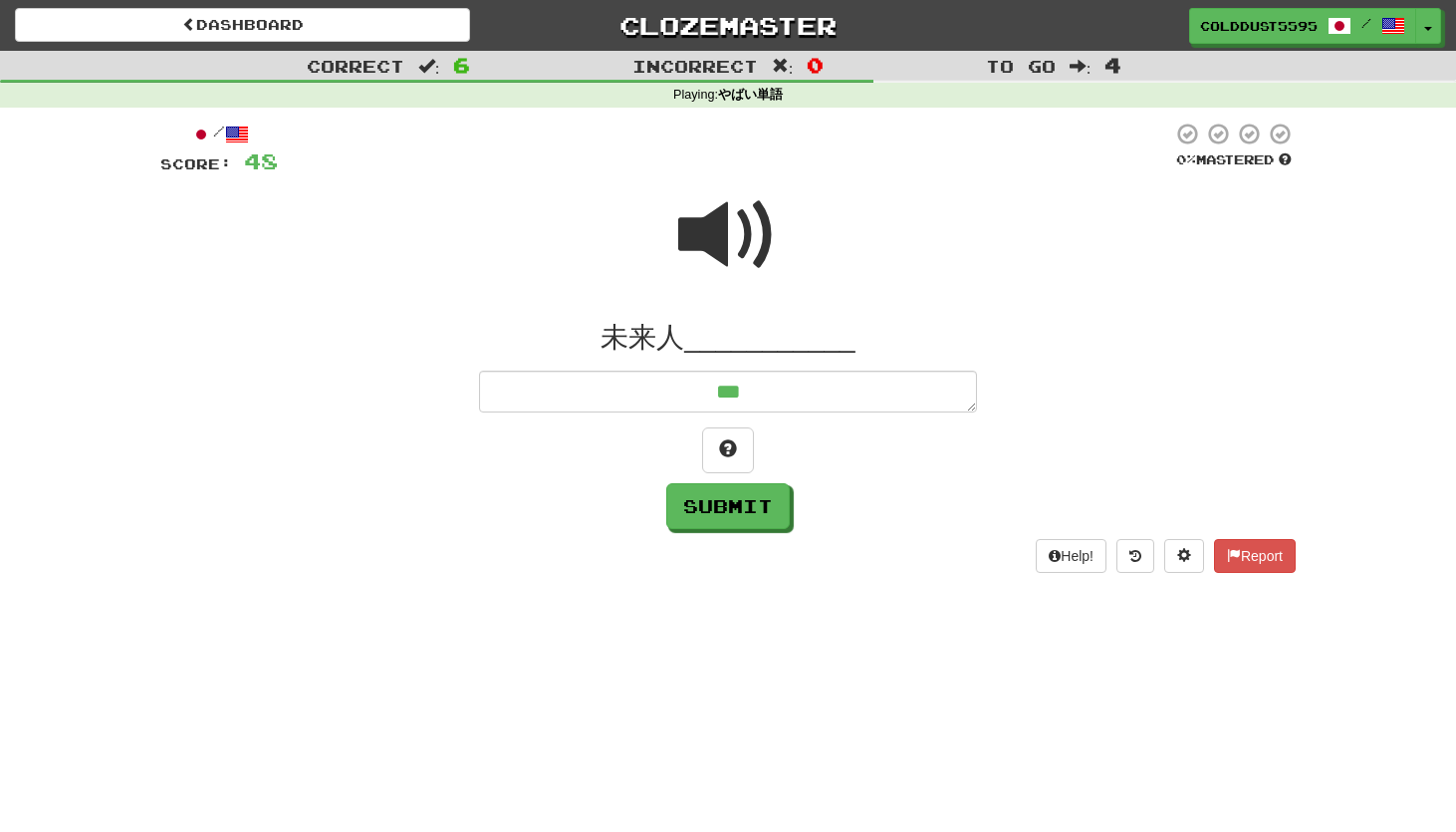click at bounding box center (728, 235) 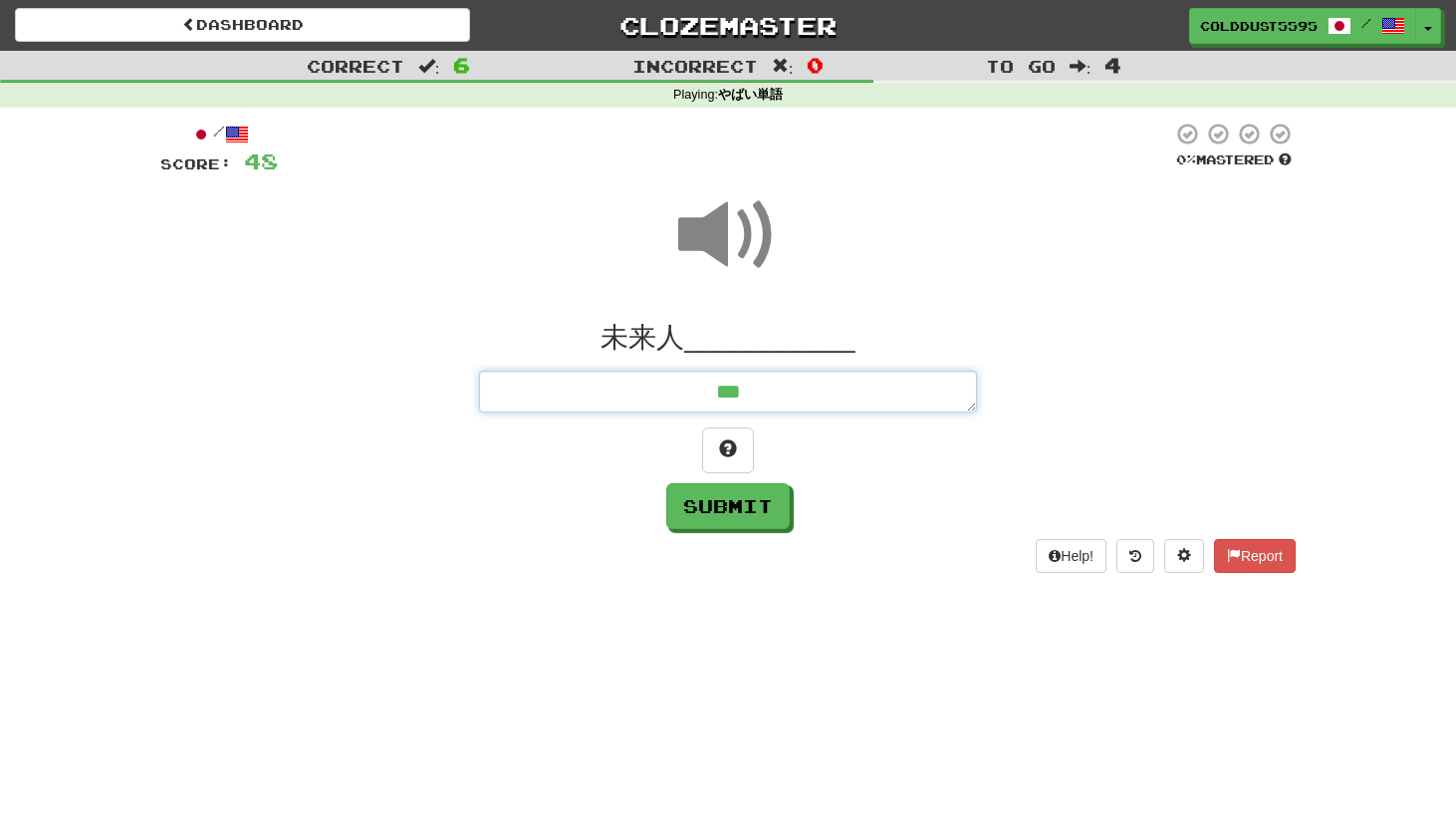 click on "***" at bounding box center (728, 392) 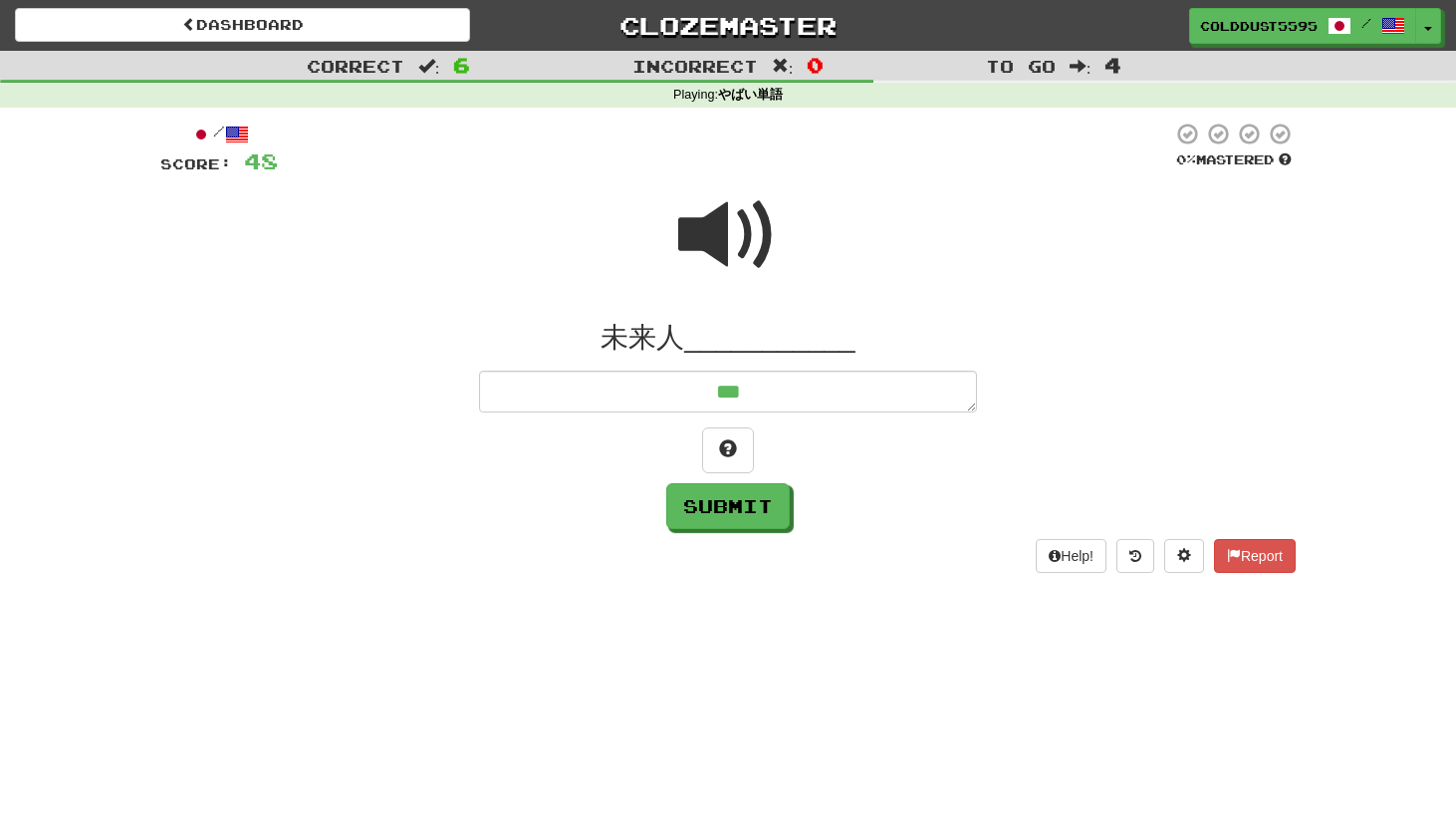 click at bounding box center (728, 235) 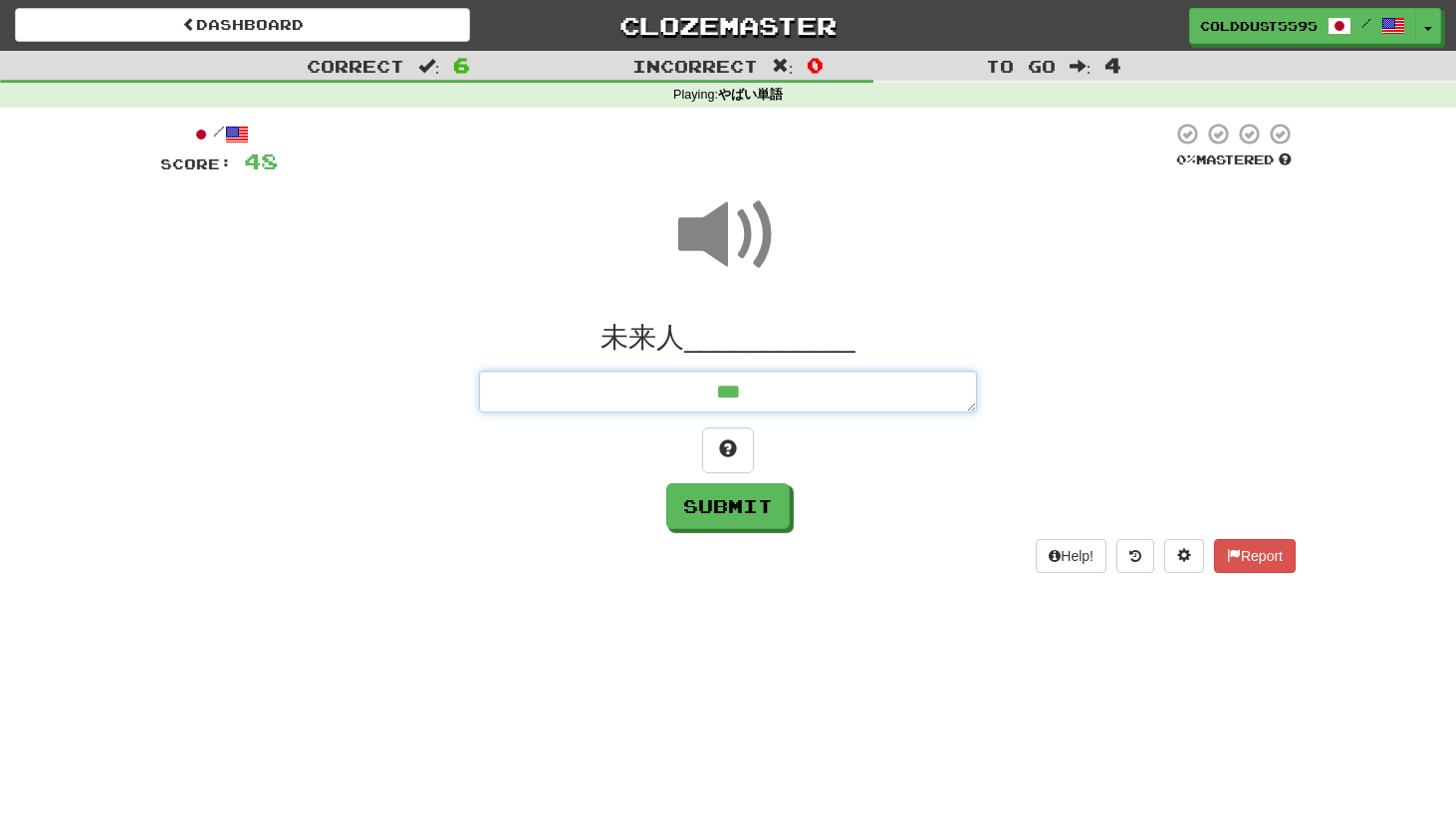 click on "***" at bounding box center [728, 392] 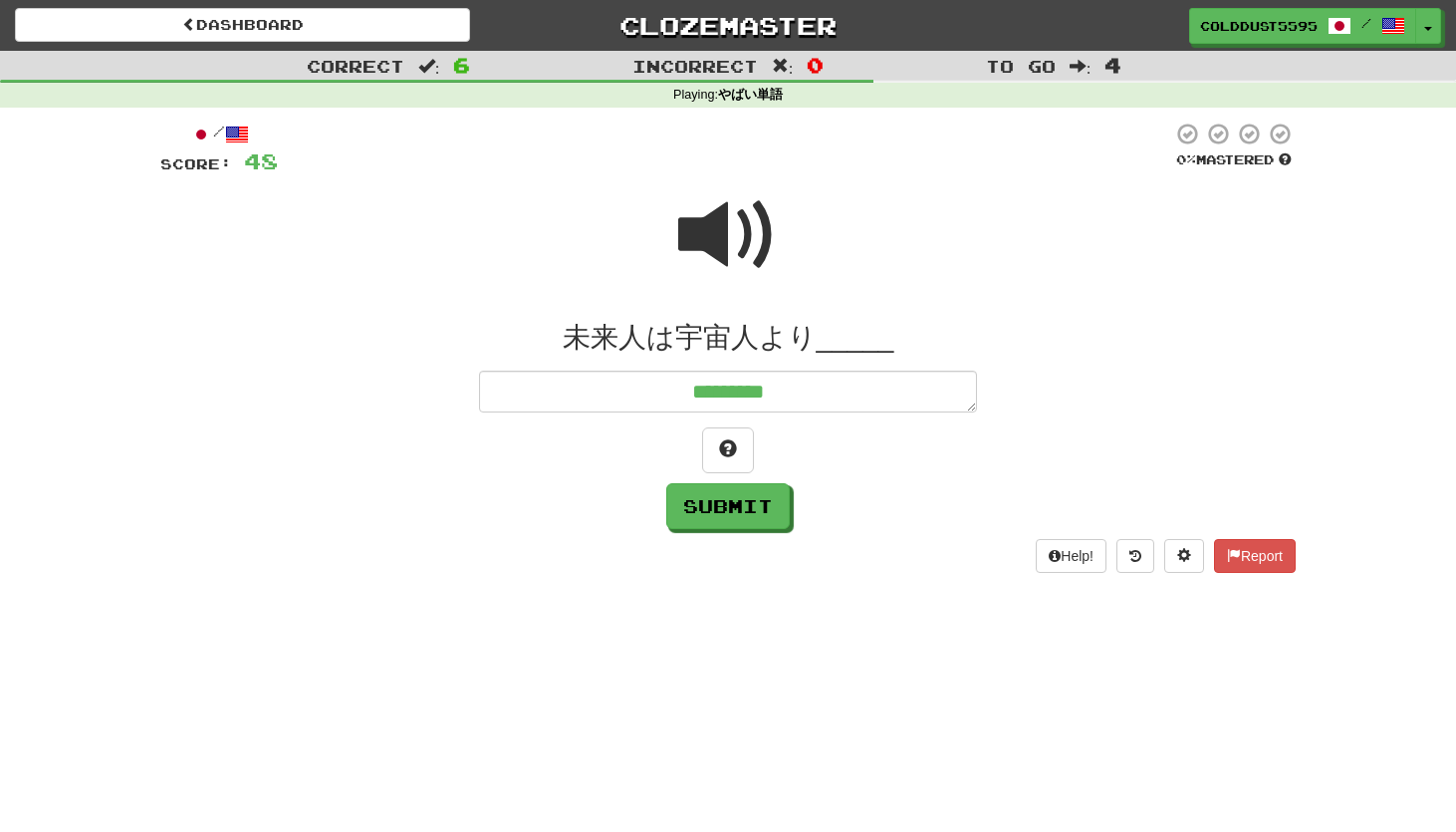 click at bounding box center (728, 235) 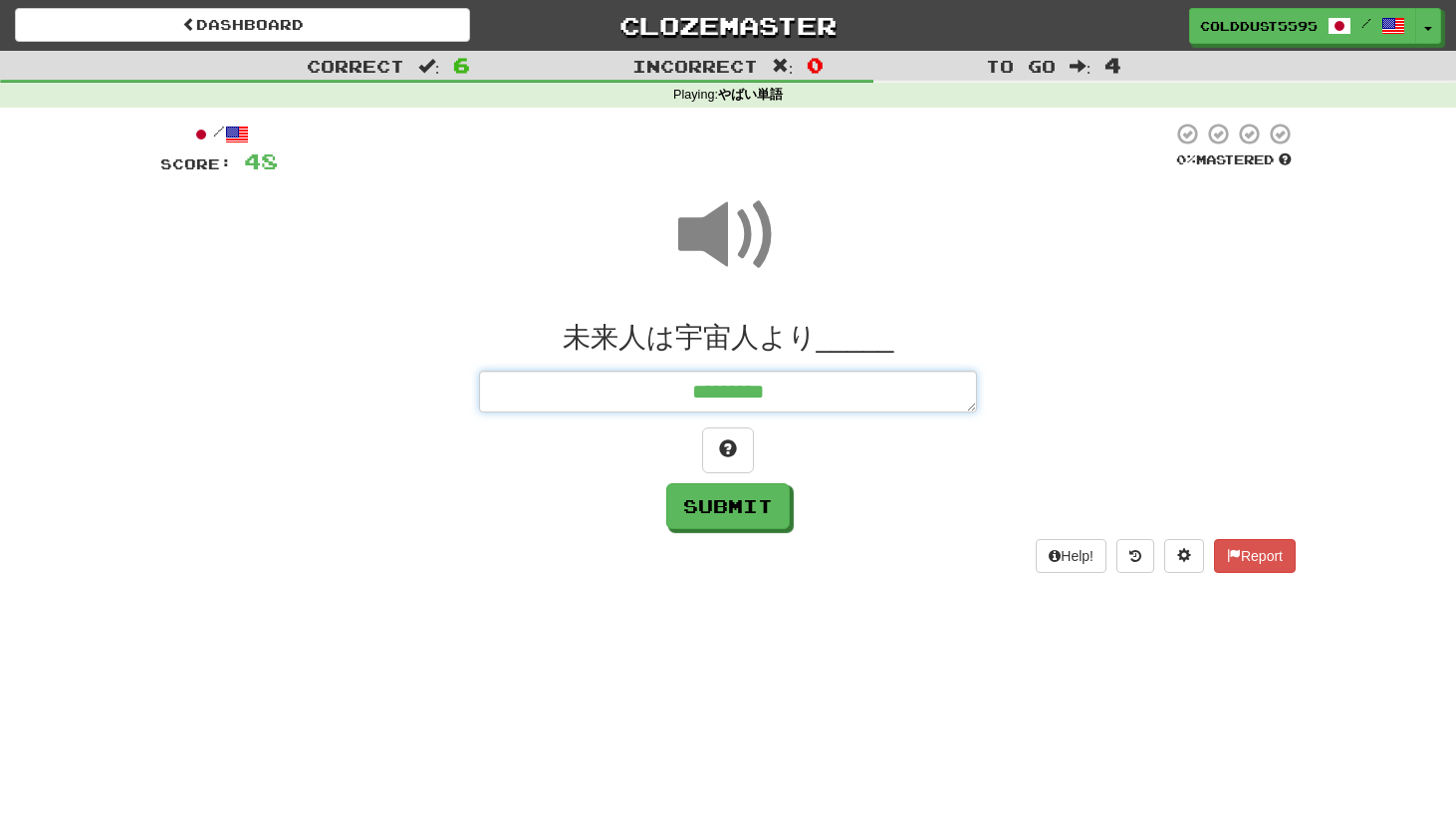 click on "*********" at bounding box center [728, 392] 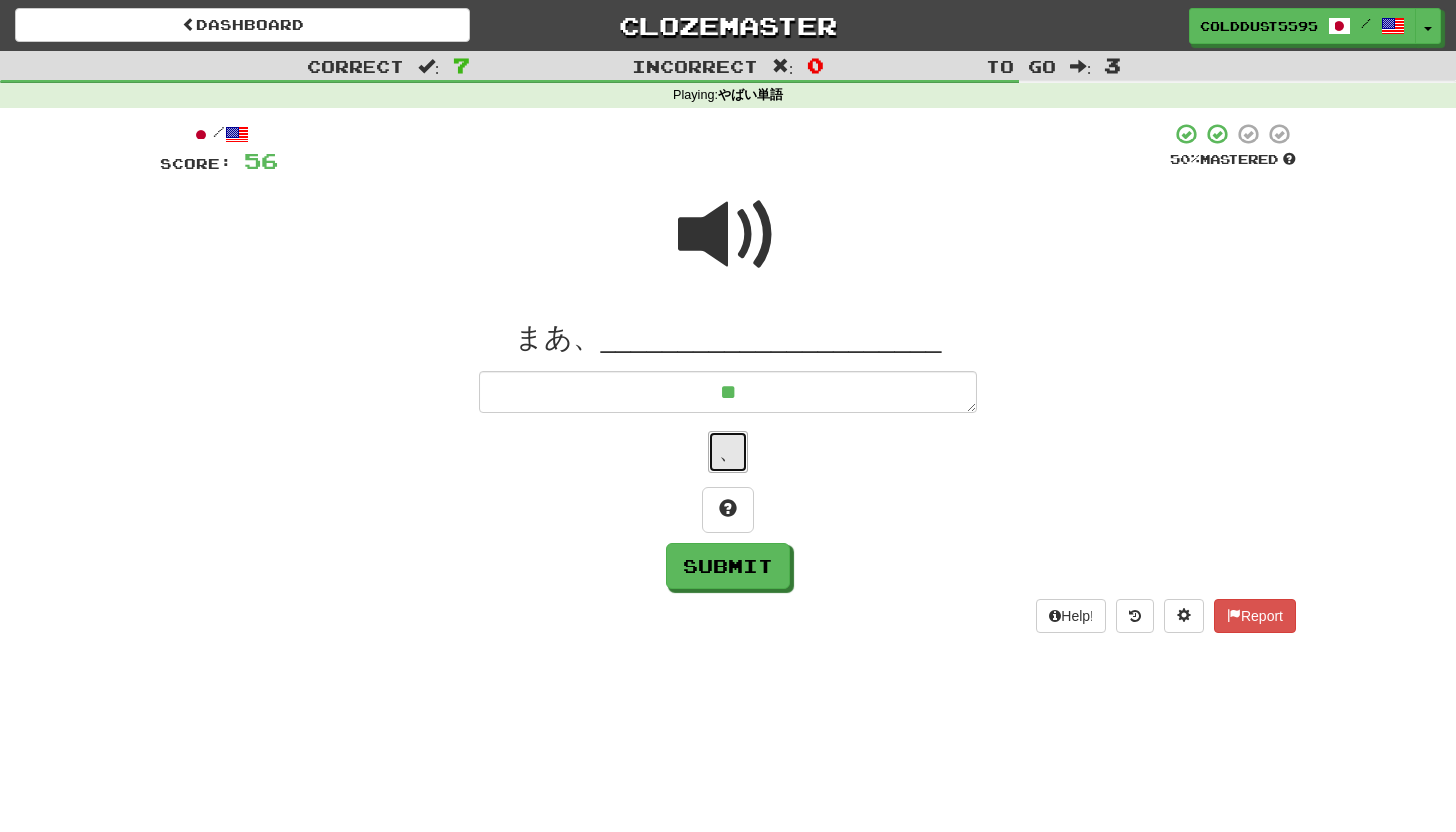 click on "、" at bounding box center [728, 452] 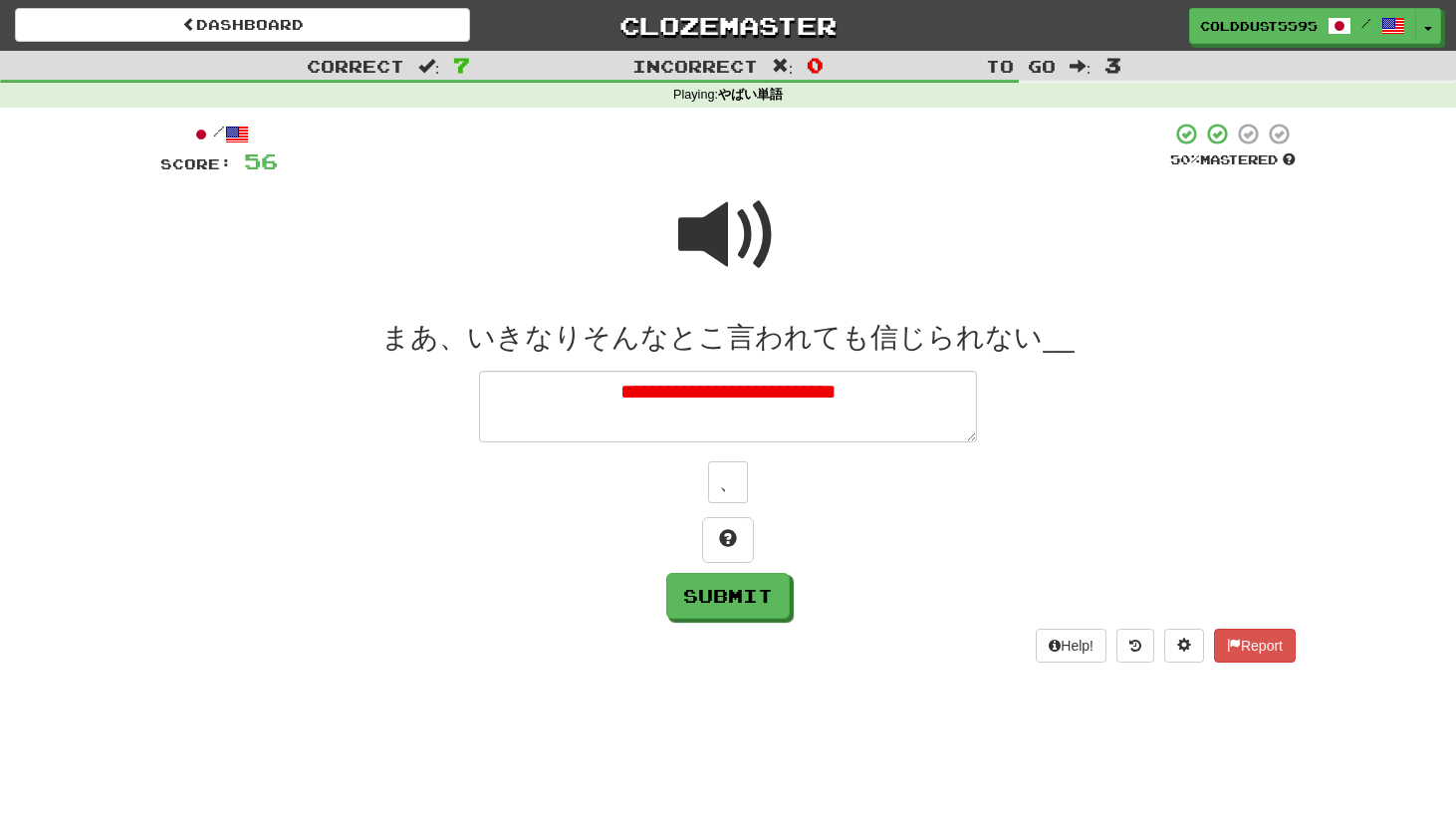 click at bounding box center [728, 235] 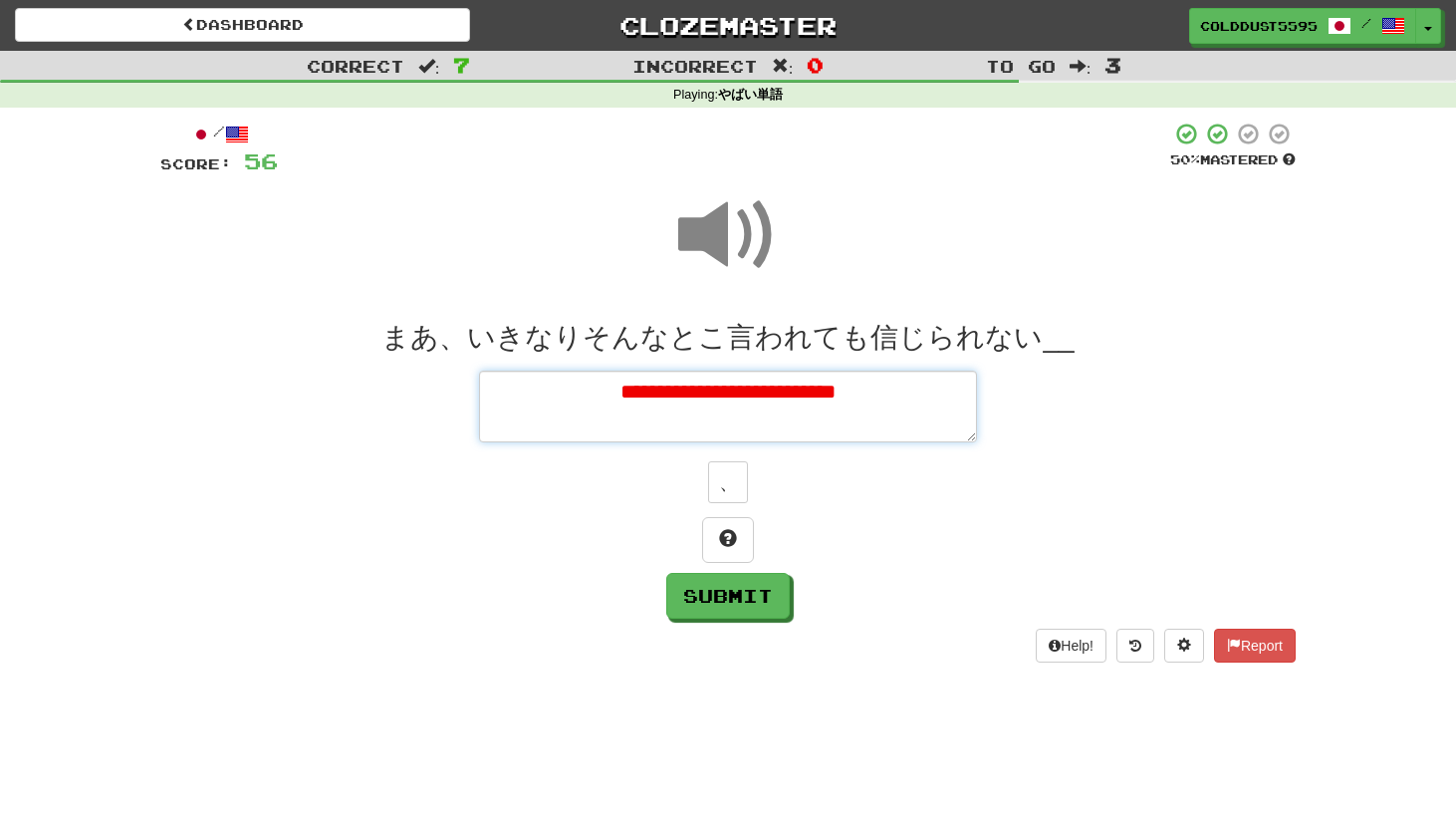 click on "**********" at bounding box center (728, 407) 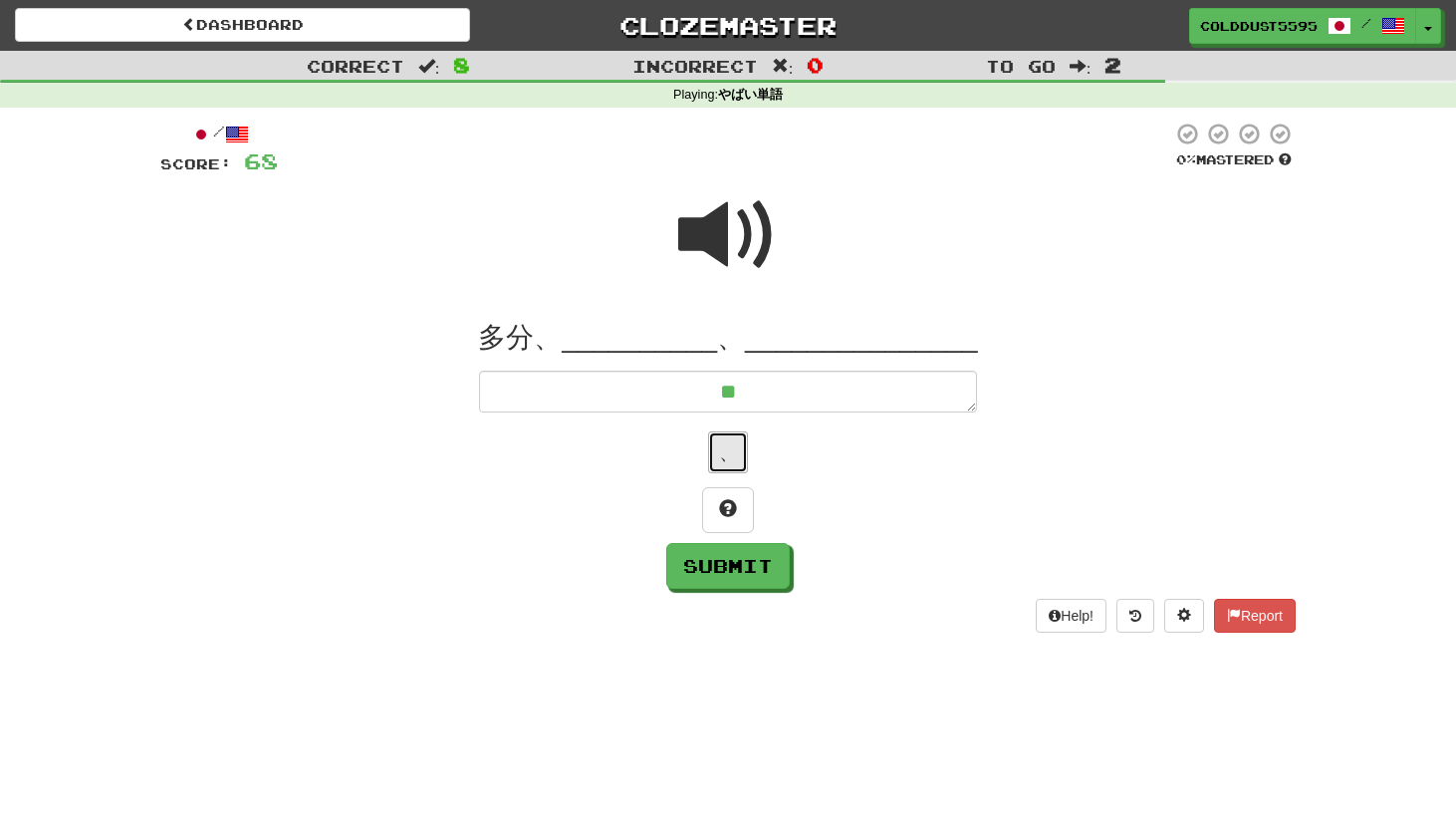 click on "、" at bounding box center (728, 452) 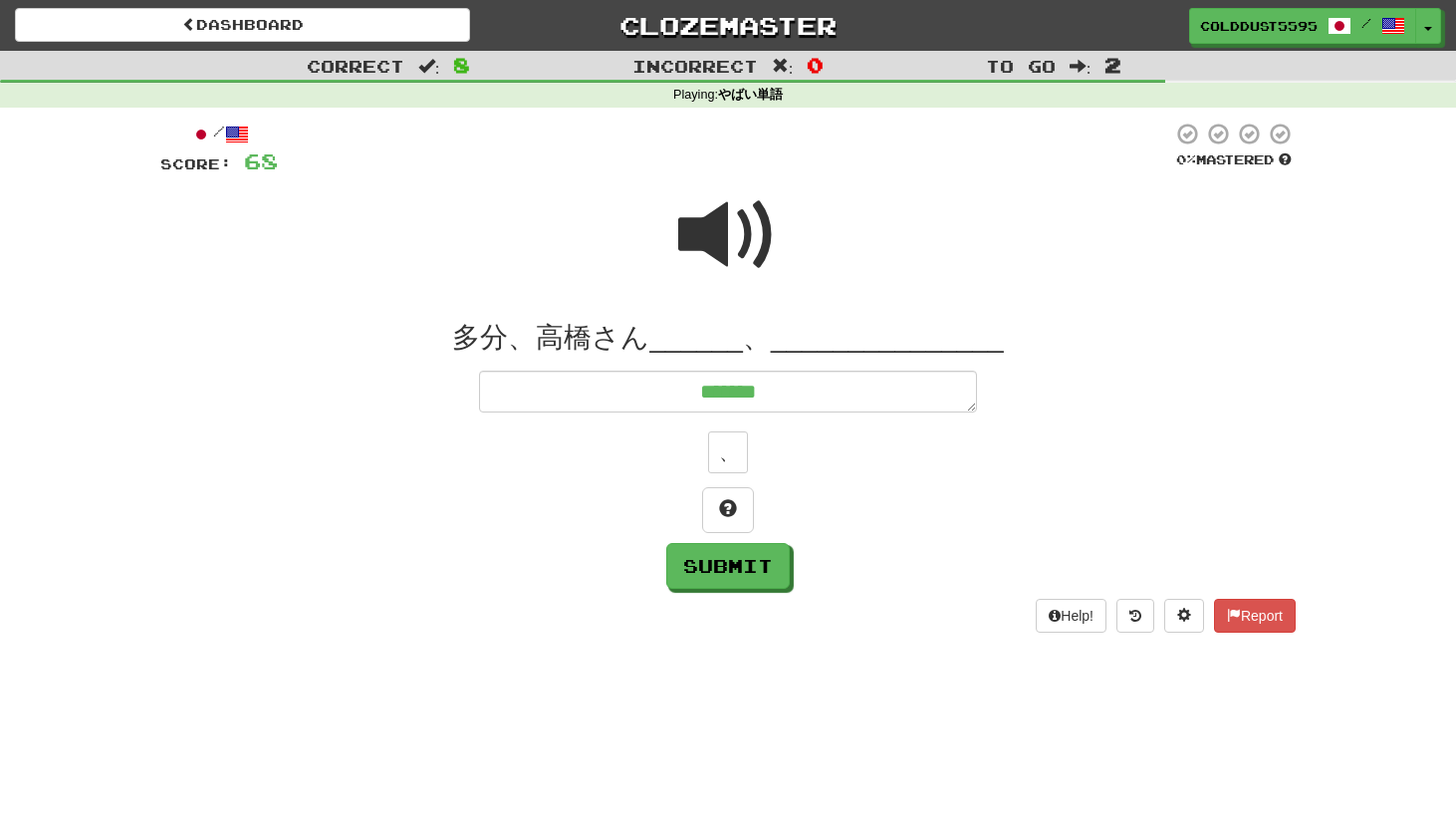 click at bounding box center (728, 235) 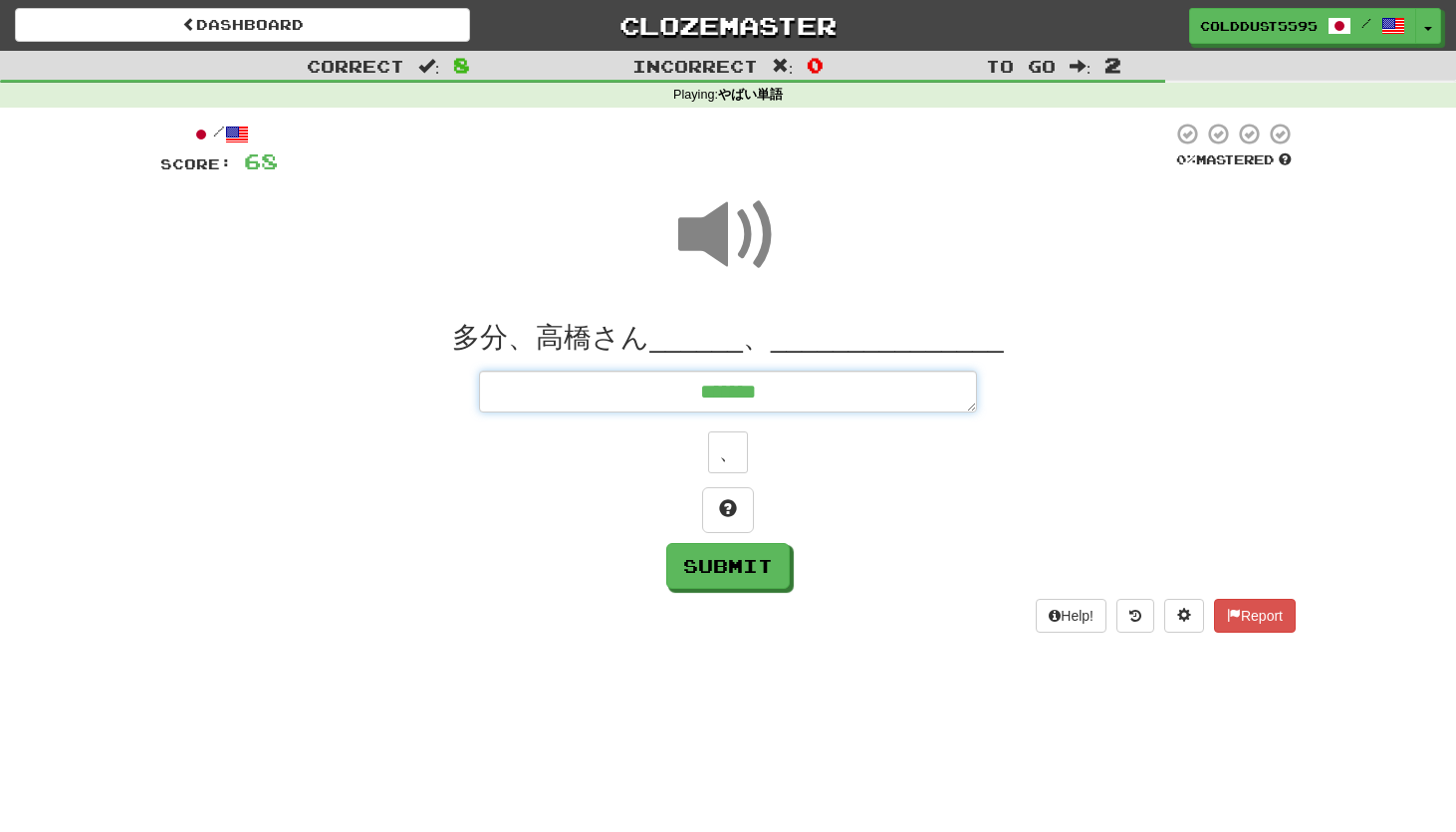 click on "*******" at bounding box center [728, 392] 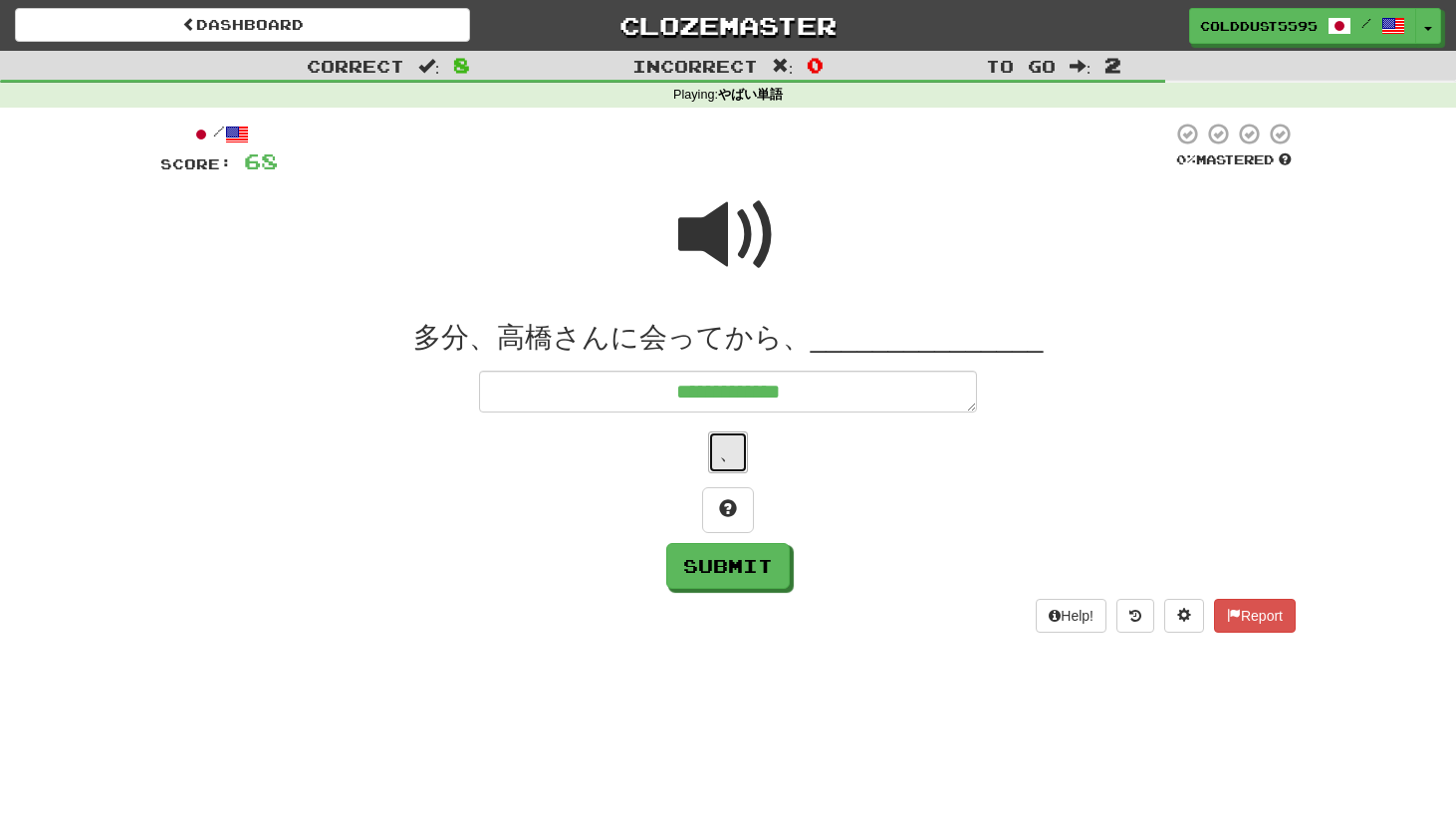 click on "、" at bounding box center (728, 452) 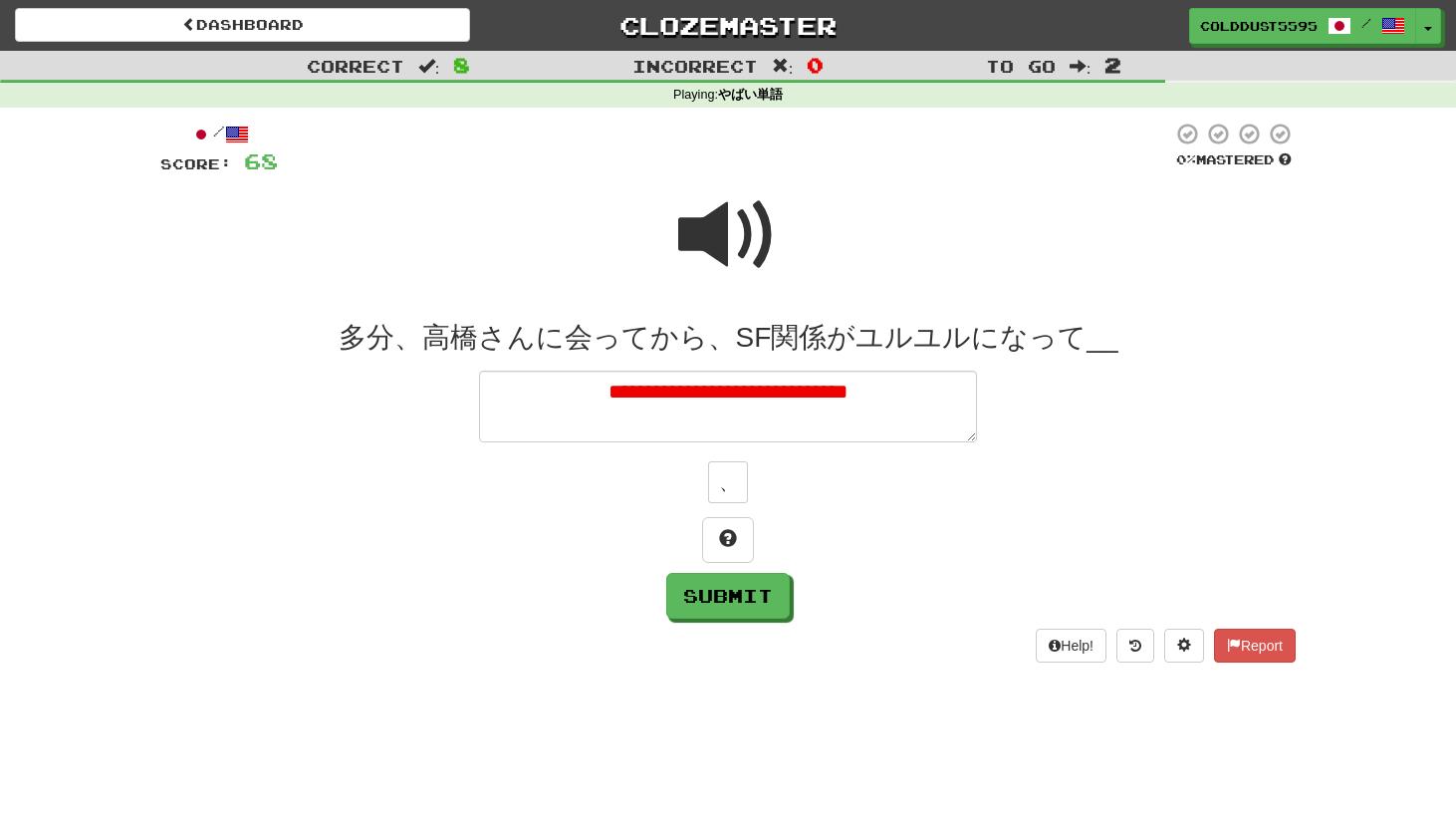 click at bounding box center (728, 235) 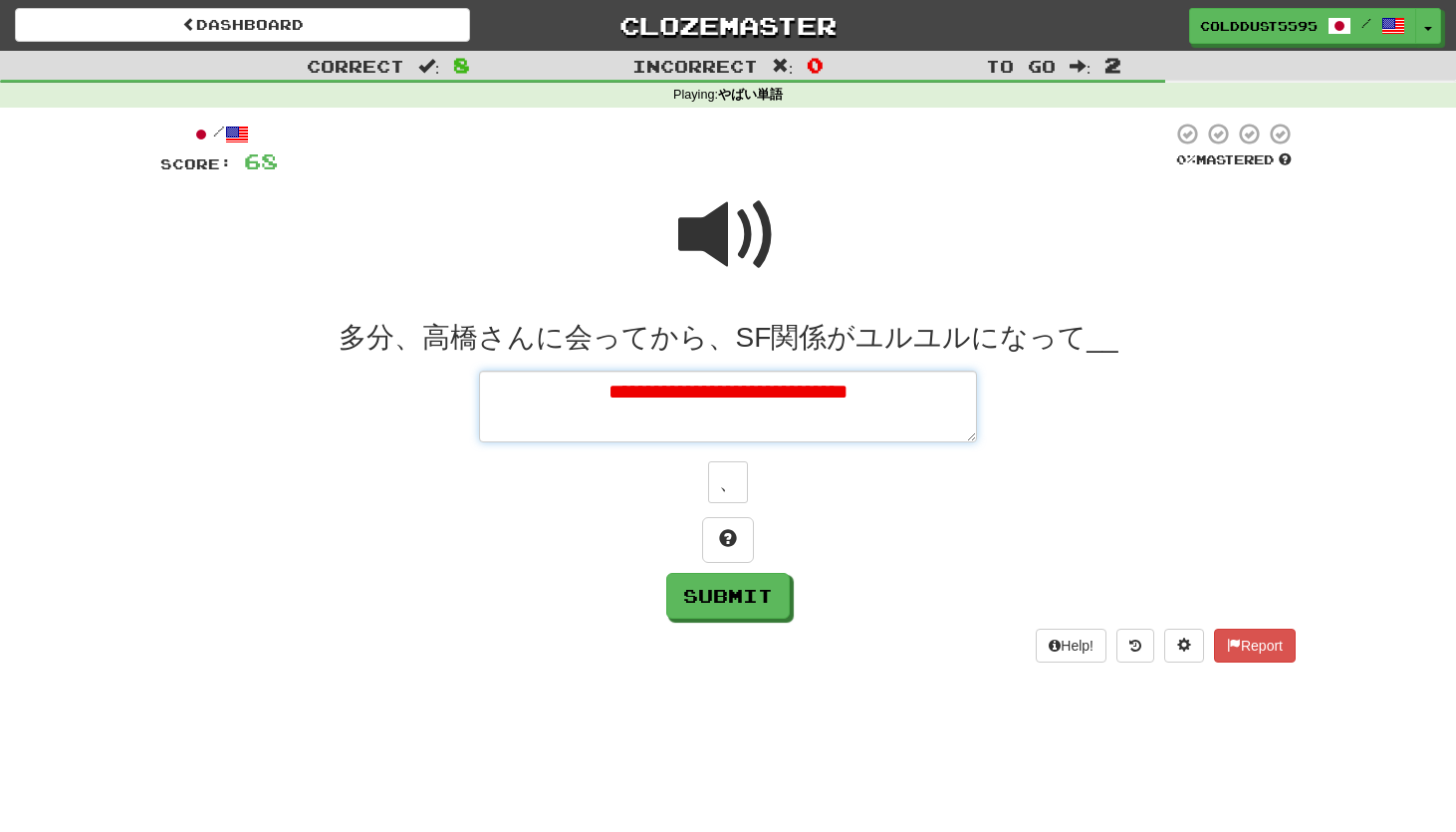 click on "**********" at bounding box center (728, 407) 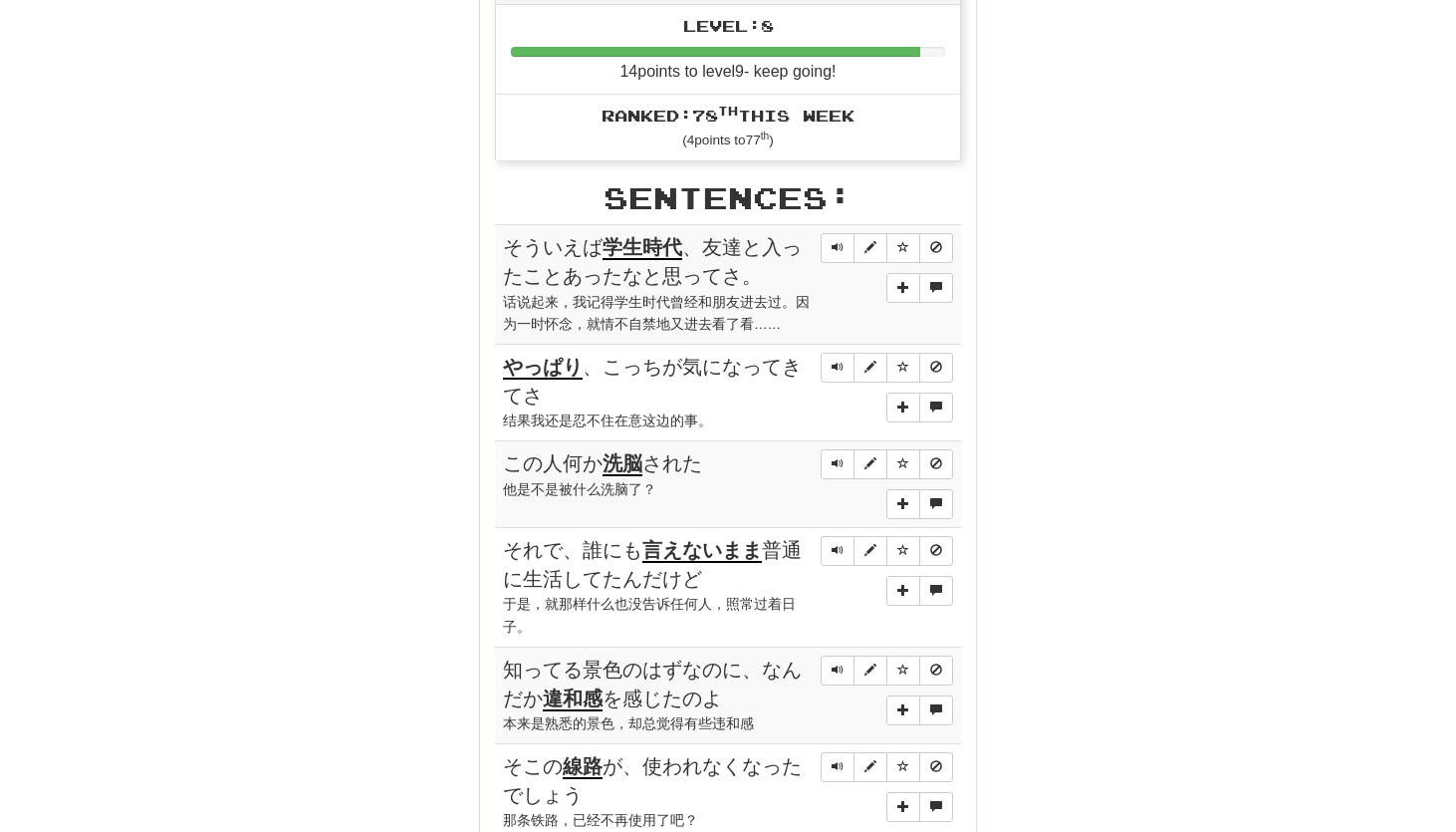 scroll, scrollTop: 0, scrollLeft: 0, axis: both 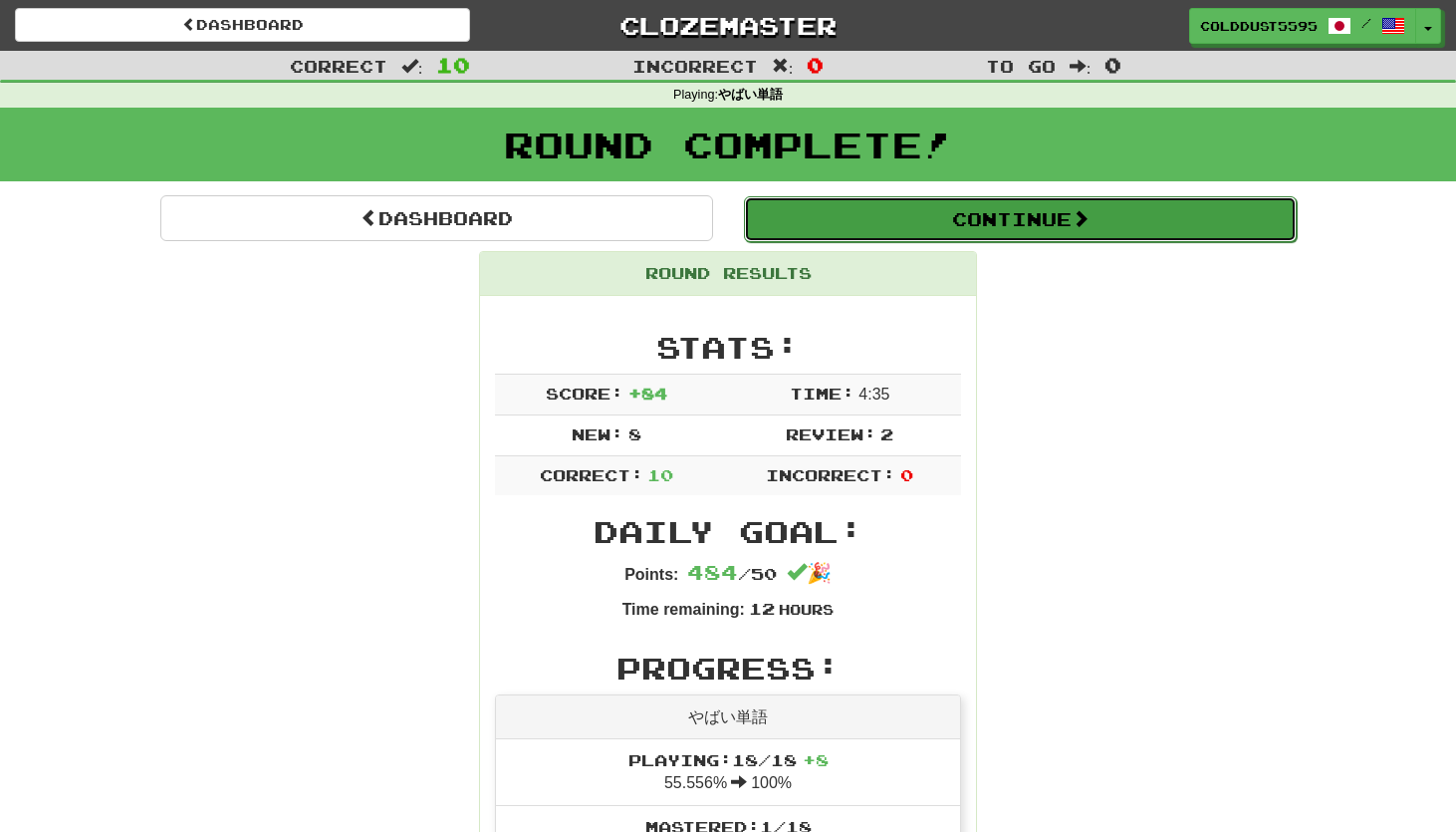 click on "Continue" at bounding box center (1020, 219) 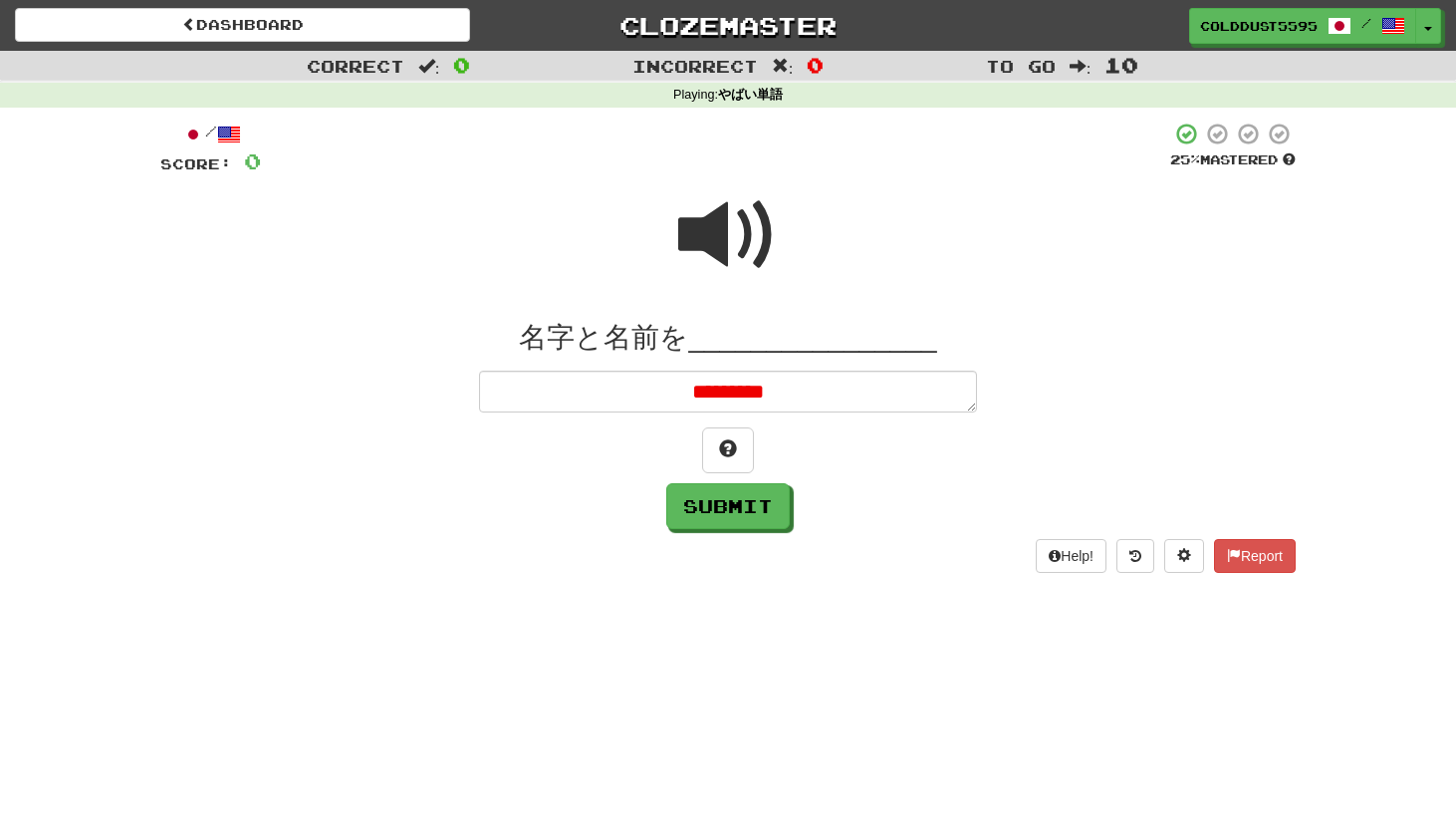 click at bounding box center [728, 235] 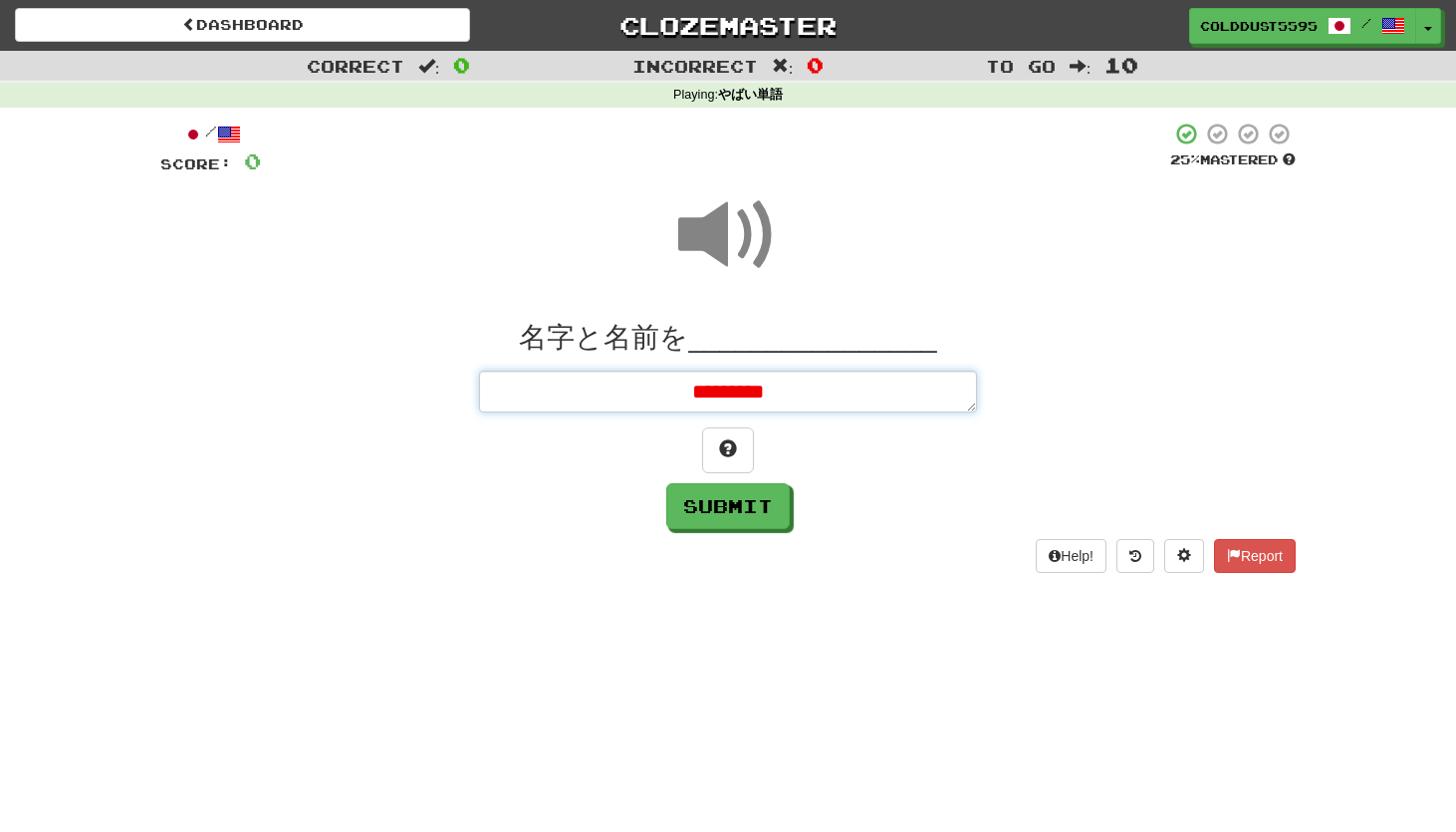 click on "*********" at bounding box center [728, 392] 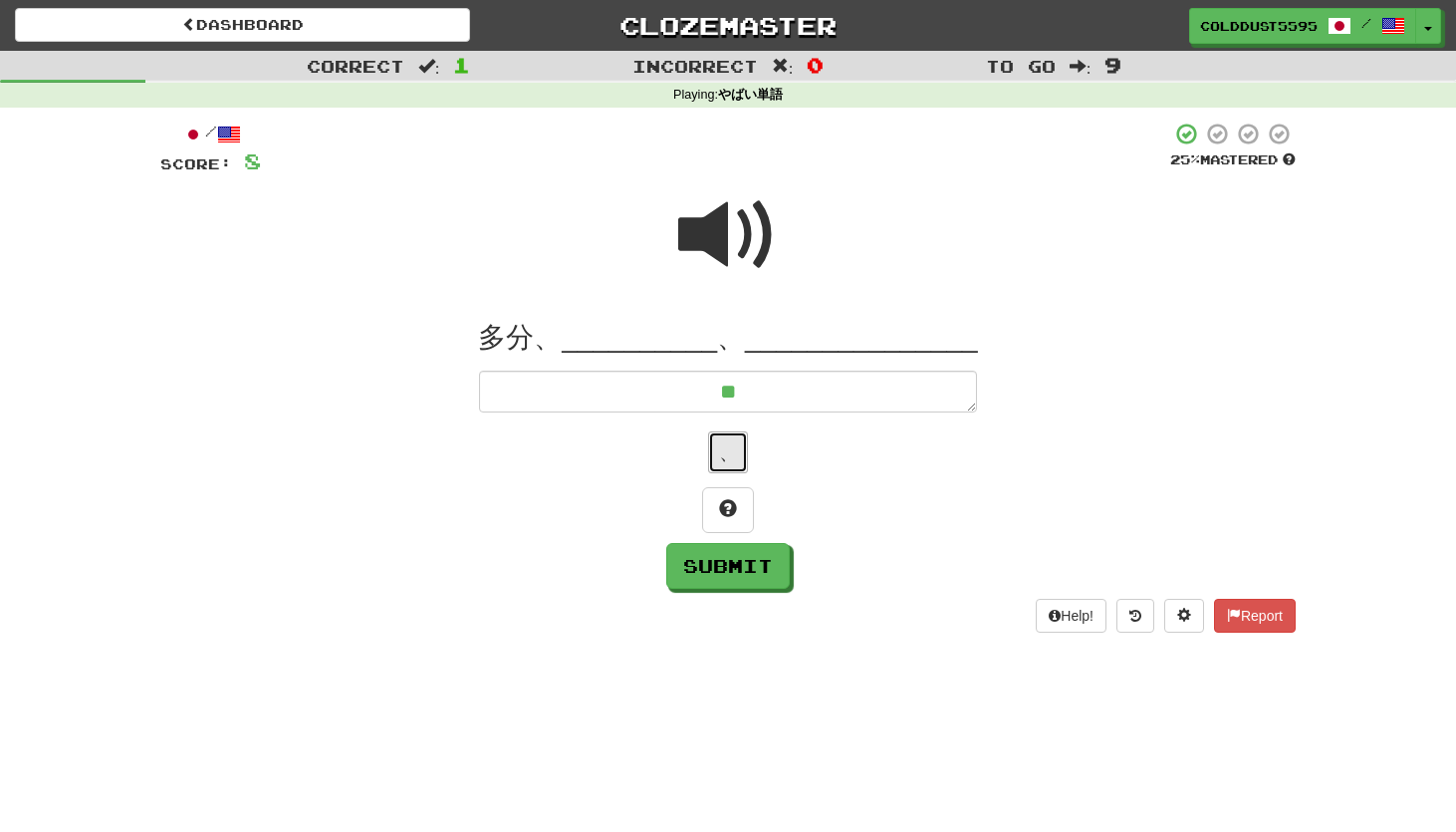 click on "、" at bounding box center (728, 452) 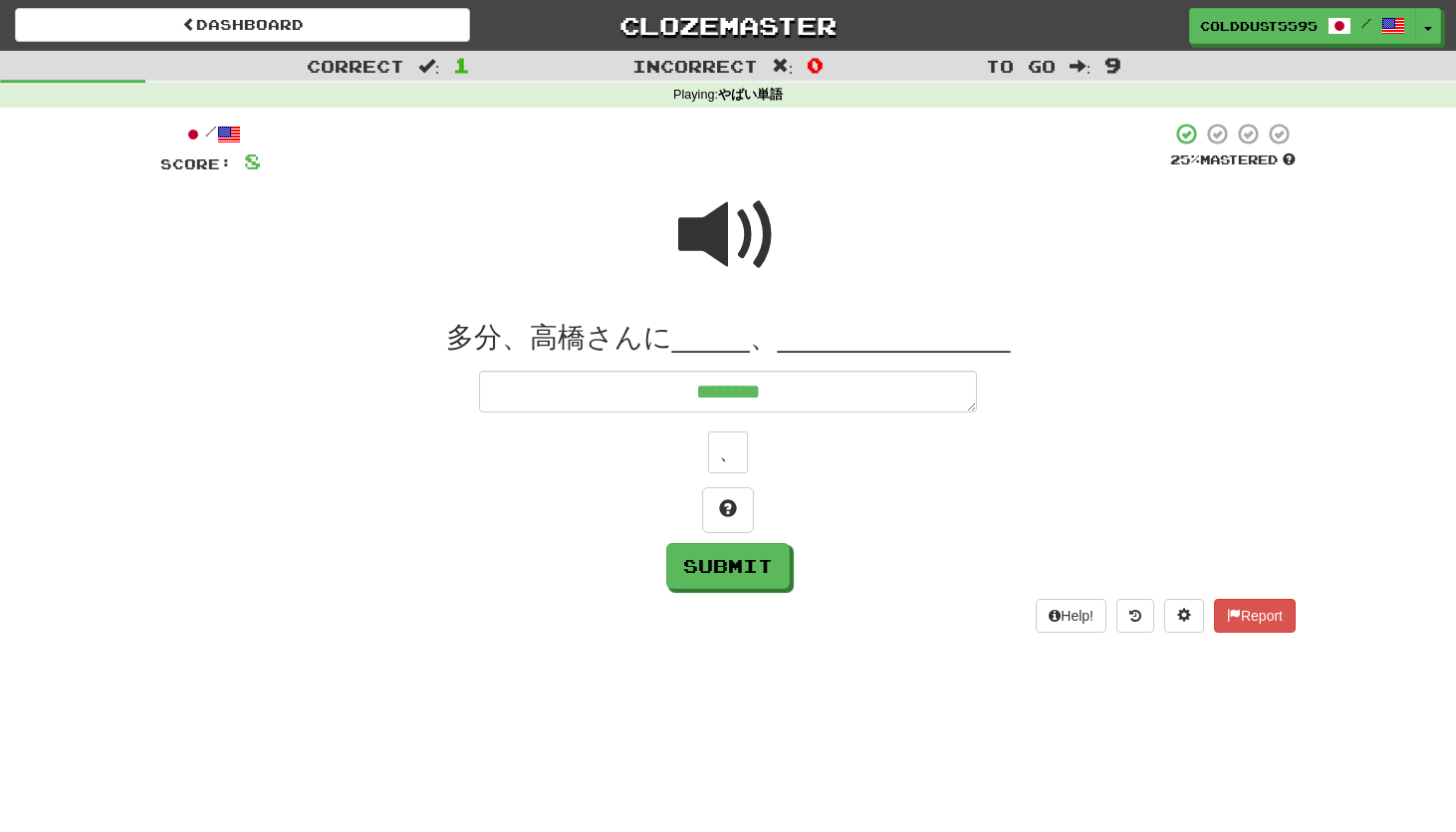 click at bounding box center (728, 235) 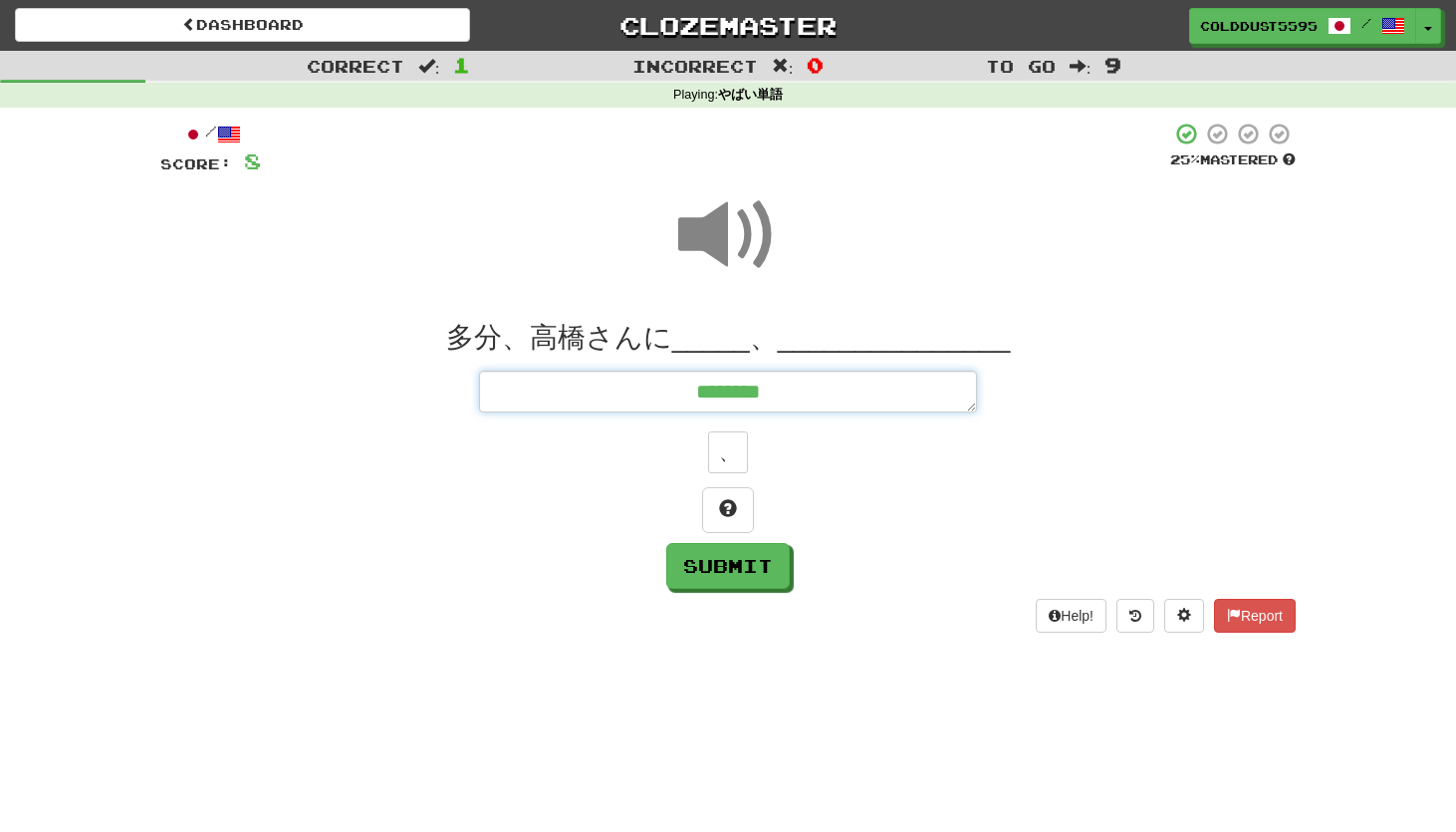 click on "********" at bounding box center [728, 392] 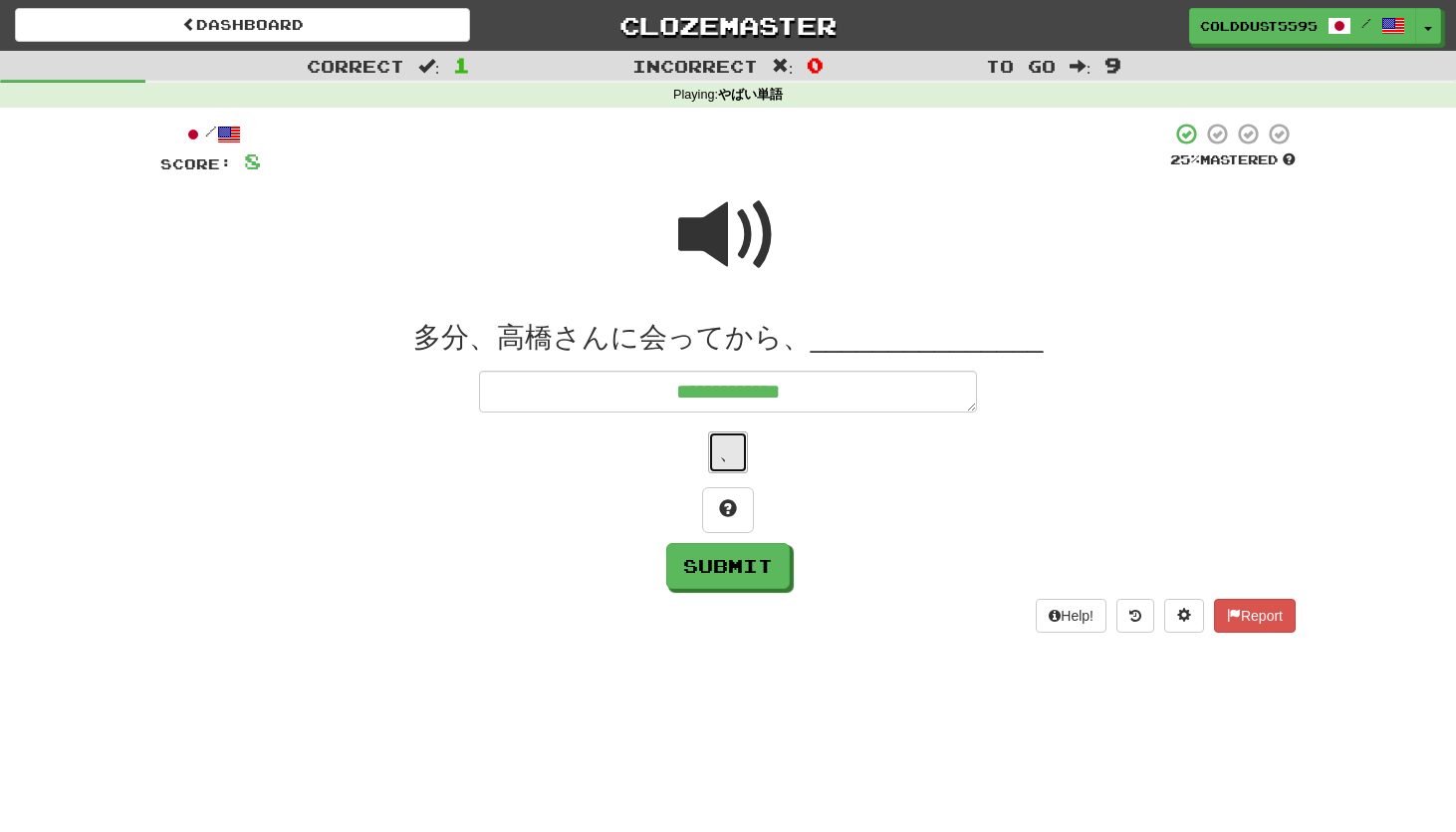 click on "、" at bounding box center [728, 452] 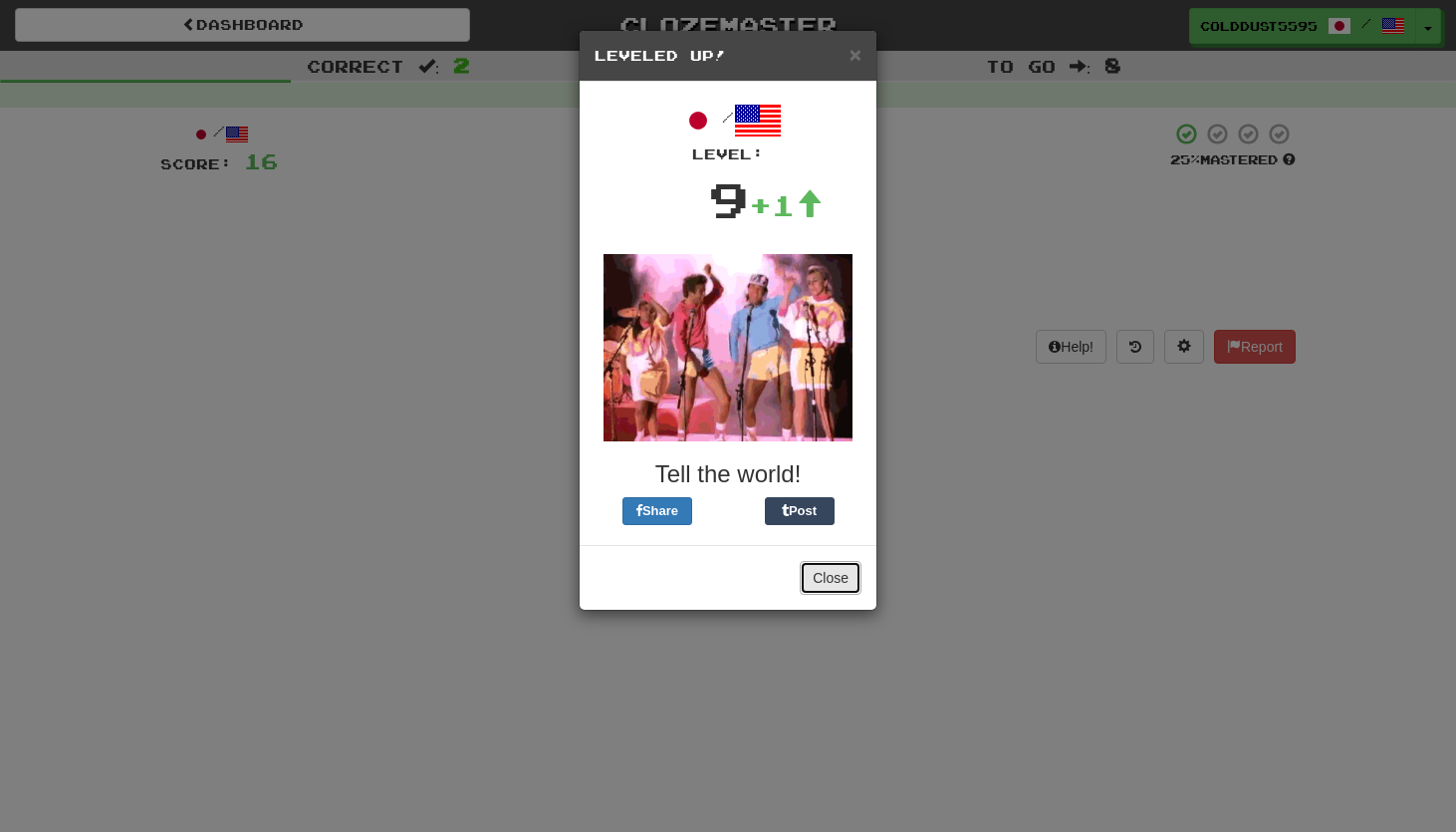 click on "Close" at bounding box center [831, 578] 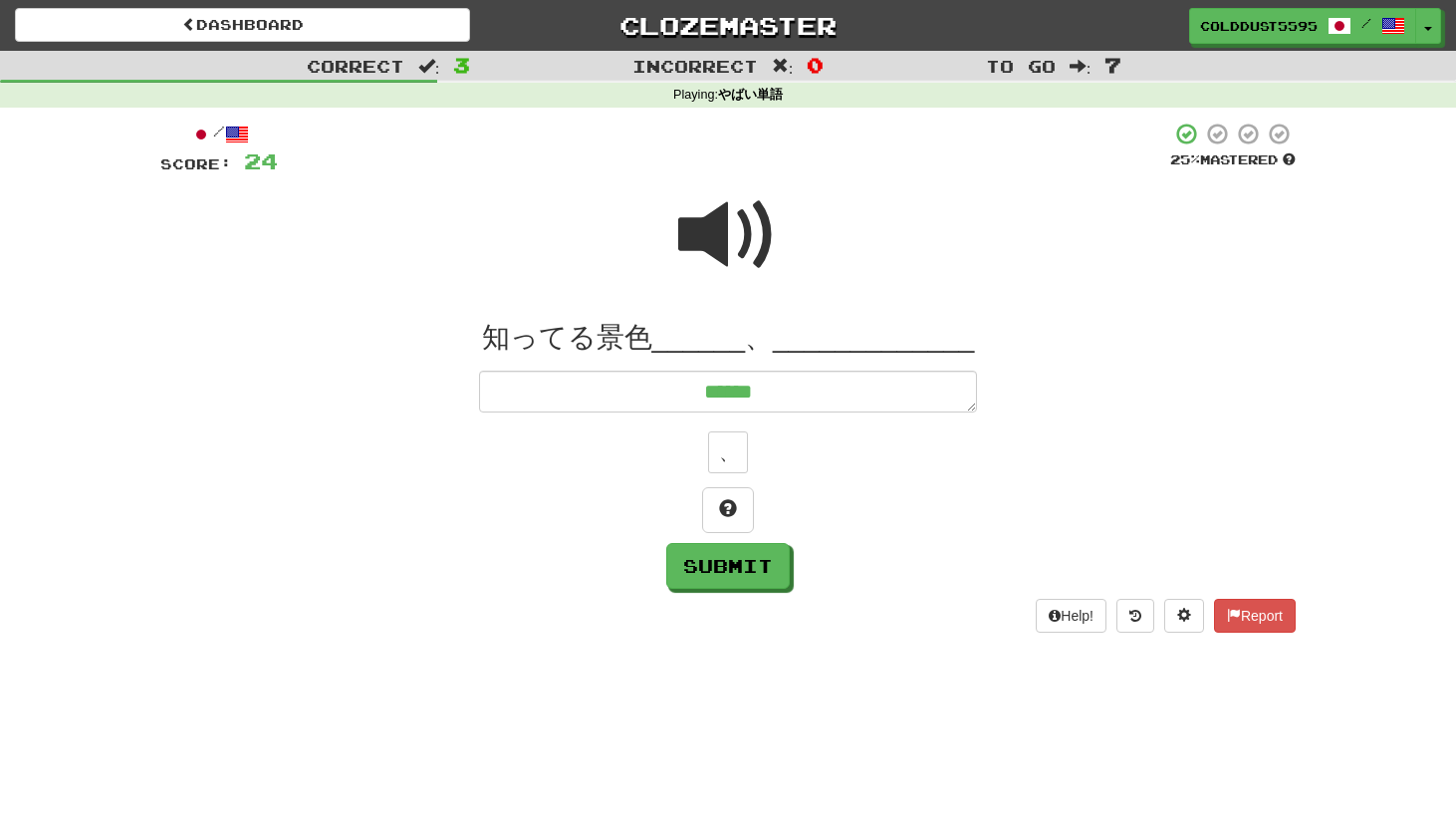 click at bounding box center [728, 235] 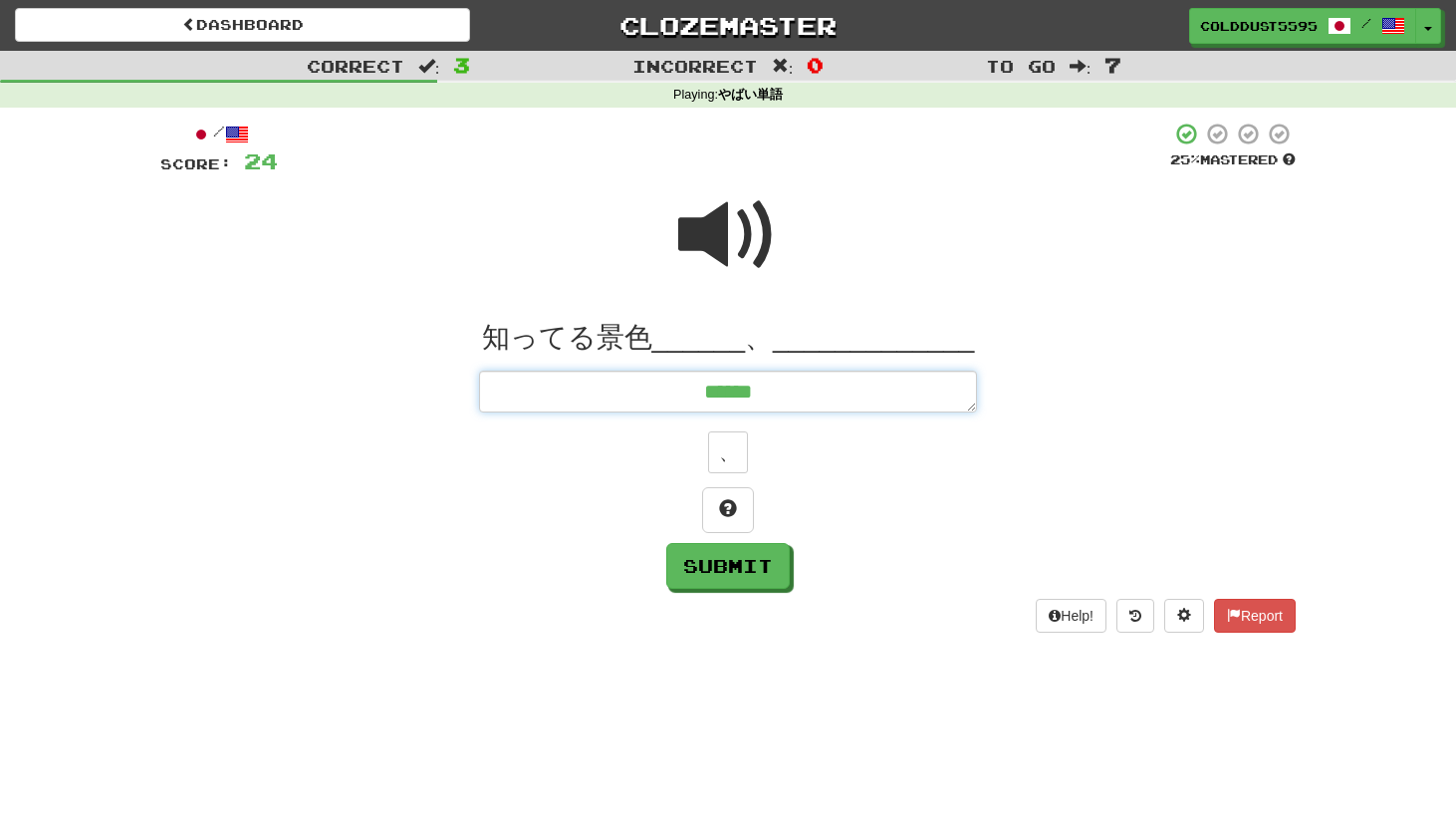 click on "******" at bounding box center [728, 392] 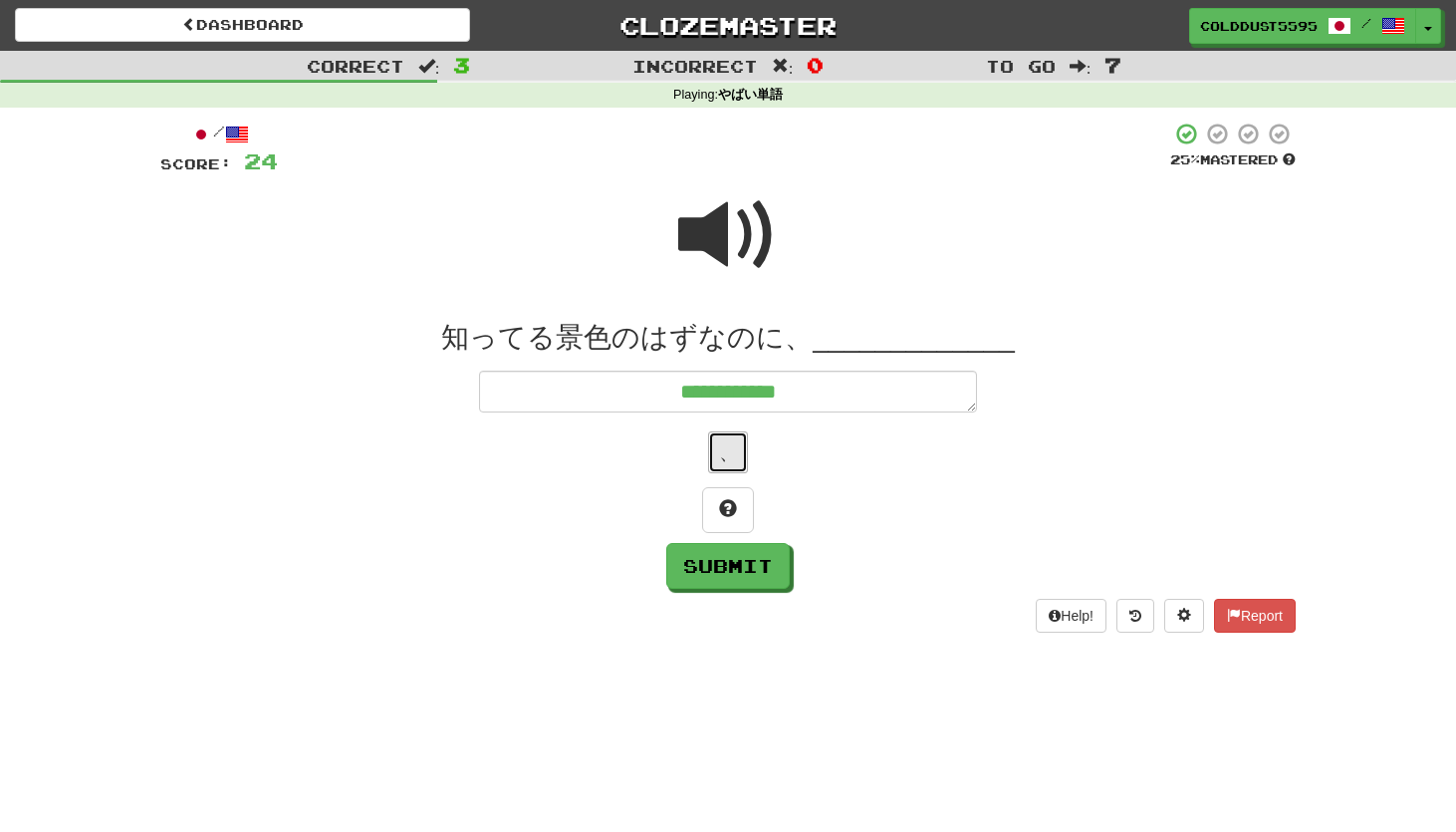 click on "、" at bounding box center [728, 452] 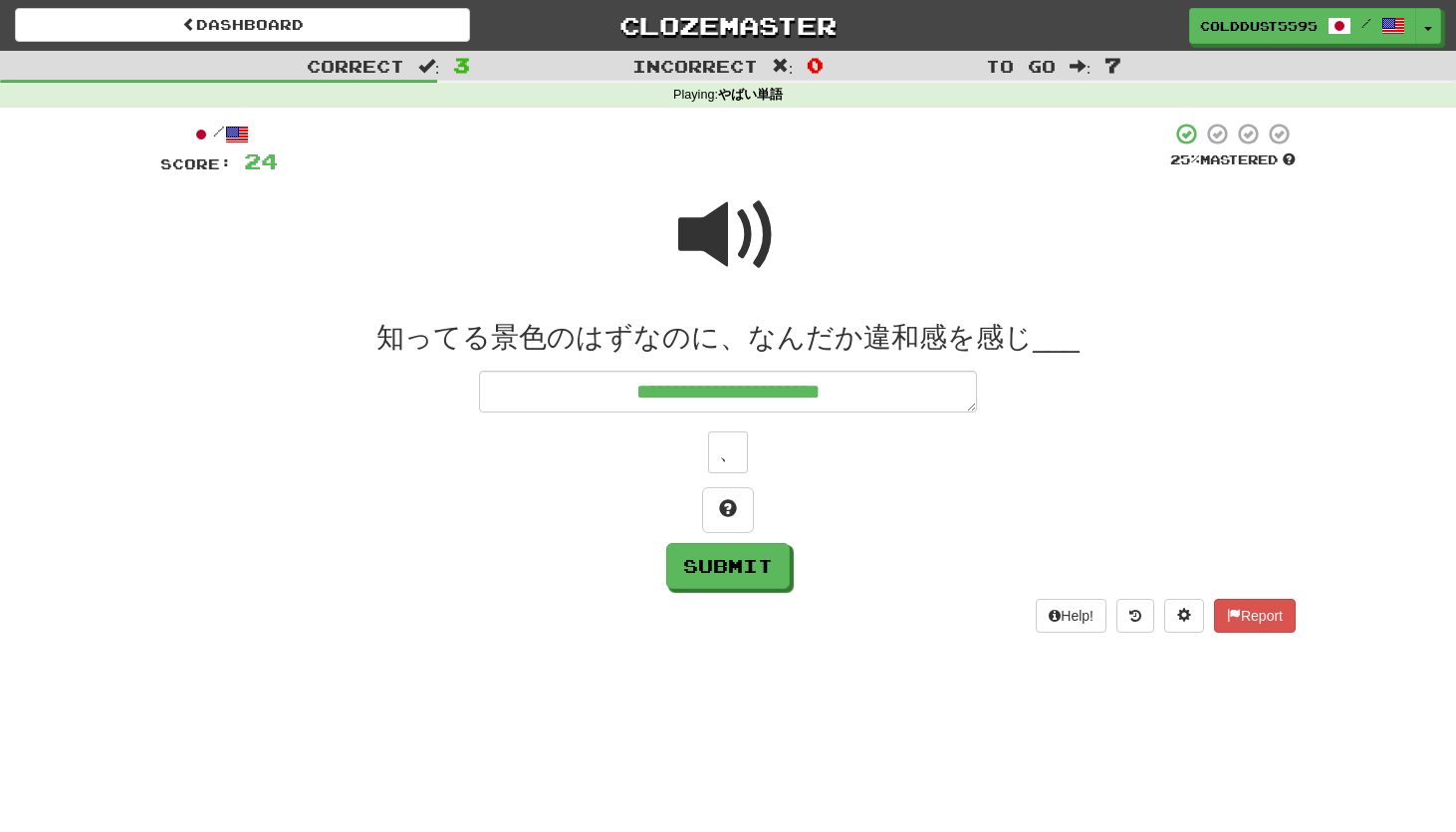 click at bounding box center [728, 235] 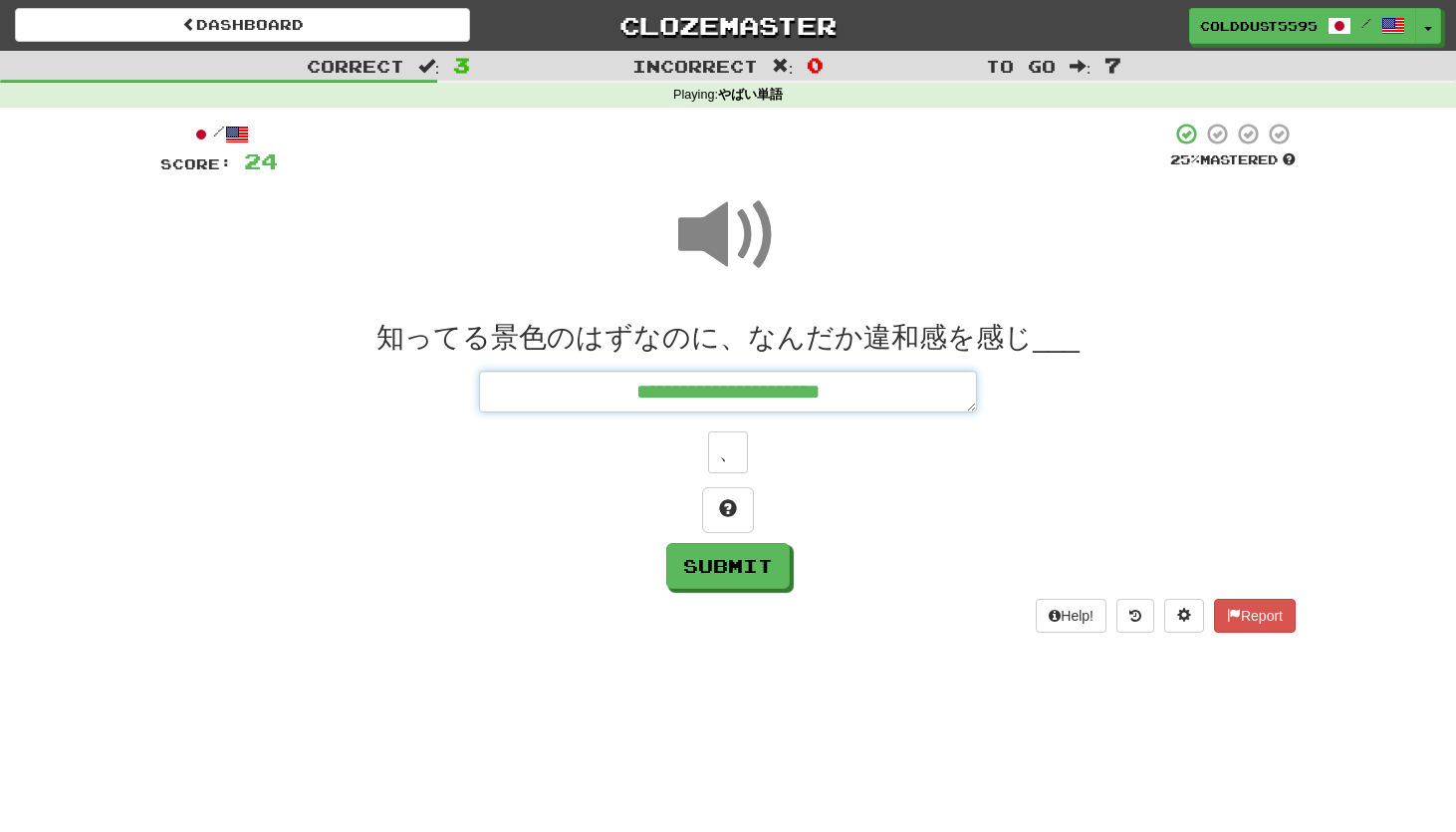 click on "**********" at bounding box center [728, 392] 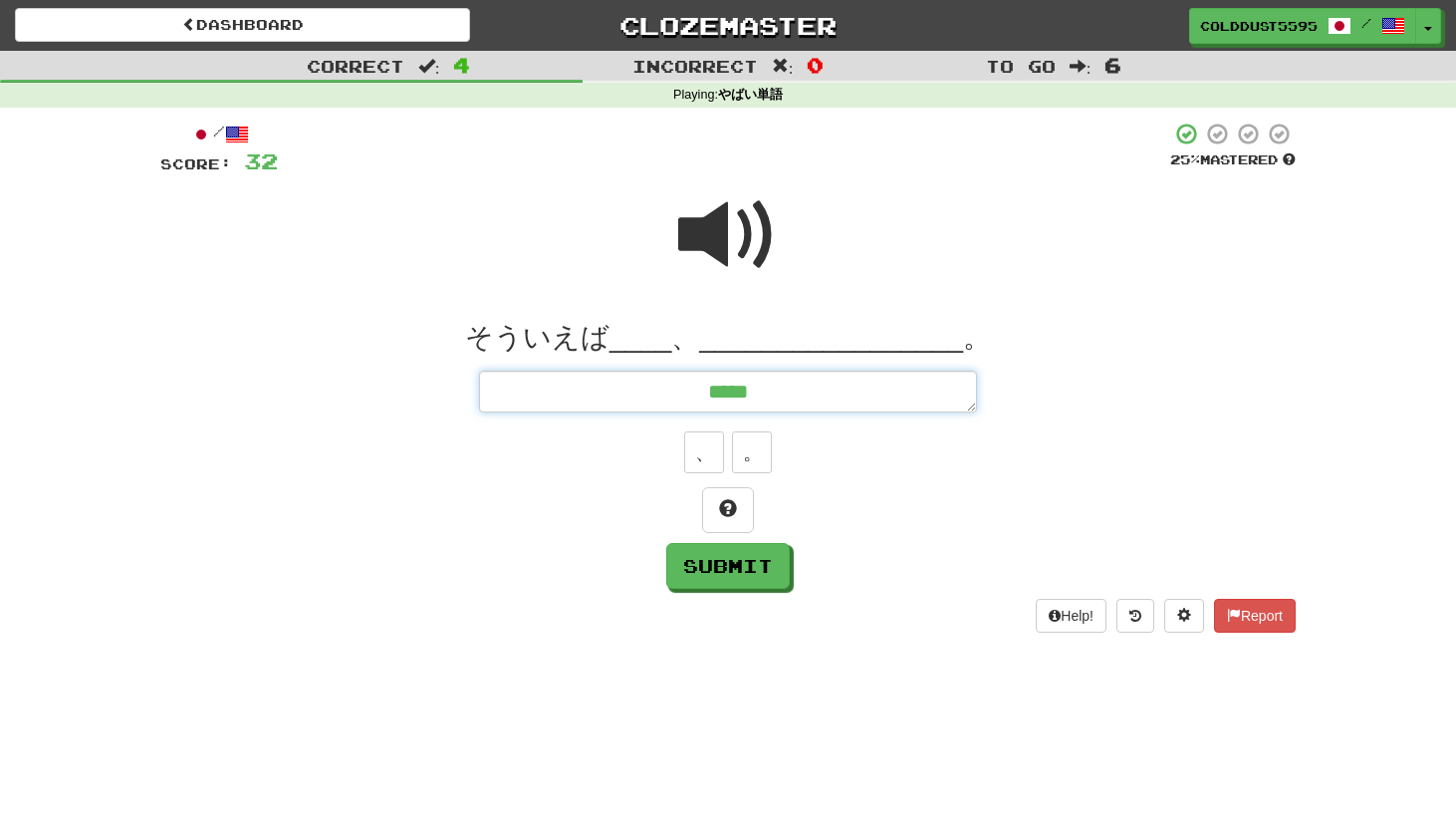 click on "そういえば____、_________________。 ***** 、 。 Submit" at bounding box center [728, 454] 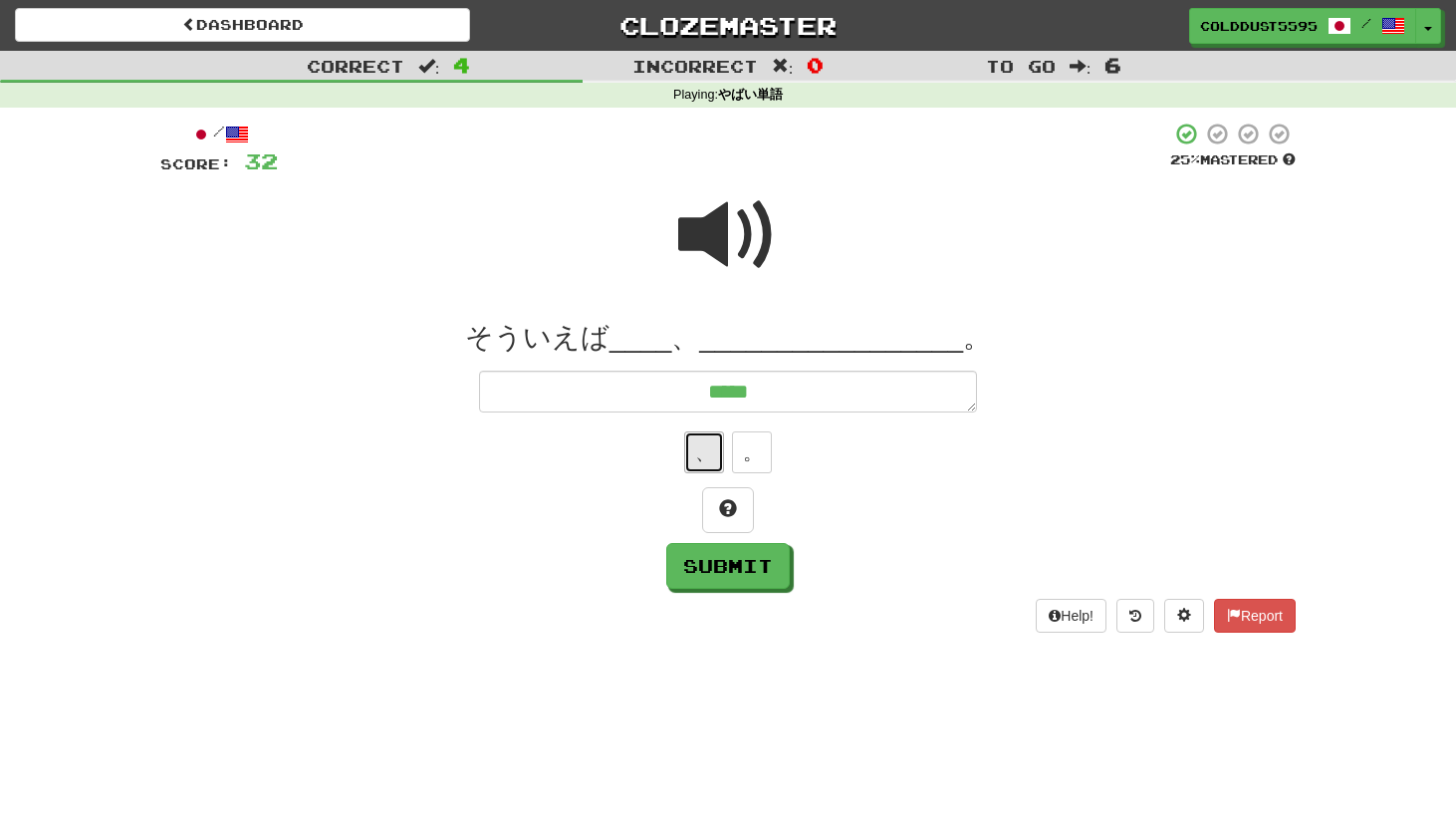 click on "、" at bounding box center (704, 452) 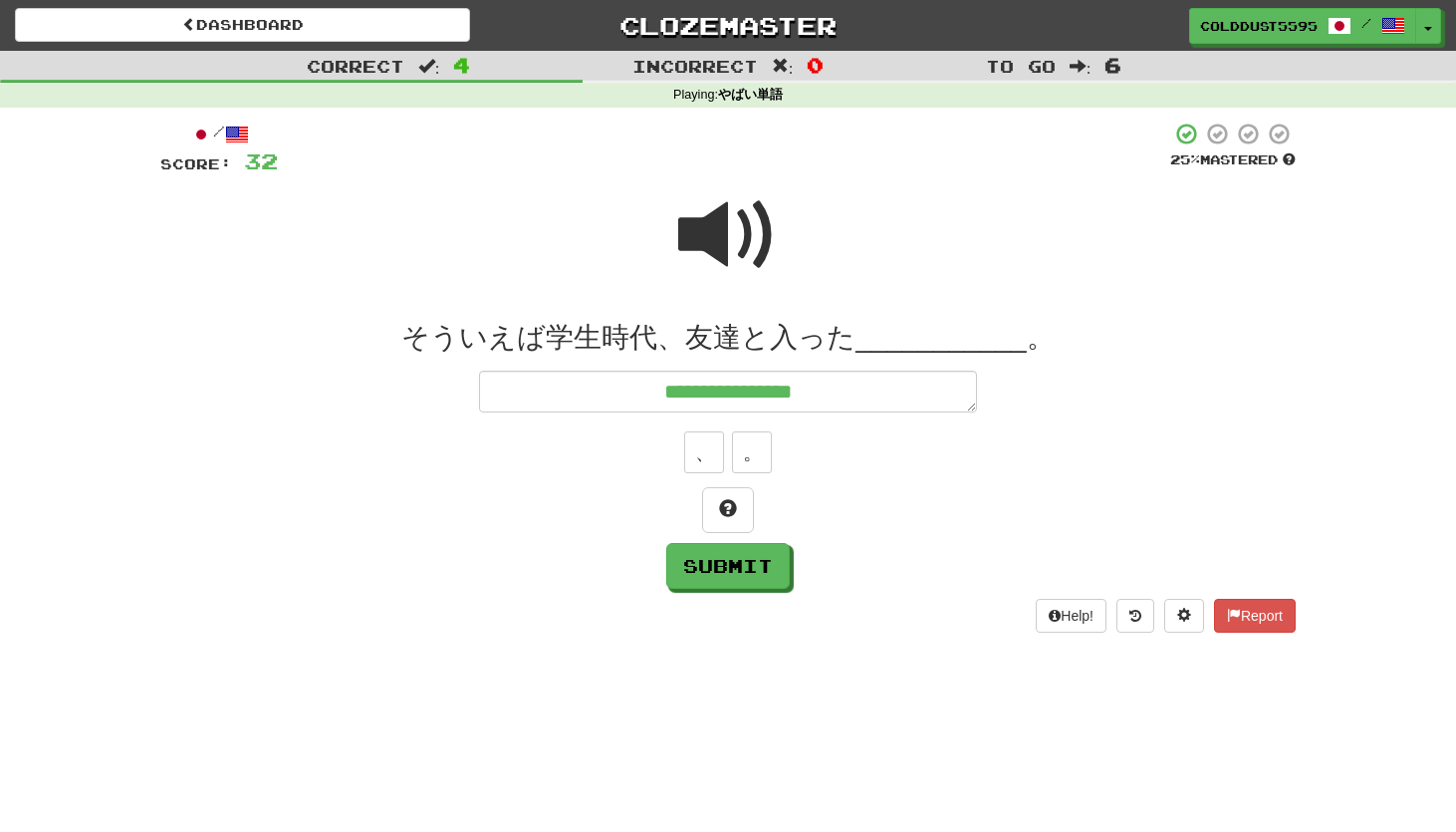 click at bounding box center (728, 235) 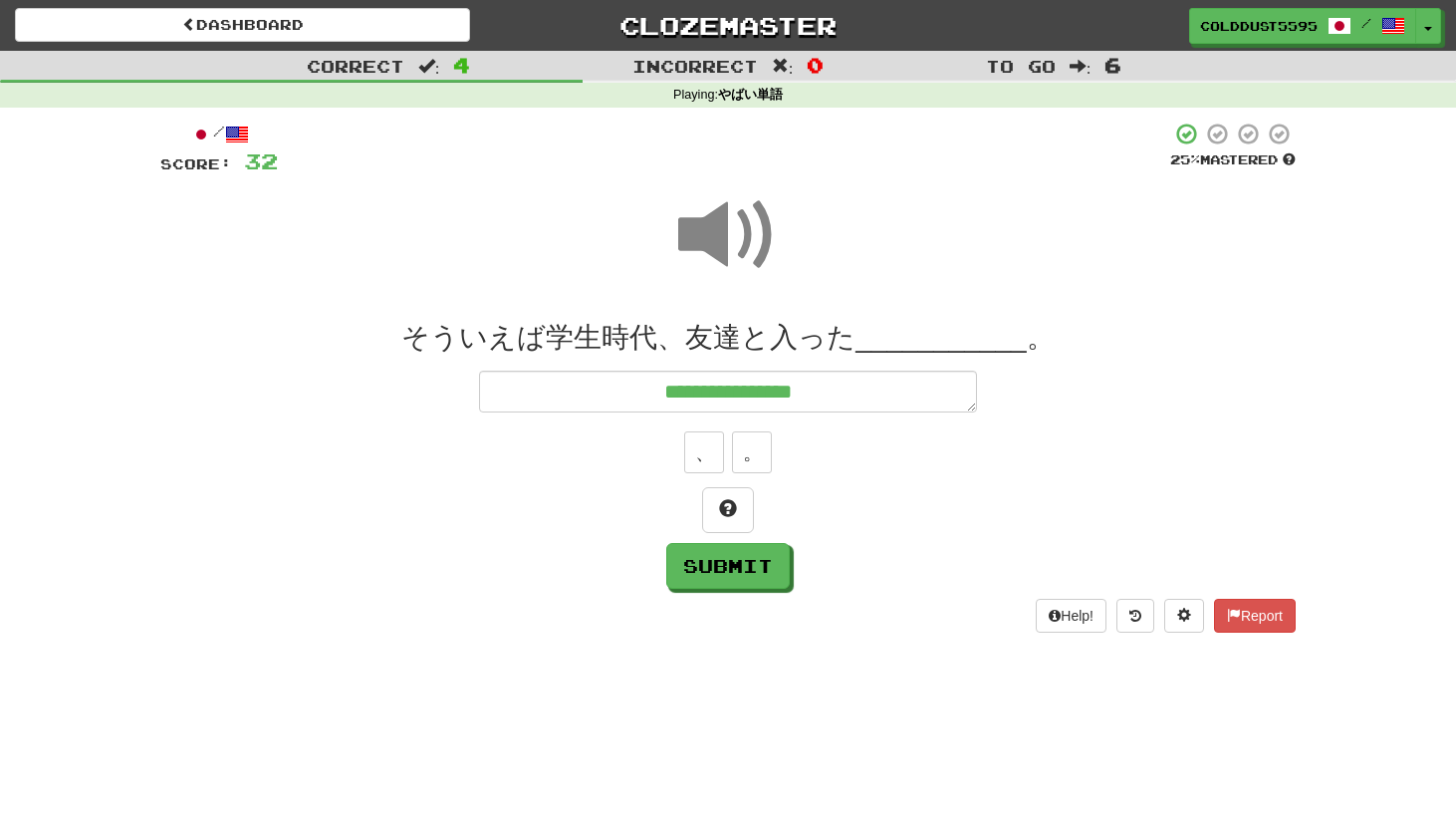 click at bounding box center [728, 235] 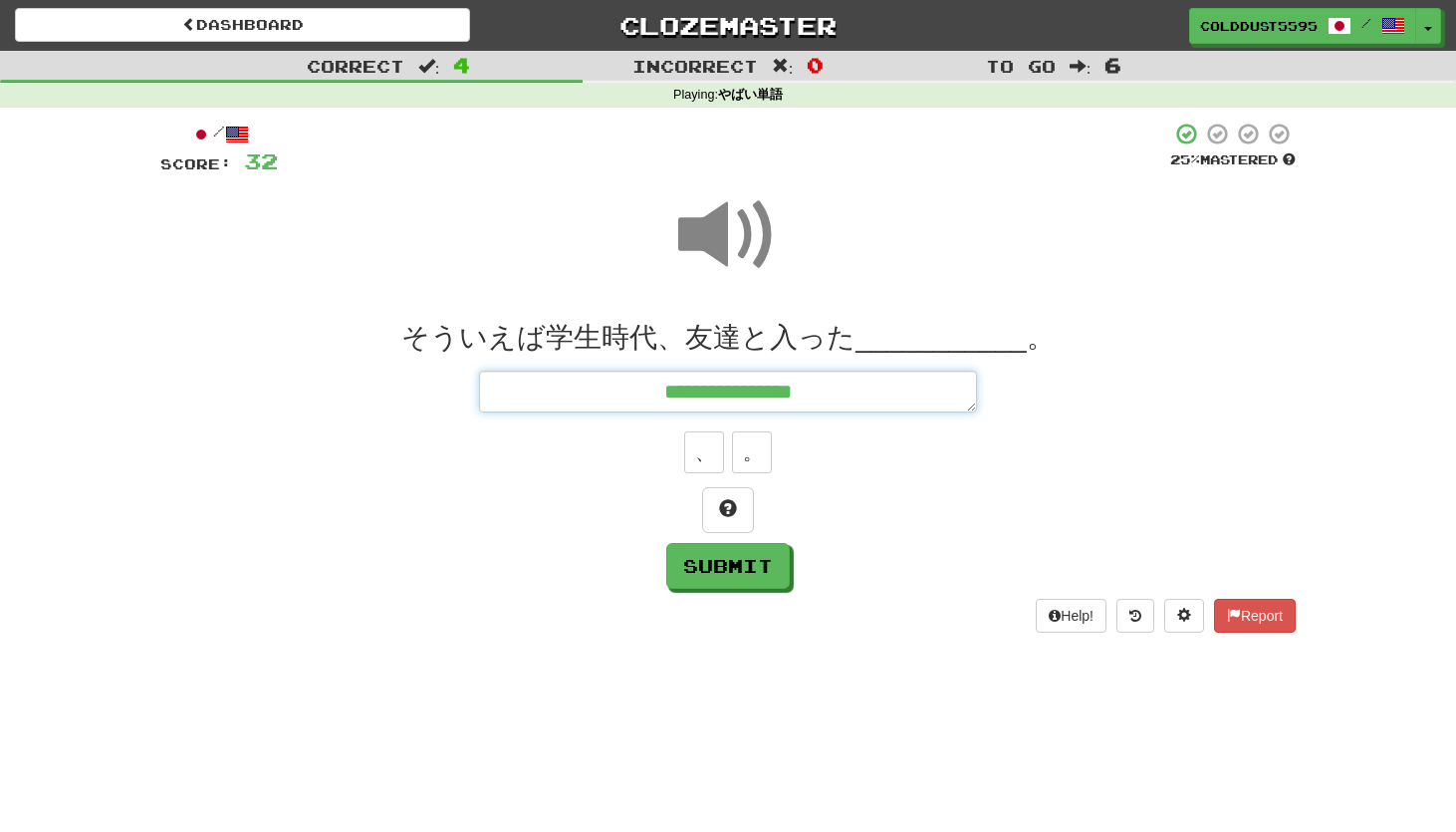click on "**********" at bounding box center [728, 392] 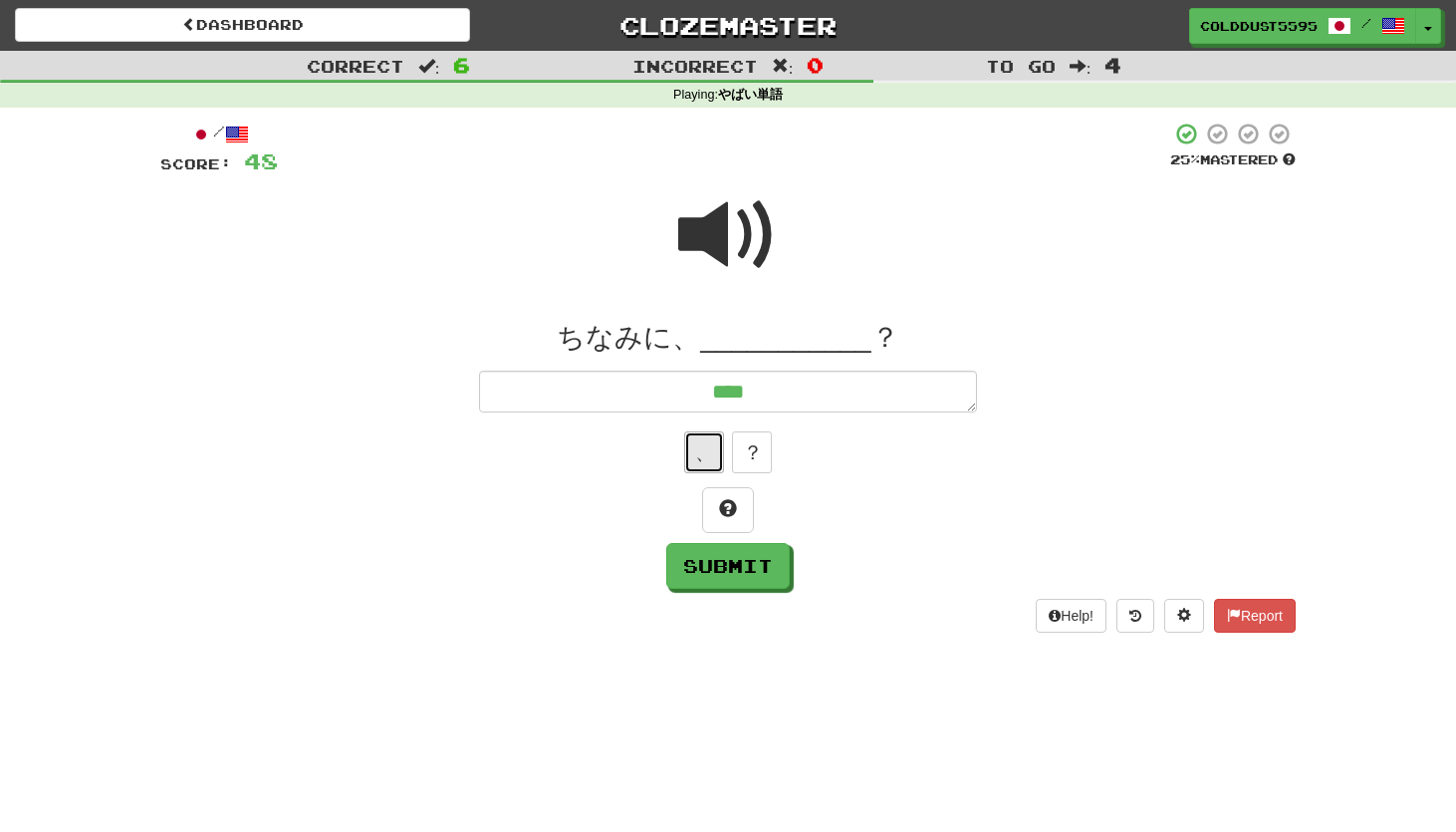 click on "、" at bounding box center [704, 452] 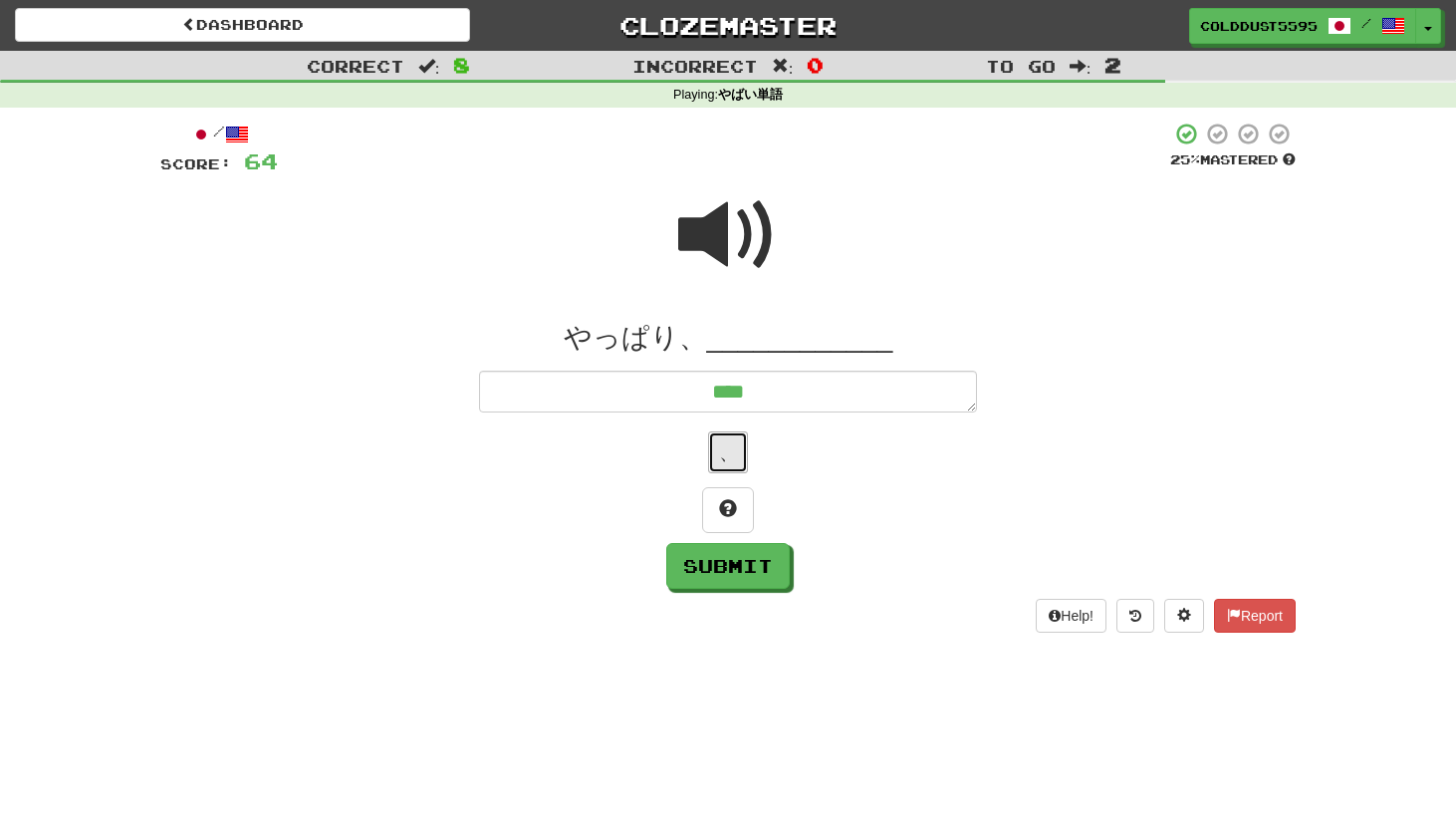 click on "、" at bounding box center (728, 452) 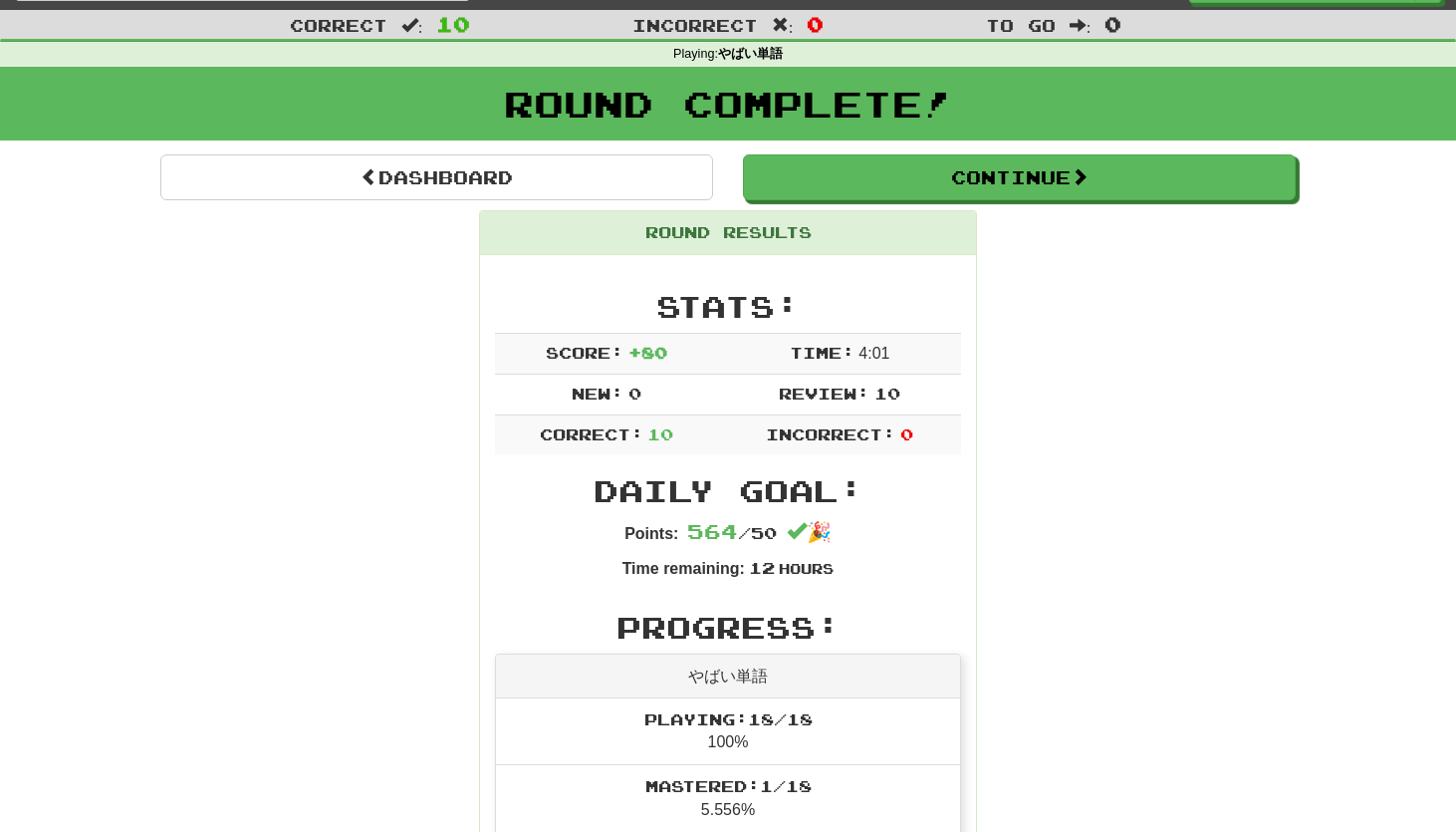 scroll, scrollTop: 0, scrollLeft: 0, axis: both 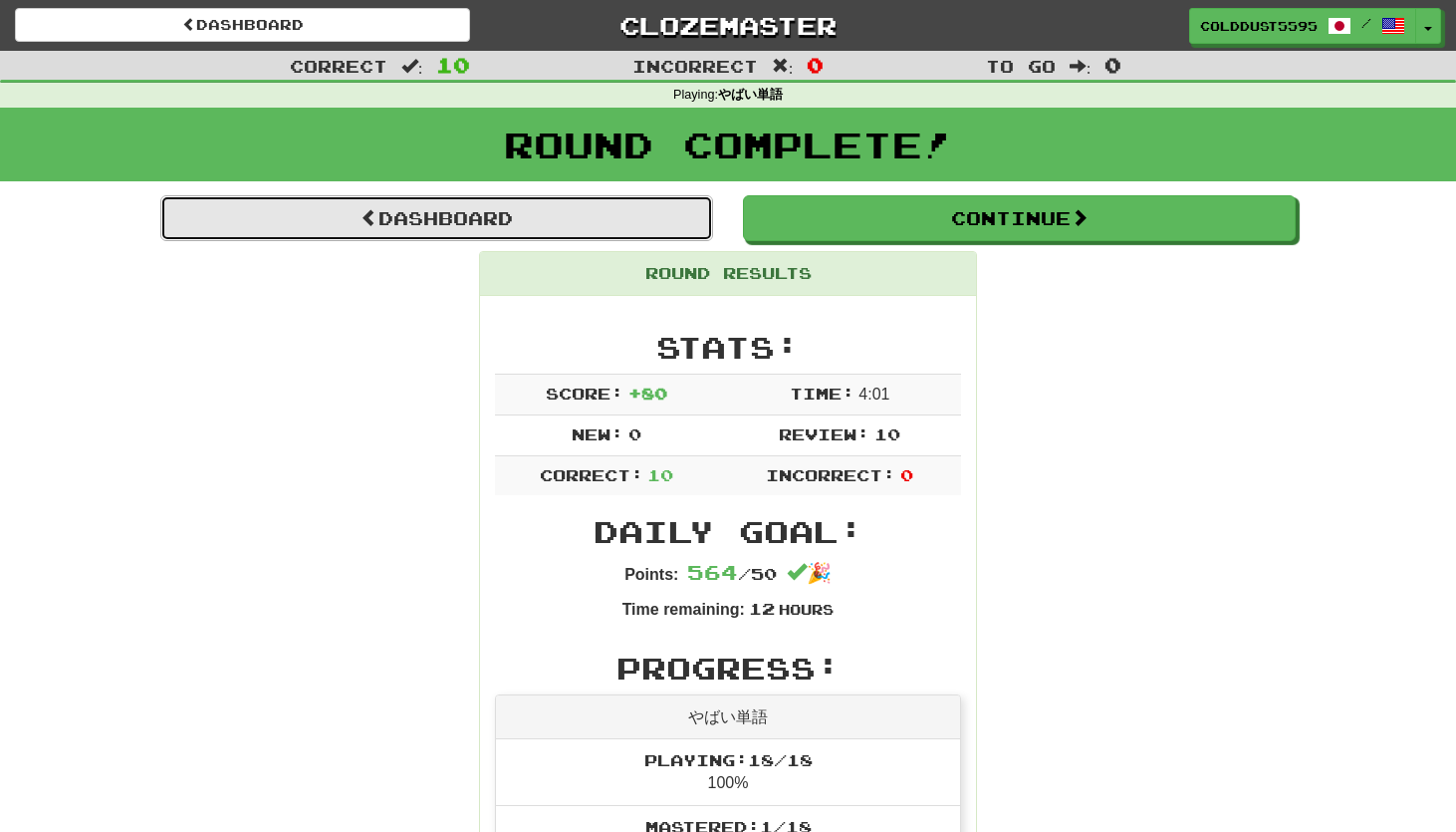 click on "Dashboard" at bounding box center [436, 218] 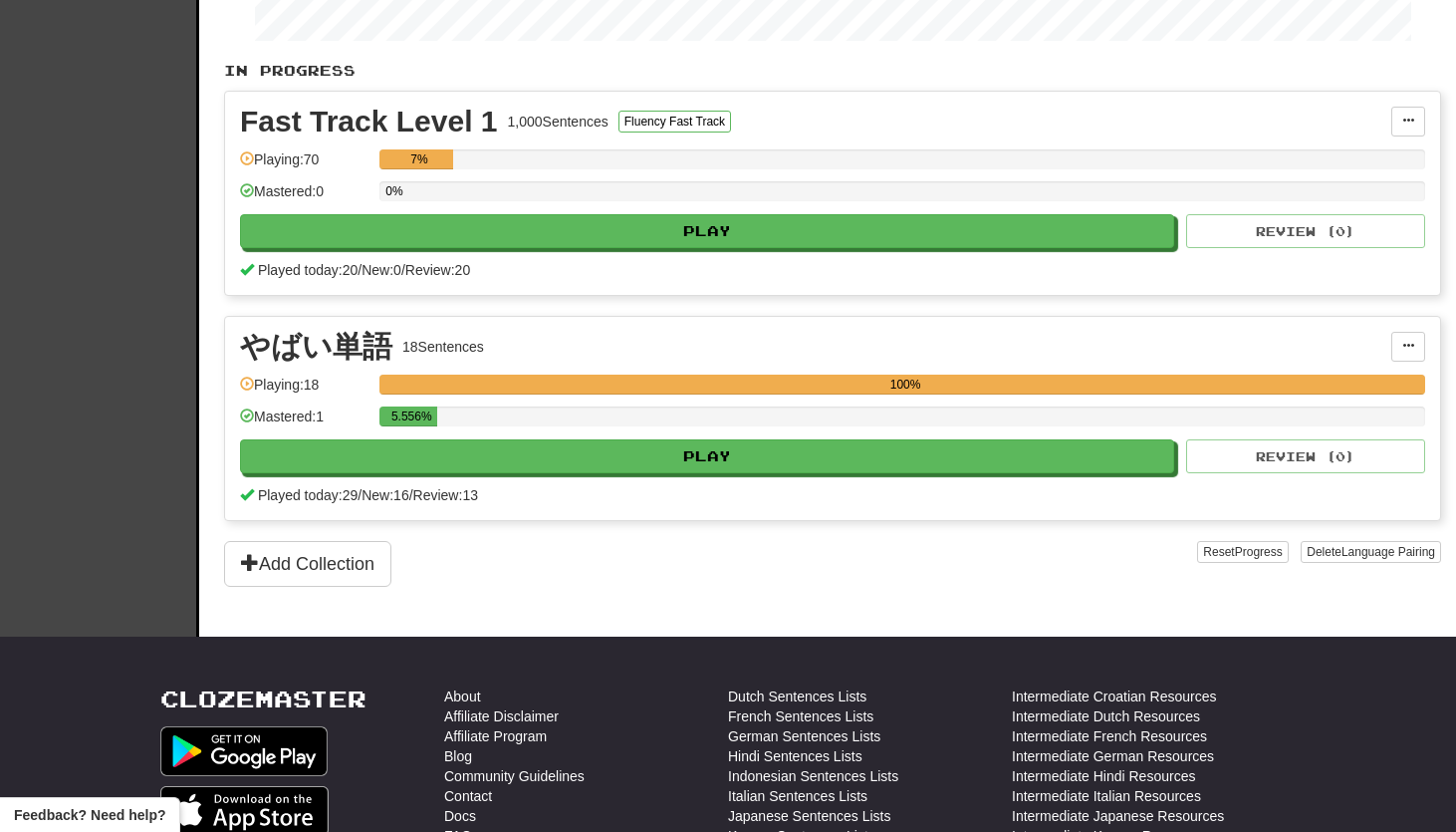 scroll, scrollTop: 367, scrollLeft: 0, axis: vertical 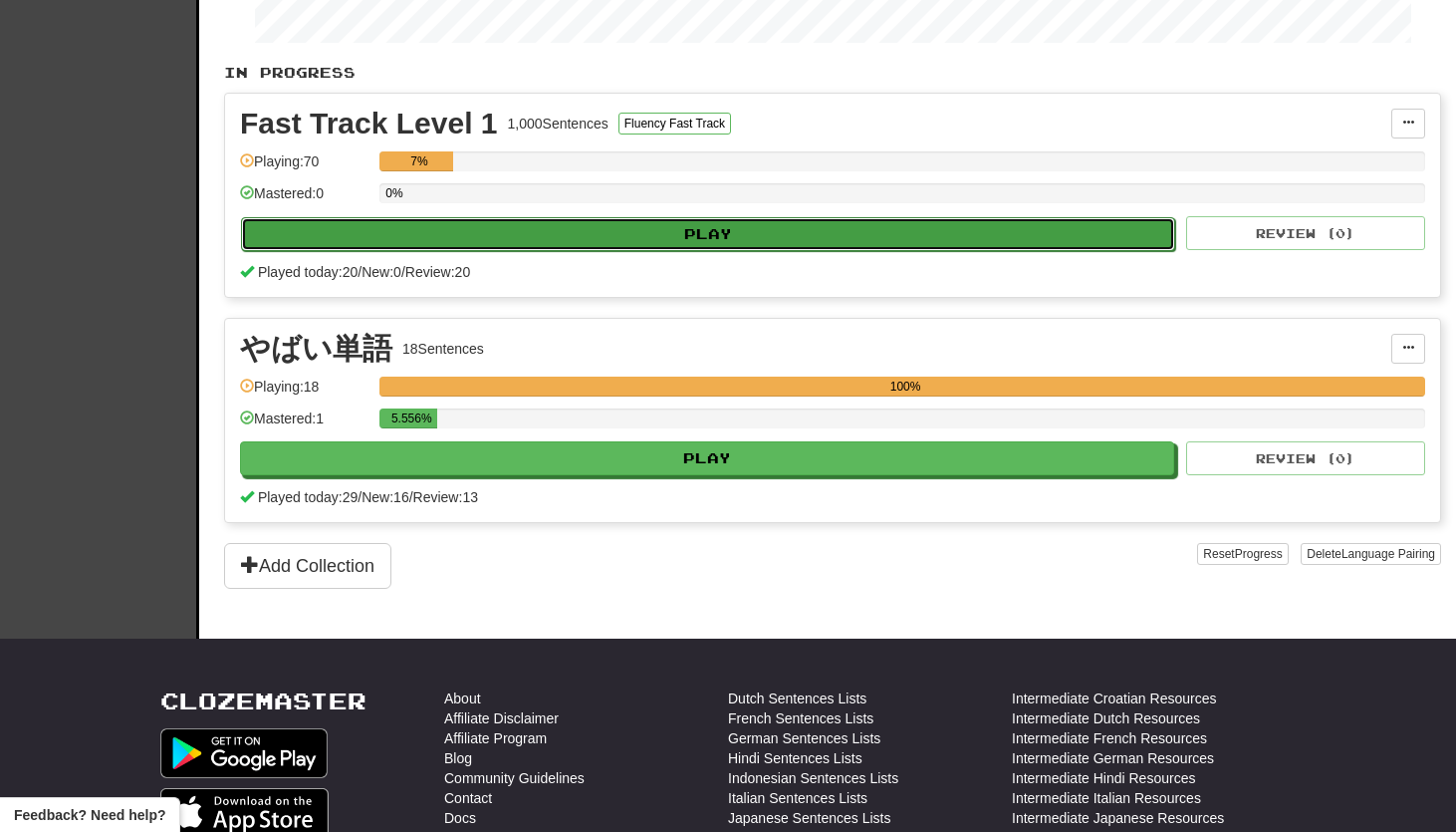 click on "Play" at bounding box center [708, 234] 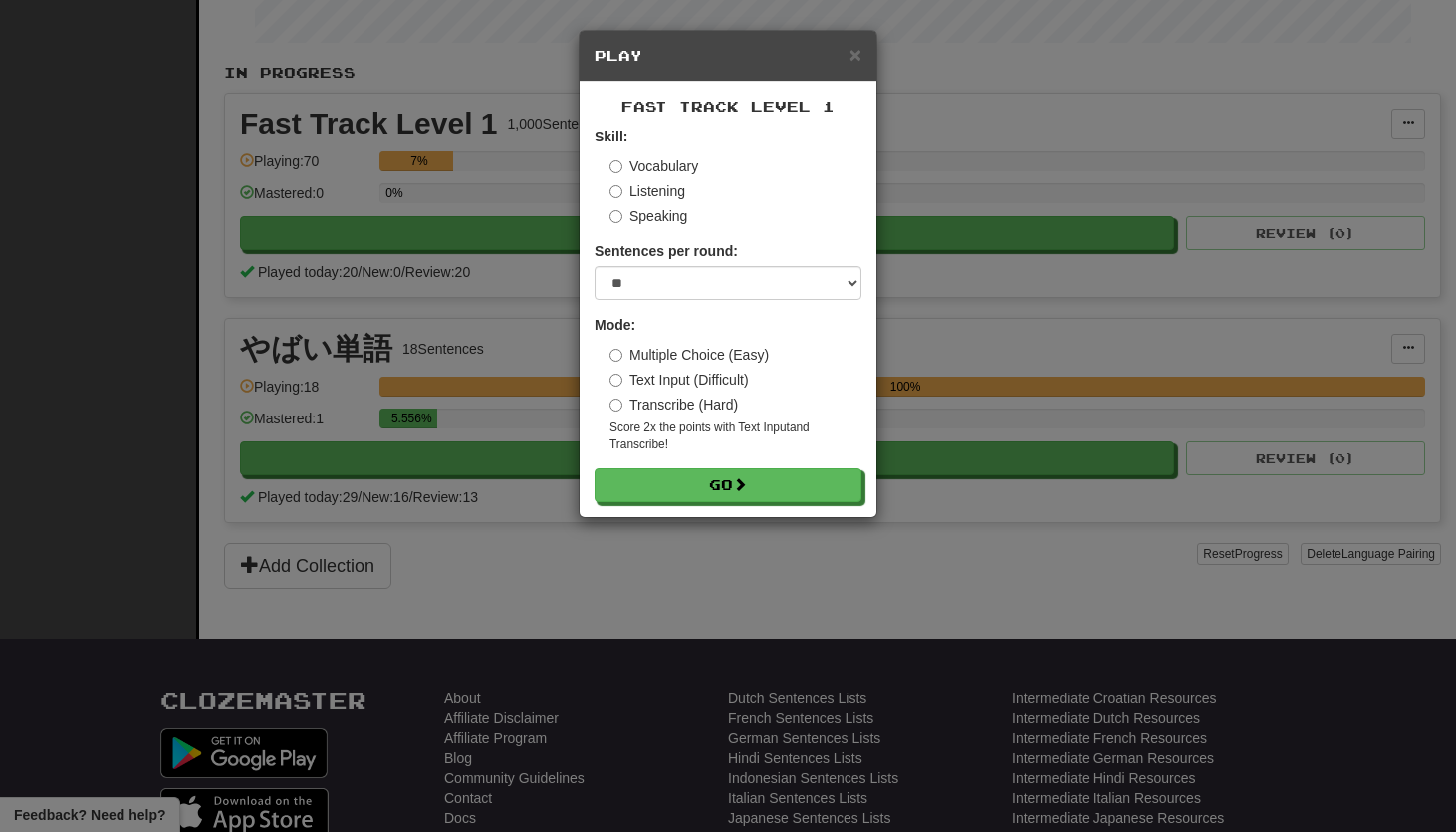 click on "Transcribe (Hard)" at bounding box center [673, 405] 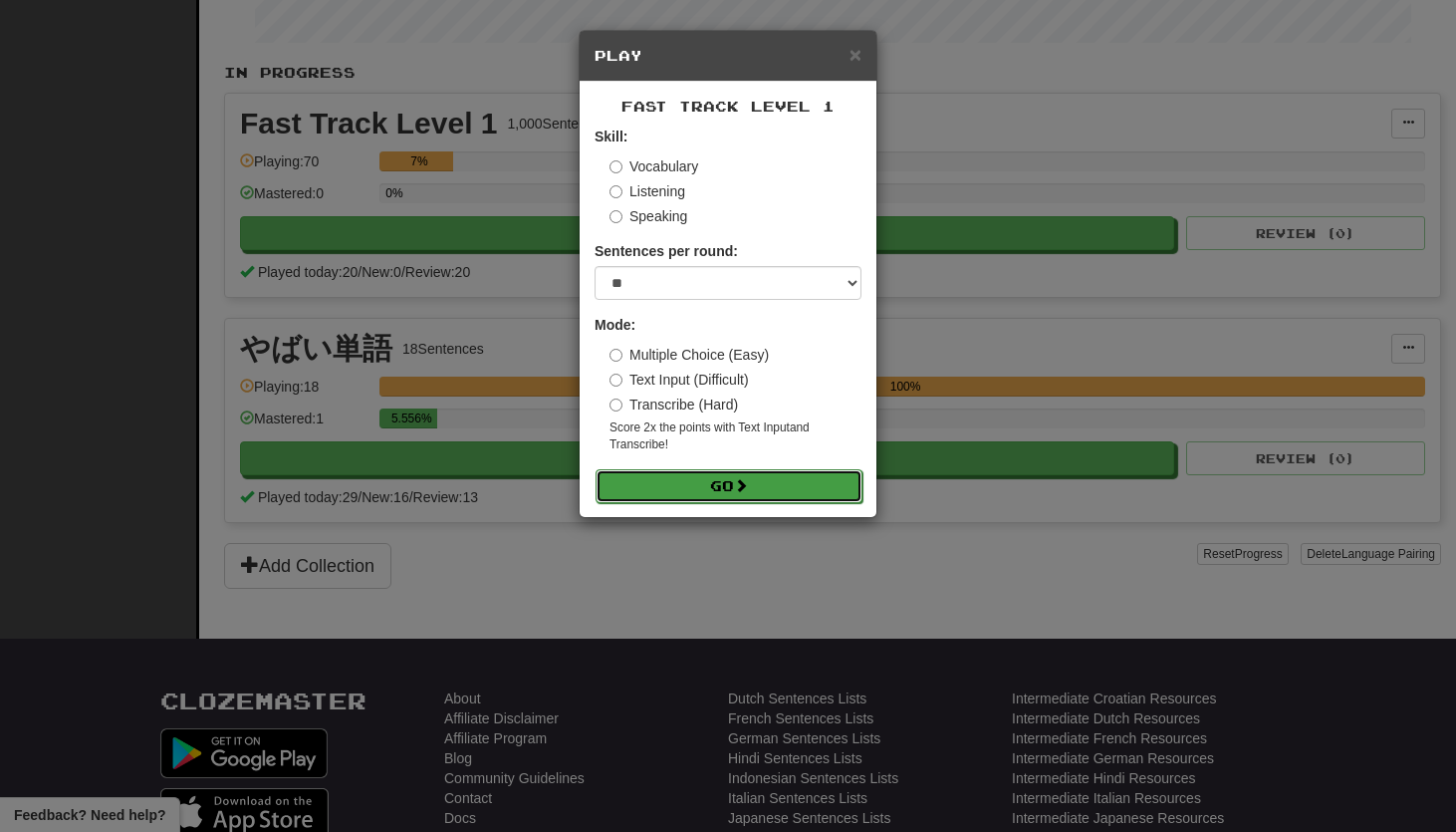 click on "Go" at bounding box center (729, 486) 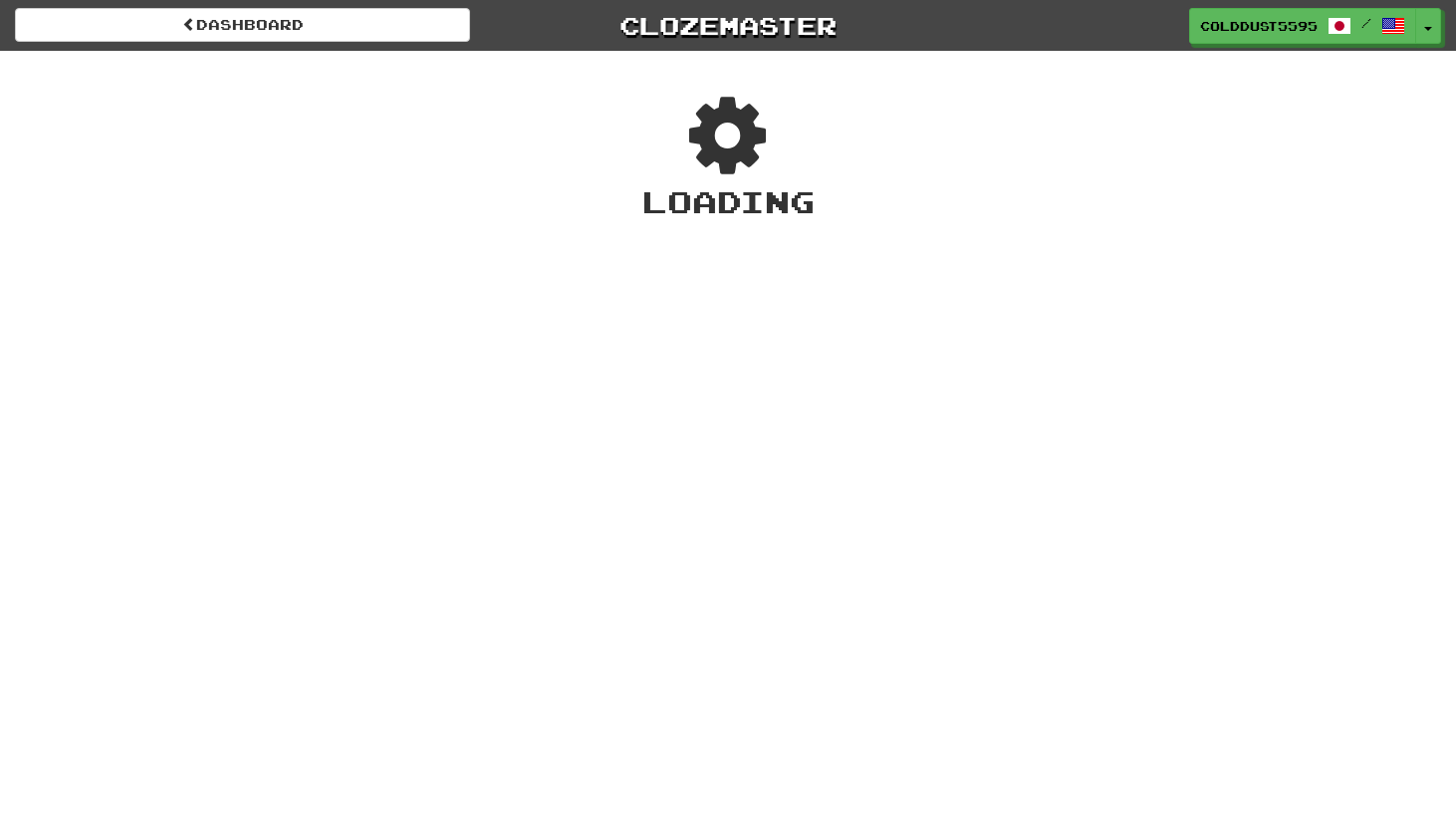 scroll, scrollTop: 0, scrollLeft: 0, axis: both 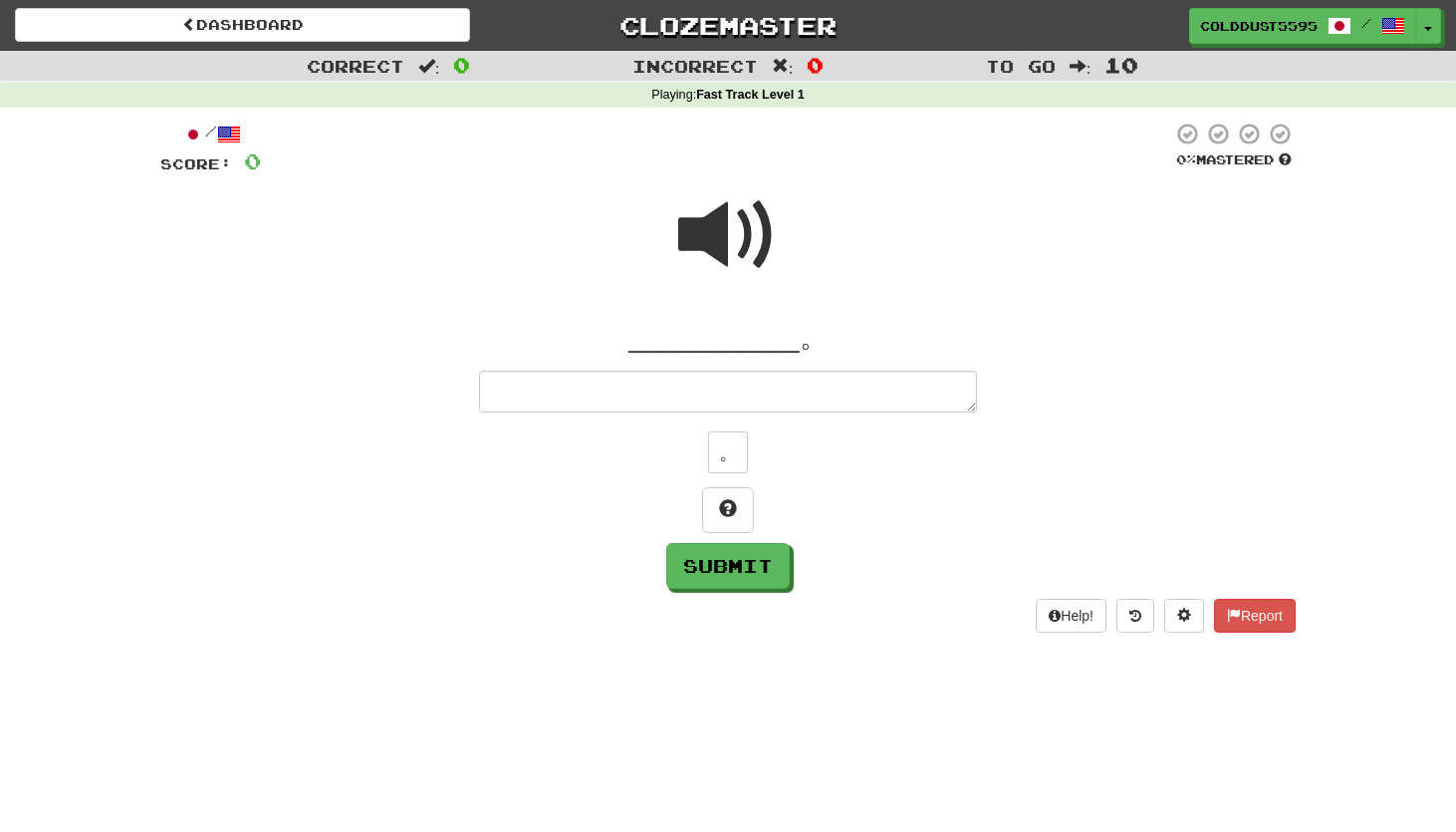 type on "*" 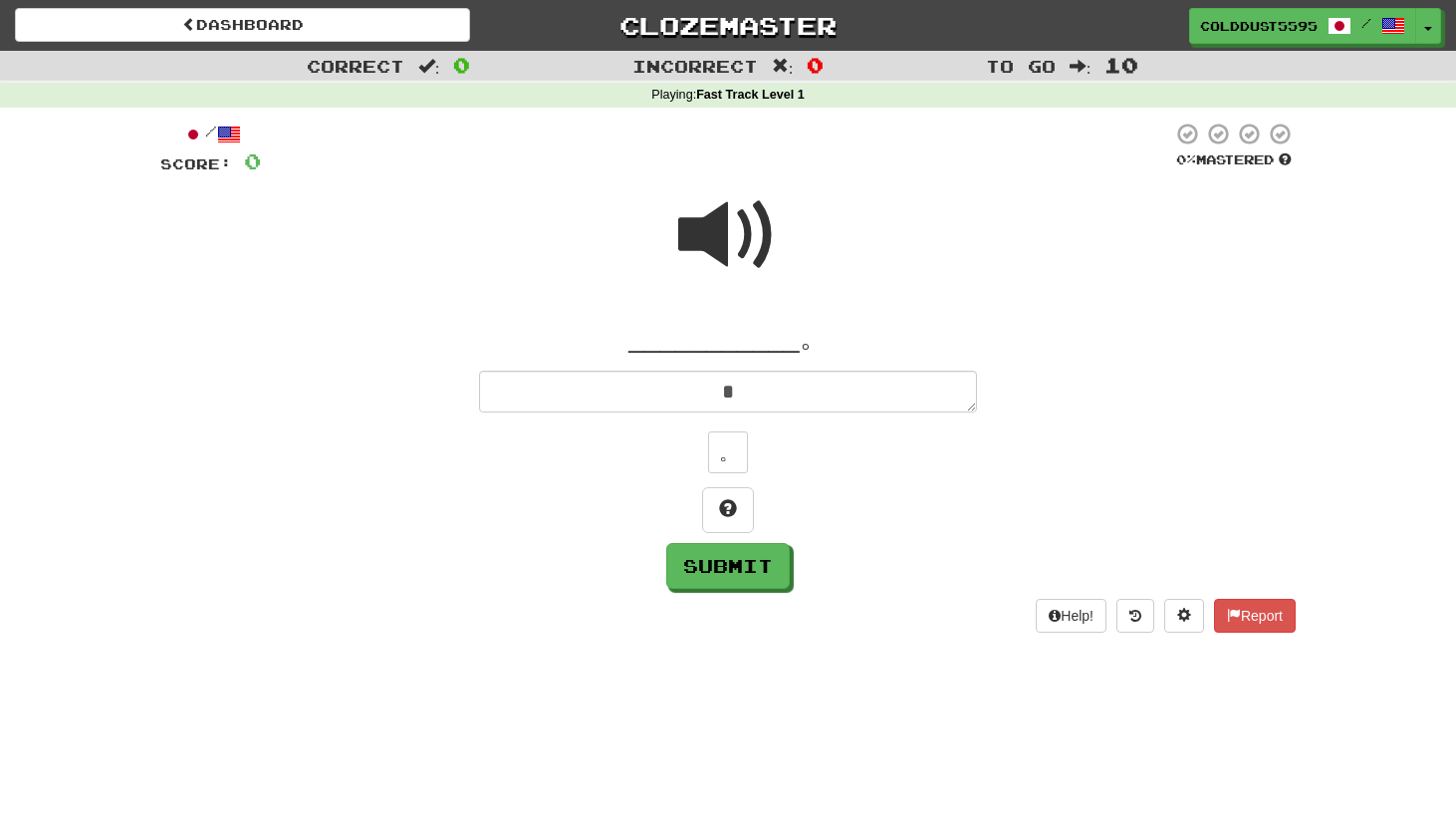 type on "*" 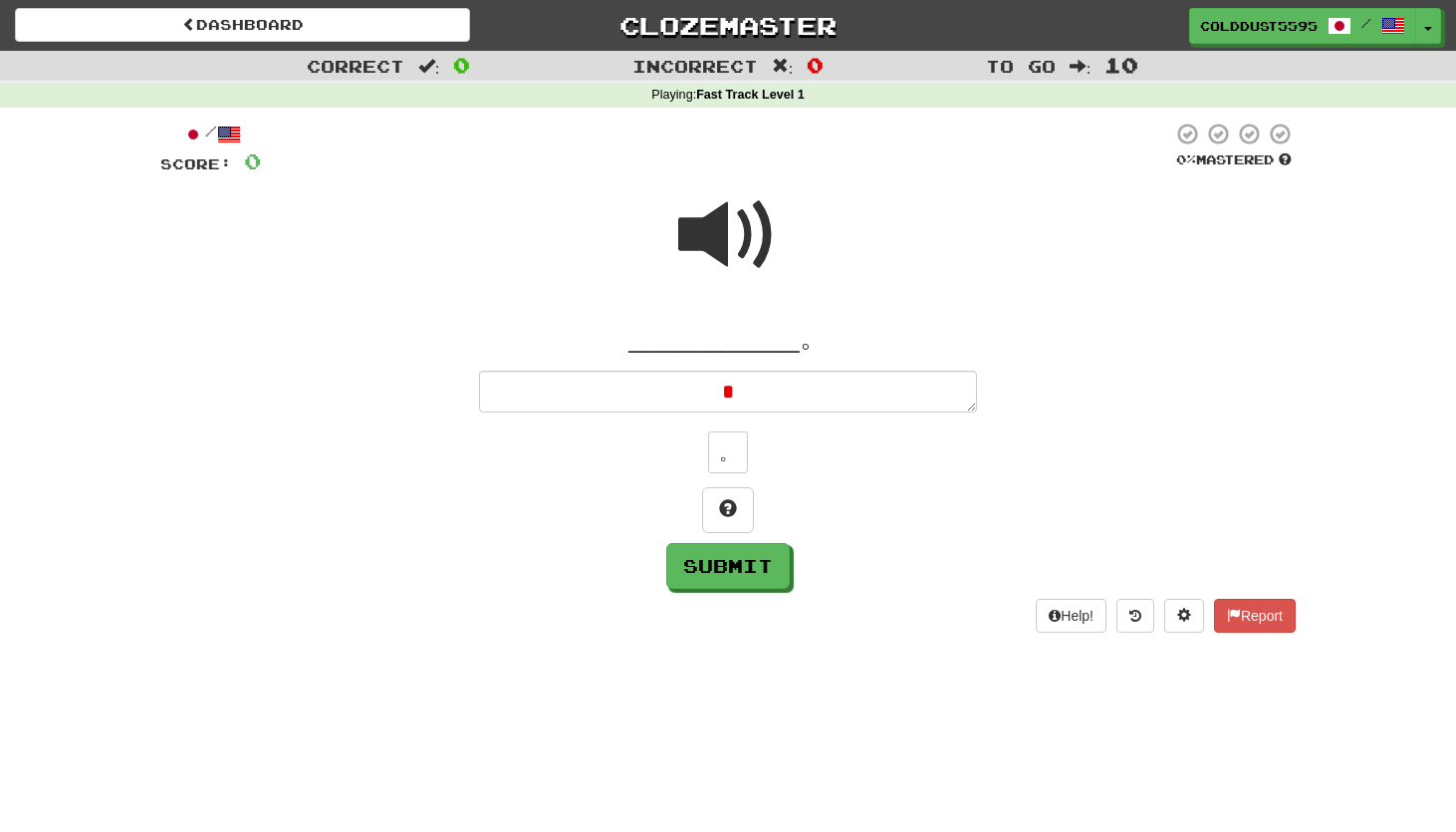 type on "**" 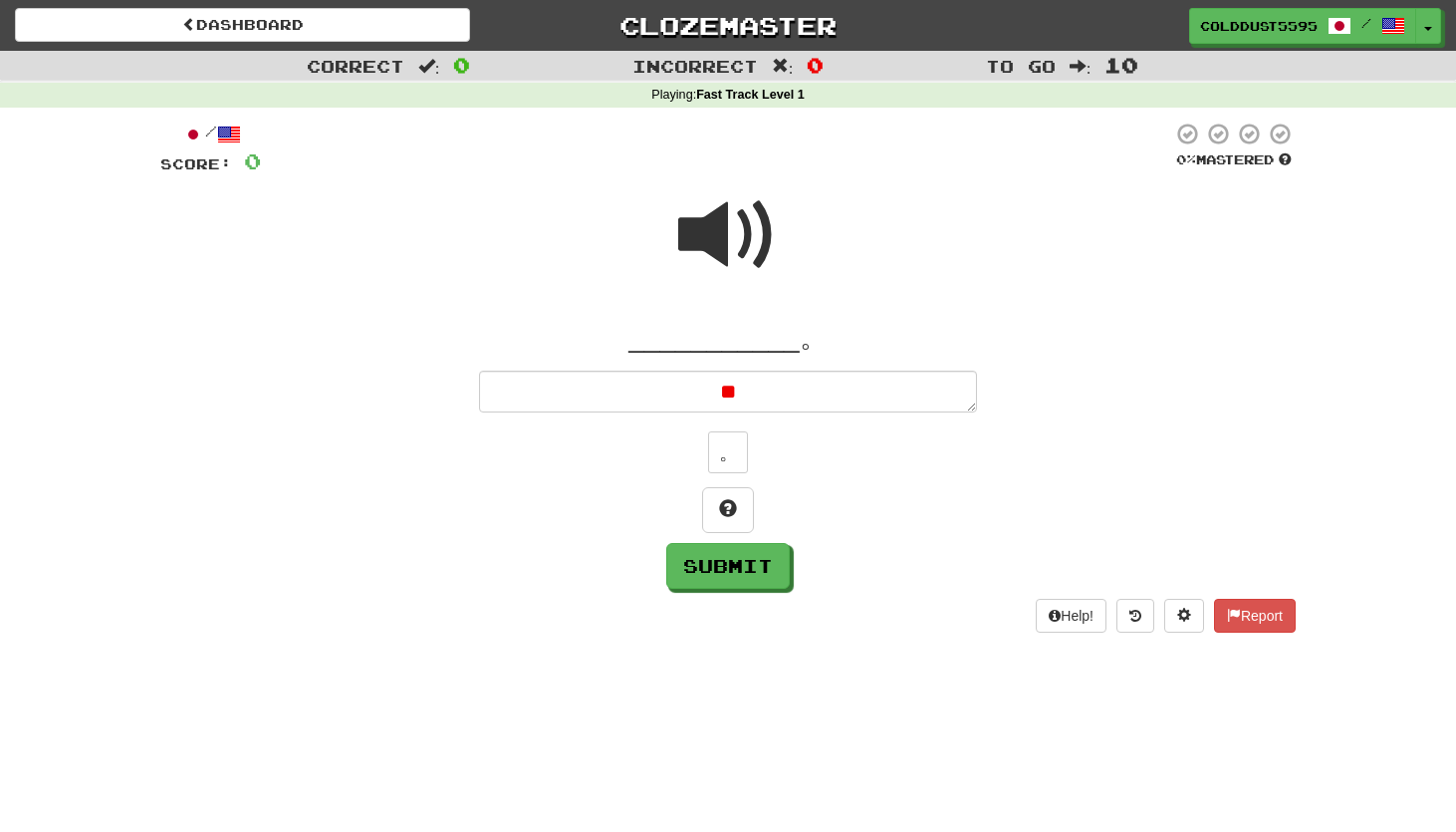 type on "*" 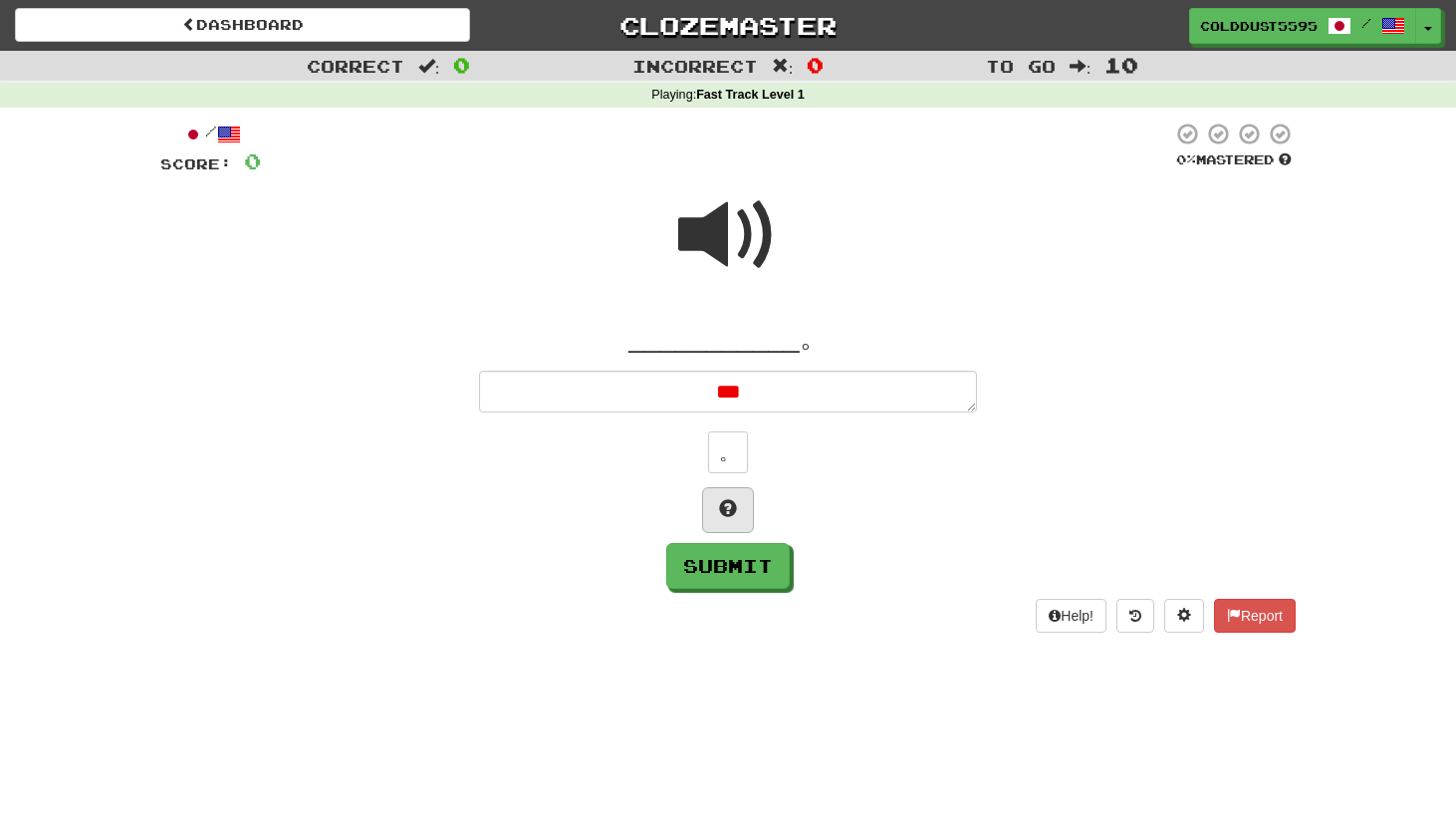 type on "*" 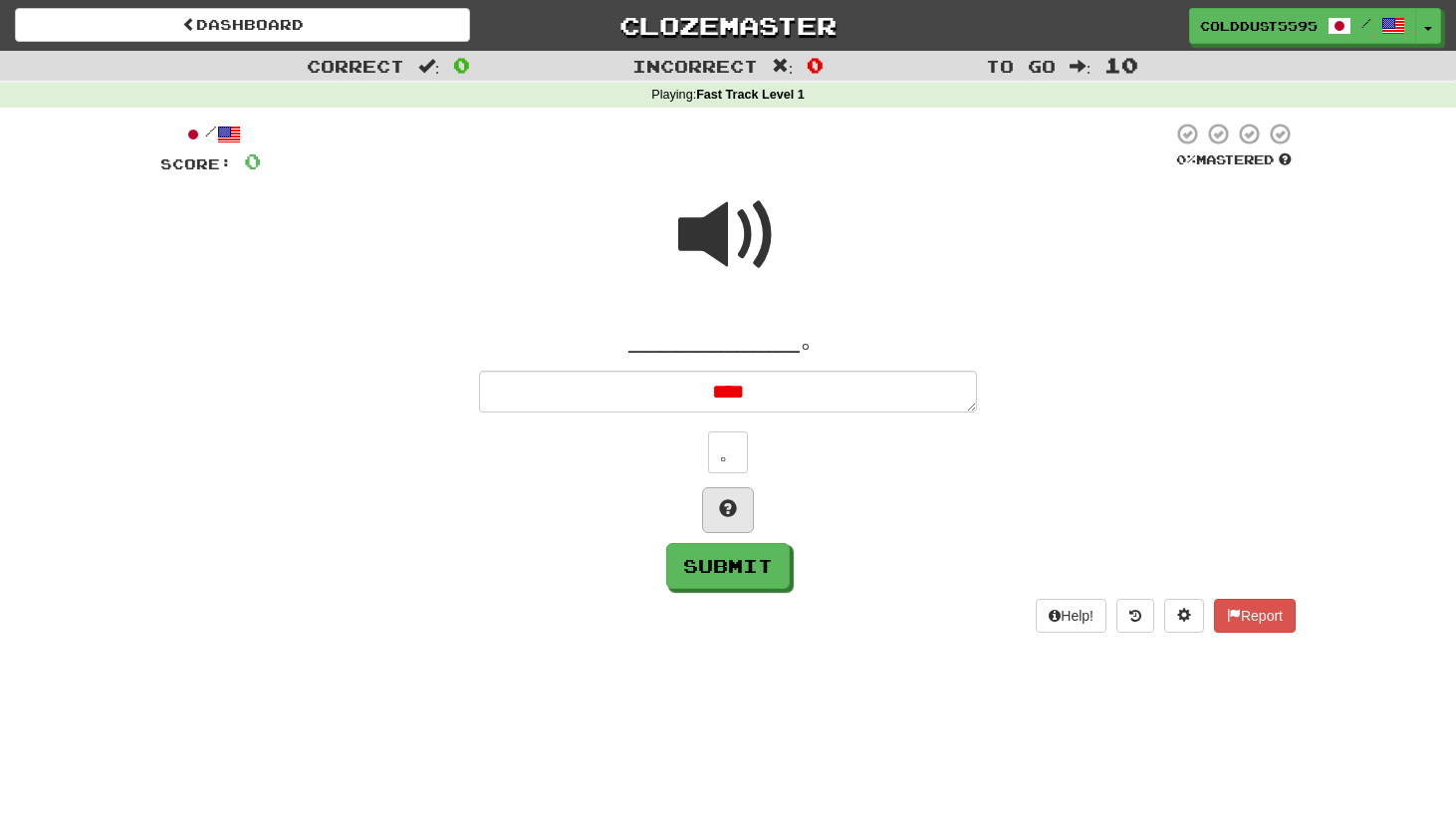 type on "*" 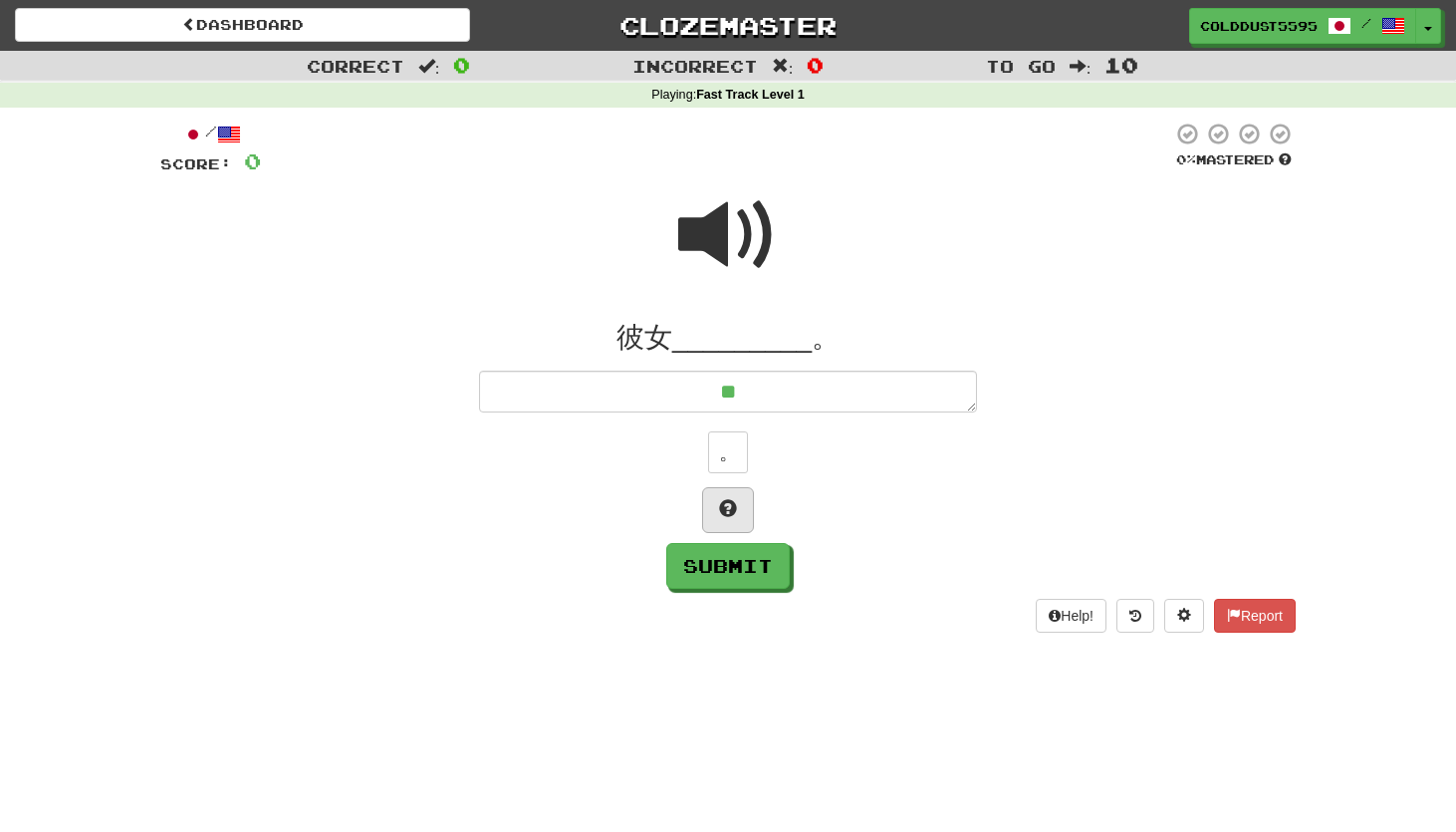 type on "*" 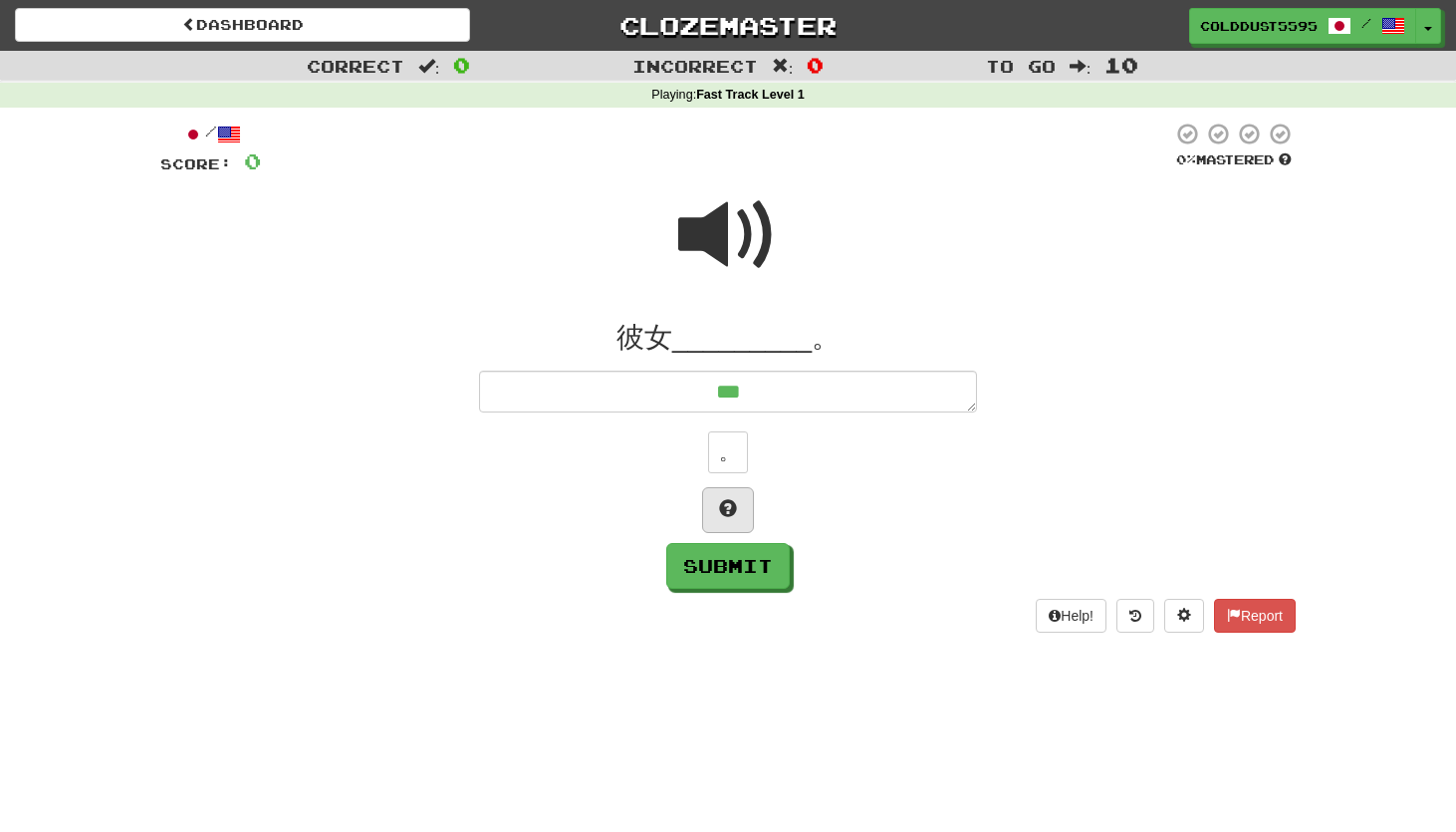 type on "*" 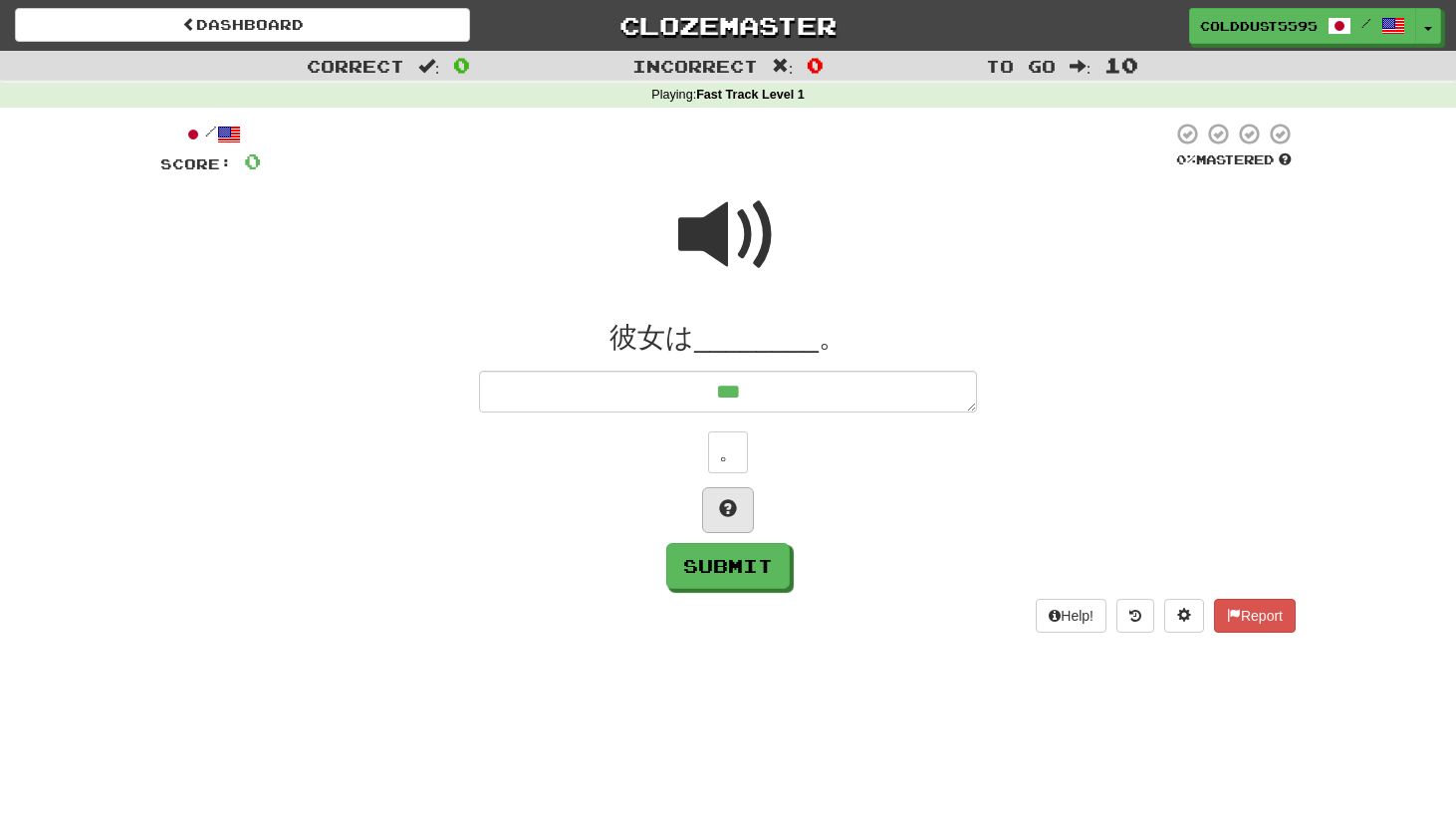 type on "****" 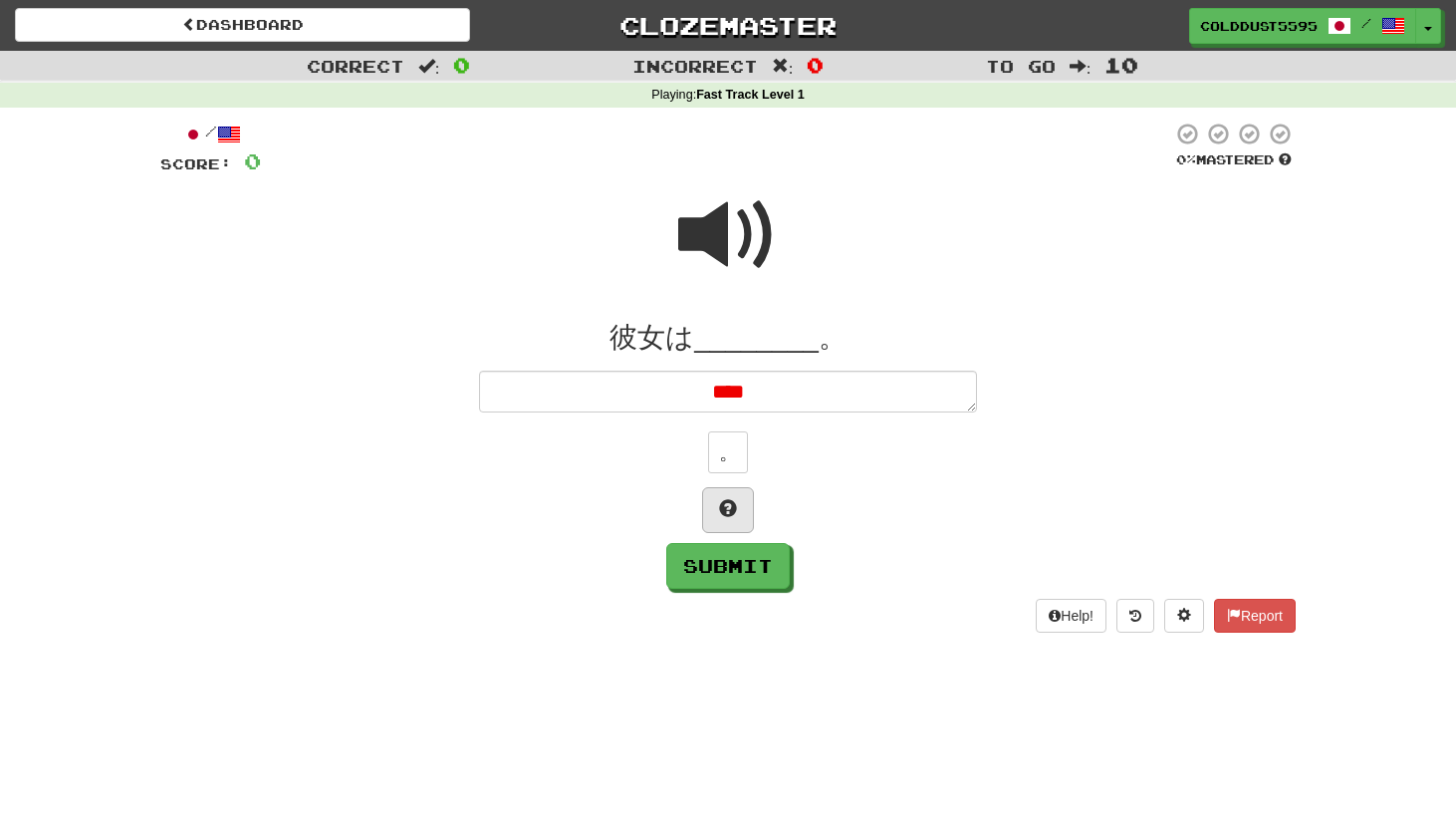 type on "*" 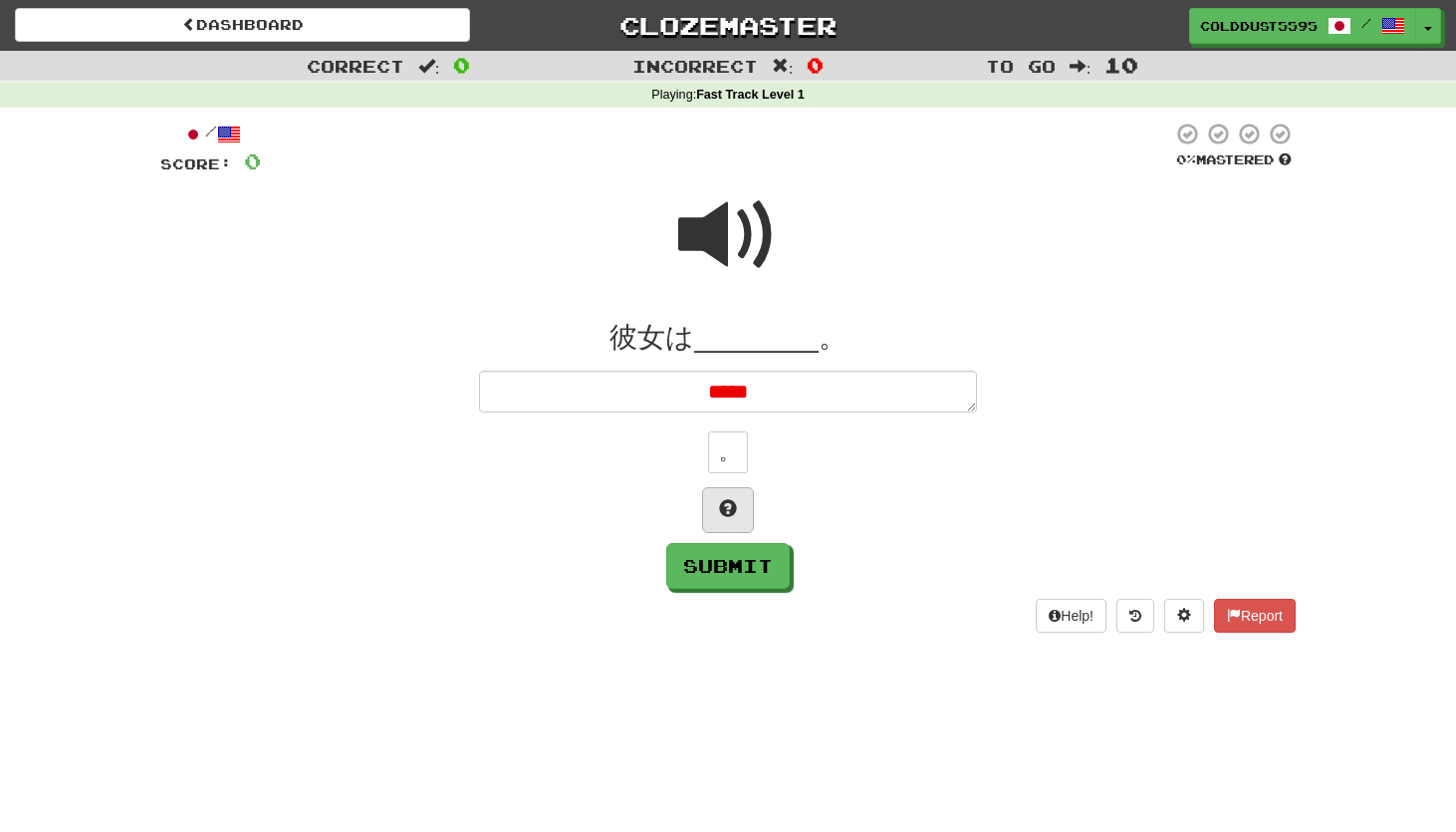 type on "*" 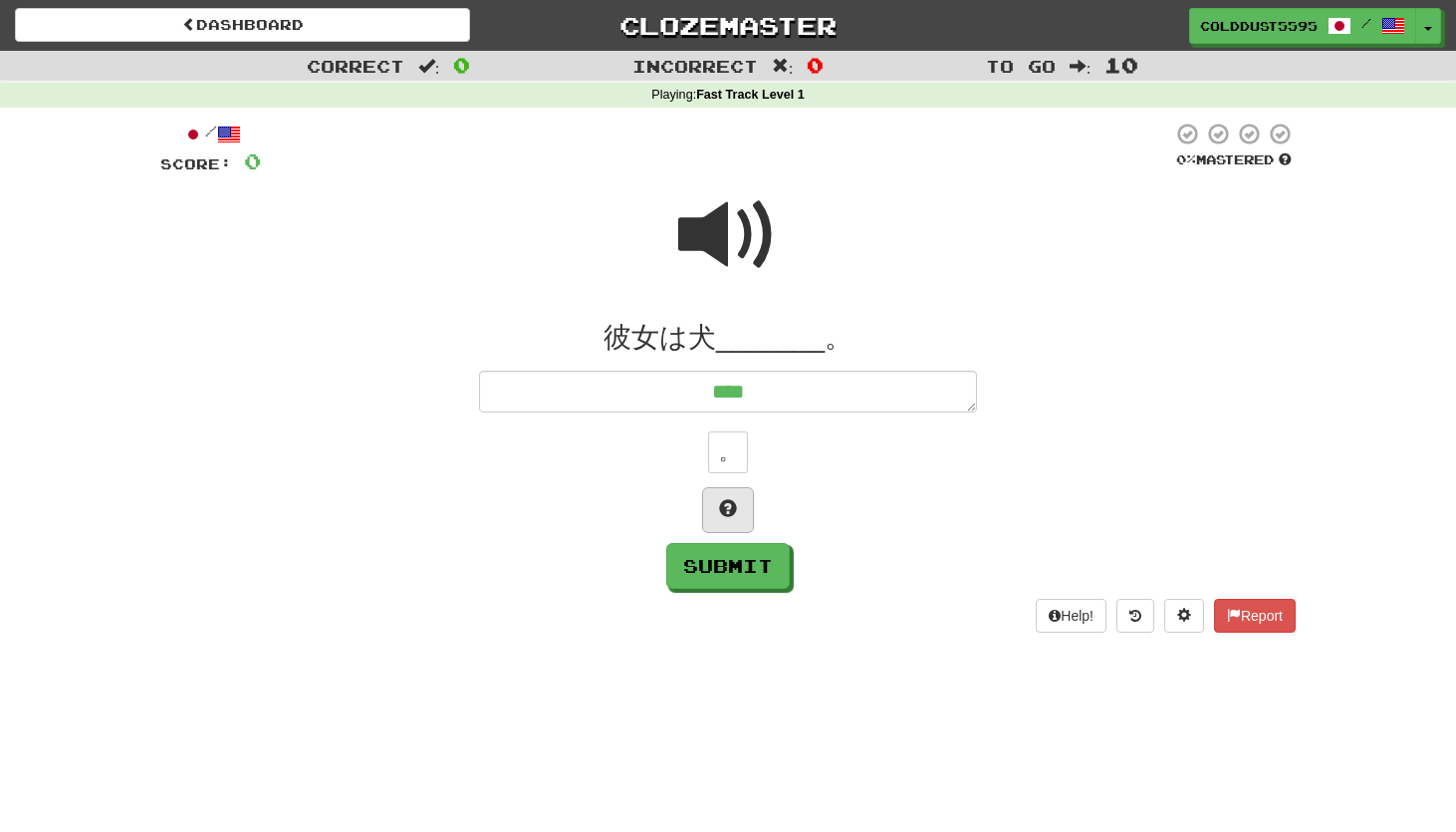 type on "*" 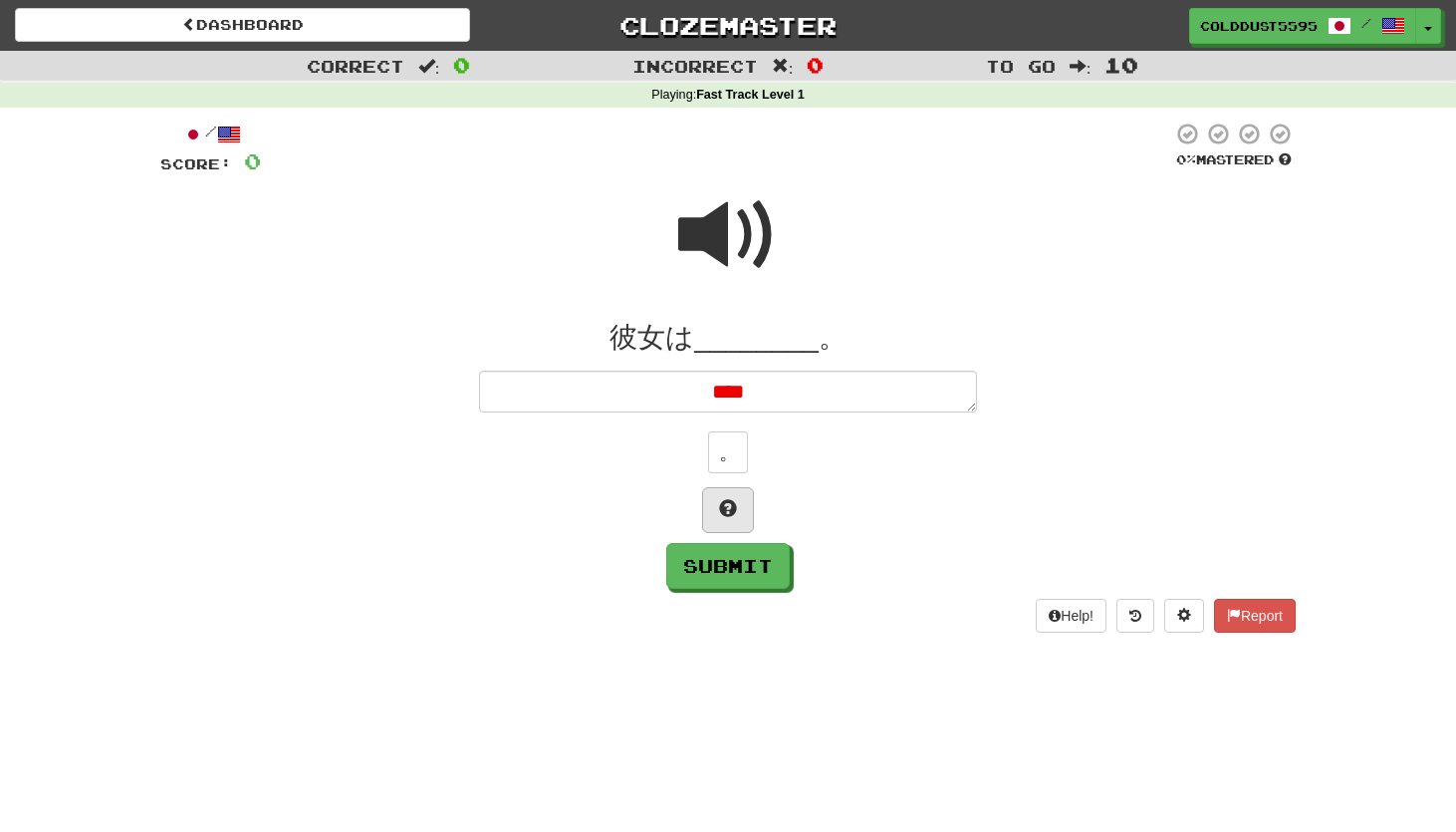 type on "*" 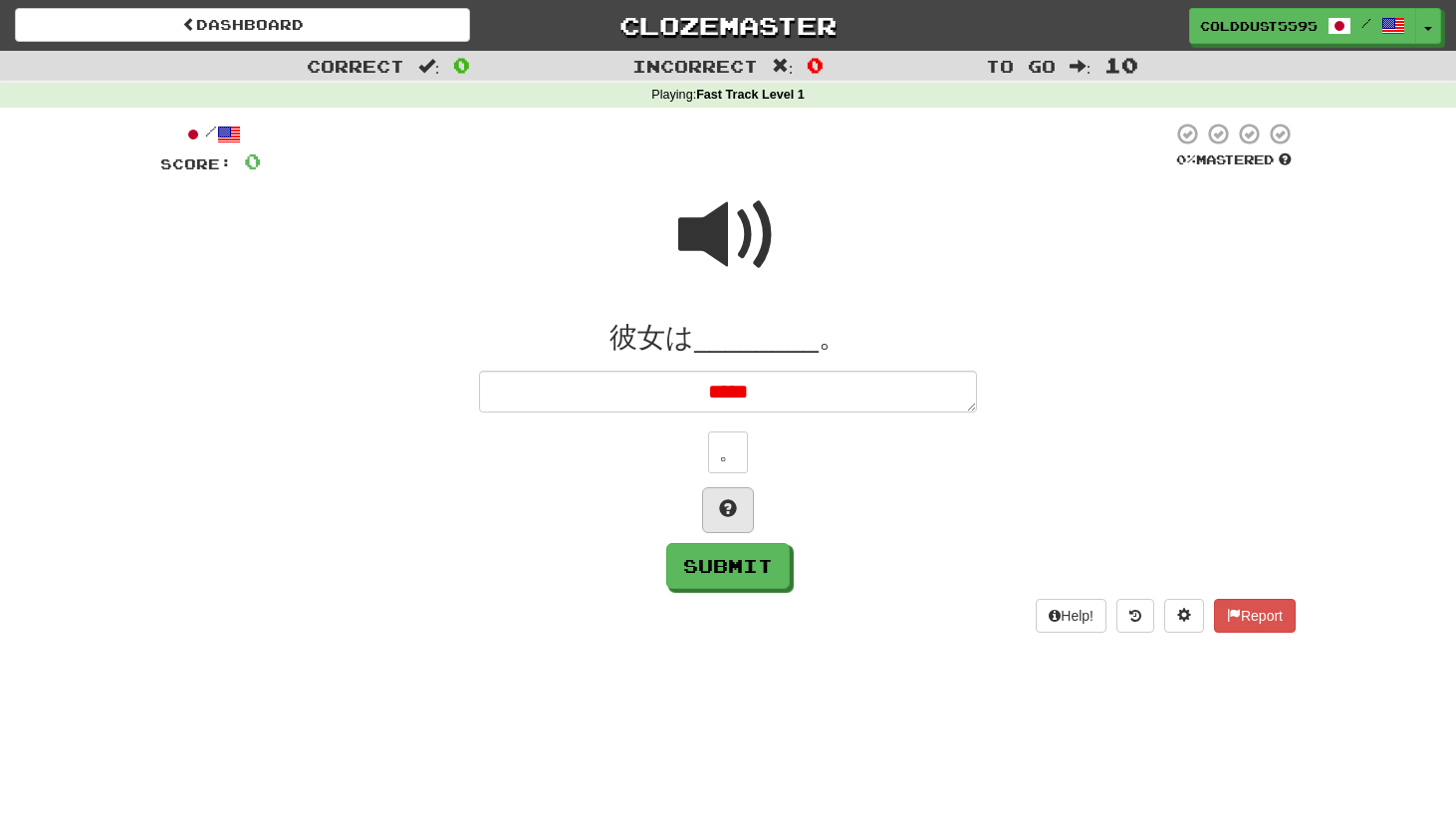 type on "*" 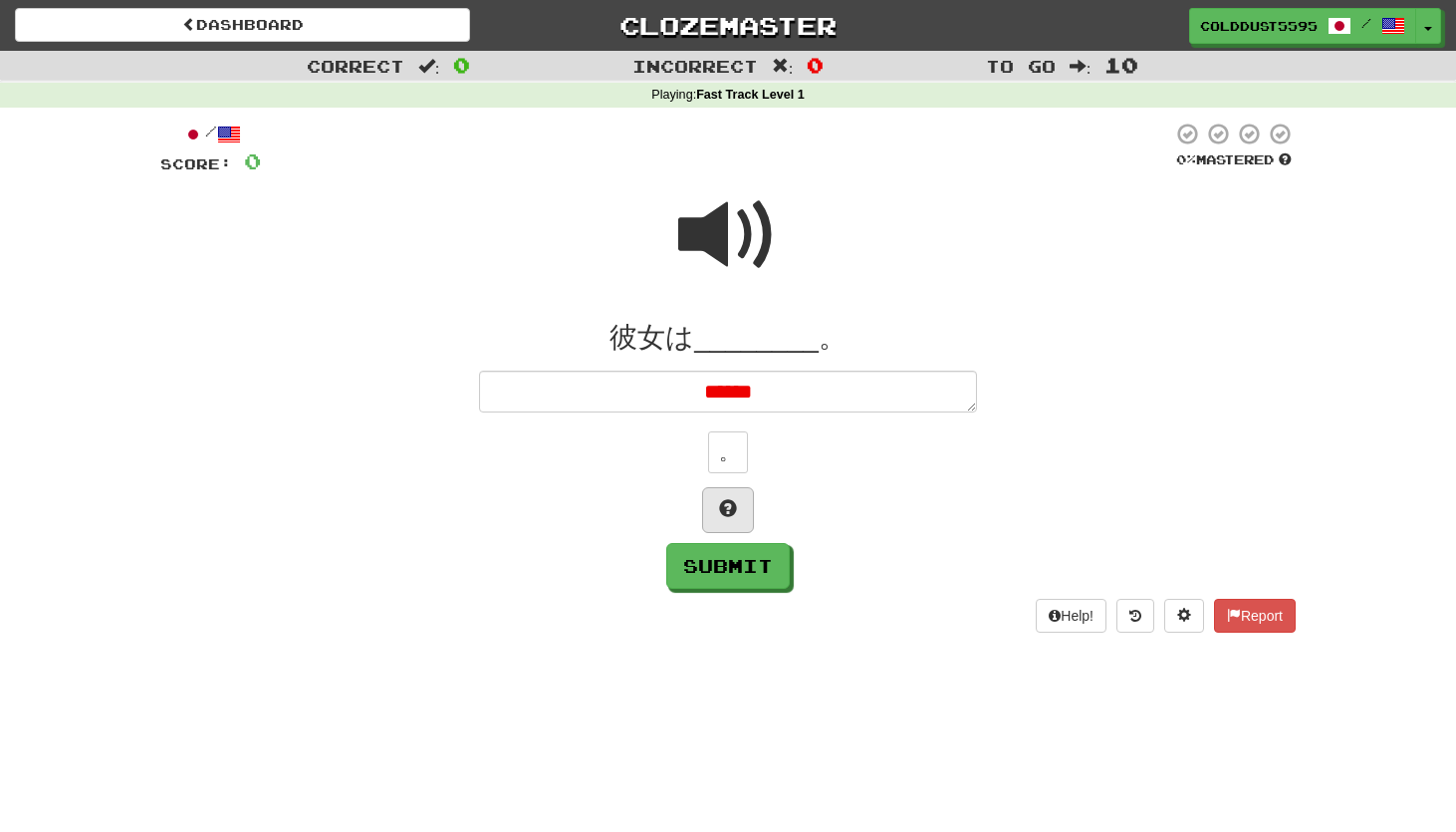 type on "*" 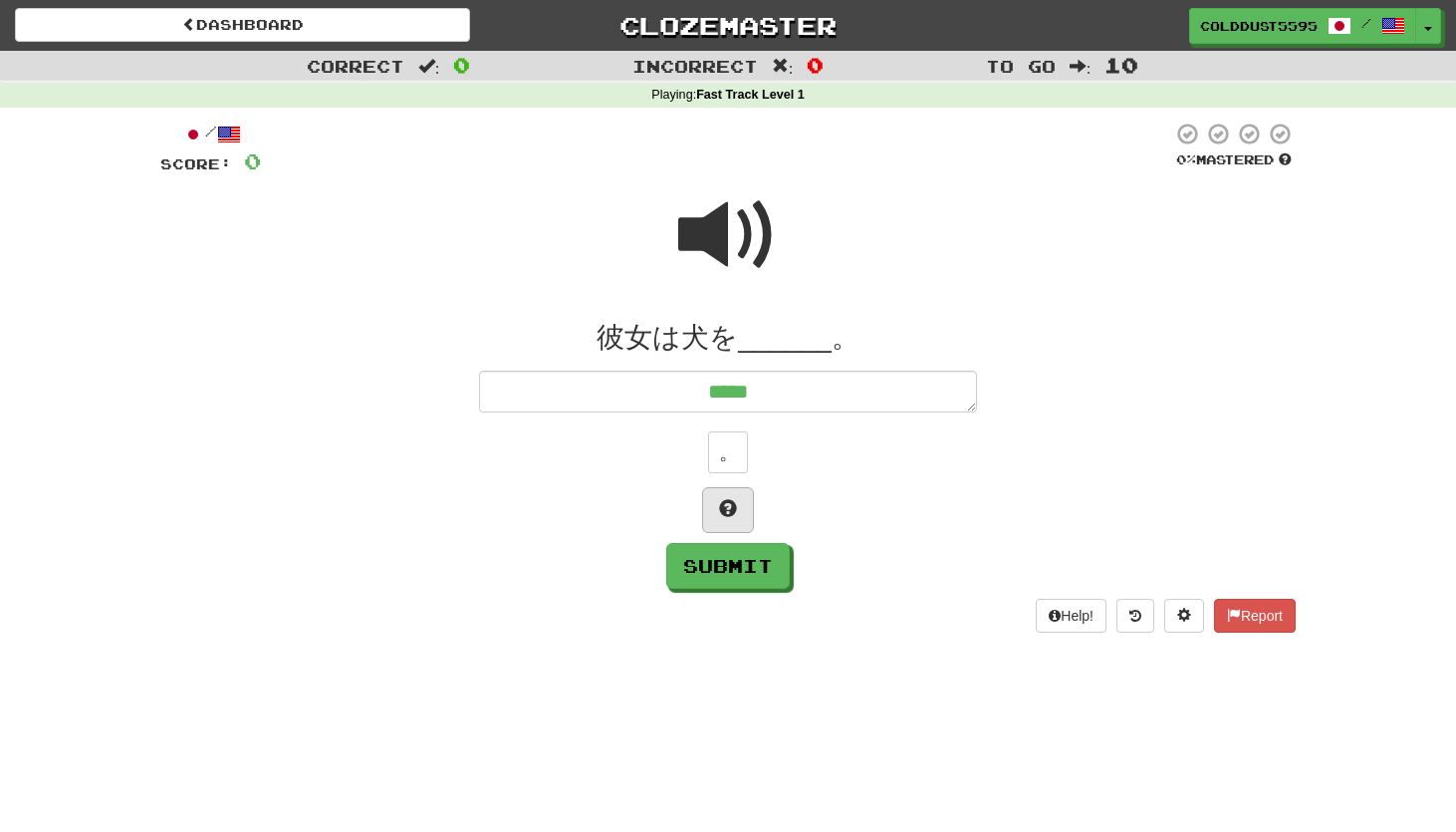 type on "*" 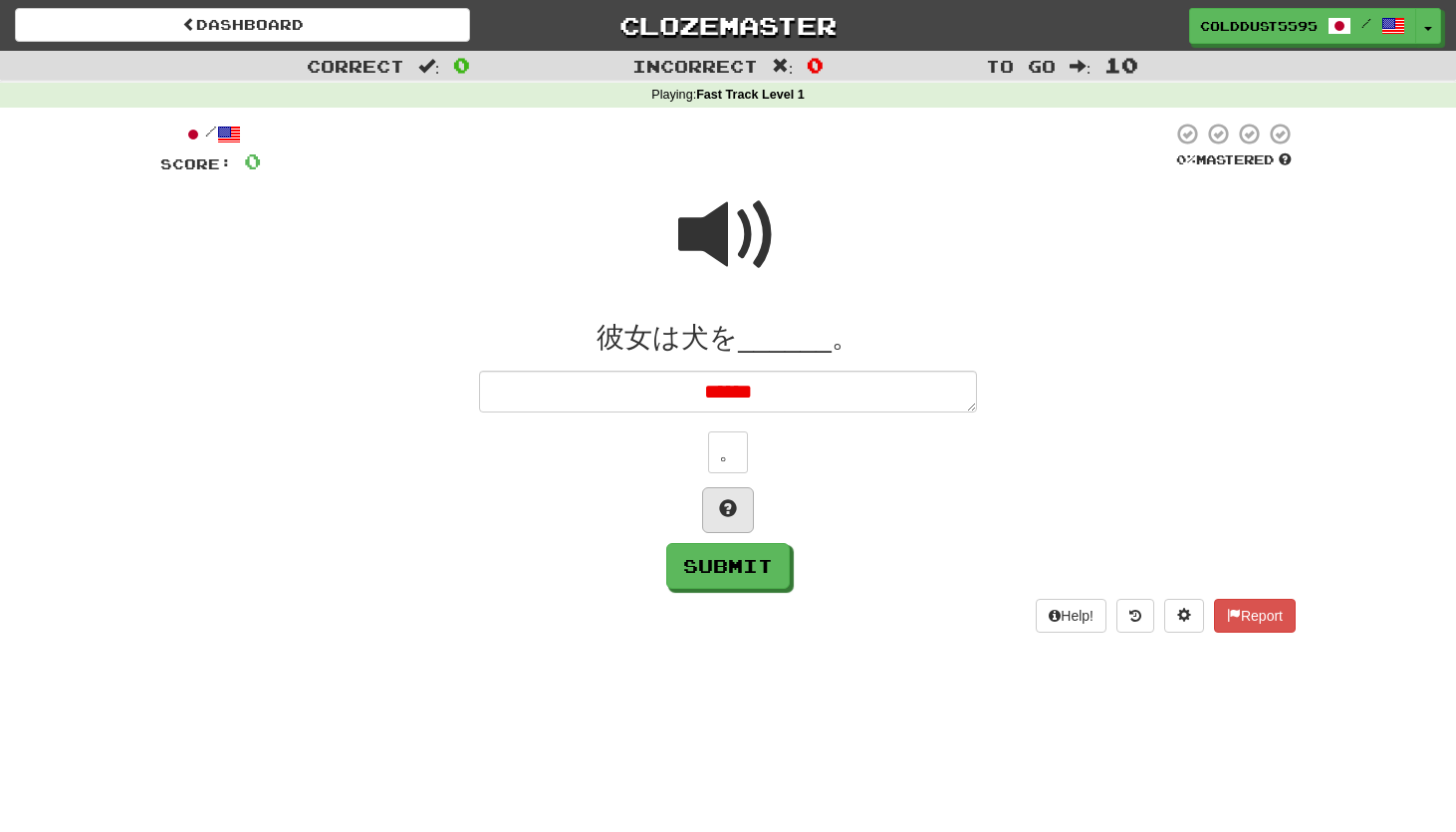 type on "*" 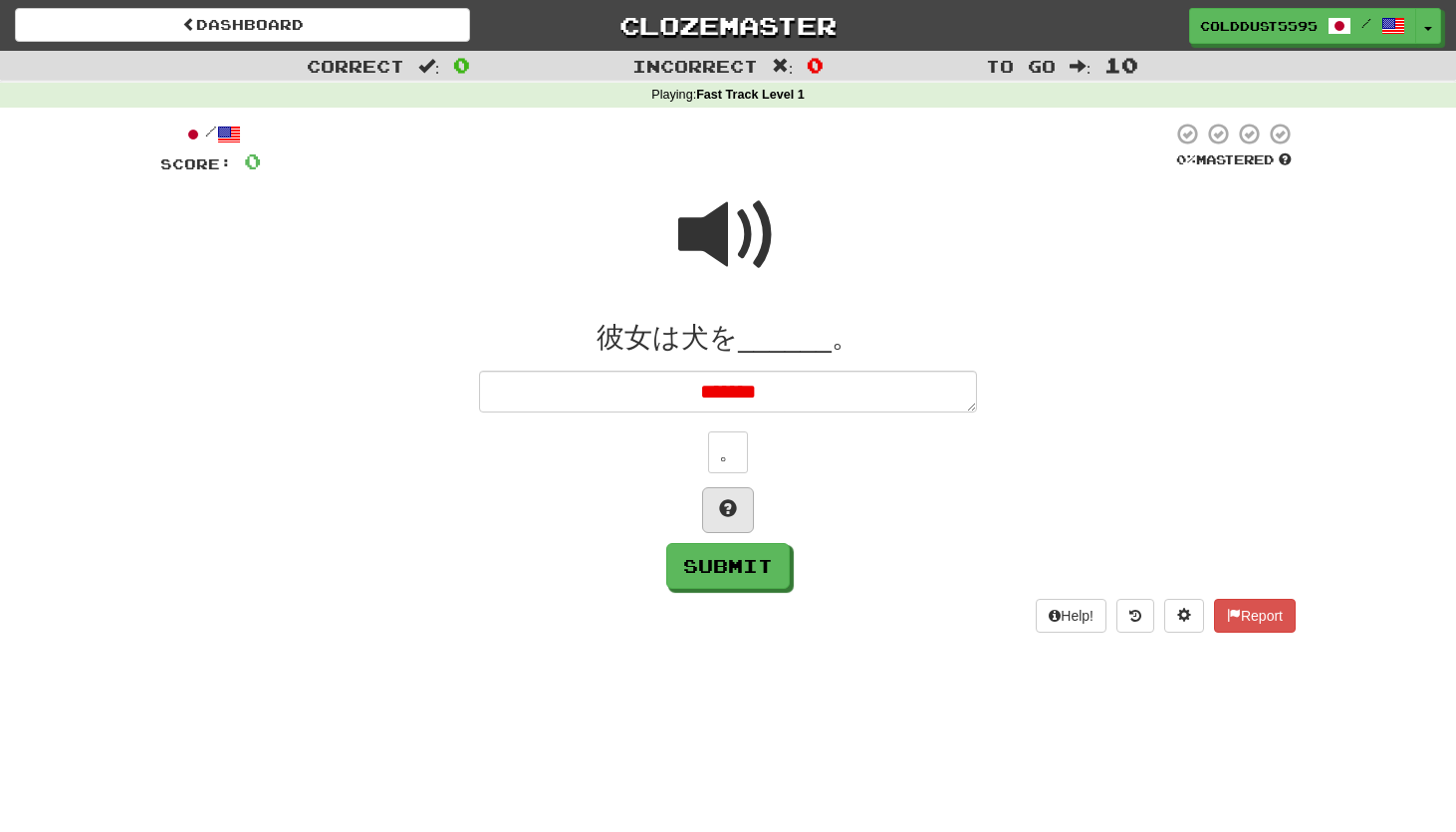 type on "*" 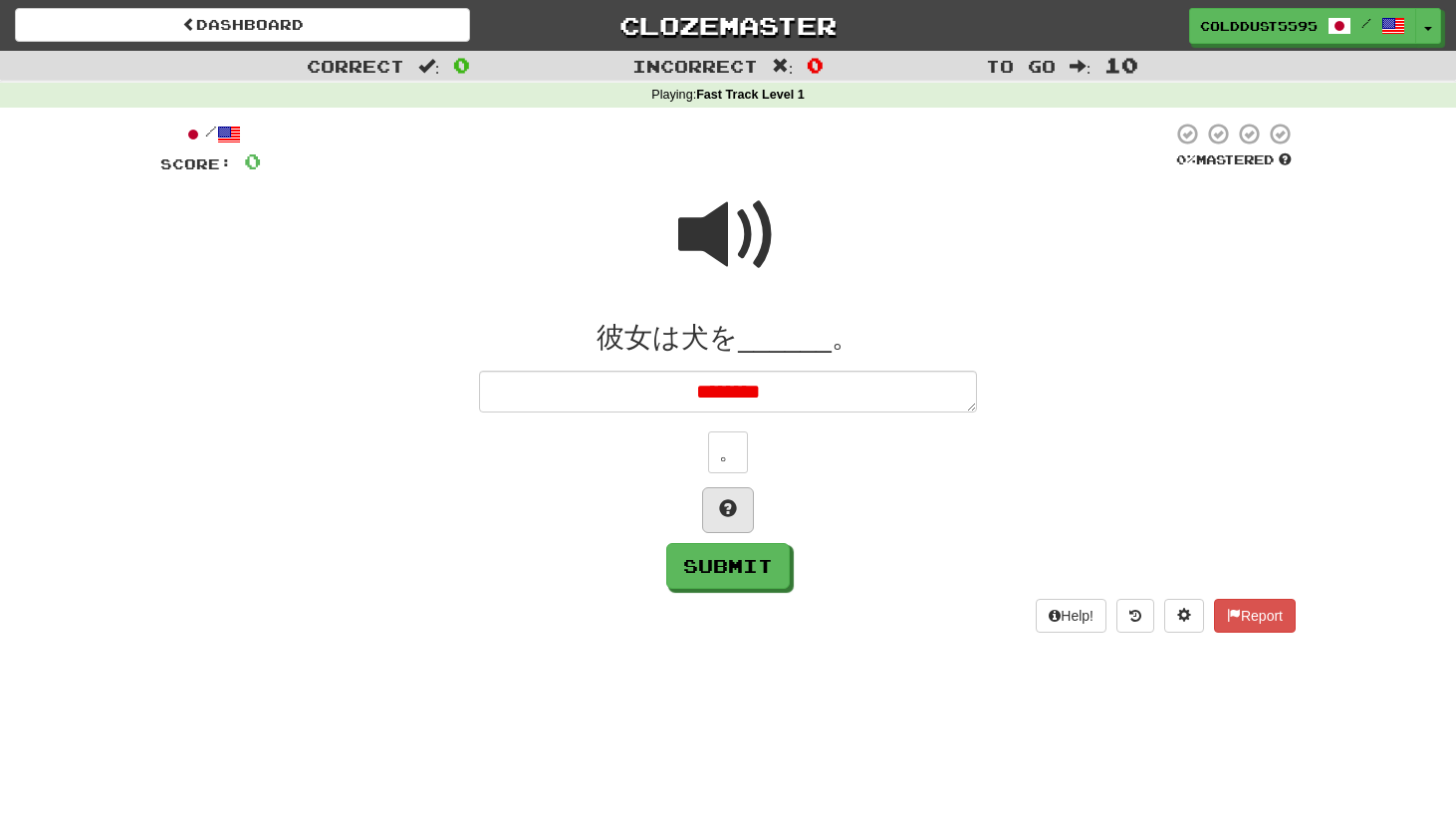type on "*" 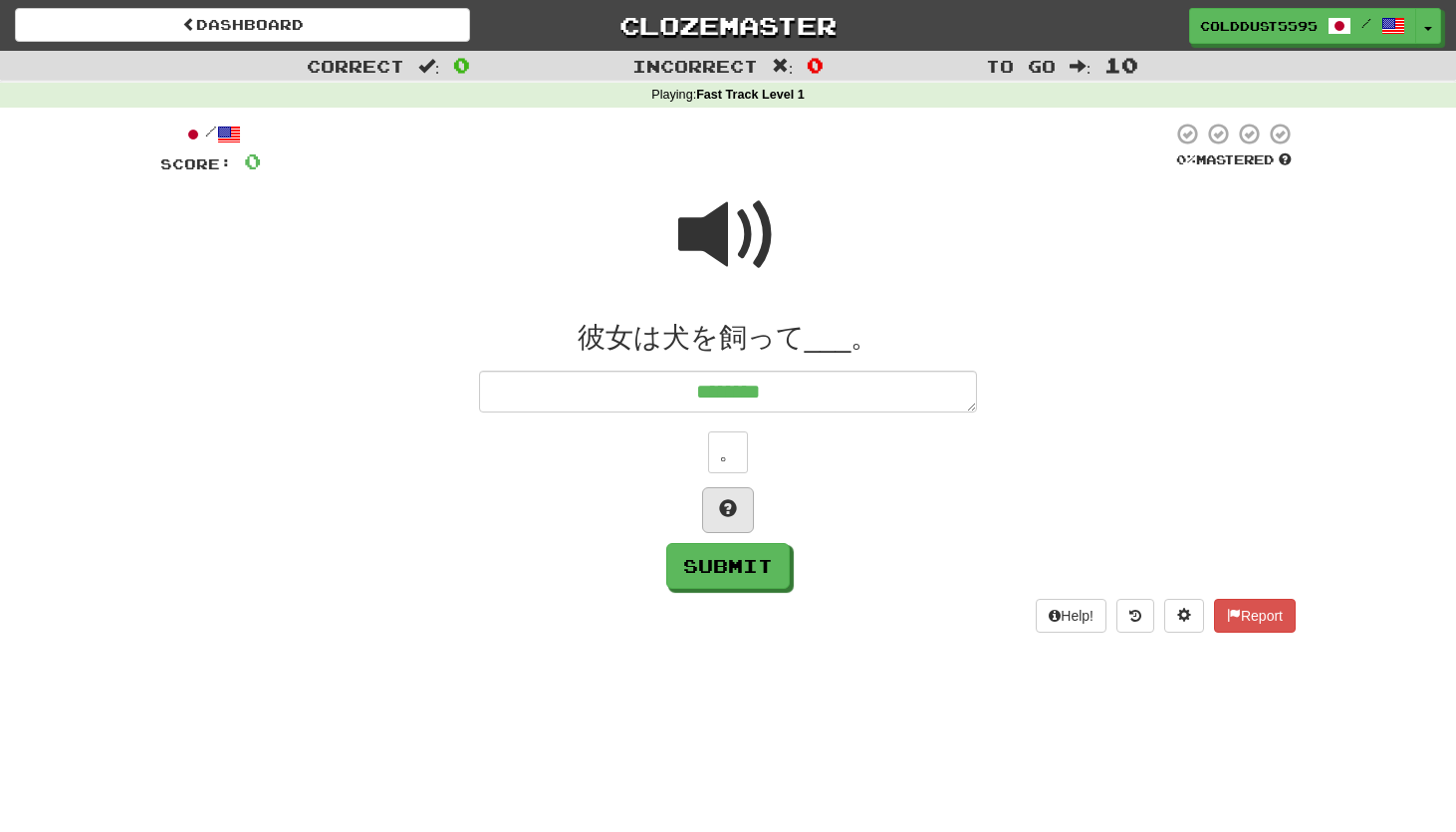 type on "*********" 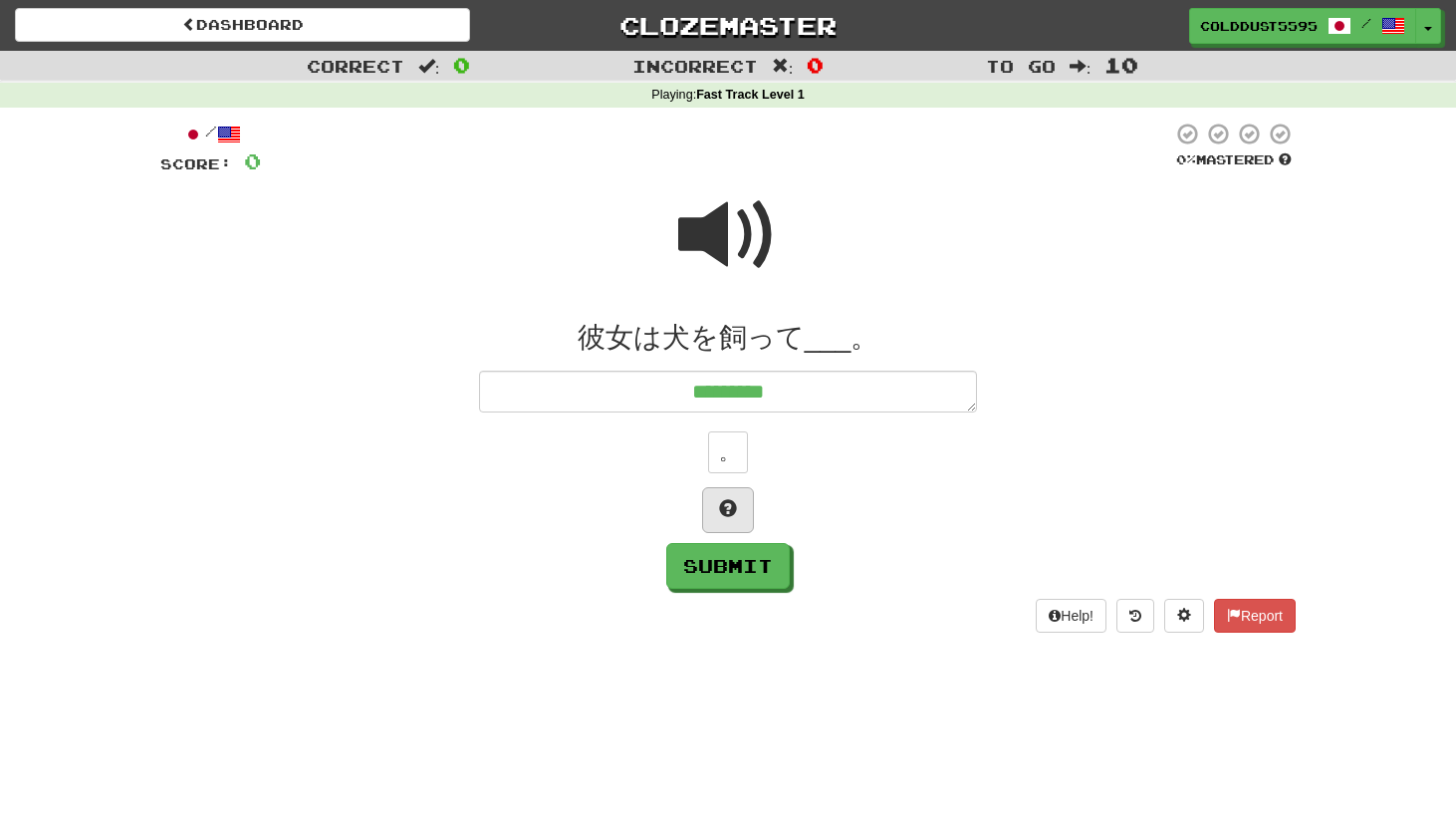 type on "*" 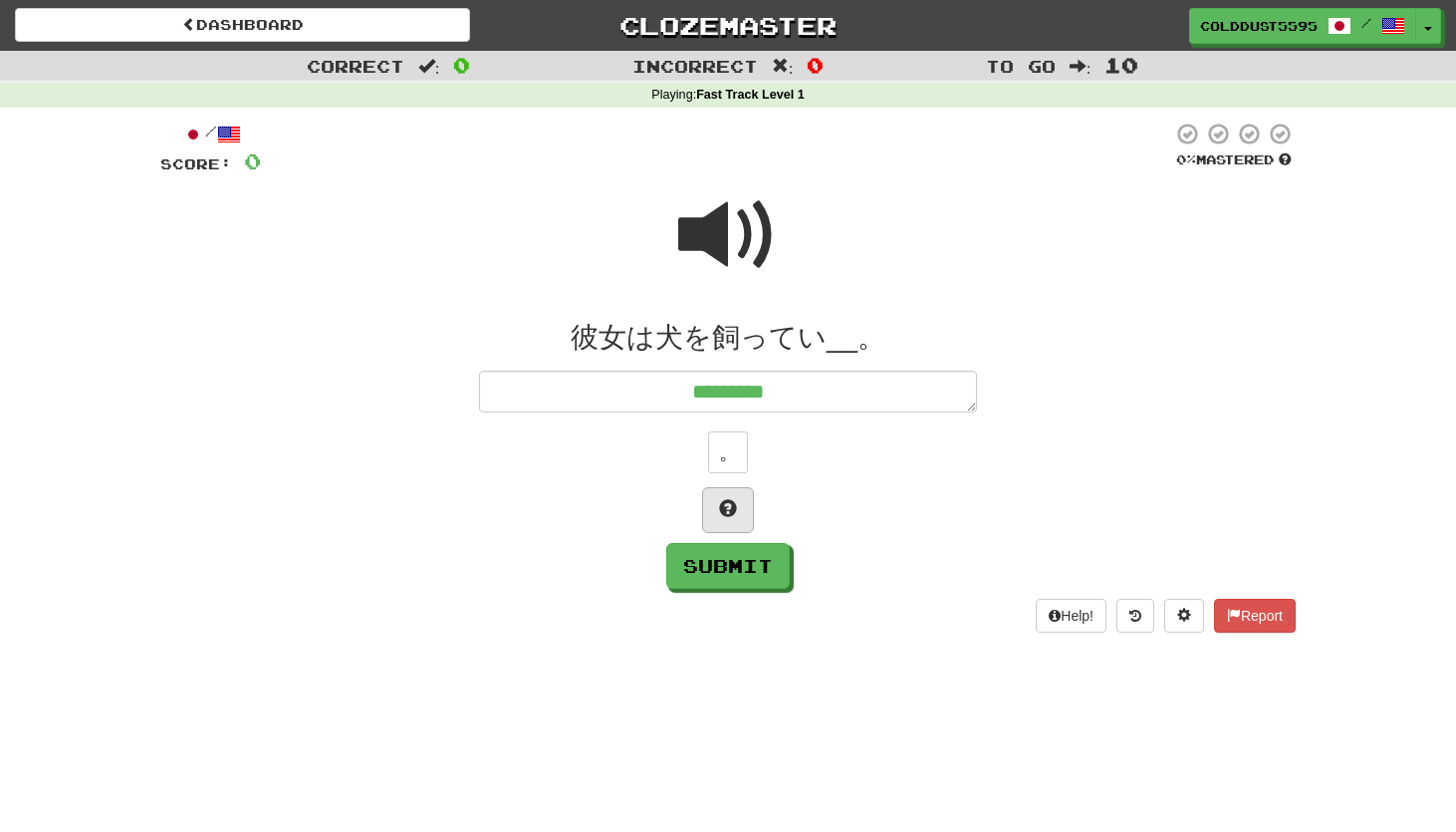 type on "**********" 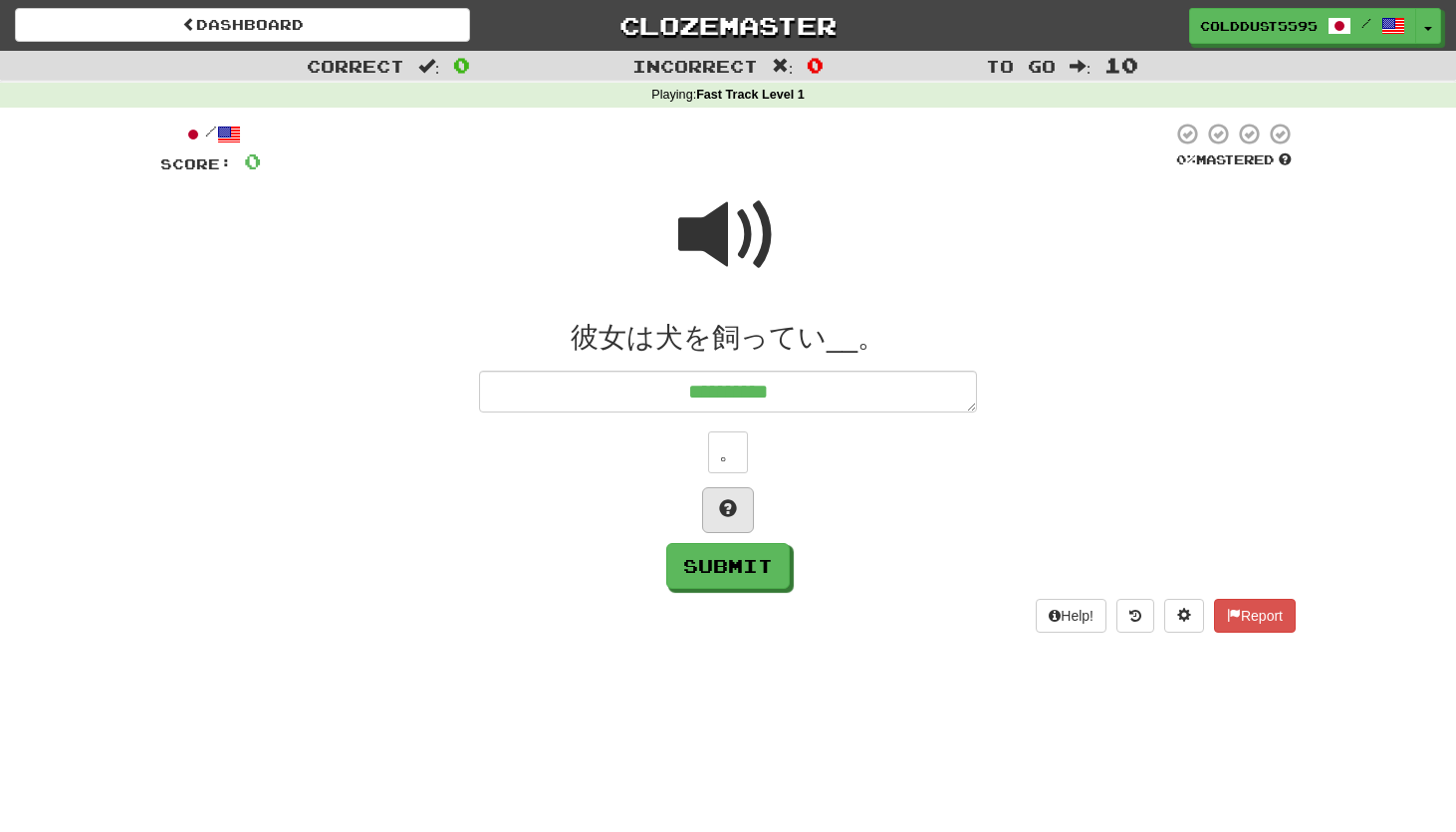 type on "*" 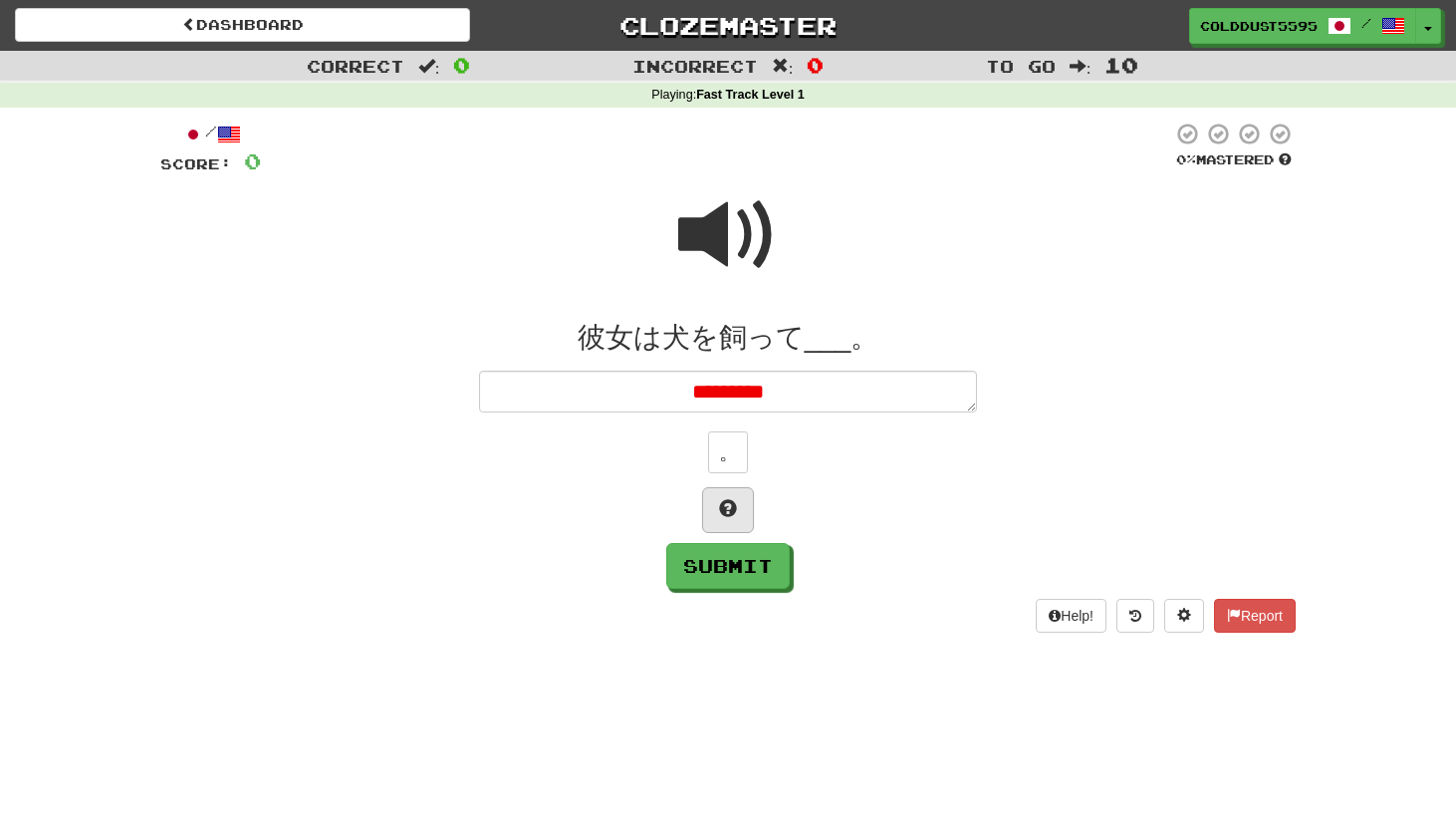 type on "*" 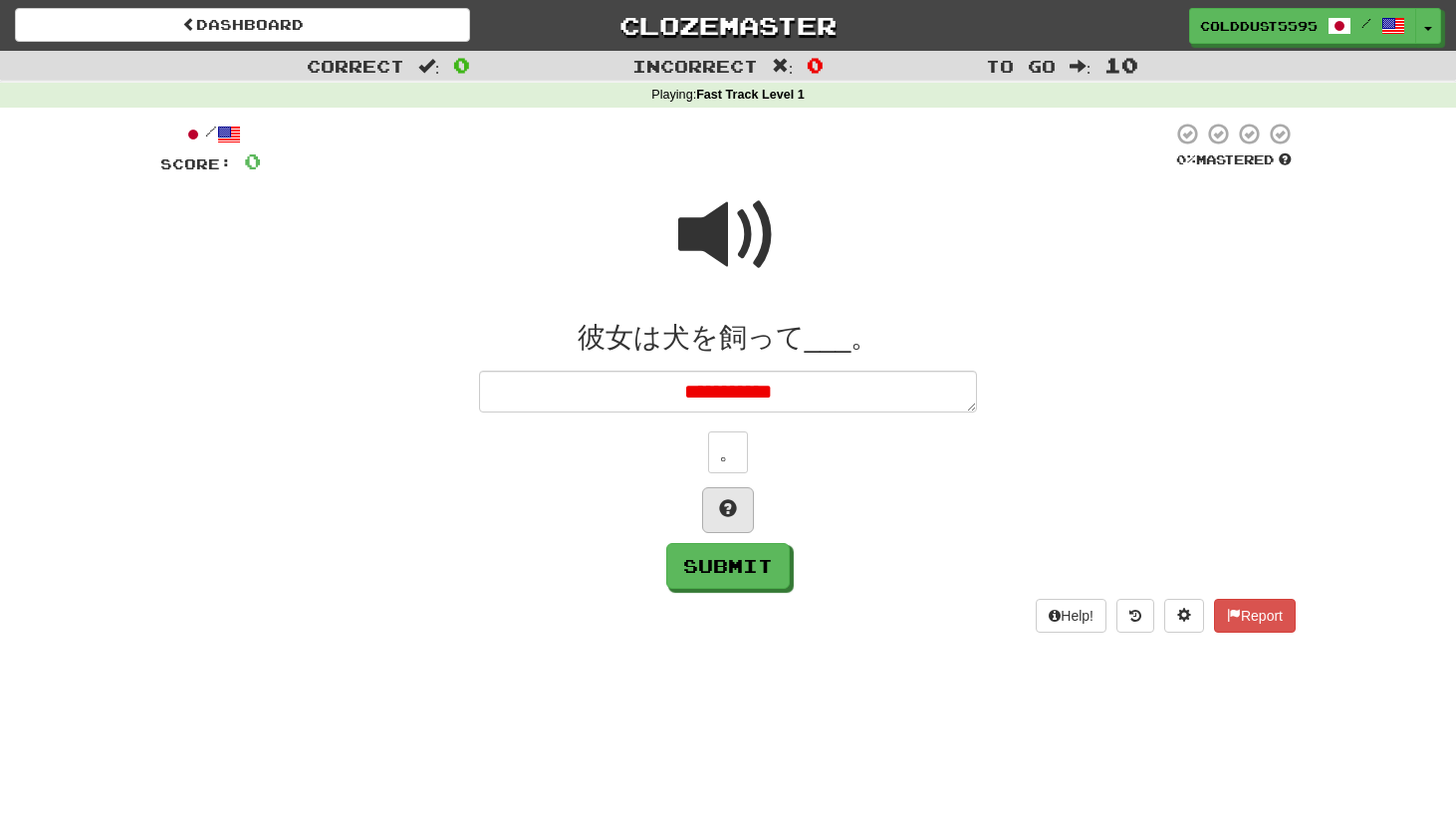 type on "*" 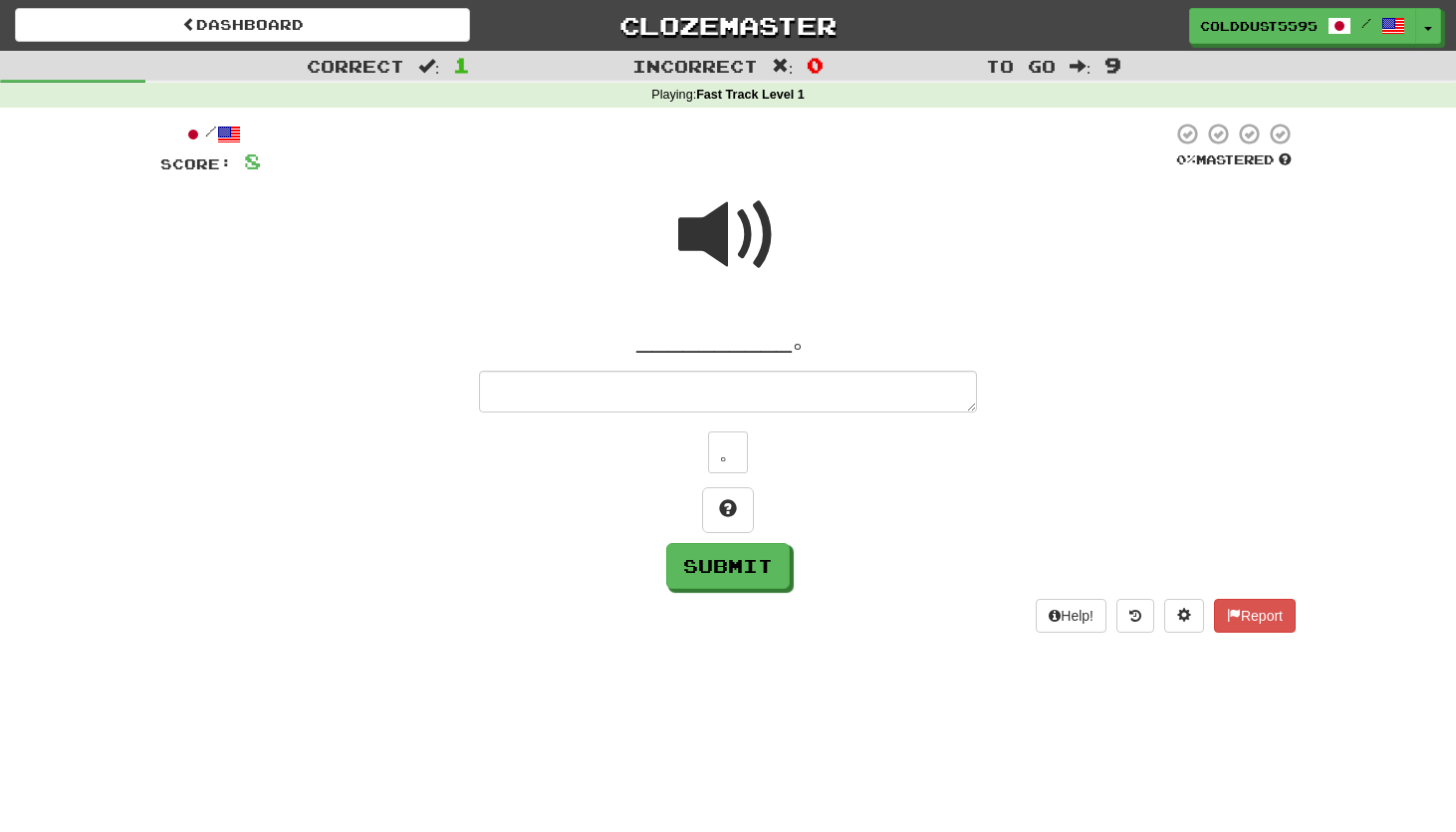 type on "*" 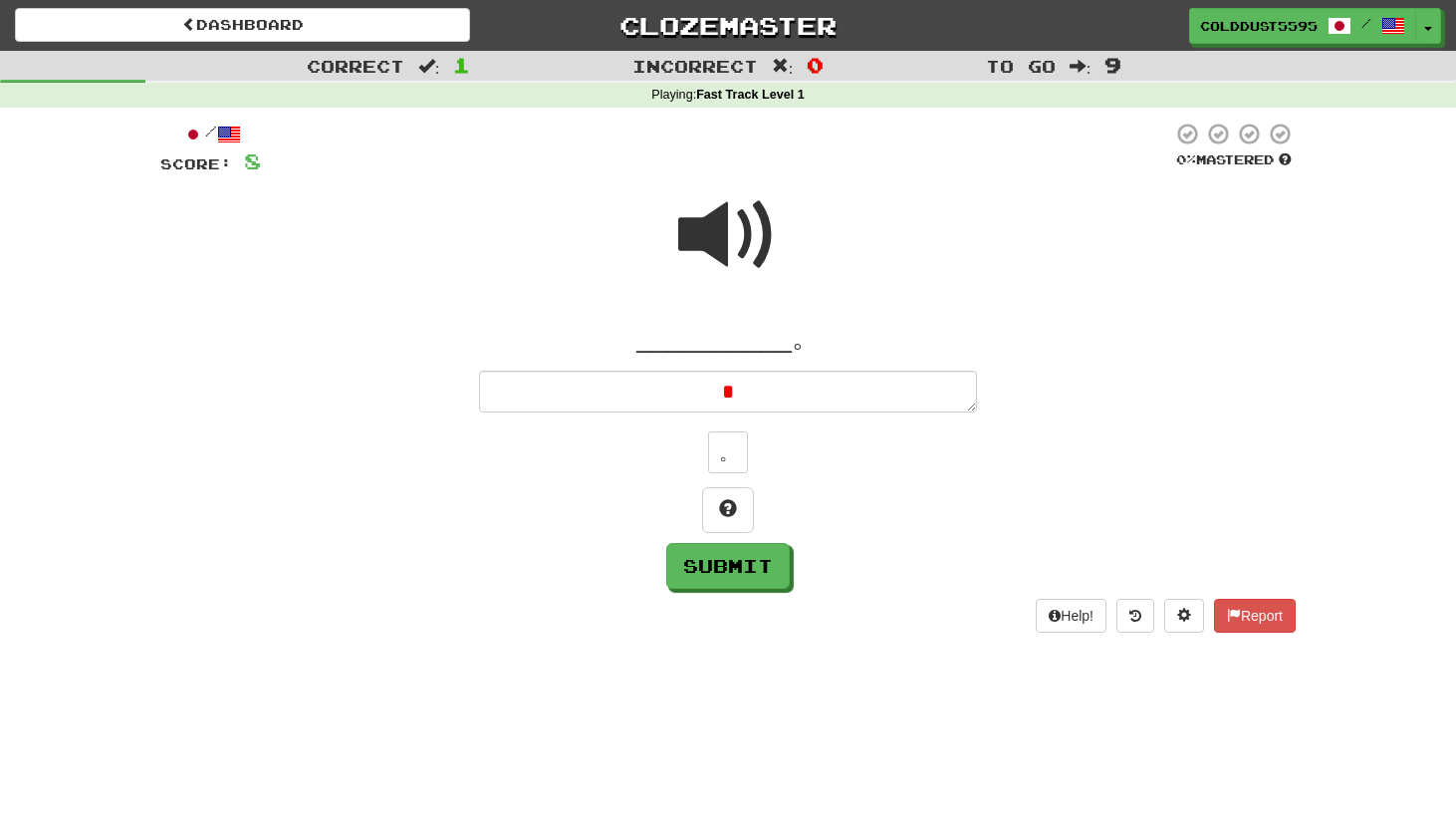 type on "*" 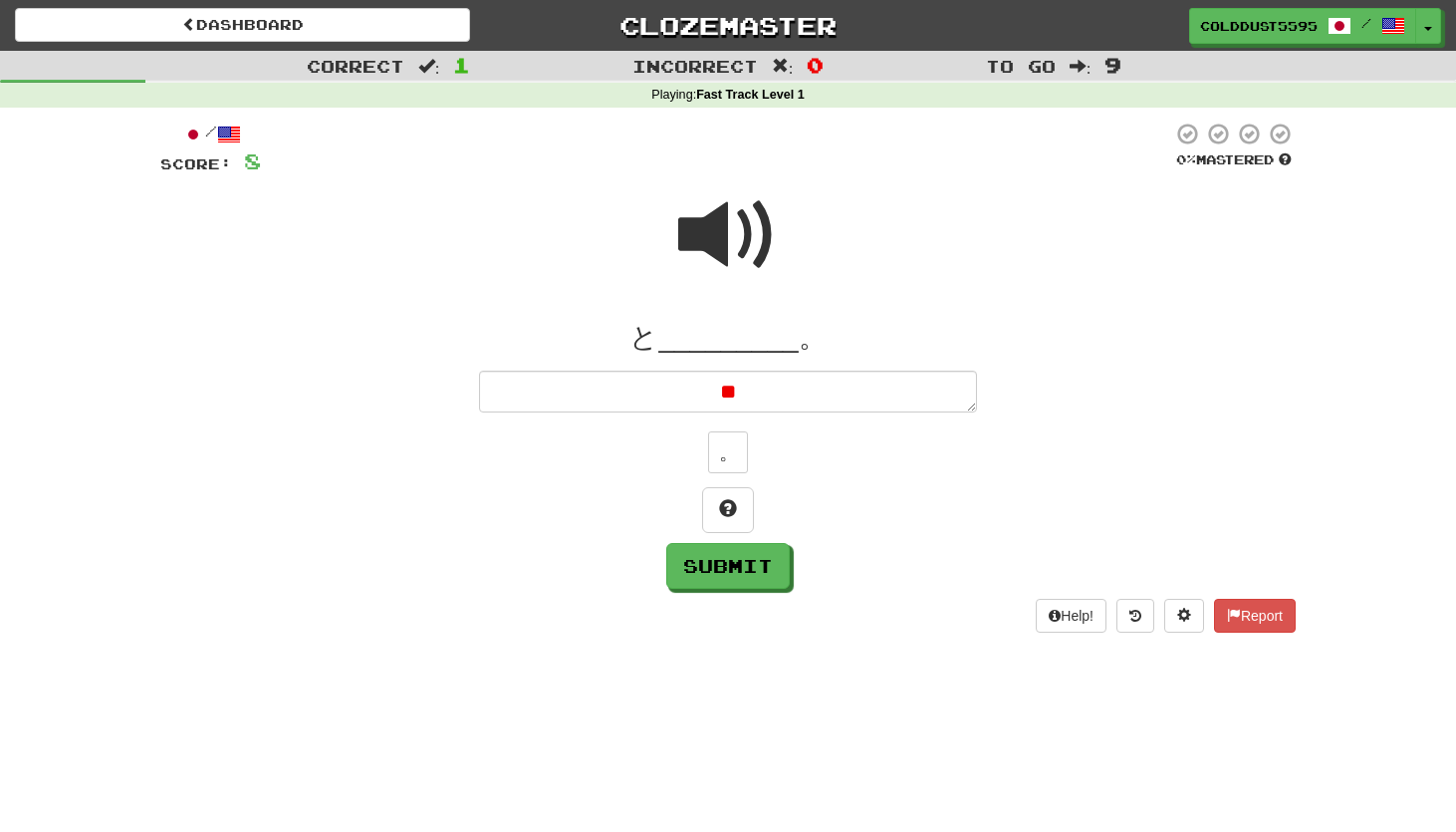 type on "*" 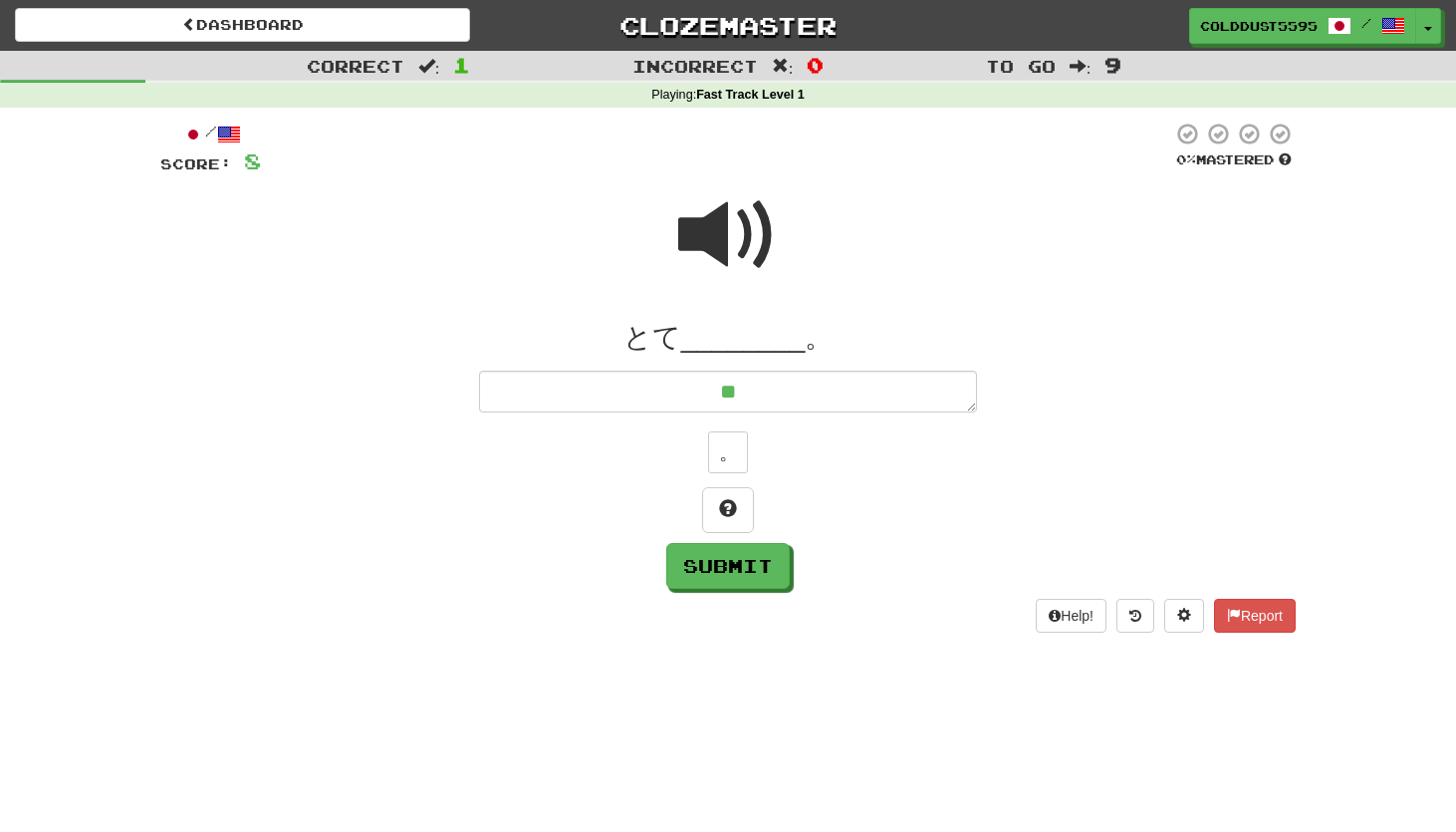 type on "*" 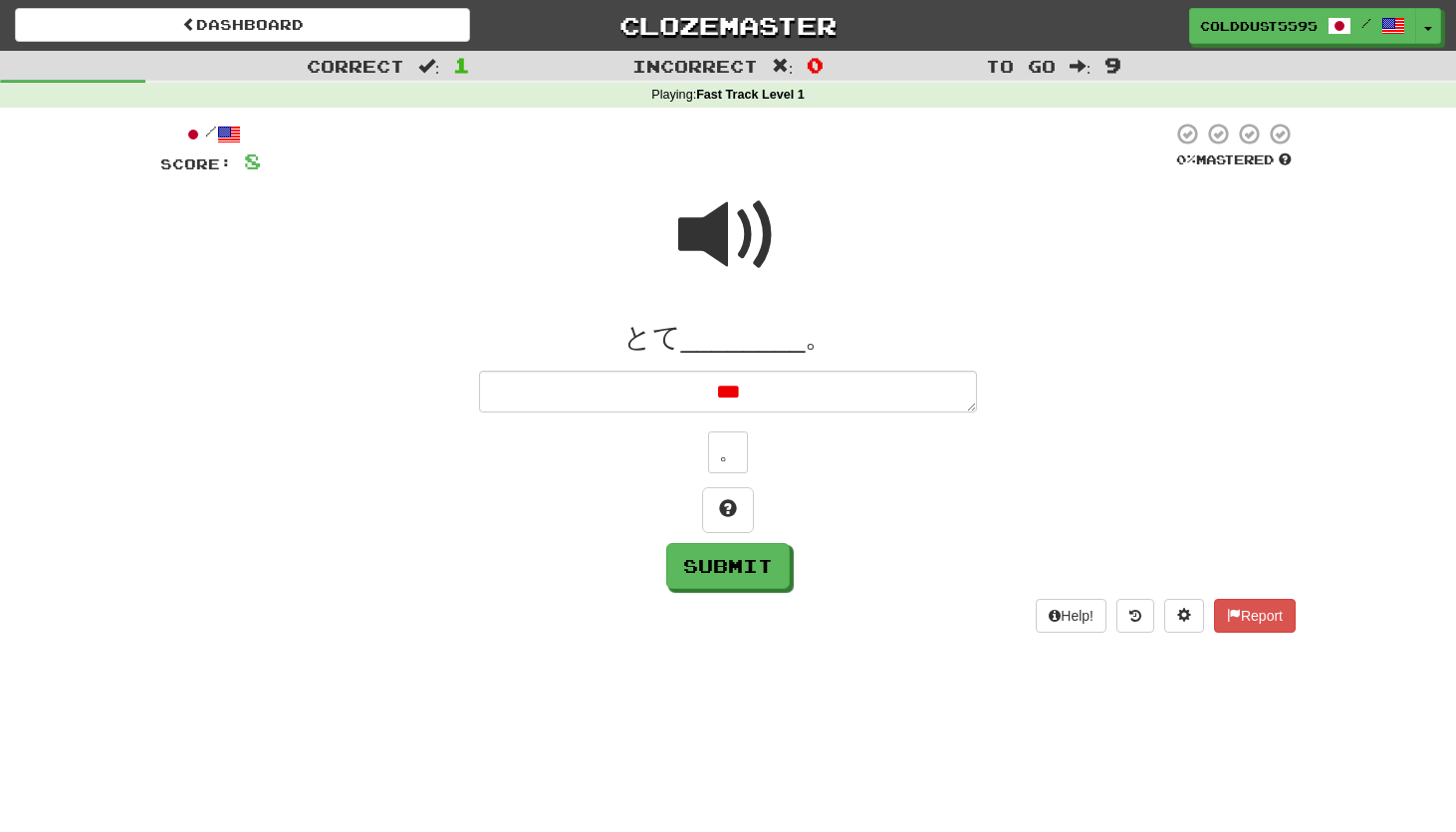 type on "*" 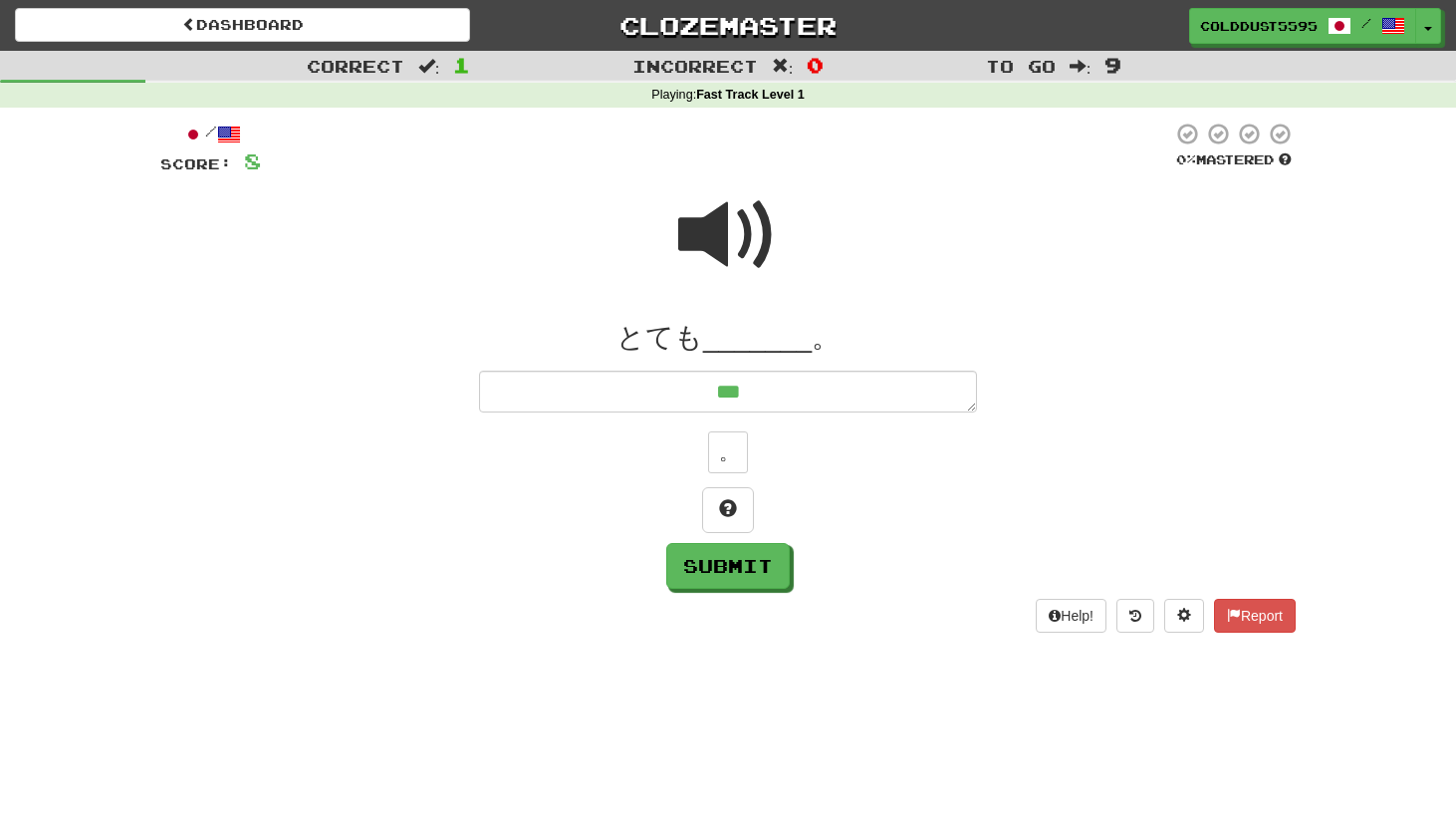type on "*" 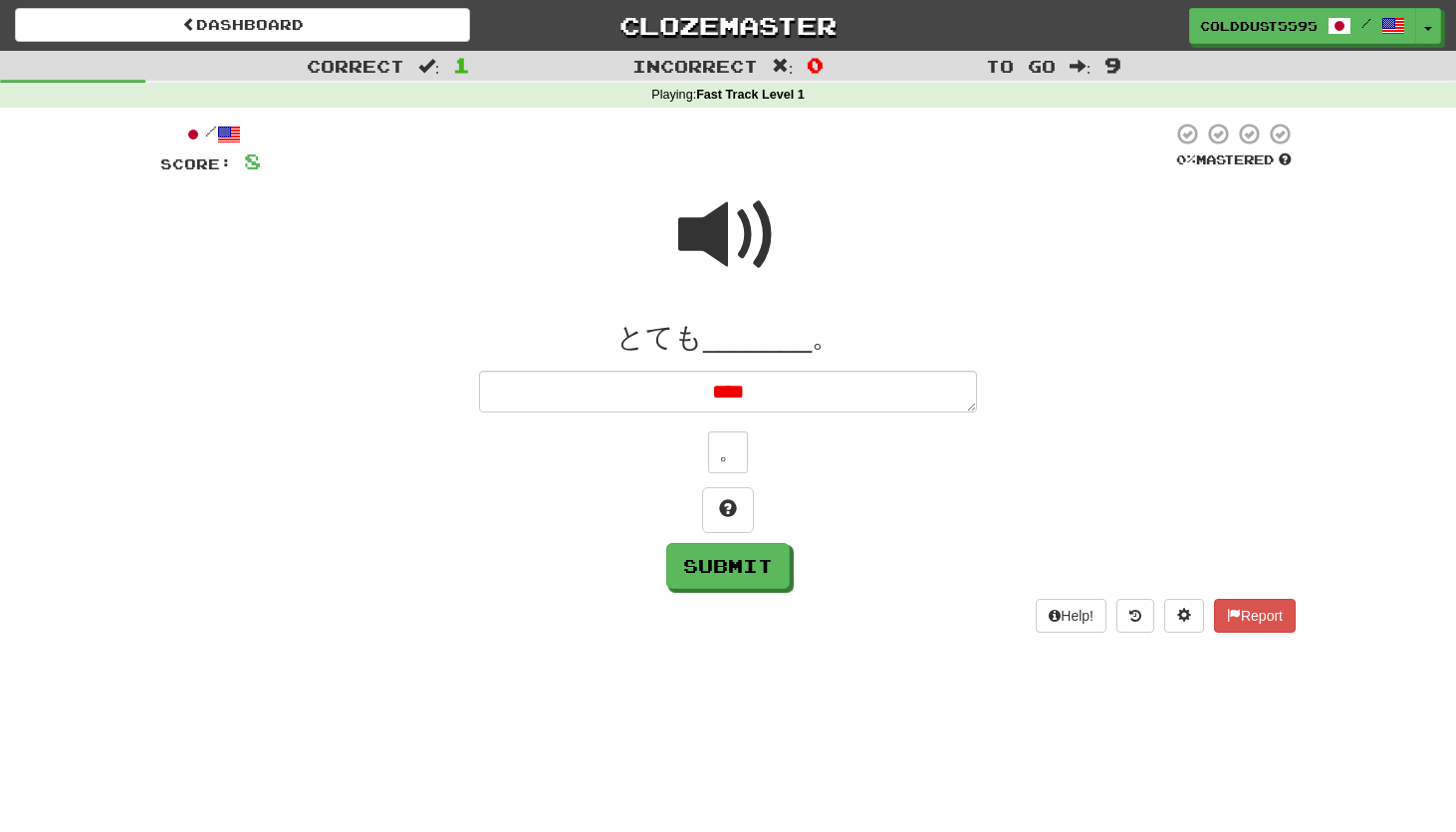 type on "*" 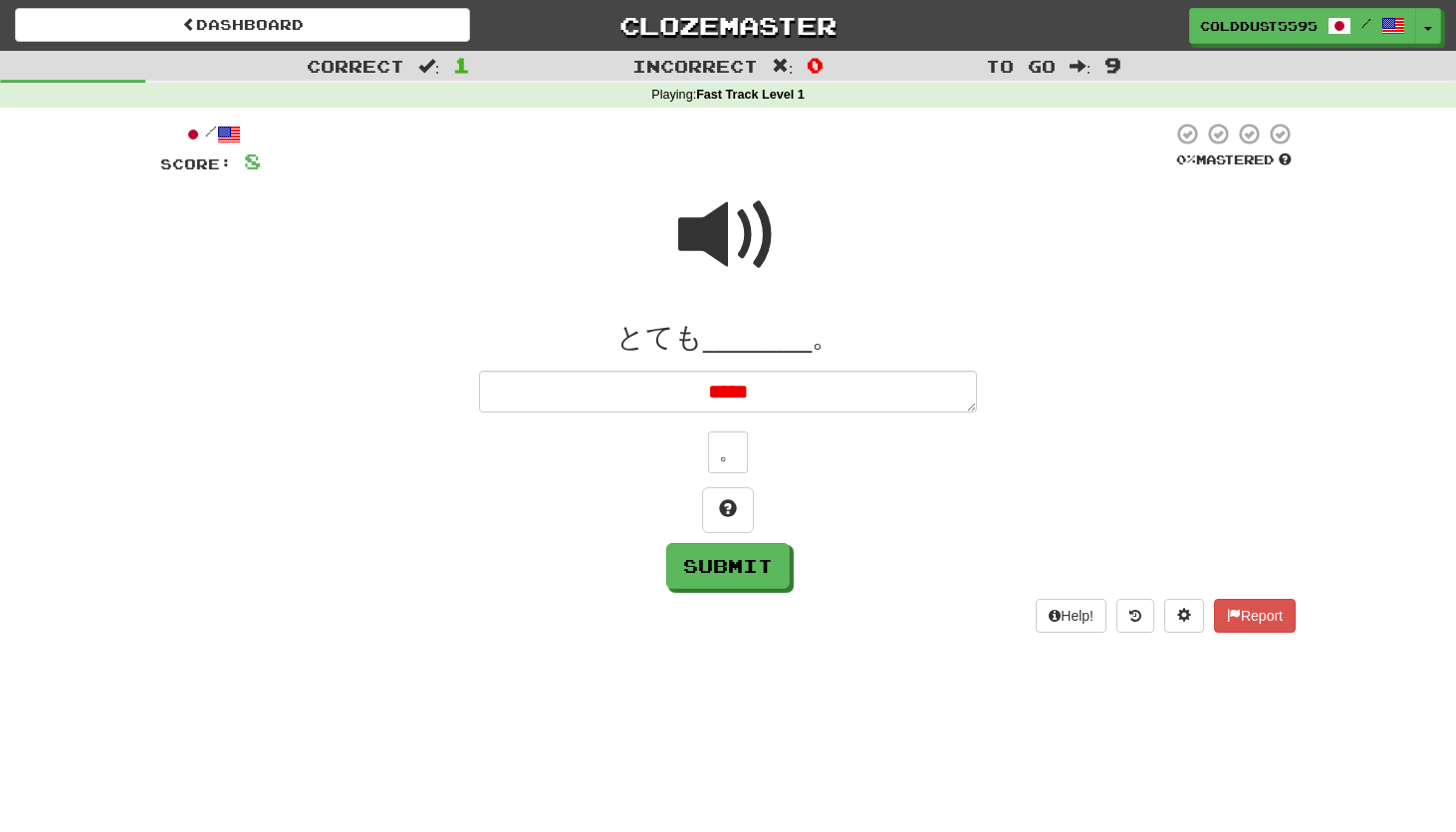 type on "*" 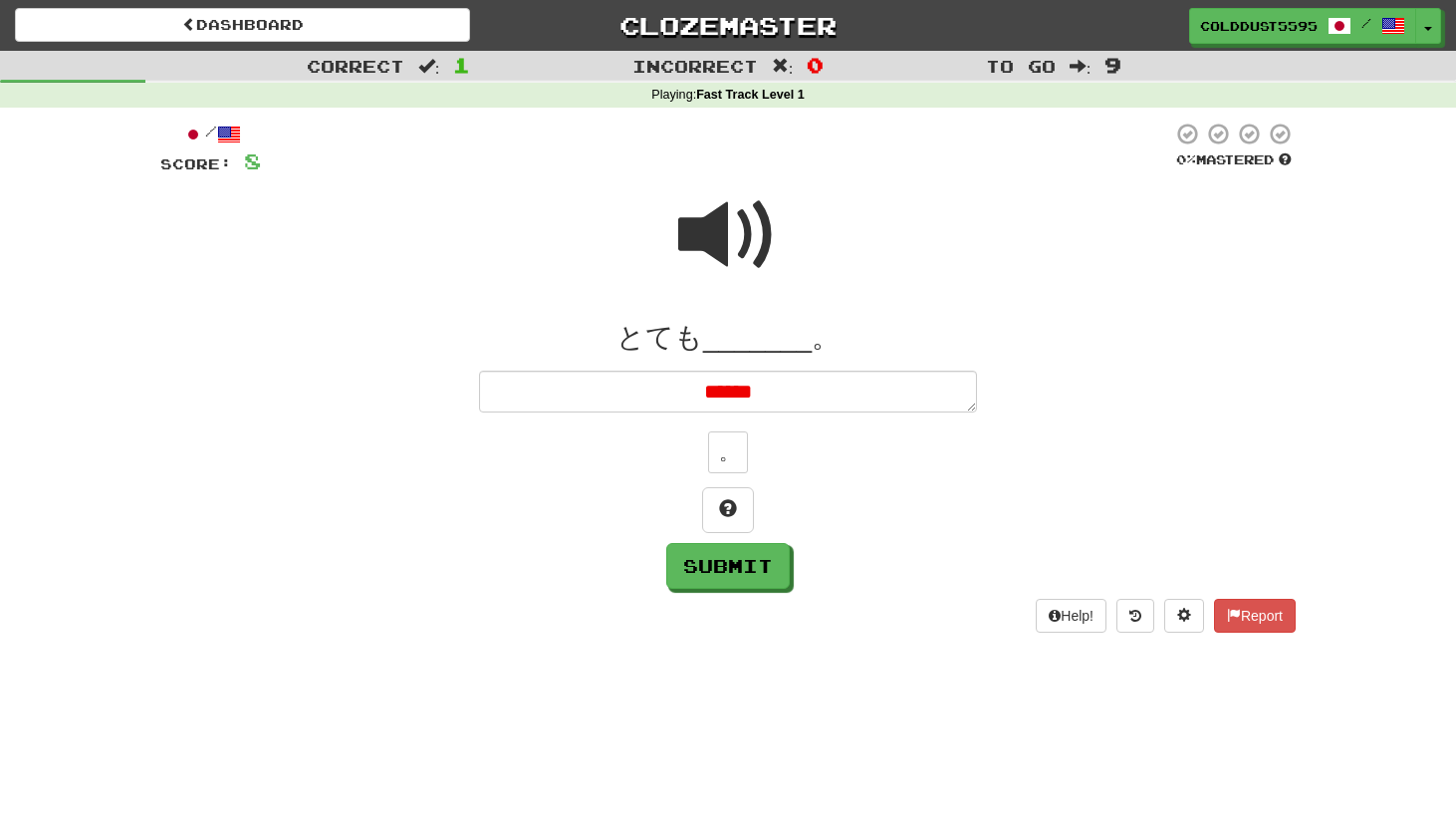 type on "*" 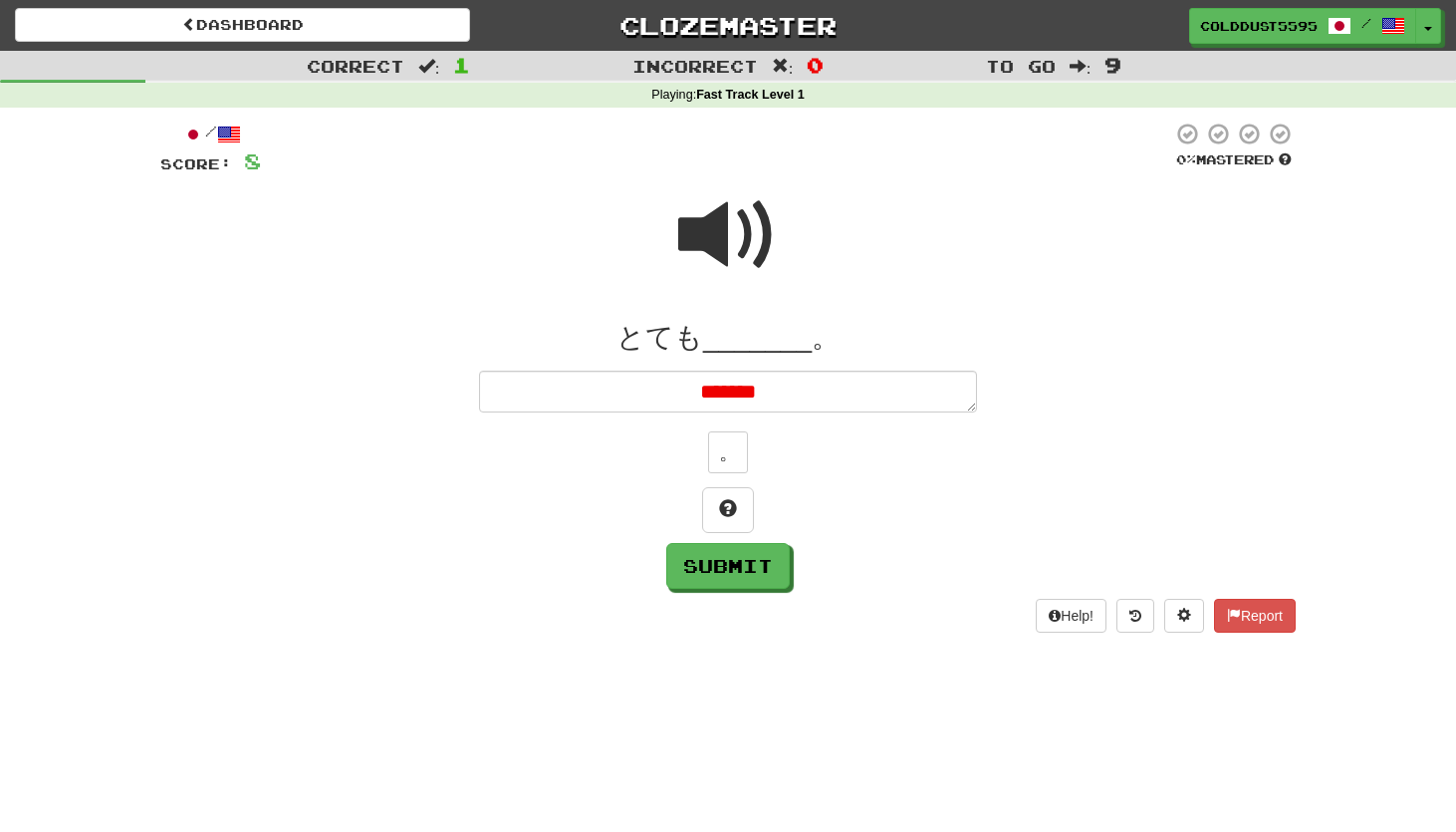 type on "*" 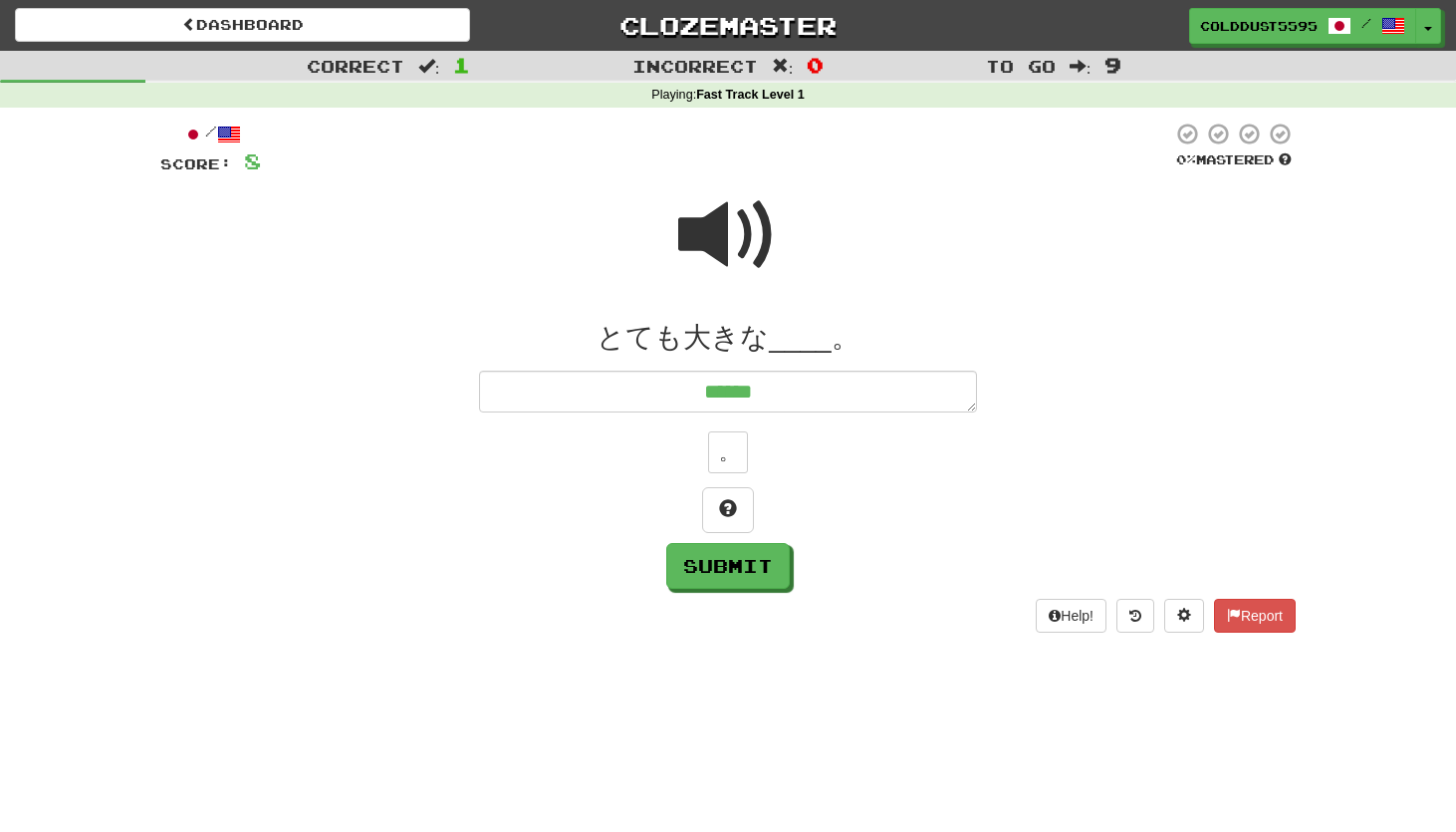type on "*******" 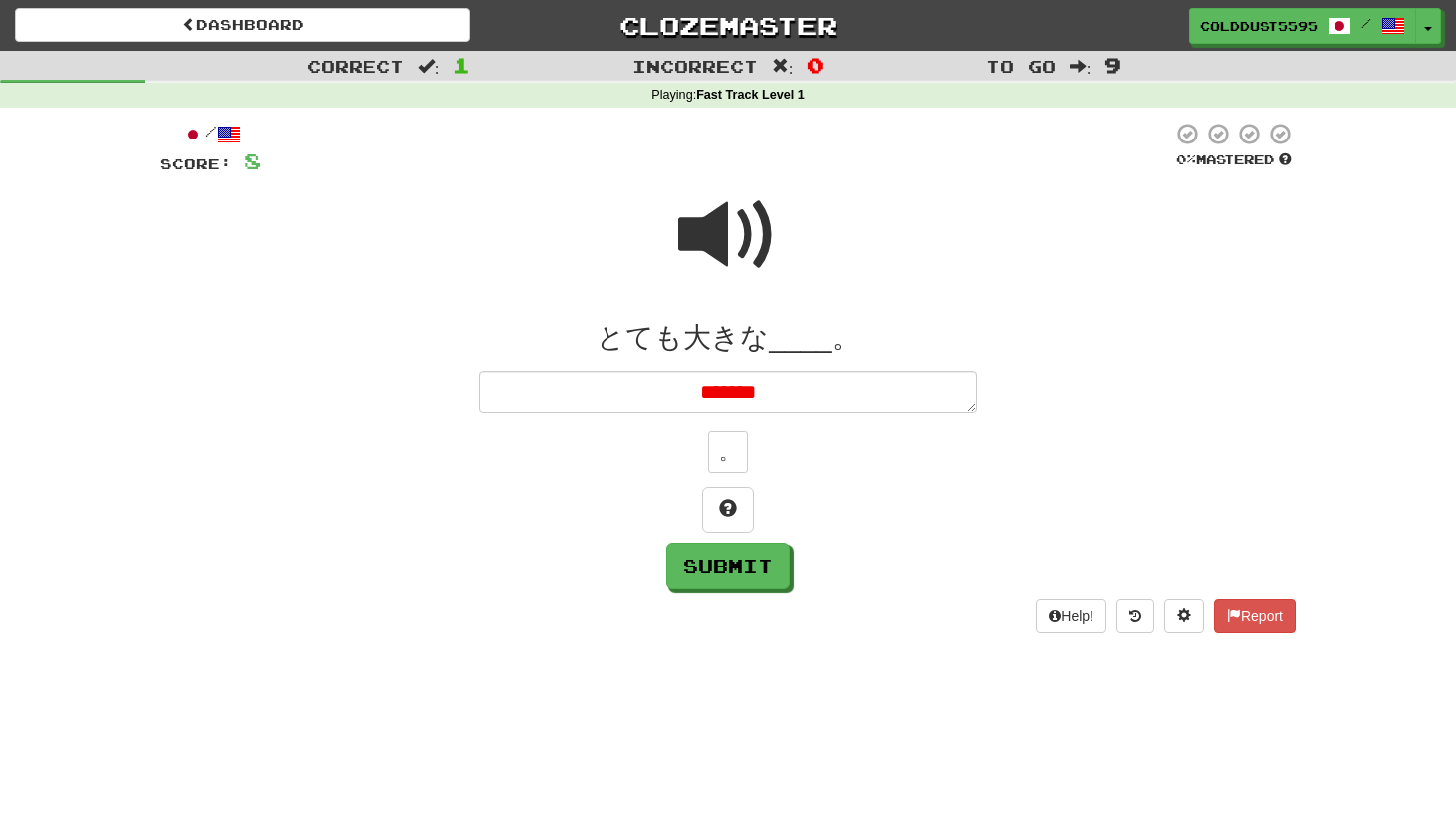 type on "*" 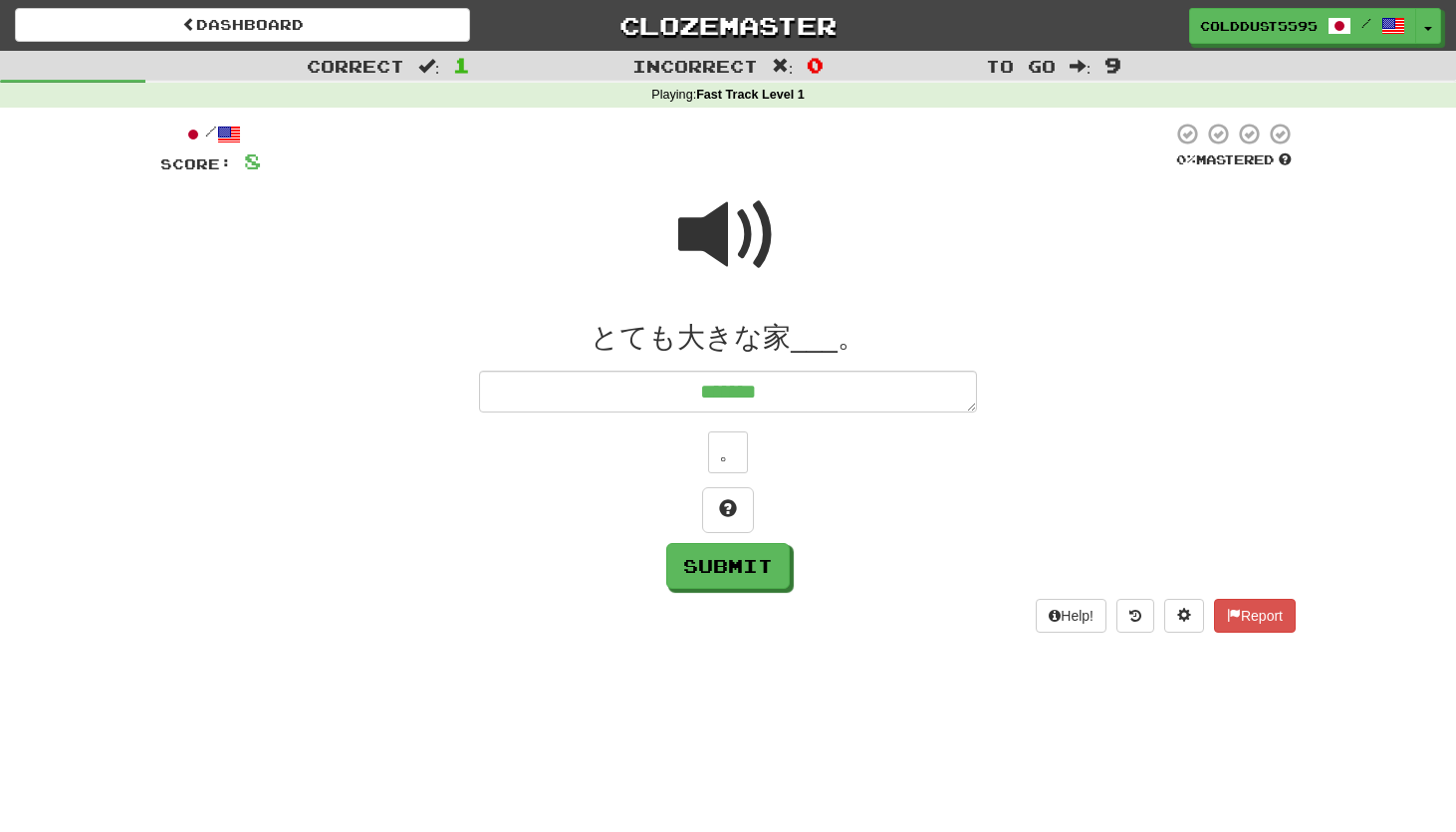 type on "*" 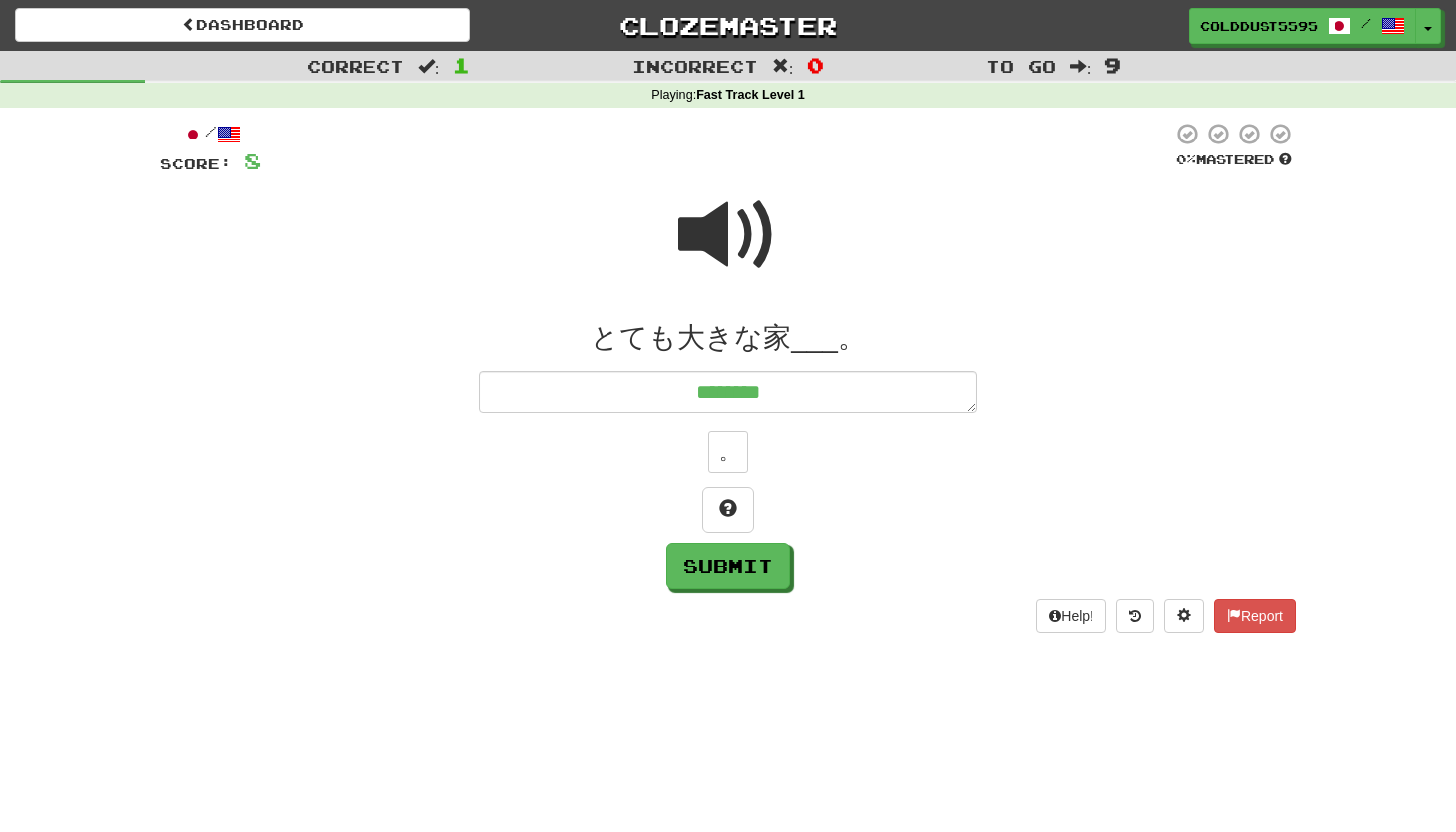 type on "*" 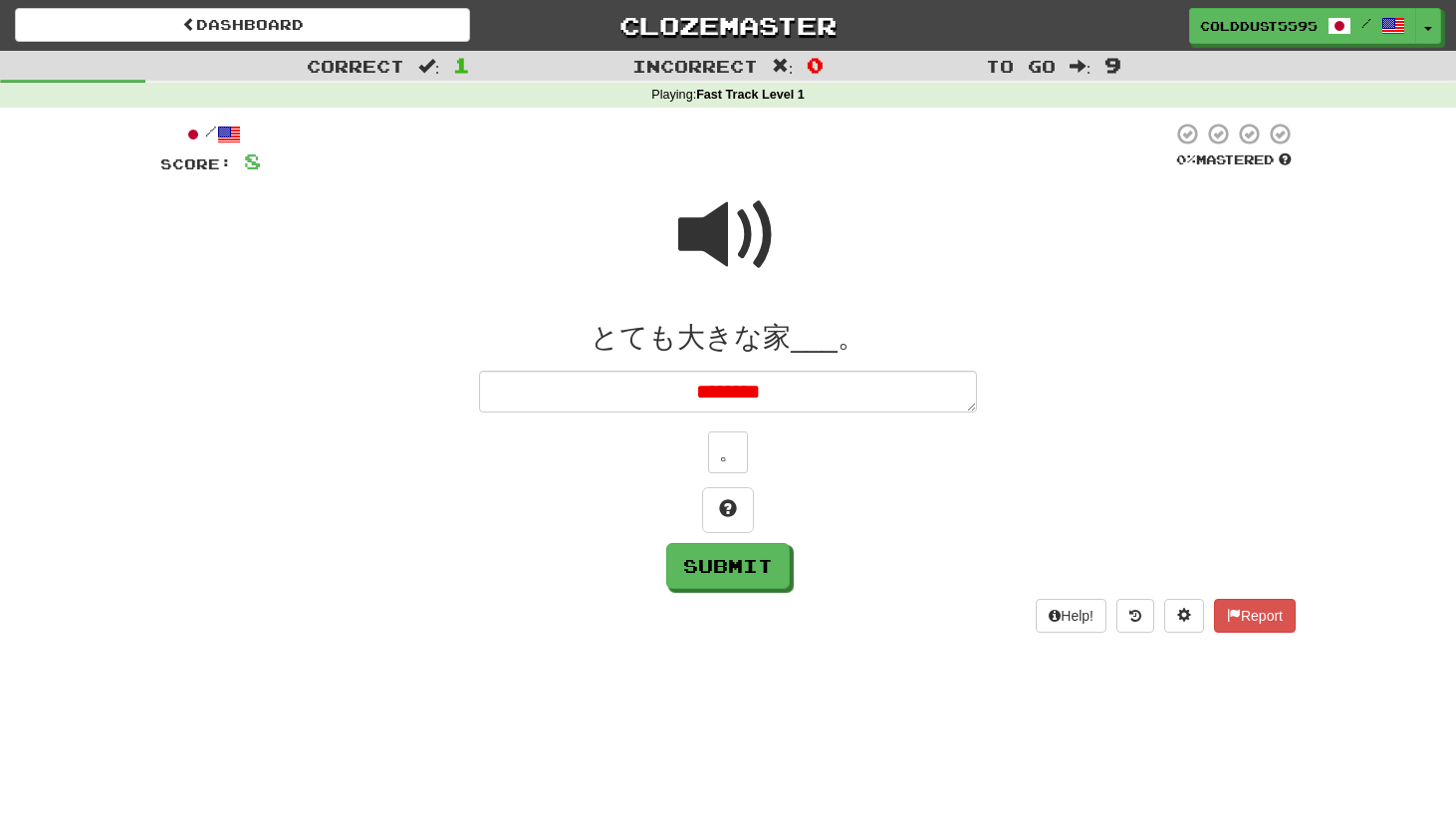 type on "*" 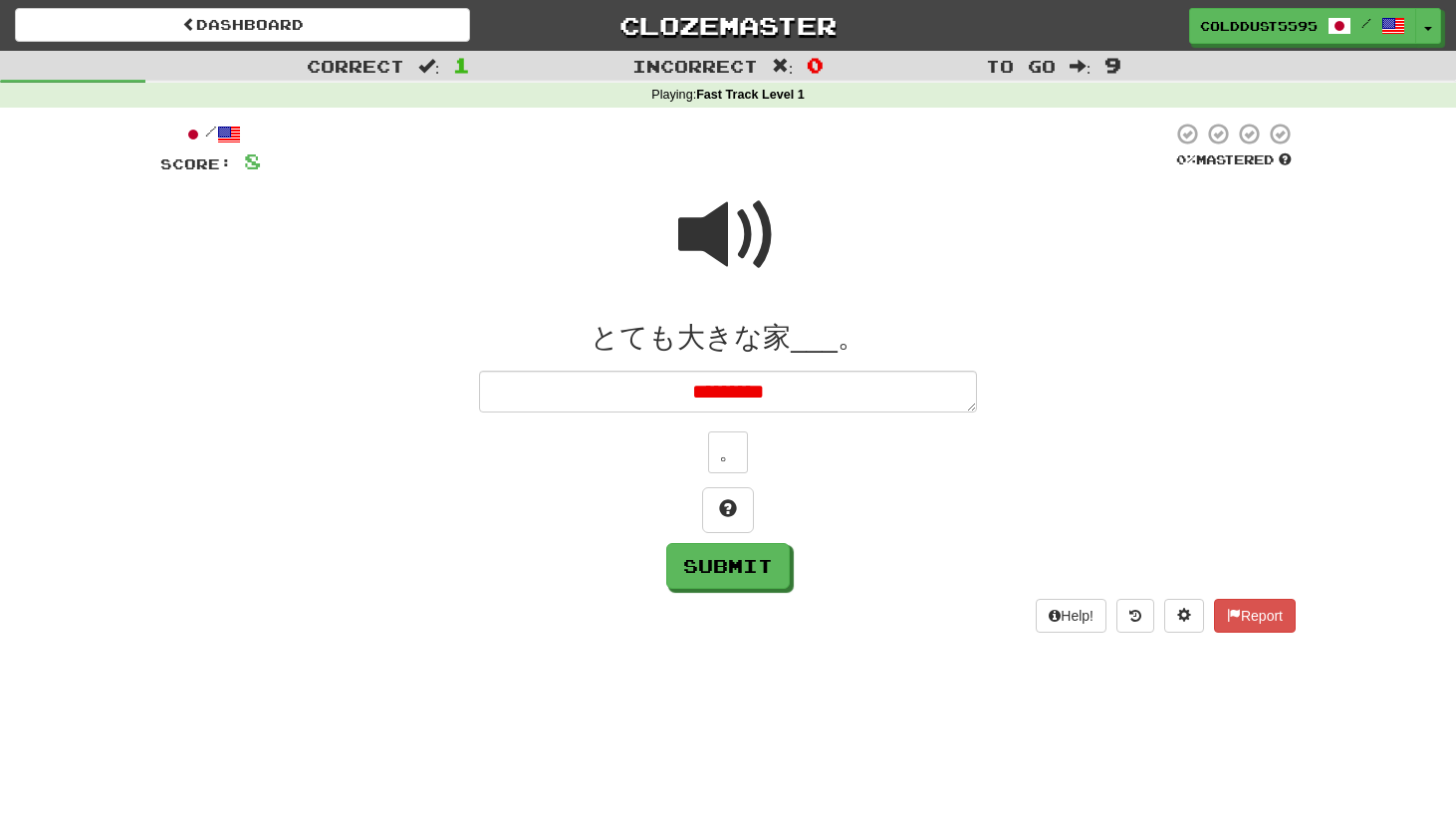 type on "*" 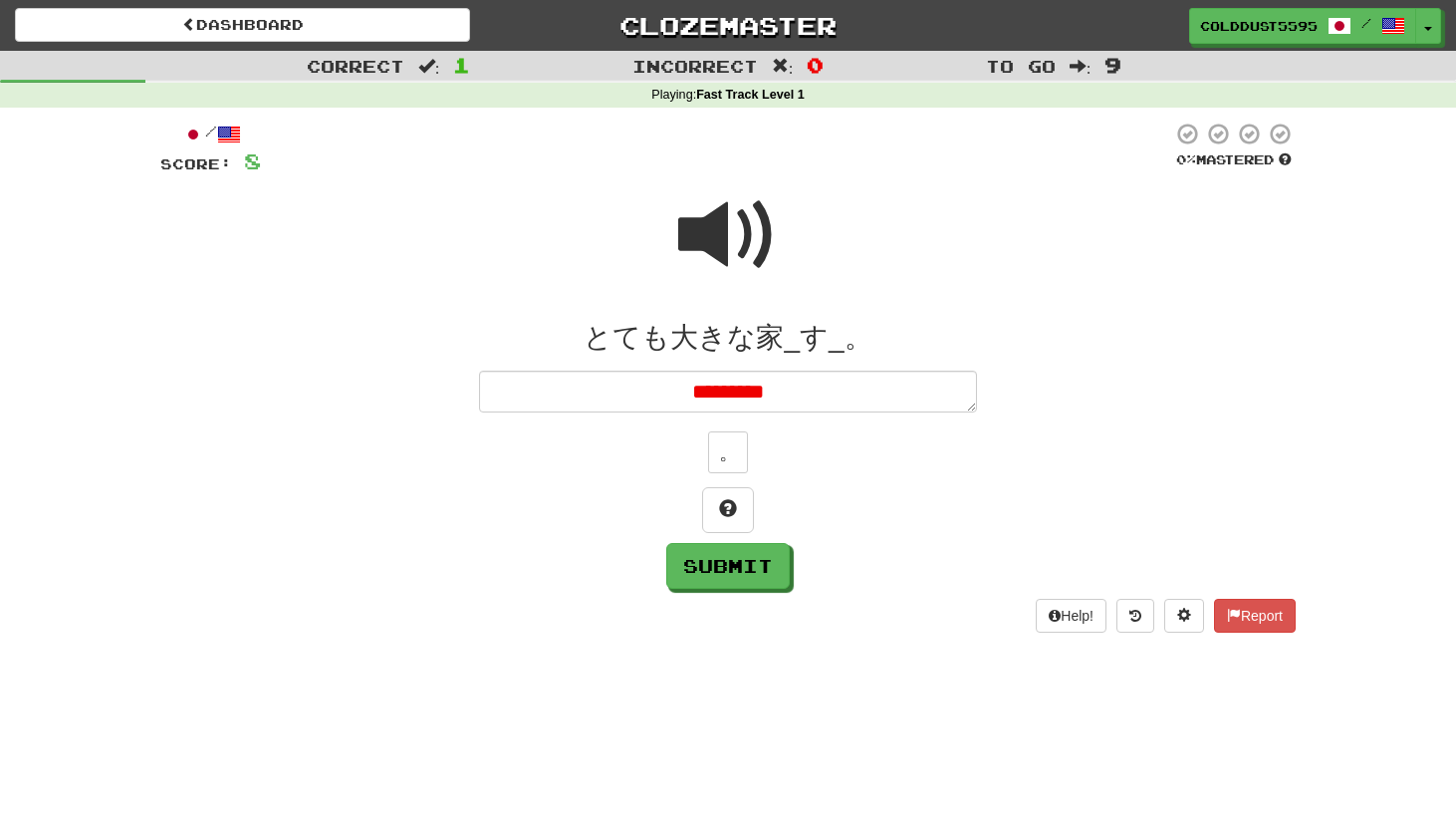 type on "*" 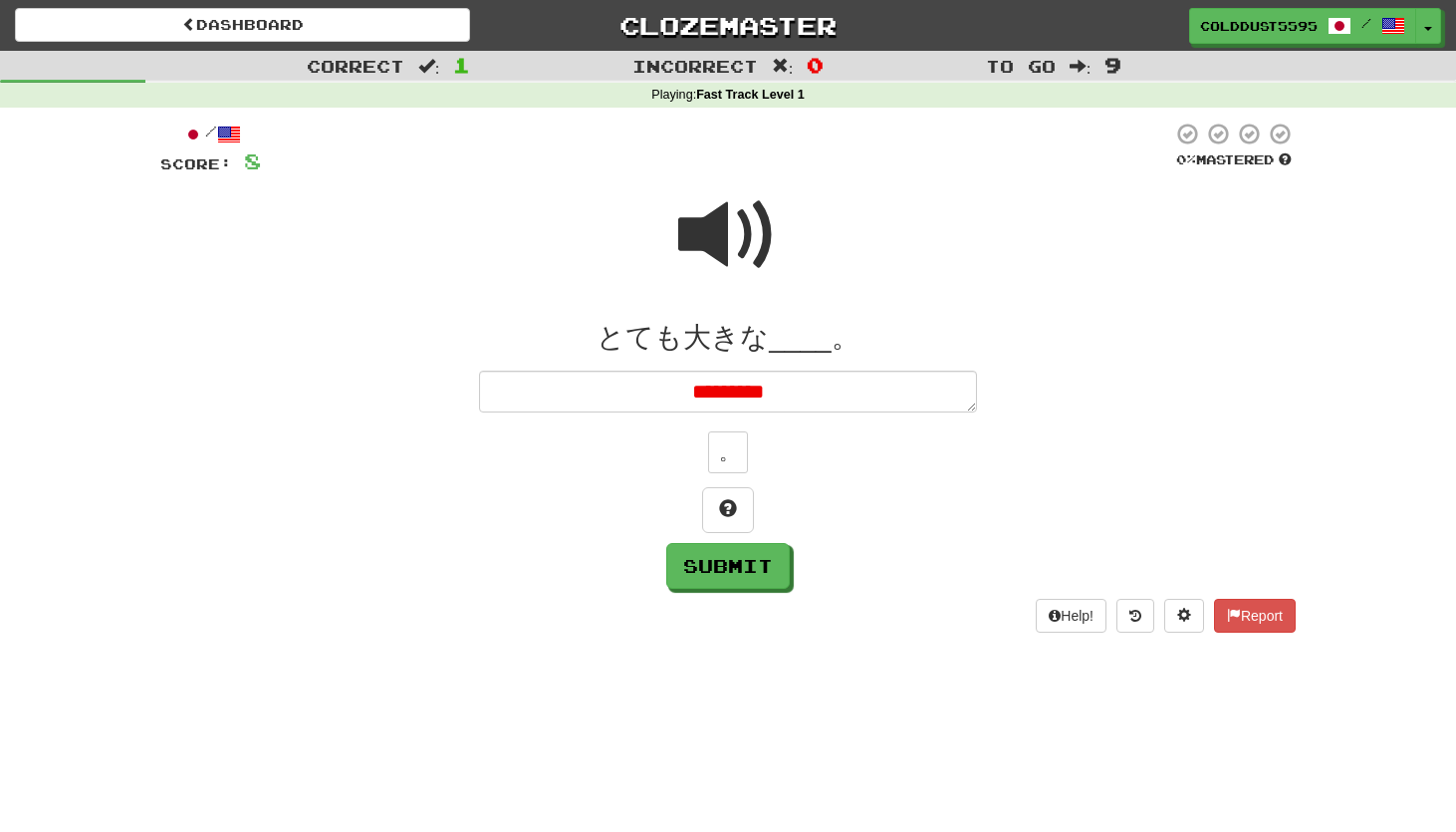 type on "*" 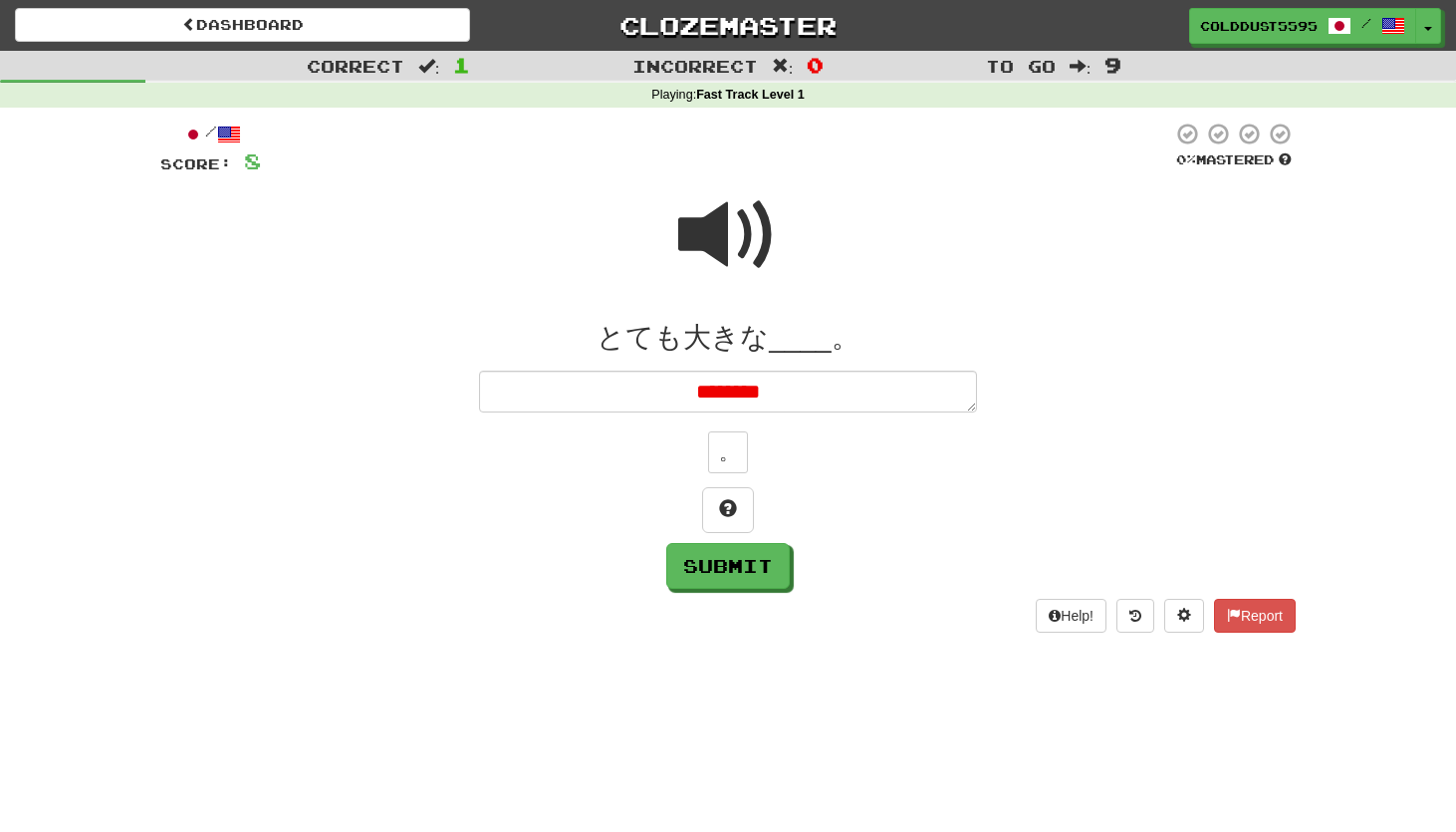 type on "*" 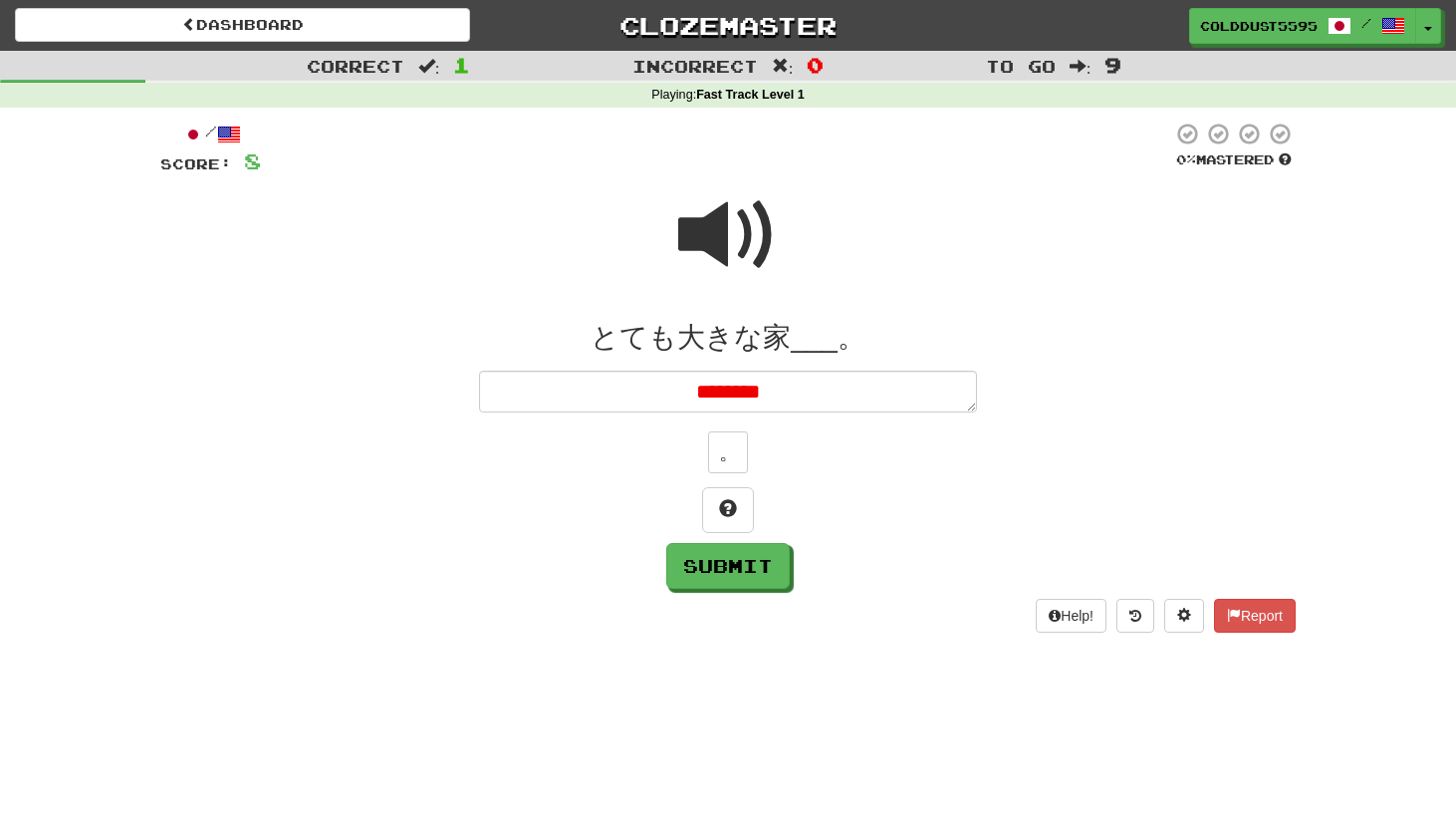 type on "*" 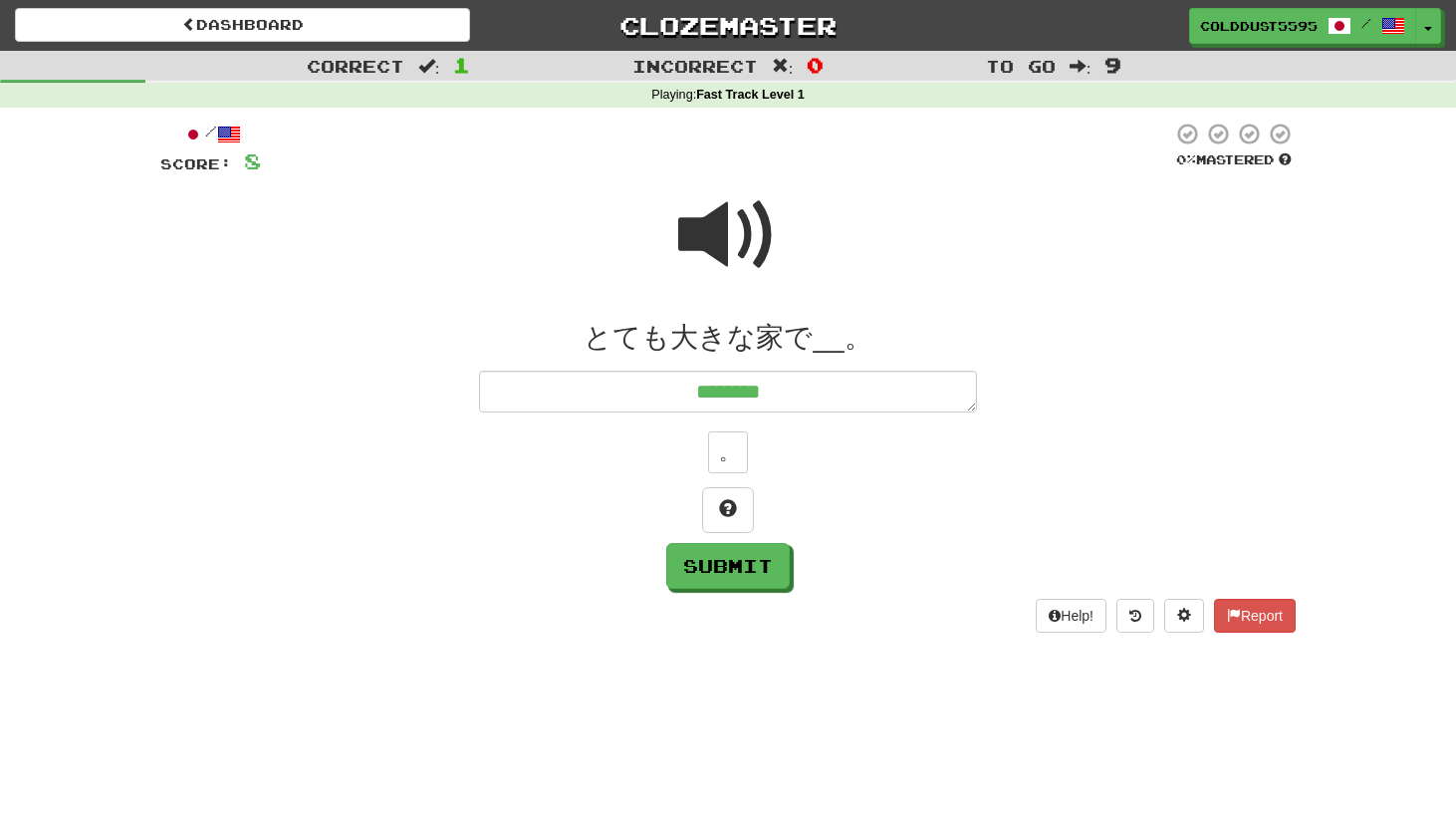 type on "*" 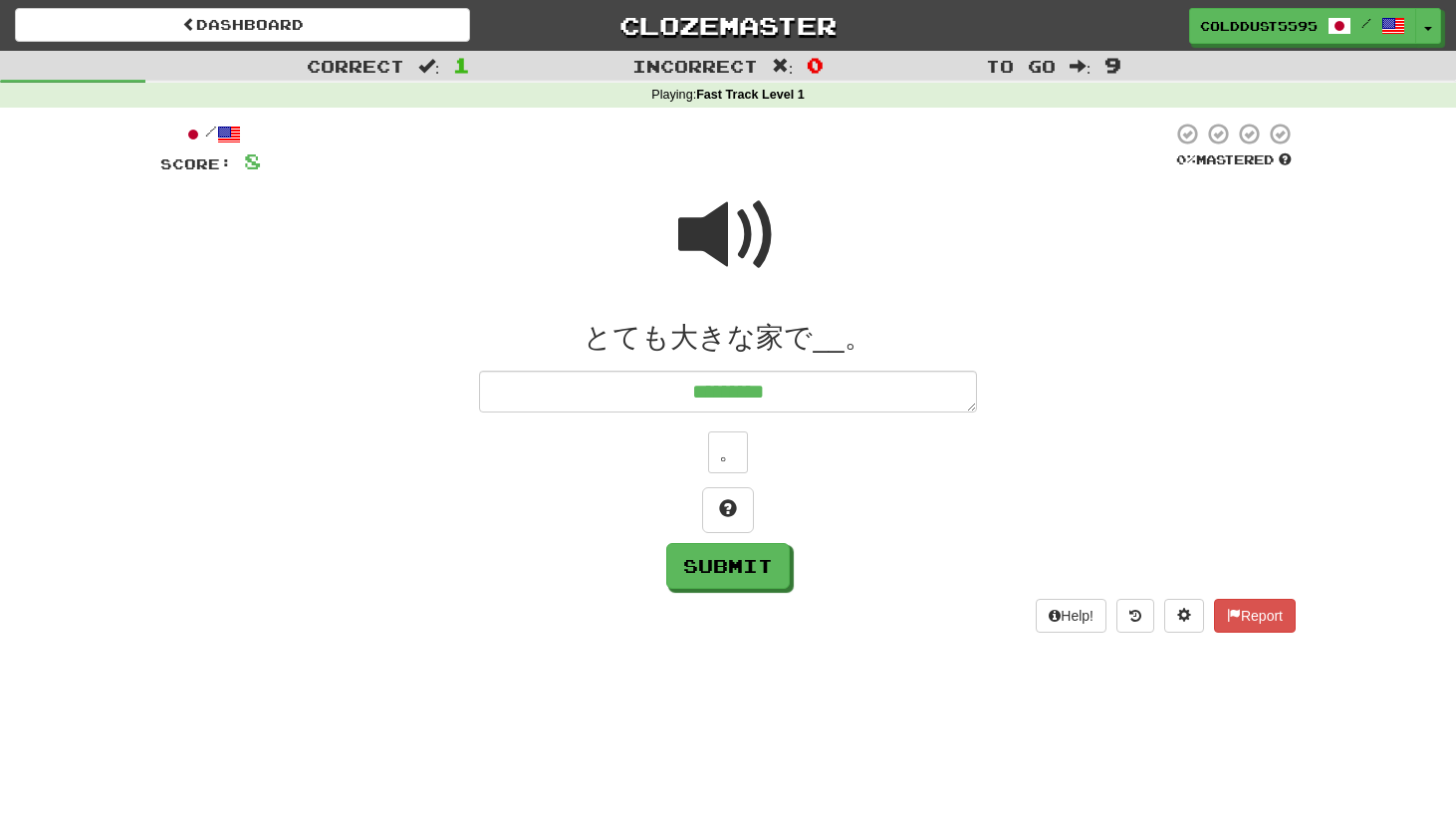 type on "*" 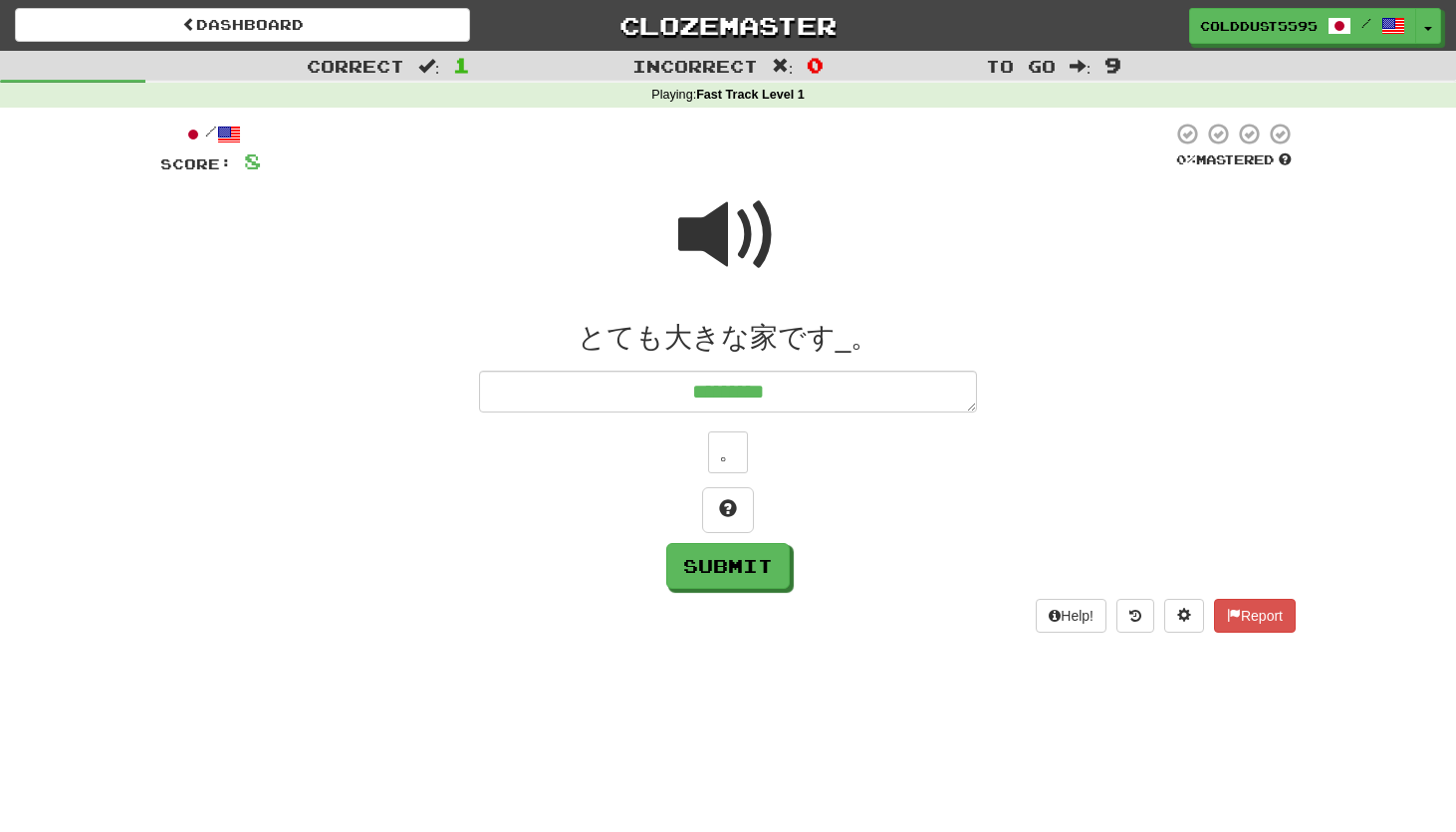 type on "*" 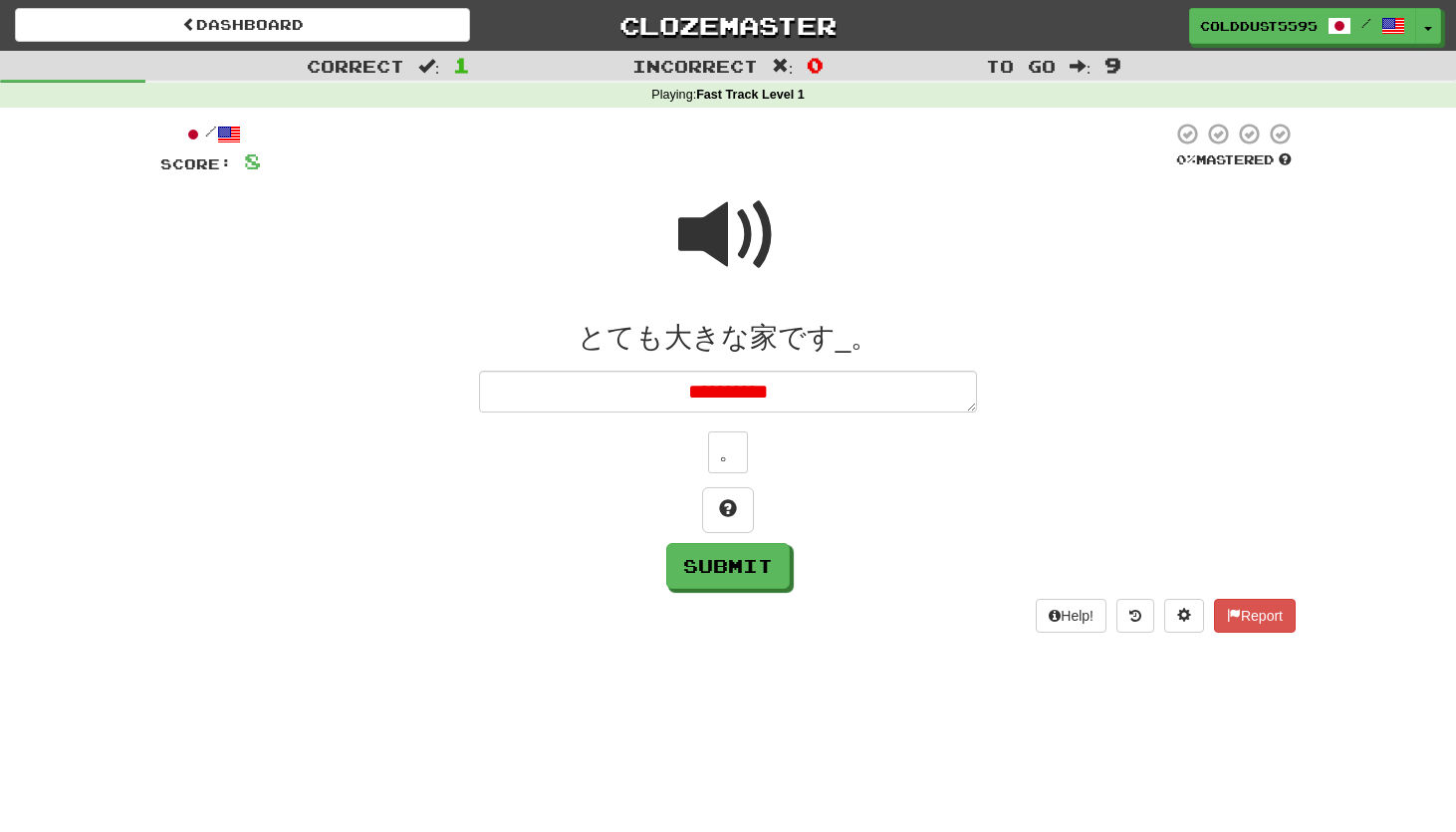 type on "*" 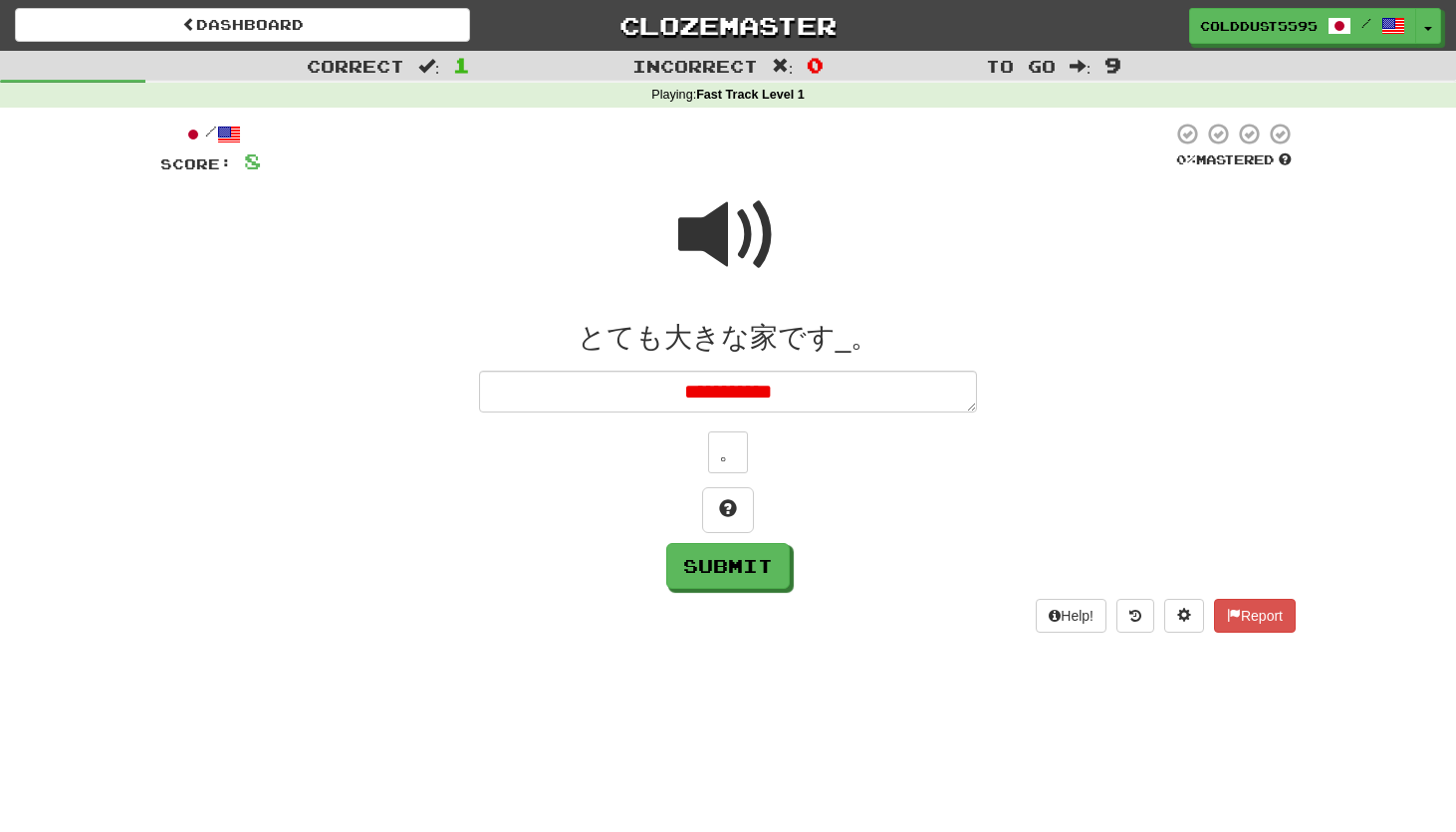 type on "*" 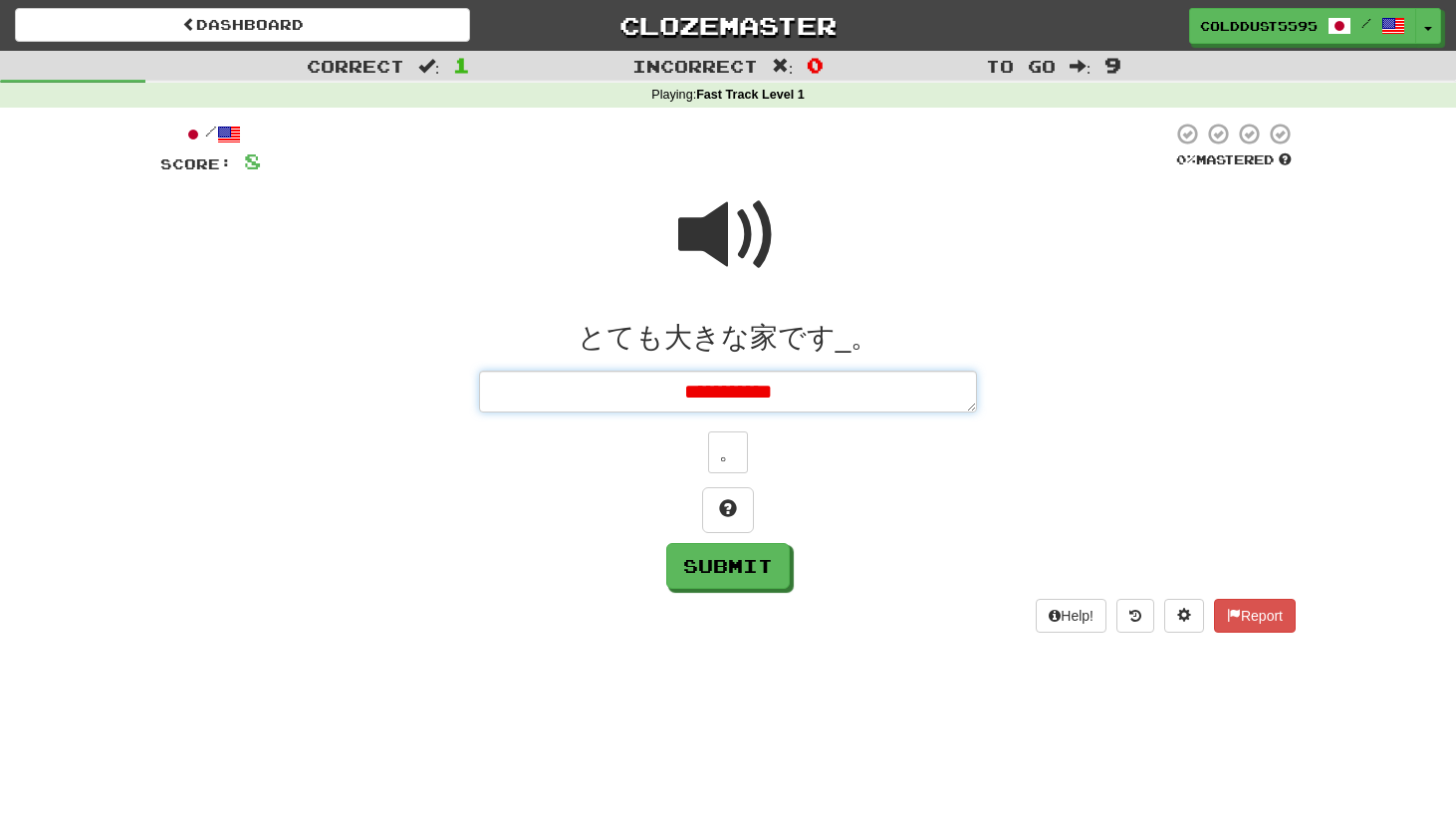 click on "**********" at bounding box center (728, 392) 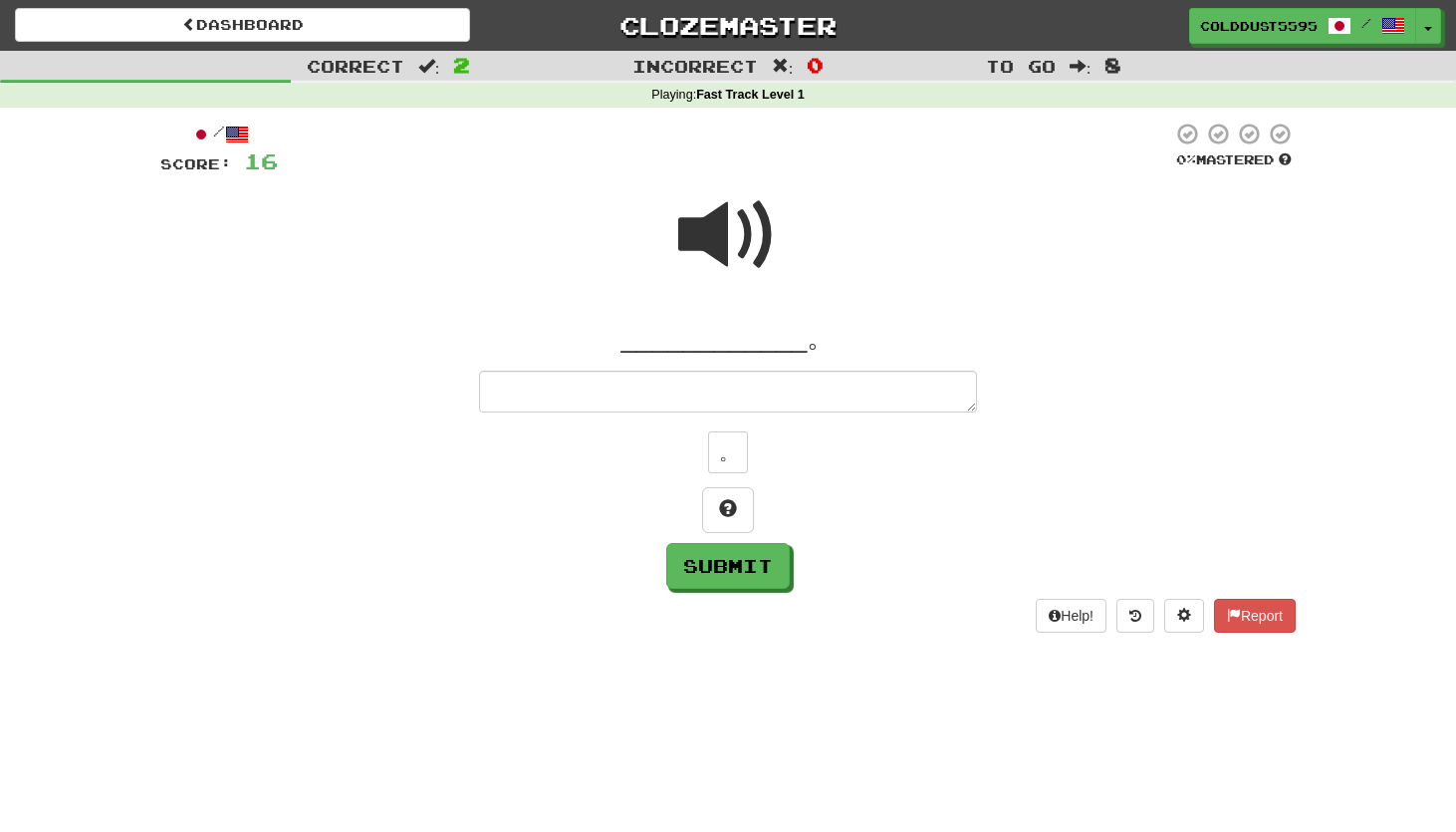 type on "*" 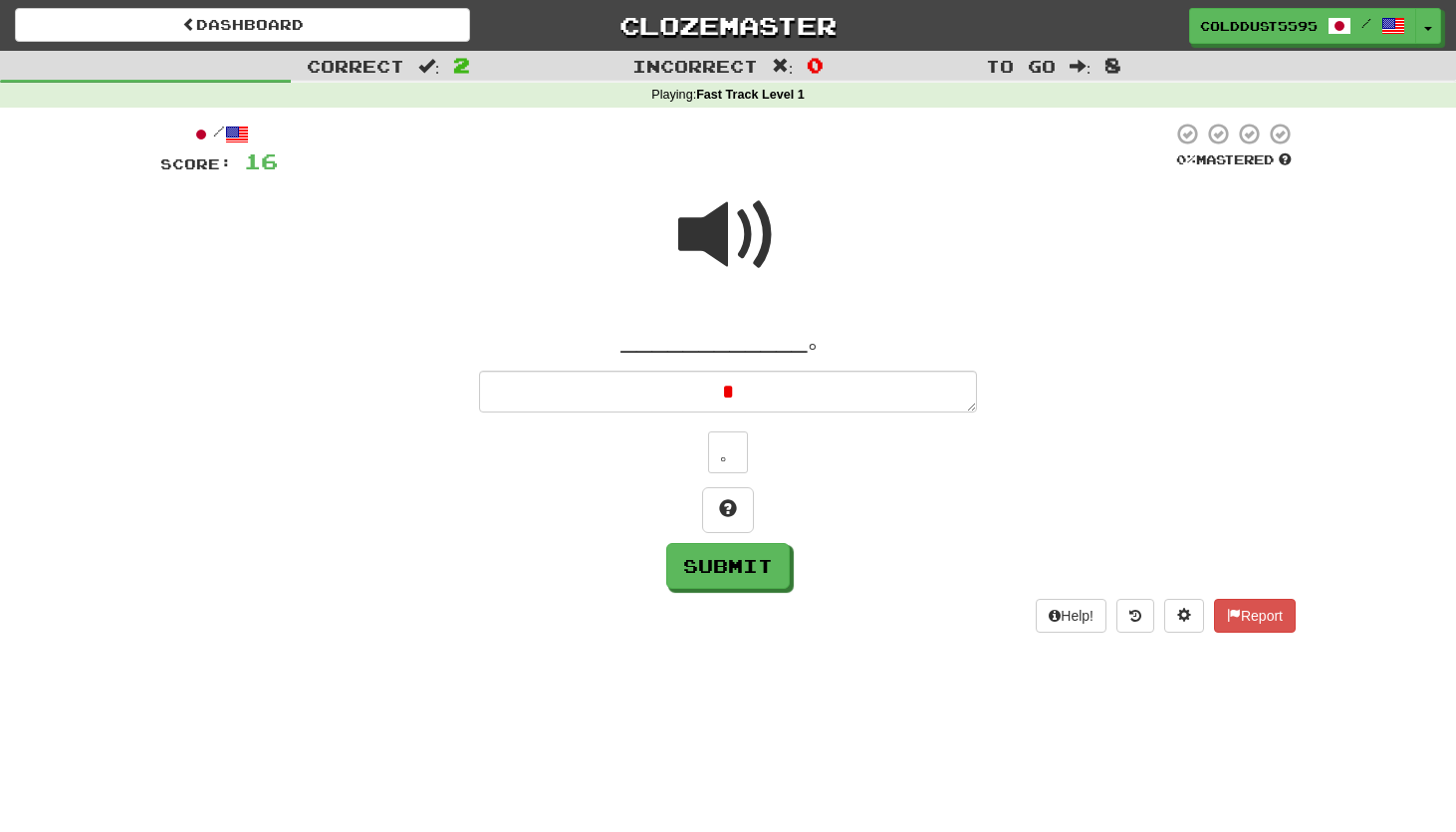 type on "*" 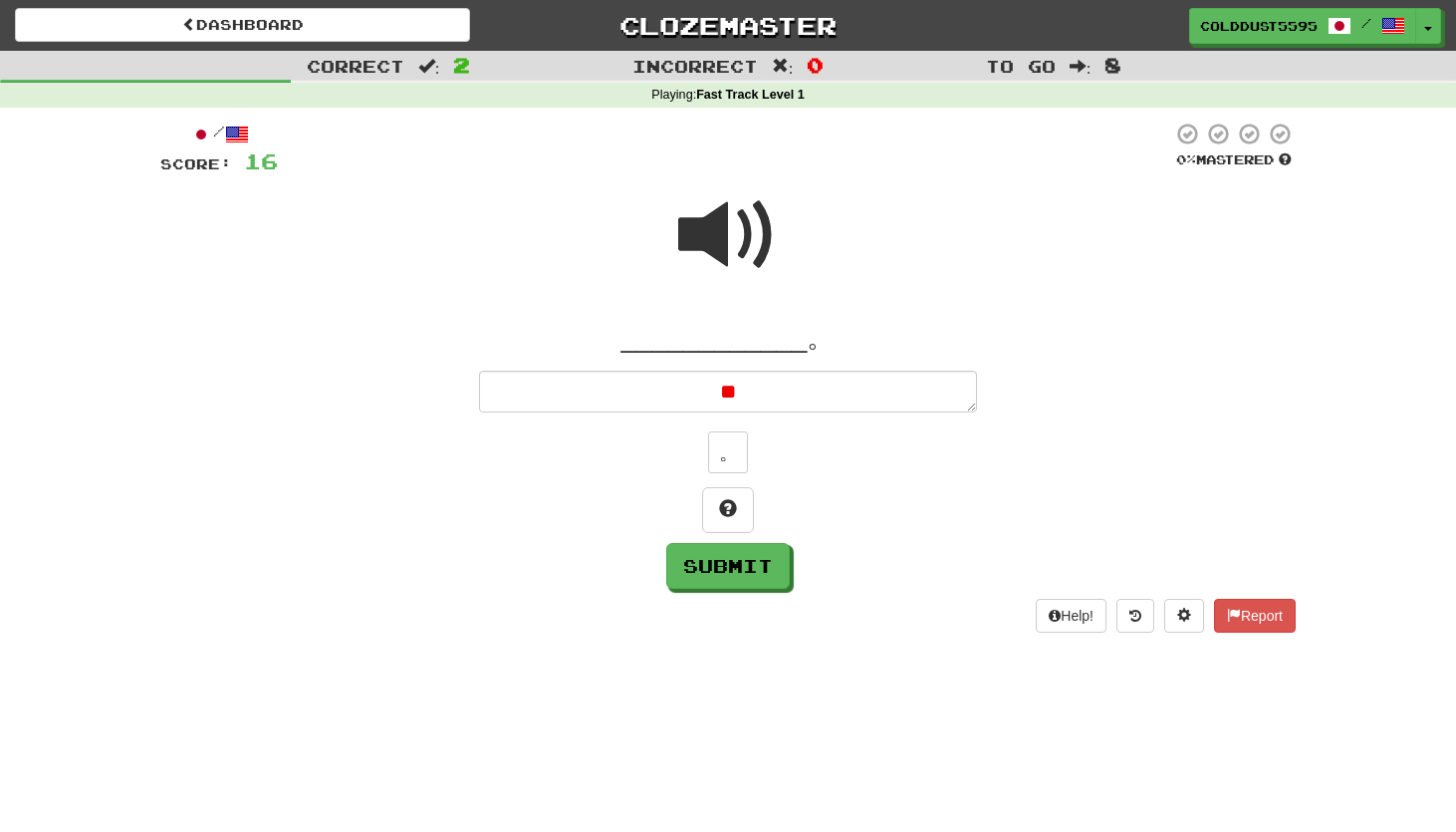 type on "*" 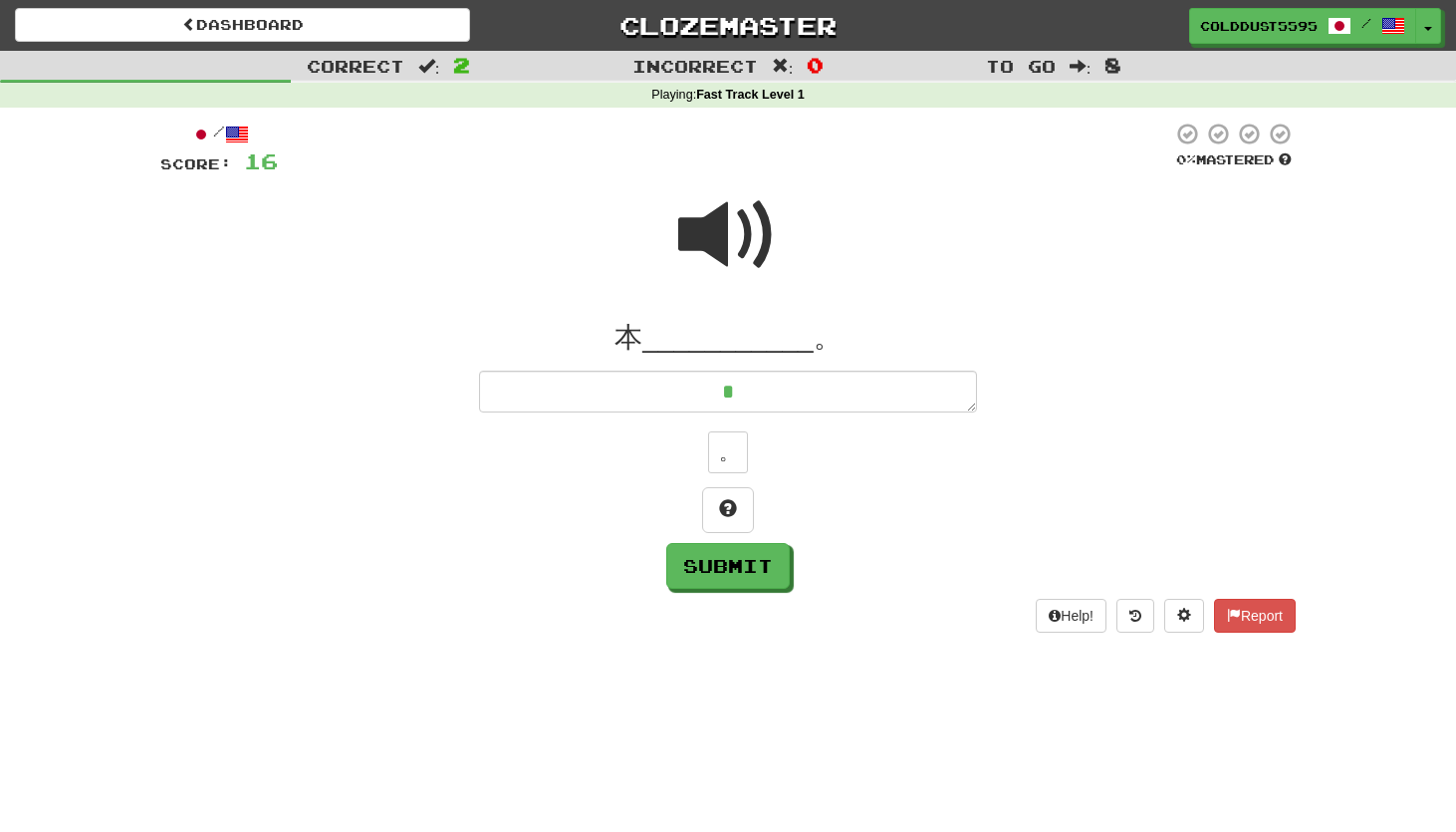 type on "*" 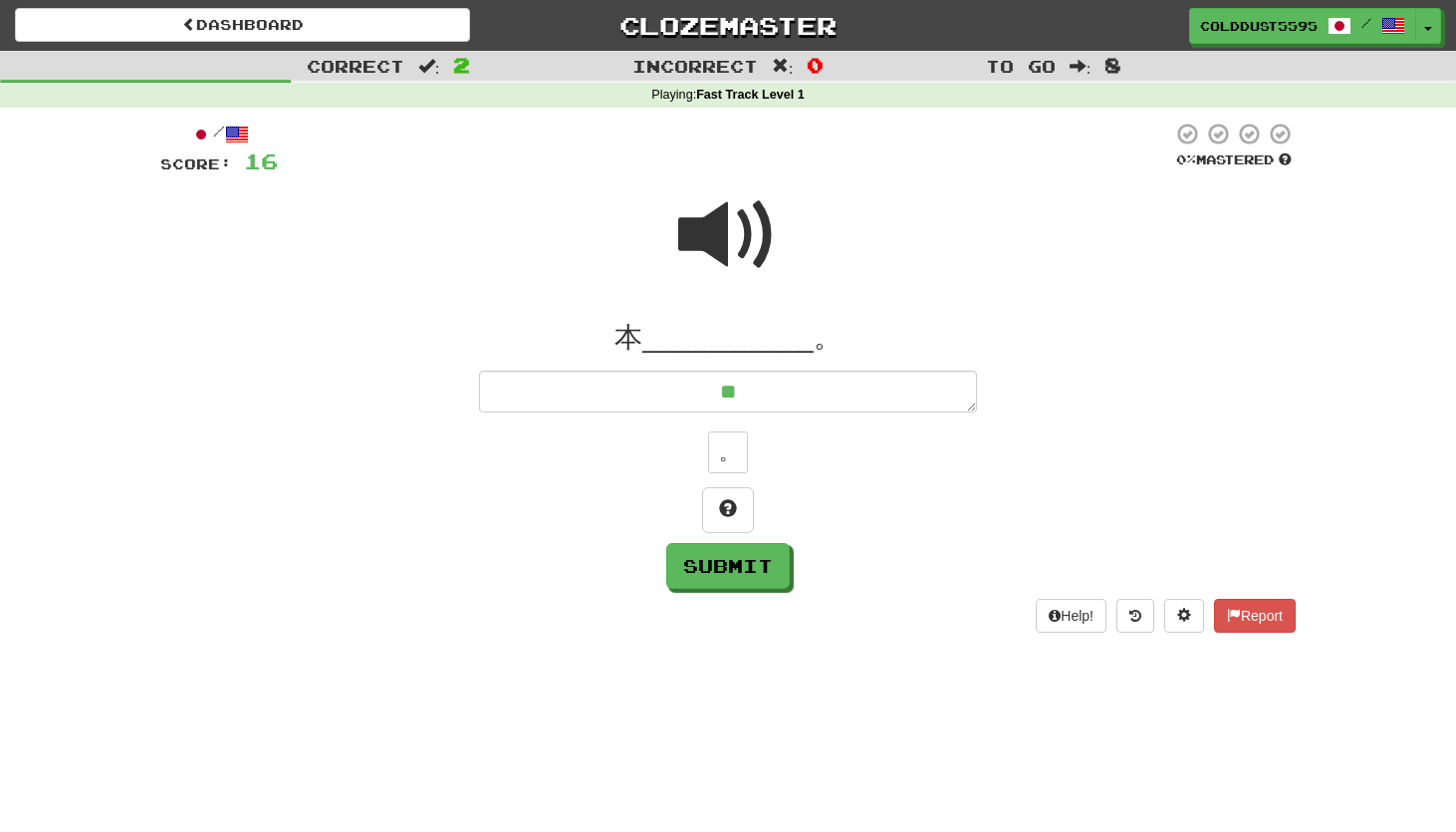type on "*" 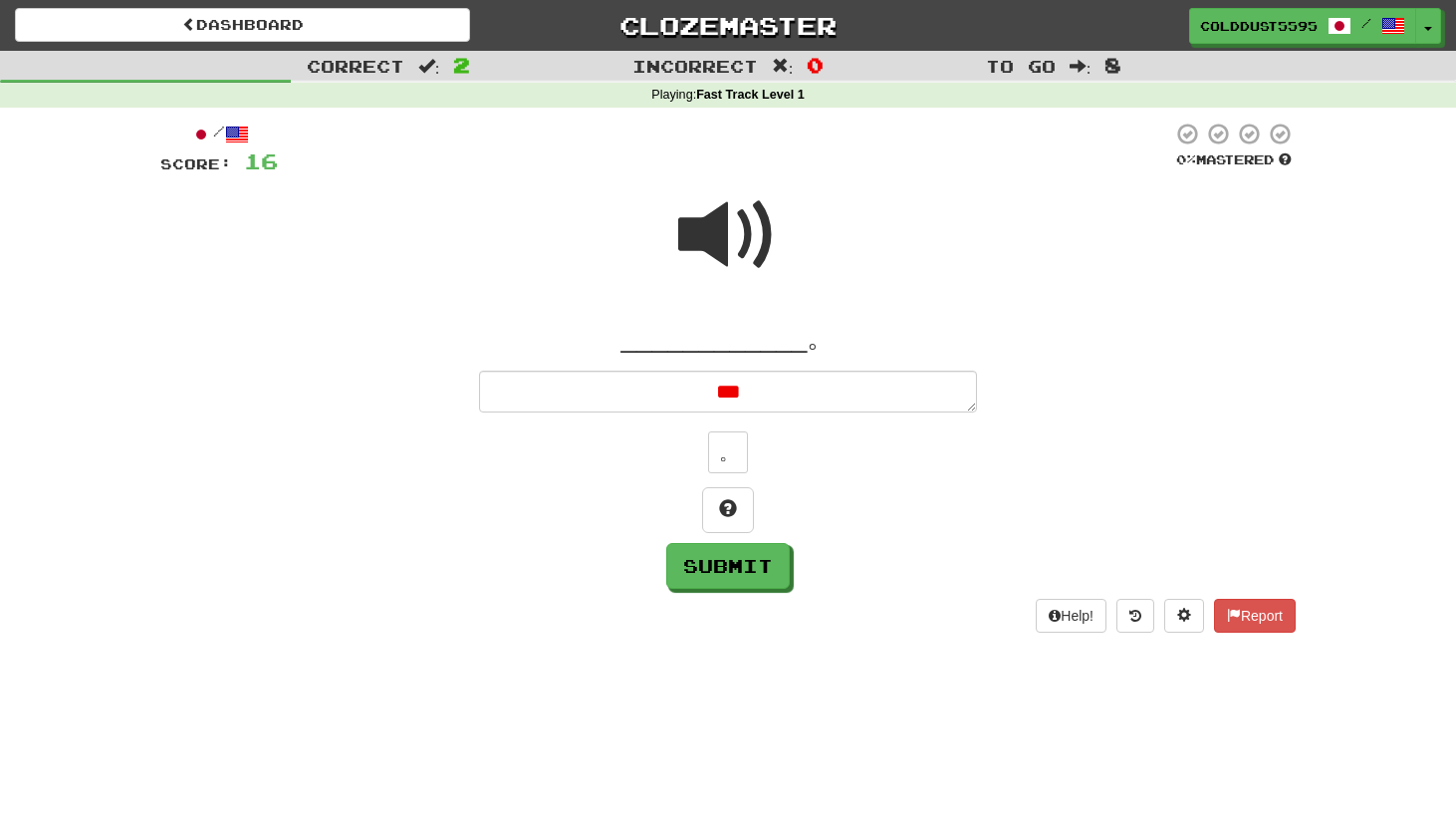 type on "*" 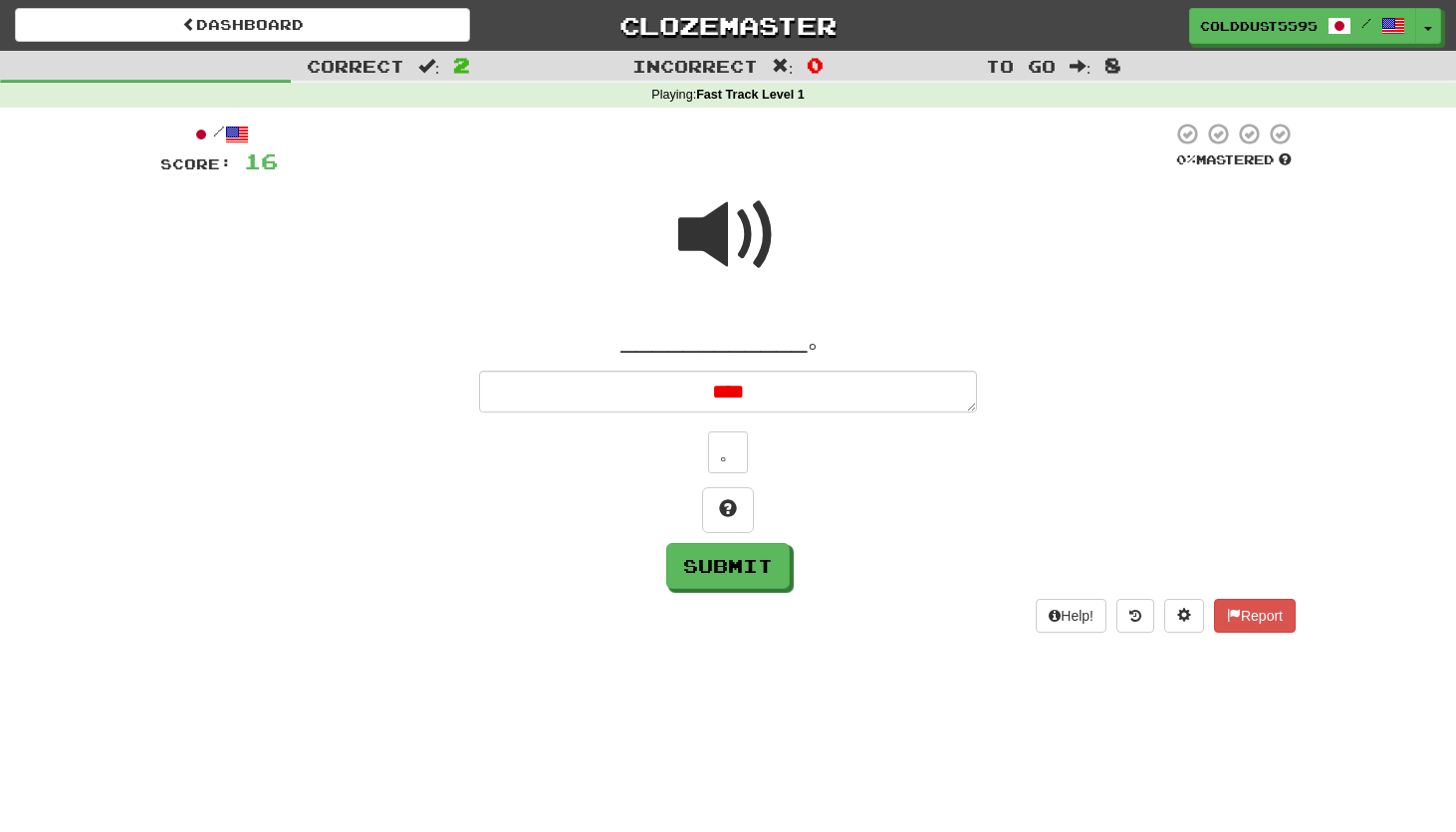 type on "*" 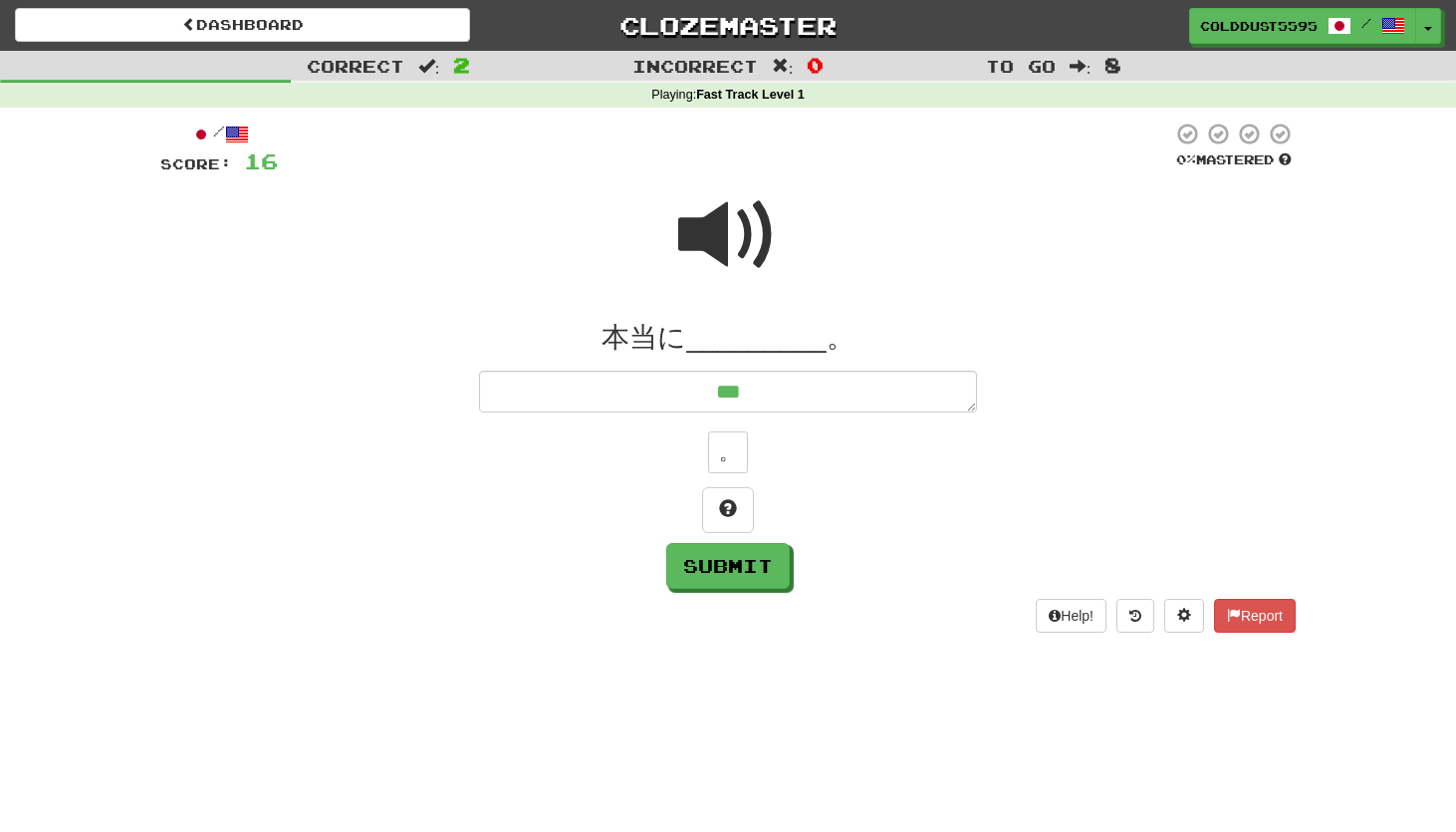 type on "*" 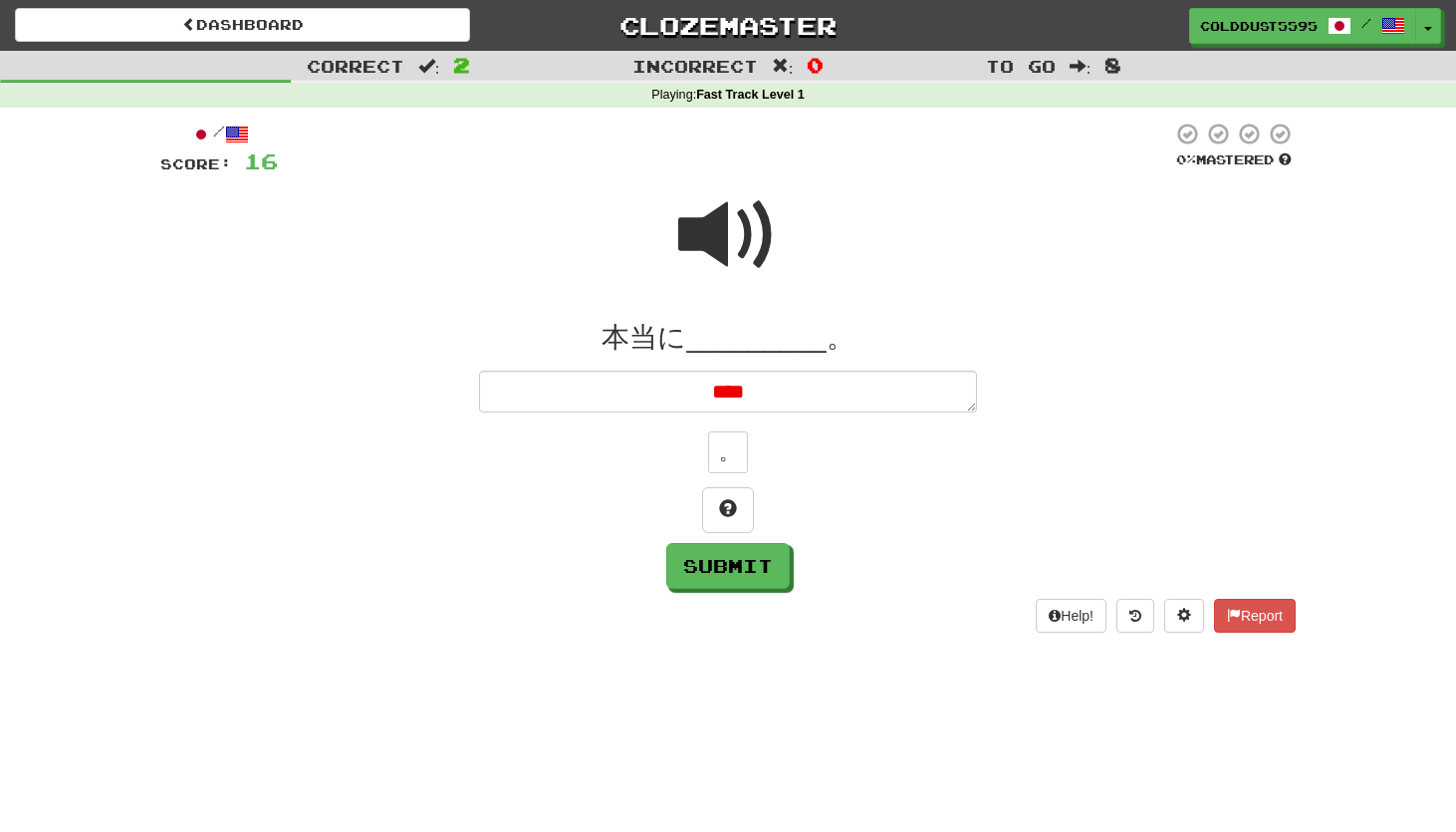 type on "*" 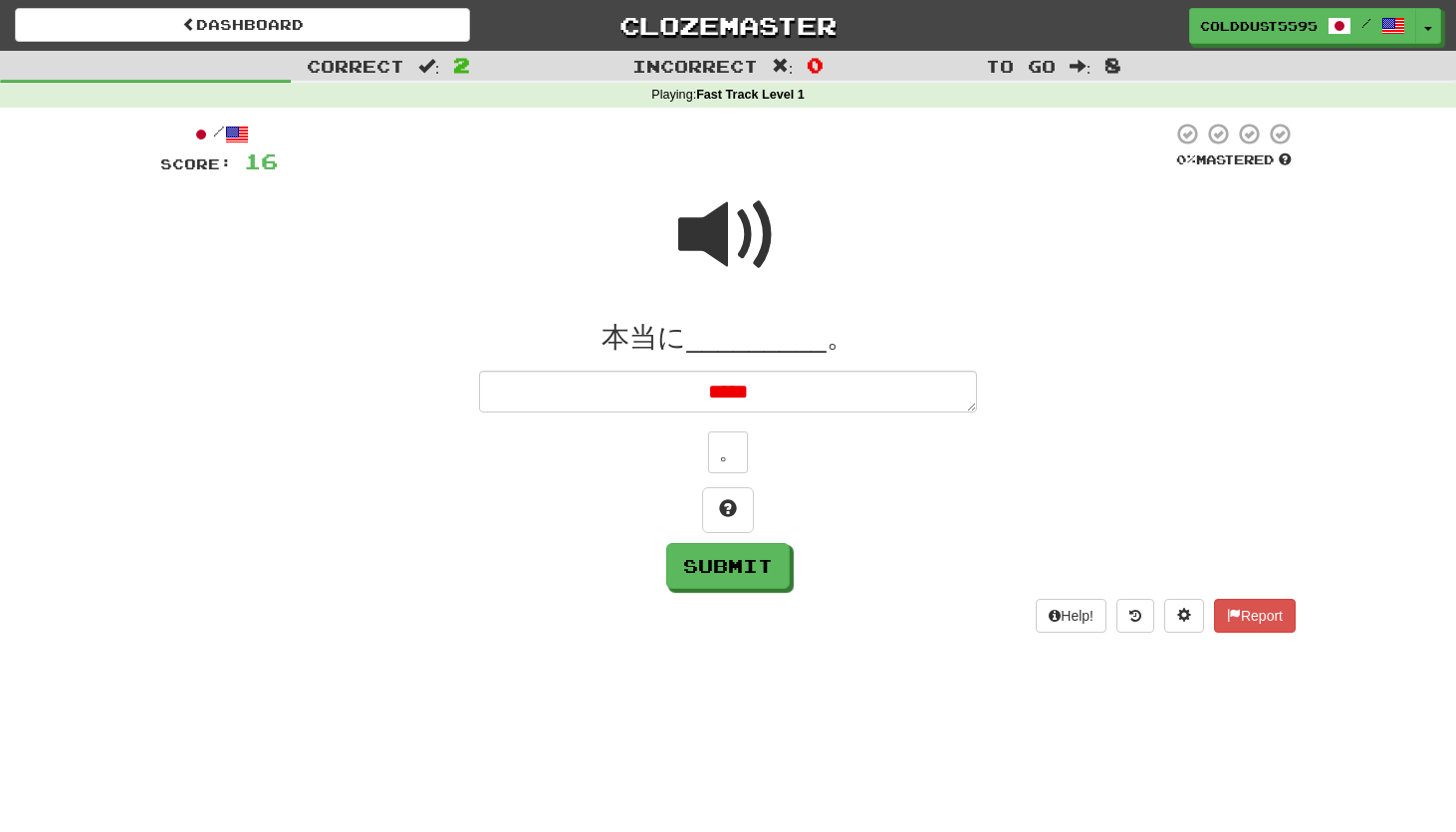 type on "*" 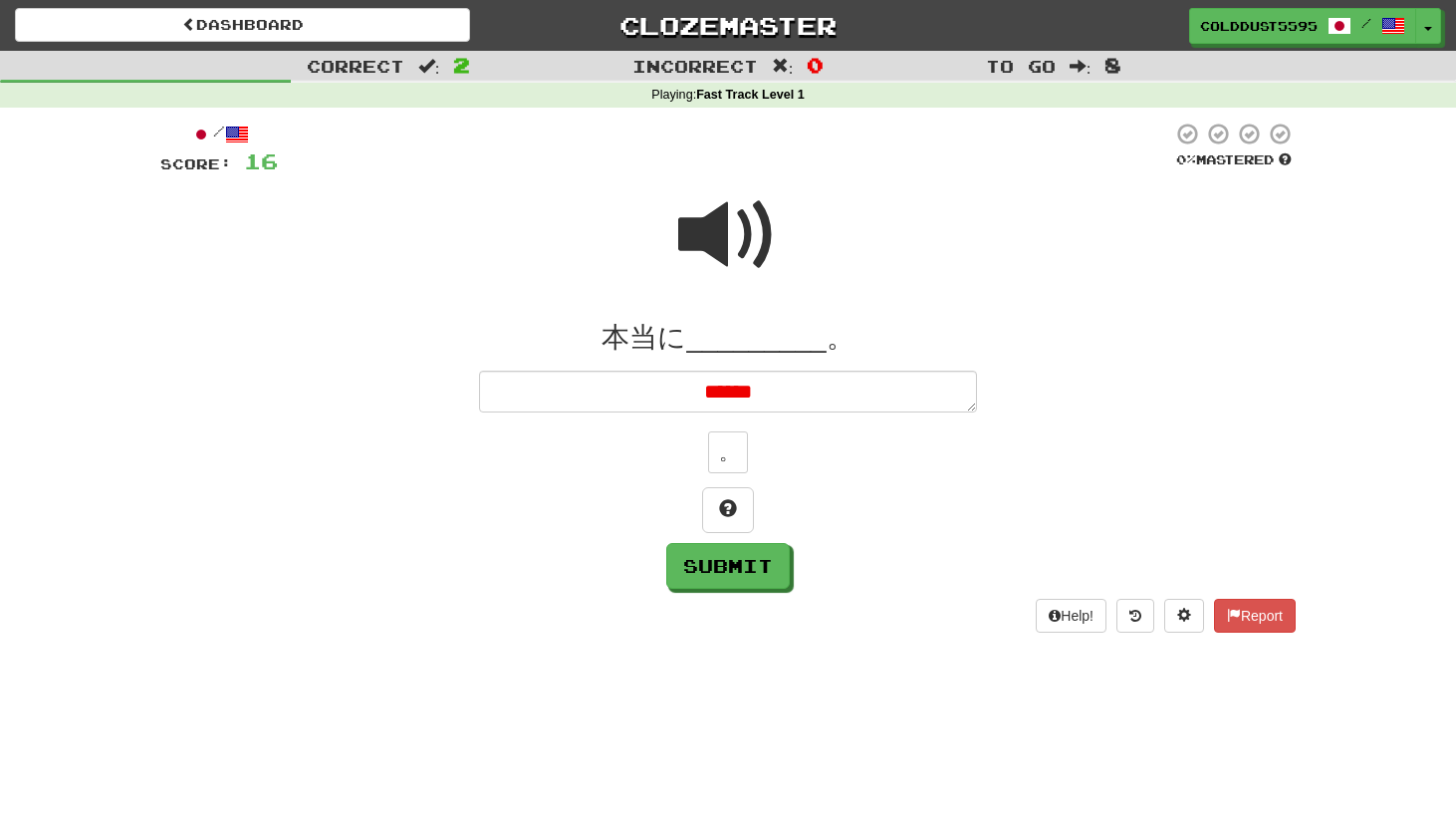 type on "*" 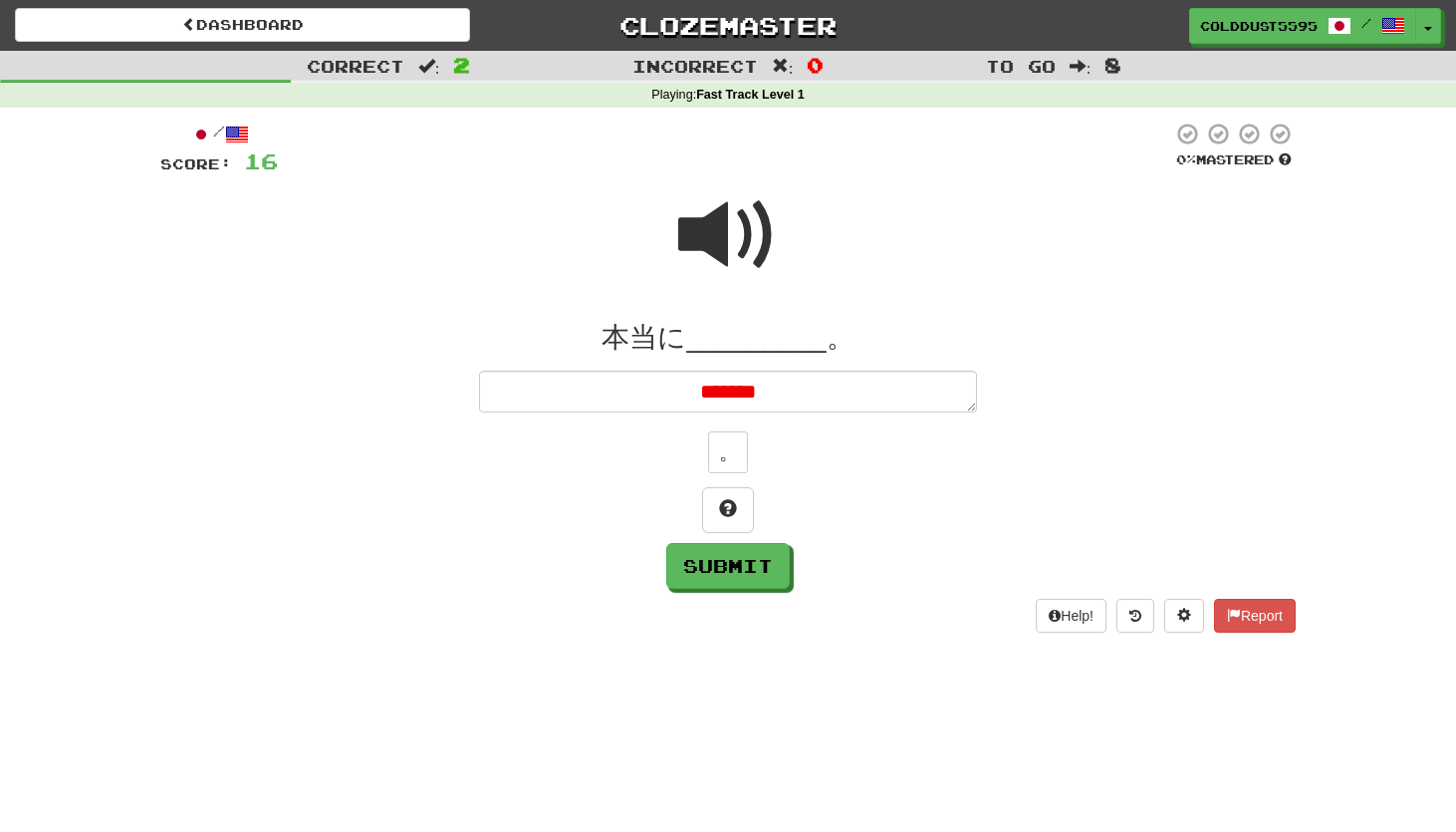 type on "*" 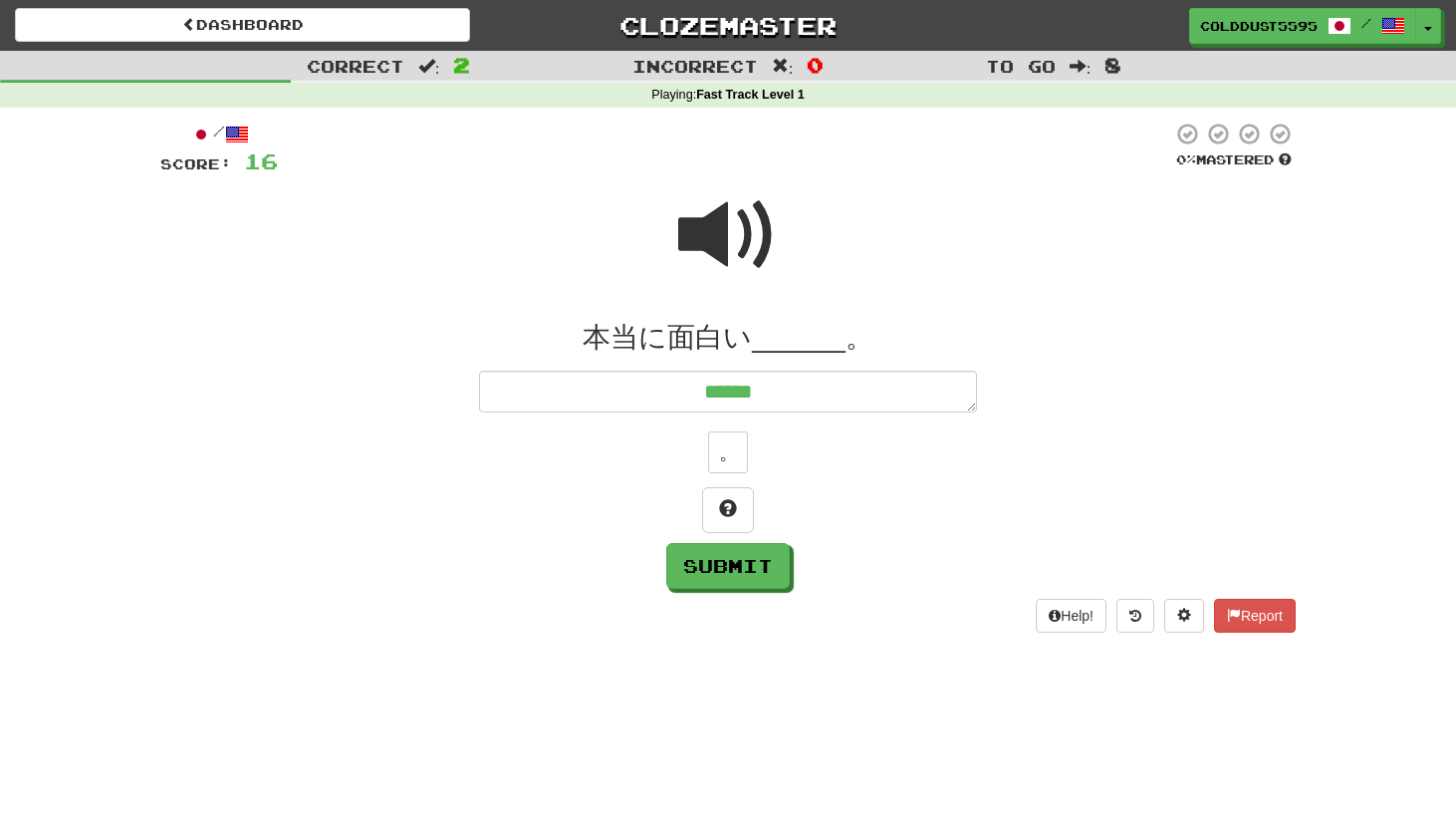click at bounding box center (728, 235) 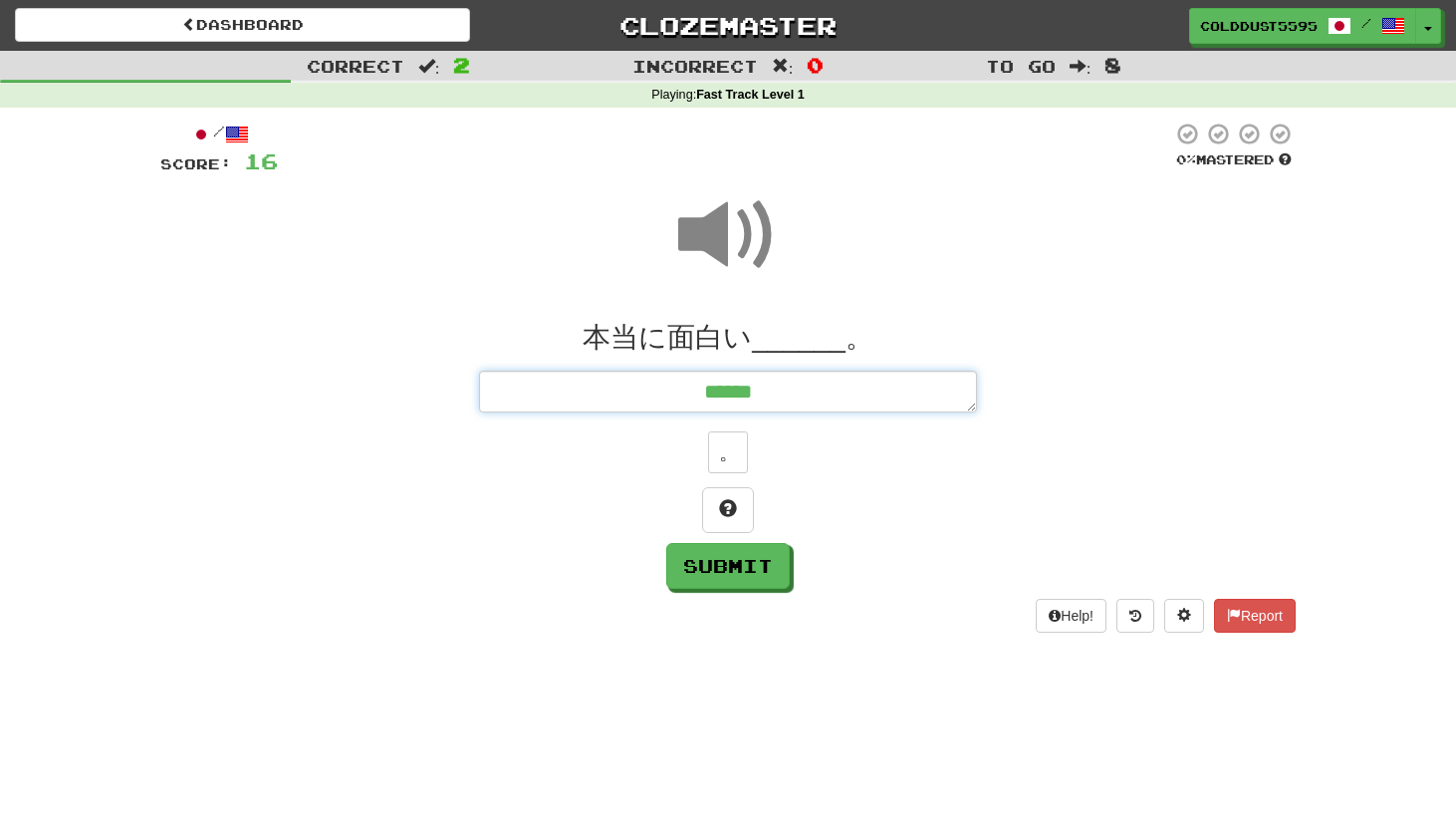 click on "******" at bounding box center [728, 392] 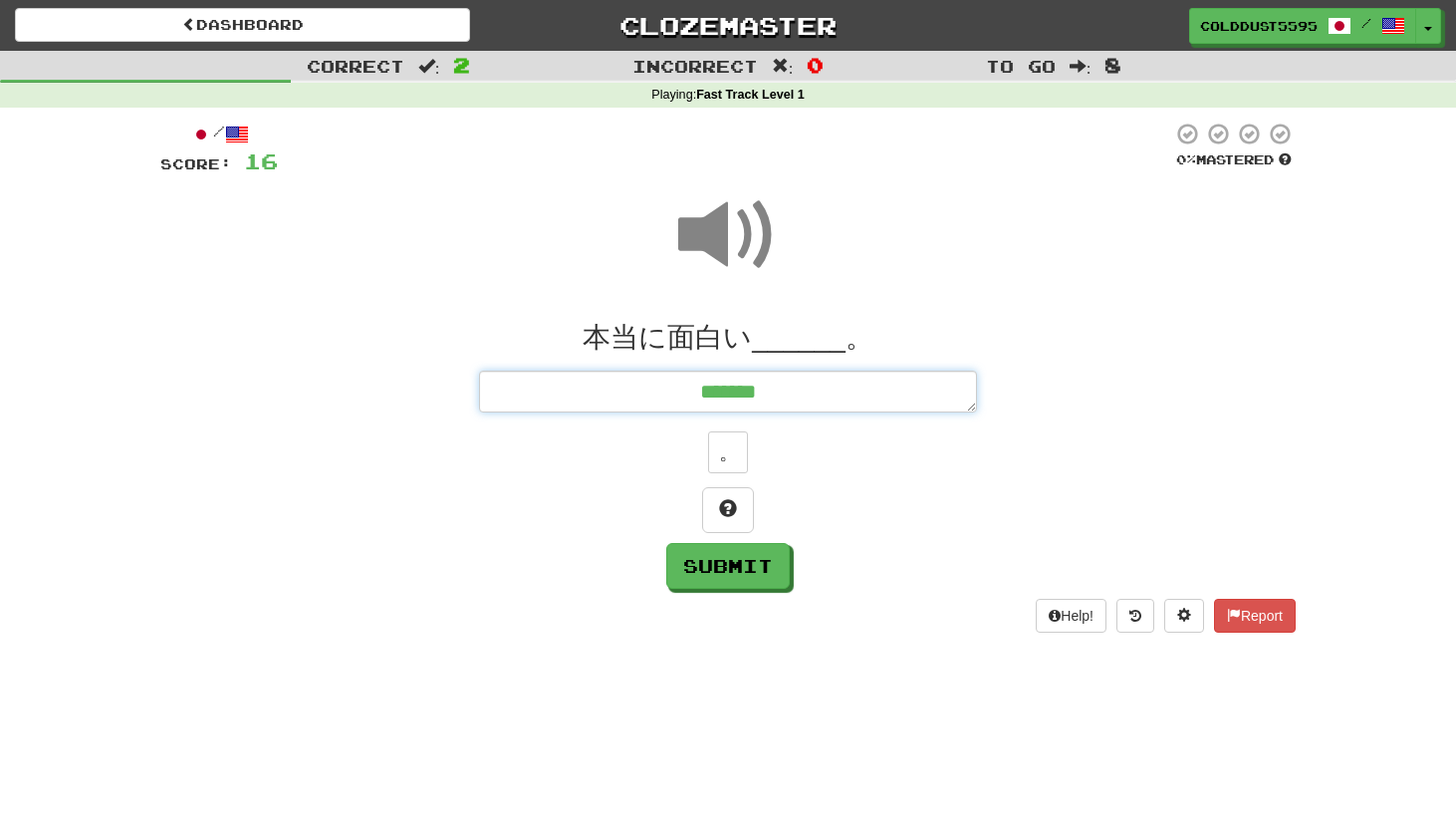 type on "*" 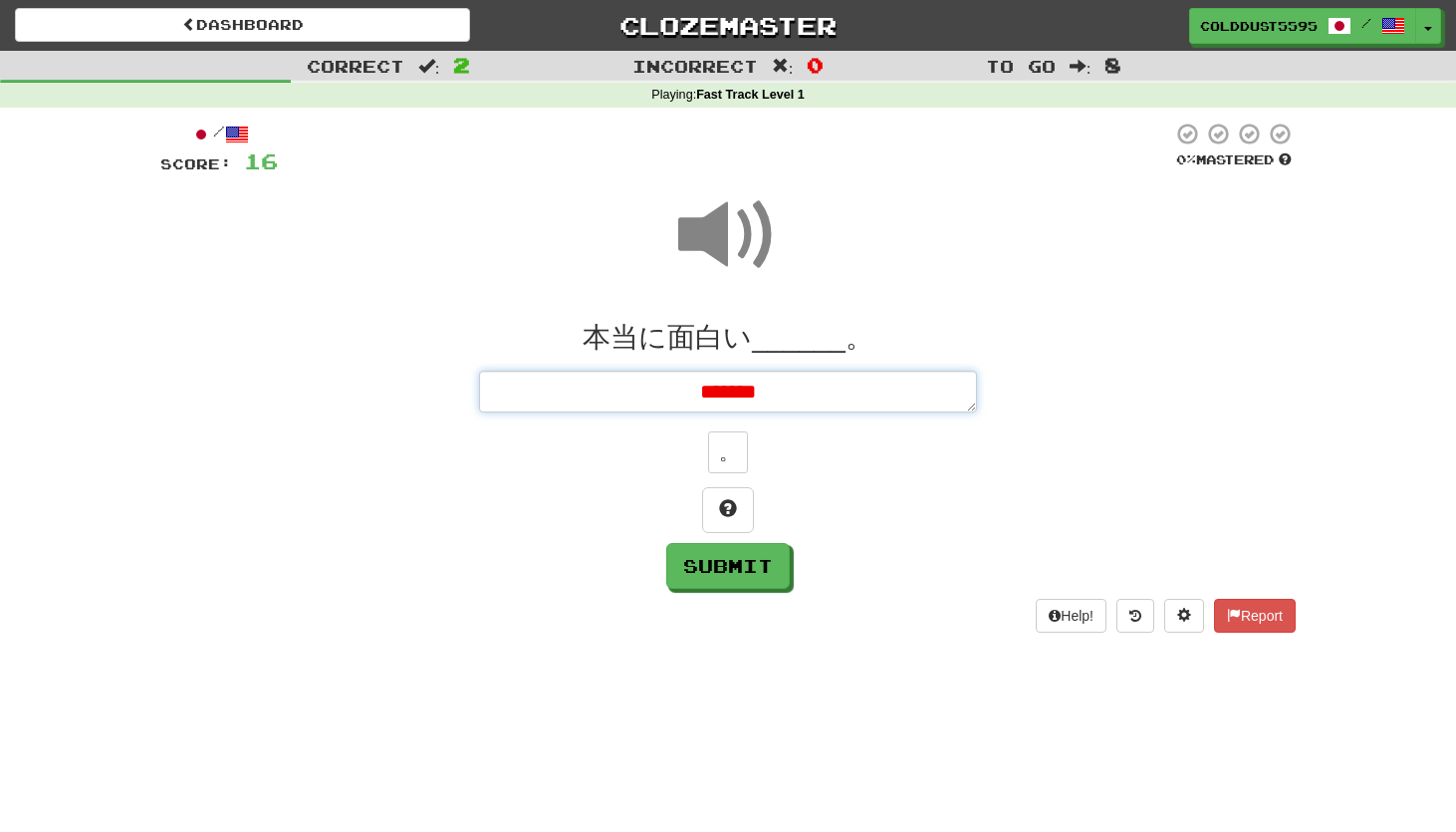 type on "*******" 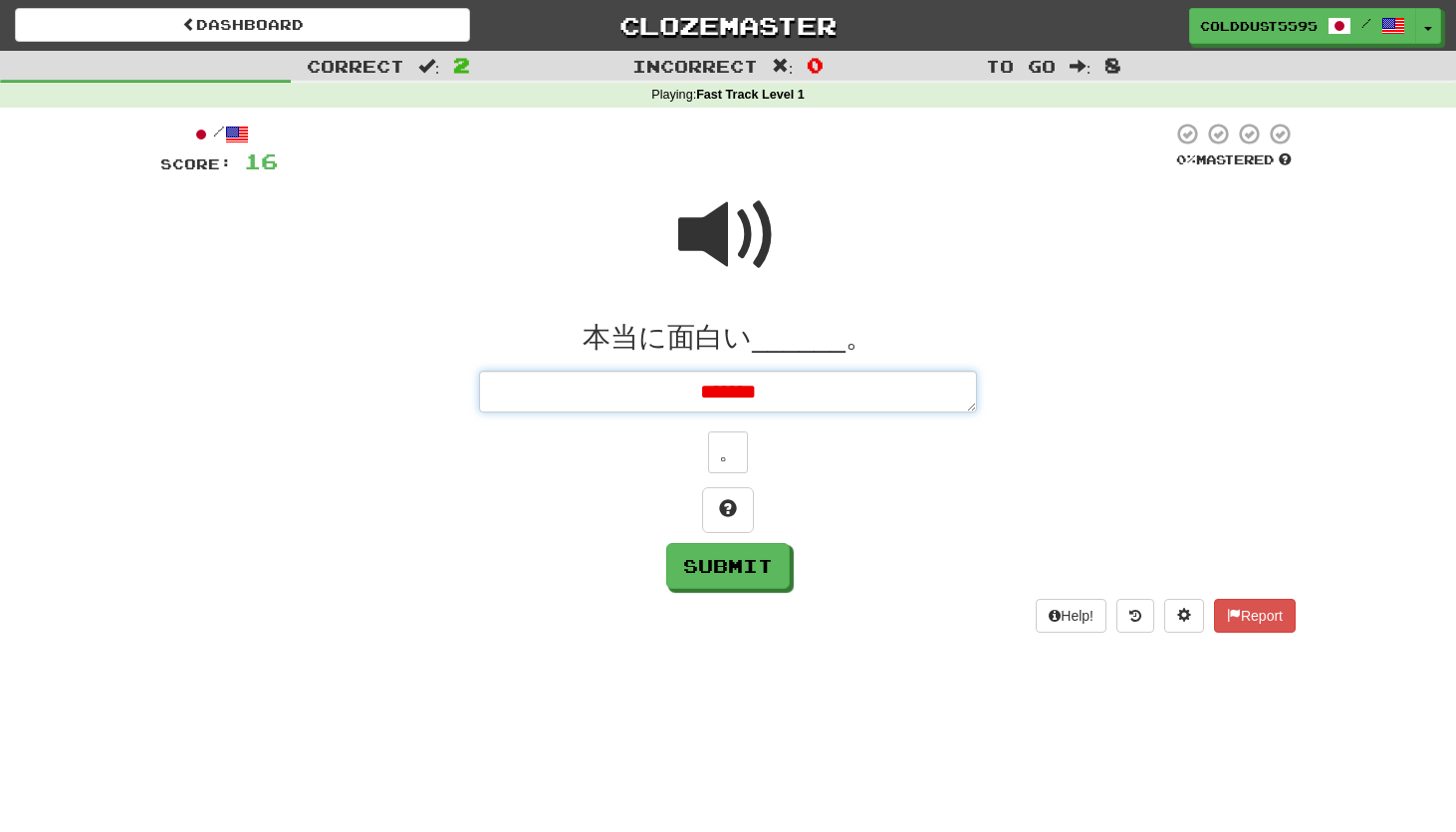 type on "*" 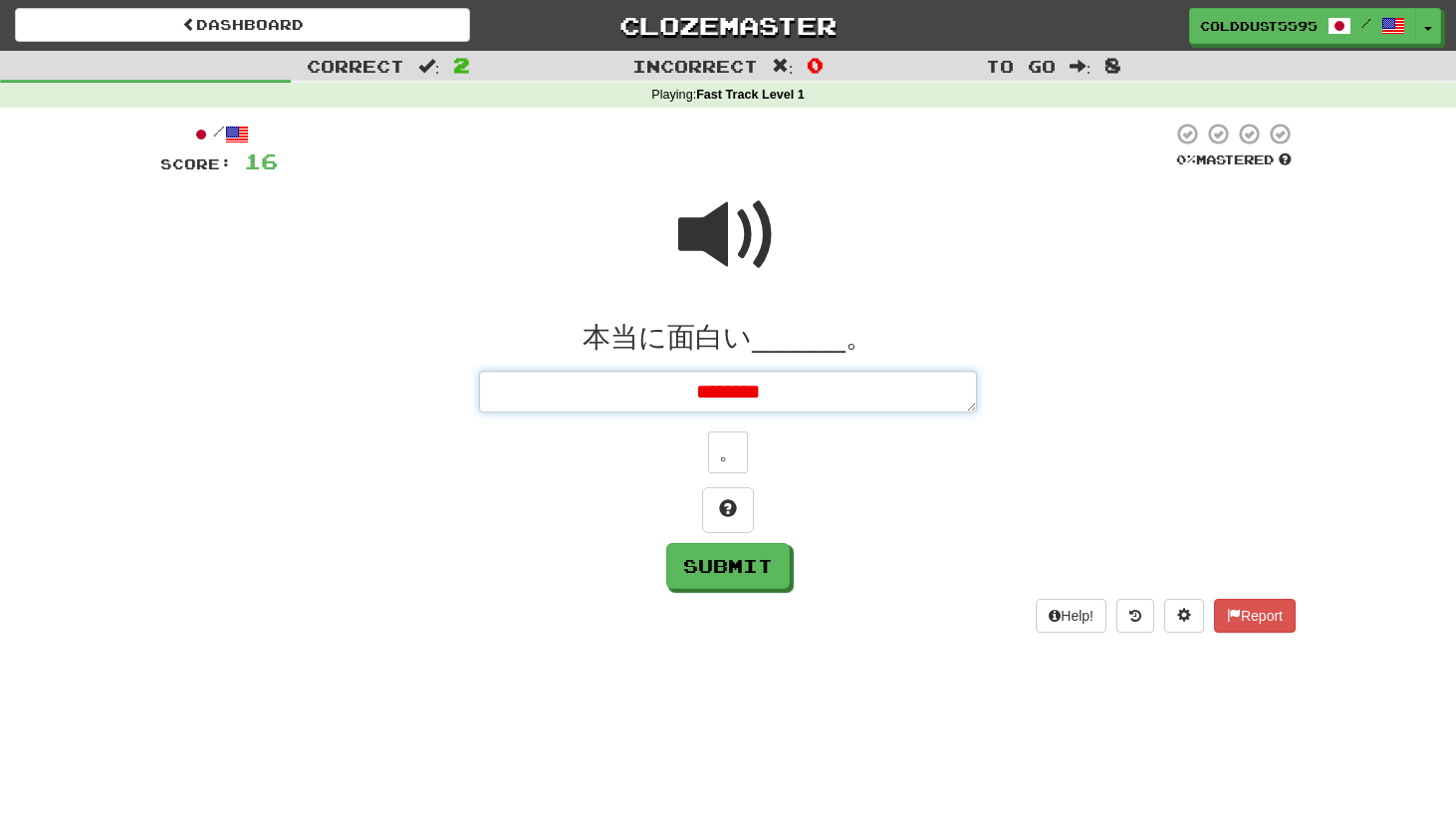 type on "*" 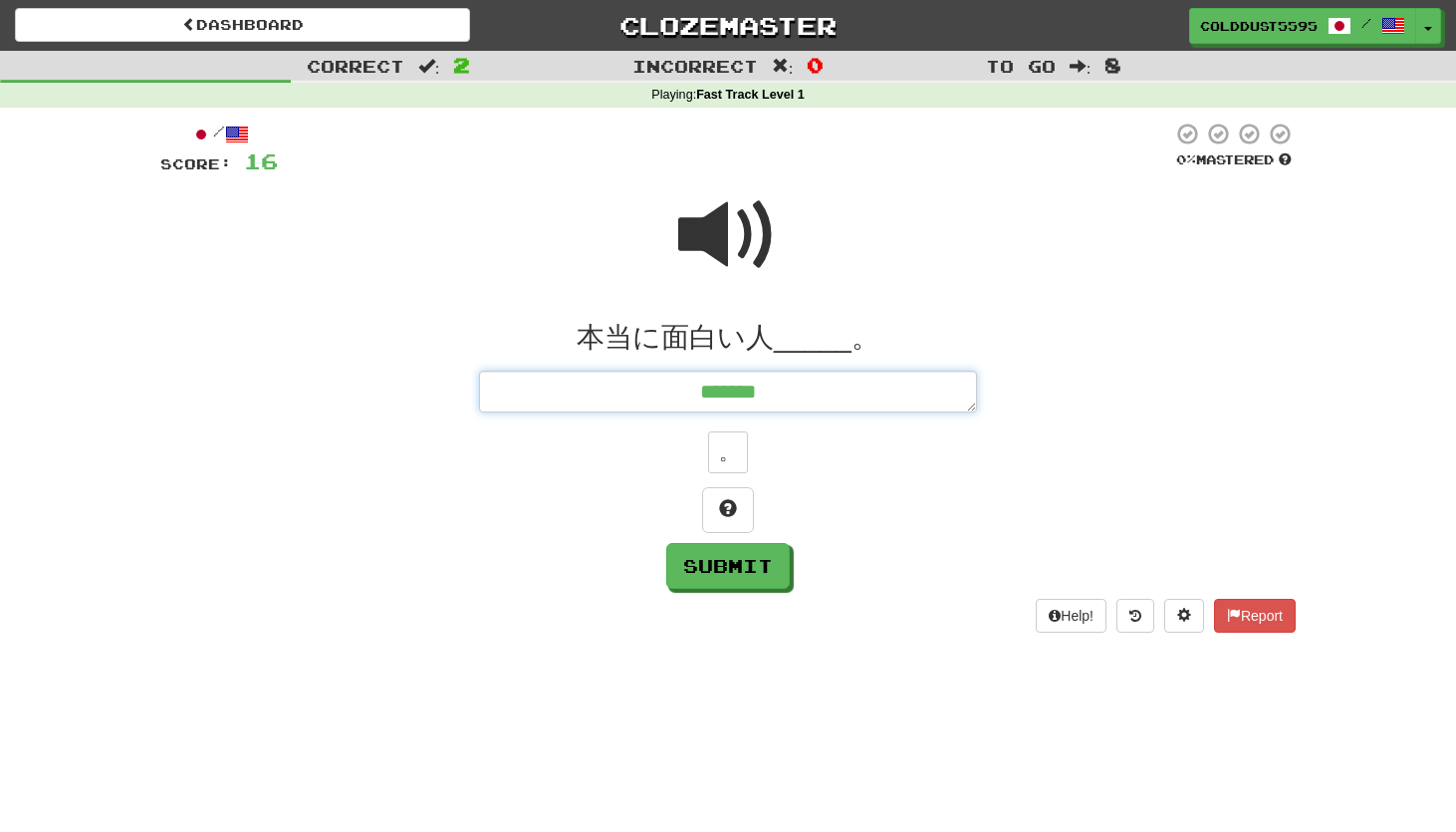 type on "*" 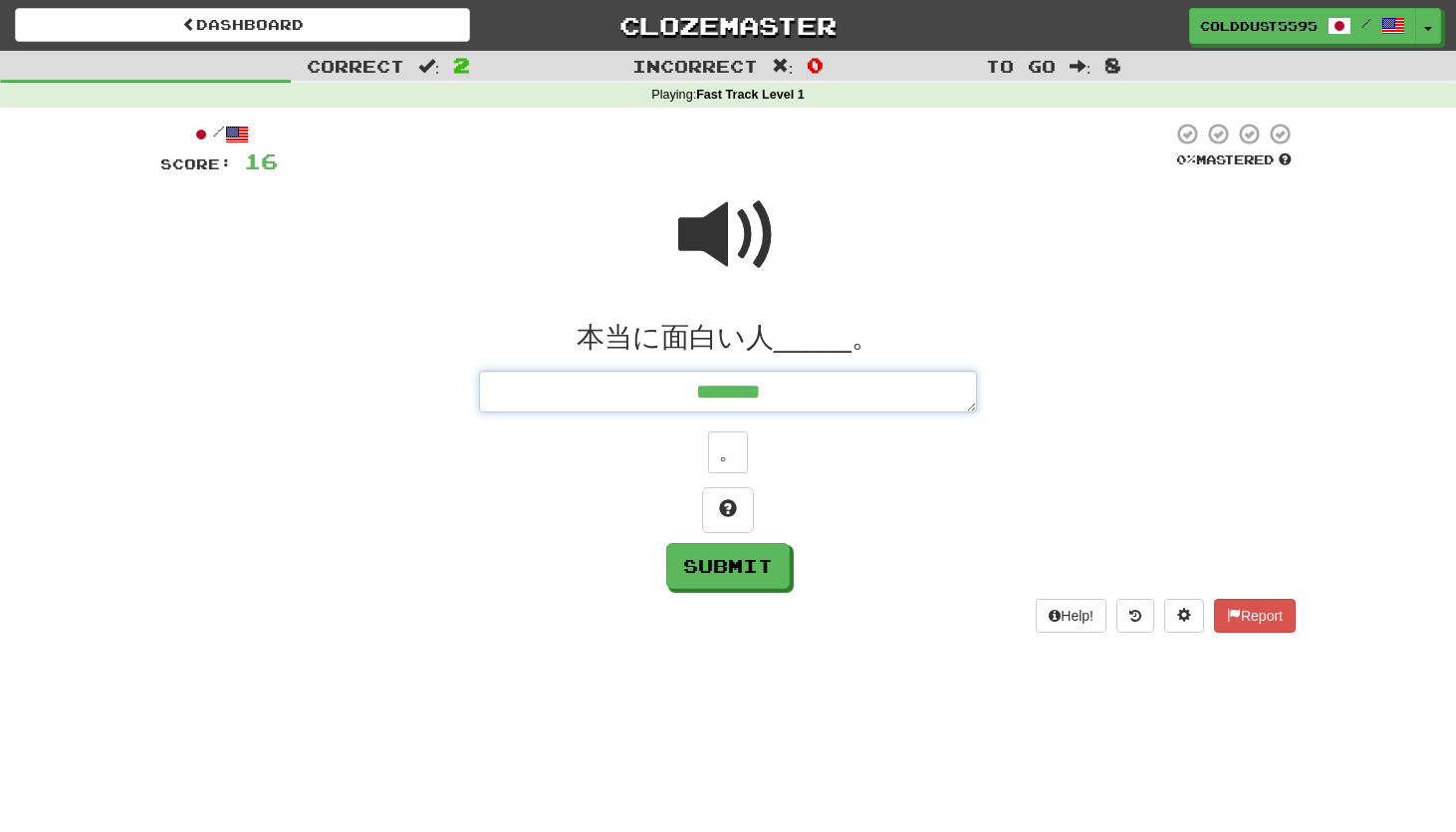 type on "*" 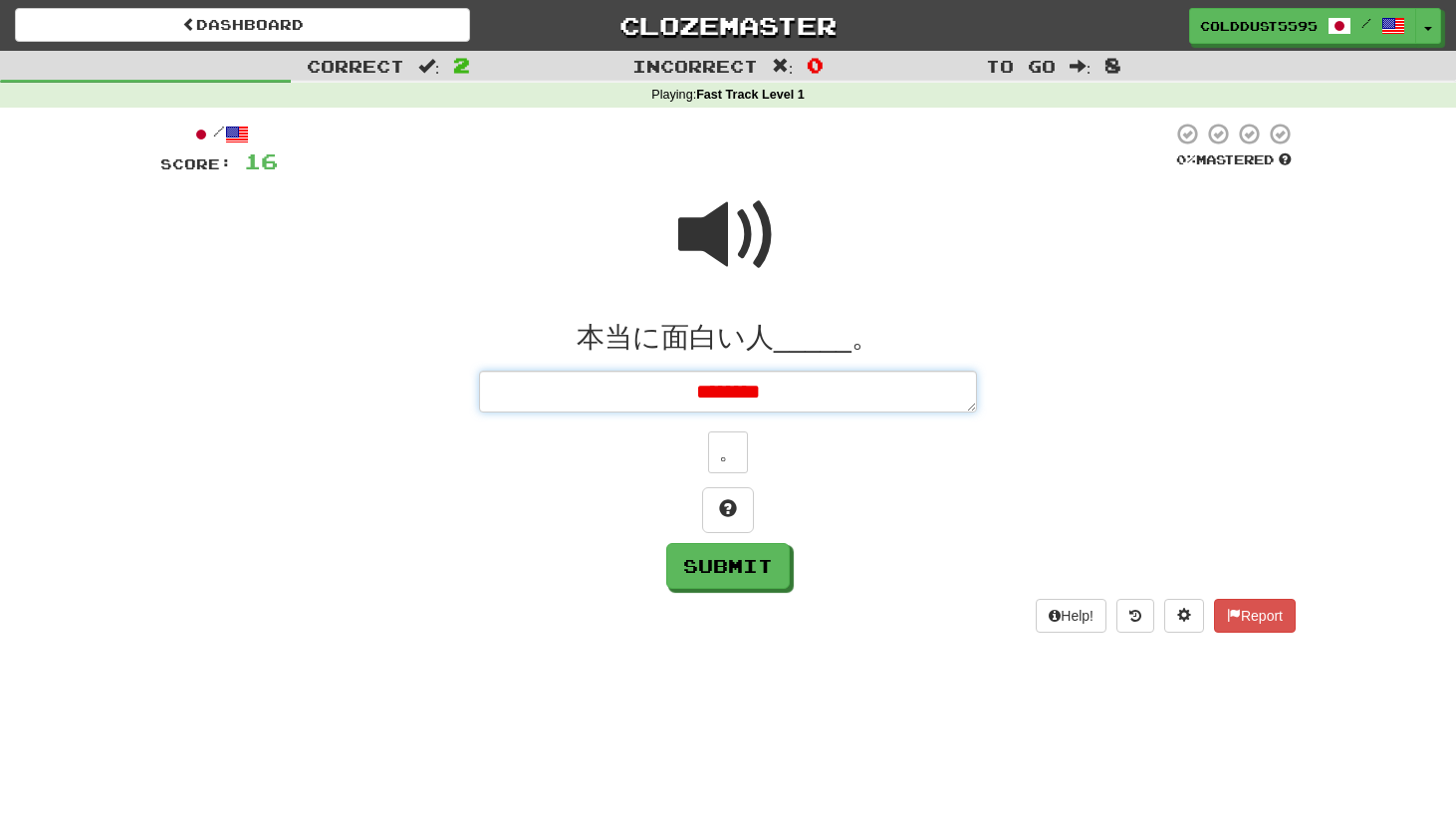 type on "*********" 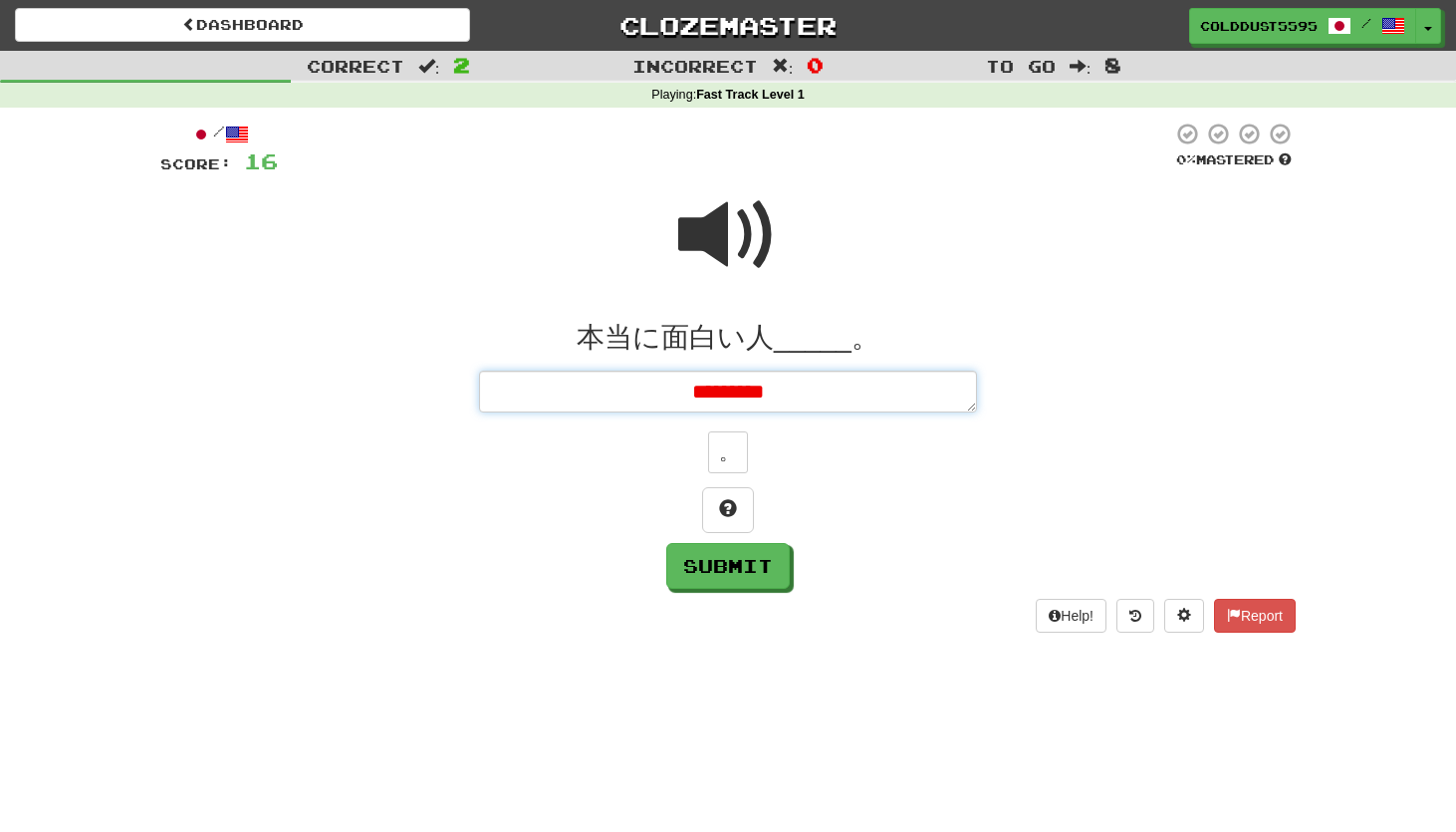 type on "*" 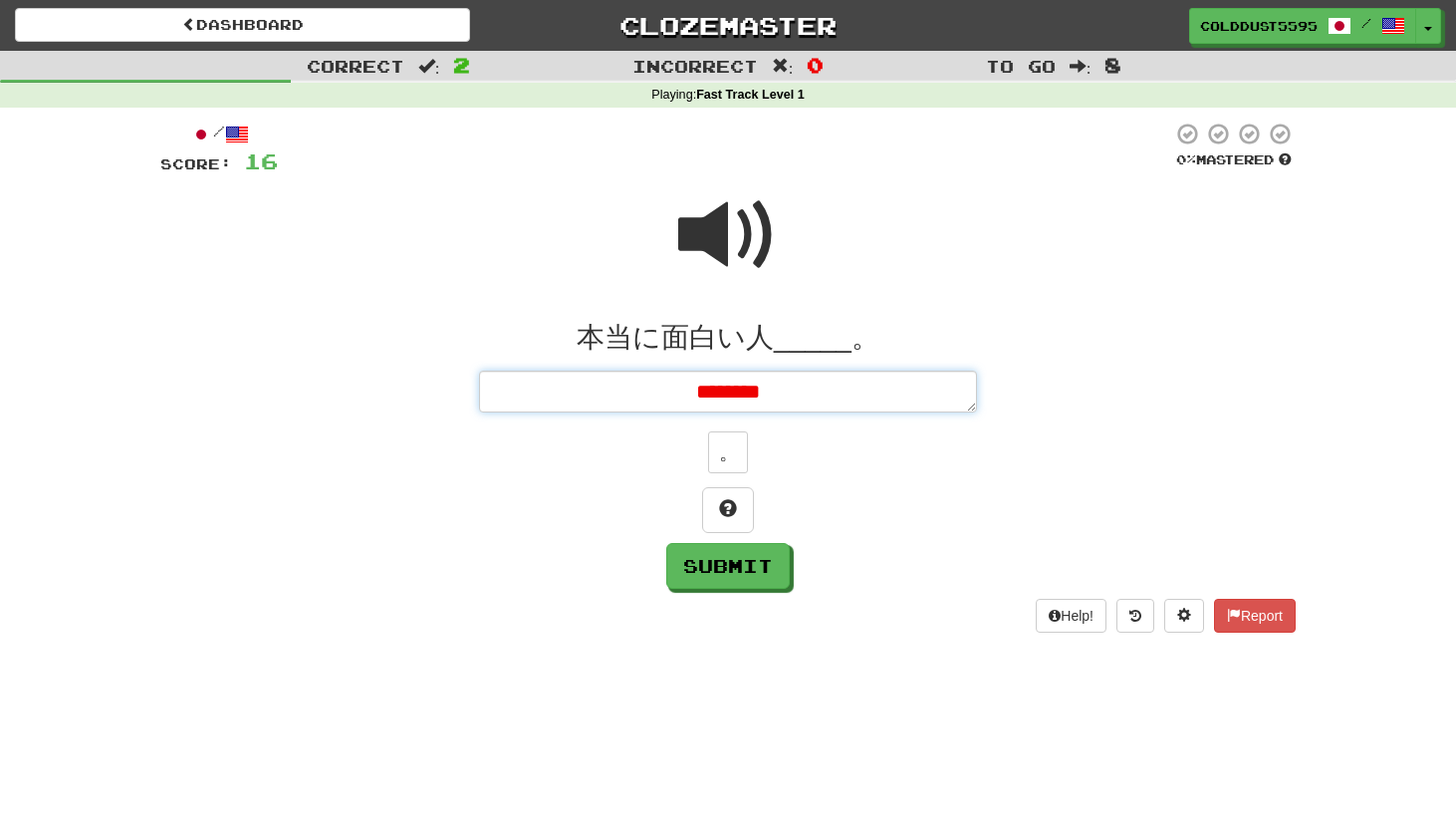 type on "*" 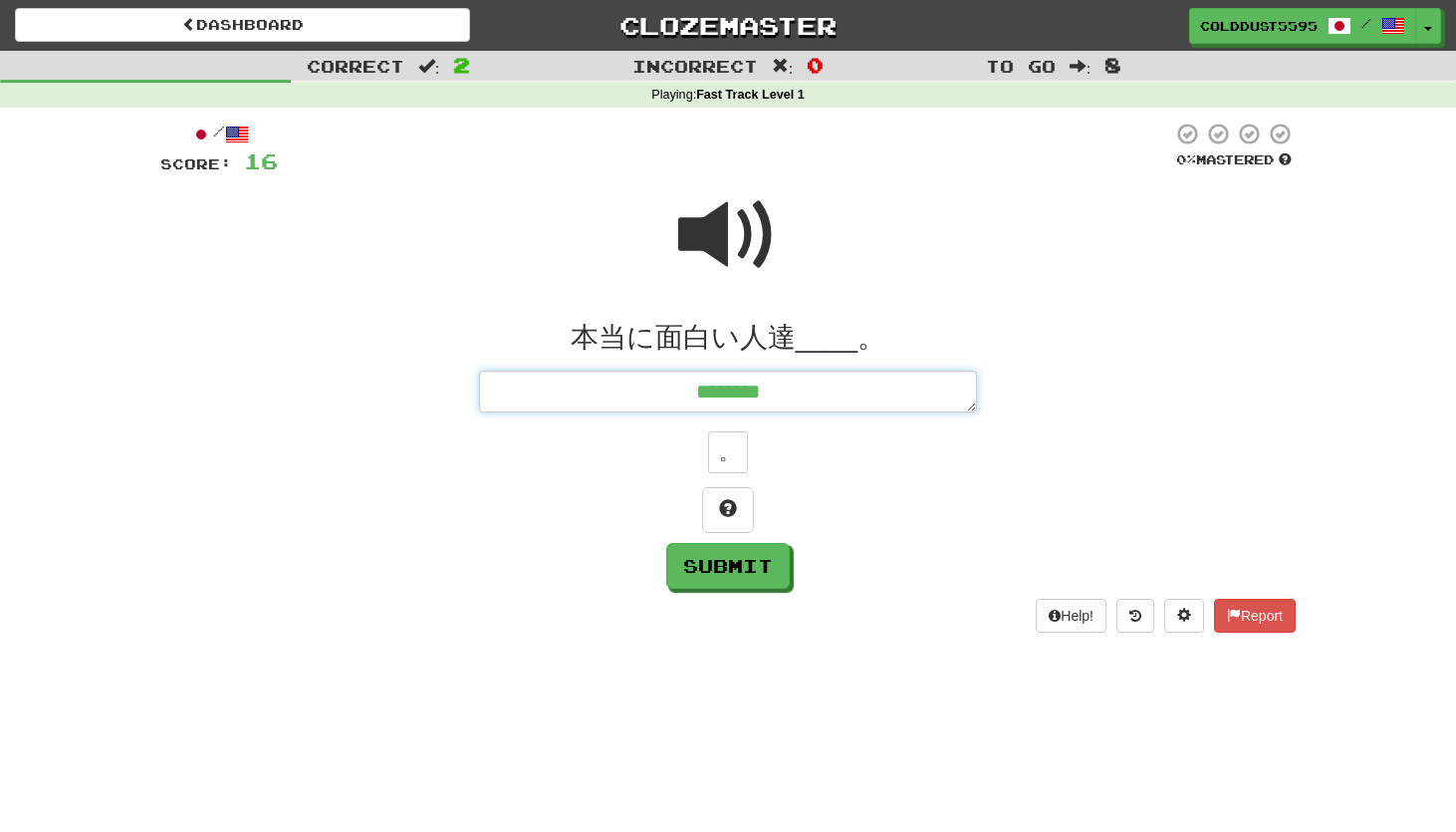 type on "*********" 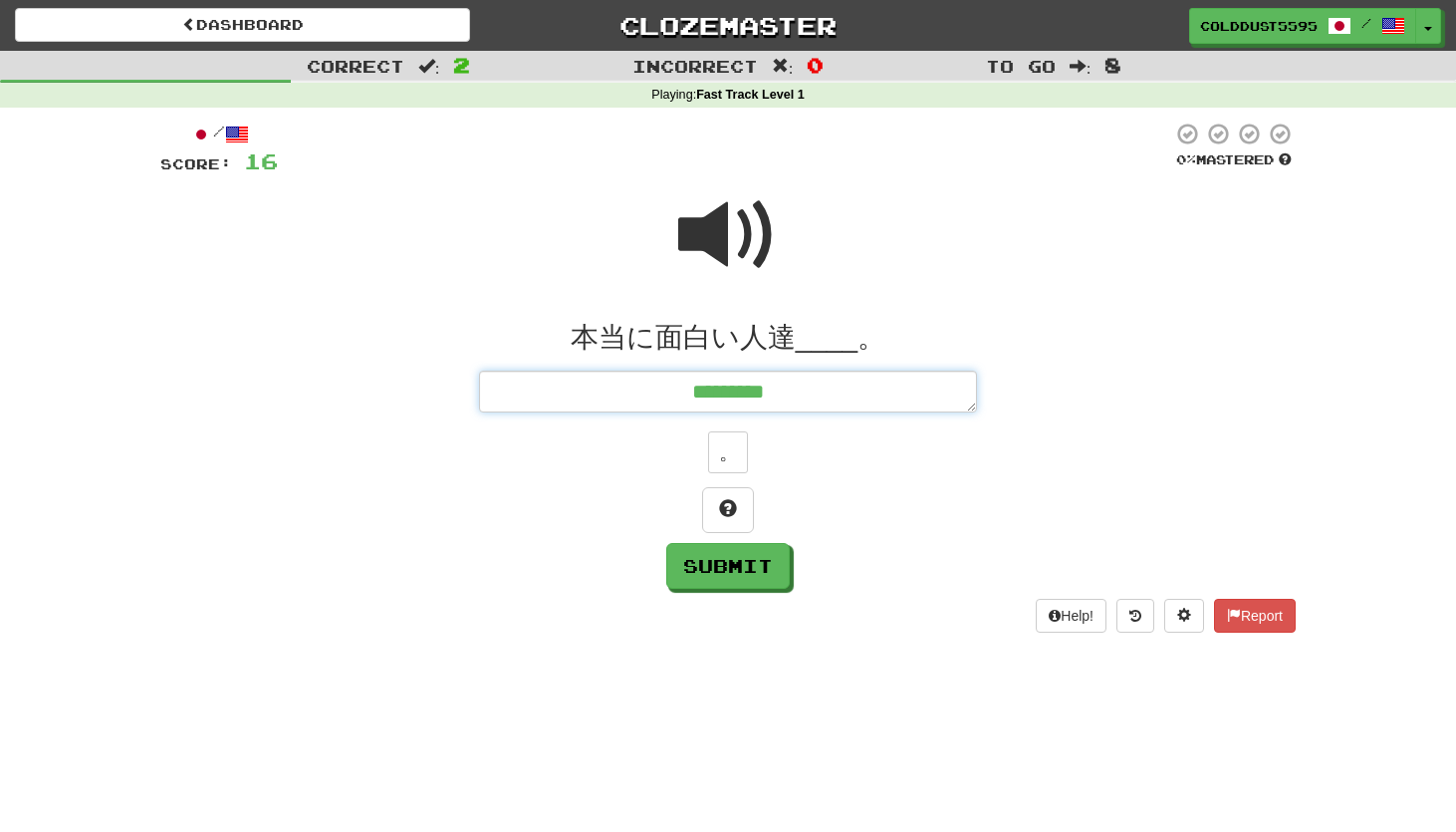 type on "*" 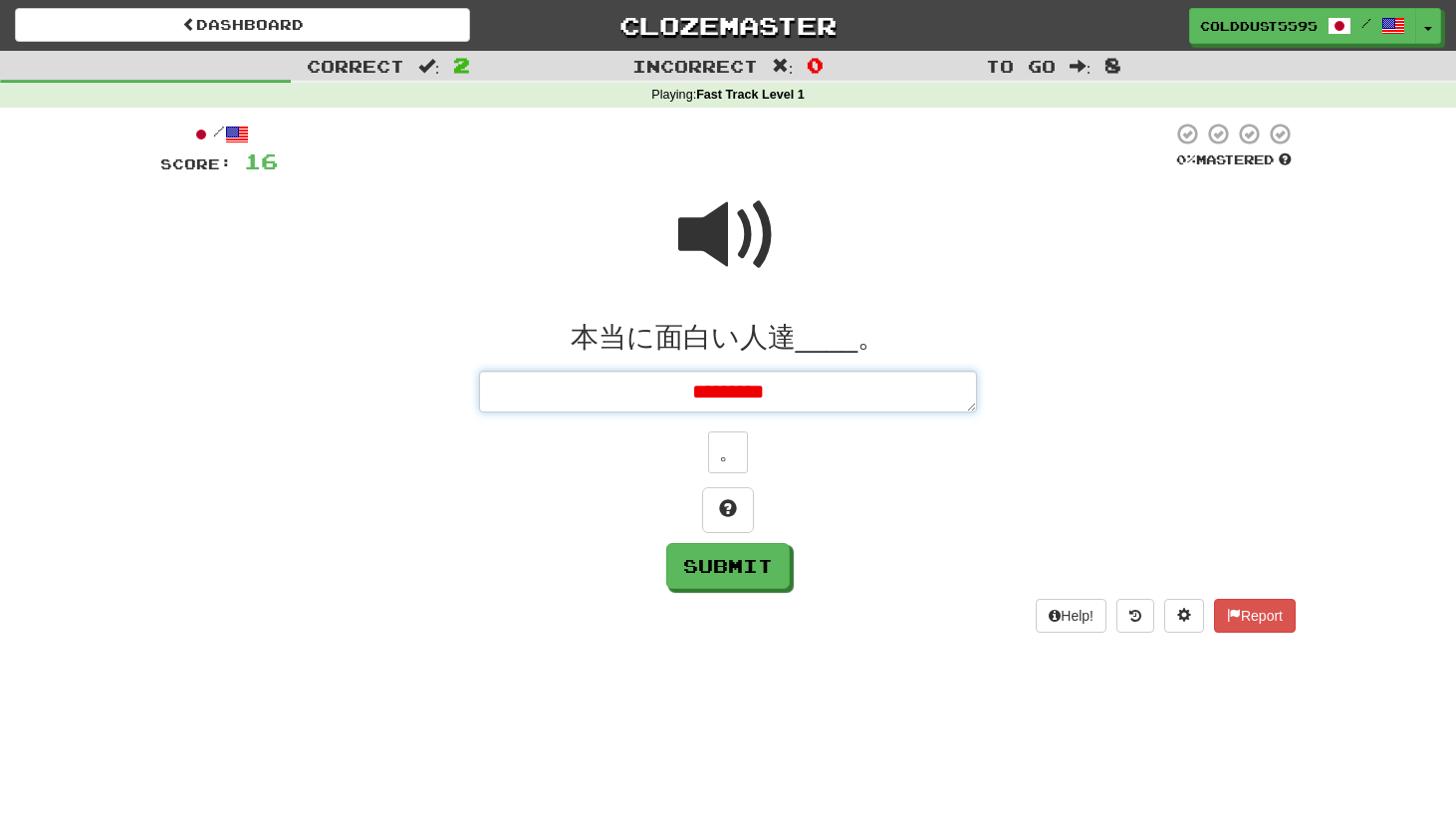 type on "*" 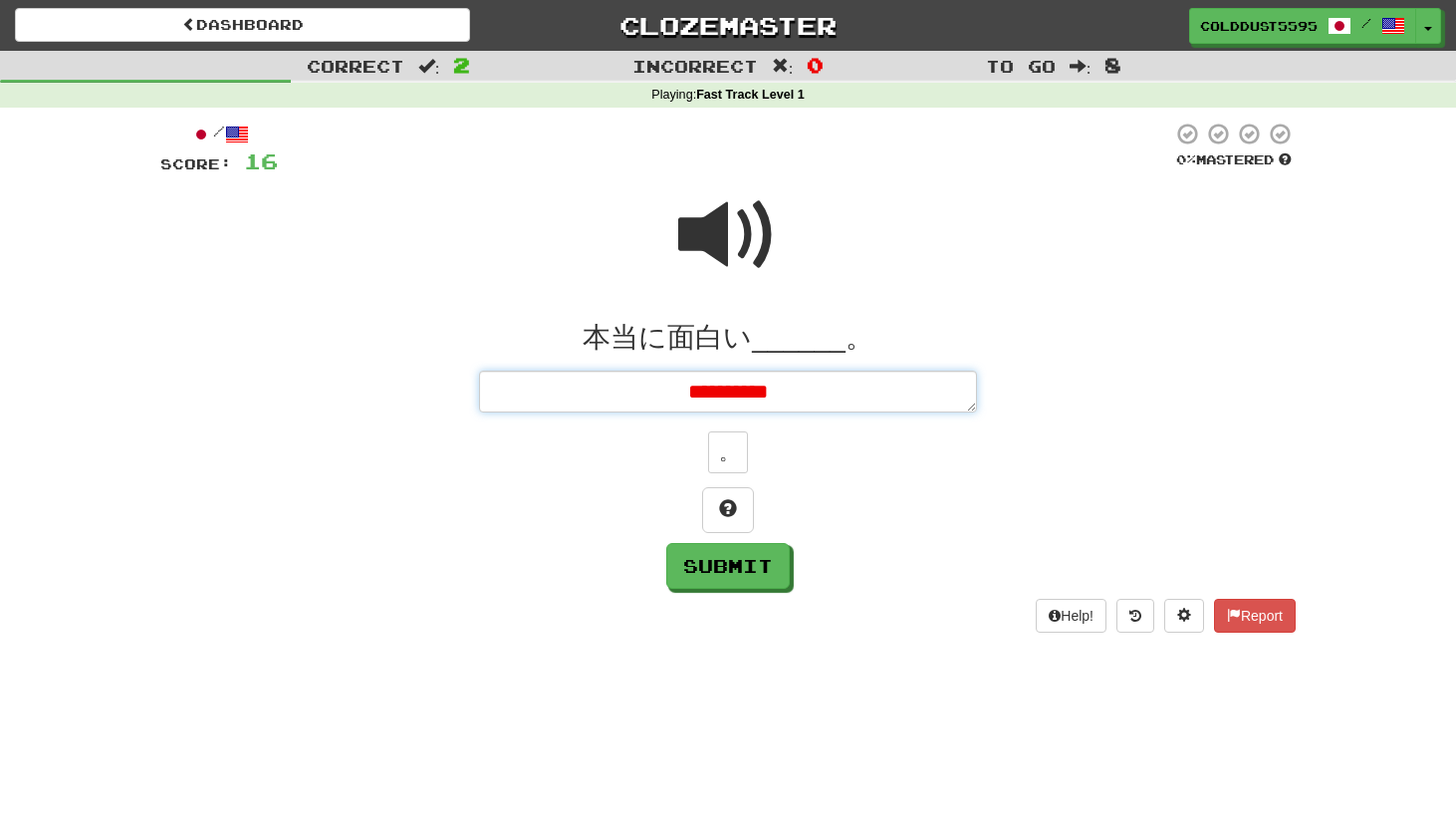 type on "*" 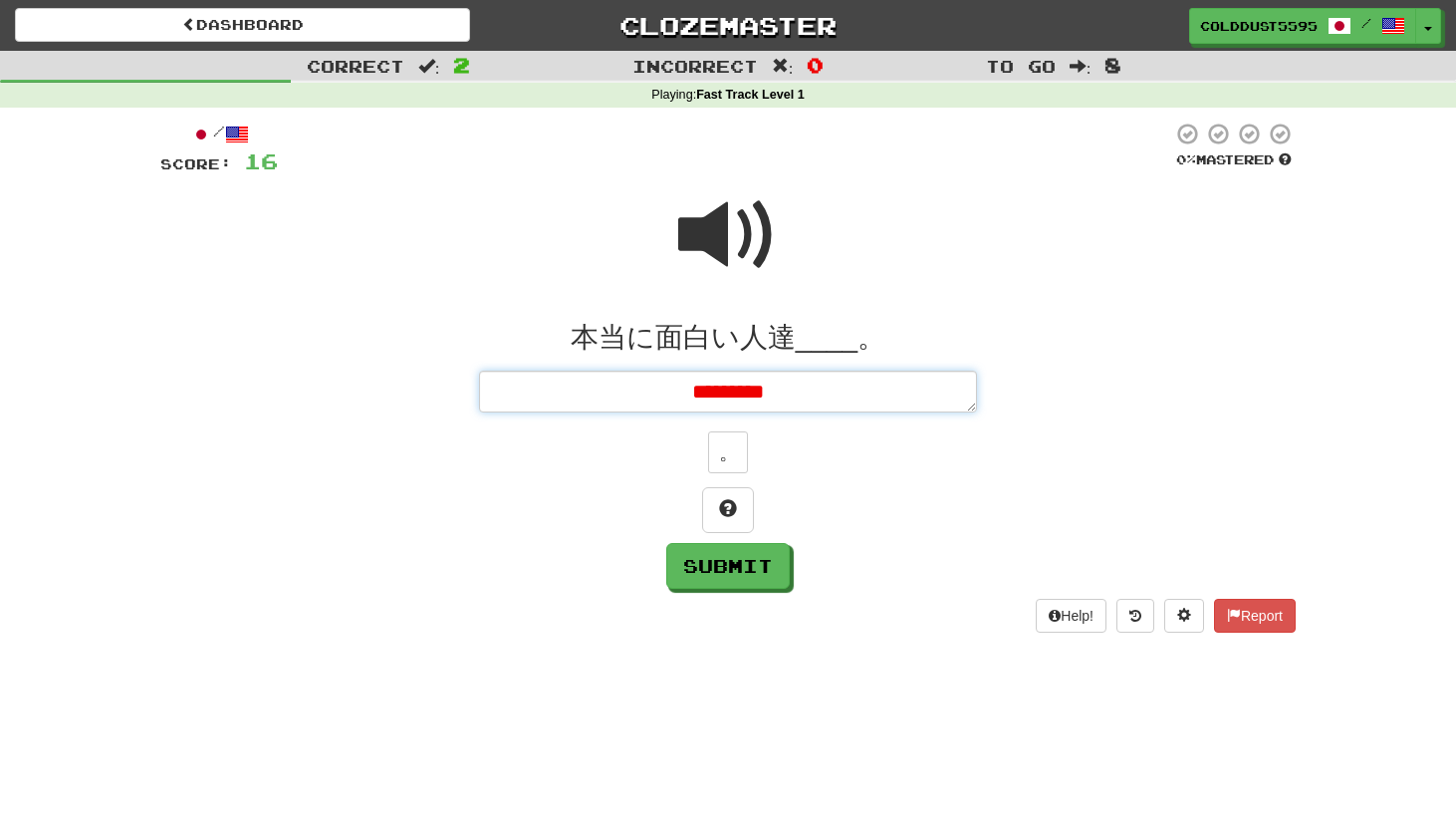 type on "*" 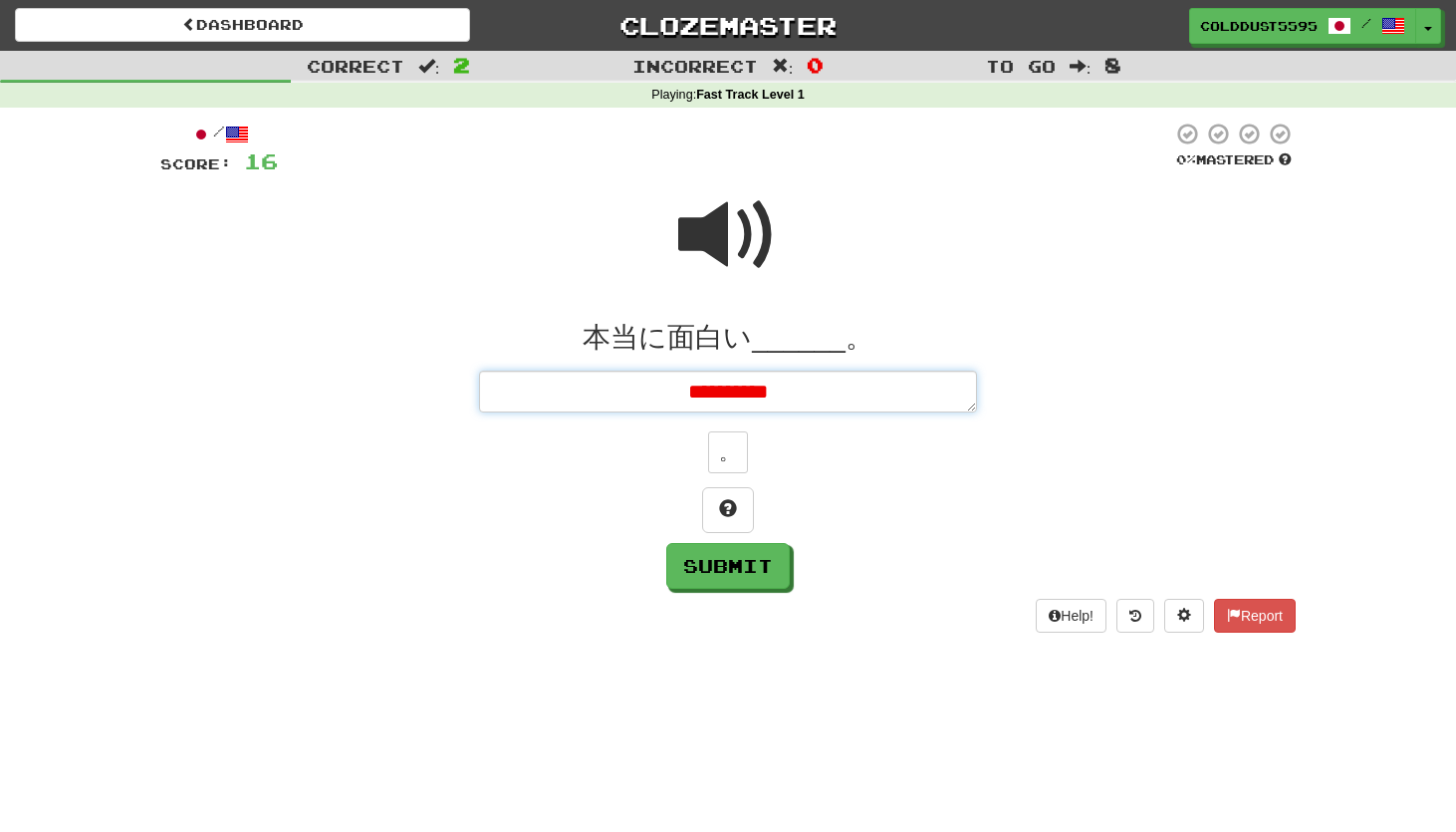 type on "*" 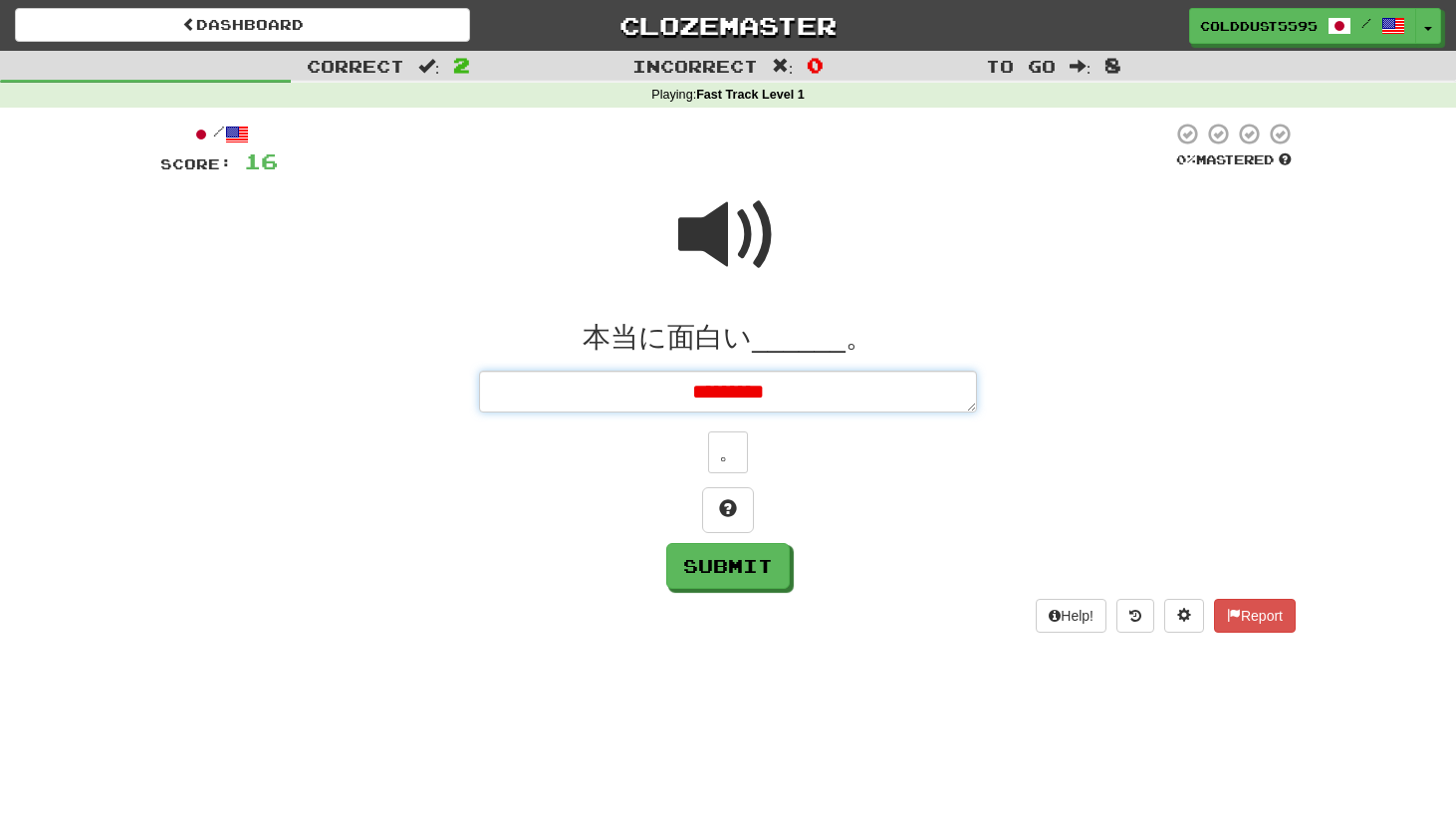 type on "*" 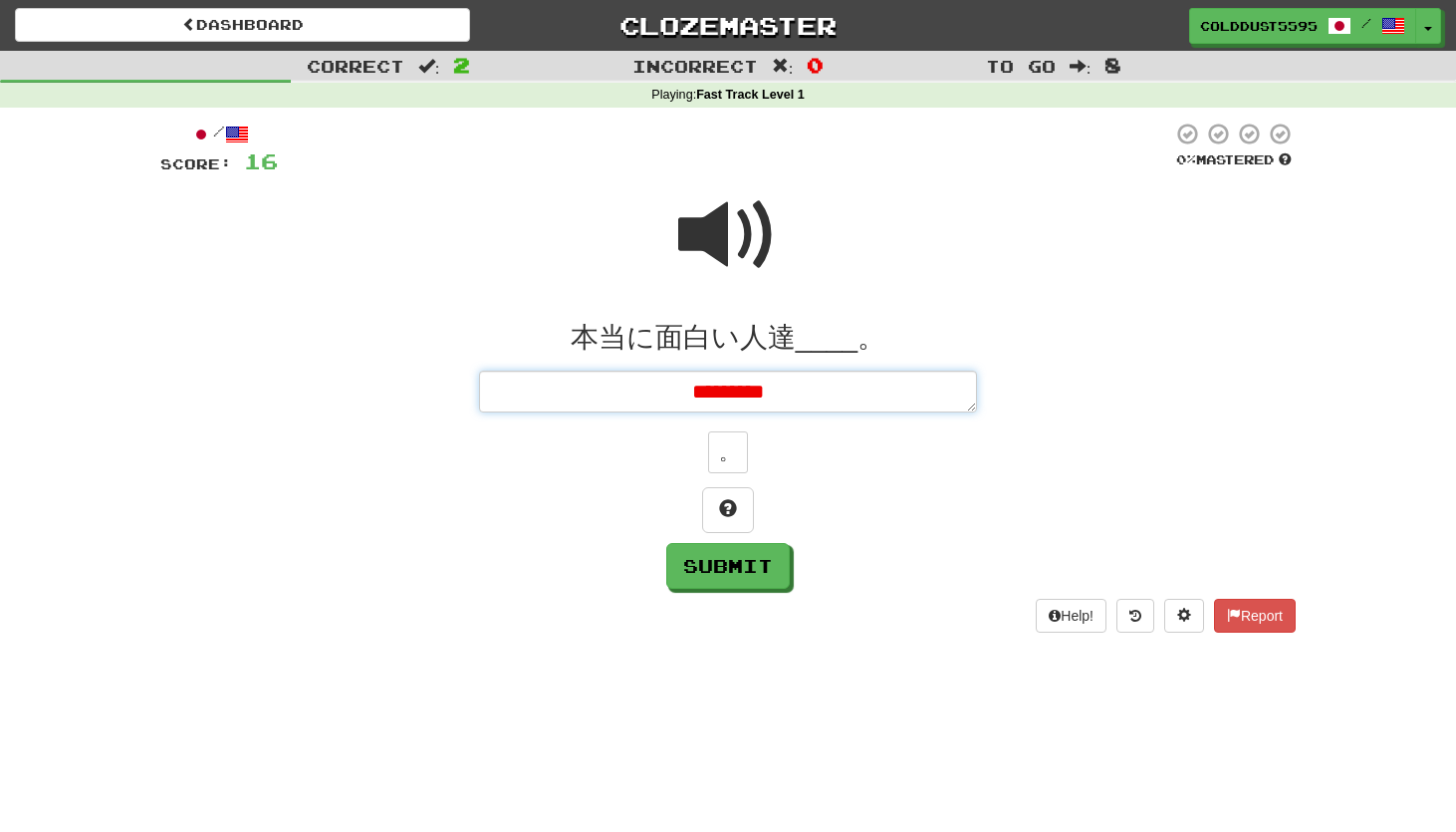 type on "*" 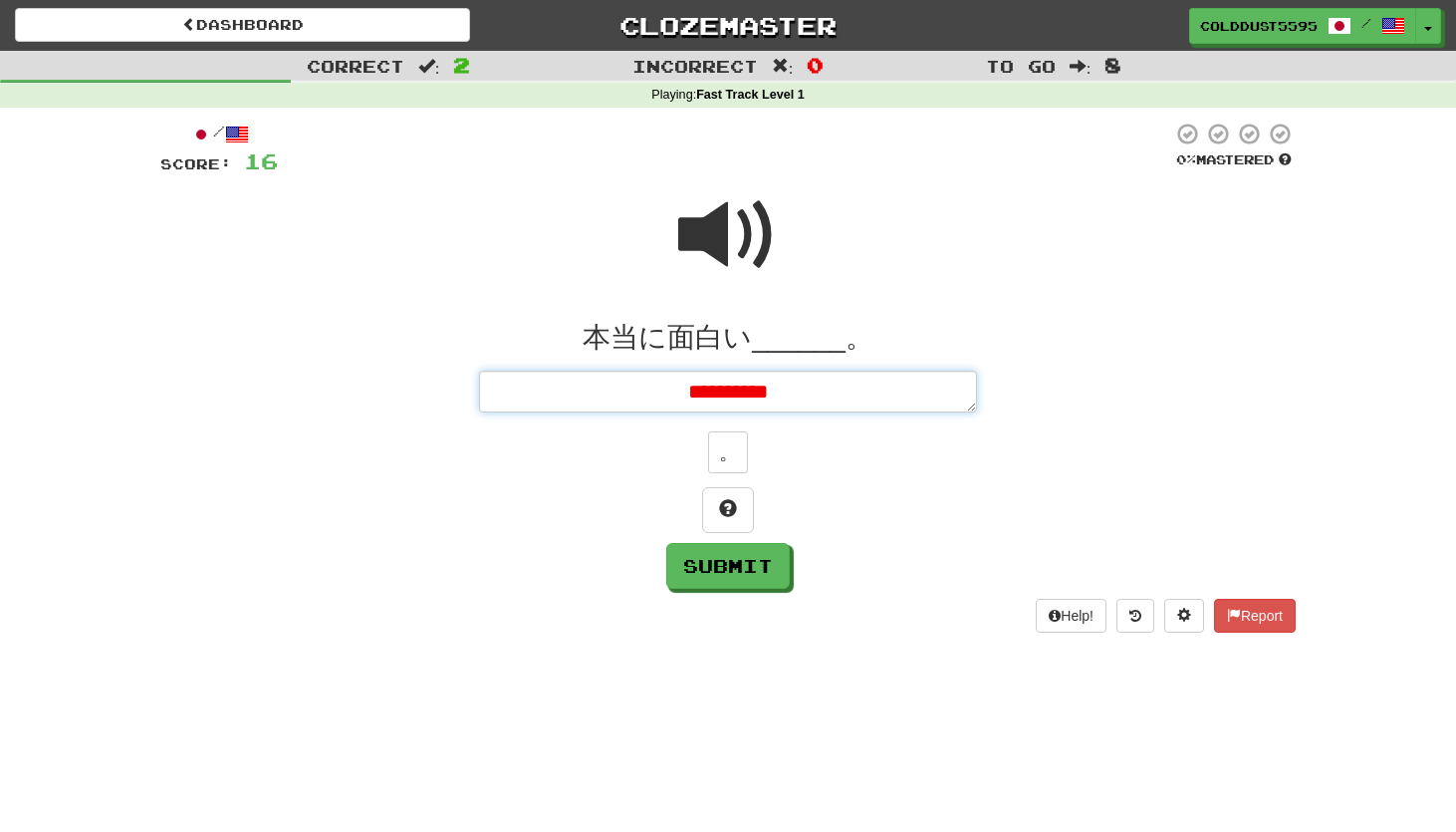 type on "*" 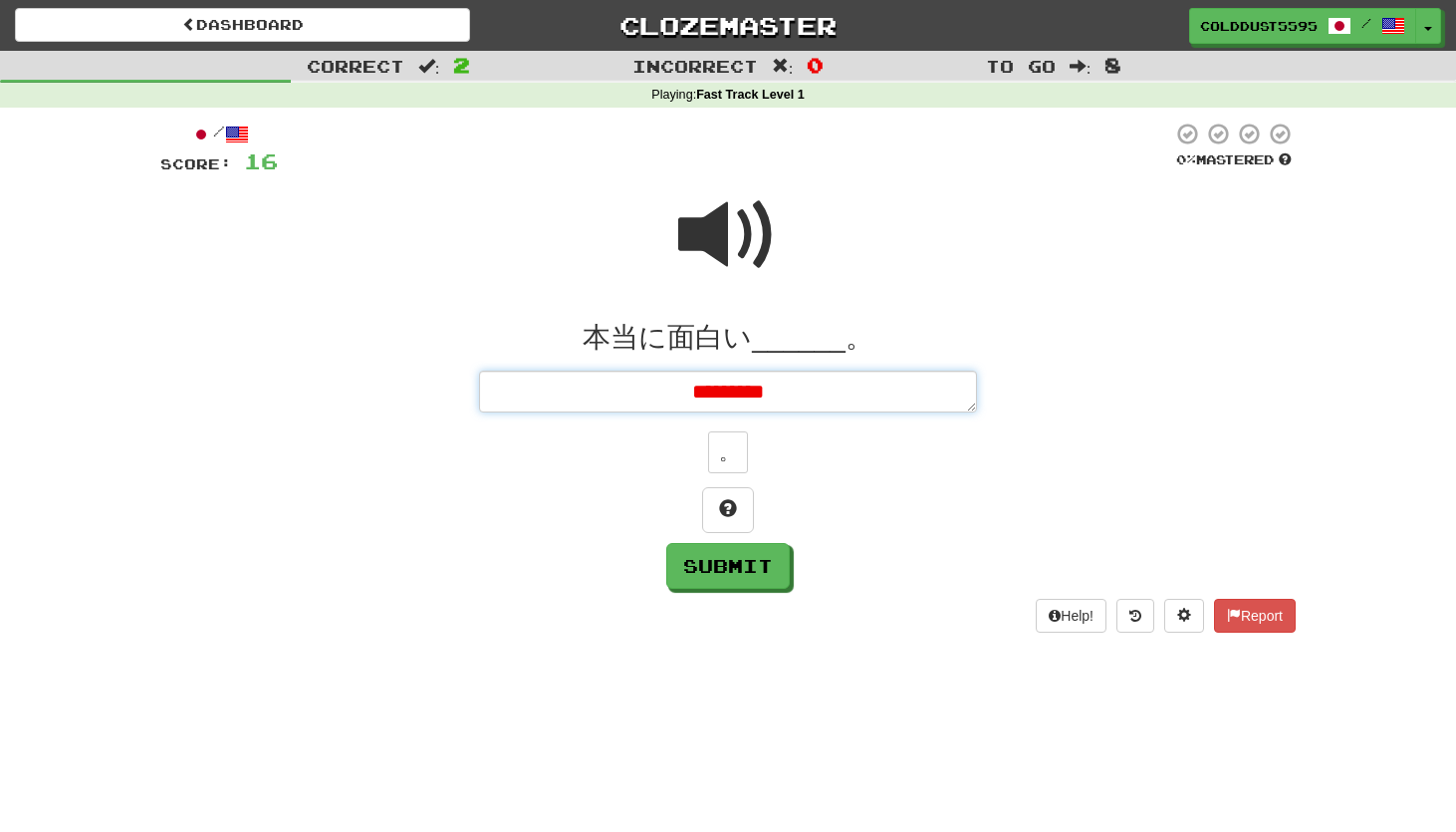 type on "*" 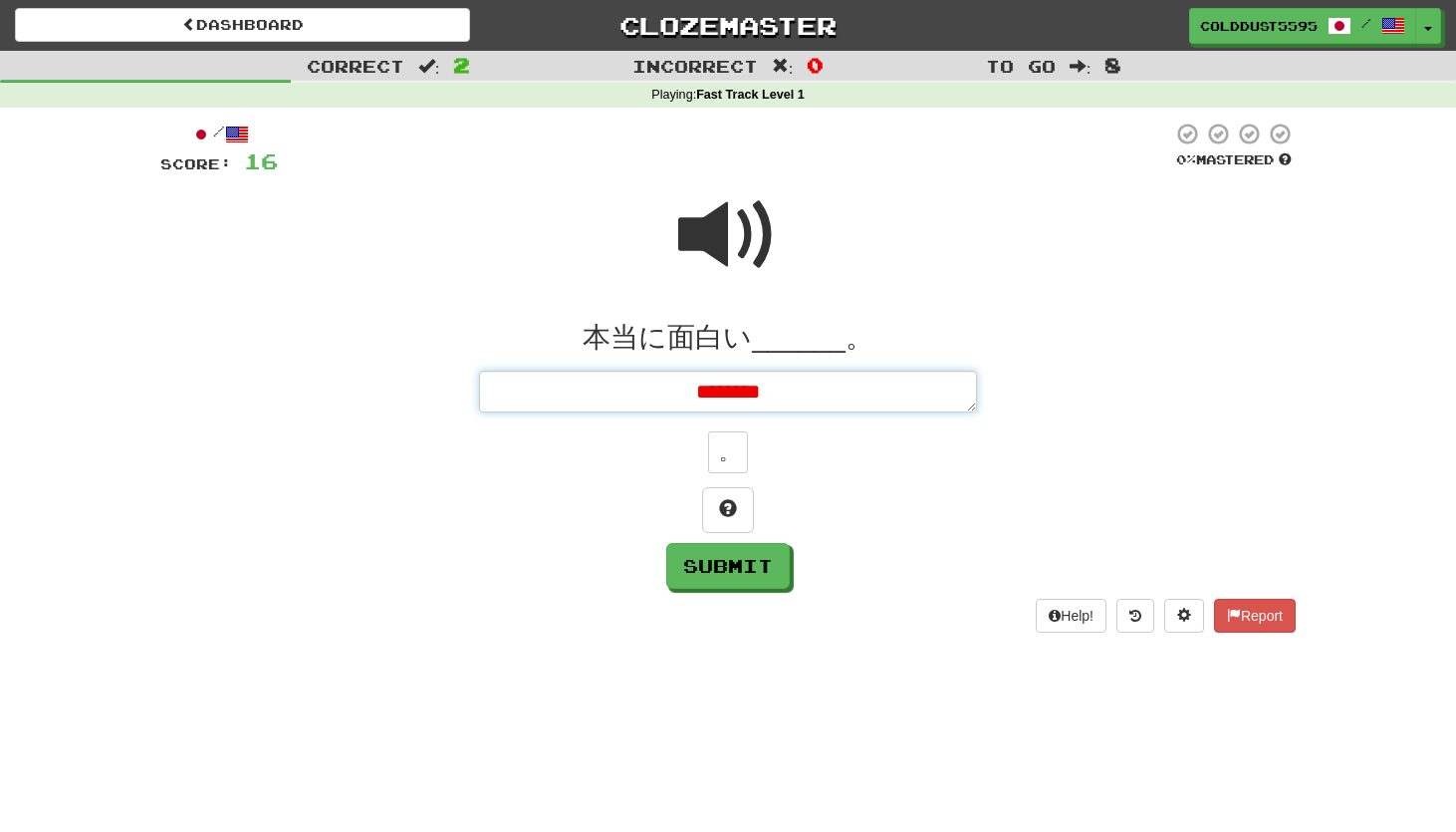 type on "*" 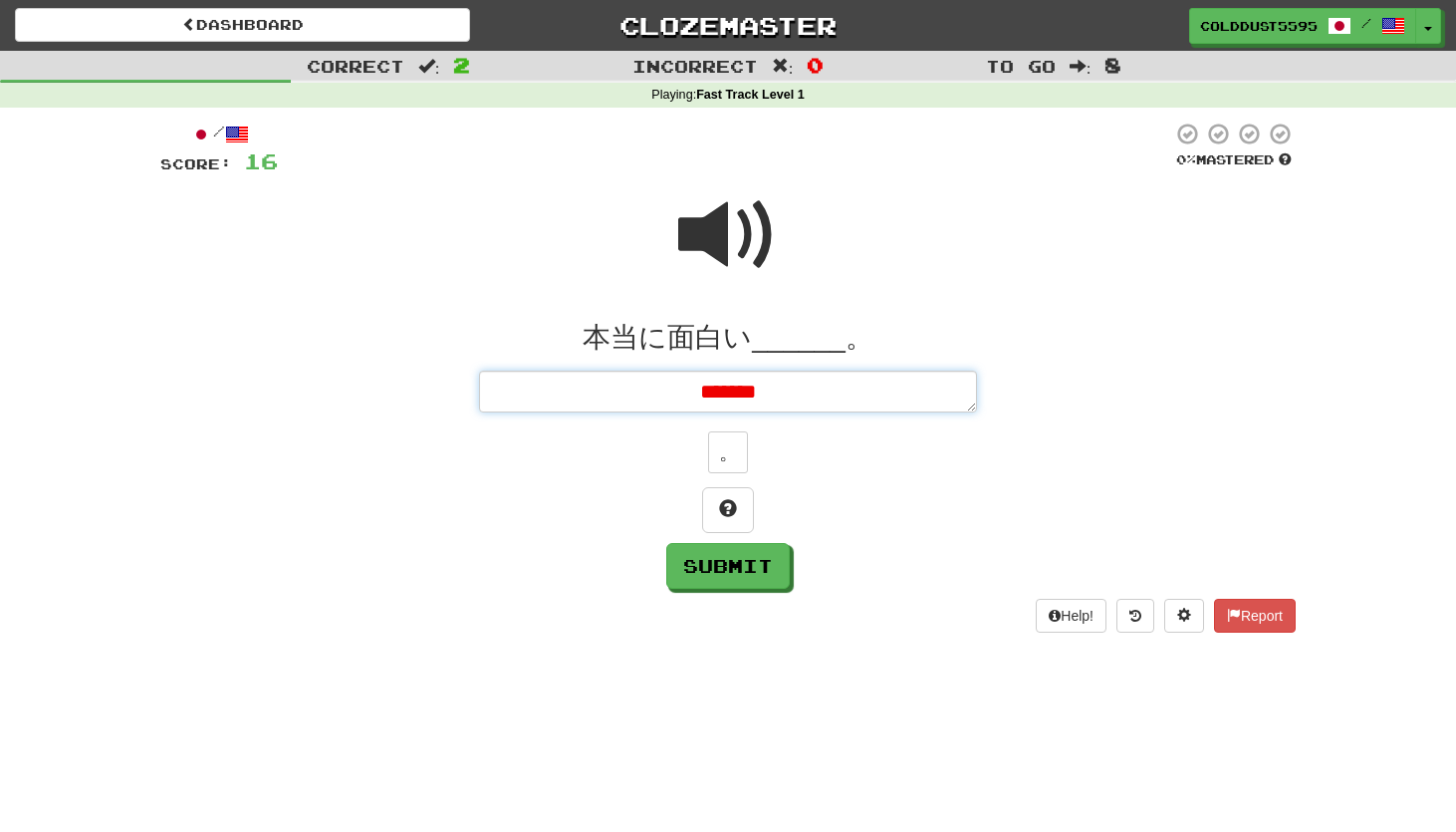 type on "*" 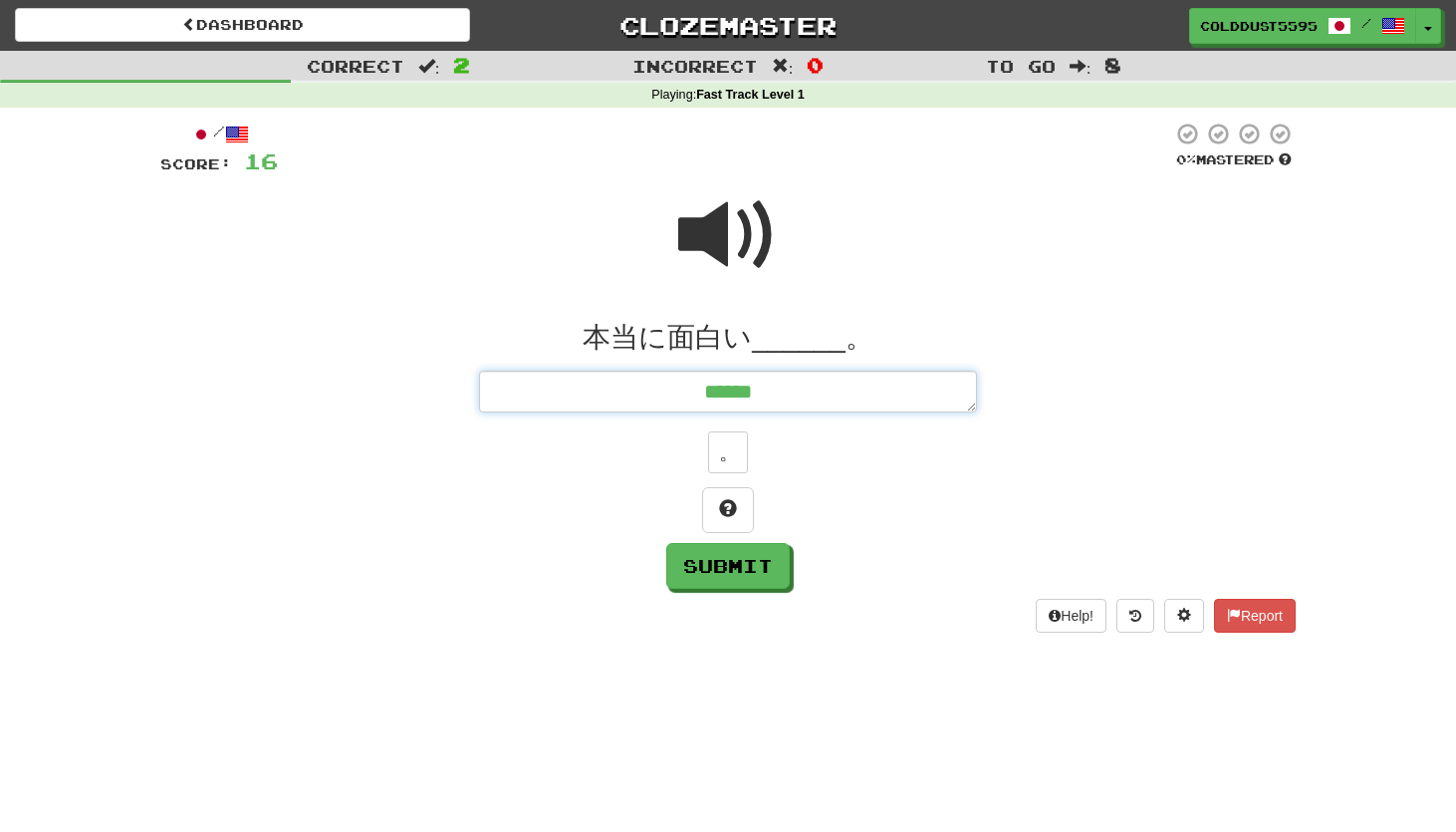 type on "*******" 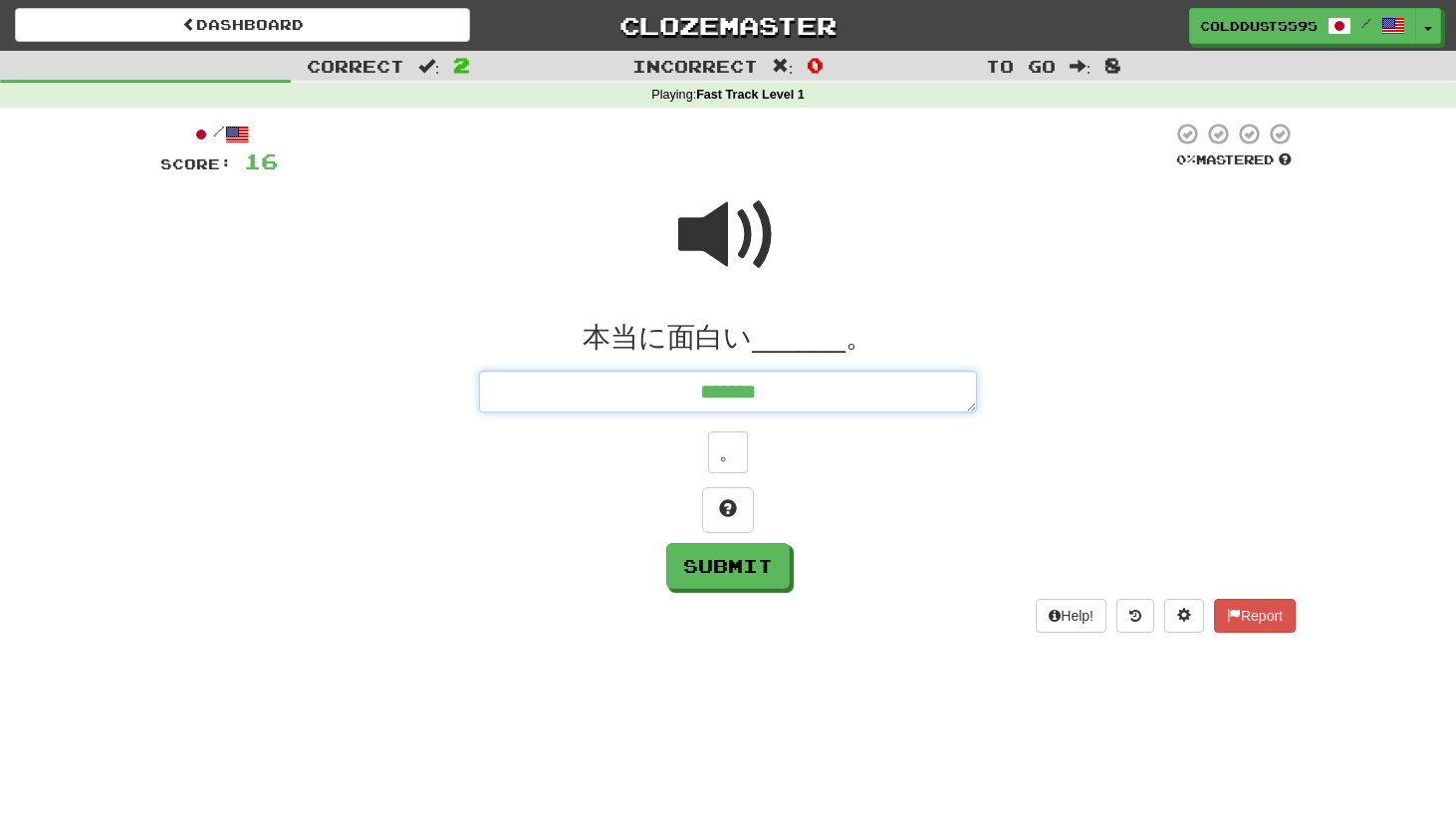 type on "*" 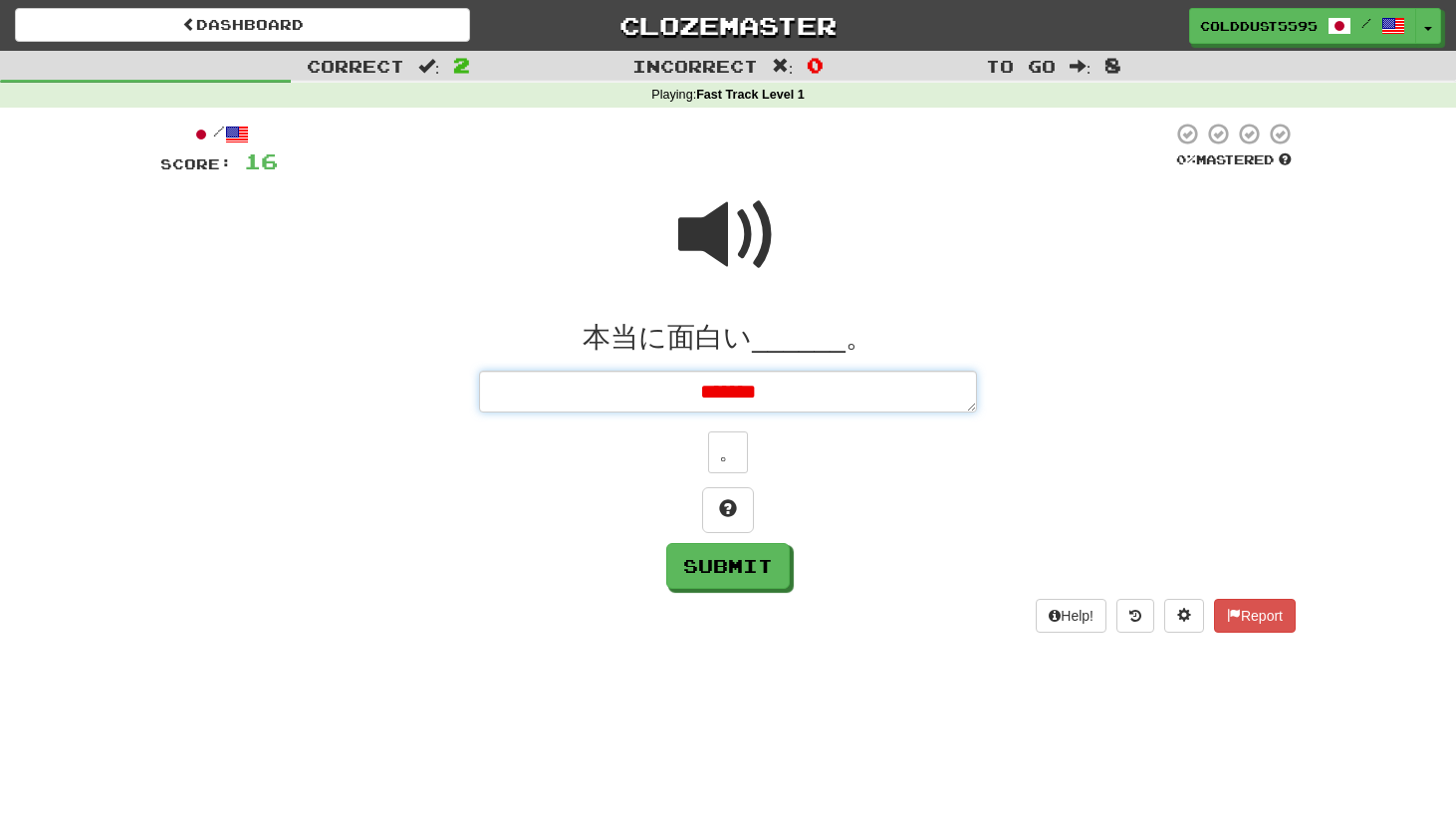 type on "*" 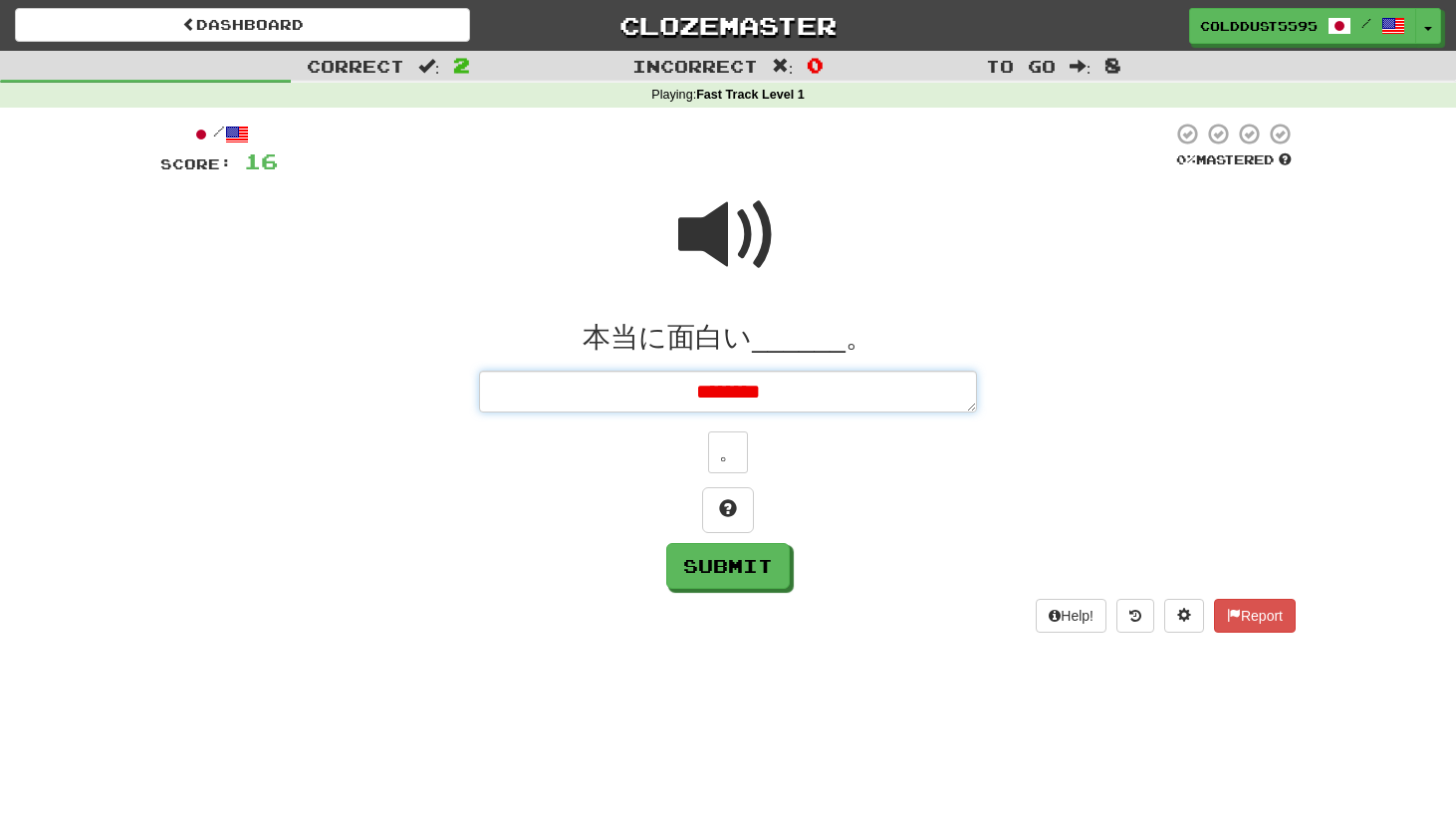 type on "*" 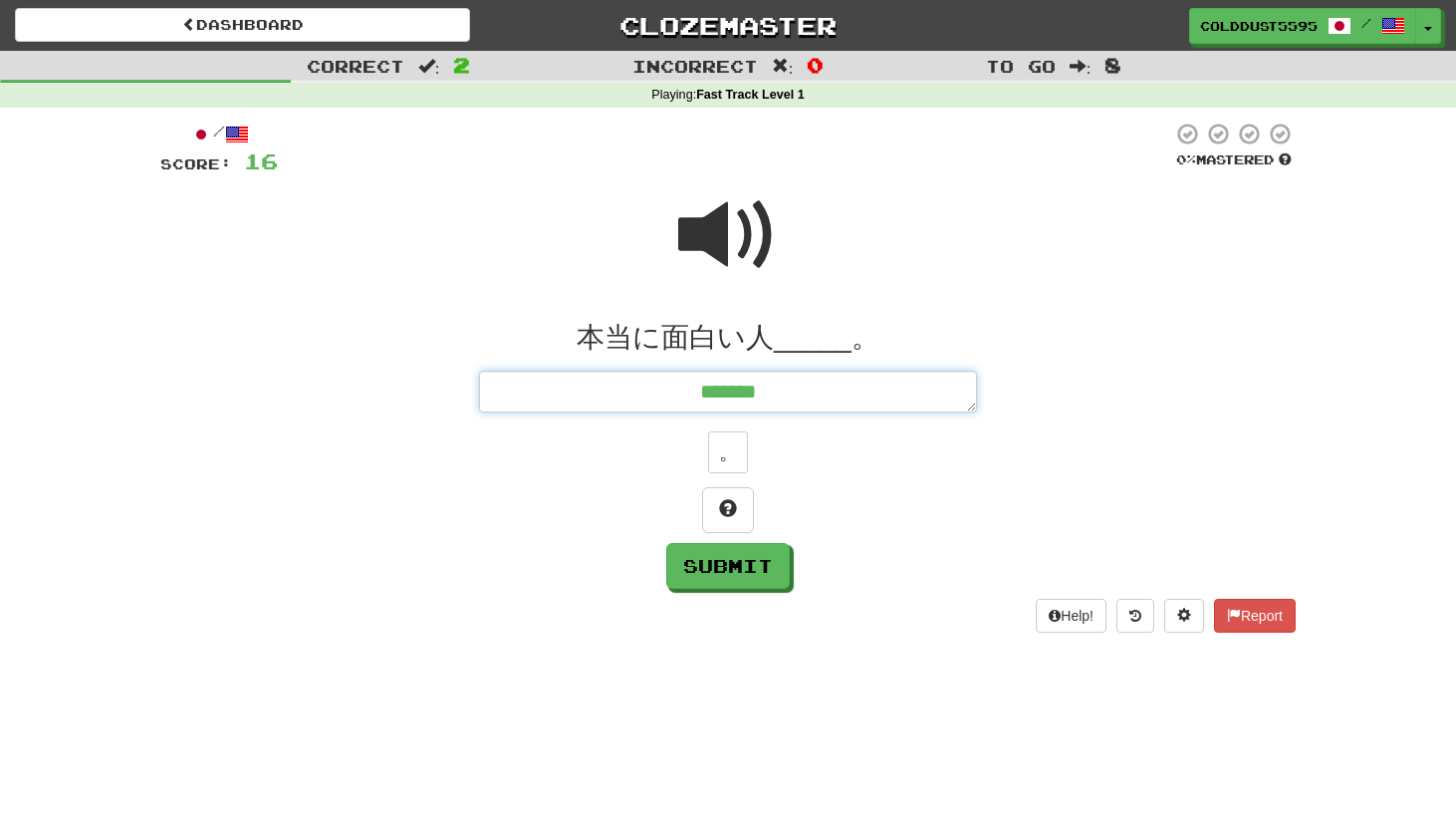 type on "*" 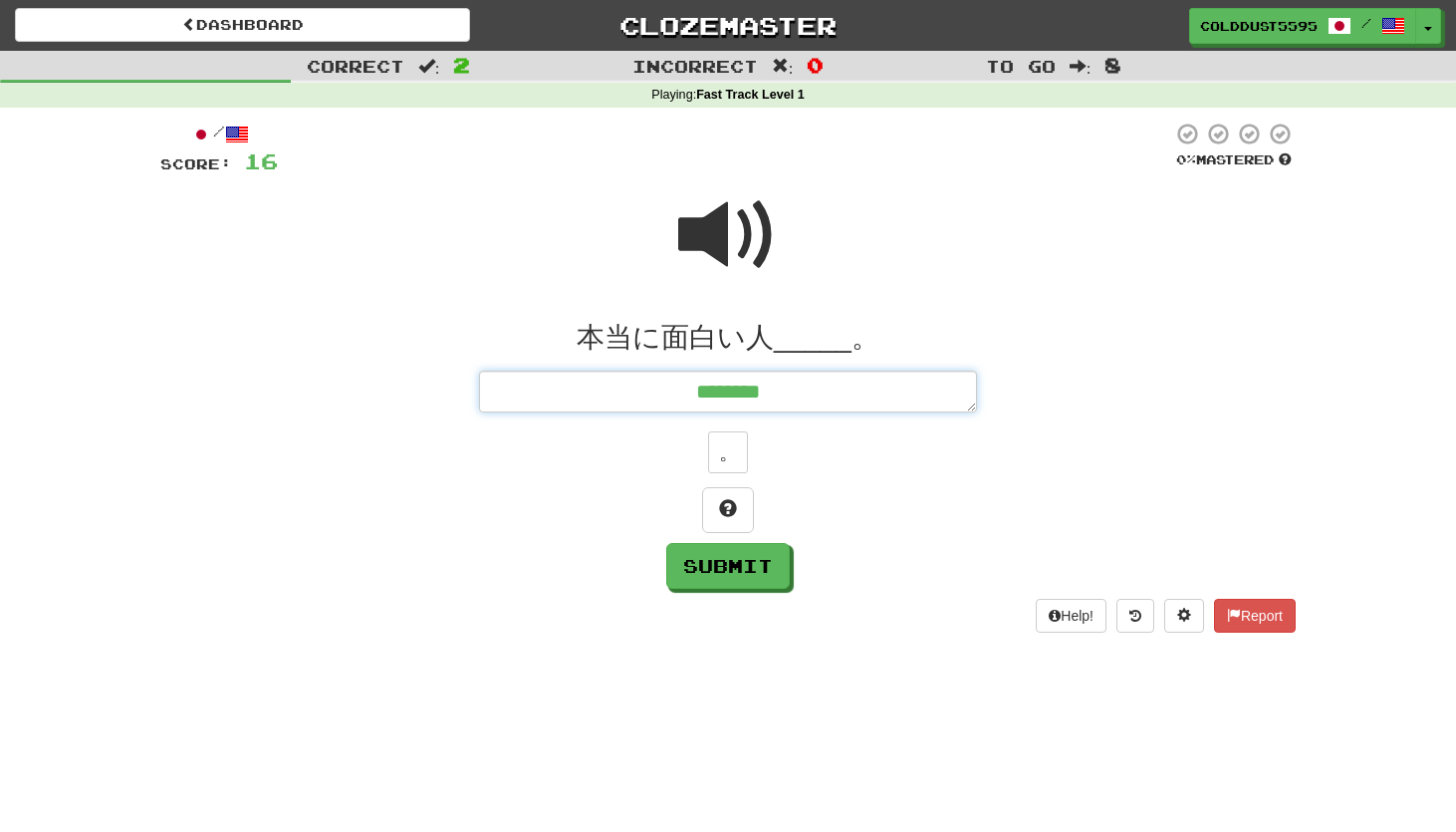 type on "*" 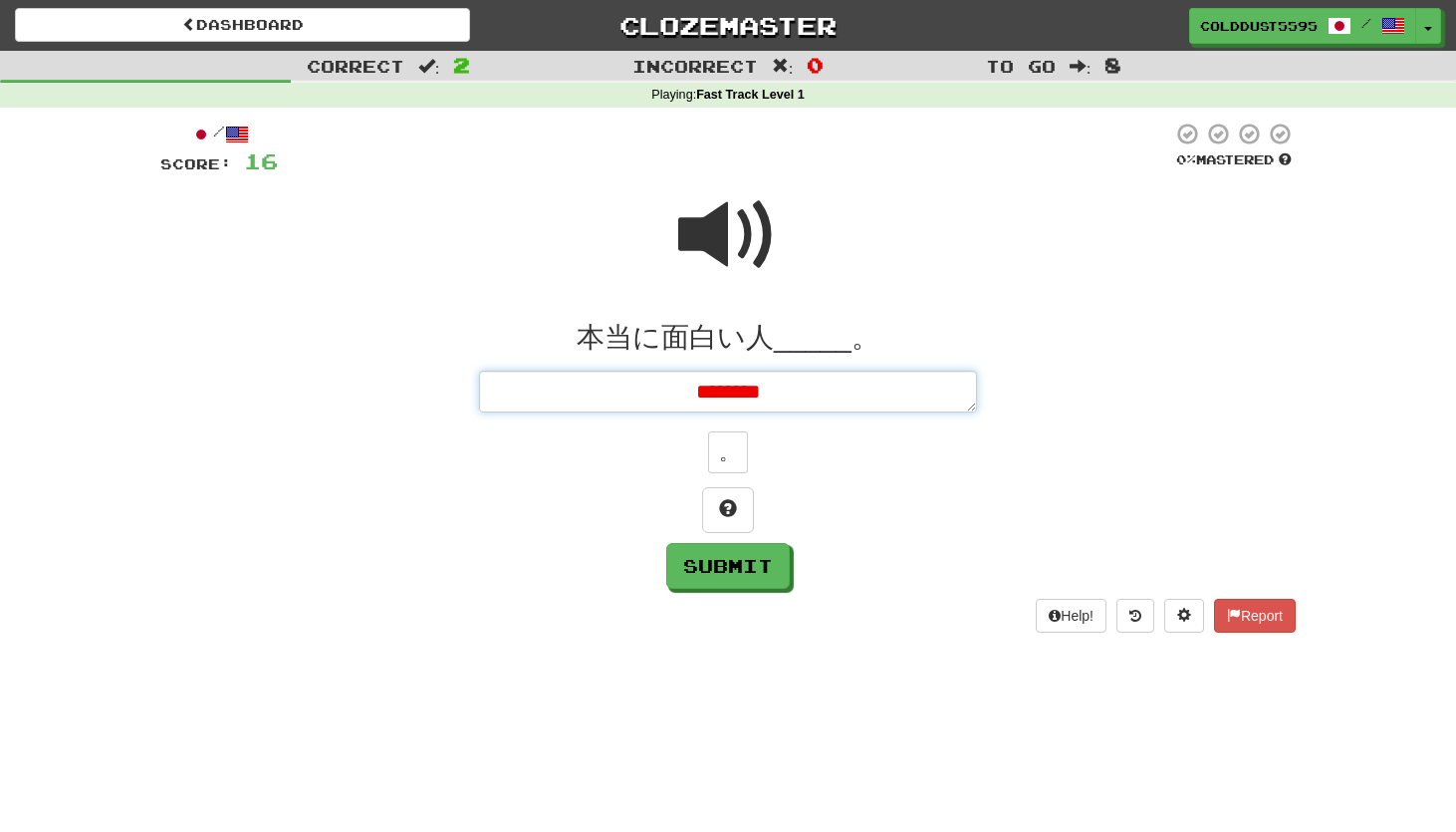 type on "*" 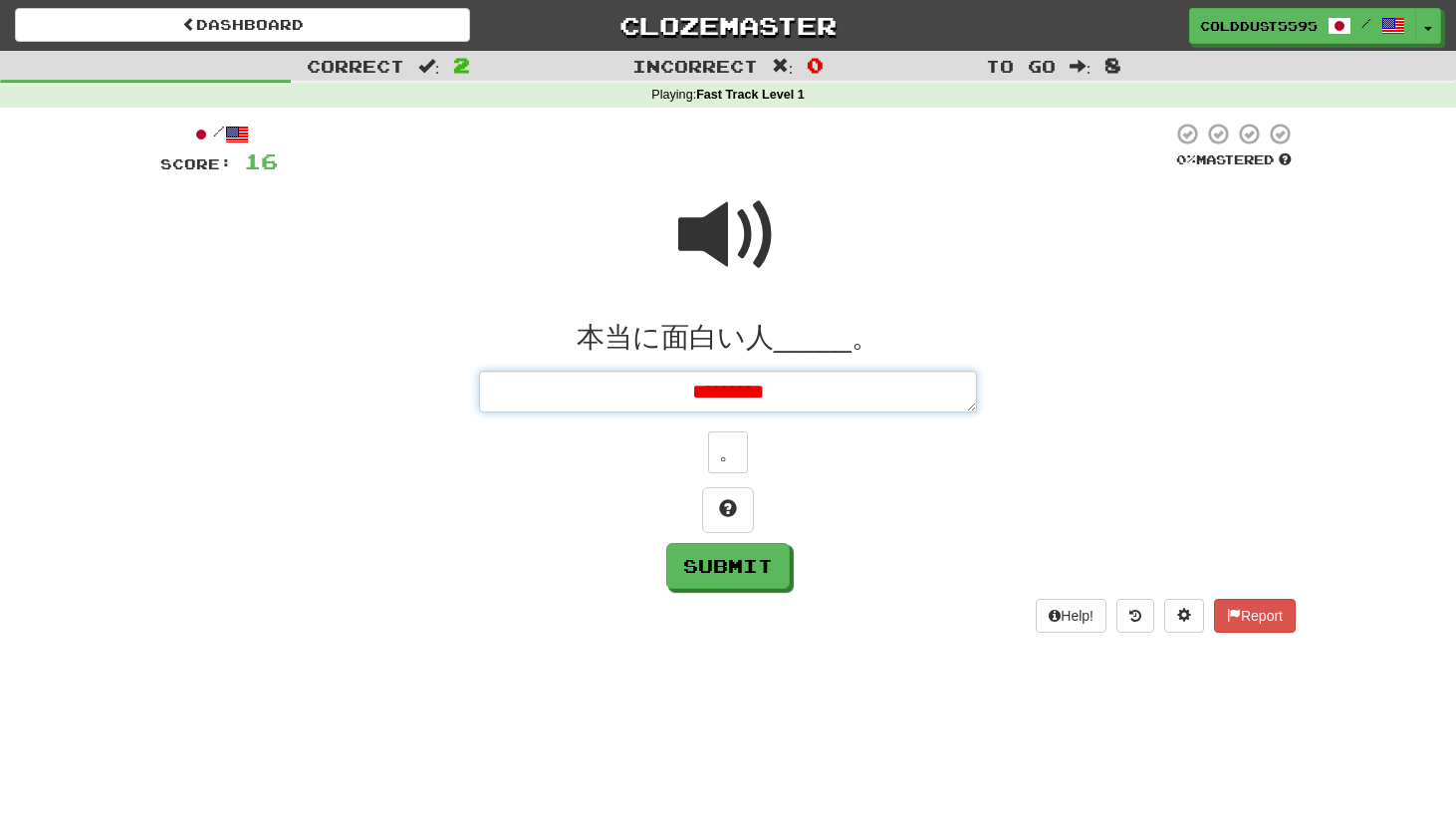 type on "*" 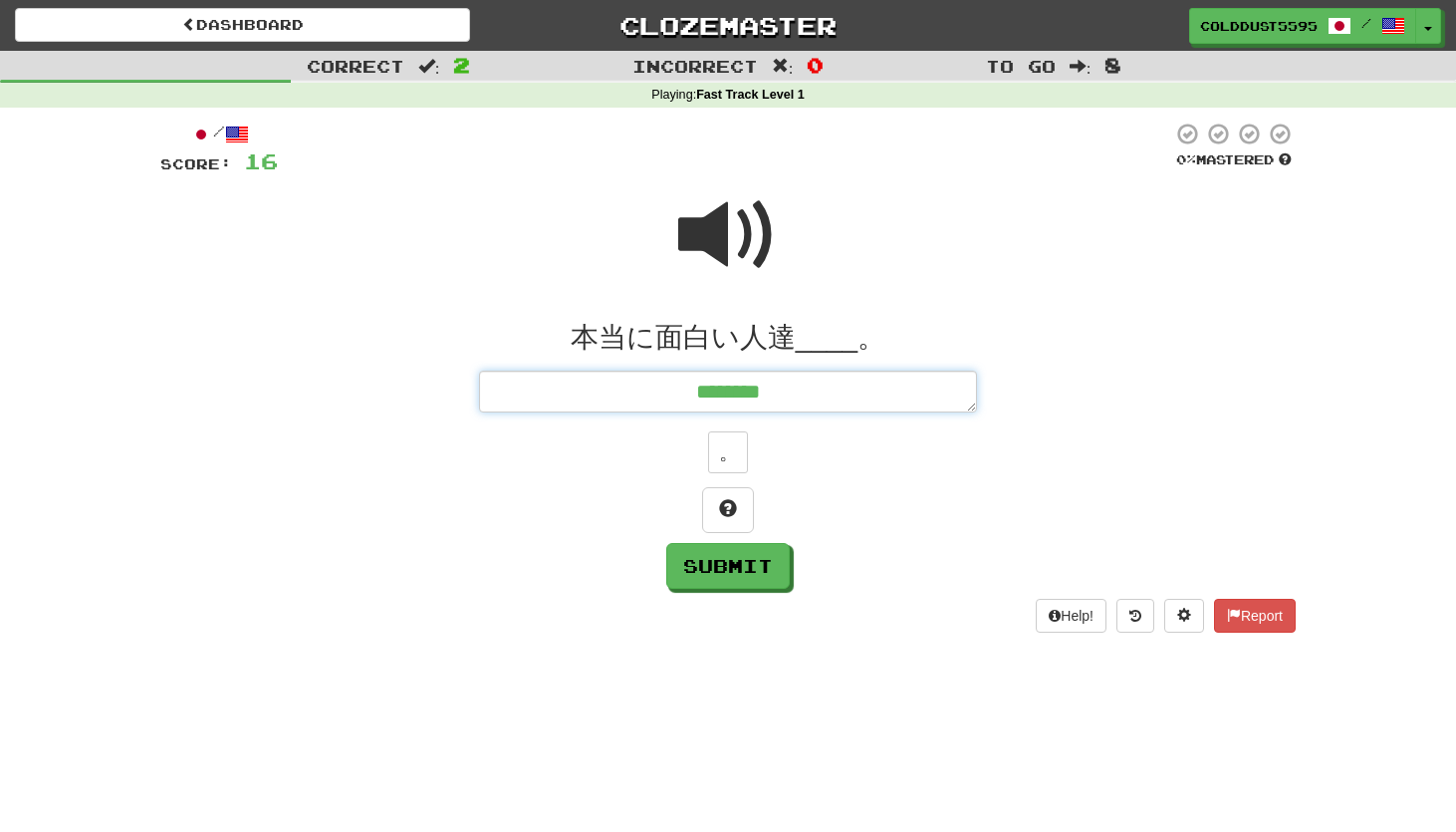 type on "*" 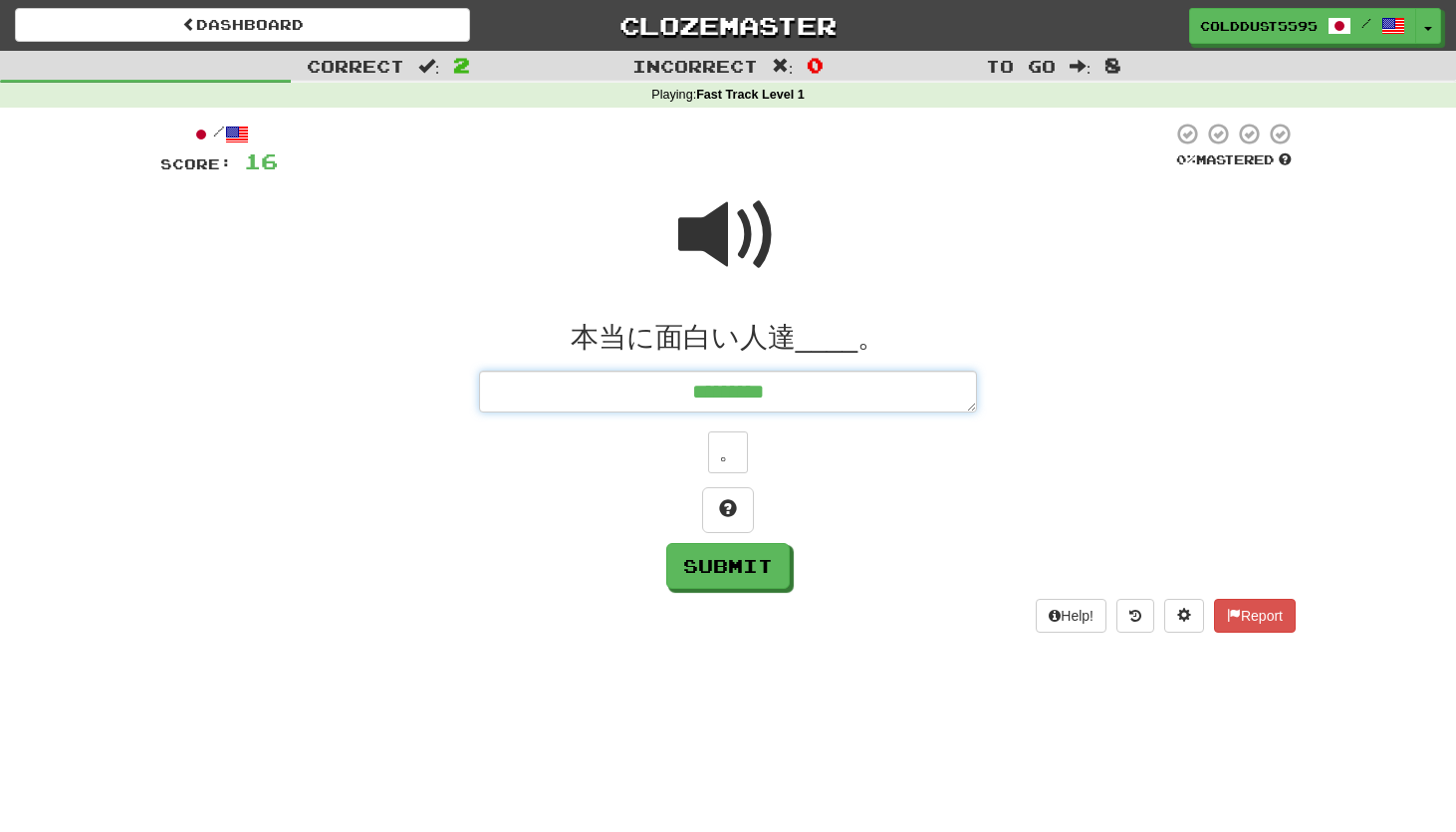 type on "*" 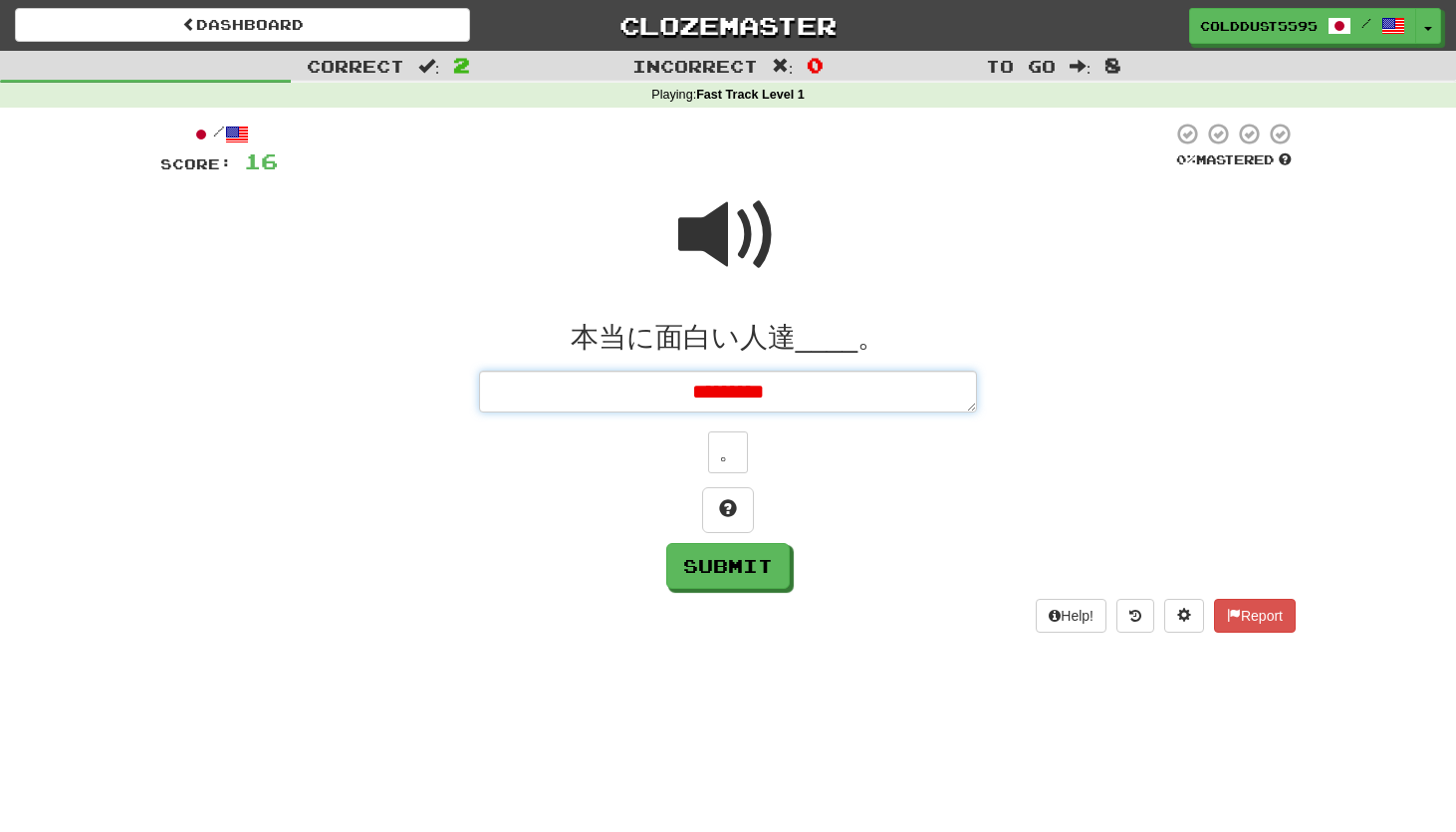 type on "*" 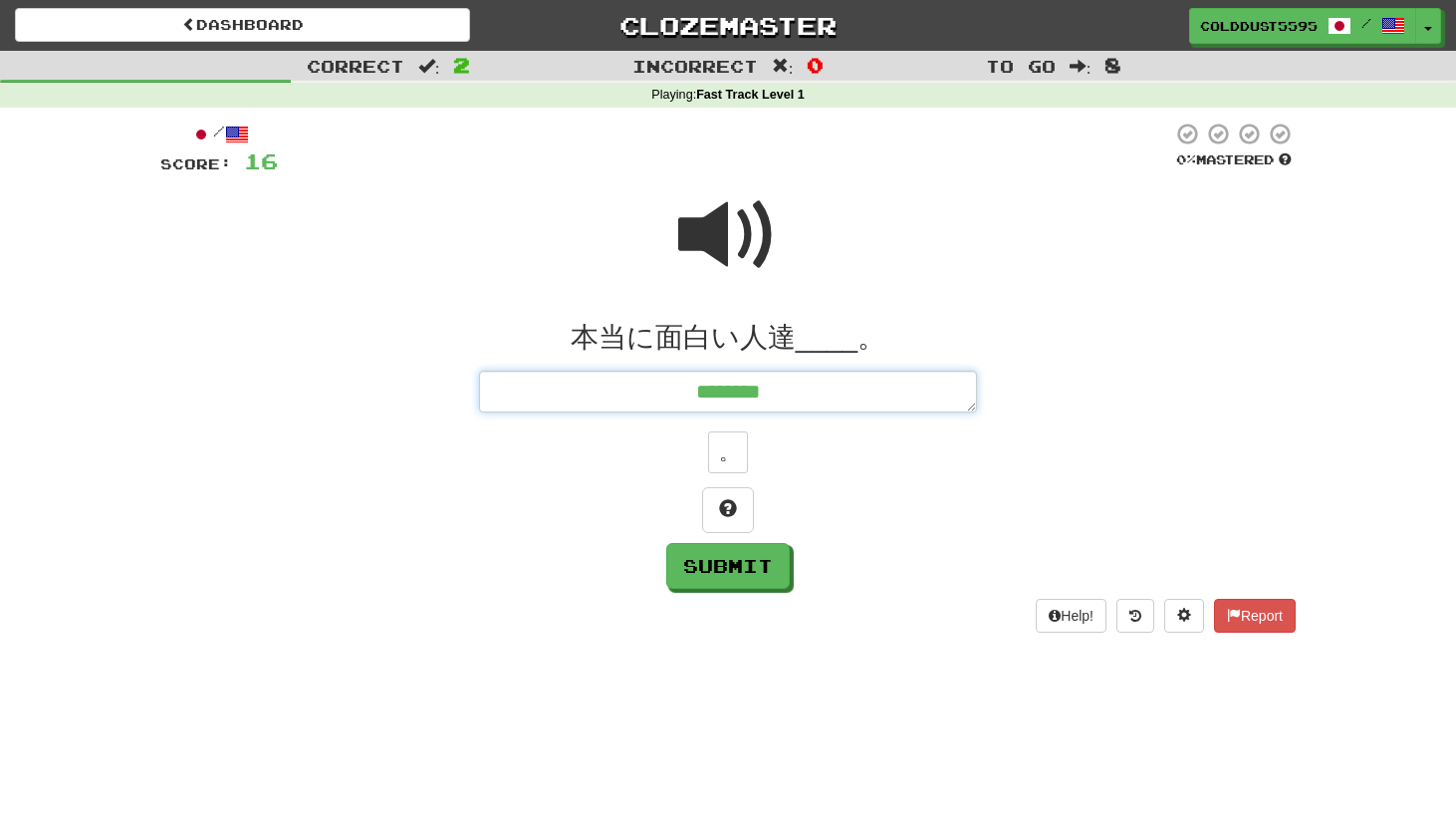 type on "*" 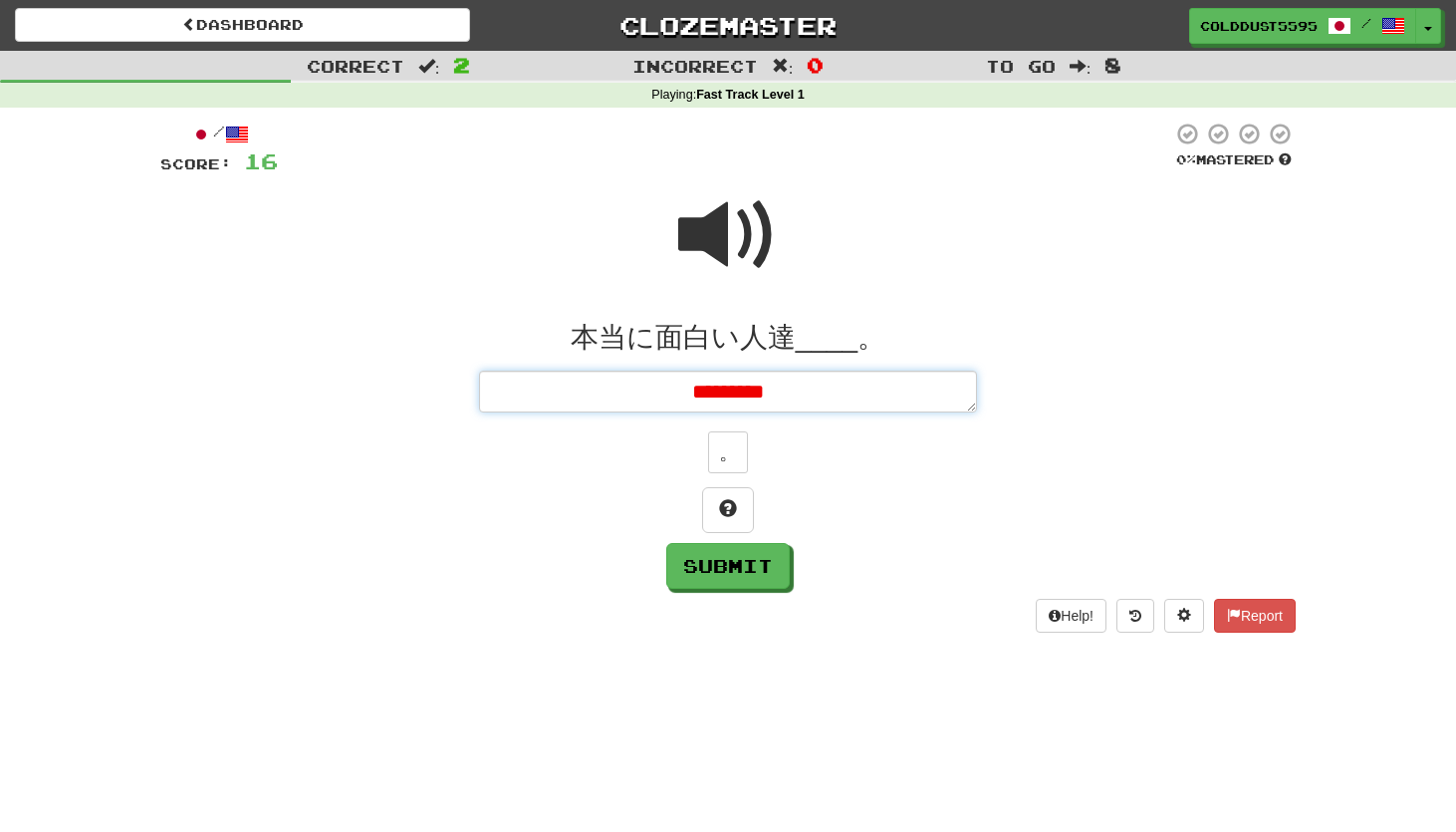 type on "*" 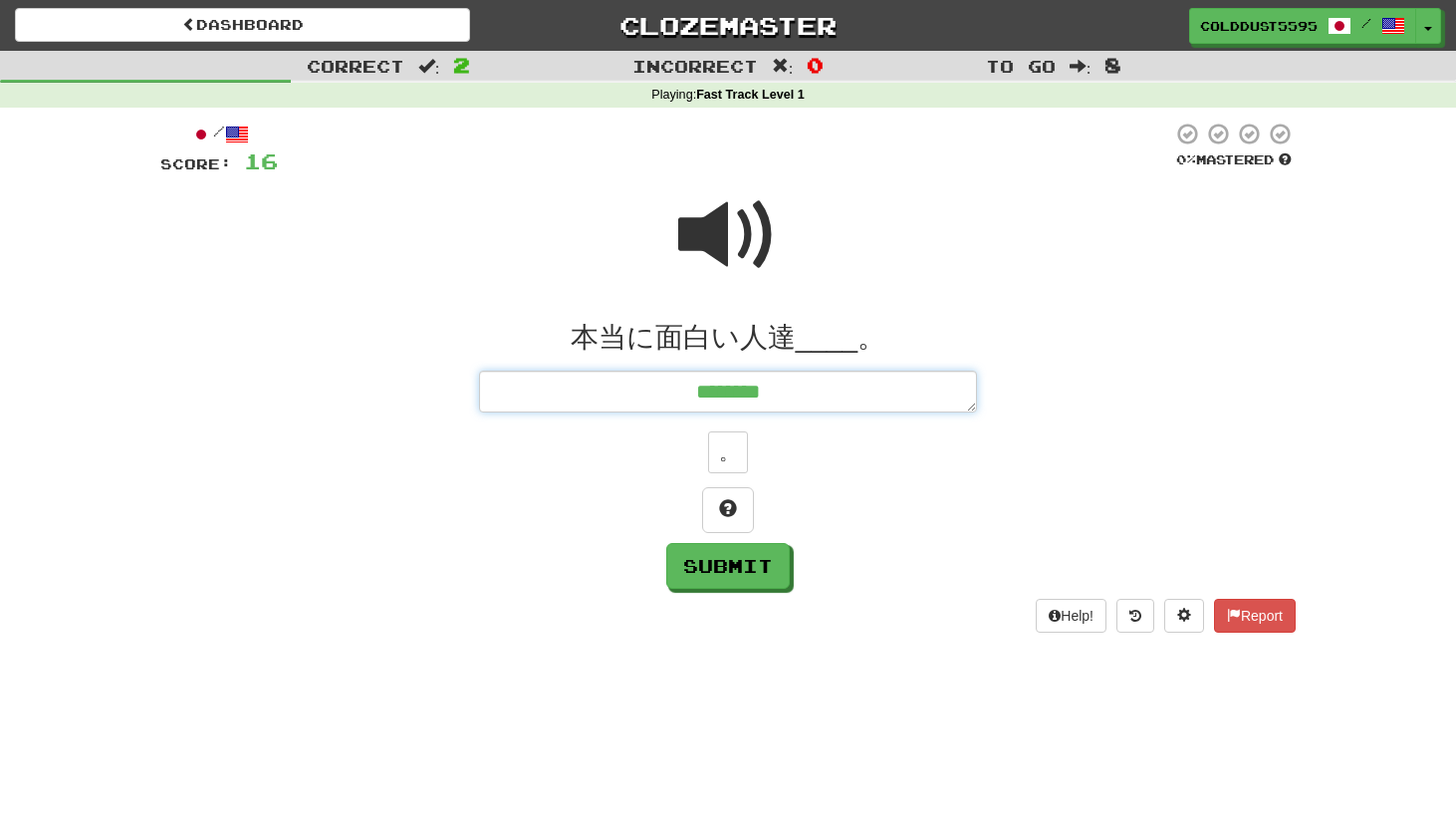 type on "*" 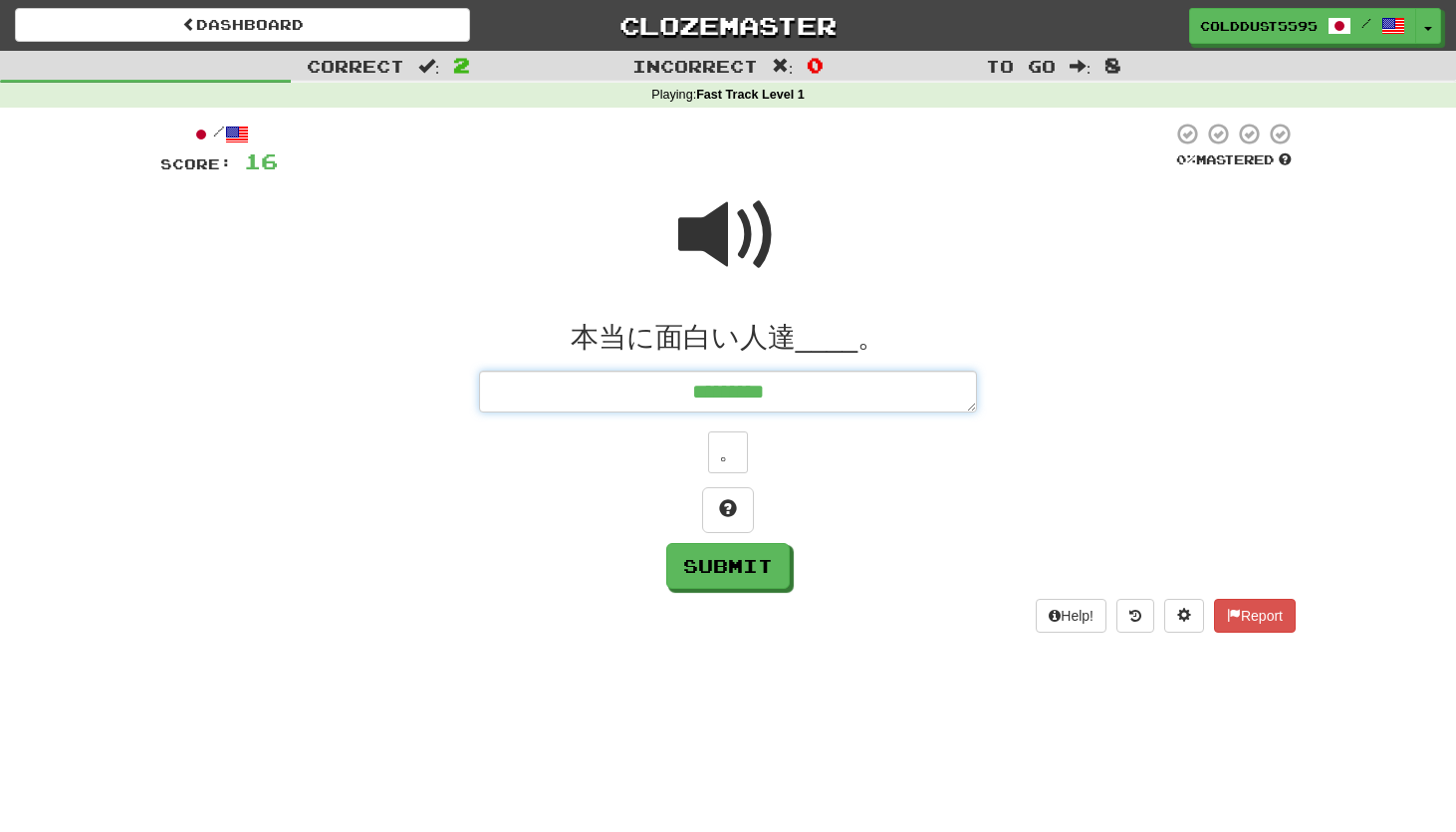type on "*" 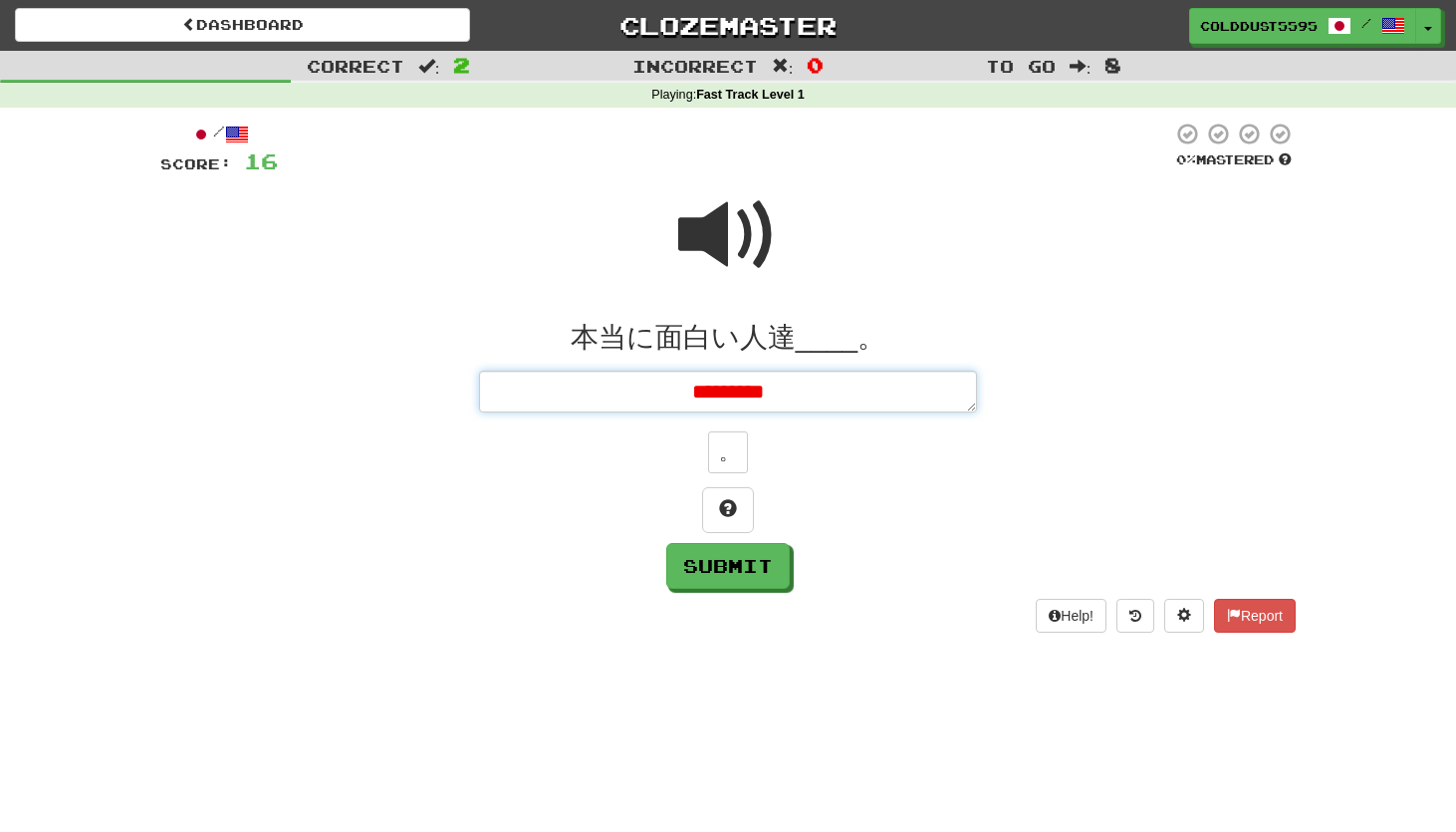 type on "*" 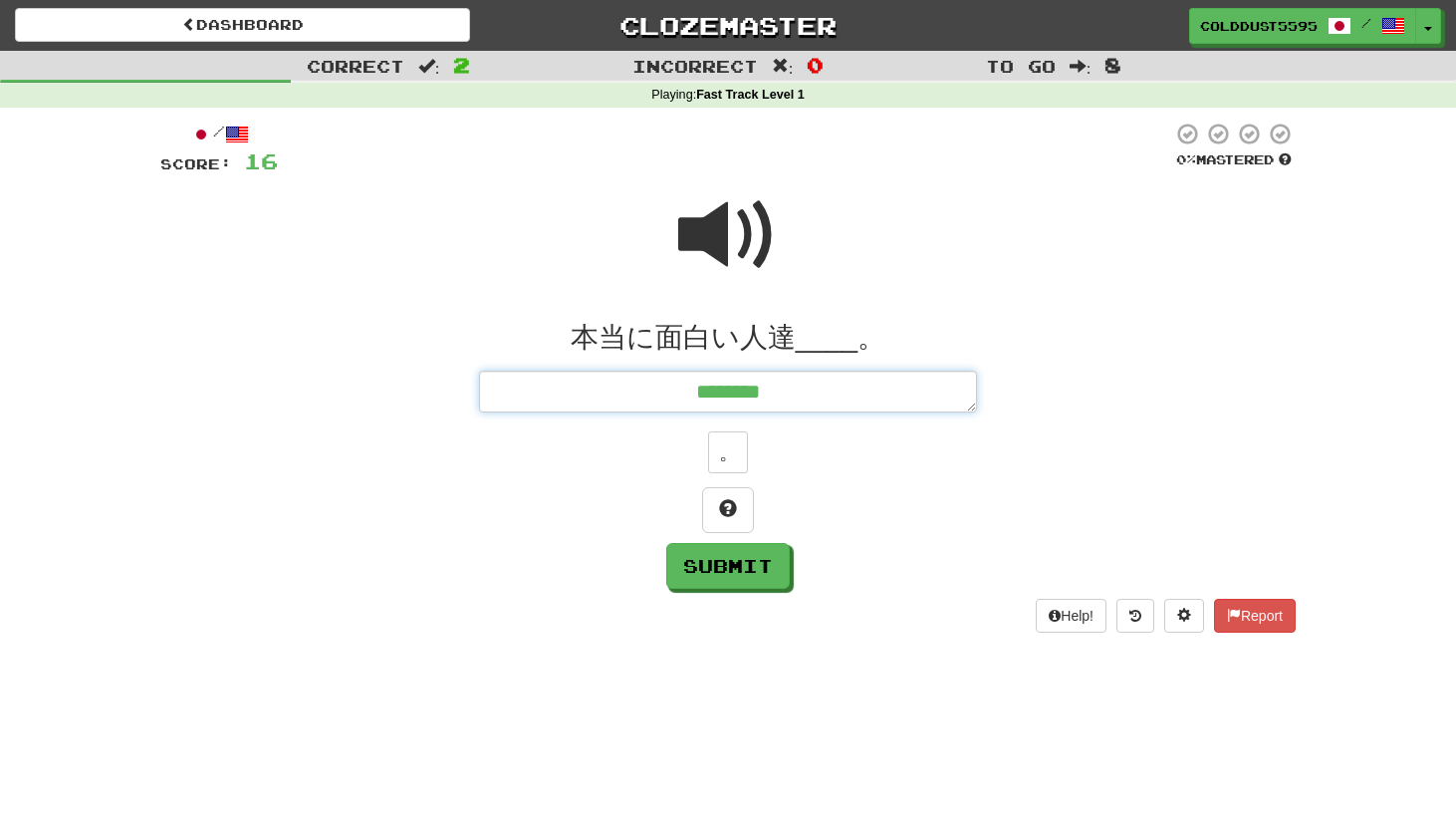type on "********" 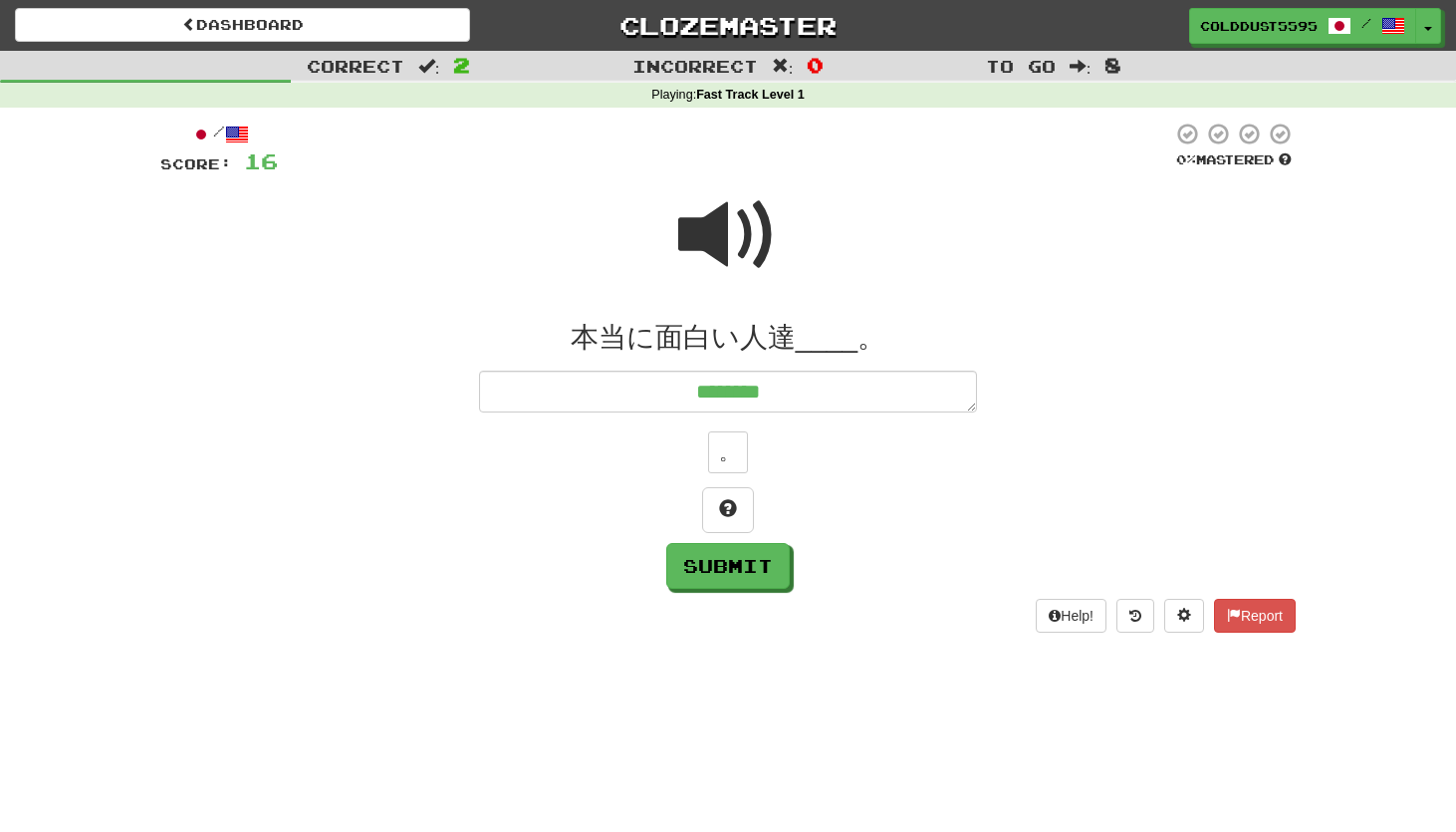 click at bounding box center (728, 235) 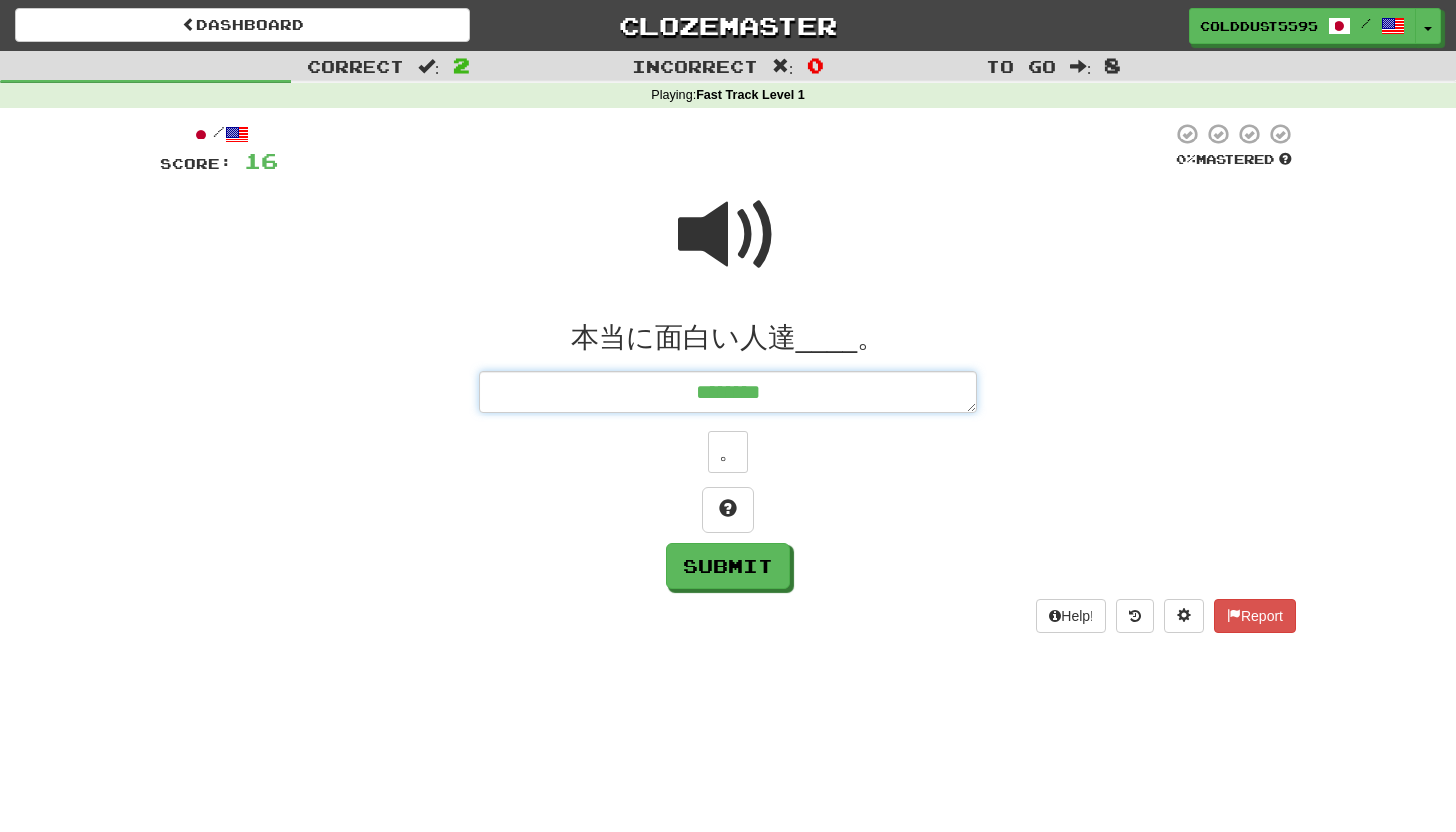 click on "********" at bounding box center (728, 392) 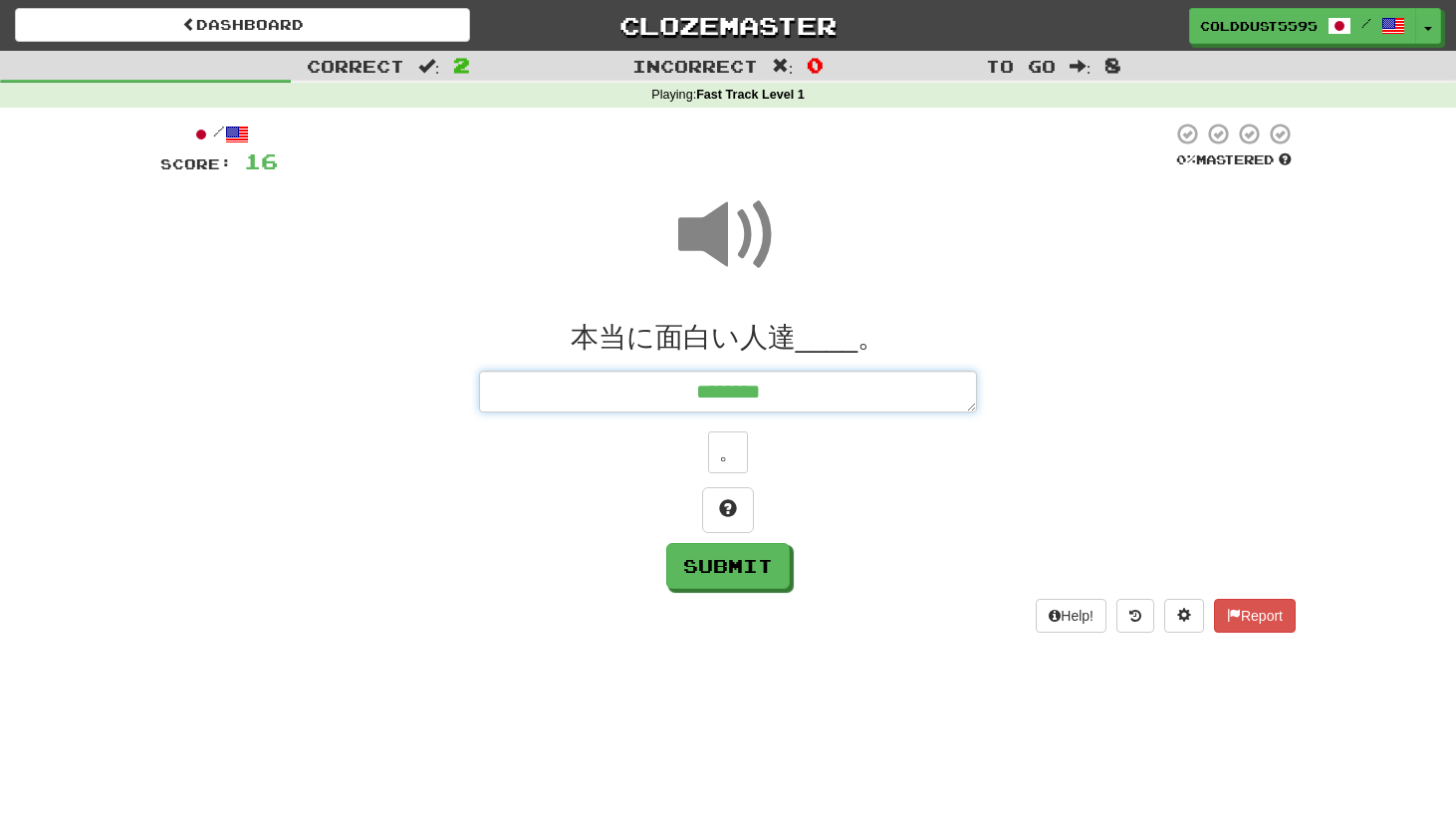 type on "*" 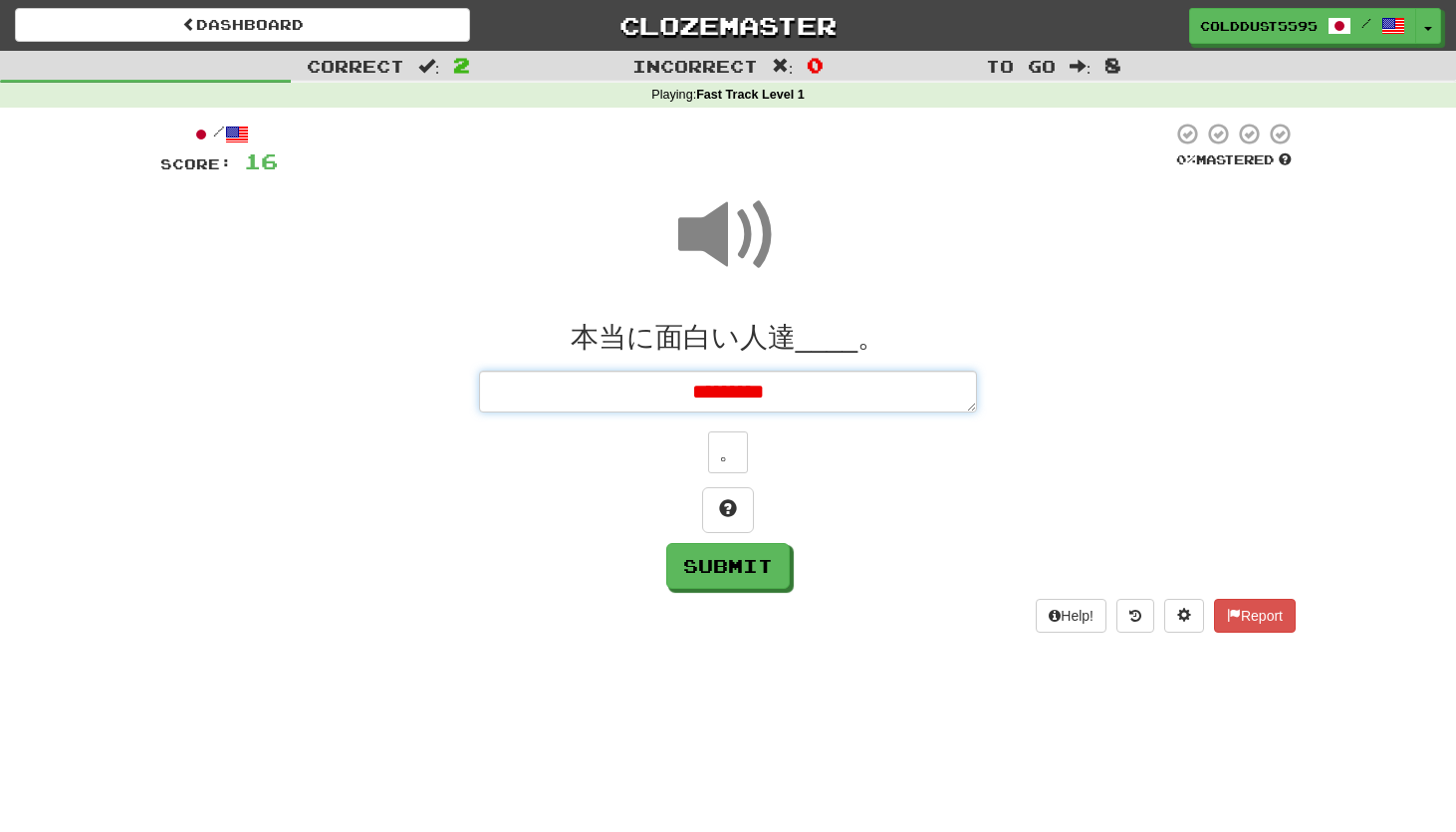 type on "*" 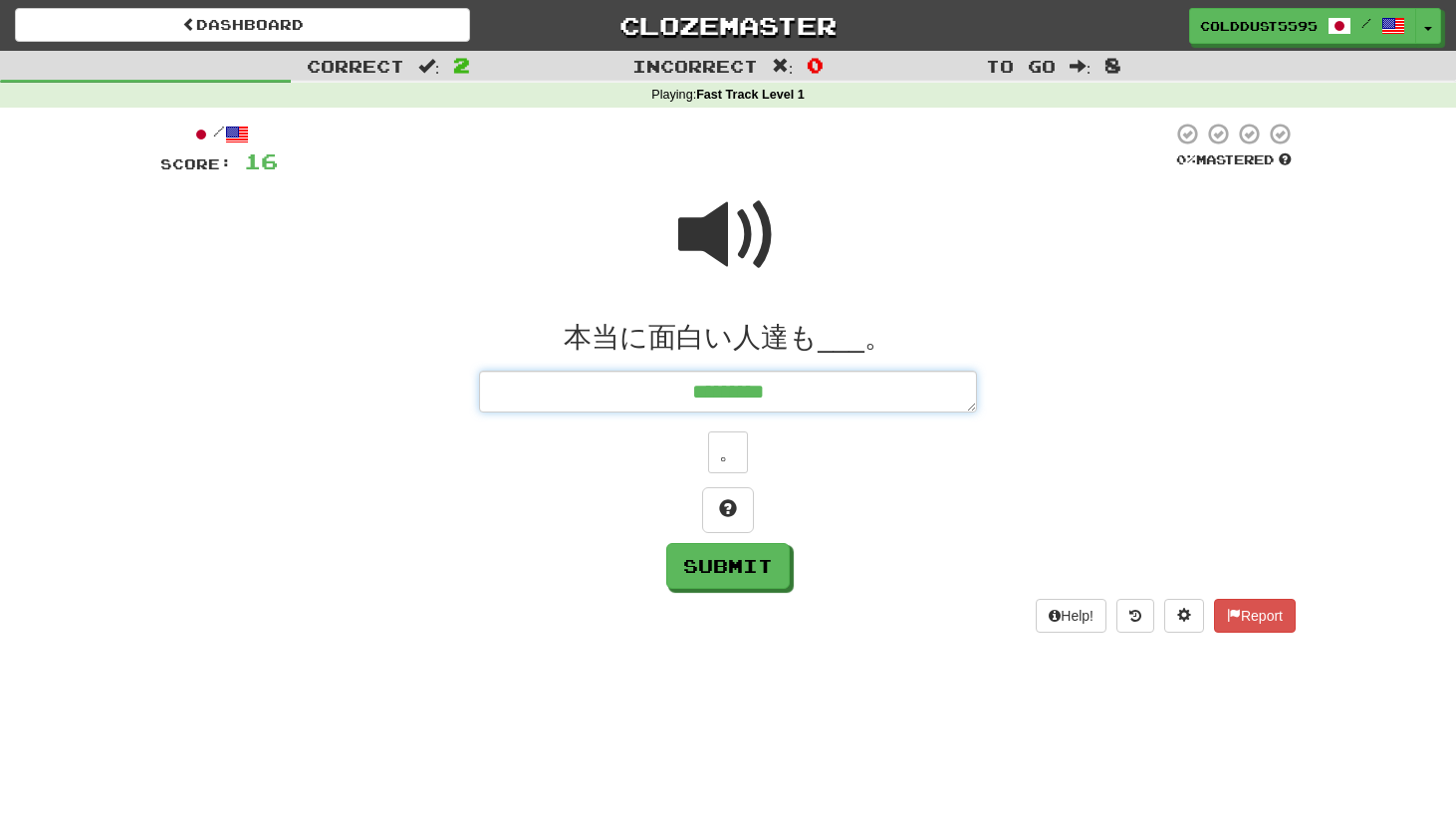 type on "**********" 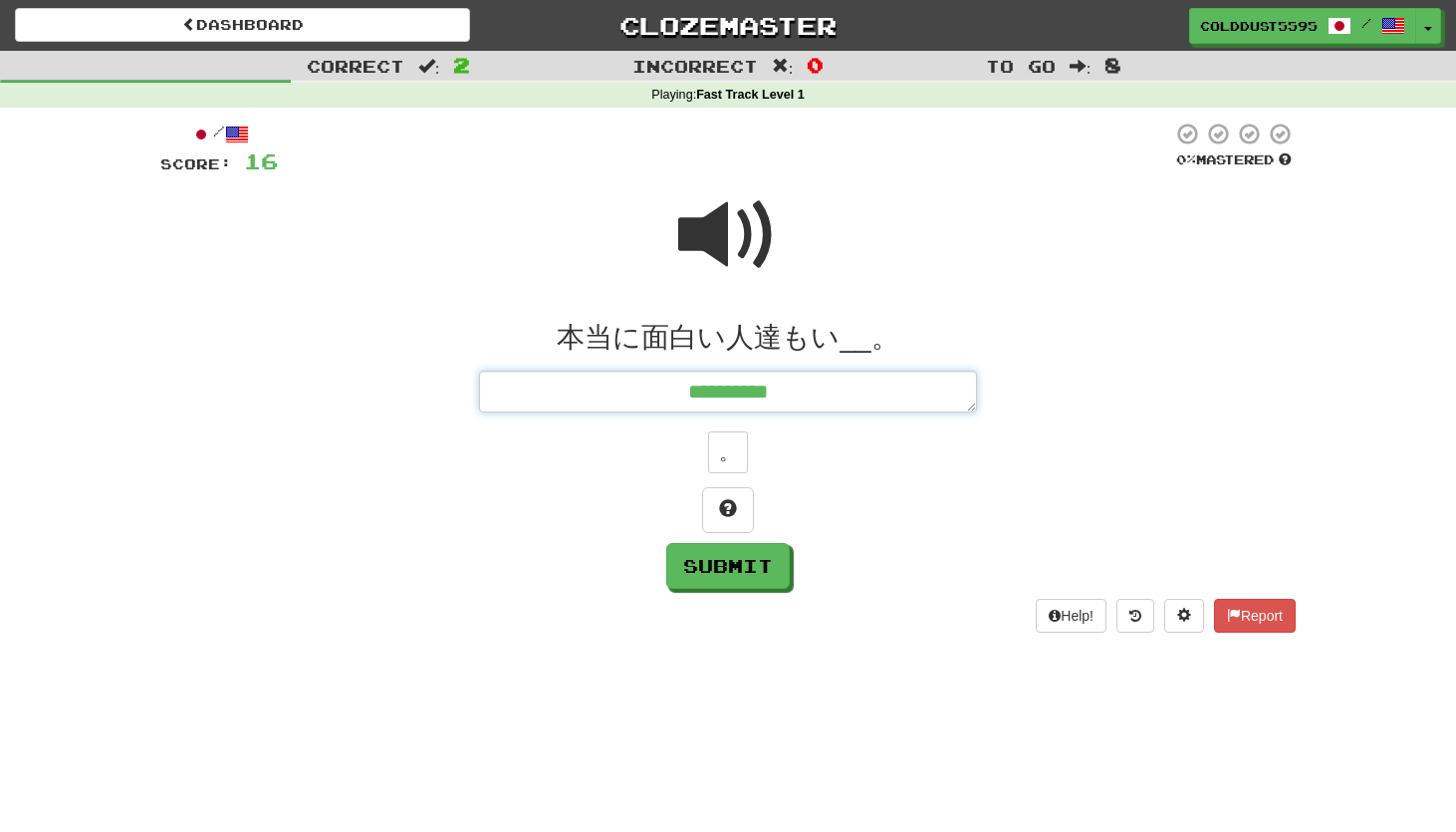 type on "*" 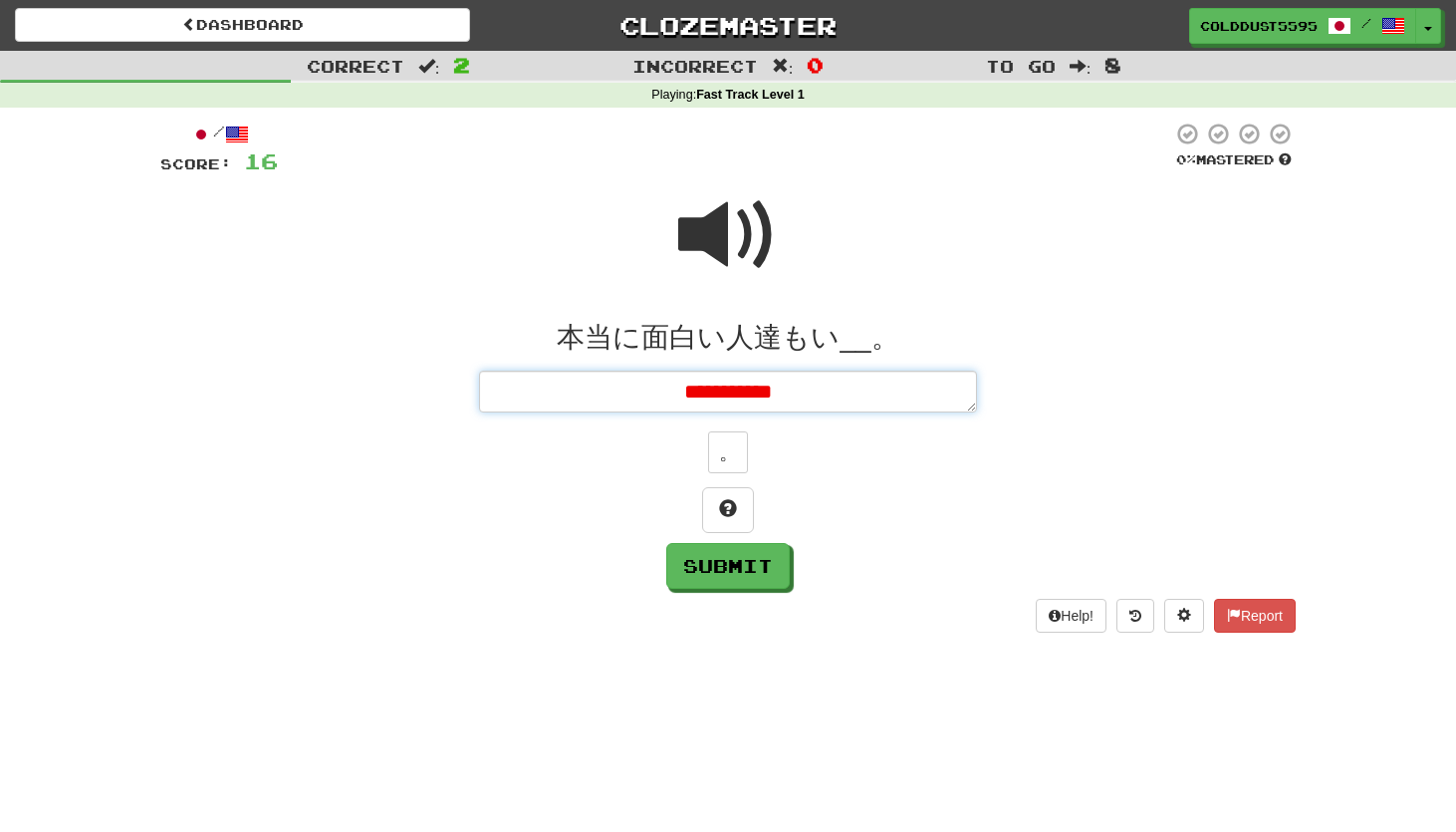 type on "*" 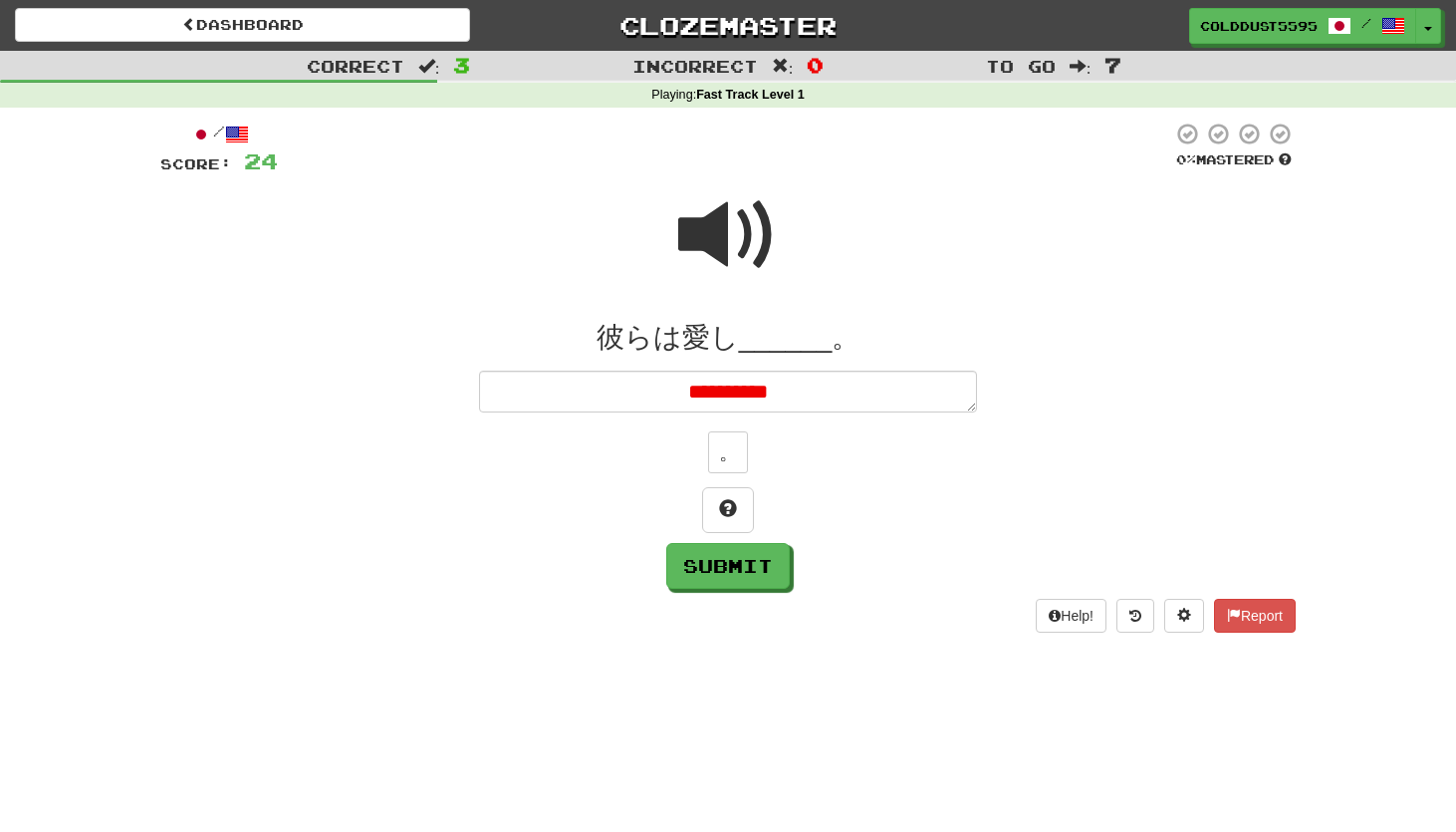 click at bounding box center [728, 235] 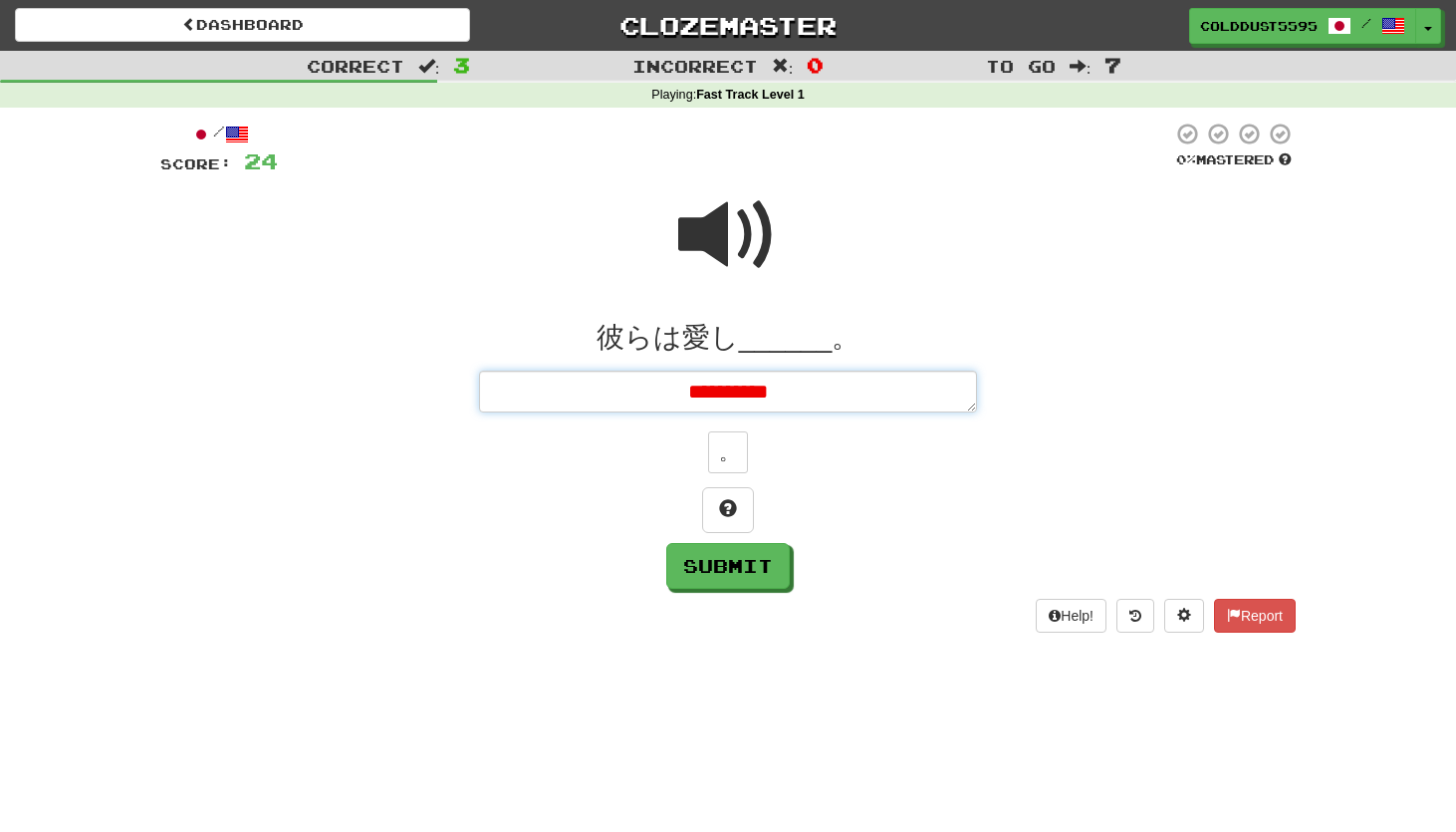 drag, startPoint x: 688, startPoint y: 392, endPoint x: 762, endPoint y: 396, distance: 74.10803 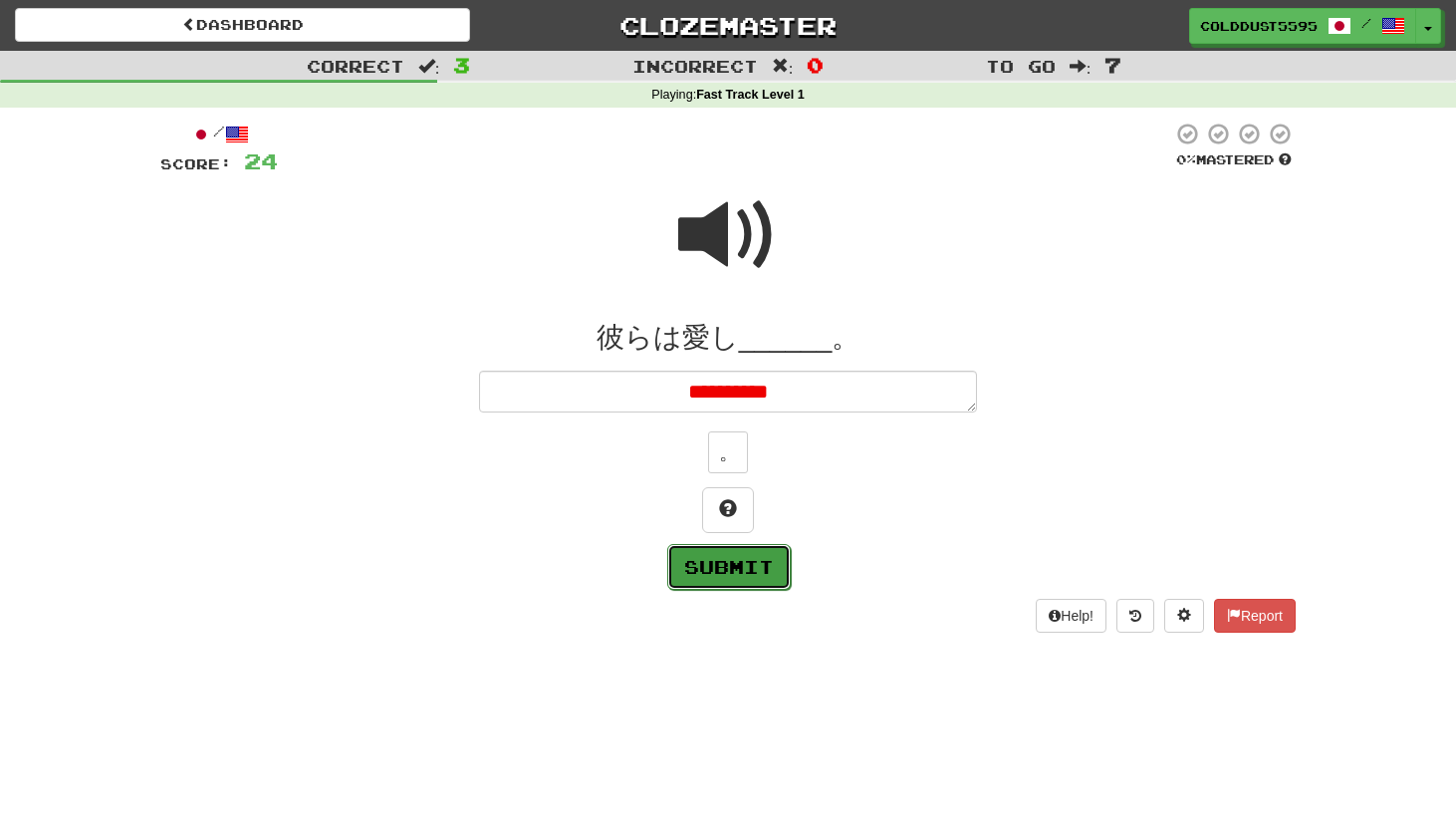 click on "Submit" at bounding box center [729, 567] 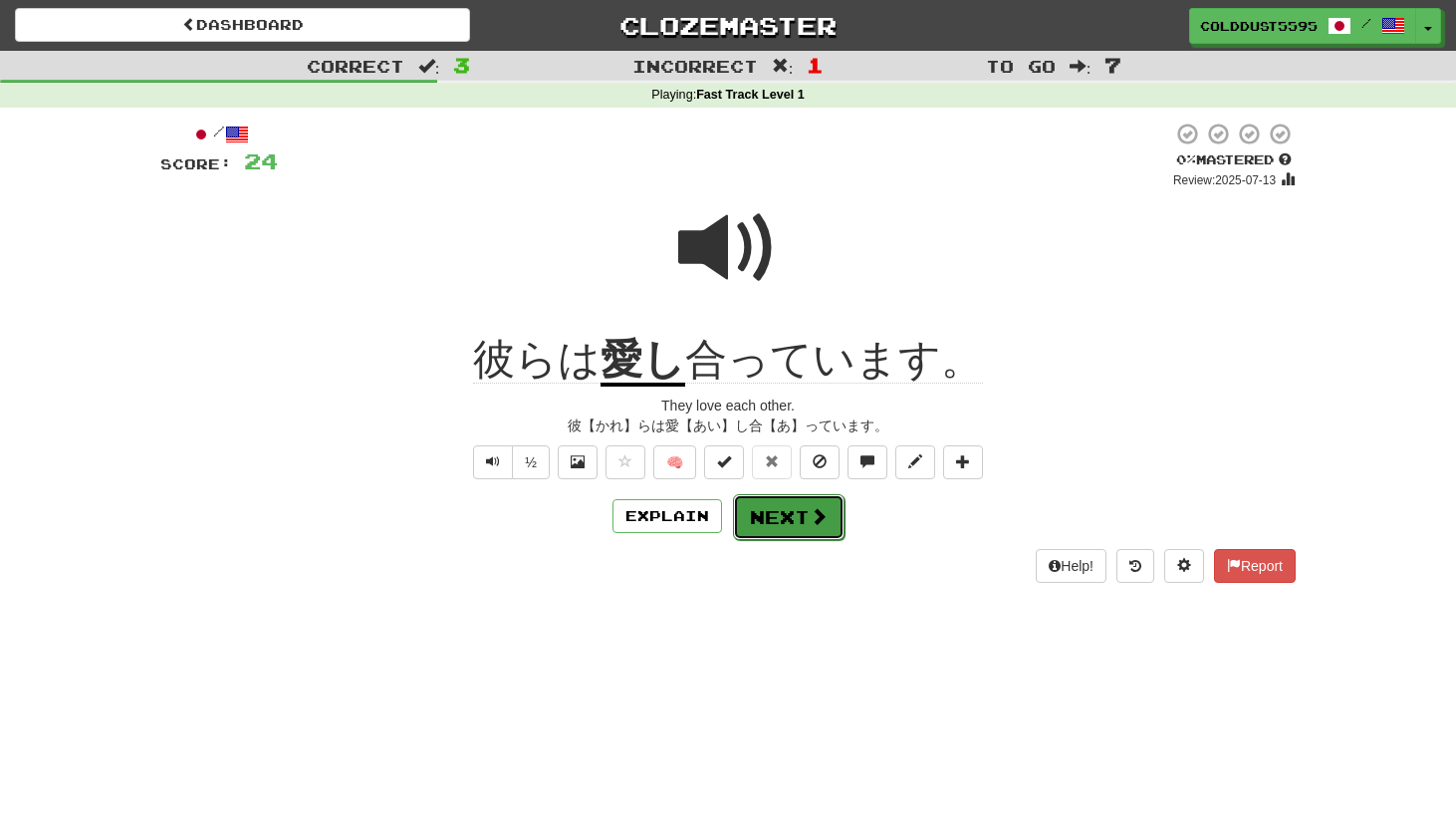 click on "Next" at bounding box center (789, 517) 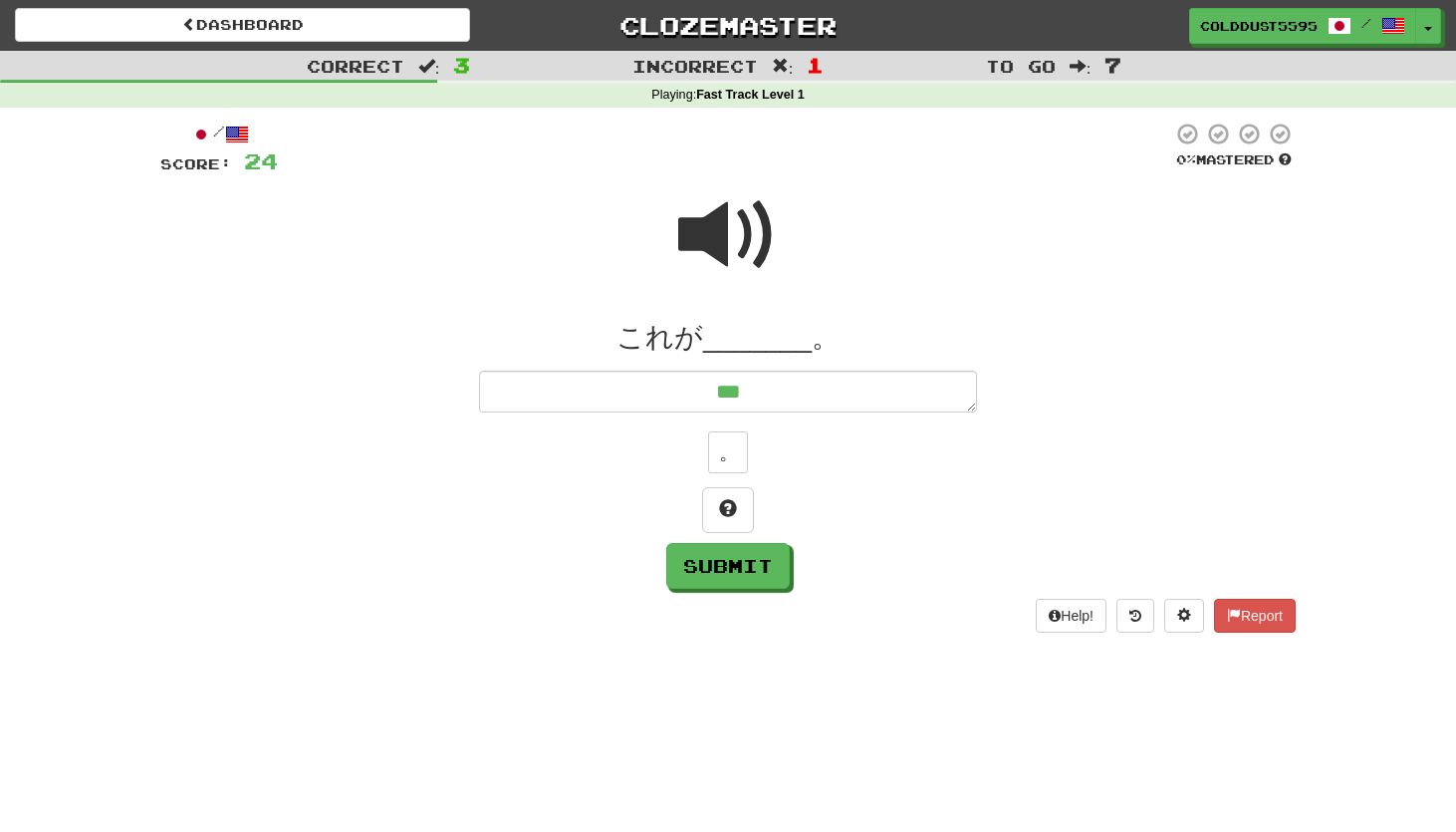 click at bounding box center (728, 235) 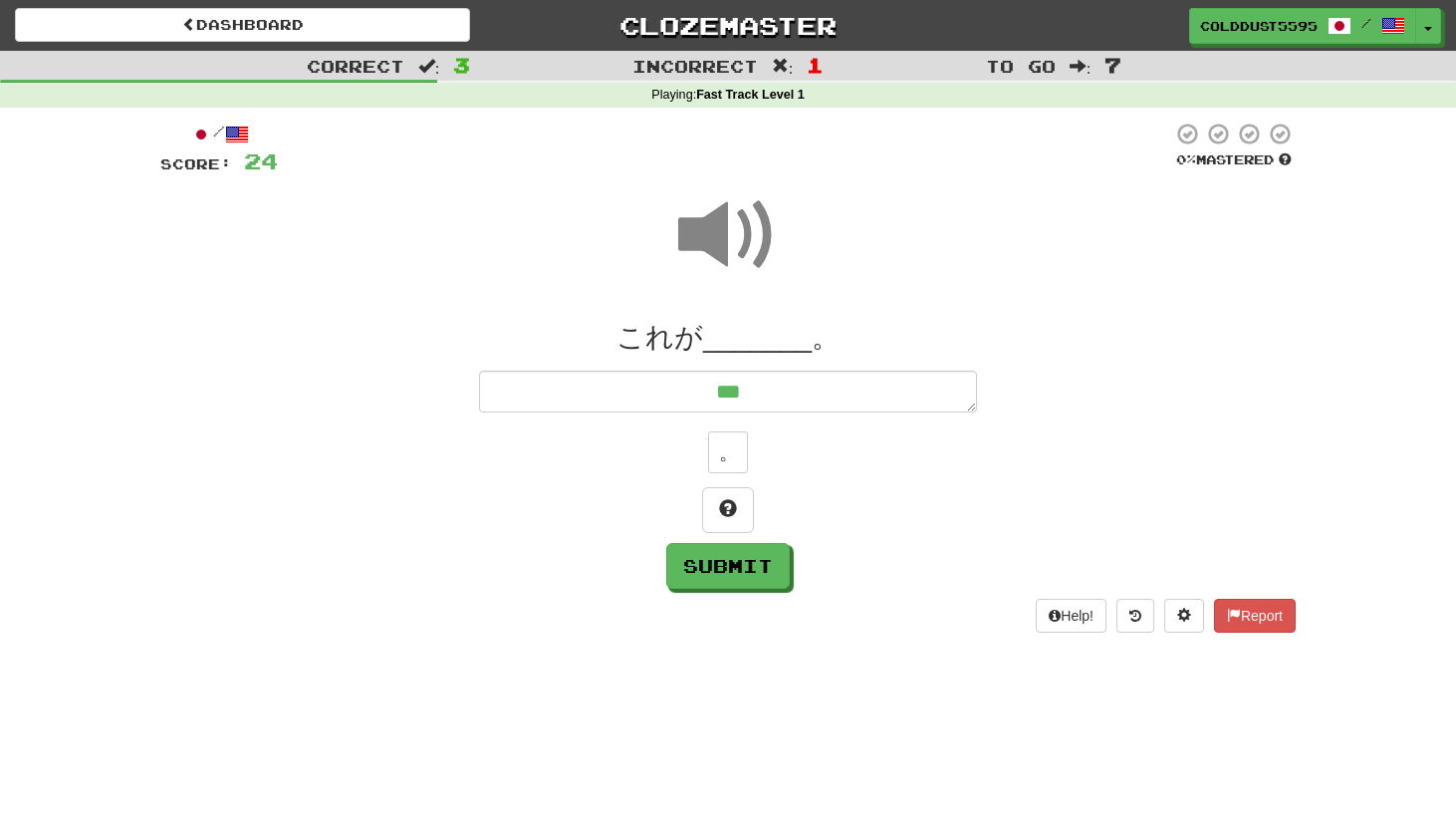 click on "これが_______。" at bounding box center (728, 338) 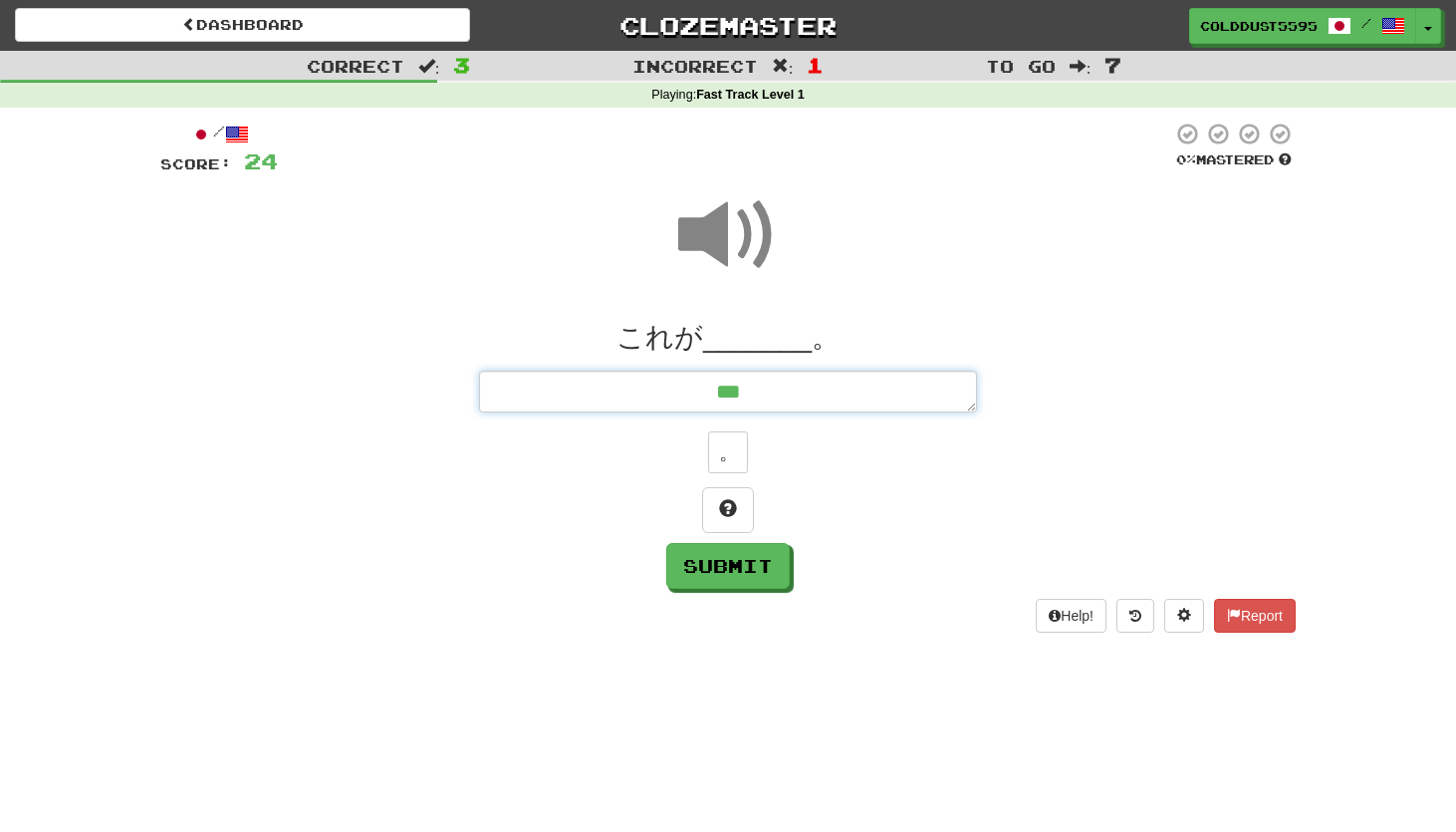 click on "***" at bounding box center [728, 392] 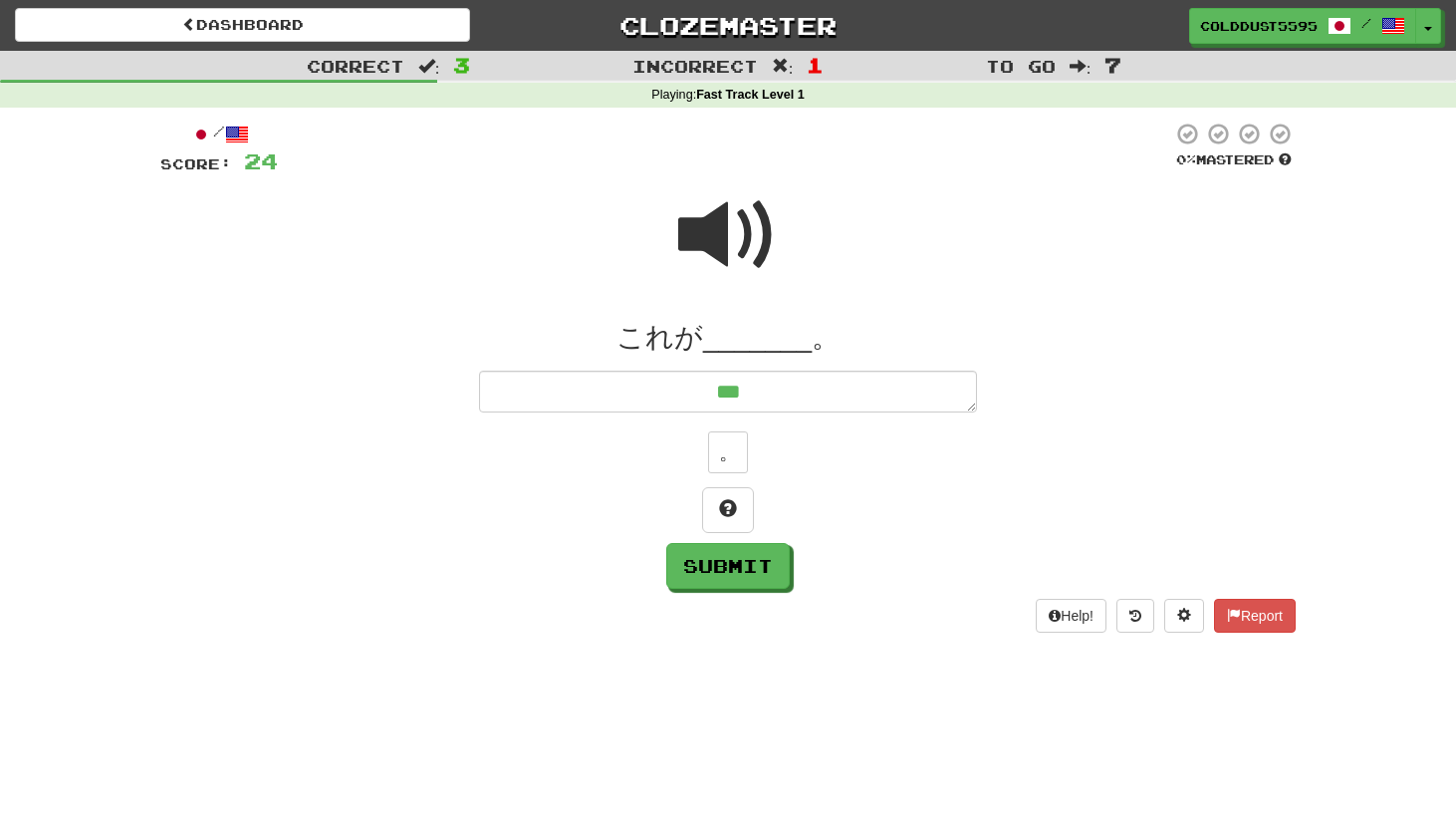 click at bounding box center [728, 235] 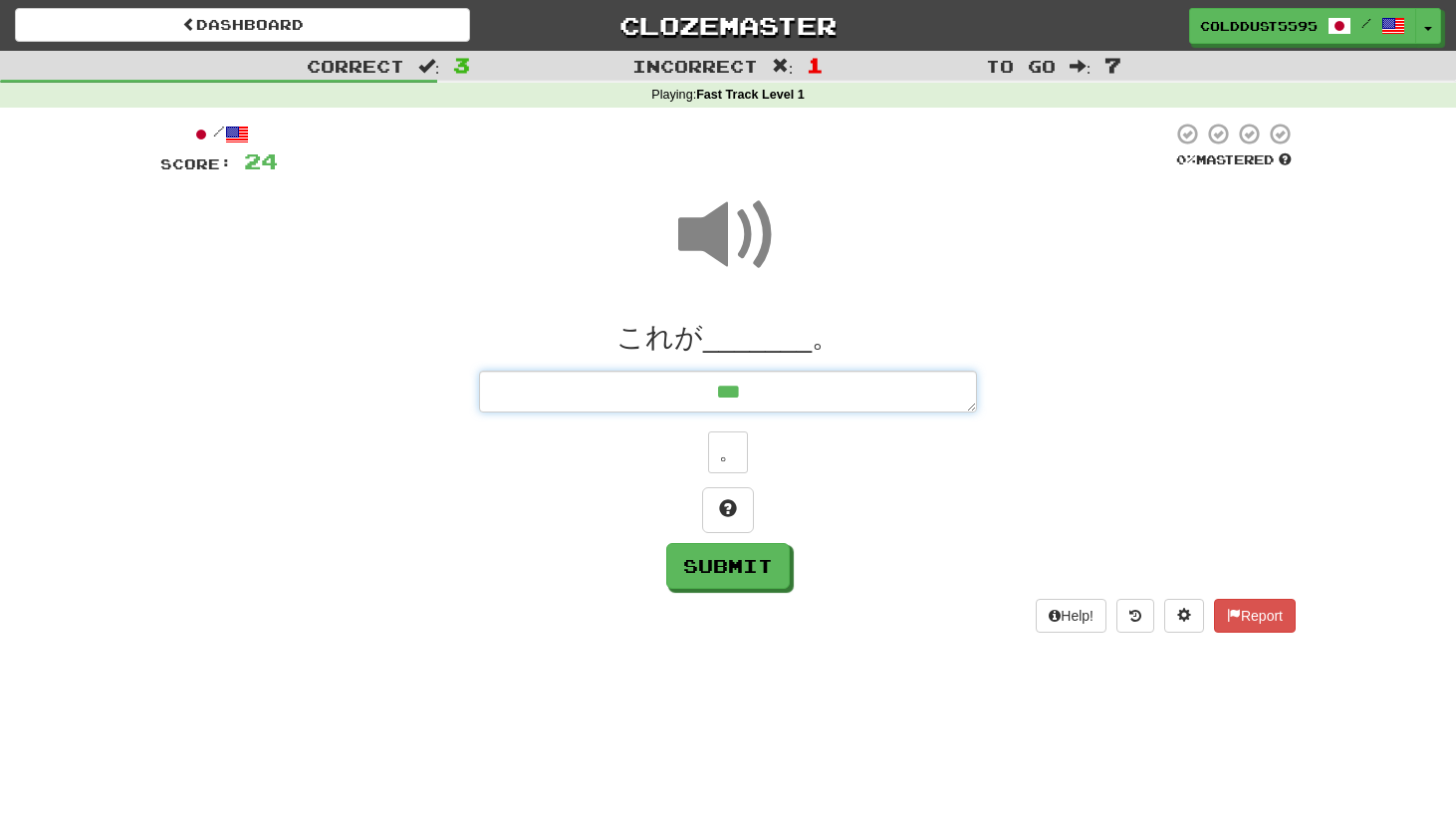 click on "***" at bounding box center [728, 392] 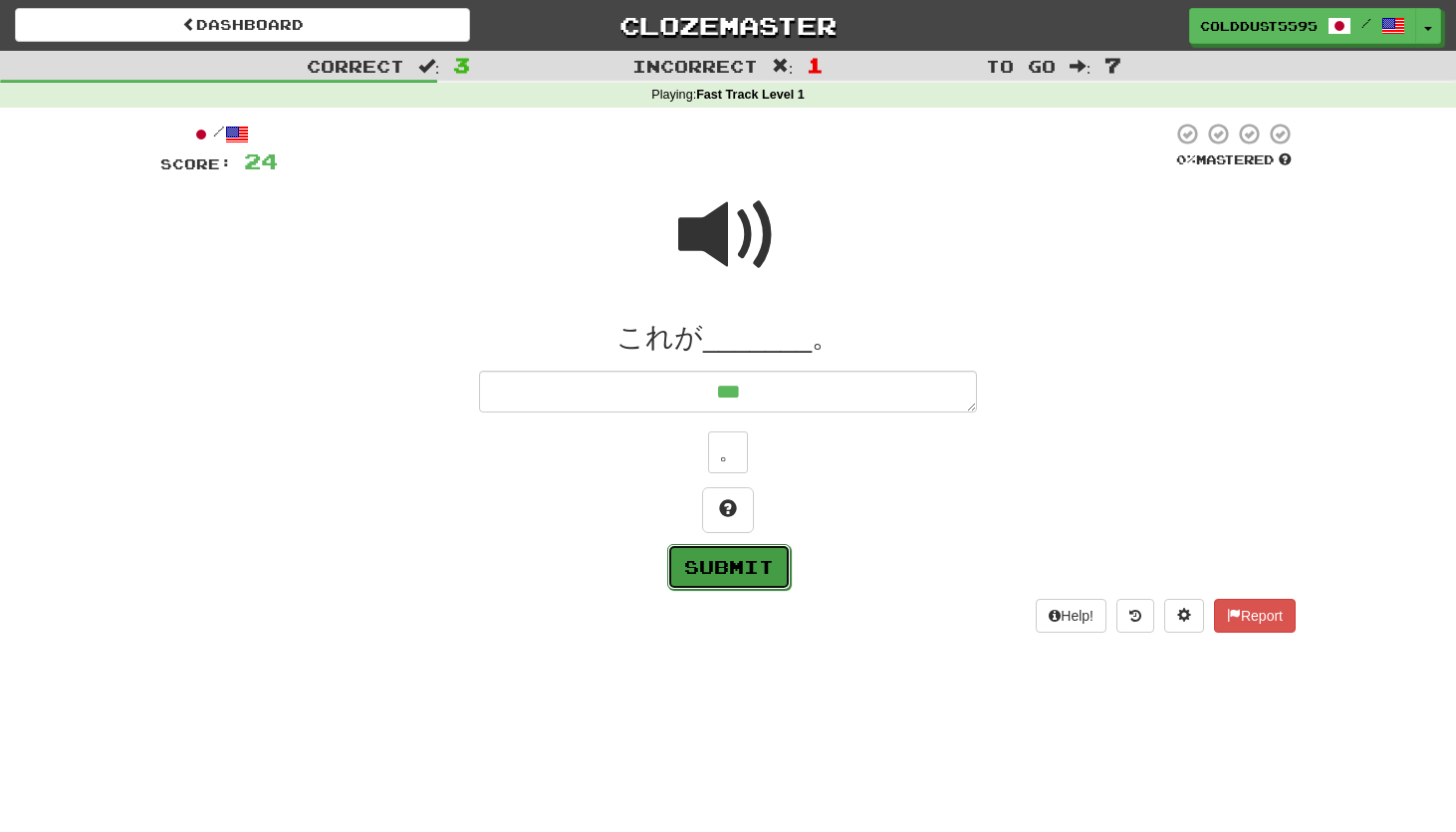 click on "Submit" at bounding box center [729, 567] 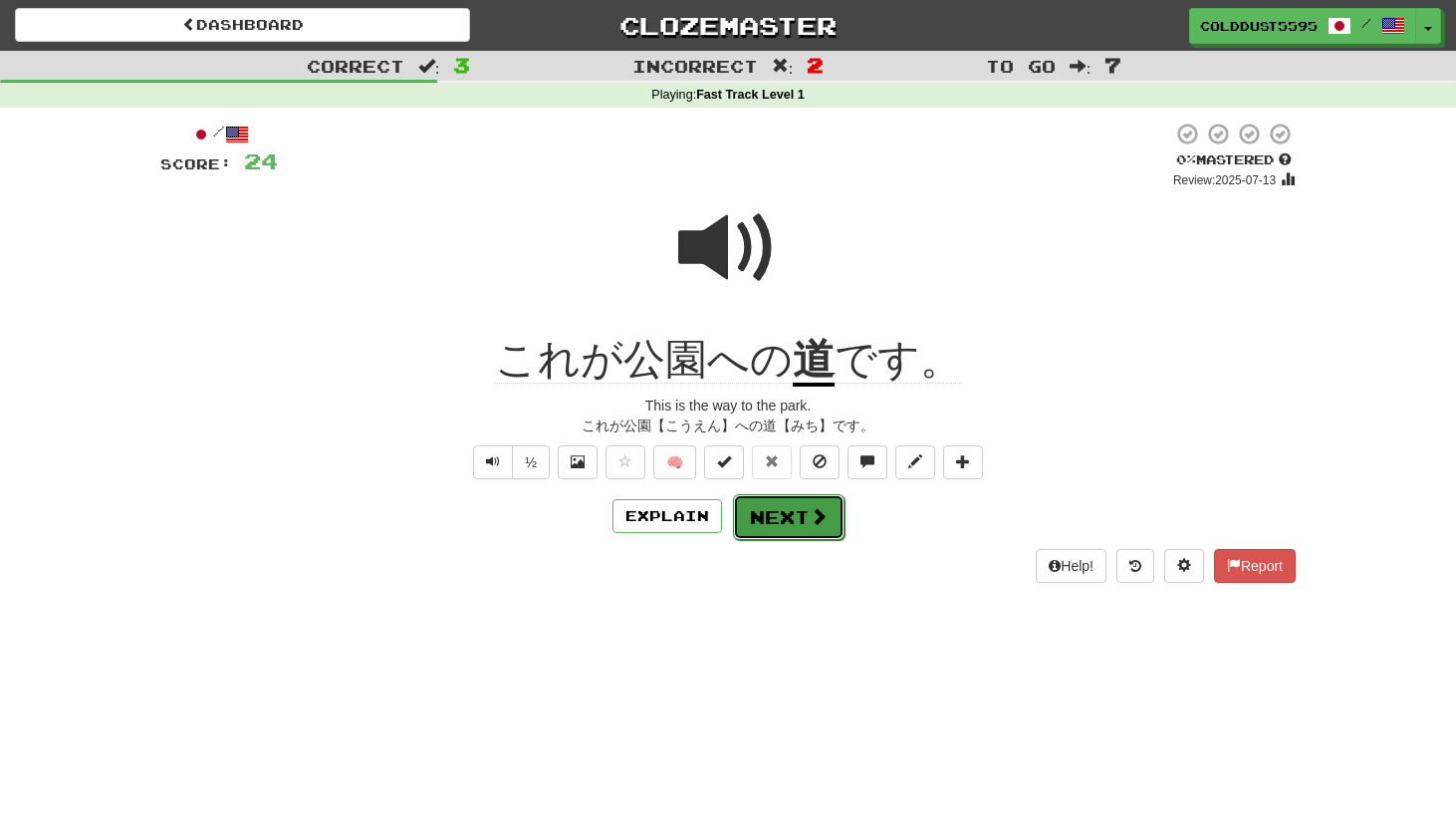 click on "Next" at bounding box center [789, 517] 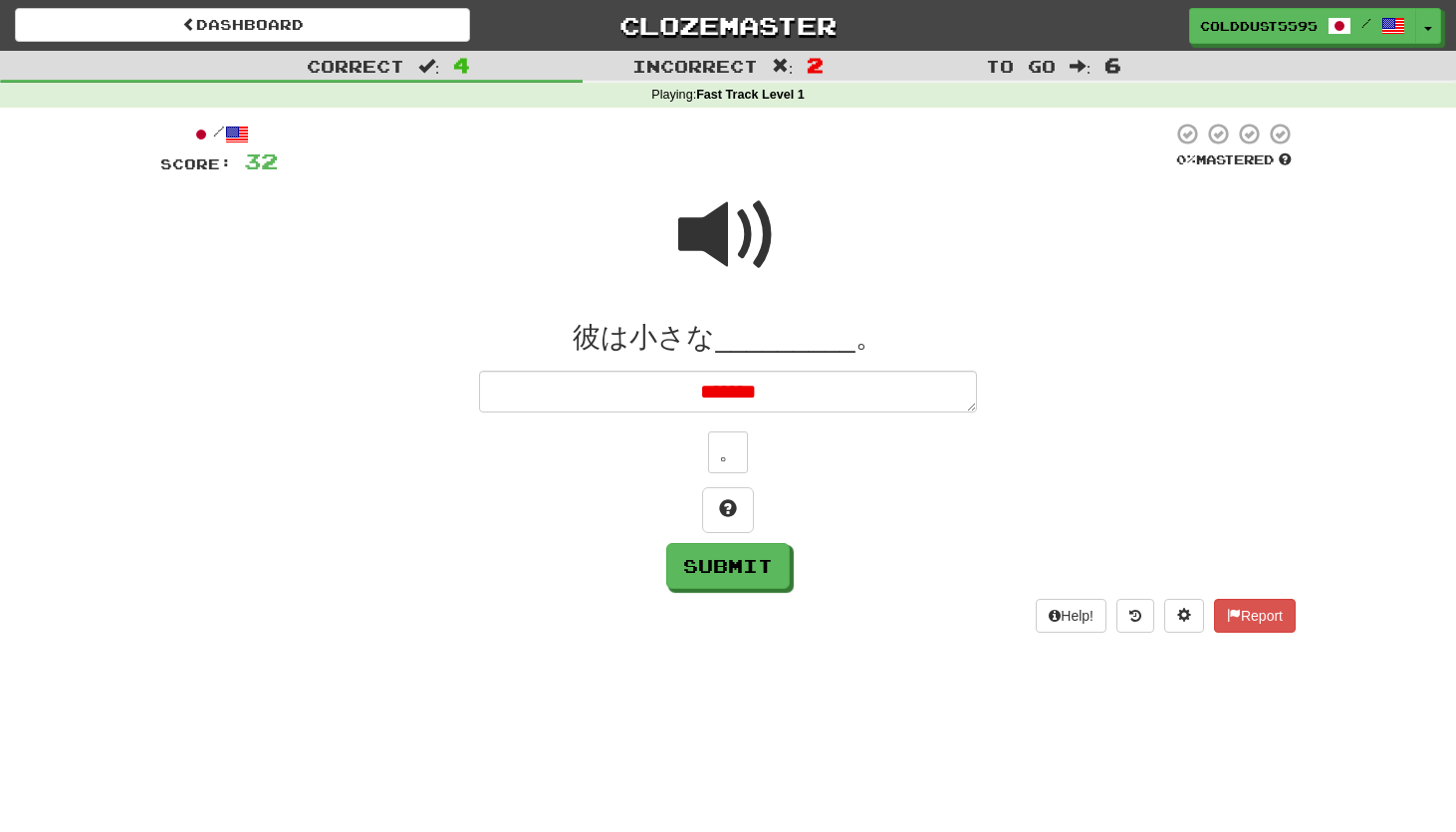 click at bounding box center [728, 235] 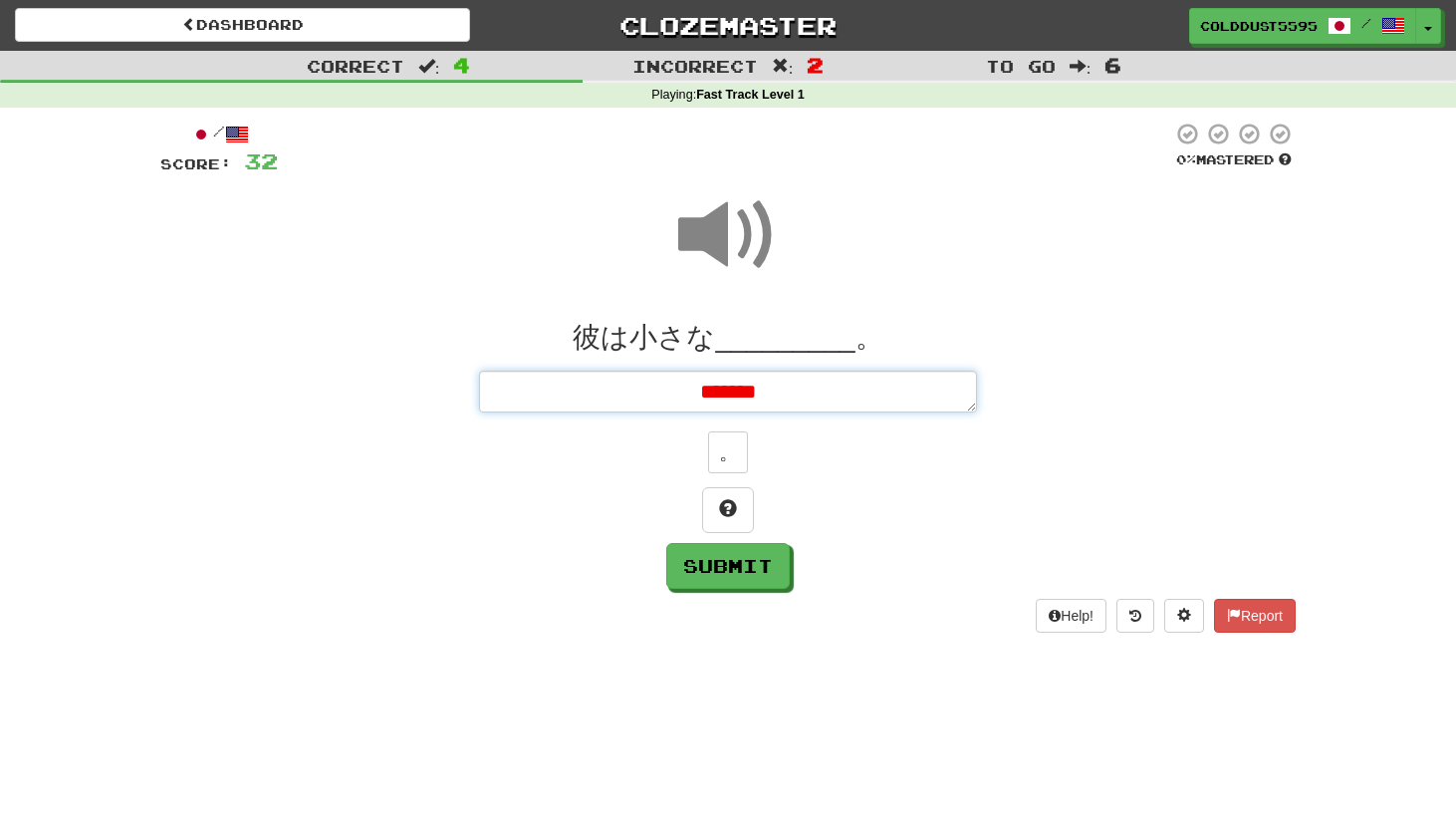 click on "*******" at bounding box center (728, 392) 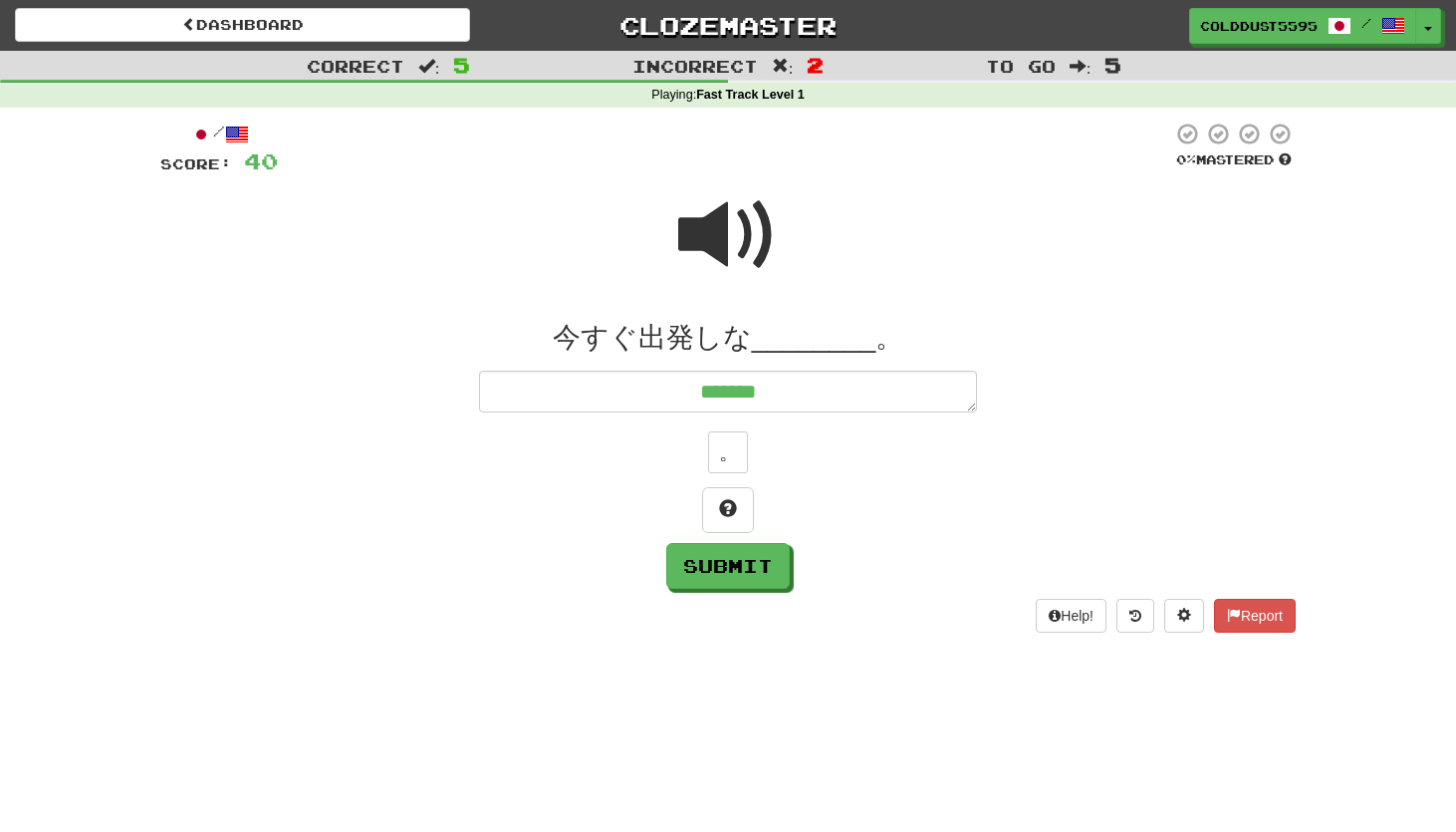 click at bounding box center (728, 235) 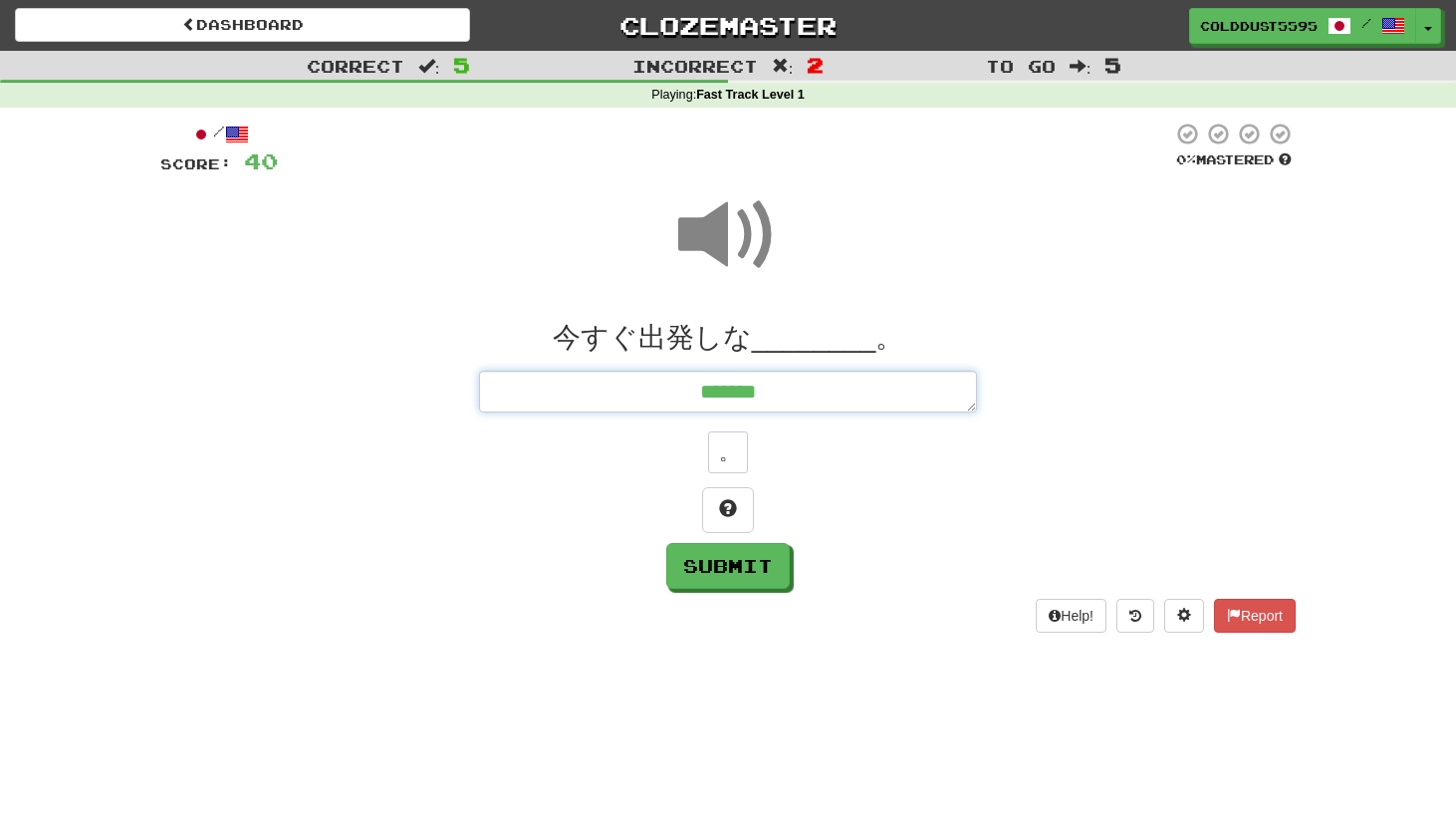 click on "*******" at bounding box center (728, 392) 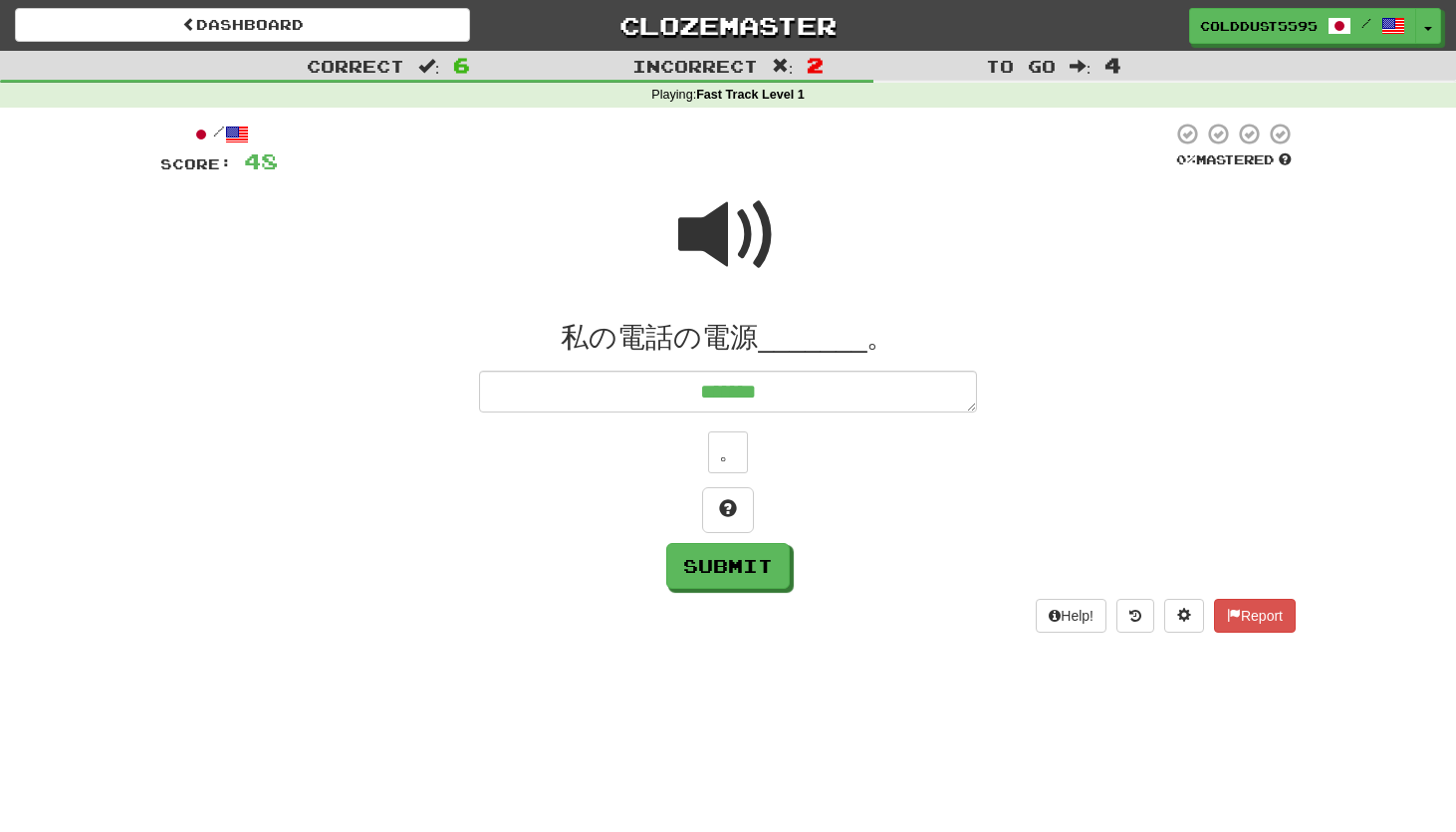 click at bounding box center [728, 235] 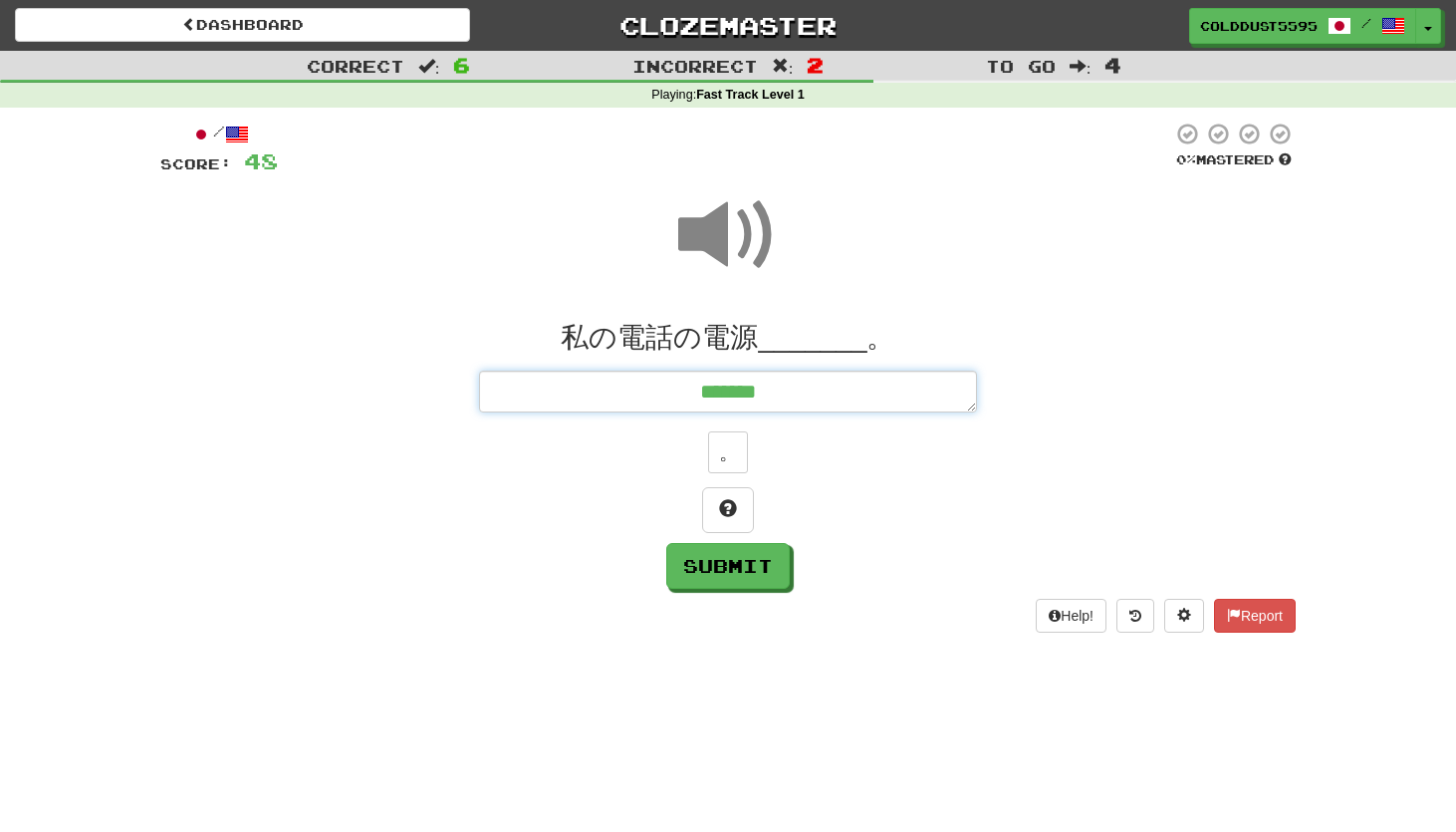 click on "*******" at bounding box center (728, 392) 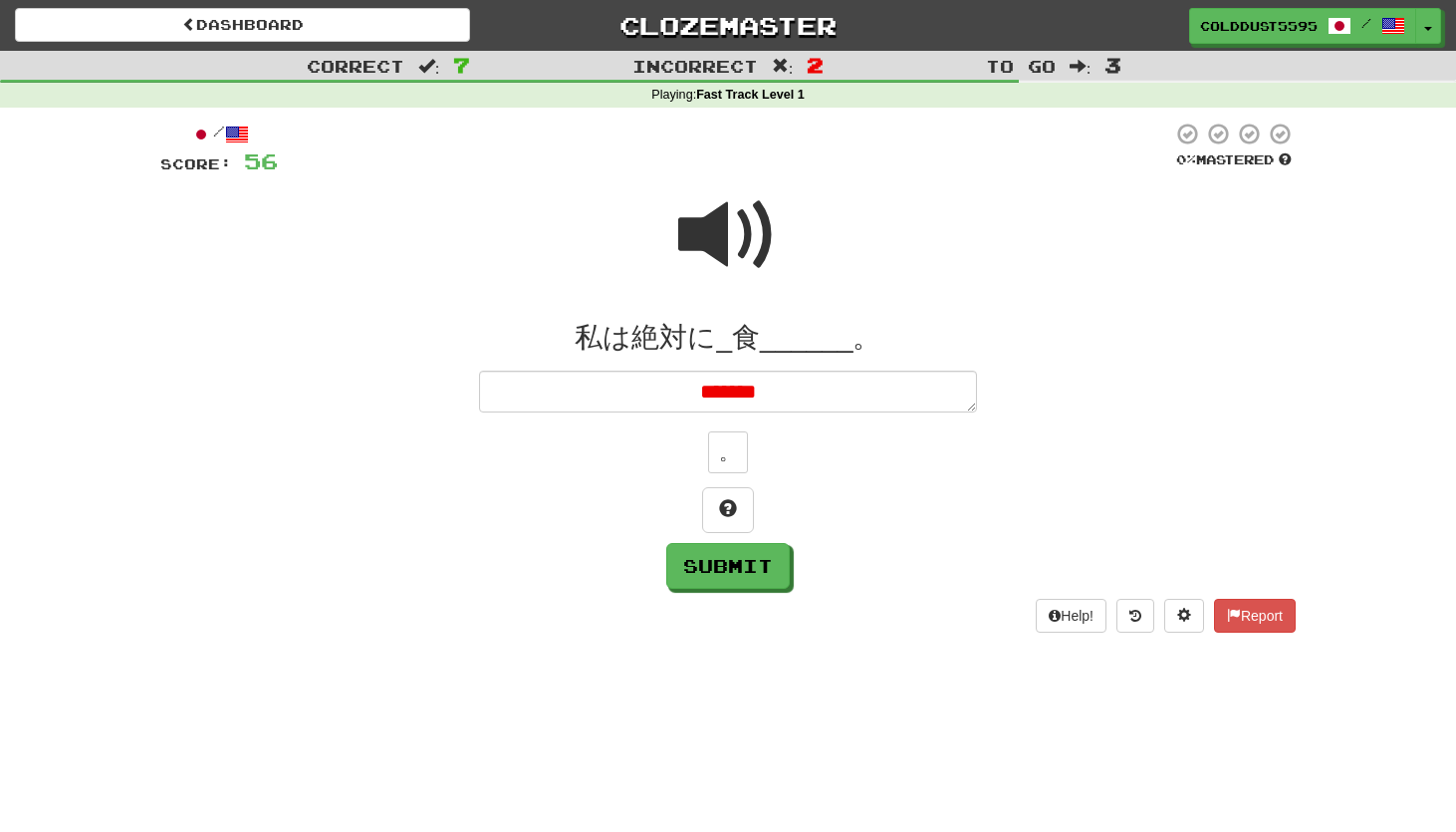 click on "*******" at bounding box center (728, 392) 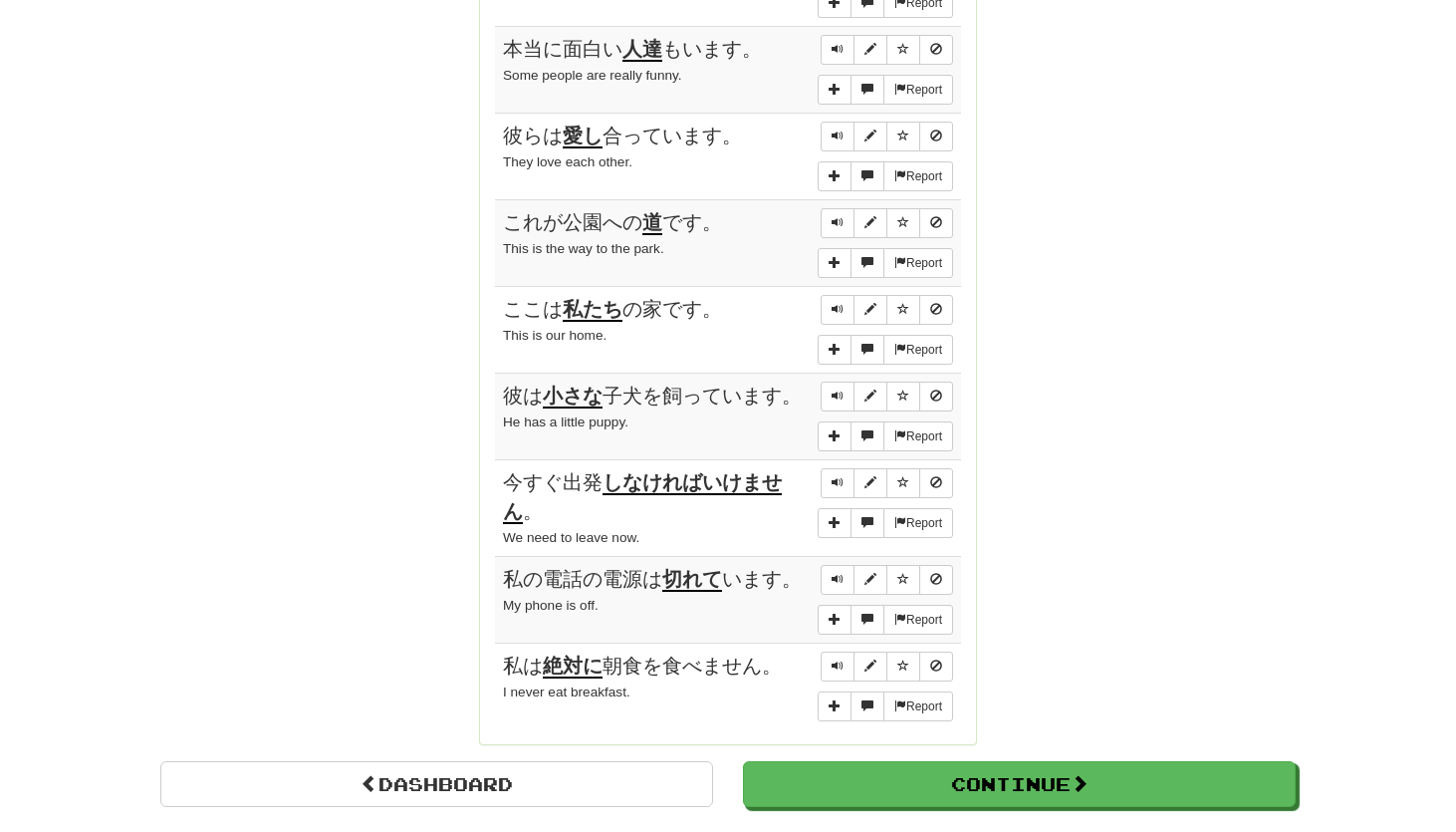 scroll, scrollTop: 0, scrollLeft: 0, axis: both 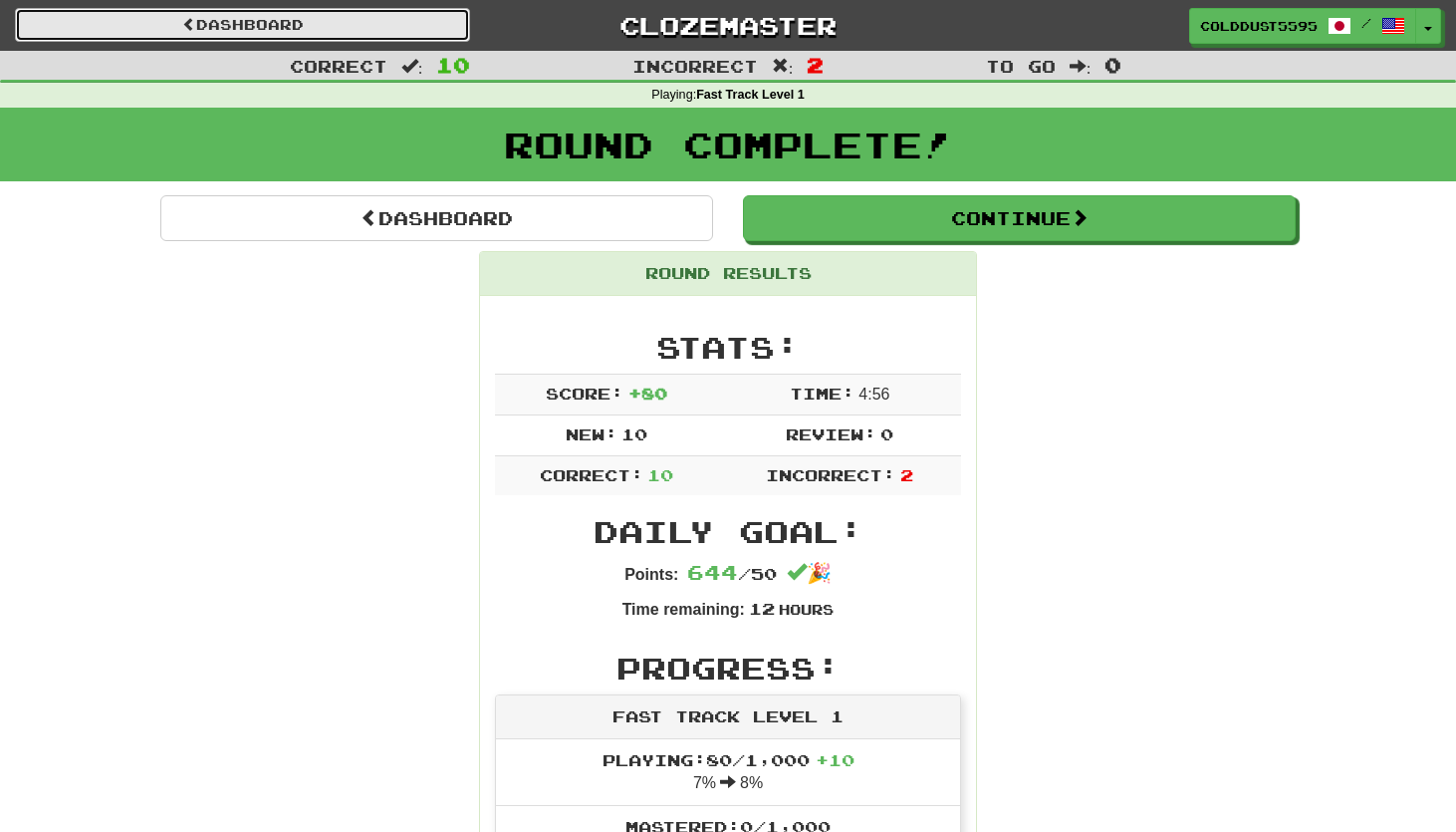 click on "Dashboard" at bounding box center (242, 25) 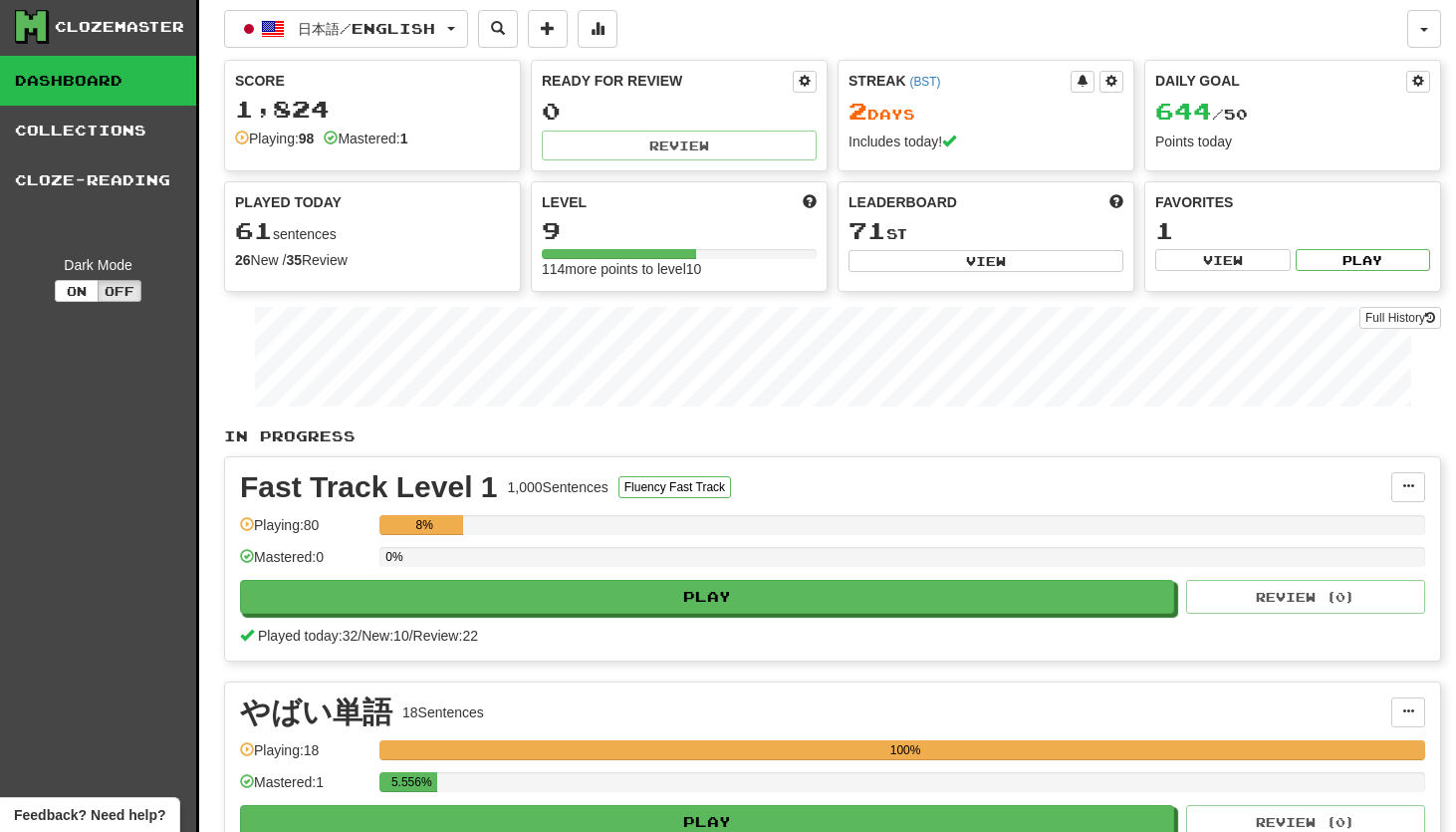 scroll, scrollTop: 13, scrollLeft: 0, axis: vertical 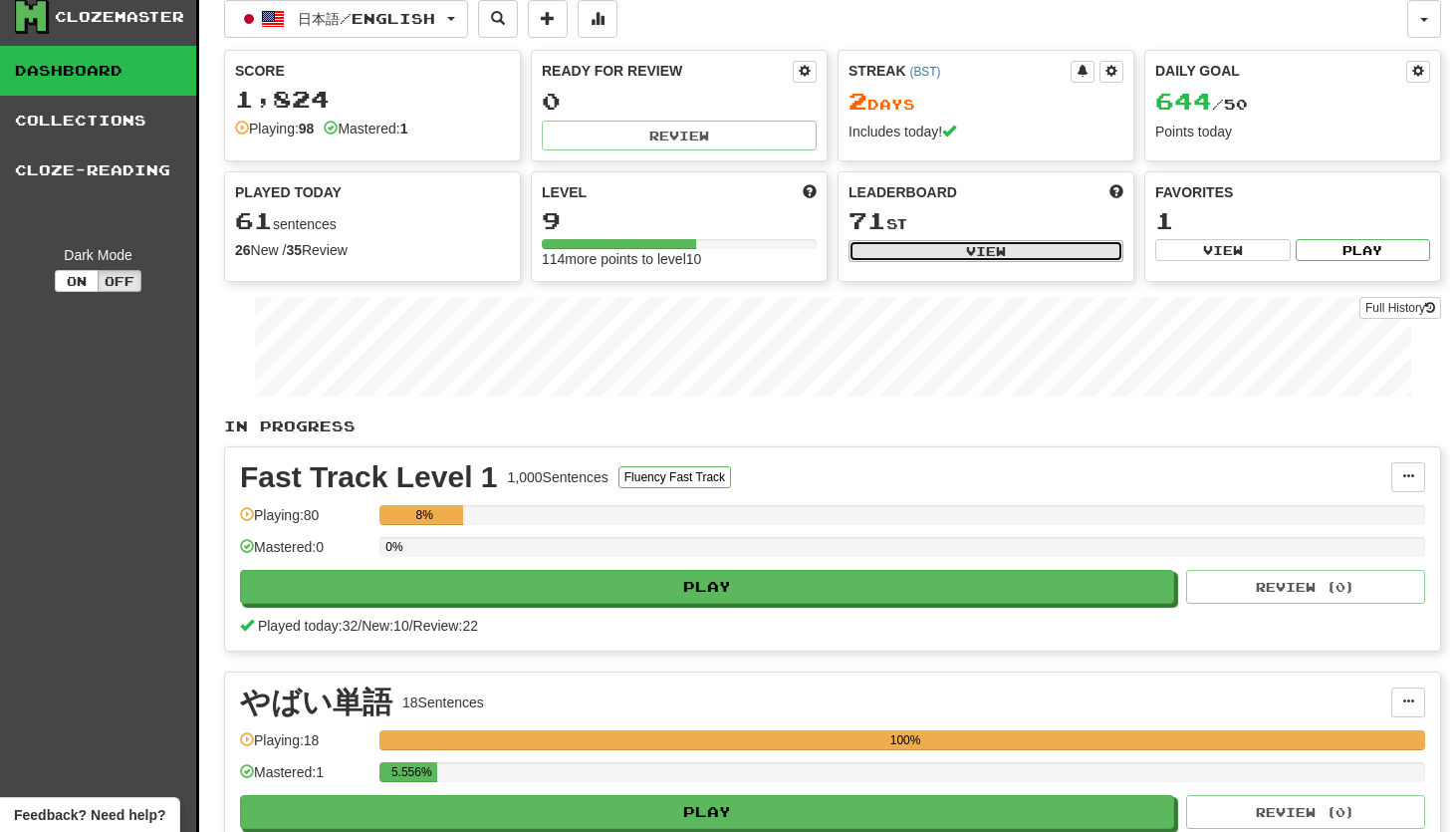 click on "View" at bounding box center [986, 251] 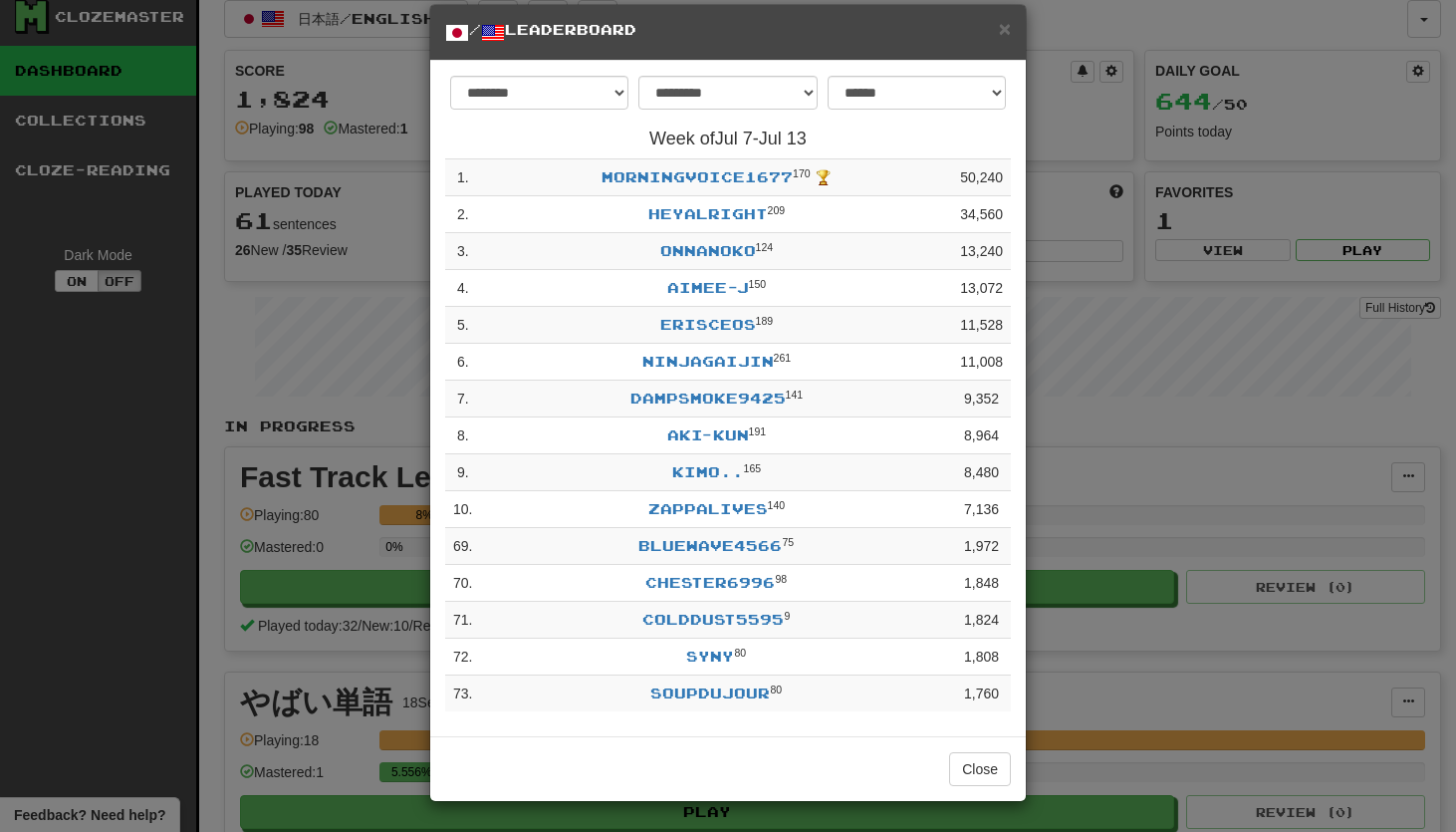 scroll, scrollTop: 0, scrollLeft: 0, axis: both 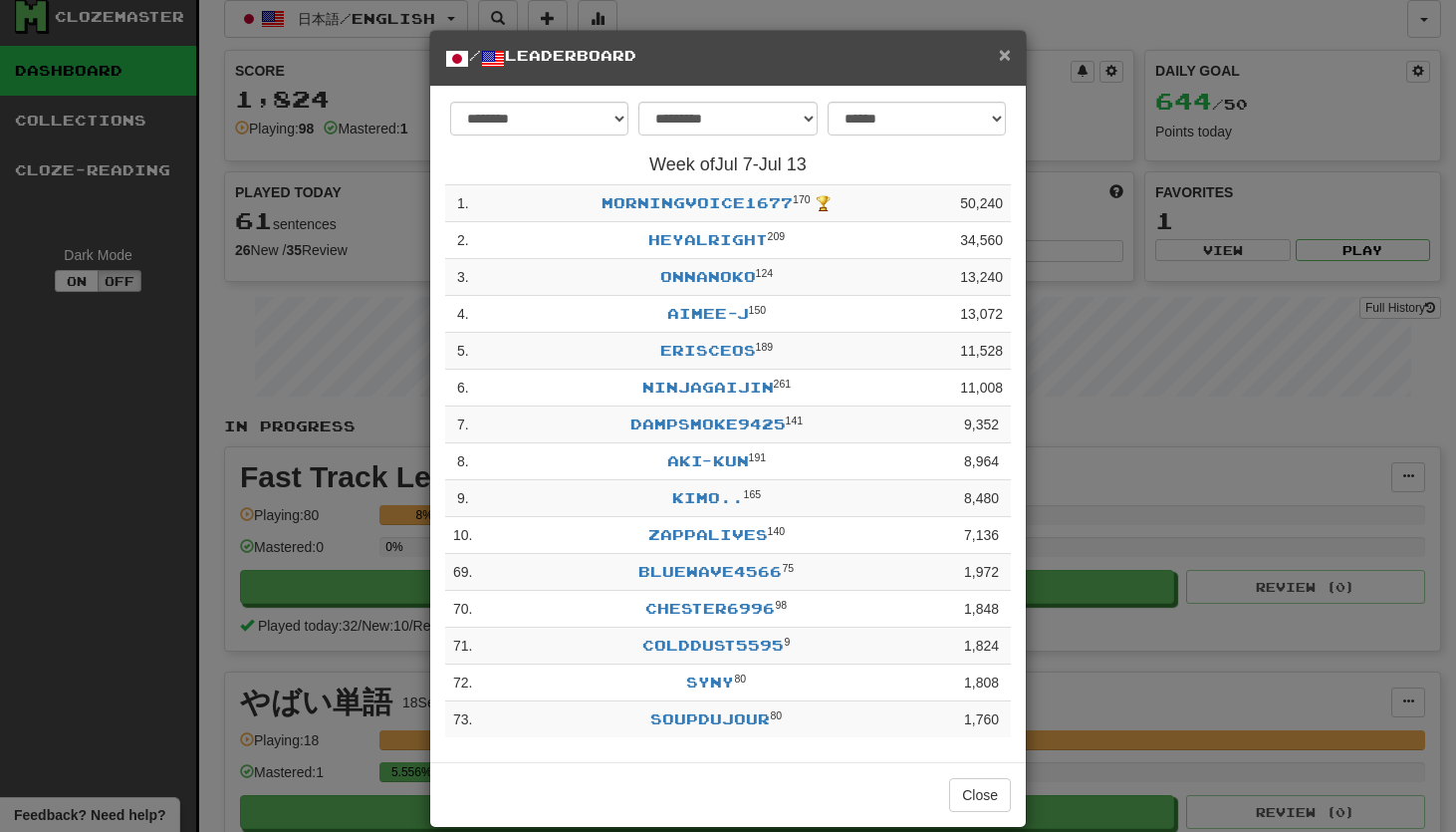 click on "×" at bounding box center [1005, 54] 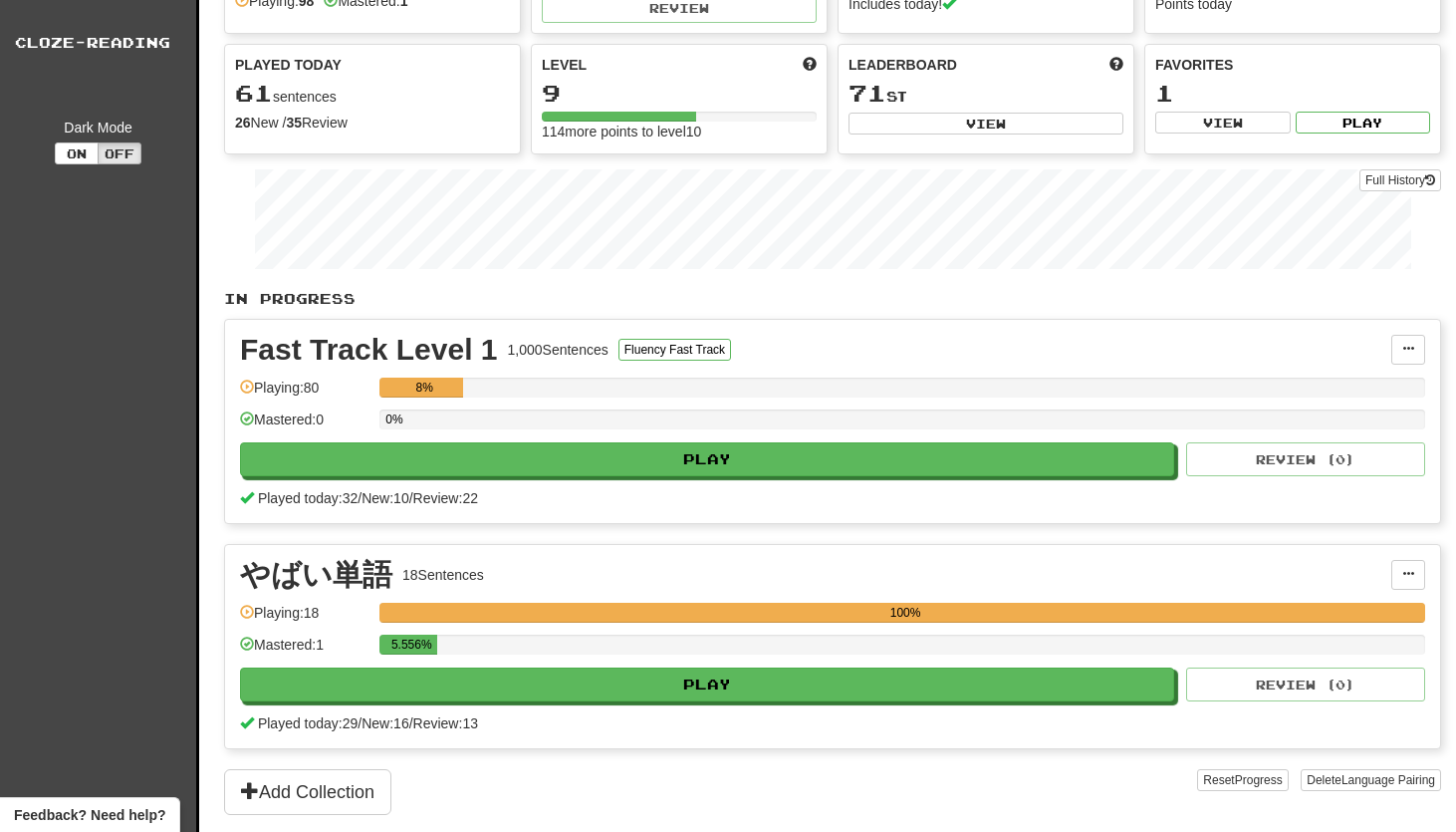 scroll, scrollTop: 169, scrollLeft: 0, axis: vertical 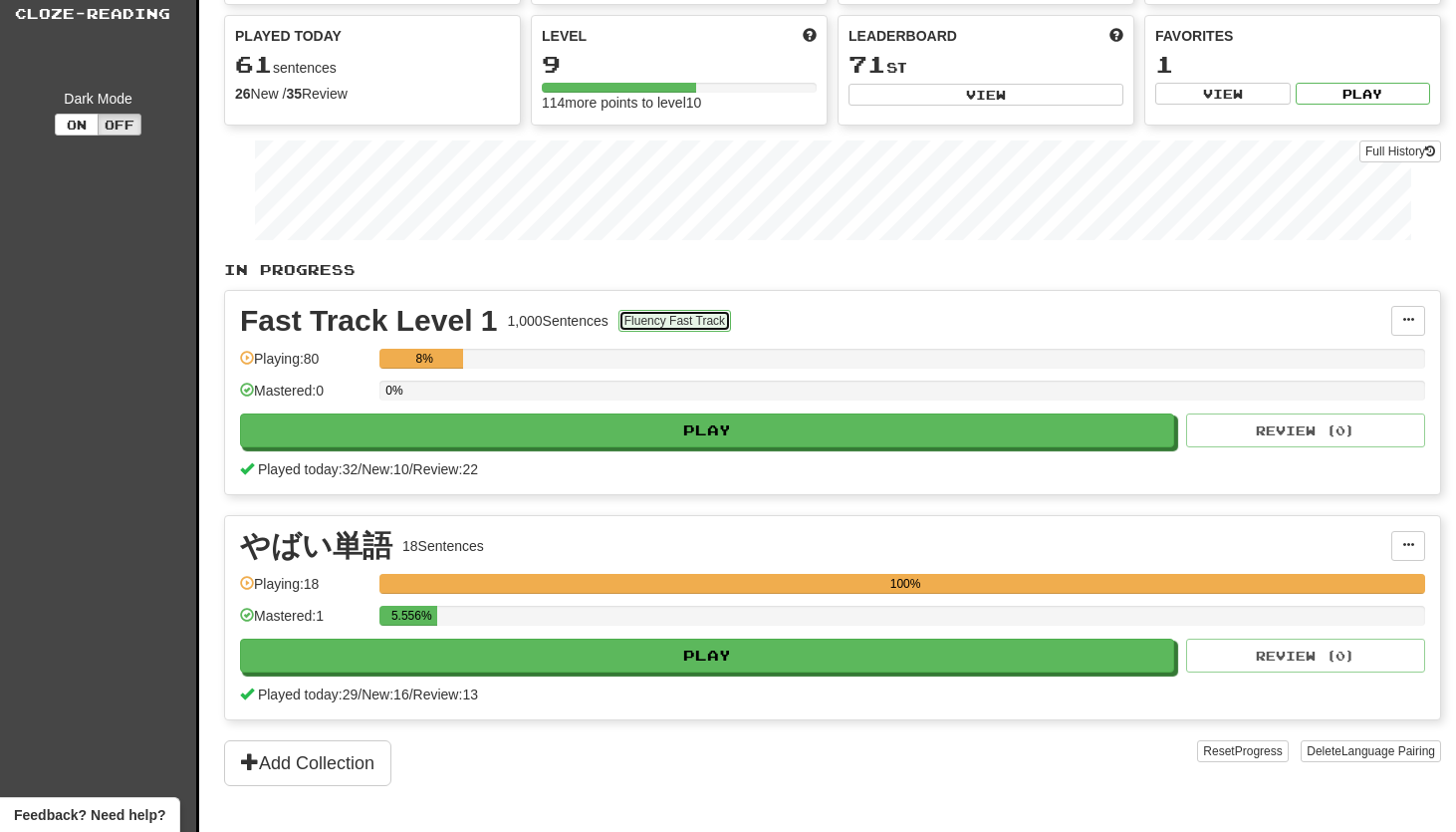 click on "Fluency Fast Track" at bounding box center (674, 321) 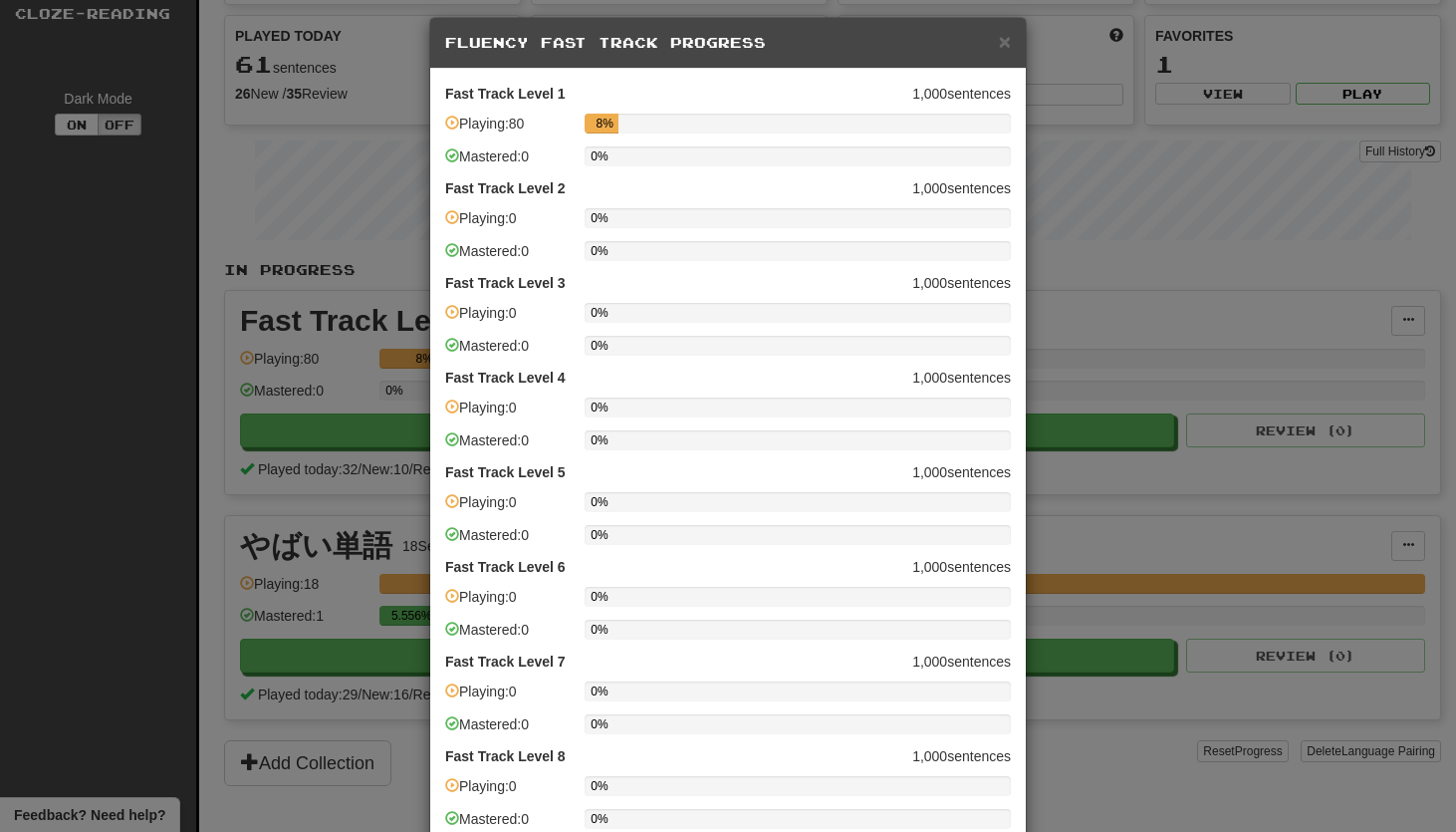scroll, scrollTop: 18, scrollLeft: 0, axis: vertical 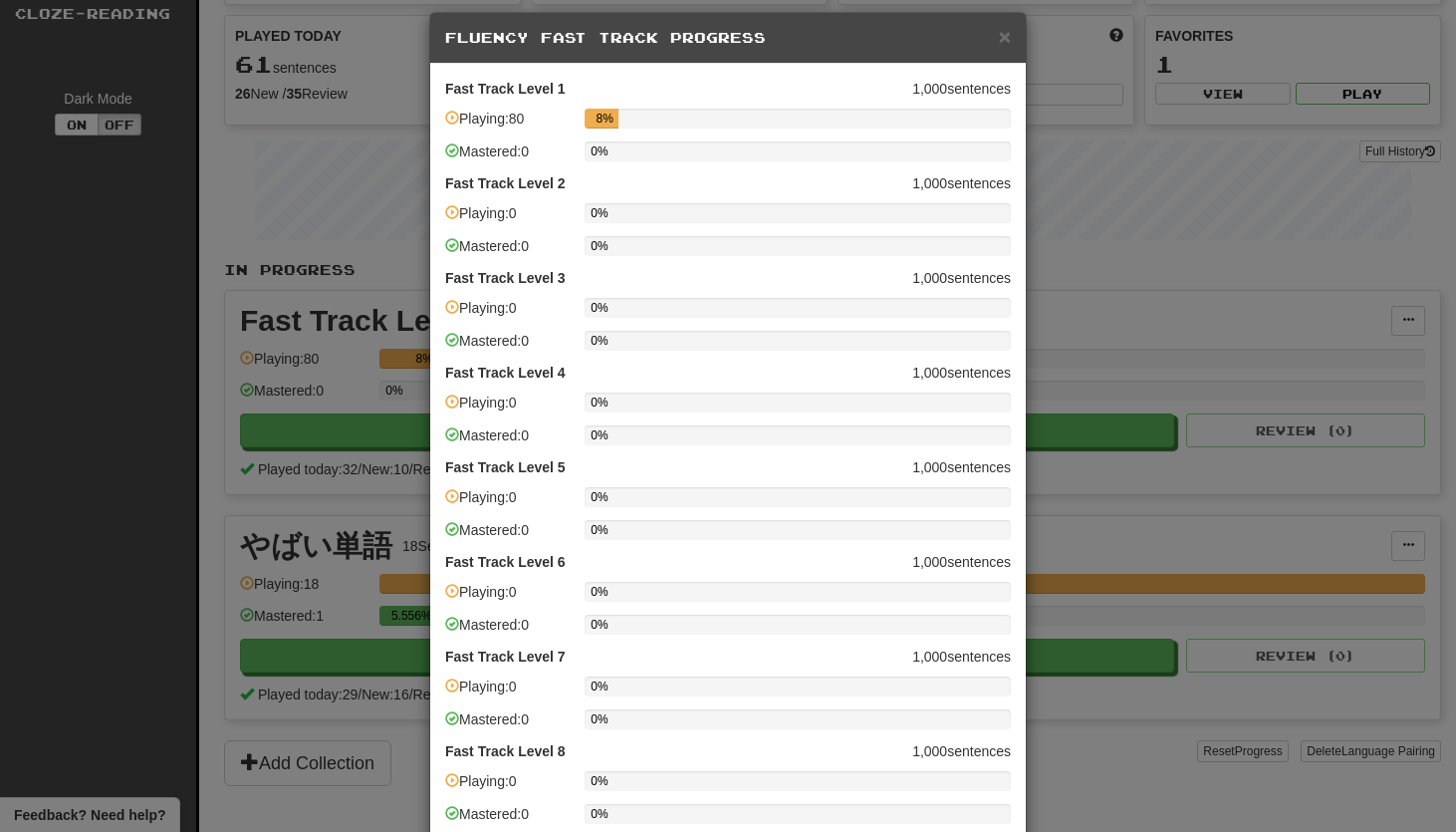 click on "× Fluency Fast Track Progress Fast Track Level 1   1,000  sentences  Playing:  80 8%  Mastered:  0 0% Fast Track Level 2   1,000  sentences  Playing:  0 0%  Mastered:  0 0% Fast Track Level 3   1,000  sentences  Playing:  0 0%  Mastered:  0 0% Fast Track Level 4   1,000  sentences  Playing:  0 0%  Mastered:  0 0% Fast Track Level 5   1,000  sentences  Playing:  0 0%  Mastered:  0 0% Fast Track Level 6   1,000  sentences  Playing:  0 0%  Mastered:  0 0% Fast Track Level 7   1,000  sentences  Playing:  0 0%  Mastered:  0 0% Fast Track Level 8   1,000  sentences  Playing:  0 0%  Mastered:  0 0% Fast Track Level 9   1,000  sentences  Playing:  0 0%  Mastered:  0 0% Fast Track Level 10   1,000  sentences  Playing:  0 0%  Mastered:  0 0% Go to  Fluency Fast Track   Collections Close" at bounding box center [728, 416] 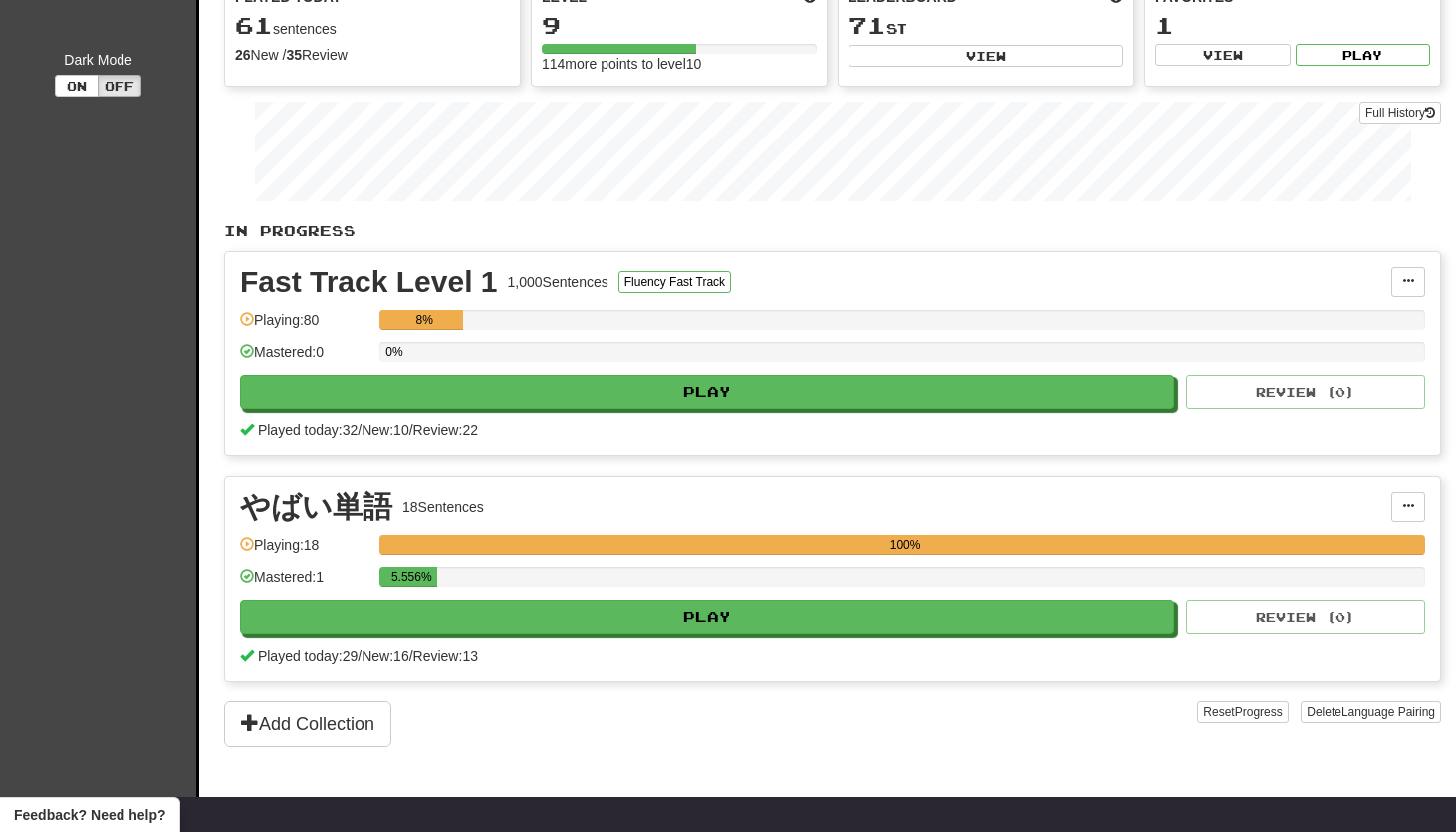 scroll, scrollTop: 219, scrollLeft: 0, axis: vertical 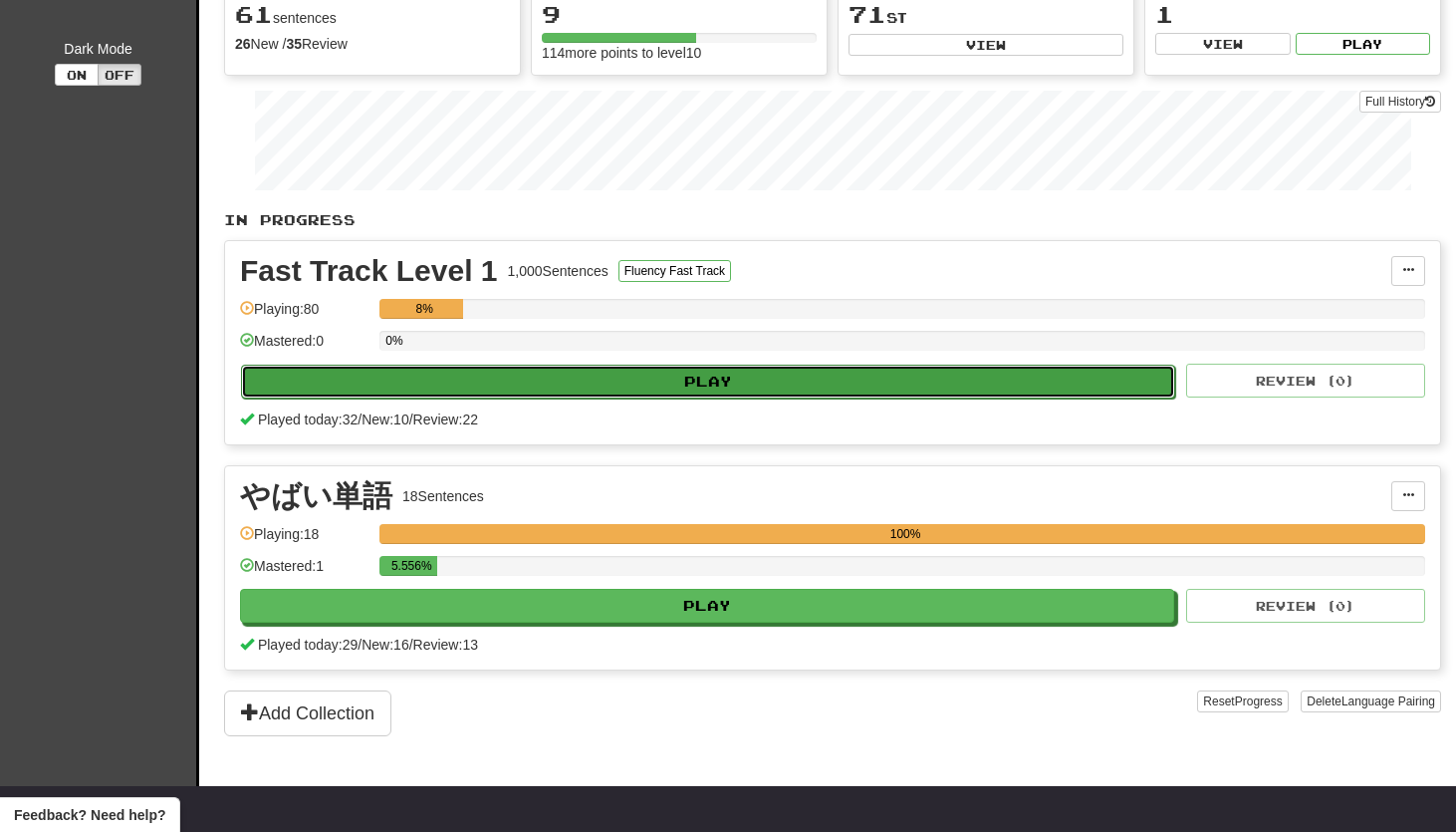 click on "Play" at bounding box center (708, 382) 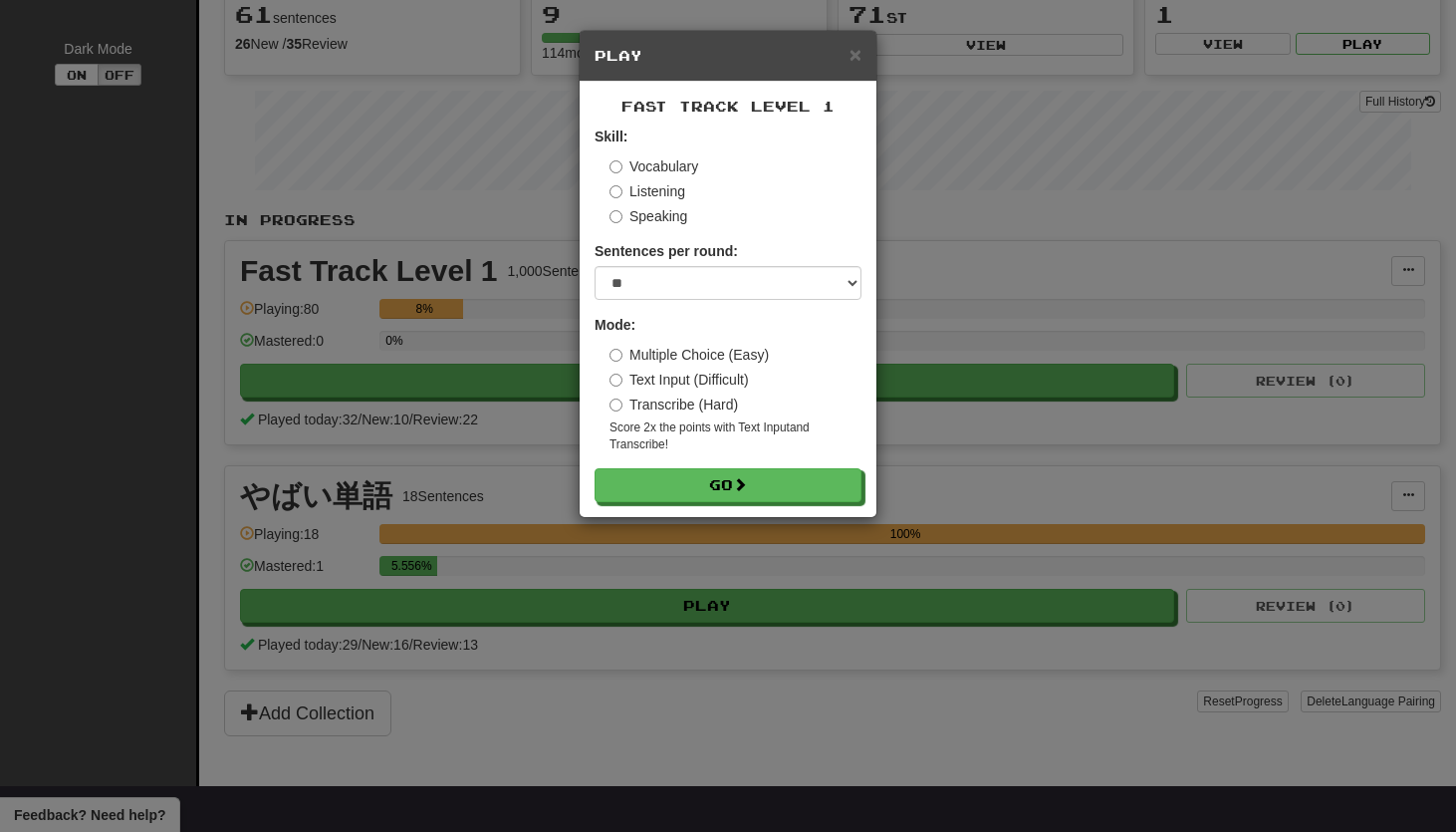 click on "Transcribe (Hard)" at bounding box center (673, 405) 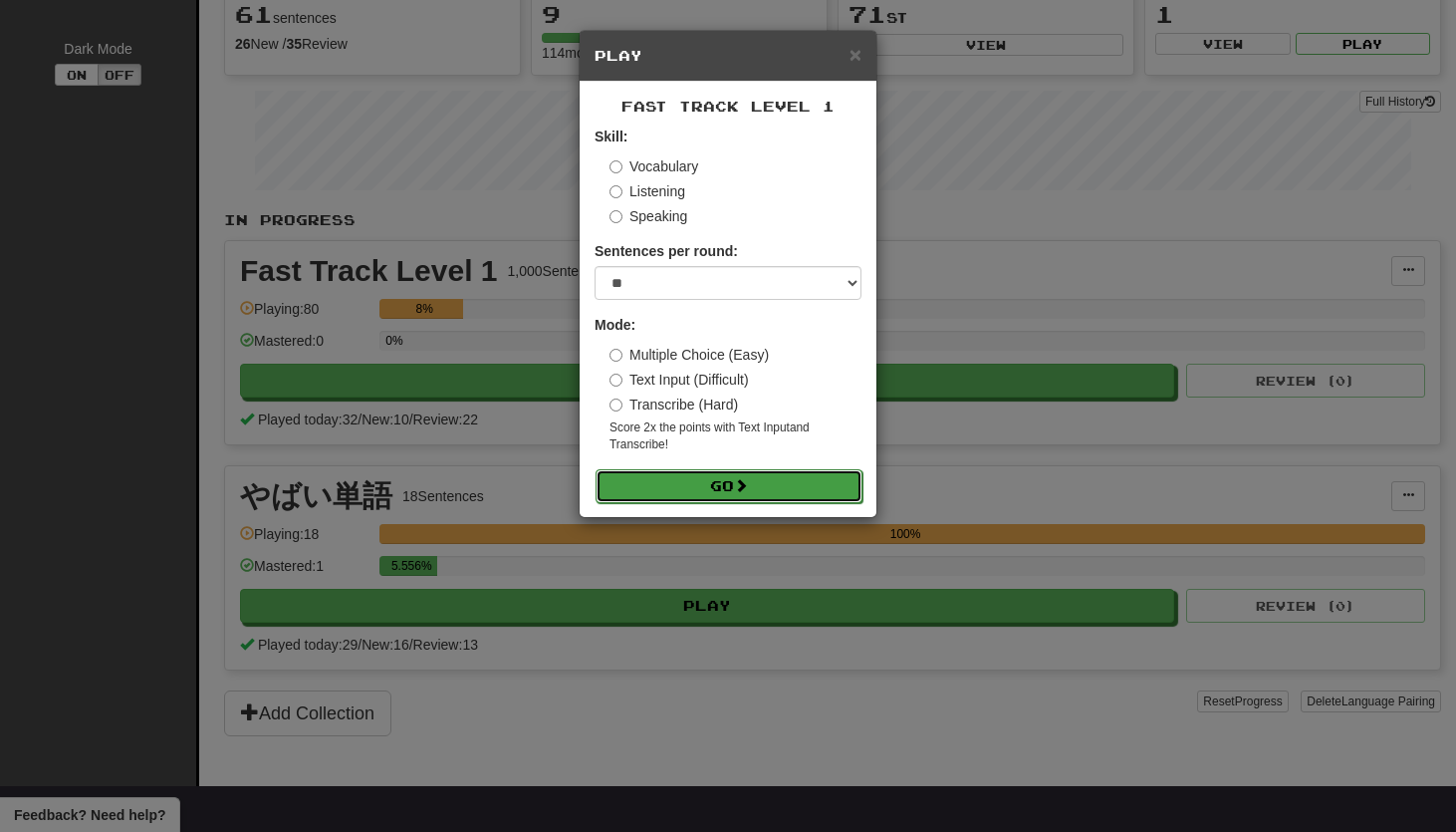 click on "Go" at bounding box center [729, 486] 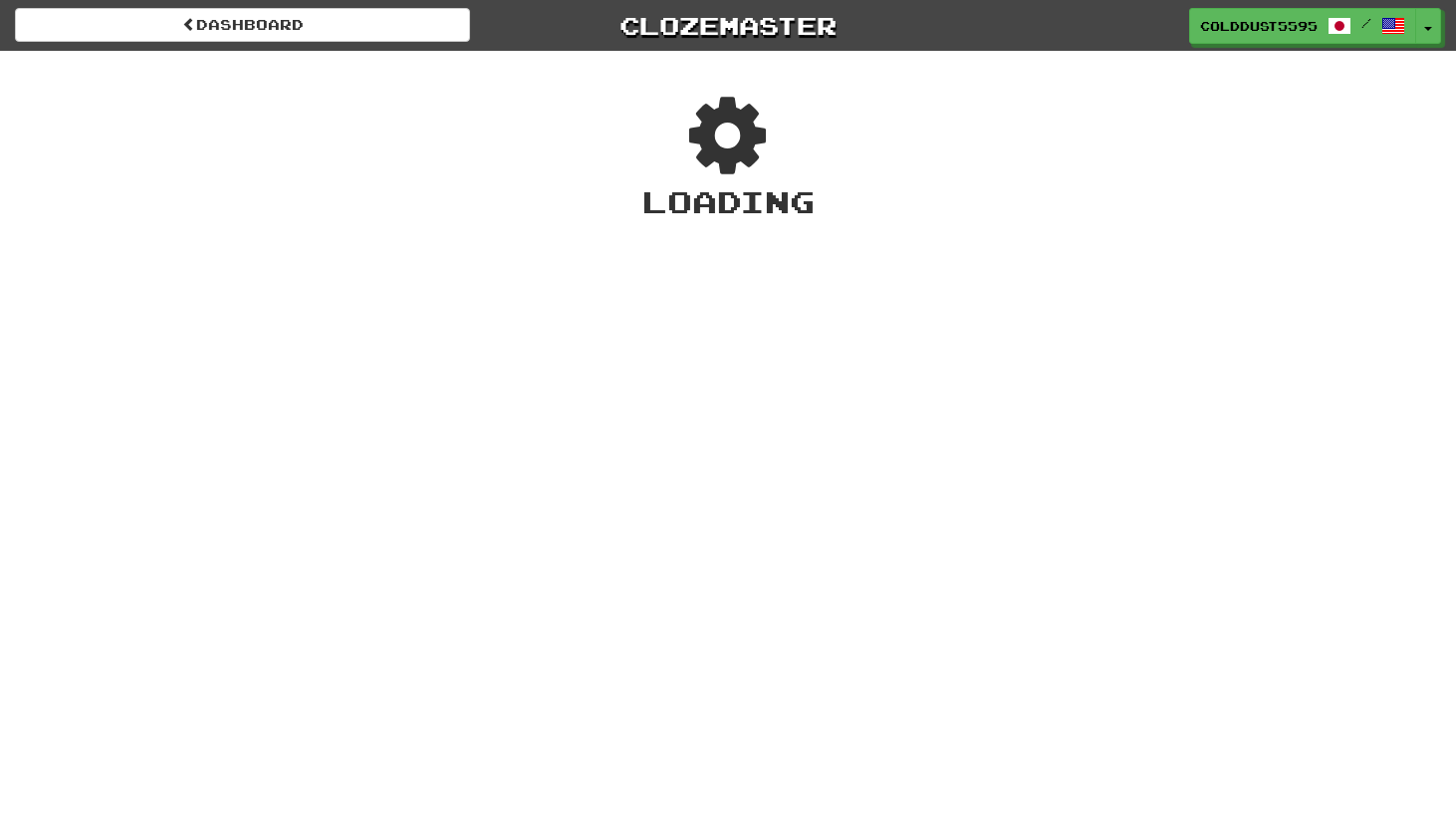 scroll, scrollTop: 0, scrollLeft: 0, axis: both 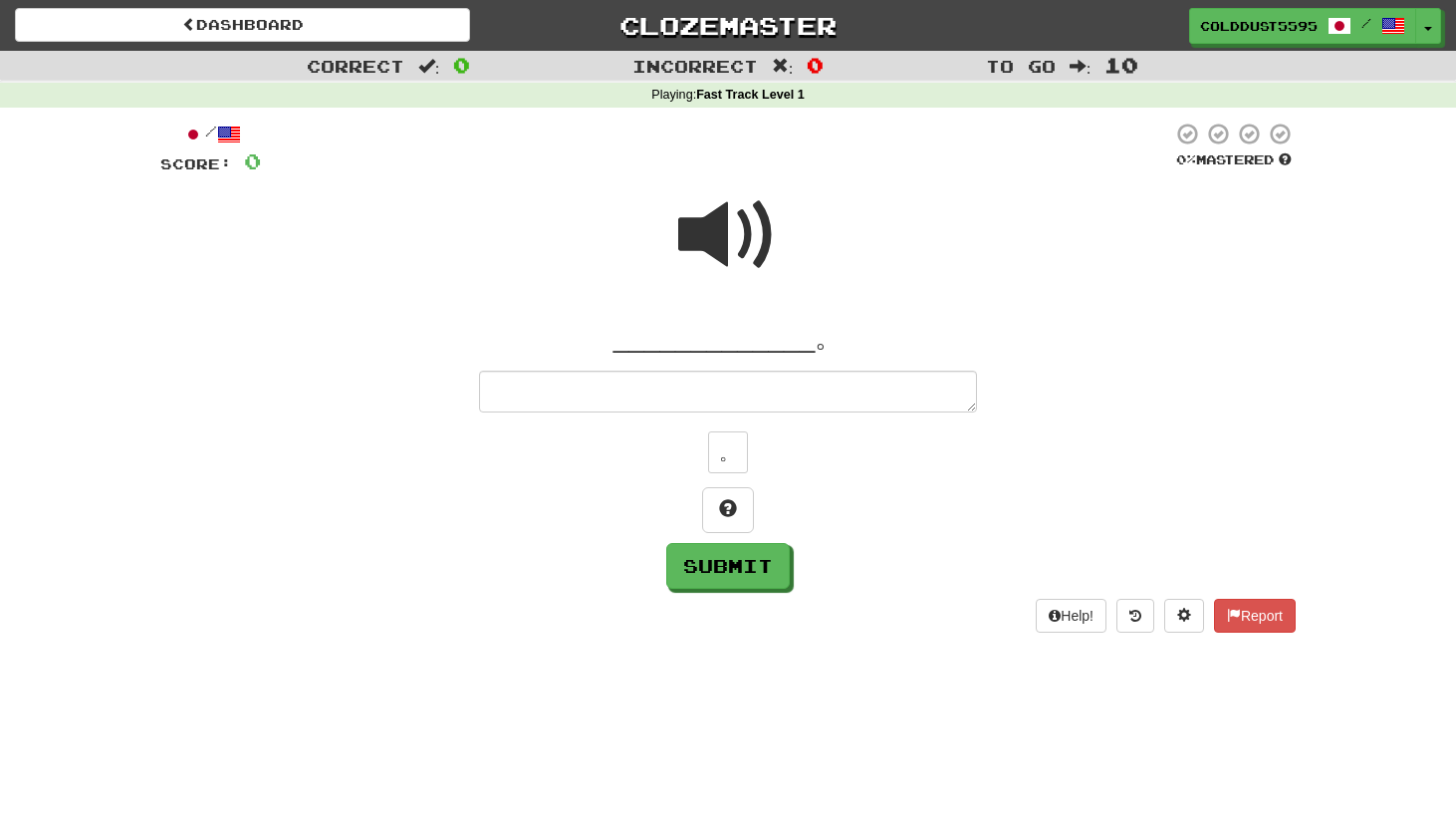 type on "*" 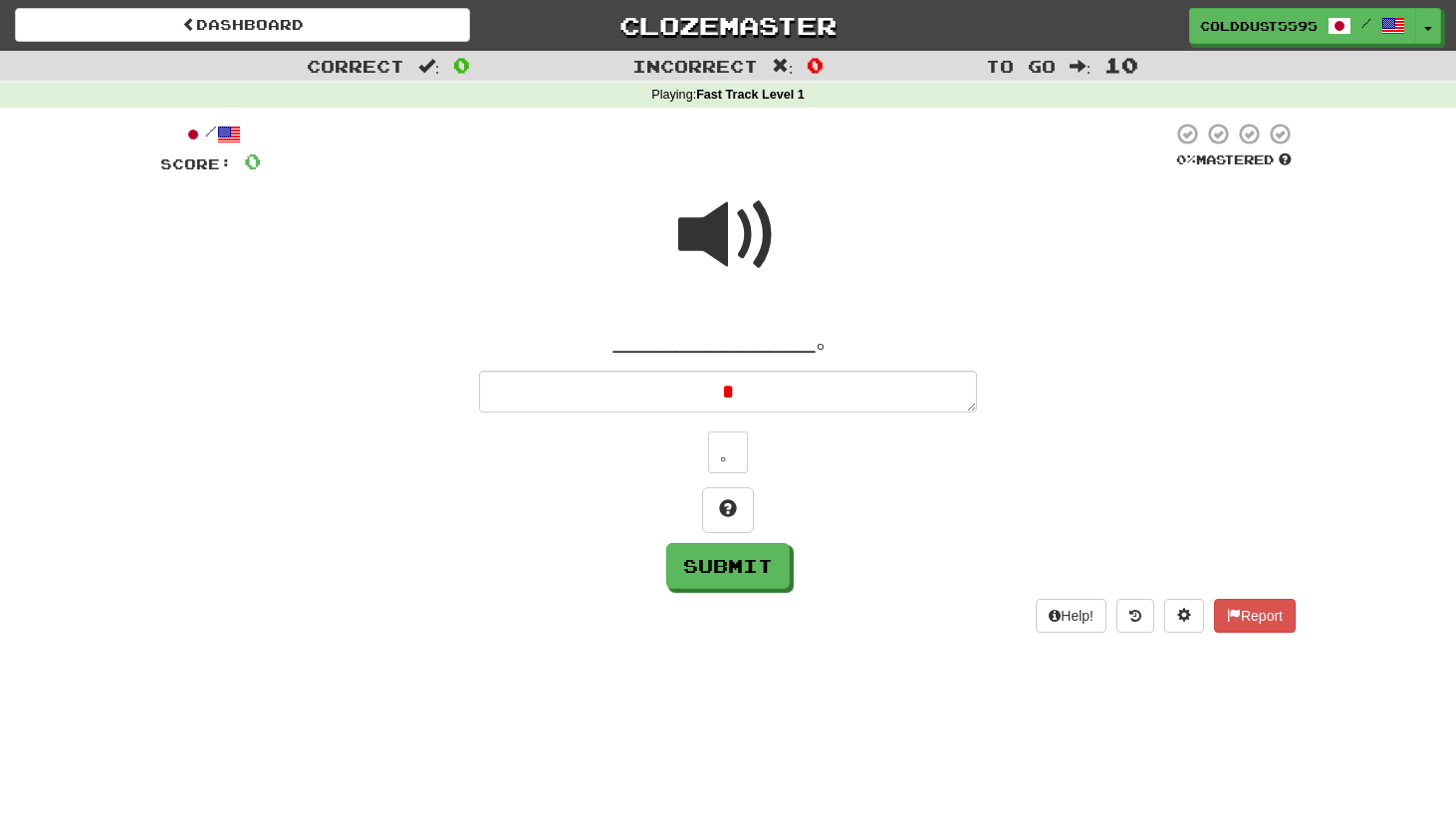 type on "*" 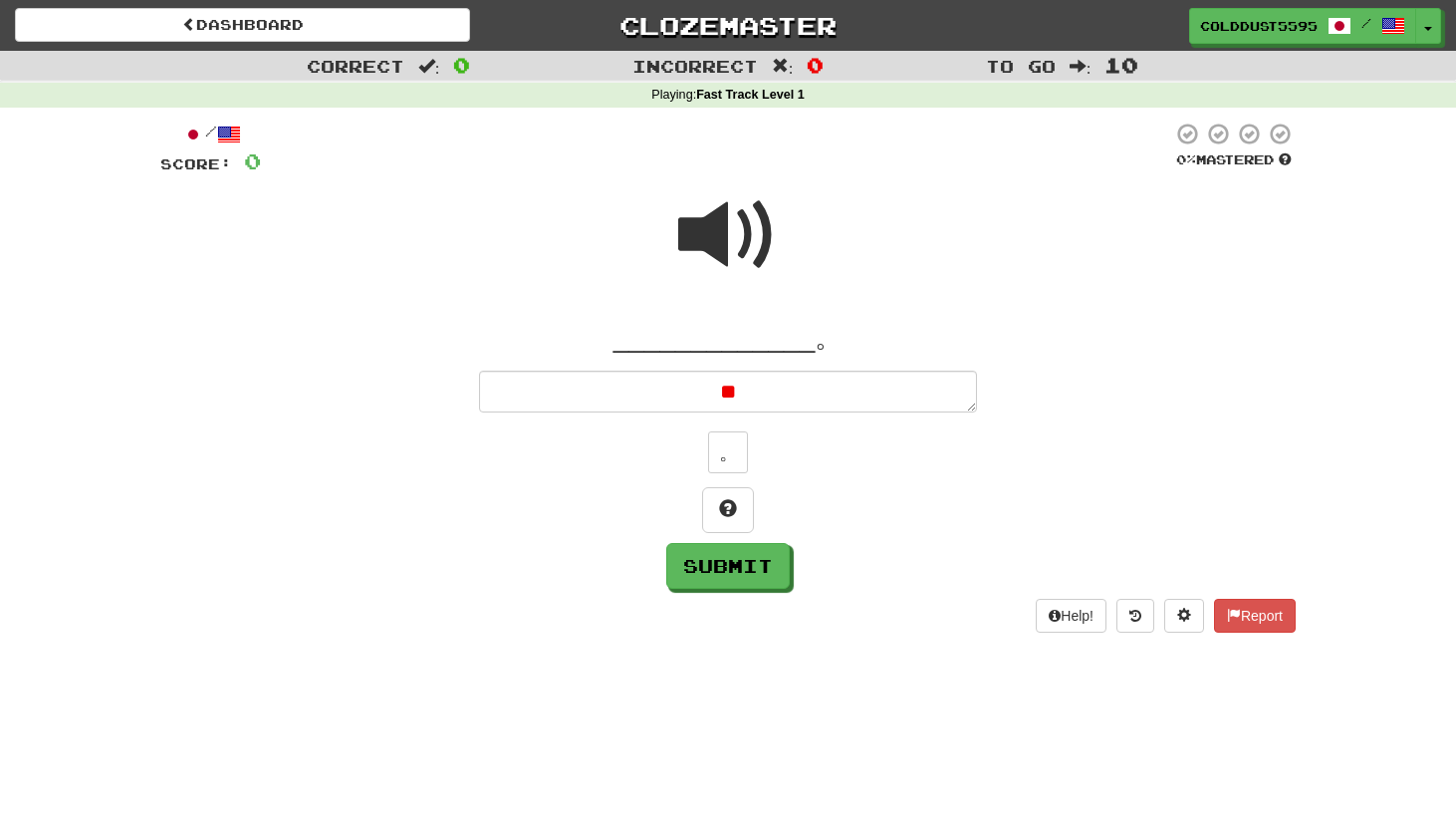 type on "*" 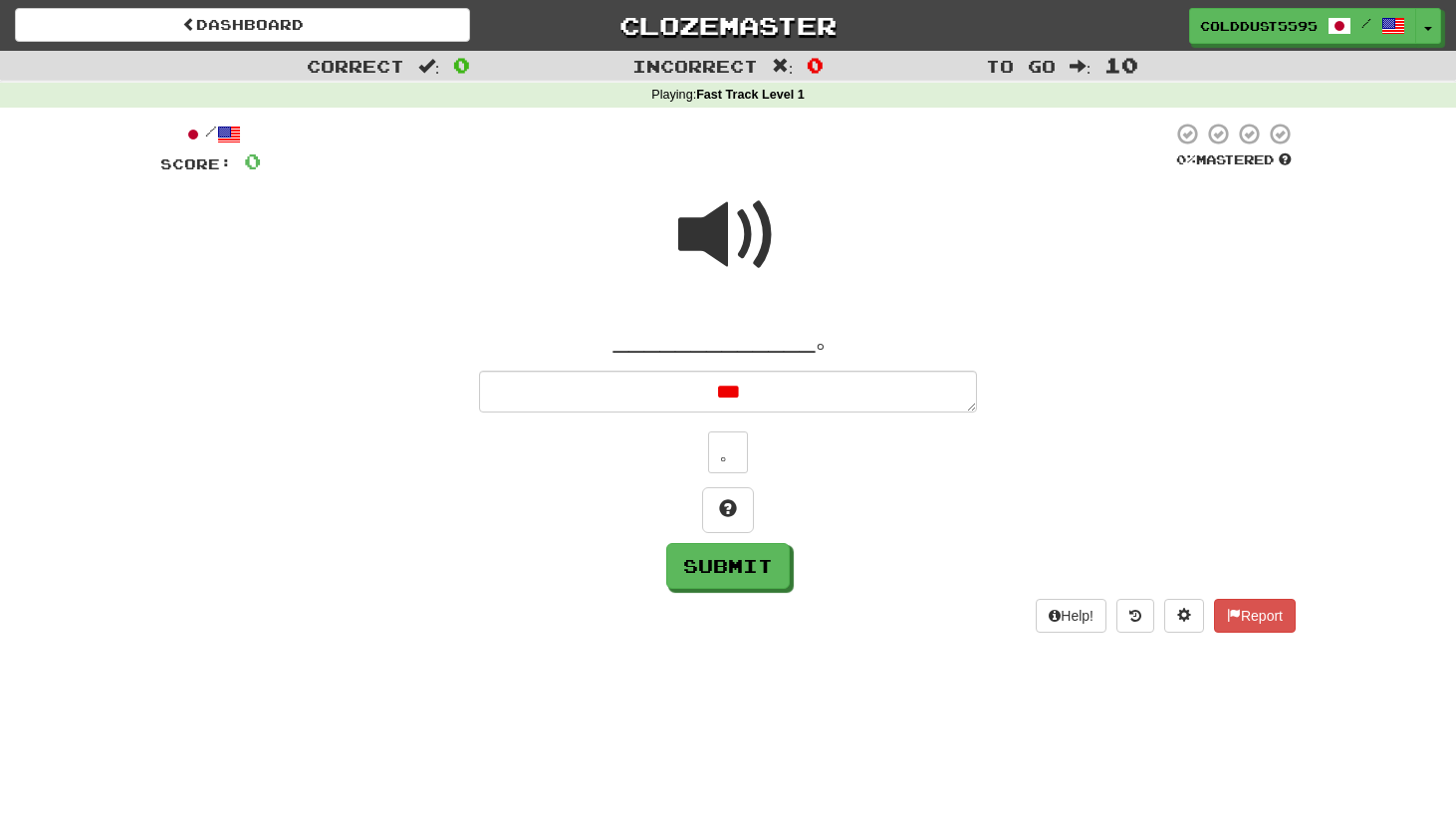 type on "*" 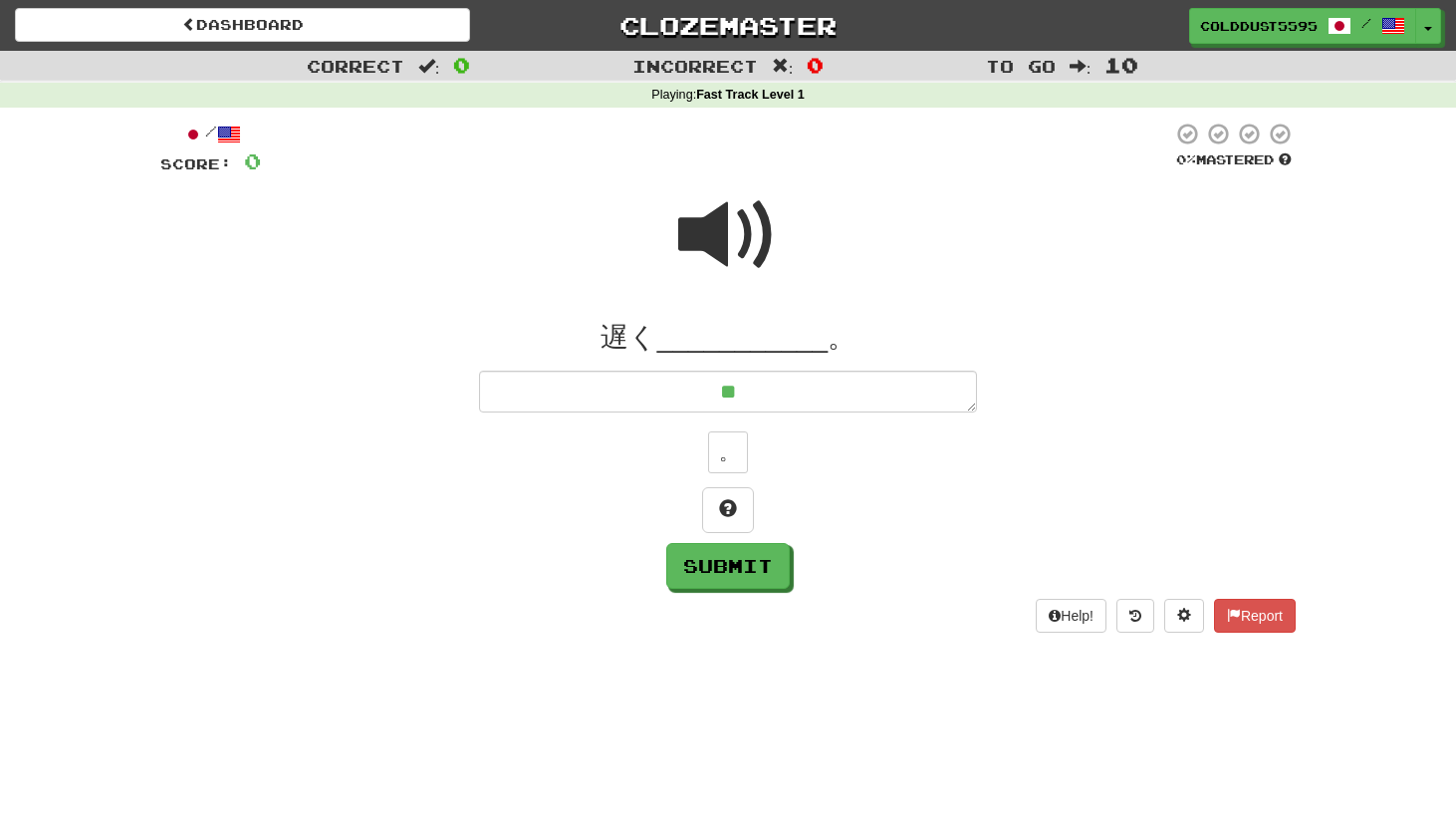 type on "*" 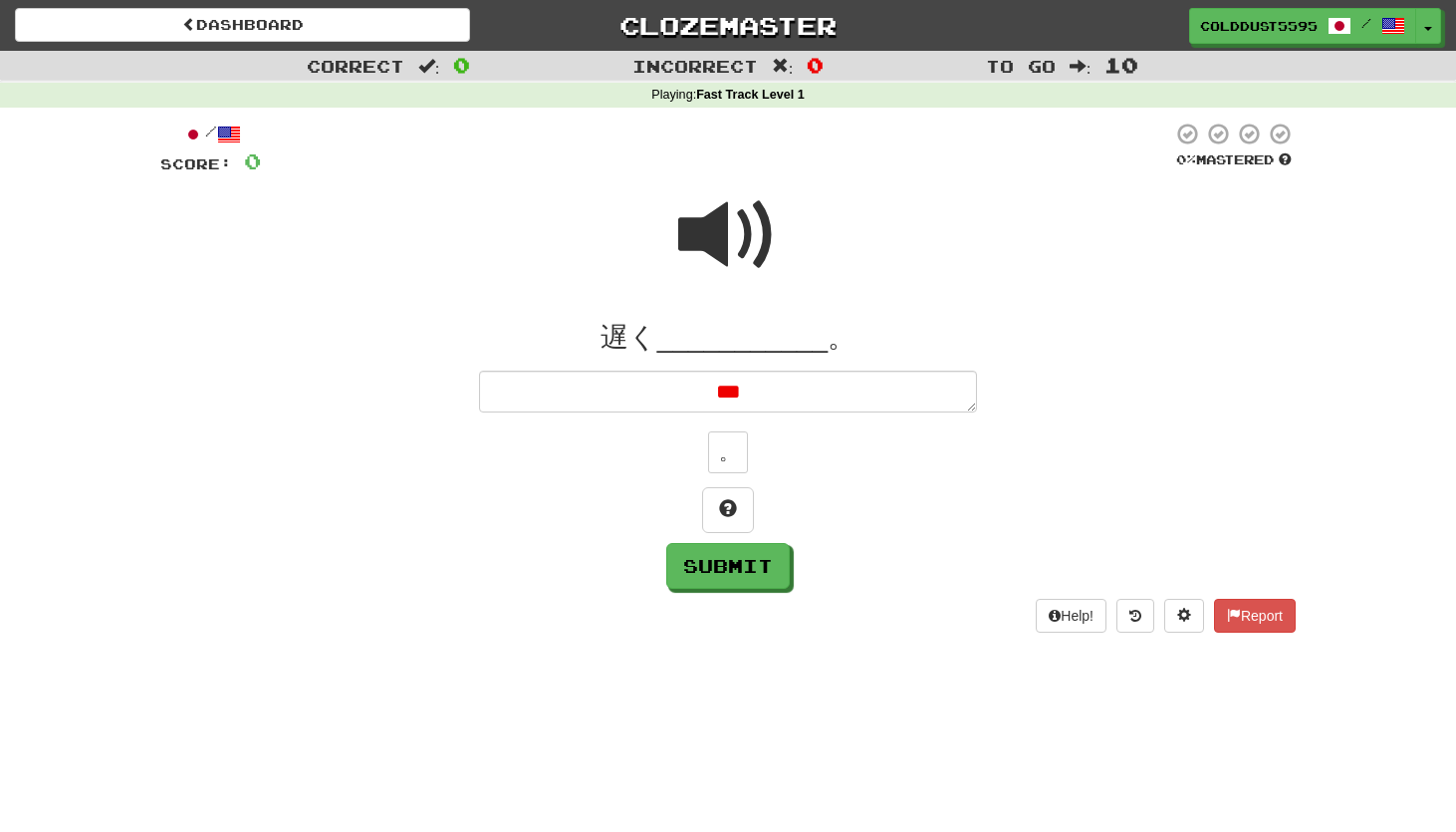 type on "*" 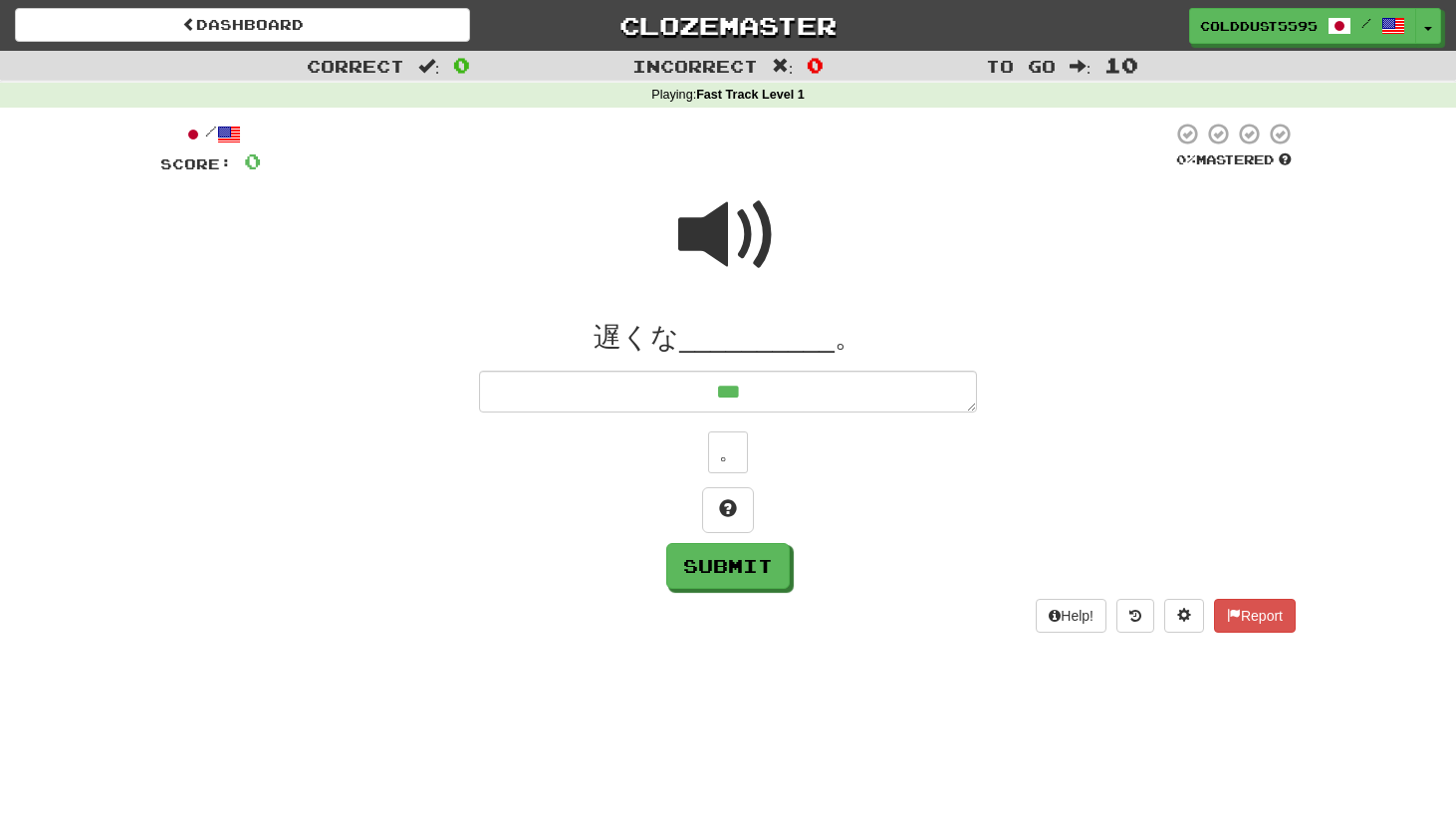 type on "****" 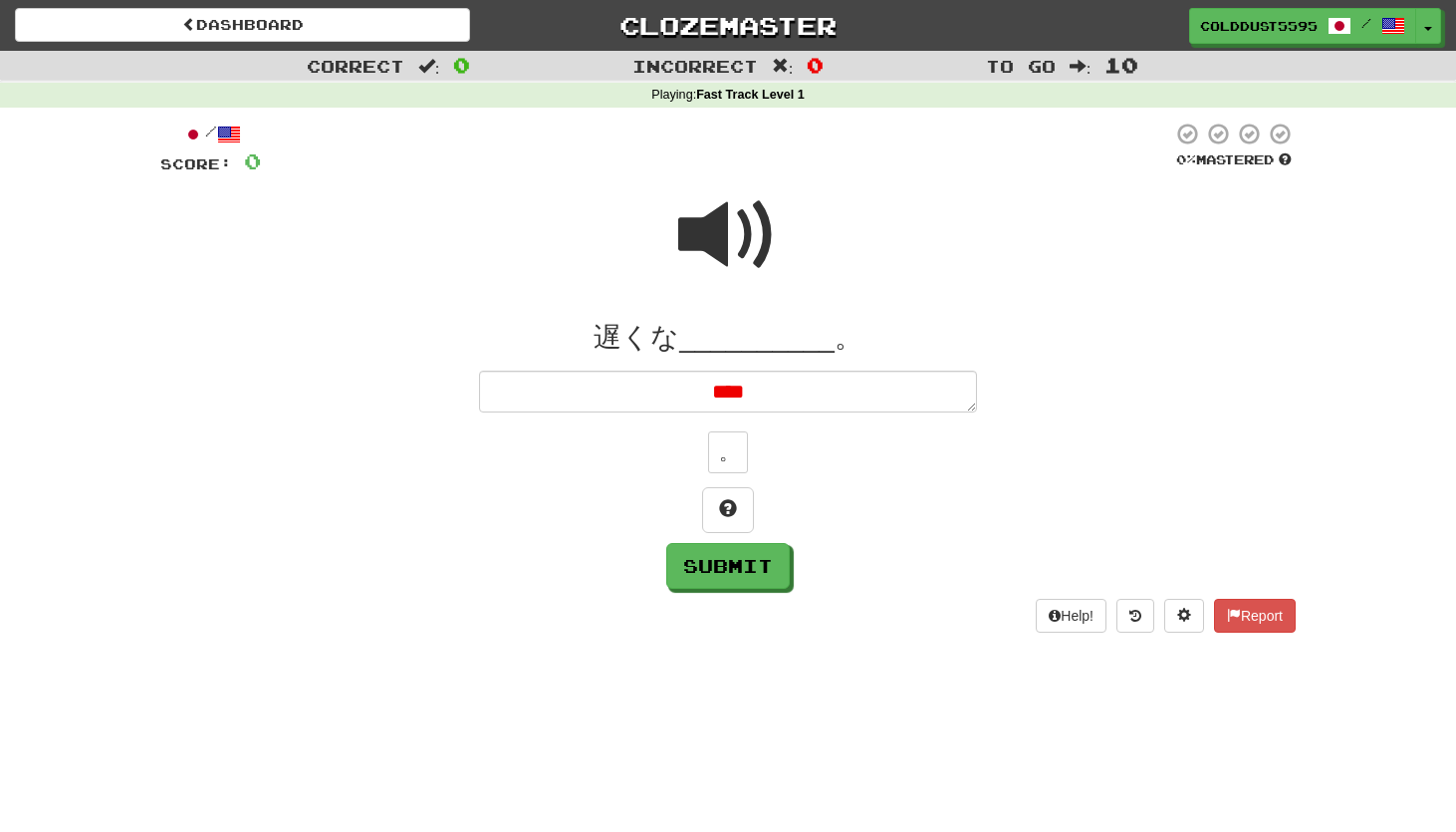 type on "*" 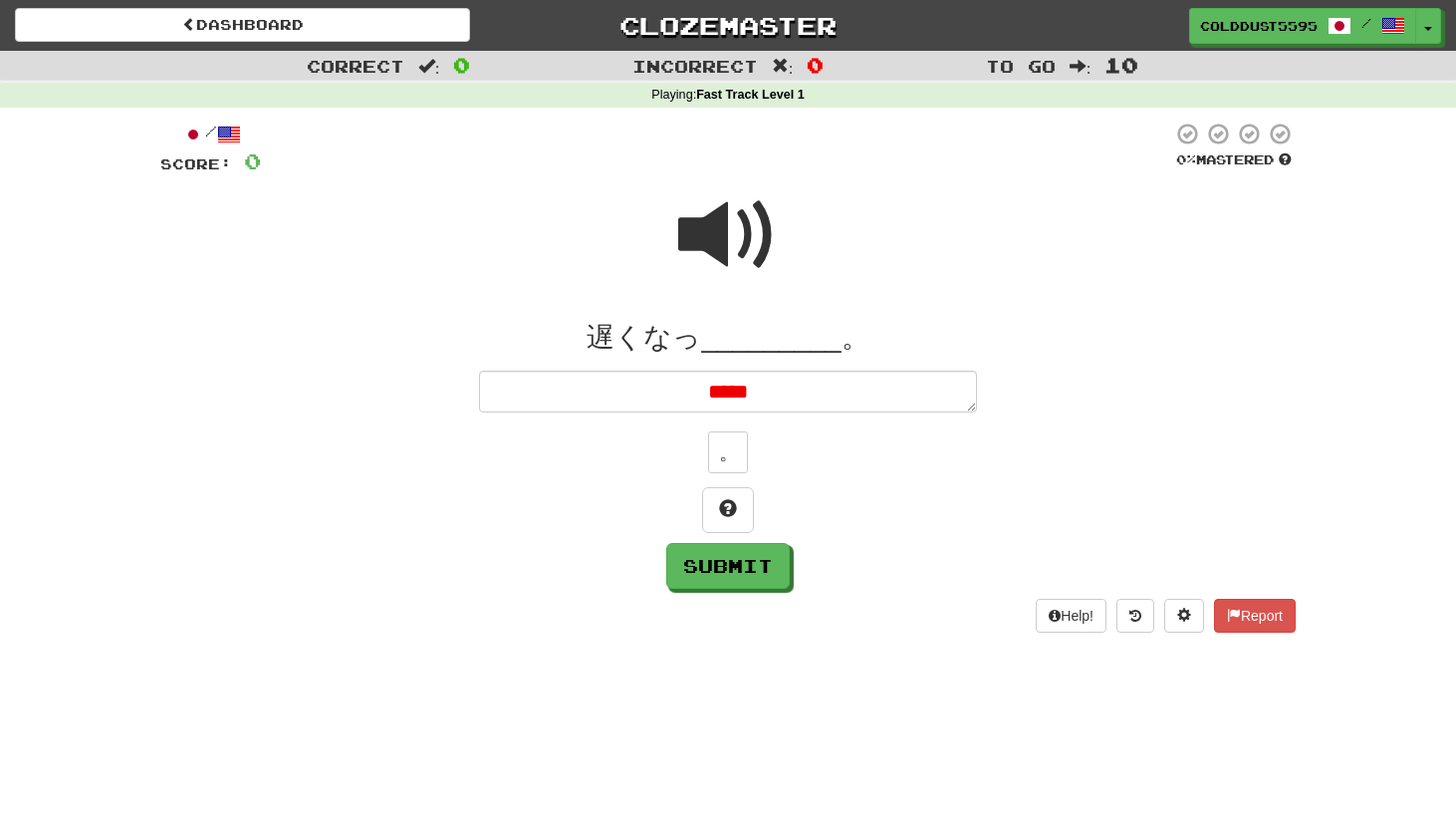 type on "*" 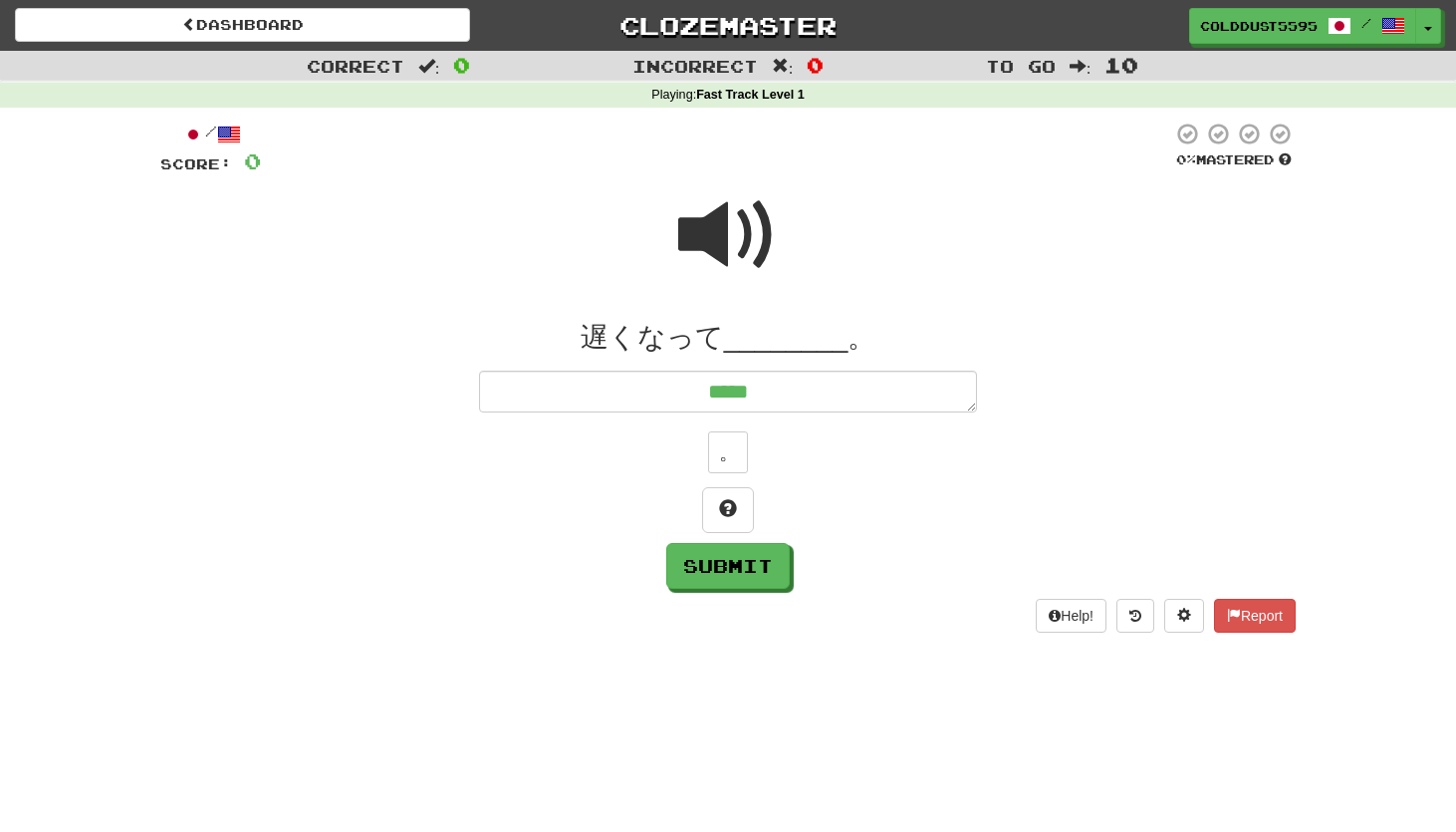 type on "******" 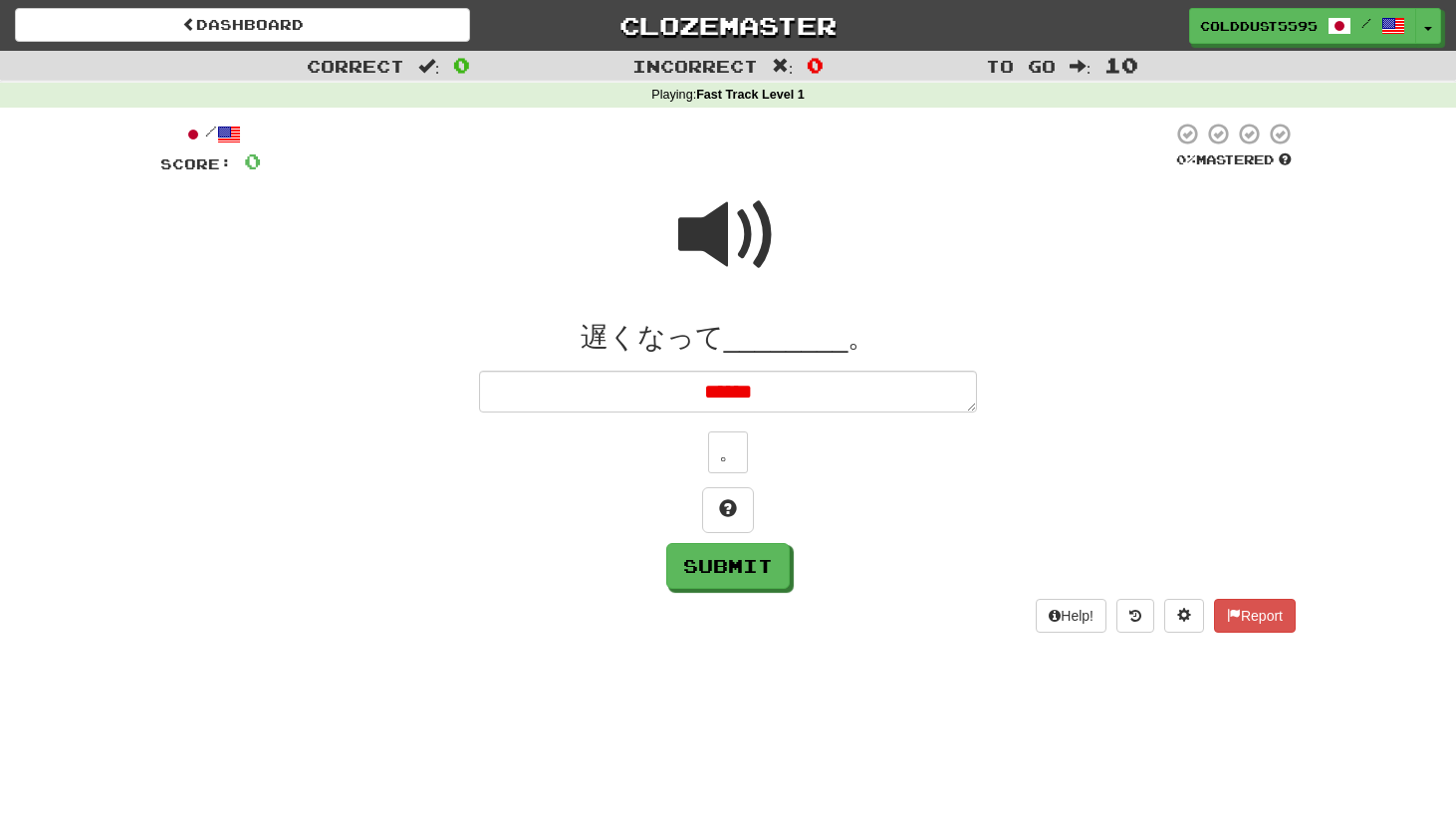 type on "*" 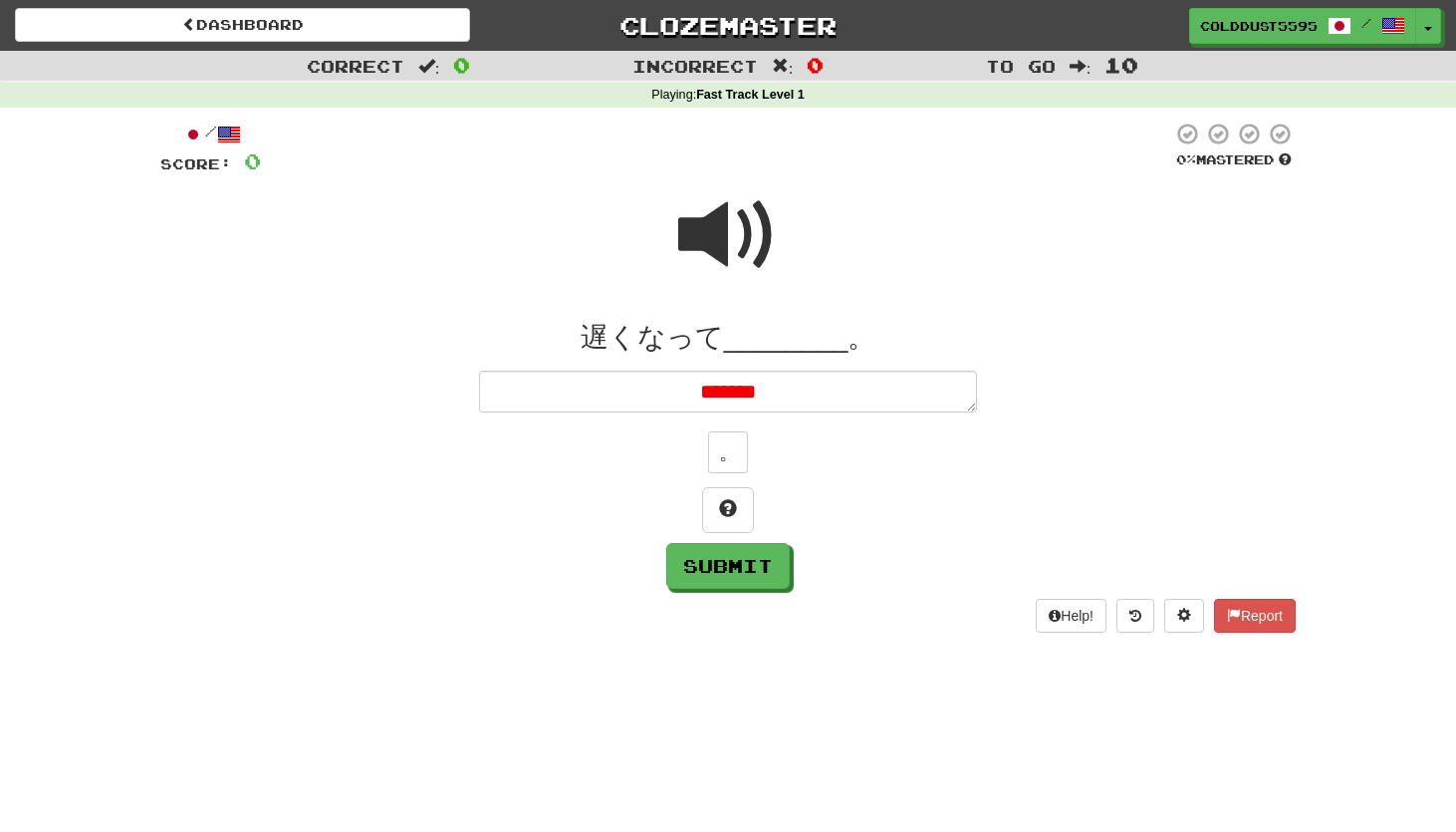 type on "*" 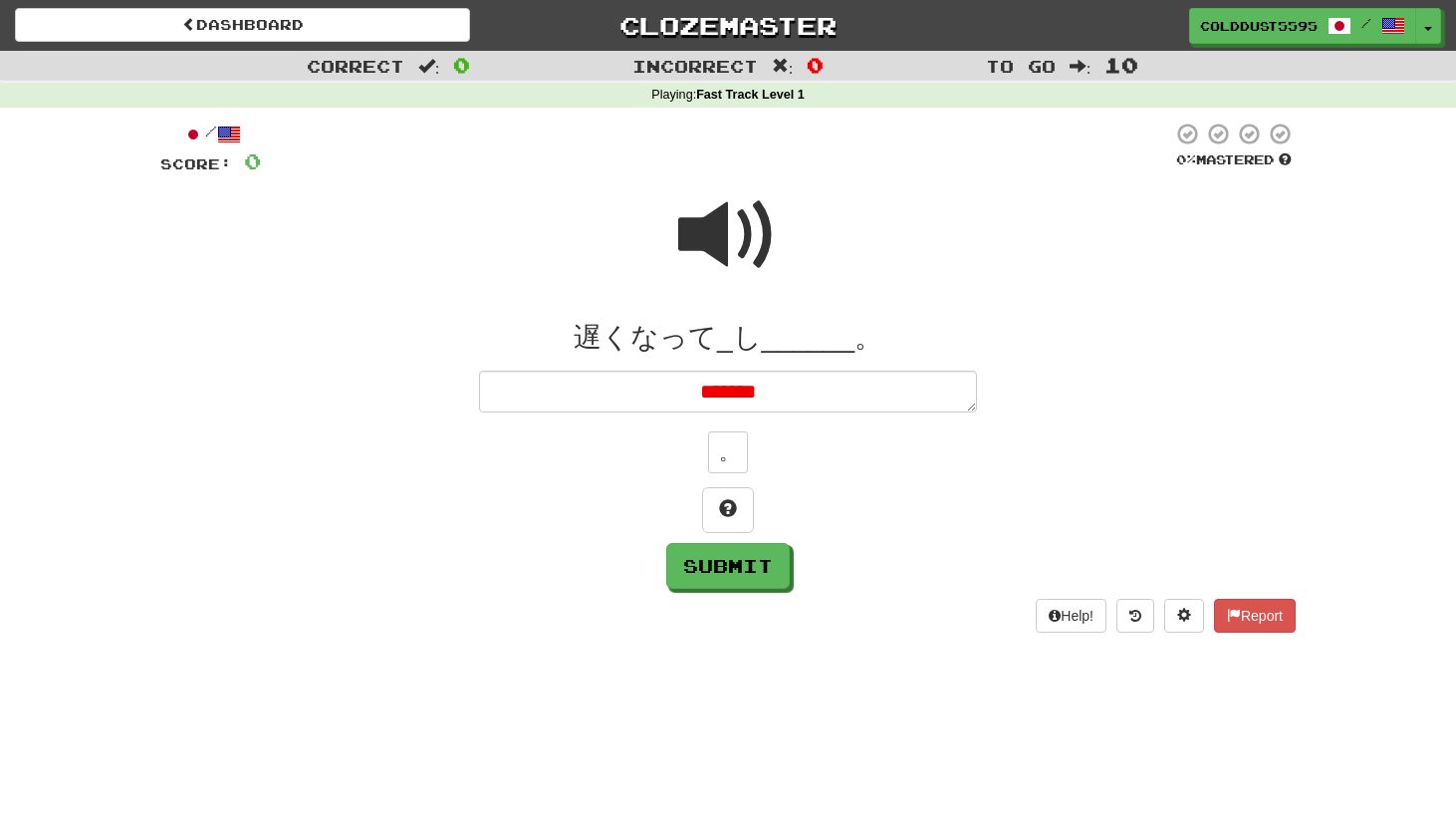 type on "*" 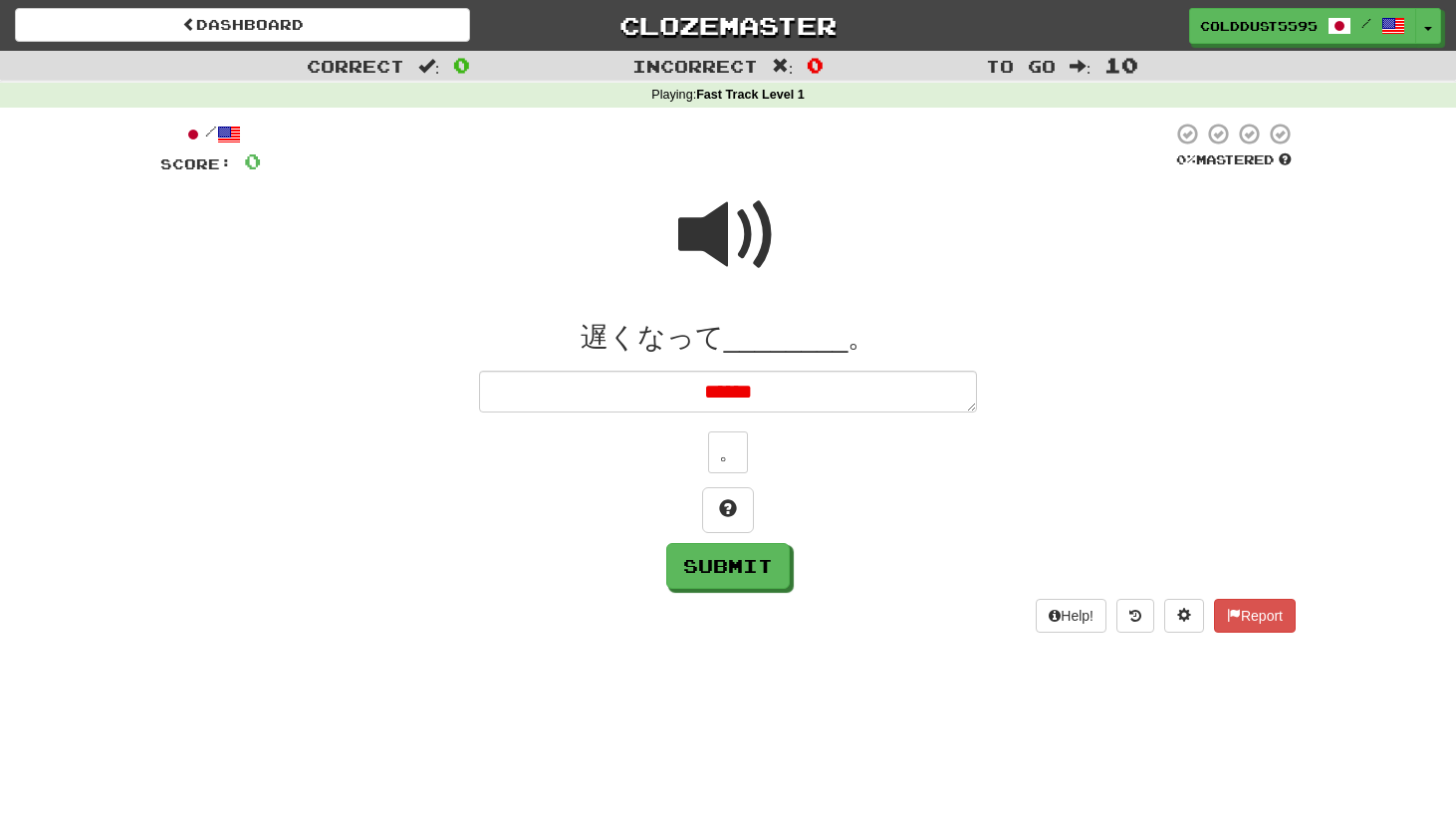 type on "*" 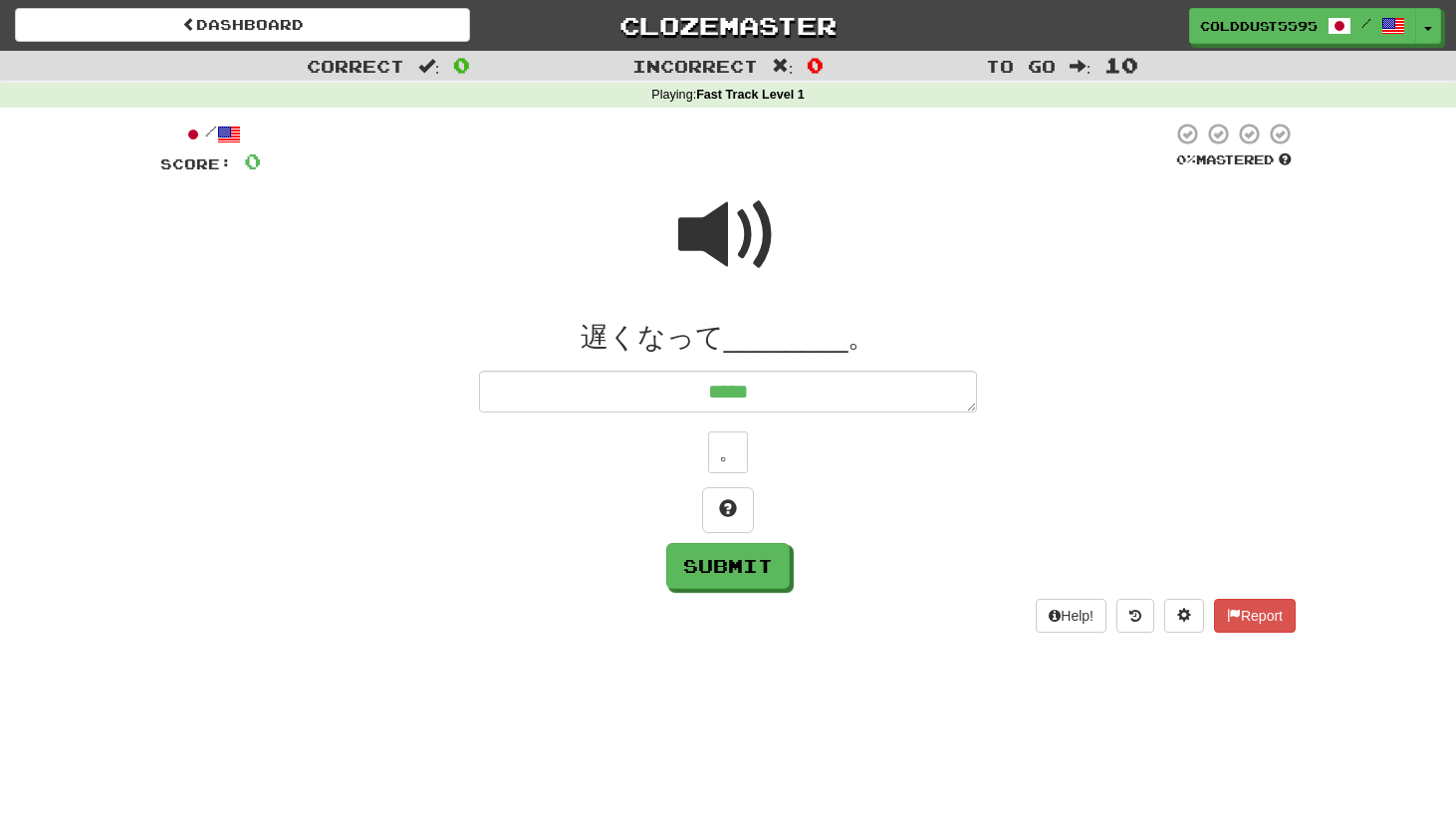 type on "*****" 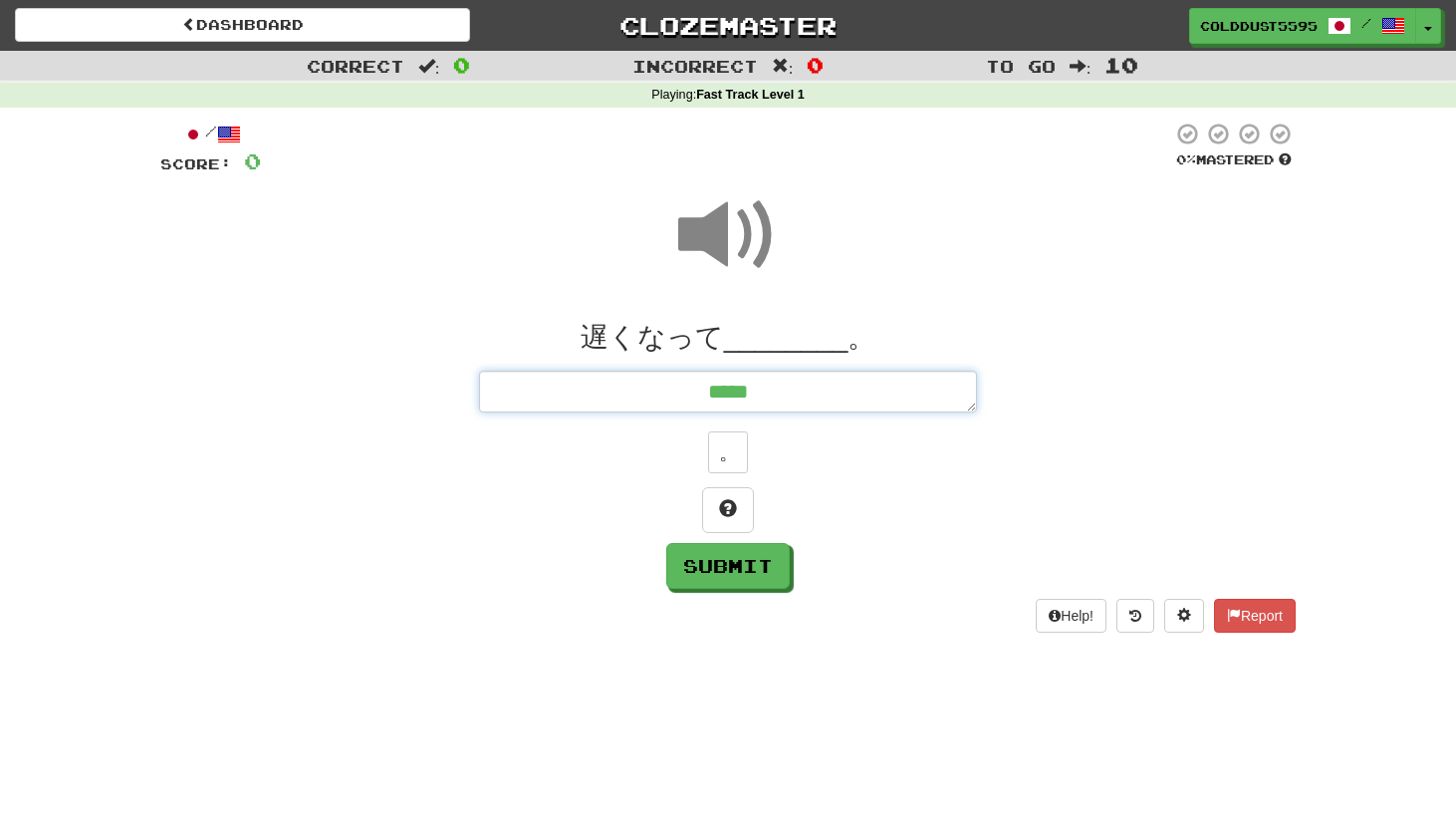 click on "*****" at bounding box center [728, 392] 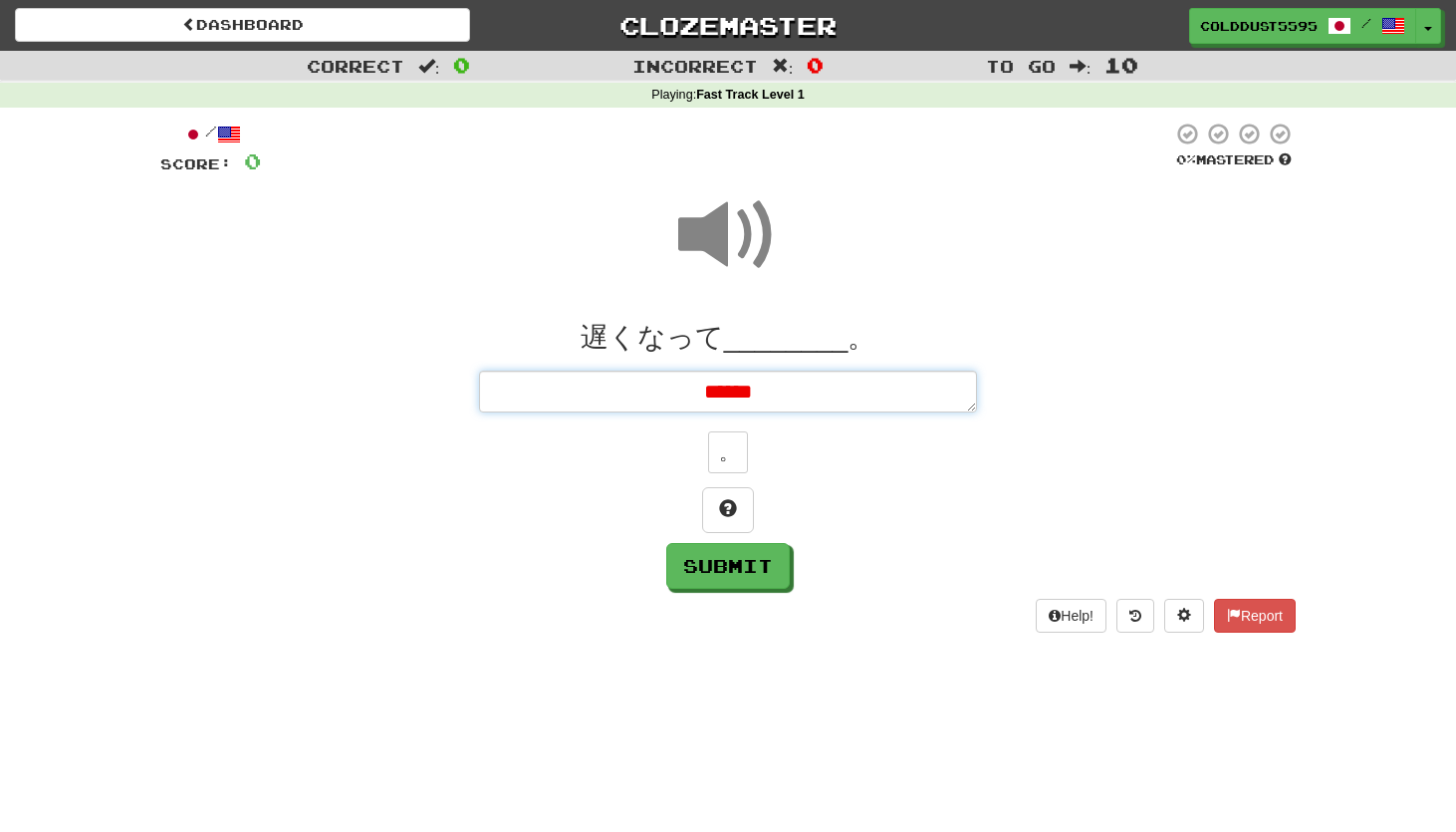 type on "*" 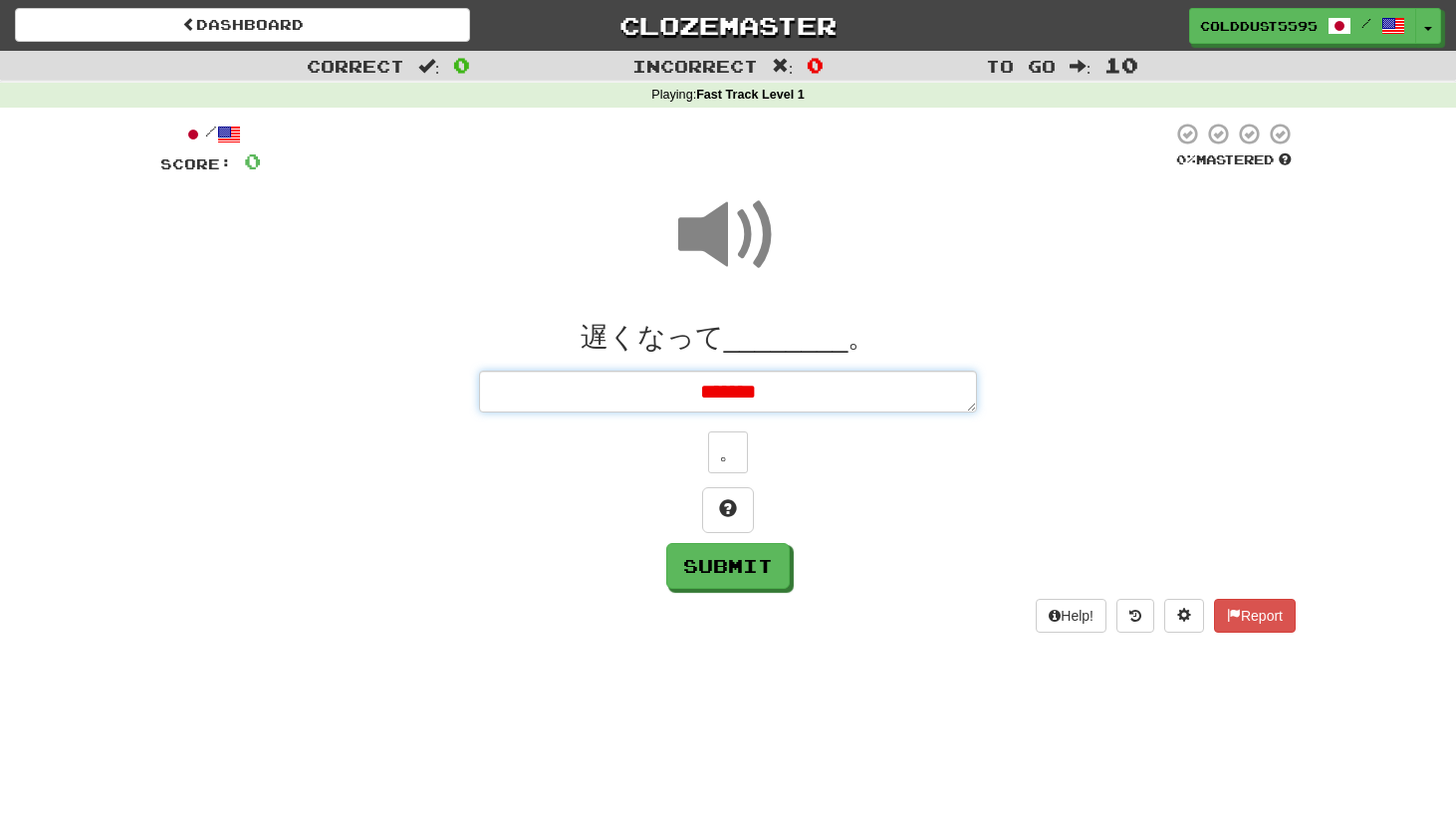 type on "*" 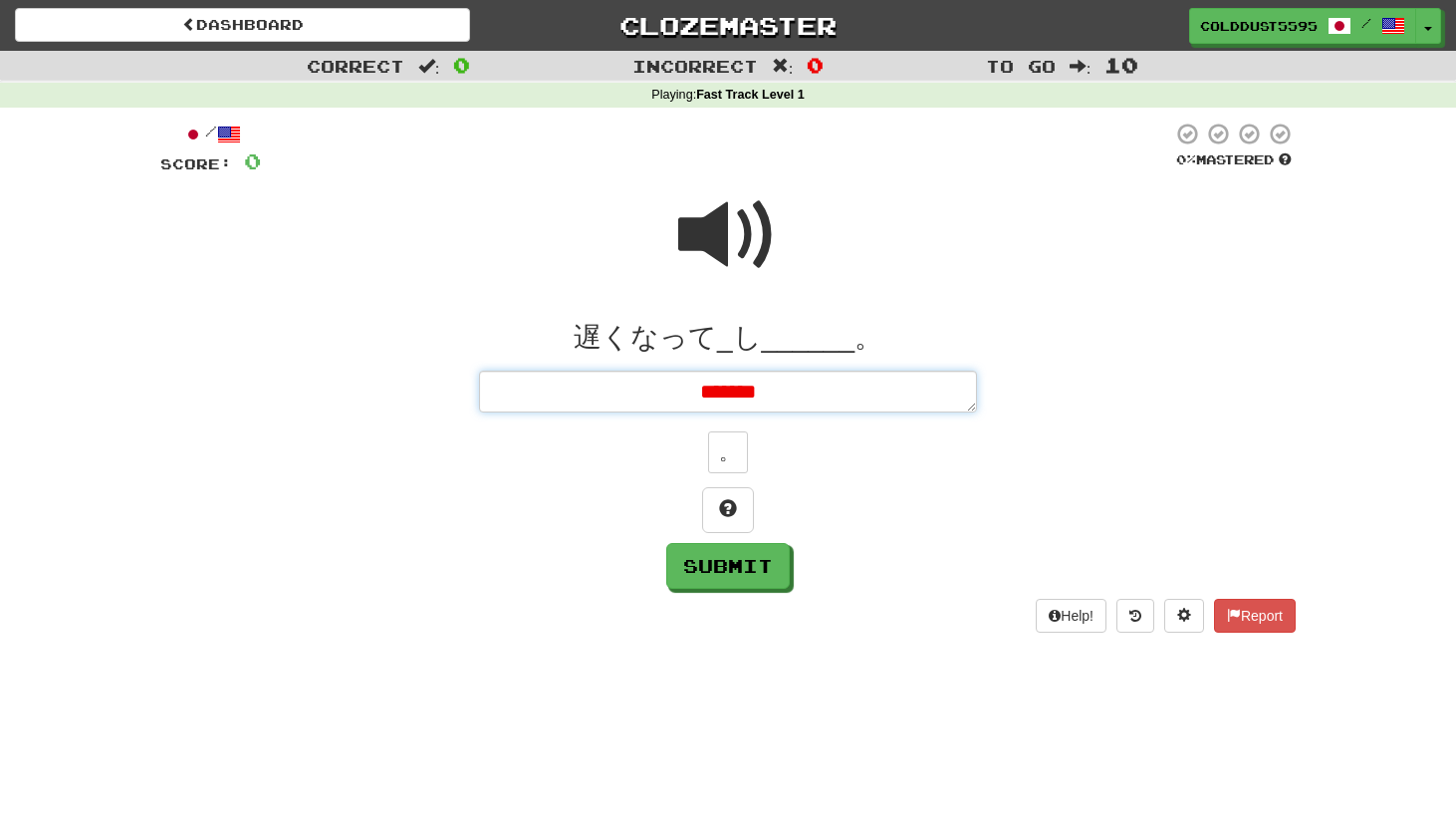 type on "*" 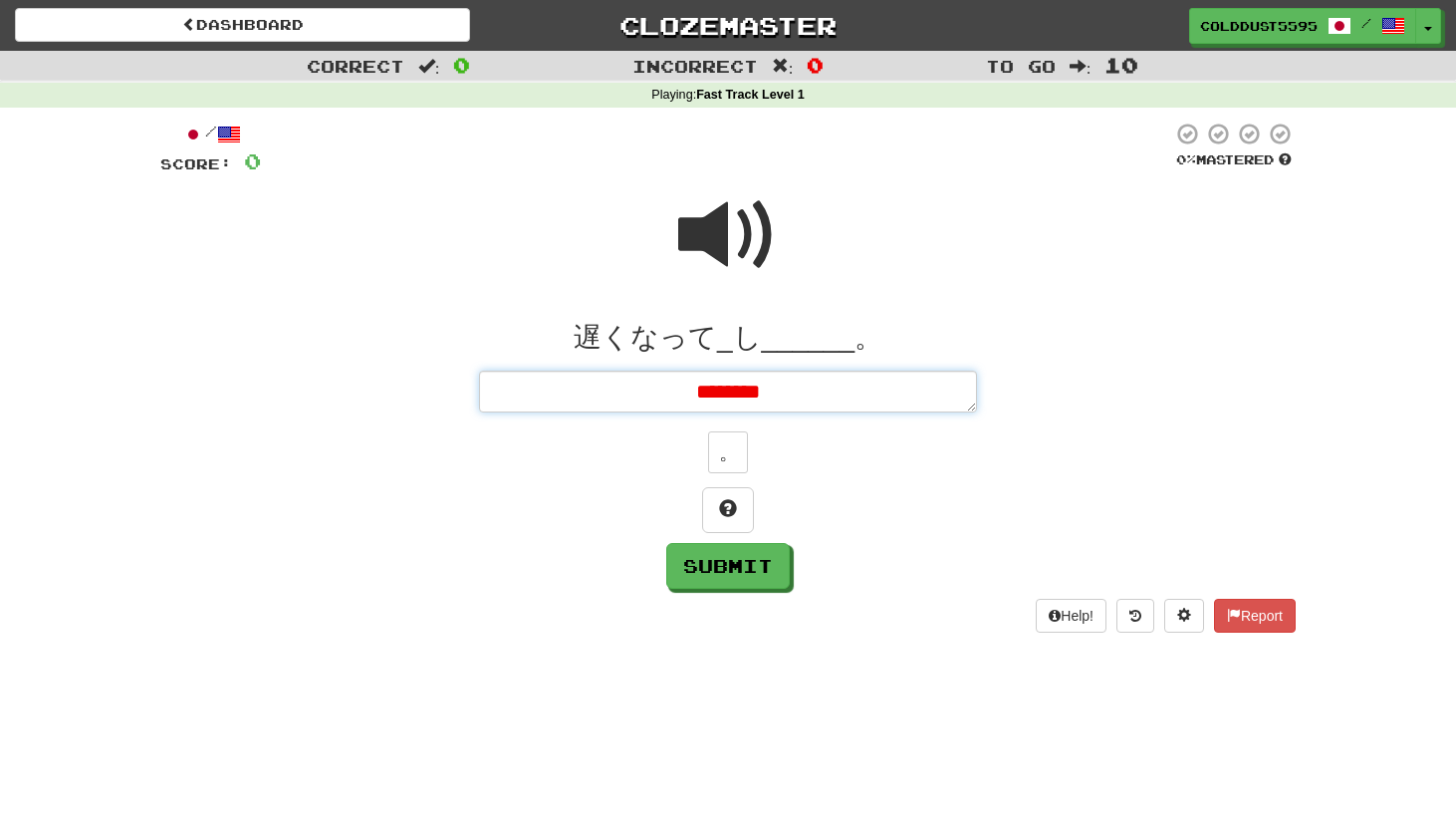 type on "*" 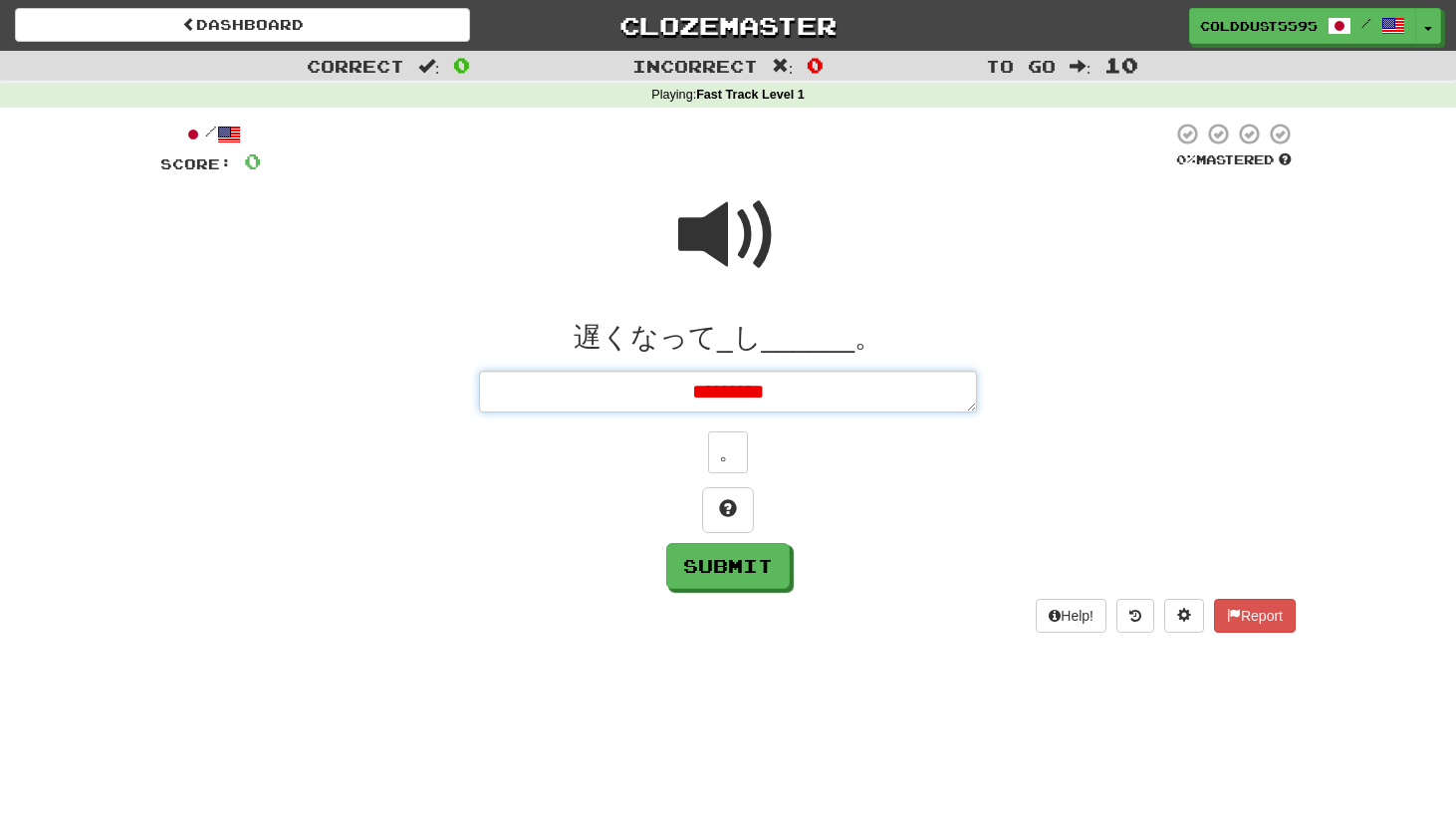 type on "*" 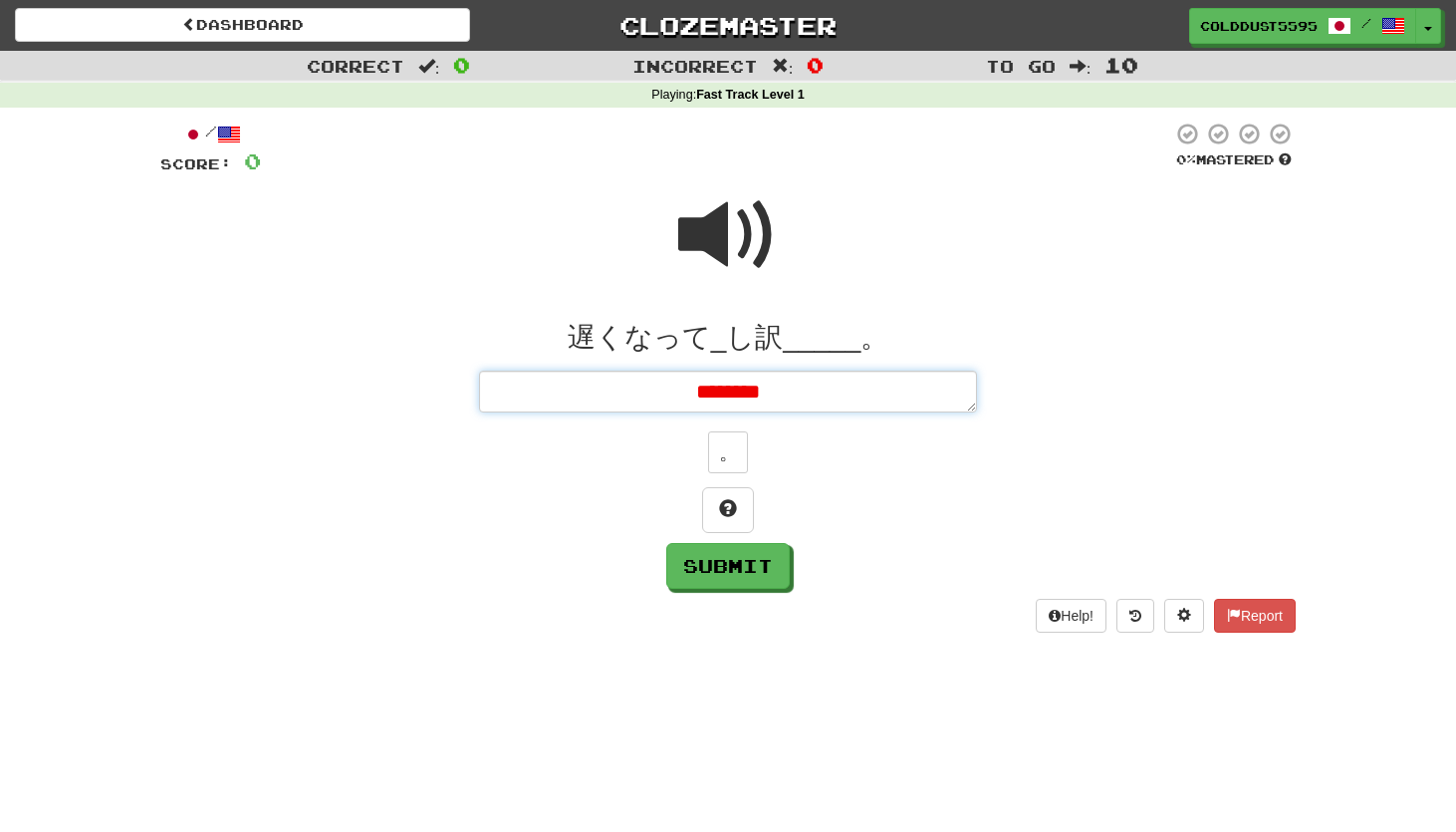 click on "********" at bounding box center [728, 392] 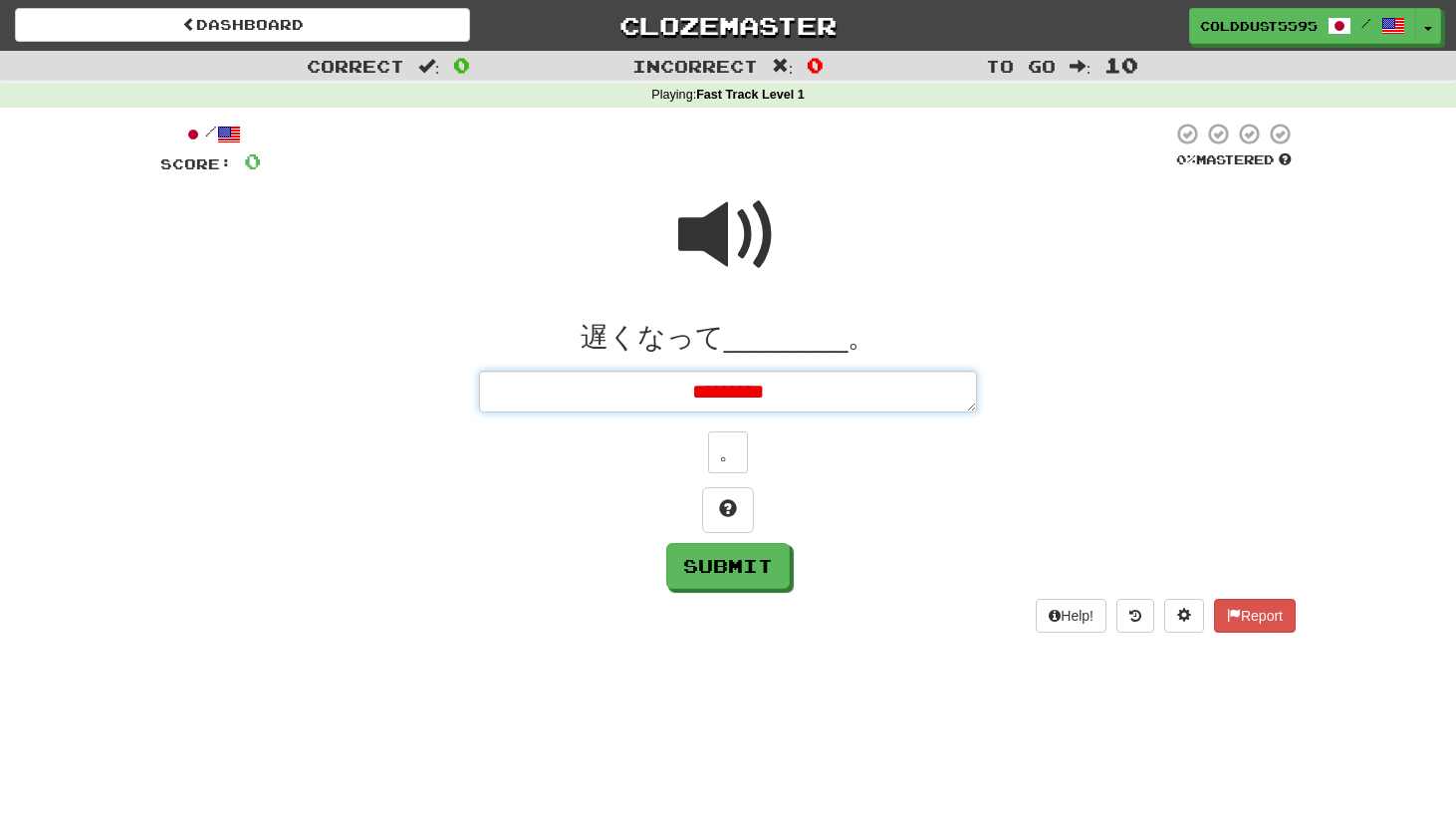 type on "*" 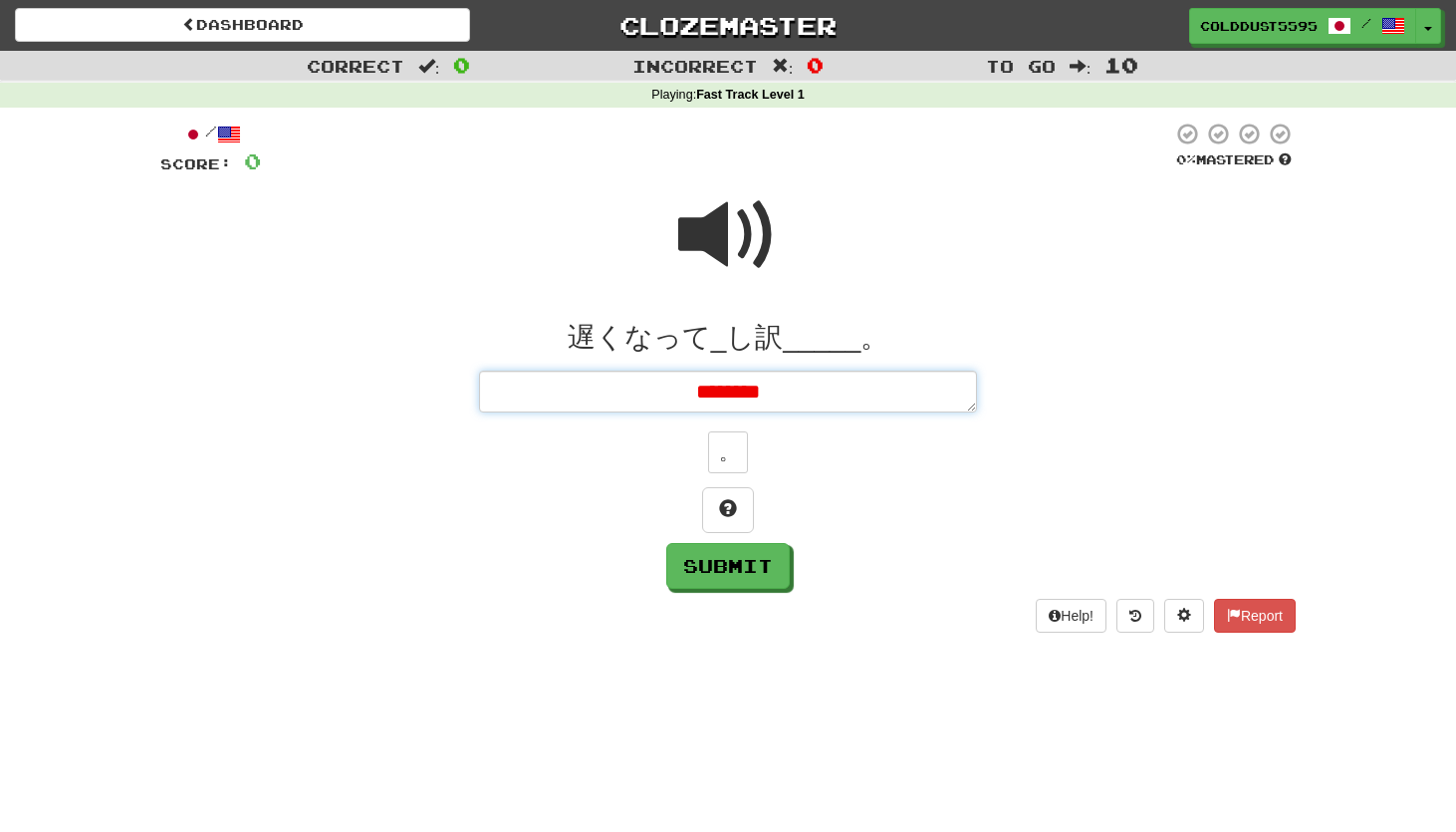 type on "*" 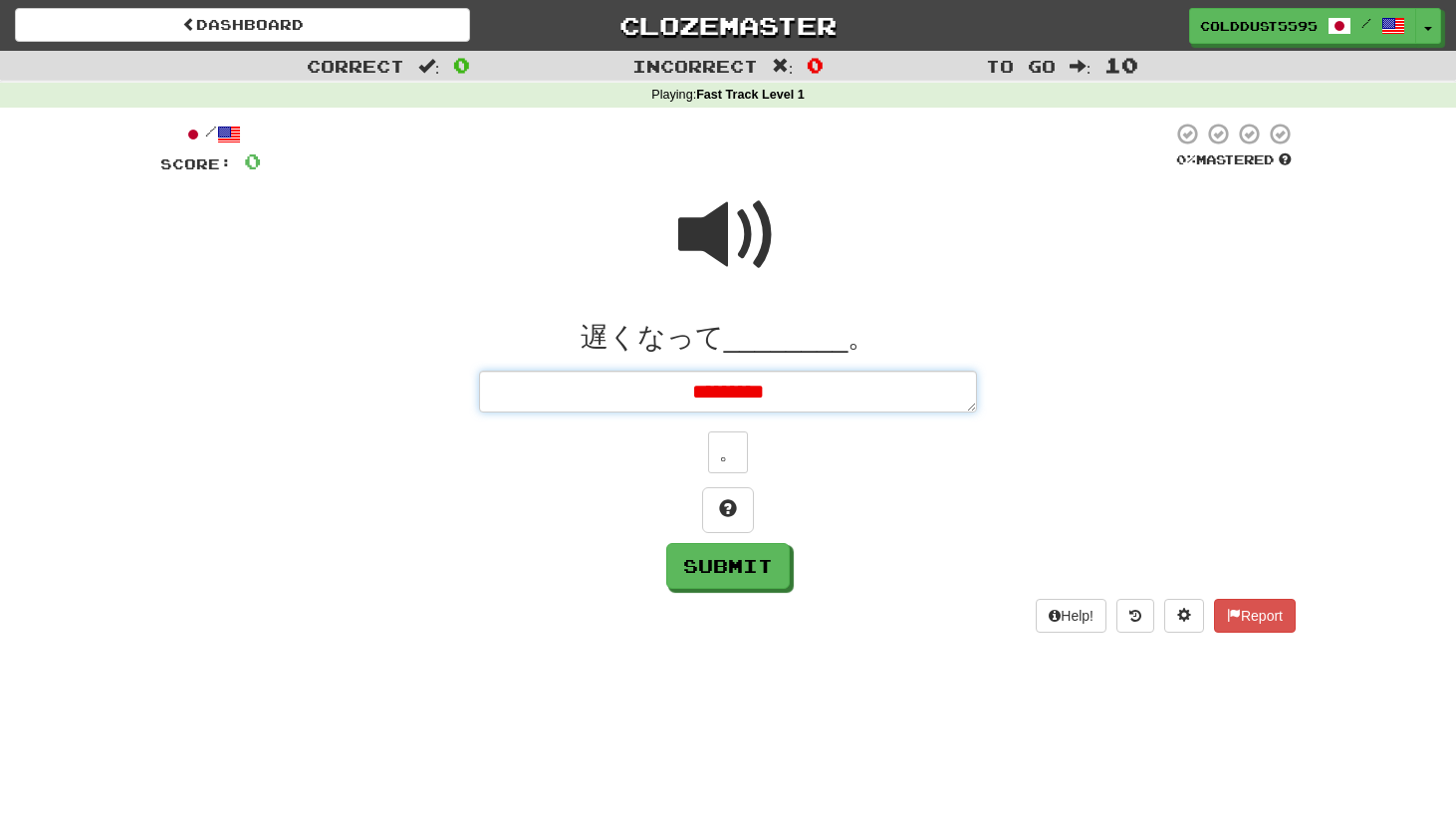 type on "*" 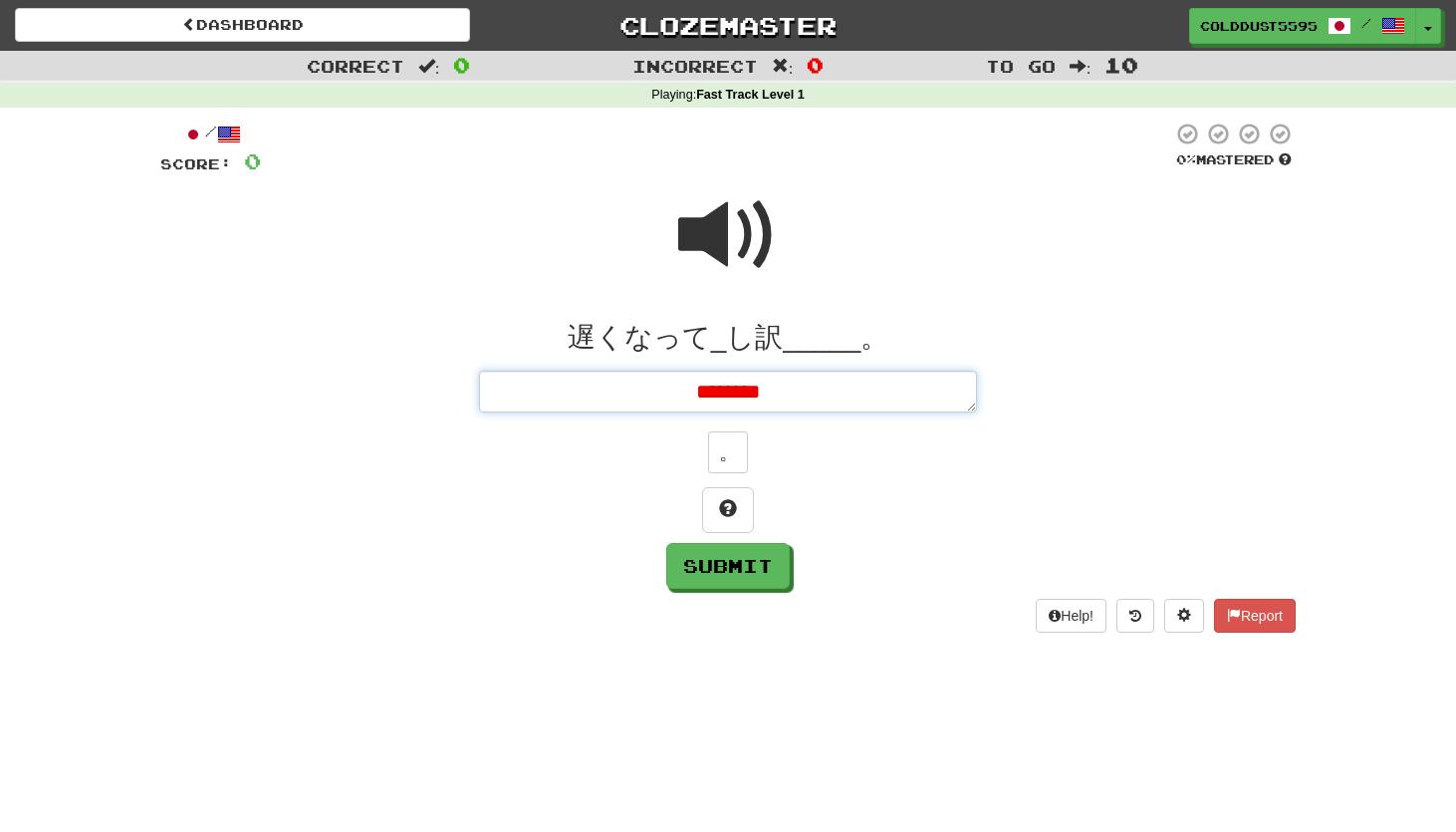 type on "*" 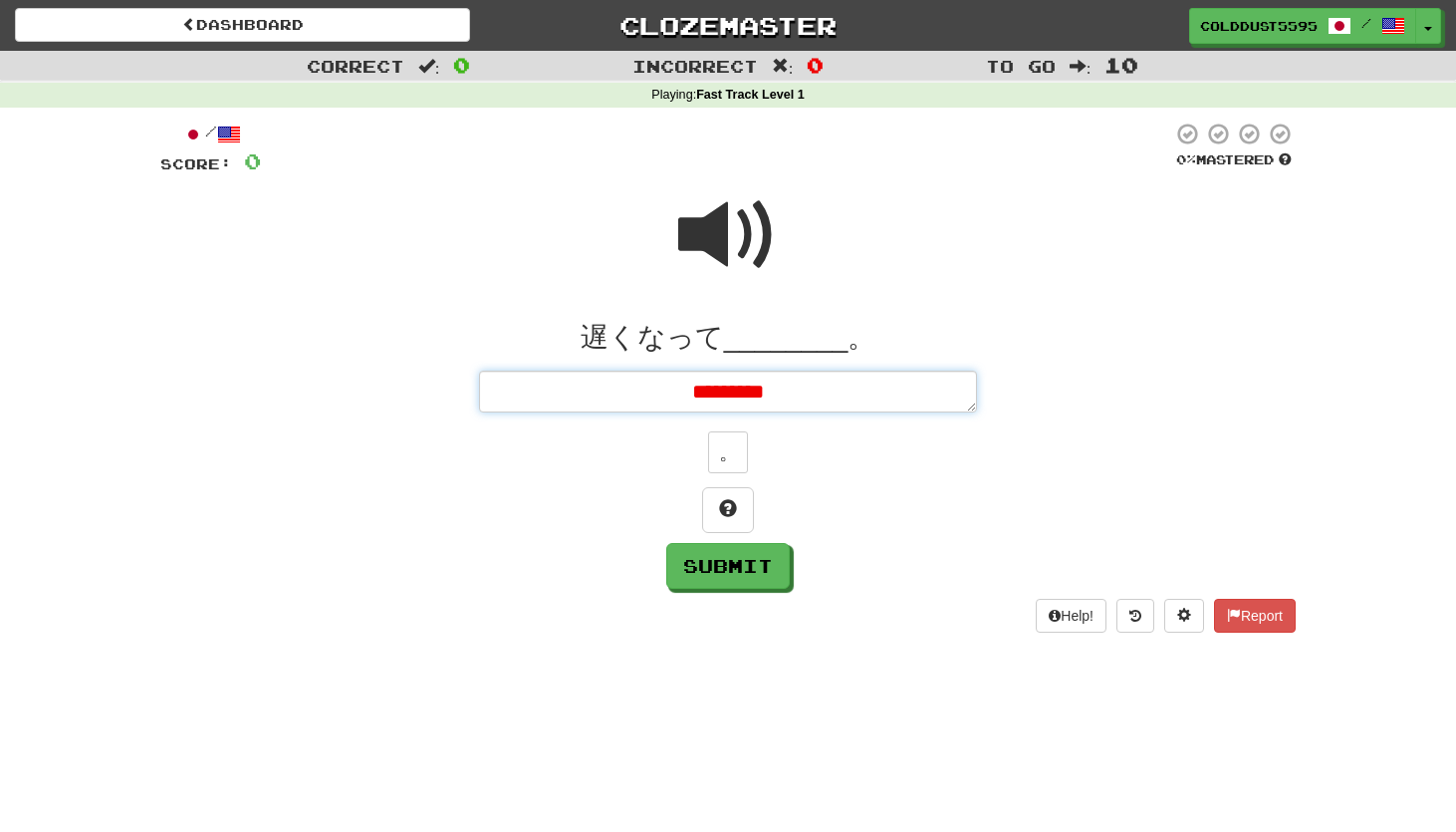 type on "*" 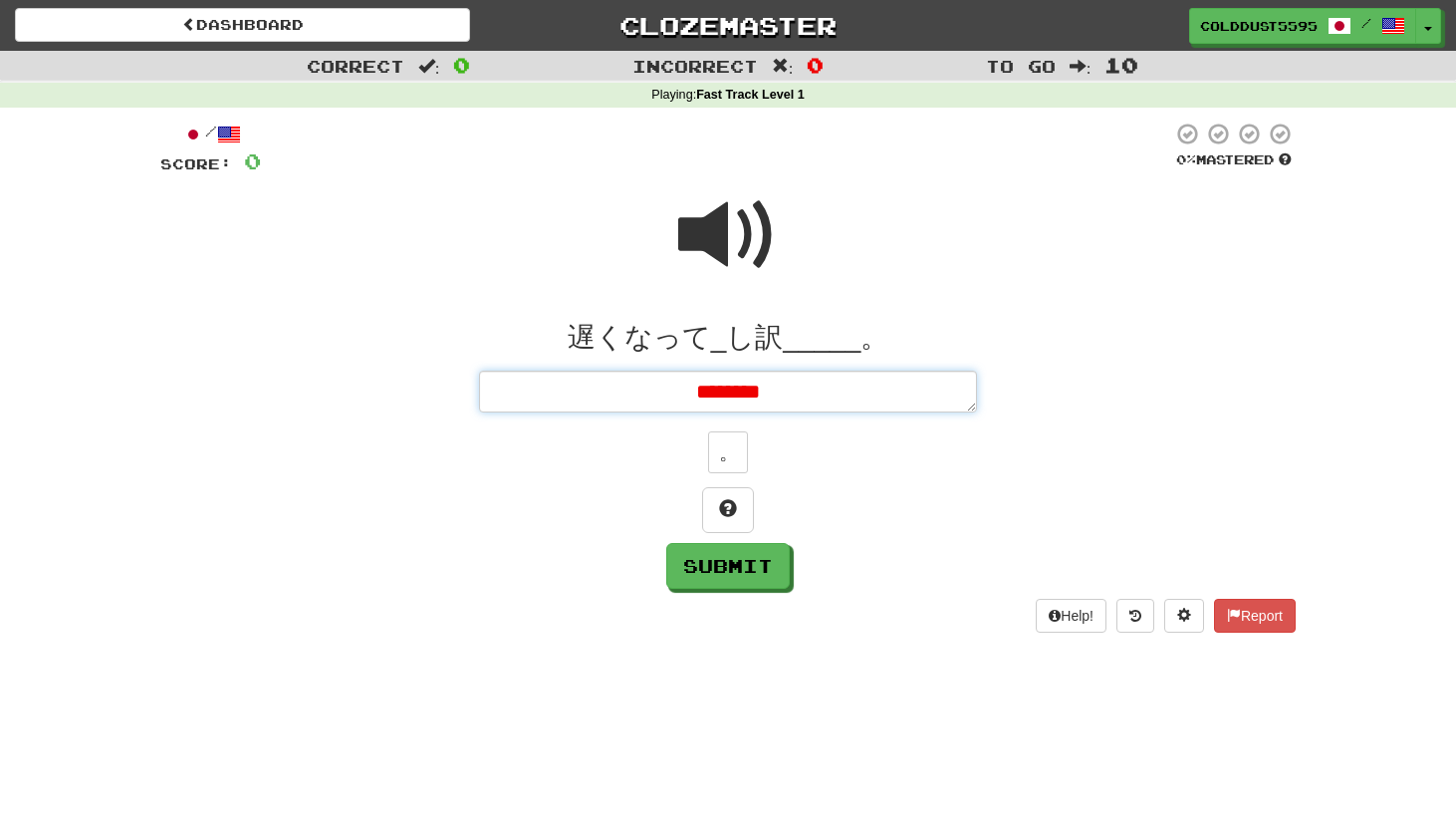 type on "*" 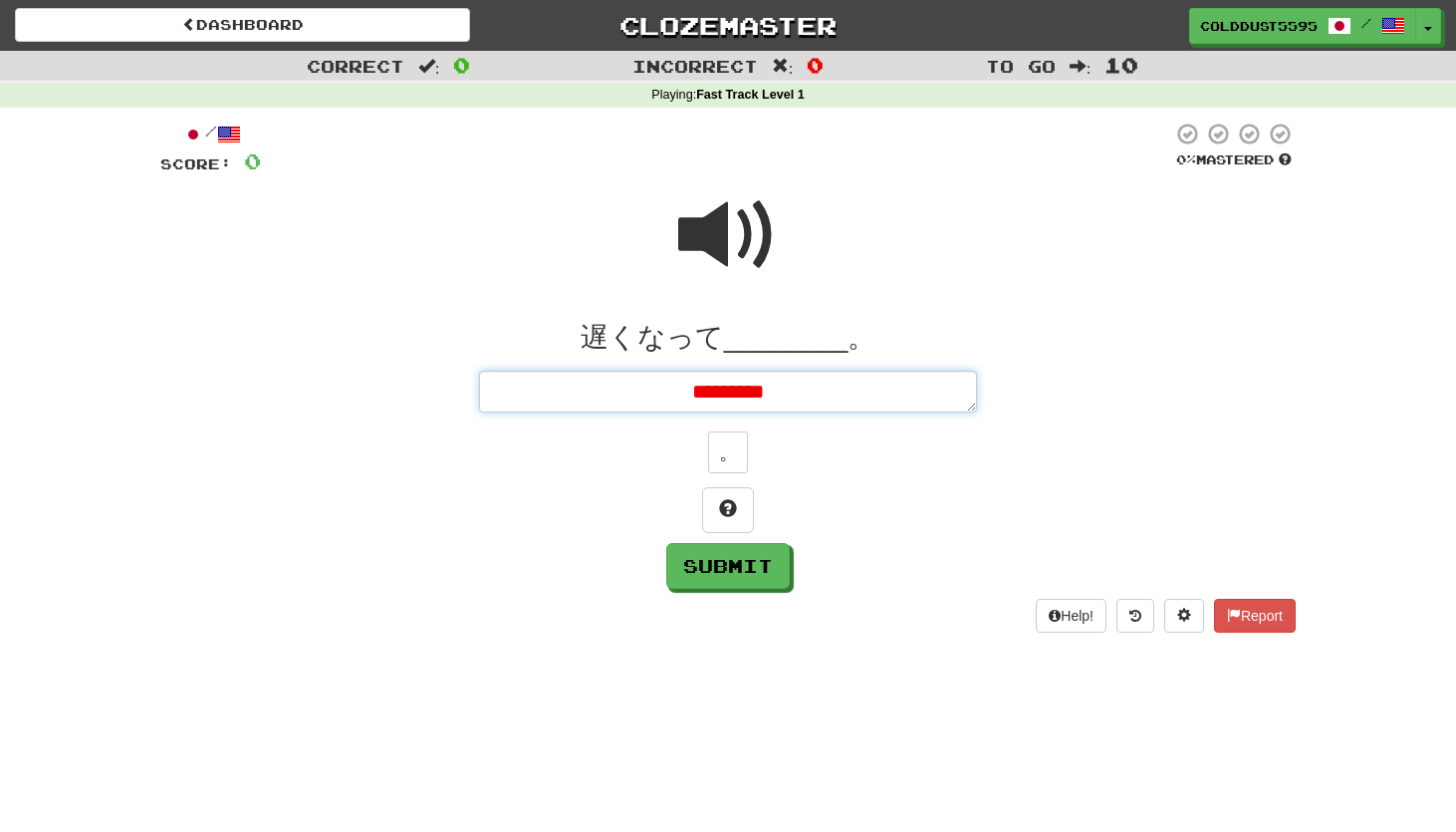 type on "*" 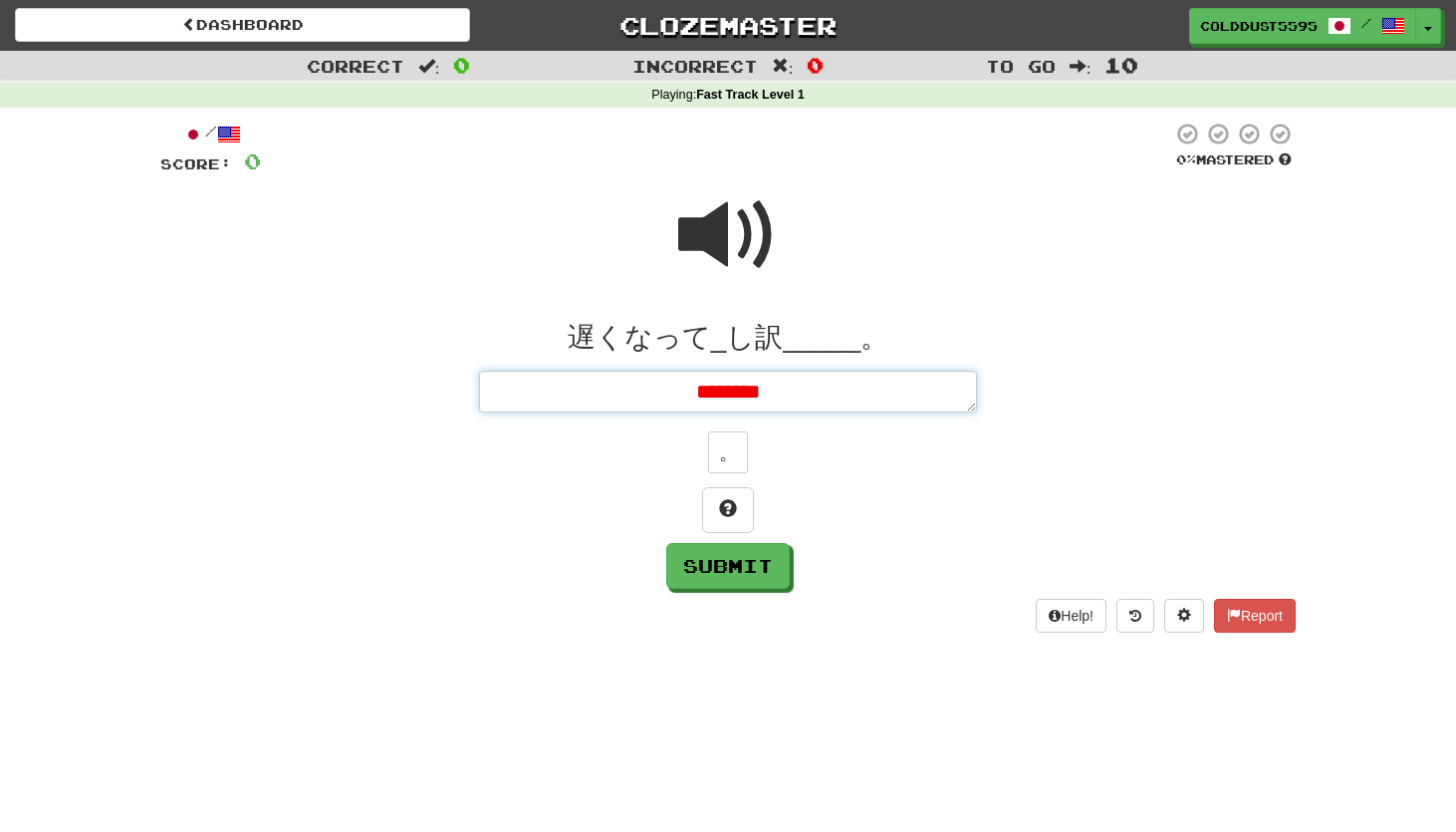 type on "*" 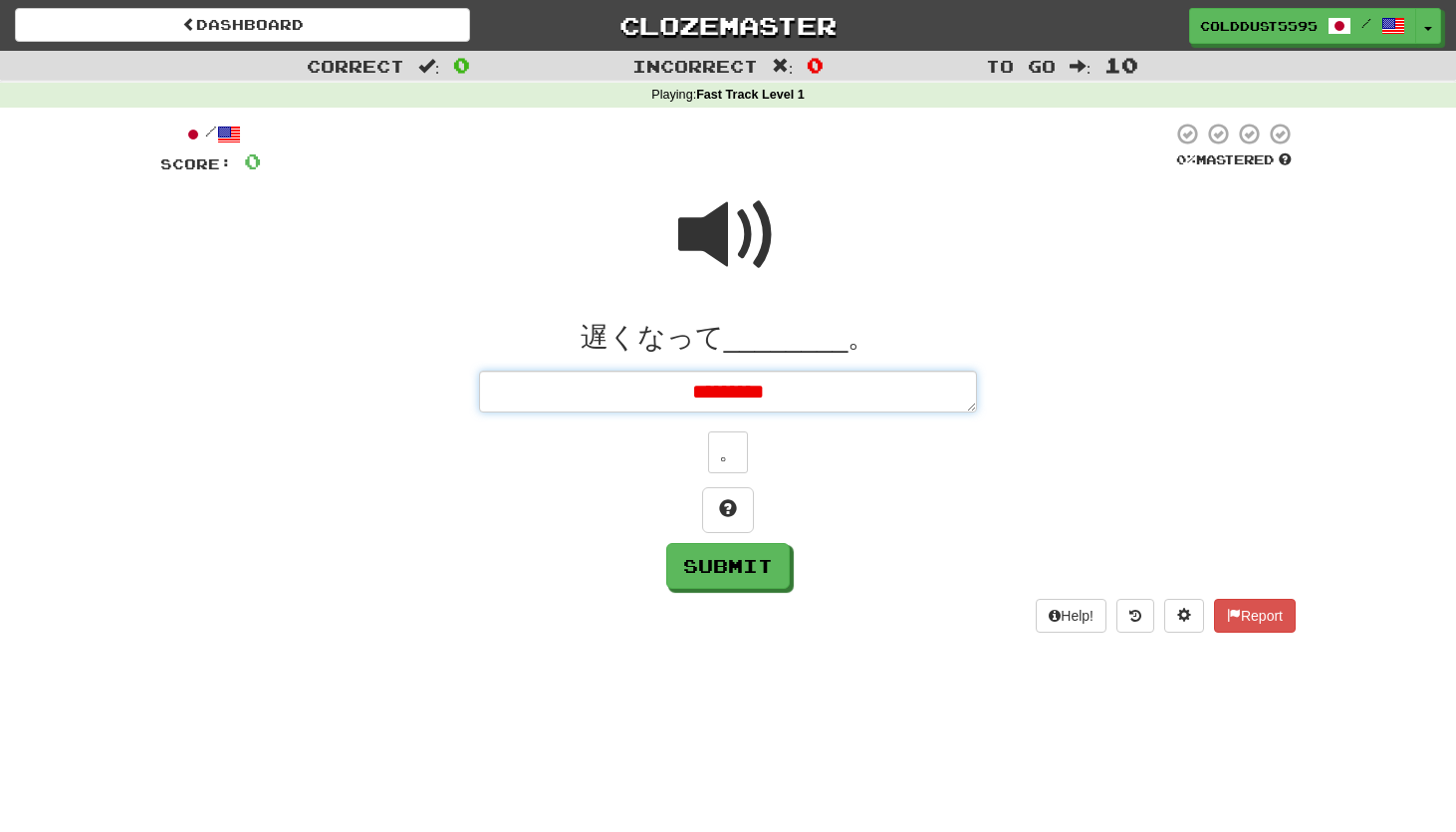 type on "*" 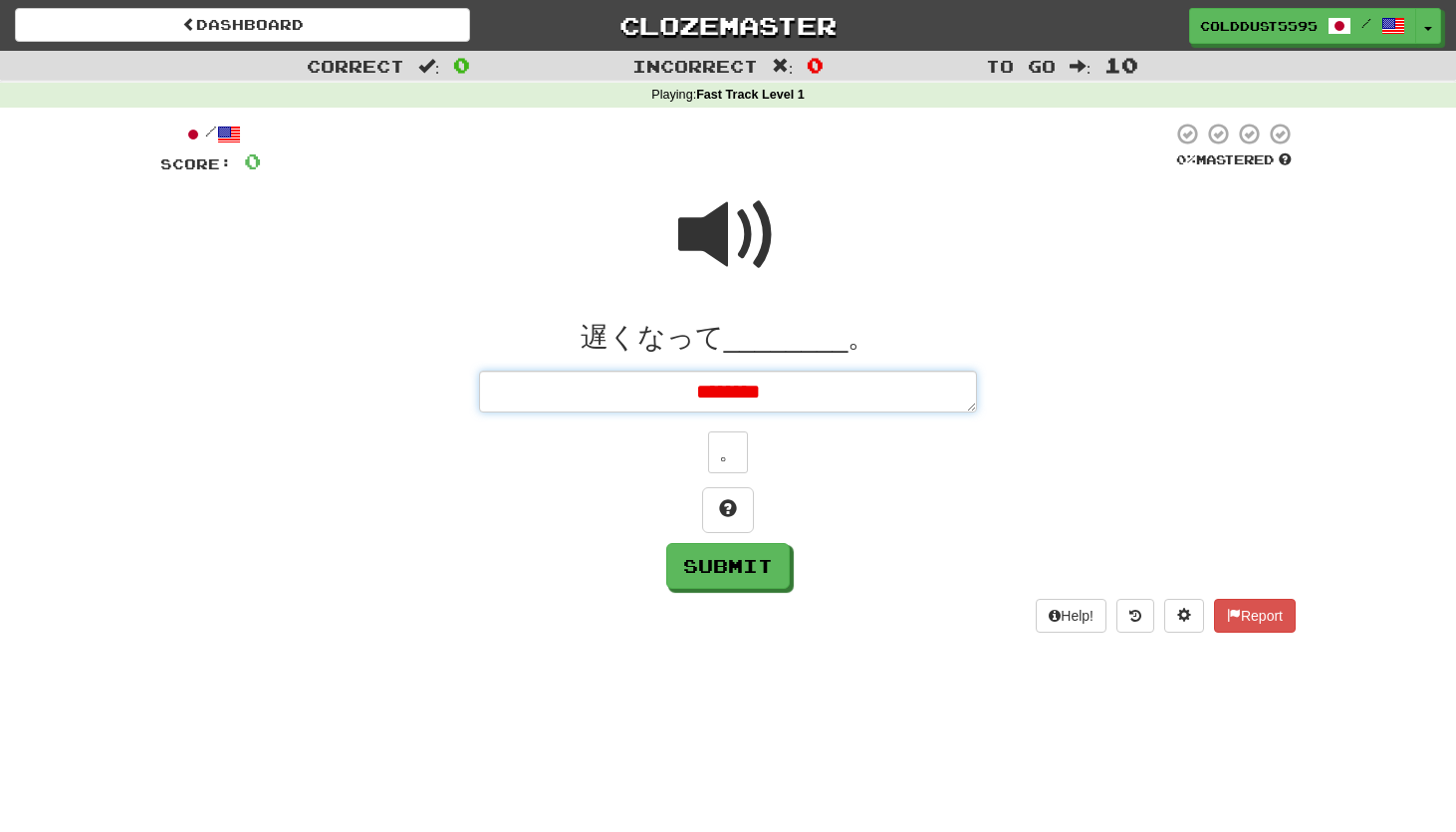 type on "*" 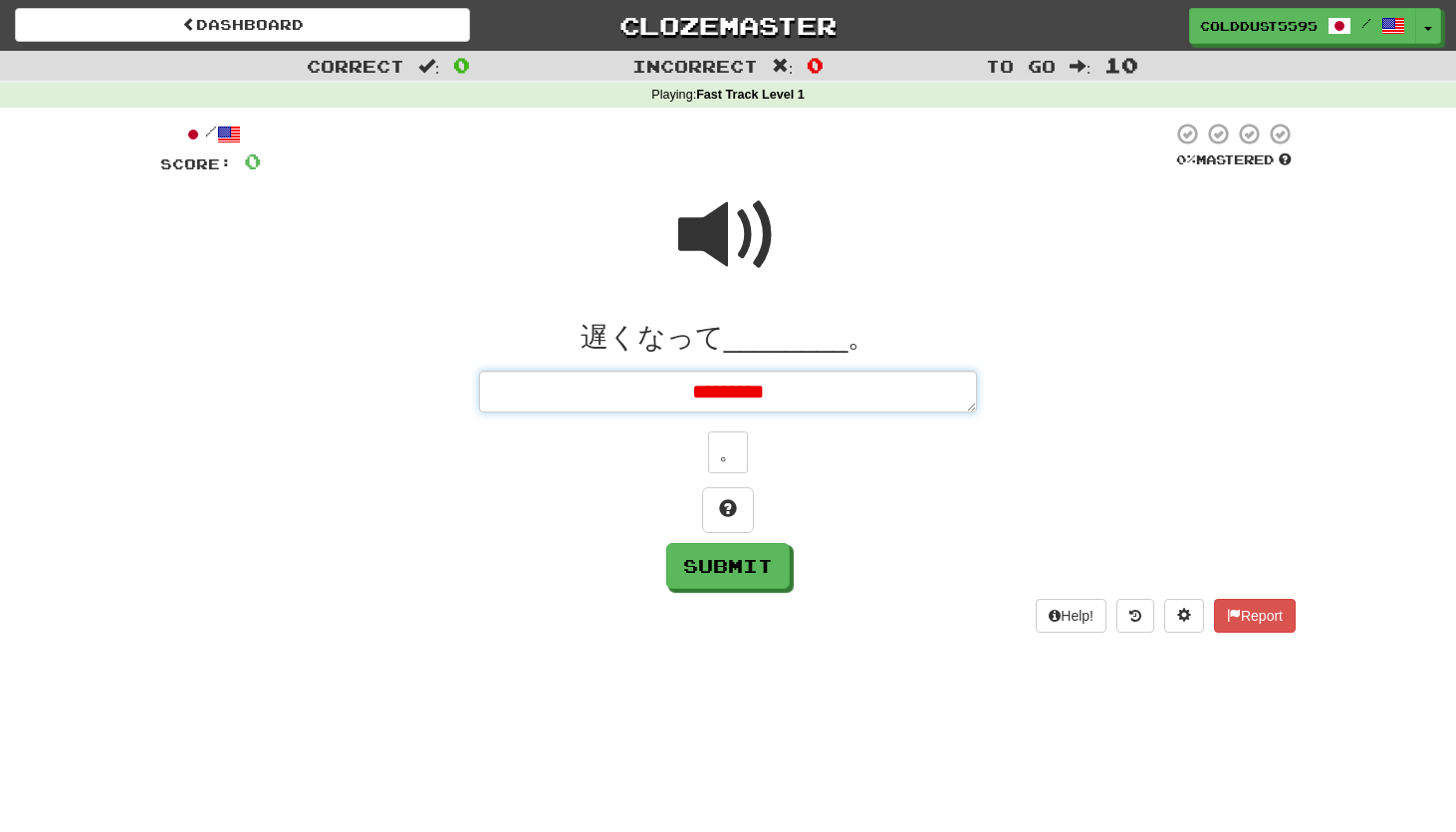 type on "*" 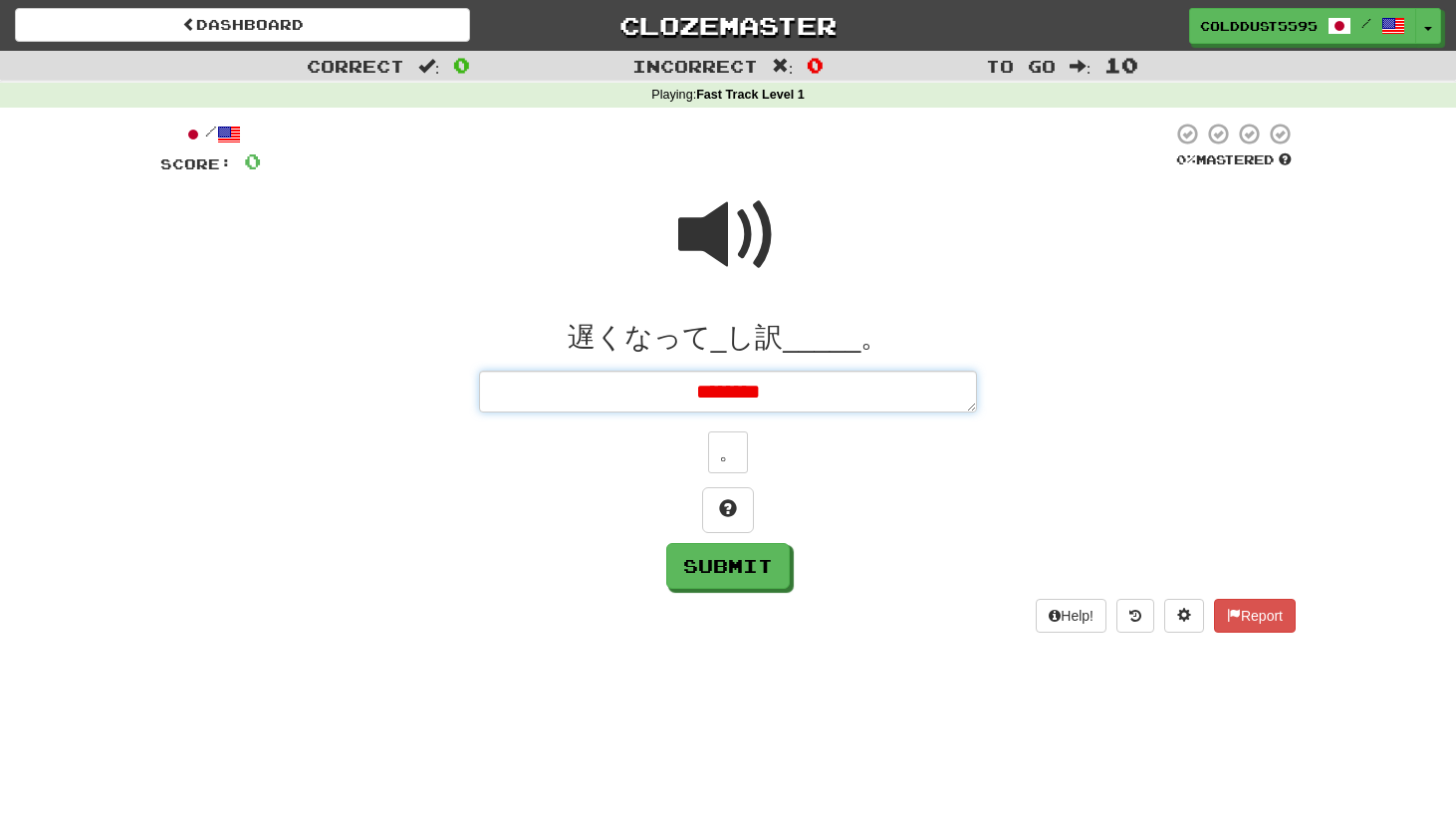 type on "*" 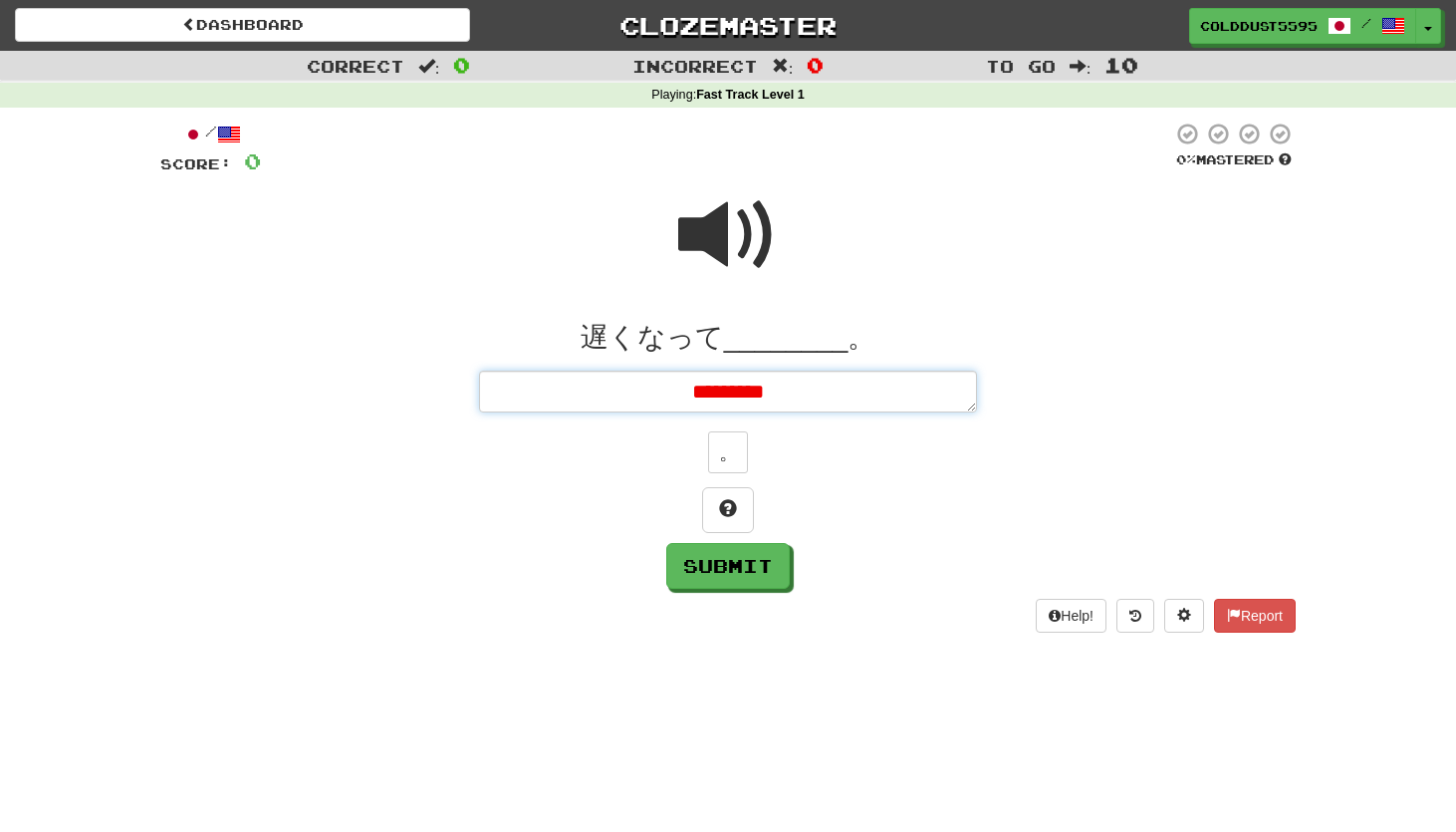 type on "*" 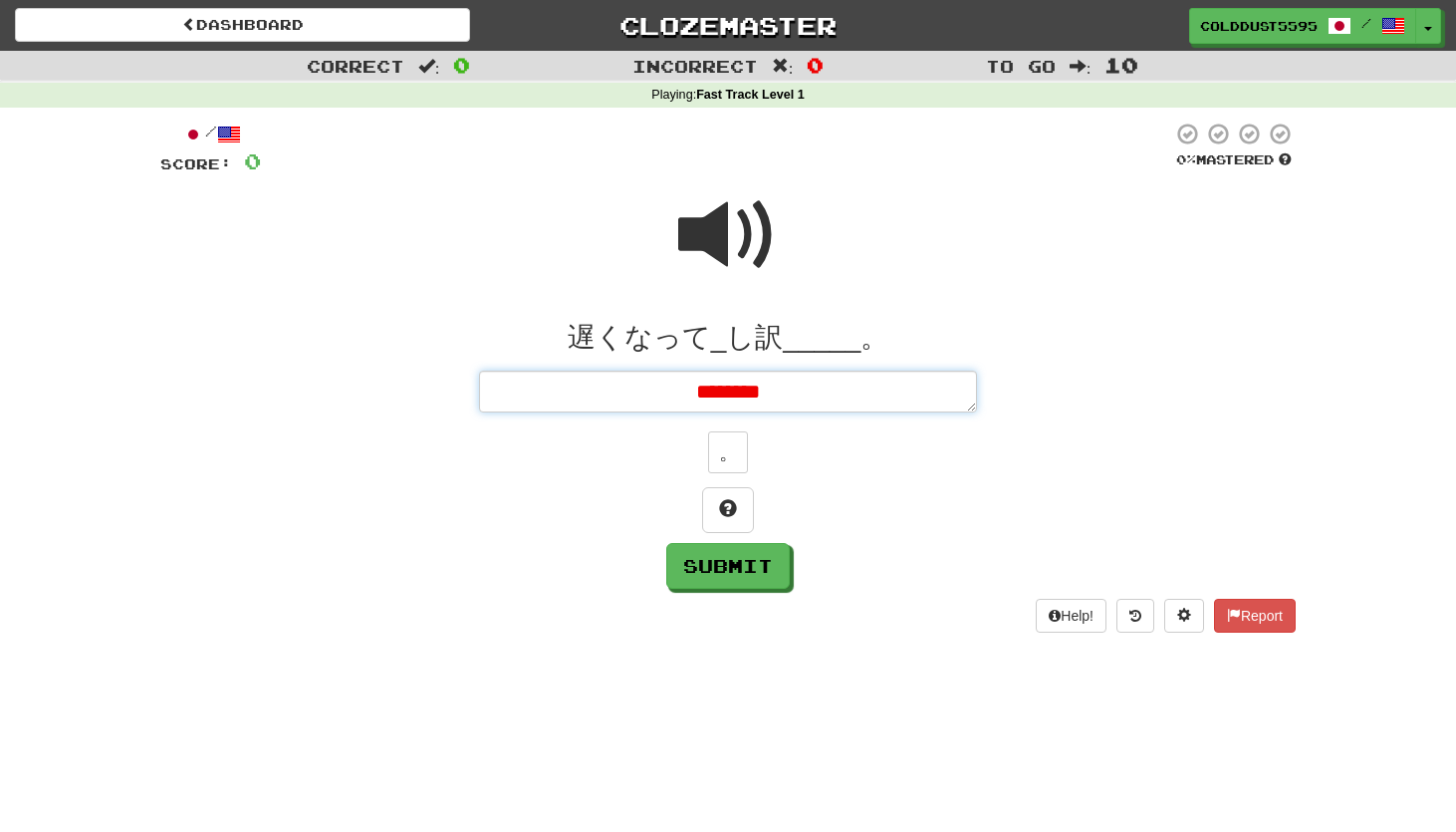 type on "********" 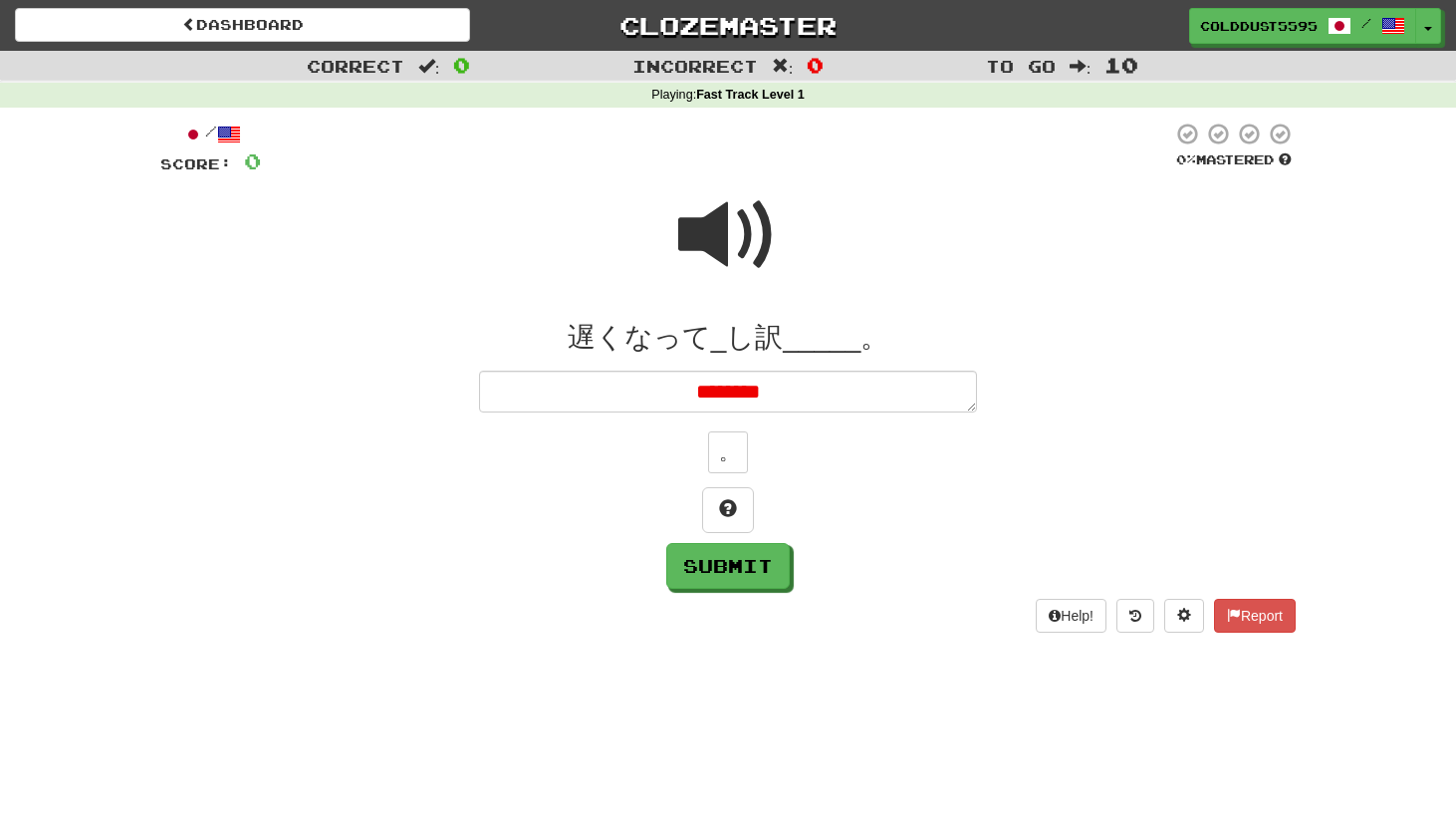click at bounding box center [728, 235] 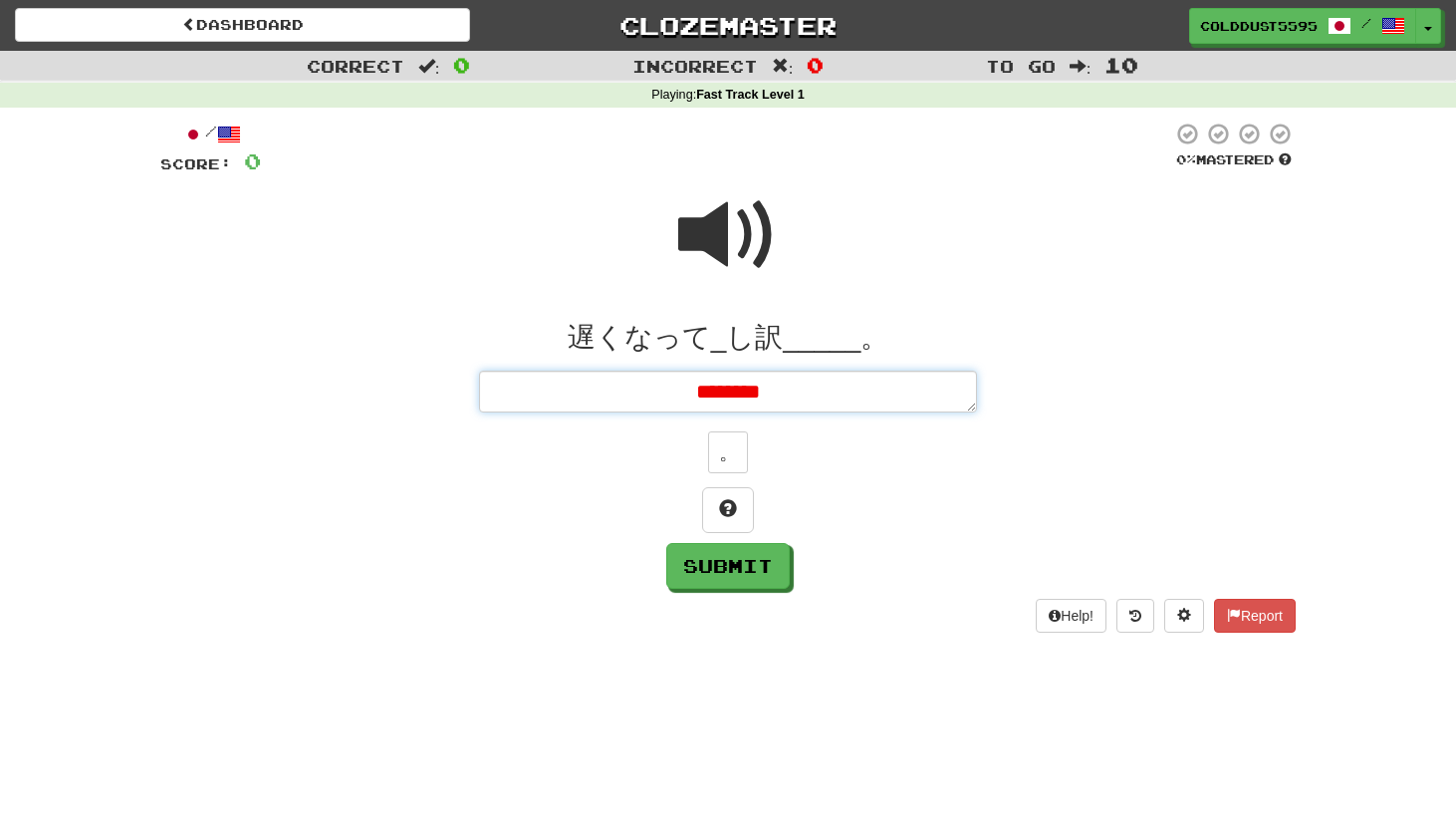 drag, startPoint x: 771, startPoint y: 391, endPoint x: 759, endPoint y: 391, distance: 12 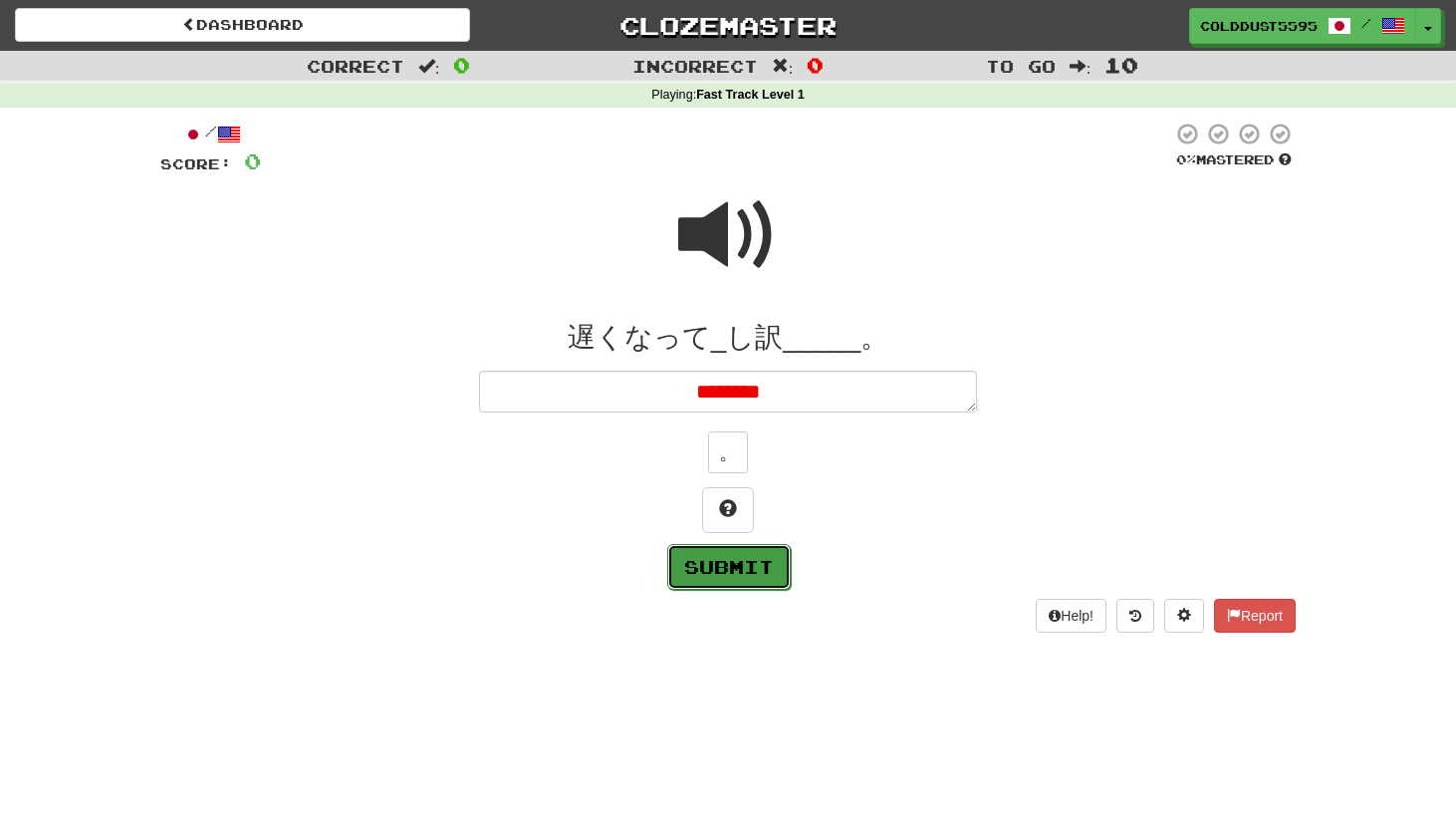 click on "Submit" at bounding box center (729, 567) 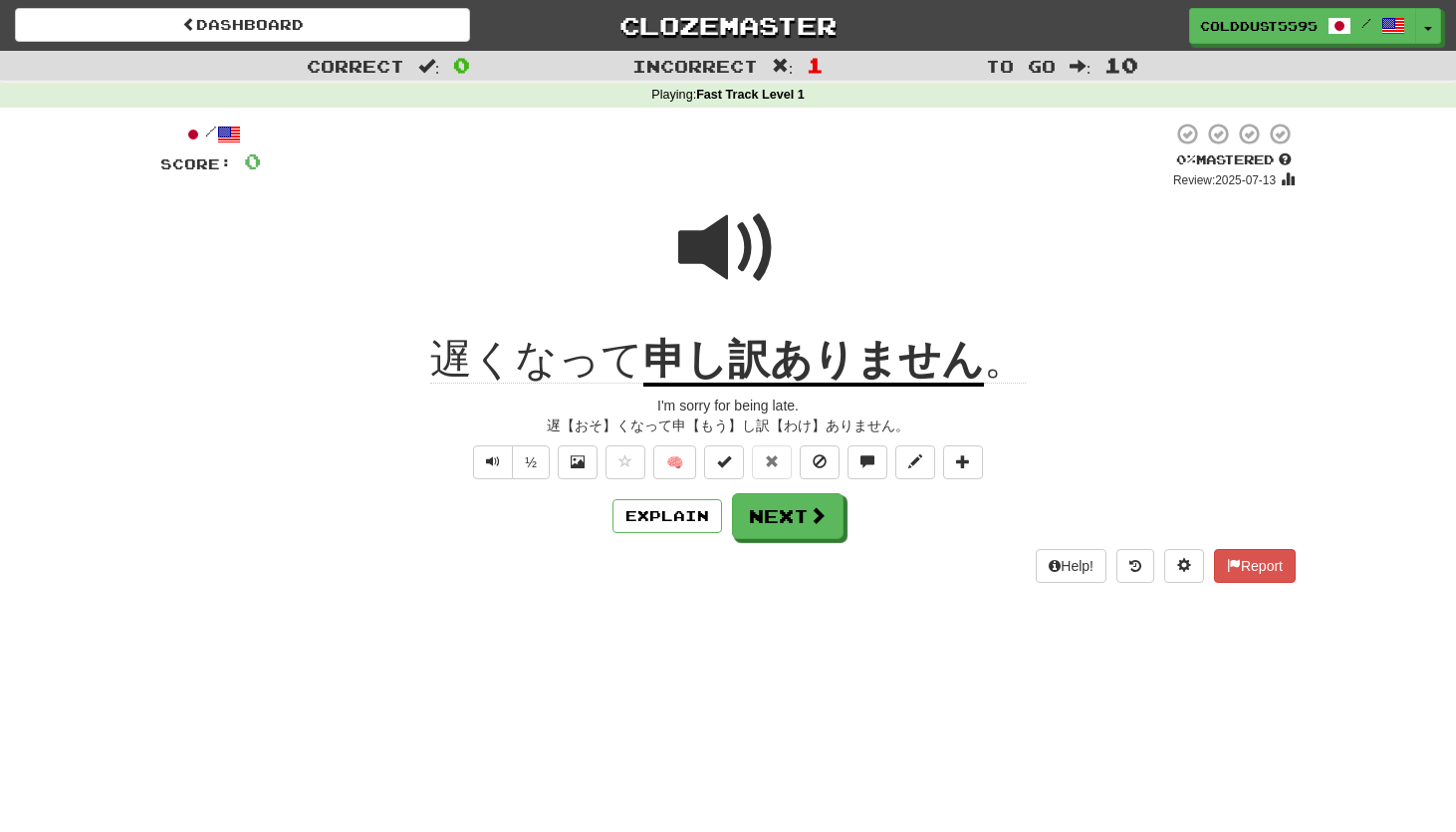 click at bounding box center [716, 155] 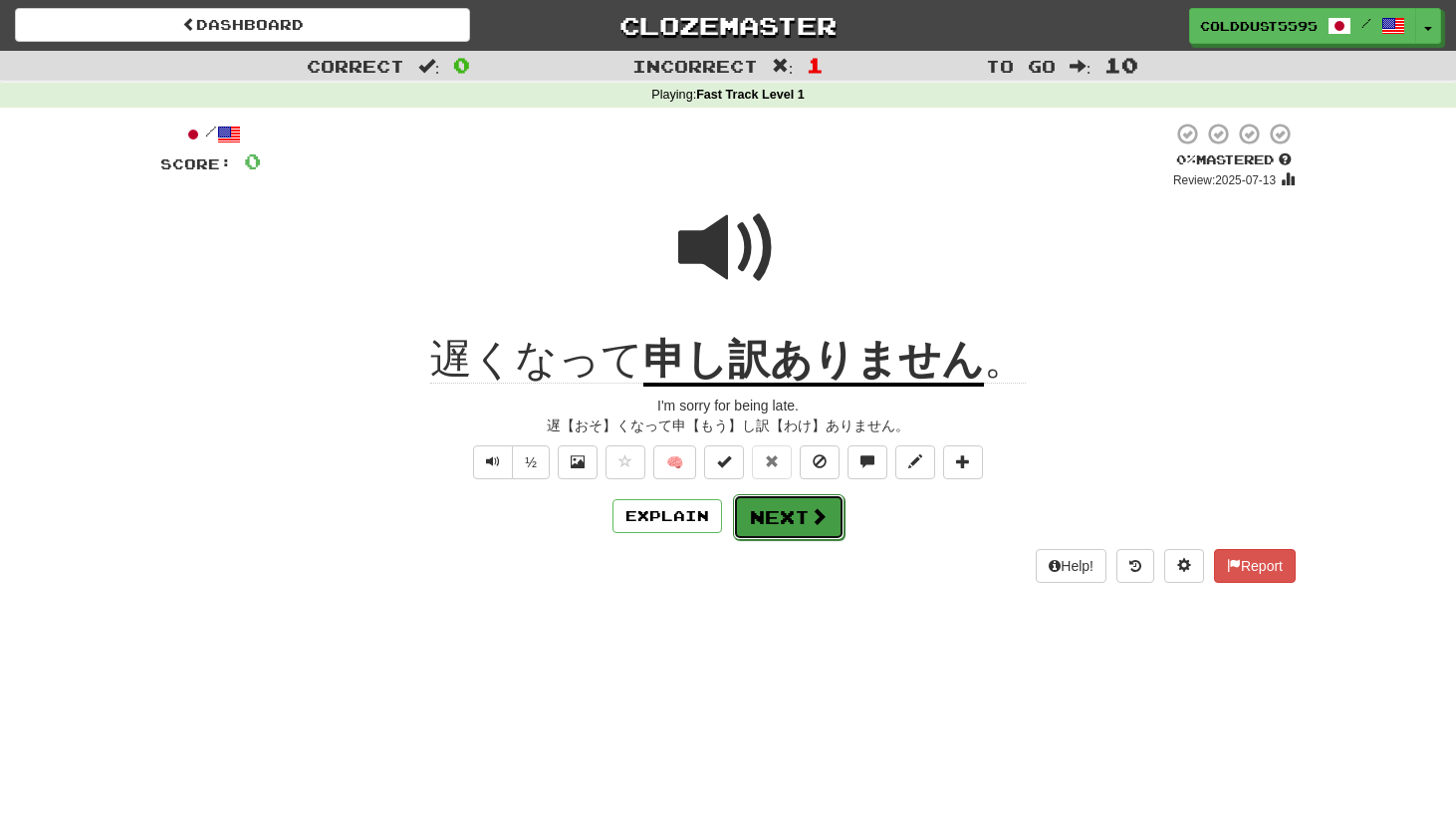 click on "Next" at bounding box center [789, 517] 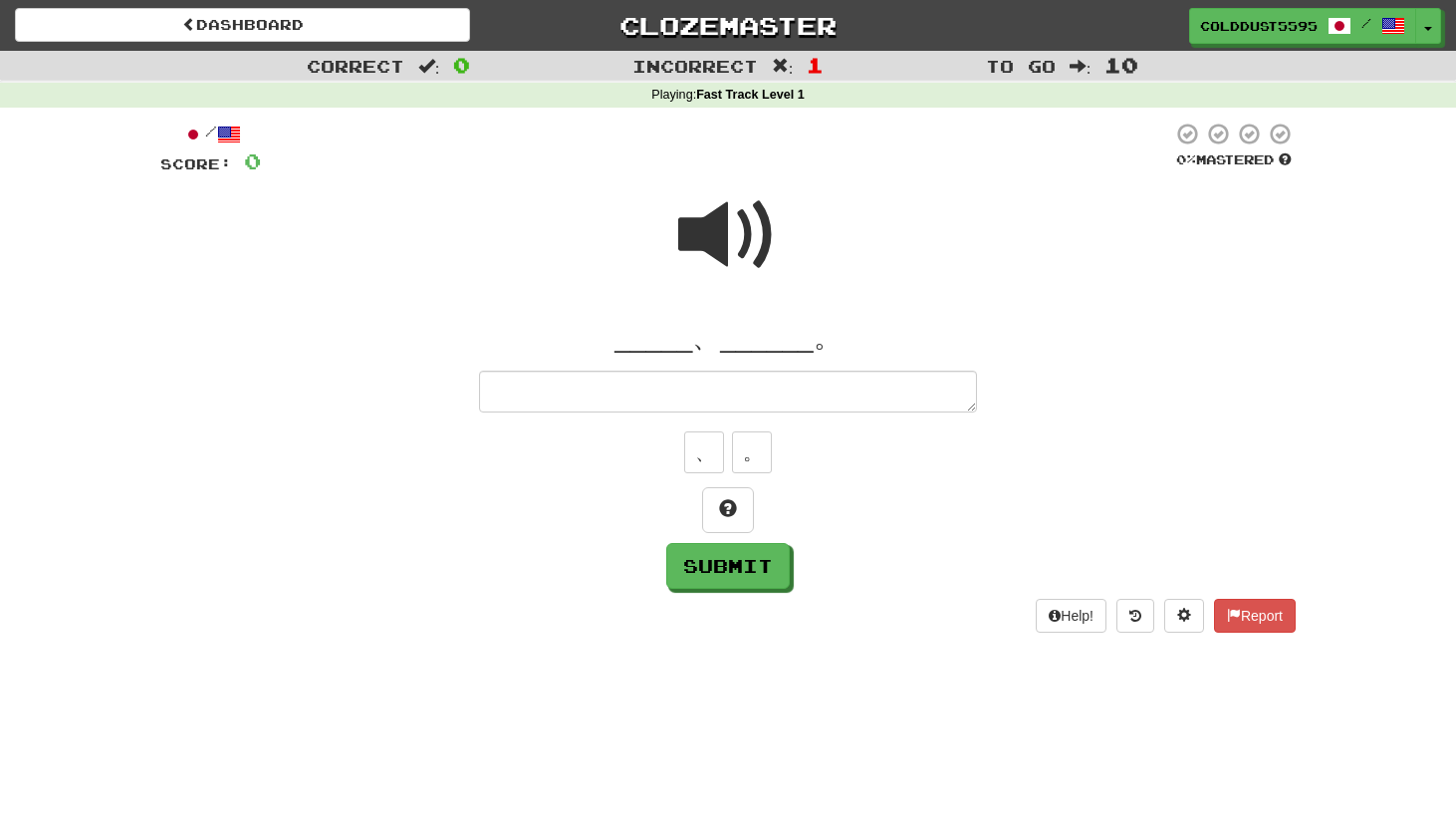 type on "*" 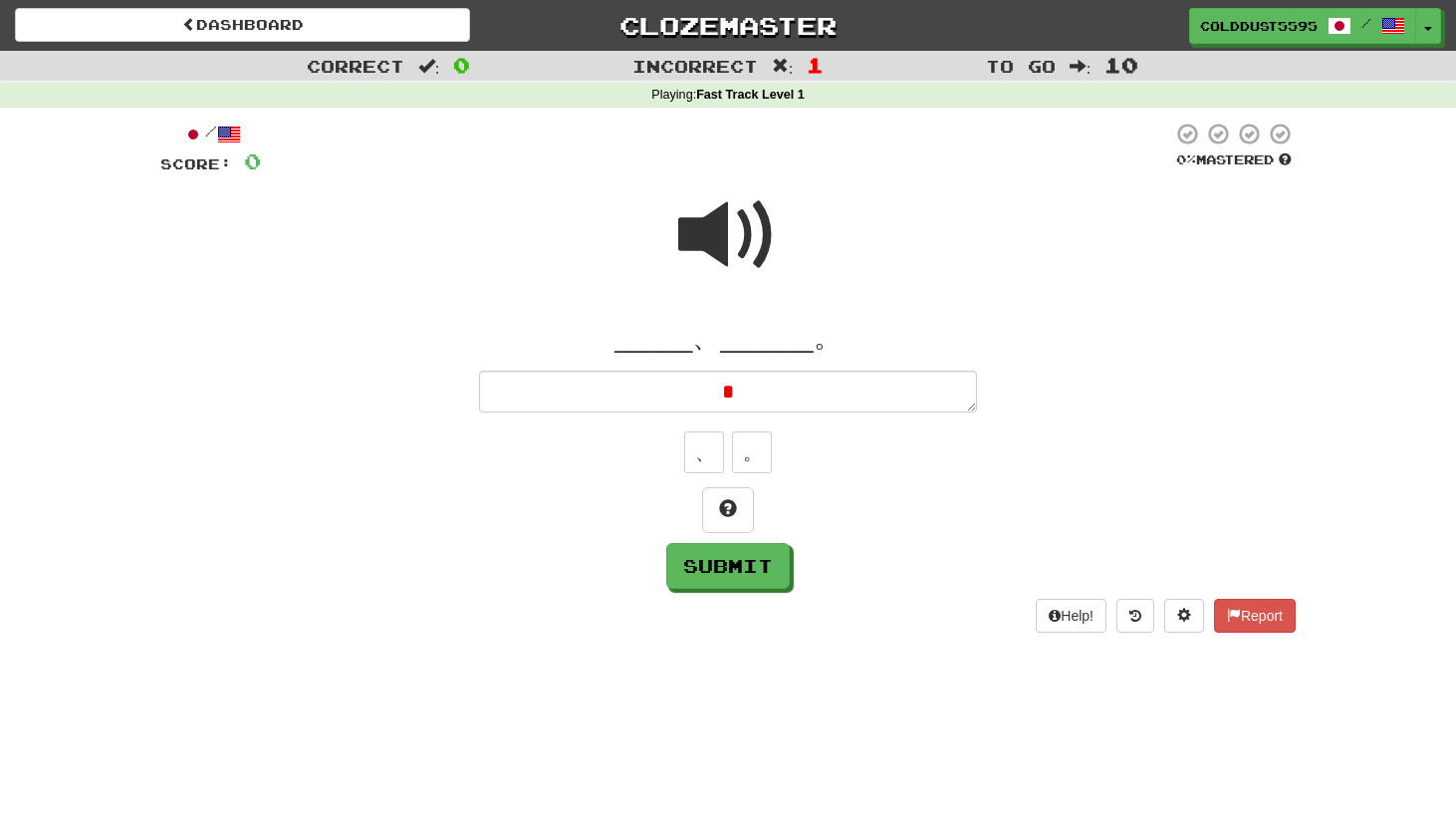 type on "*" 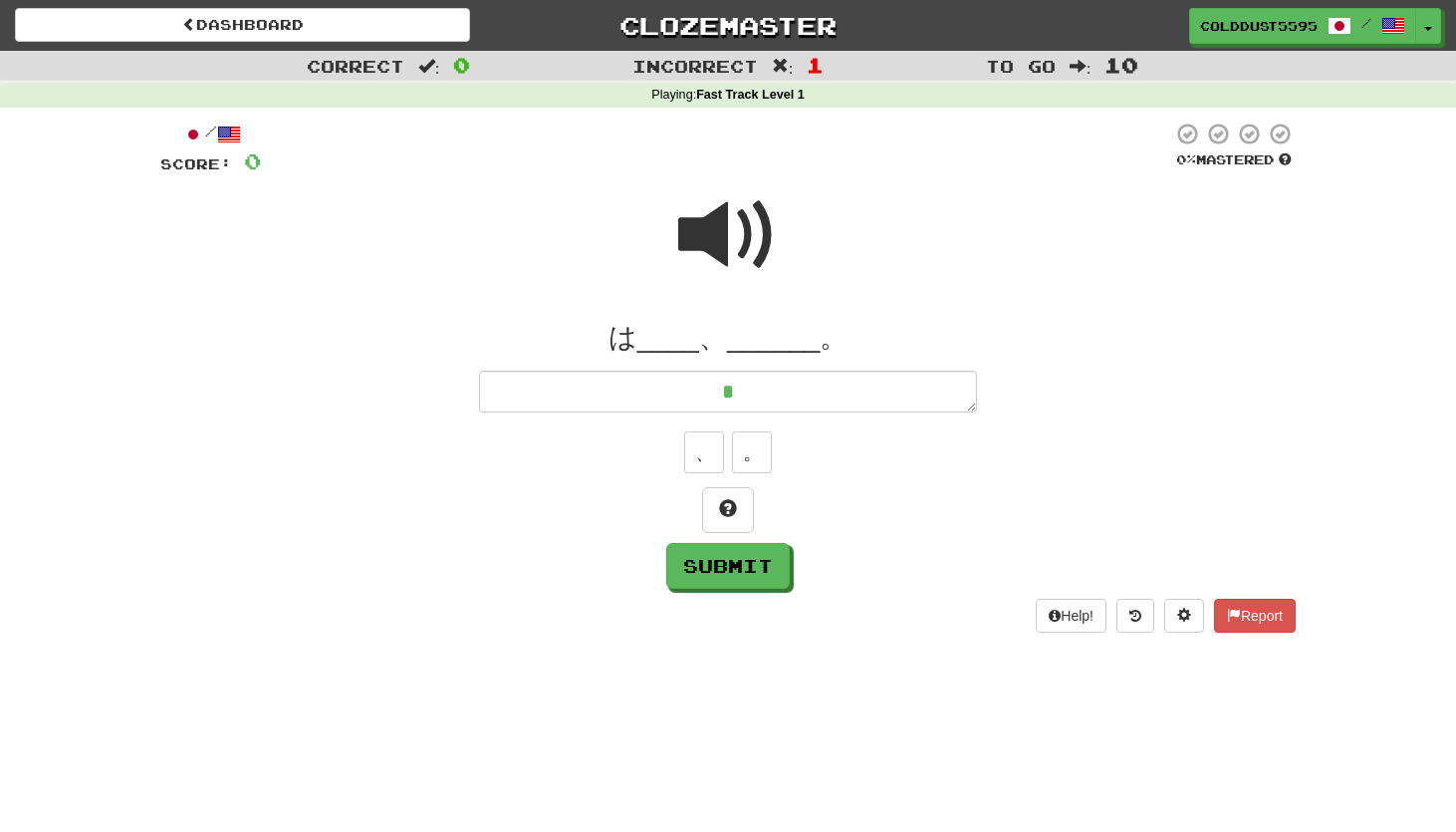 type on "*" 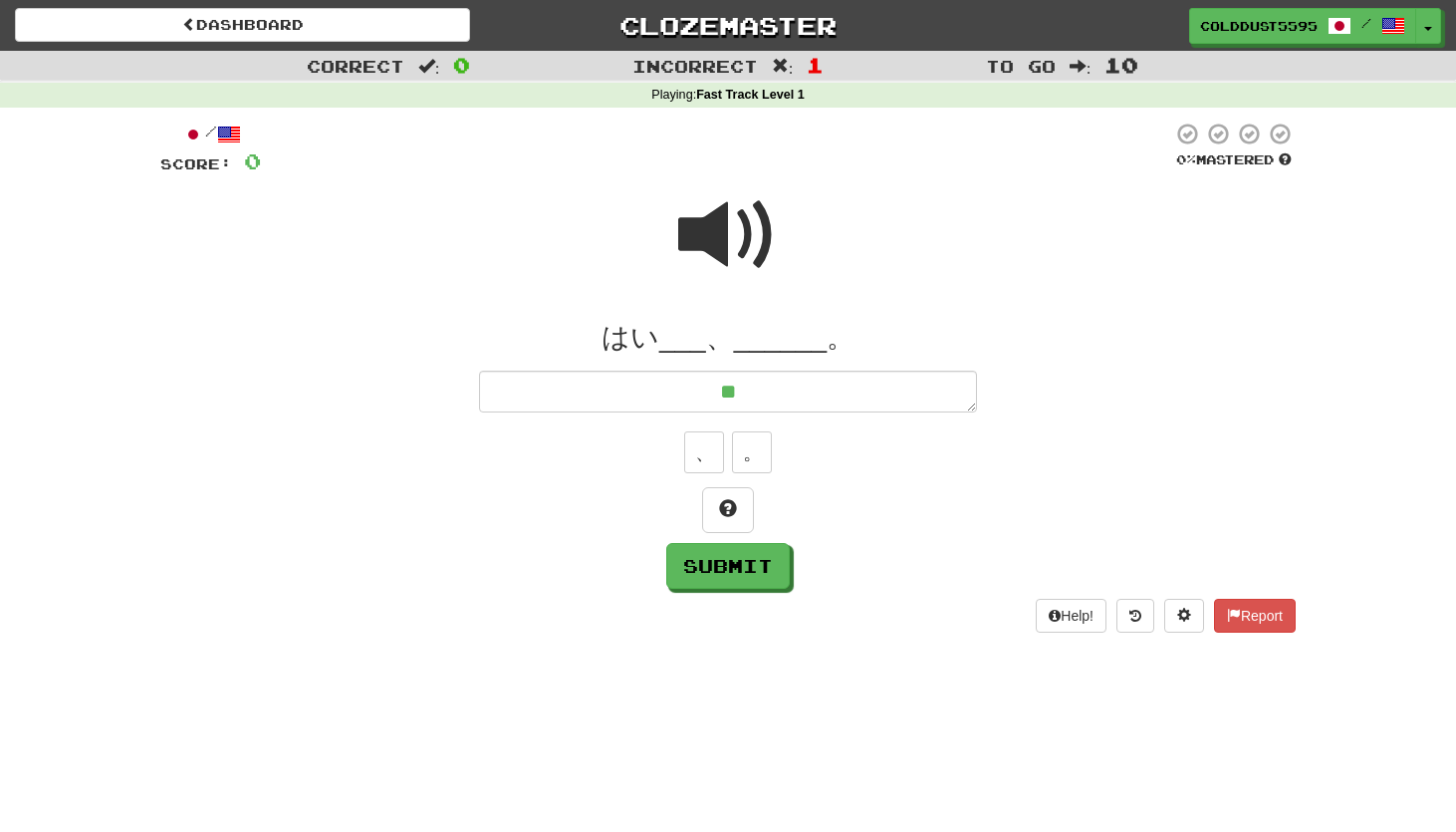 type on "***" 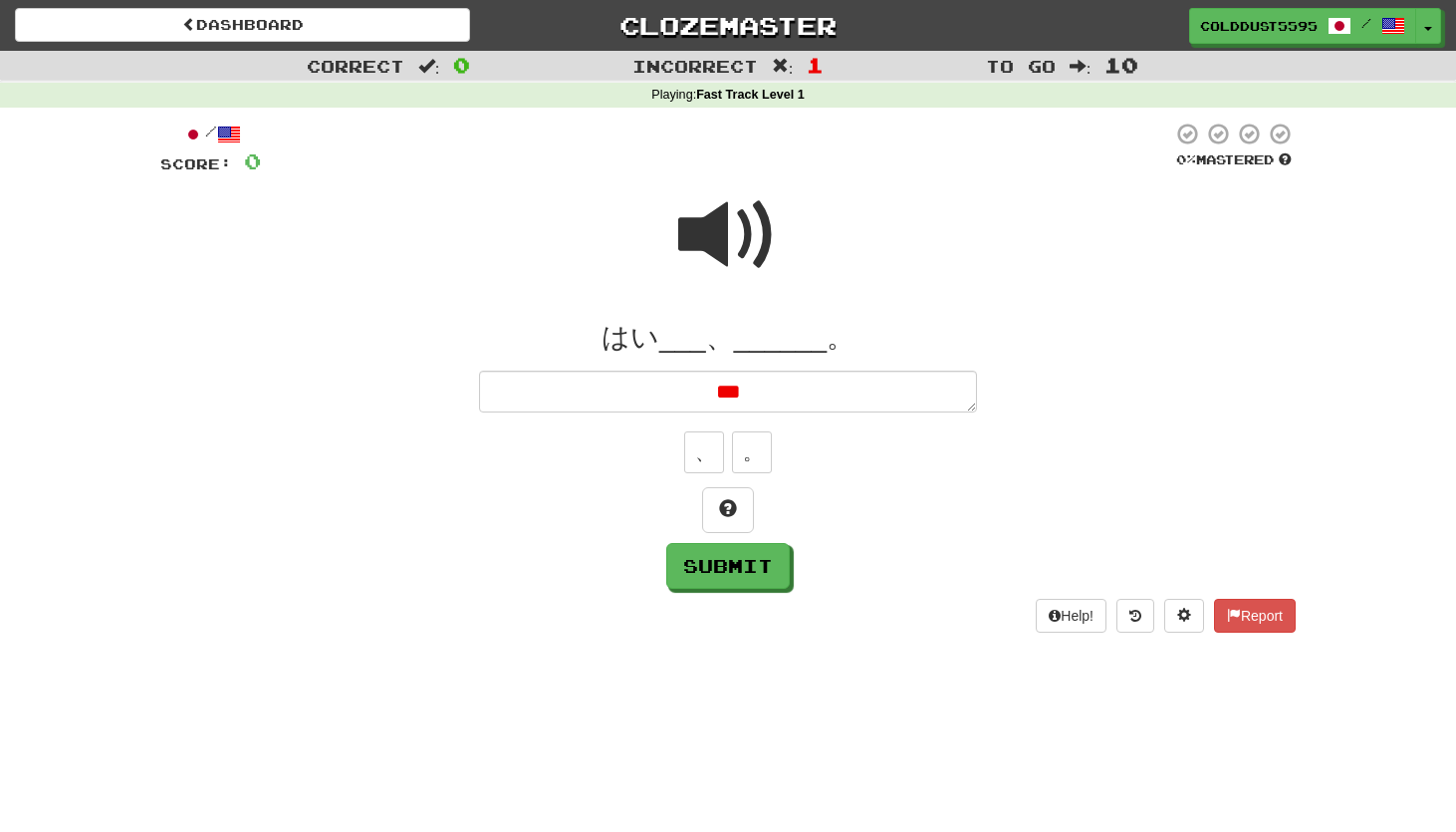 type on "*" 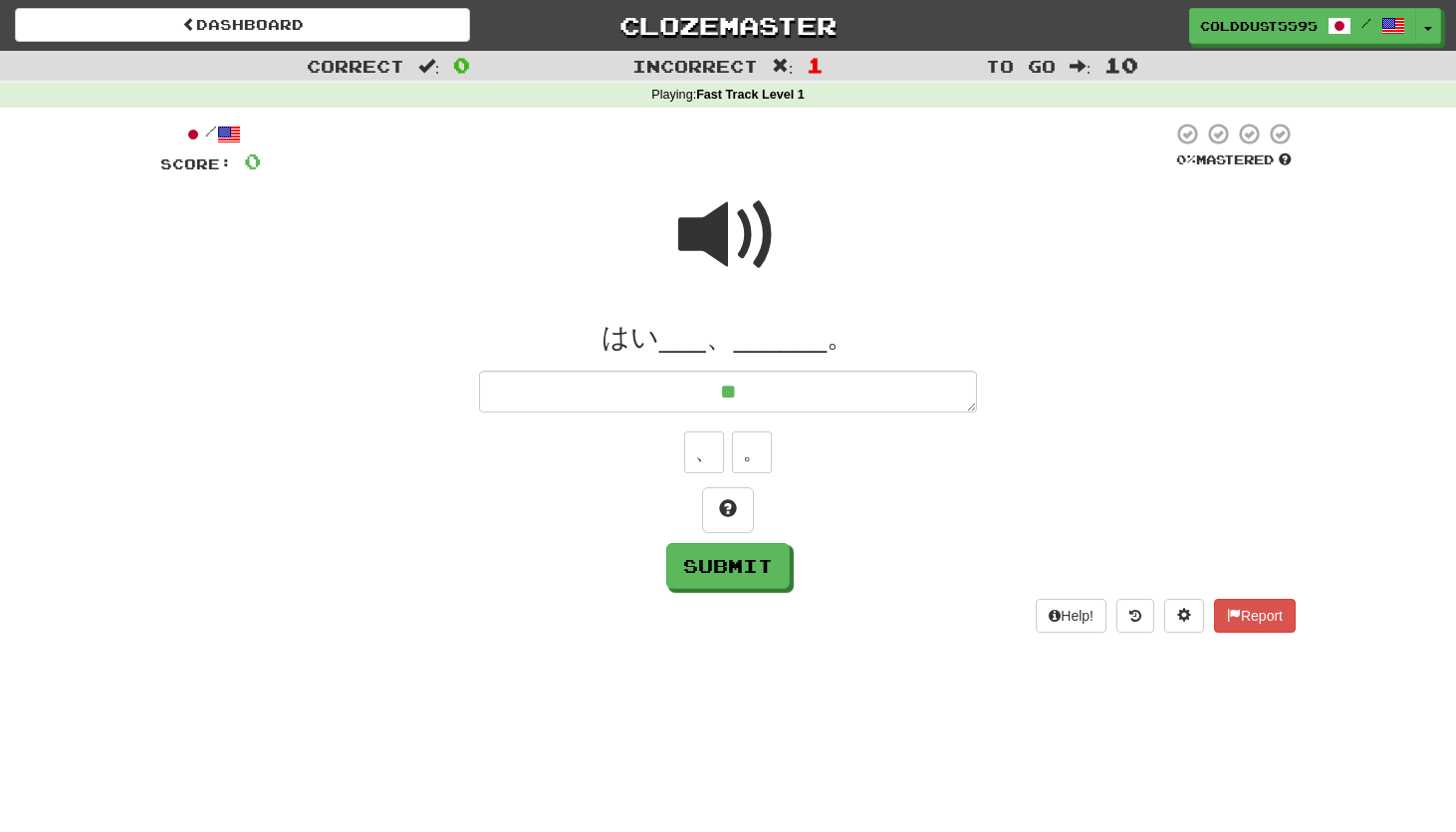 type on "*" 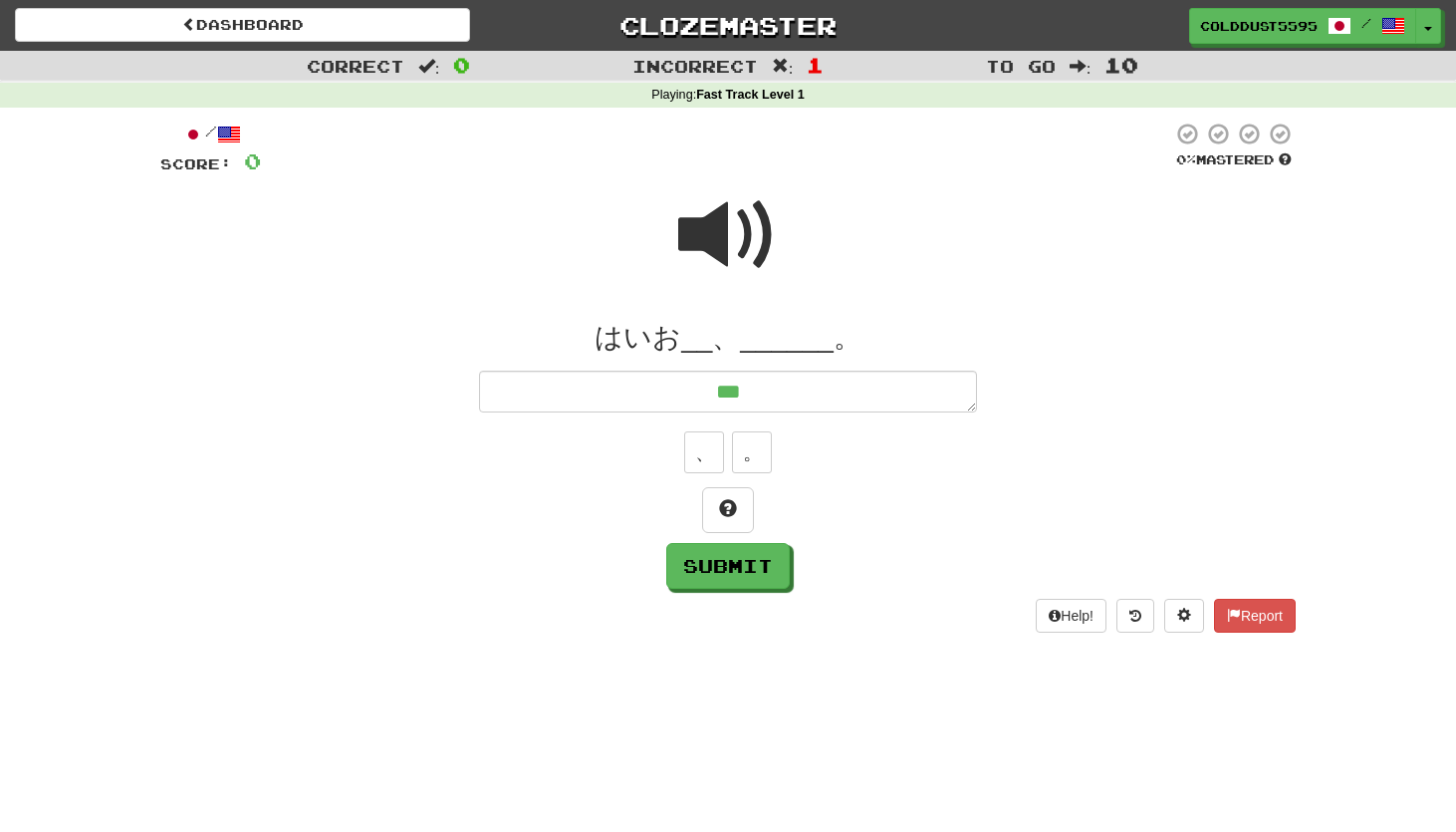 type on "*" 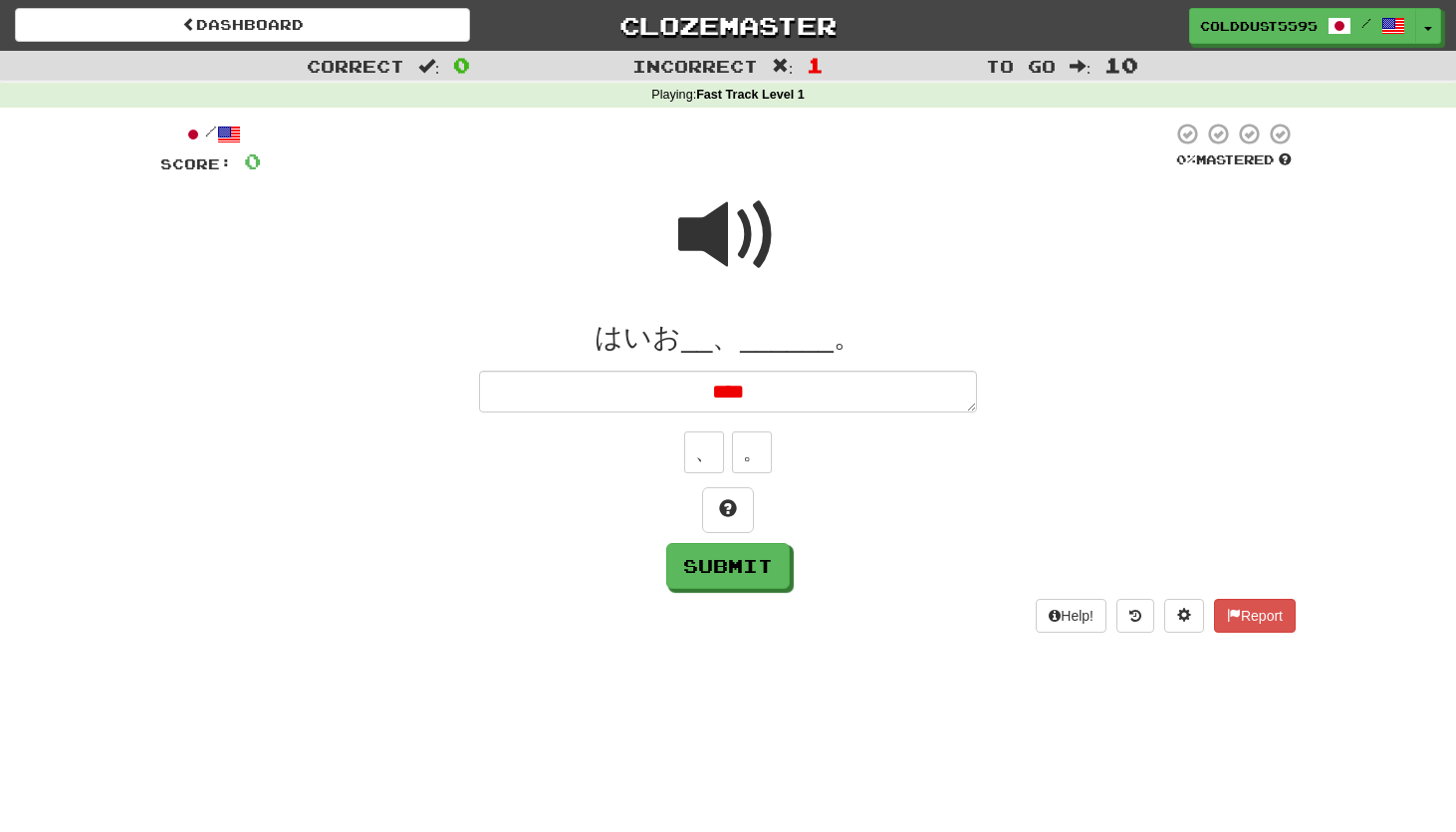 type on "*" 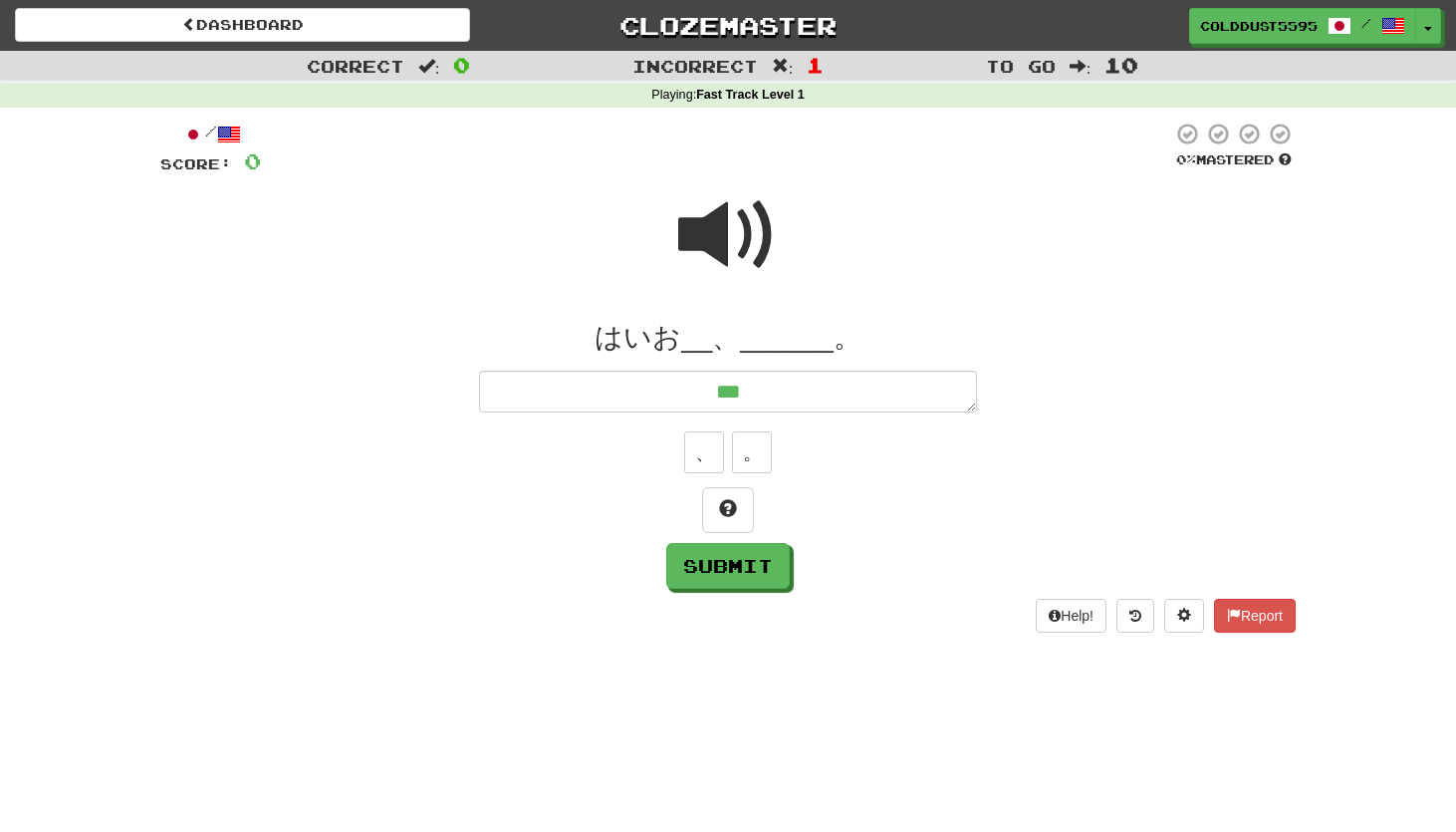 type on "*" 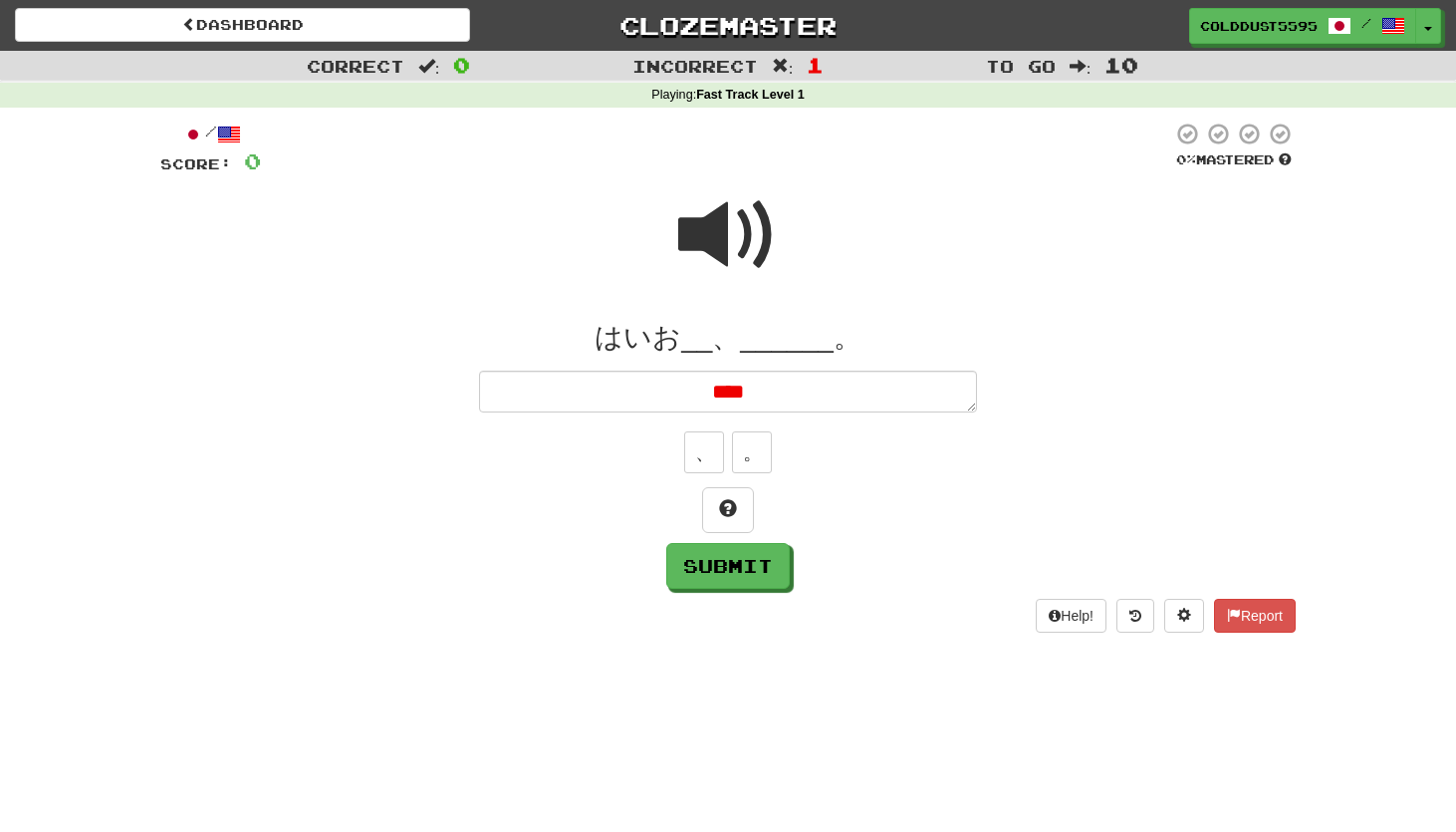 type on "*" 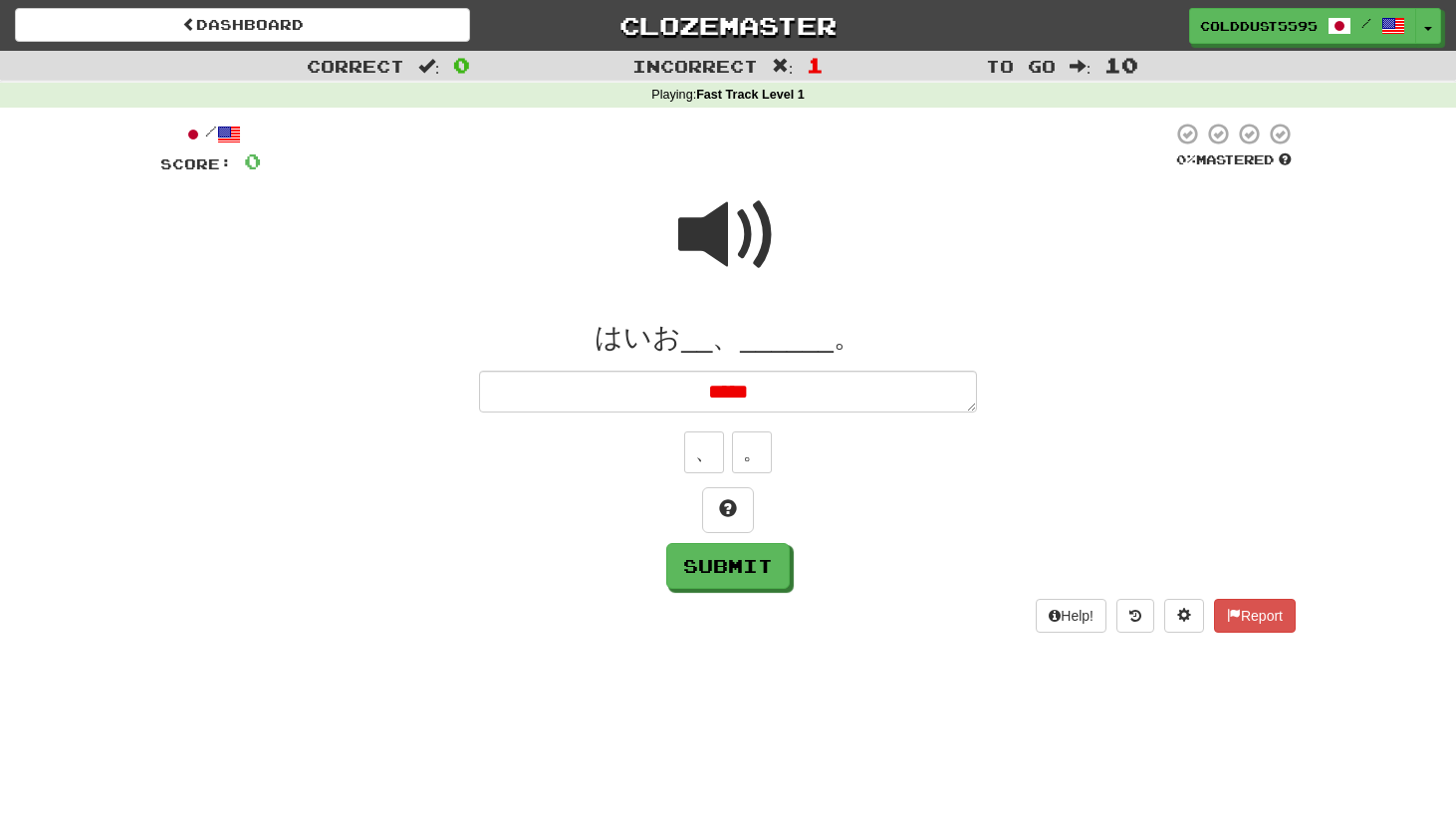type on "*" 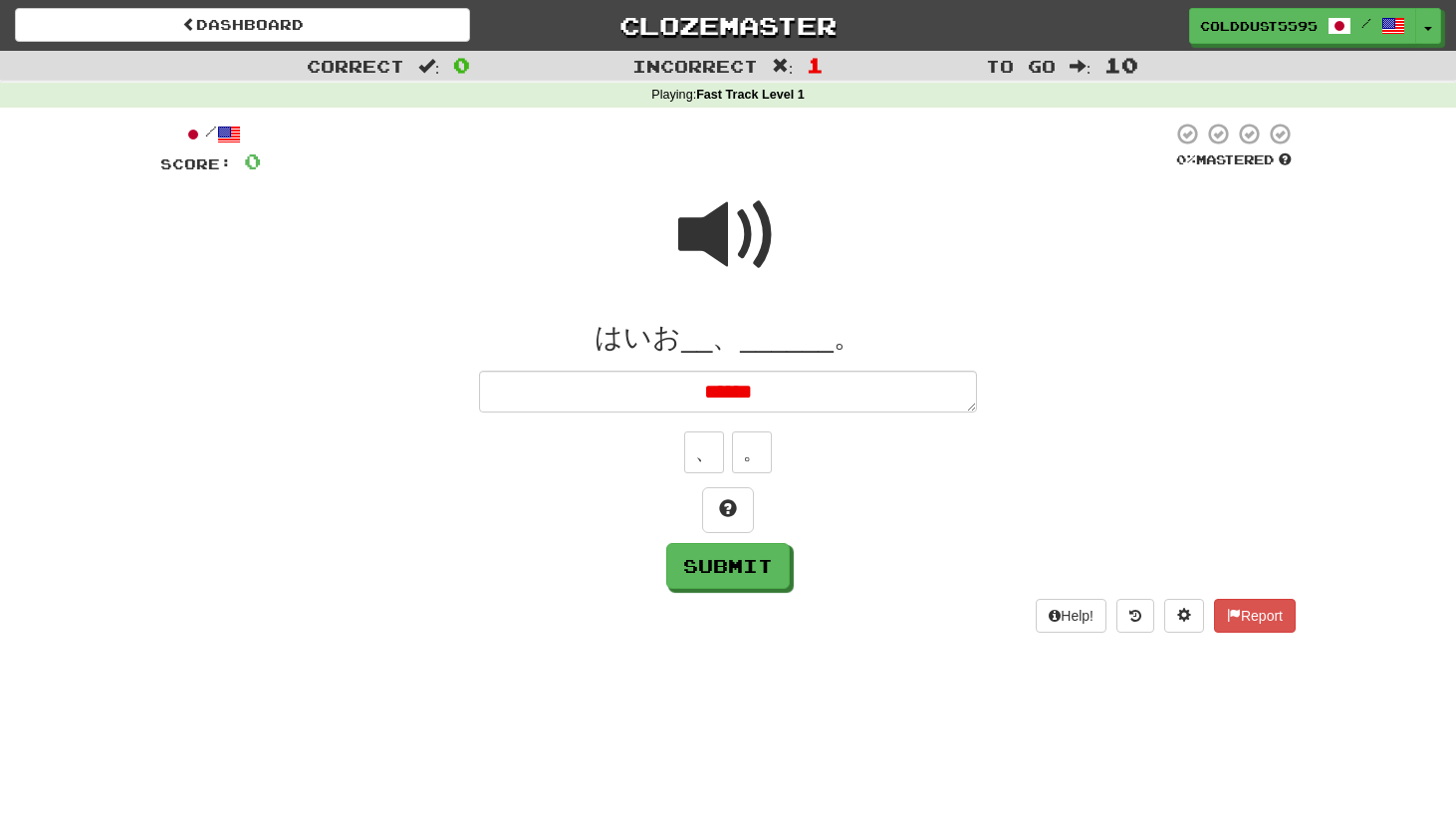 type on "*" 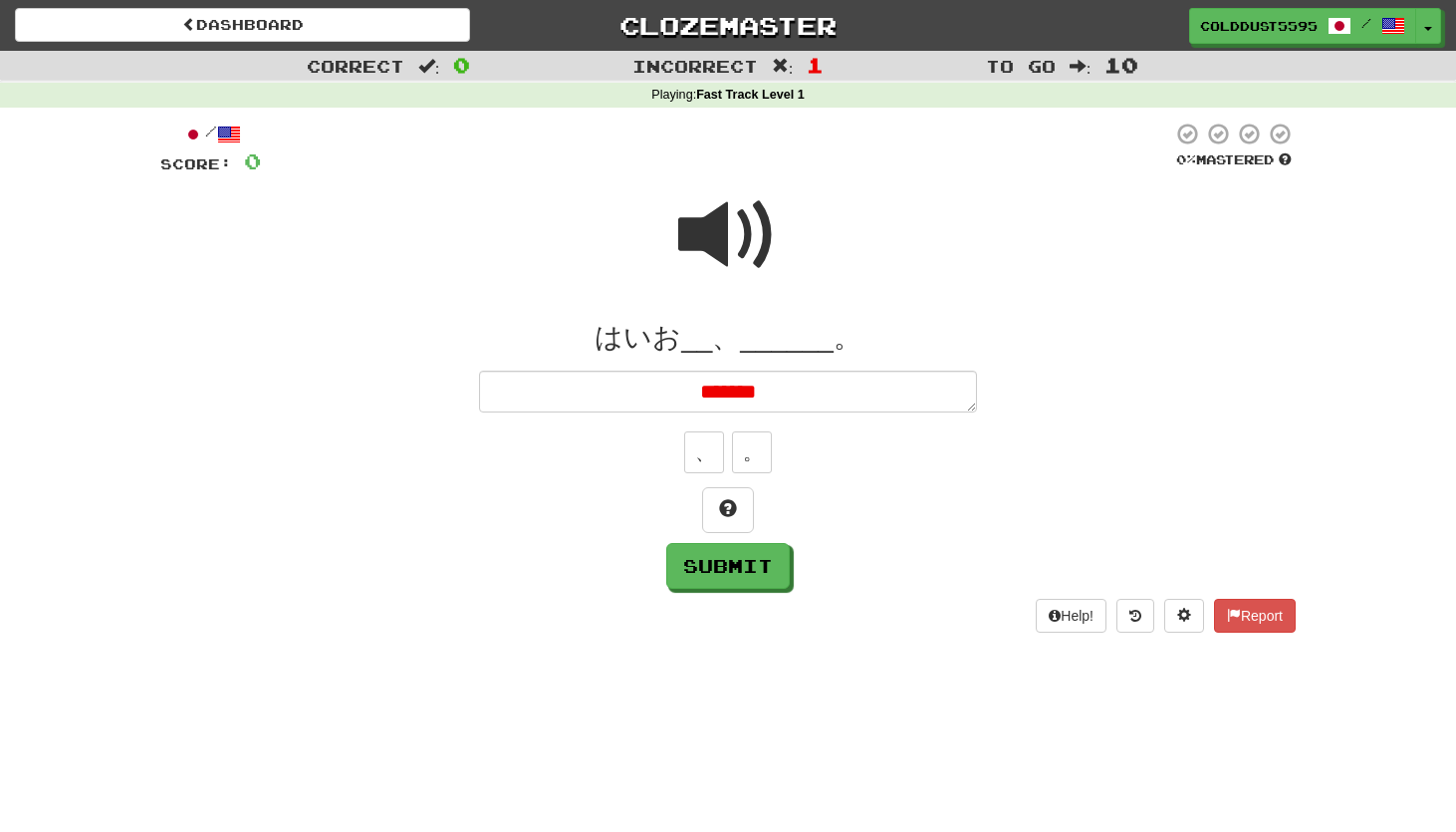 type on "*******" 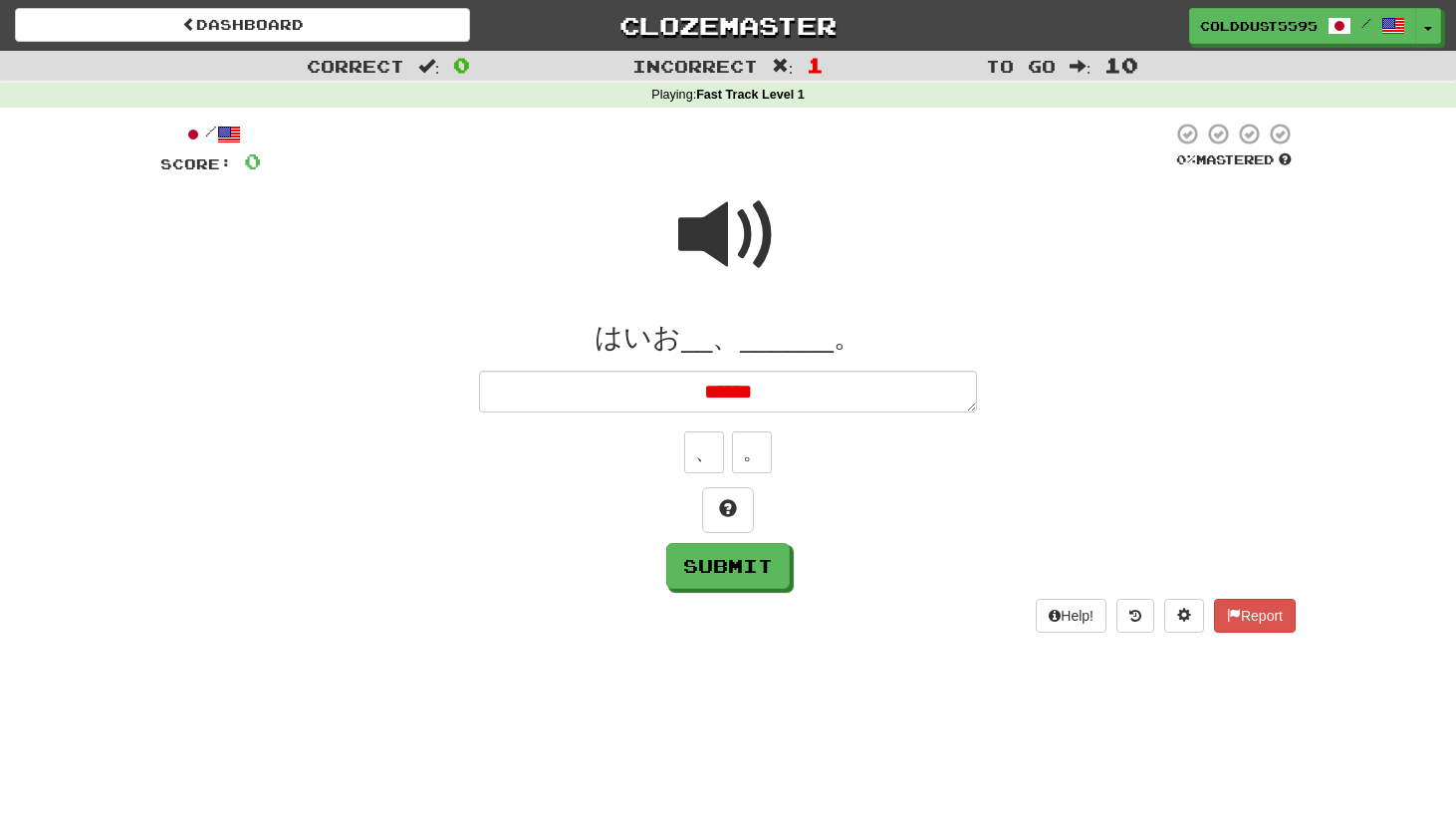 type on "*" 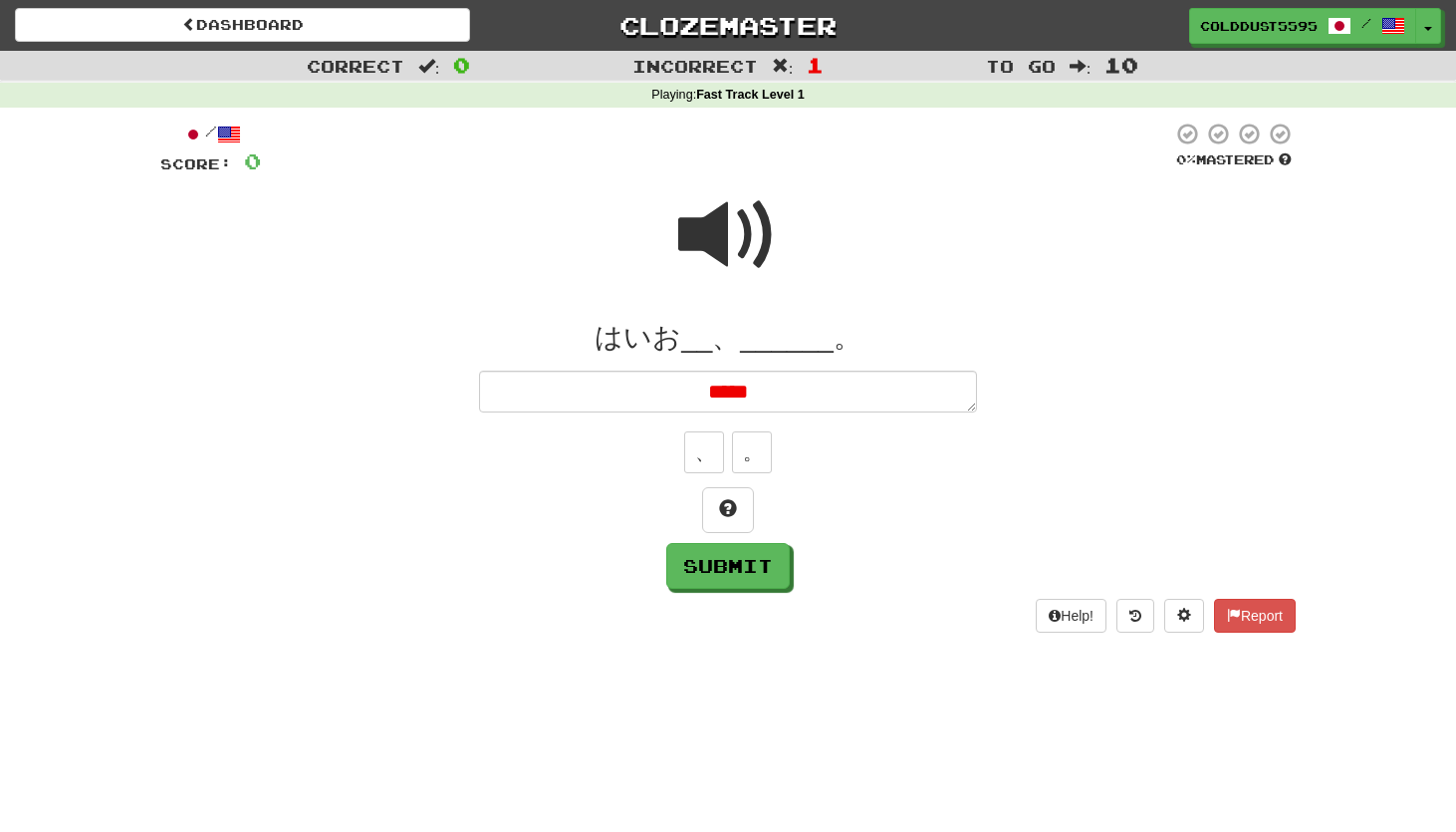 type on "*" 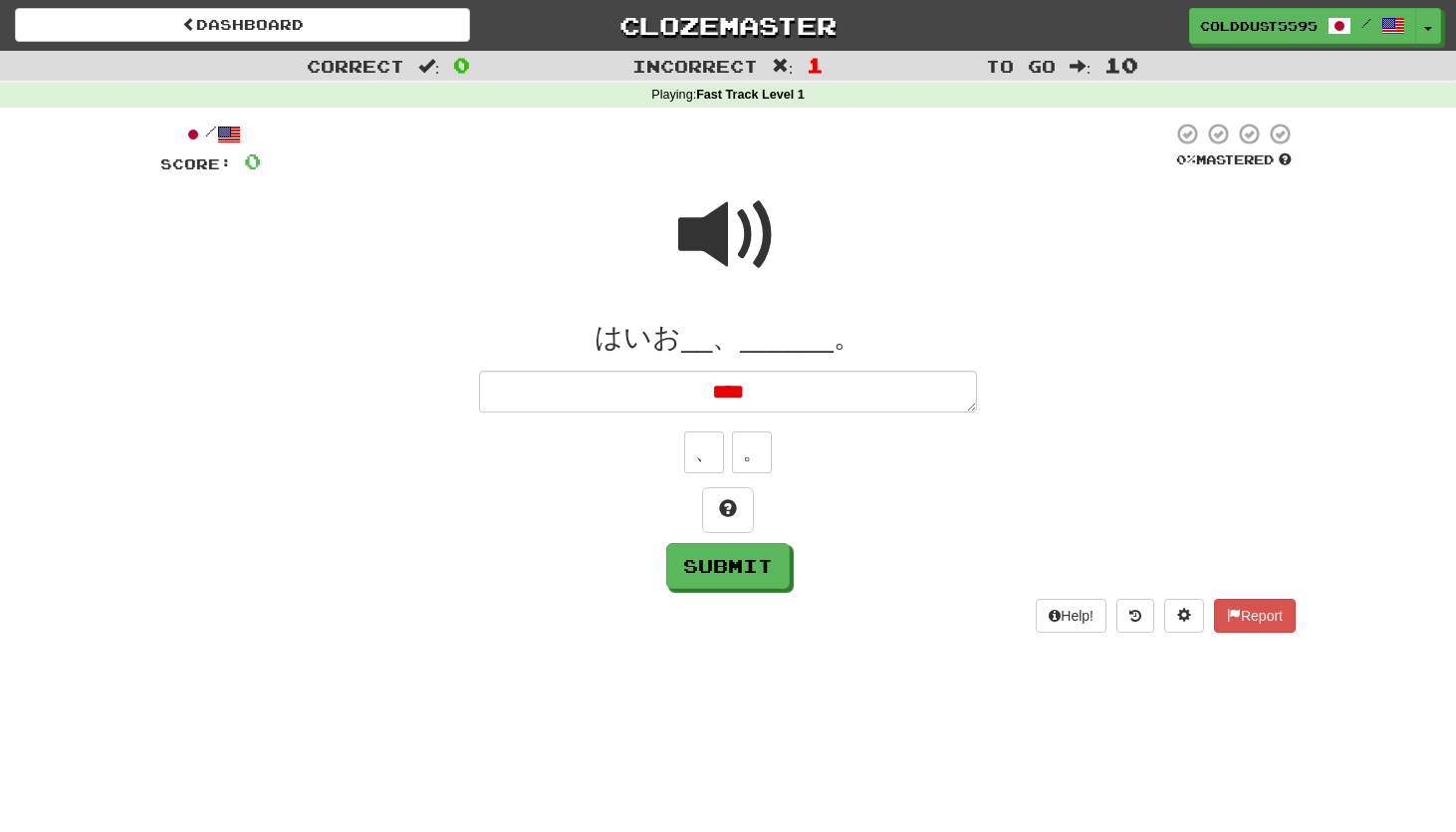 type on "*" 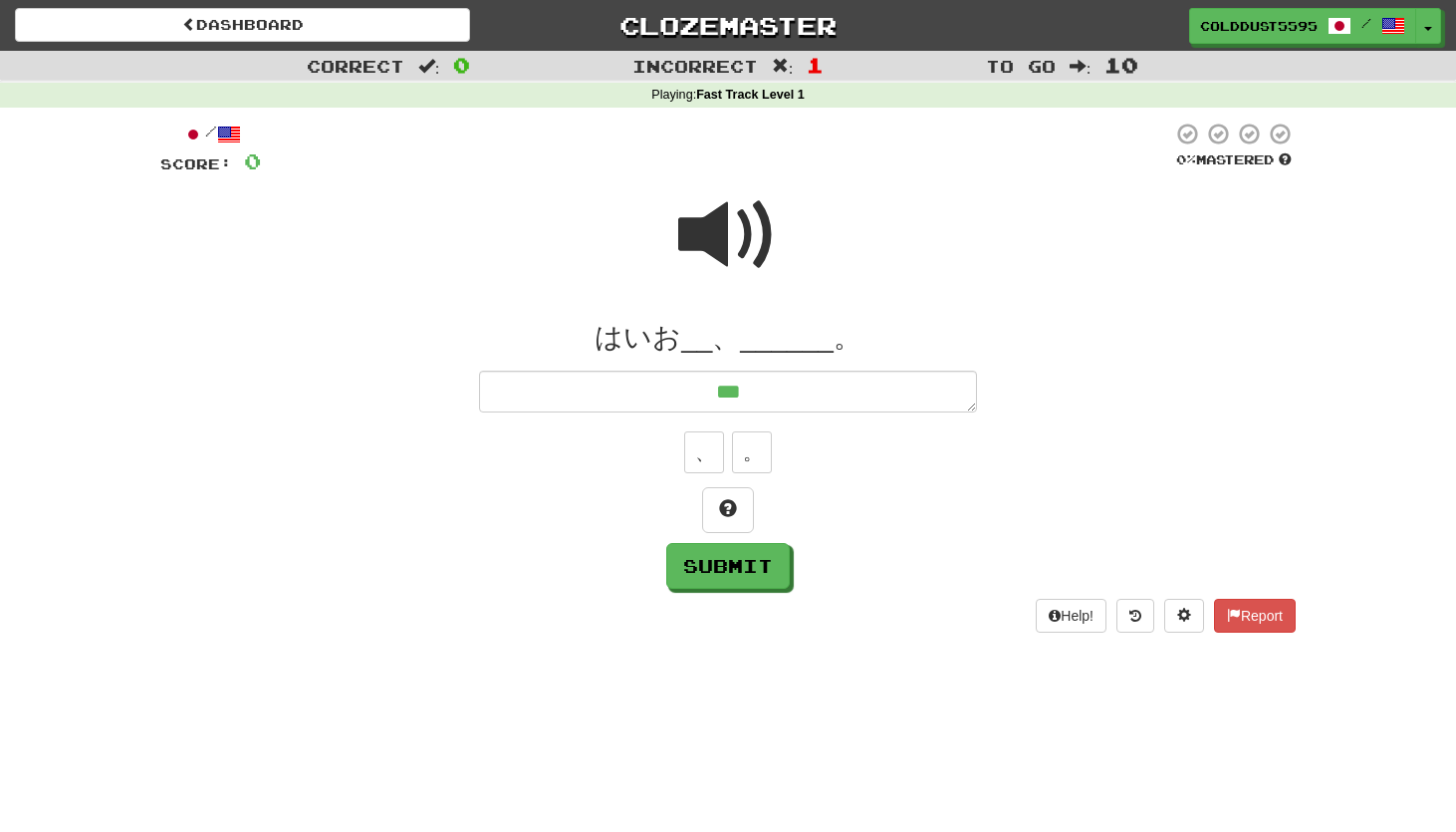 type on "*" 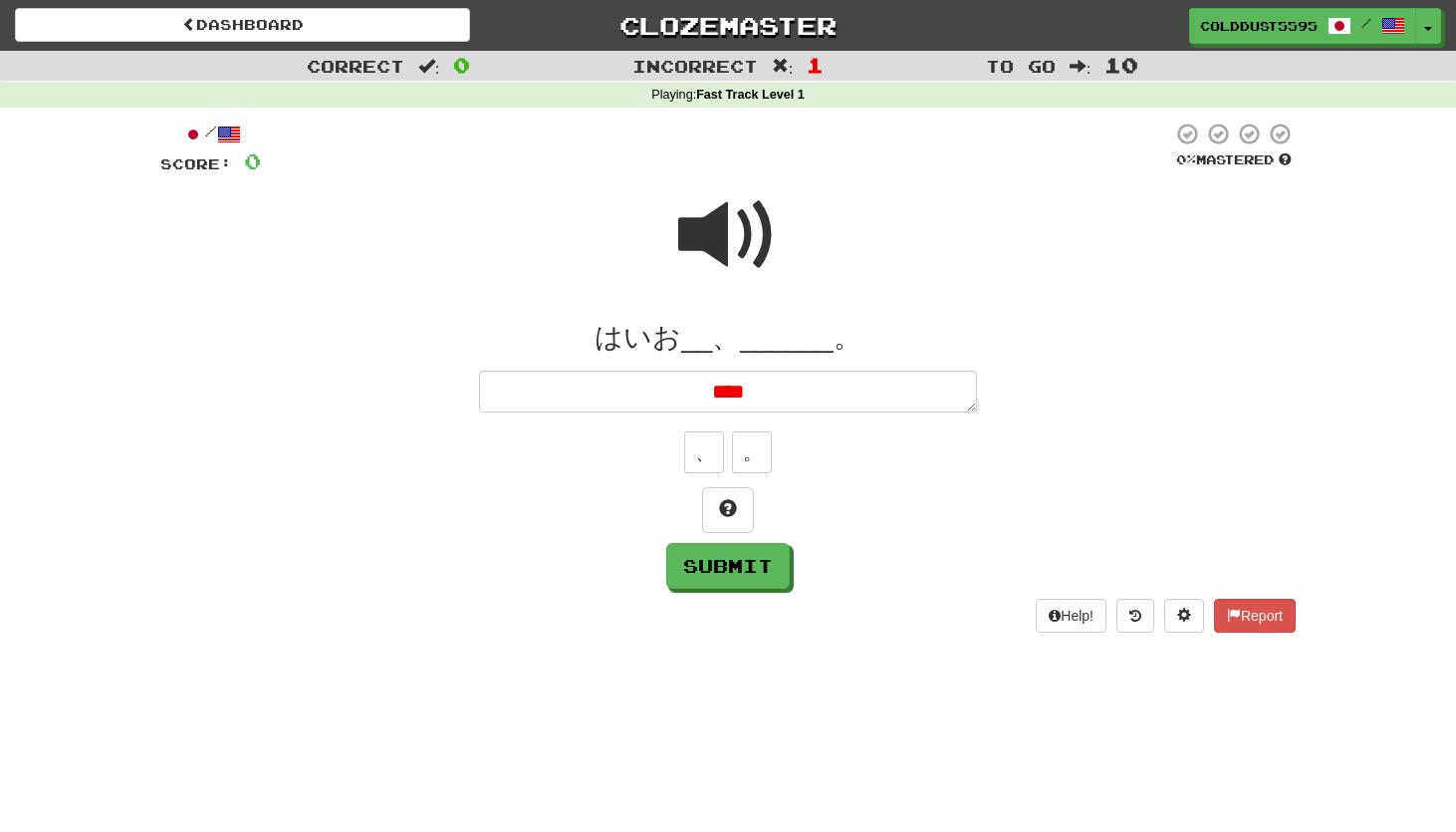 type on "*" 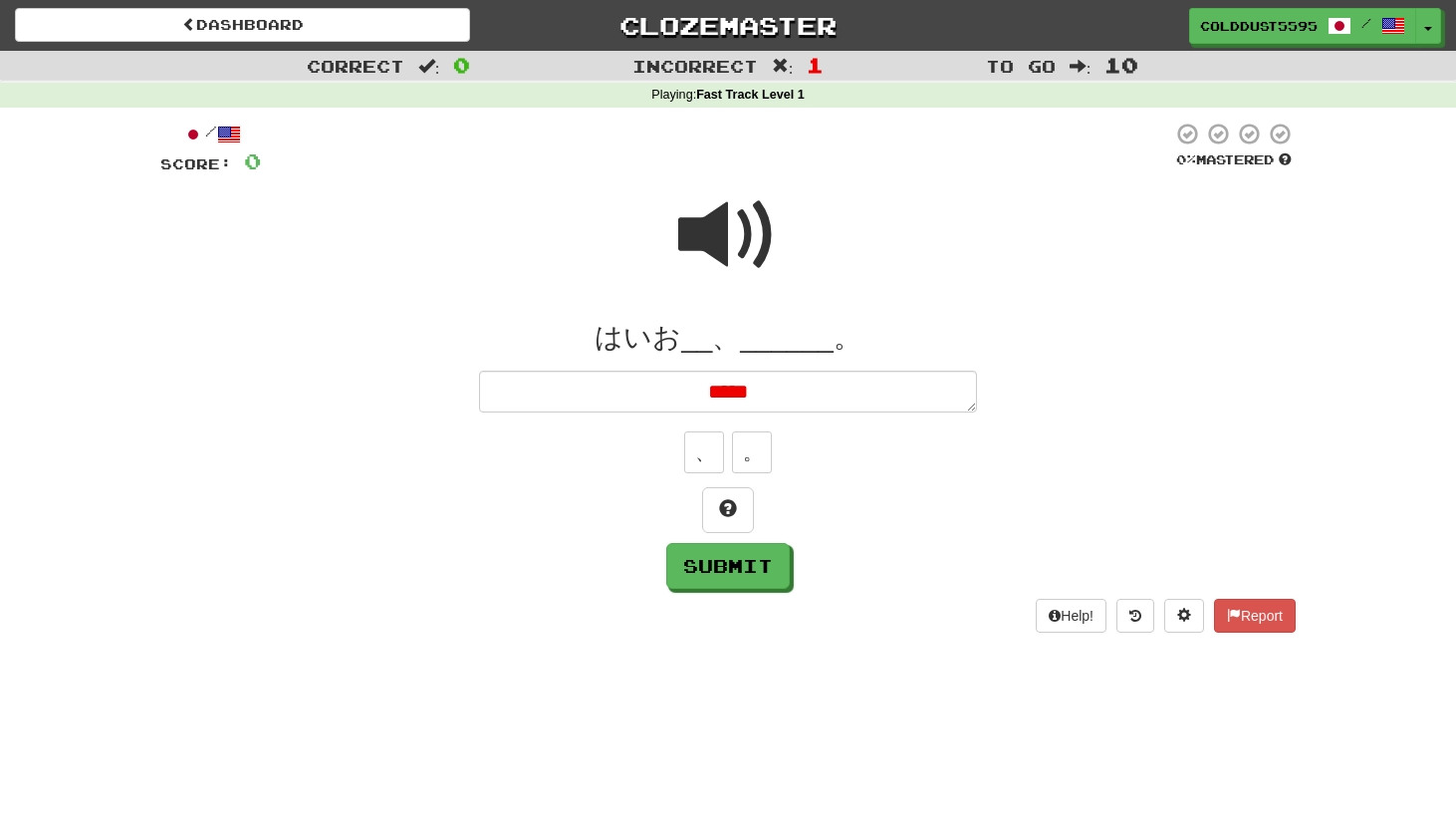 type on "*" 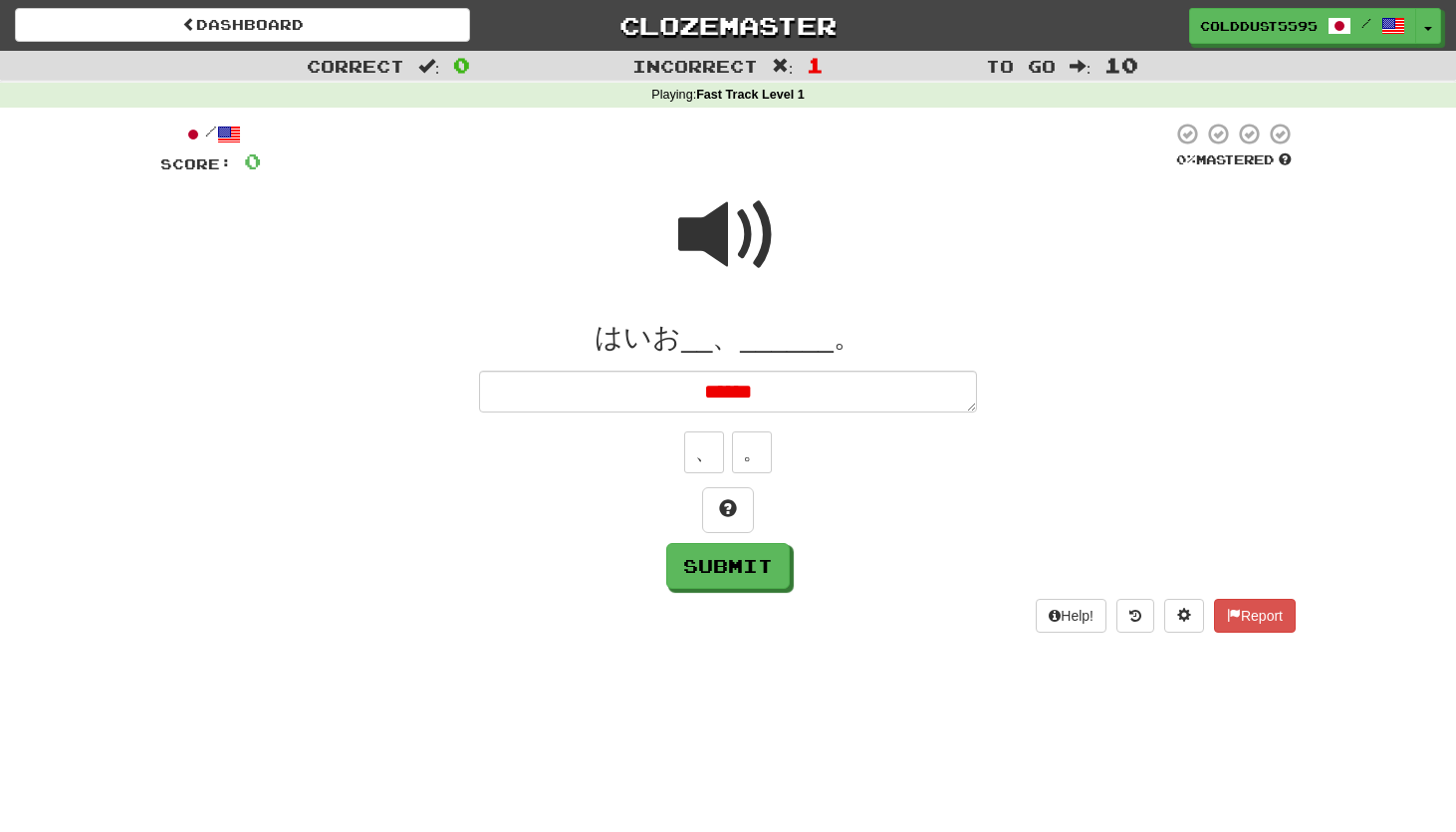 type on "*" 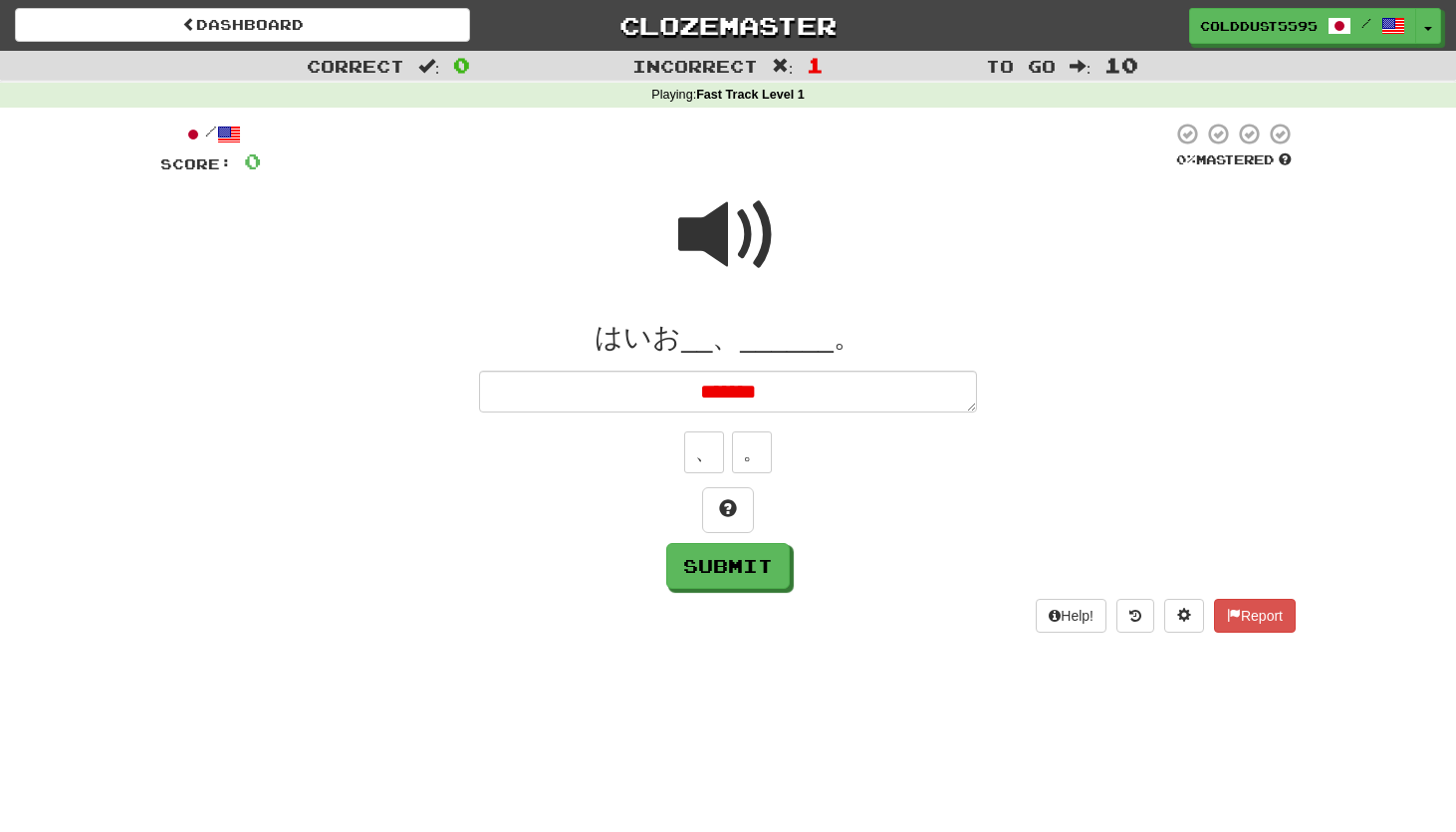 type on "*" 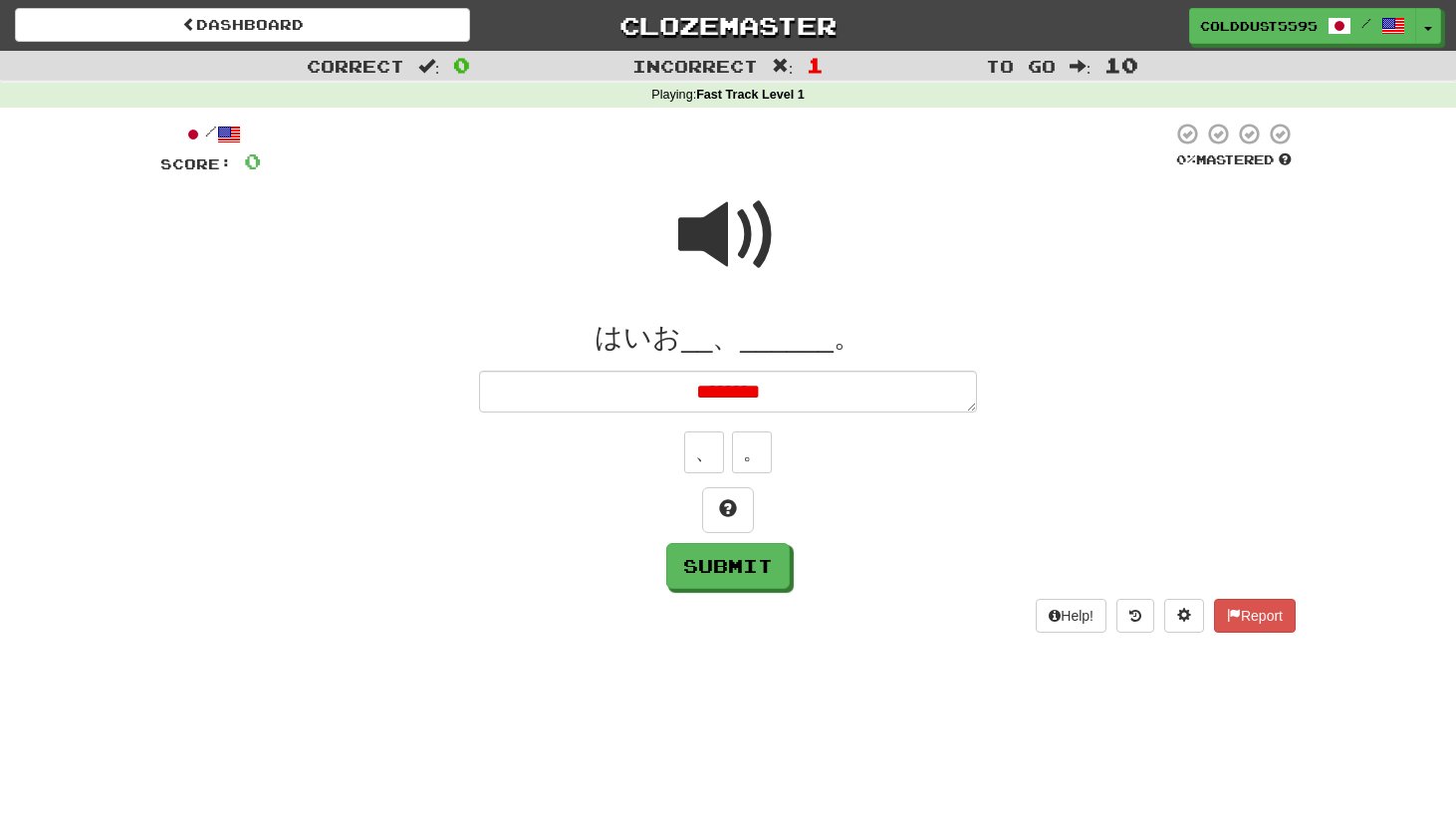 type on "*****" 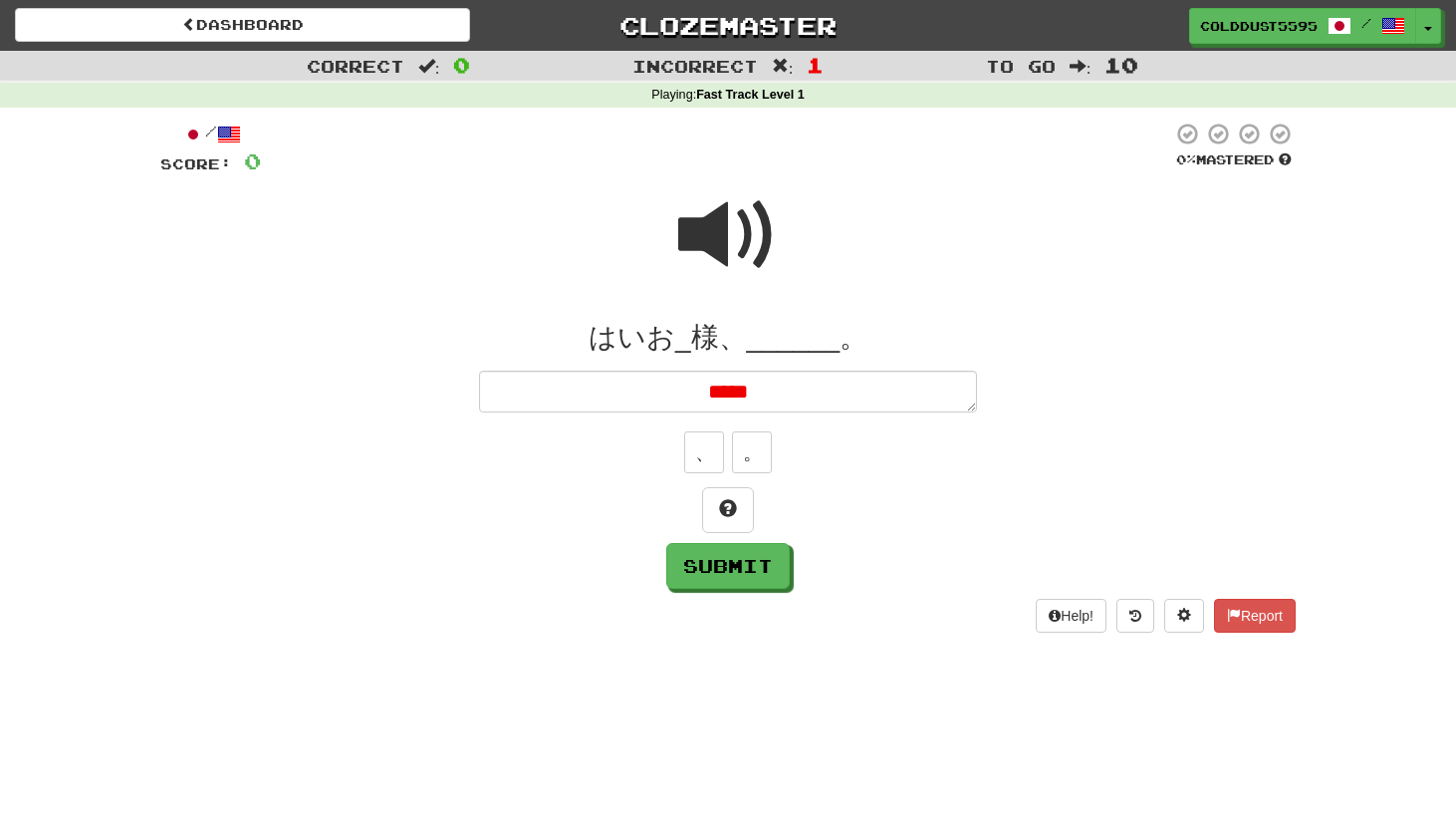 type on "*" 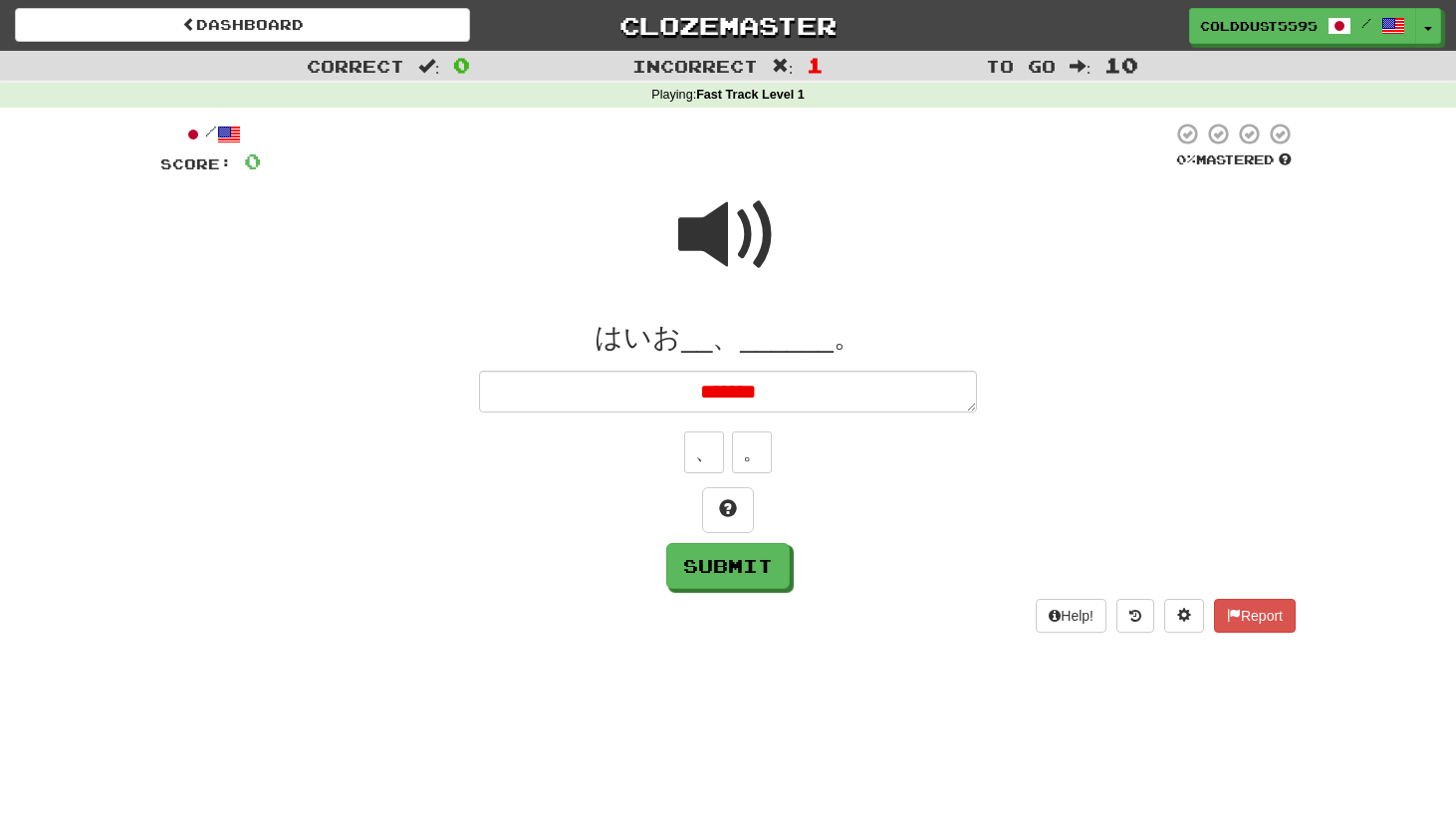 type on "*" 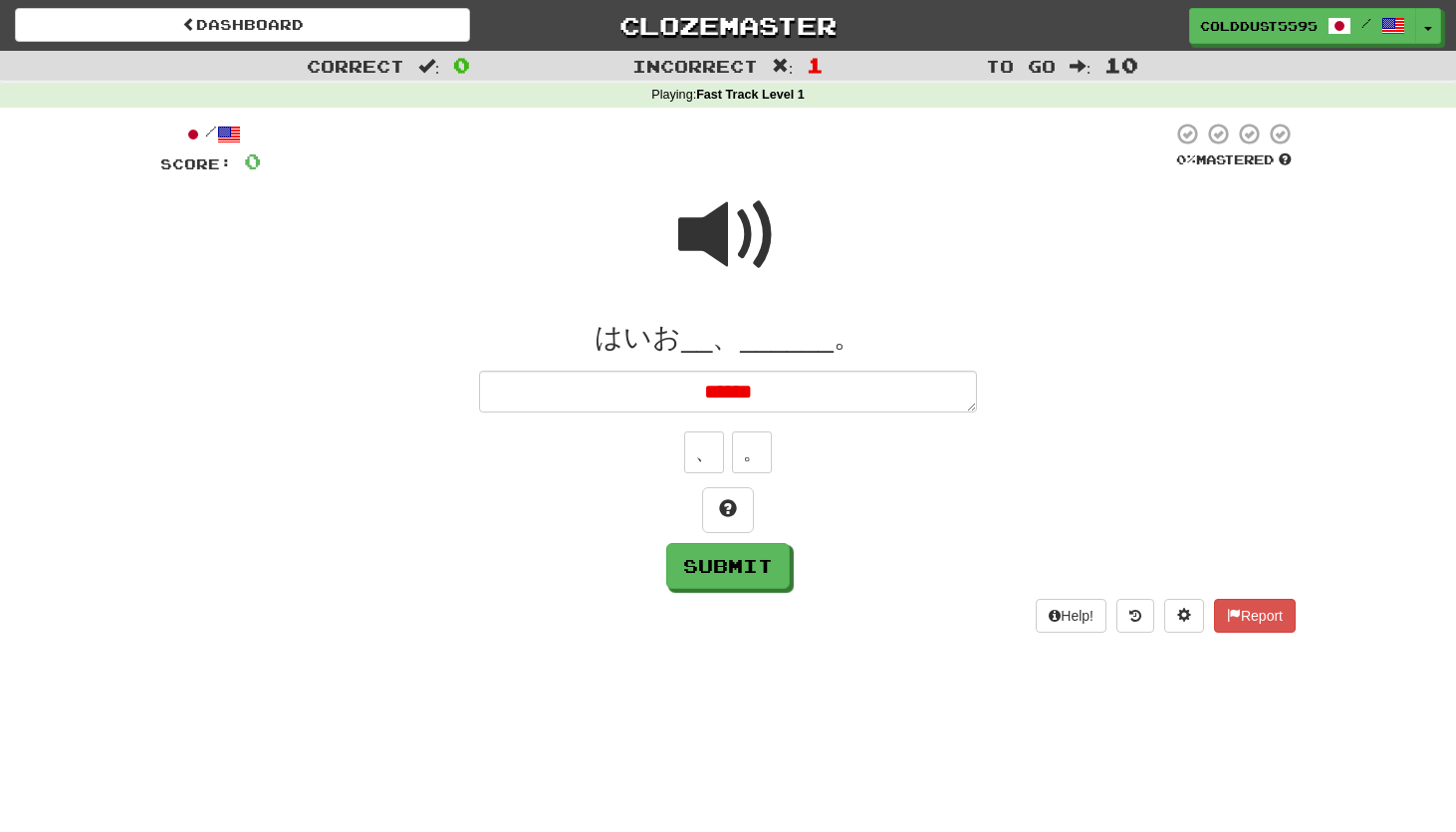 type on "*" 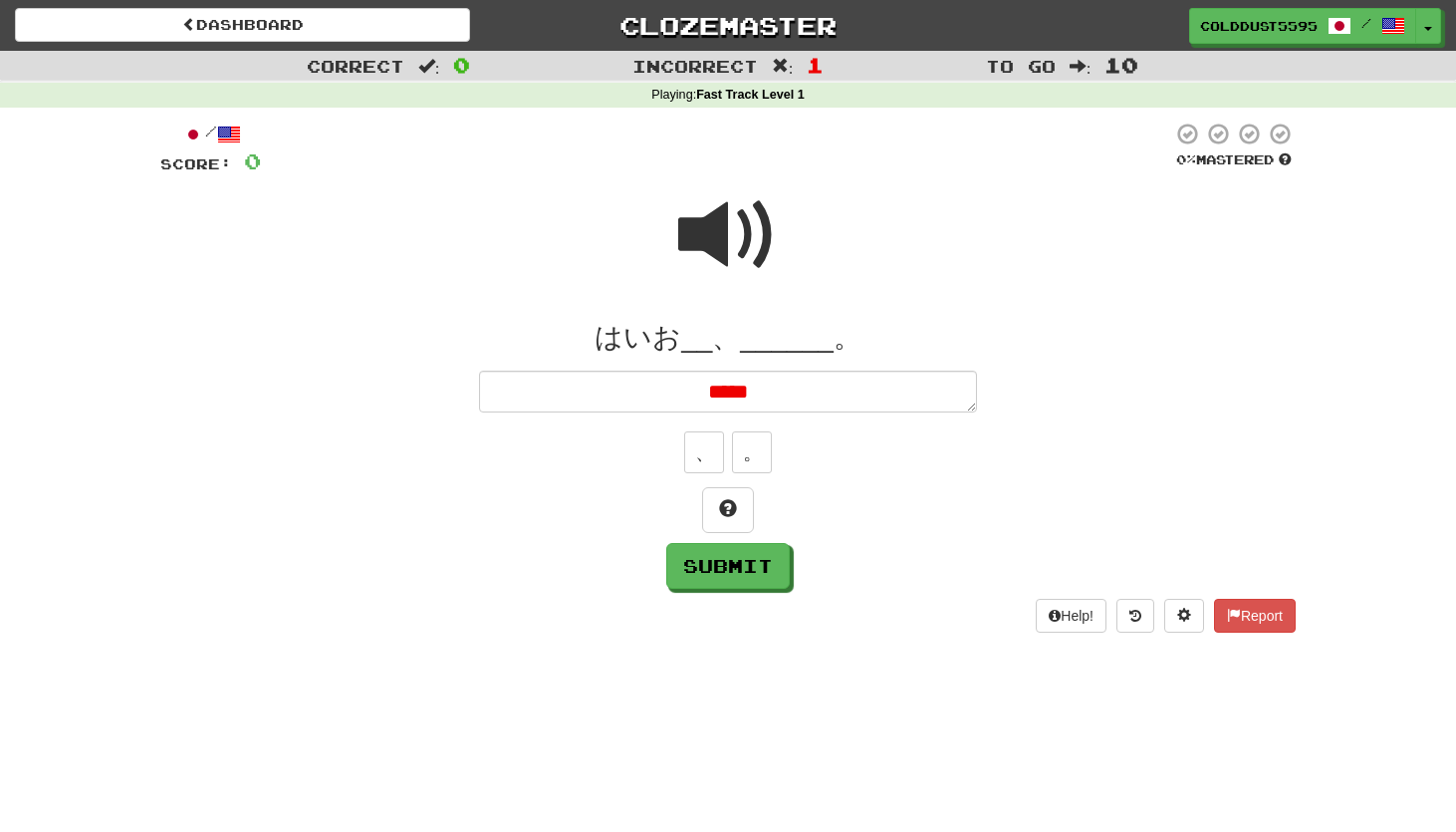 type on "*" 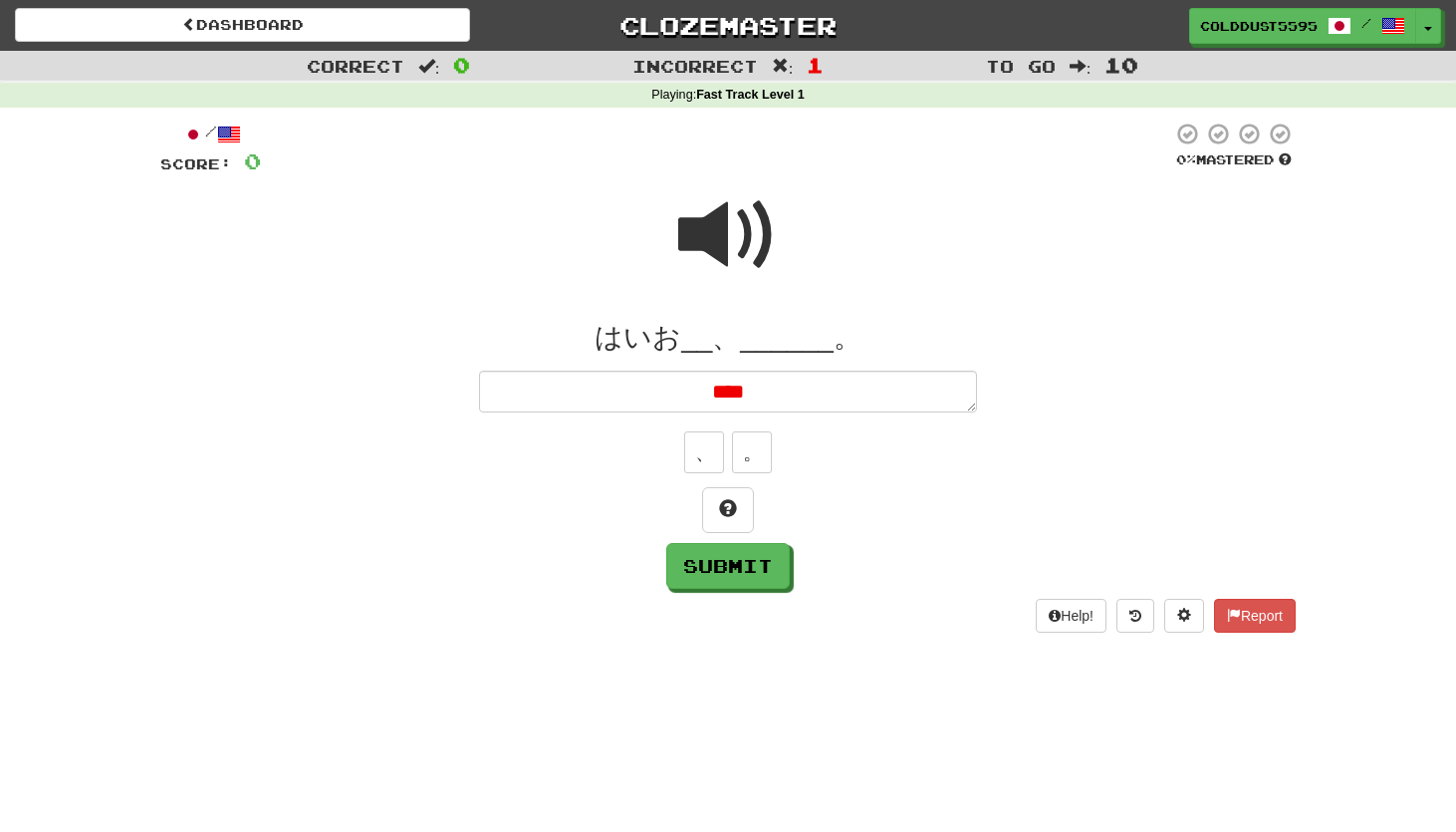 type on "*" 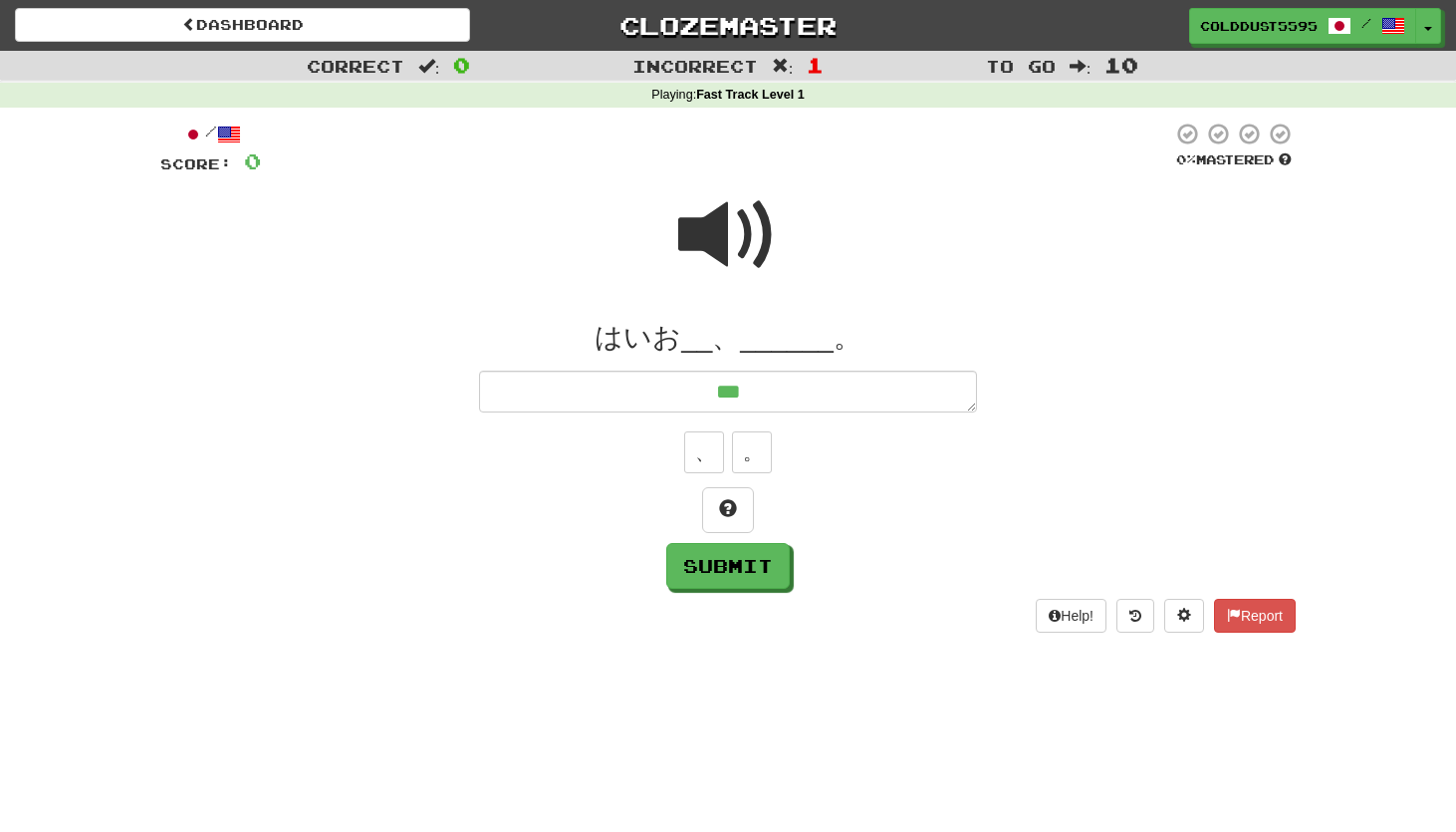 type on "*" 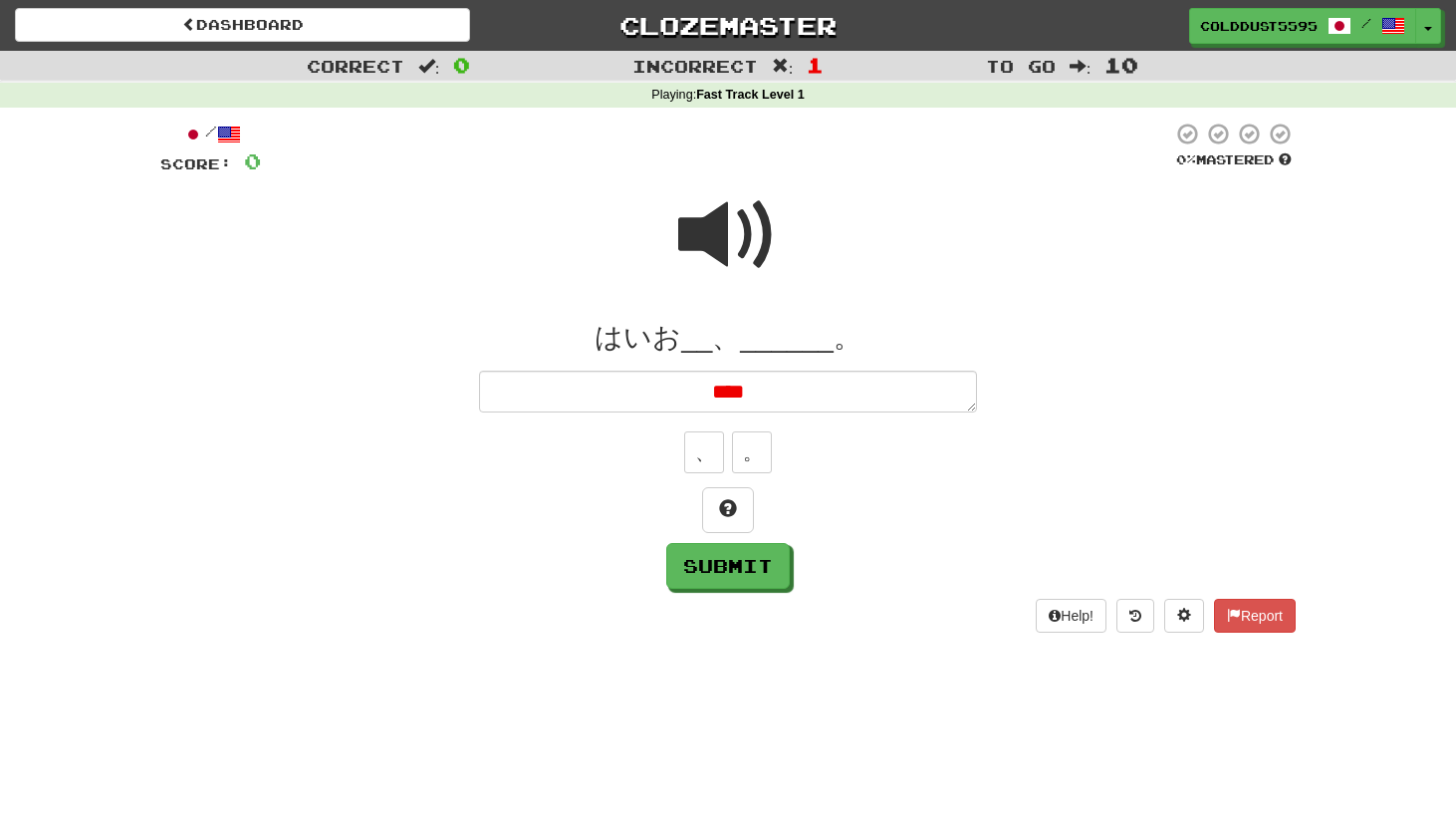 type on "*" 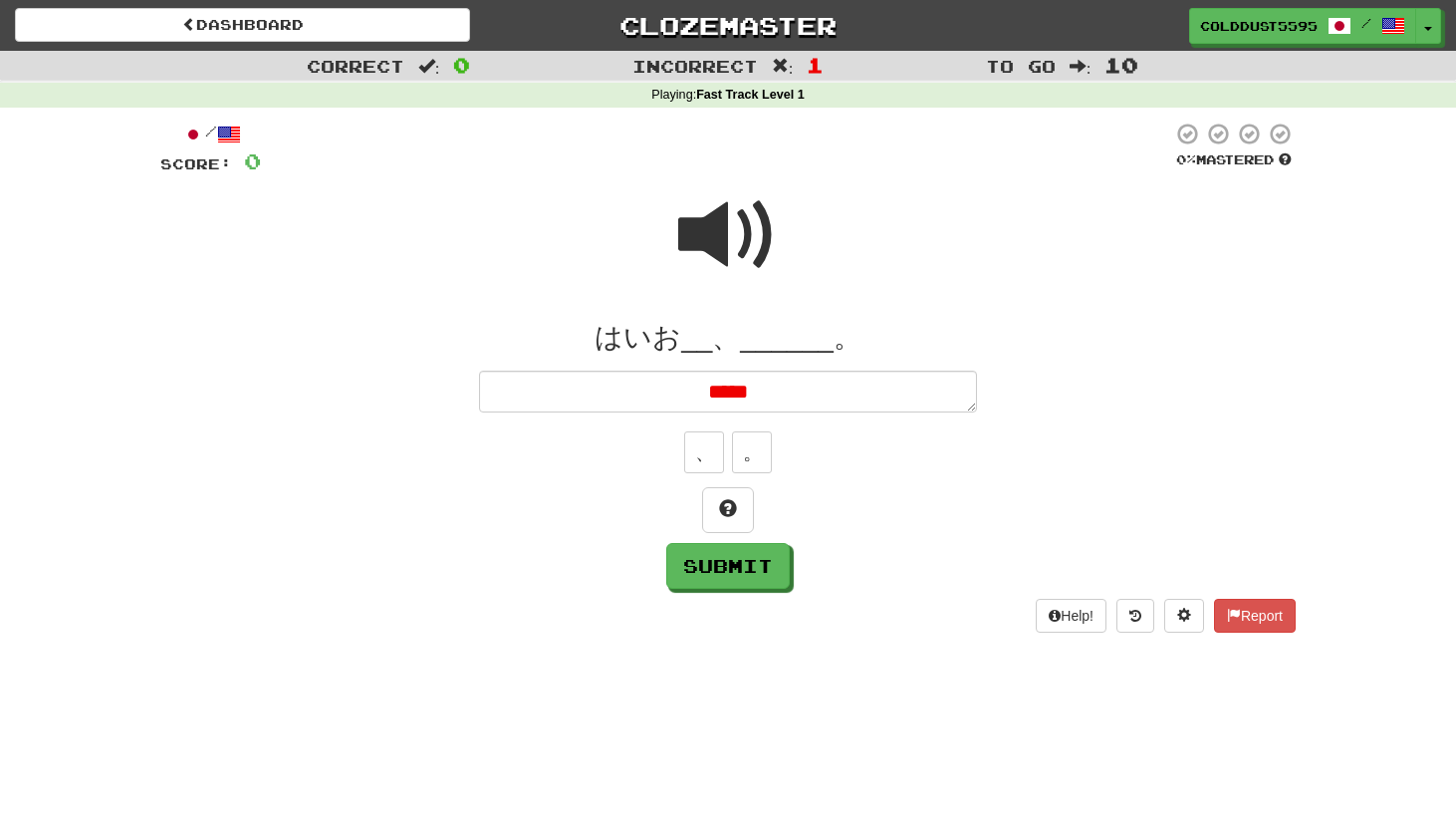 type on "*" 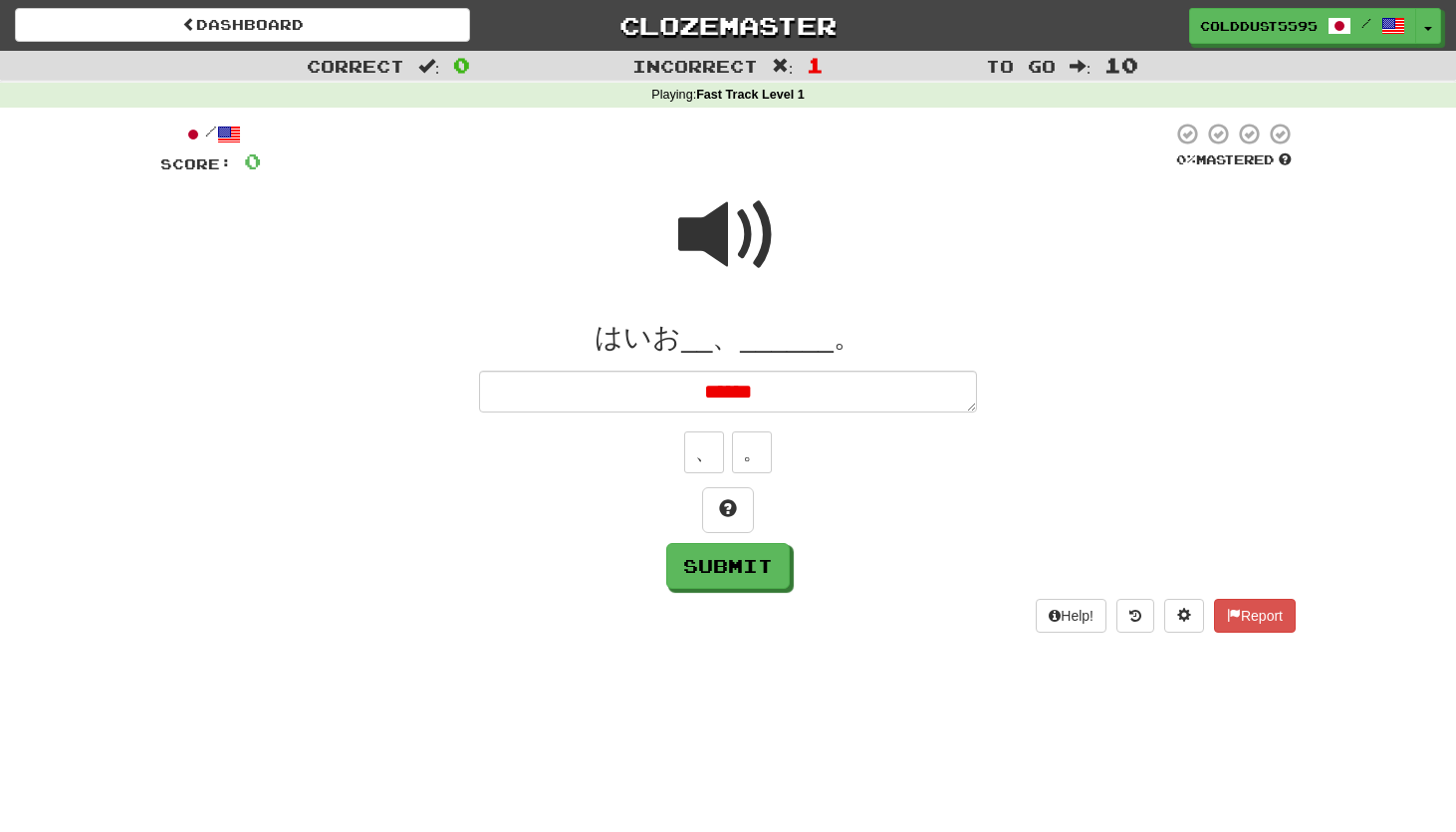 type on "*" 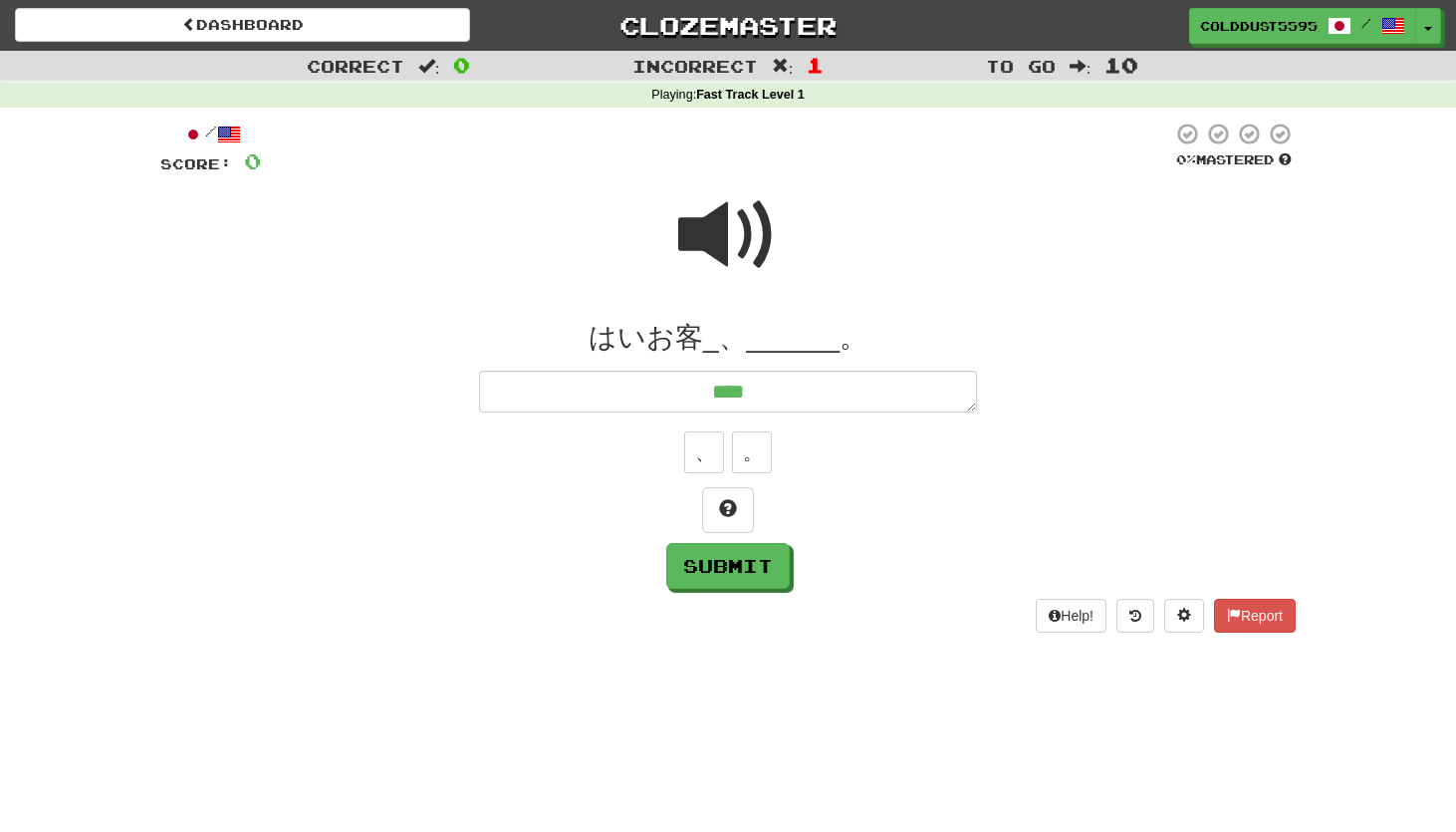 type on "*" 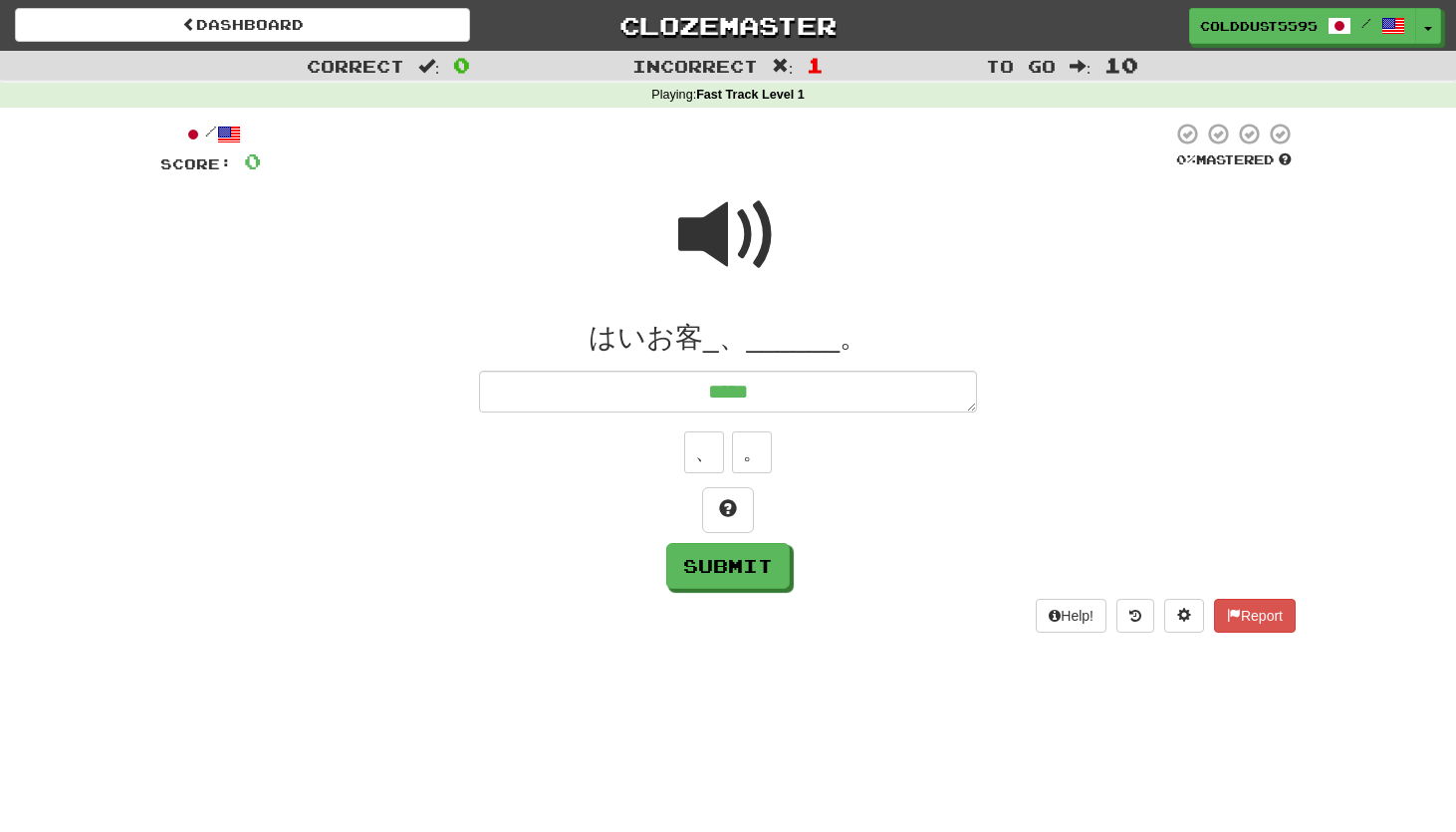 type on "*" 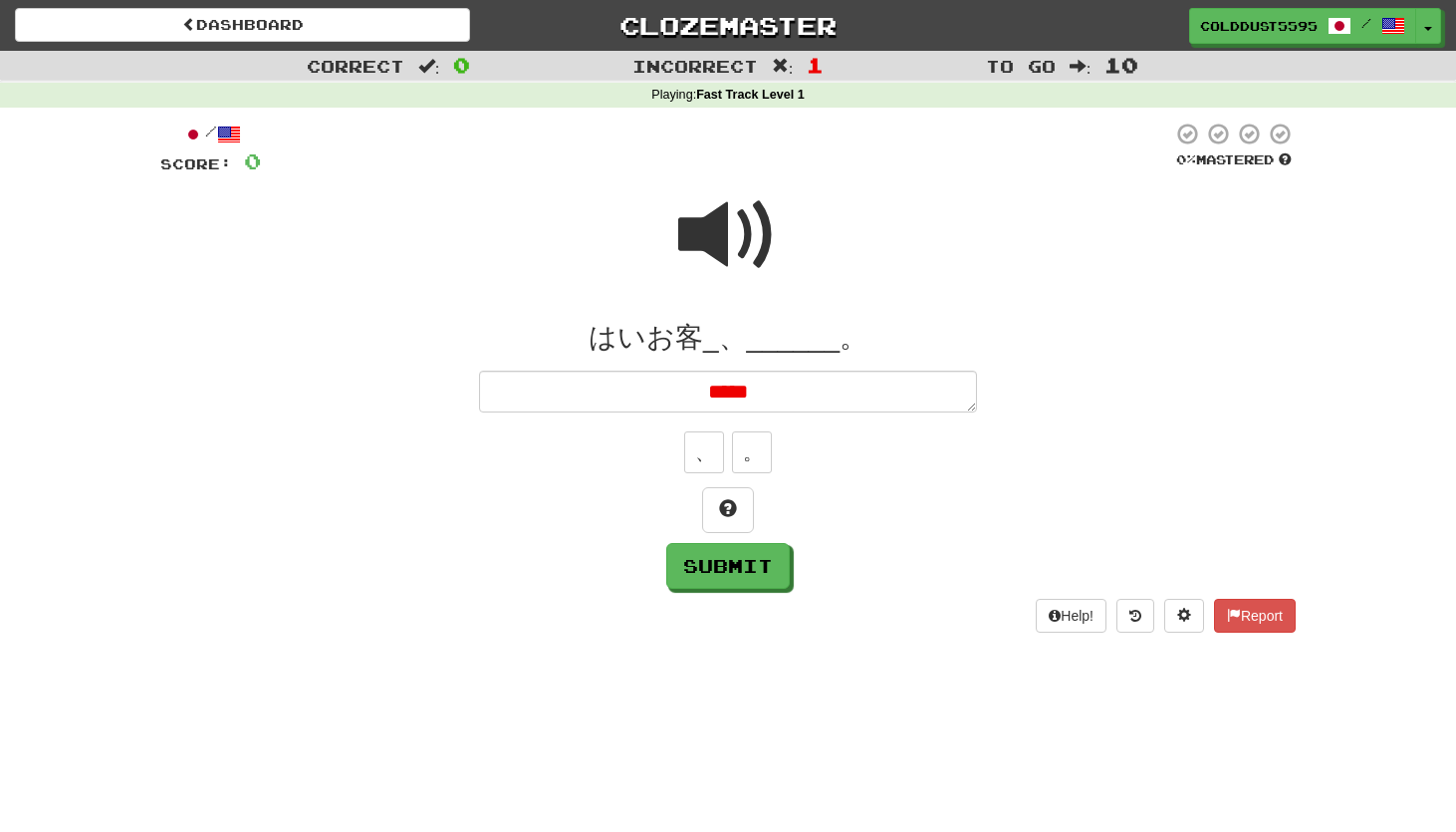 type on "*" 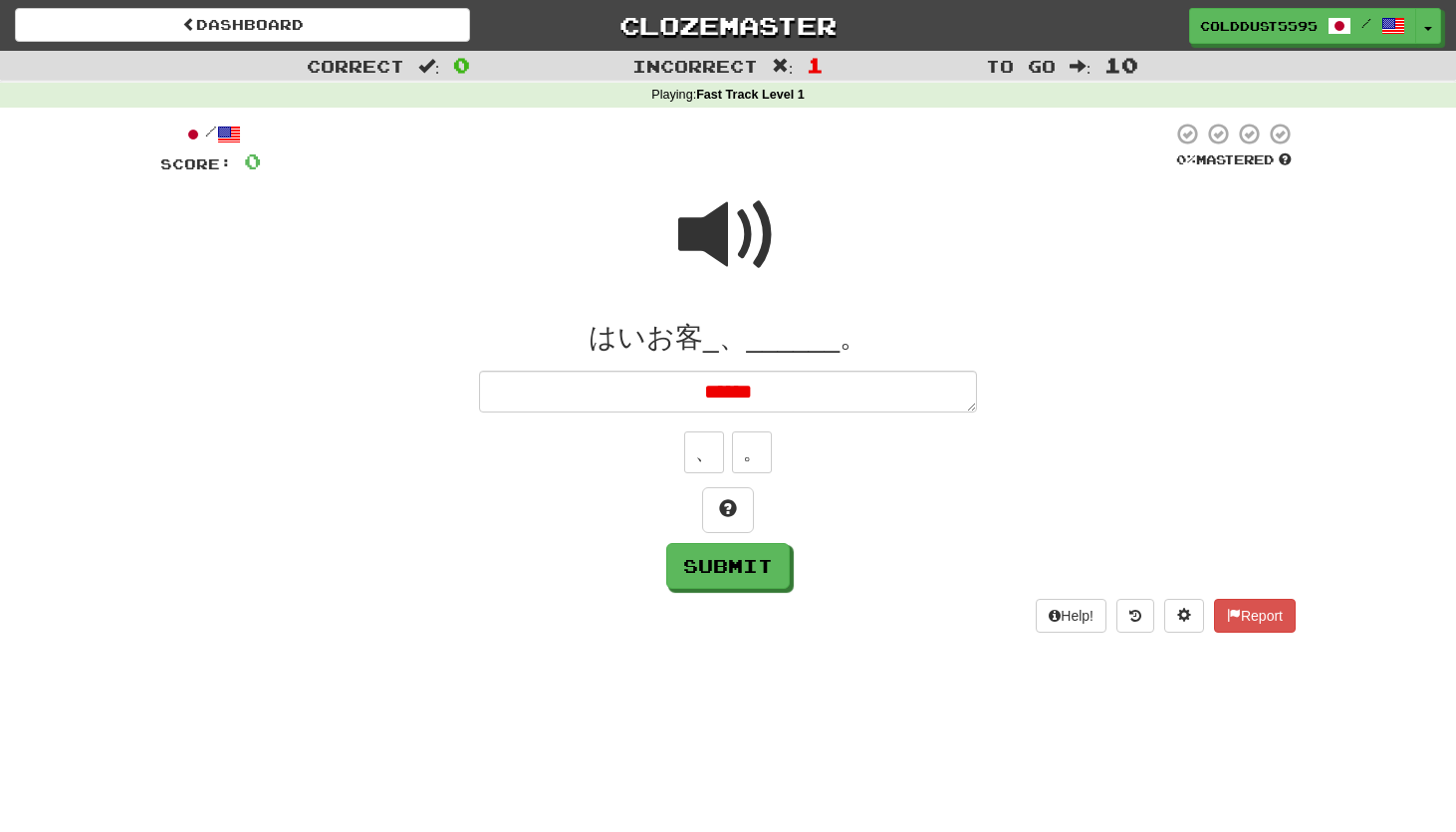 type on "*" 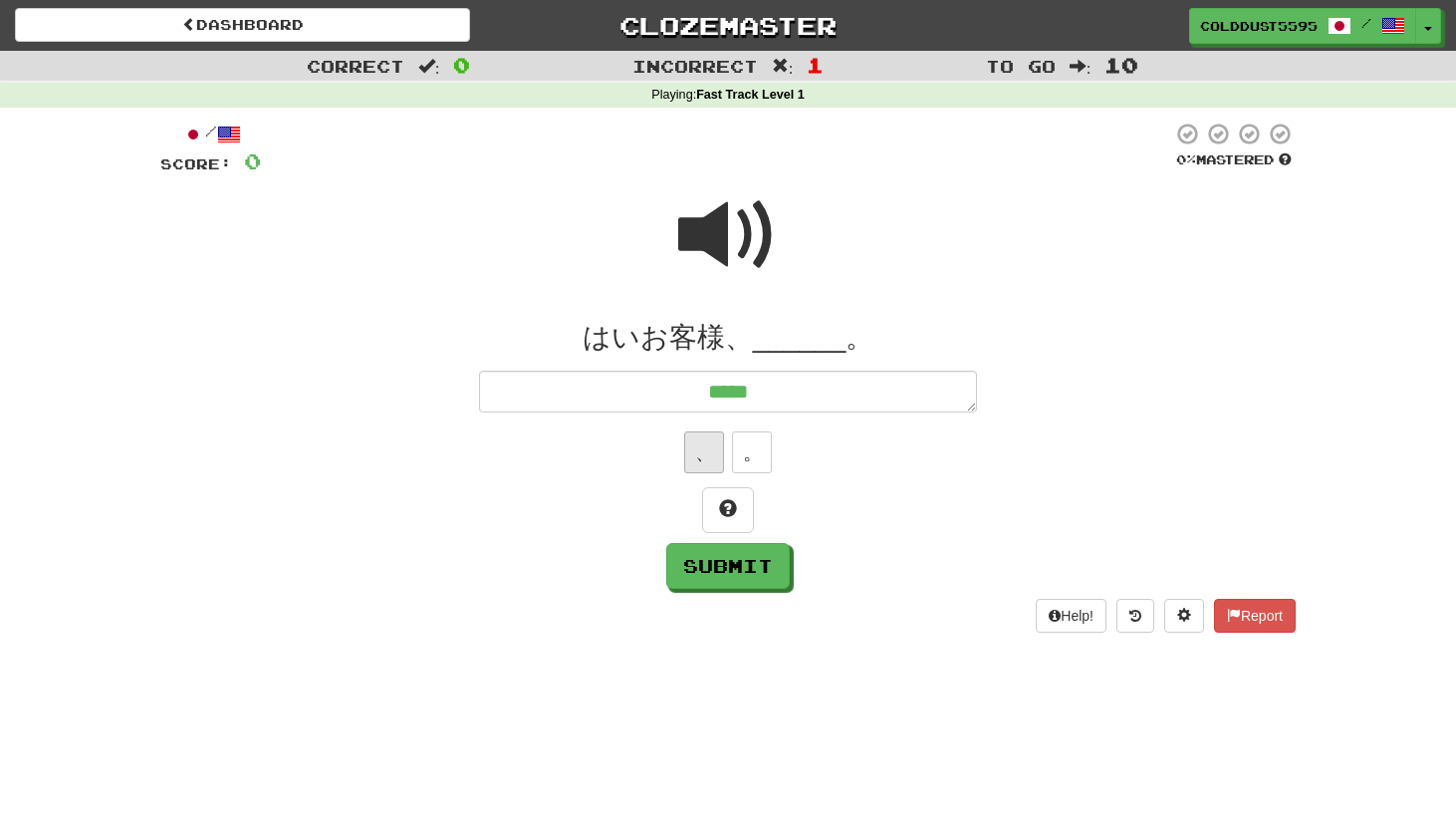 type on "*****" 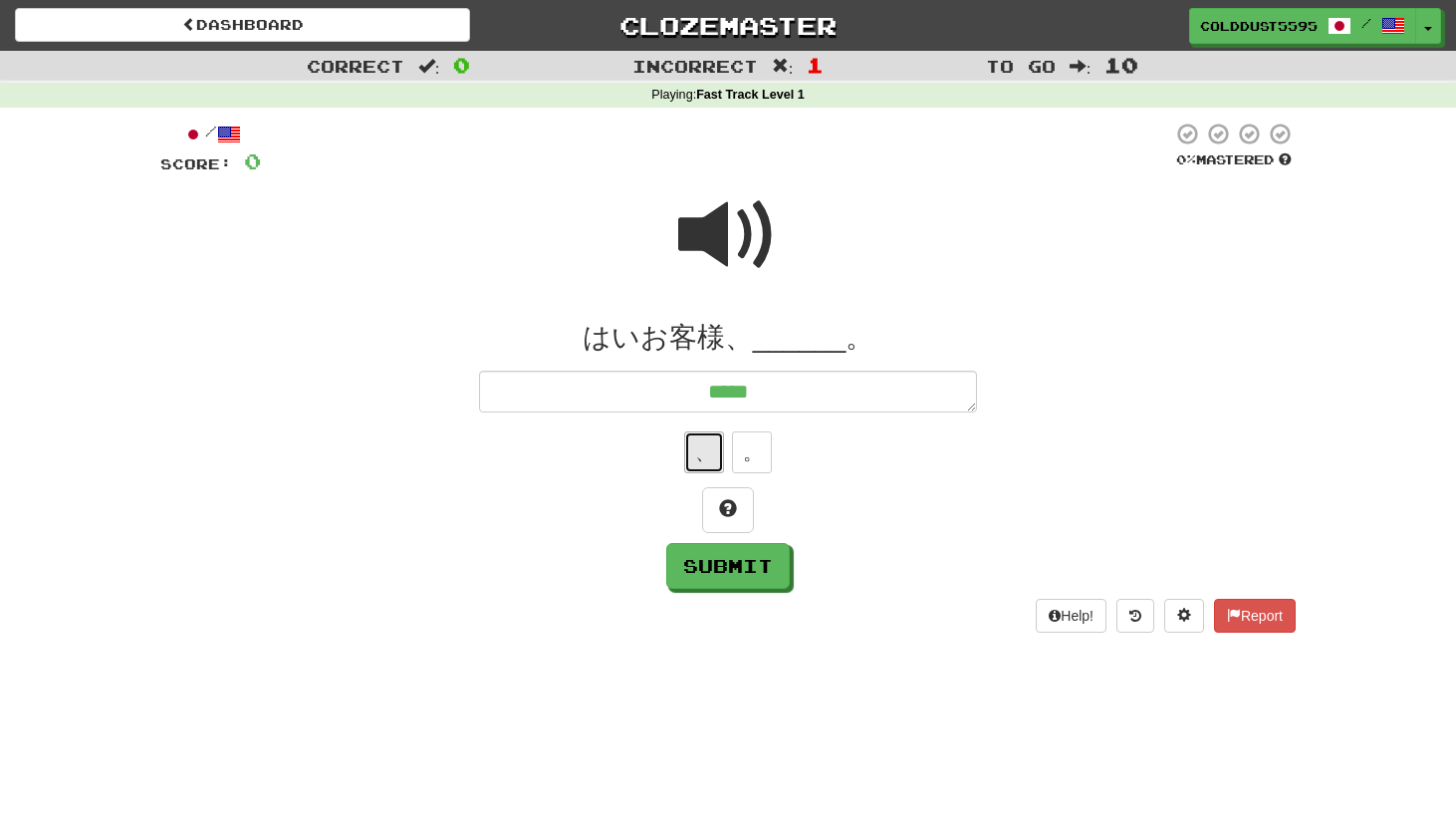 click on "、" at bounding box center [704, 452] 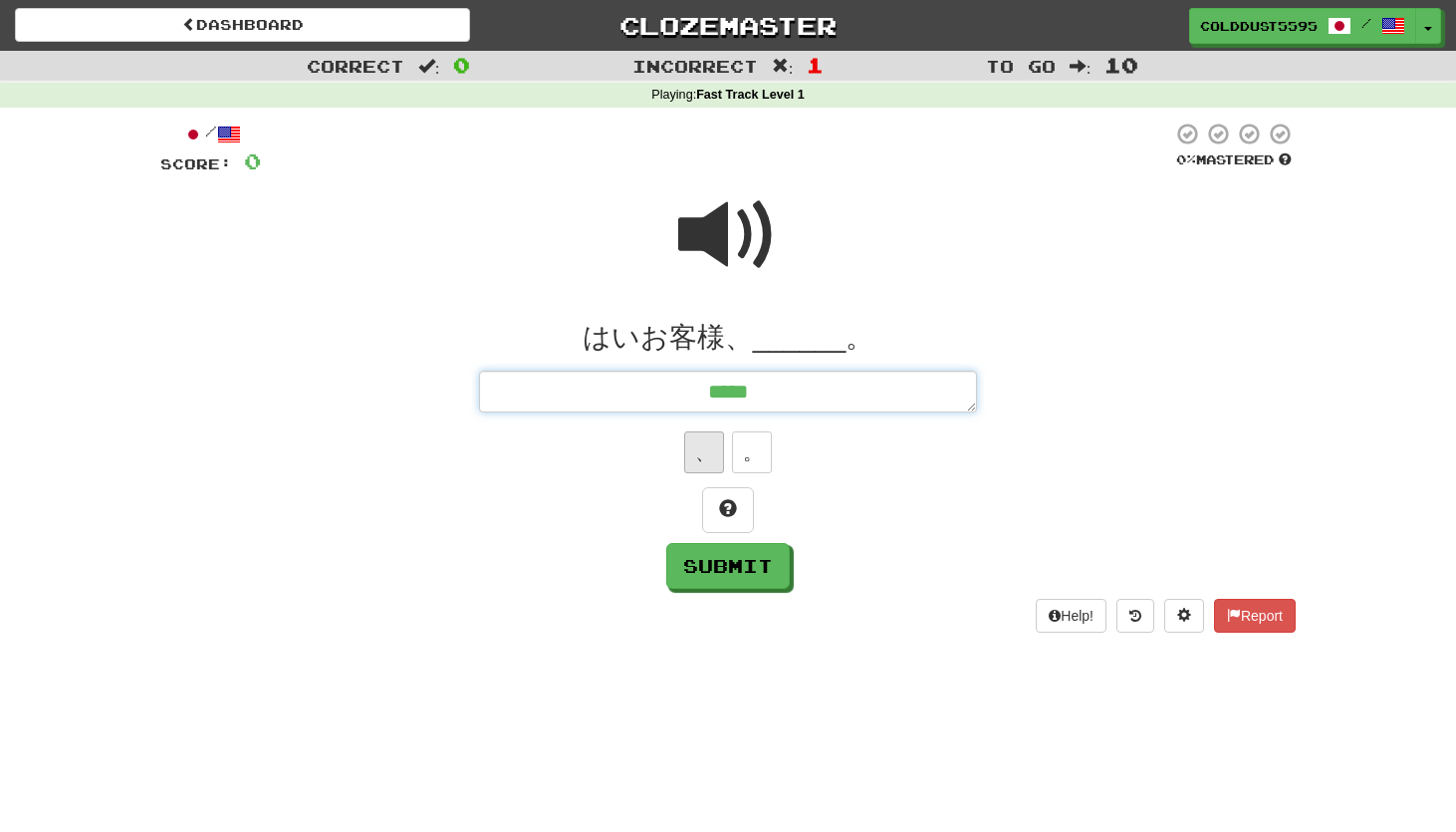 type on "*" 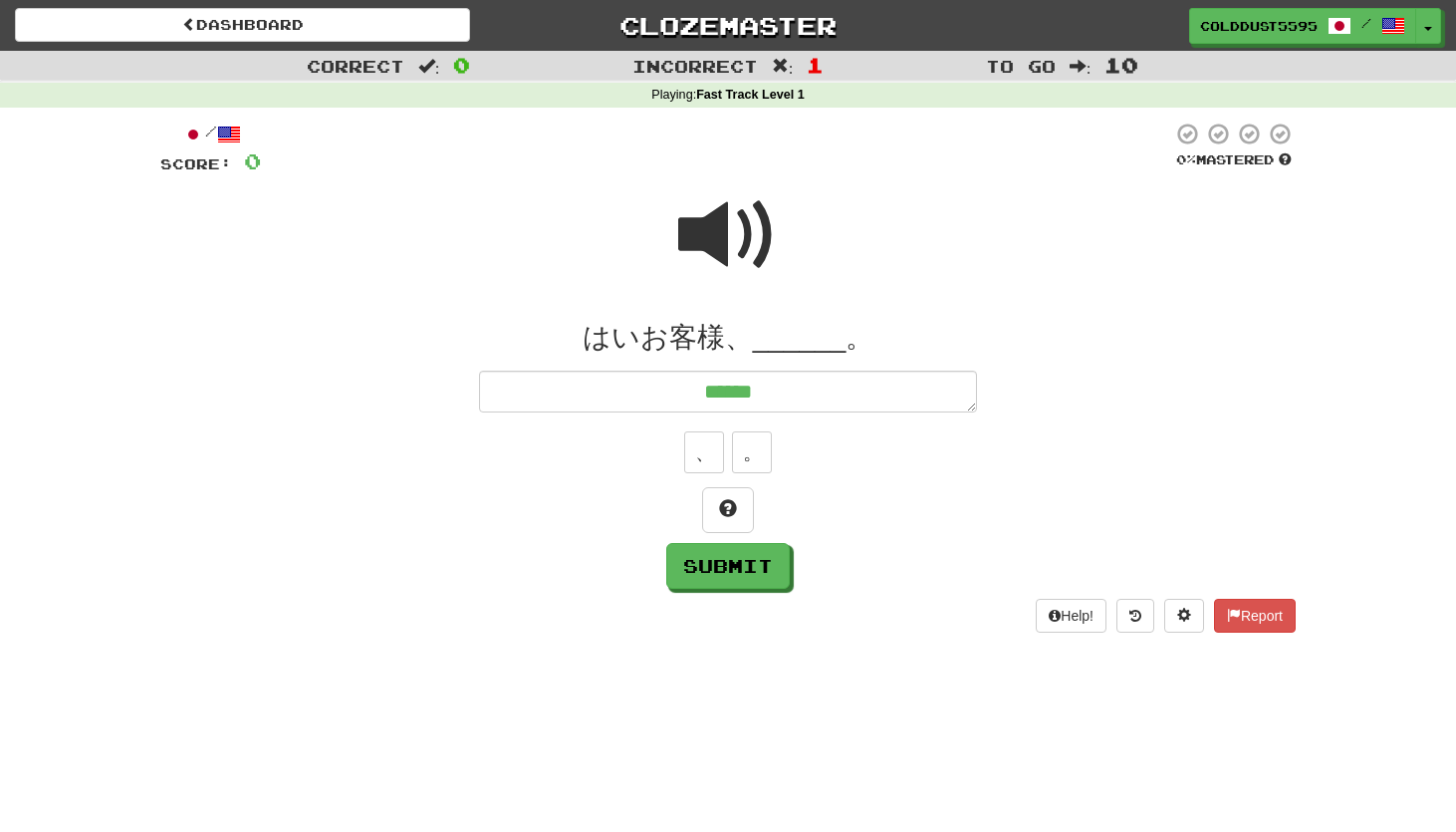 click at bounding box center (728, 235) 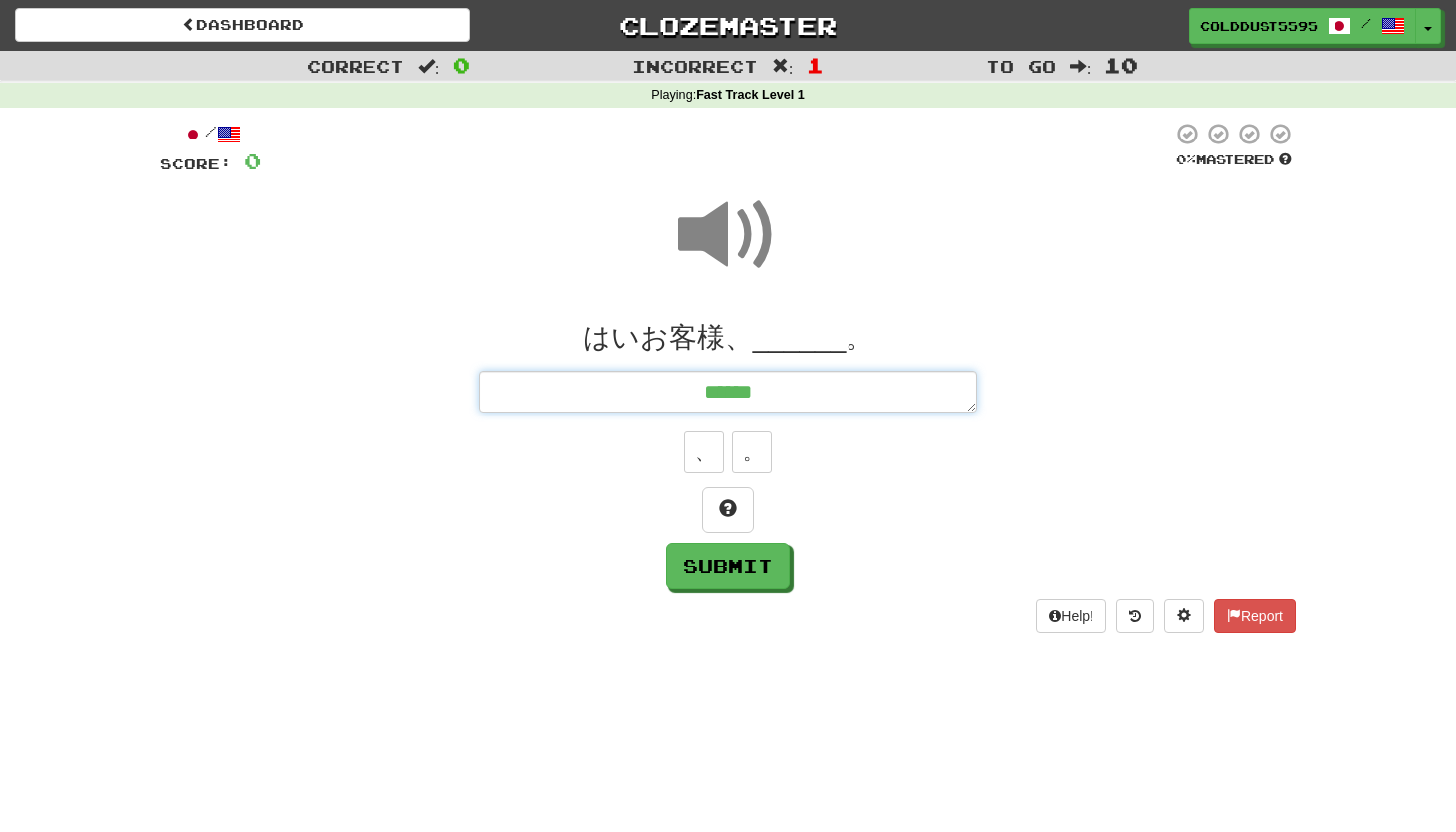 click on "******" at bounding box center (728, 392) 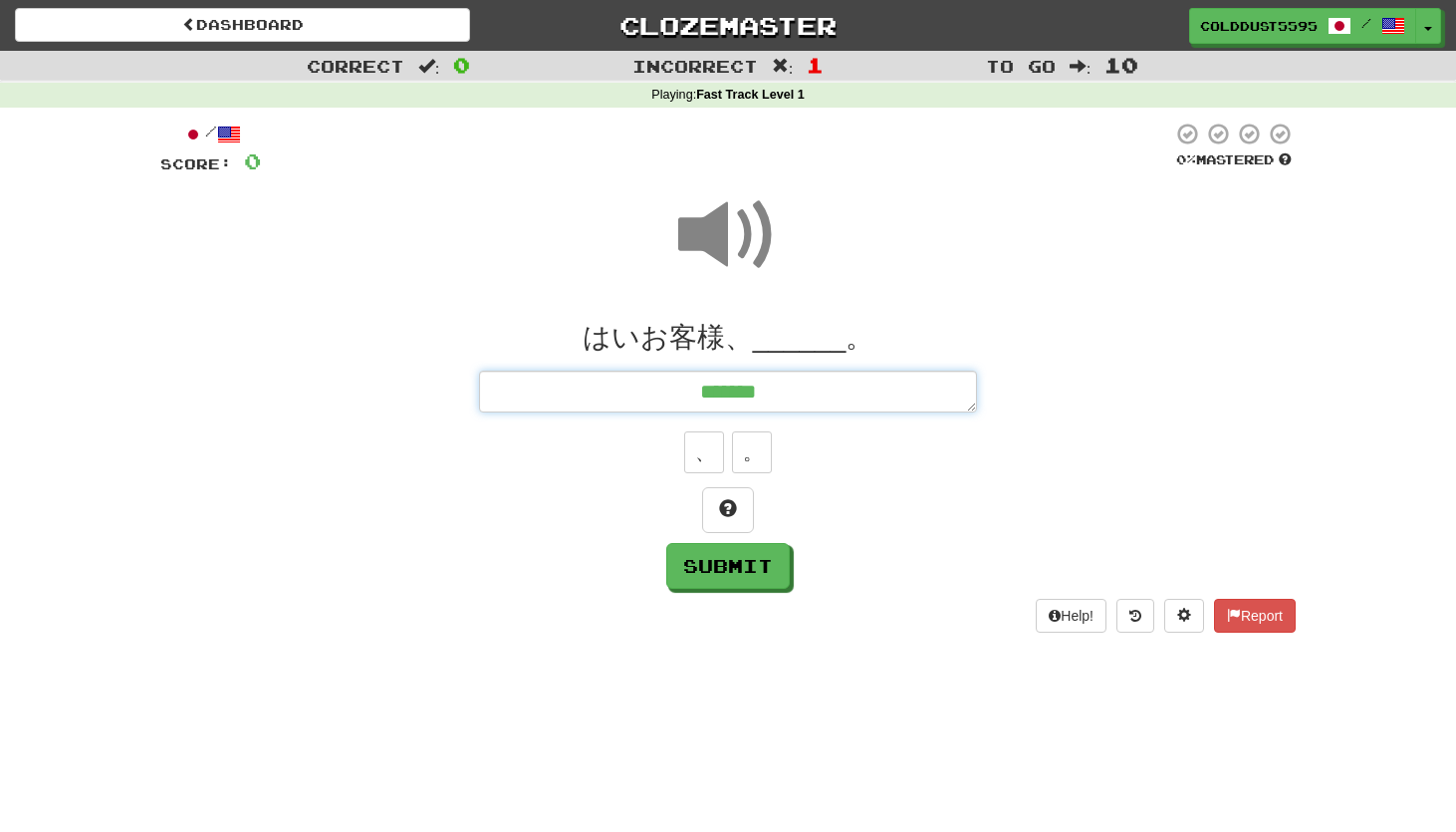 type on "*" 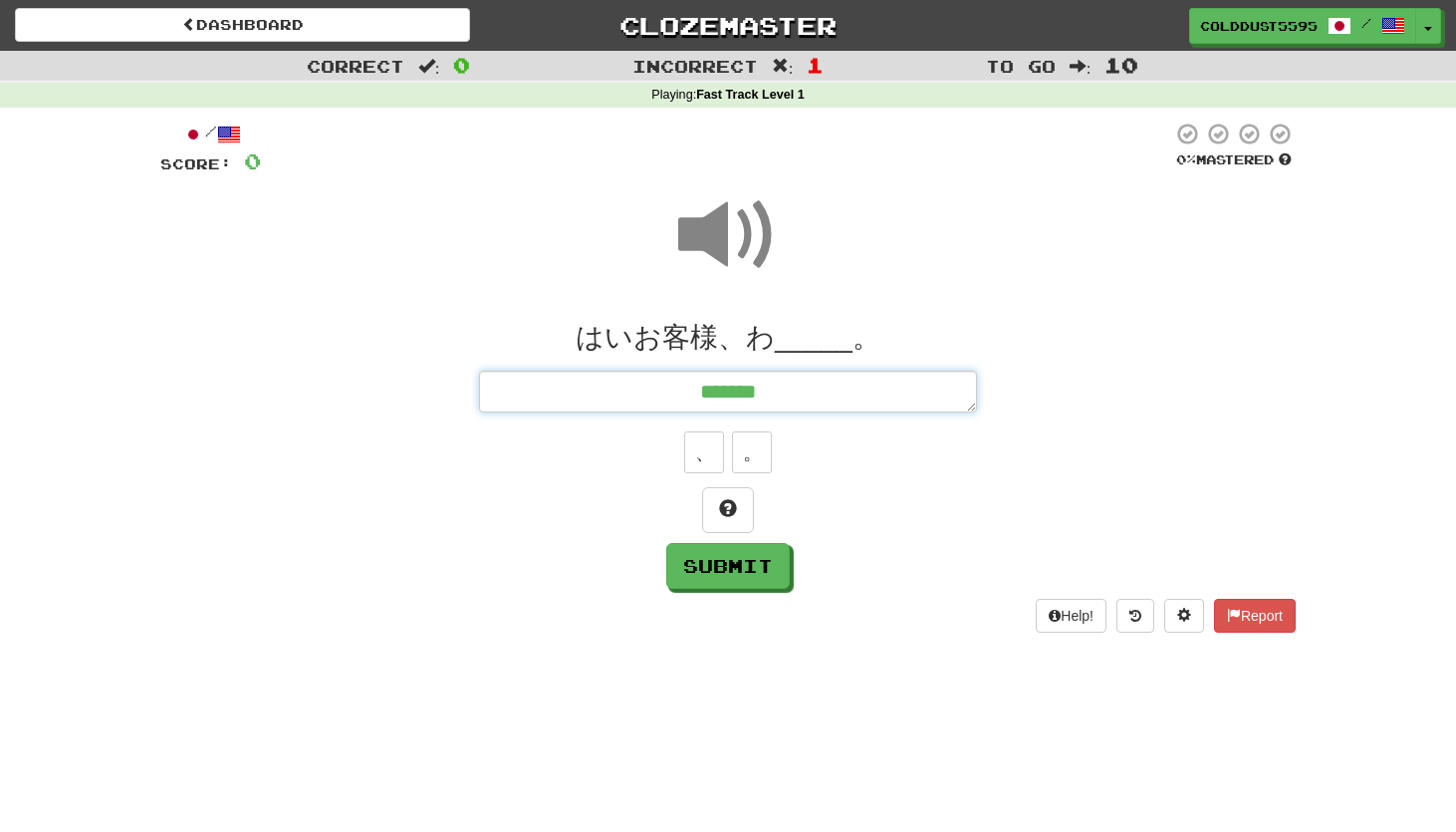 type on "*" 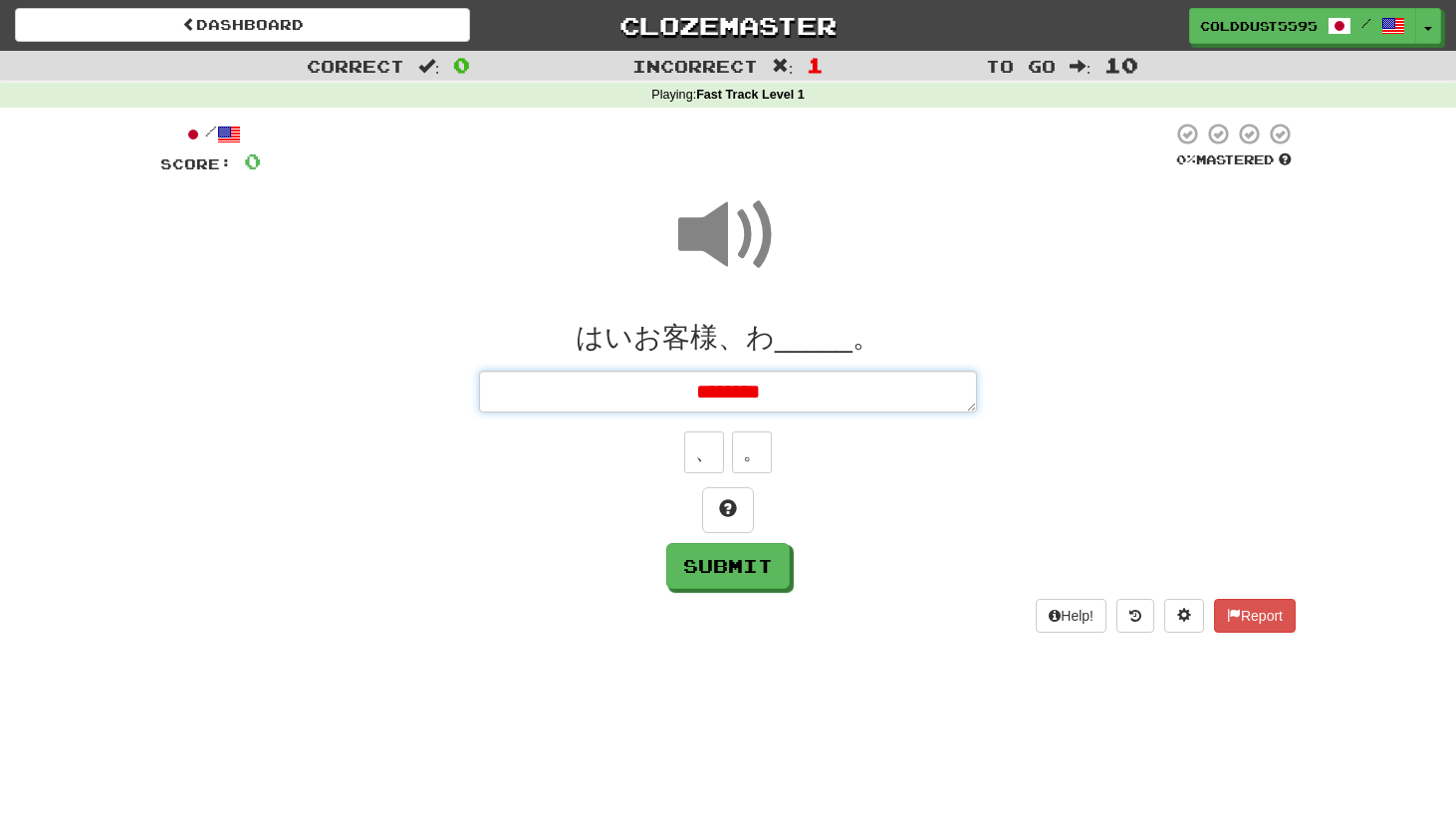 type on "*" 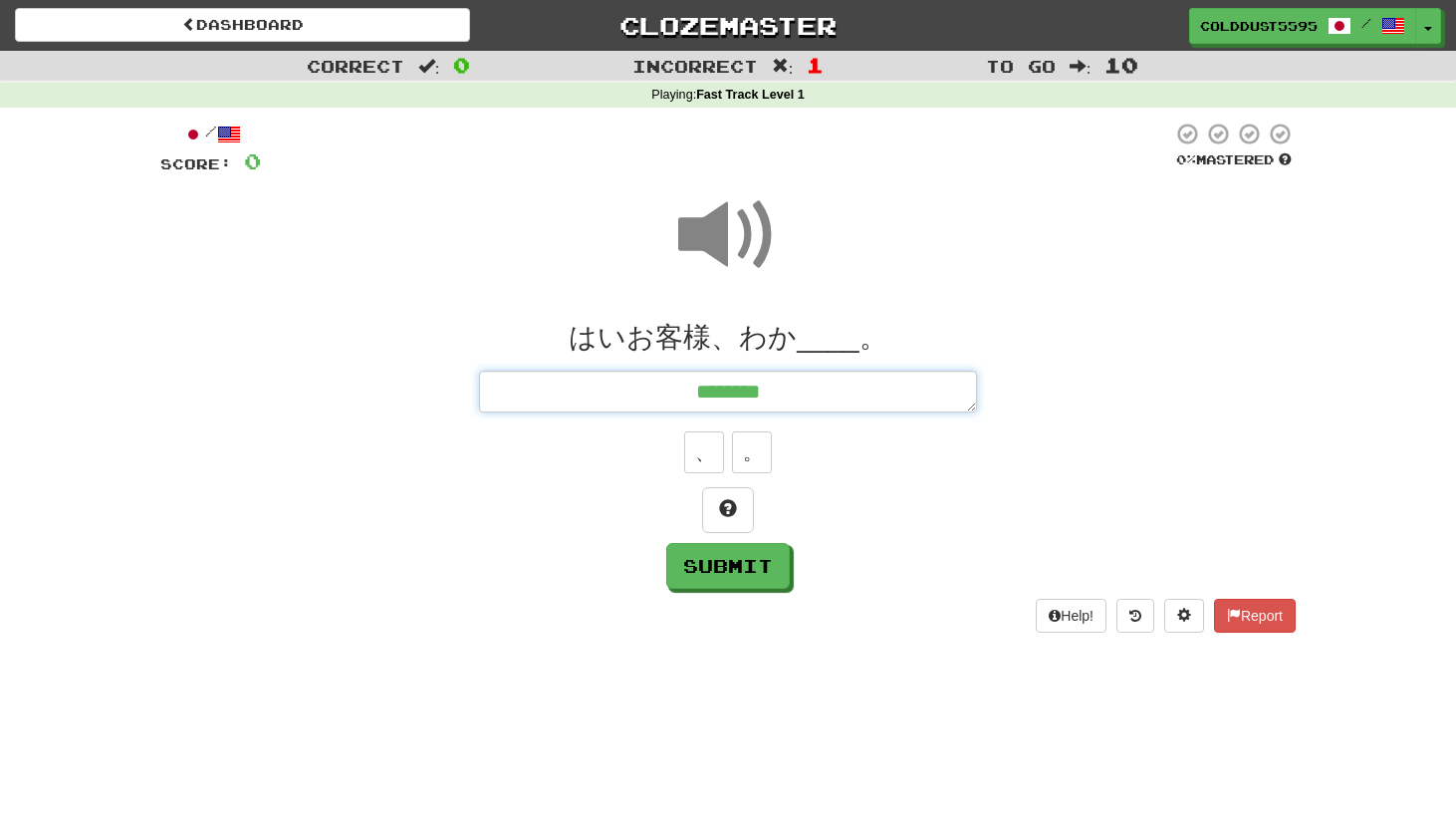 type on "*" 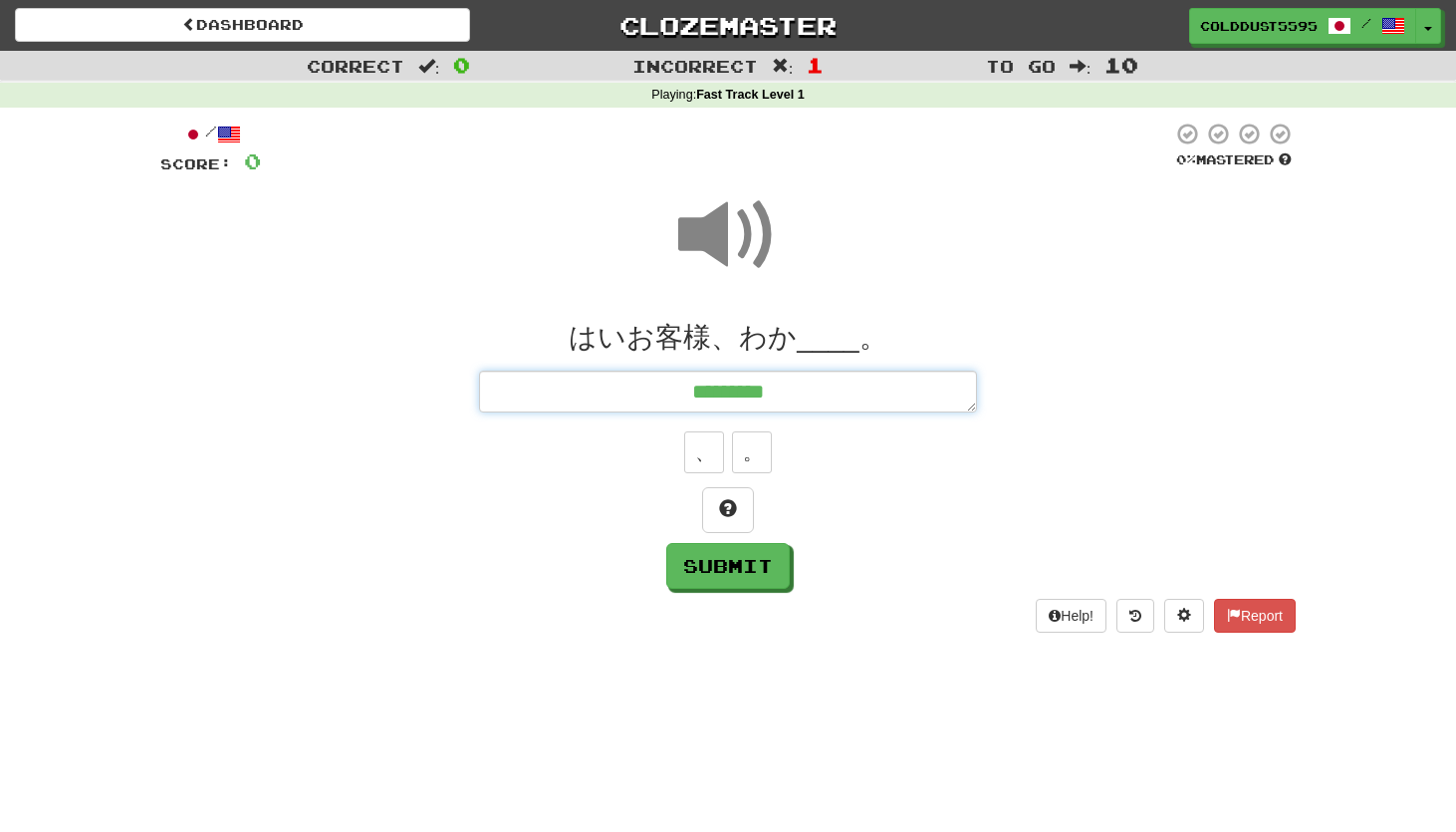 type on "*********" 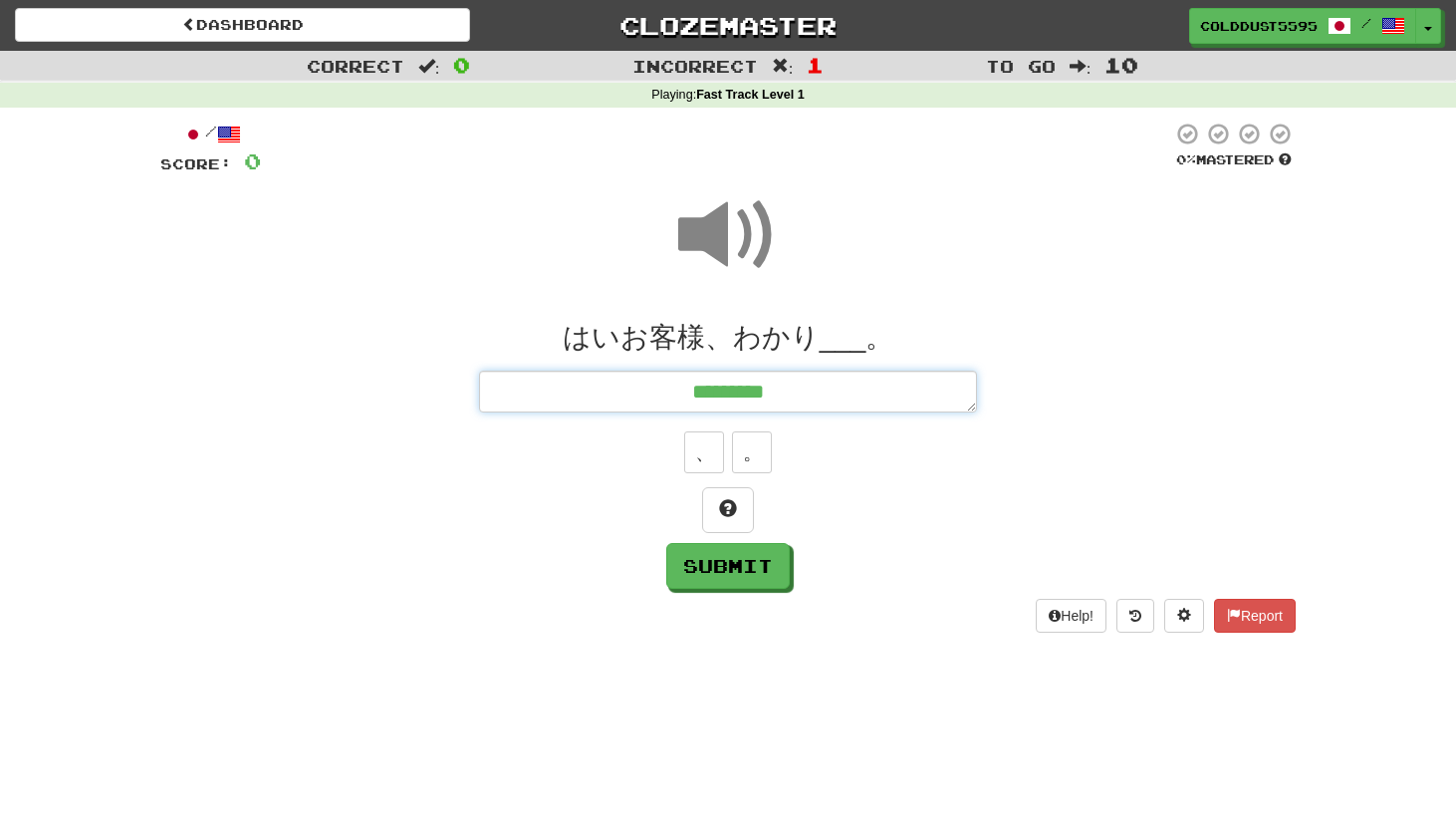 type on "*" 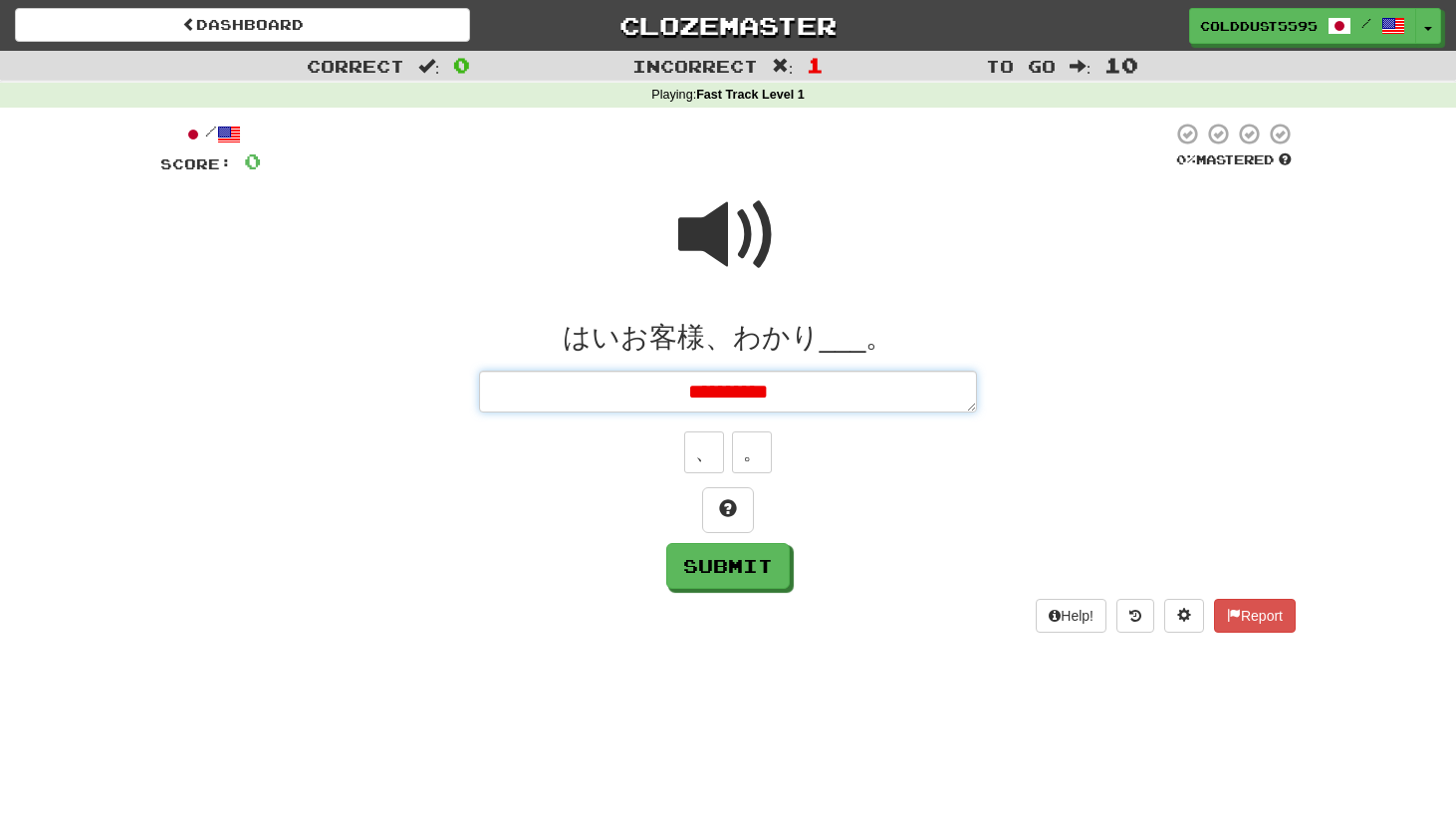 type on "**********" 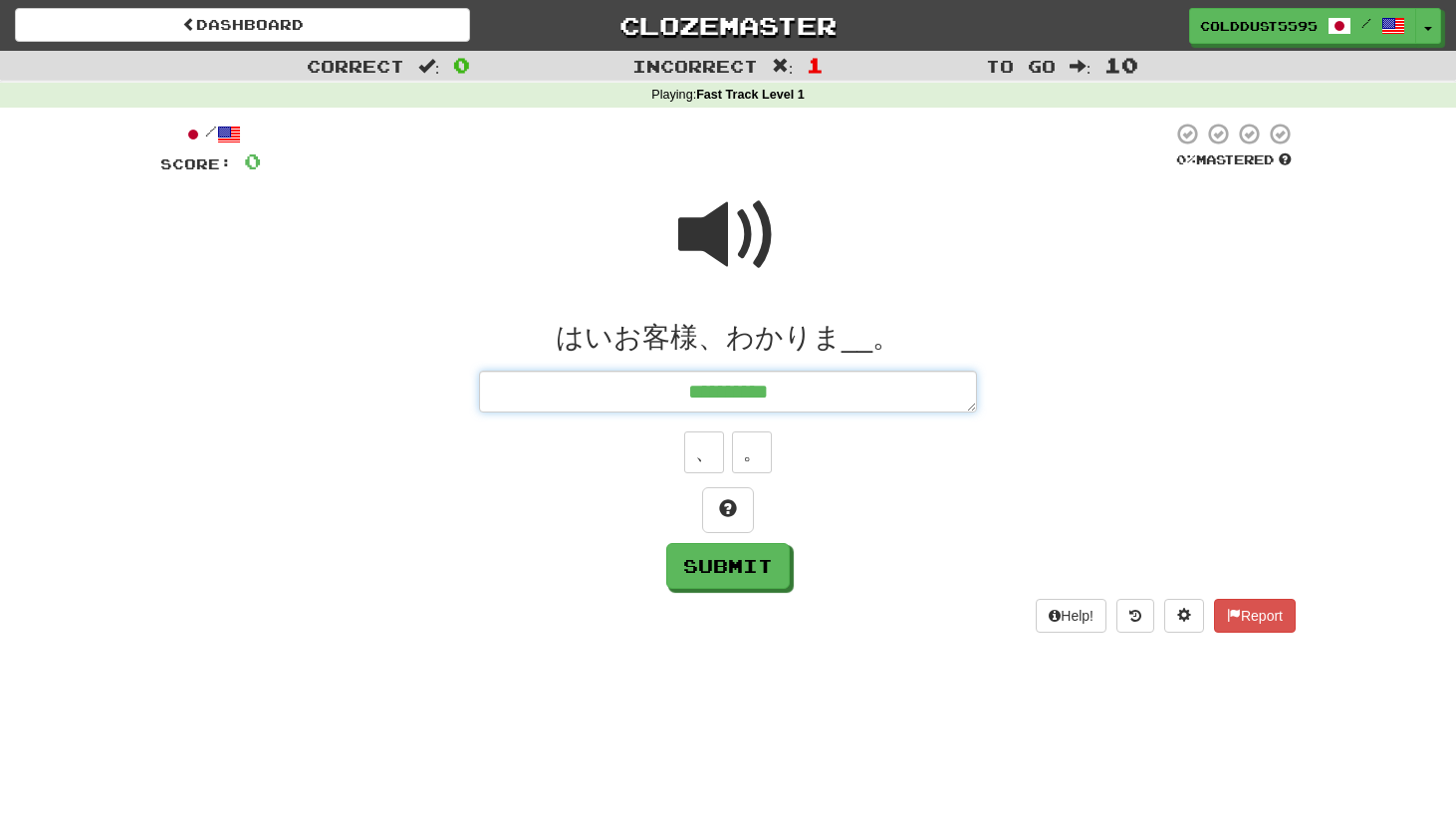 type on "*" 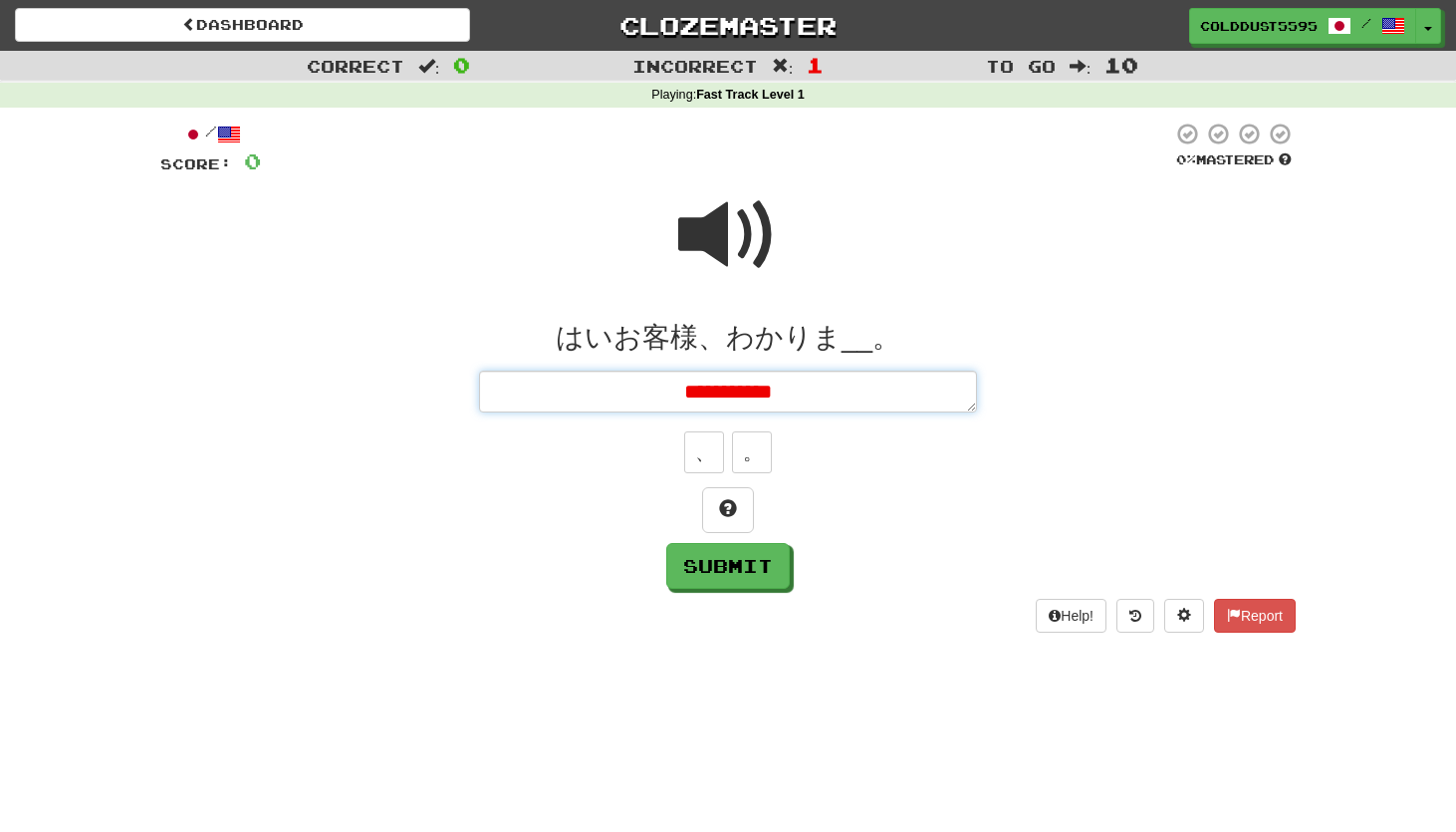 type on "*" 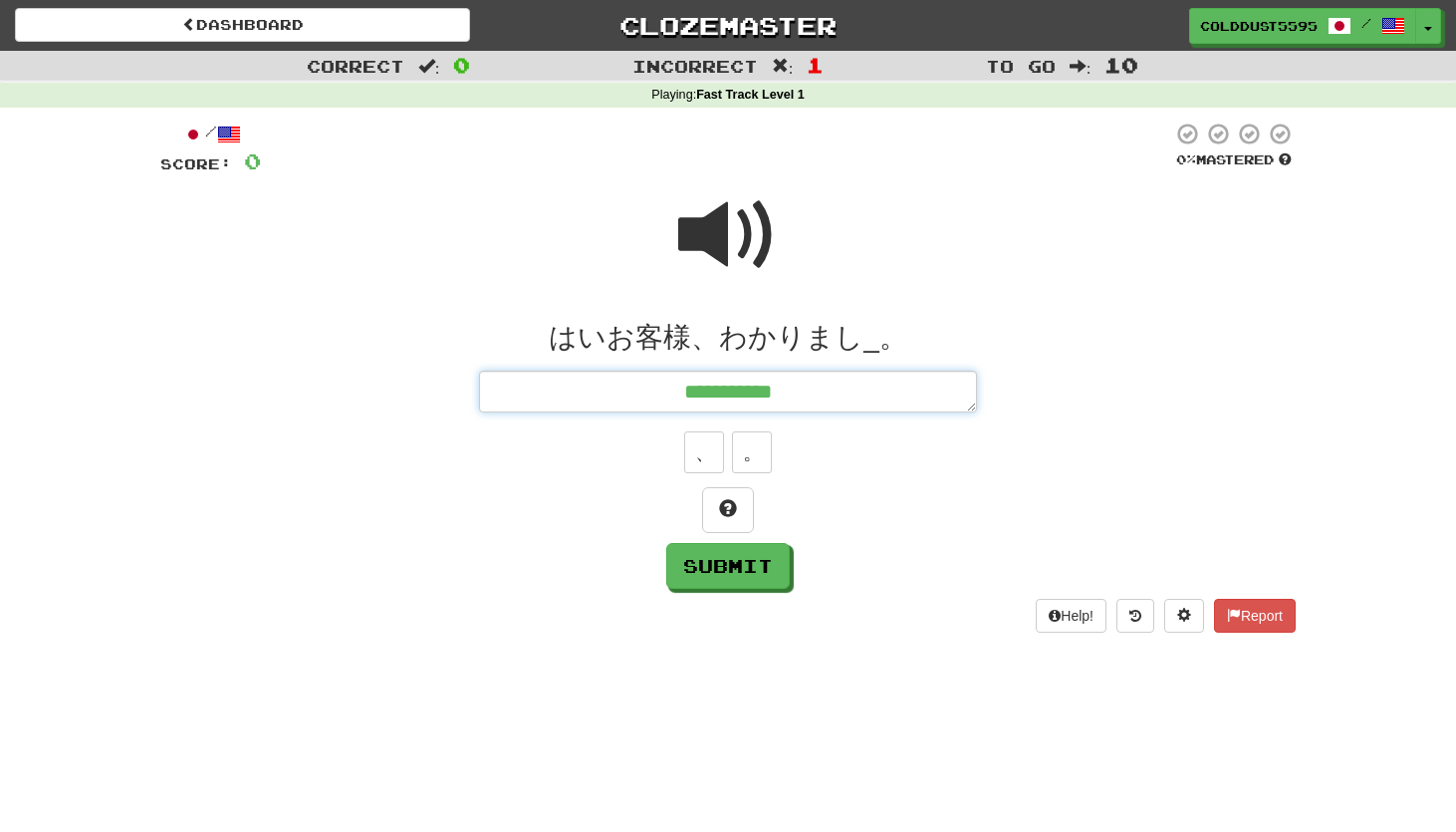 type on "**********" 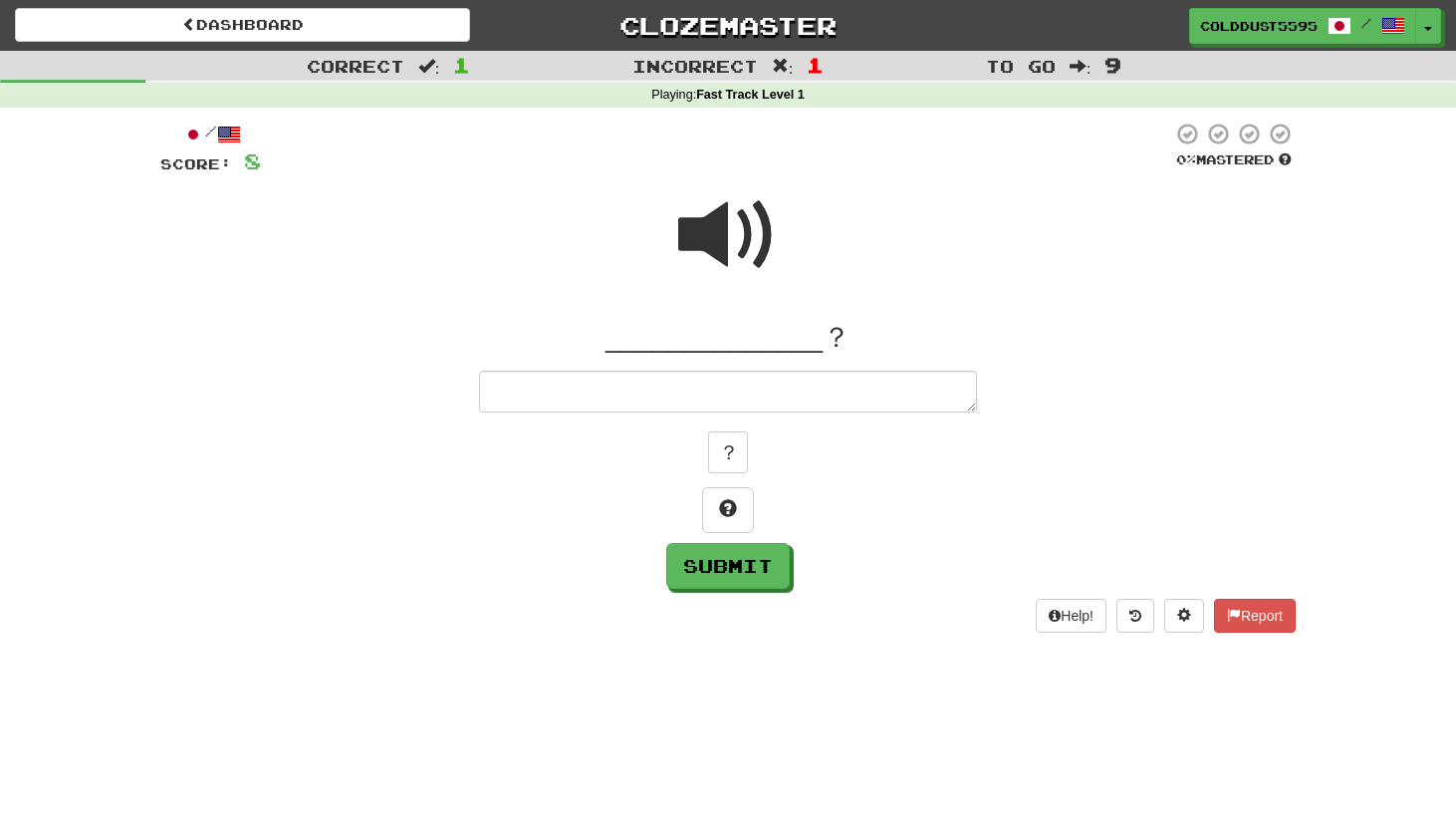 type on "*" 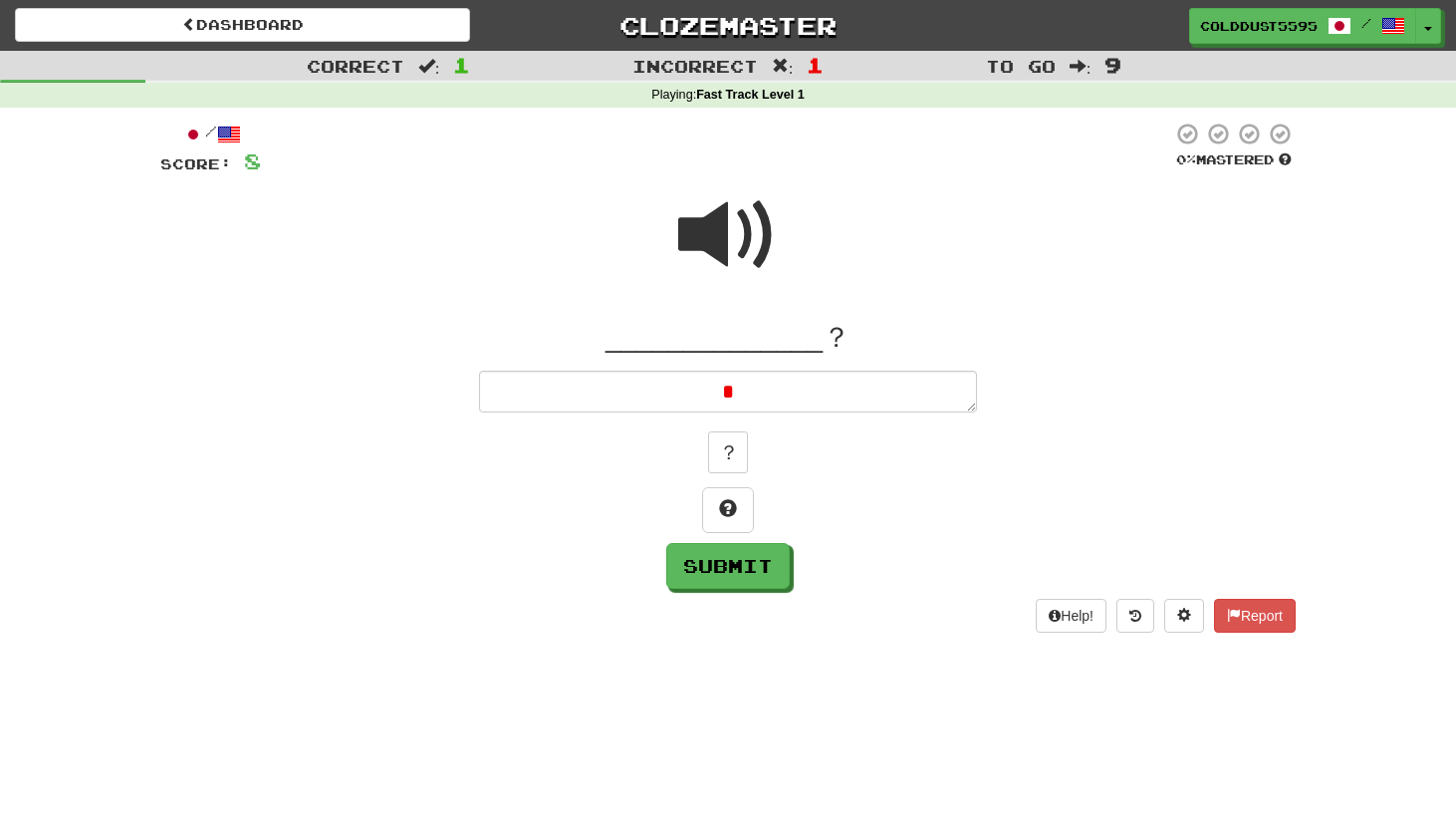 type on "*" 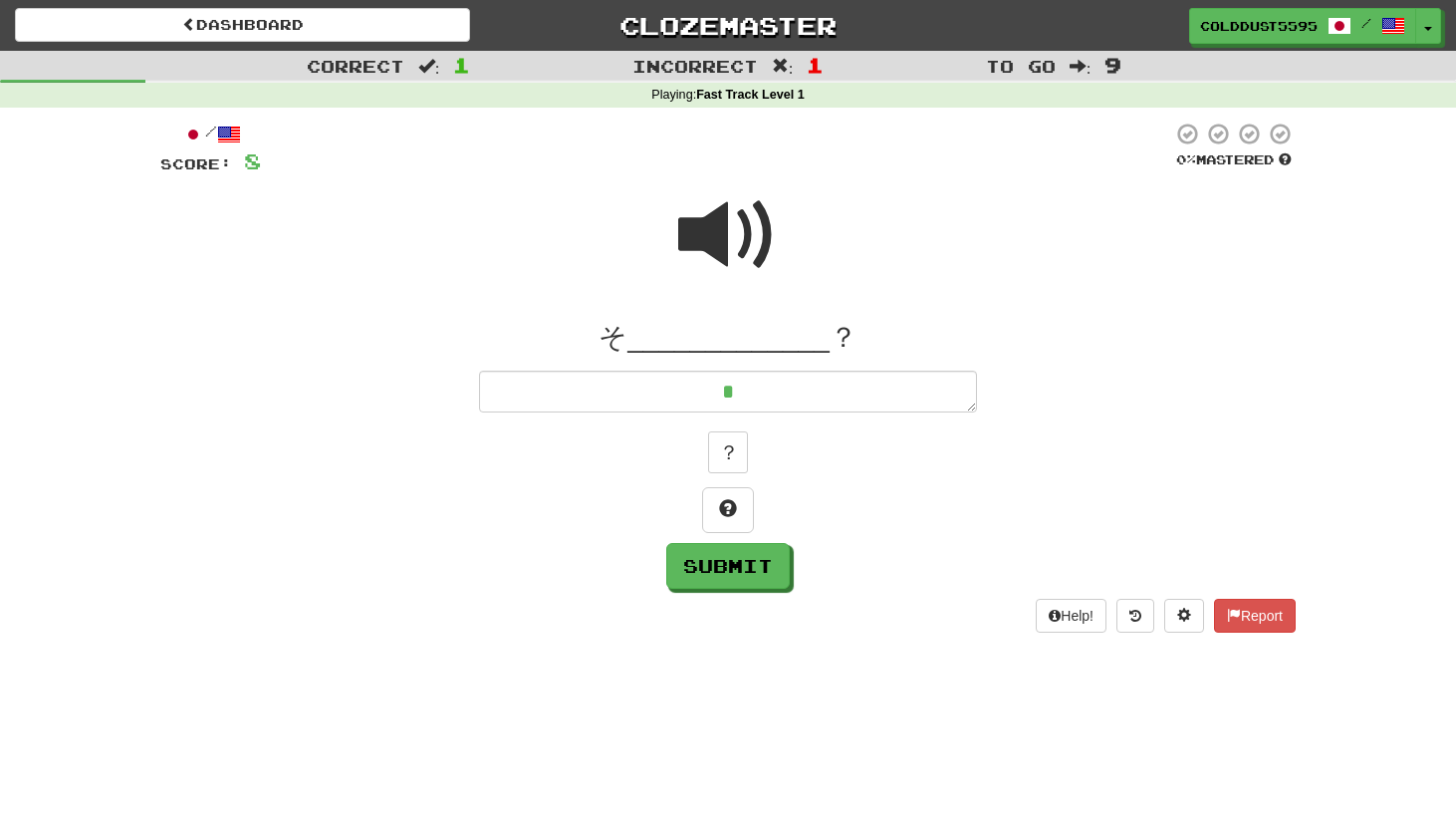 type on "*" 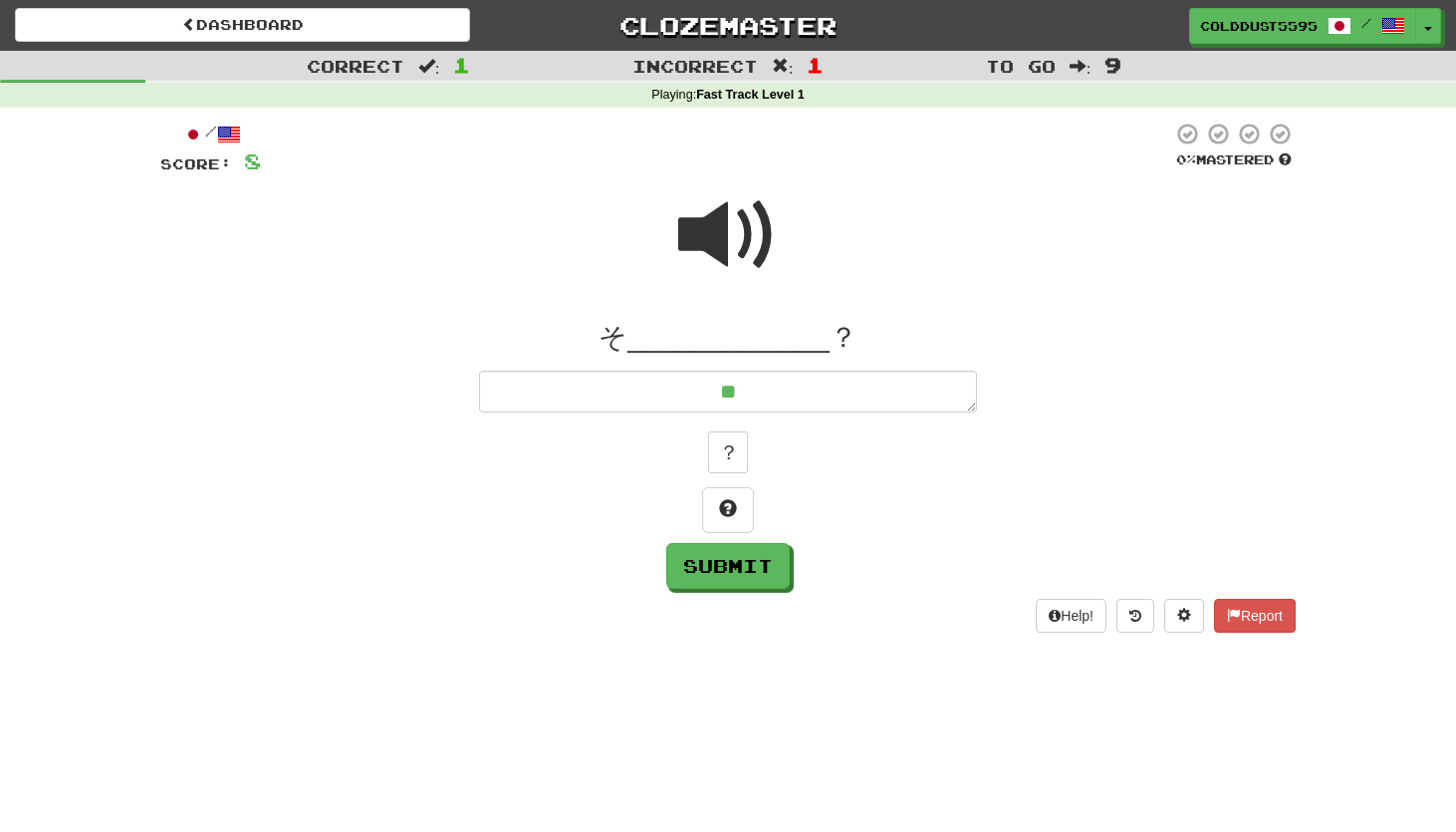 type on "**" 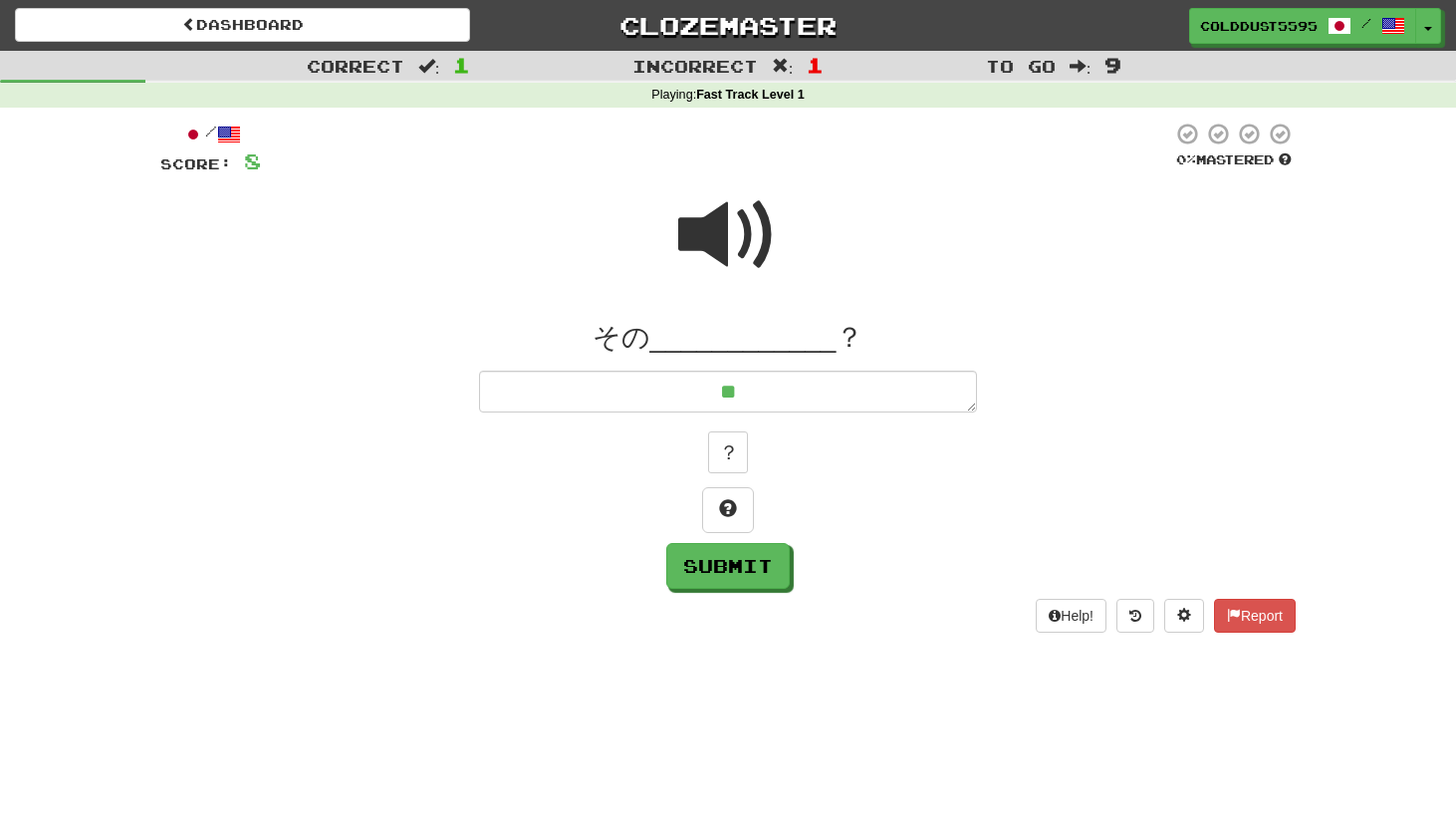 type on "*" 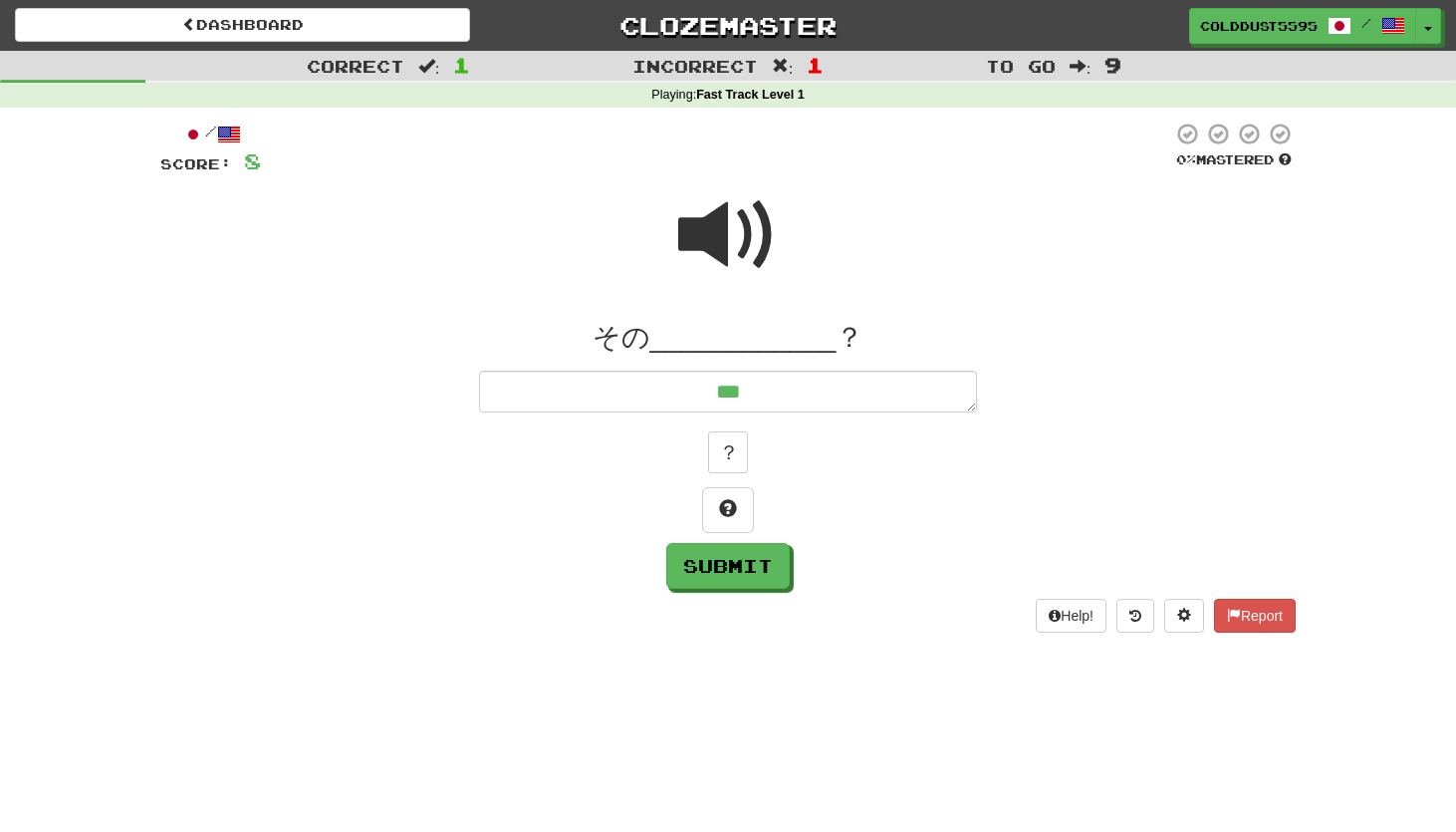 type on "*" 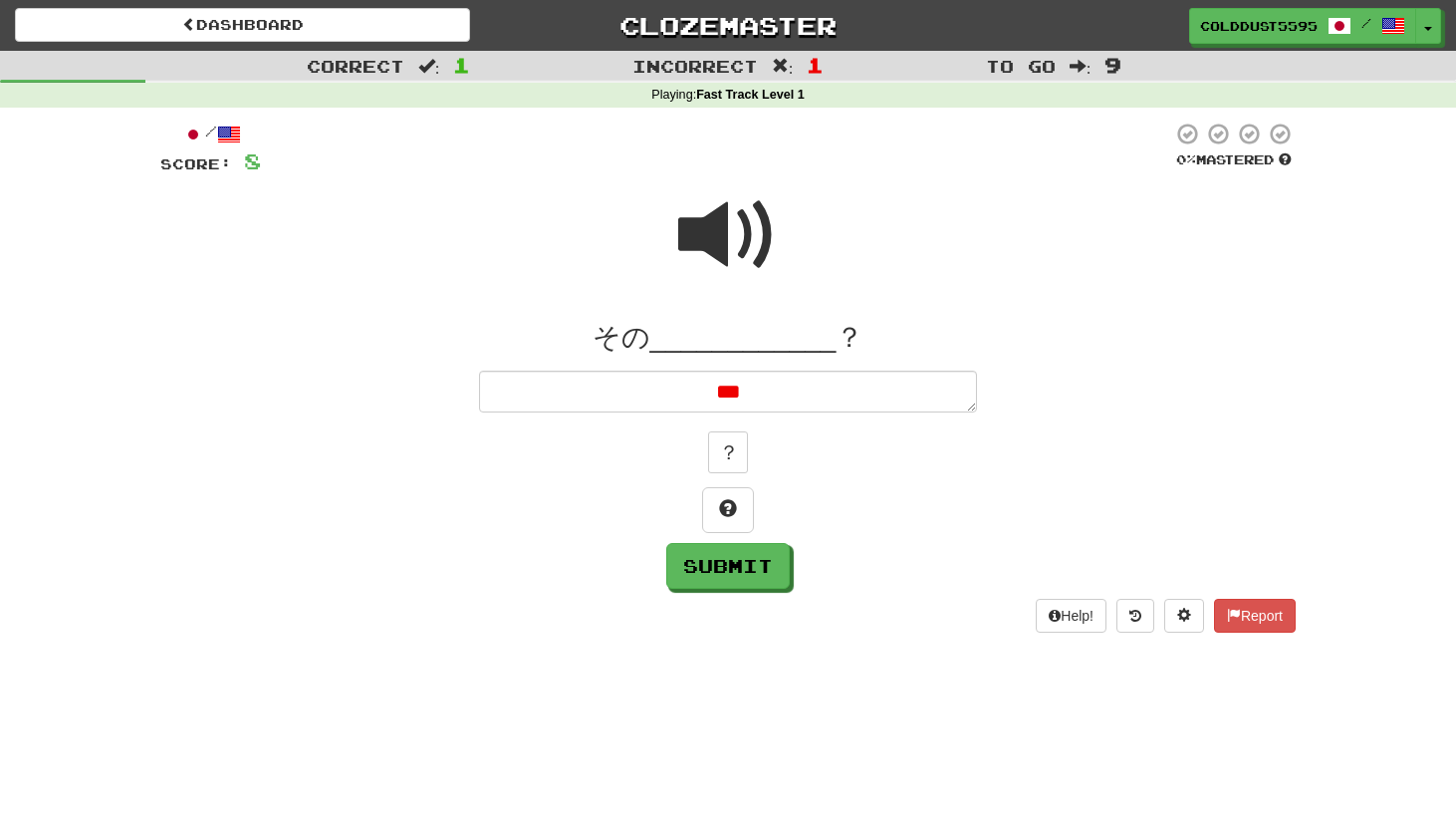 type on "*" 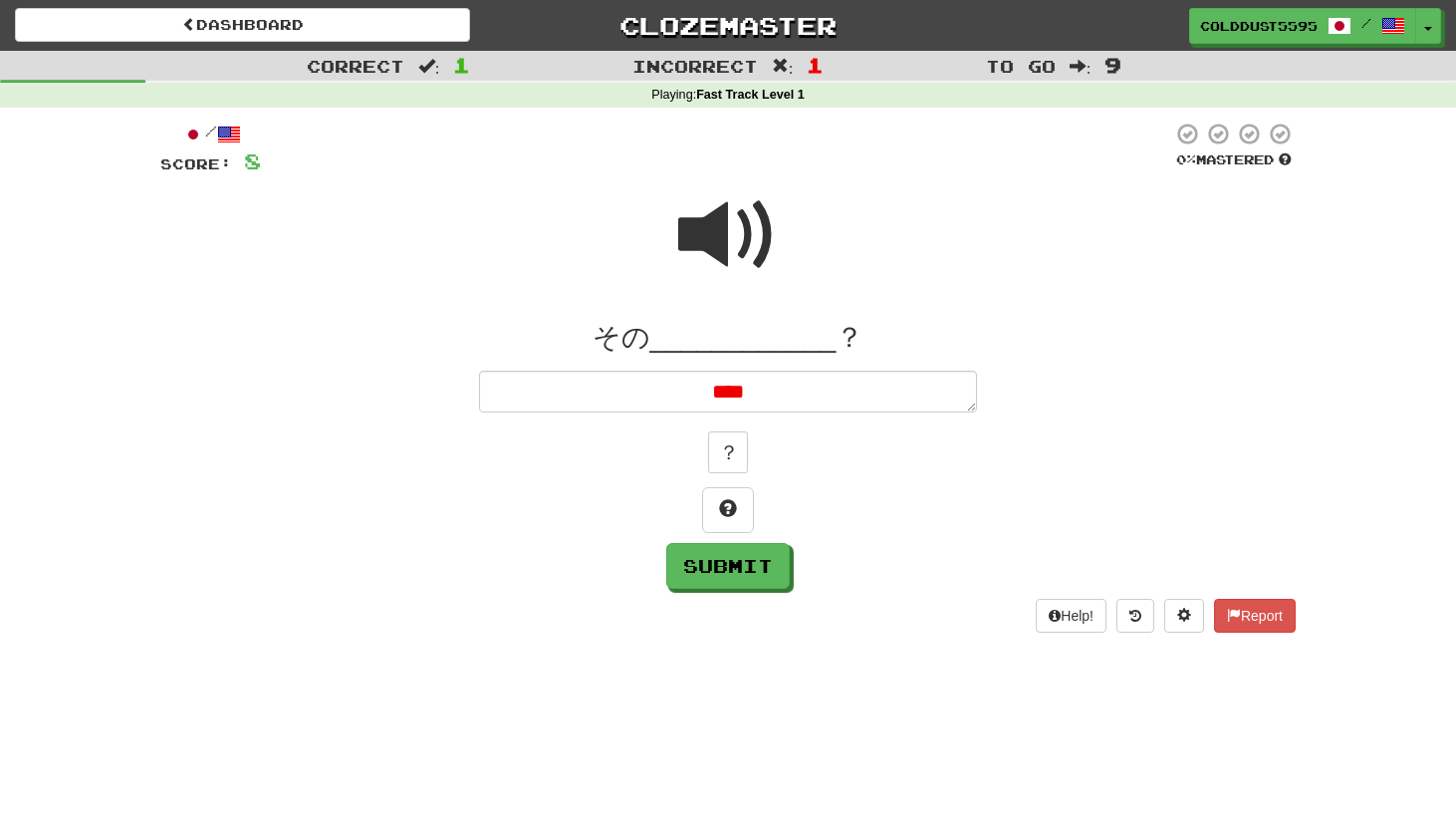 type on "*" 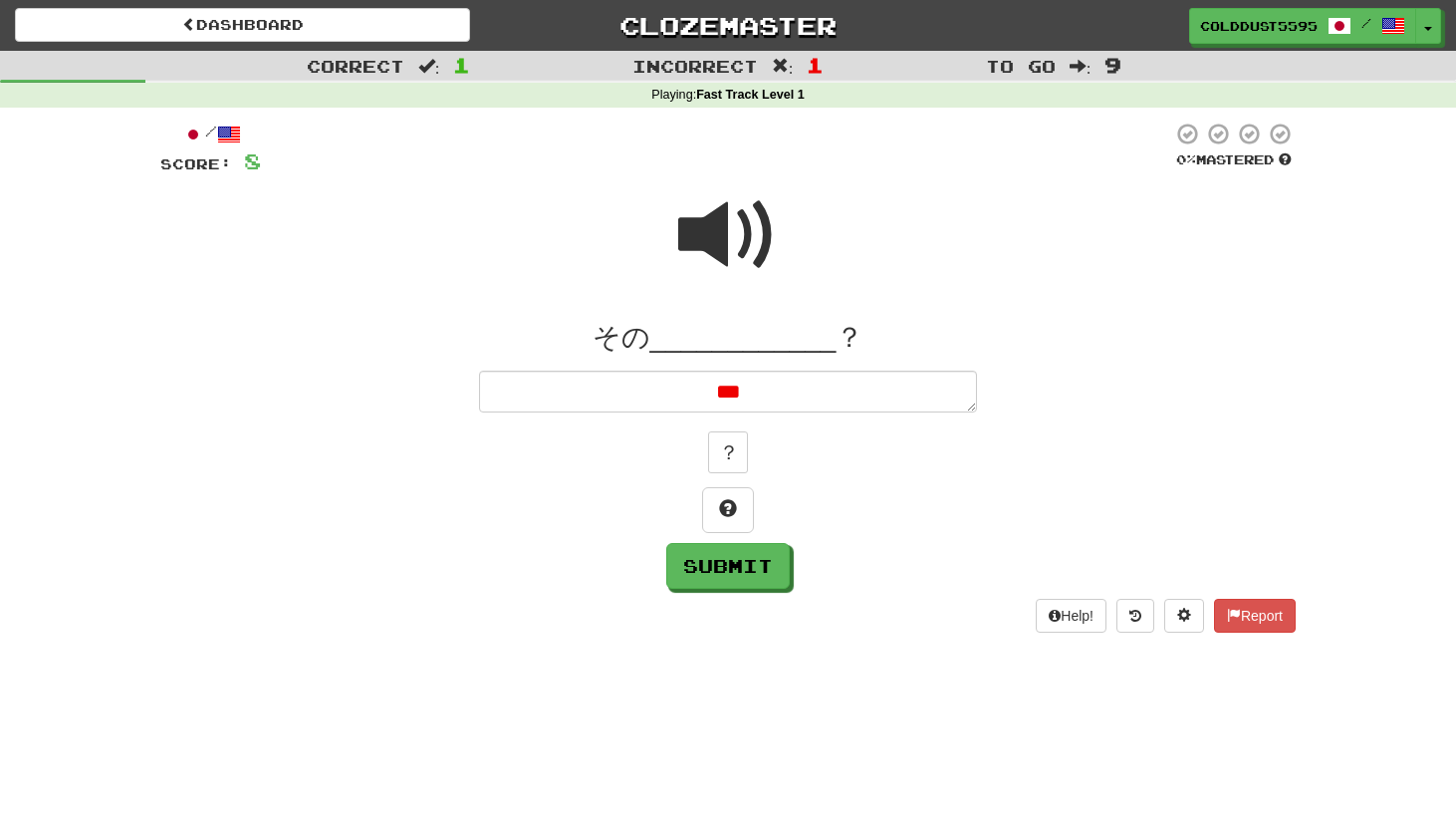 type on "*" 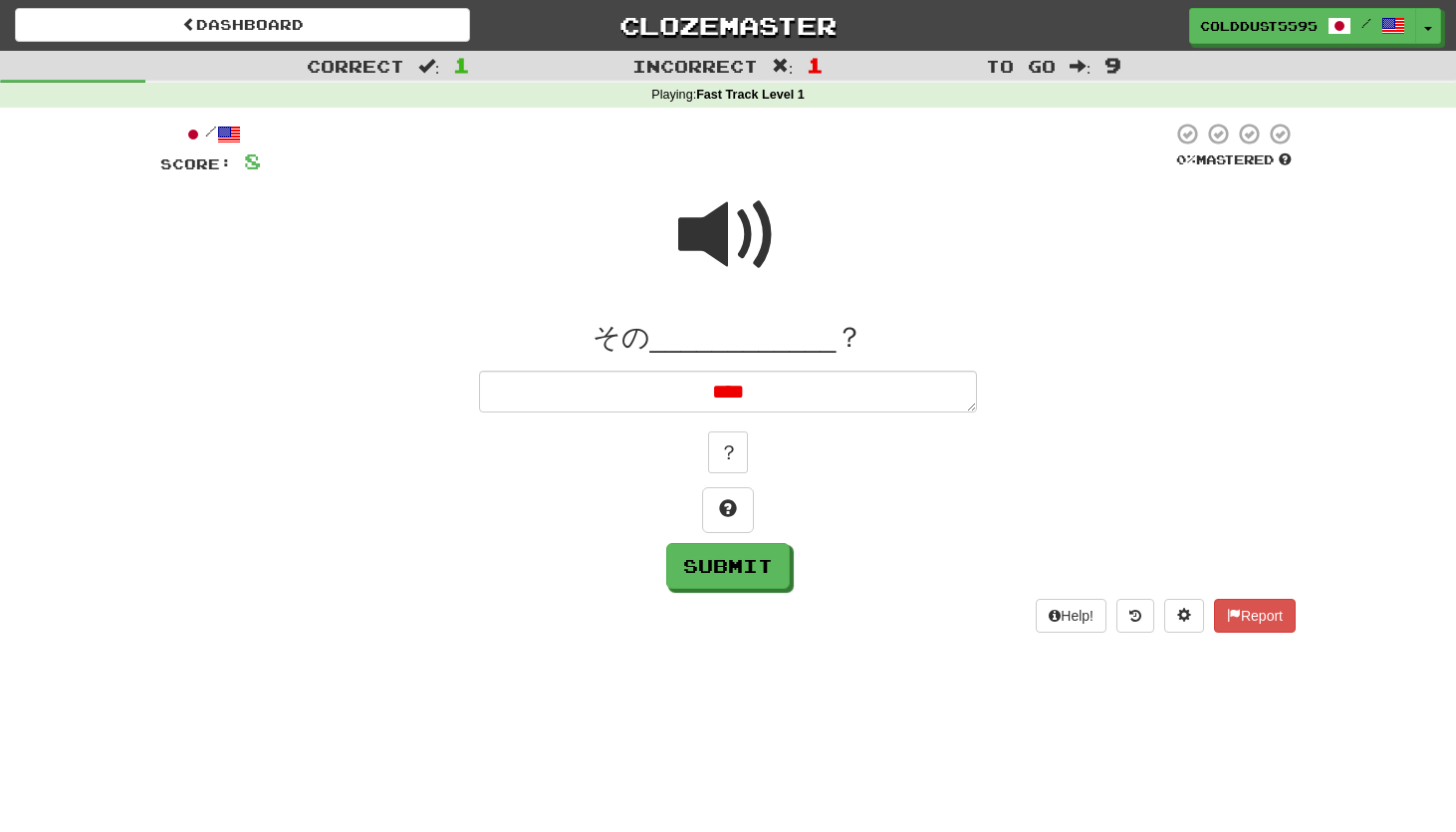 type on "*" 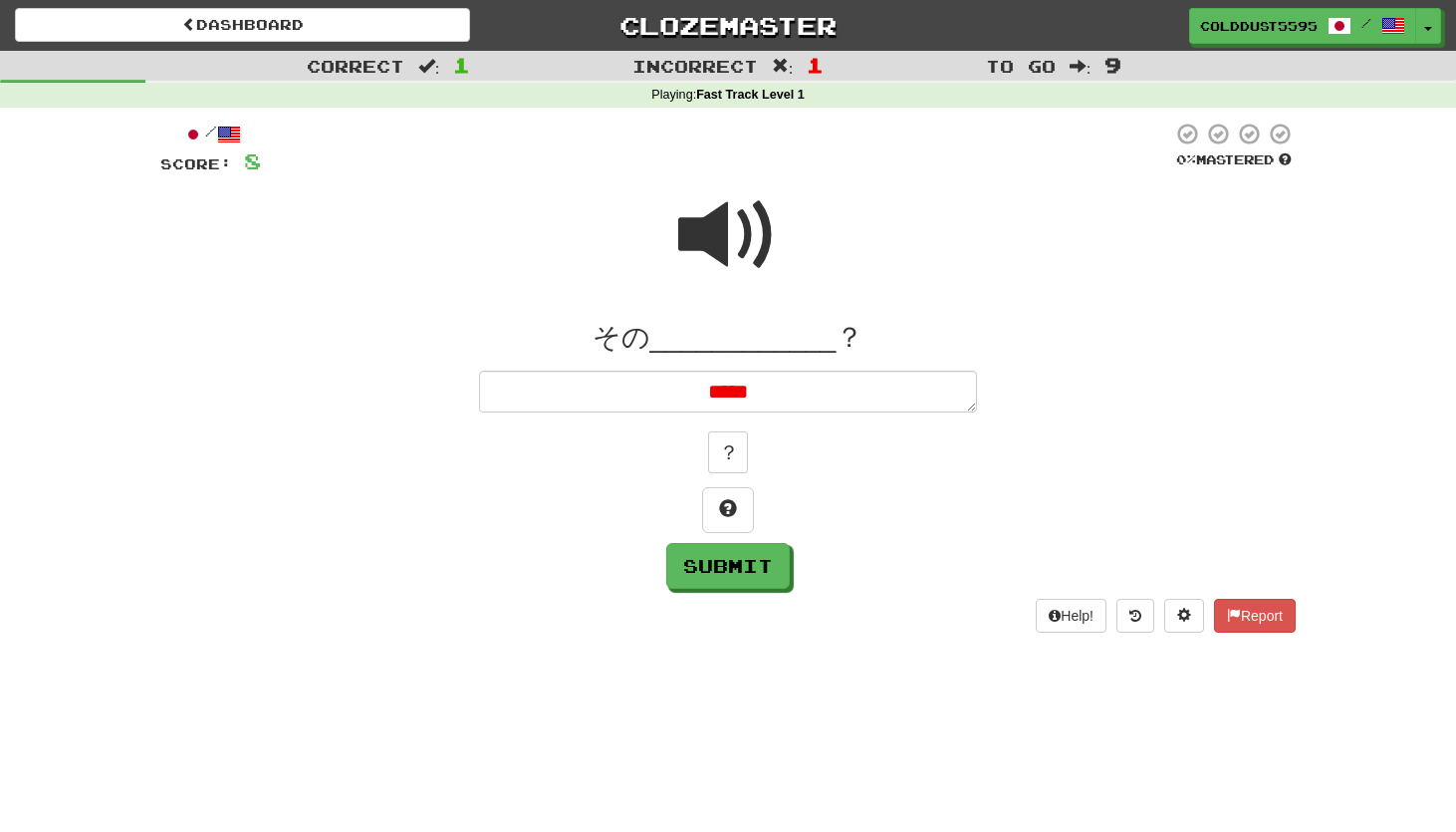 type on "******" 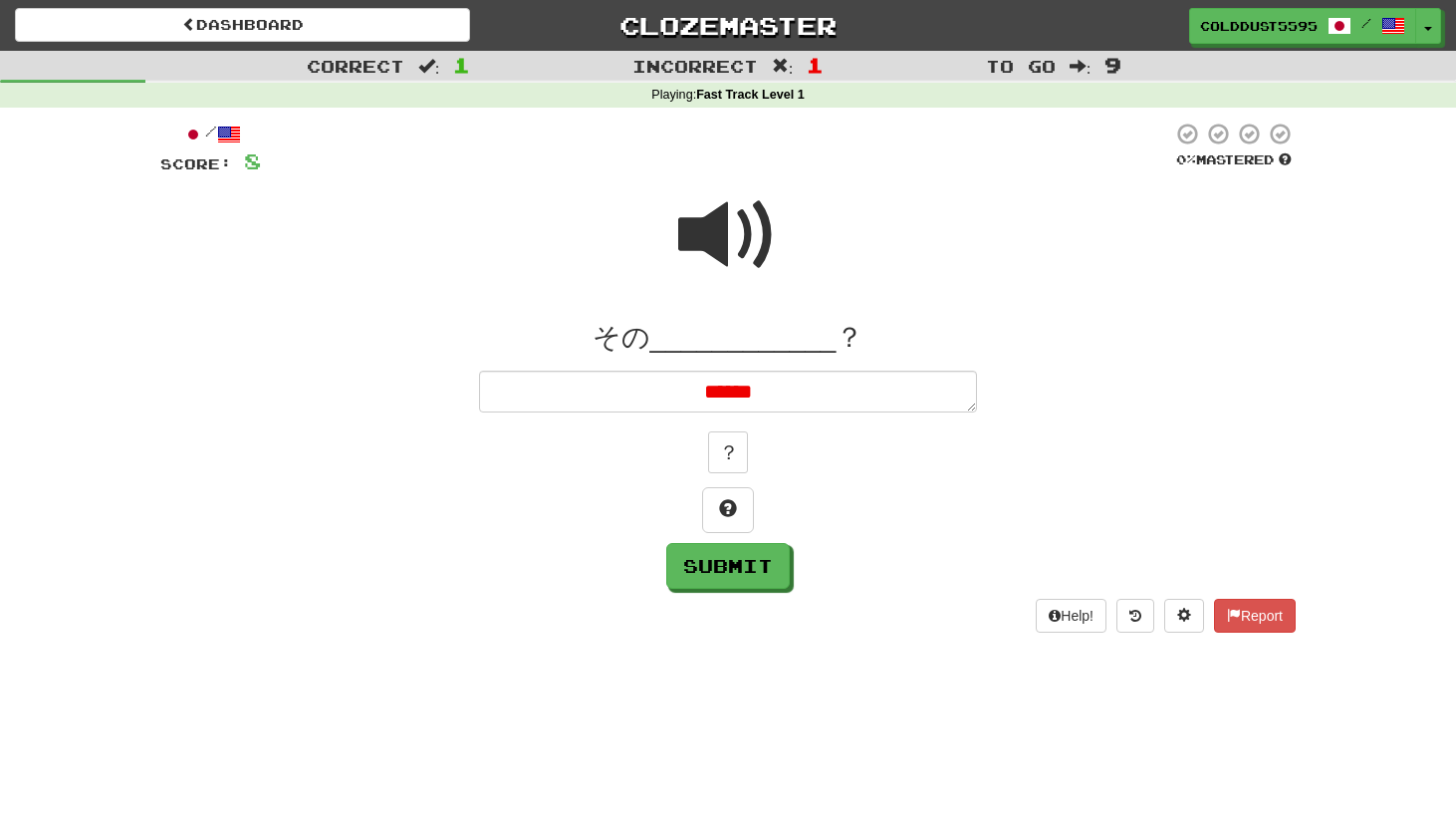 type 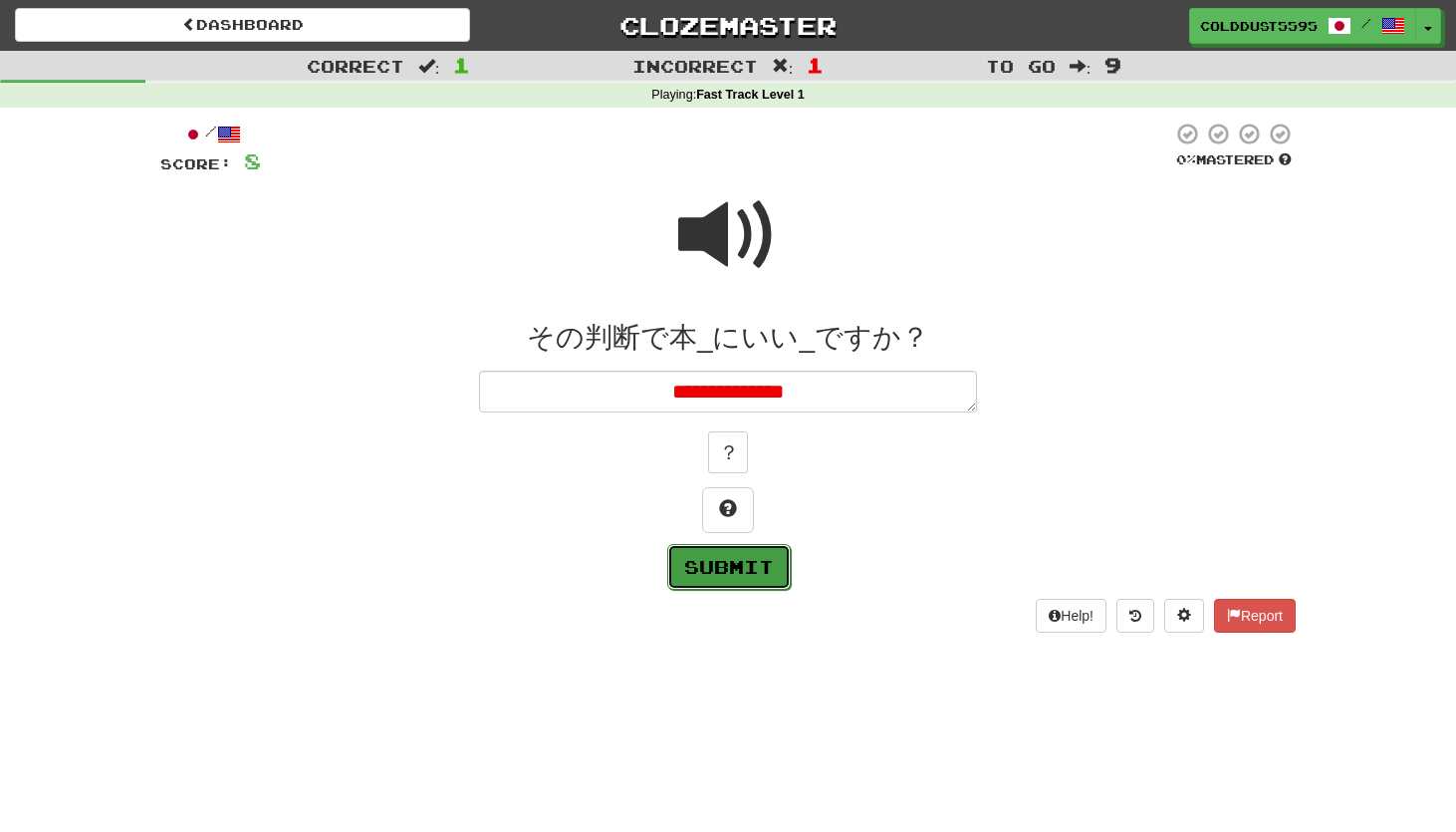 click on "Submit" at bounding box center [729, 567] 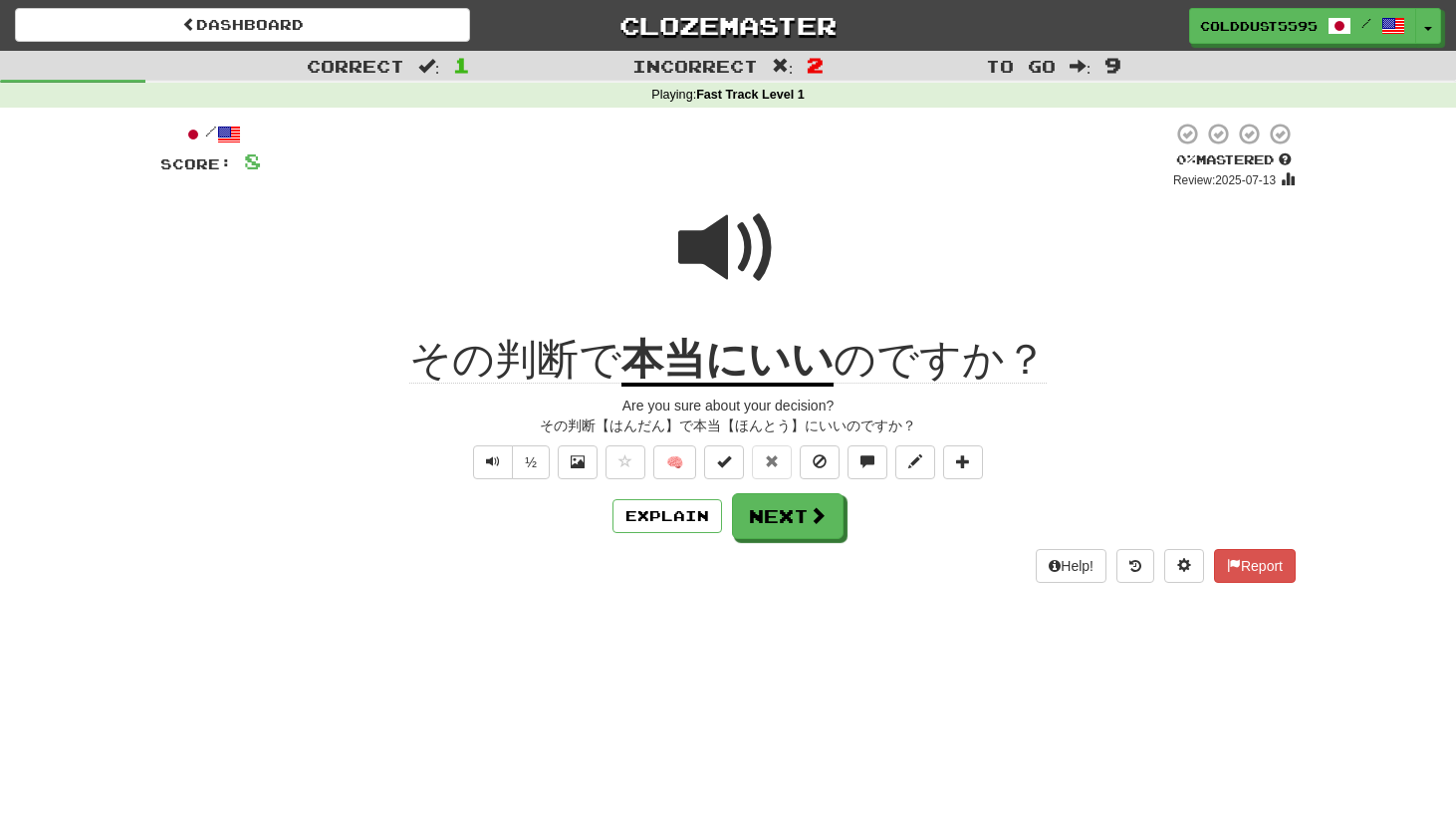 click at bounding box center (728, 261) 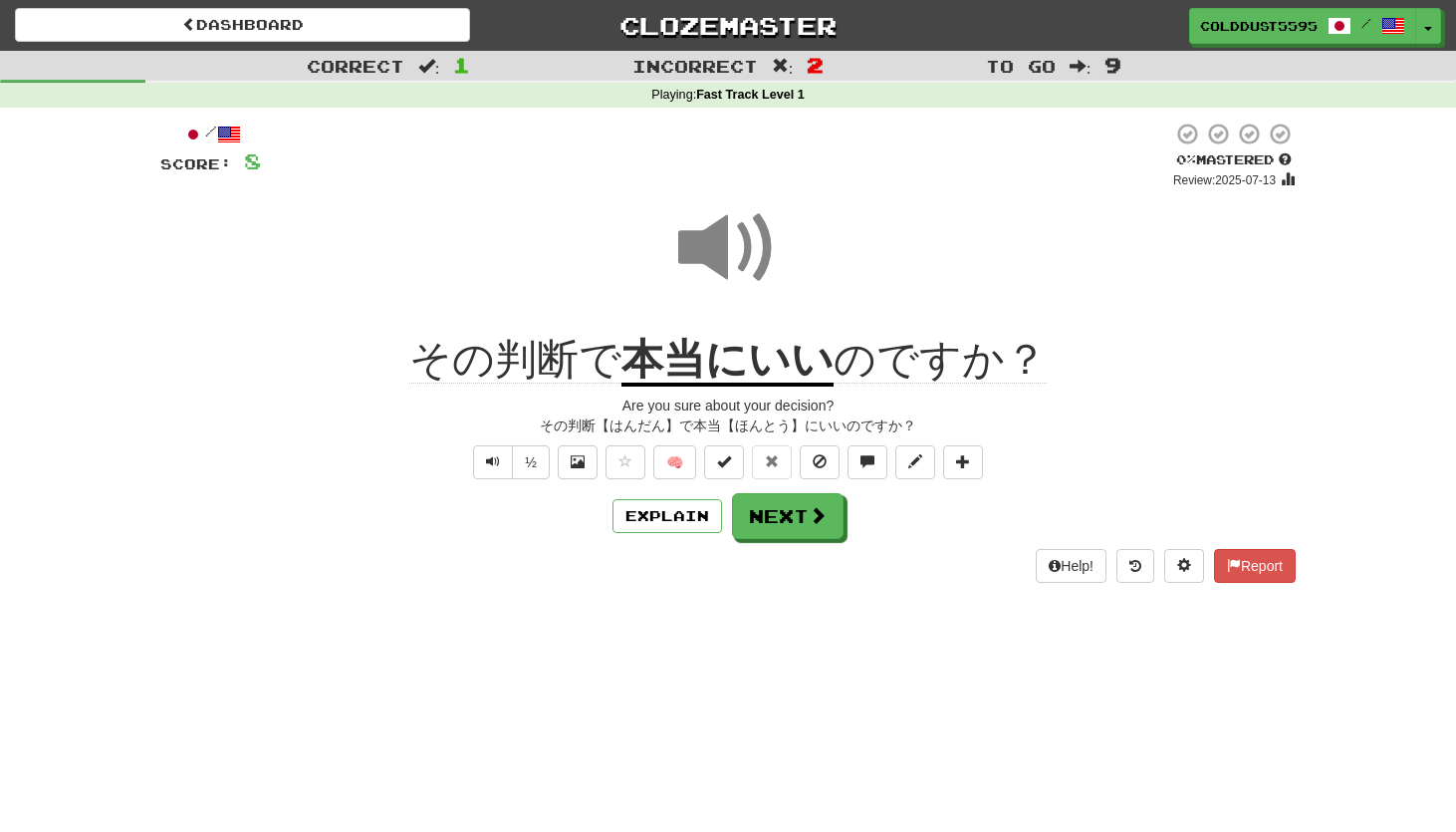 click on "Help!  Report" at bounding box center (728, 566) 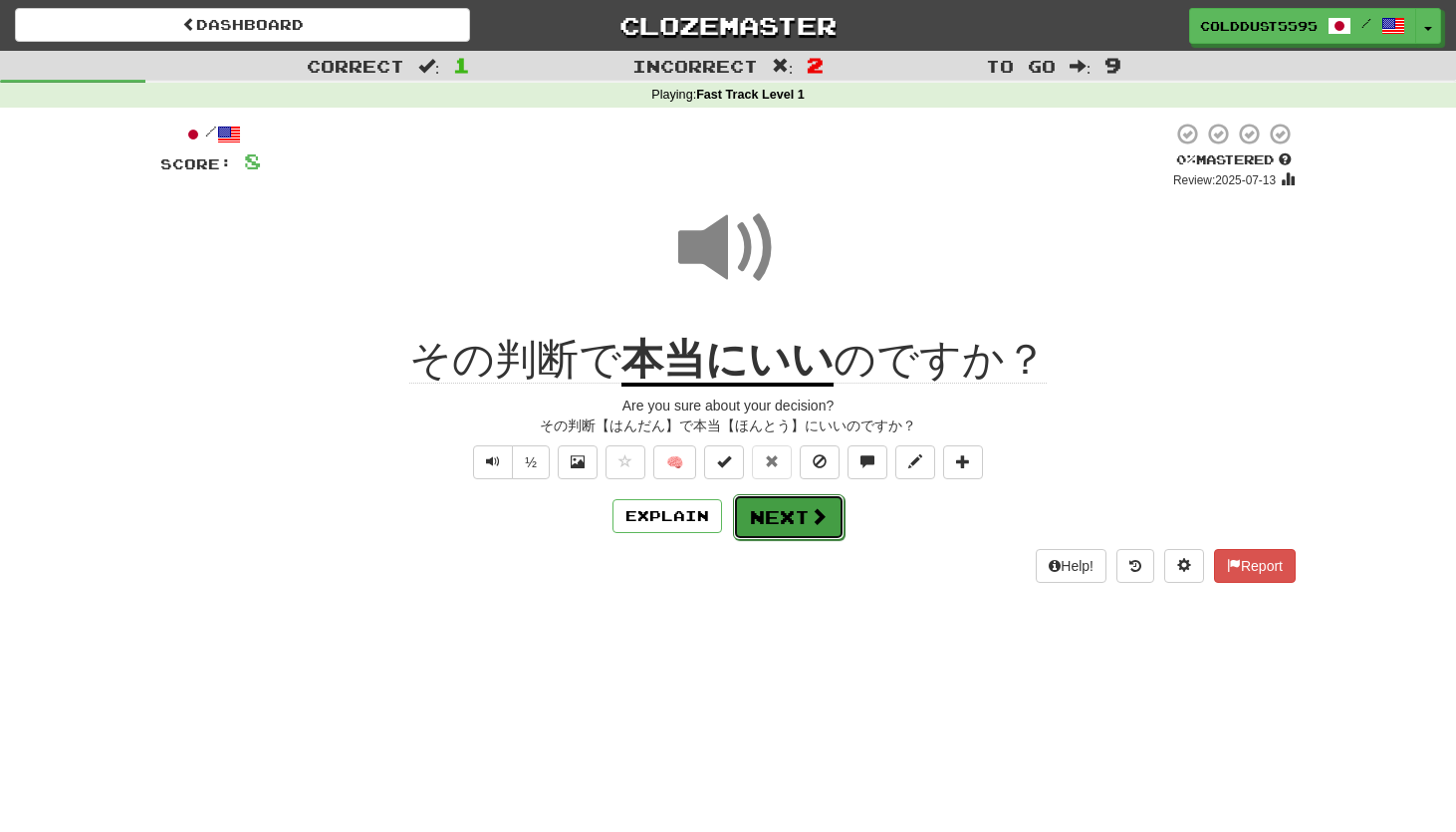 click on "Next" at bounding box center [789, 517] 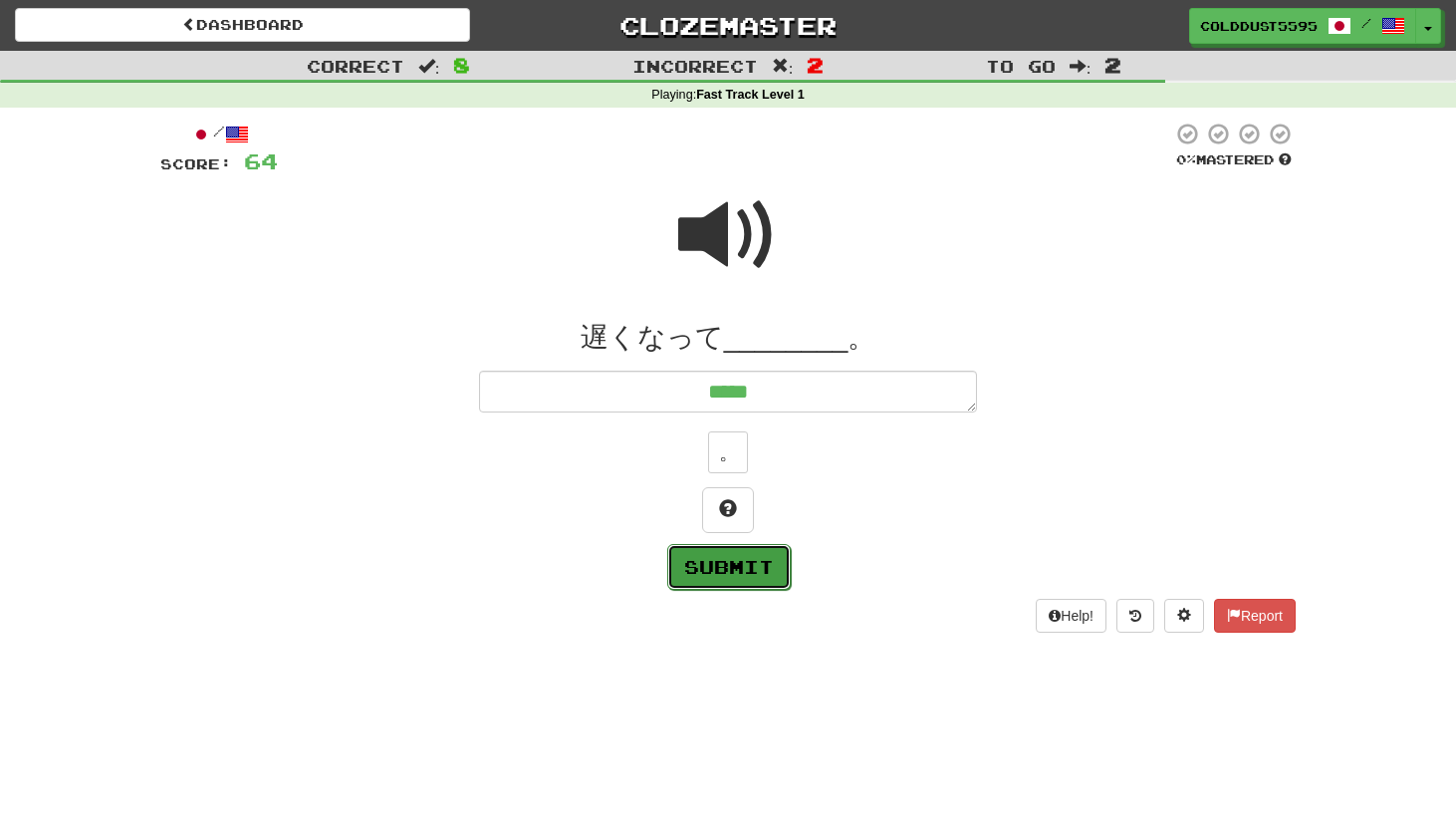 click on "Submit" at bounding box center (729, 567) 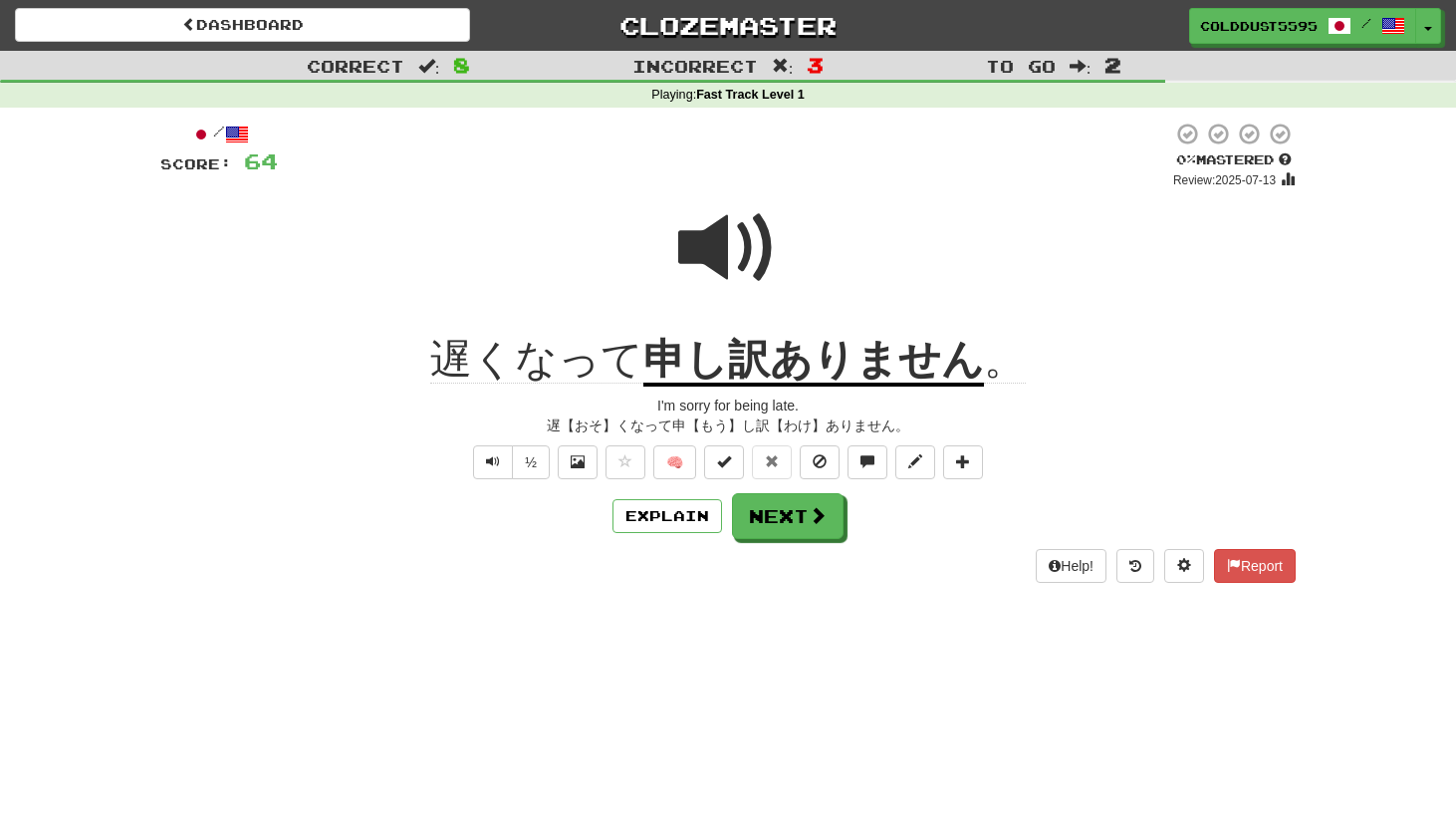 click at bounding box center [725, 155] 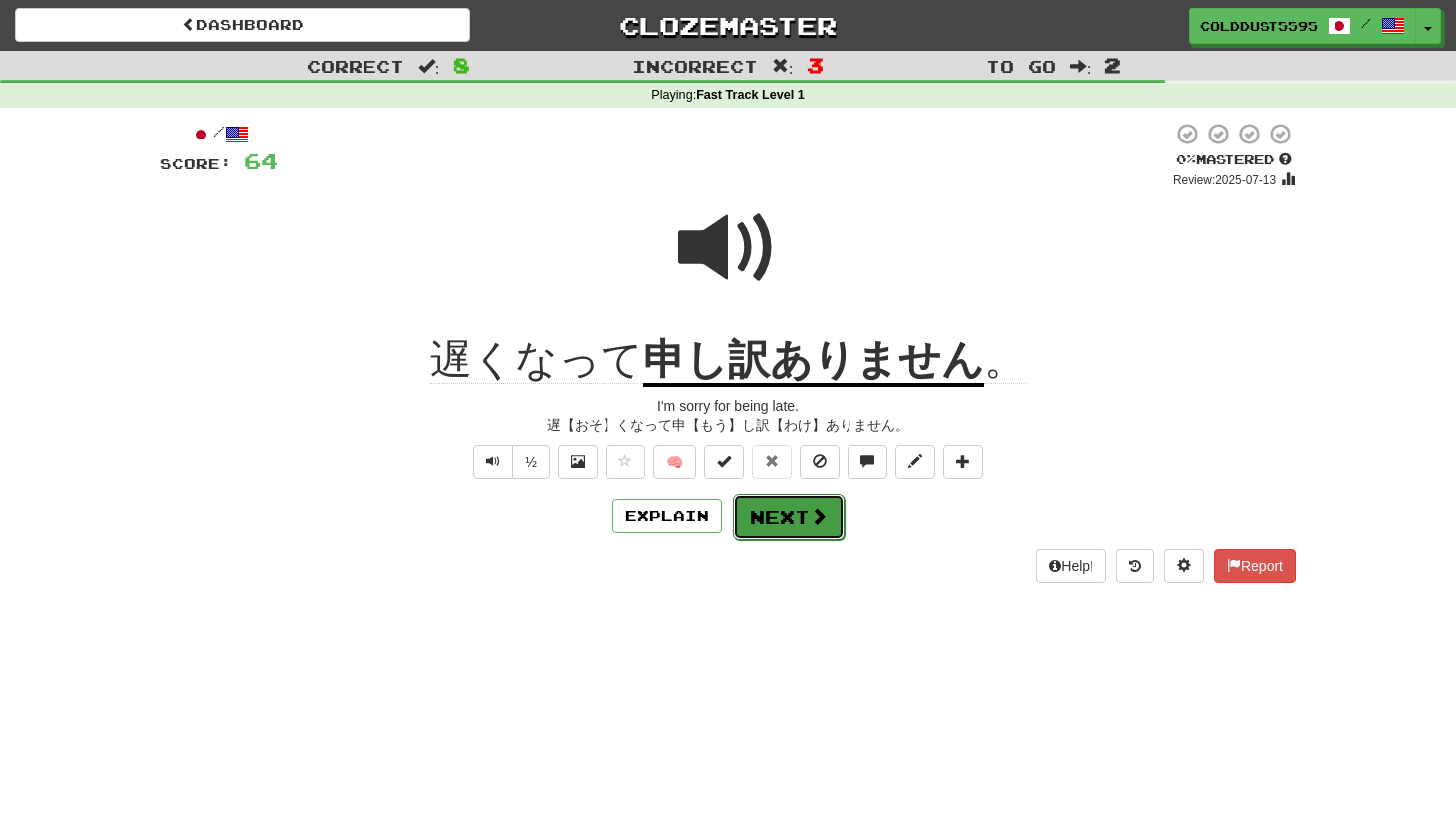 click on "Next" at bounding box center [789, 517] 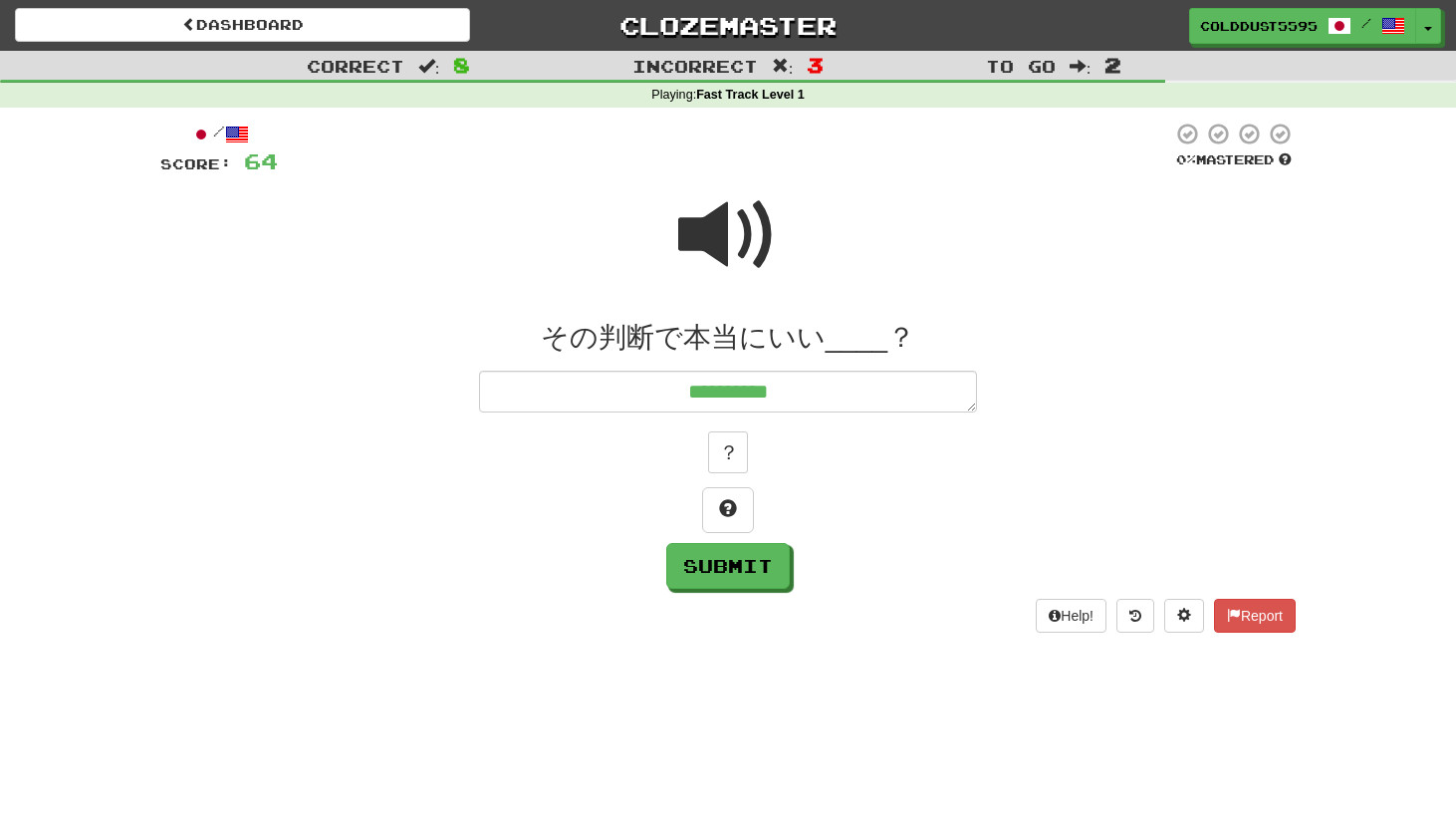 click at bounding box center (728, 235) 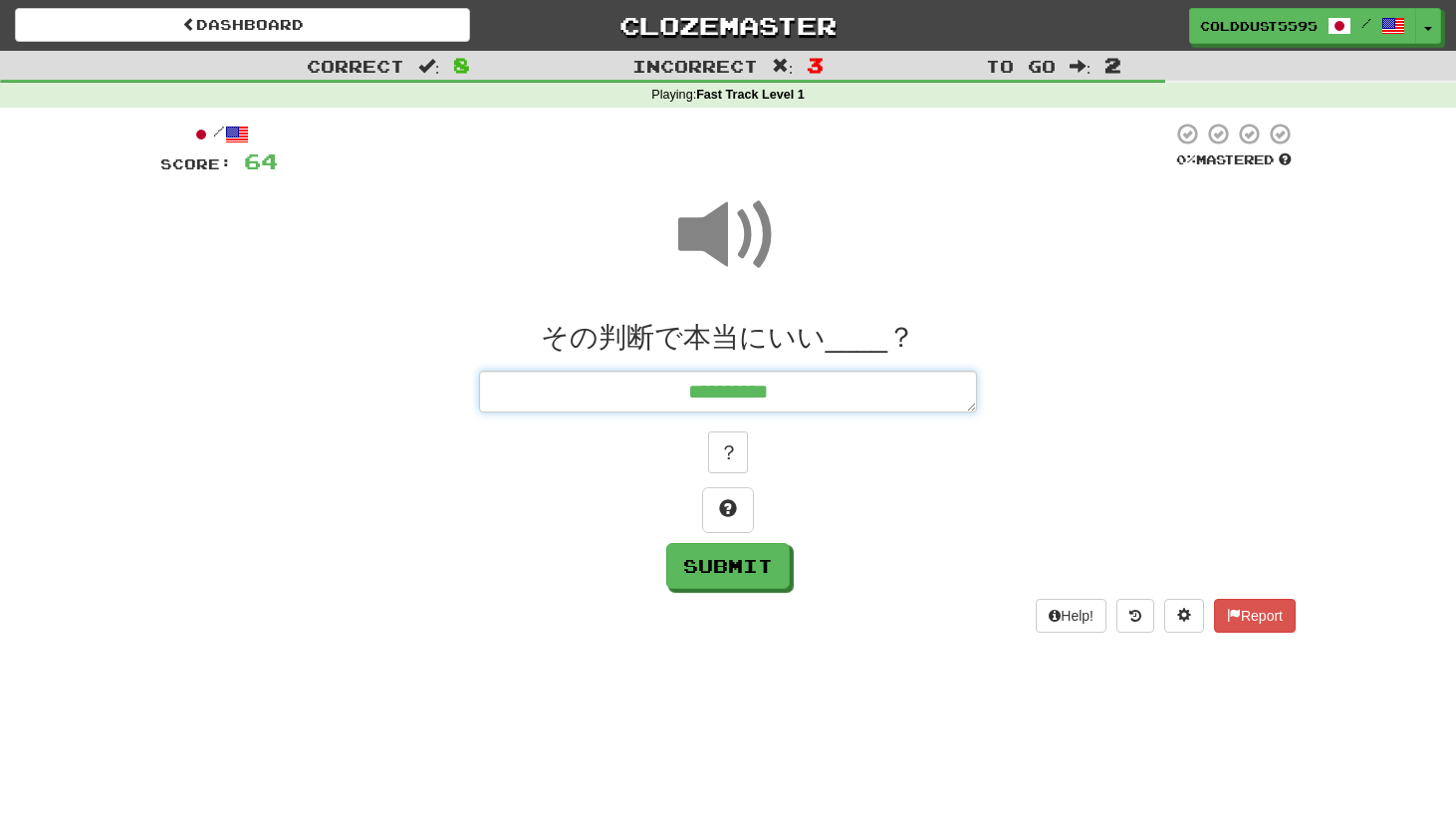 click on "**********" at bounding box center [728, 392] 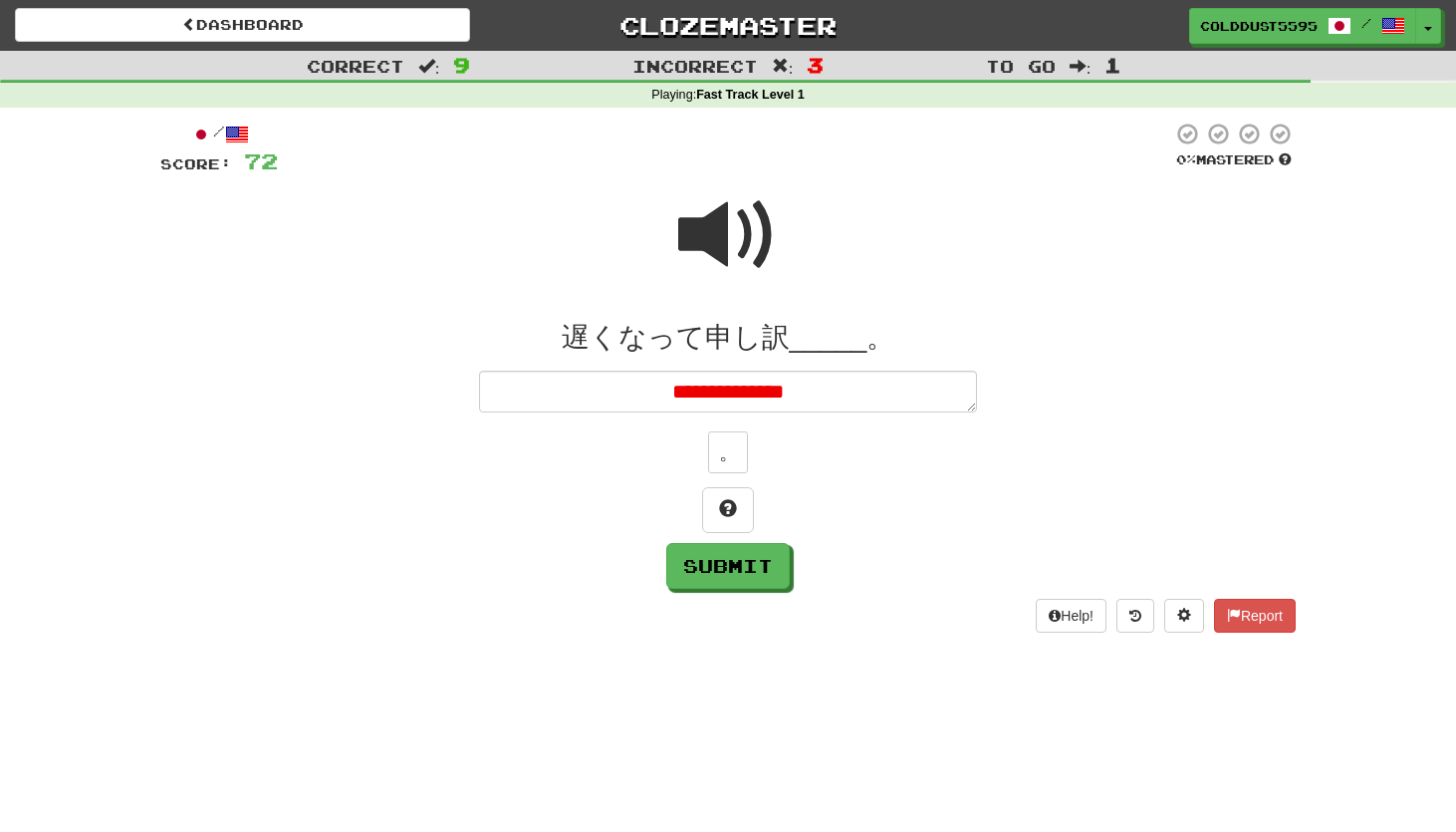 click at bounding box center [728, 235] 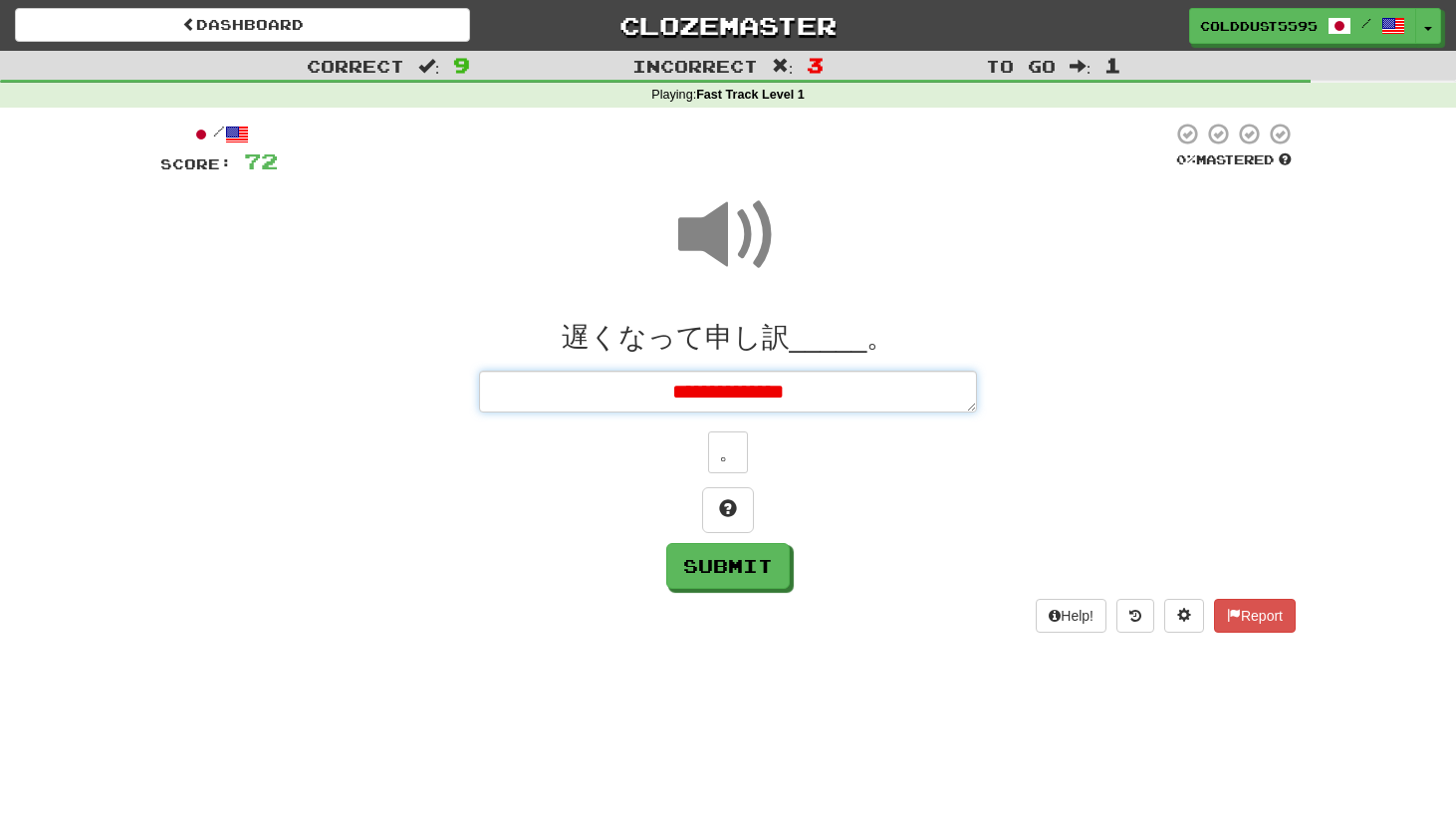 drag, startPoint x: 752, startPoint y: 389, endPoint x: 897, endPoint y: 380, distance: 145.27904 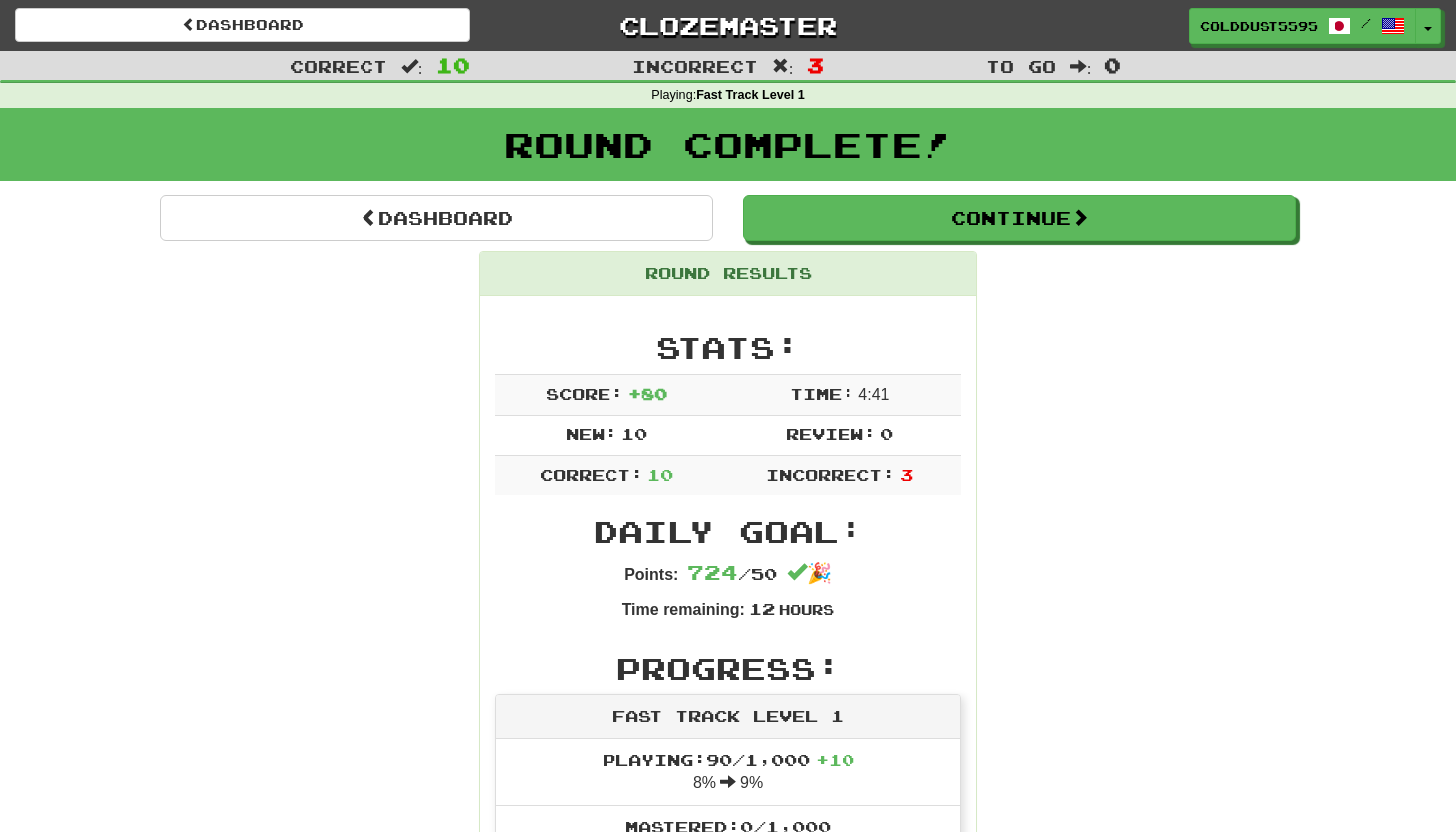 click on "Dashboard Continue  Round Results Stats: Score:   + 80 Time:   4 : 41 New:   10 Review:   0 Correct:   10 Incorrect:   3 Daily Goal: Points:   724  /  50  🎉 Time remaining: 12   Hours Progress: Fast Track Level 1 Playing:  90  /  1,000 + 10 8% 9% Mastered:  0  /  1,000 0% Ready for Review:  0  /  Level:  9 34  points to level  10  - keep going! Ranked:  70 th  this week ( 68  points to  69 th ) Sentences:  Report 遅くなって 申し訳ありません 。 I'm sorry for being late.  Report はい お客様 、わかりました。 Yes, sir, I understand.  Report その判断で 本当にいい のですか？ Are you sure about your decision?  Report ドアを閉めて ください 。 Please close the door.  Report 私はそう 言いました 。 I said that.  Report プレゼントを ありがとうございました 。 Thank you for the gift.  Report 私 は 学生です。 I am a student.  Report 何か 質問はありますか？ Do you have any questions?  Report その本を 渡して  Report" at bounding box center (728, 1178) 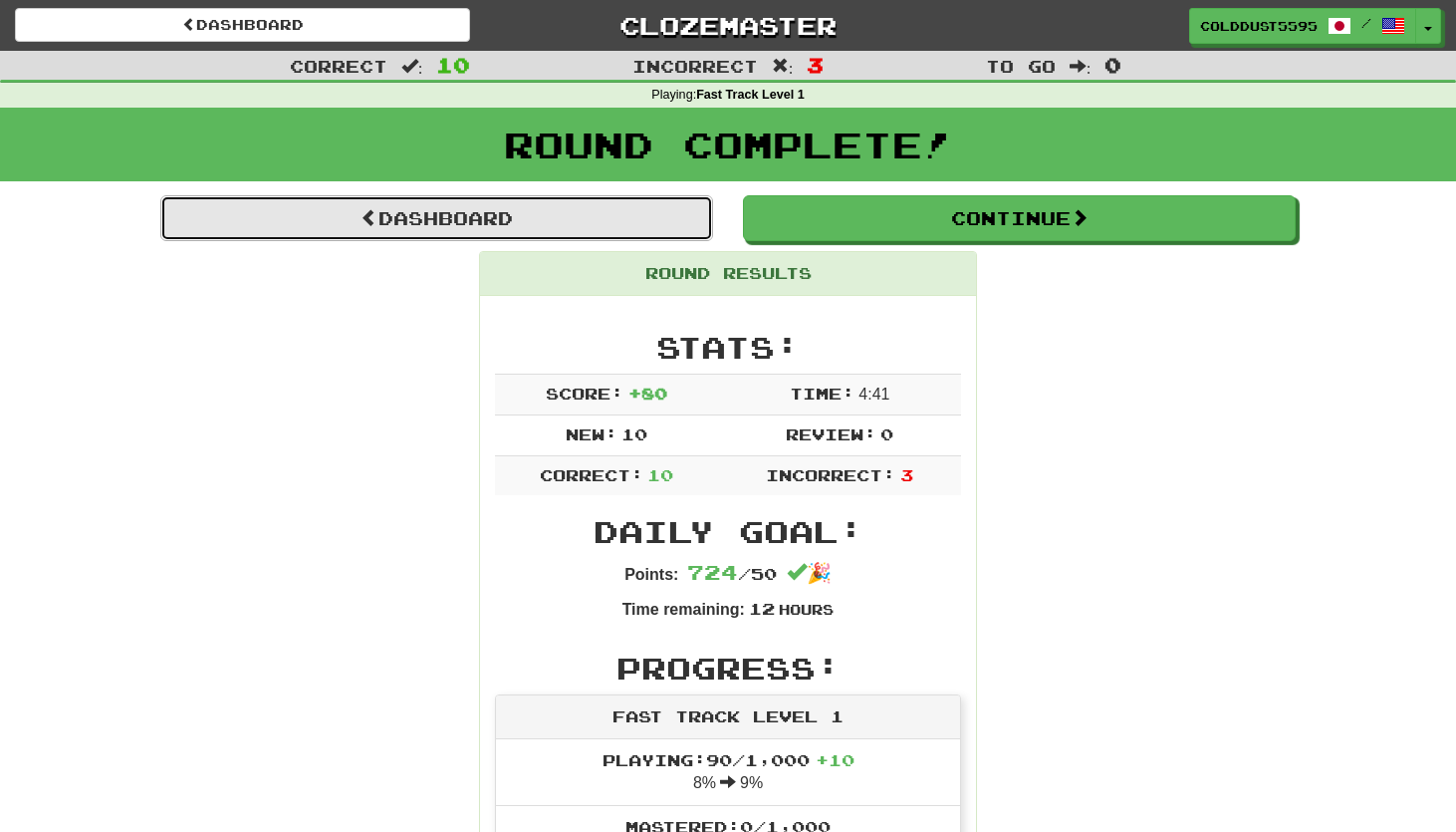 click on "Dashboard" at bounding box center [436, 218] 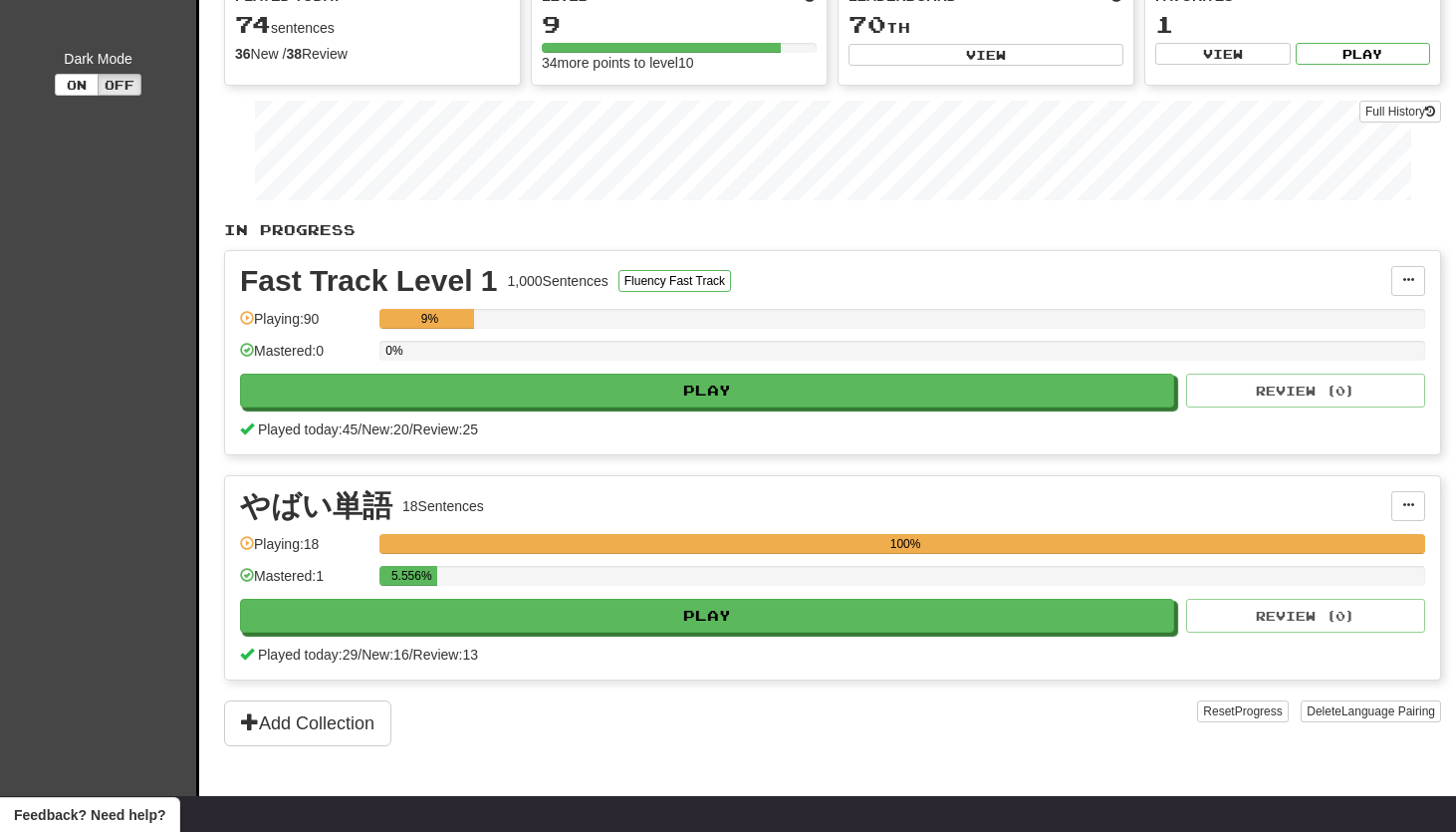 scroll, scrollTop: 207, scrollLeft: 0, axis: vertical 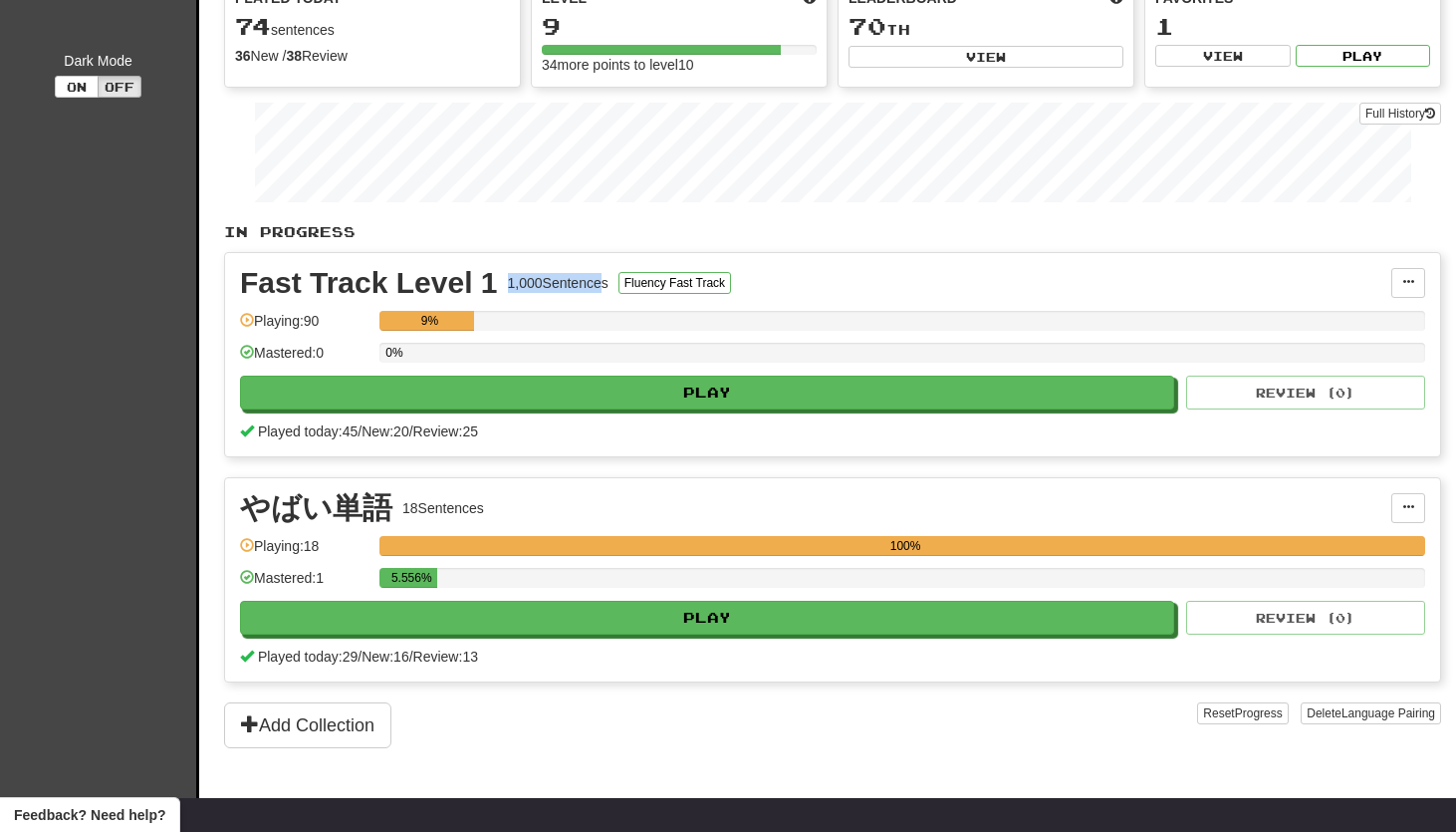 drag, startPoint x: 503, startPoint y: 281, endPoint x: 596, endPoint y: 279, distance: 93.0215 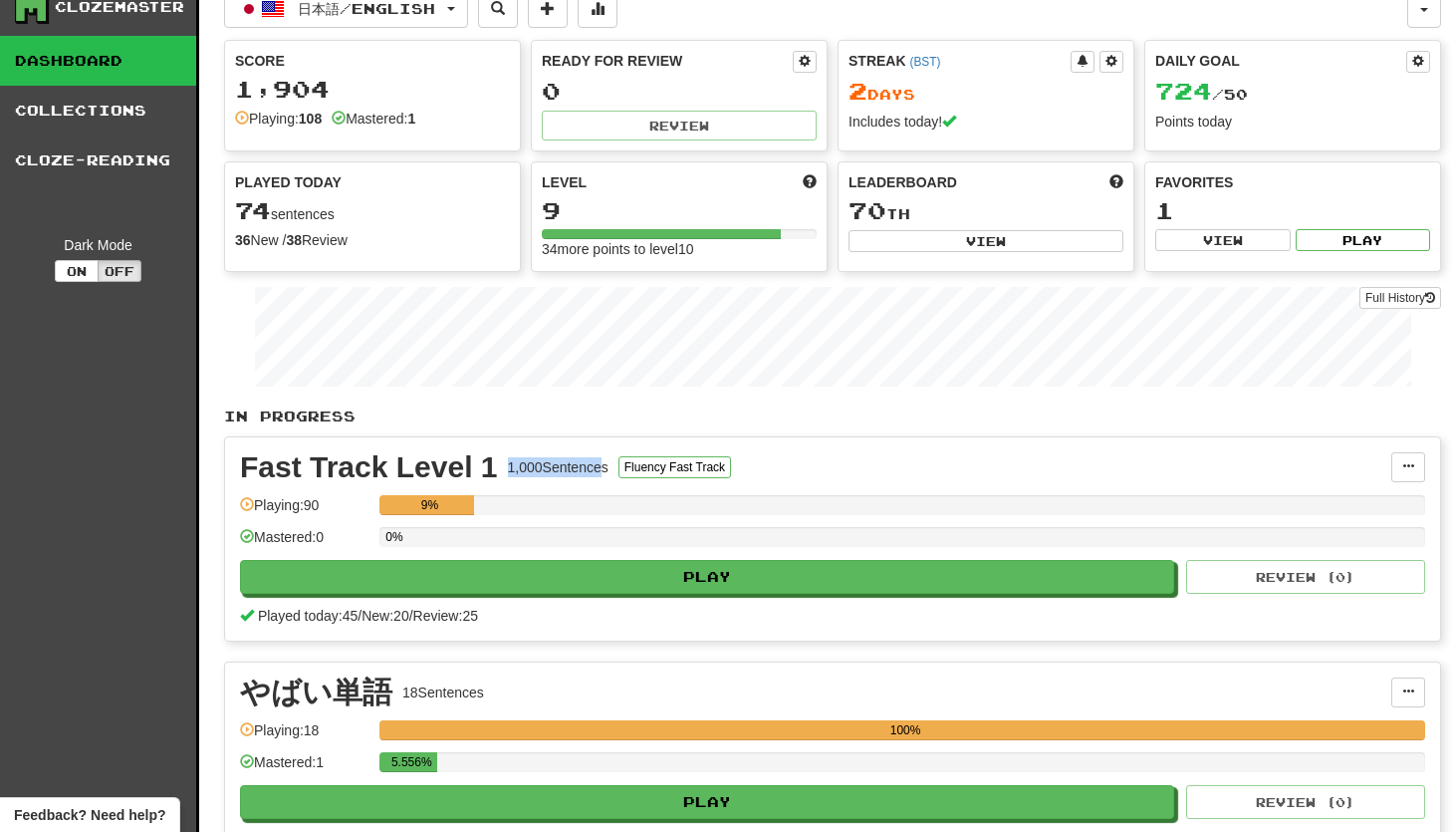 scroll, scrollTop: 0, scrollLeft: 0, axis: both 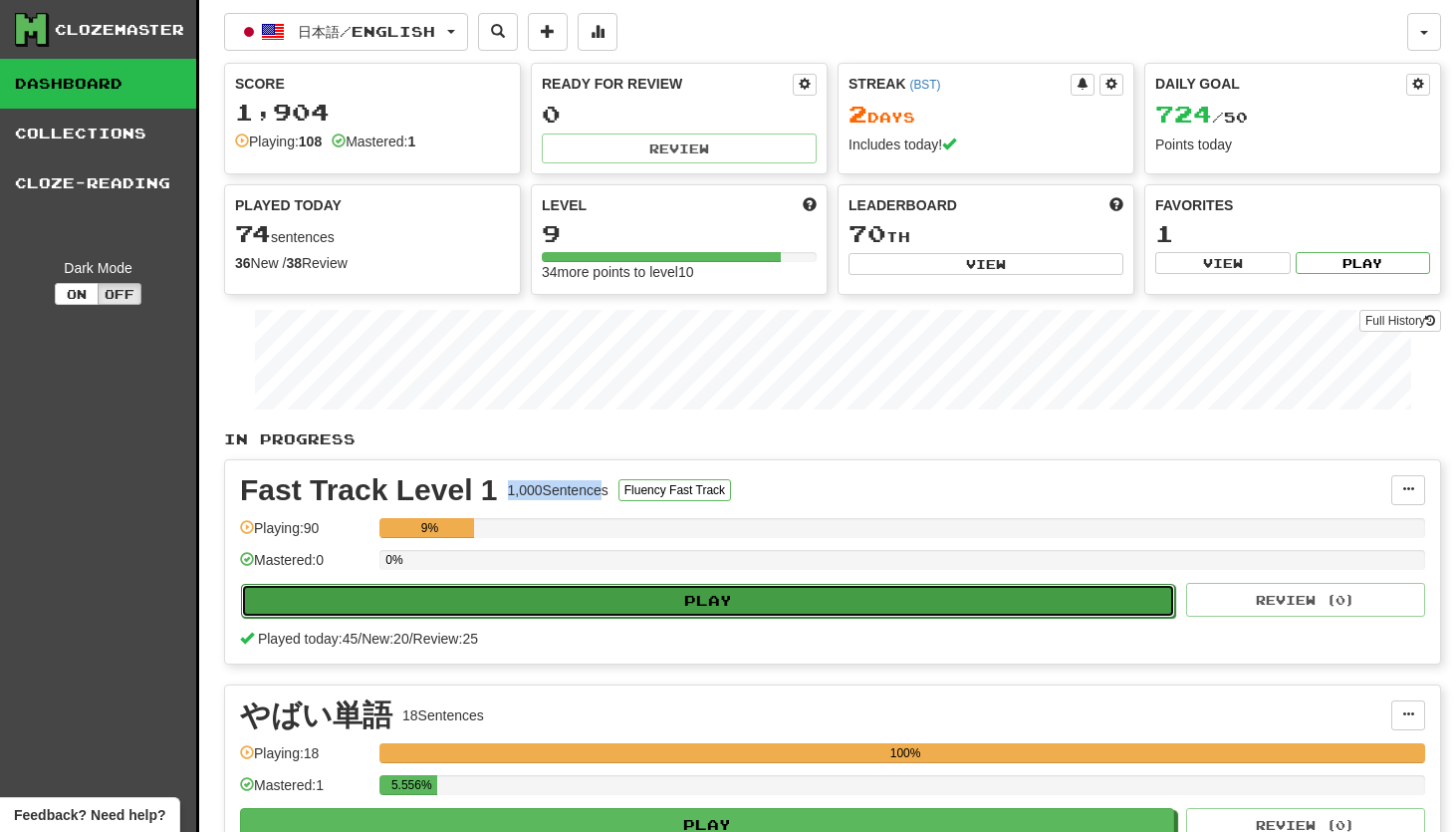 click on "Play" at bounding box center [708, 601] 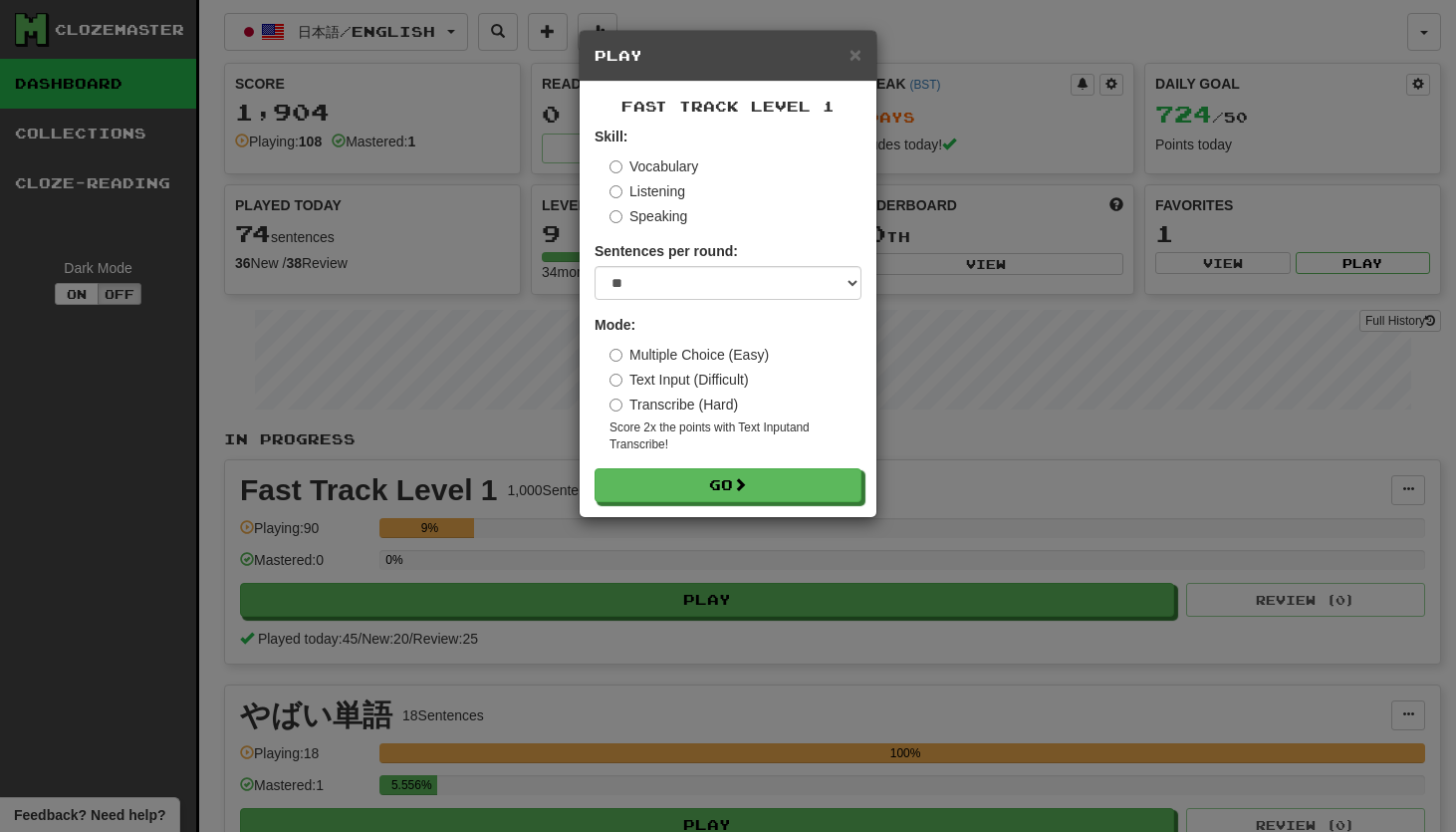 click on "Play" at bounding box center (728, 56) 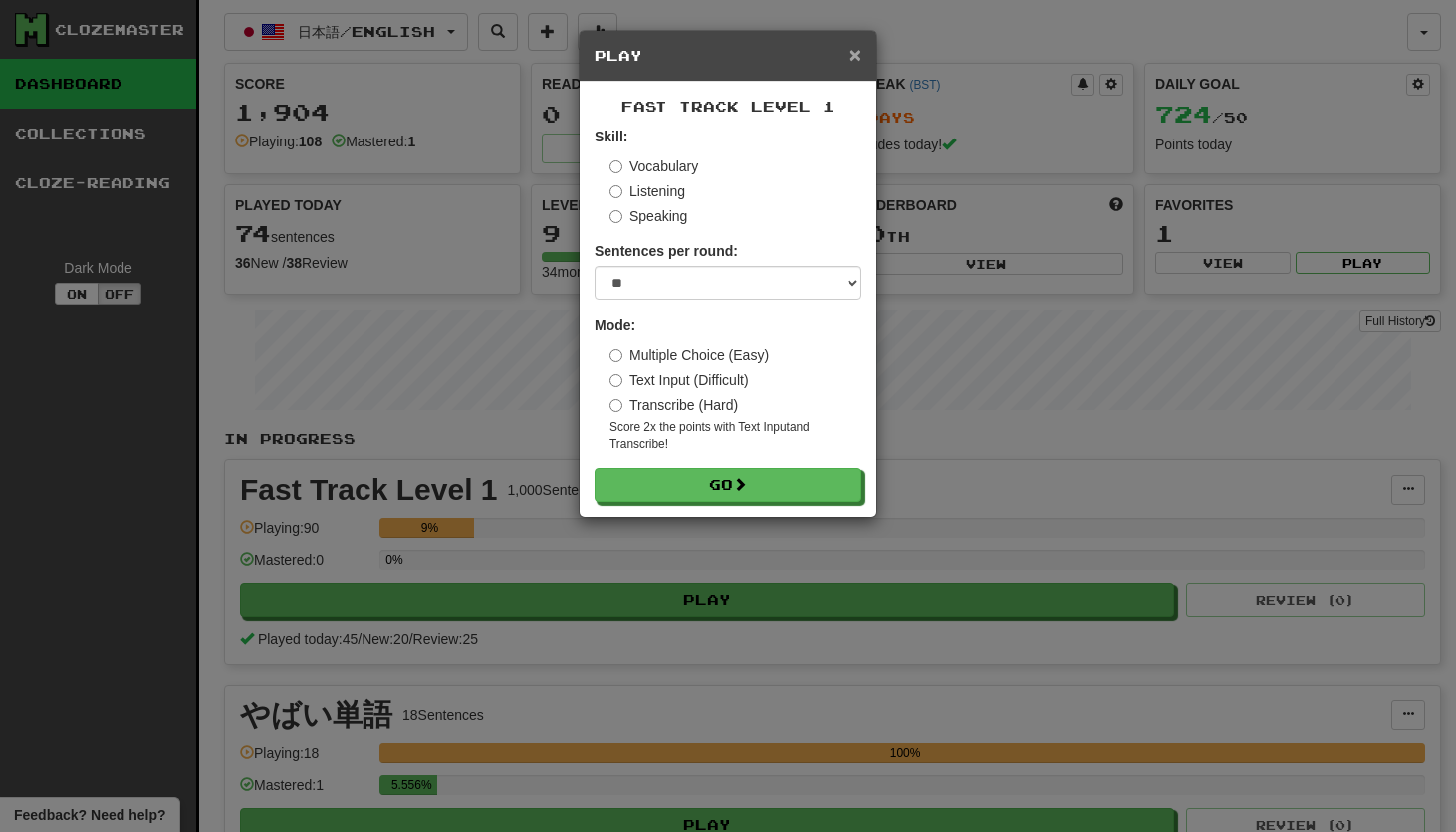 click on "×" at bounding box center (855, 54) 